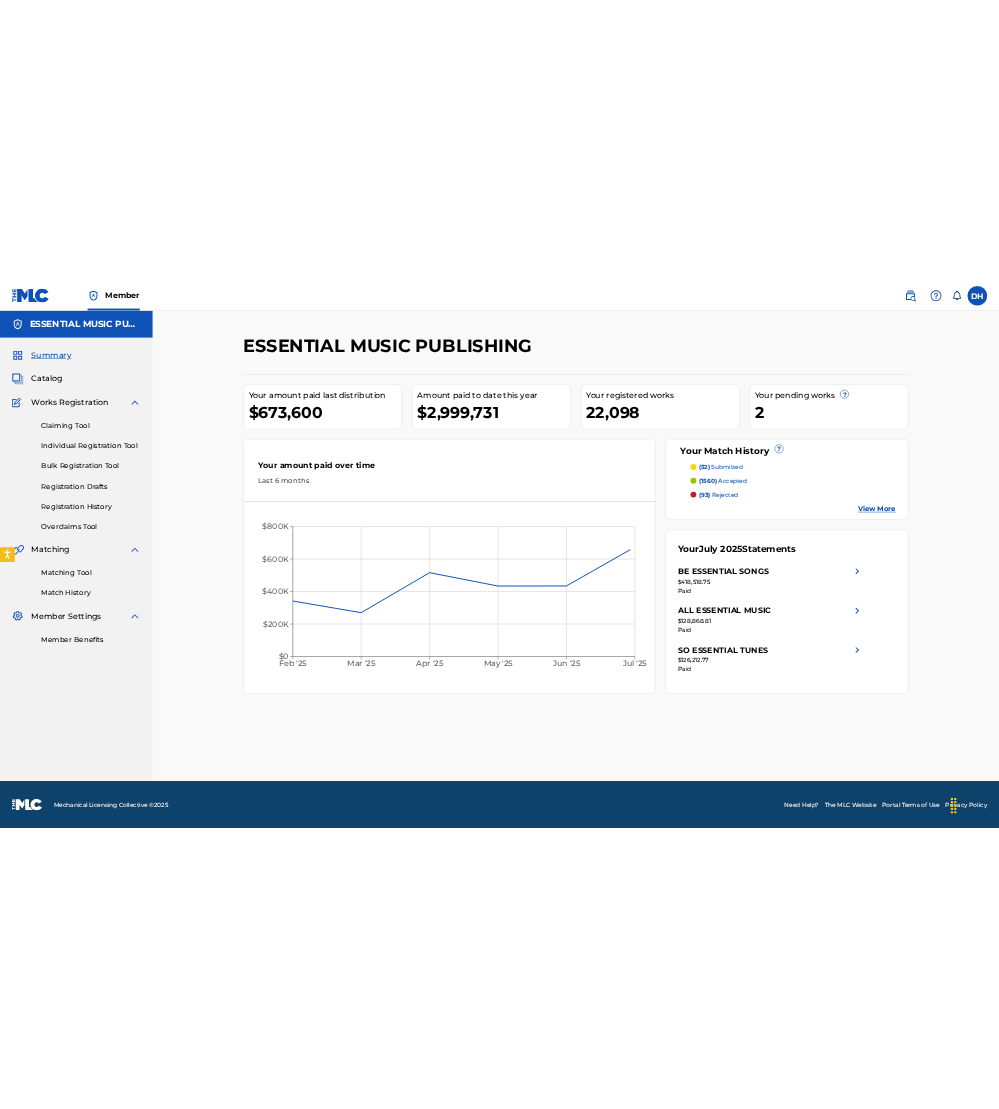 scroll, scrollTop: 0, scrollLeft: 0, axis: both 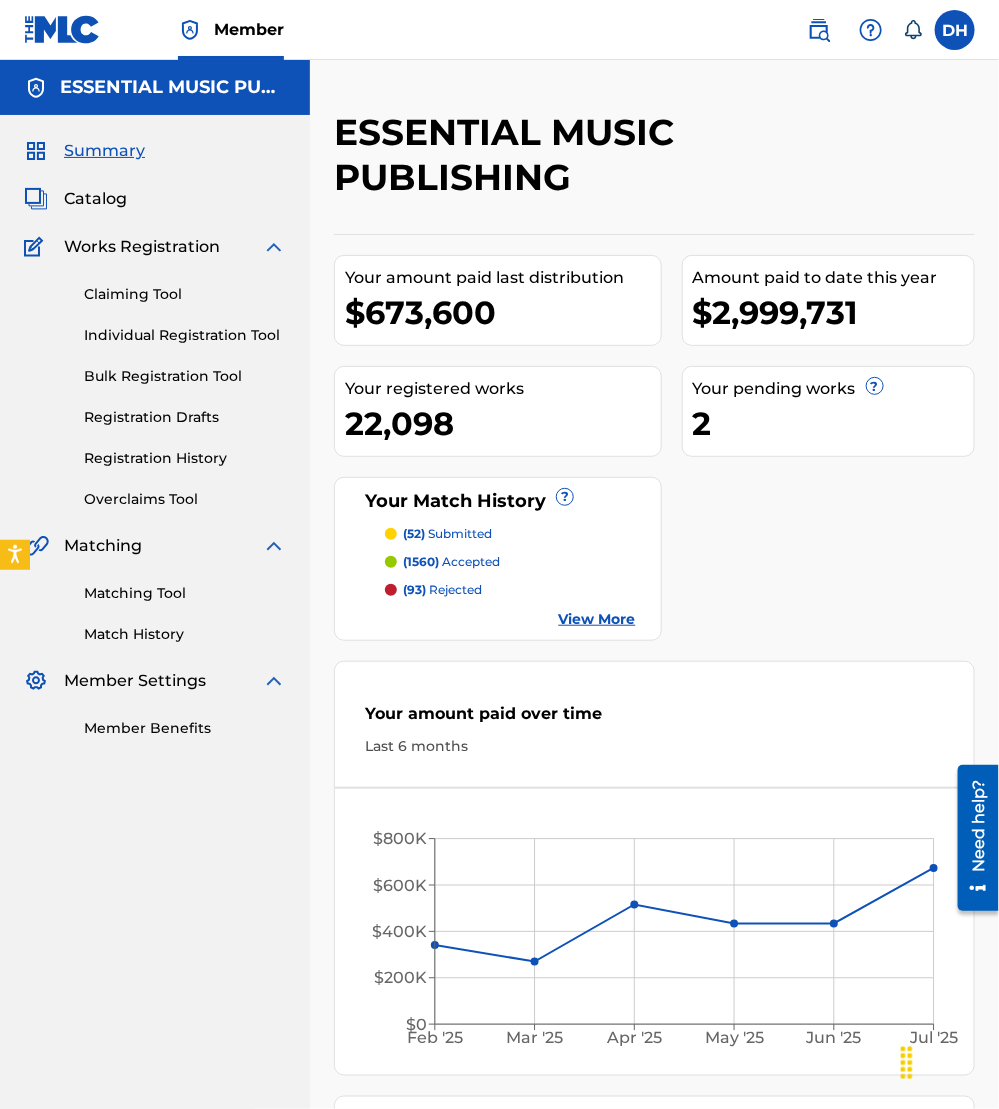 click on "Catalog" at bounding box center [95, 199] 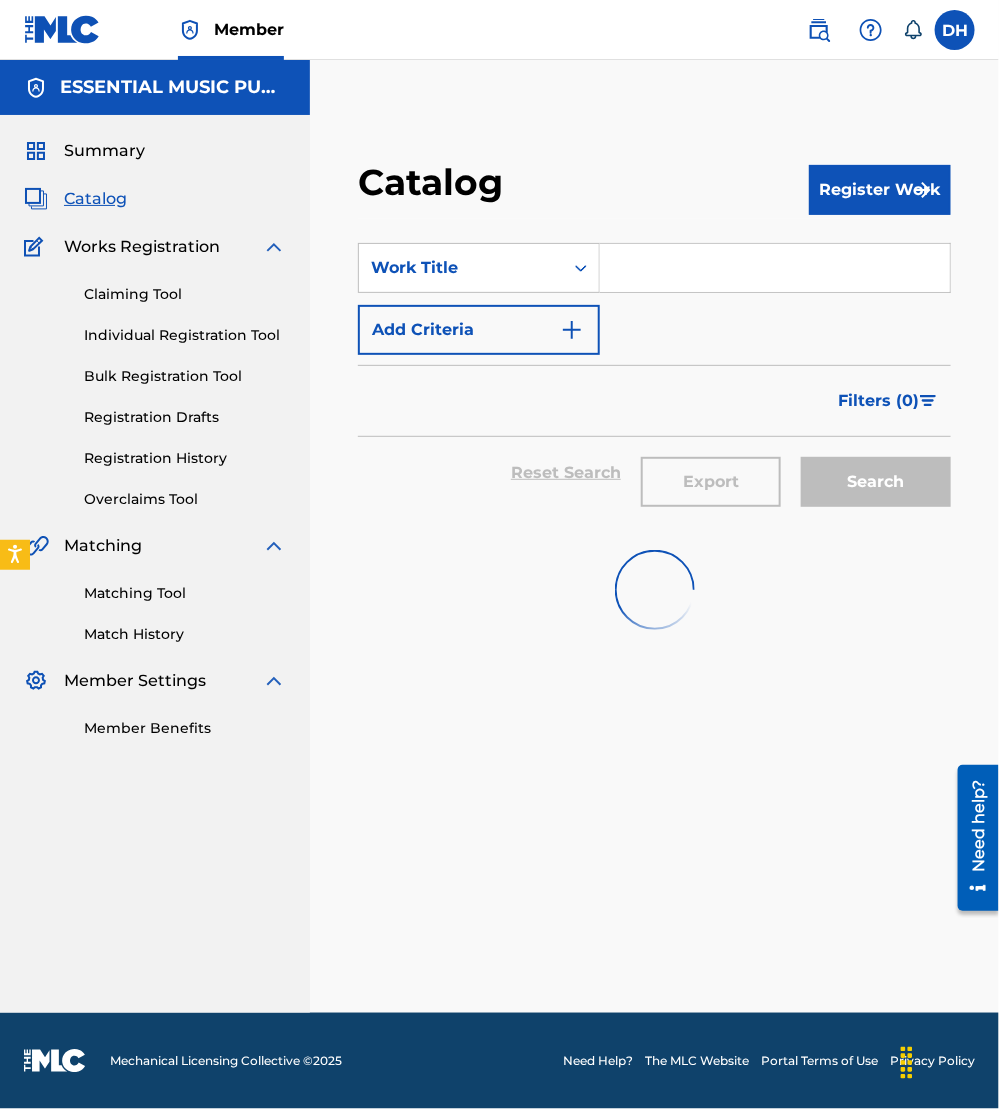 click at bounding box center (775, 268) 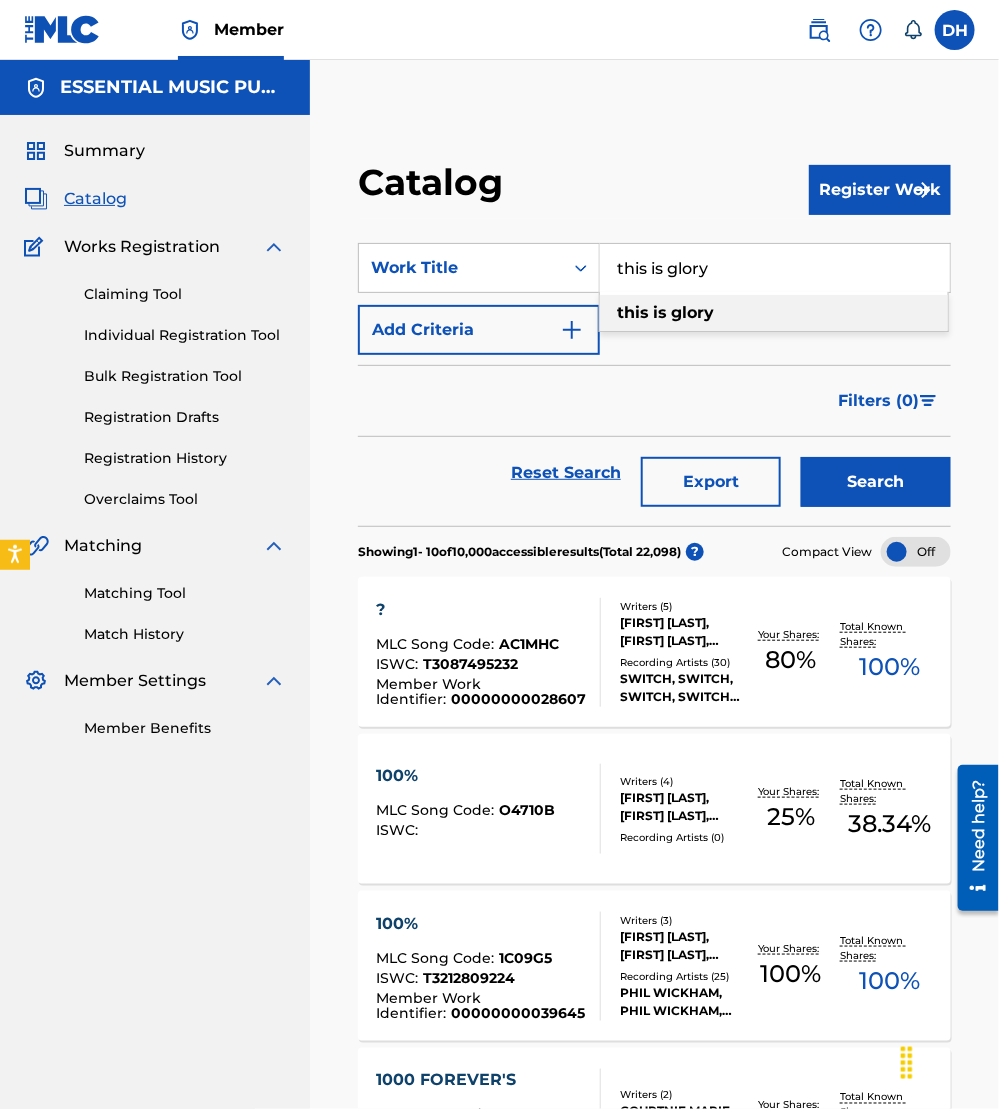 type on "this is glory" 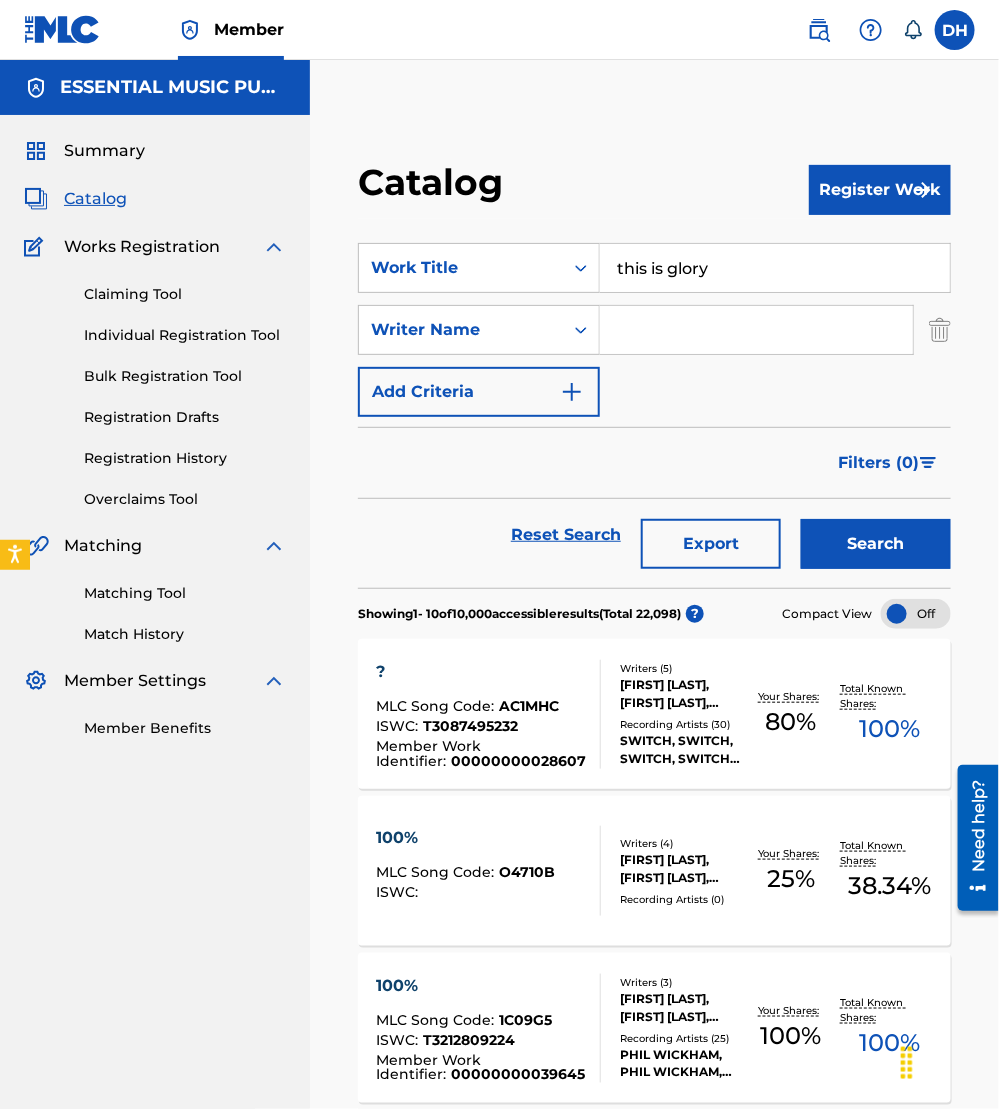 click at bounding box center (756, 330) 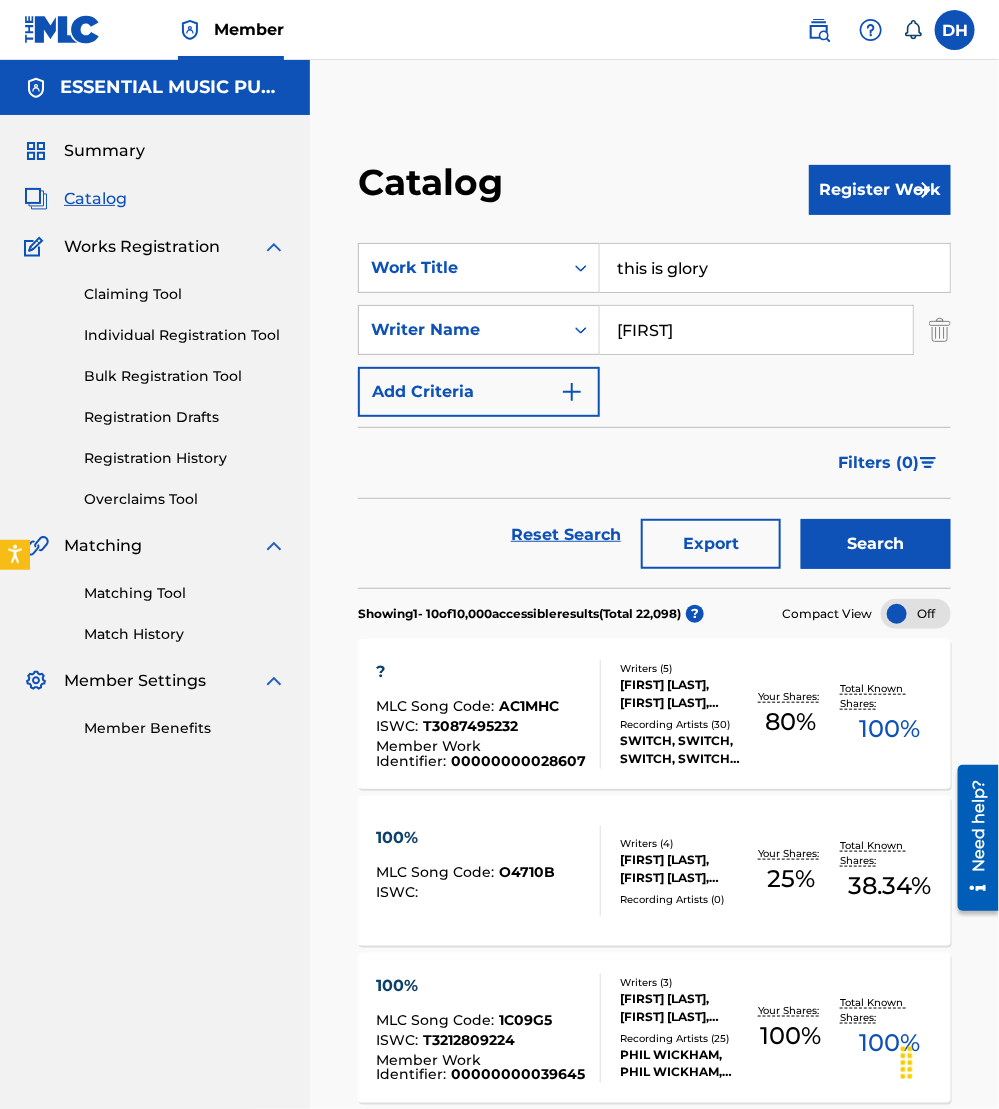 click on "Search" at bounding box center [876, 544] 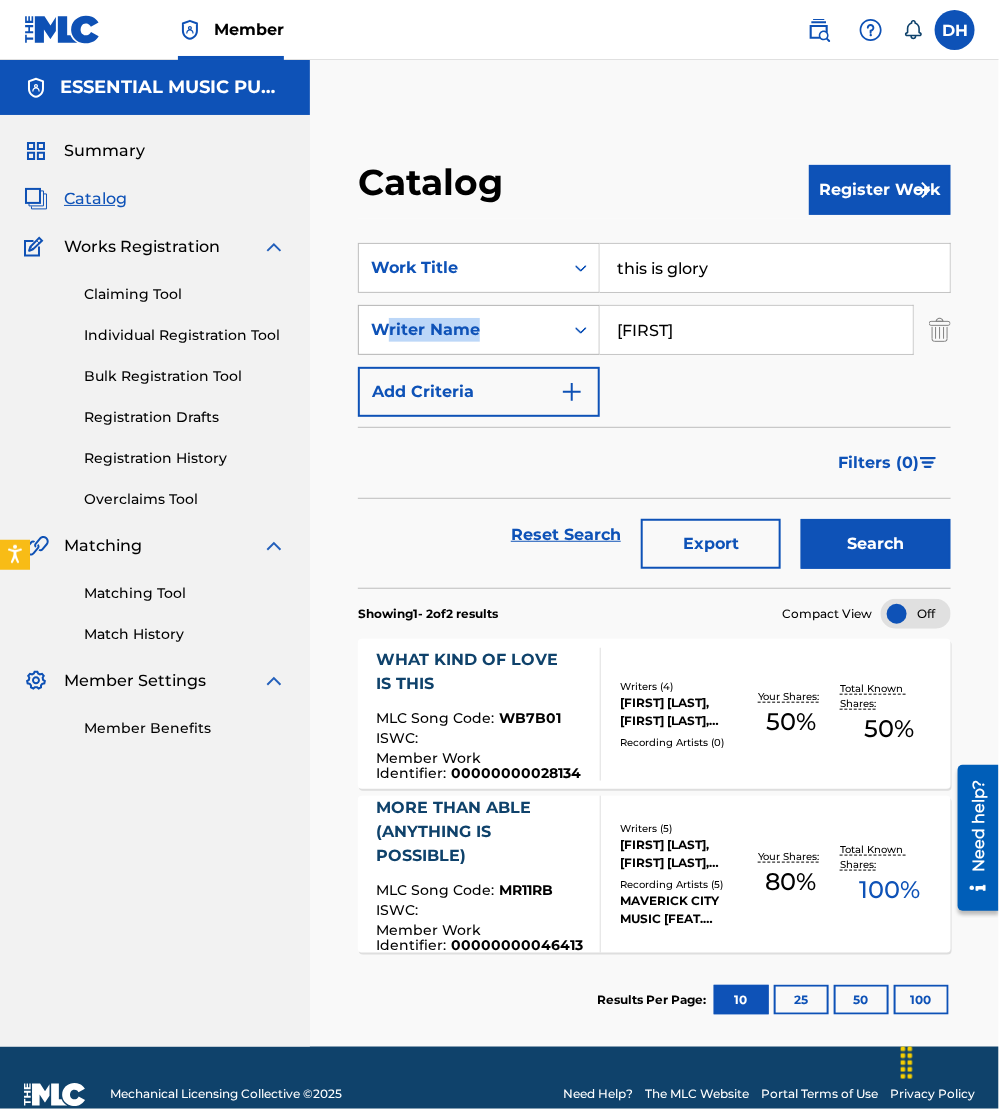 drag, startPoint x: 690, startPoint y: 354, endPoint x: 393, endPoint y: 327, distance: 298.22476 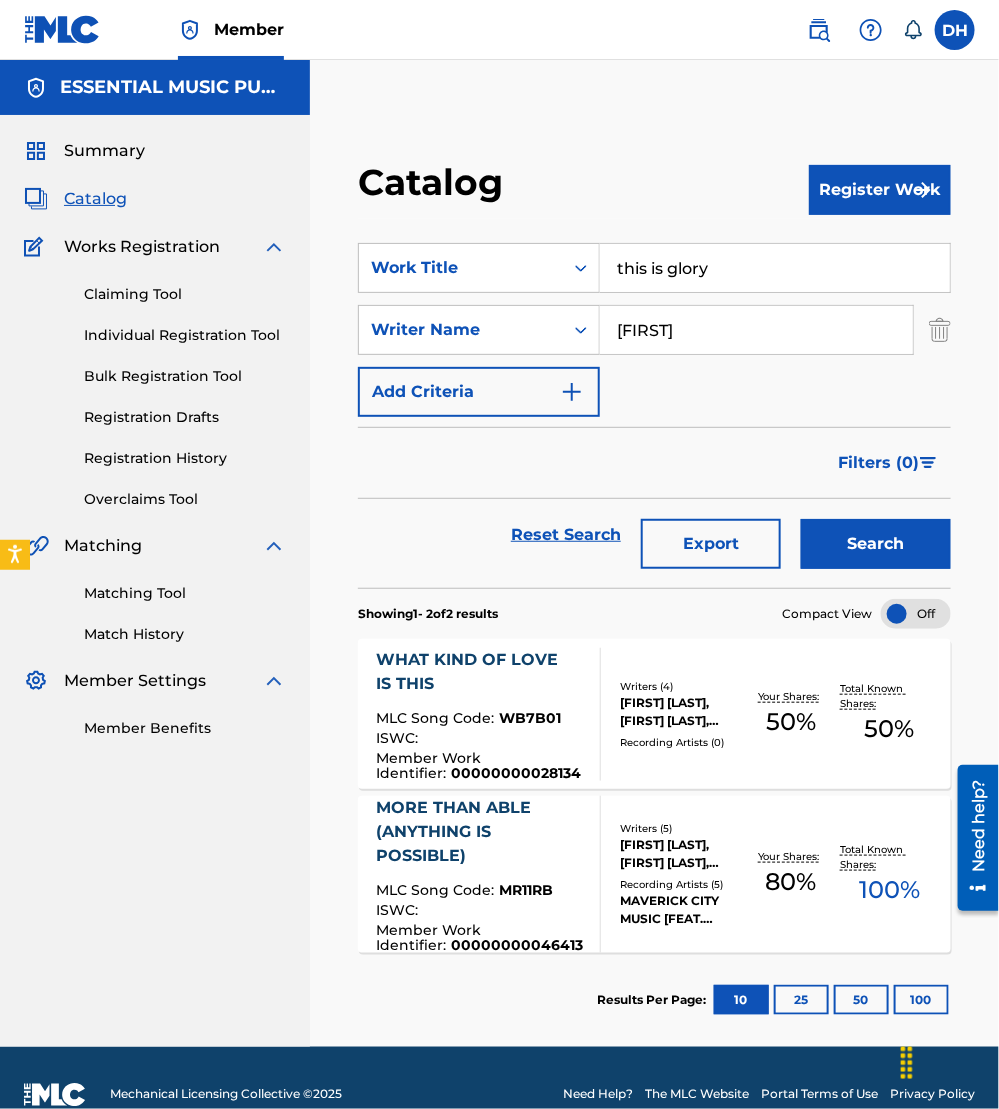 drag, startPoint x: 393, startPoint y: 327, endPoint x: 673, endPoint y: 332, distance: 280.04465 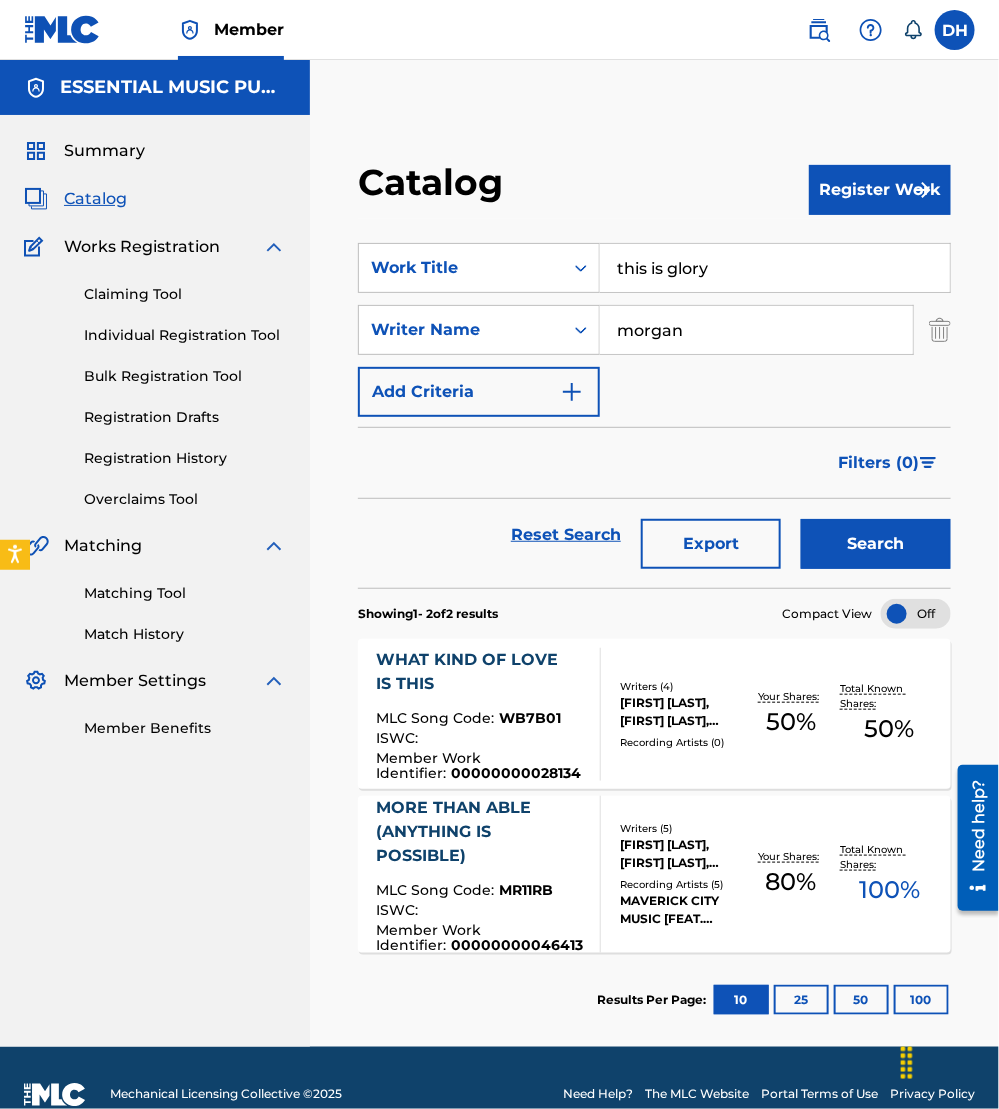 type on "morgan" 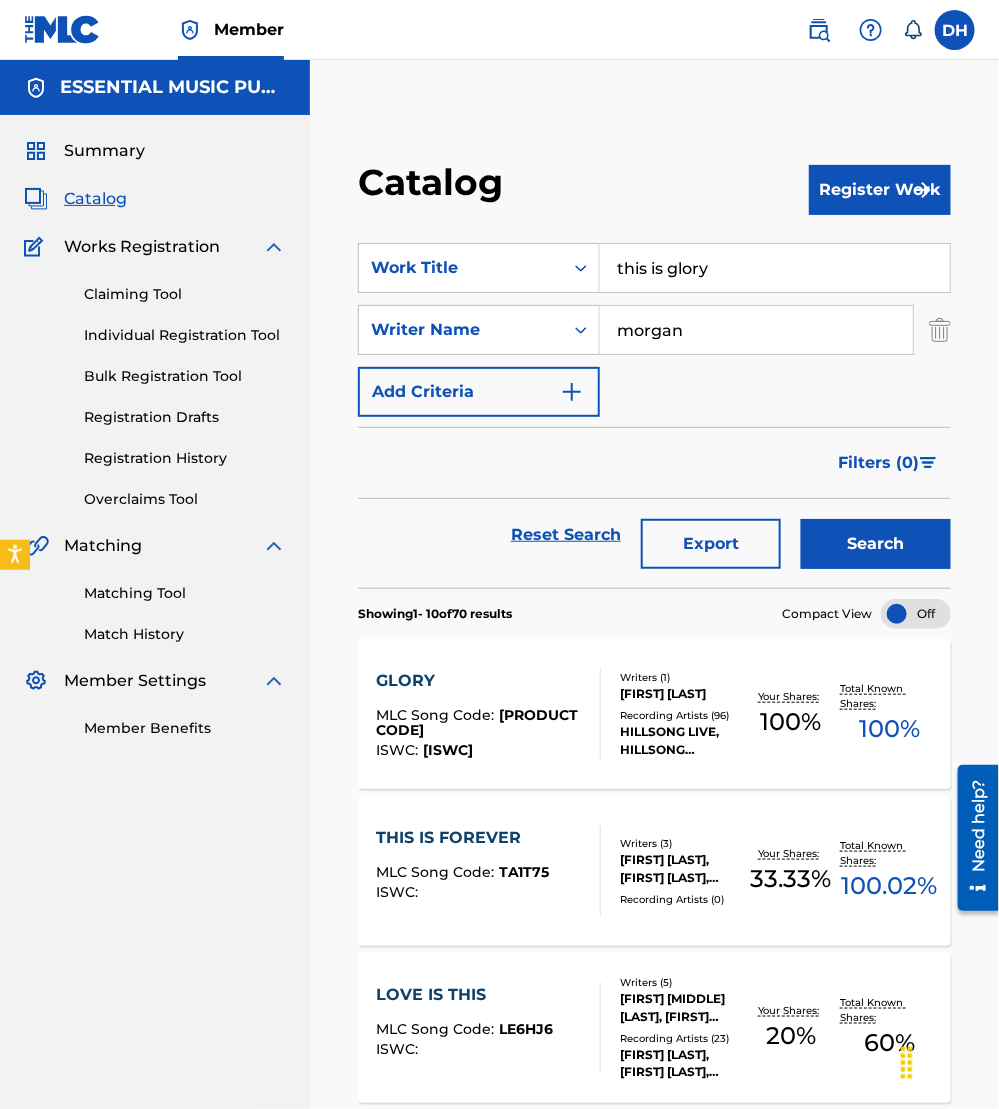 drag, startPoint x: 849, startPoint y: 268, endPoint x: 424, endPoint y: 239, distance: 425.98825 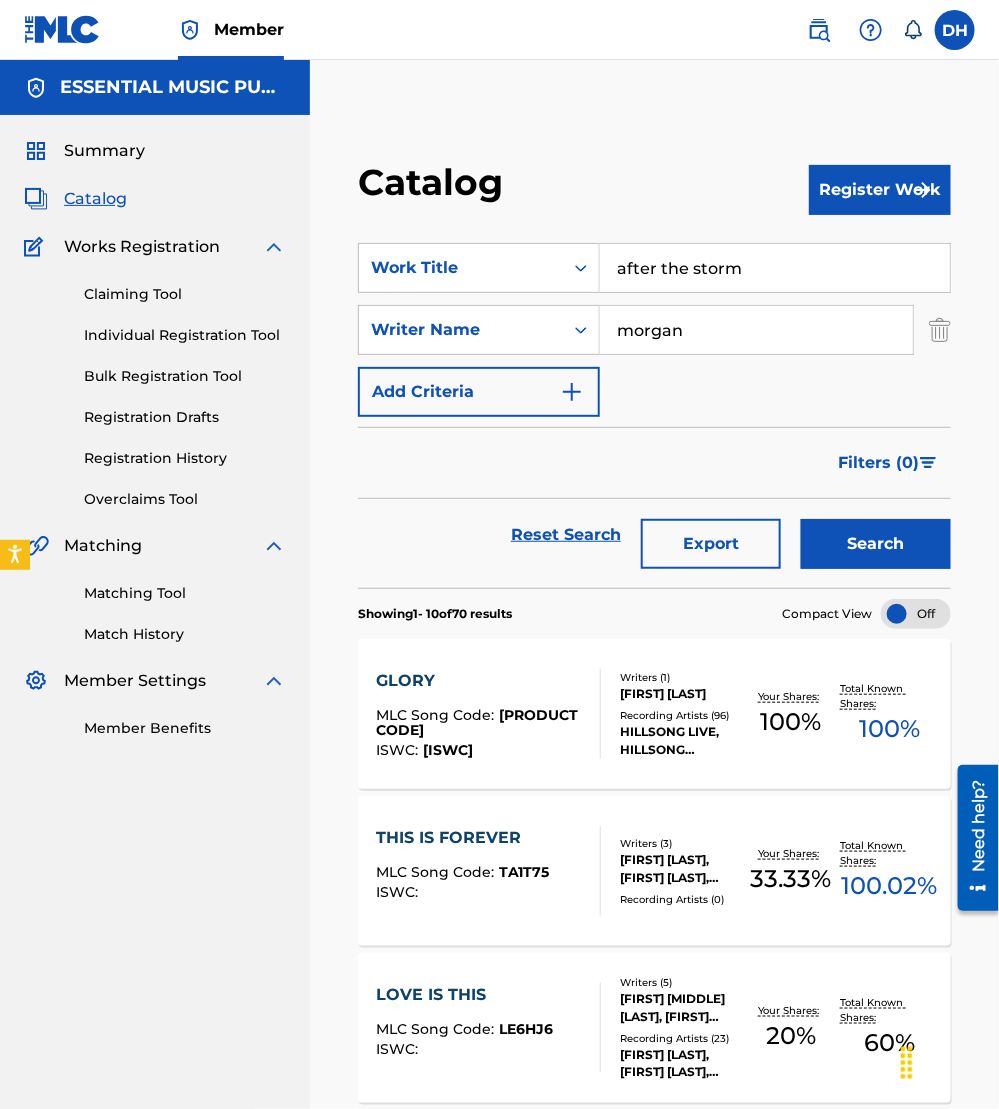 type on "after the storm" 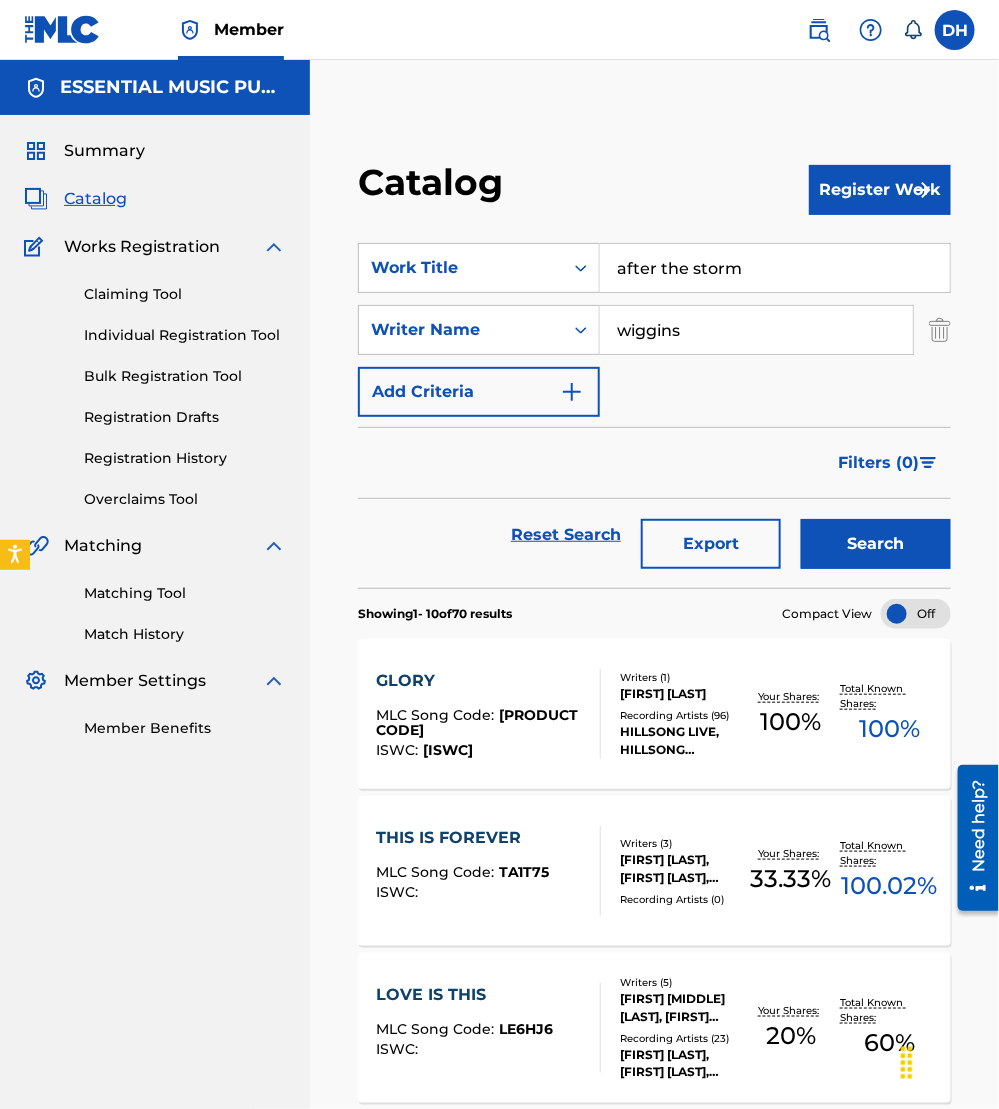 type on "wiggins" 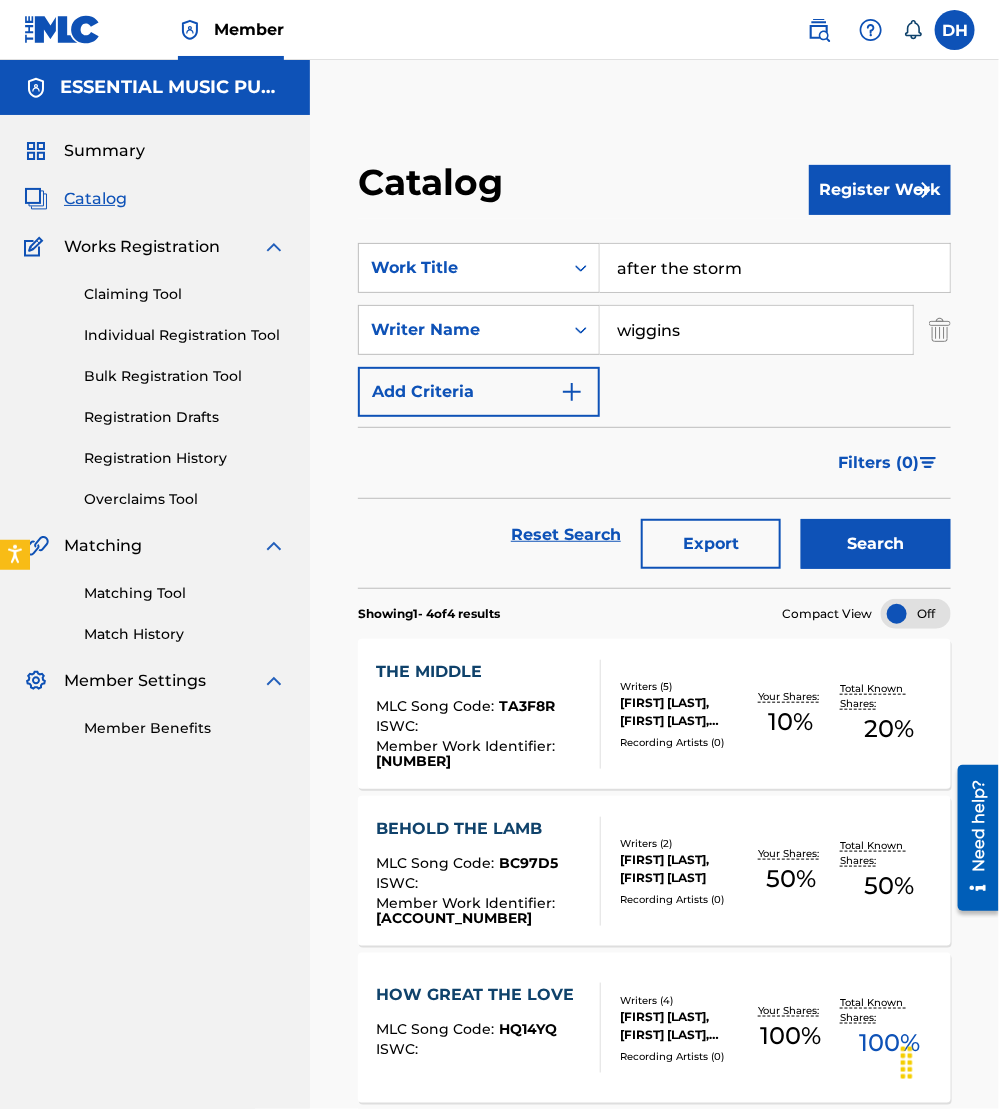 click on "Filters ( 0 )" at bounding box center [654, 463] 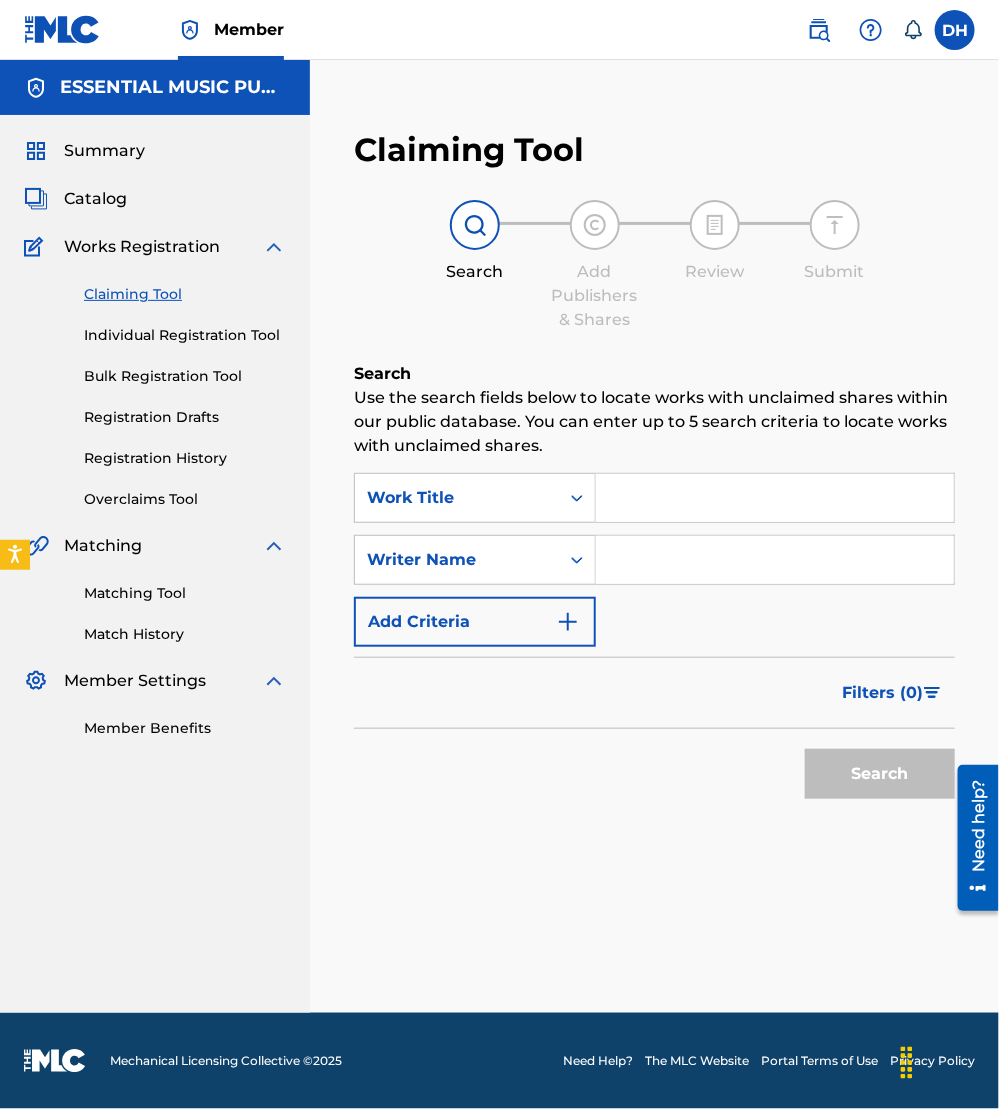 click at bounding box center [775, 498] 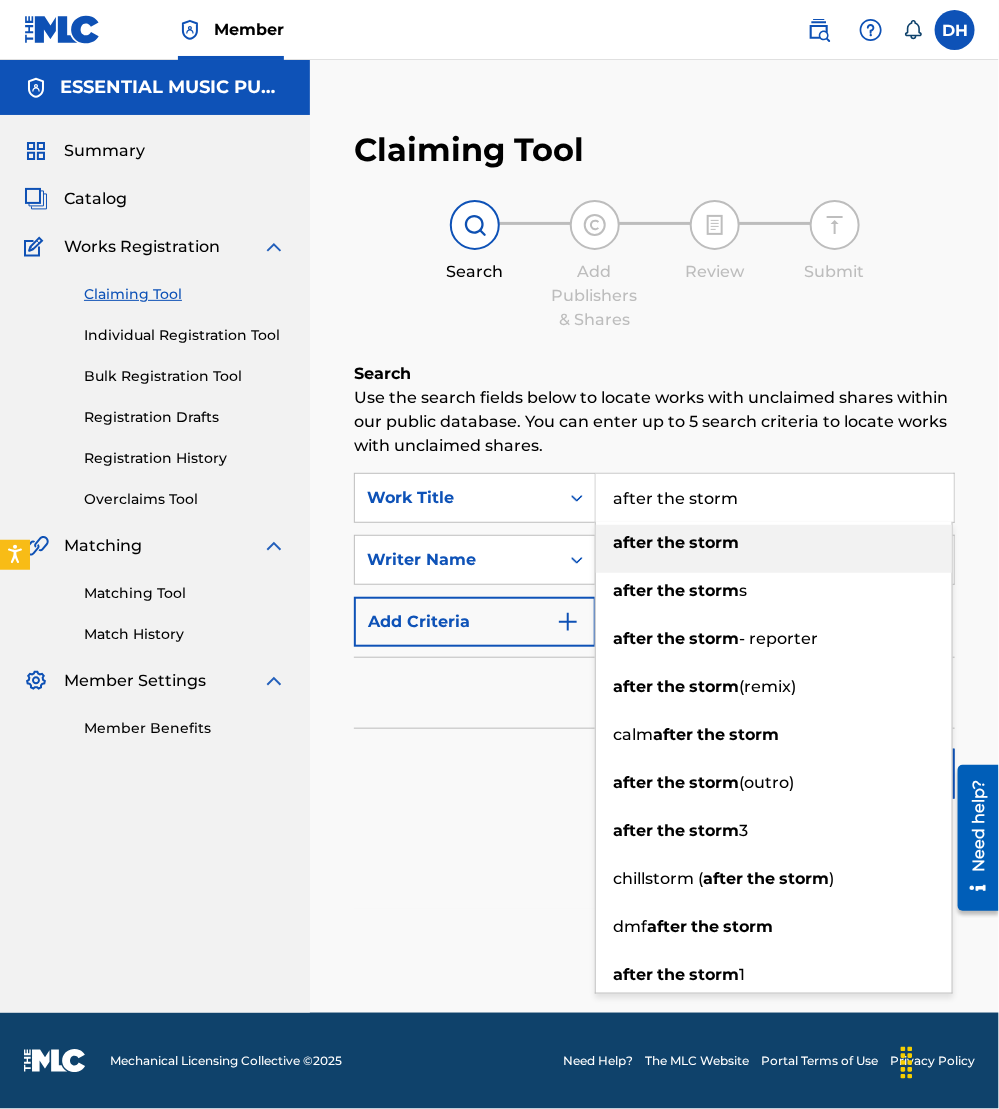type on "after the storm" 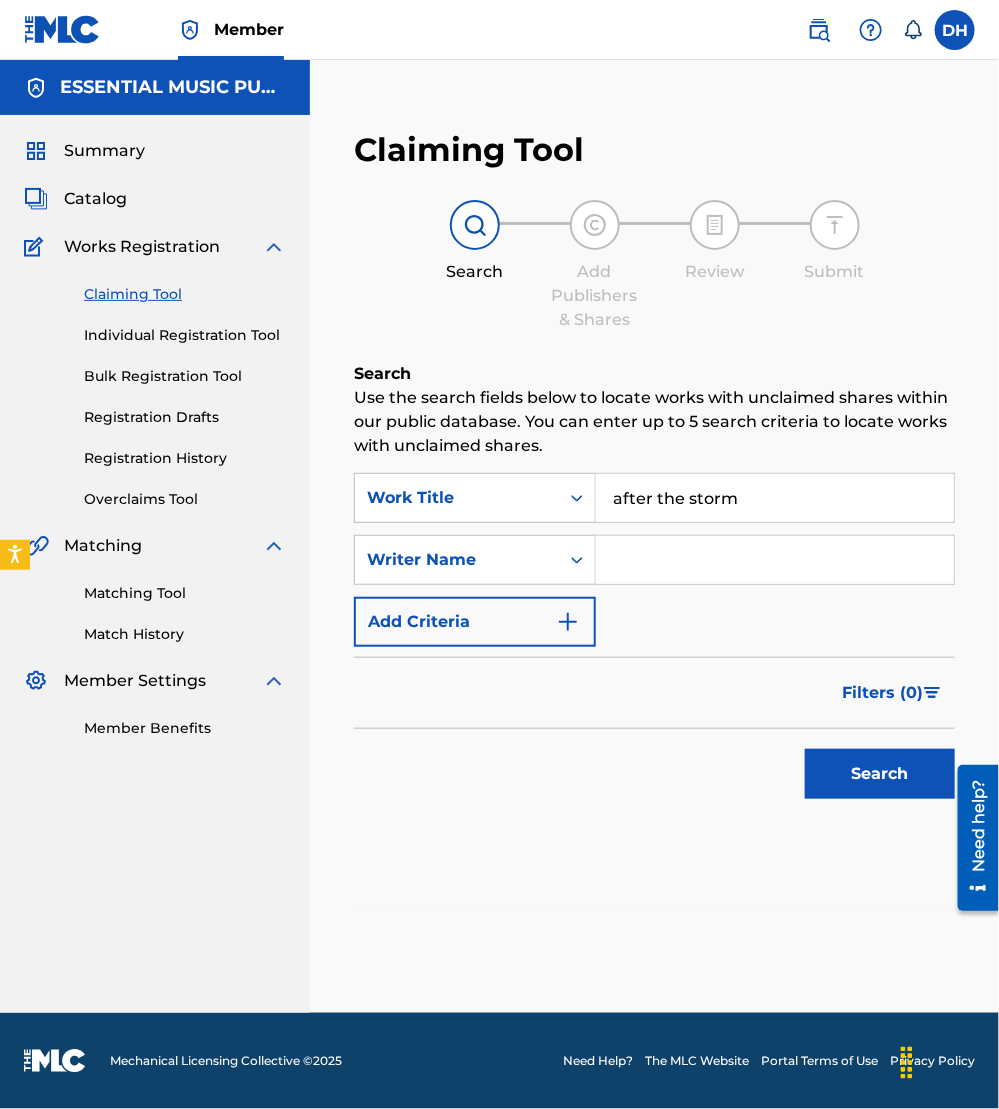 click at bounding box center (775, 560) 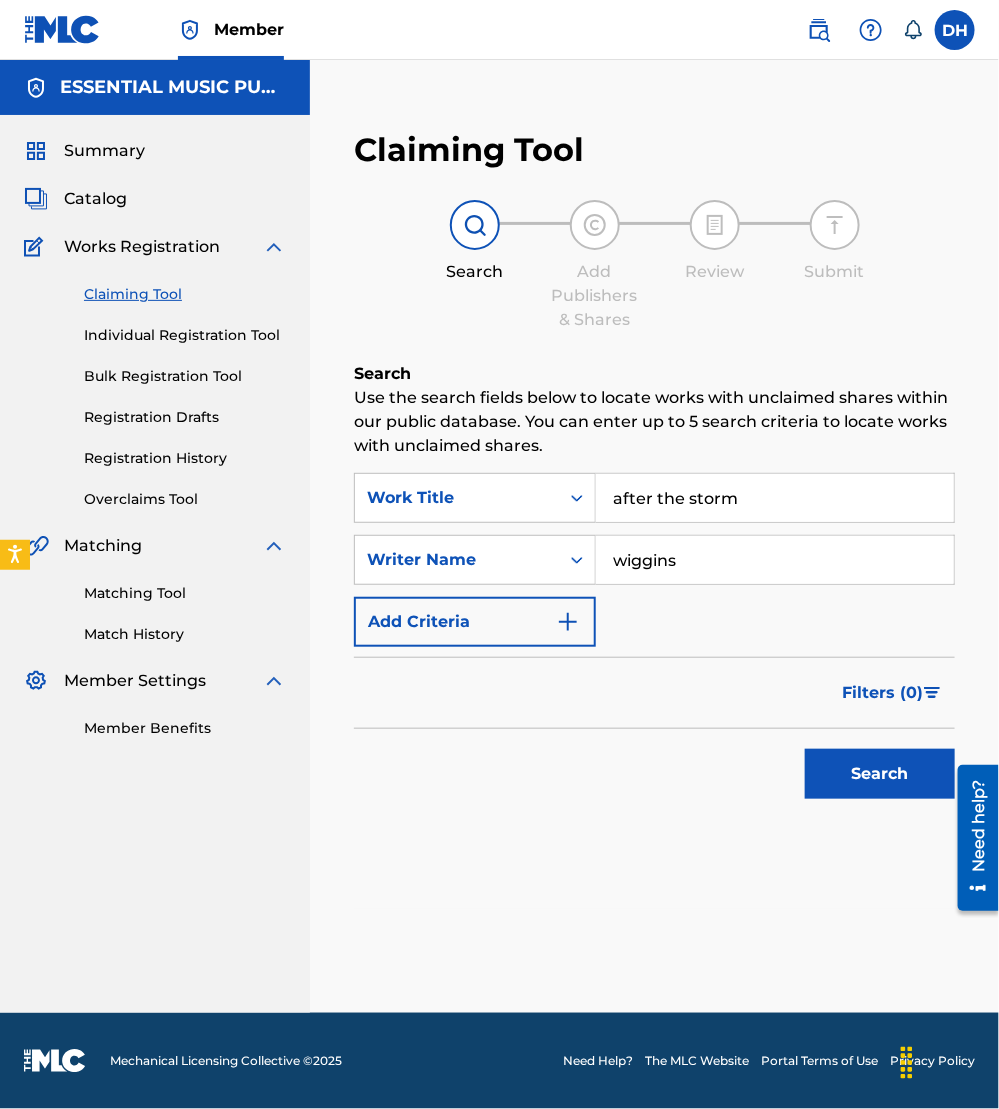 type on "wiggins" 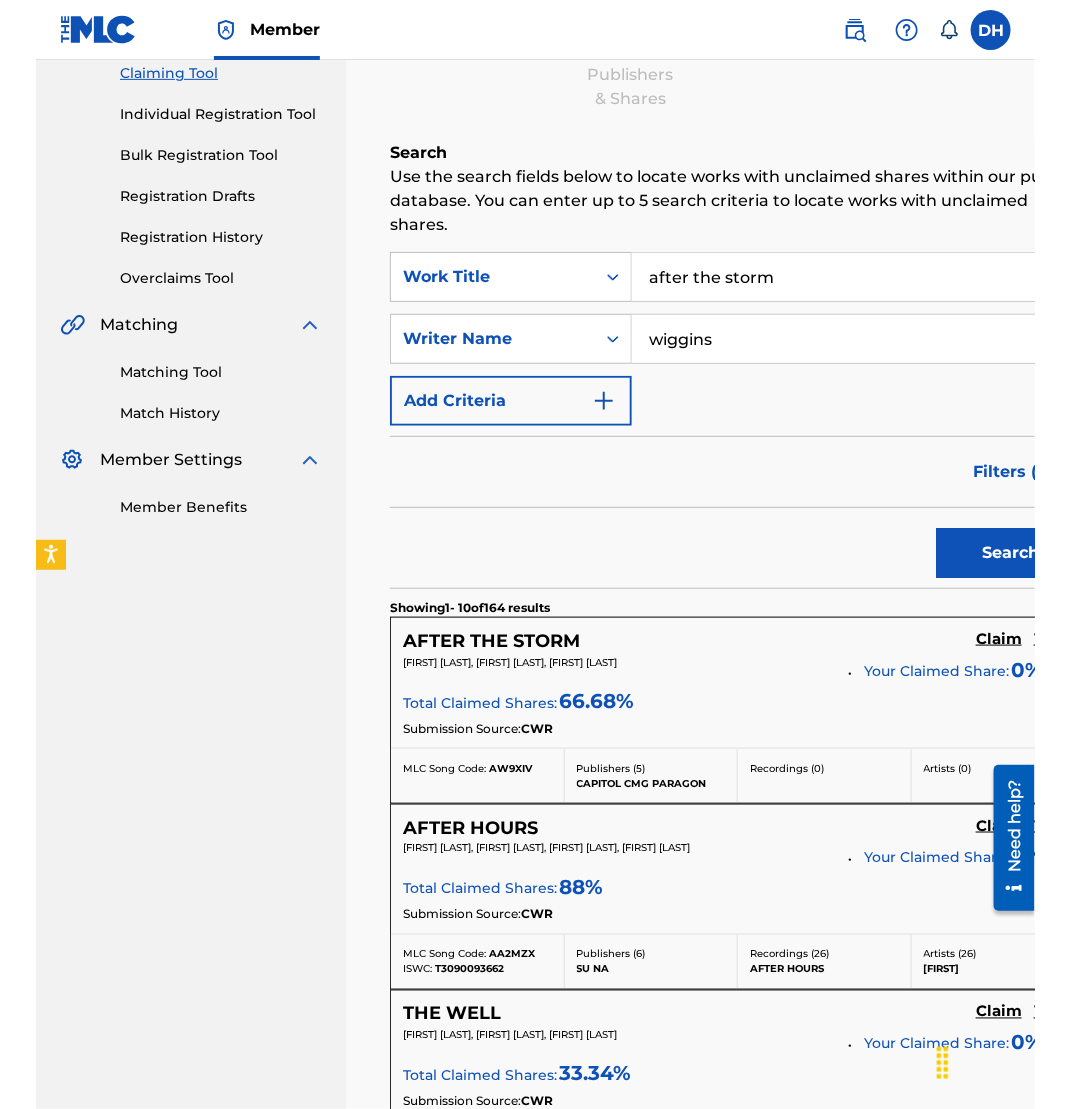 scroll, scrollTop: 225, scrollLeft: 0, axis: vertical 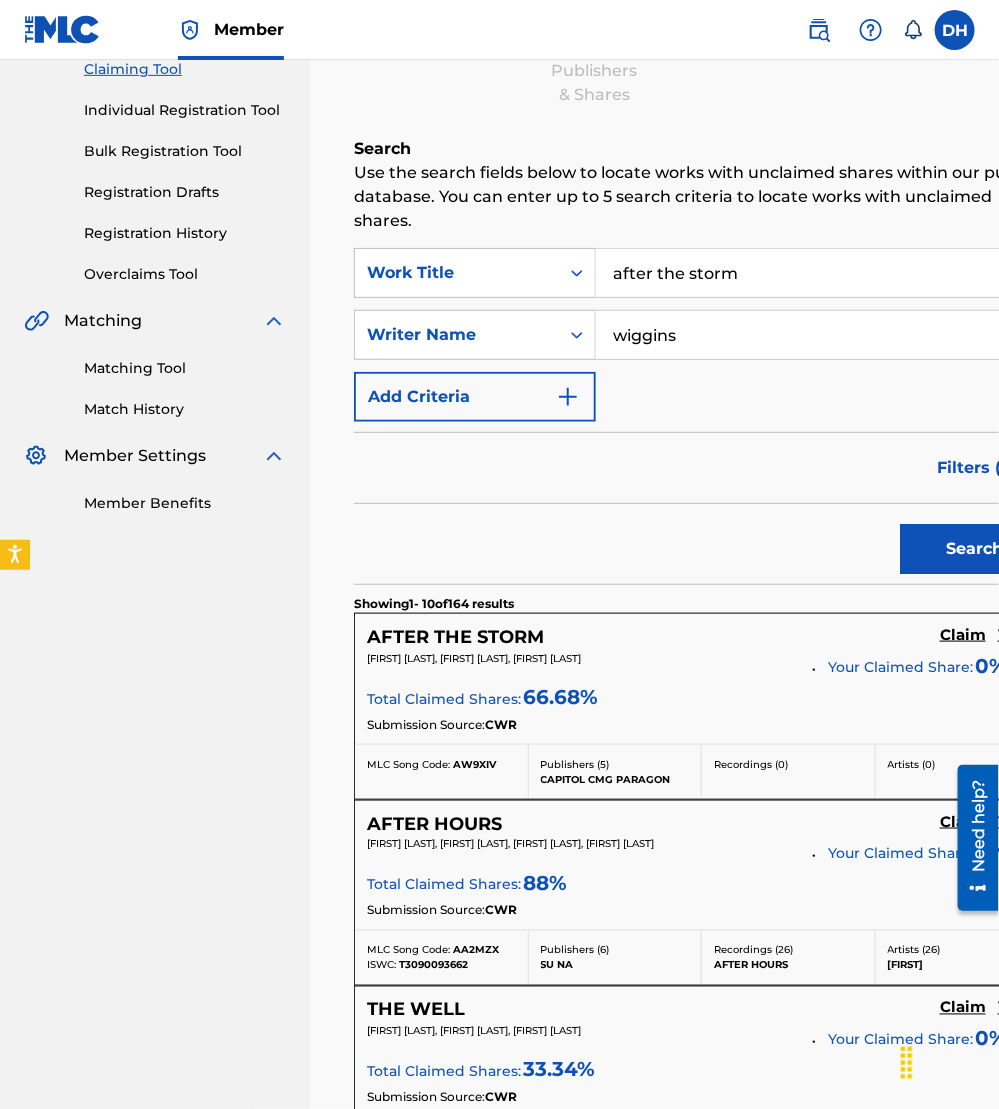 click on "Search" at bounding box center (702, 544) 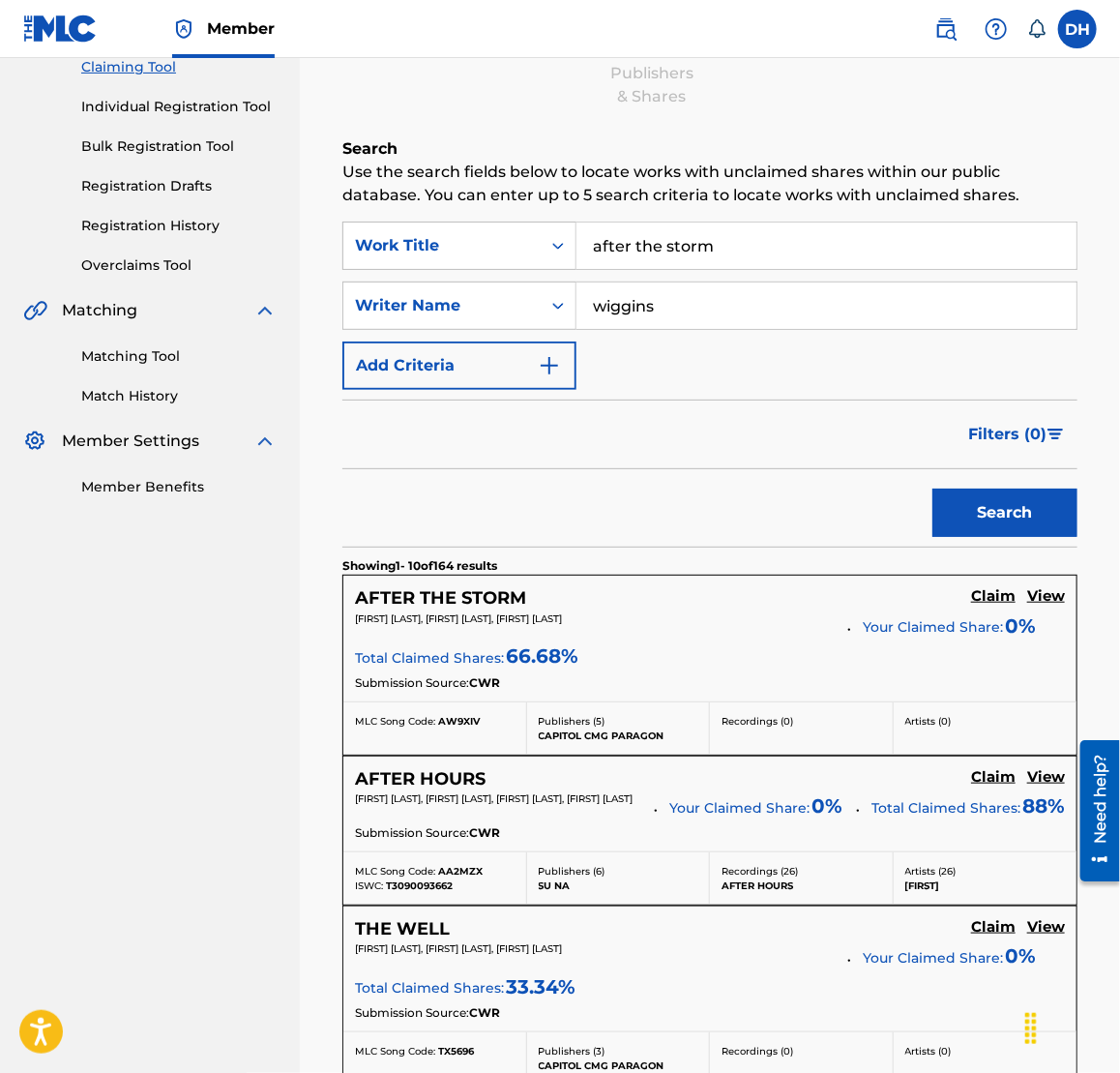 click on "Claim" at bounding box center [993, 596] 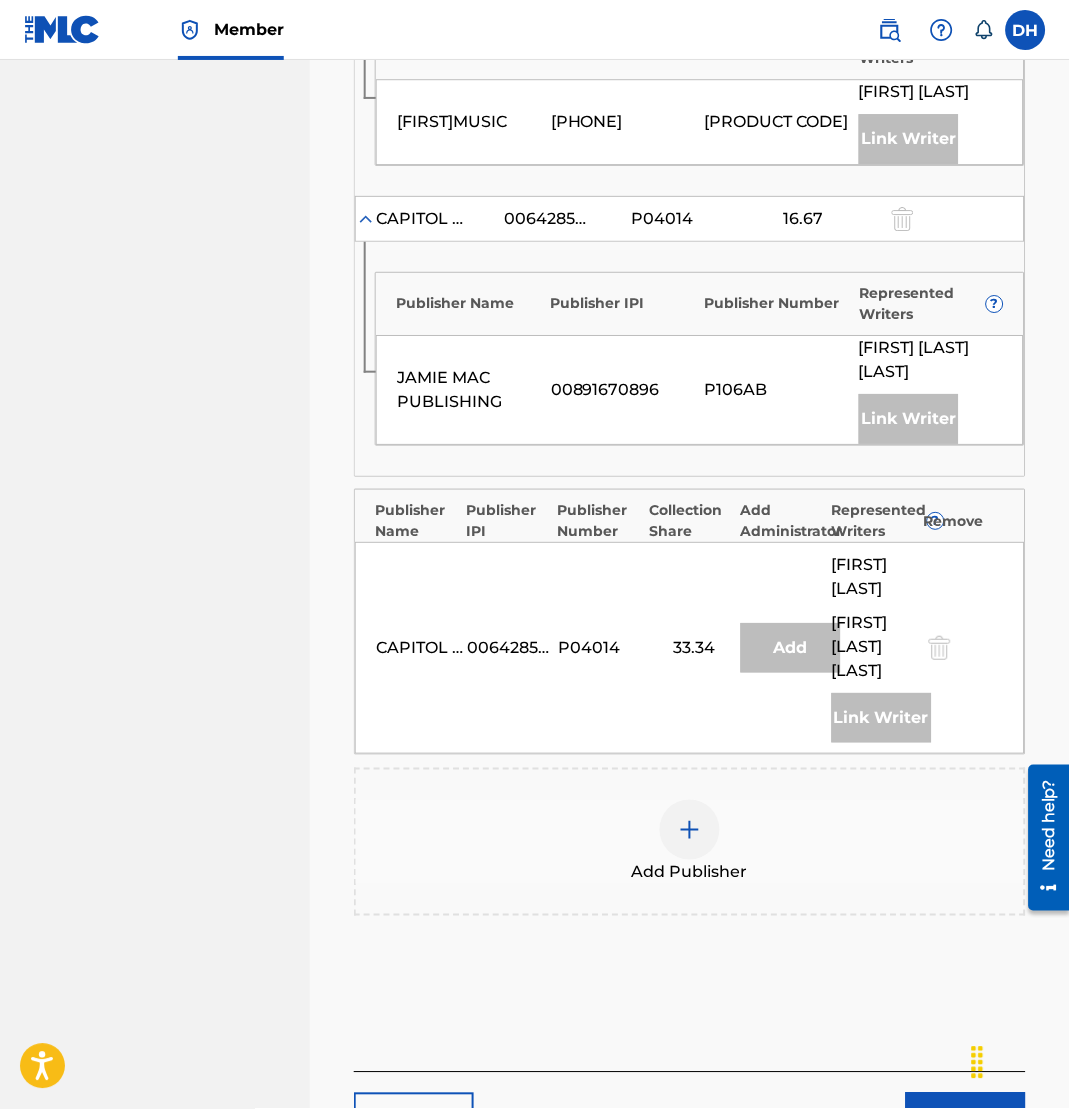 scroll, scrollTop: 1052, scrollLeft: 0, axis: vertical 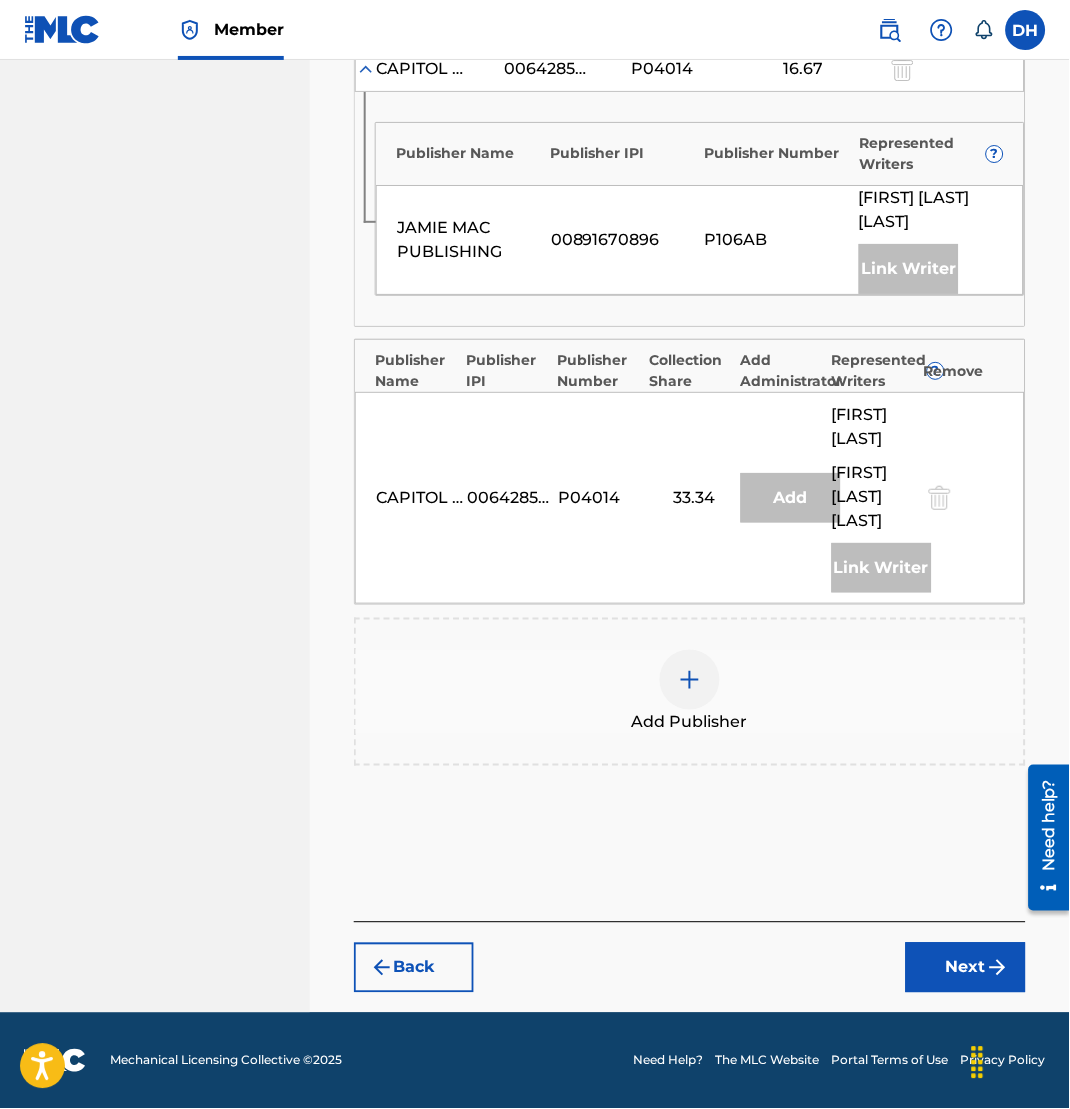 click on "Add Publisher" at bounding box center [690, 722] 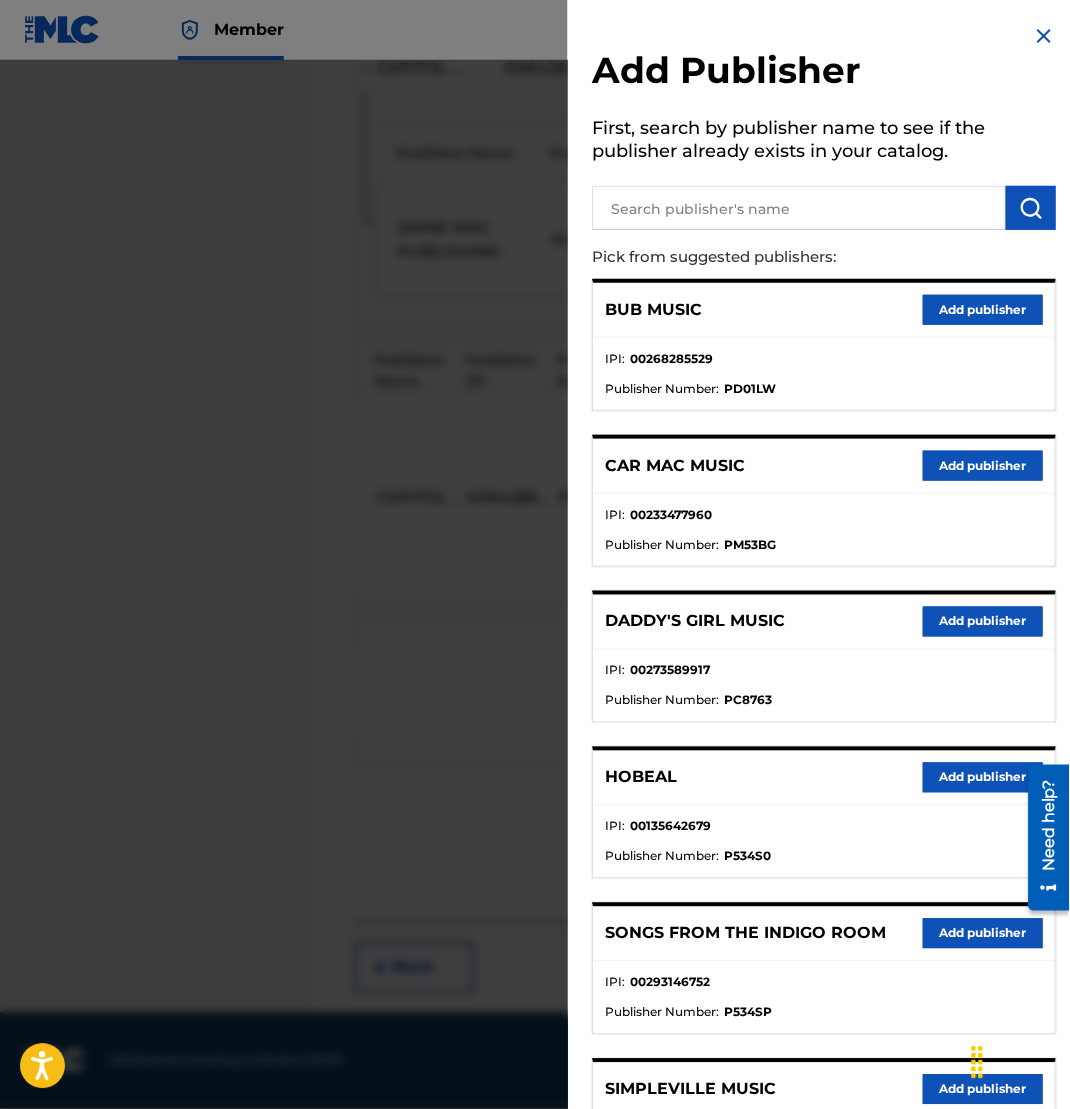 click at bounding box center (799, 208) 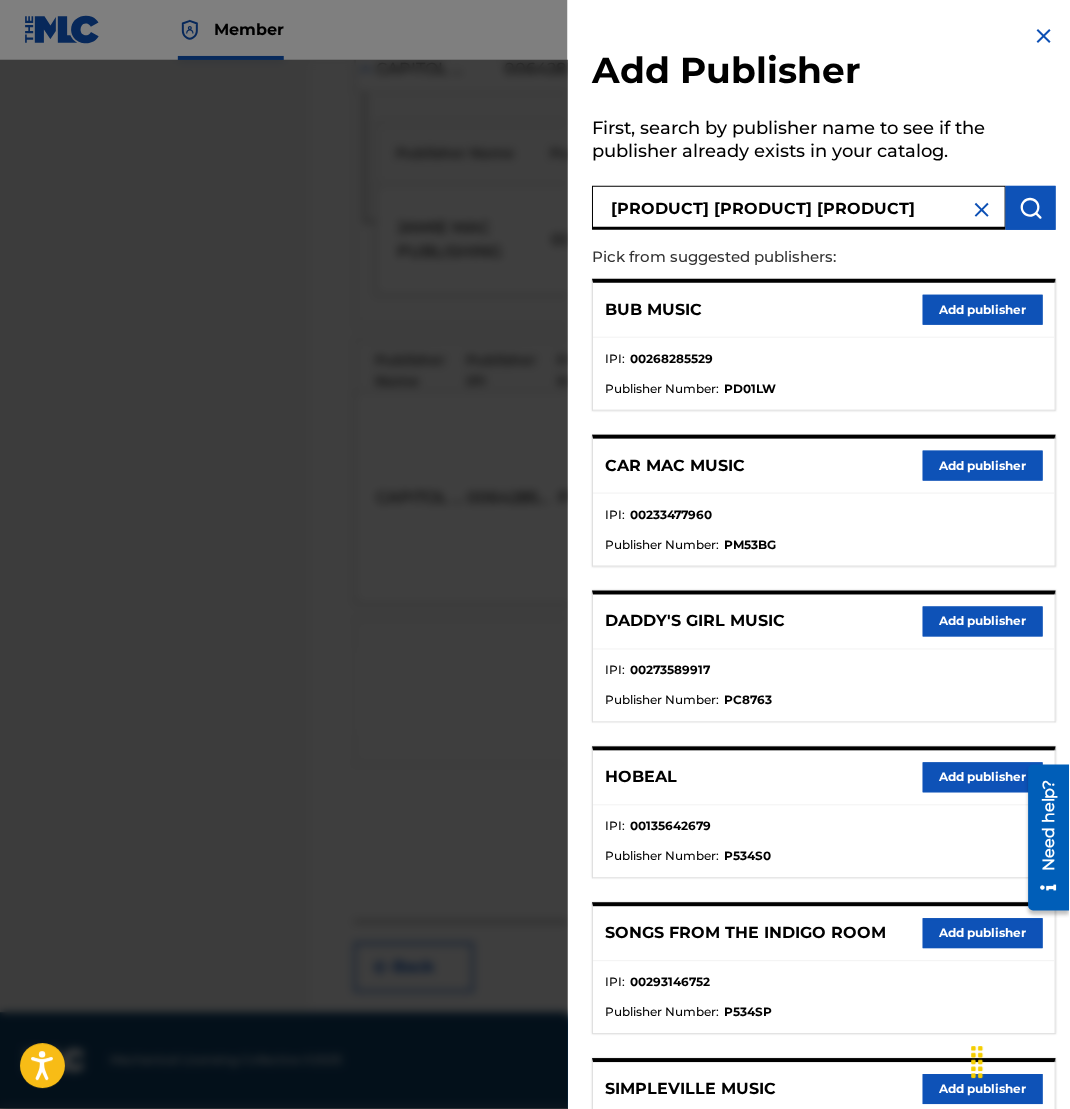 type on "[PRODUCT] [PRODUCT] [PRODUCT]" 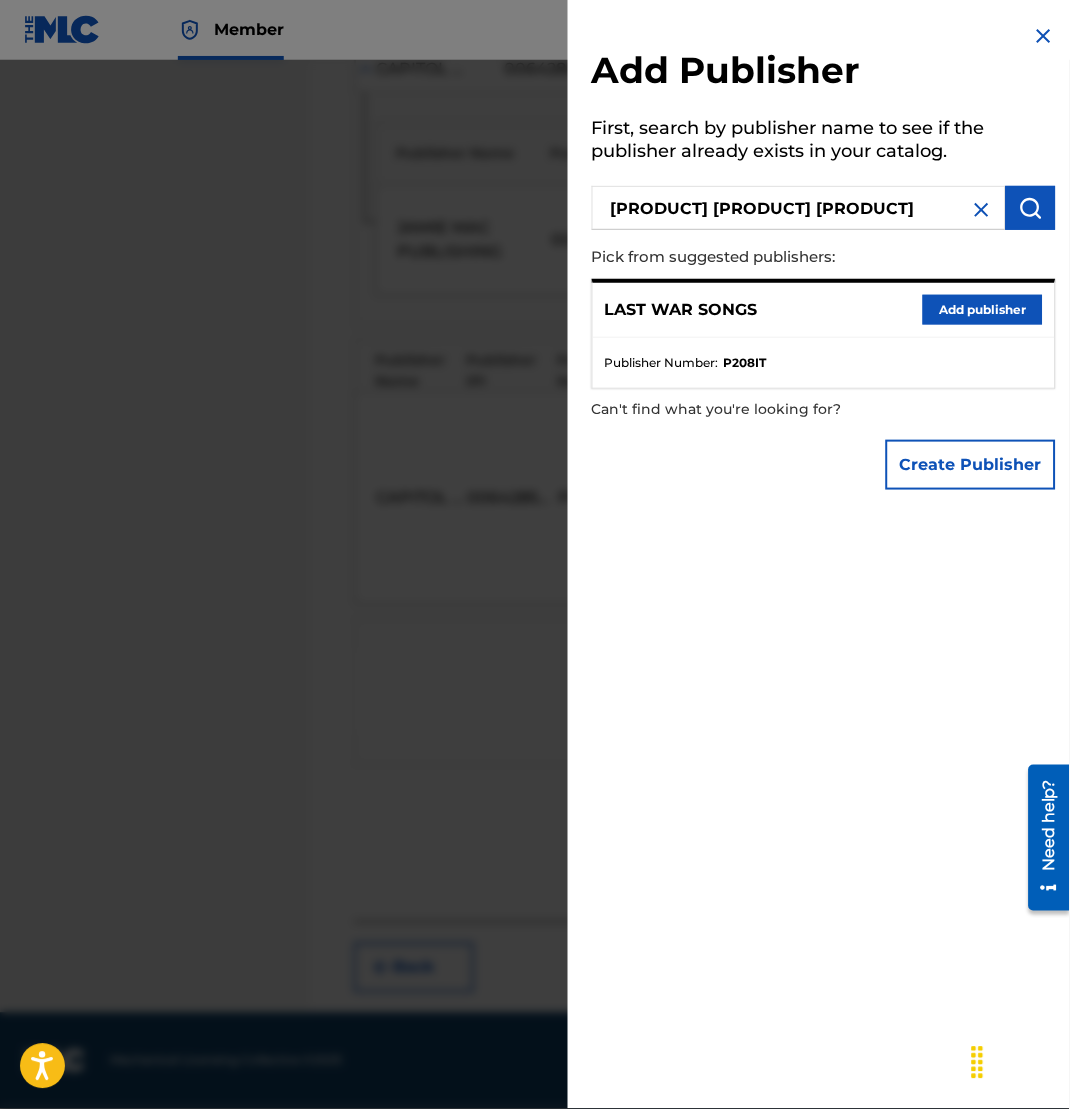 click on "LAST WAR SONGS Add publisher" at bounding box center (824, 310) 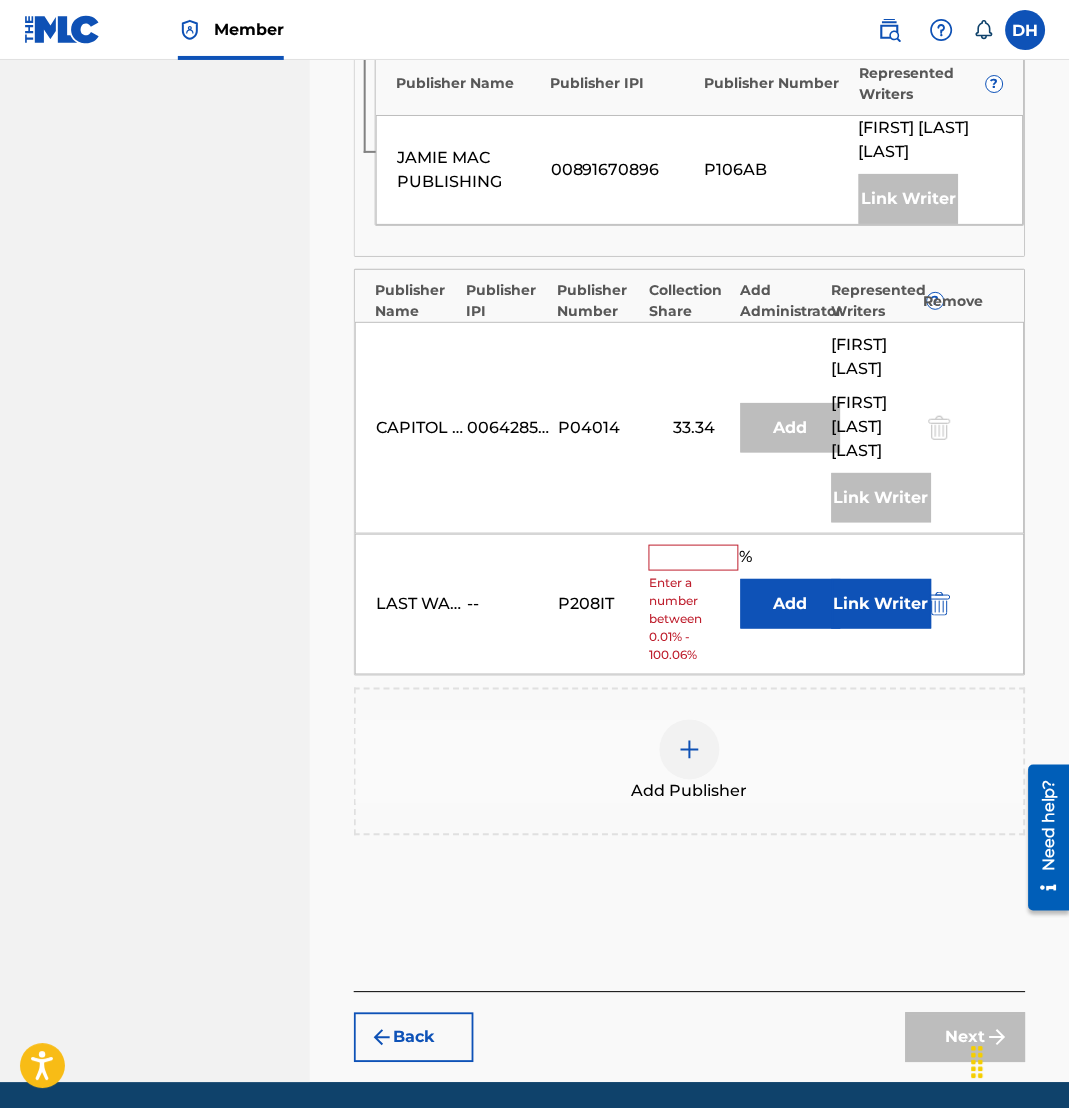 click on "Add" at bounding box center [791, 604] 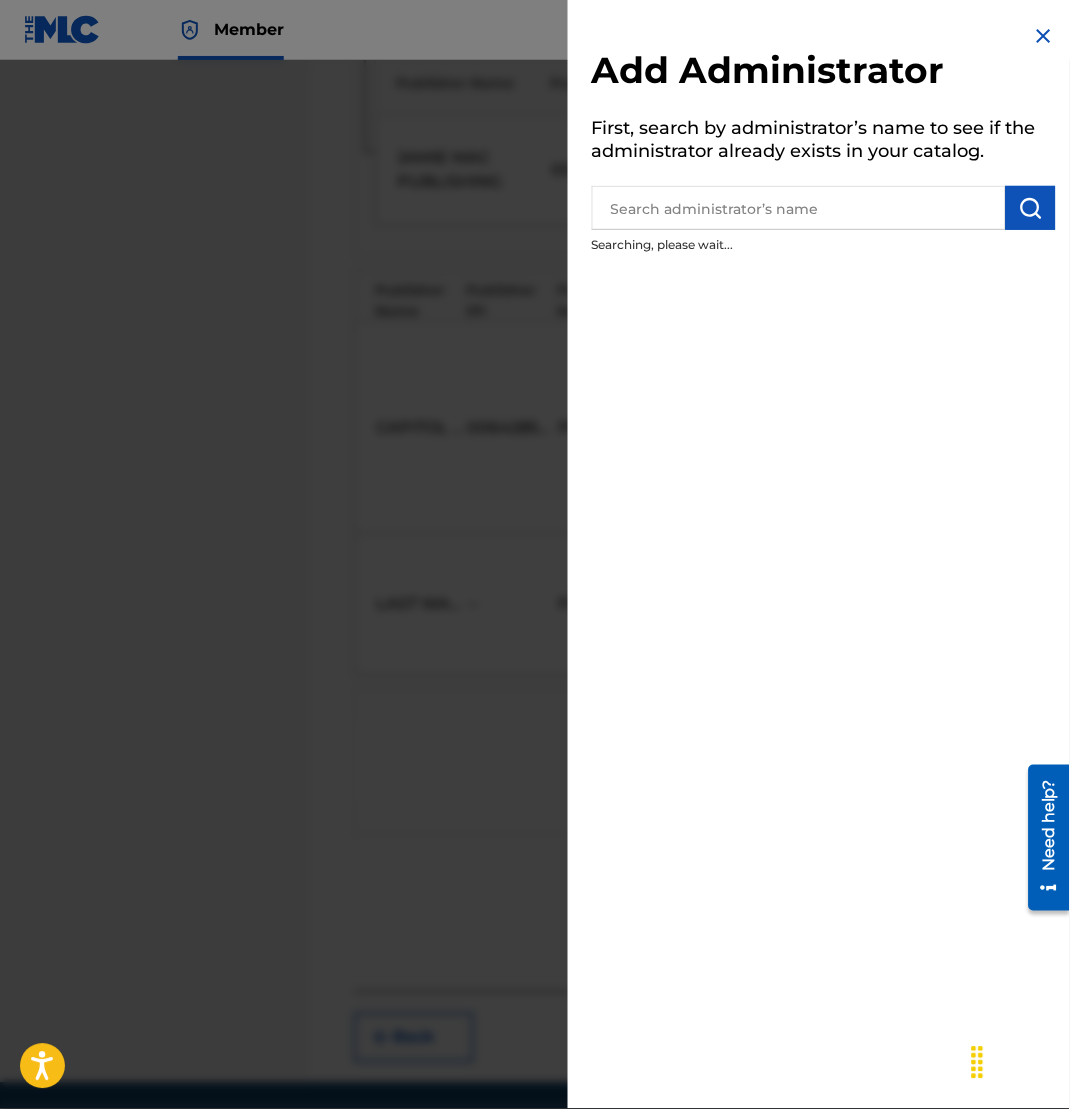click at bounding box center [799, 208] 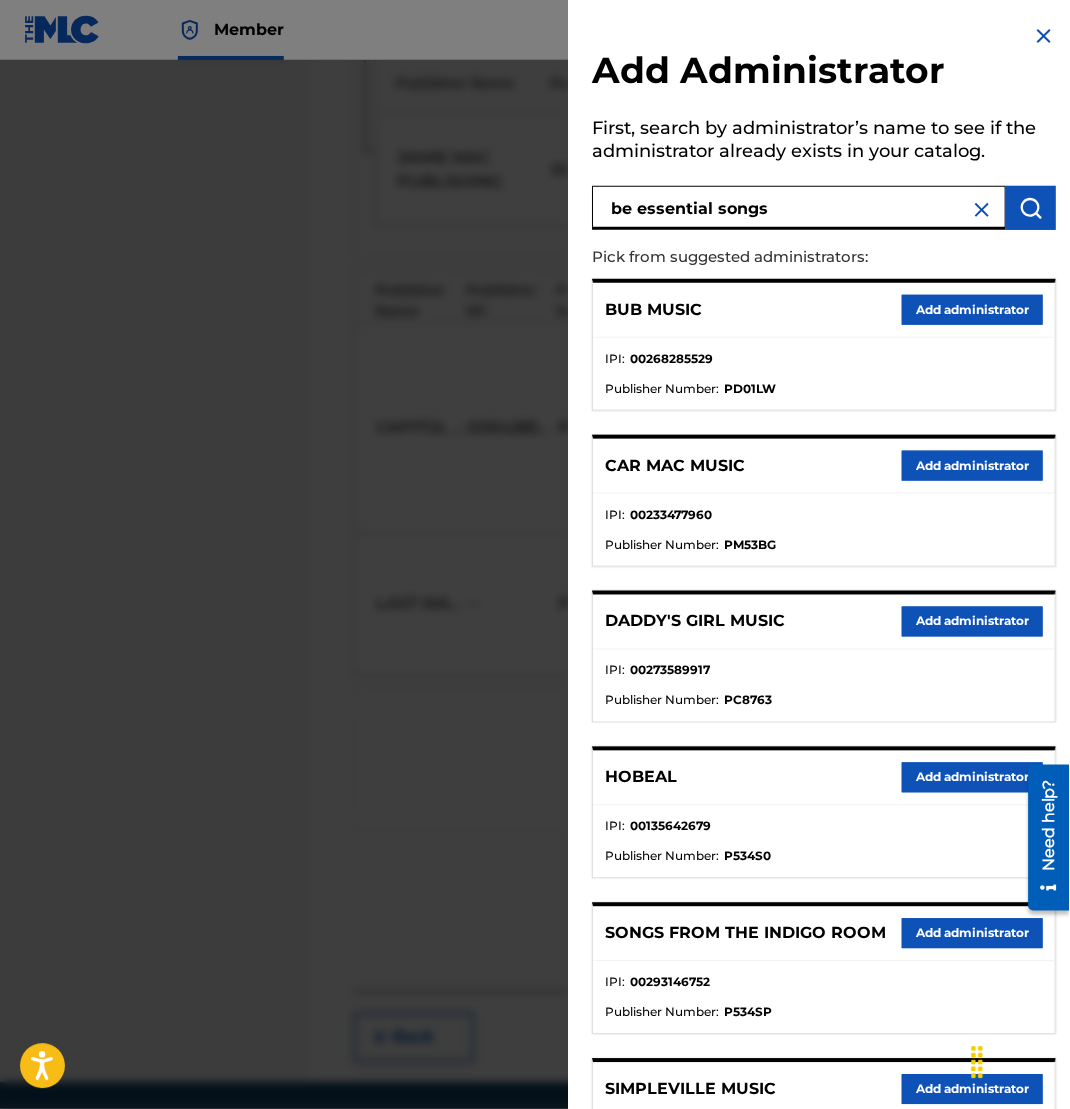 type on "be essential songs" 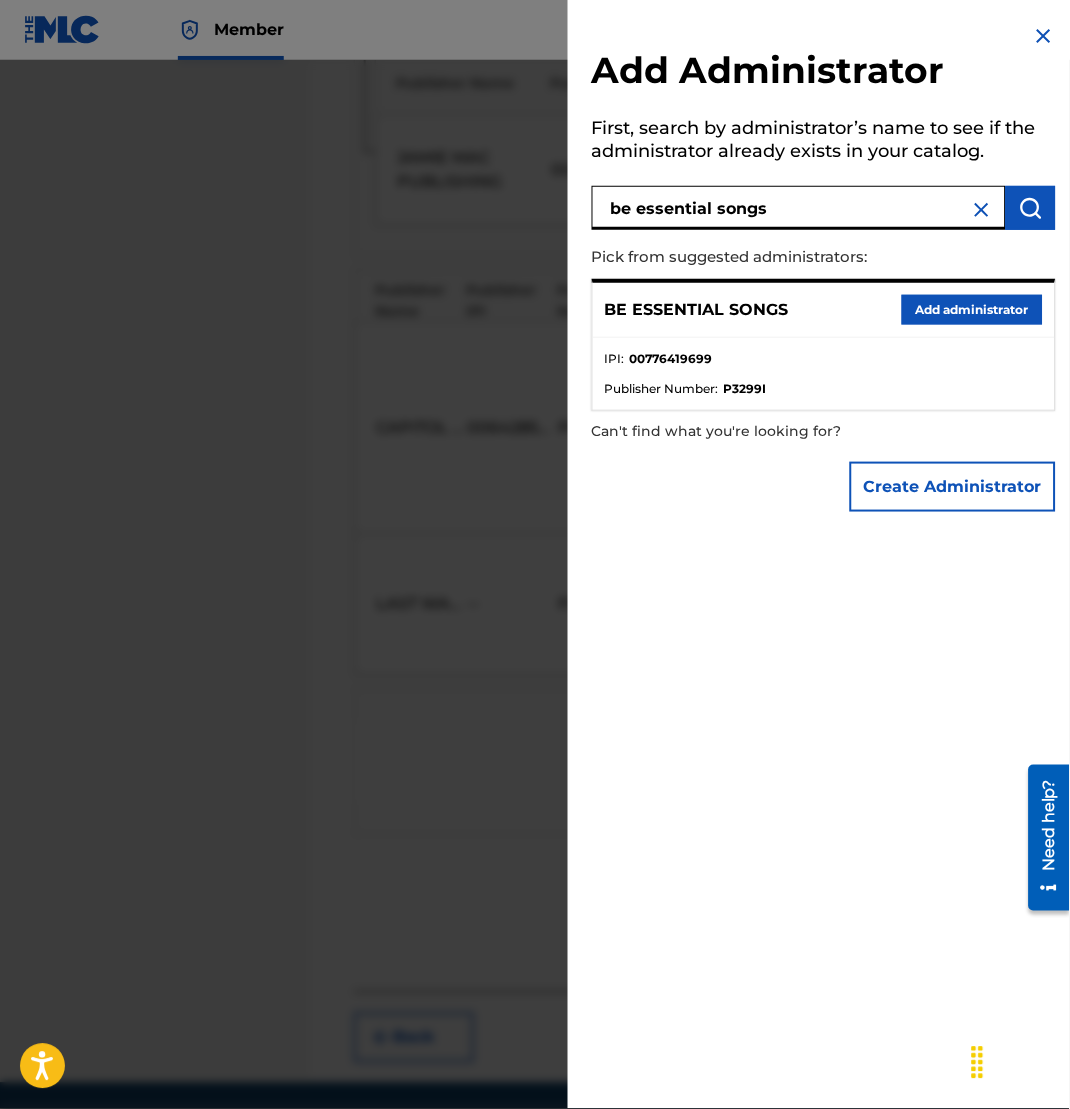 click on "Add administrator" at bounding box center (972, 310) 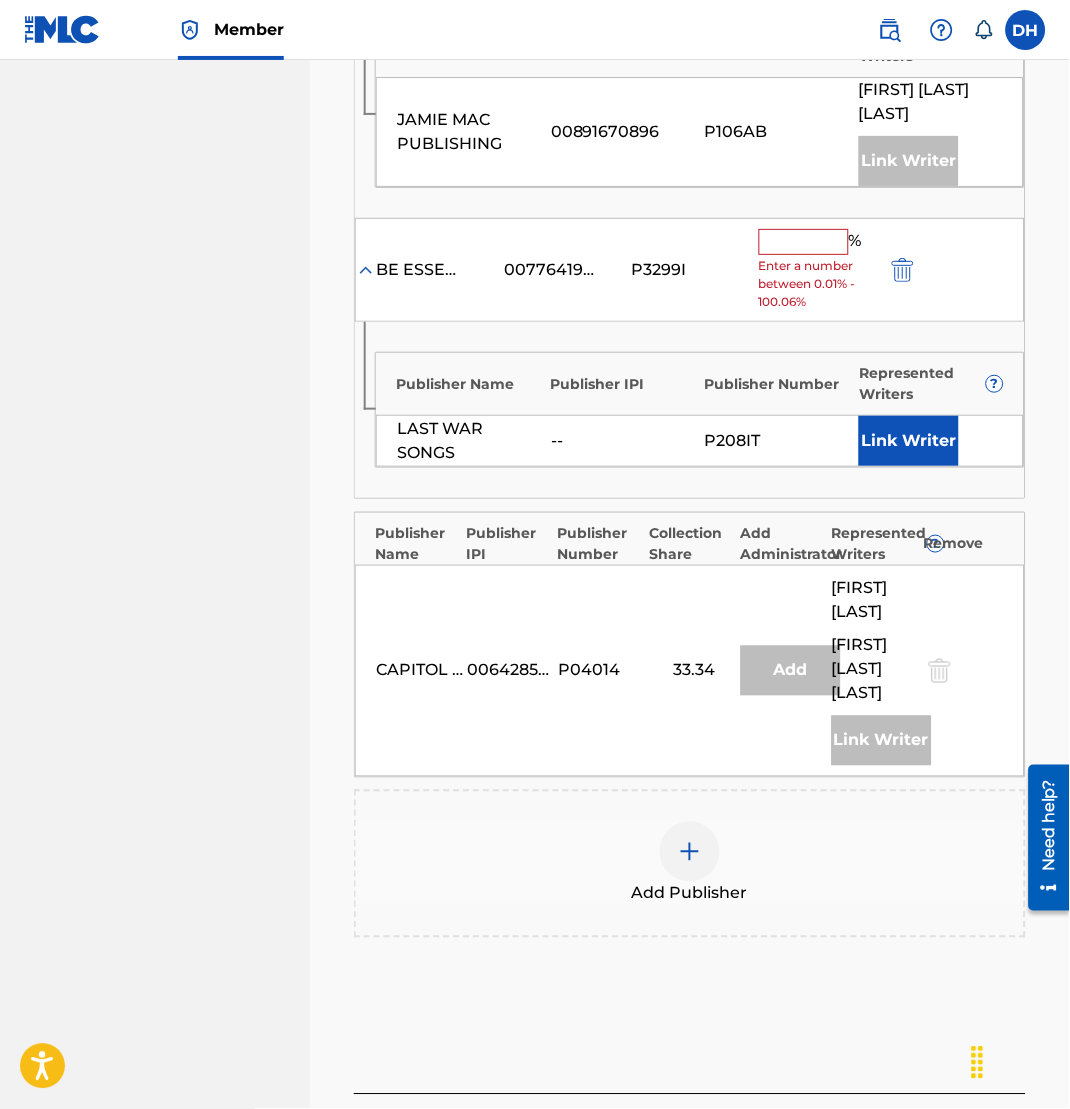 scroll, scrollTop: 1091, scrollLeft: 0, axis: vertical 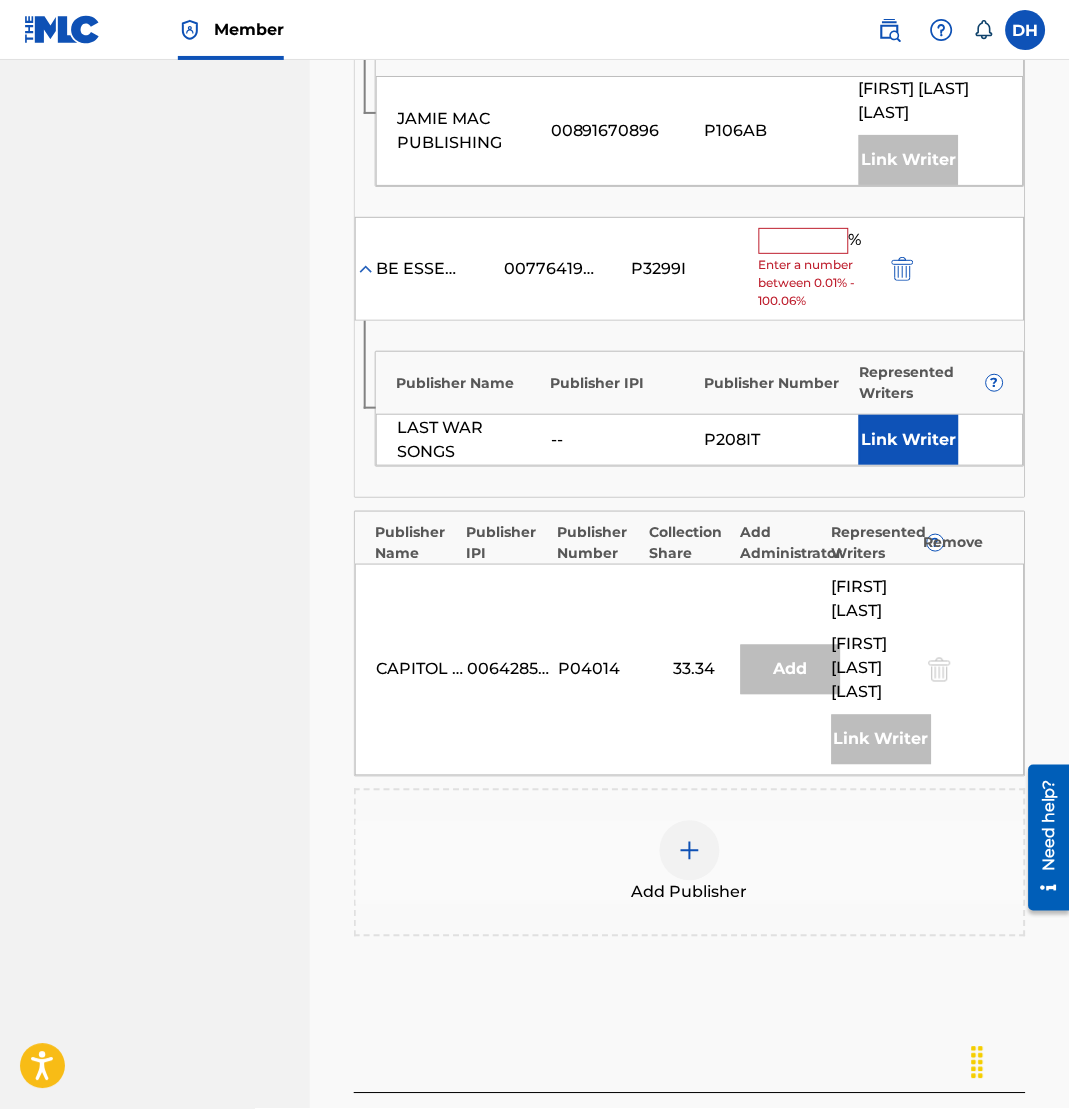 click at bounding box center (804, 241) 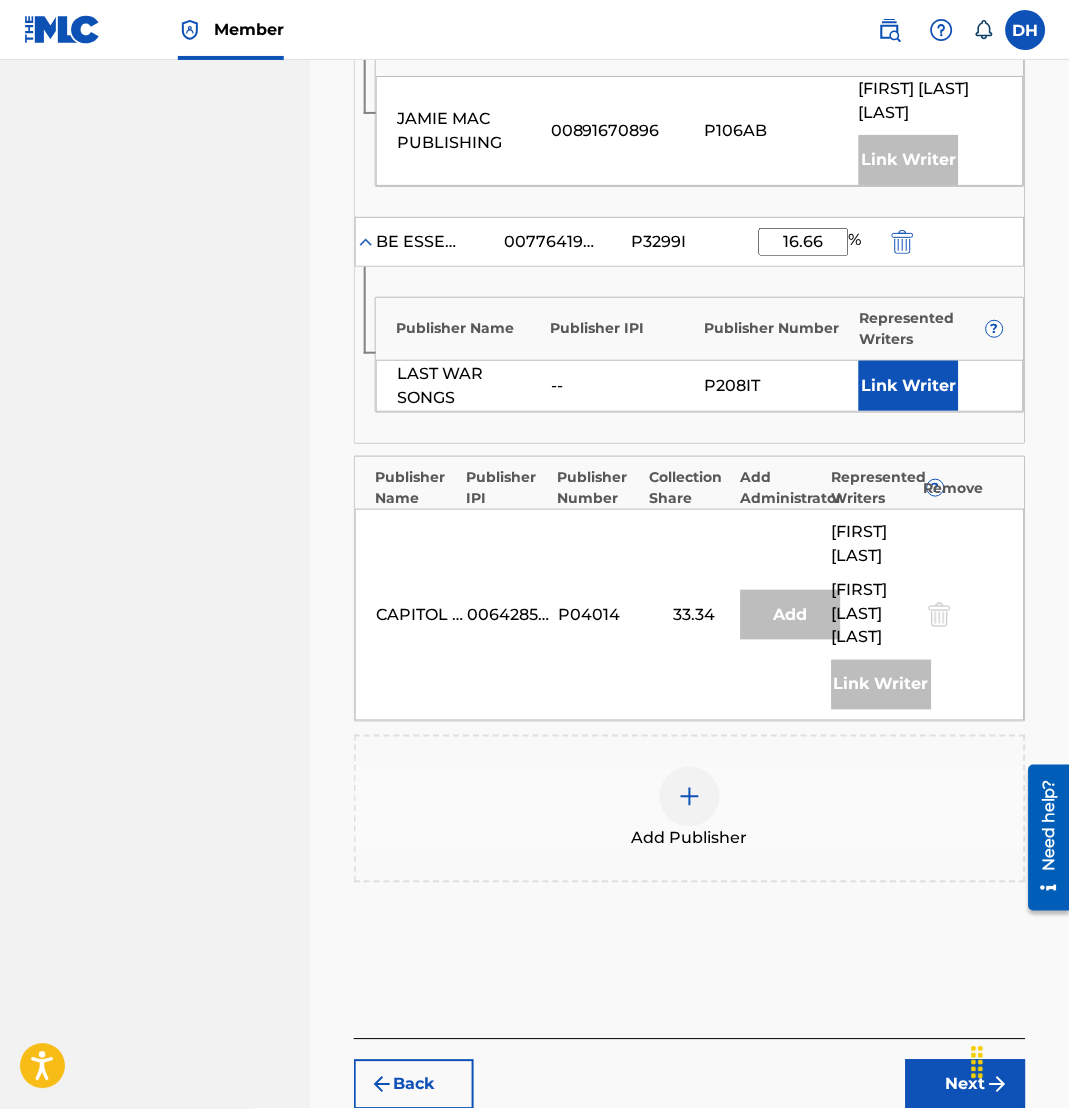 type on "16.66" 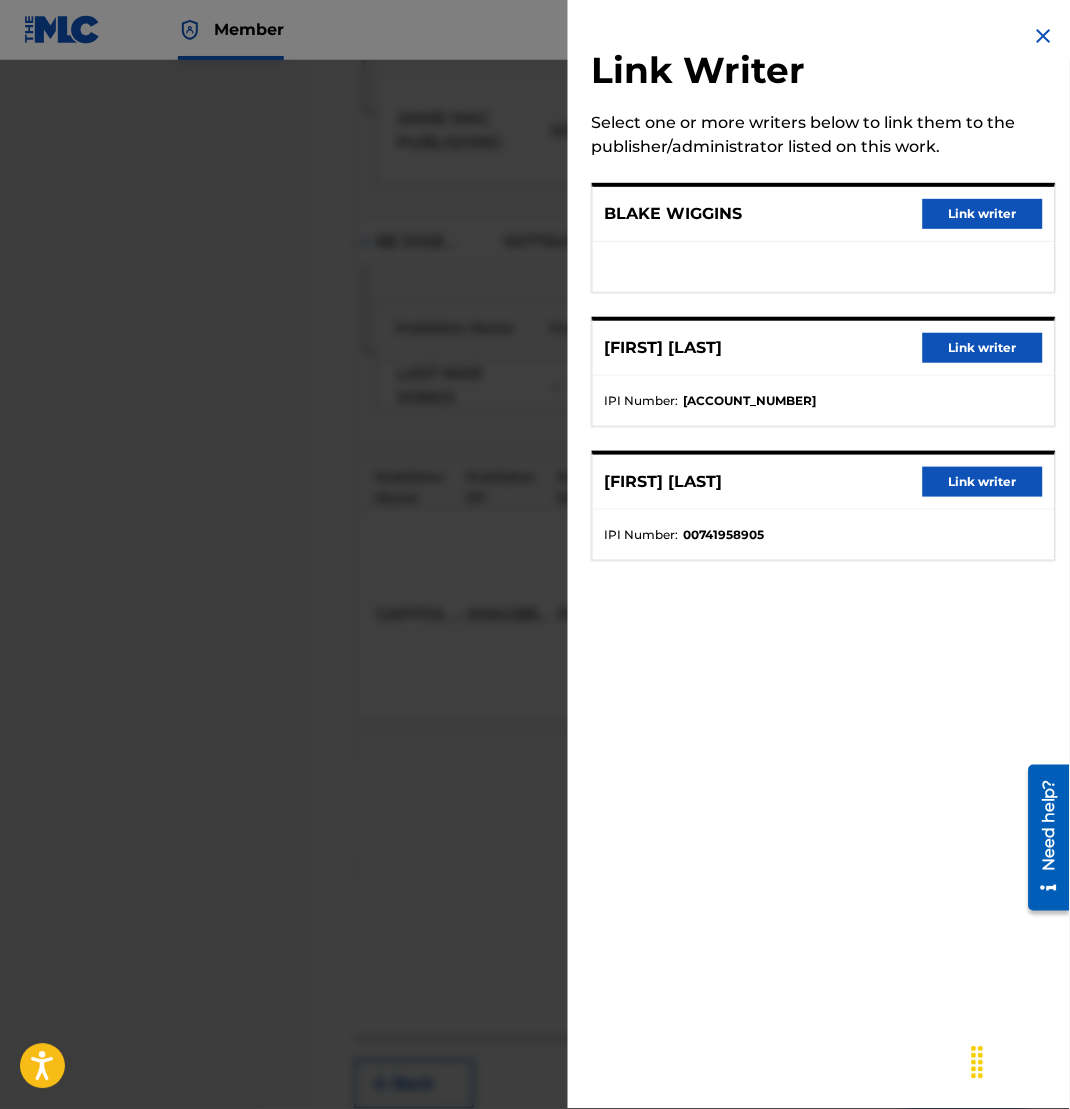 click on "Link writer" at bounding box center [983, 214] 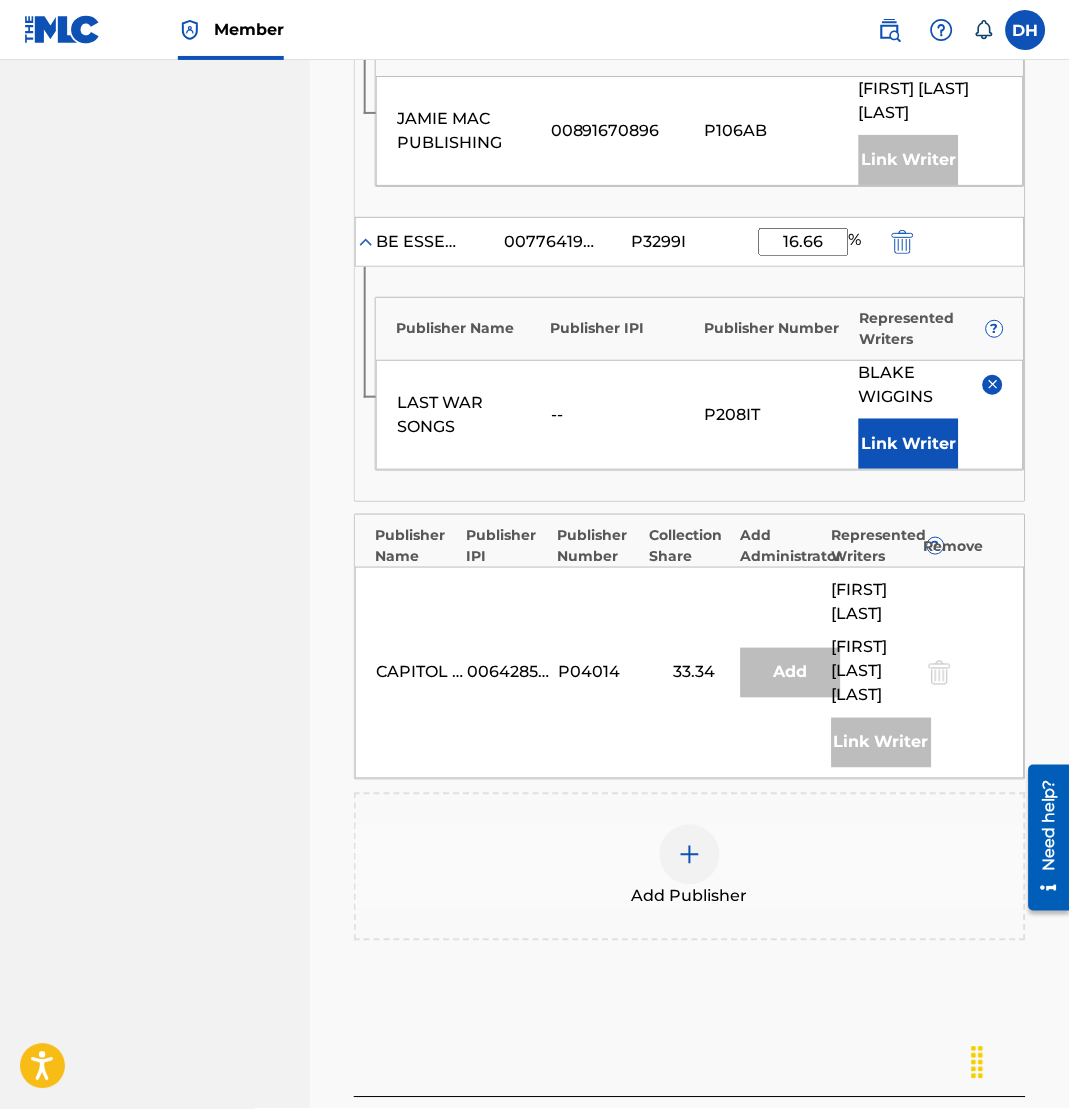 click on "Add Publisher" at bounding box center [690, 867] 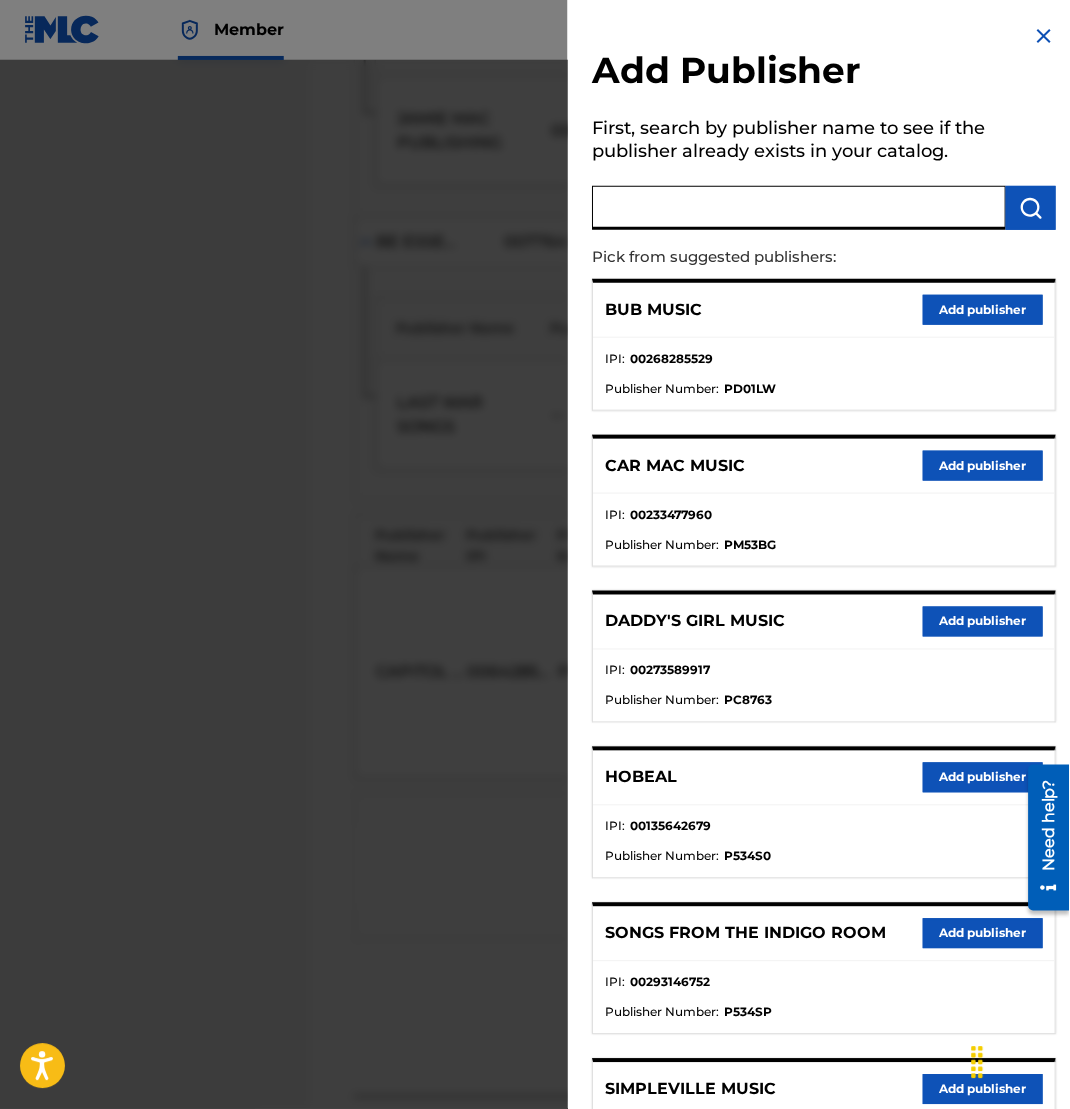 click at bounding box center (799, 208) 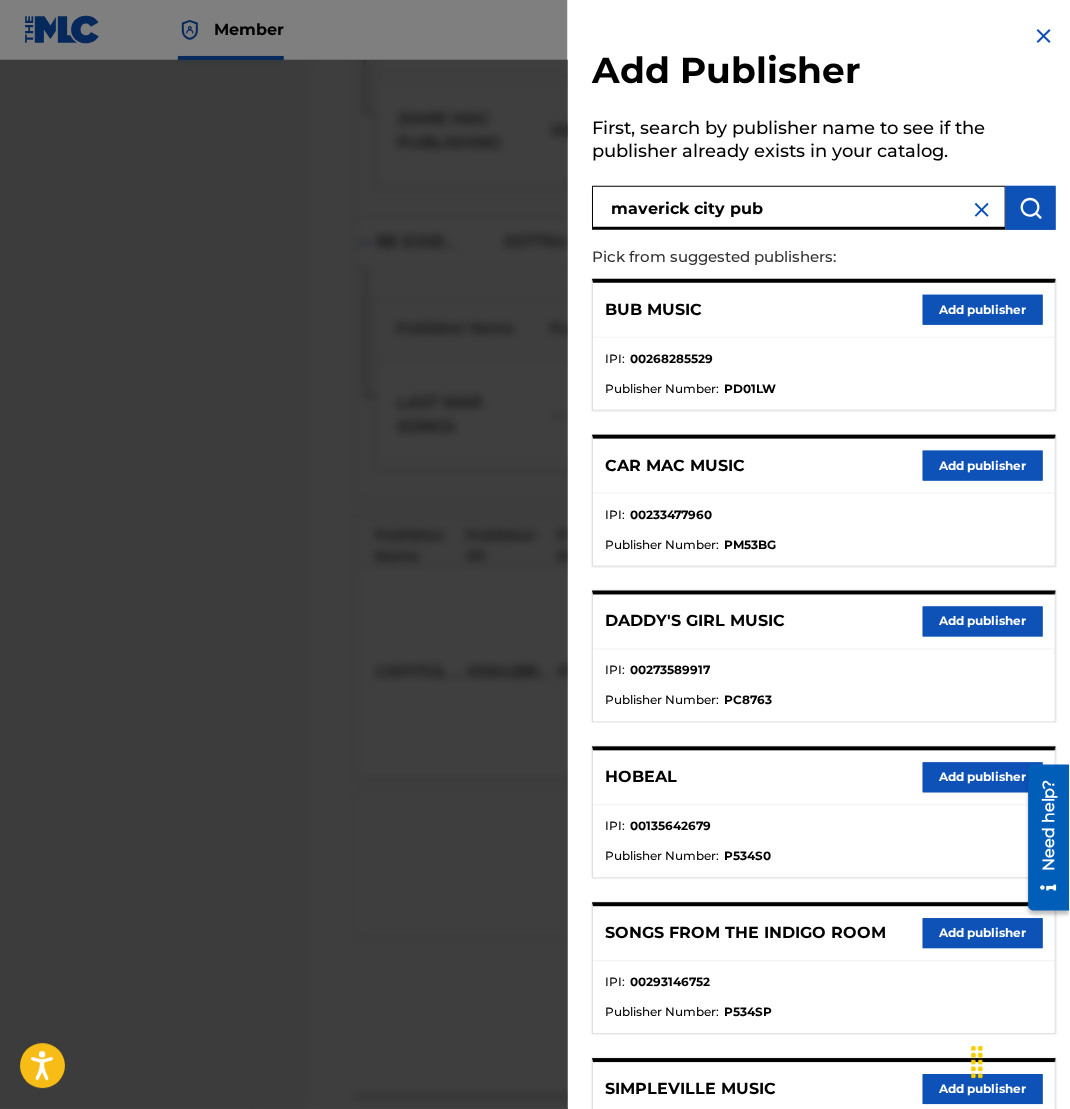 type on "maverick city pub" 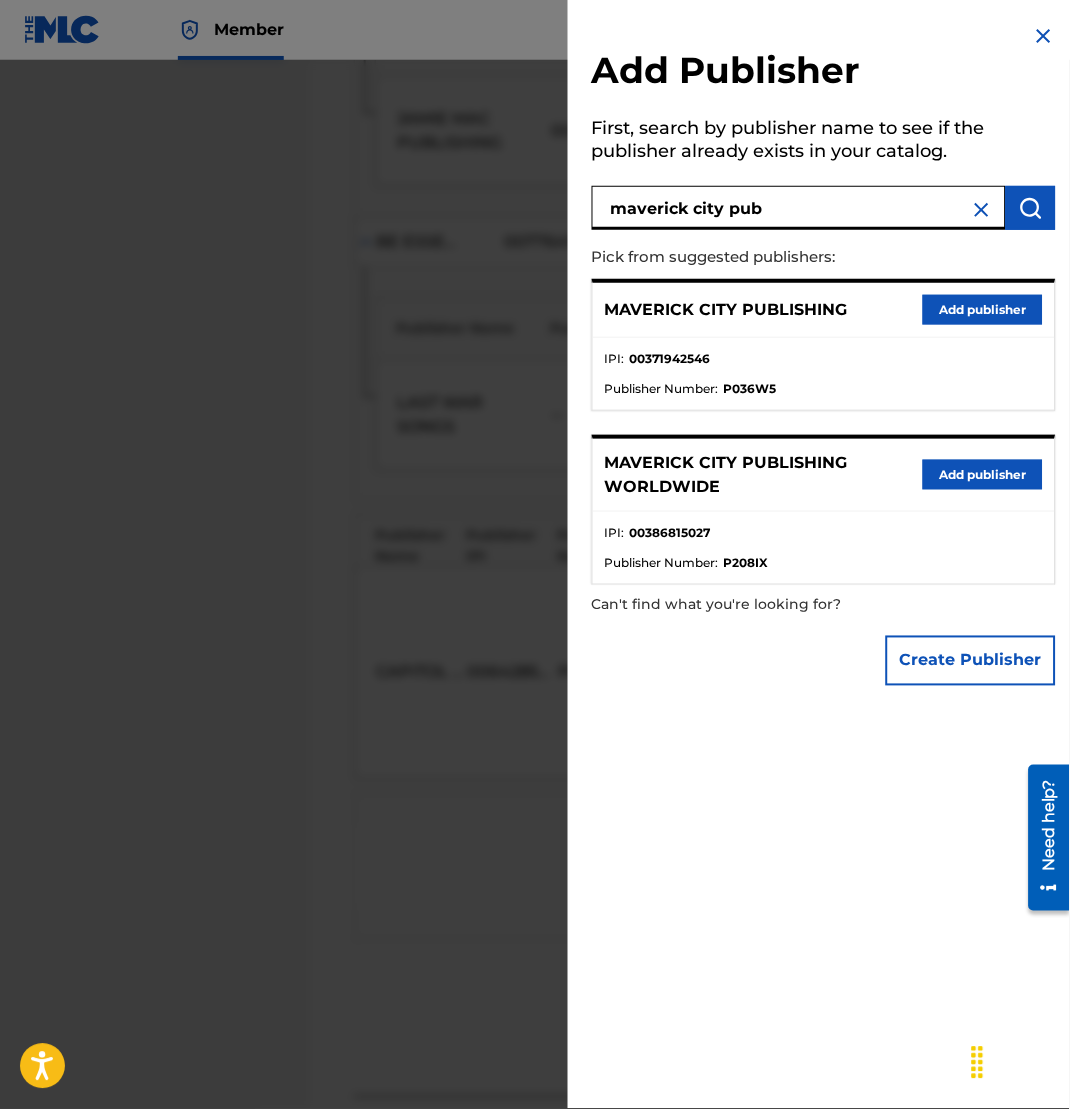 click on "Add publisher" at bounding box center [983, 310] 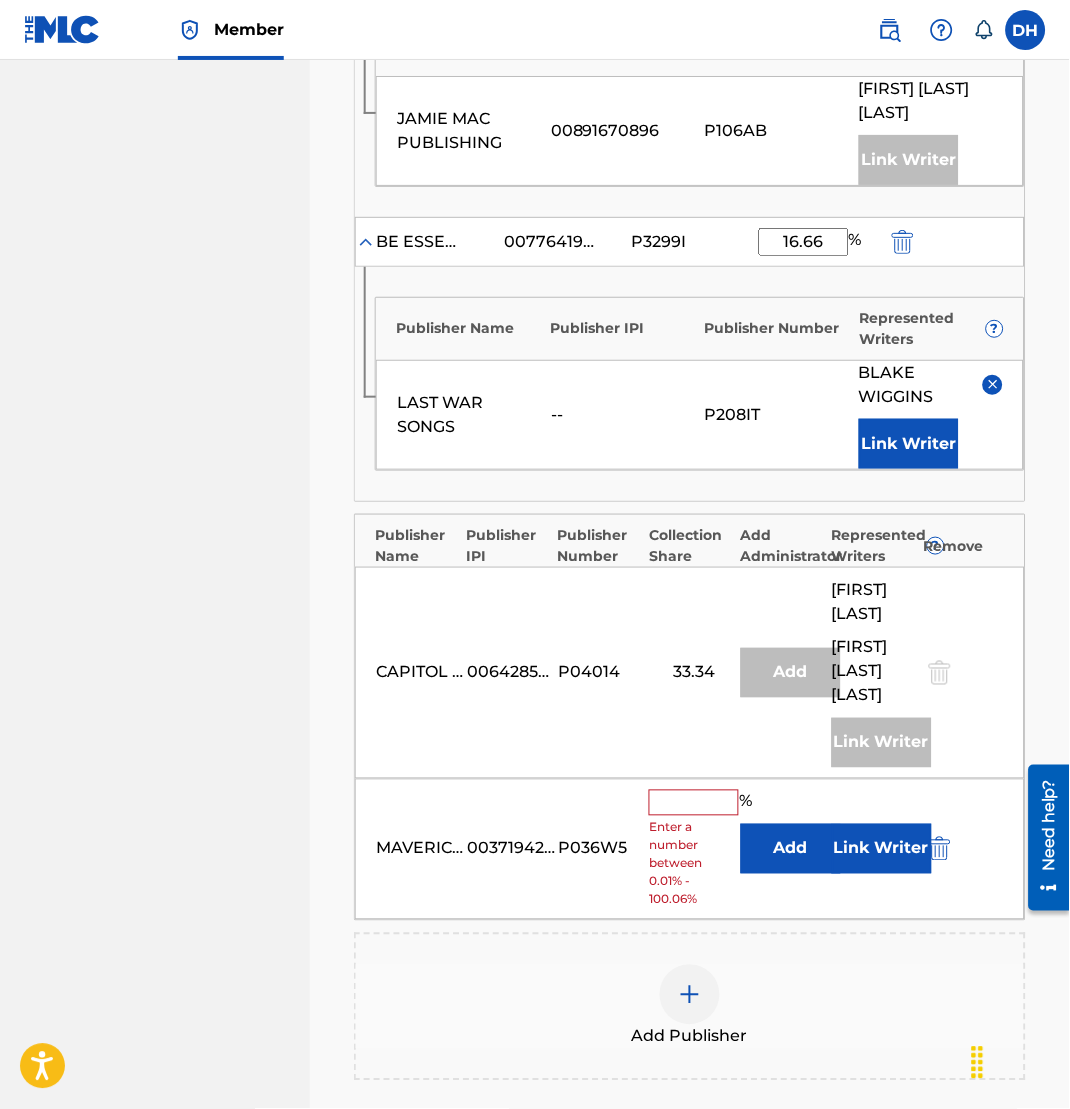 click on "Add" at bounding box center (791, 849) 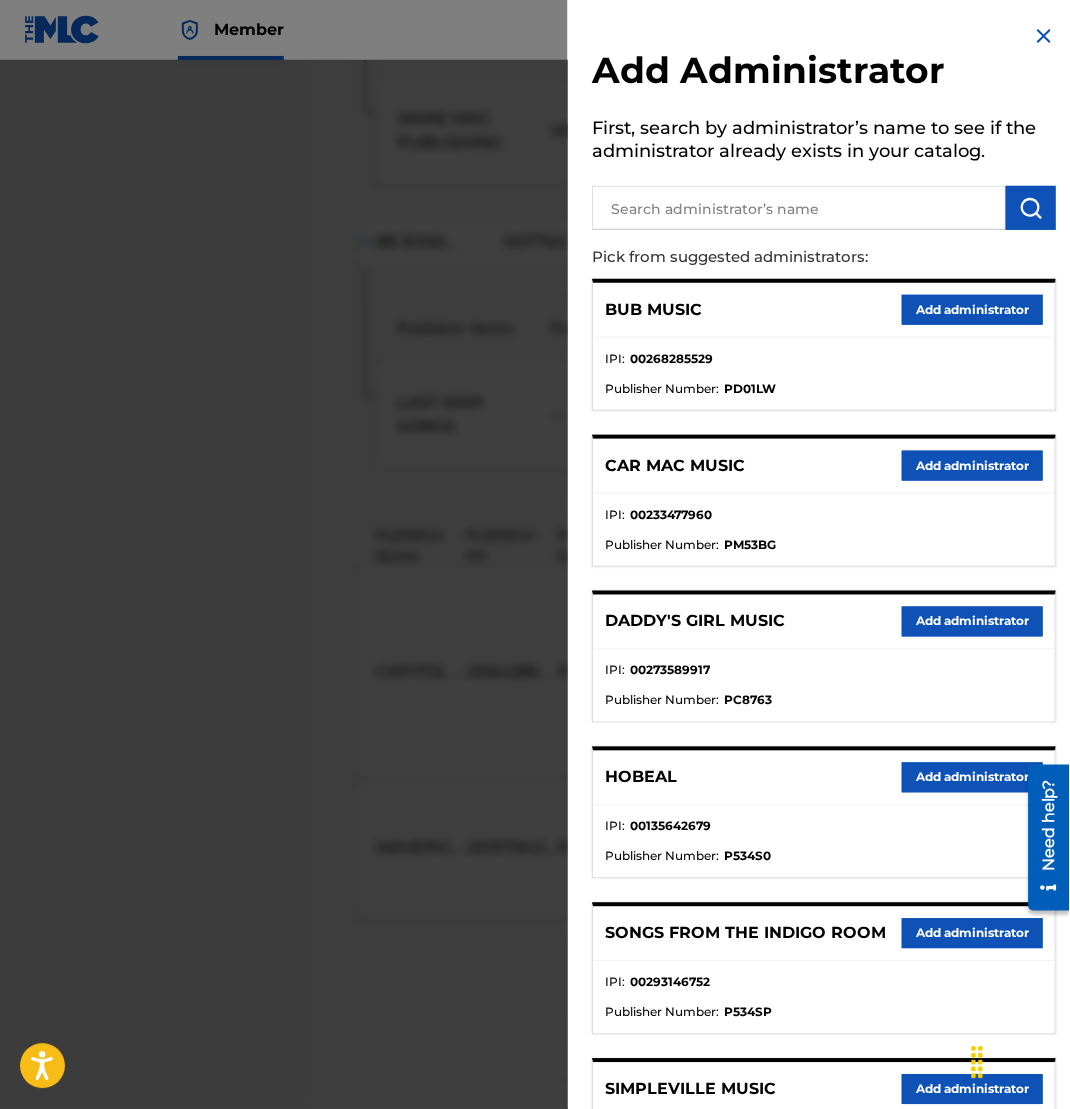 click at bounding box center [799, 208] 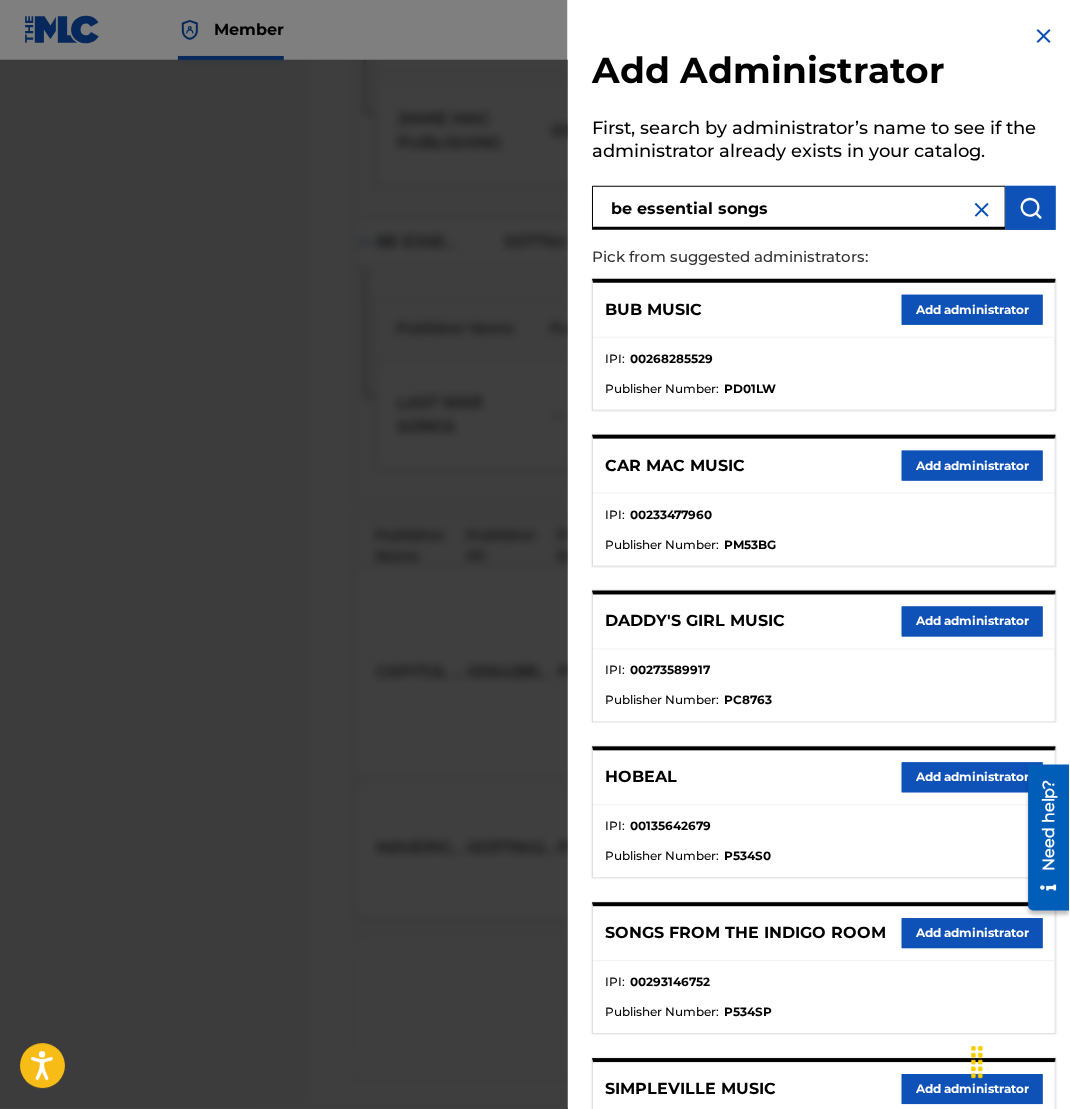 type on "be essential songs" 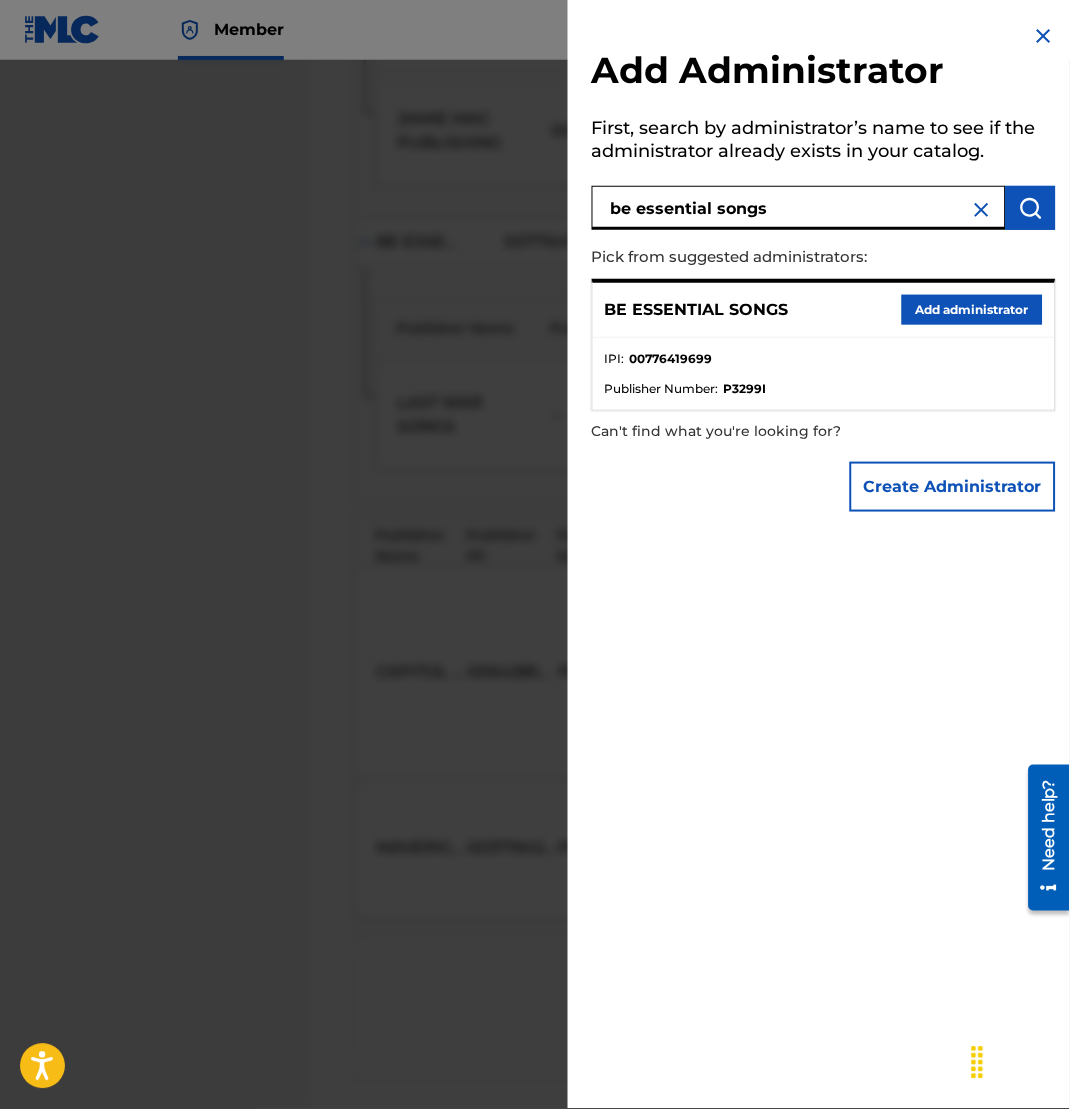 click on "Add administrator" at bounding box center [972, 310] 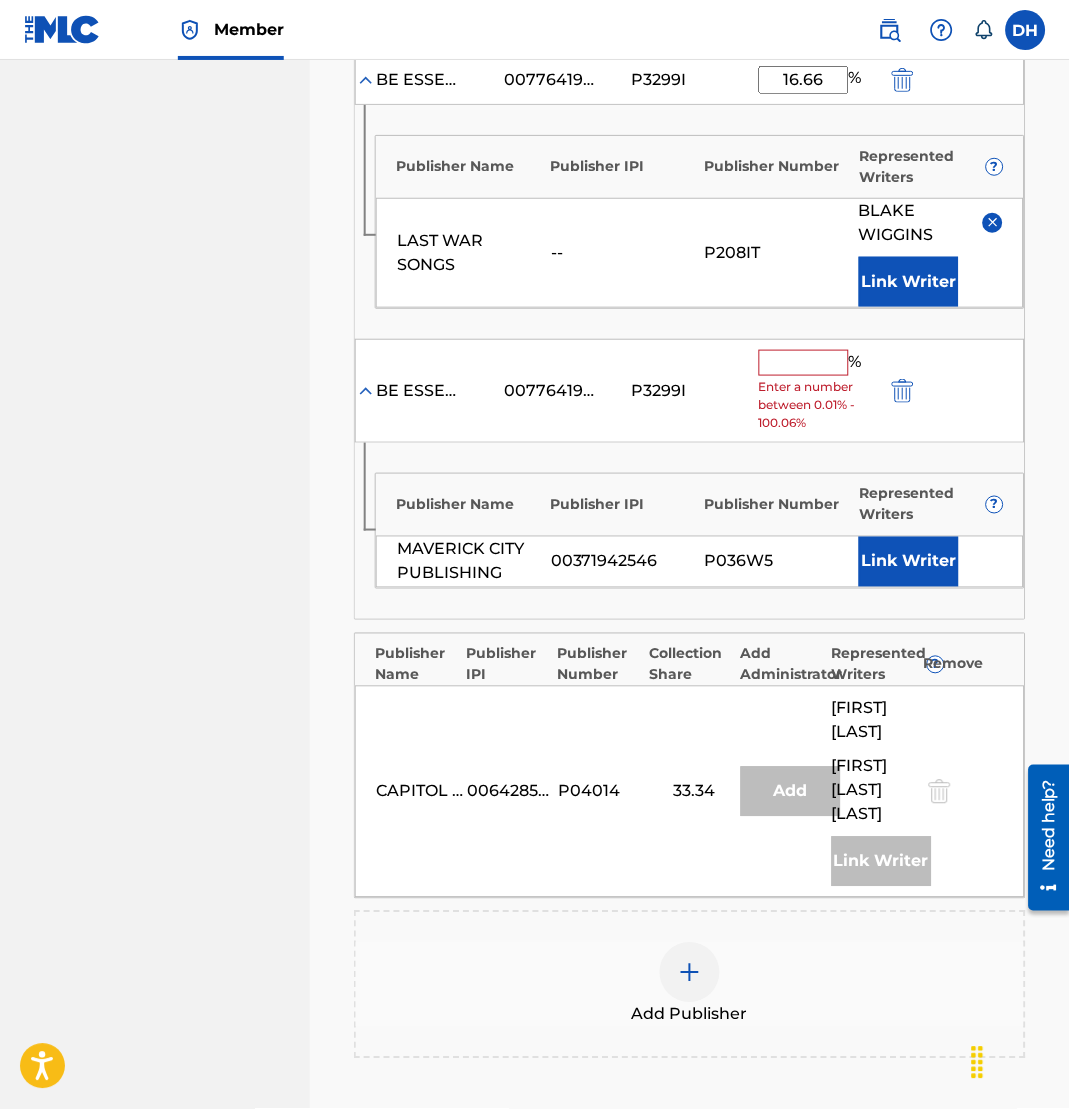 scroll, scrollTop: 1256, scrollLeft: 0, axis: vertical 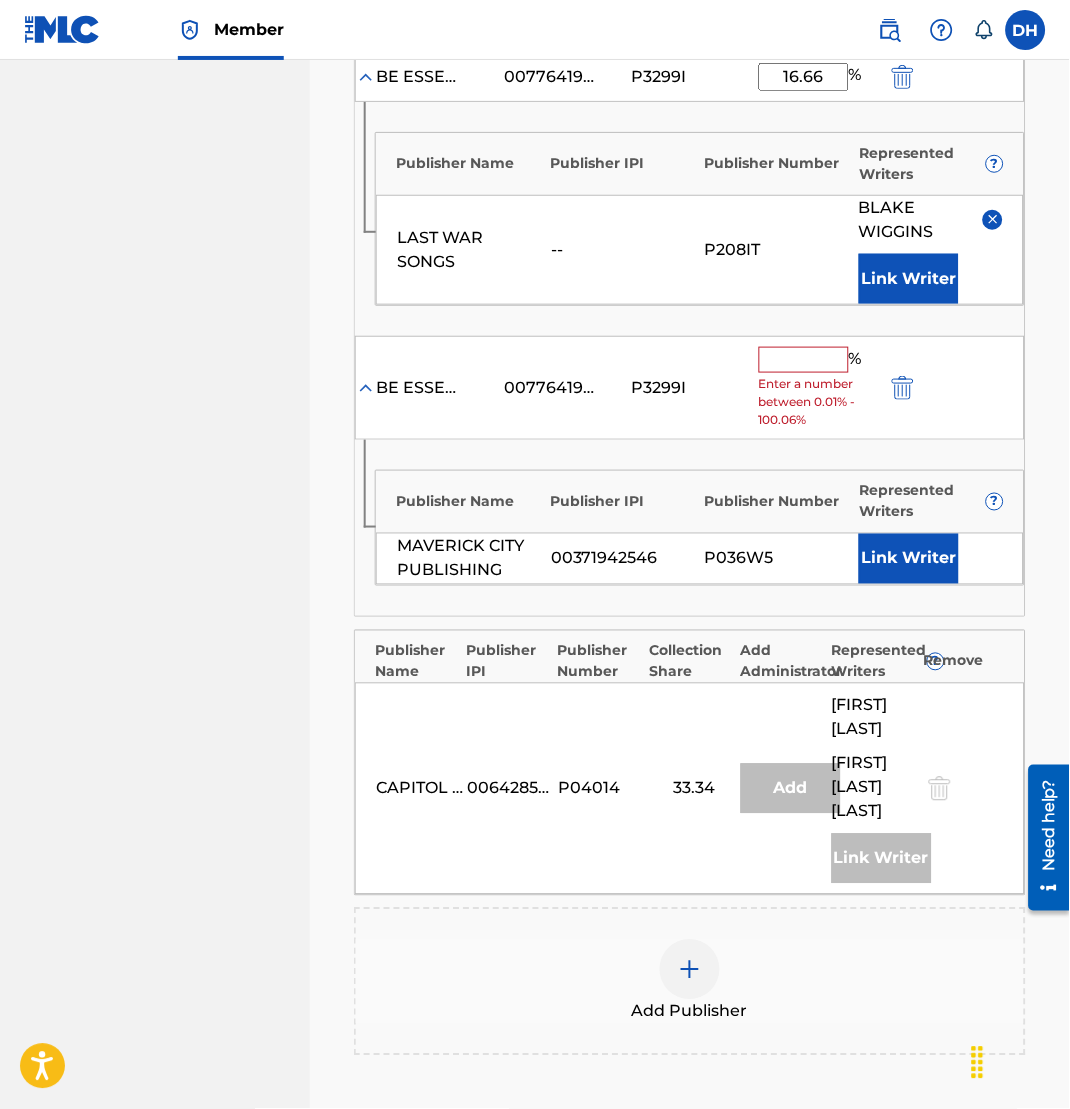 click at bounding box center (804, 360) 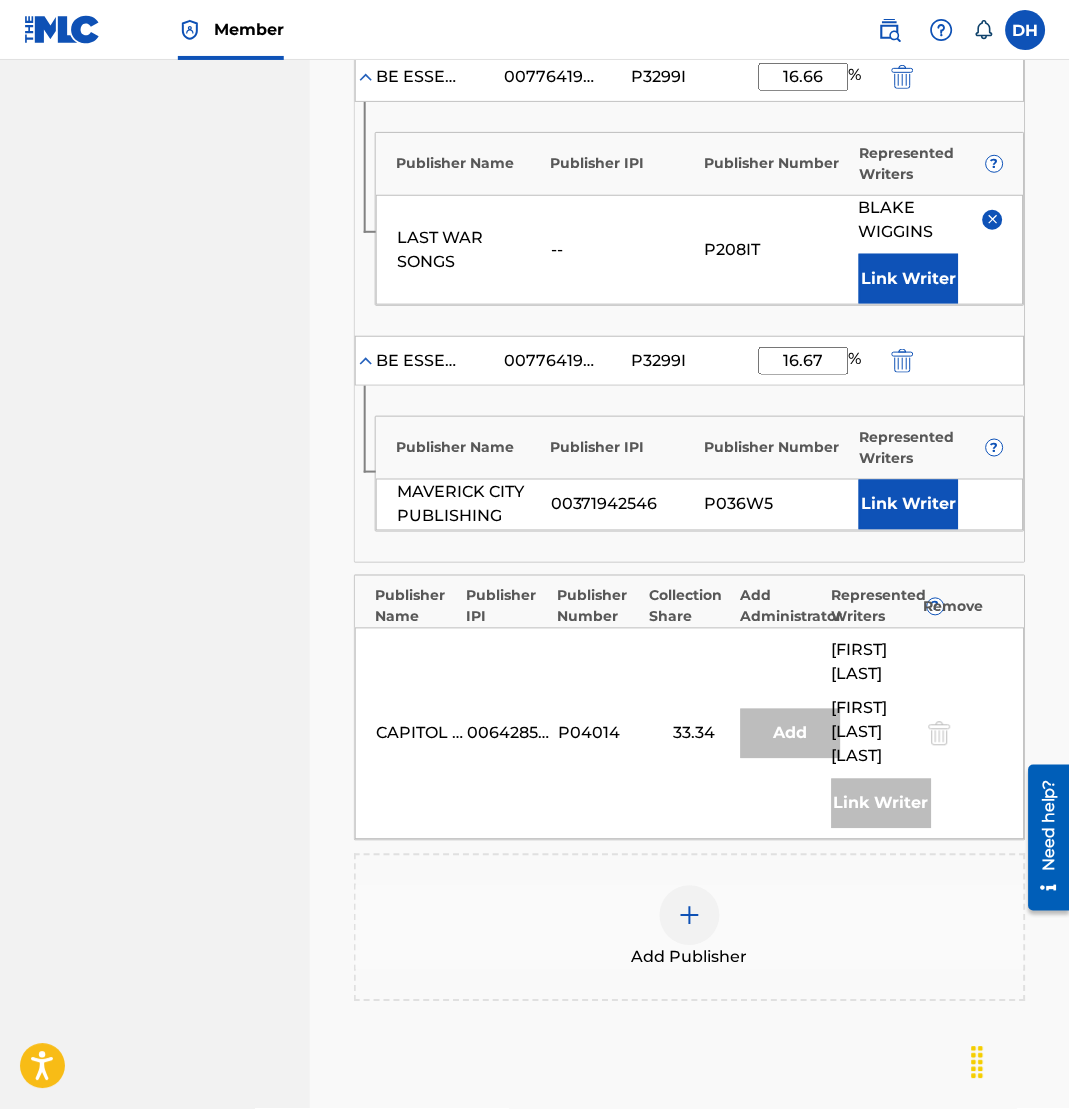 type on "16.67" 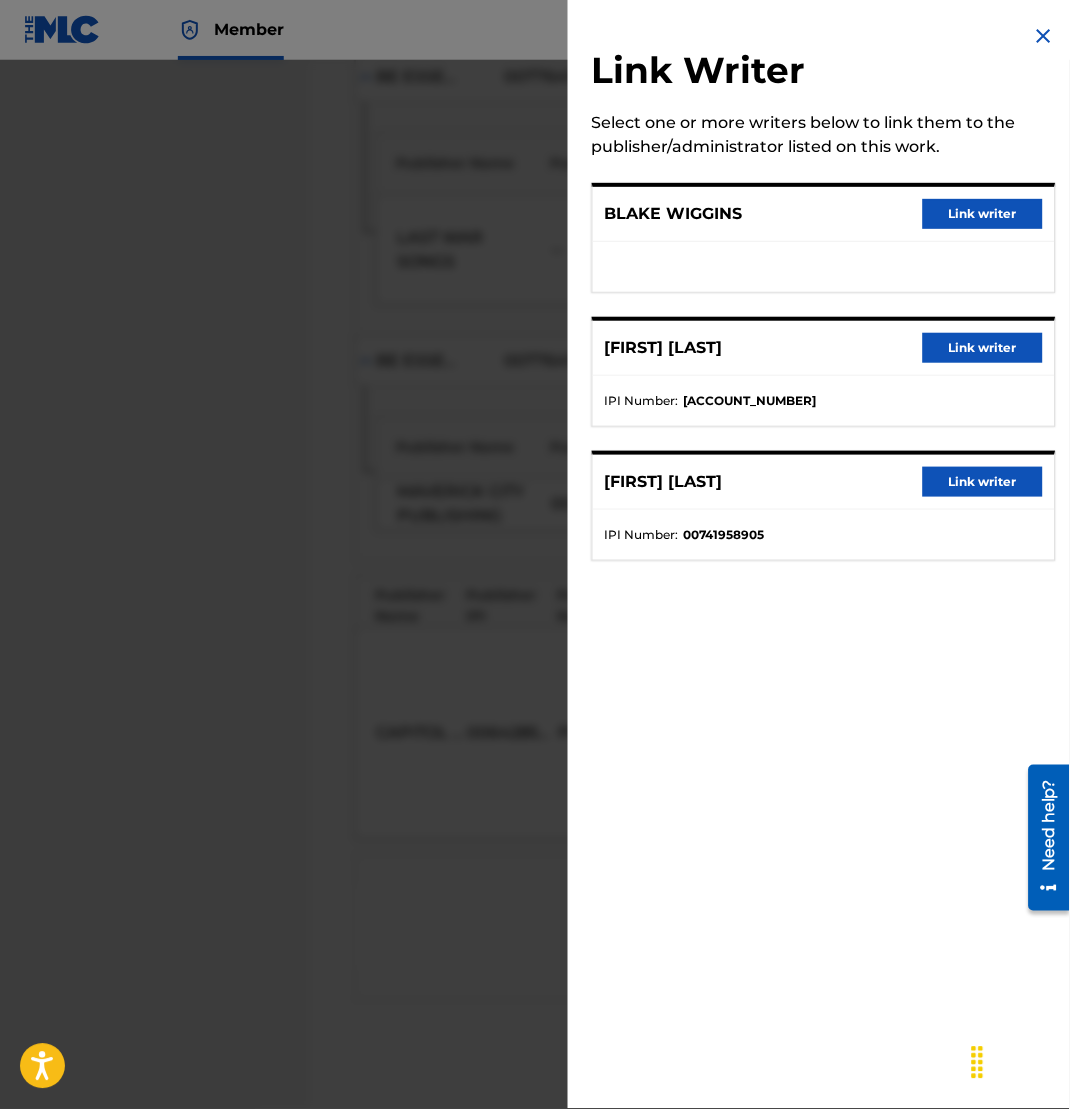 click on "Link writer" at bounding box center [983, 214] 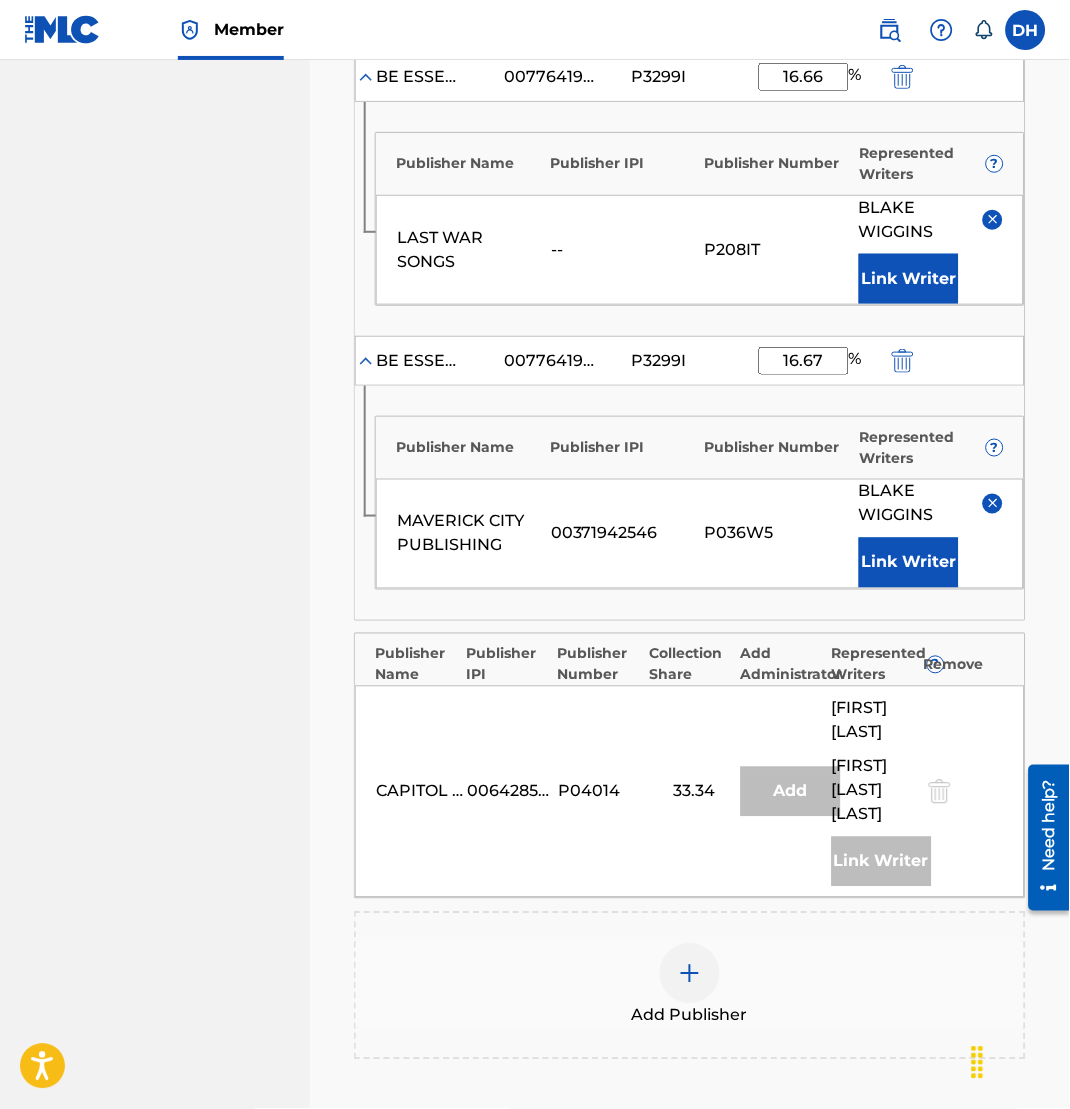 scroll, scrollTop: 1618, scrollLeft: 0, axis: vertical 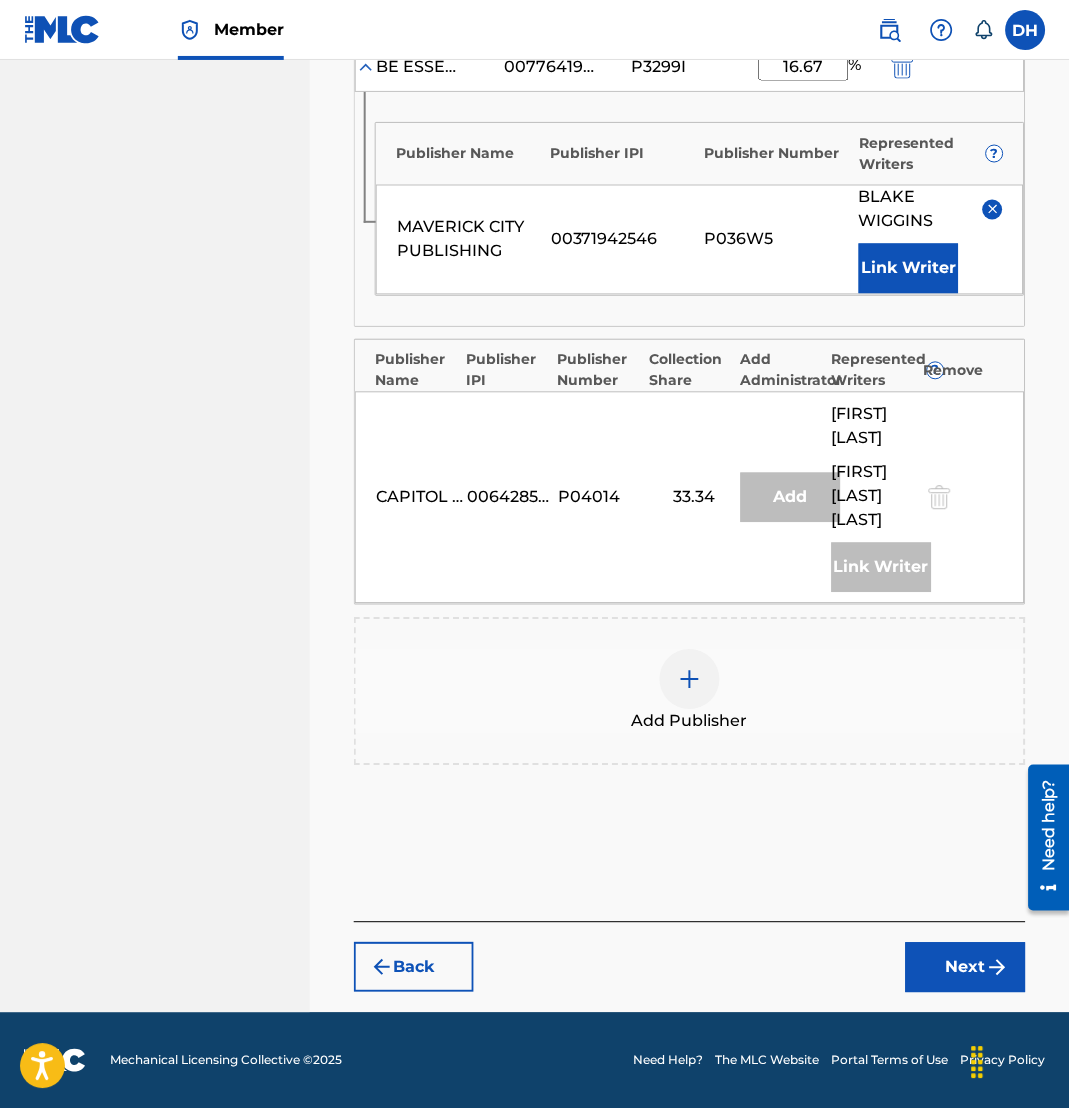 click on "Next" at bounding box center [966, 968] 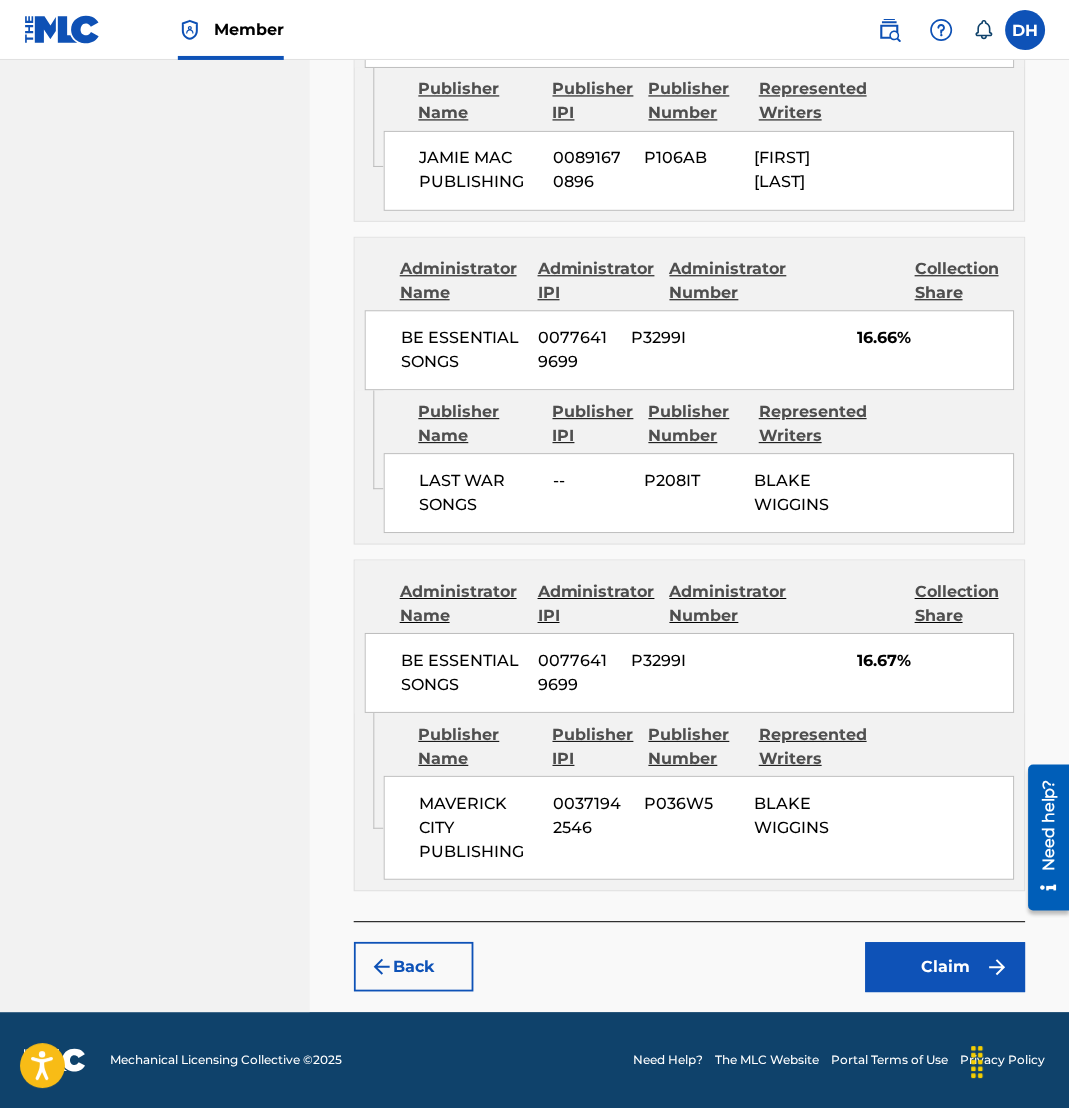 scroll, scrollTop: 1766, scrollLeft: 0, axis: vertical 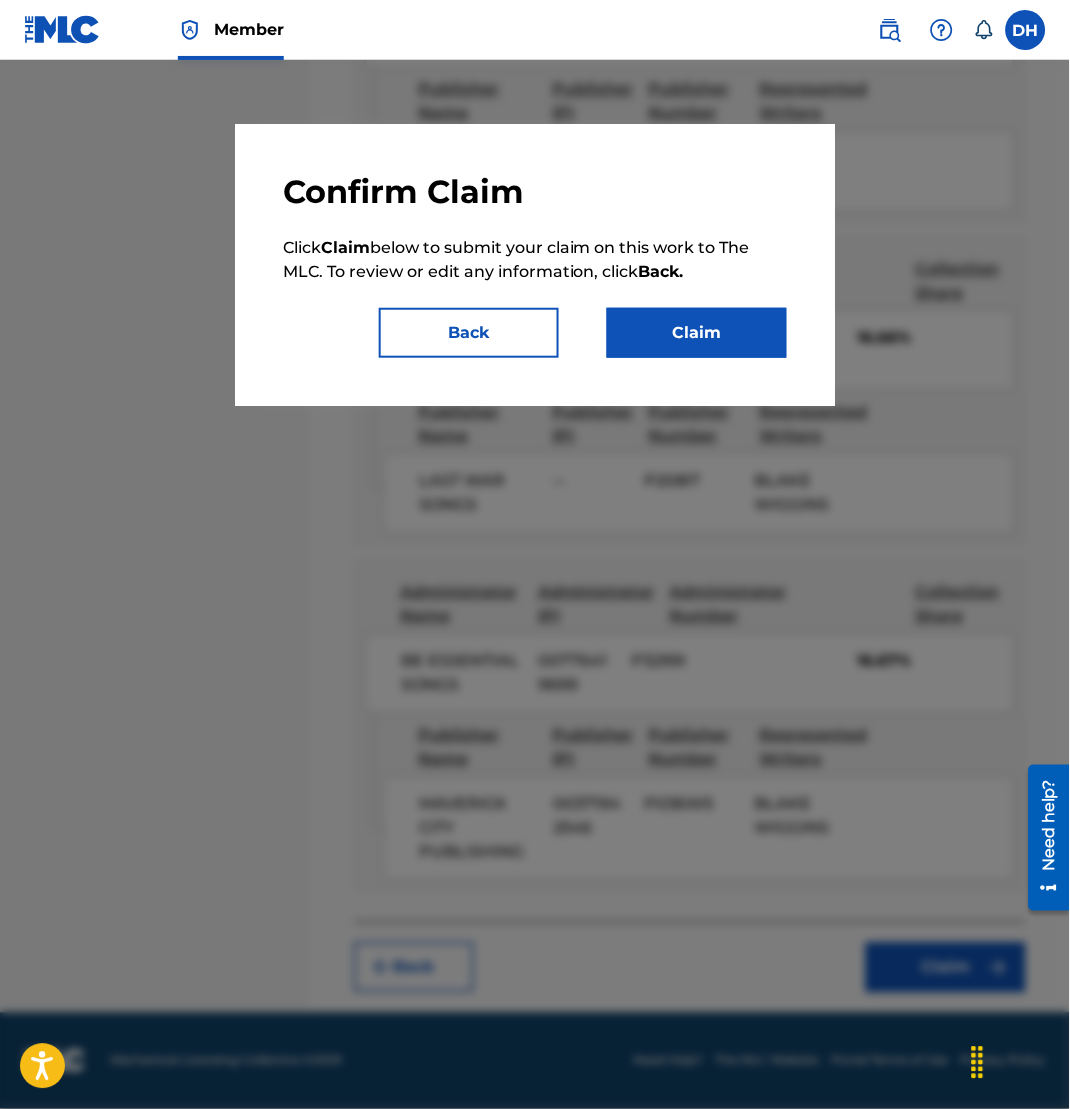 click on "Claim" at bounding box center (697, 333) 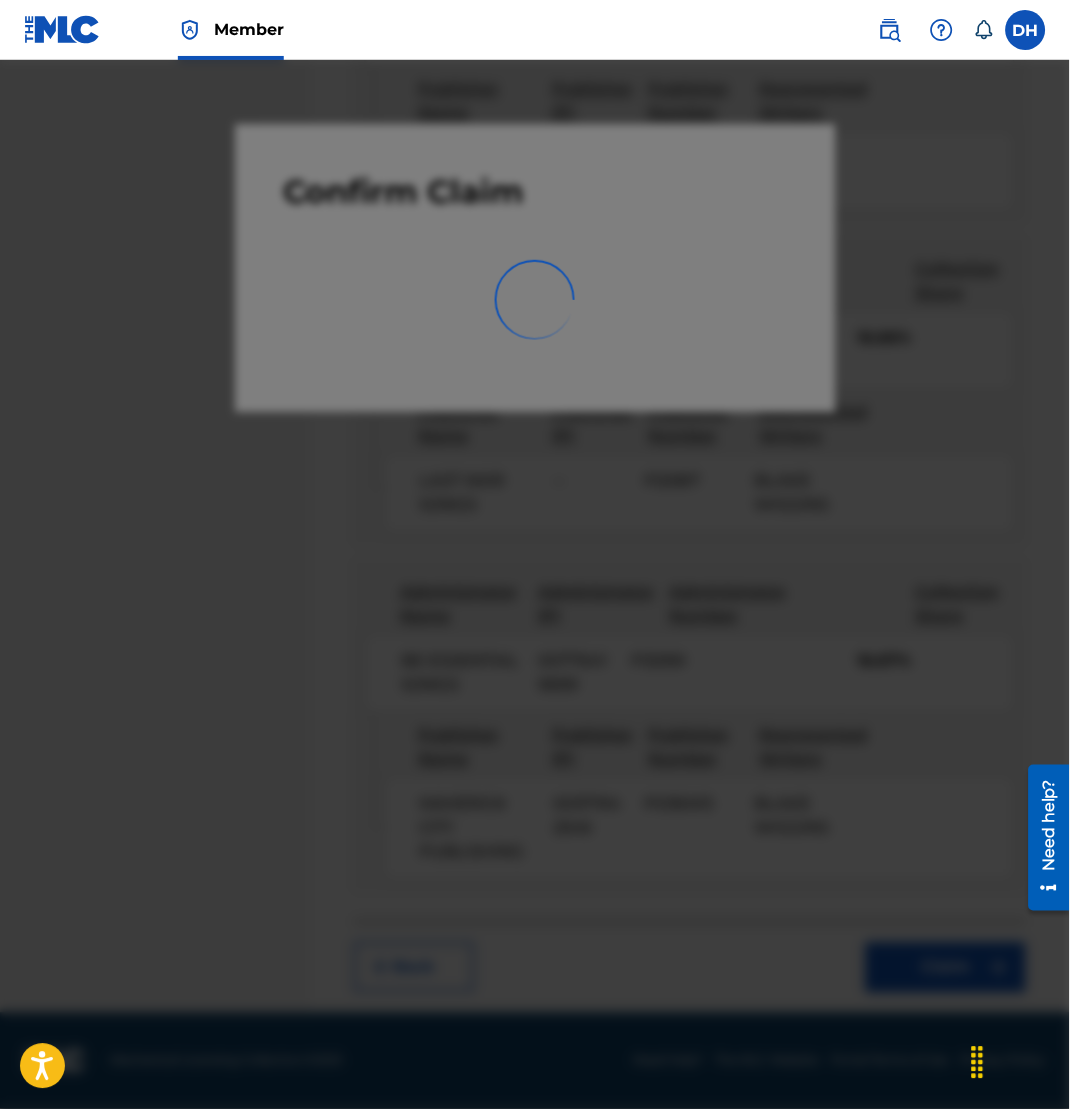 scroll, scrollTop: 0, scrollLeft: 0, axis: both 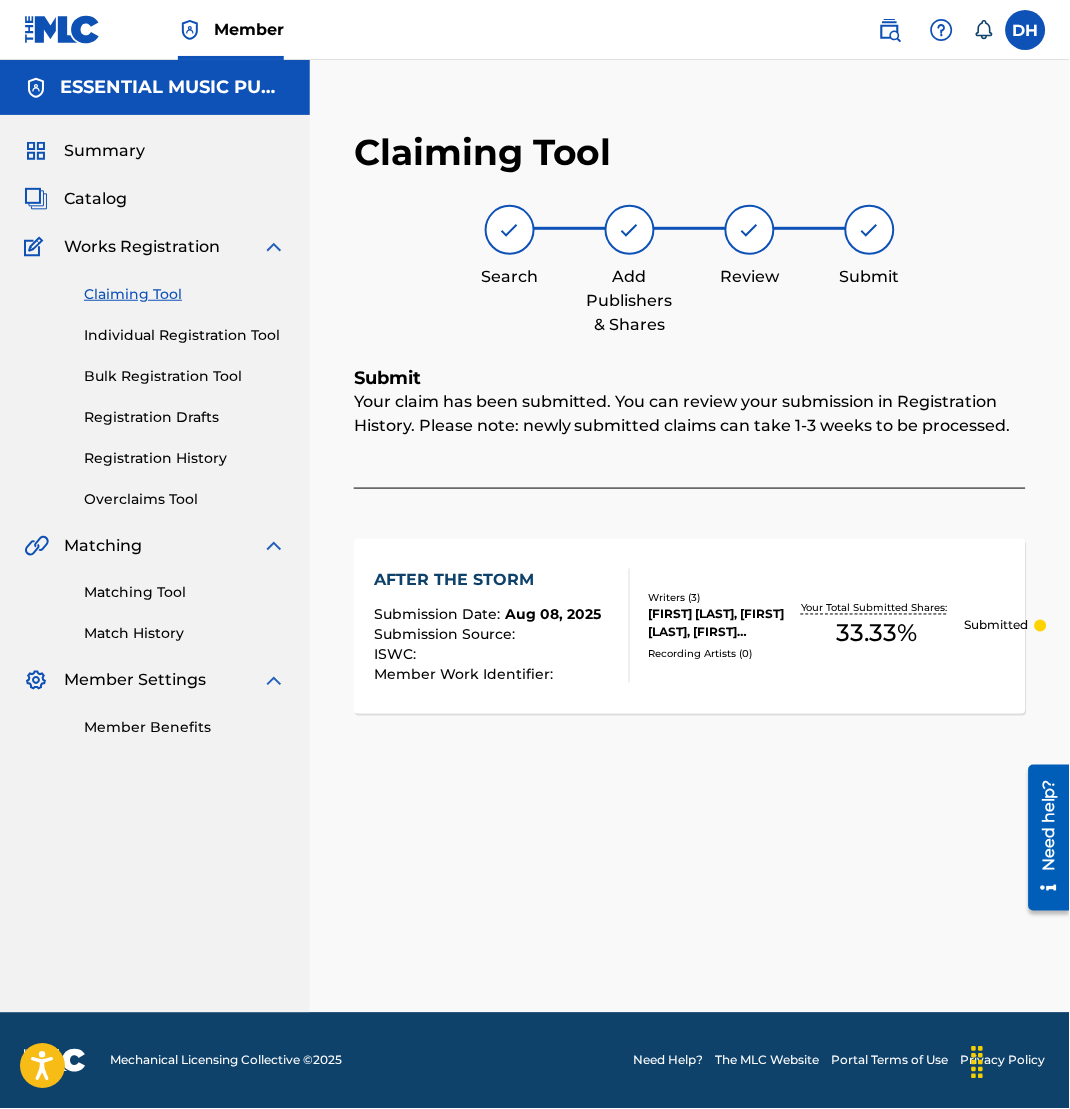 click on "Catalog" at bounding box center [95, 199] 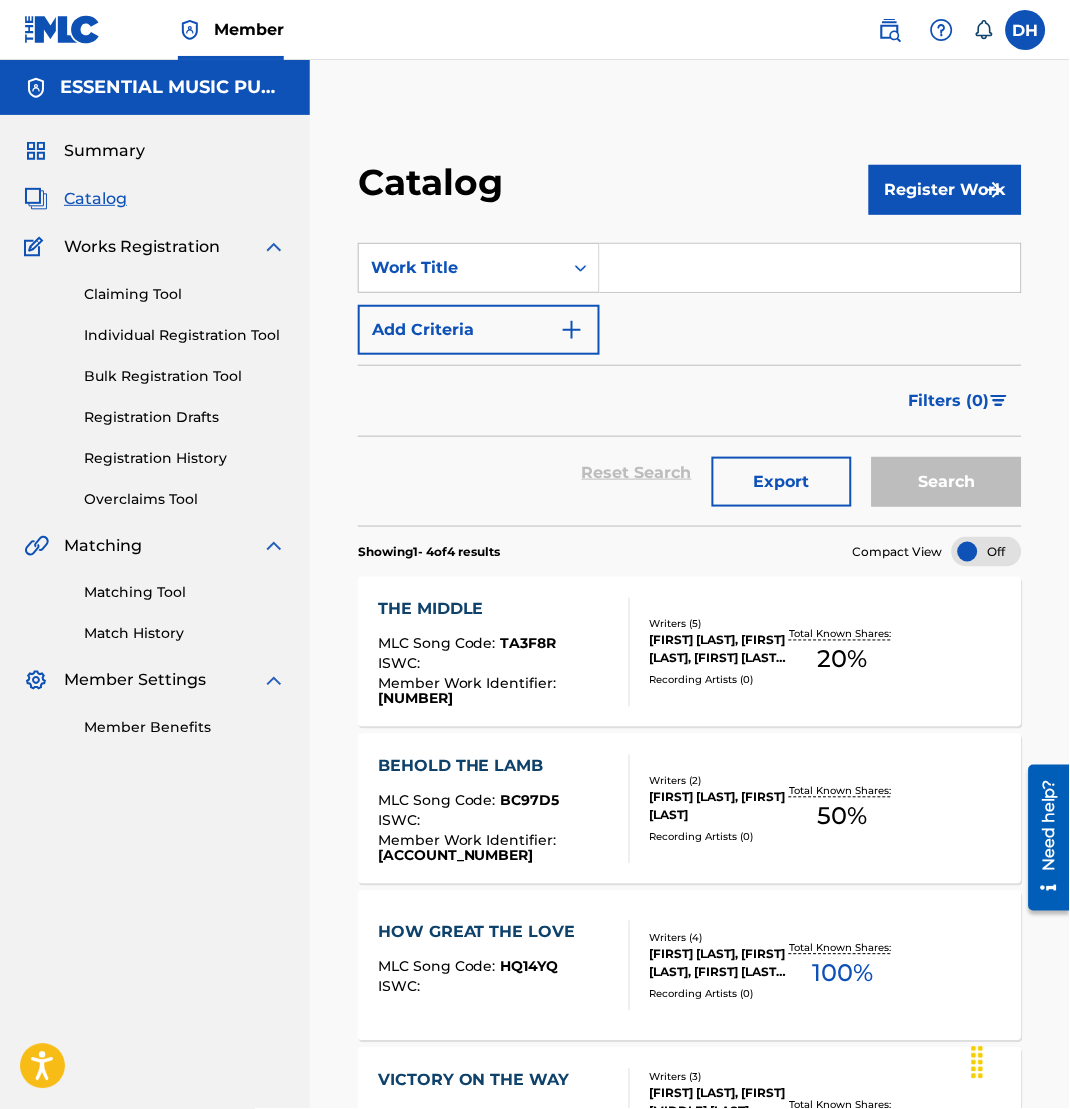 click at bounding box center [810, 268] 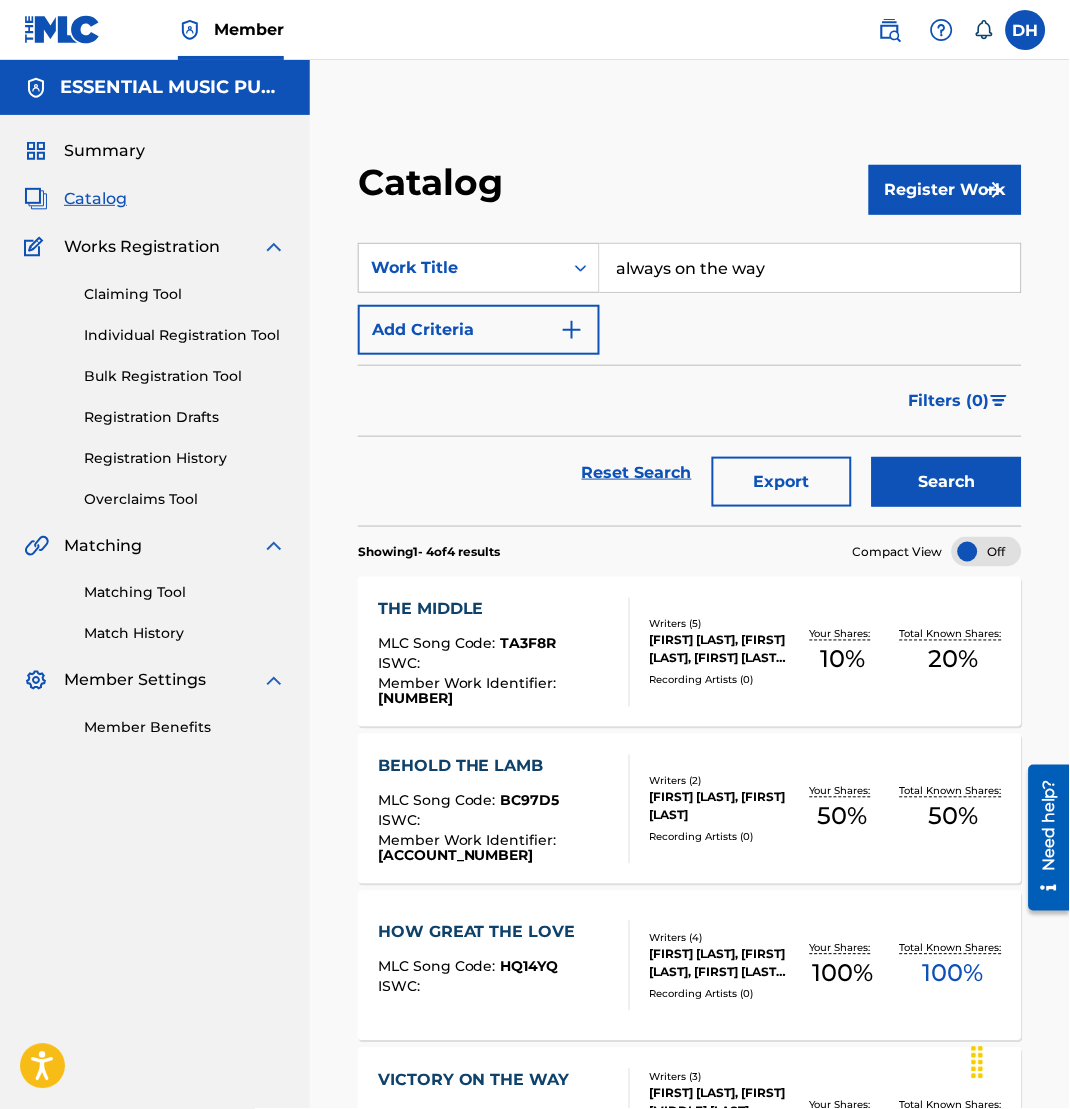 type on "always on the way" 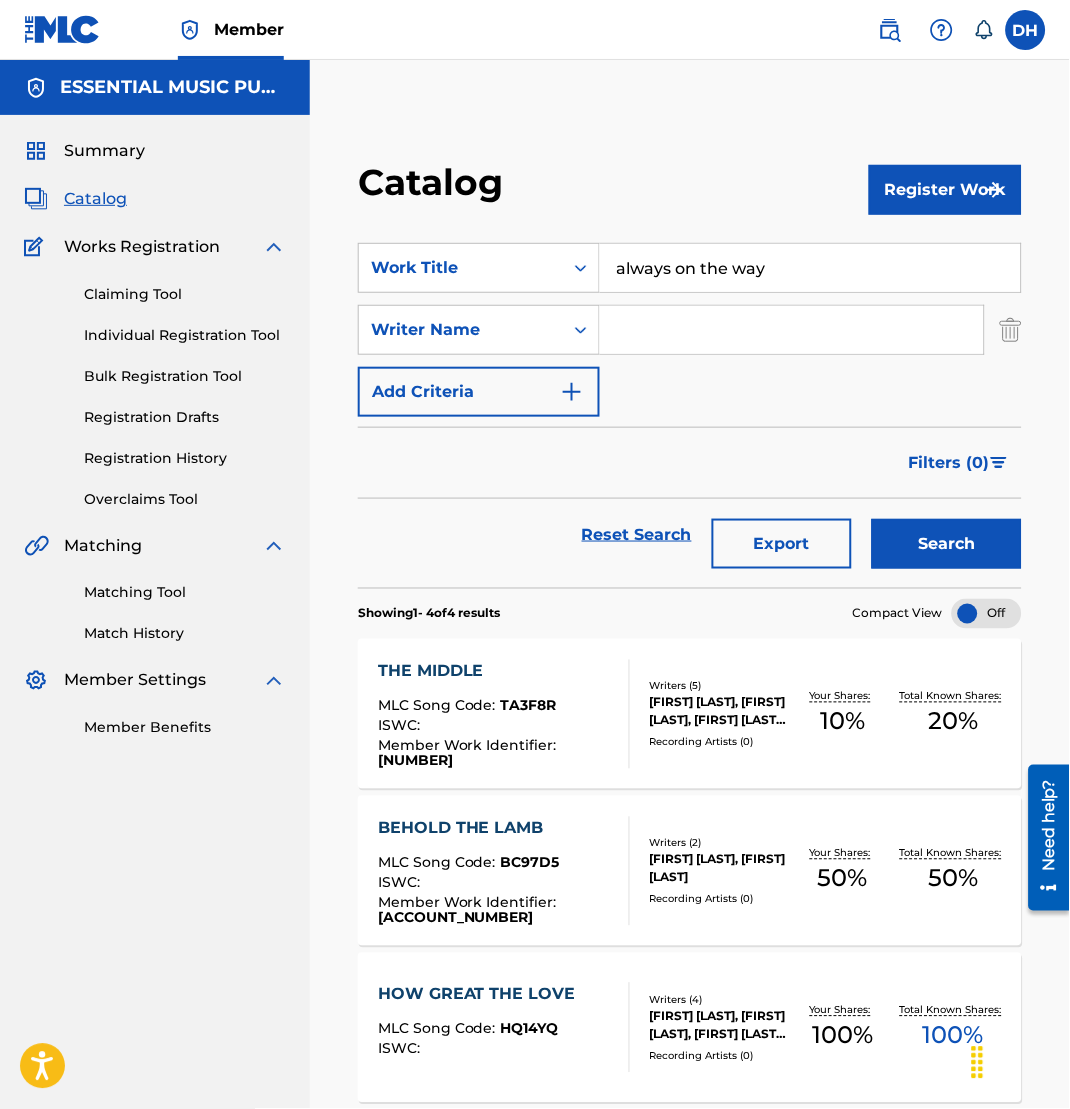 click at bounding box center [792, 330] 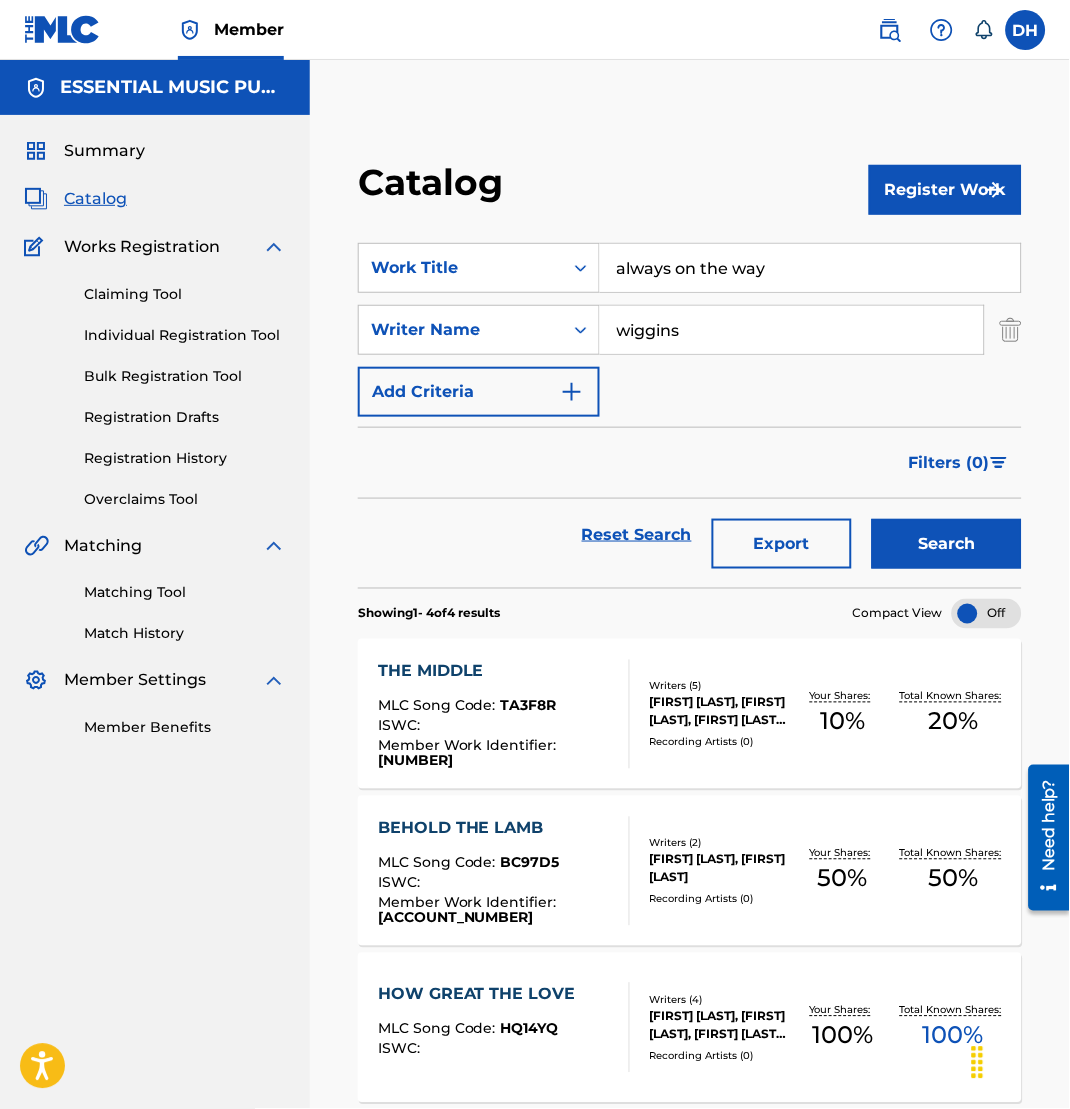 type on "wiggins" 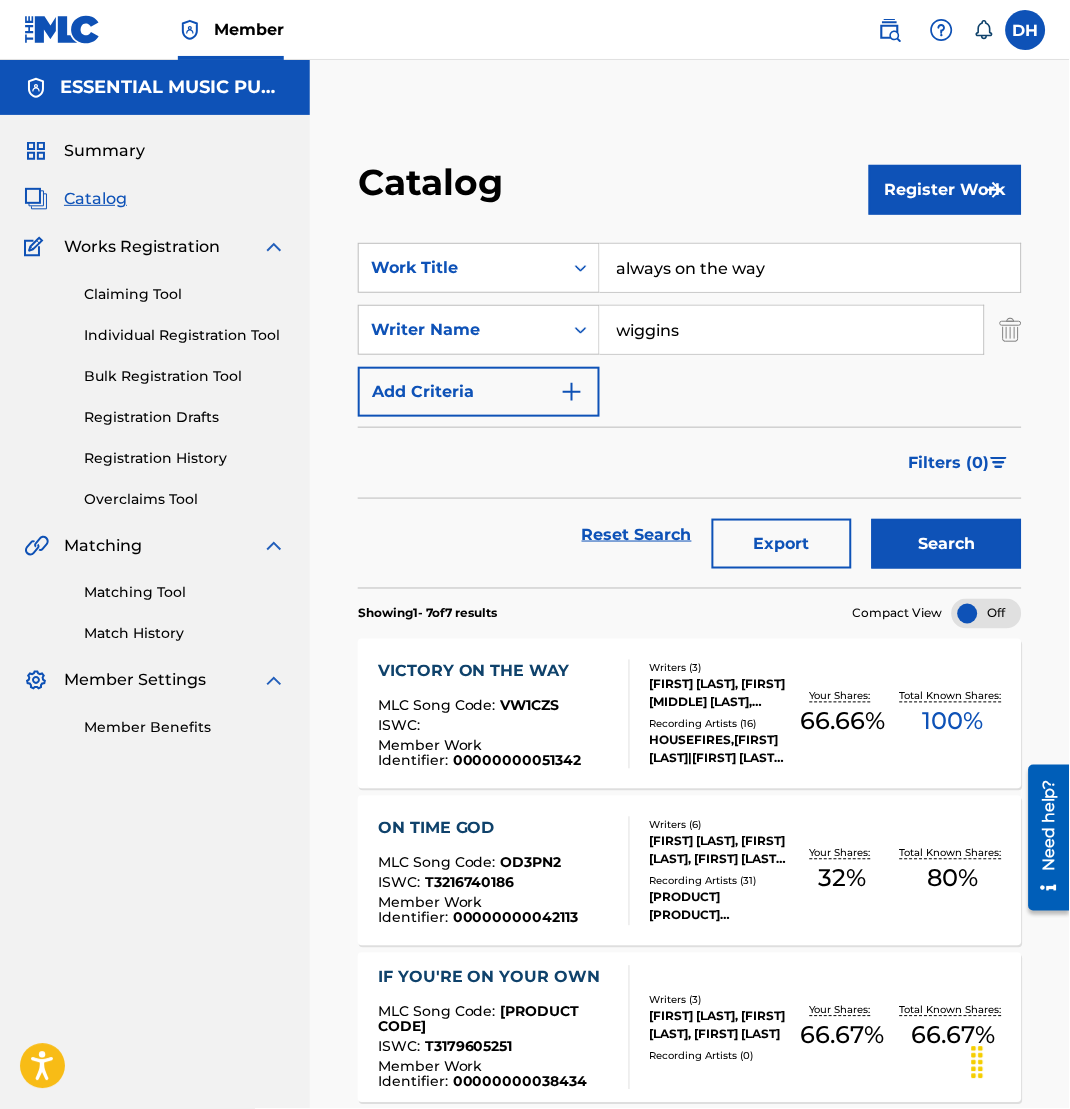 click on "Claiming Tool" at bounding box center [185, 294] 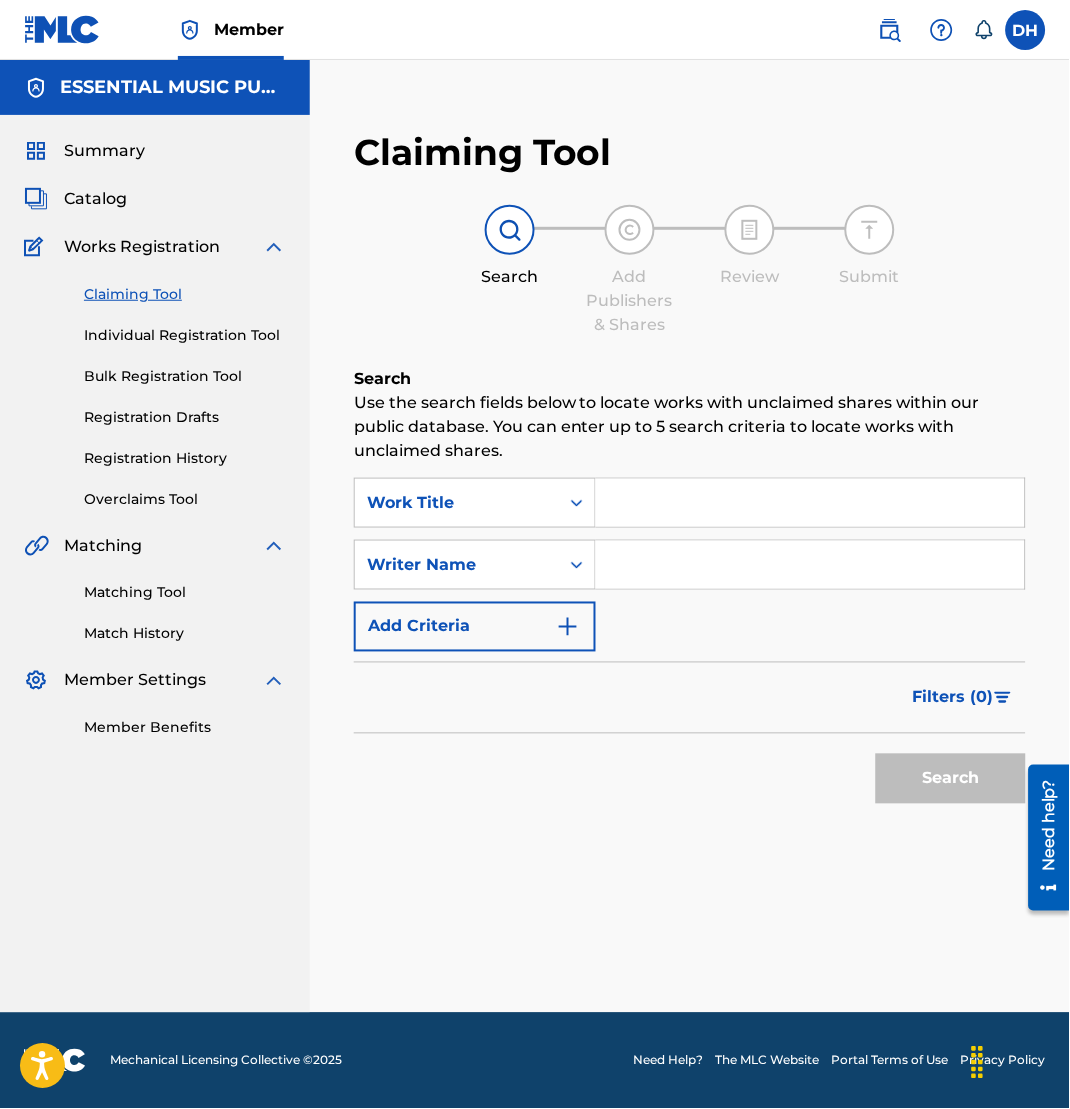click at bounding box center [810, 503] 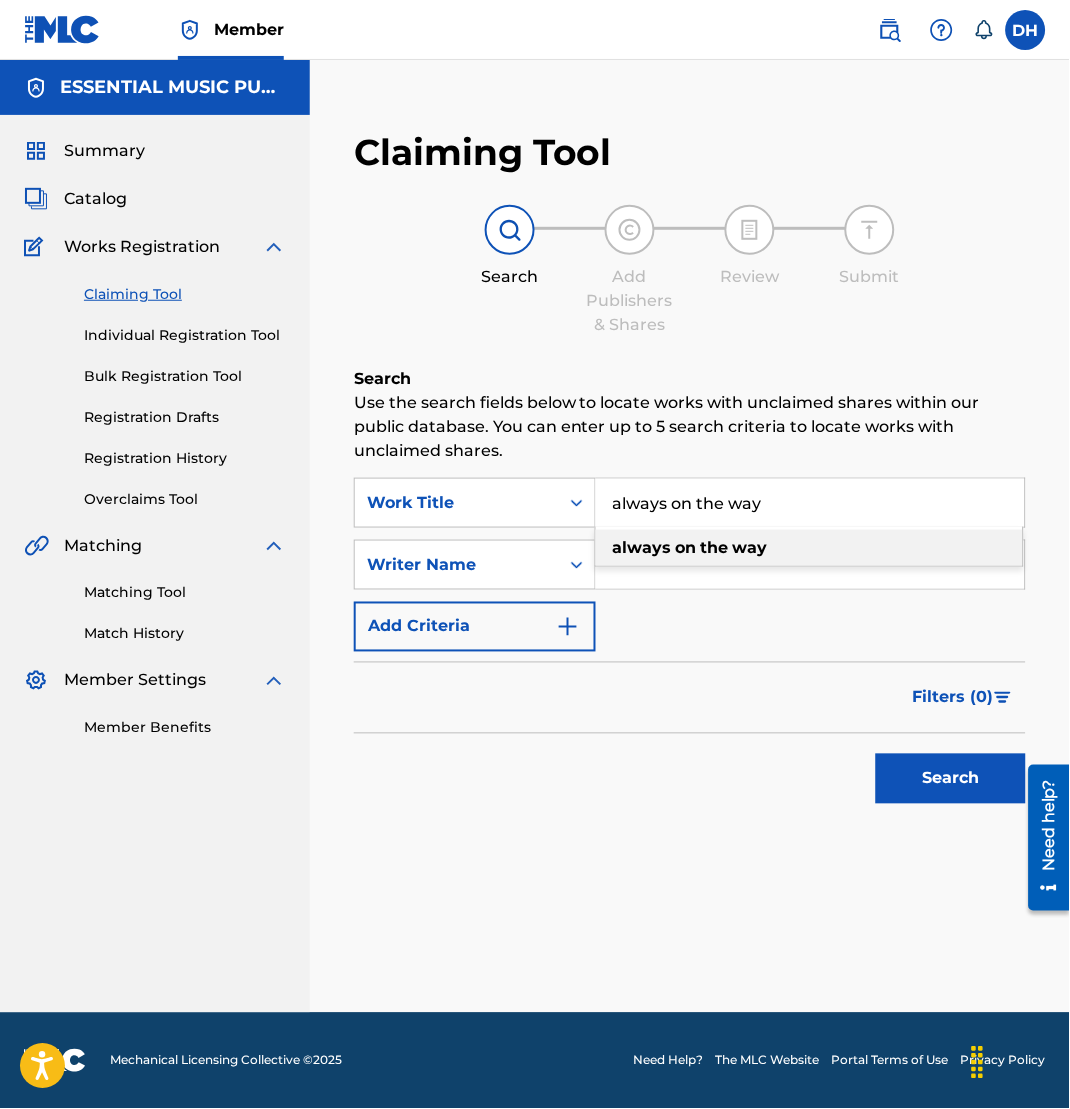 type on "always on the way" 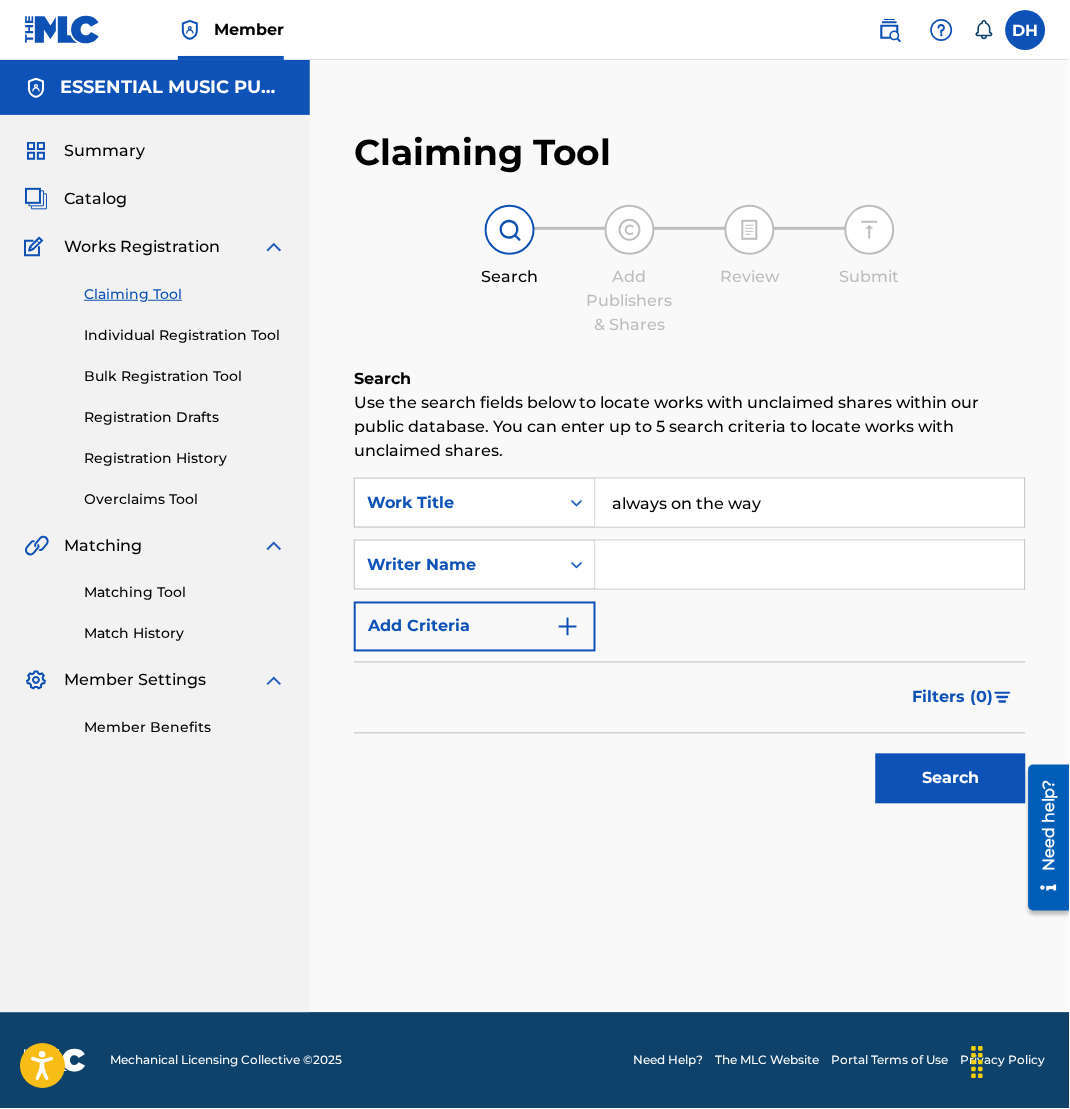click on "Claiming Tool Search Add Publishers & Shares Review Submit Search Use the search fields below to locate works with unclaimed shares within our public database. You can enter up
to 5 search criteria to locate works with unclaimed shares. SearchWithCriteria5f201710-f129-4b4e-a9cc-7fc3869cb76f Work Title always on the way SearchWithCriteria3e971ab4-bbb4-4896-bdd6-2813d9f92155 Writer Name Add Criteria Filter Claim Search Filters Include works claimed by my Member   Remove Filters Apply Filters Filters ( 0 ) Search" at bounding box center (690, 522) 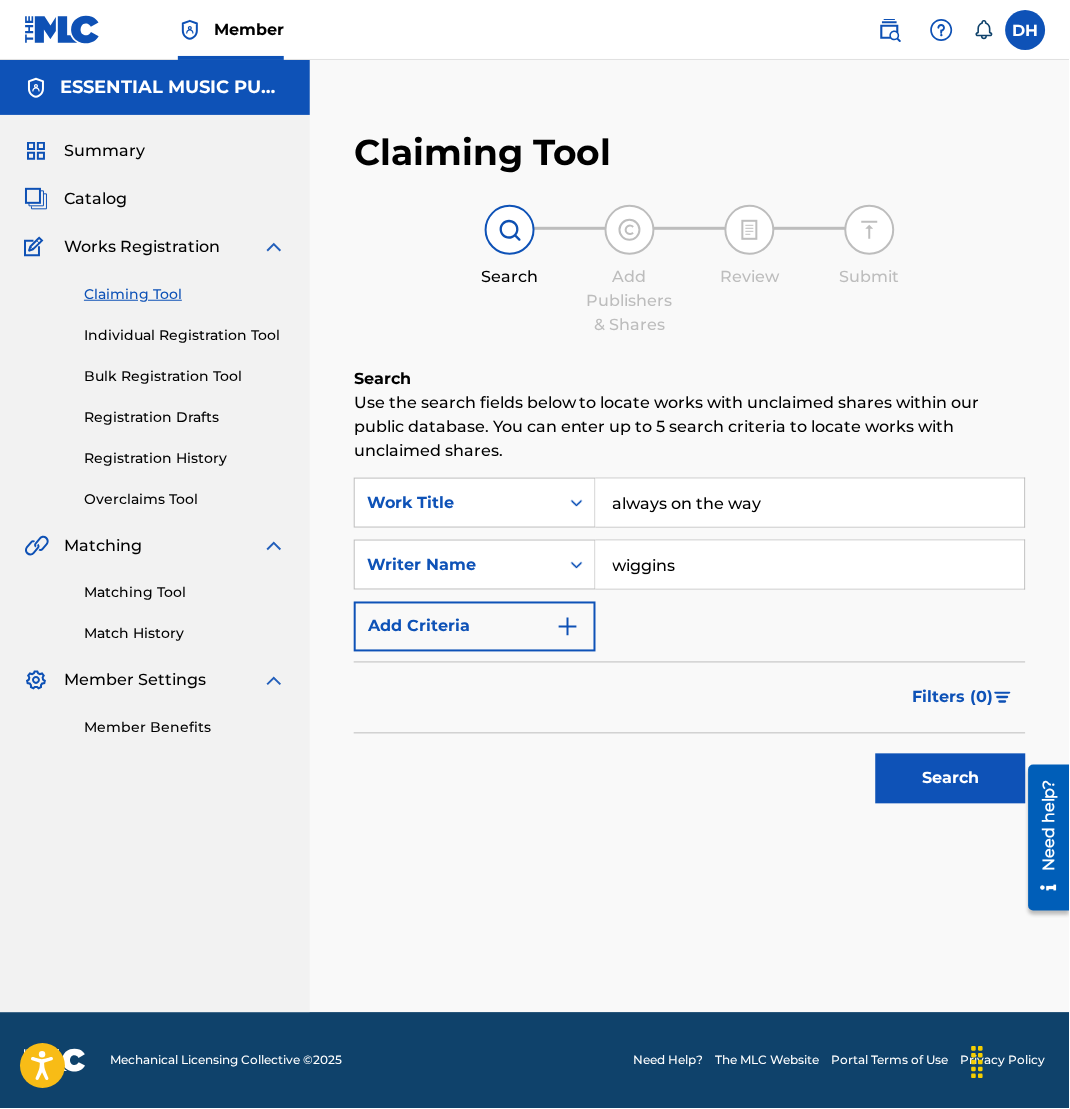 type on "wiggins" 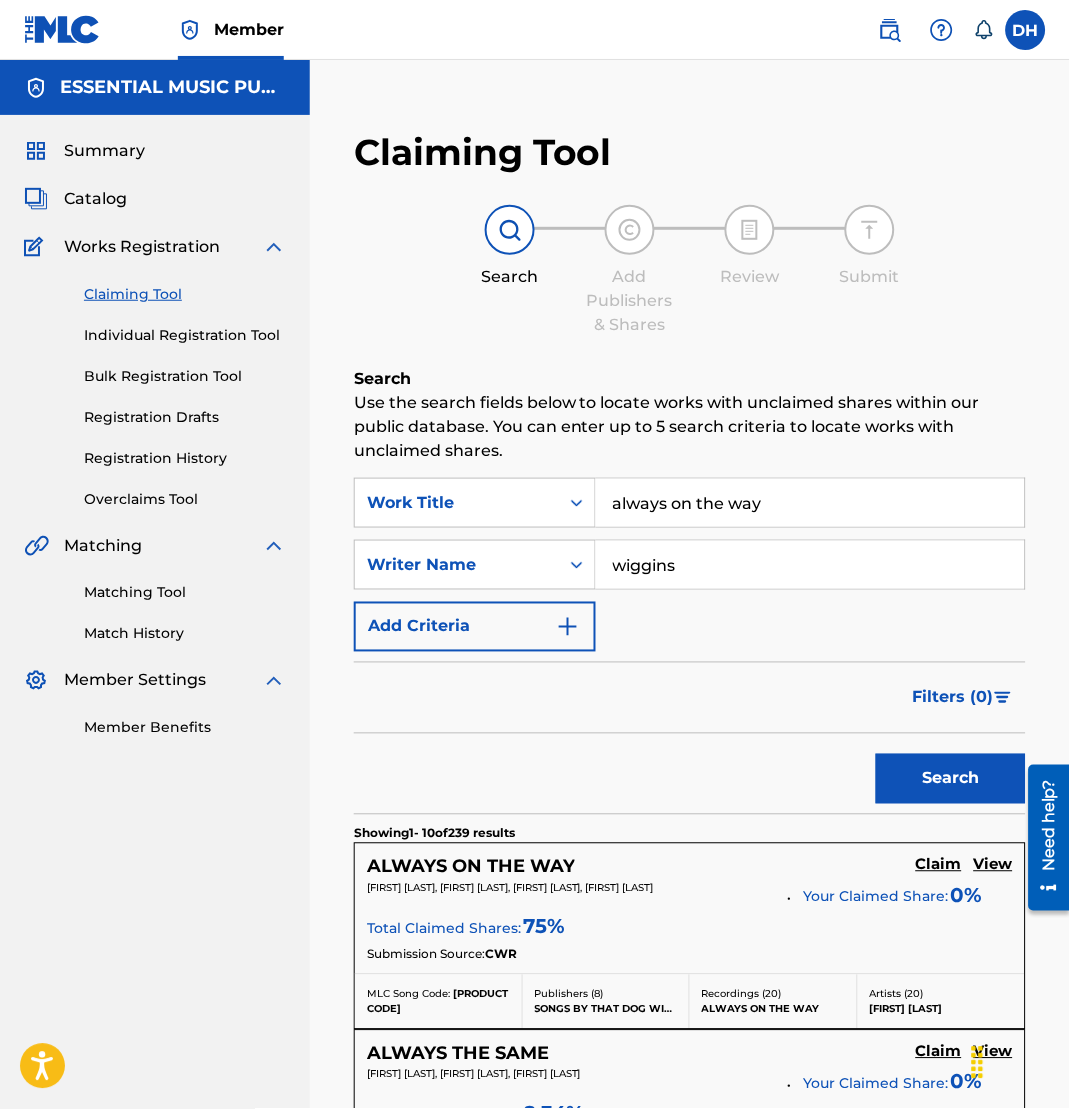click on "Claim" at bounding box center [939, 865] 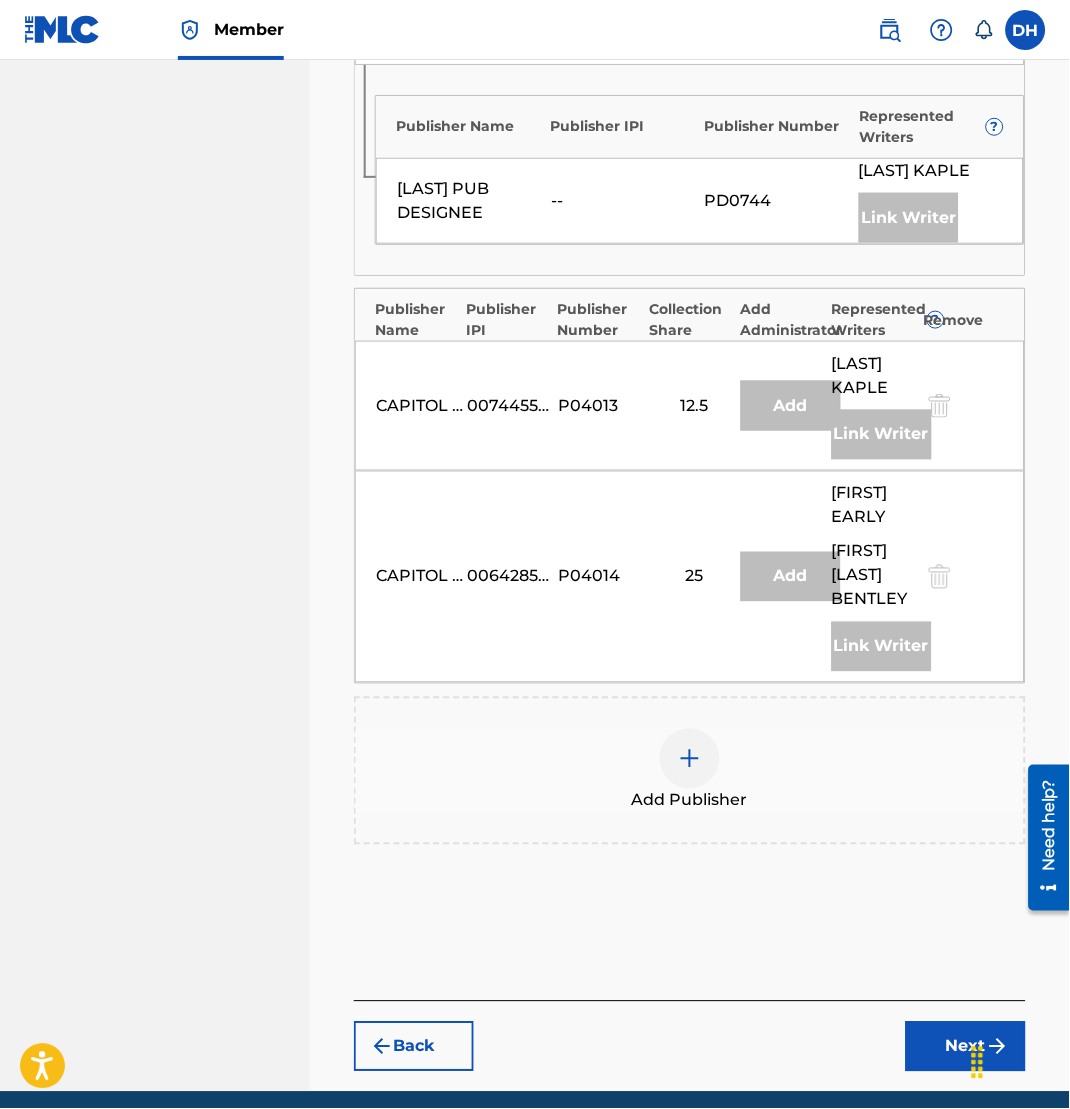 scroll, scrollTop: 1367, scrollLeft: 0, axis: vertical 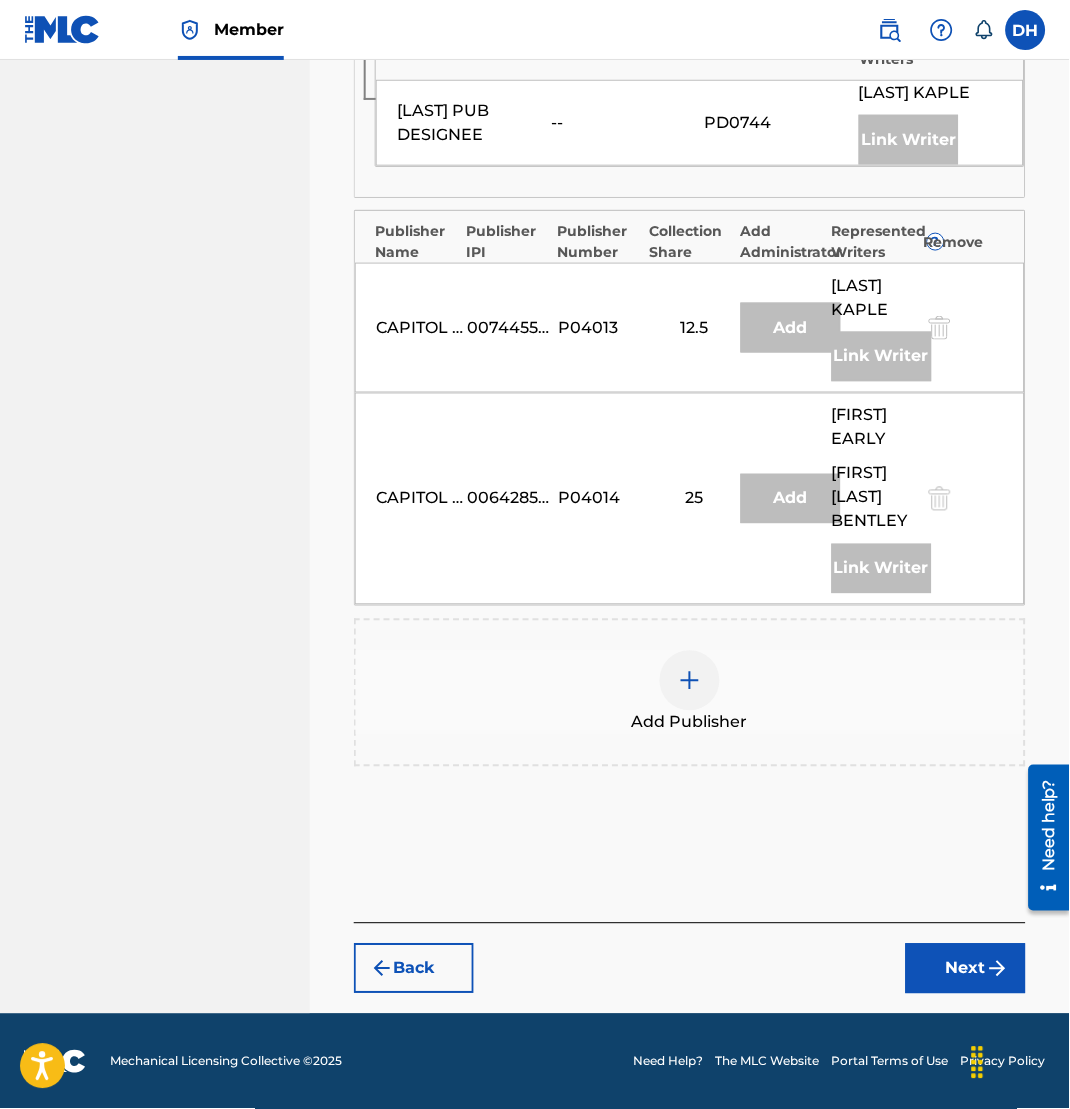 click on "Add Publisher" at bounding box center [690, 693] 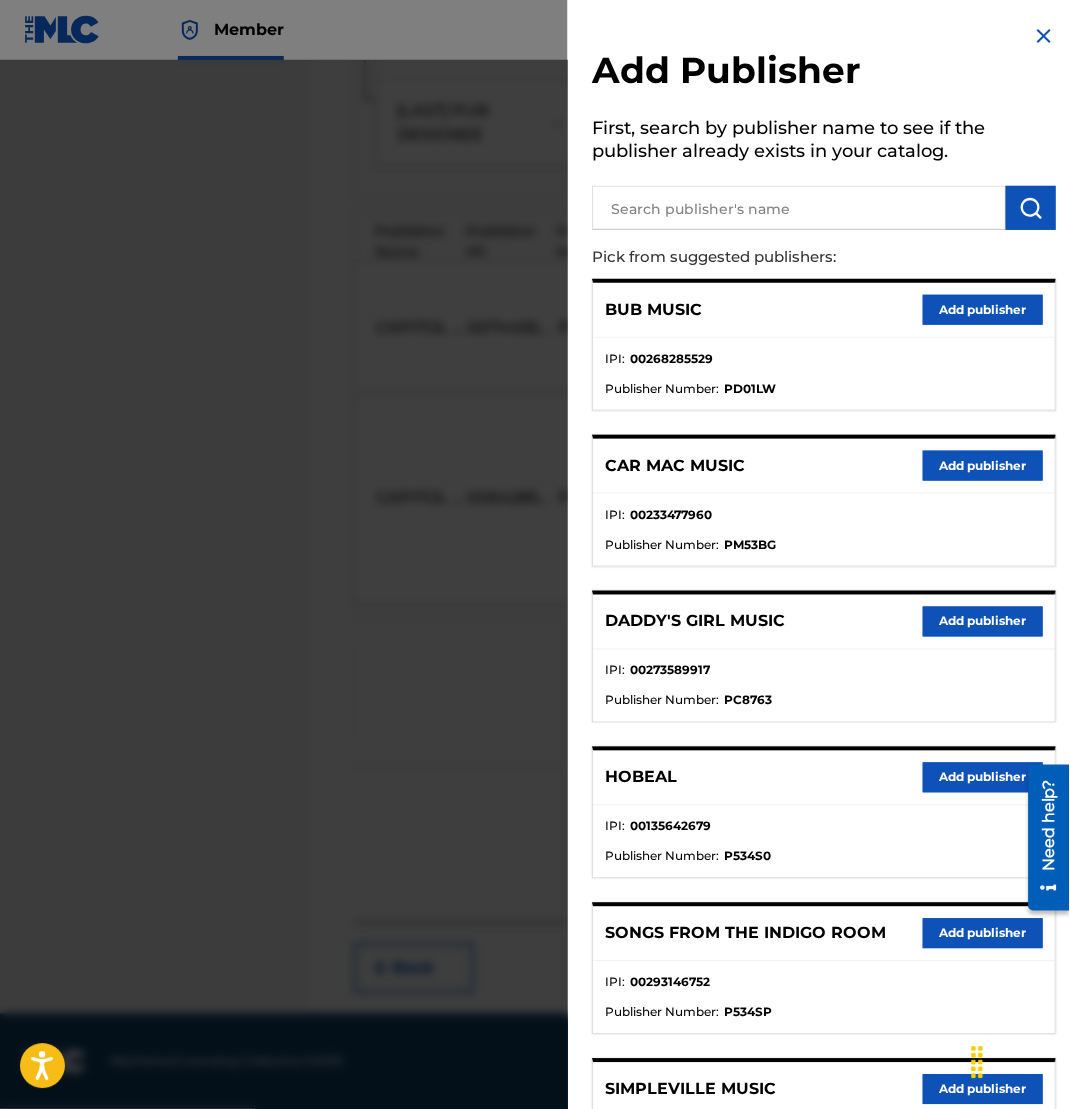 click at bounding box center [799, 208] 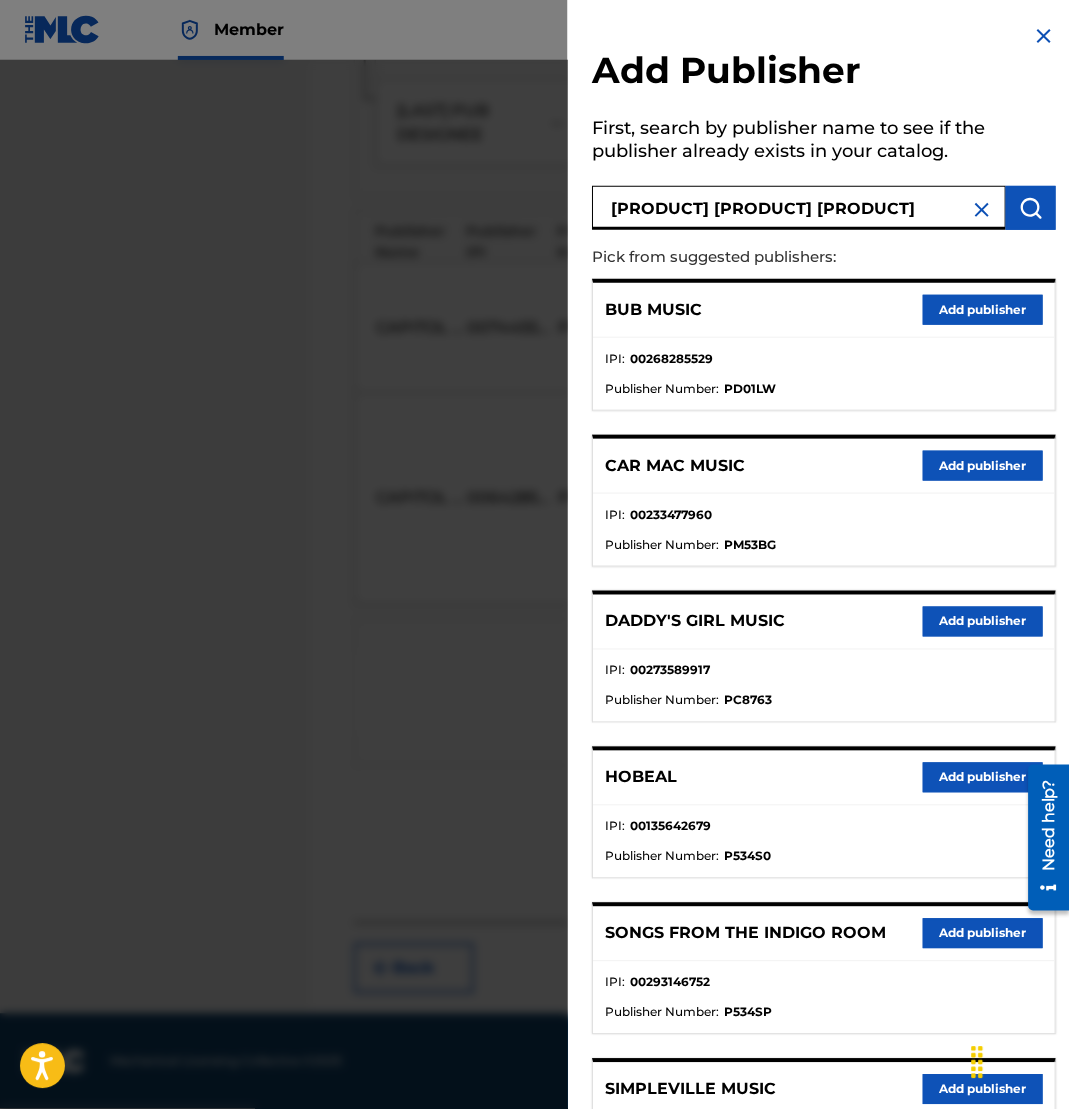 type on "[PRODUCT] [PRODUCT] [PRODUCT]" 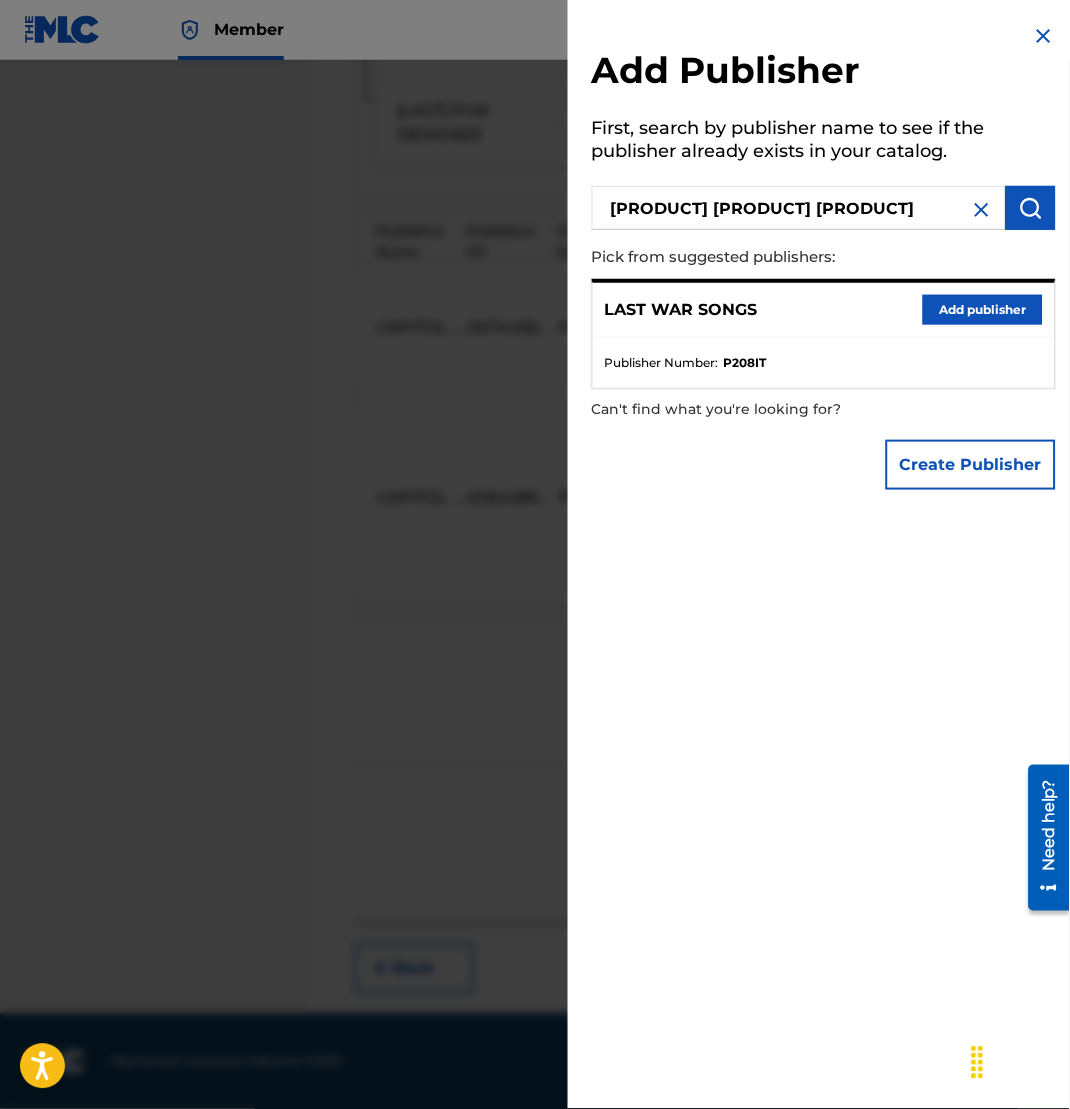 click on "Add publisher" at bounding box center (983, 310) 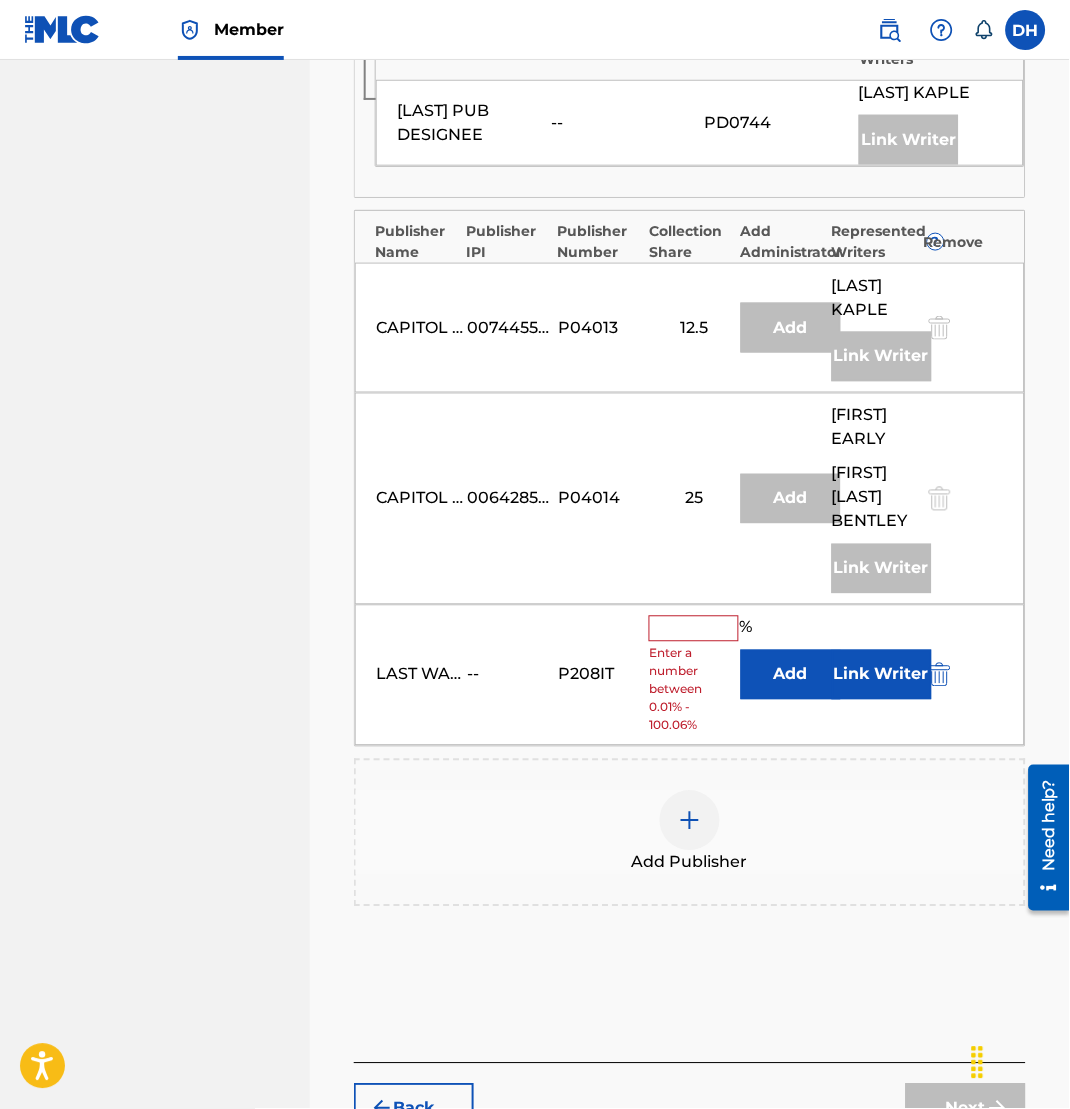 click on "Add" at bounding box center (791, 675) 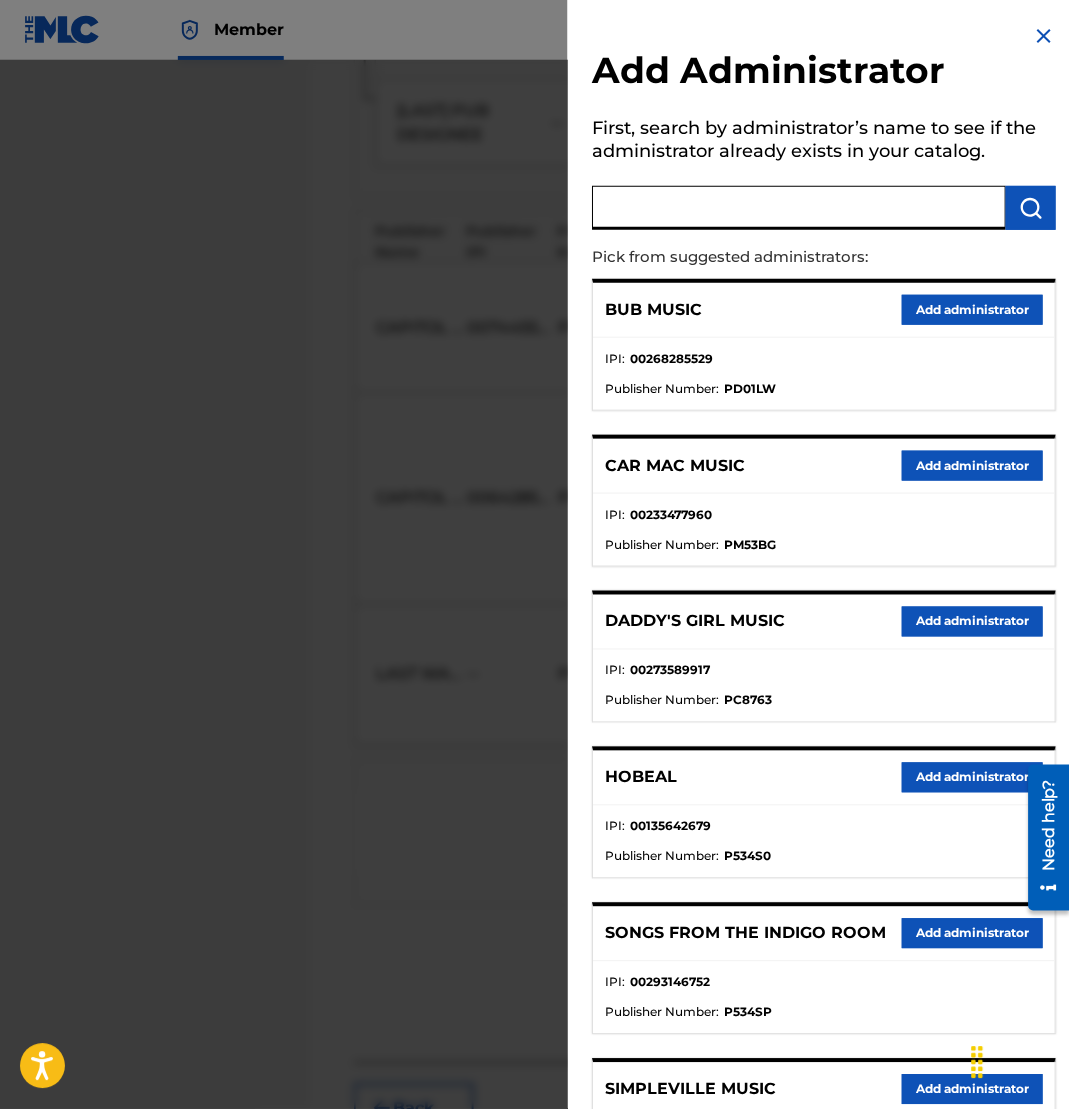 click at bounding box center [799, 208] 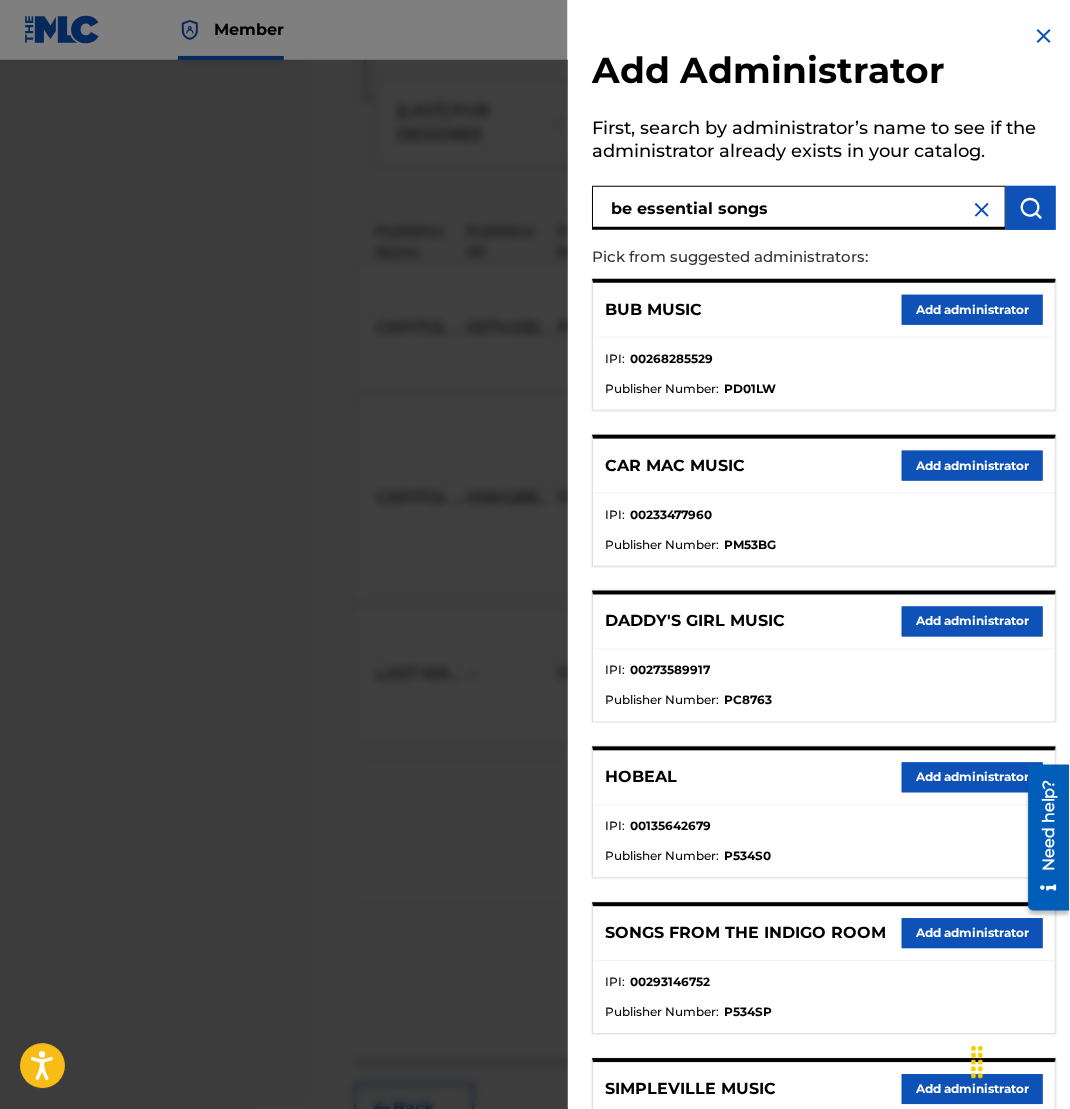type on "be essential songs" 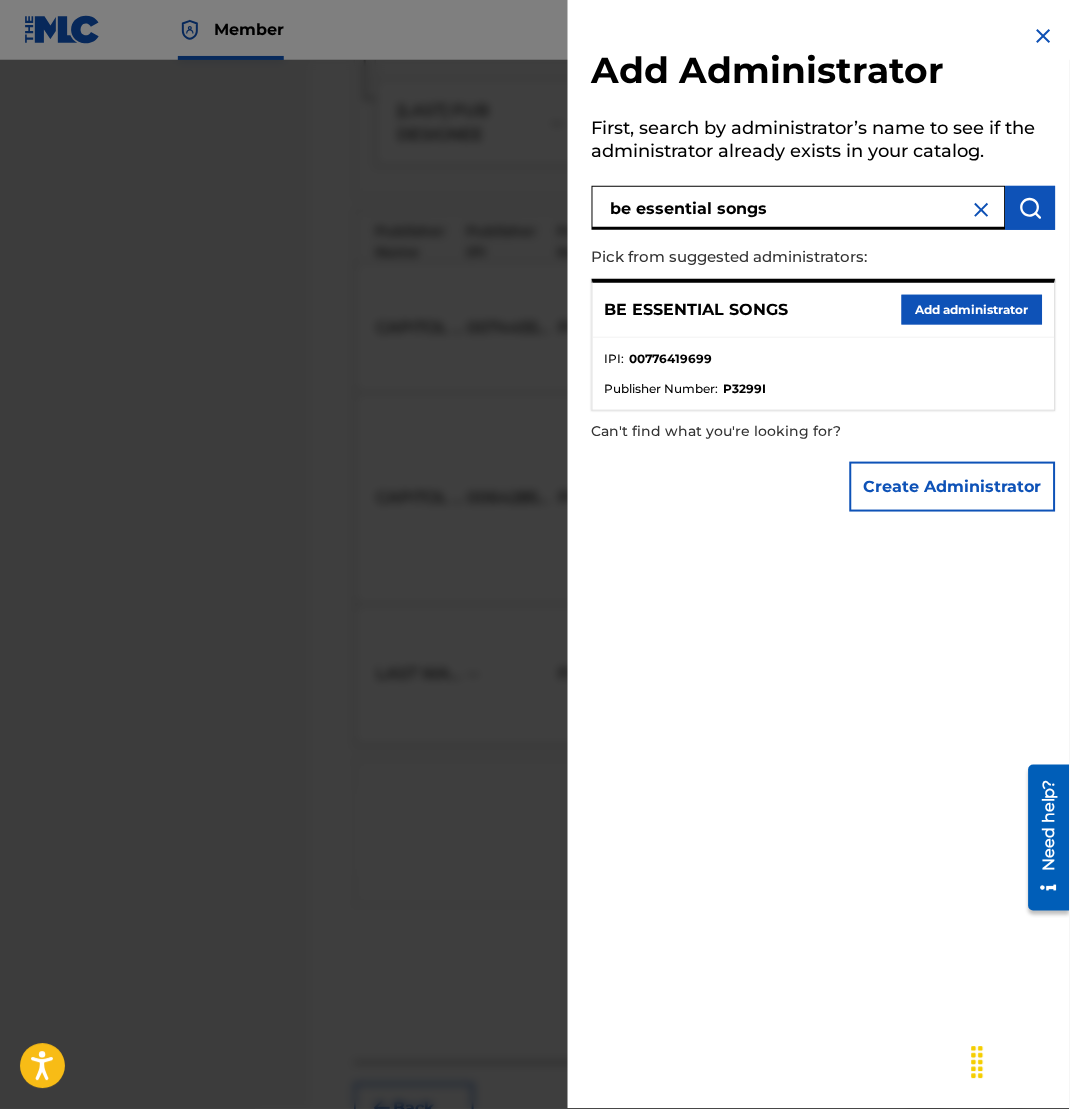 click on "Add administrator" at bounding box center [972, 310] 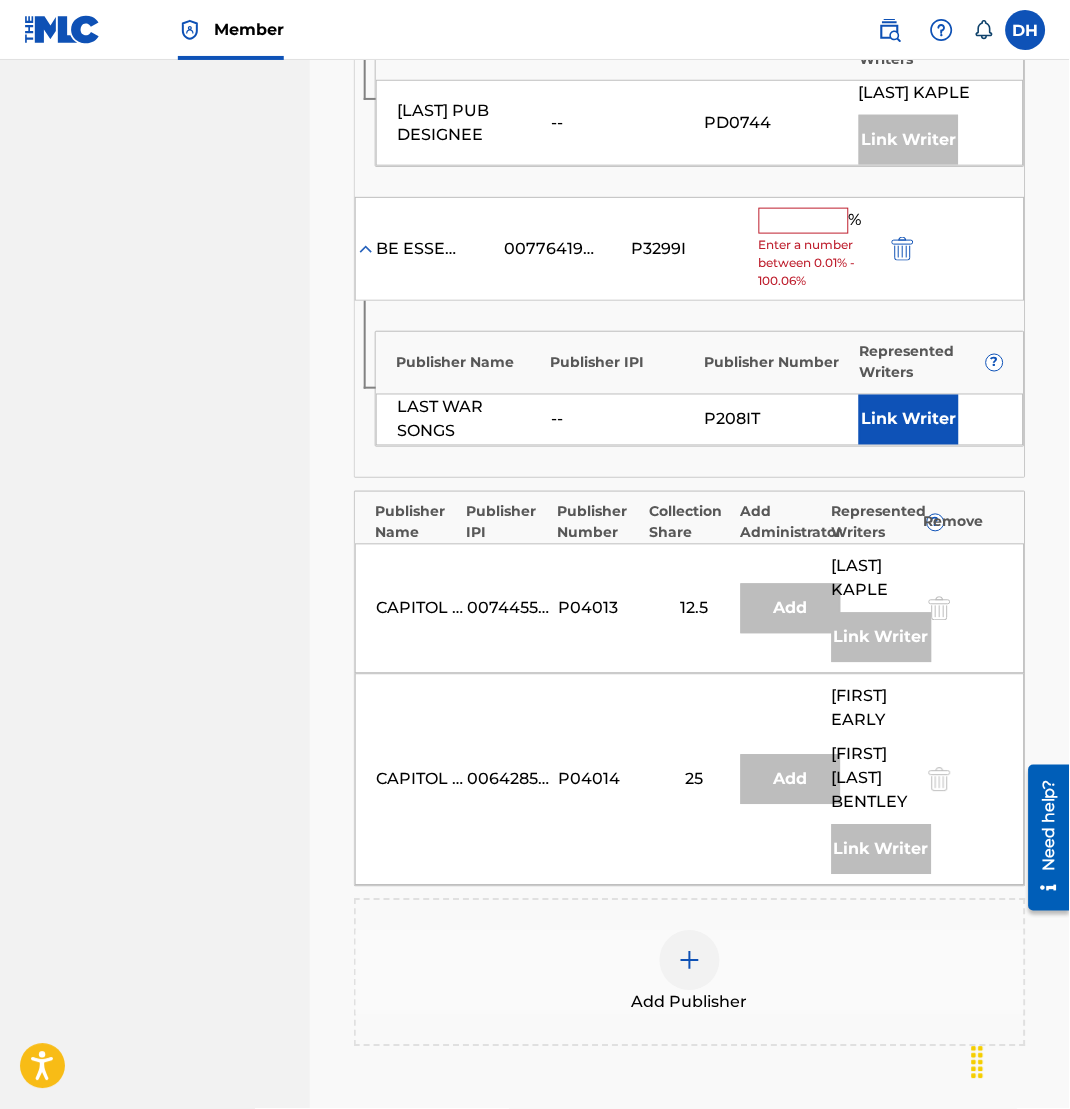 scroll, scrollTop: 1190, scrollLeft: 0, axis: vertical 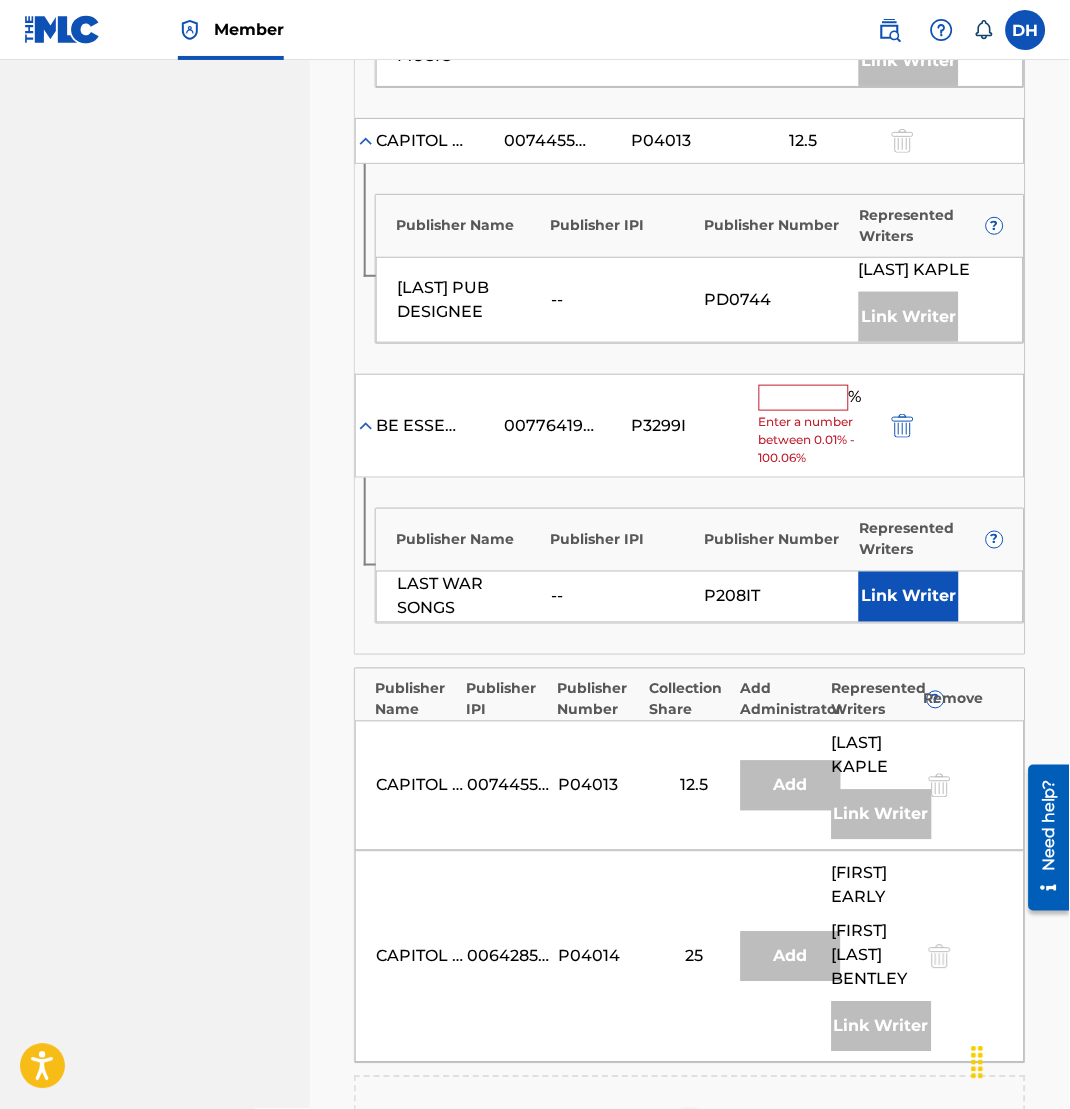 click at bounding box center (804, 398) 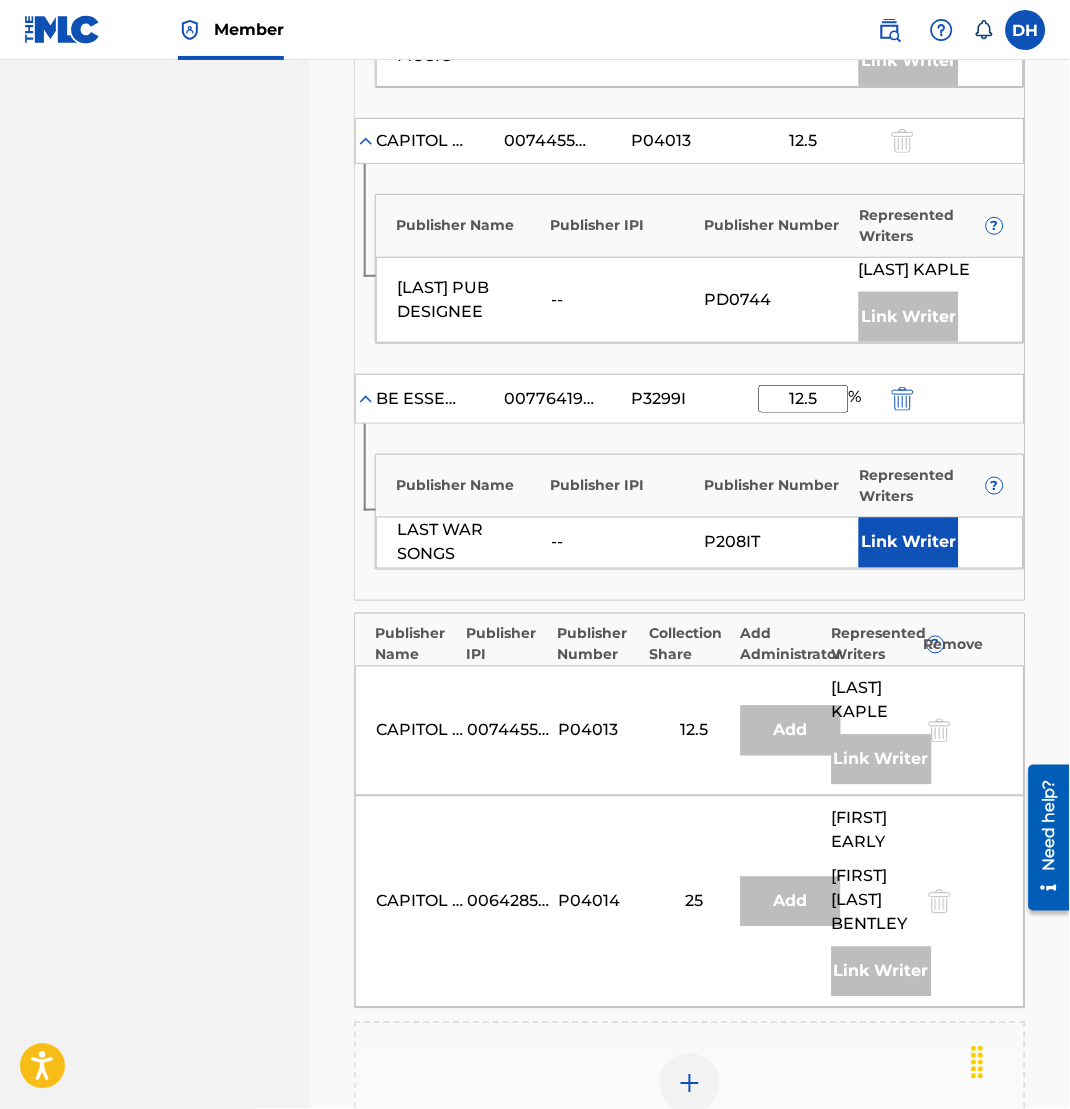 type on "12.5" 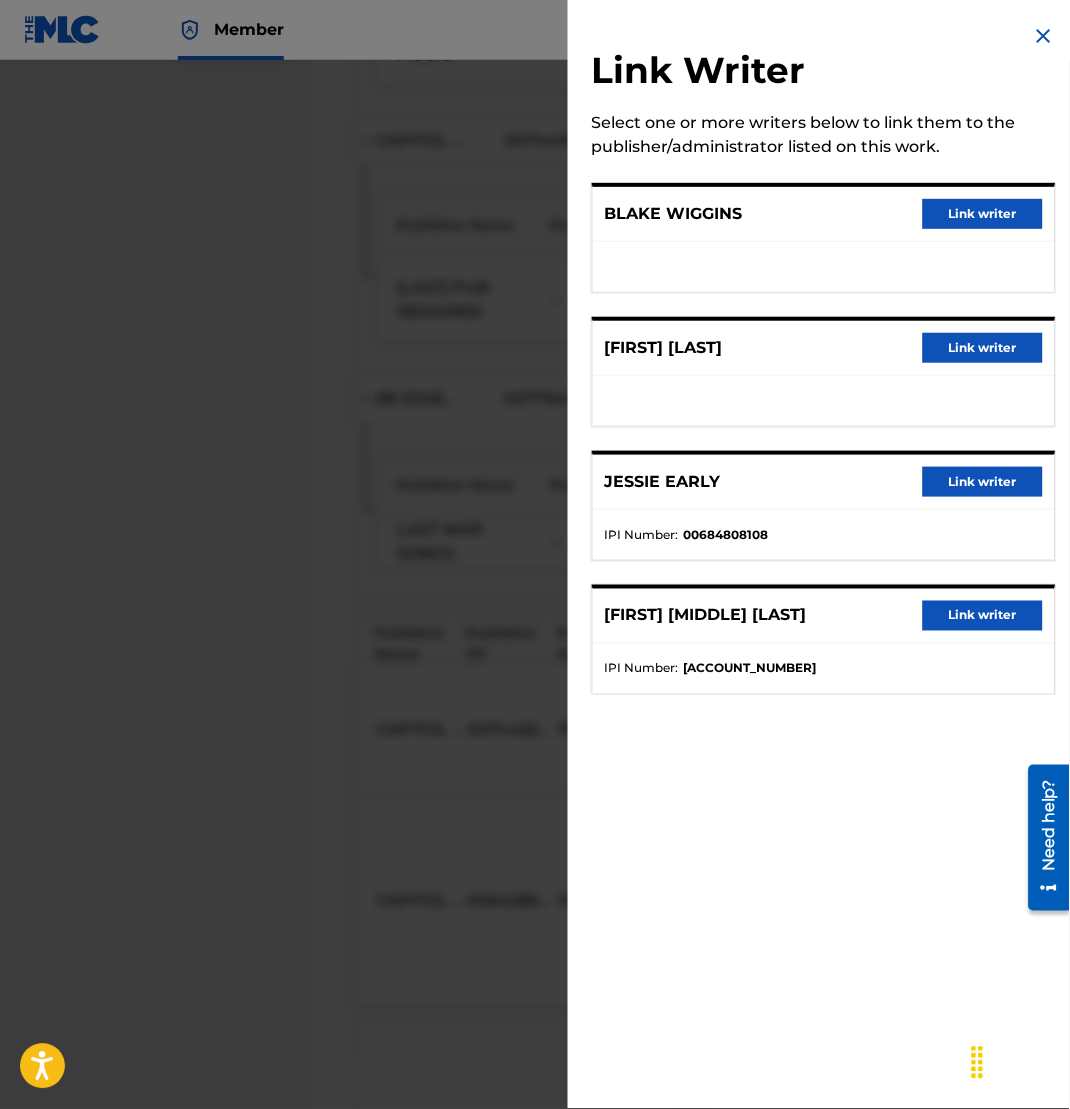 click on "Link writer" at bounding box center (983, 214) 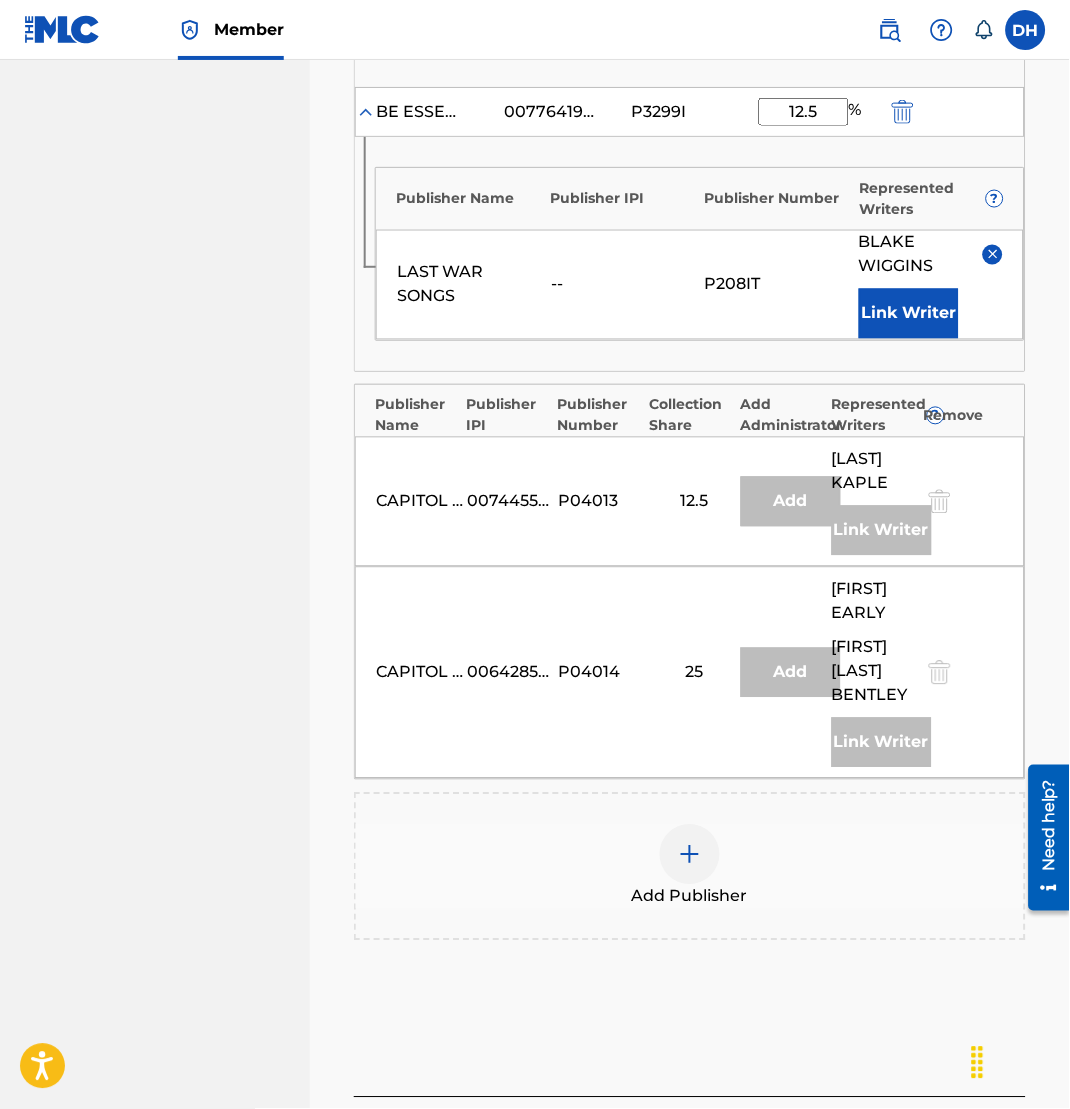 scroll, scrollTop: 1478, scrollLeft: 0, axis: vertical 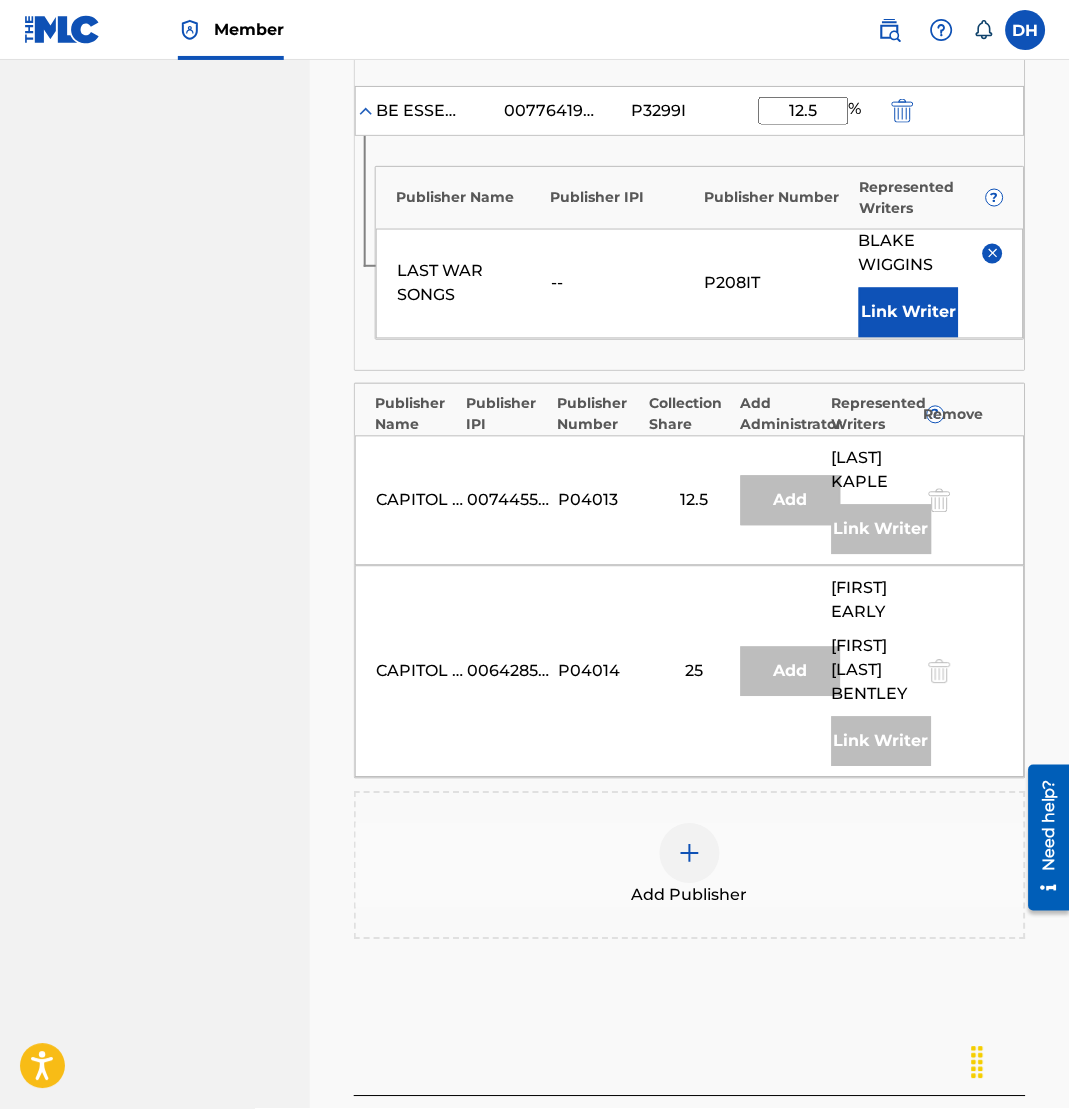 click on "Add Publisher" at bounding box center (690, 896) 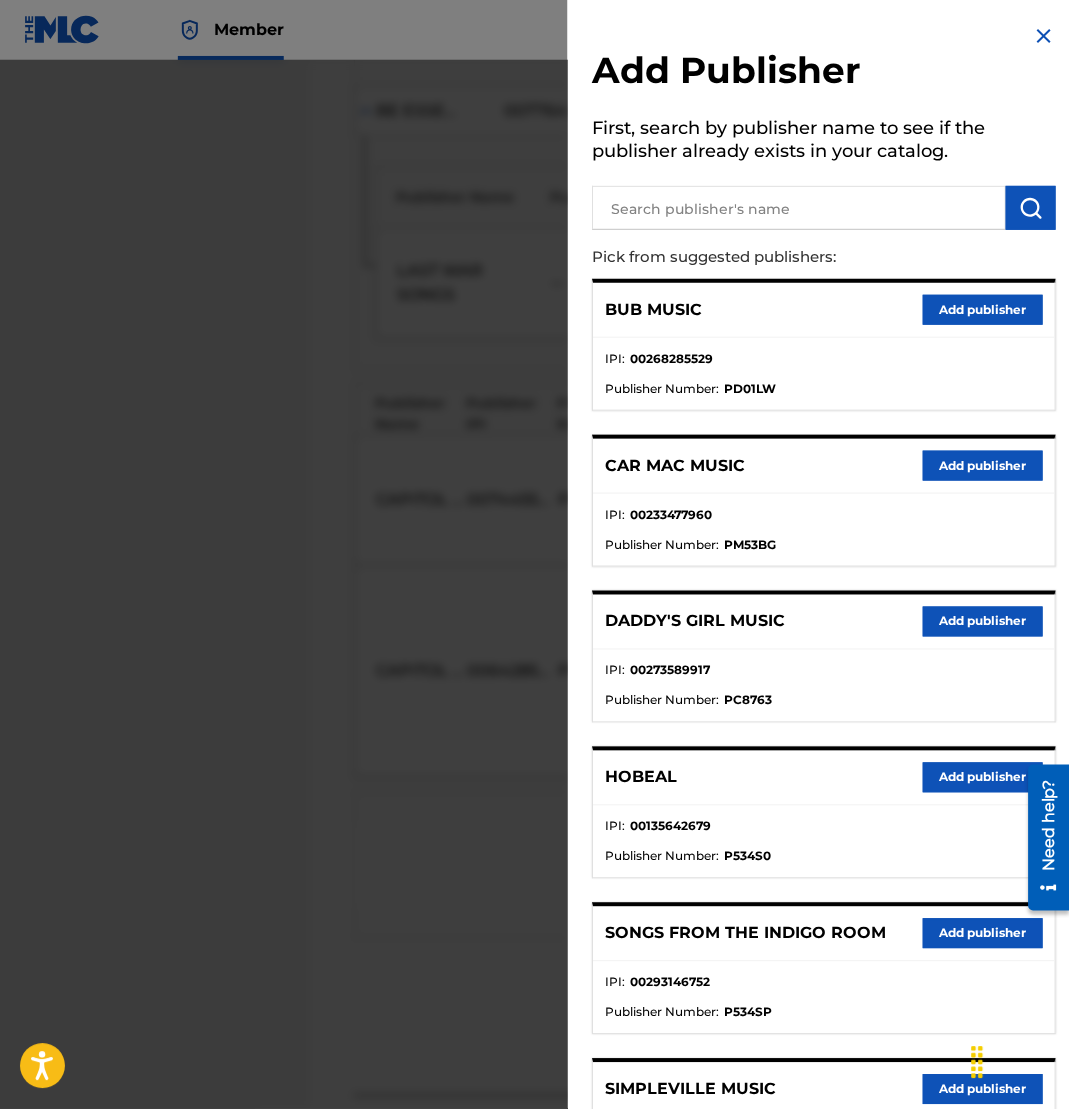 click at bounding box center [799, 208] 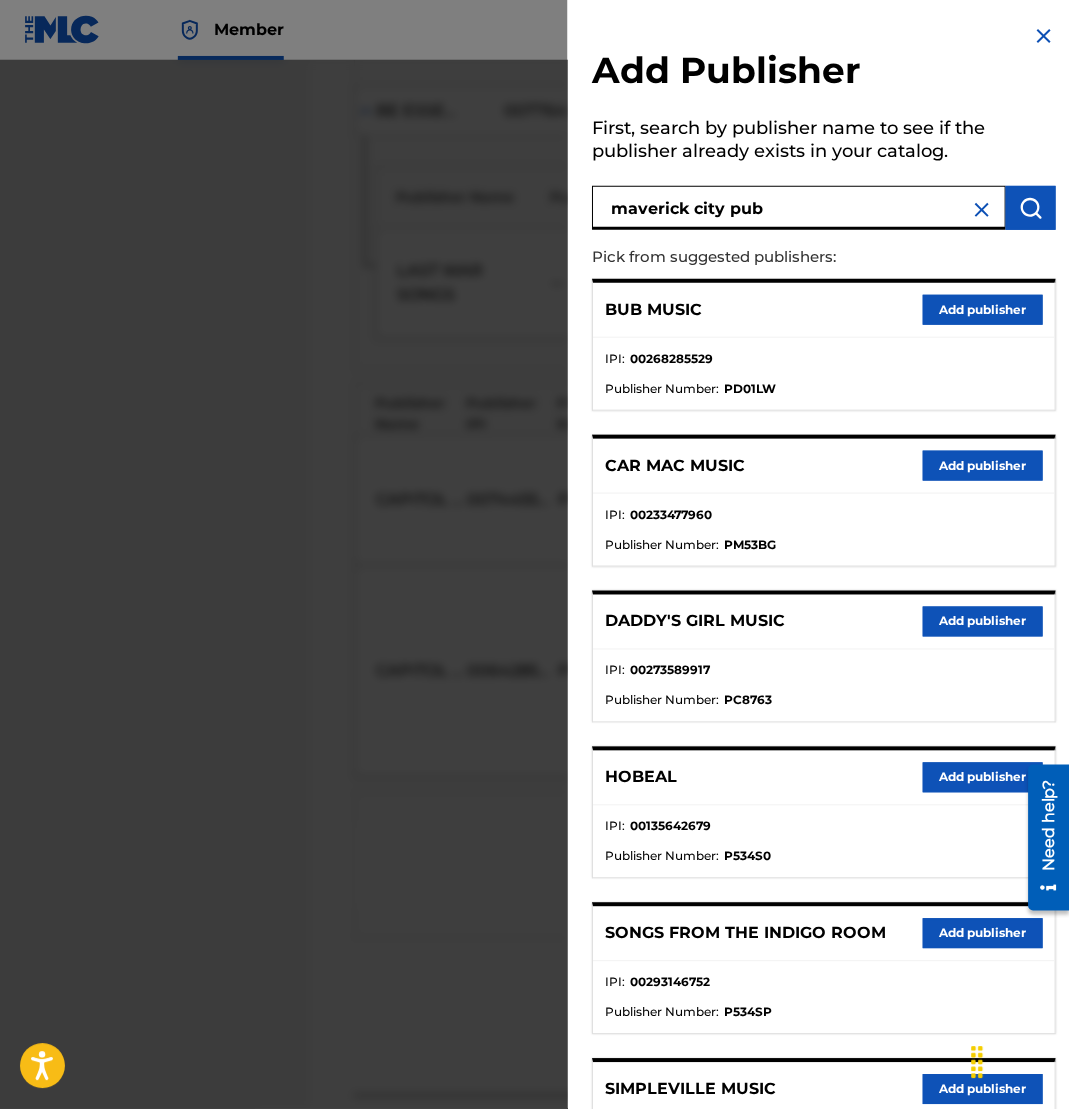 type on "maverick city pub" 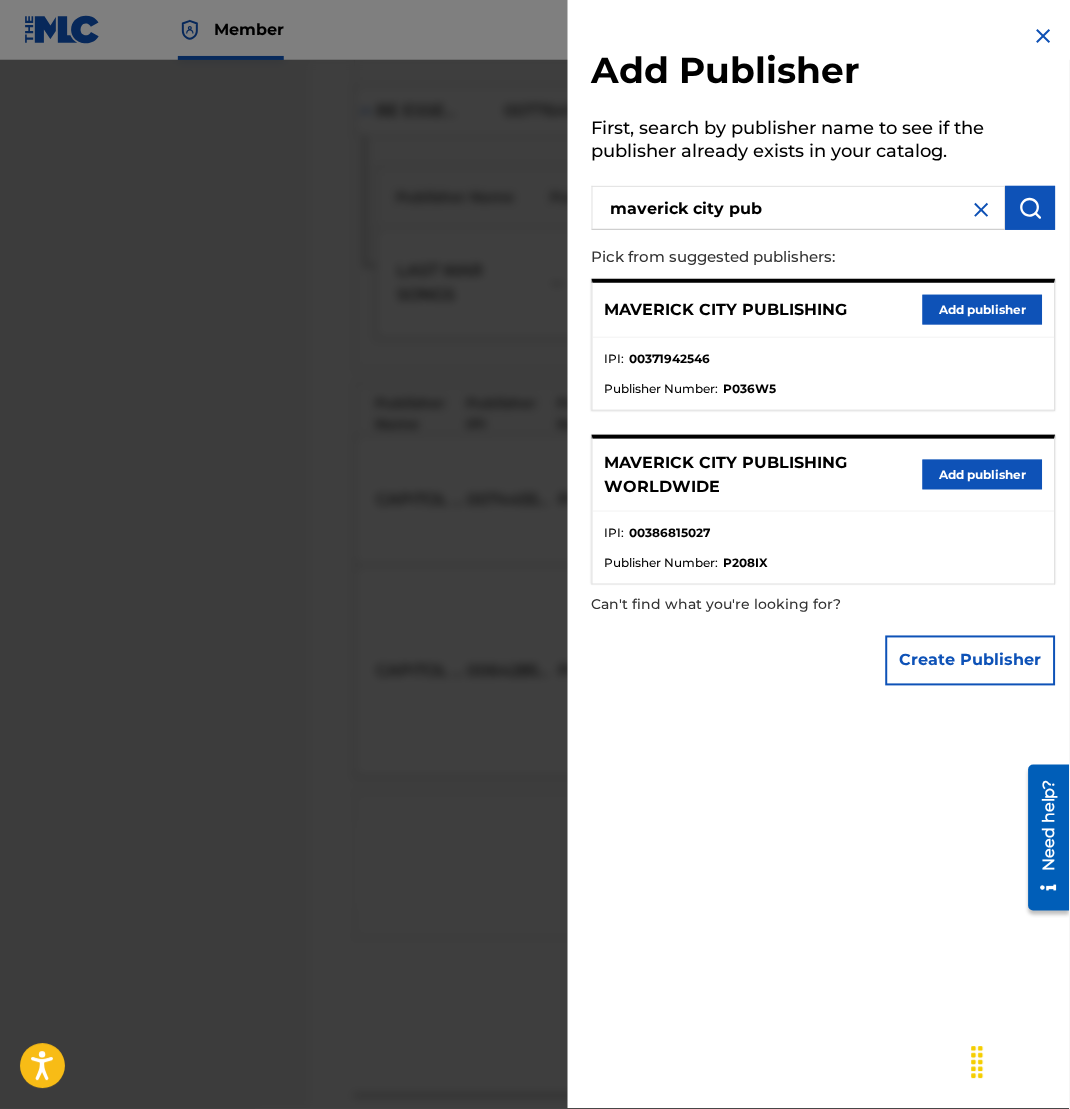 click on "Add publisher" at bounding box center [983, 310] 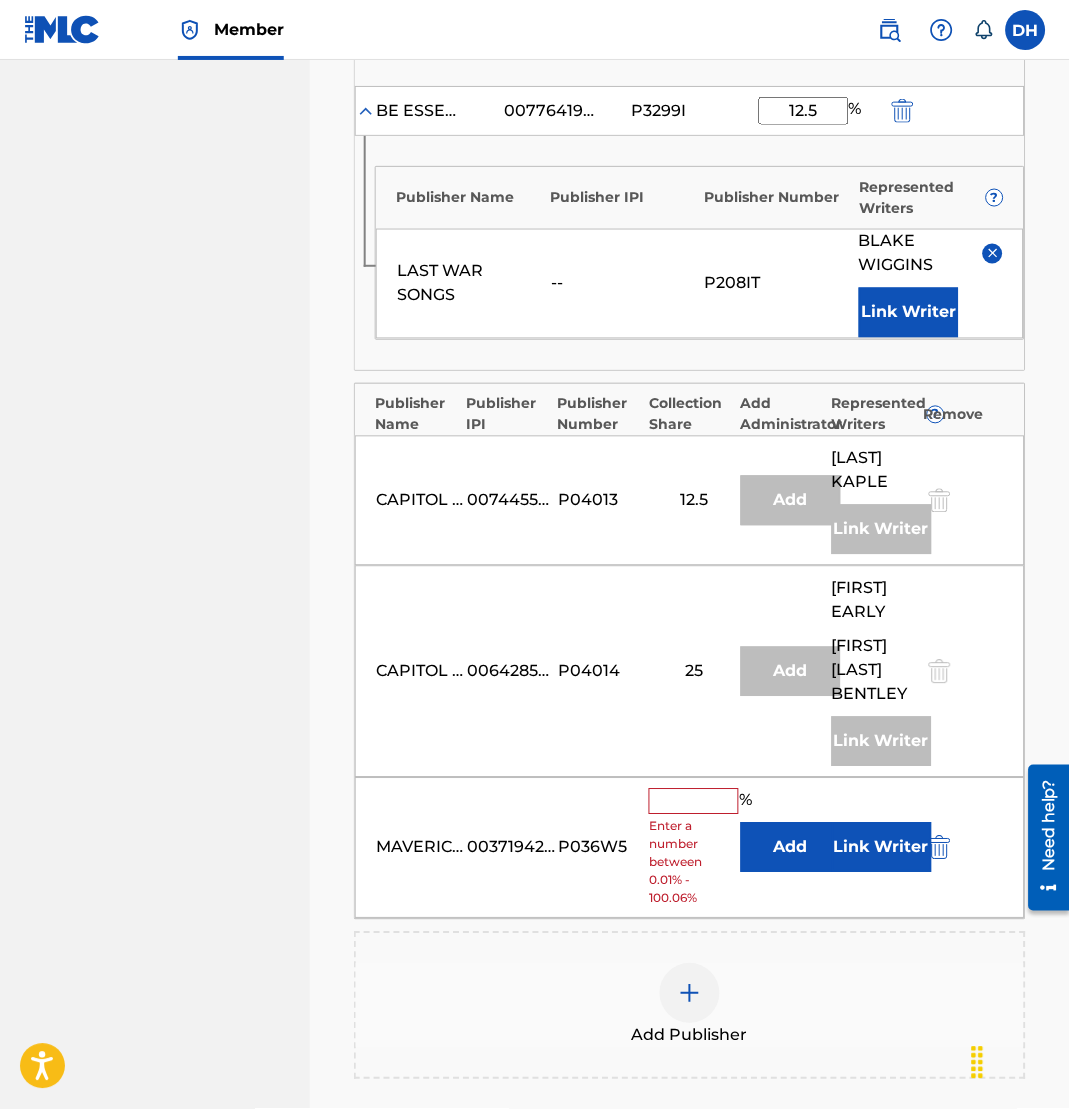 click on "Add" at bounding box center (791, 848) 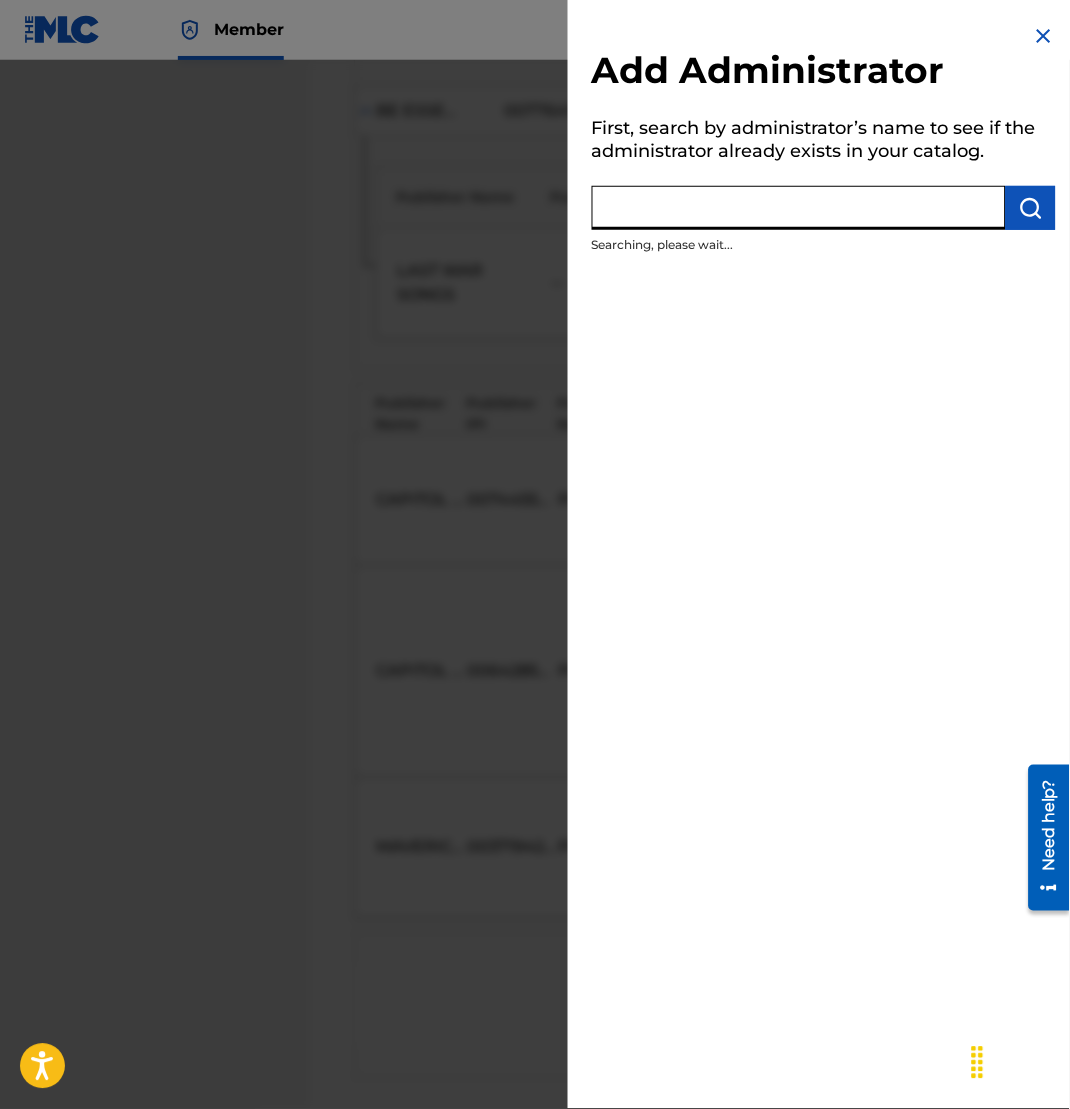click at bounding box center (799, 208) 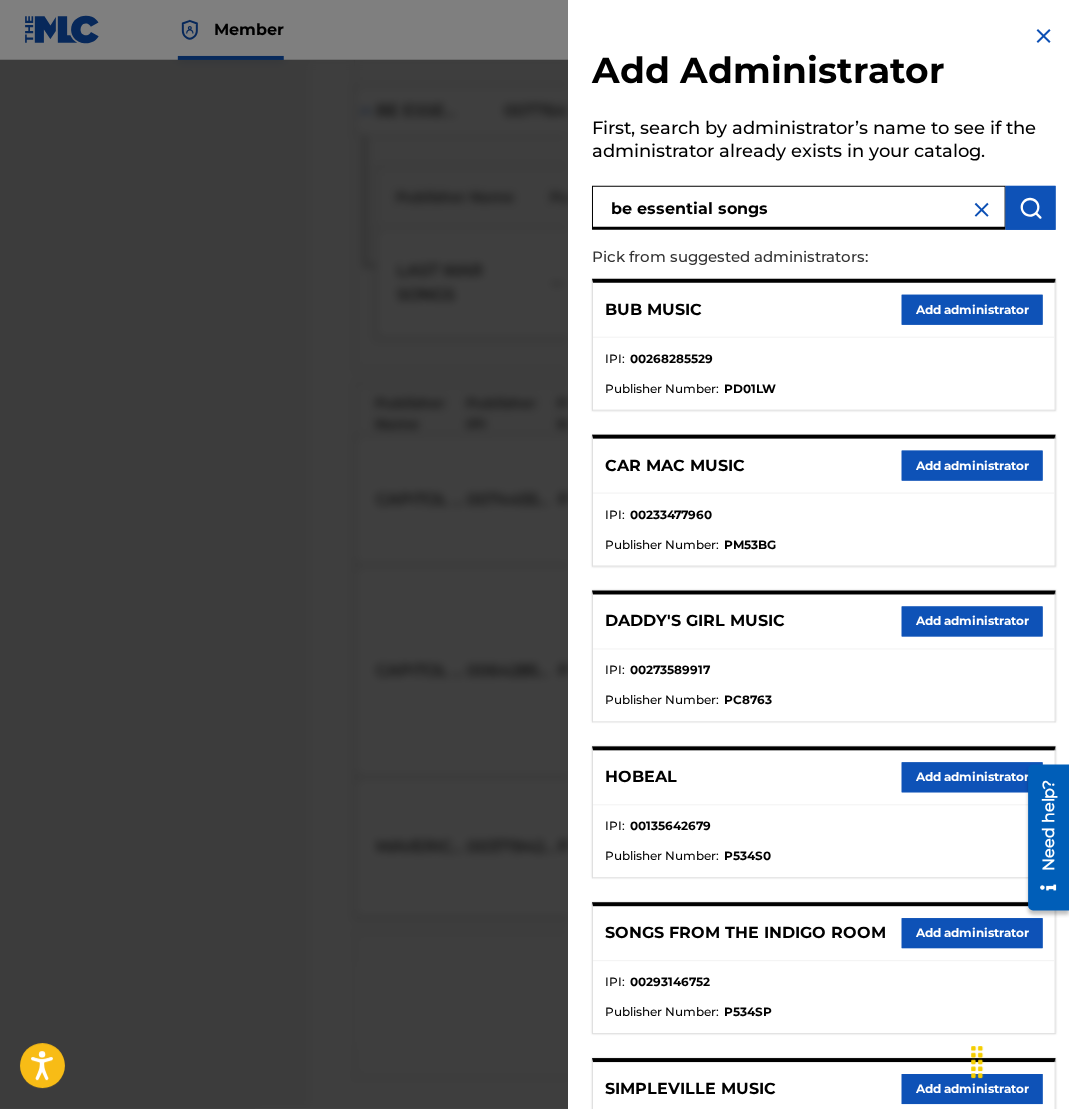 type on "be essential songs" 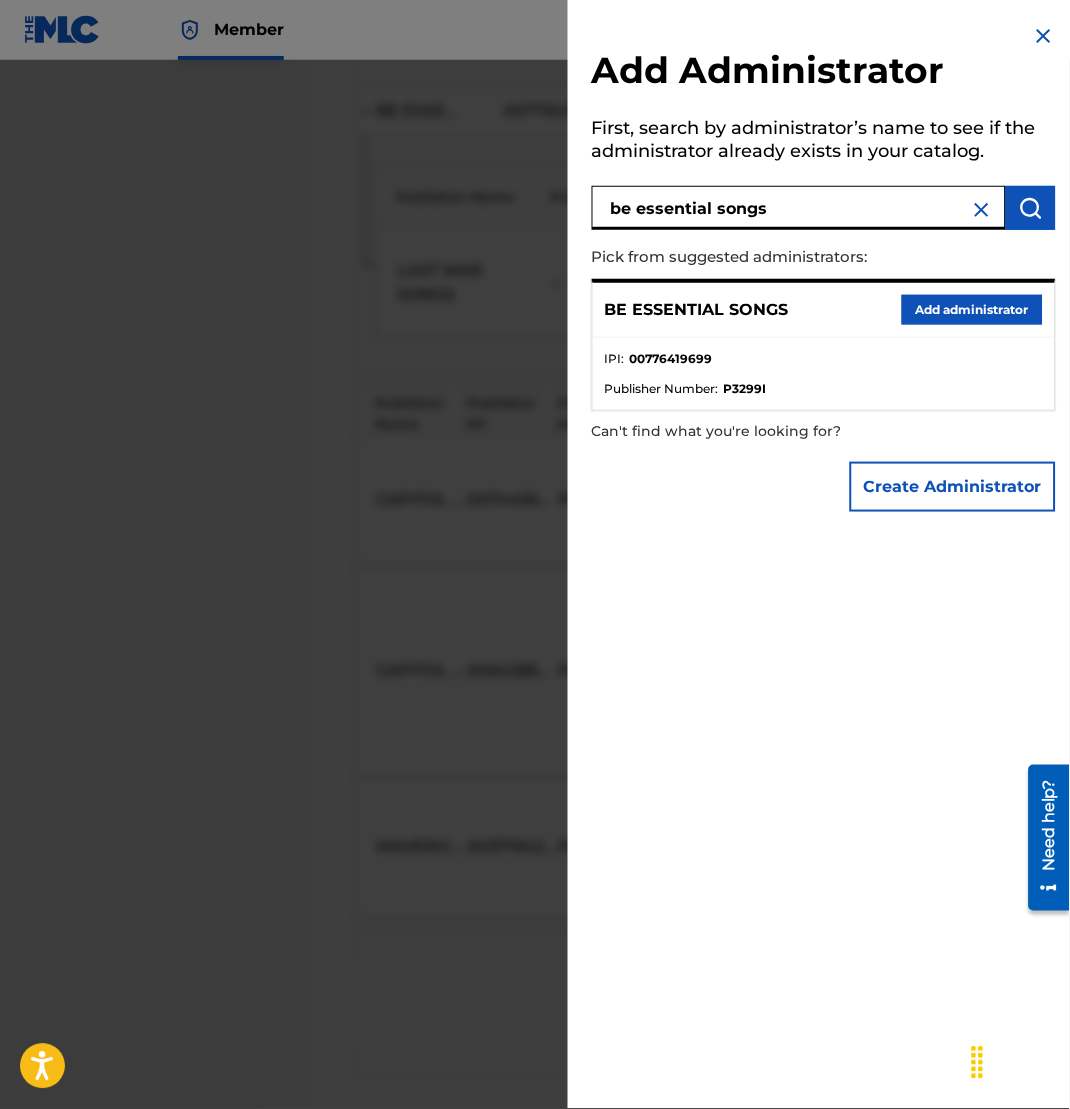 click on "Add administrator" at bounding box center [972, 310] 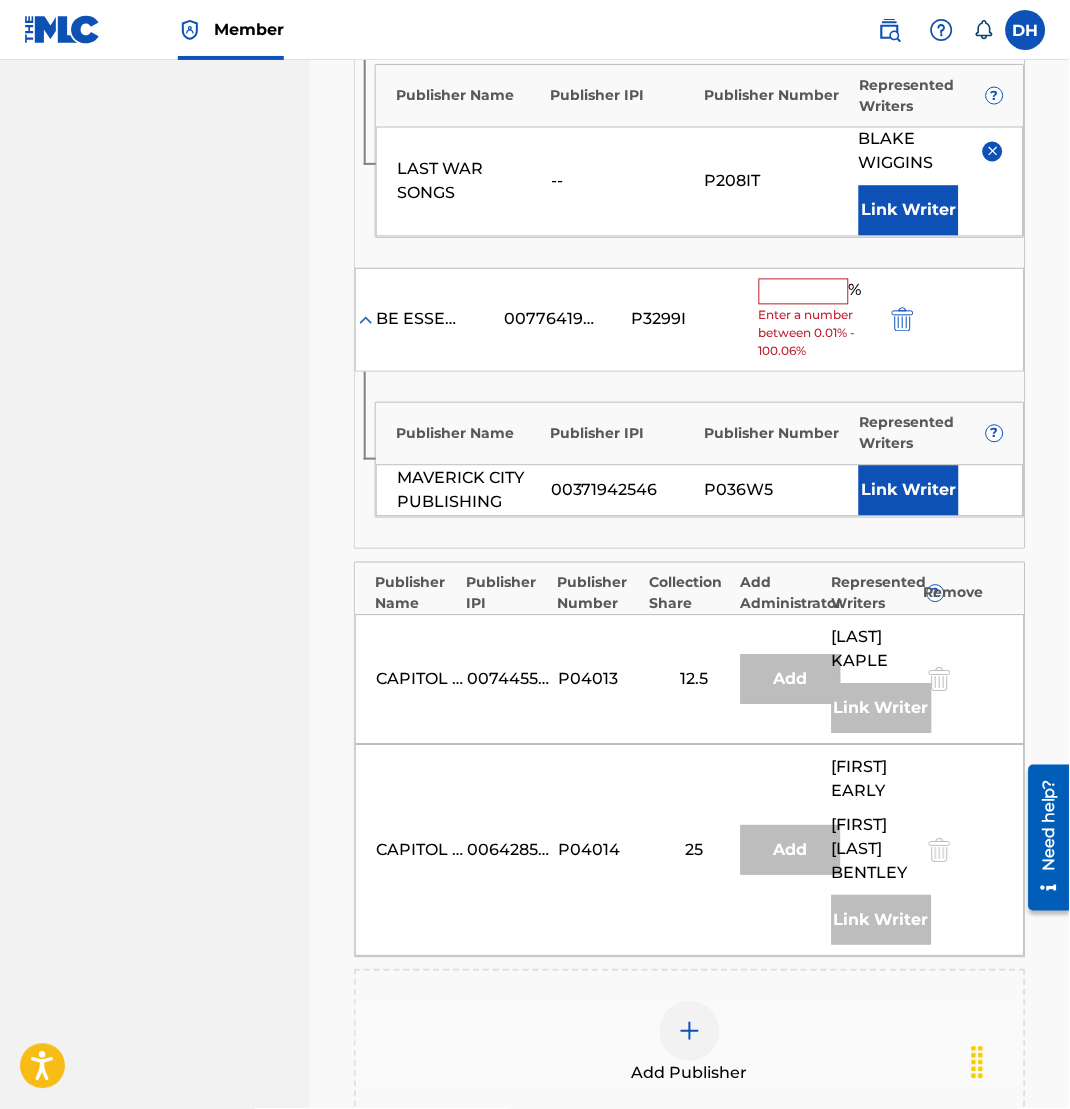 scroll, scrollTop: 1571, scrollLeft: 0, axis: vertical 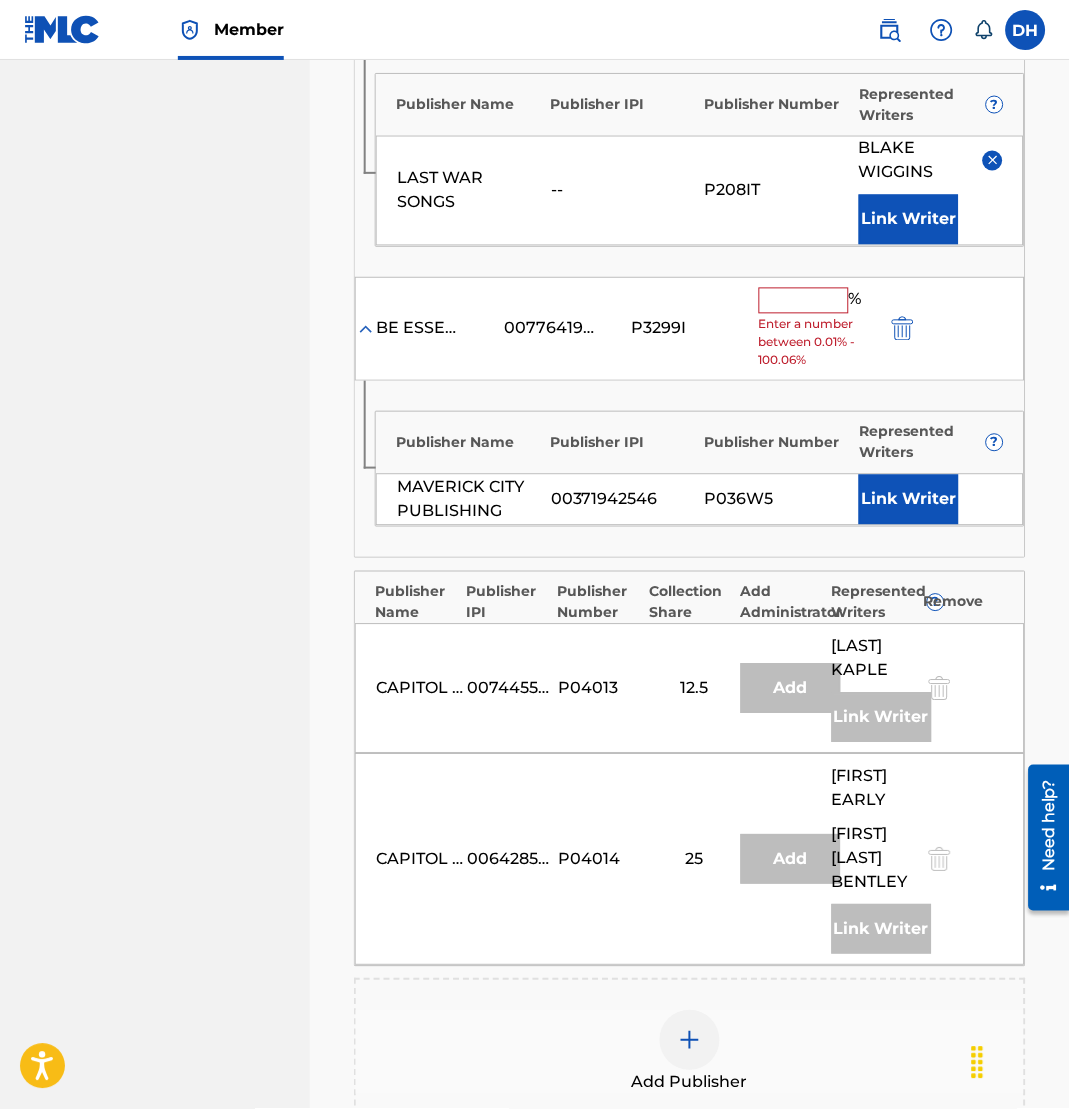 click on "Link Writer" at bounding box center [909, 500] 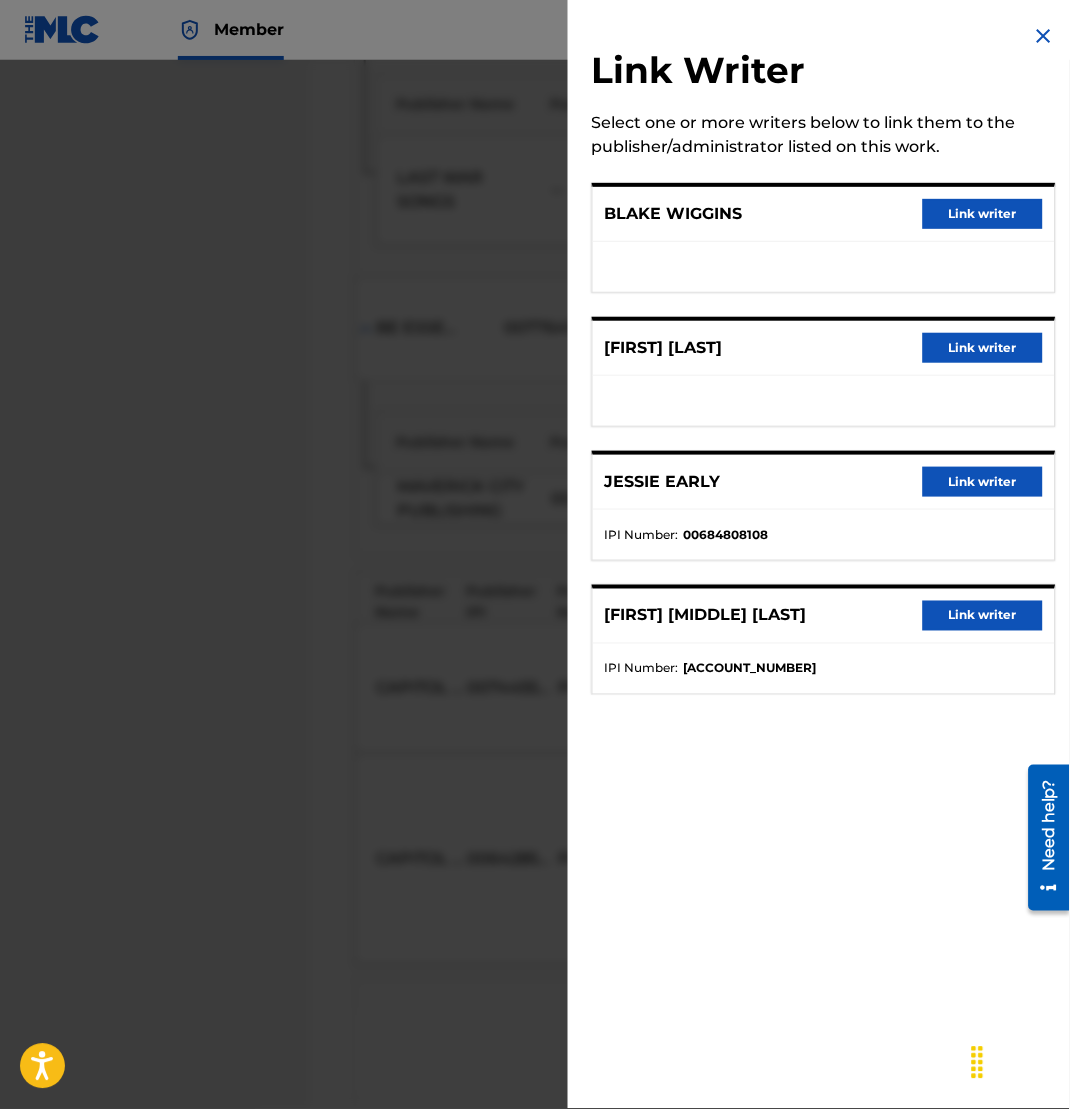 click on "Link writer" at bounding box center (983, 214) 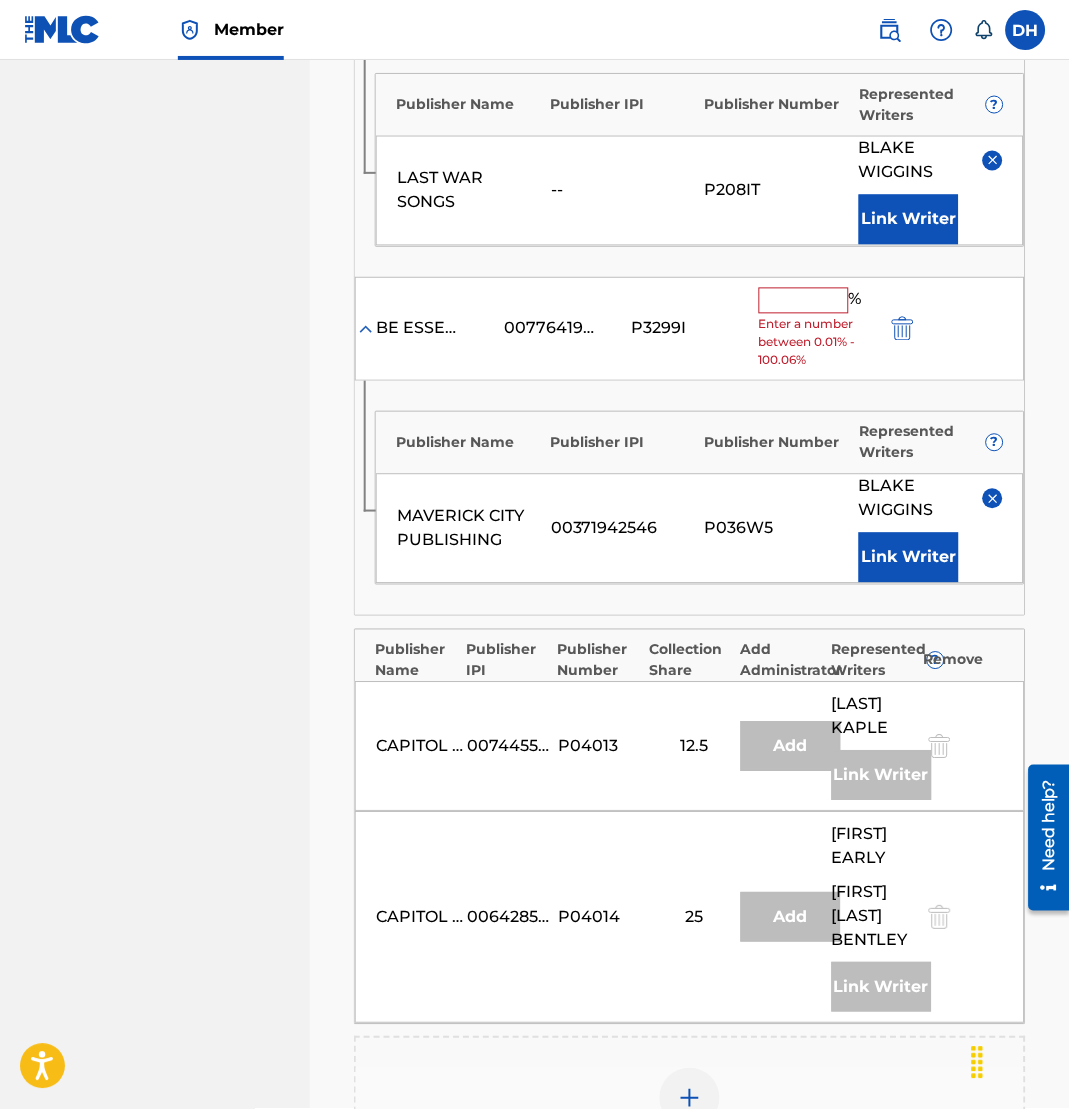 click on "[PRODUCT] SONGS [IPI] [PUBLISHER] % Enter a number between 0.01% - 100.06%" at bounding box center [690, 329] 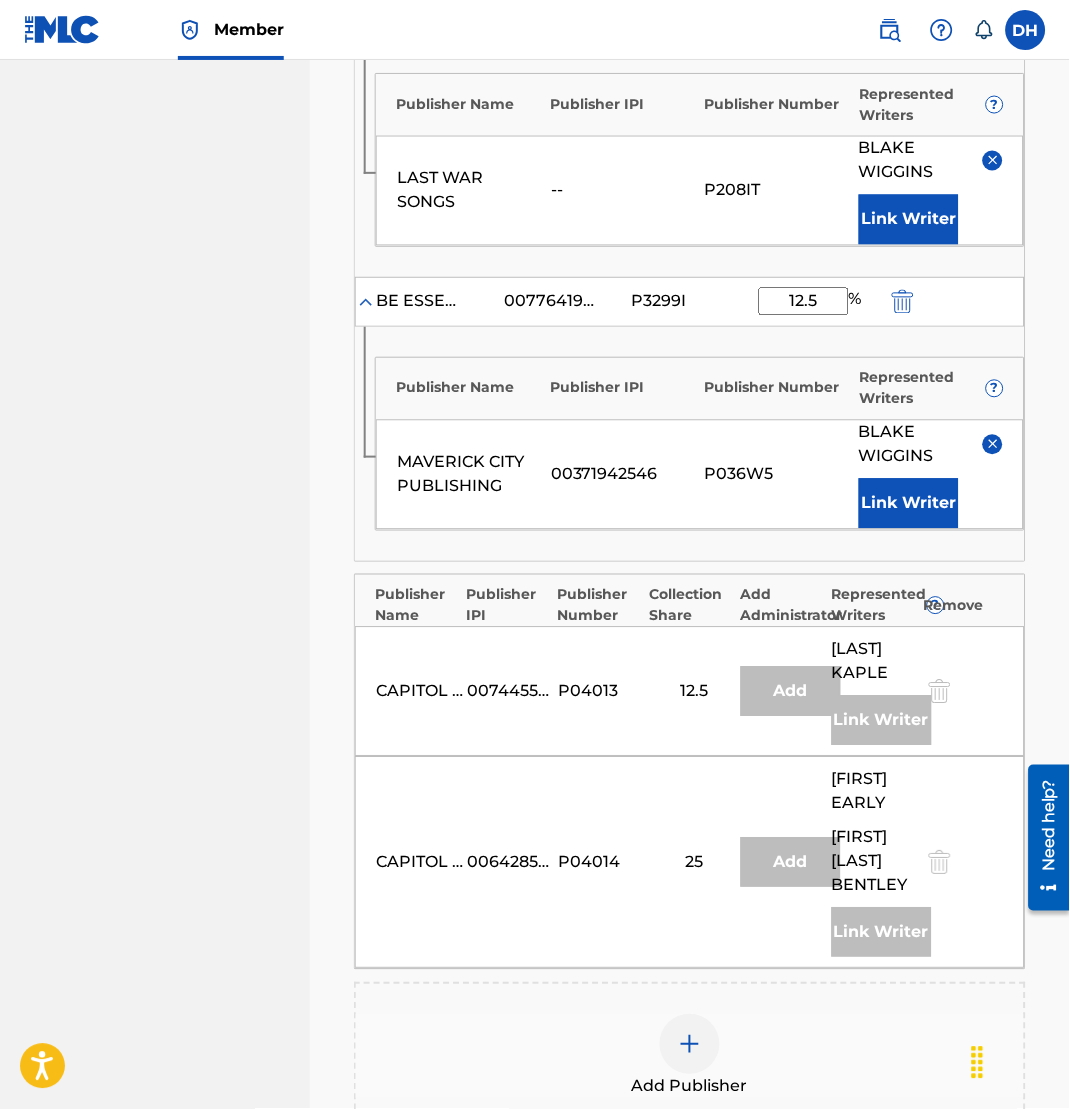 type on "12.5" 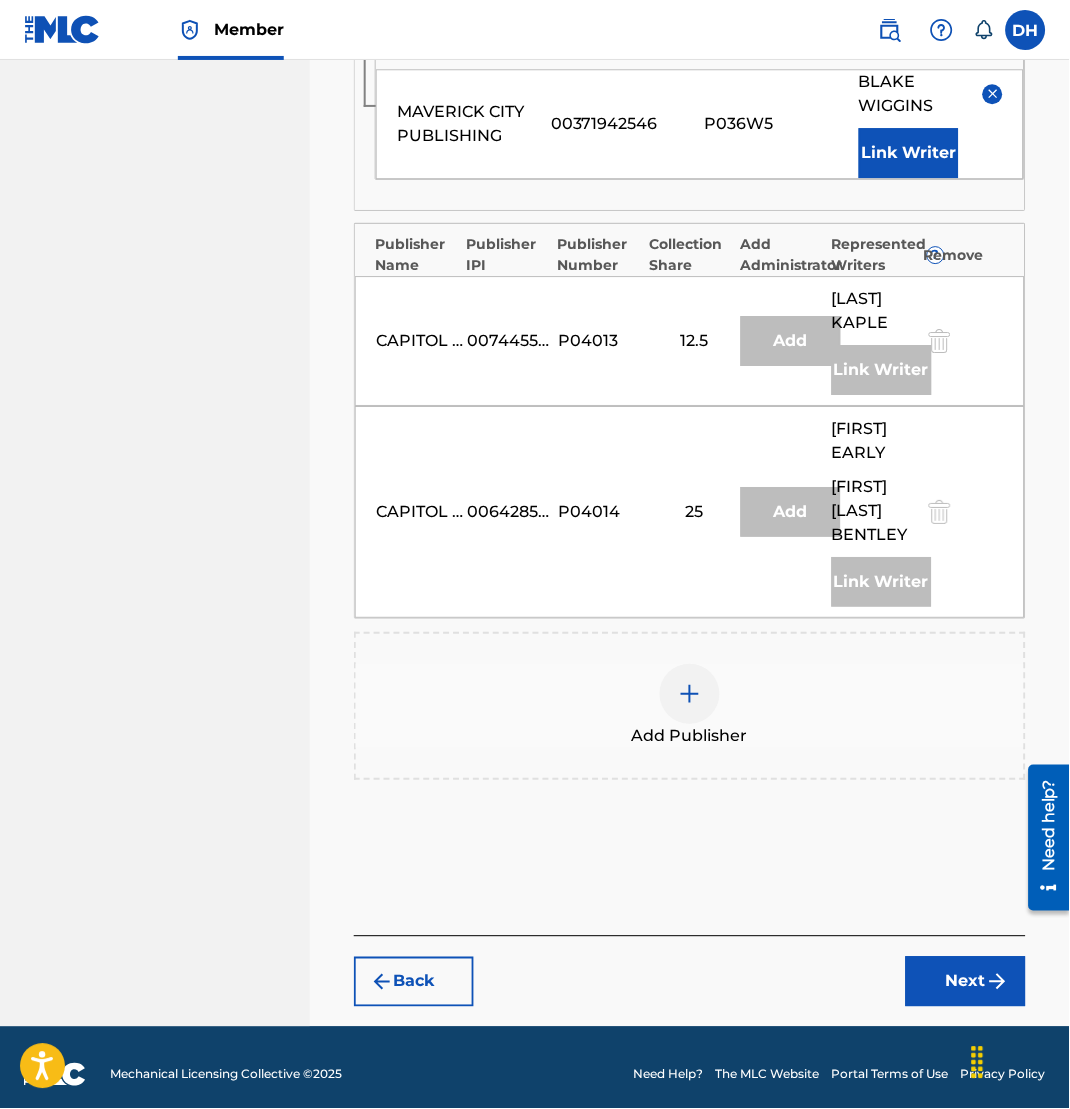 scroll, scrollTop: 1931, scrollLeft: 0, axis: vertical 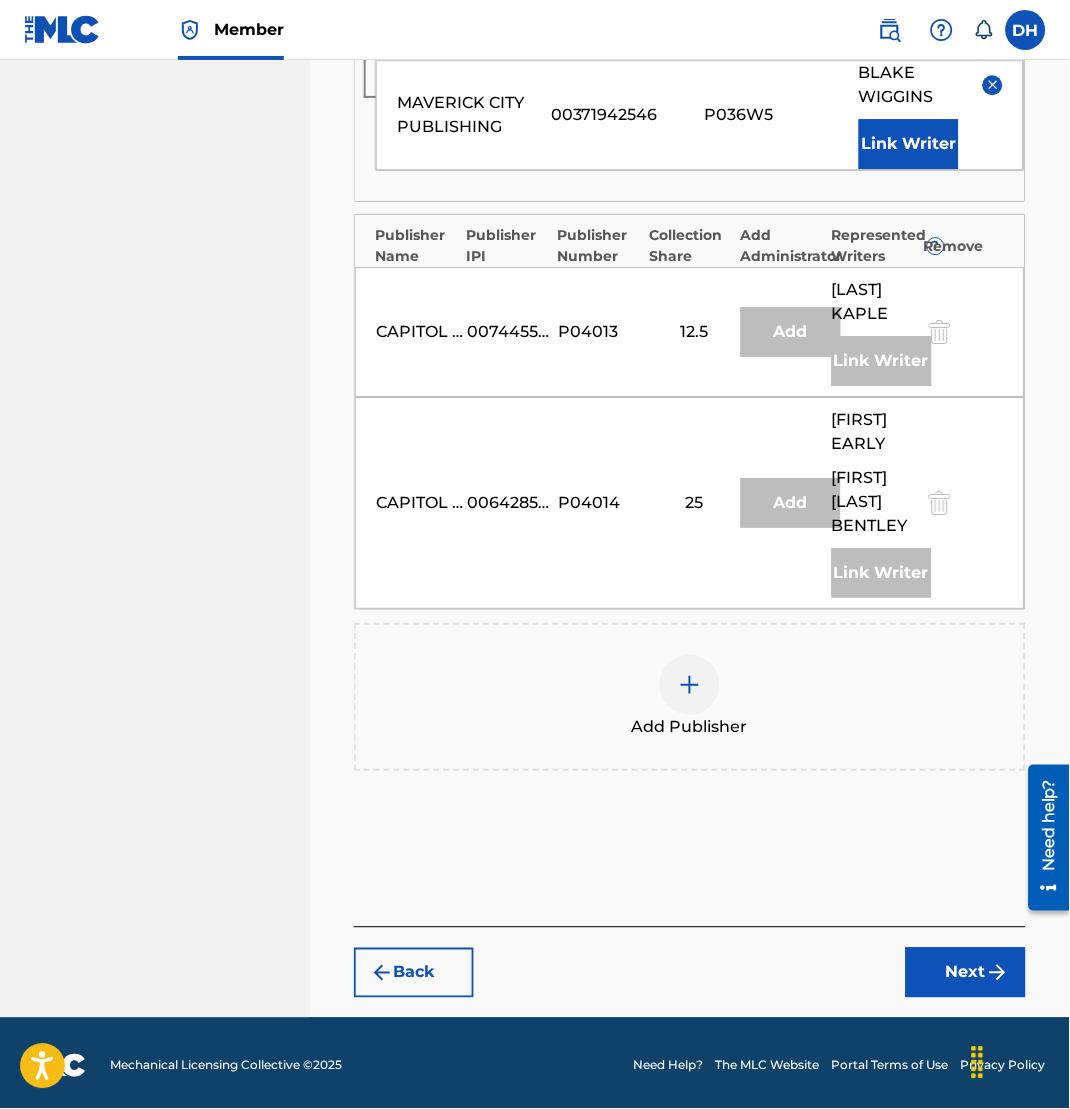 click on "Claiming Tool Search Add Publishers & Shares Review Submit Search Use the search fields below to locate works with unclaimed shares within our public database. You can enter up
to 5 search criteria to locate works with unclaimed shares. SearchWithCriteria5f201710-f129-4b4e-a9cc-7fc3869cb76f Work Title always on the way SearchWithCriteria3e971ab4-bbb4-4896-bdd6-2813d9f92155 Writer Name Add Criteria Filter Claim Search Filters Include works claimed by my Member   Remove Filters Apply Filters Filters ( 0 ) Search" at bounding box center [690, -402] 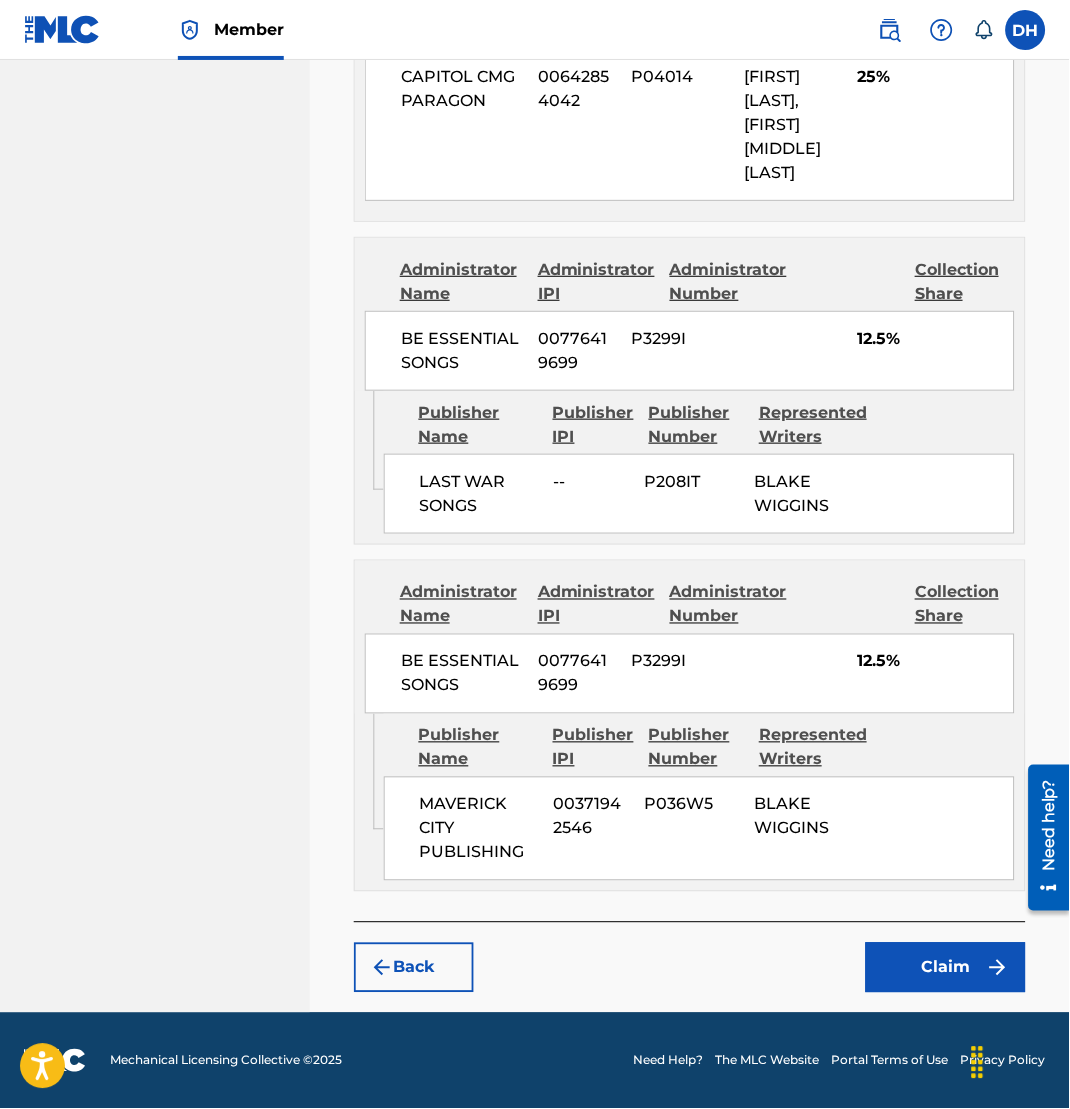 scroll, scrollTop: 2332, scrollLeft: 0, axis: vertical 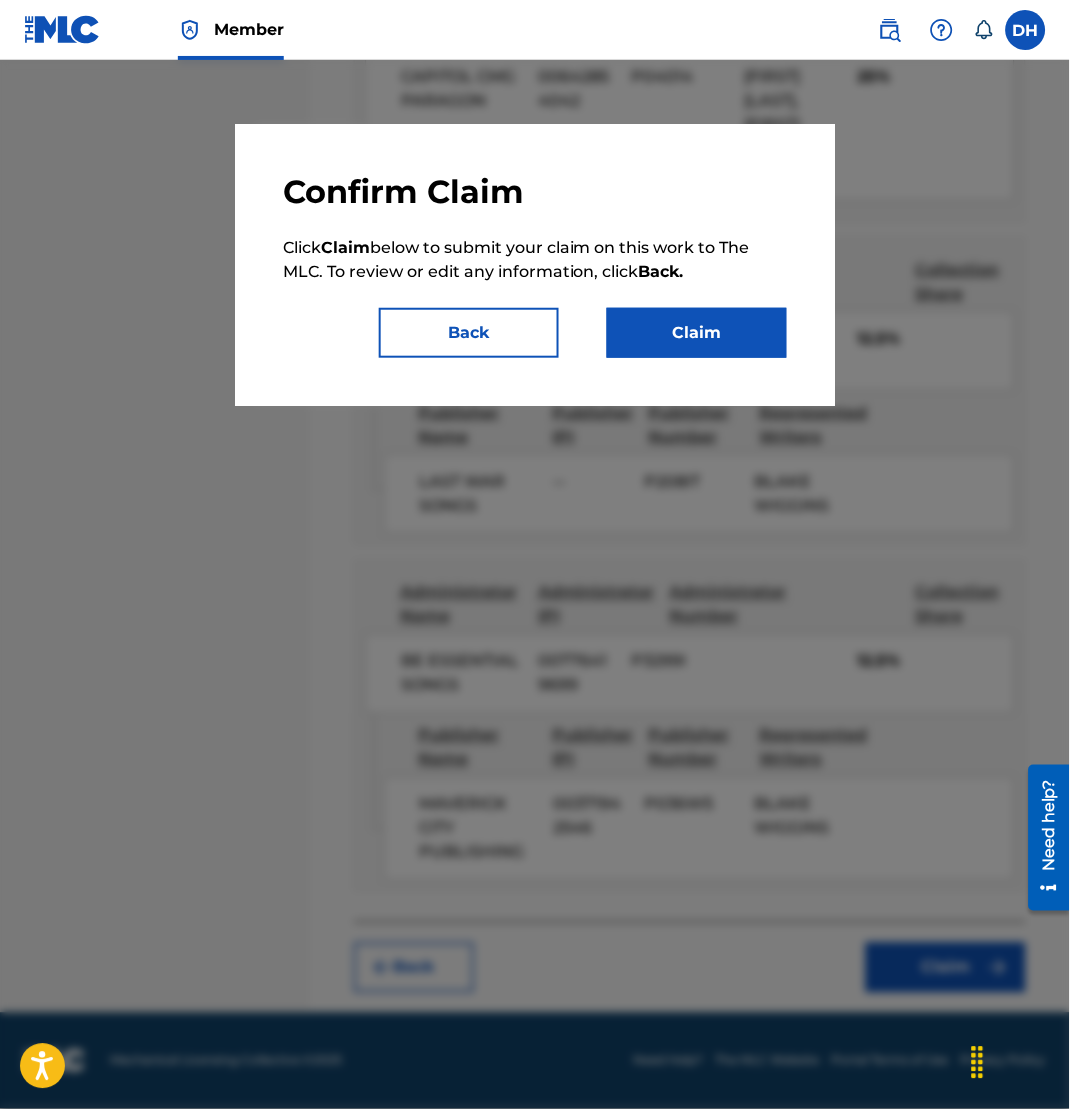 click on "Claim" at bounding box center (697, 333) 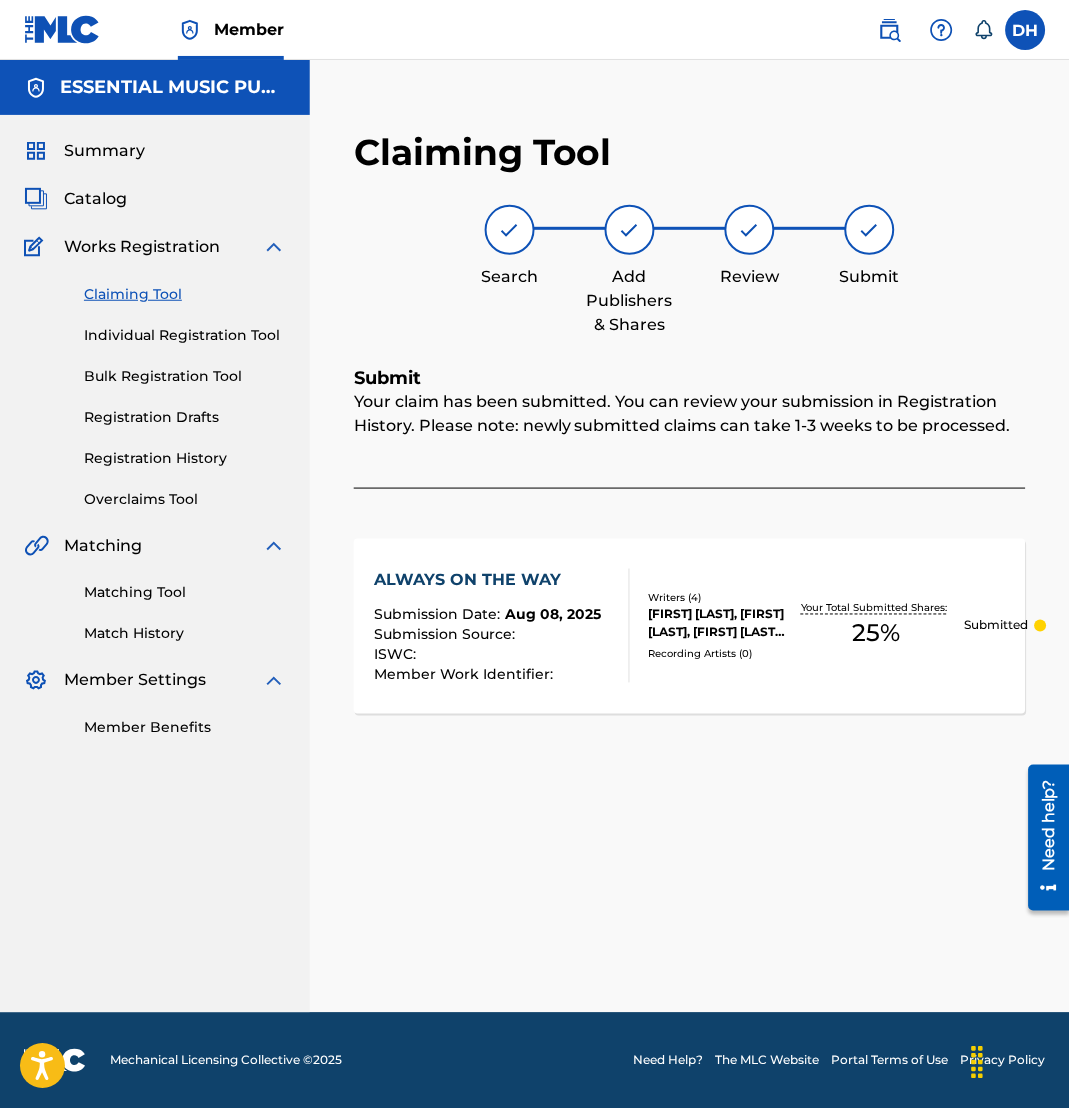 scroll, scrollTop: 0, scrollLeft: 0, axis: both 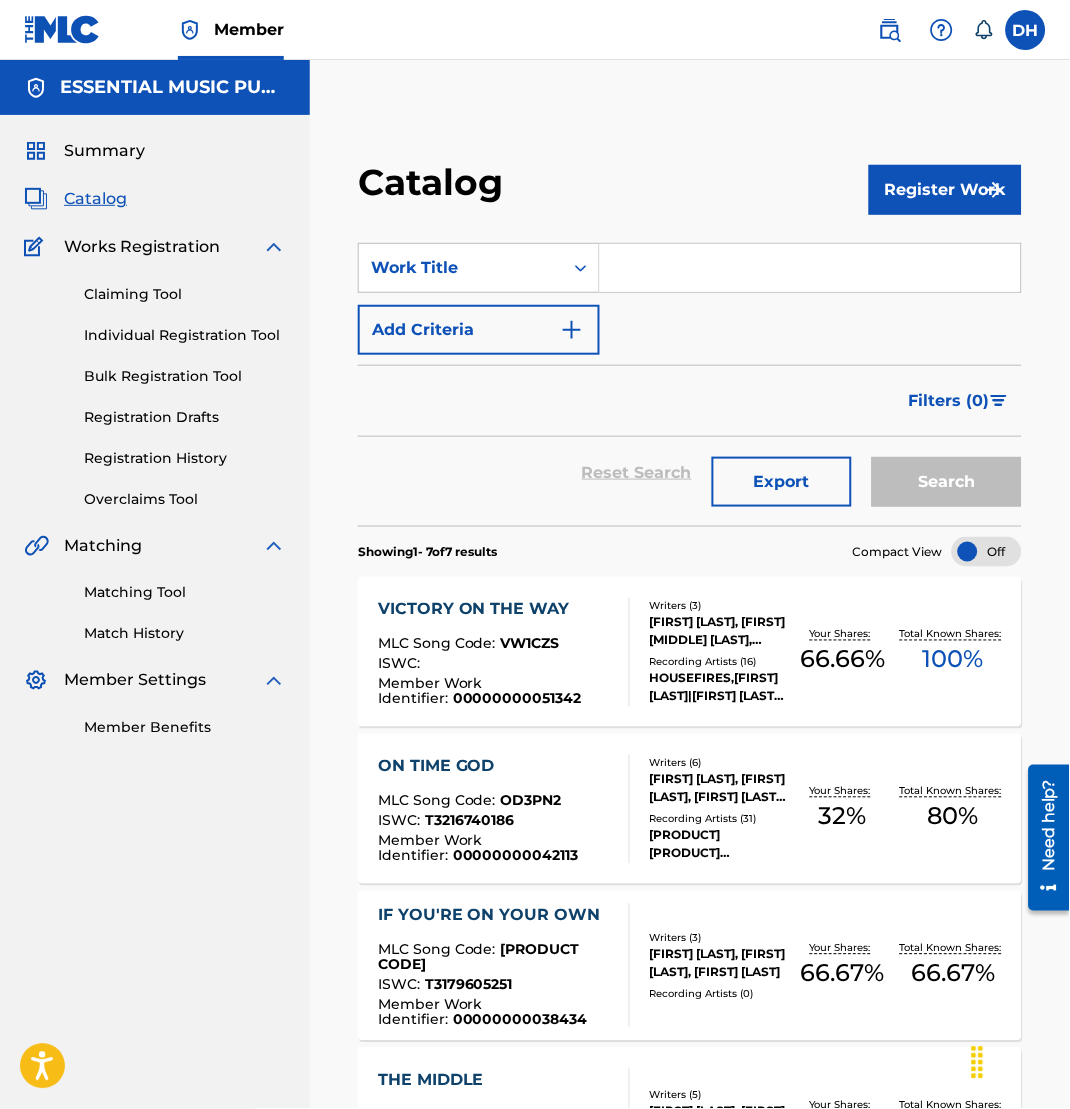 click on "Register Work" at bounding box center (945, 190) 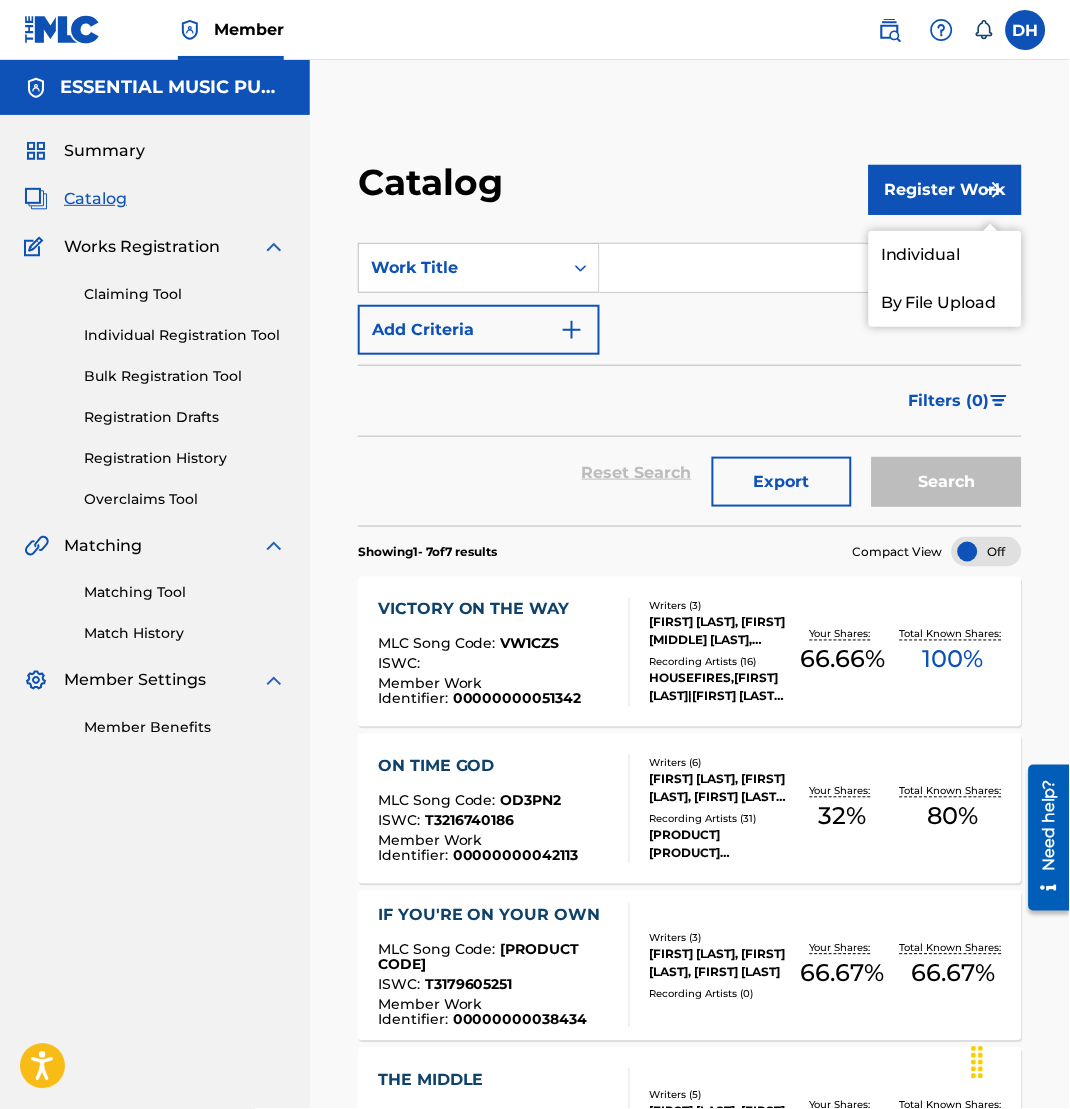 click on "Individual" at bounding box center (945, 255) 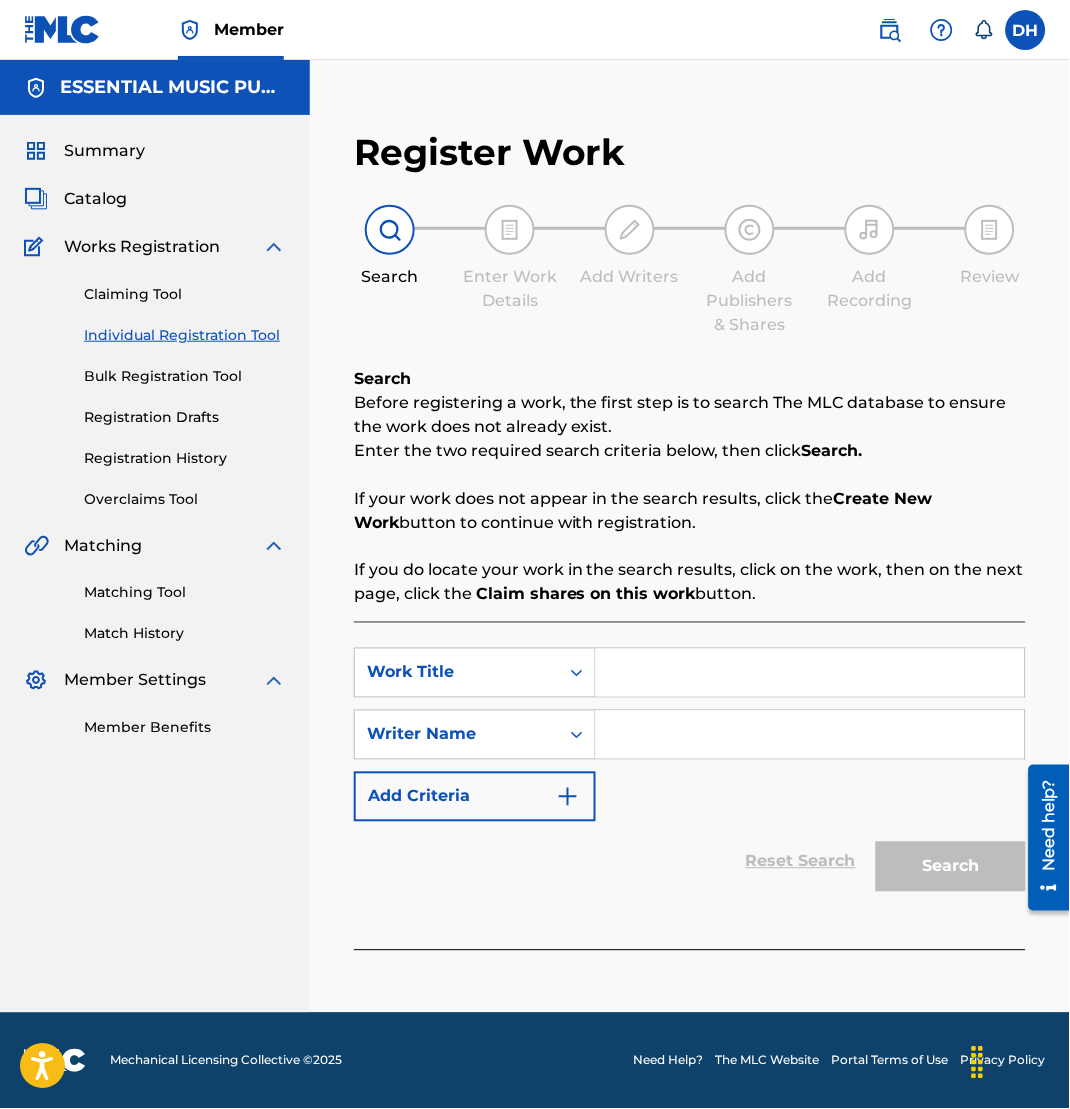 click at bounding box center (810, 673) 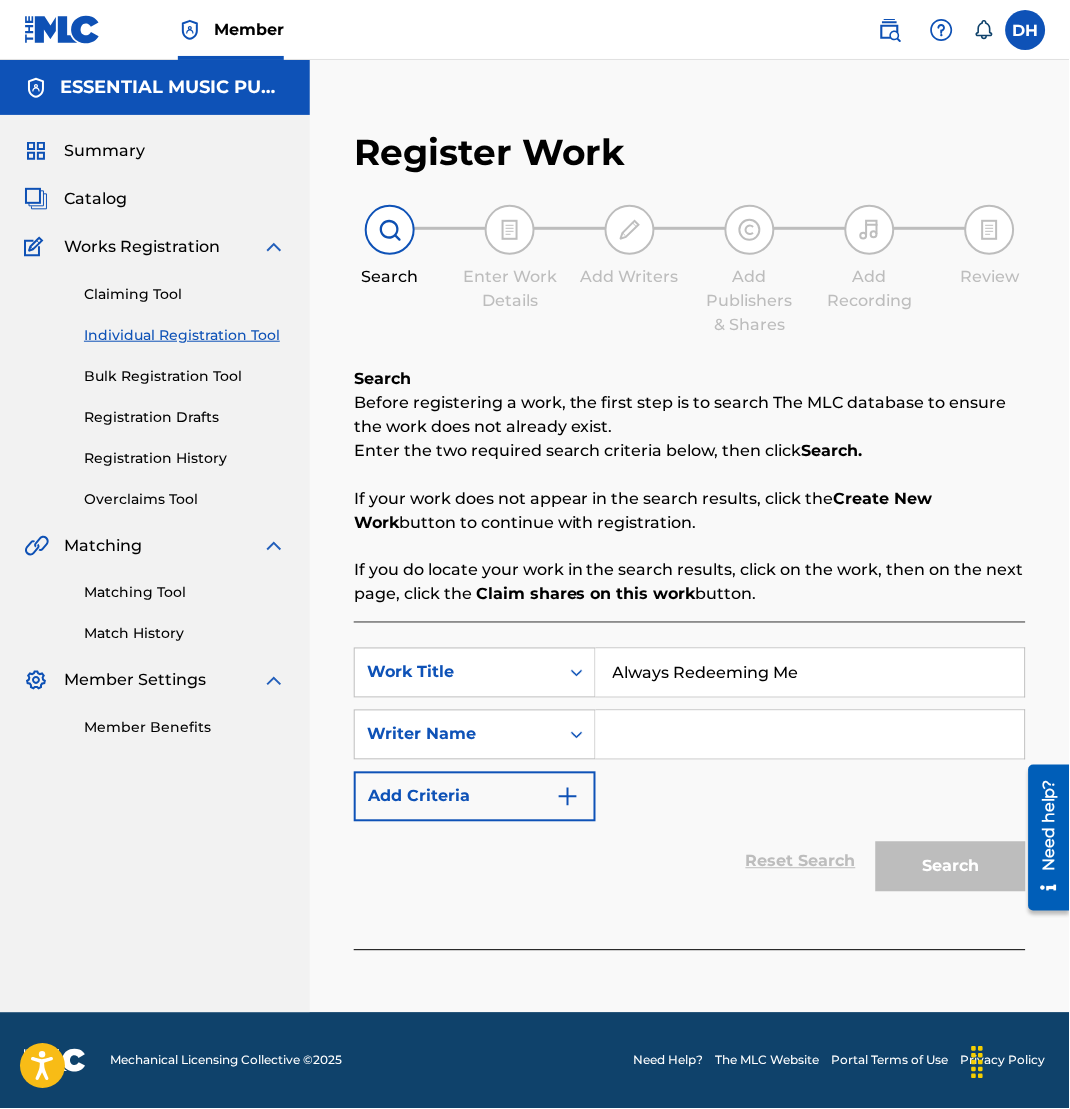 type on "Always Redeeming Me" 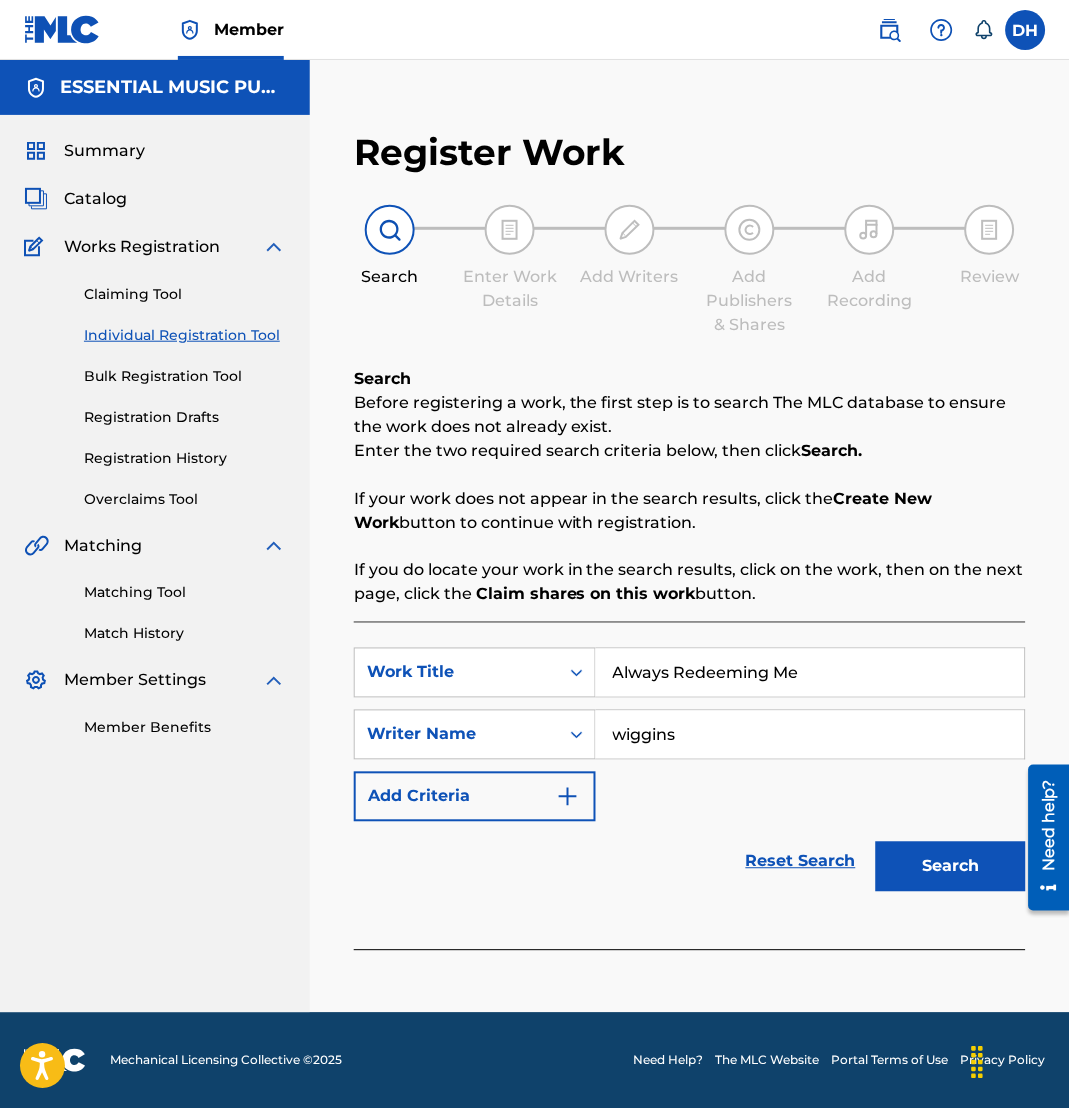 type on "wiggins" 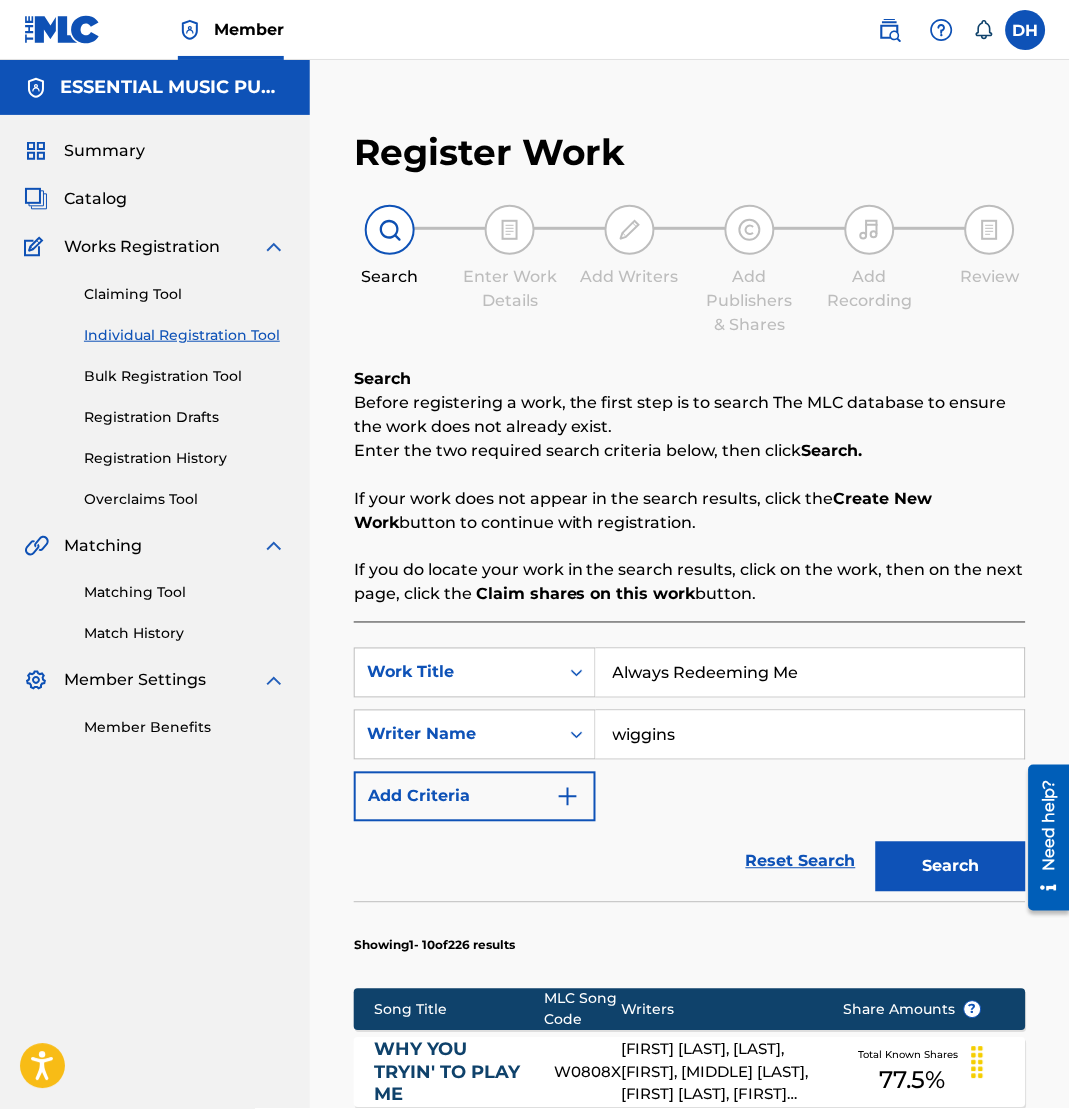 click on "If you do locate your work in the search results, click on the work, then on the next page, click the   Claim shares on this work  button." at bounding box center [690, 583] 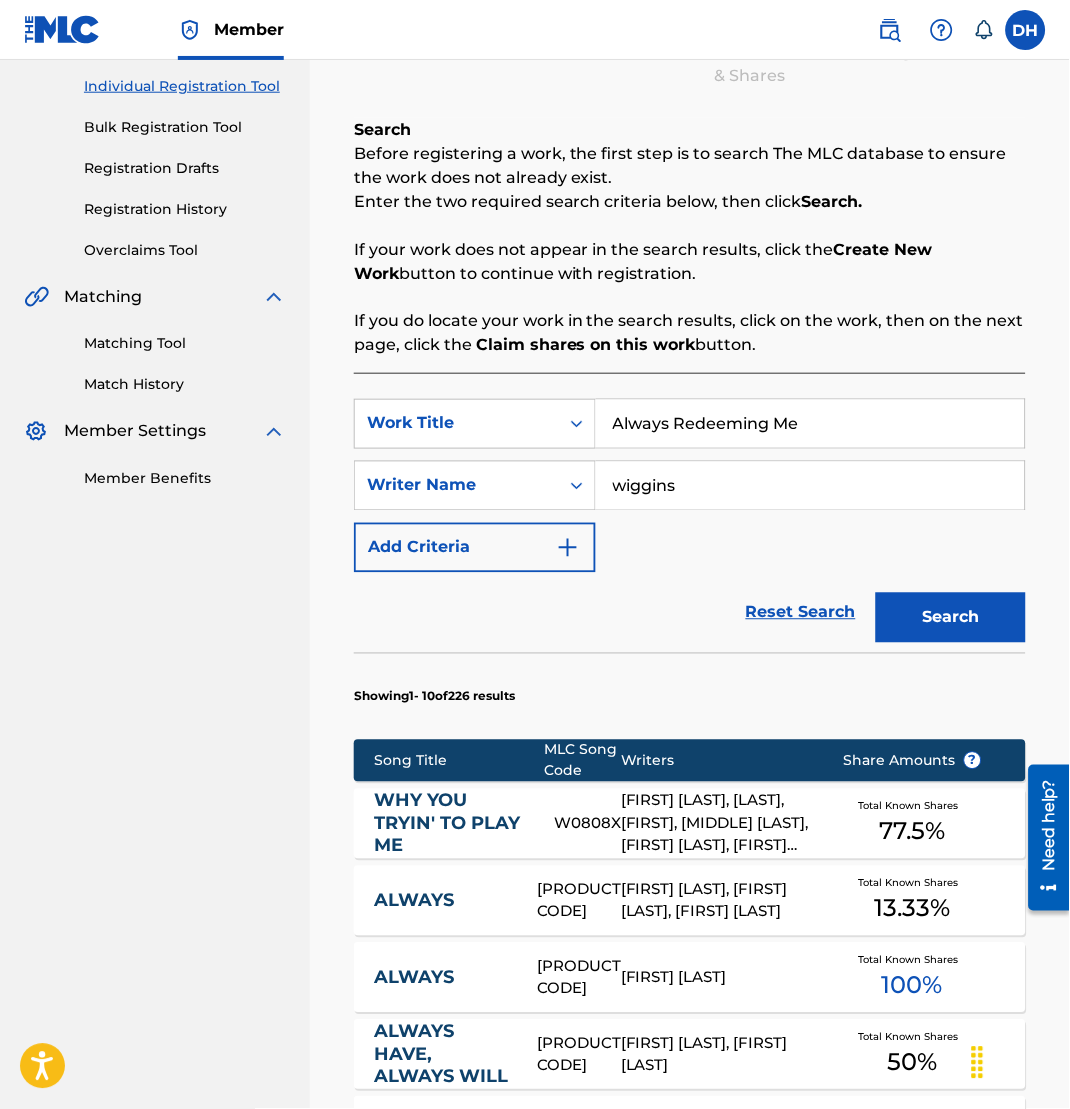 scroll, scrollTop: 1081, scrollLeft: 0, axis: vertical 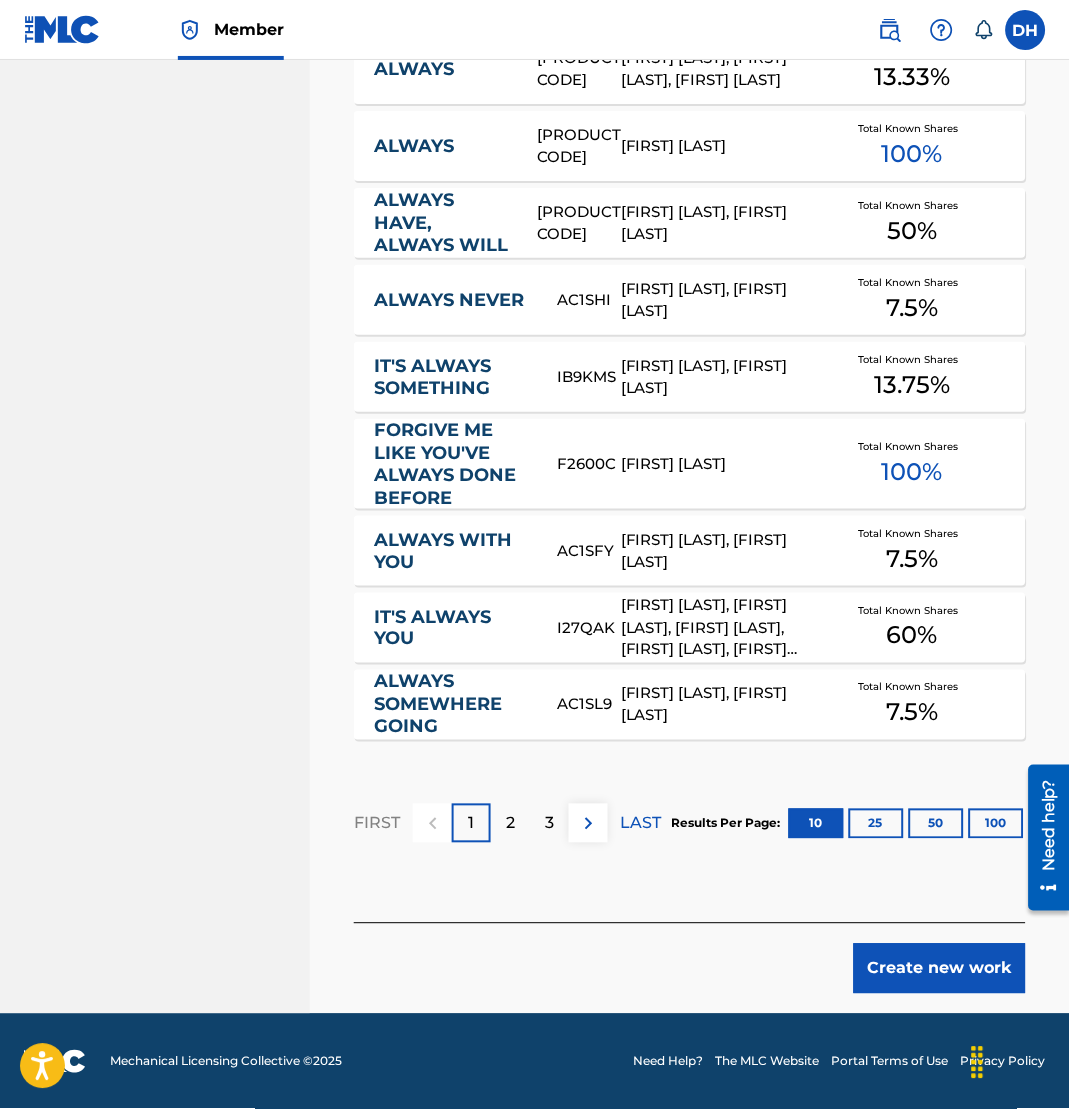 click on "Create new work" at bounding box center [940, 969] 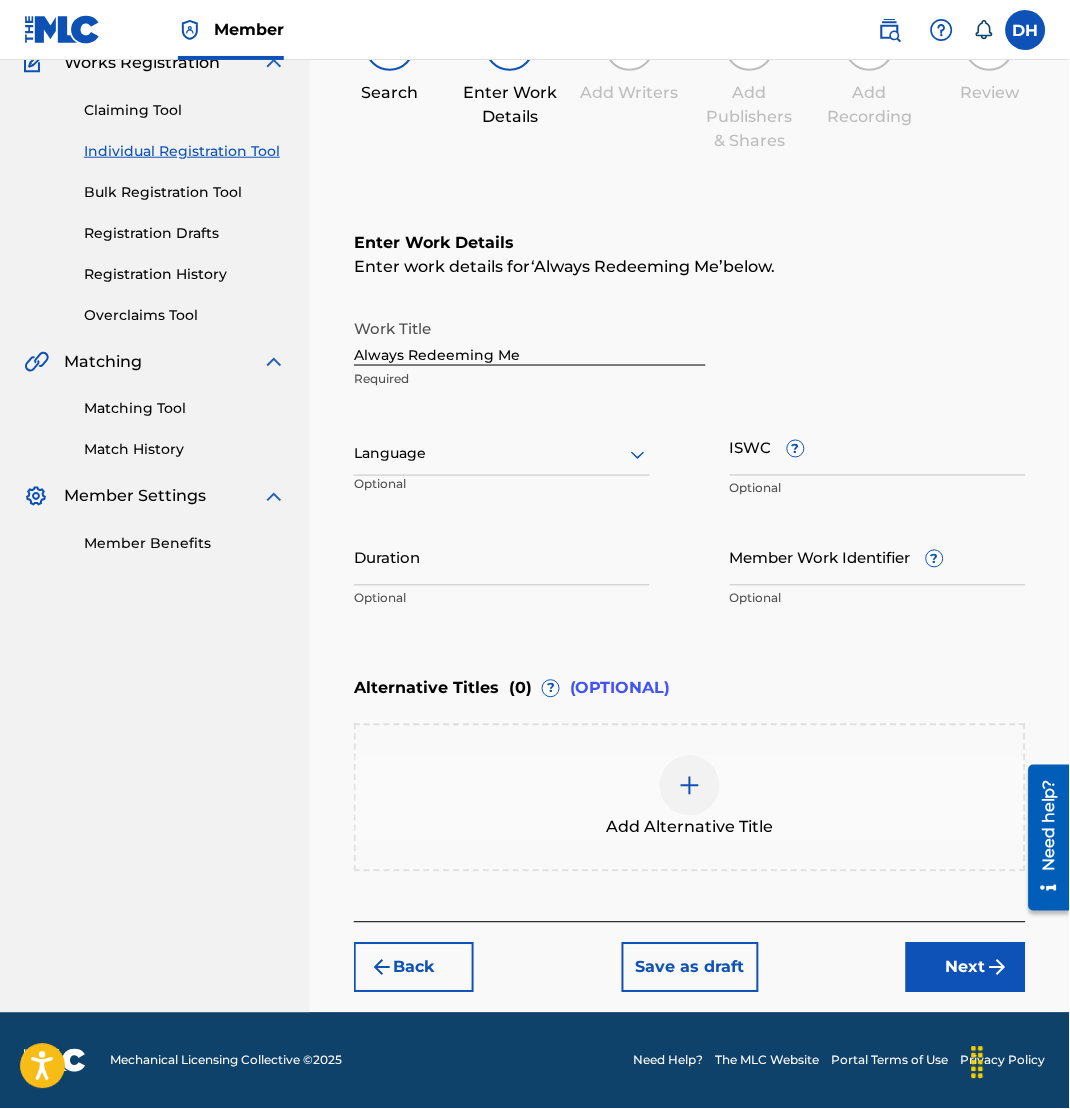 scroll, scrollTop: 181, scrollLeft: 0, axis: vertical 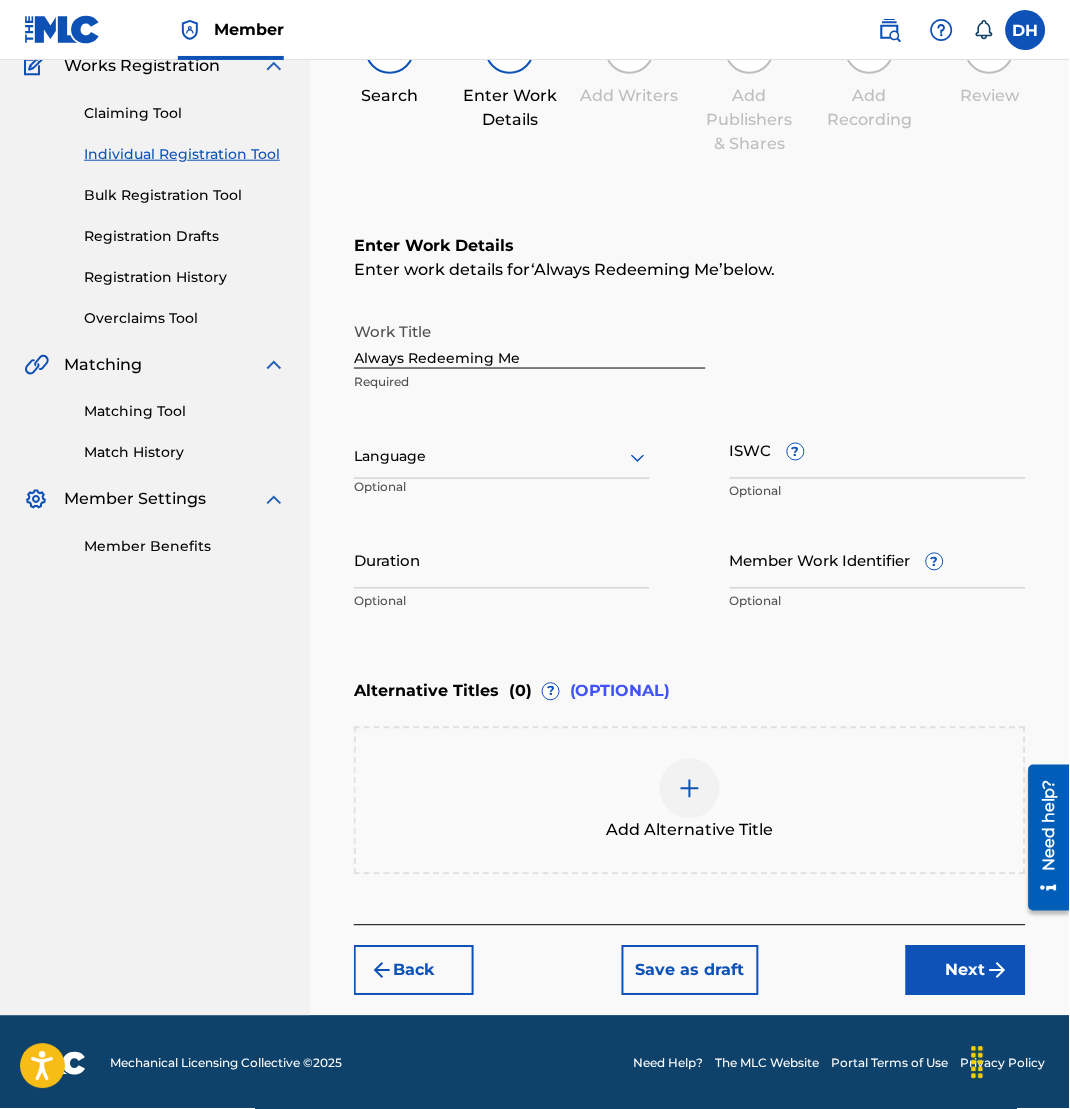 click at bounding box center (502, 457) 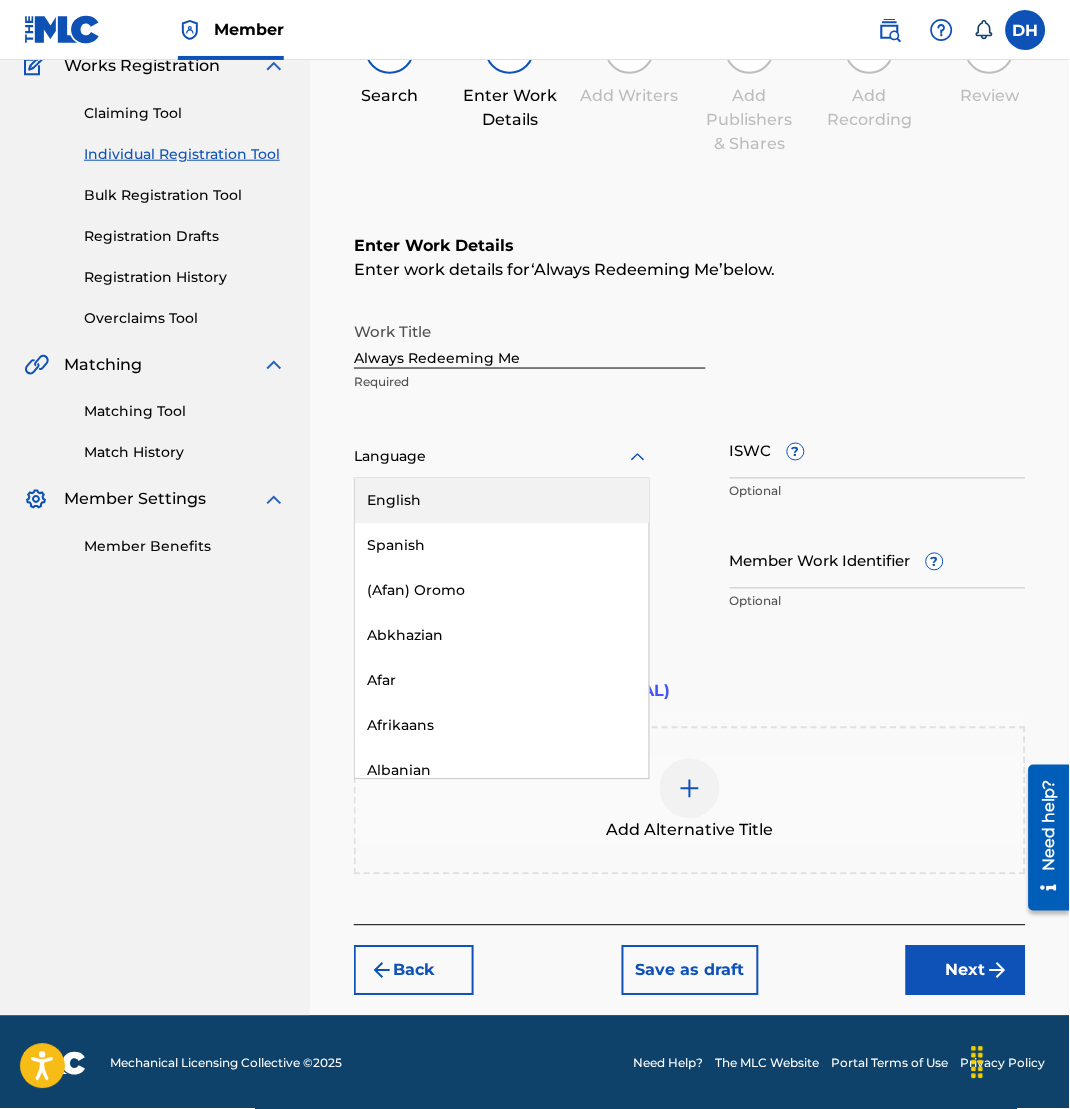 click on "English" at bounding box center [502, 501] 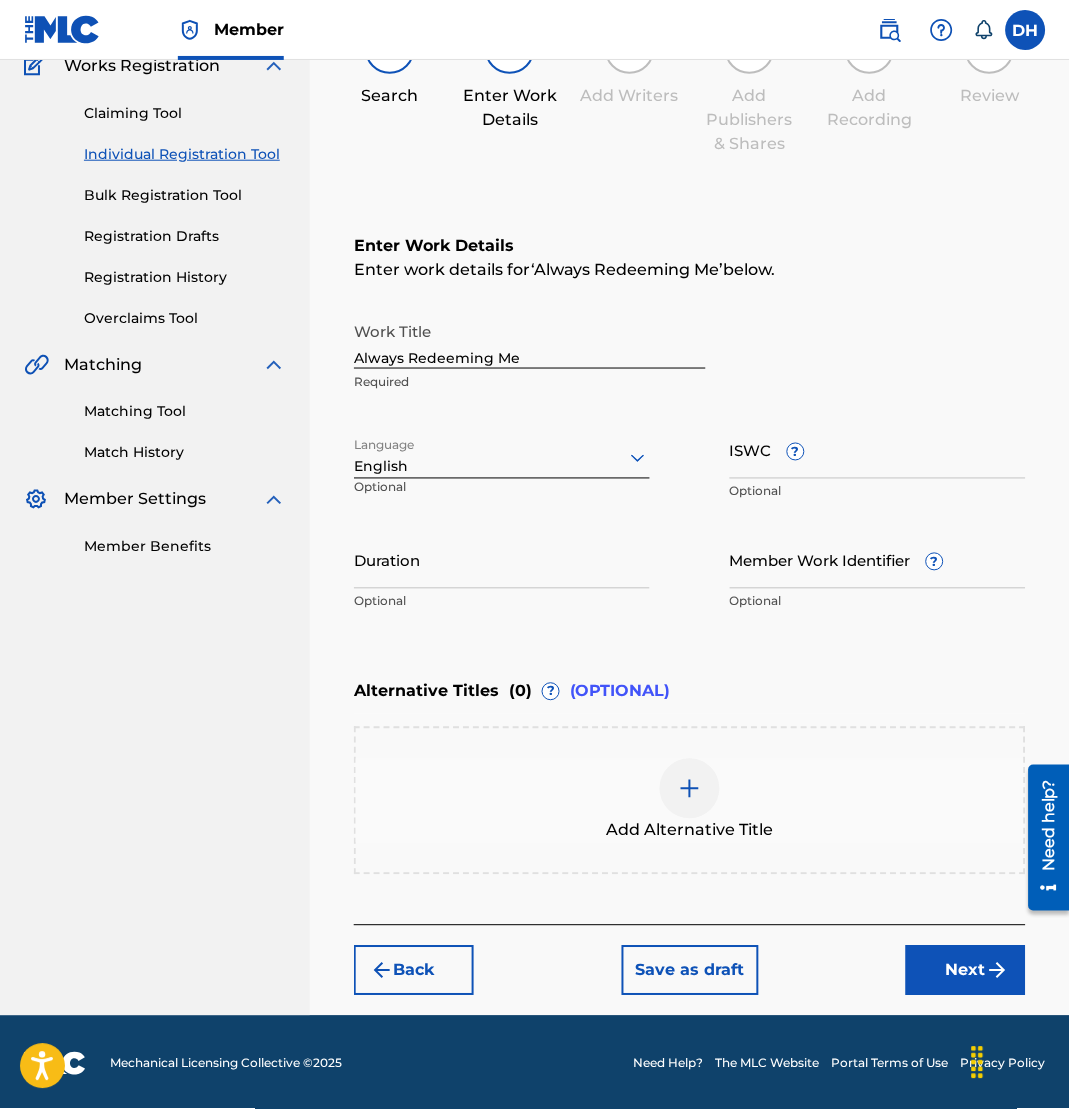 click on "Next" at bounding box center [966, 971] 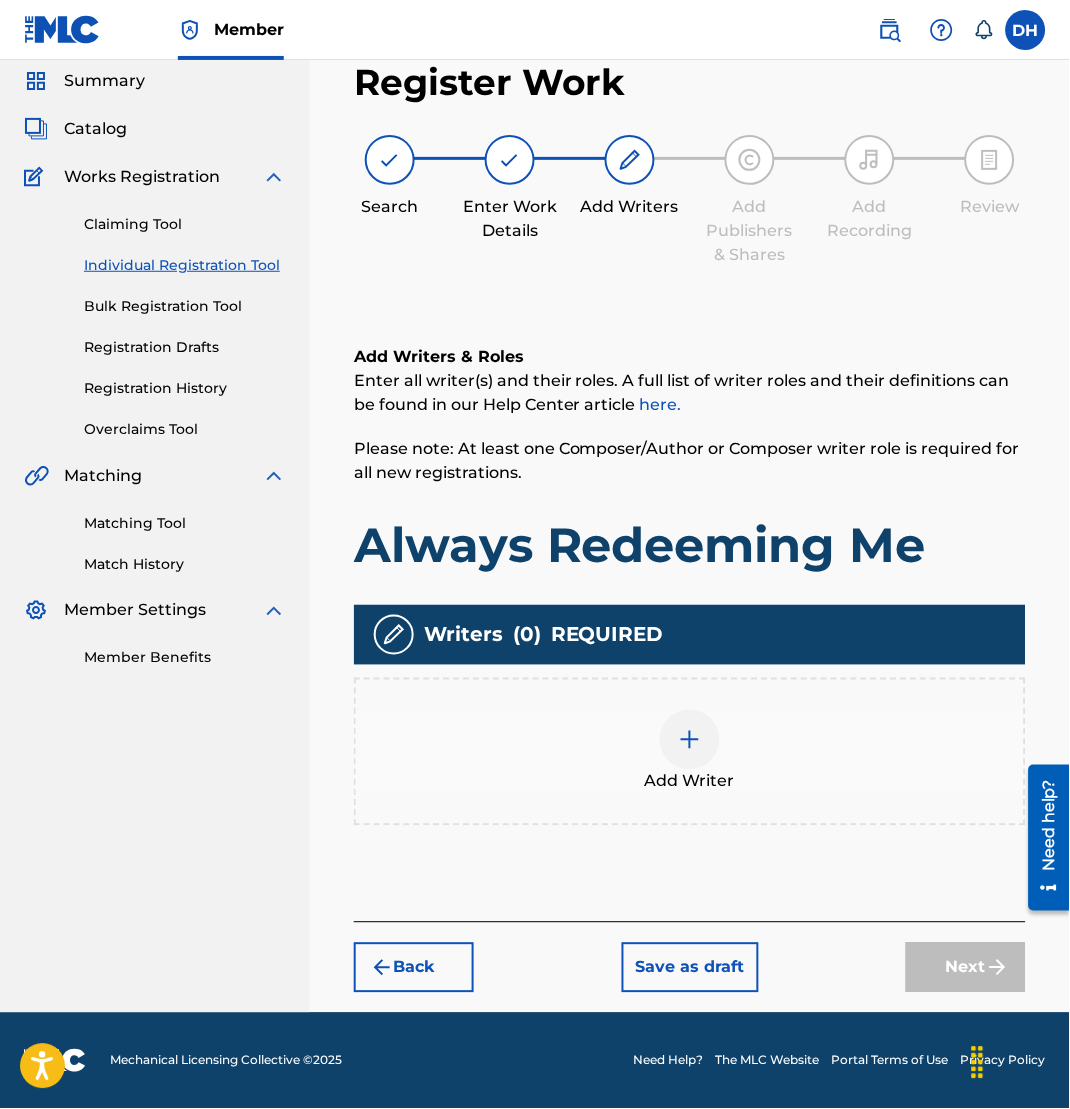 scroll, scrollTop: 67, scrollLeft: 0, axis: vertical 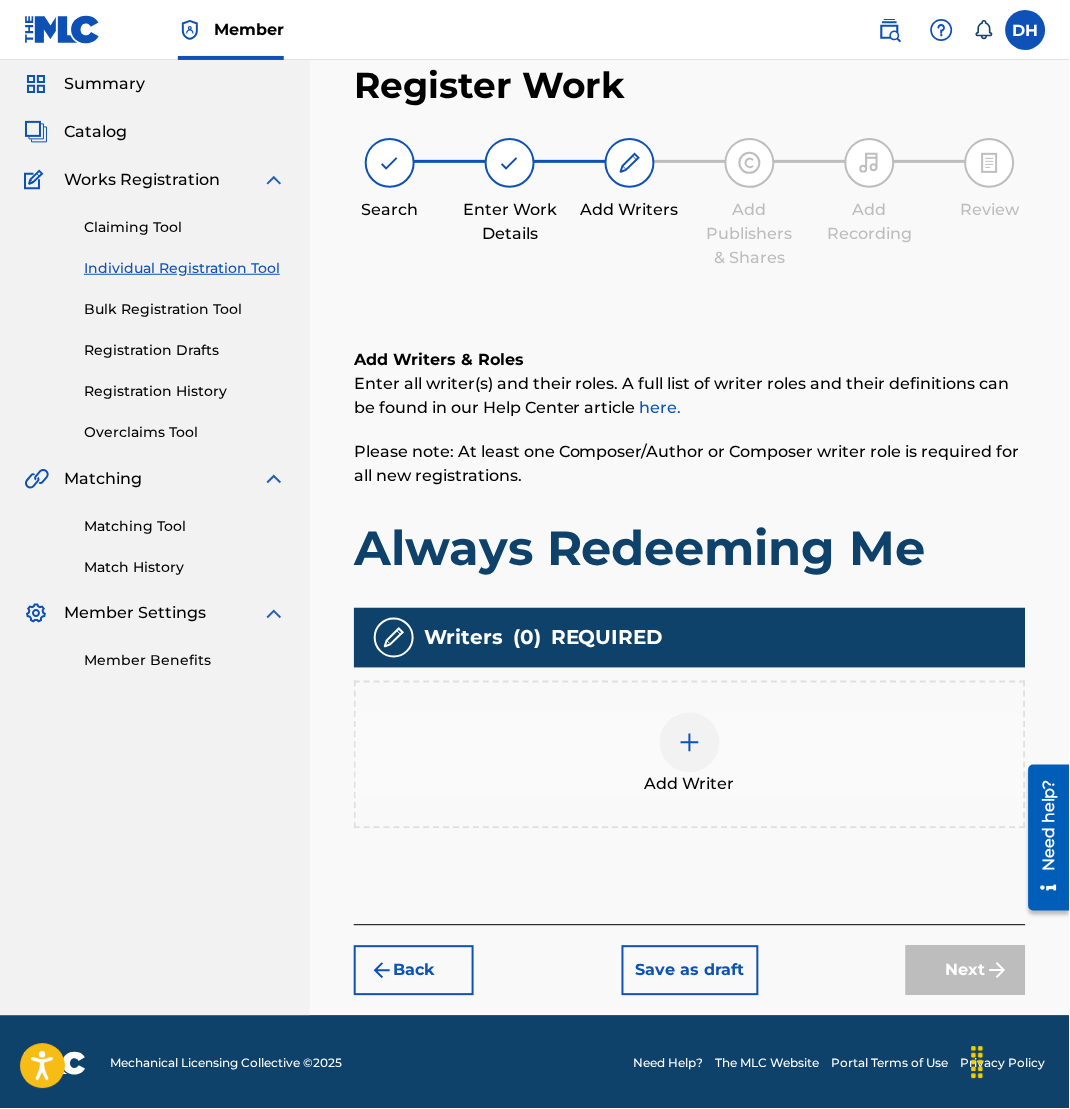 click on "Add Writer" at bounding box center [690, 785] 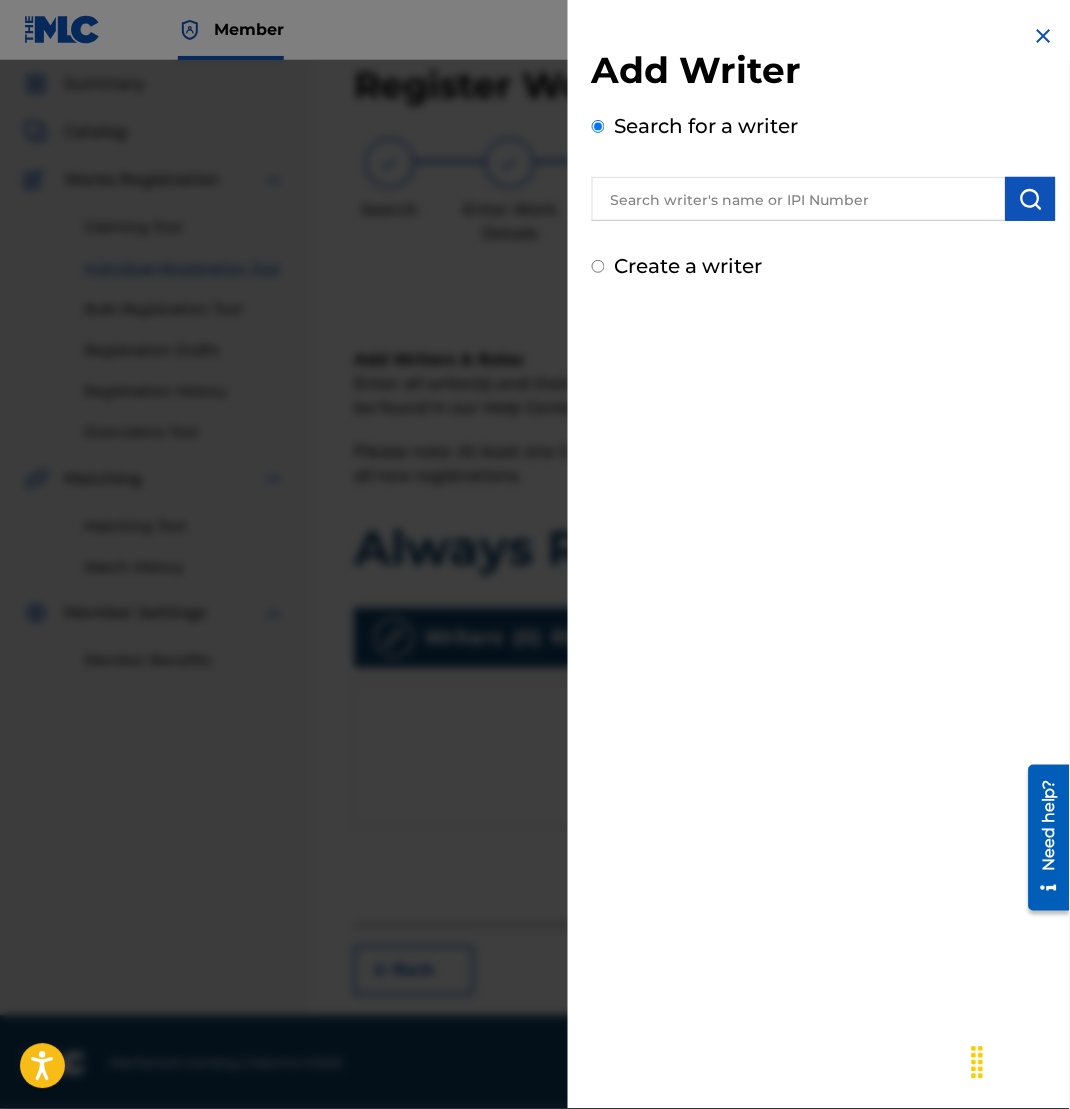click at bounding box center [799, 199] 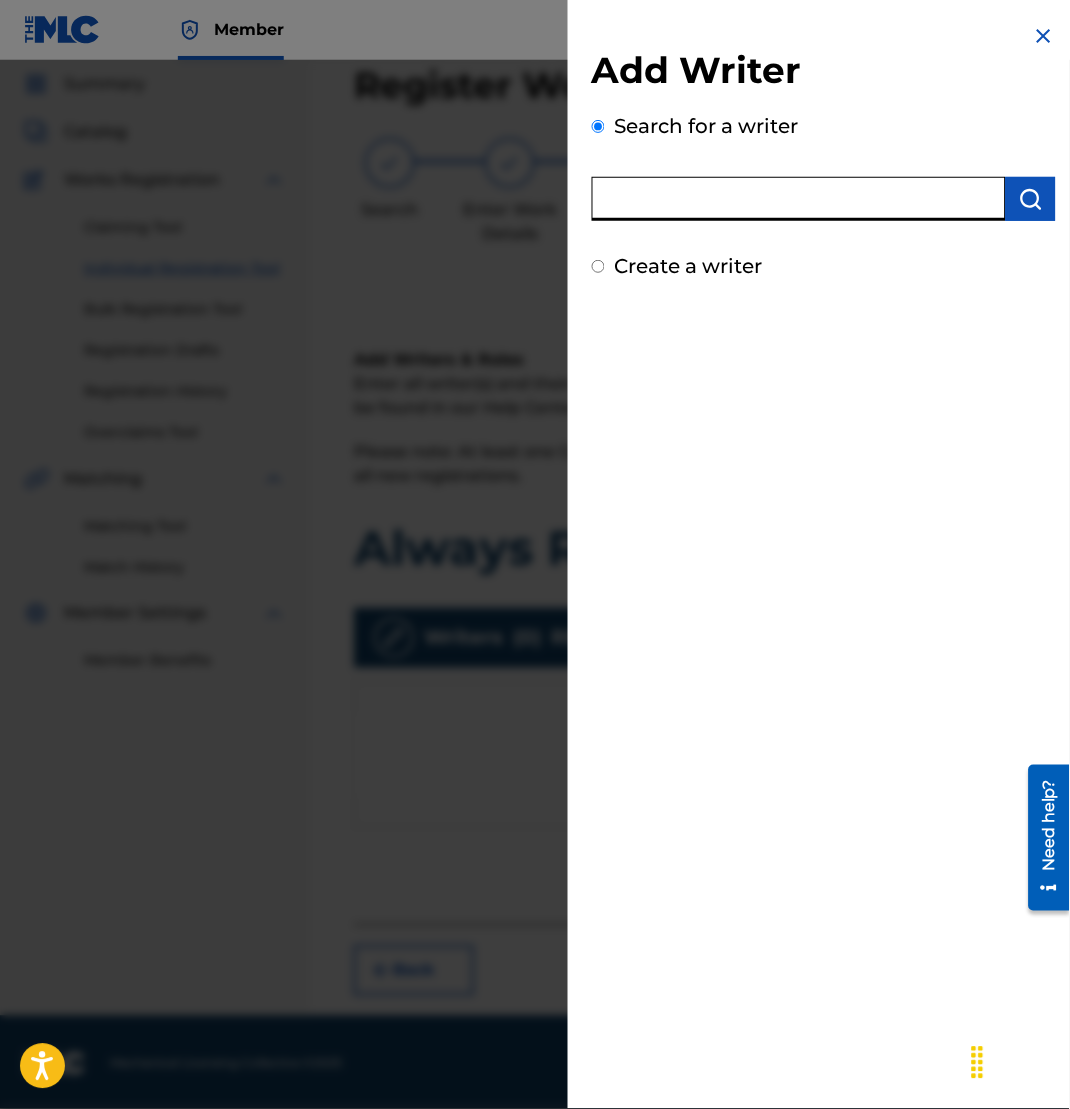 paste on "00362115296" 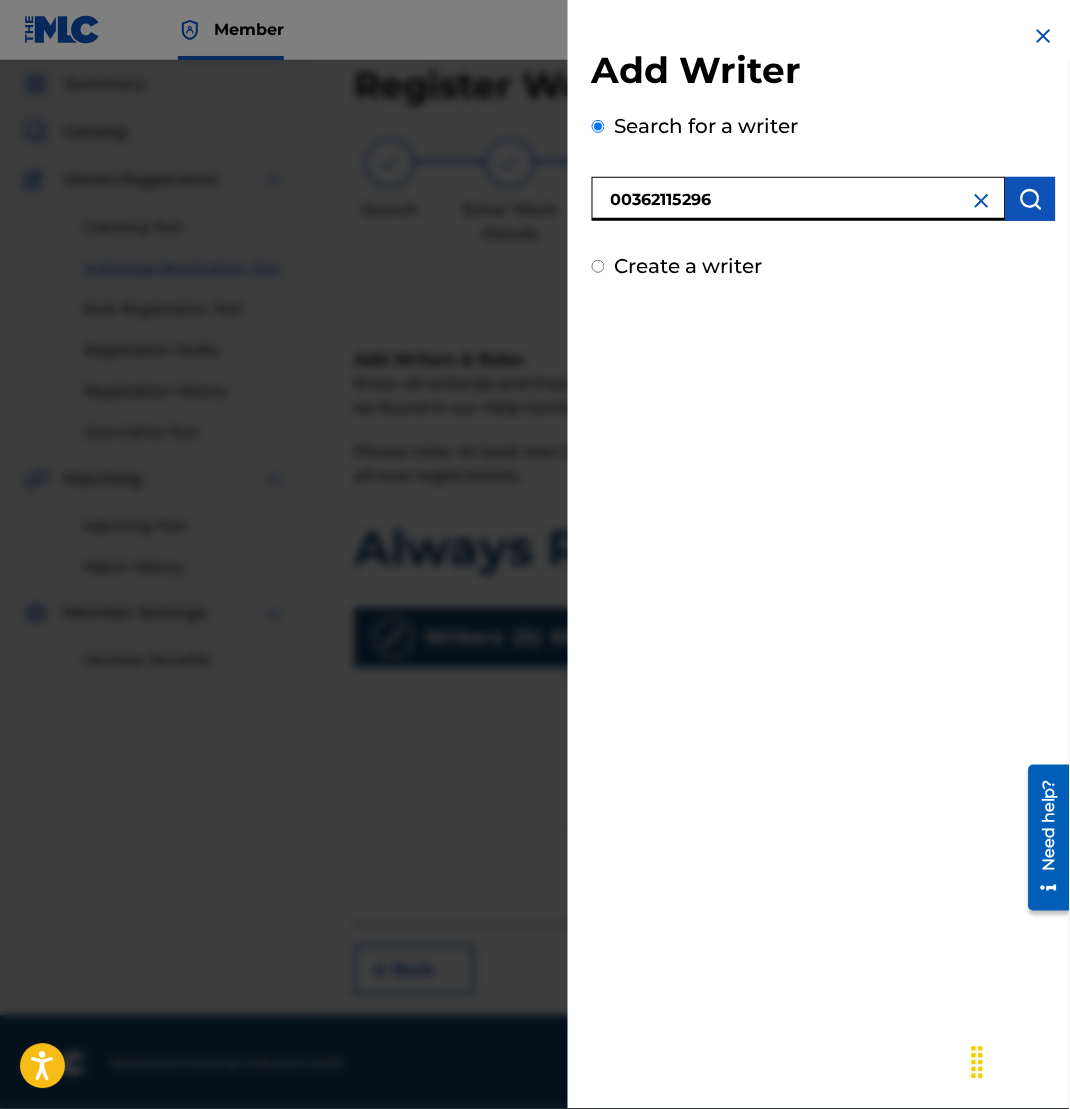 type on "00362115296" 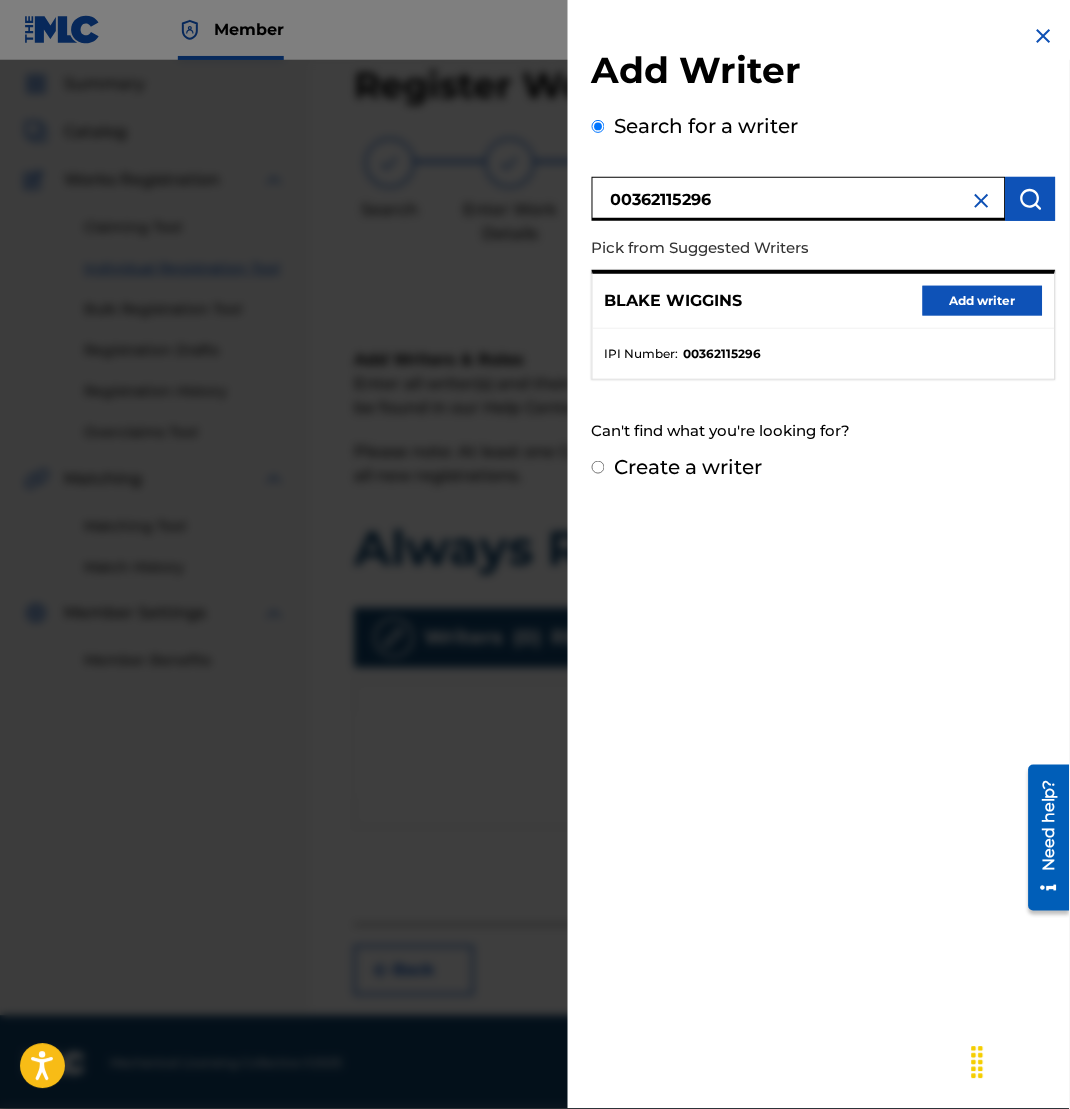 click on "Add writer" at bounding box center (983, 301) 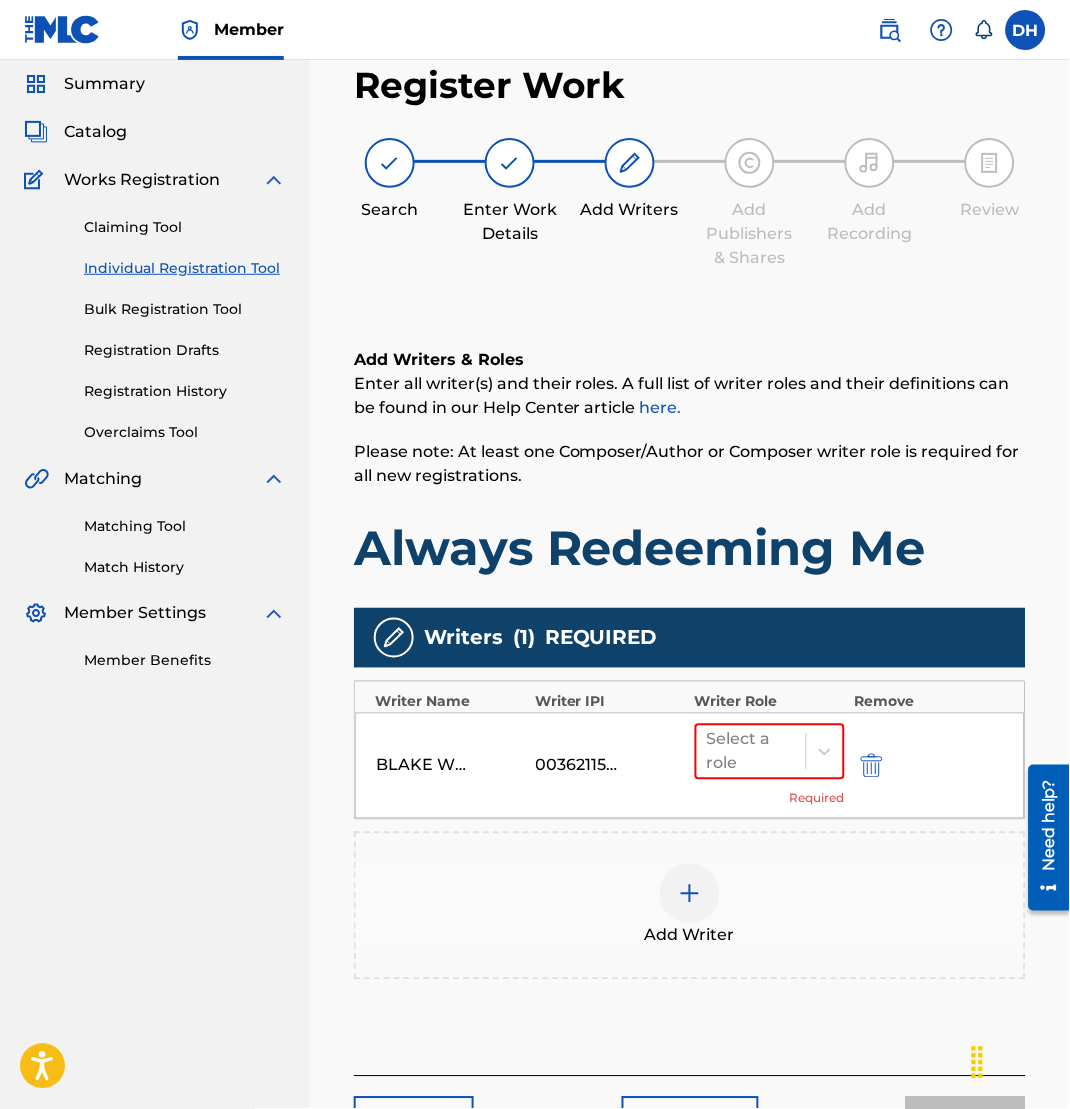 click at bounding box center [690, 894] 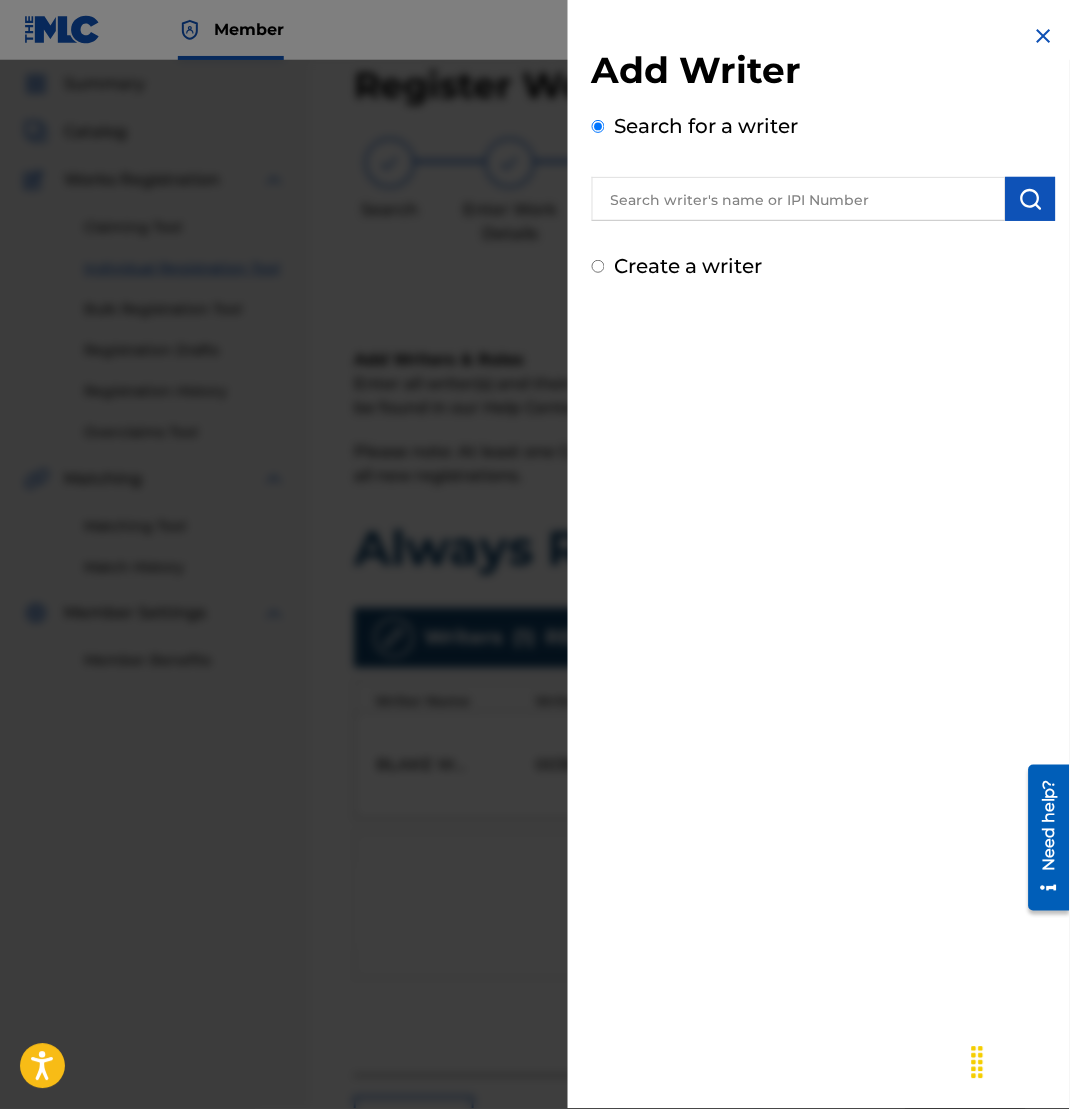 click at bounding box center [799, 199] 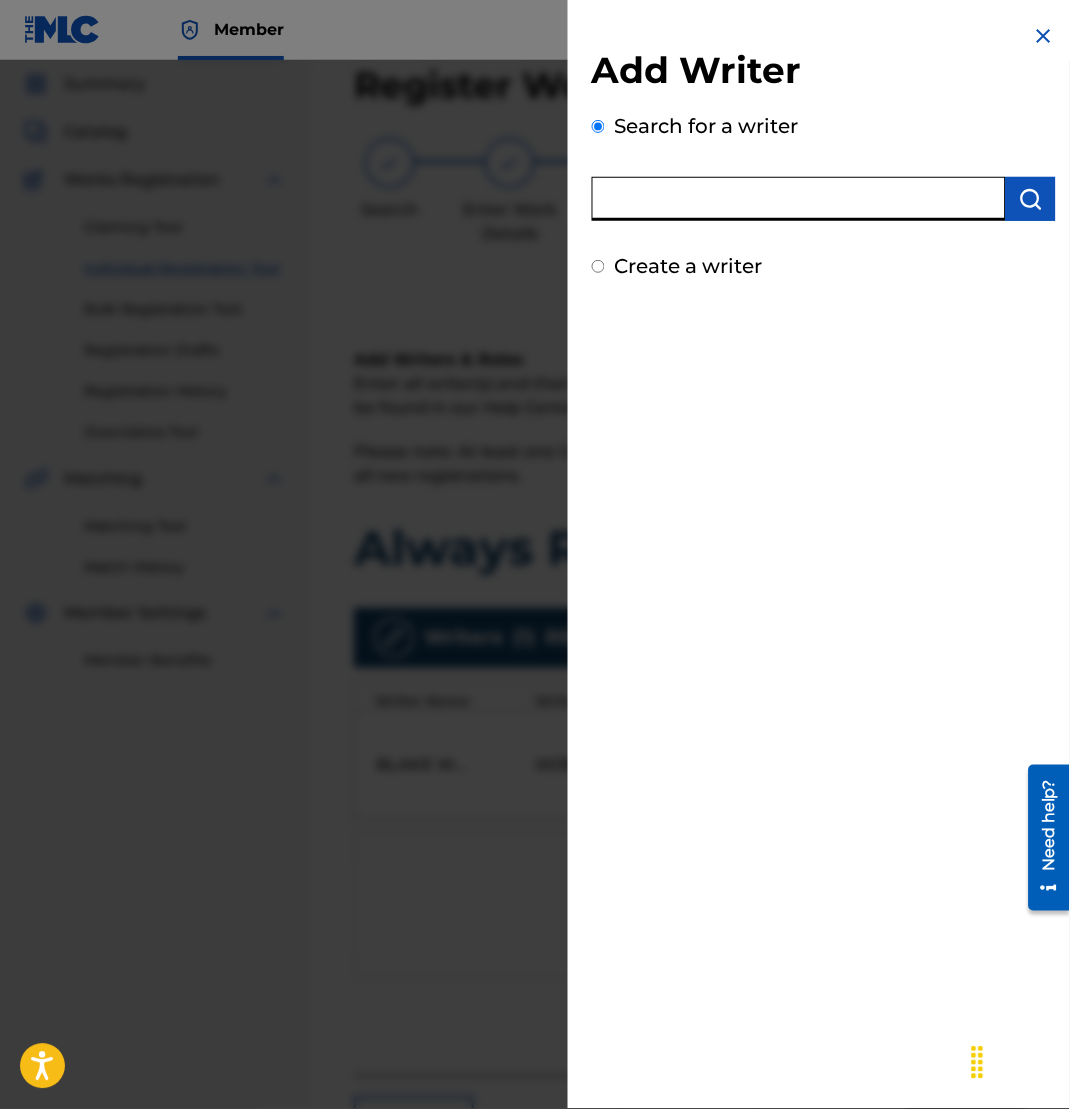 paste on "[ACCOUNT_NUMBER]" 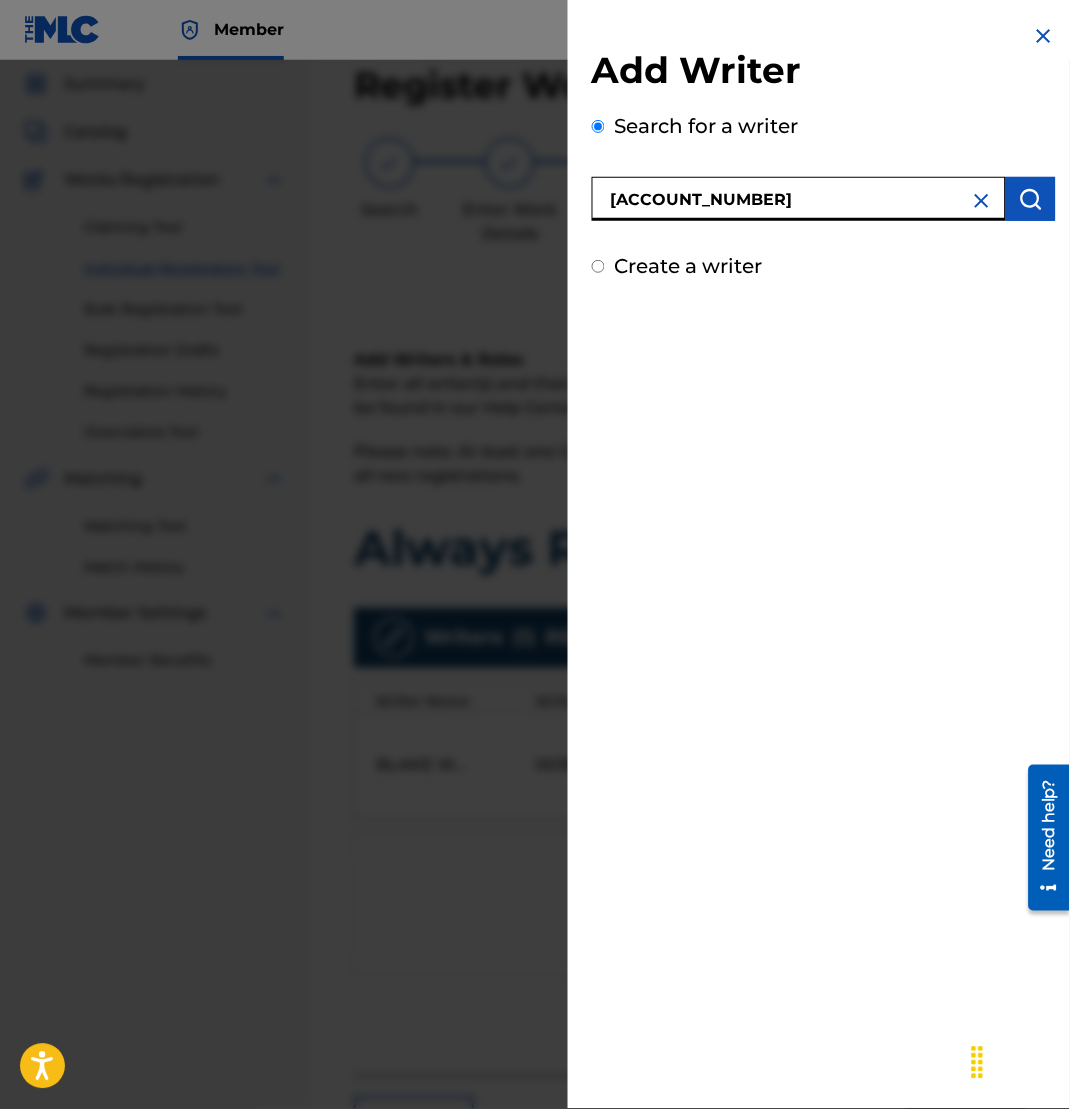 type on "[ACCOUNT_NUMBER]" 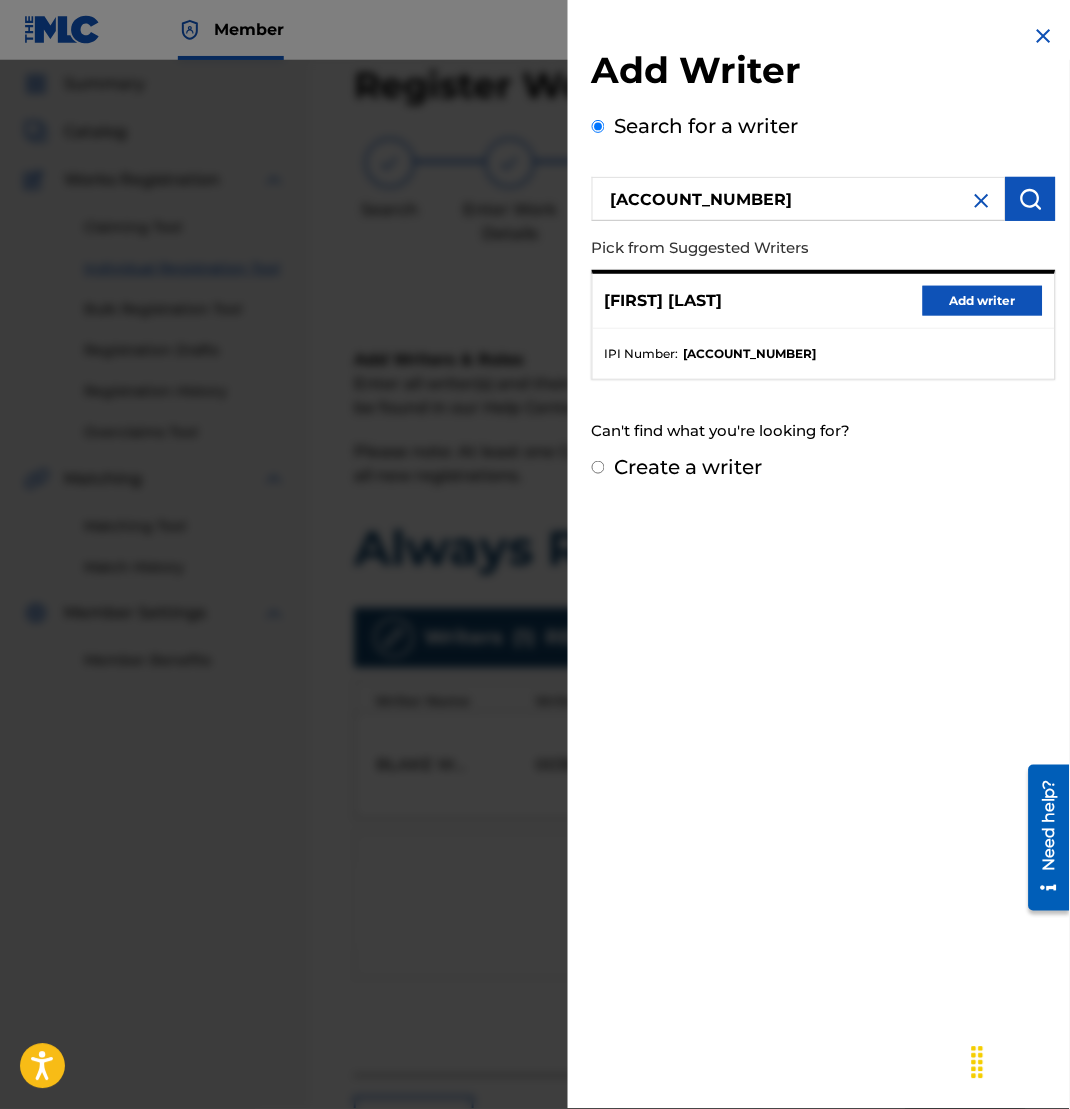 click on "Add writer" at bounding box center (983, 301) 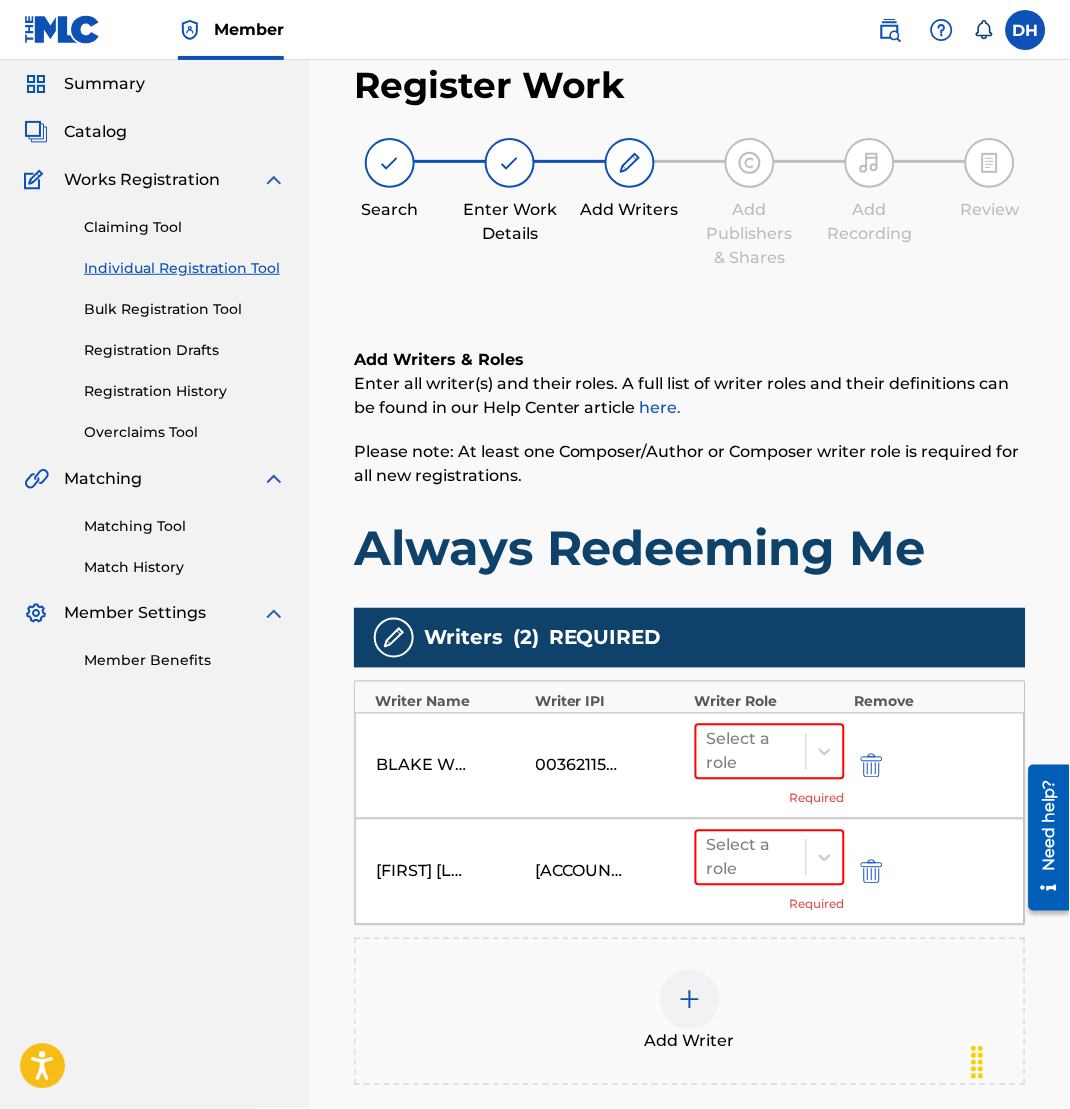 click on "Add Writer" at bounding box center [690, 1012] 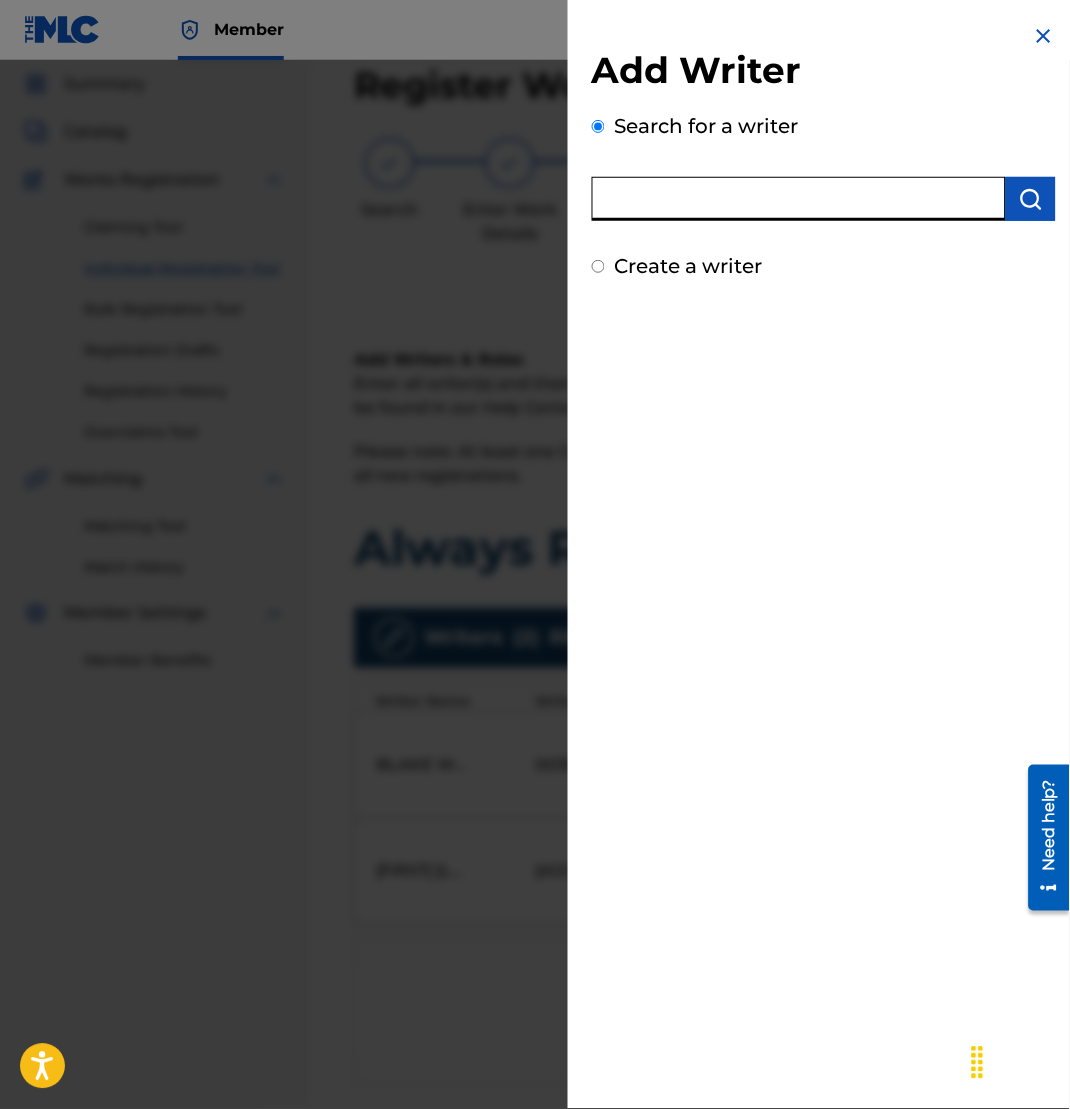 click at bounding box center [799, 199] 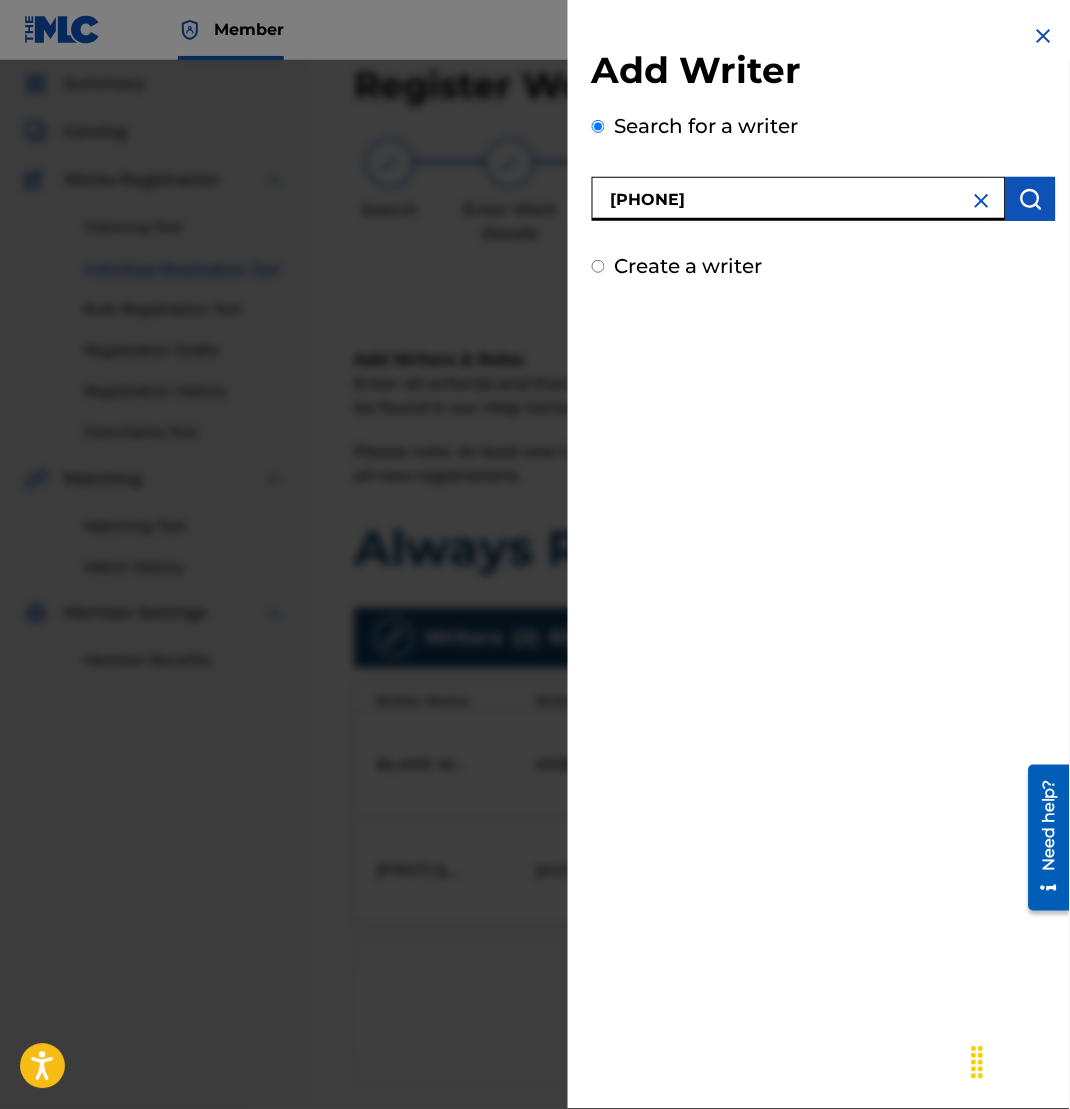 type on "[PHONE]" 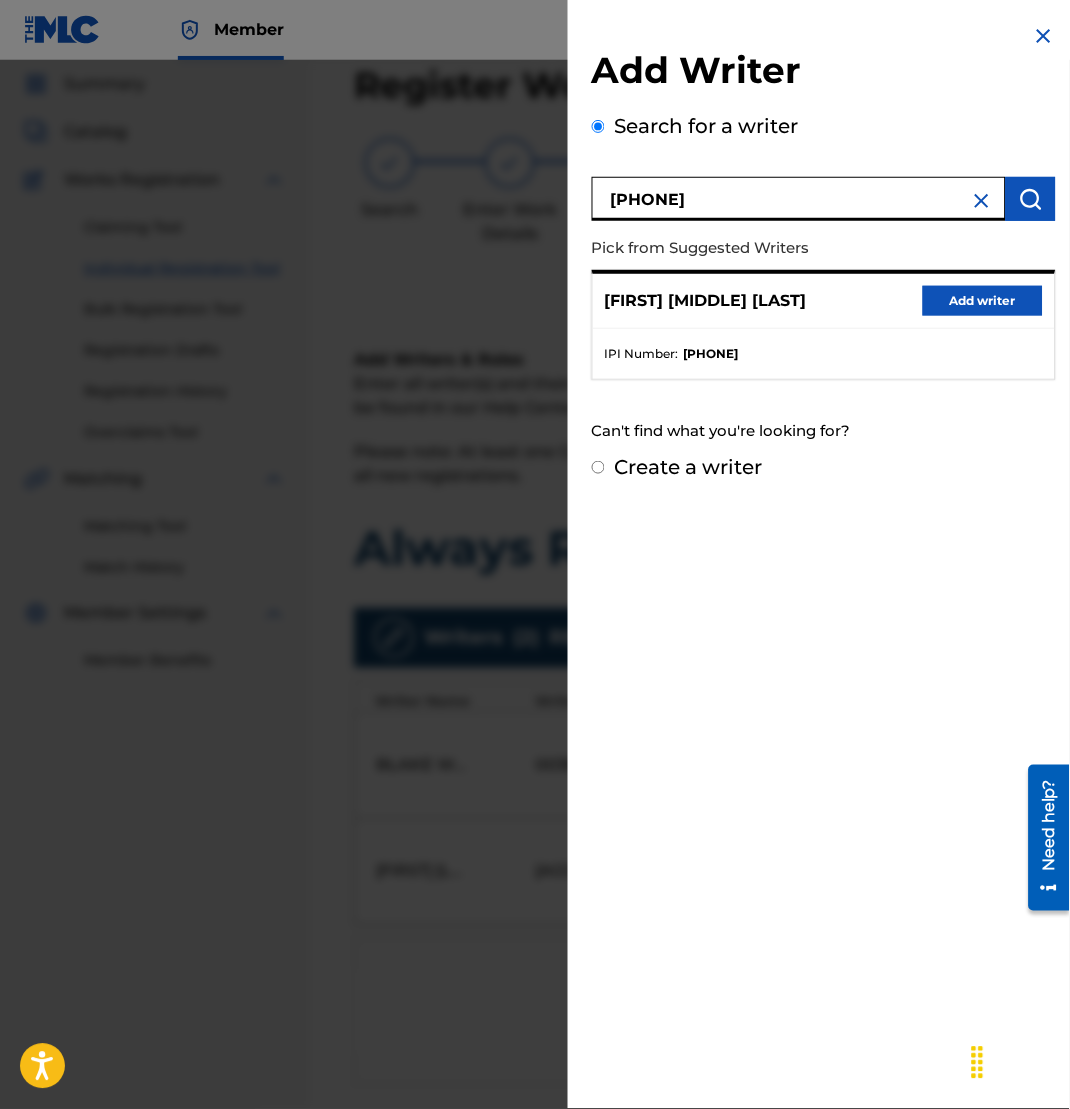click on "Add writer" at bounding box center [983, 301] 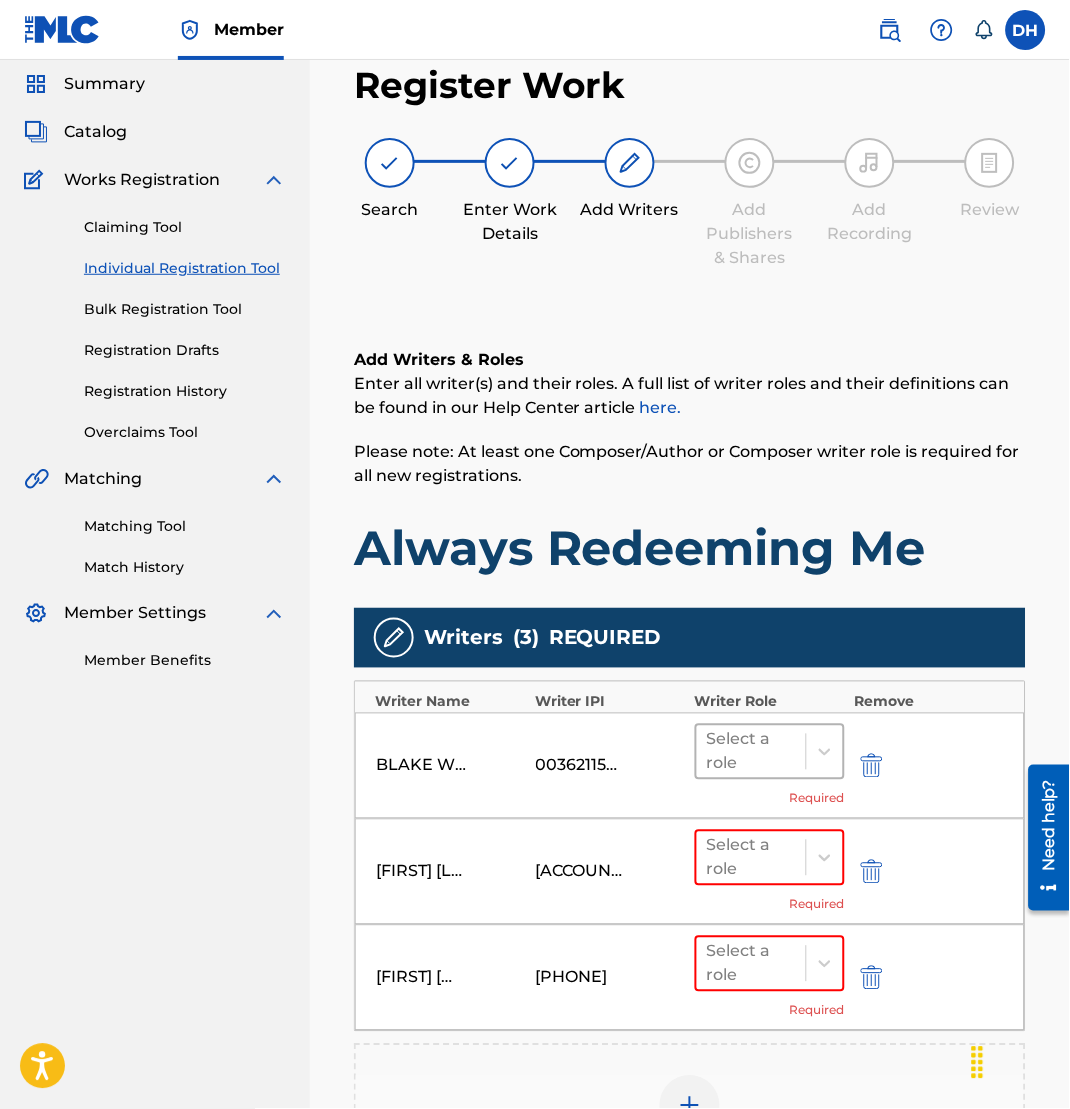 click at bounding box center [751, 752] 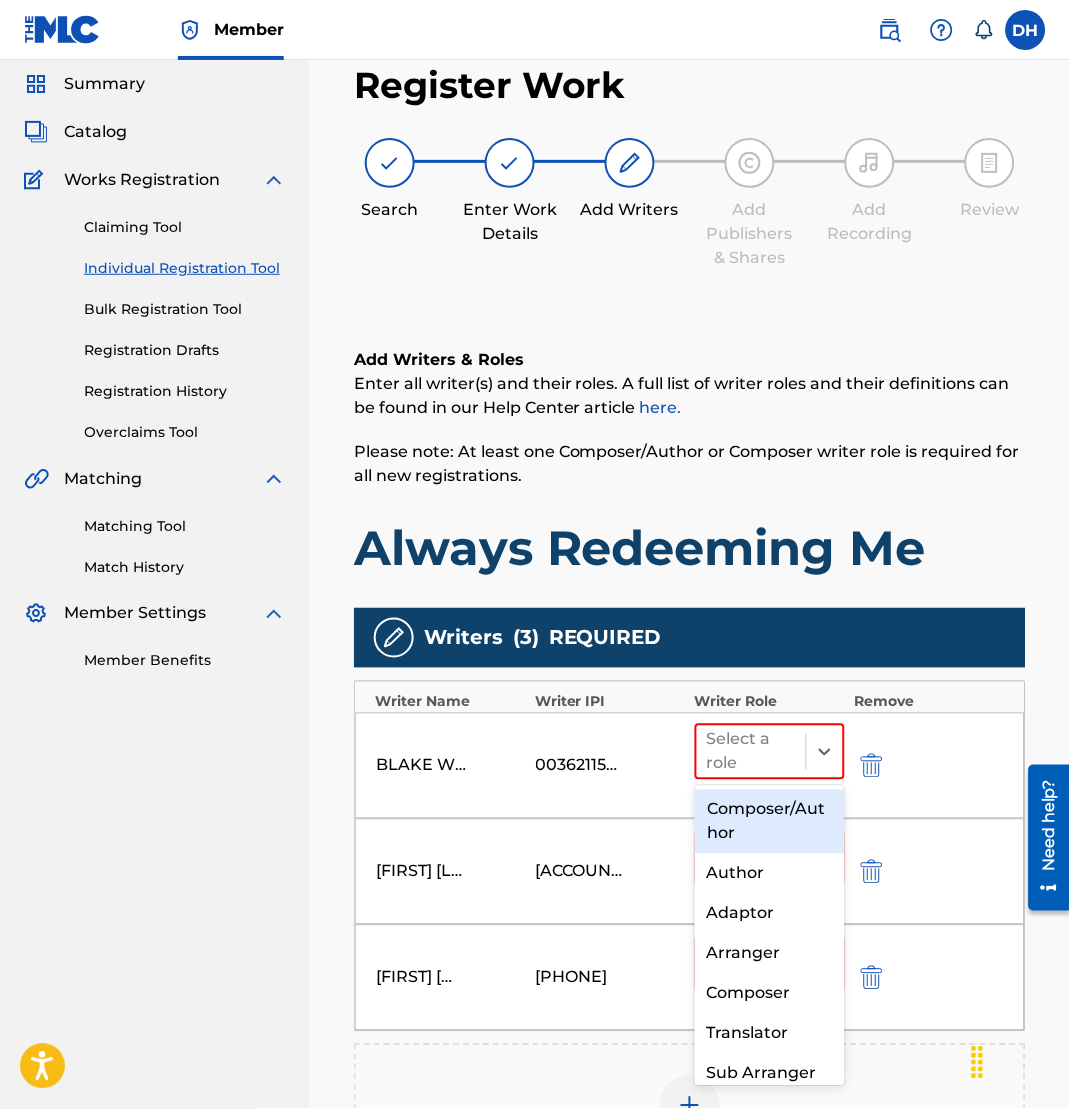 click on "Composer/Author" at bounding box center (770, 822) 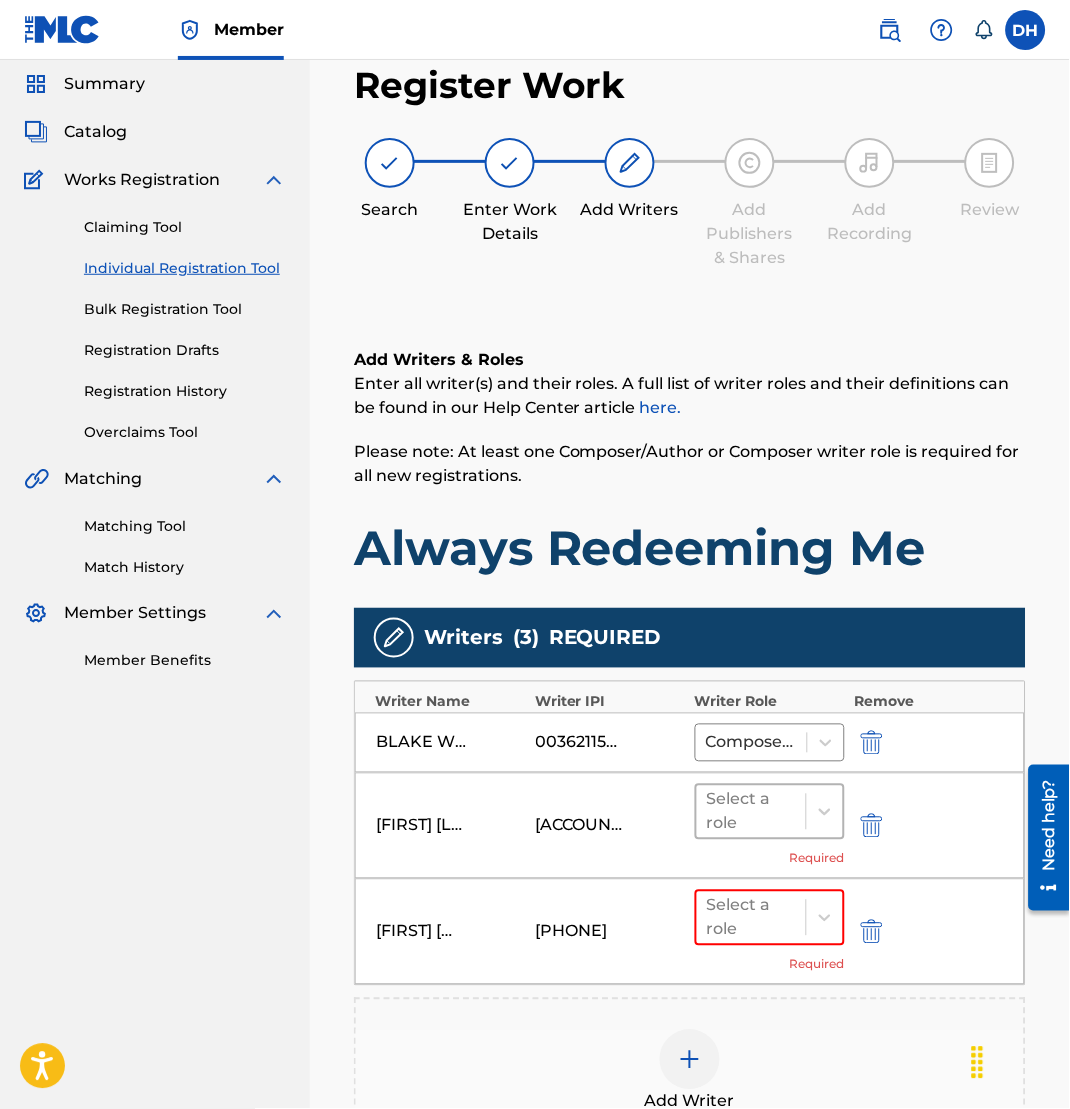 click on "Select a role" at bounding box center [751, 812] 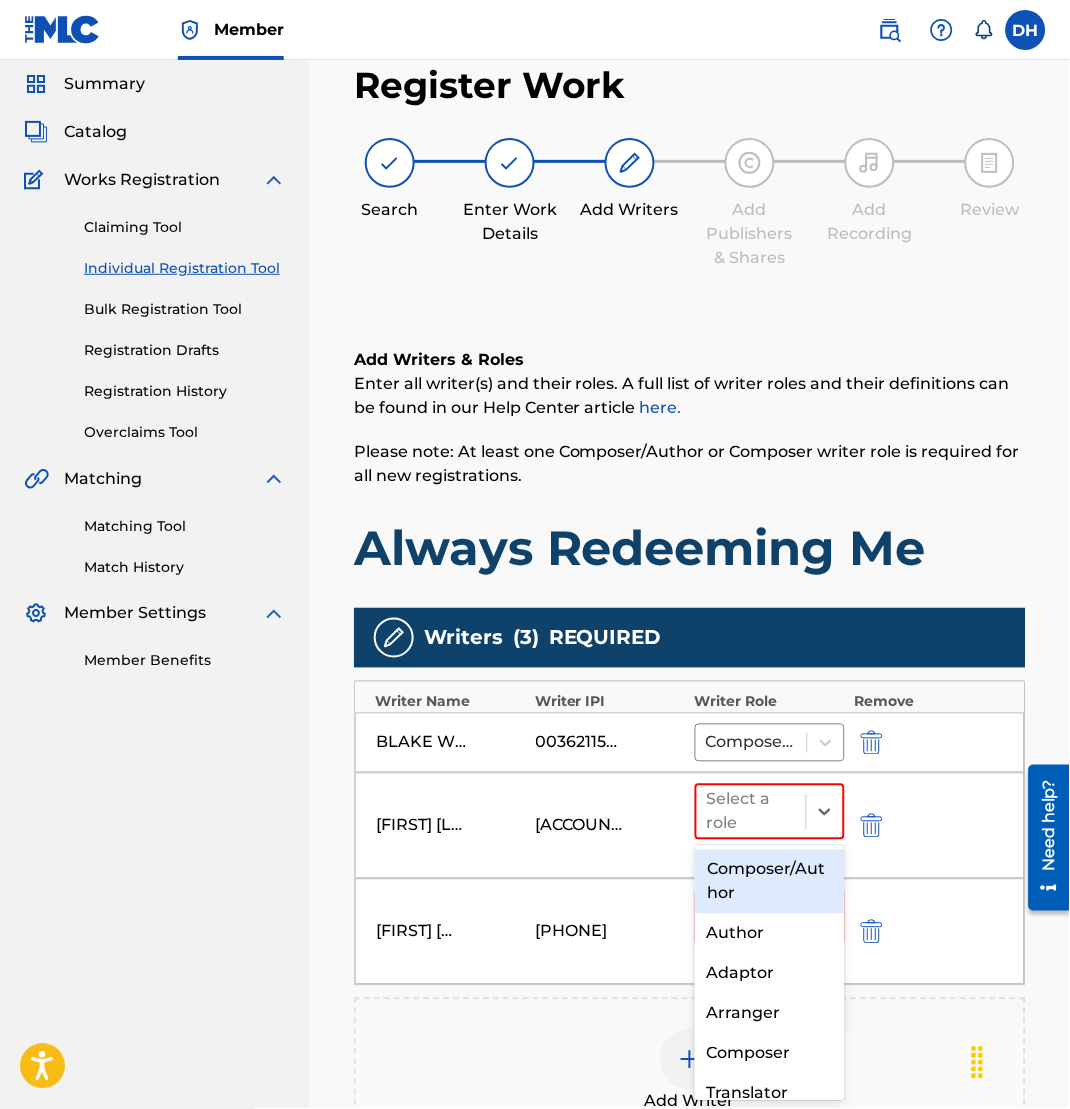 click on "Composer/Author" at bounding box center (770, 882) 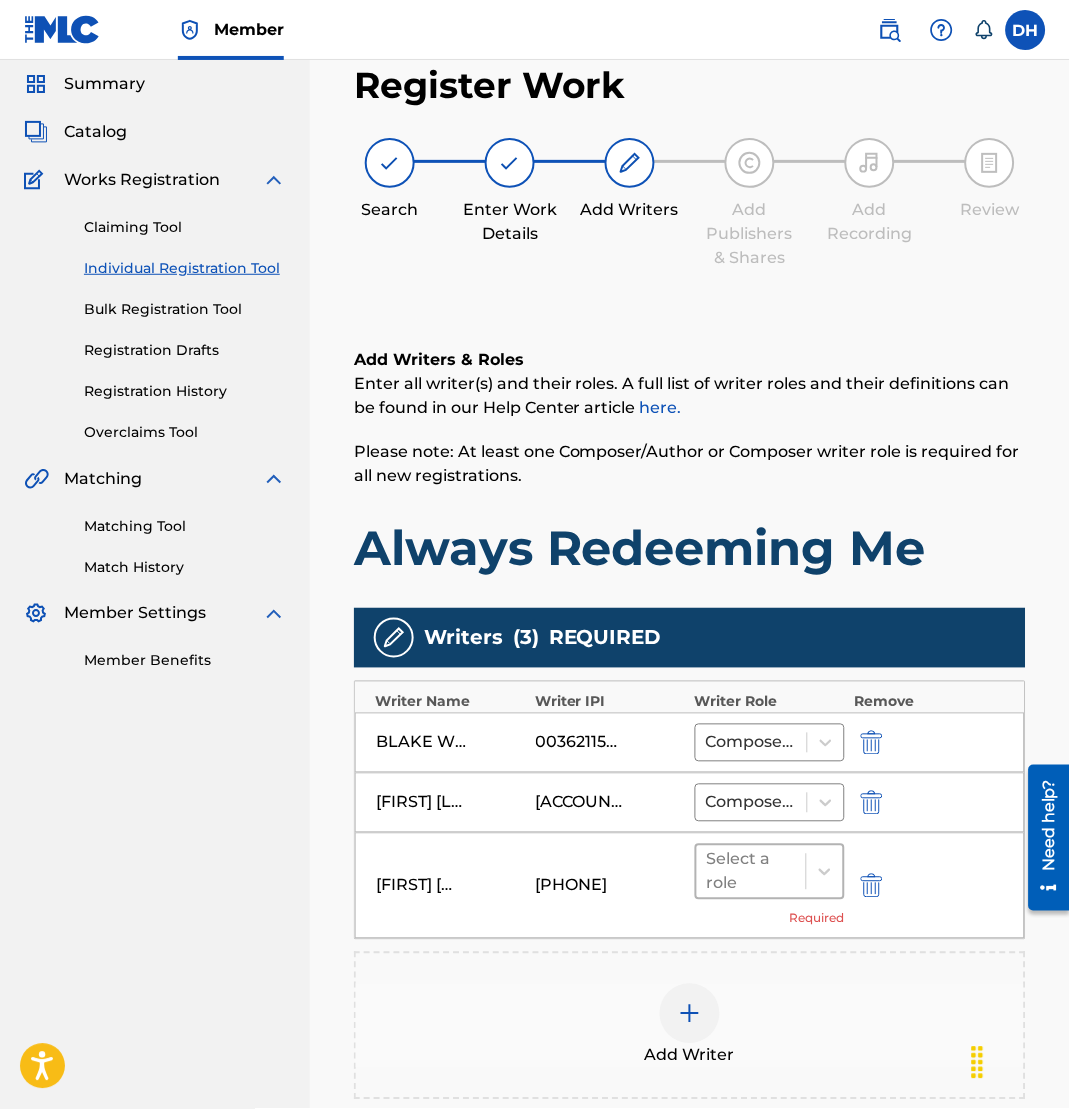 click at bounding box center [751, 872] 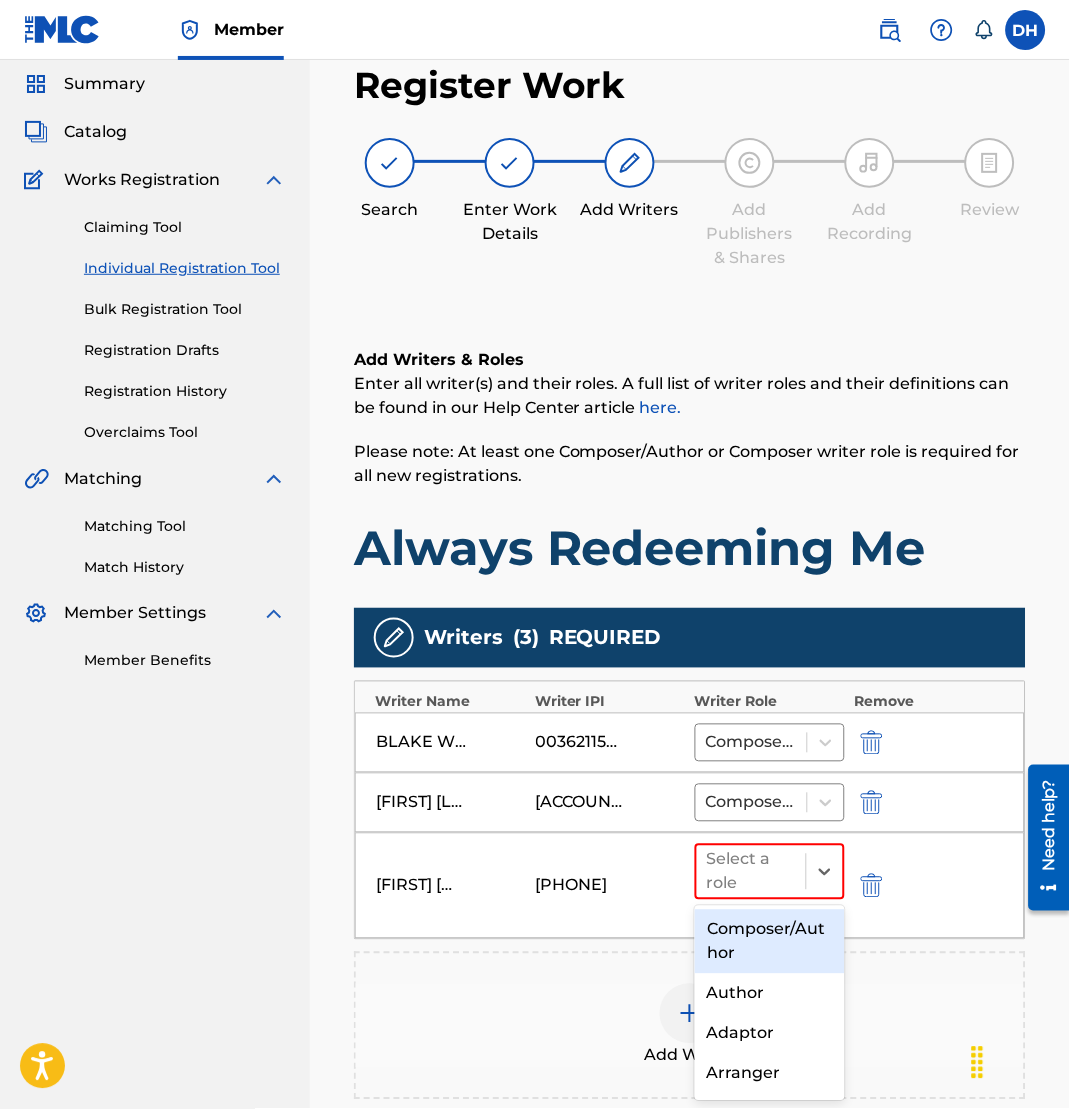 click on "Composer/Author" at bounding box center (770, 942) 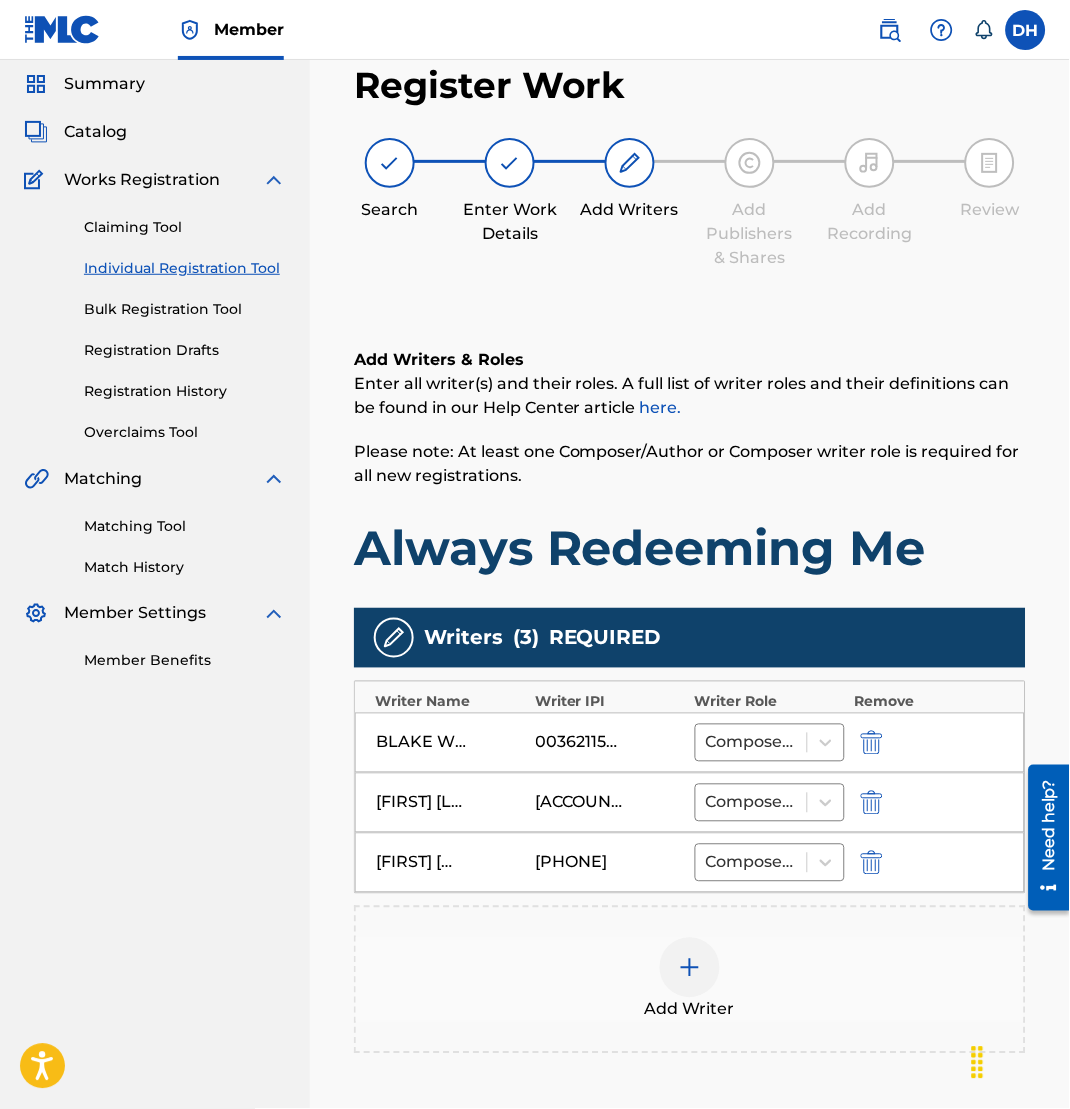 scroll, scrollTop: 293, scrollLeft: 0, axis: vertical 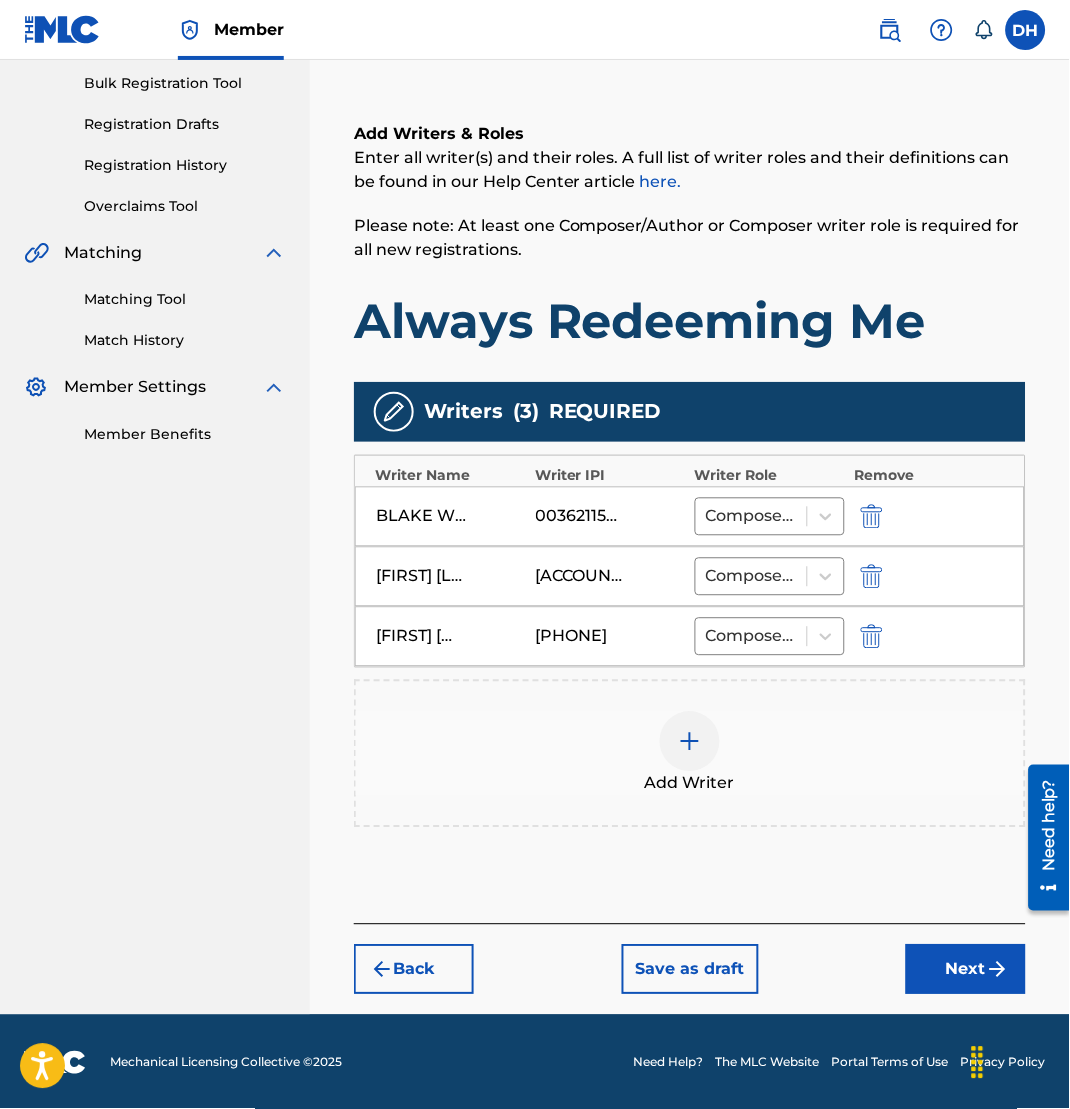 click on "Next" at bounding box center (966, 970) 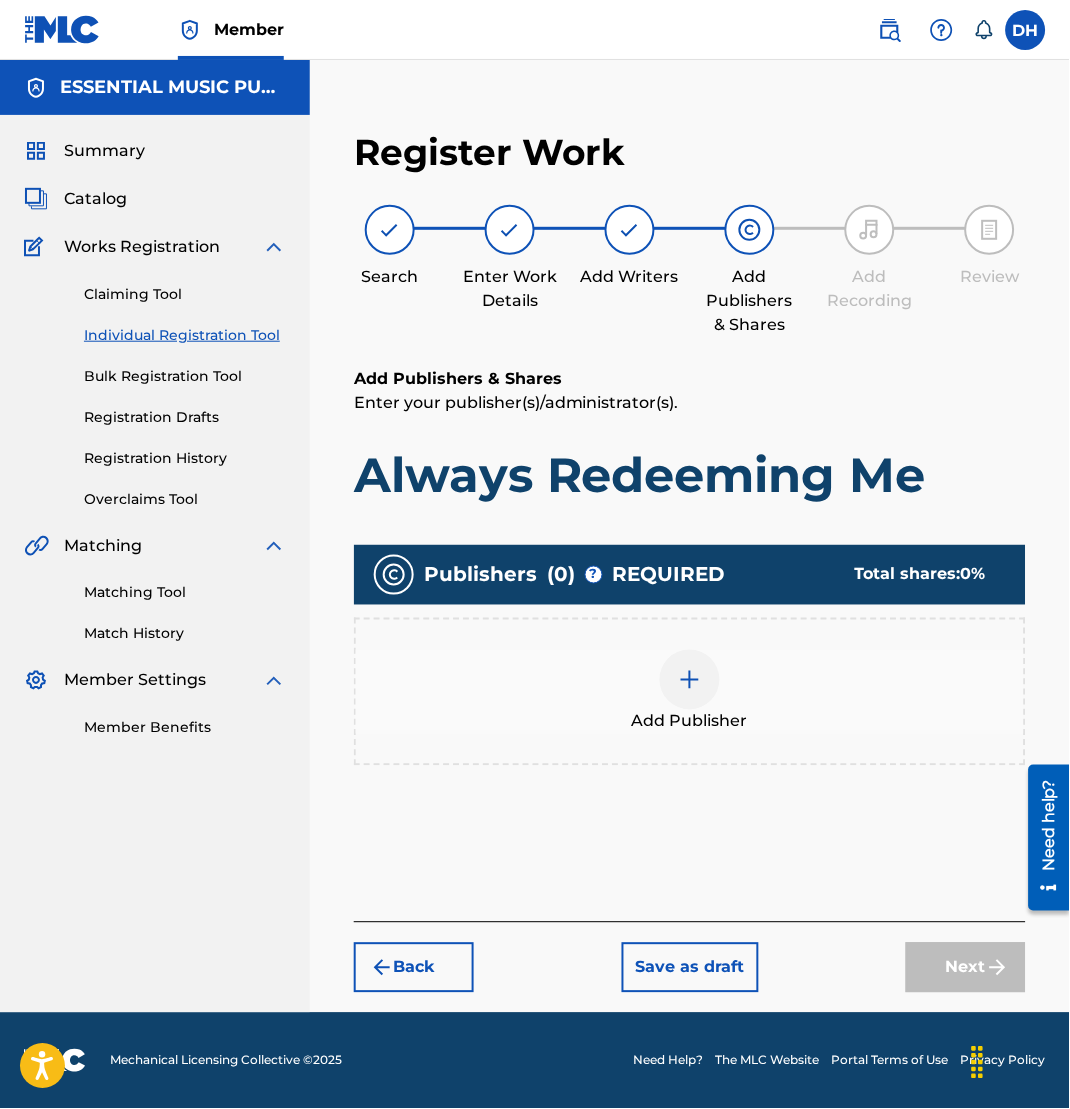 scroll, scrollTop: 0, scrollLeft: 0, axis: both 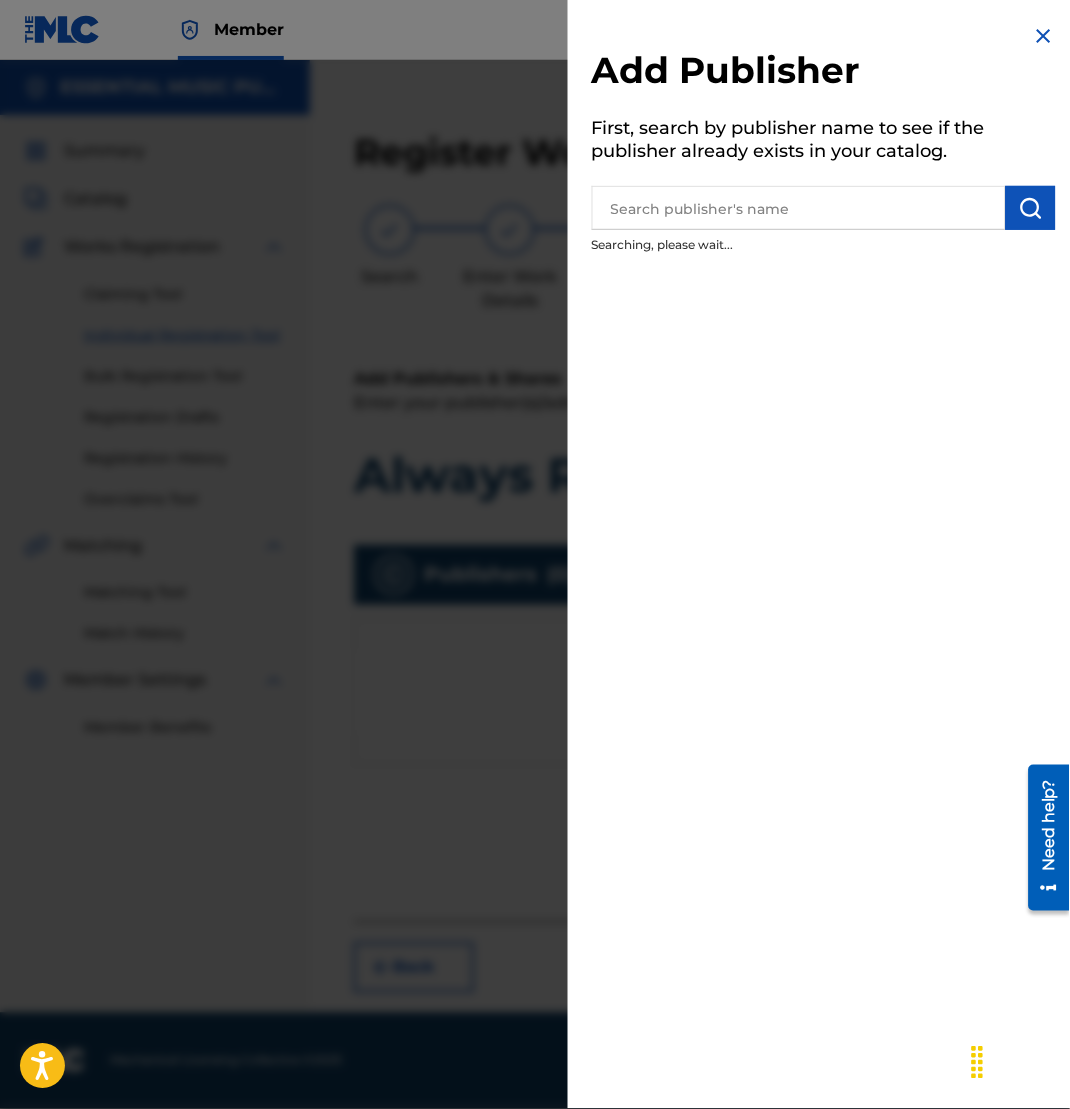 click on "Add Publisher First, search by publisher name to see if the publisher already exists in your catalog. Searching, please wait..." at bounding box center (824, 554) 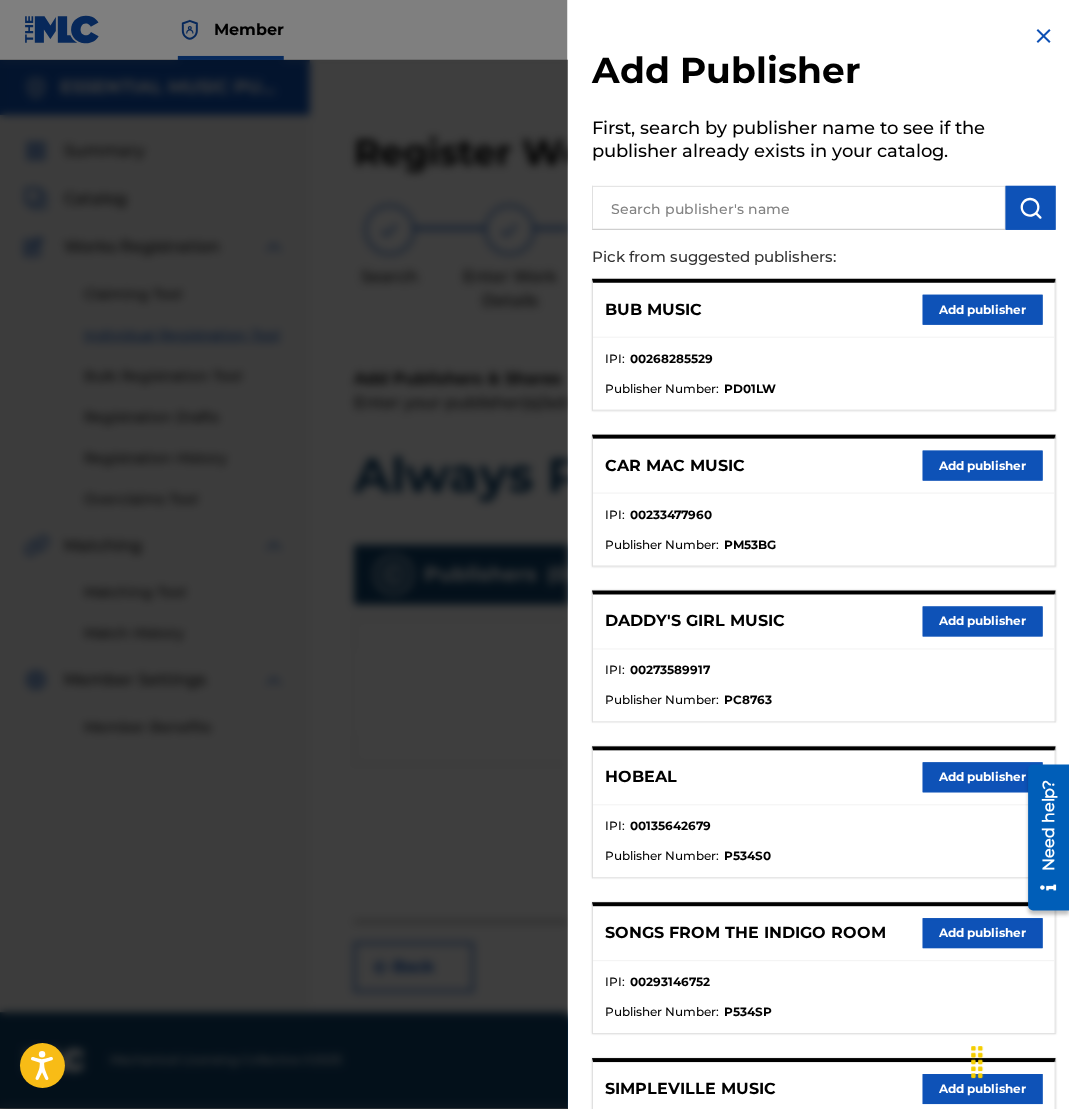 click on "Pick from suggested publishers:" at bounding box center (767, 257) 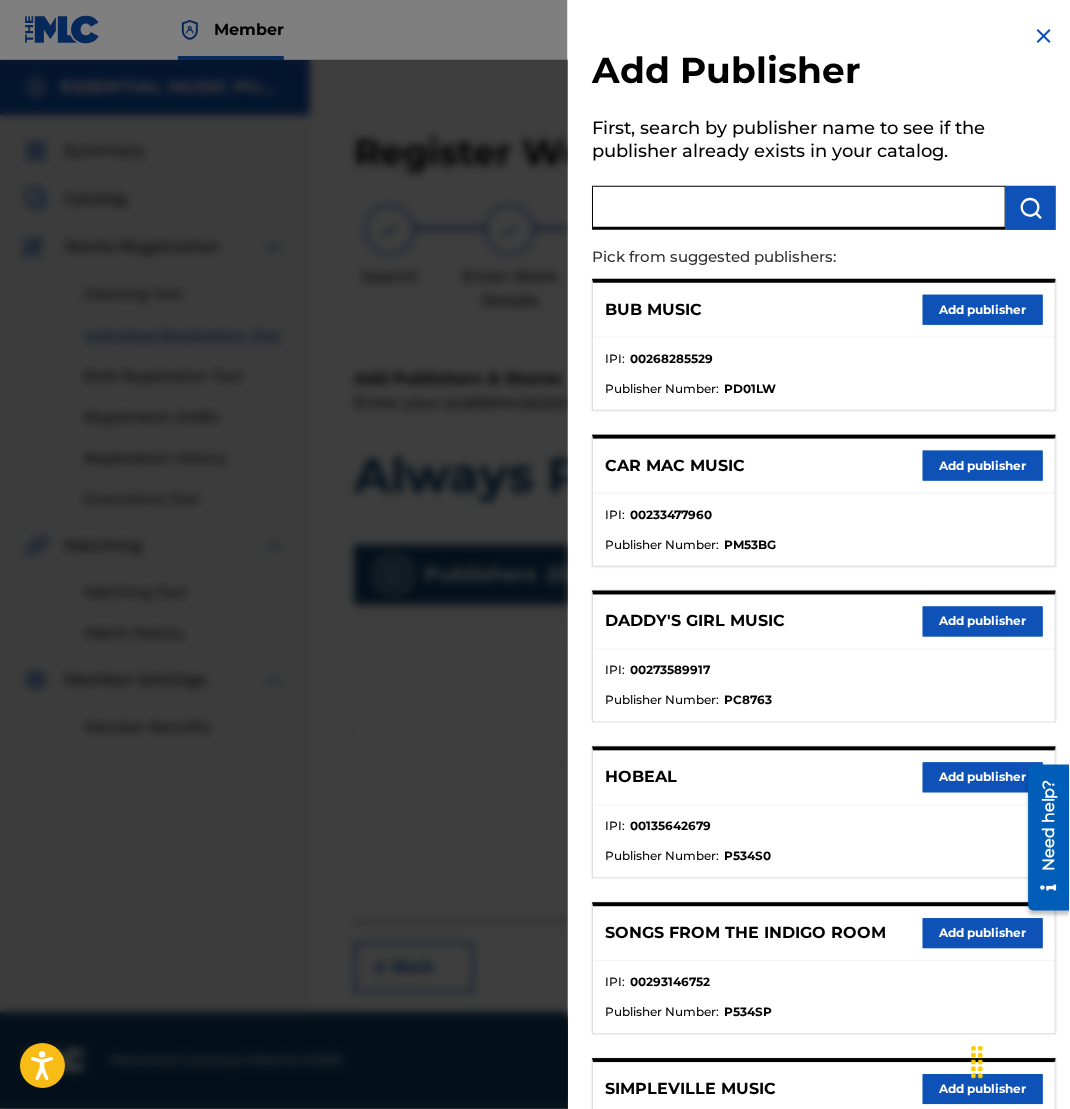 click at bounding box center (799, 208) 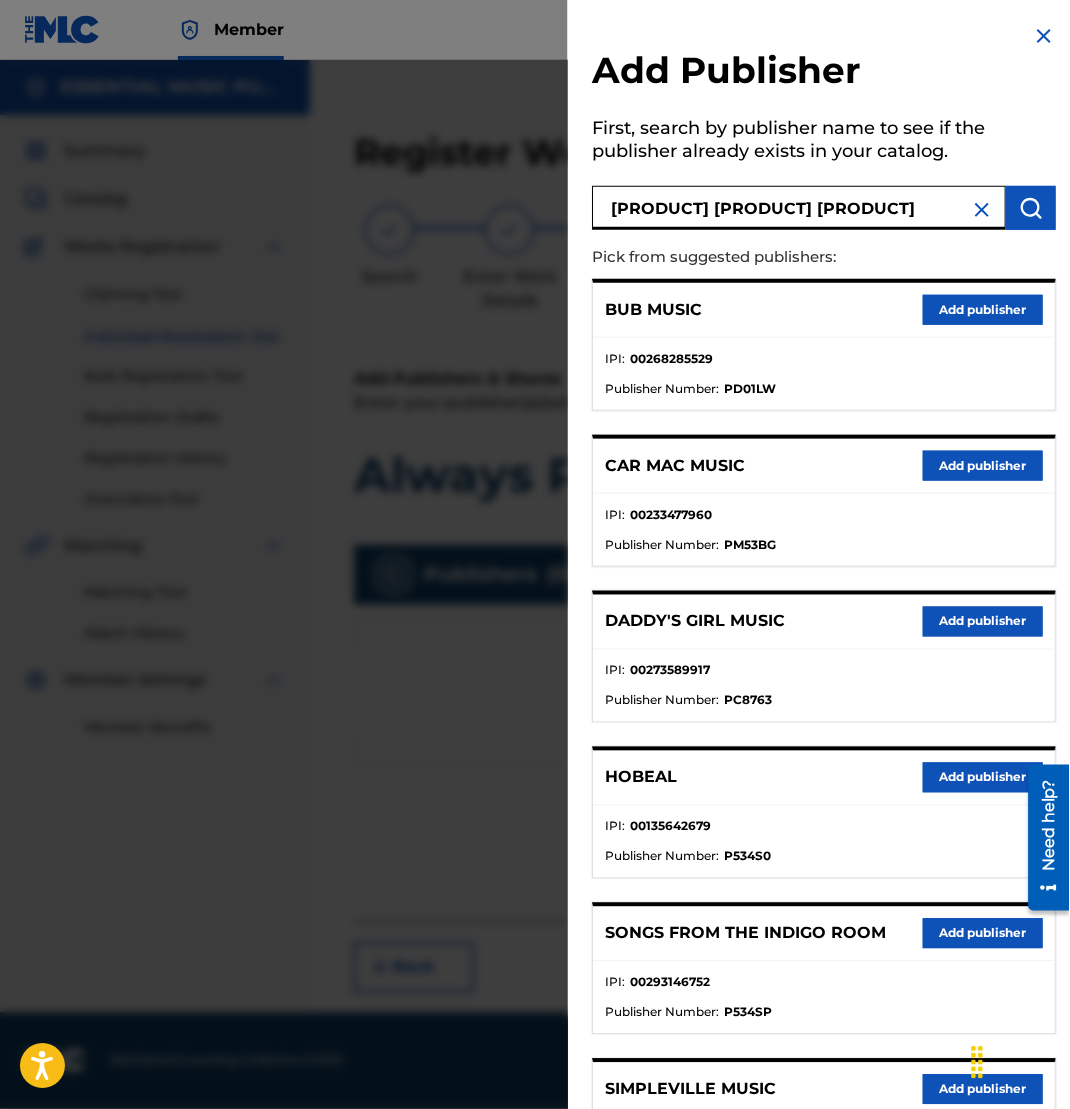 type on "[PRODUCT] [PRODUCT] [PRODUCT]" 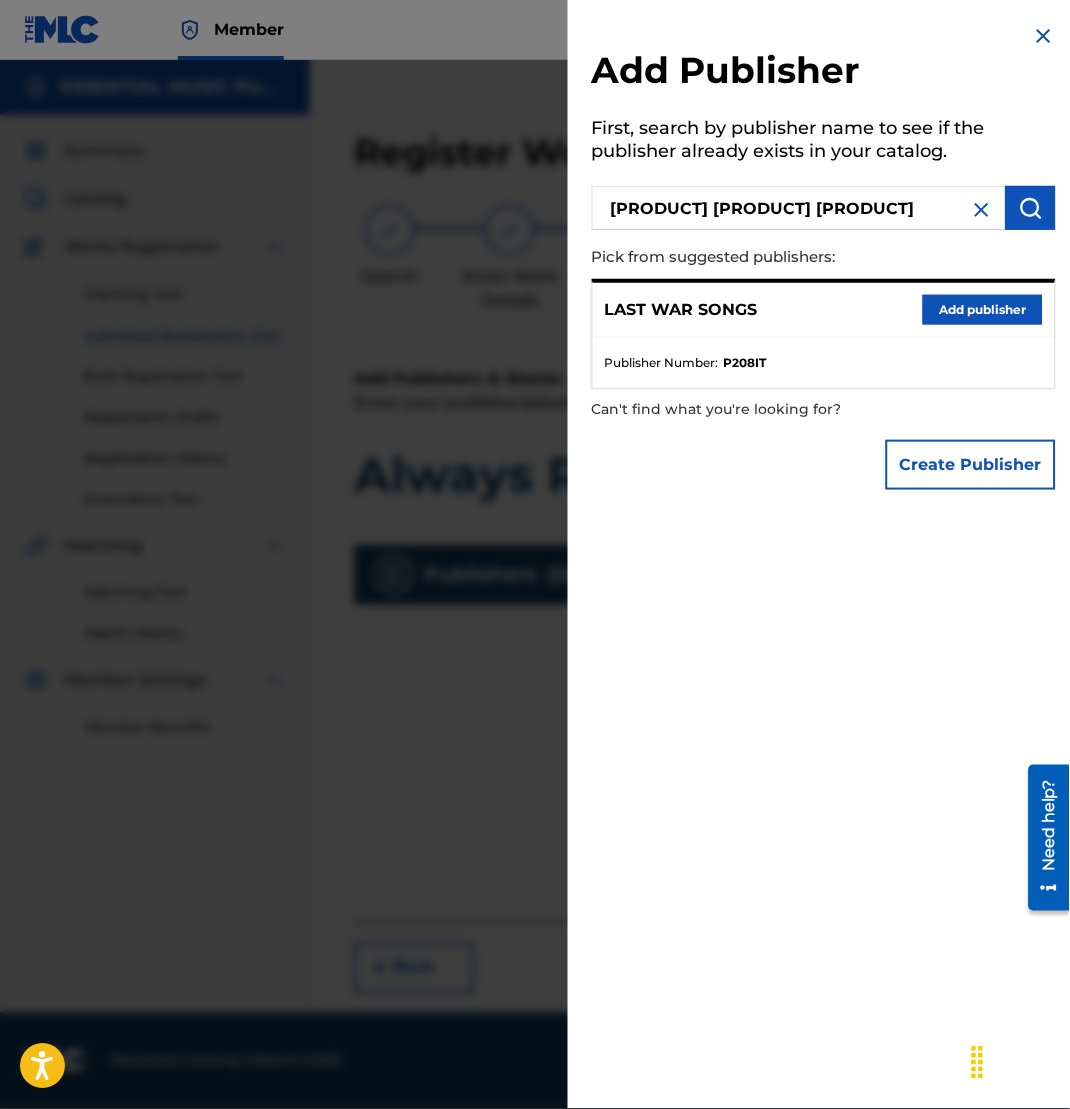 click on "Add publisher" at bounding box center (983, 310) 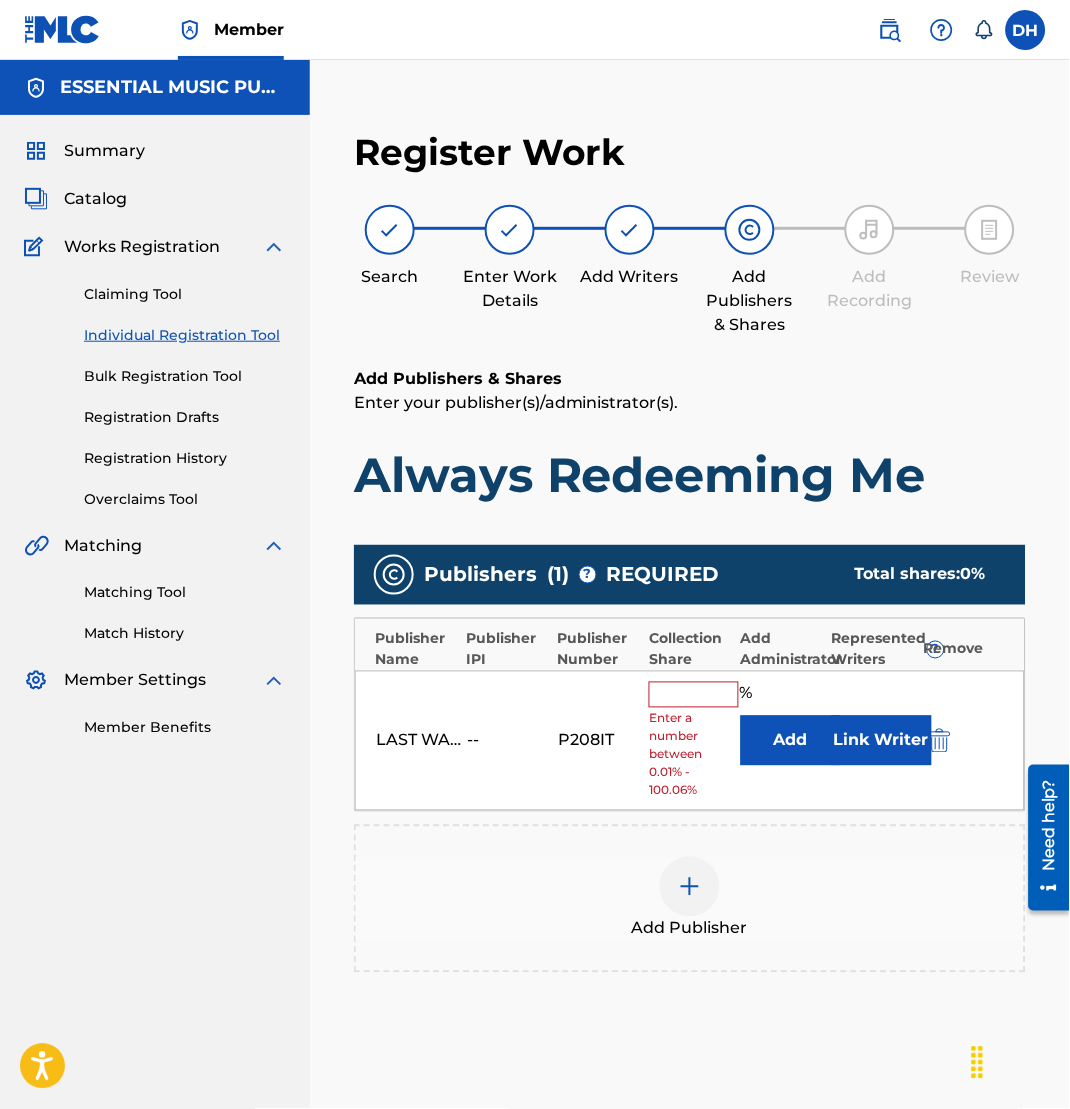 click on "Add" at bounding box center (791, 741) 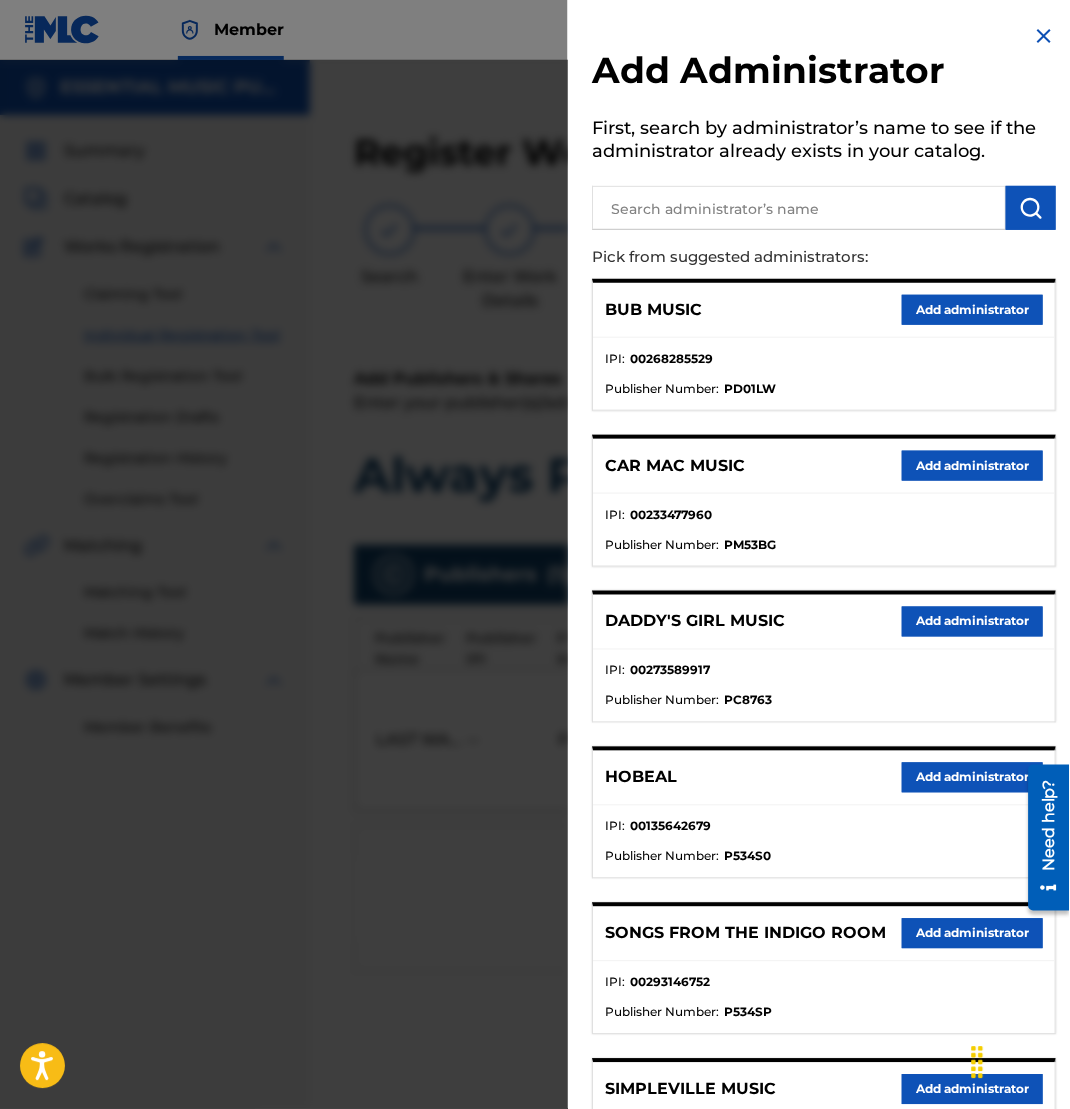 click at bounding box center (799, 208) 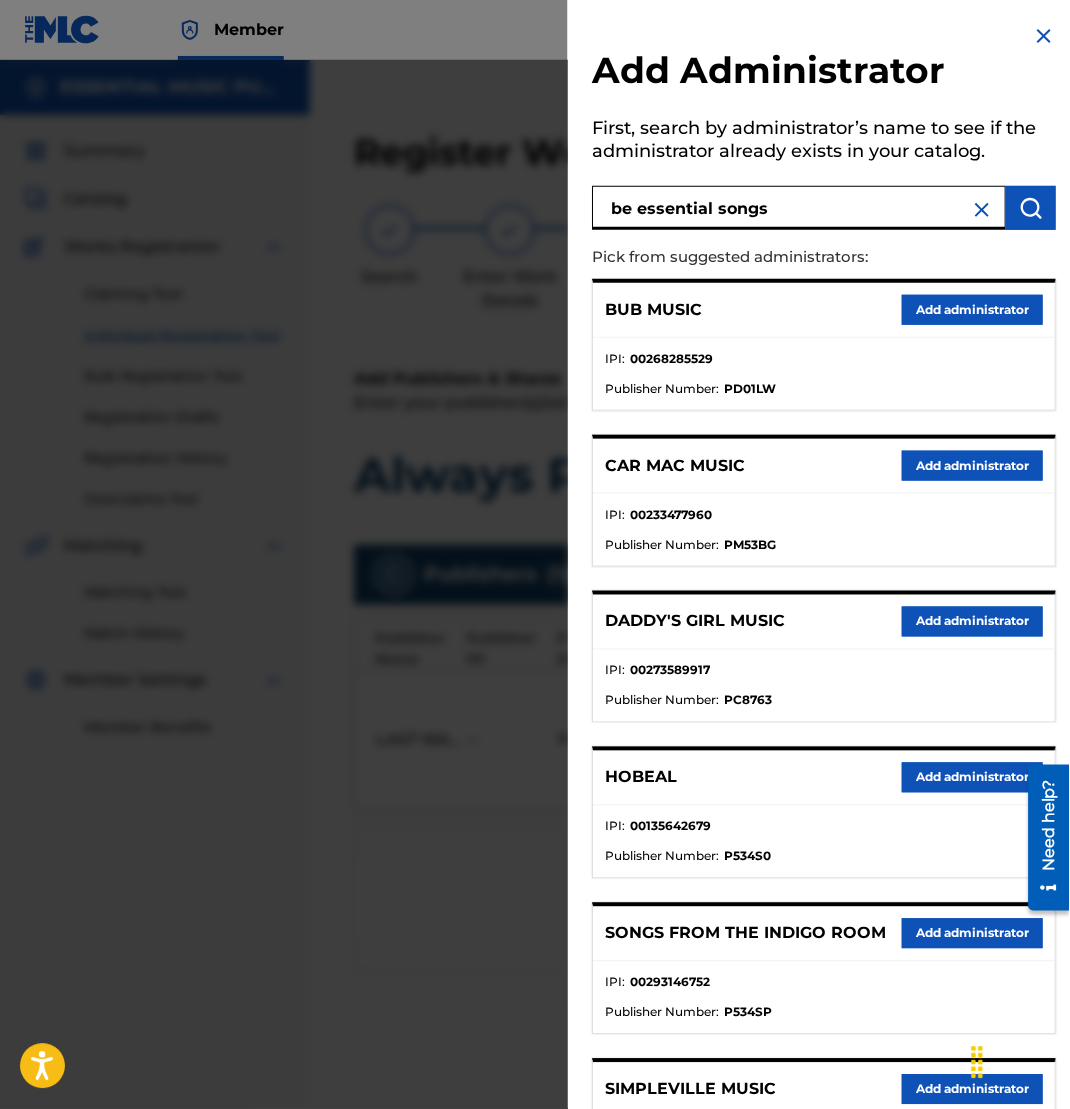 type on "be essential songs" 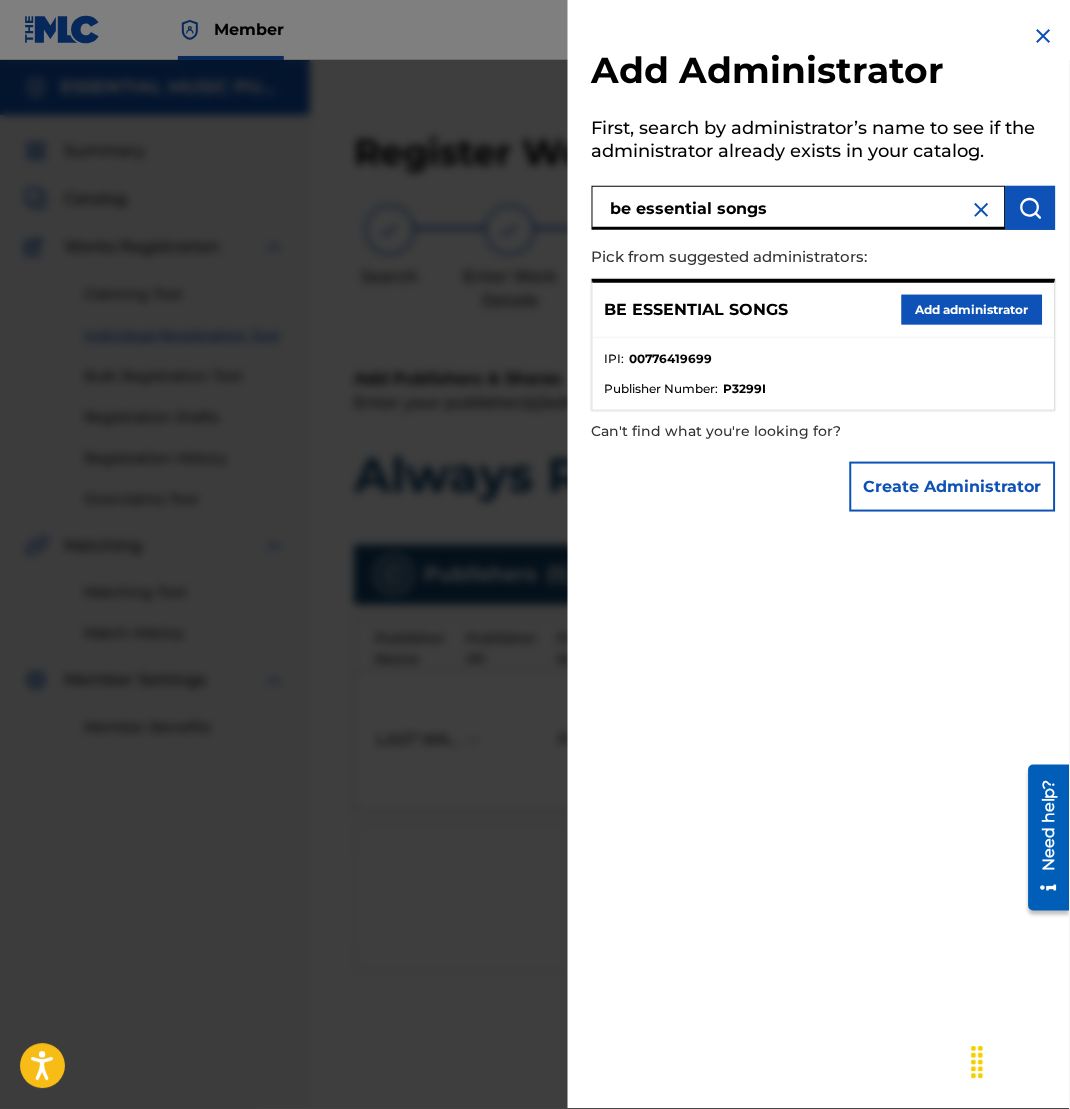 click on "Add administrator" at bounding box center [972, 310] 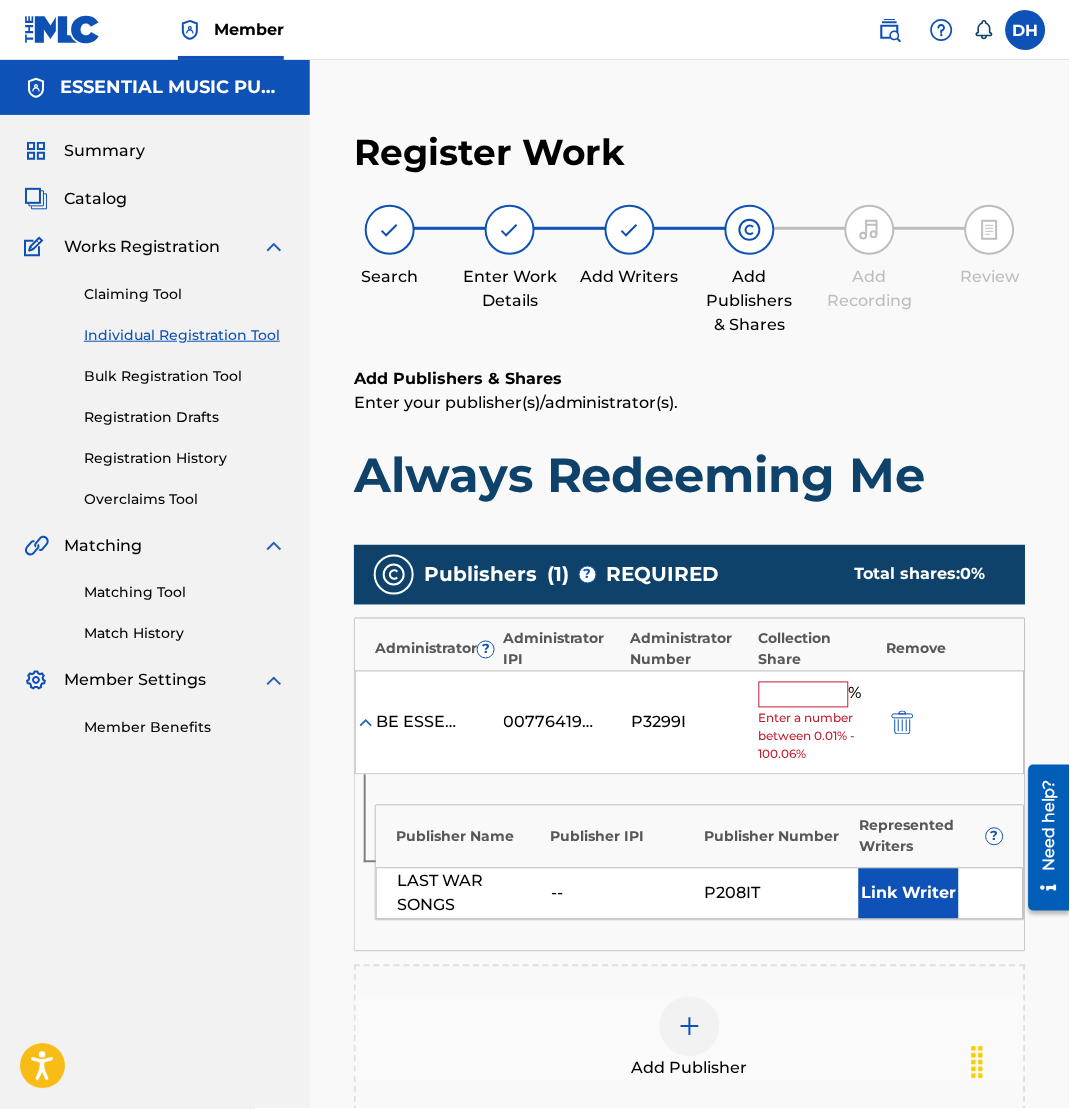 click at bounding box center [804, 695] 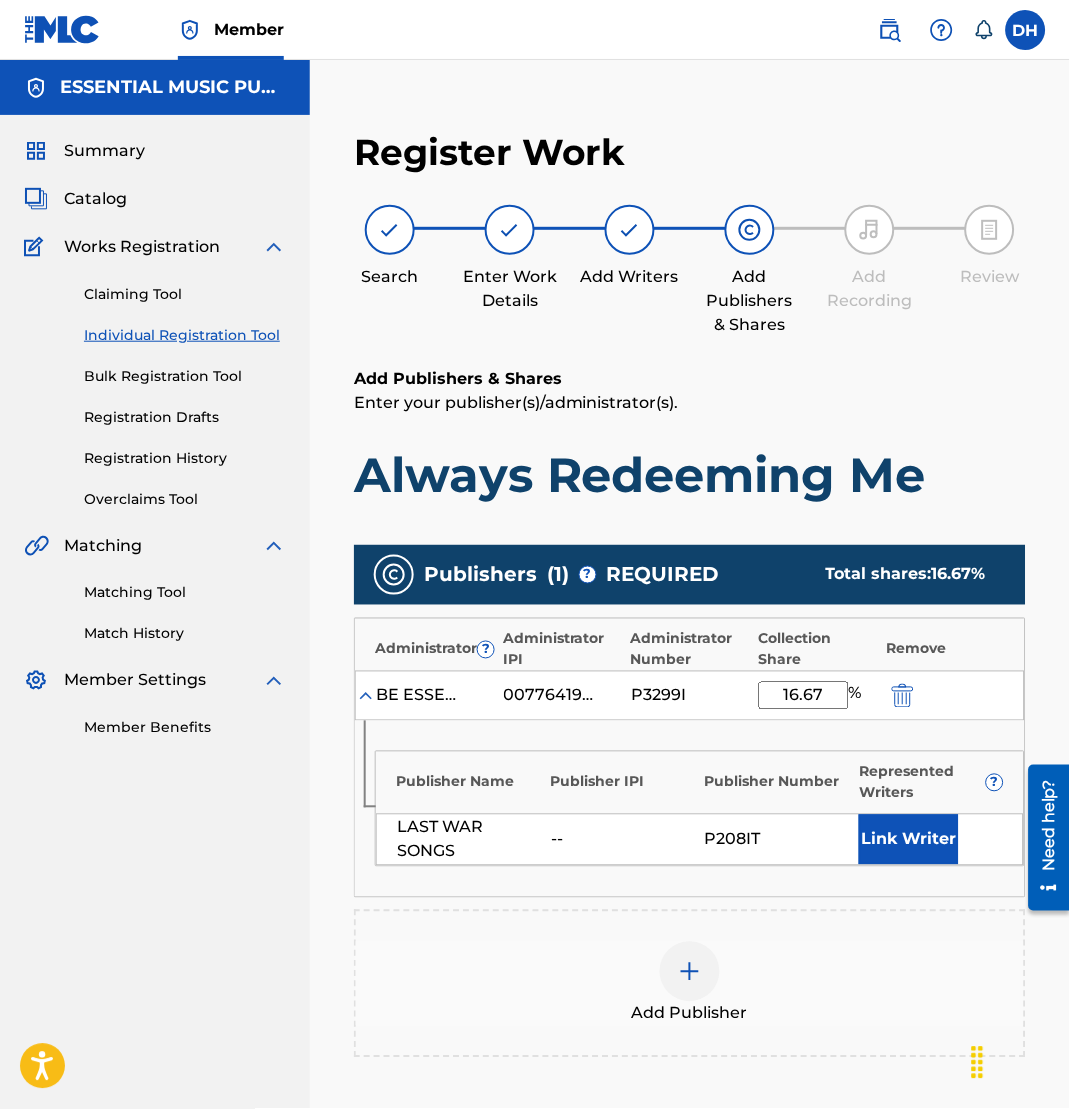 type on "16.67" 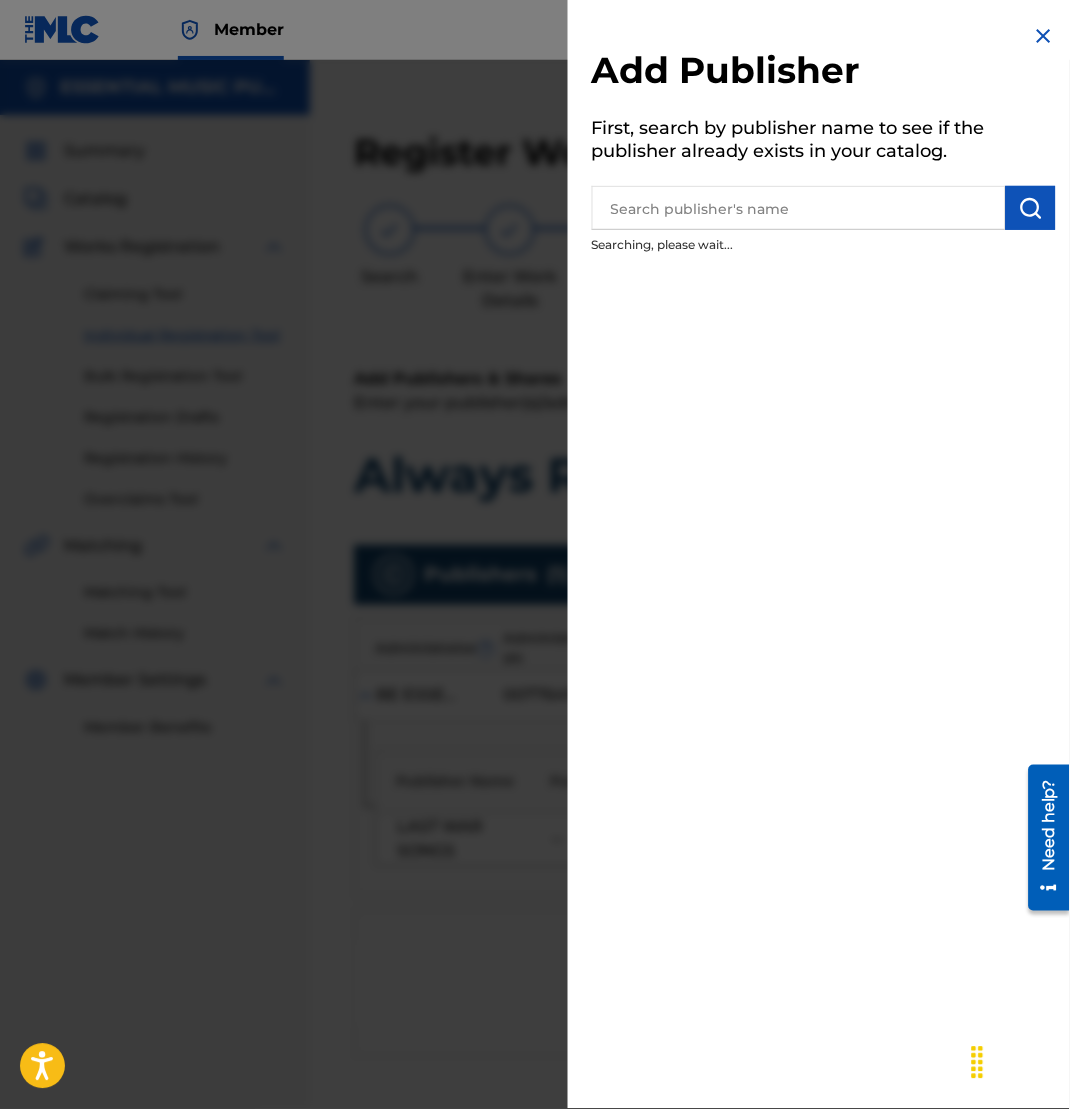 click on "Add Publisher First, search by publisher name to see if the publisher already exists in your catalog. Searching, please wait..." at bounding box center (824, 144) 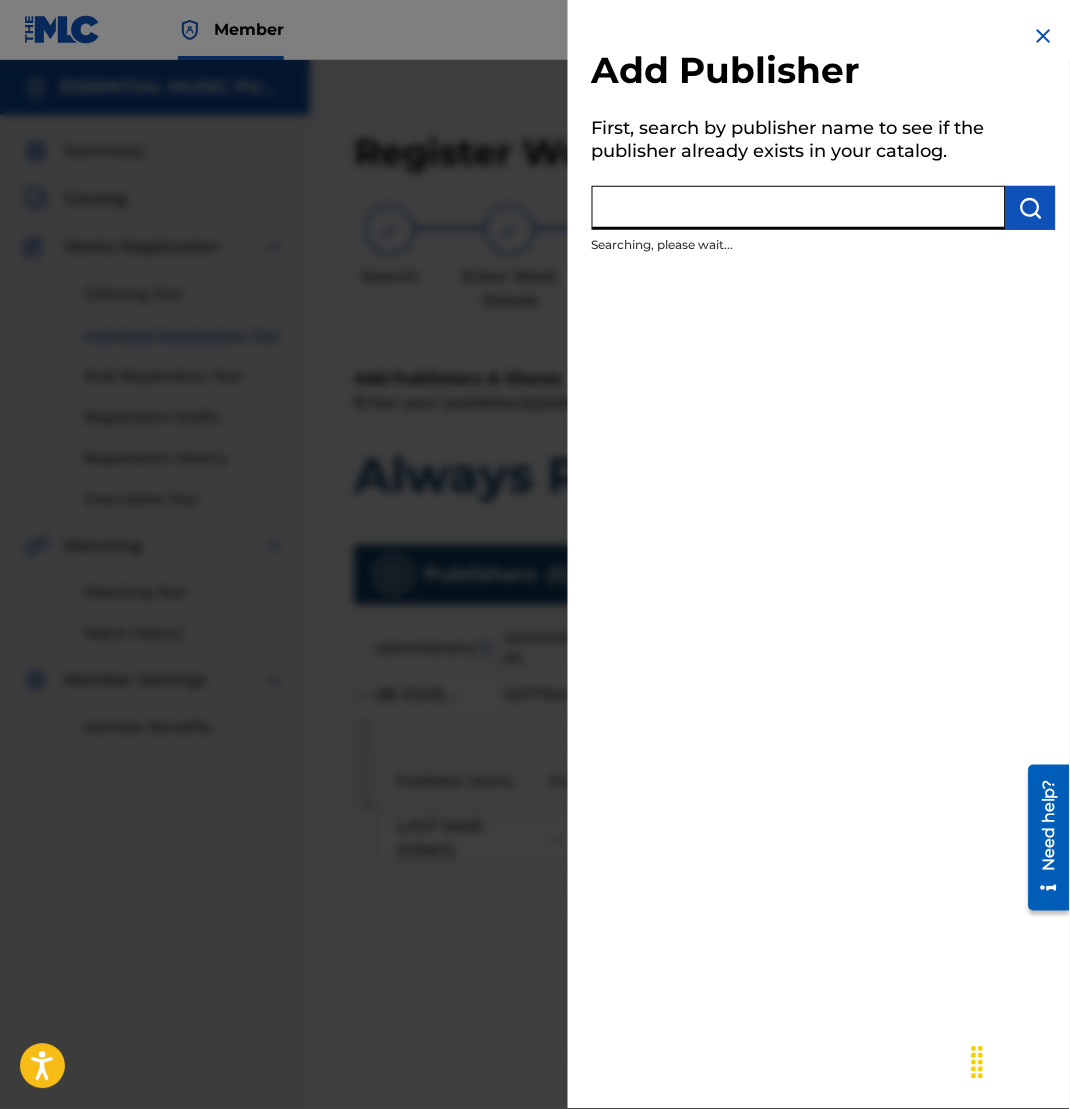 click at bounding box center [799, 208] 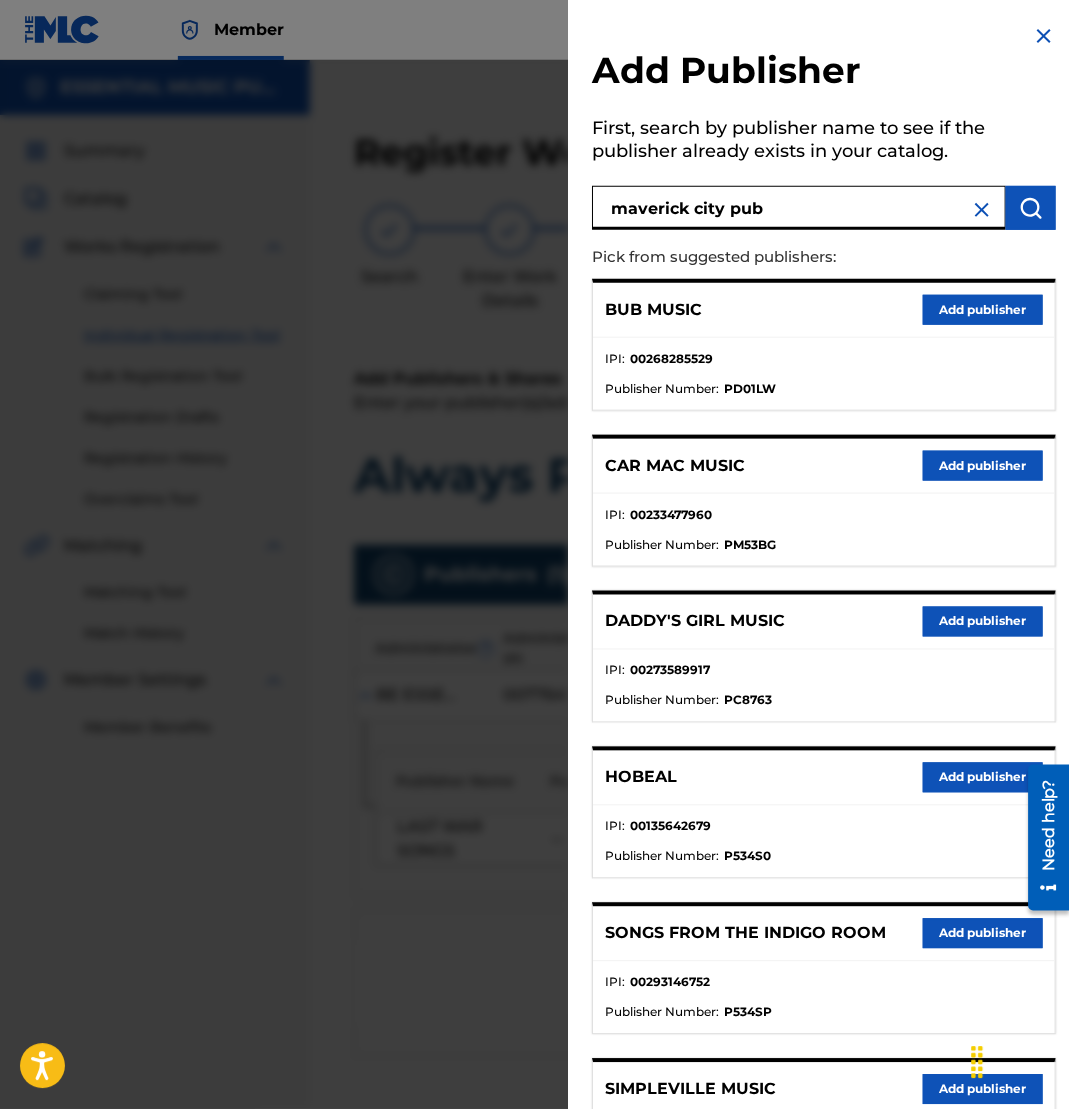 type on "maverick city pub" 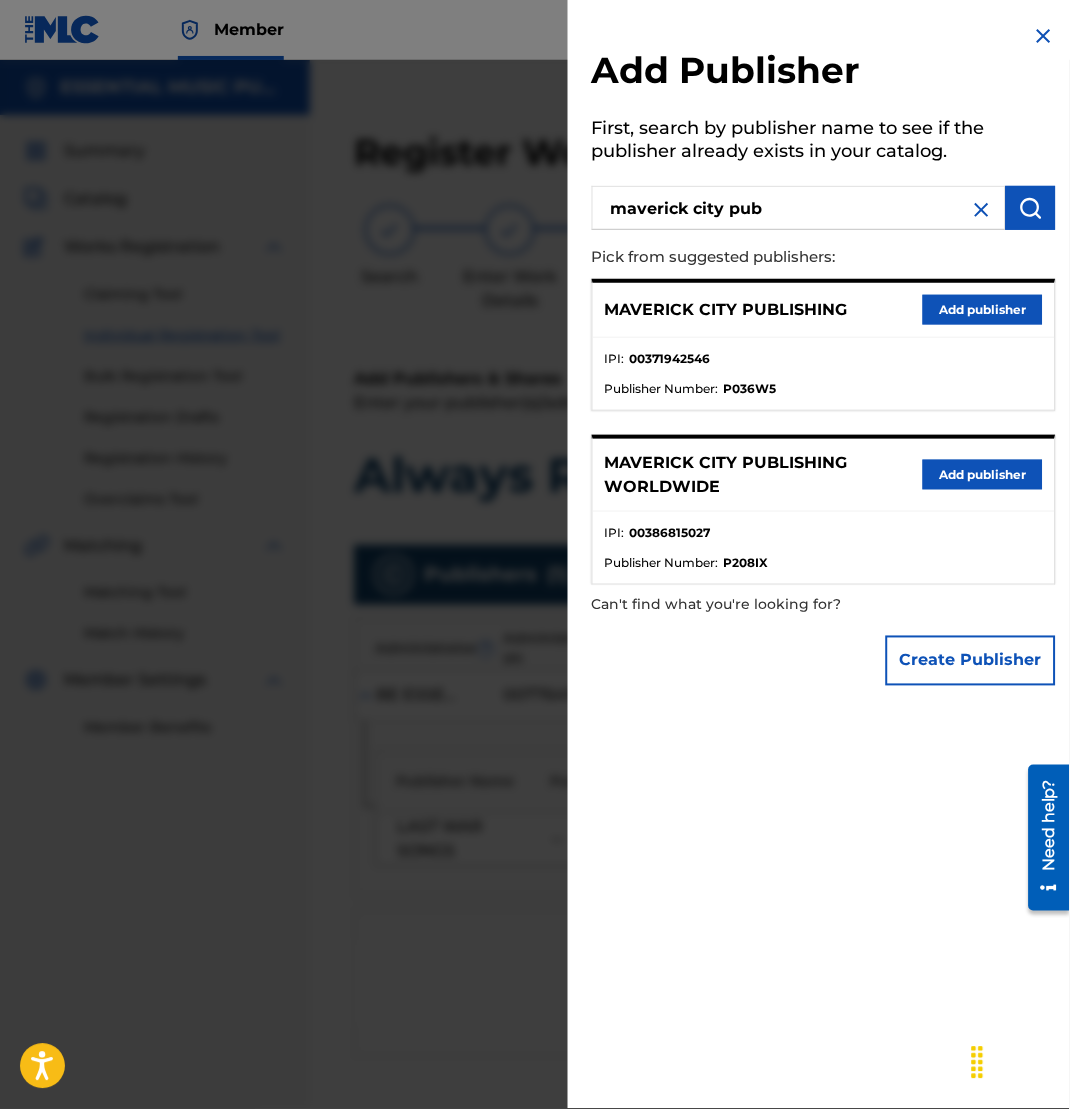 click on "Add publisher" at bounding box center (983, 310) 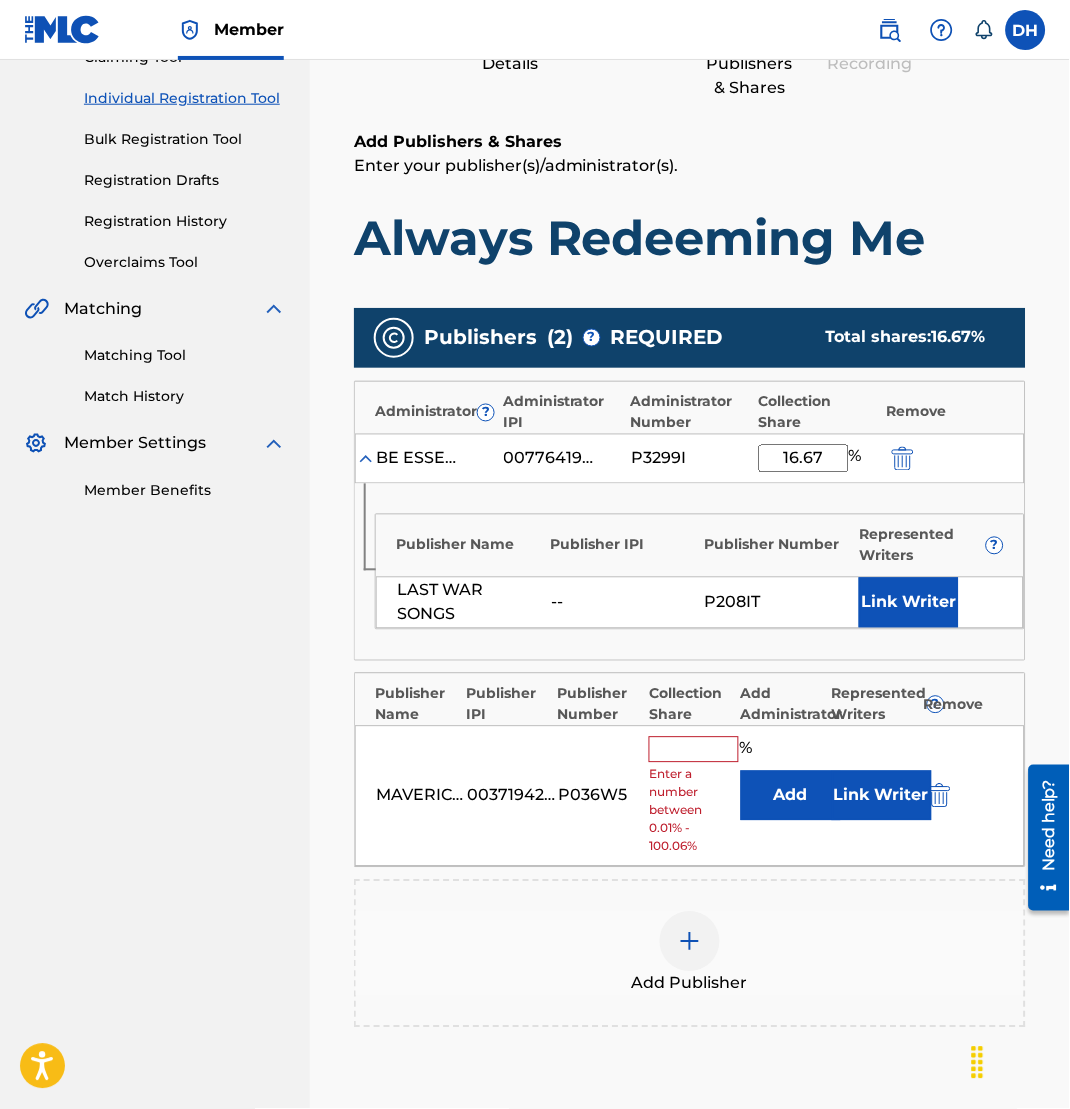 scroll, scrollTop: 240, scrollLeft: 0, axis: vertical 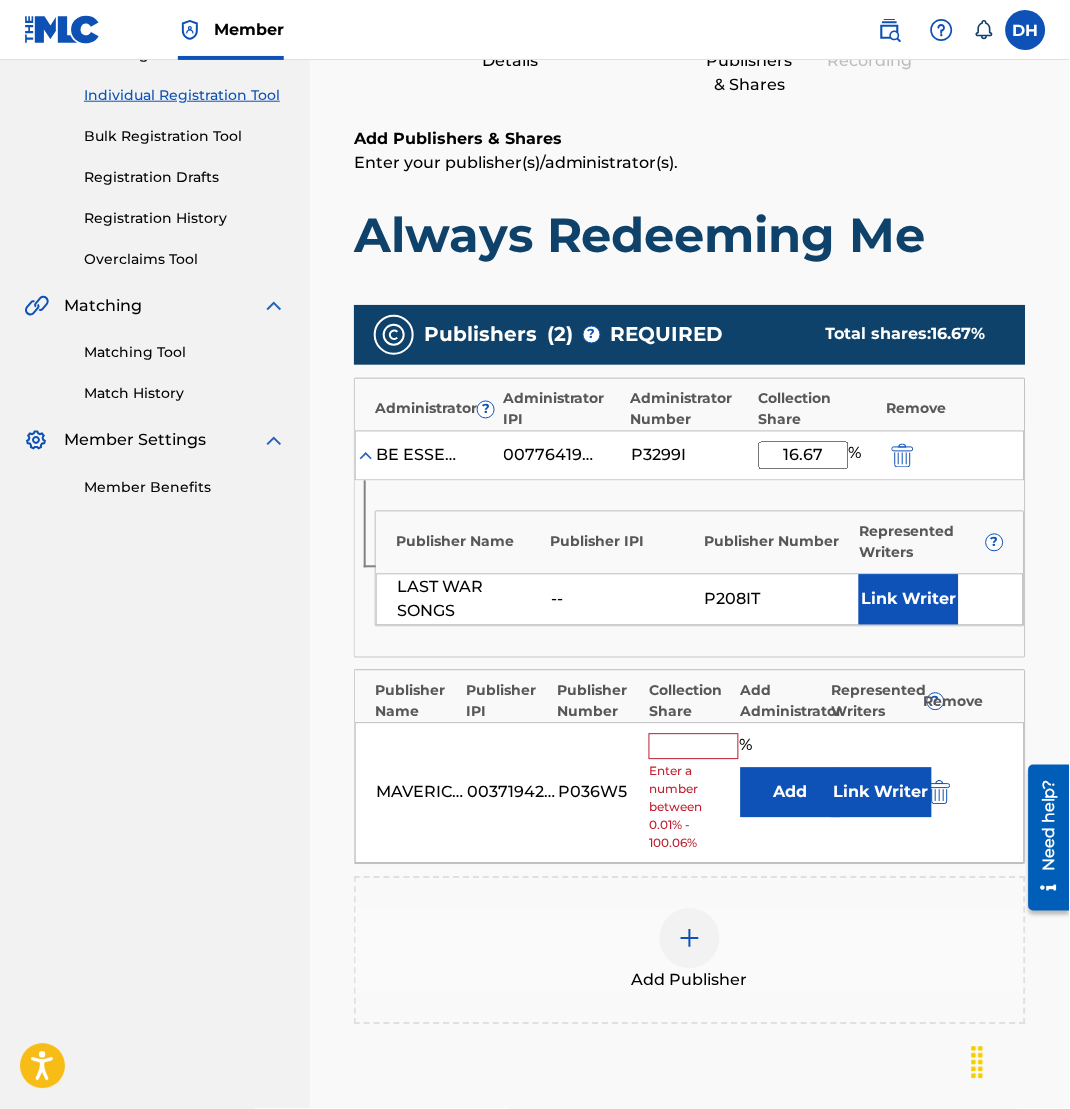 click on "Add" at bounding box center [791, 793] 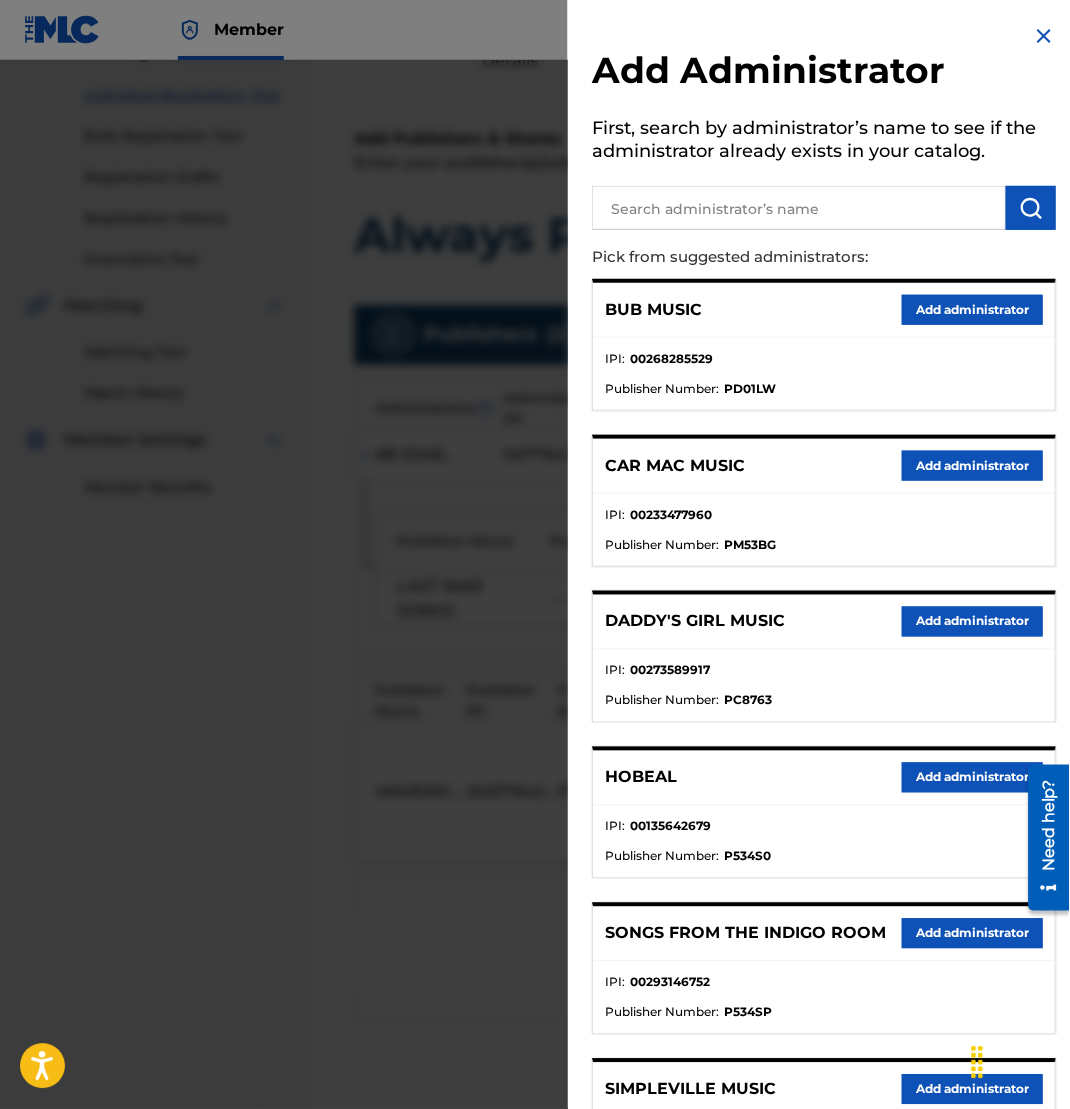 click at bounding box center [799, 208] 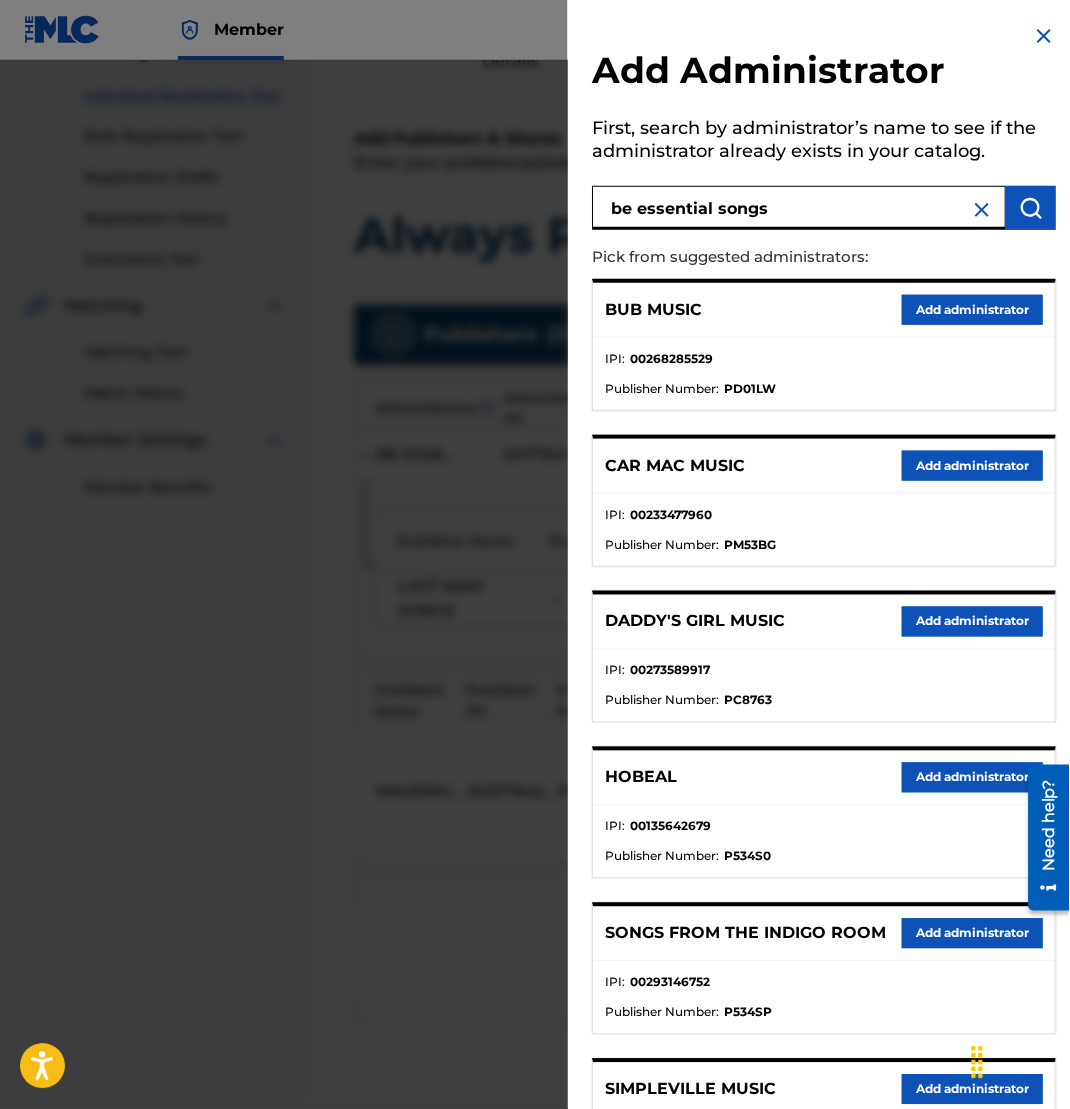 type on "be essential songs" 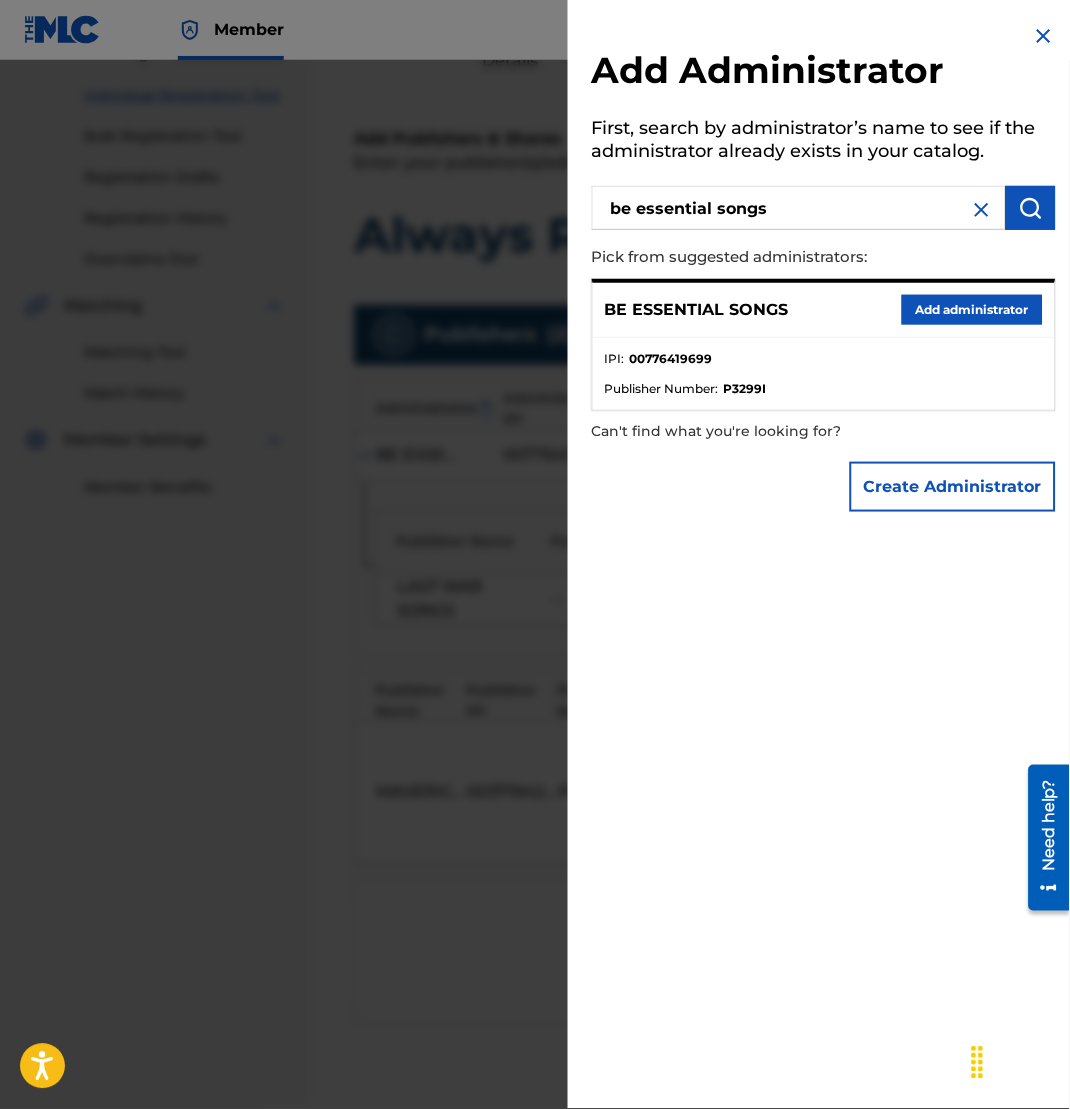 click on "Add administrator" at bounding box center (972, 310) 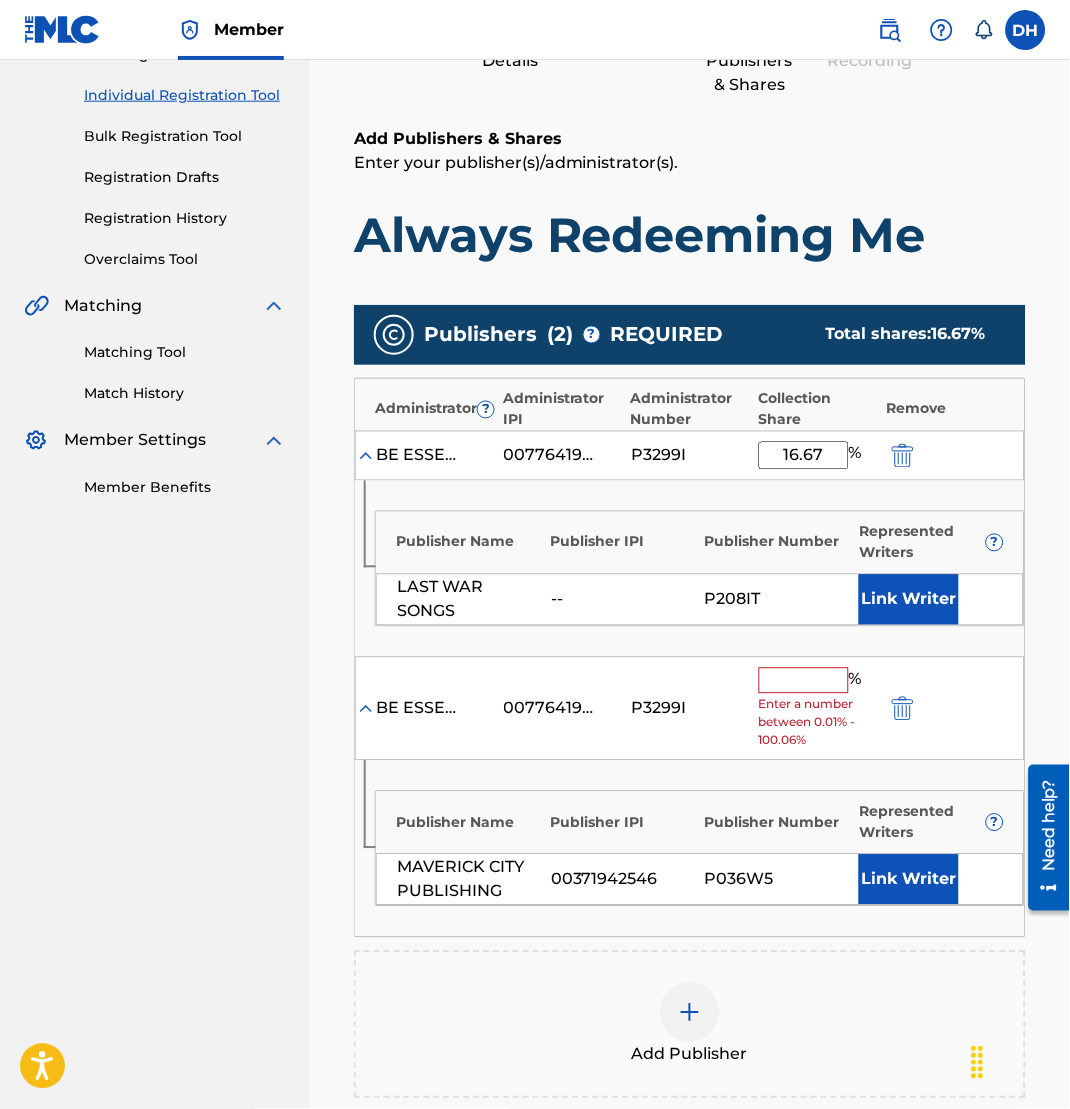 scroll, scrollTop: 305, scrollLeft: 0, axis: vertical 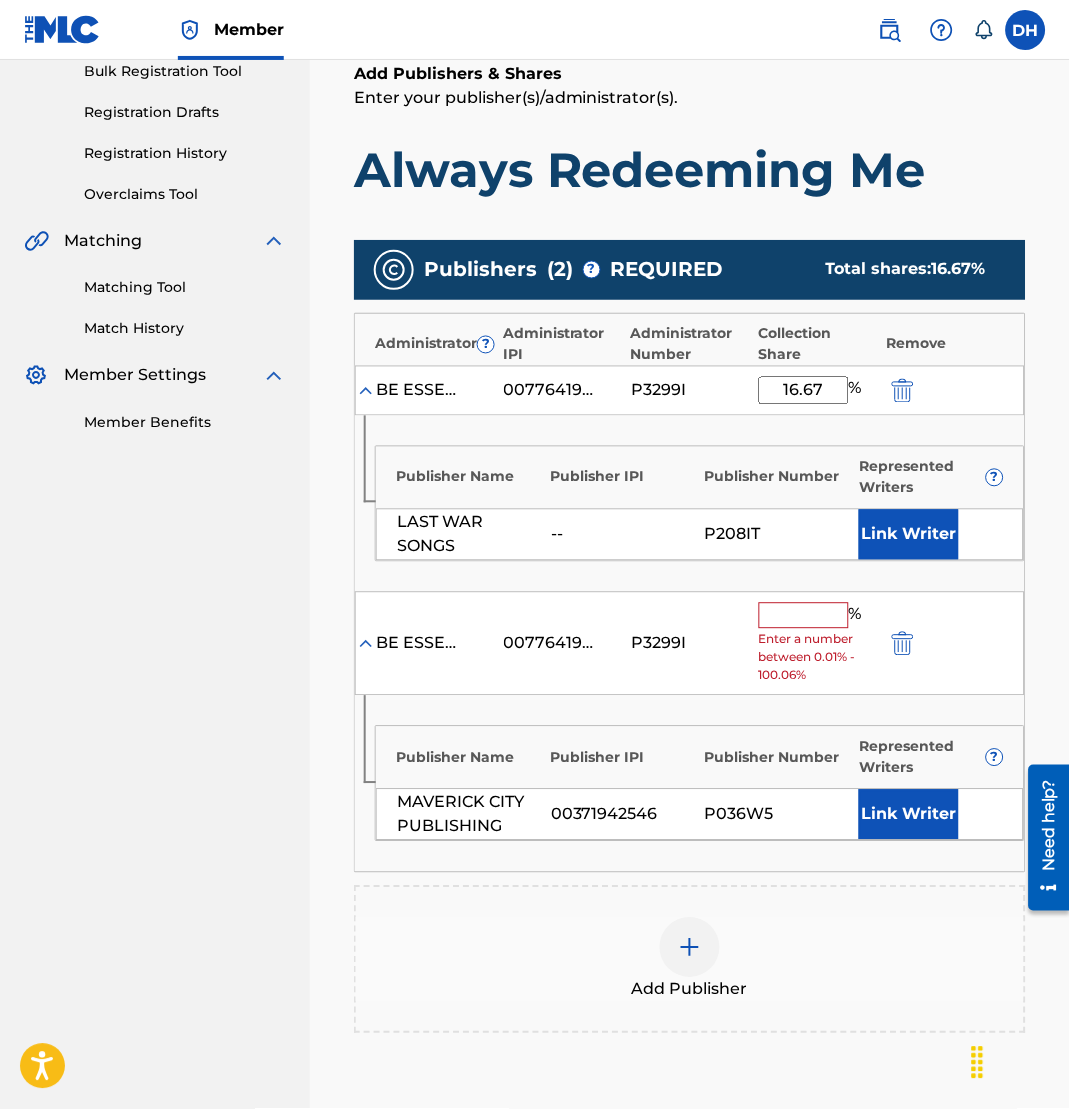 click at bounding box center [804, 616] 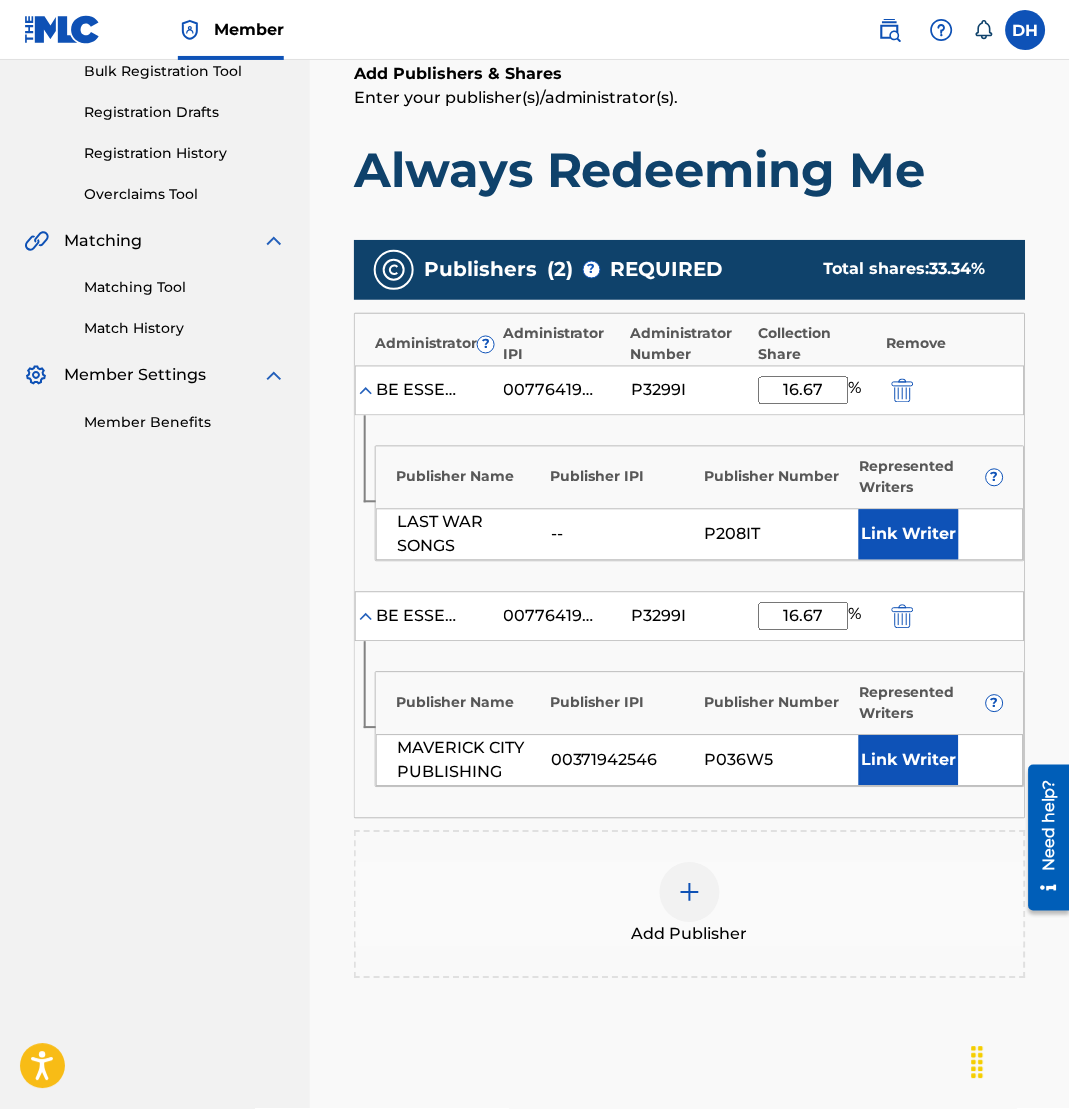 type on "16.67" 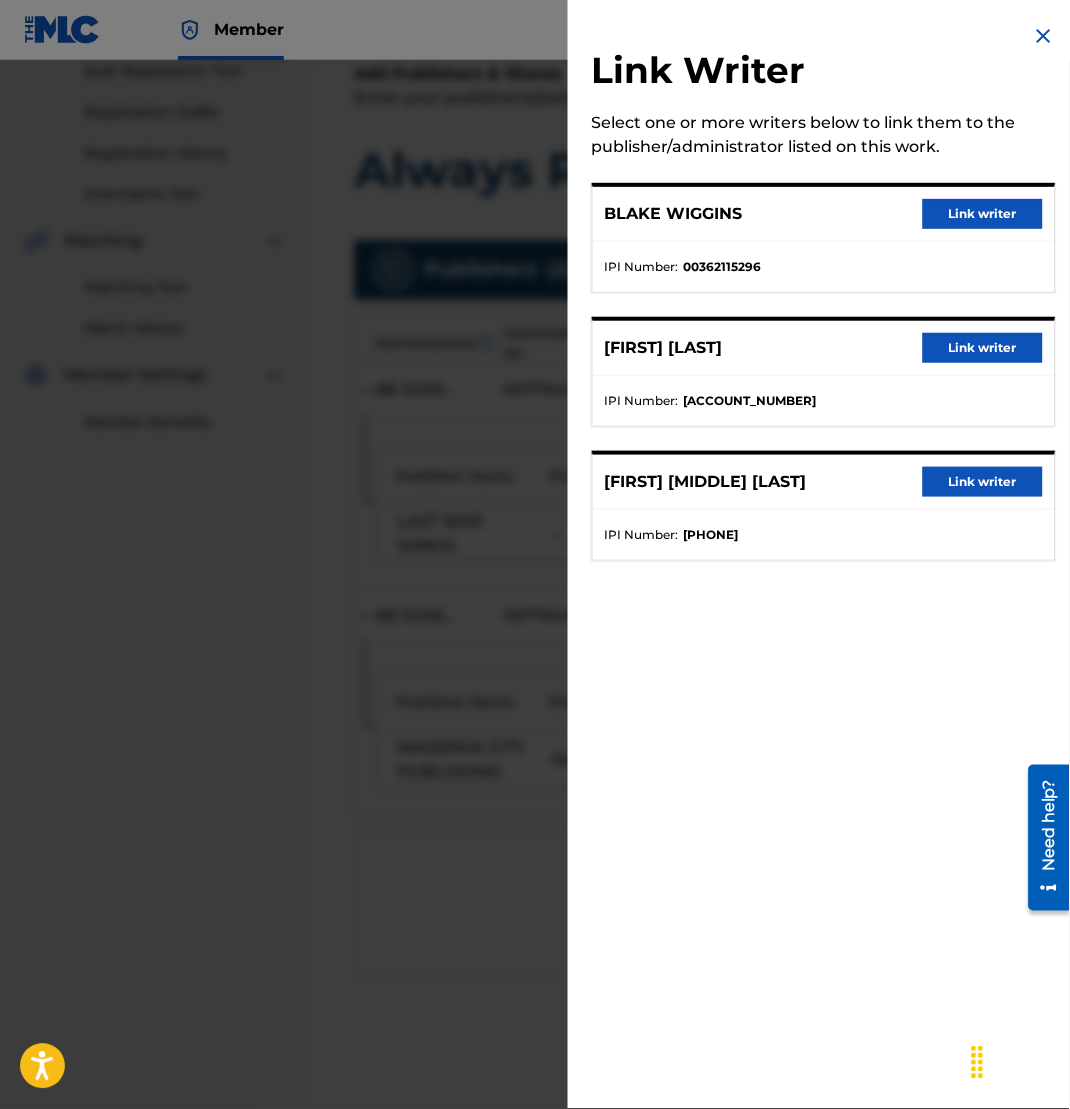 click on "Link writer" at bounding box center (983, 214) 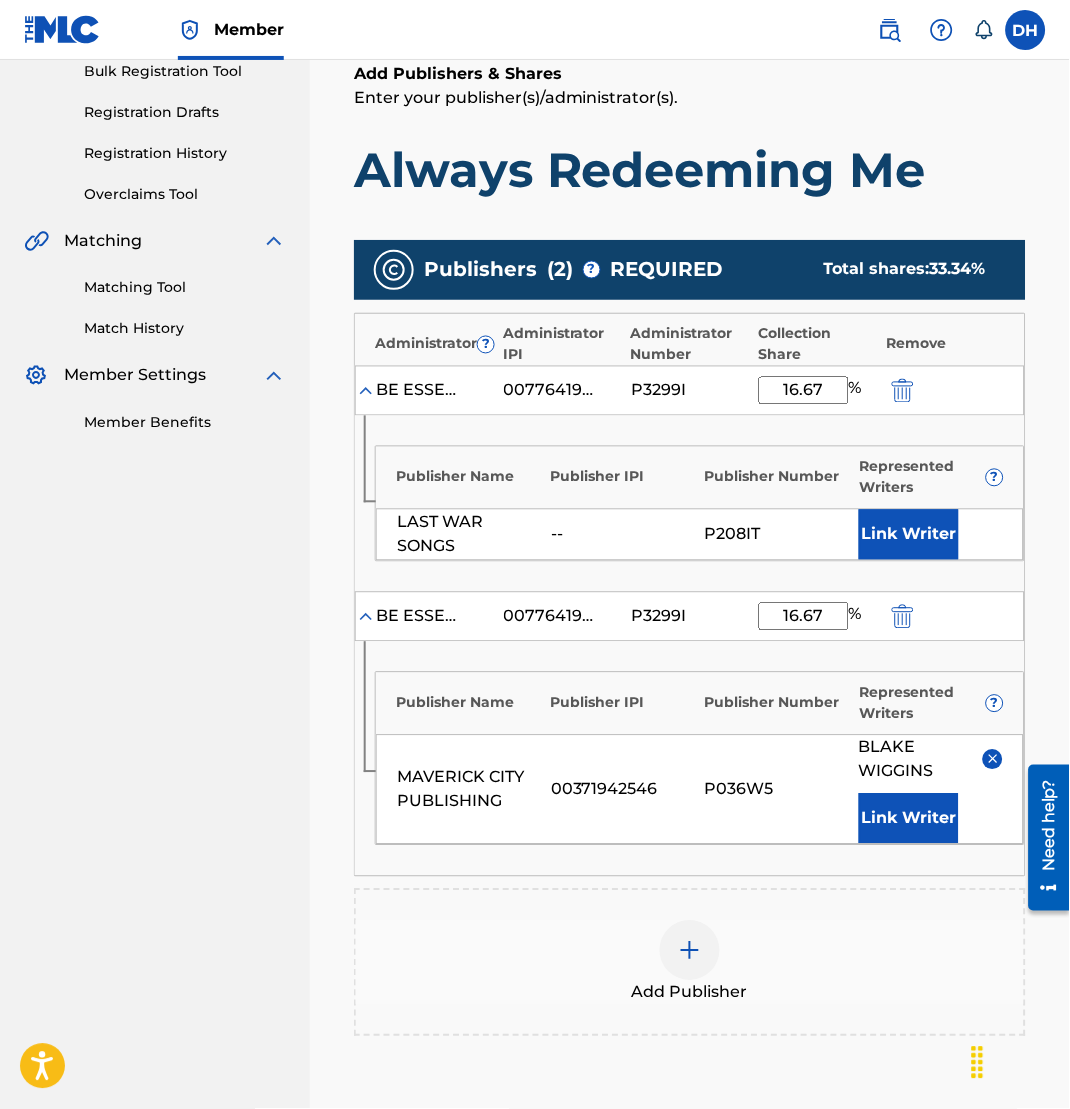 click on "Link Writer" at bounding box center (909, 535) 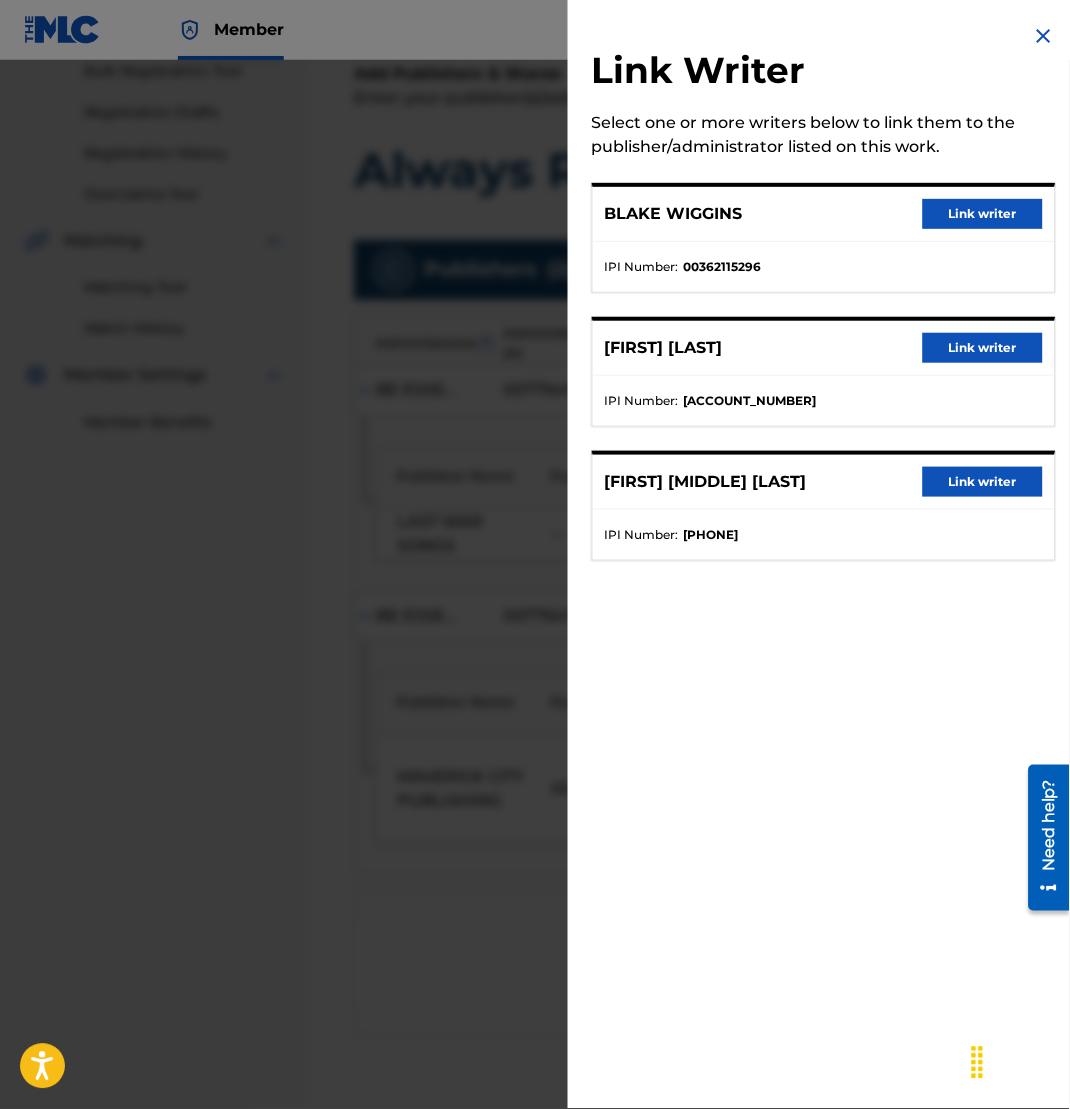 click on "Link writer" at bounding box center (983, 214) 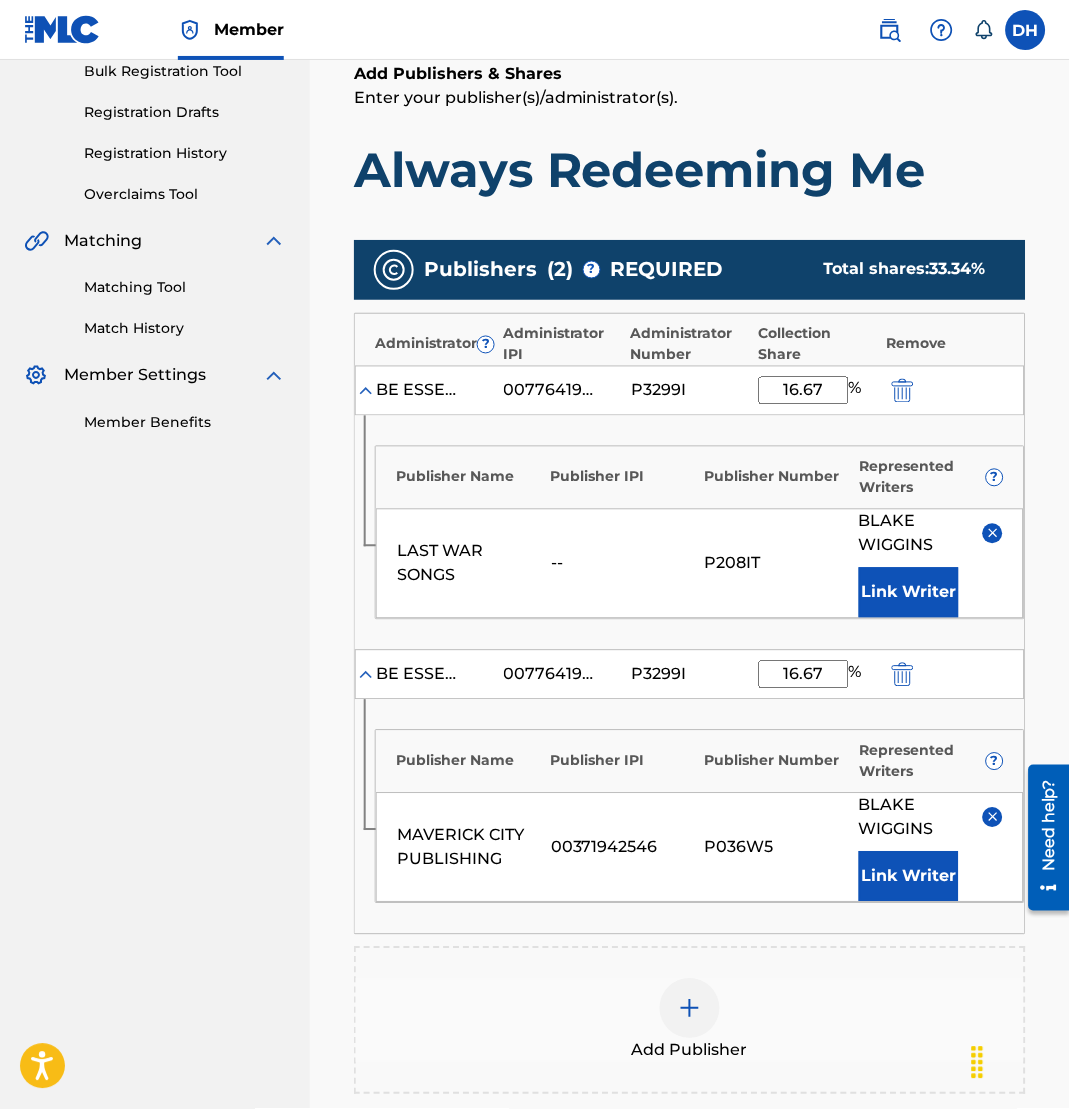 scroll, scrollTop: 629, scrollLeft: 0, axis: vertical 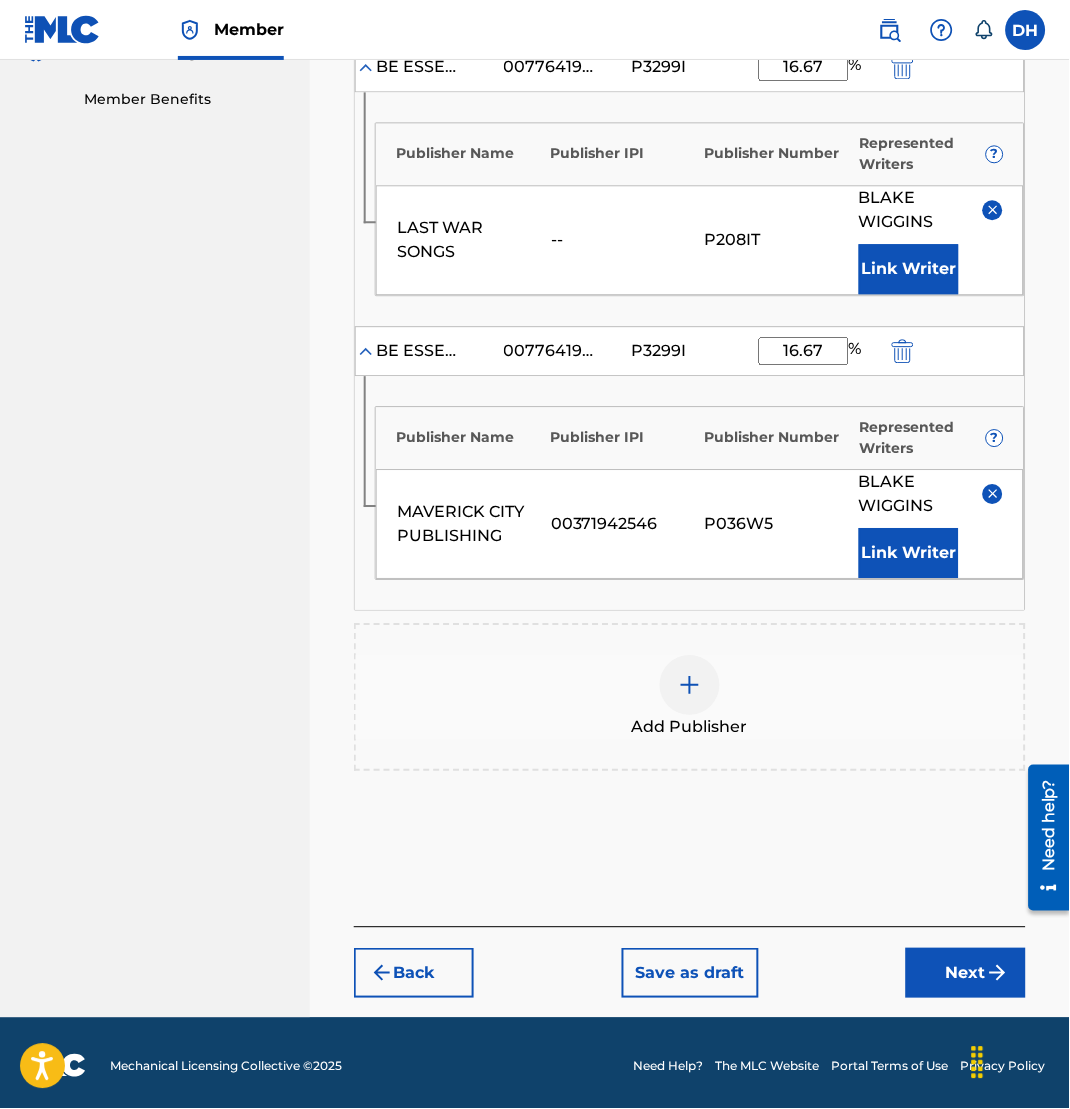 click on "Publishers ( 2 ) ? REQUIRED Total shares: 33.34 % Administrator ? Administrator IPI Administrator Number Collection Share Remove BE ESSENTIAL SONGS [IPI] [PUBLISHER] 16.67 % Publisher Name Publisher IPI Publisher Number Represented Writers ? LAST WAR SONGS -- [PUBLISHER] [LAST]   [LAST] Link Writer BE ESSENTIAL SONGS [IPI] [PUBLISHER] 16.67 % Publisher Name Publisher IPI Publisher Number Represented Writers ? MAVERICK CITY PUBLISHING [IPI] [PUBLISHER] [LAST]   [LAST] Link Writer Add Publisher" at bounding box center (690, 372) 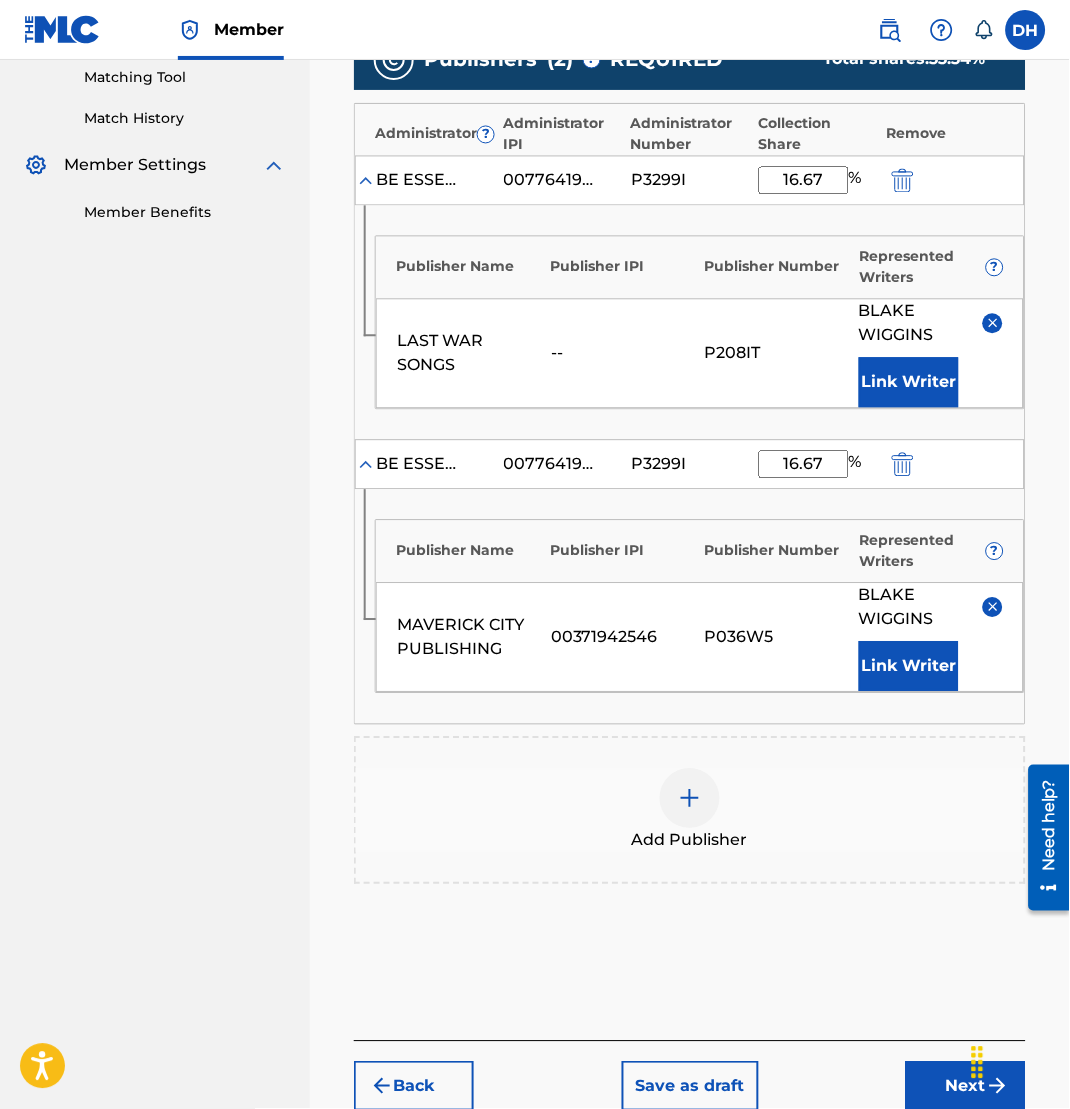 scroll, scrollTop: 629, scrollLeft: 0, axis: vertical 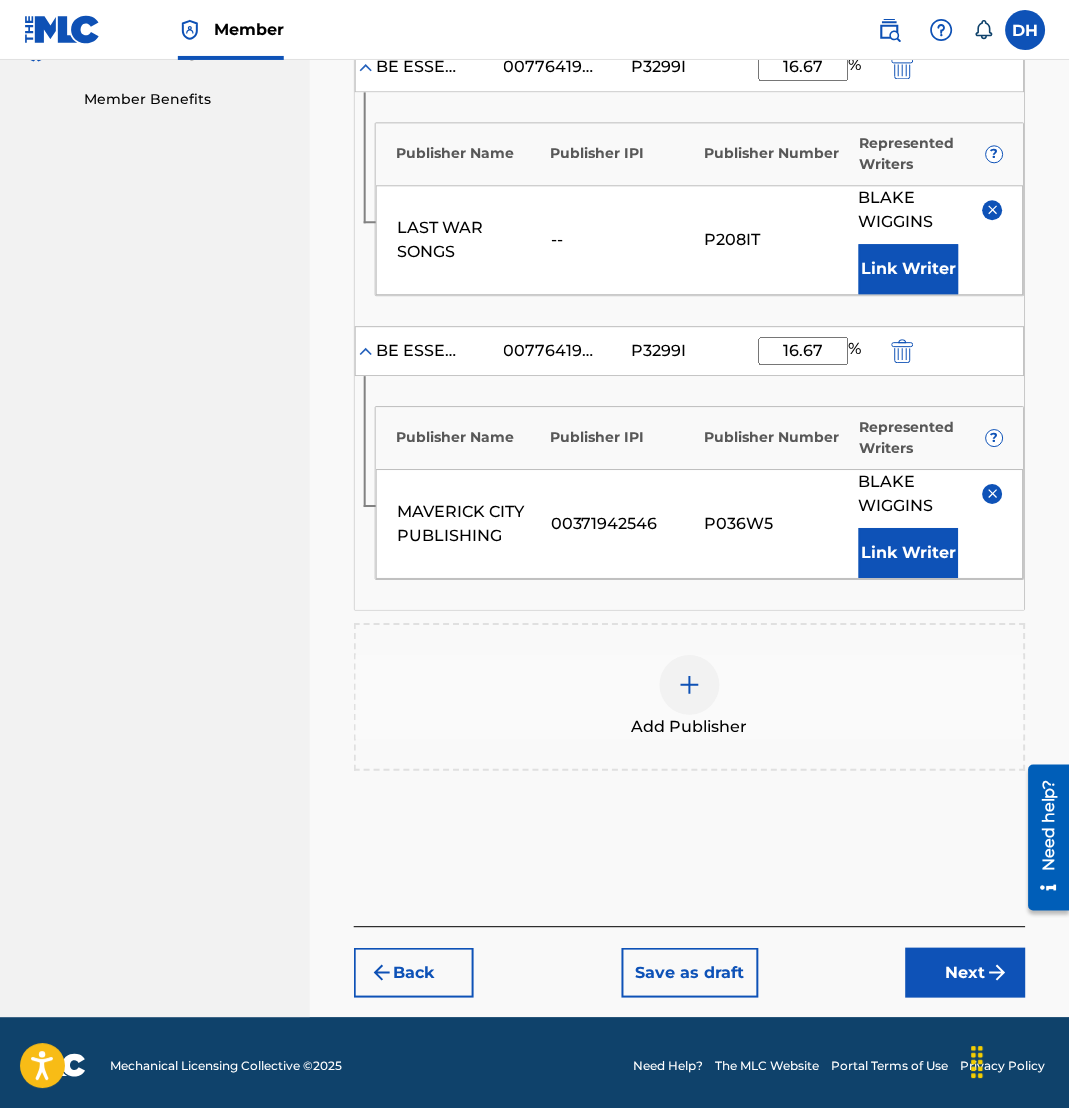 click on "Next" at bounding box center (966, 973) 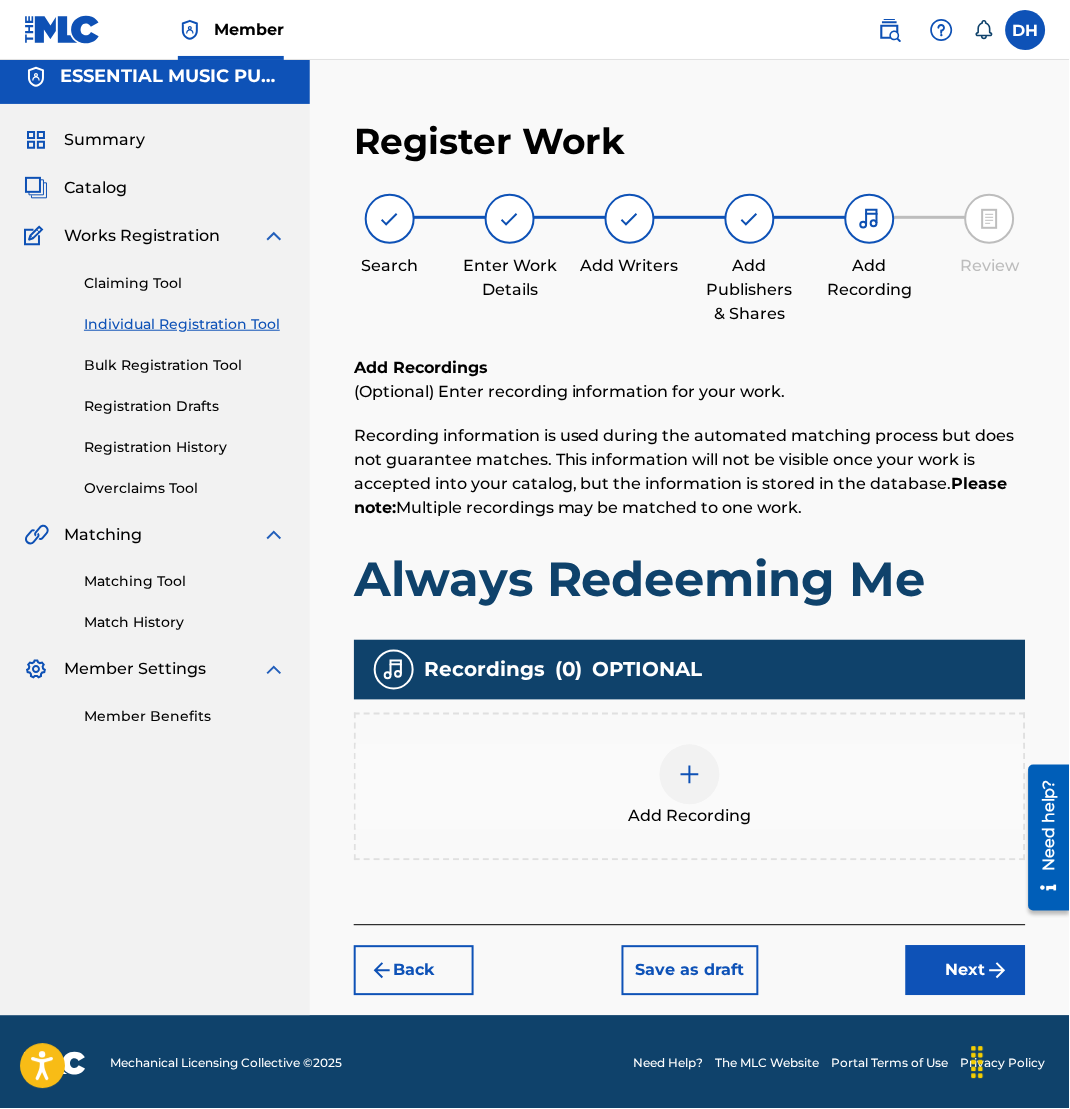 click on "Next" at bounding box center [966, 971] 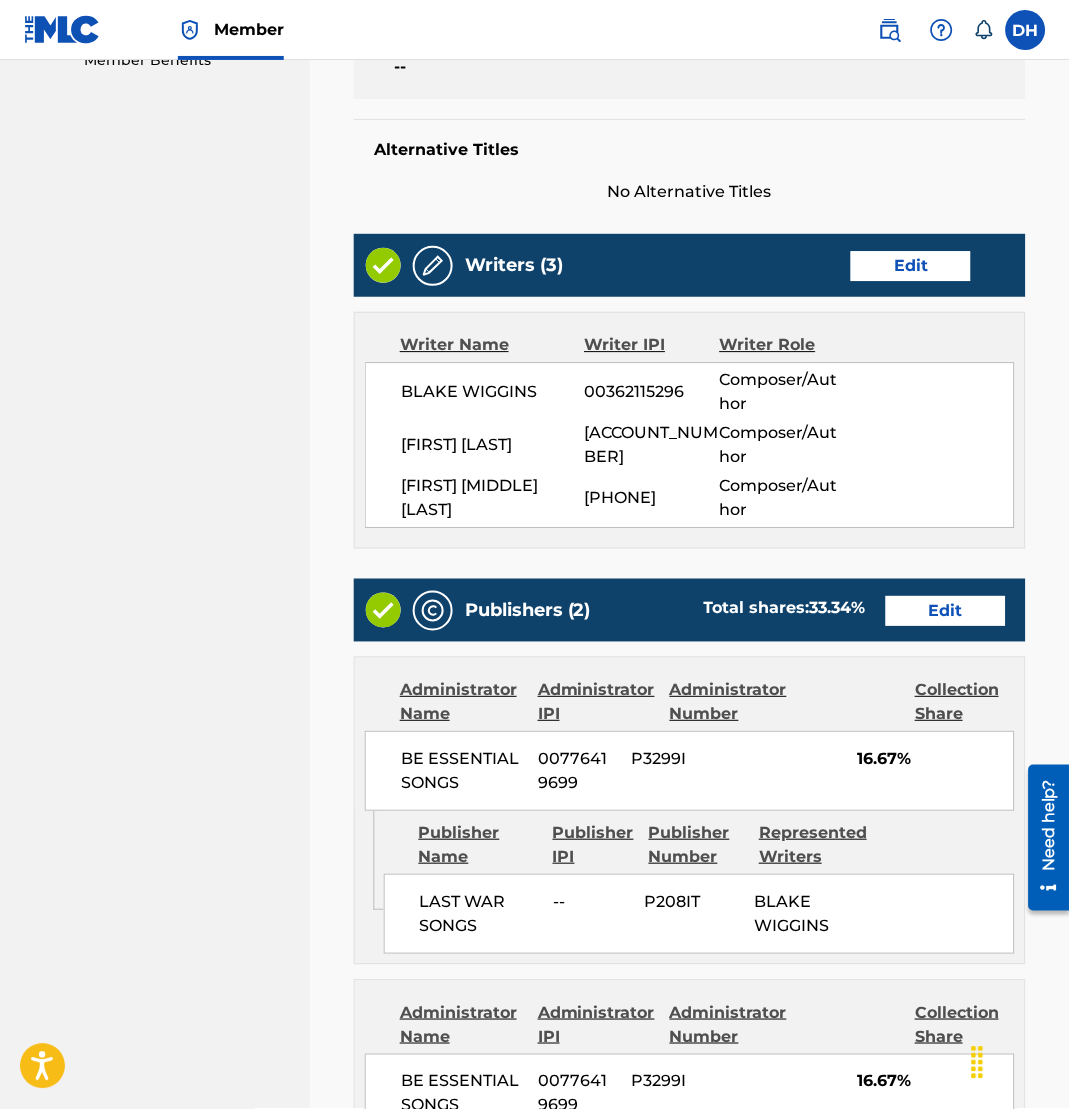 scroll, scrollTop: 1245, scrollLeft: 0, axis: vertical 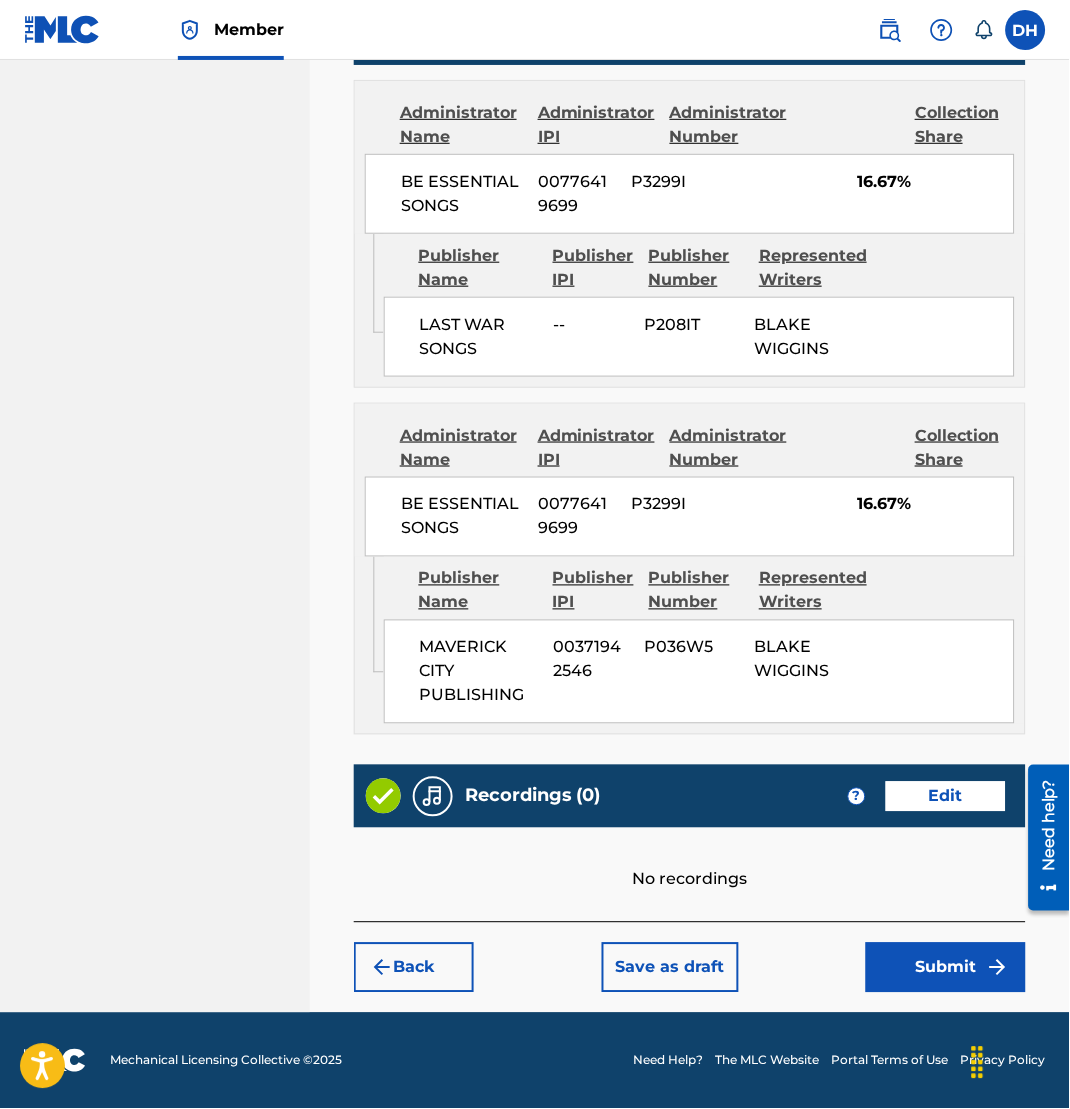click on "Submit" at bounding box center [946, 968] 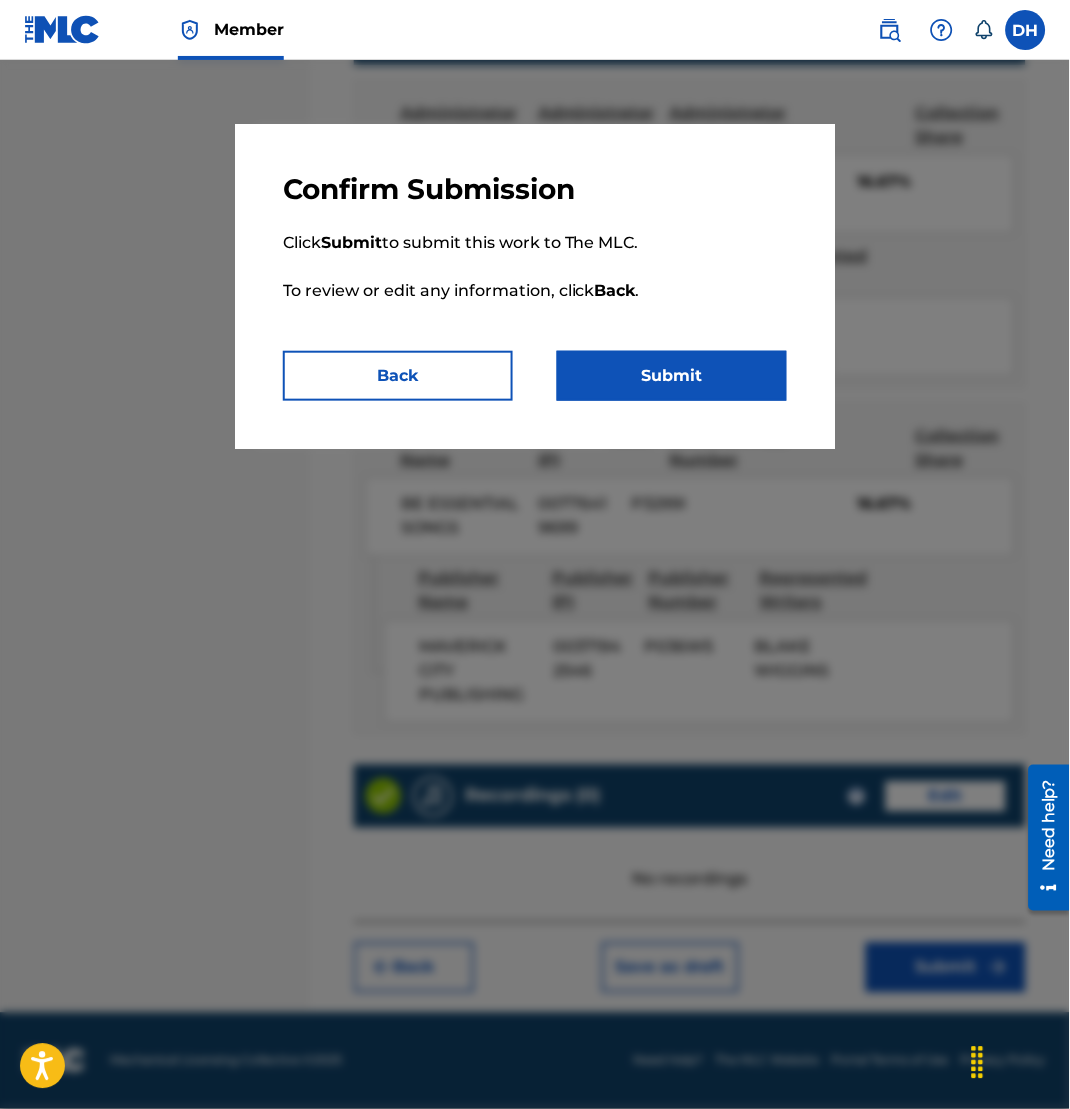 drag, startPoint x: 666, startPoint y: 377, endPoint x: 642, endPoint y: 394, distance: 29.410883 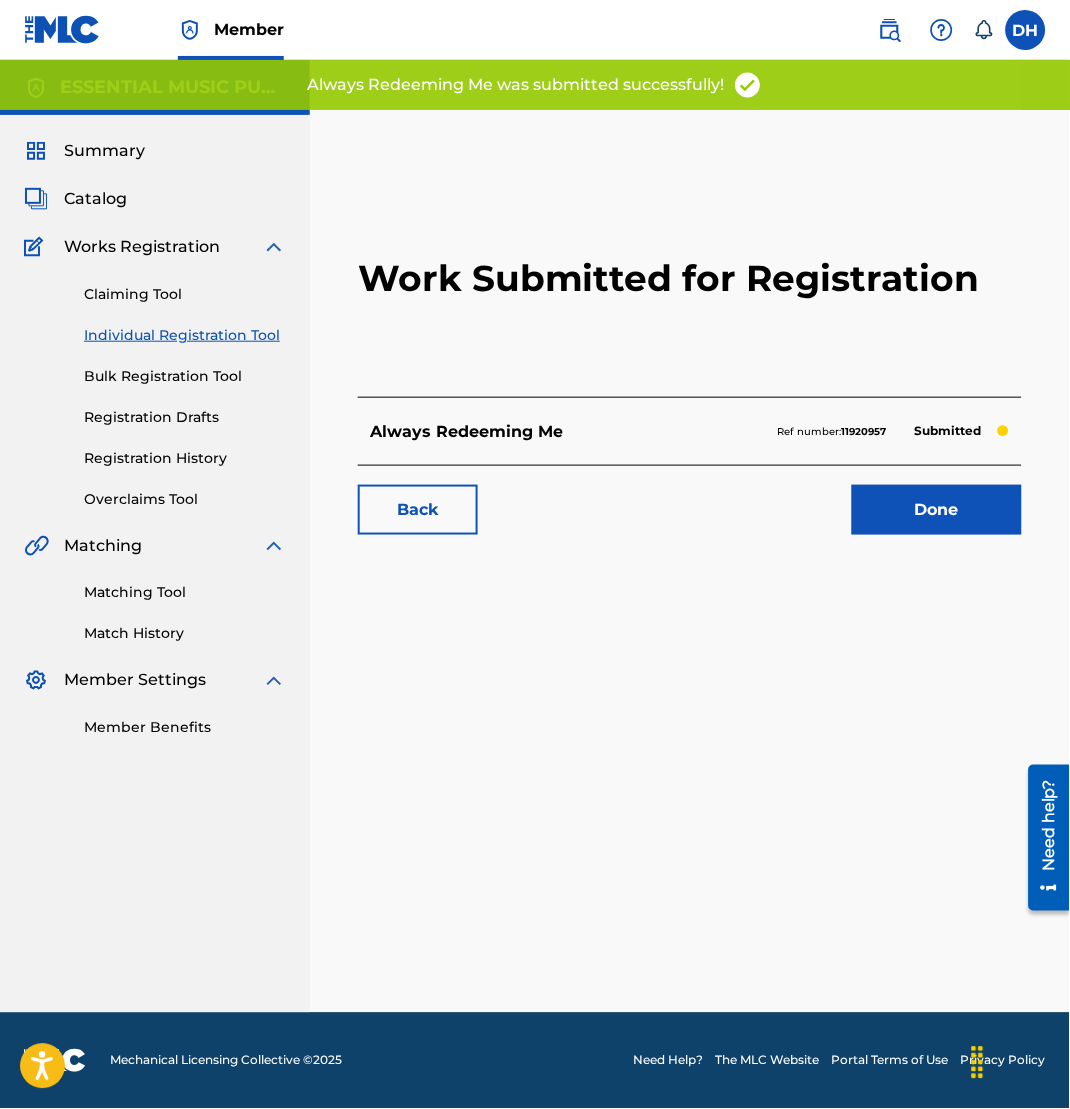 click on "Work Submitted for Registration Always Redeeming Me Ref number: 11920957 Submitted Back Done" at bounding box center [690, 561] 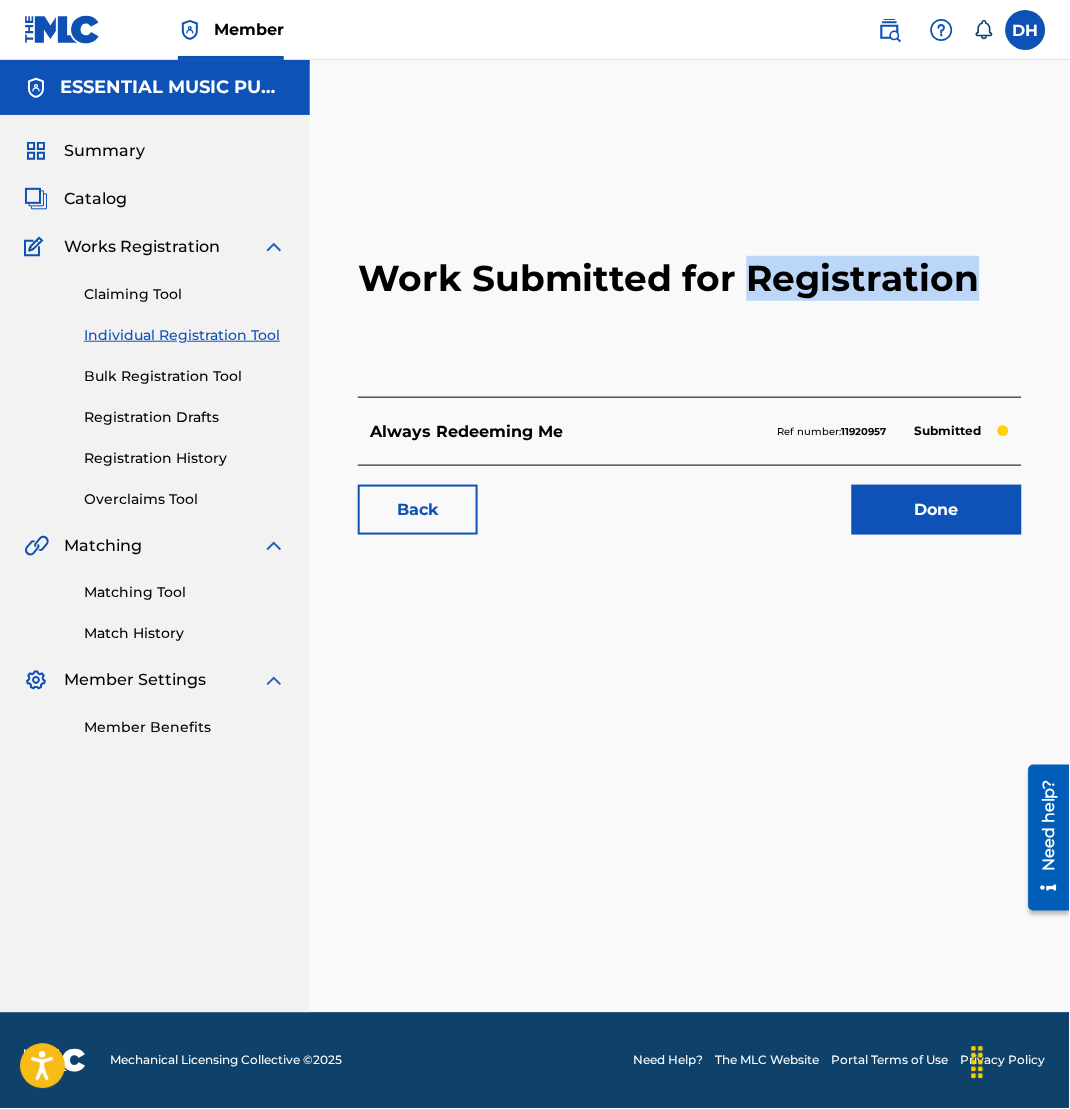 click on "Work Submitted for Registration" at bounding box center (690, 278) 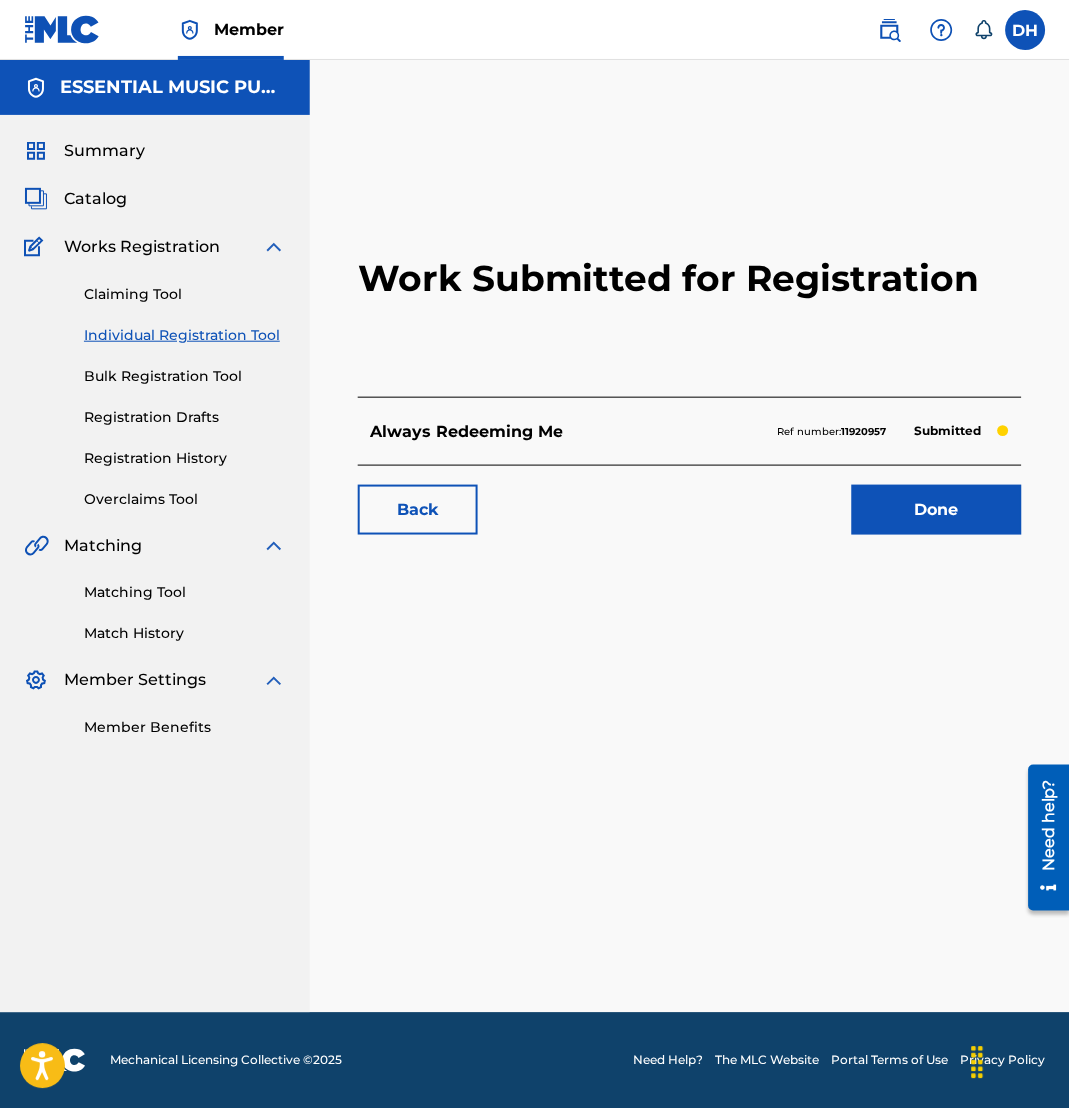 click on "Work Submitted for Registration Always Redeeming Me Ref number: 11920957 Submitted Back Done" at bounding box center (690, 561) 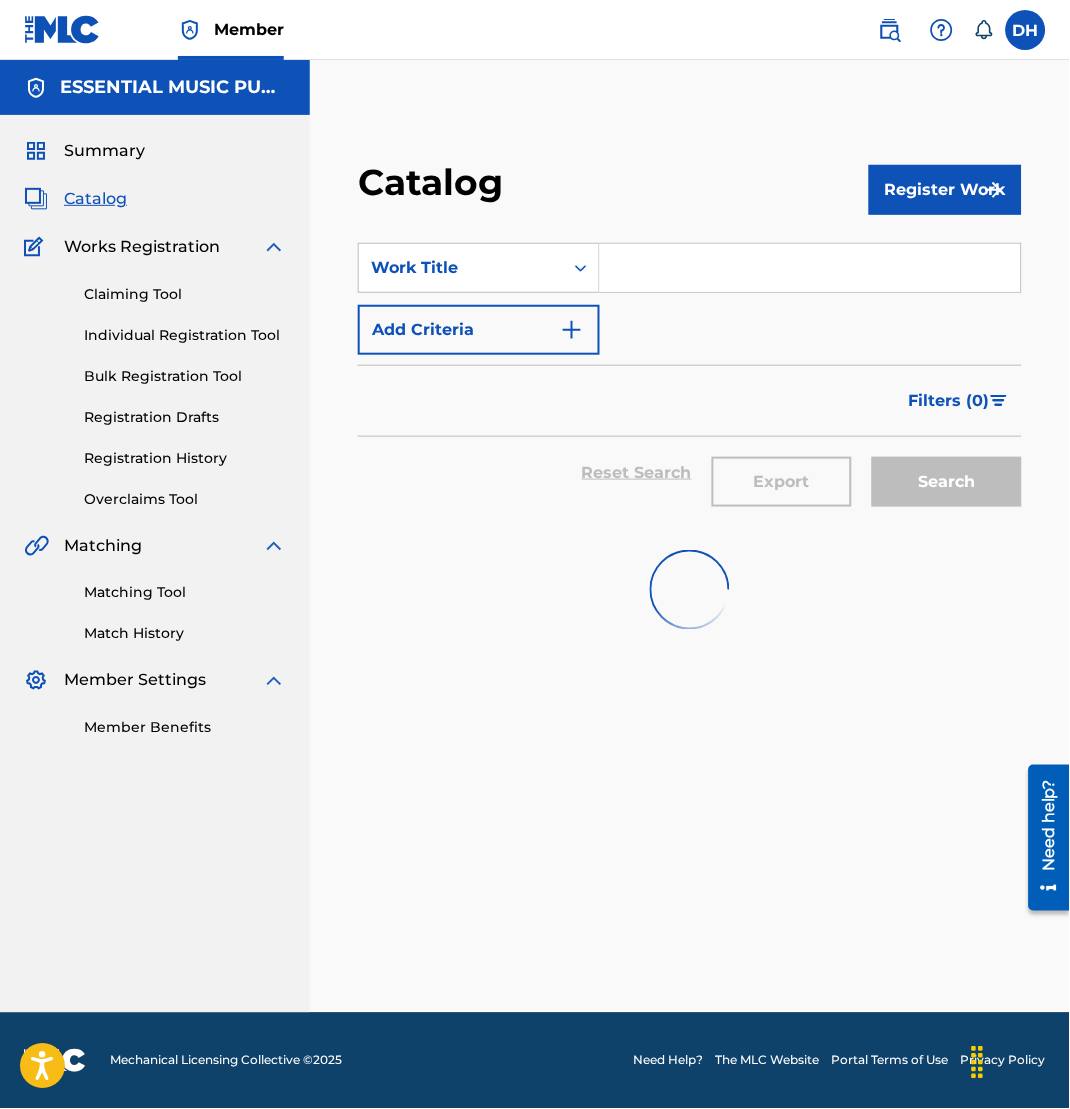 click on "Register Work" at bounding box center (945, 190) 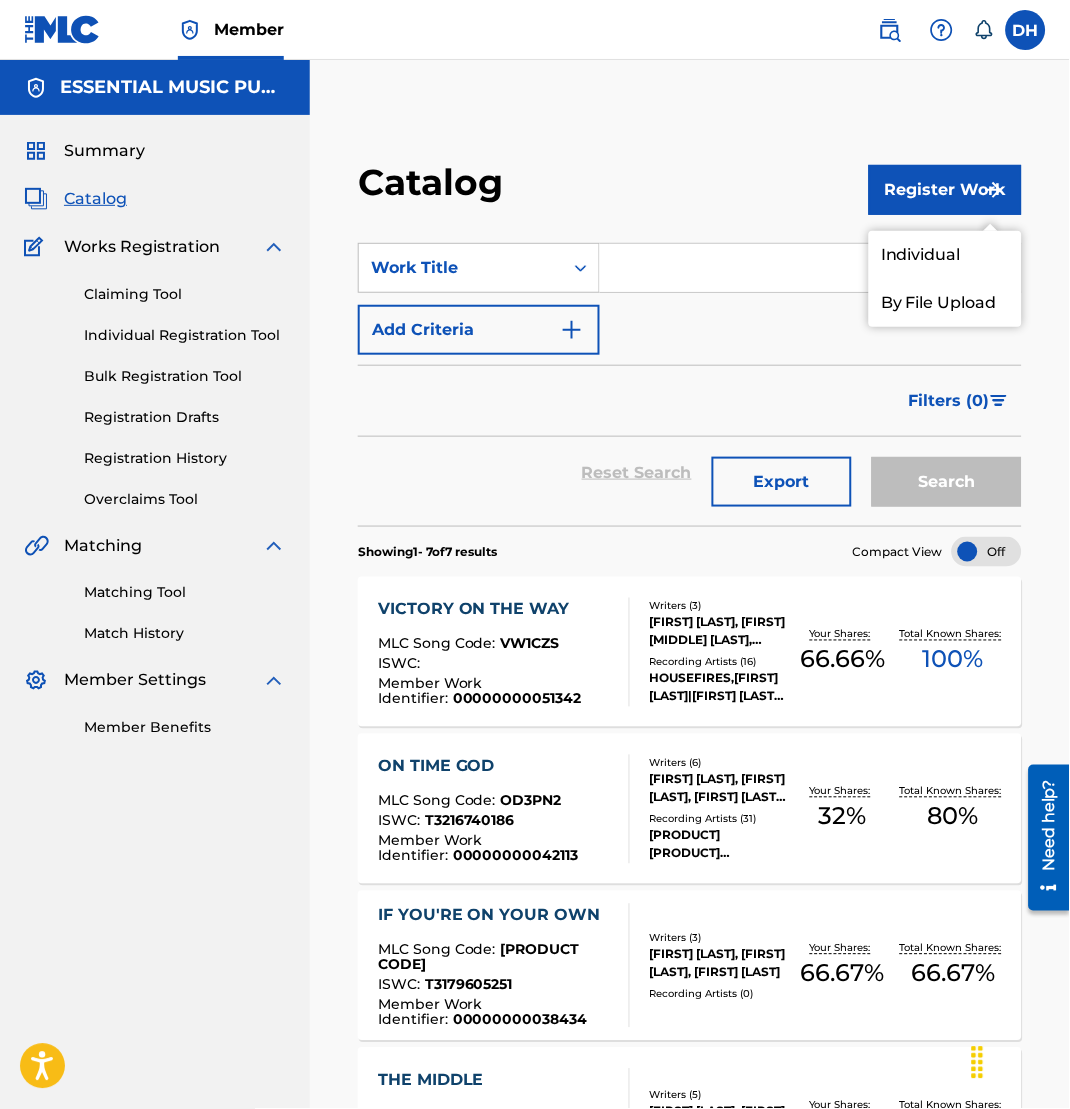 click on "Individual" at bounding box center [945, 255] 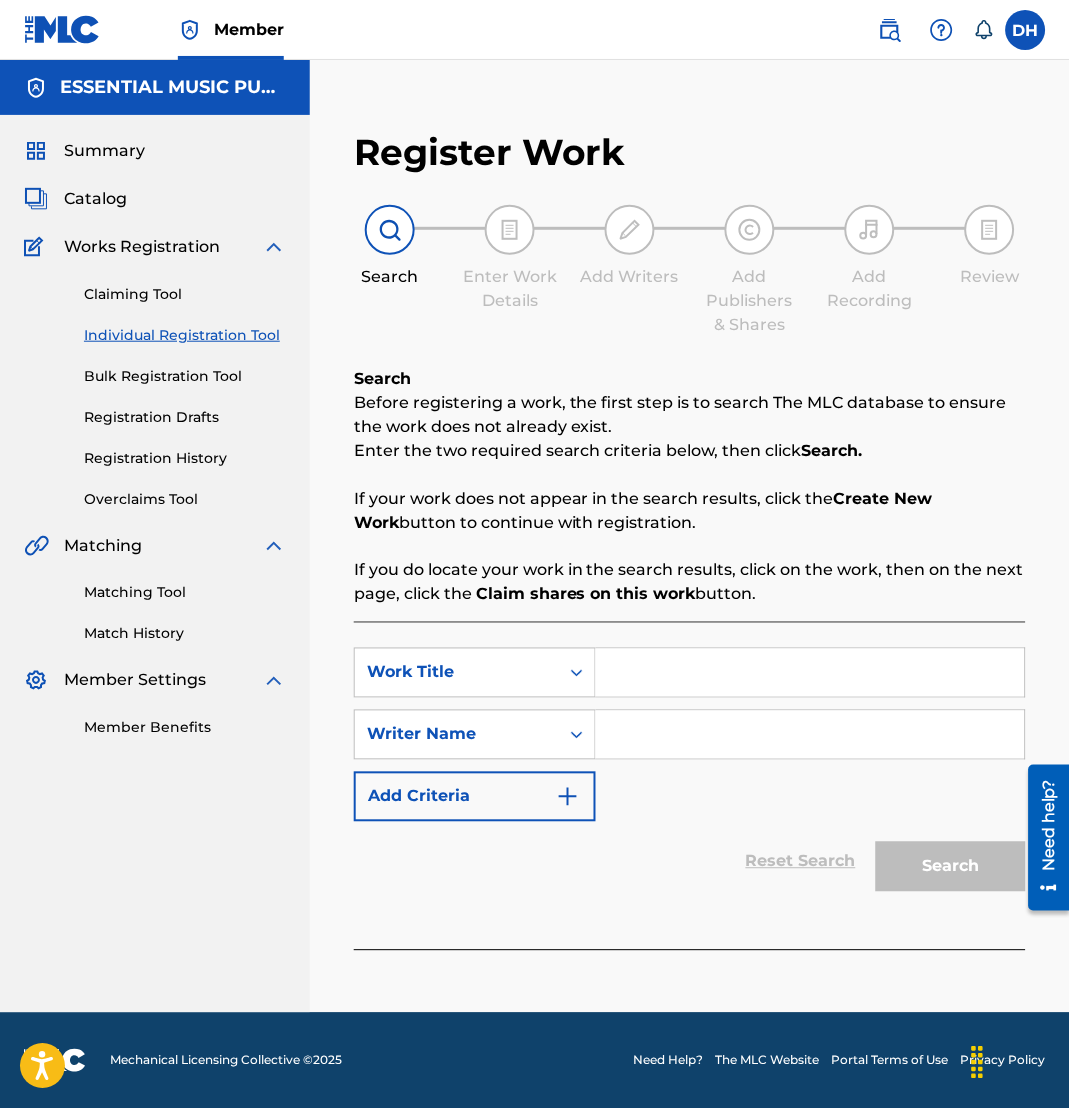 click at bounding box center [810, 673] 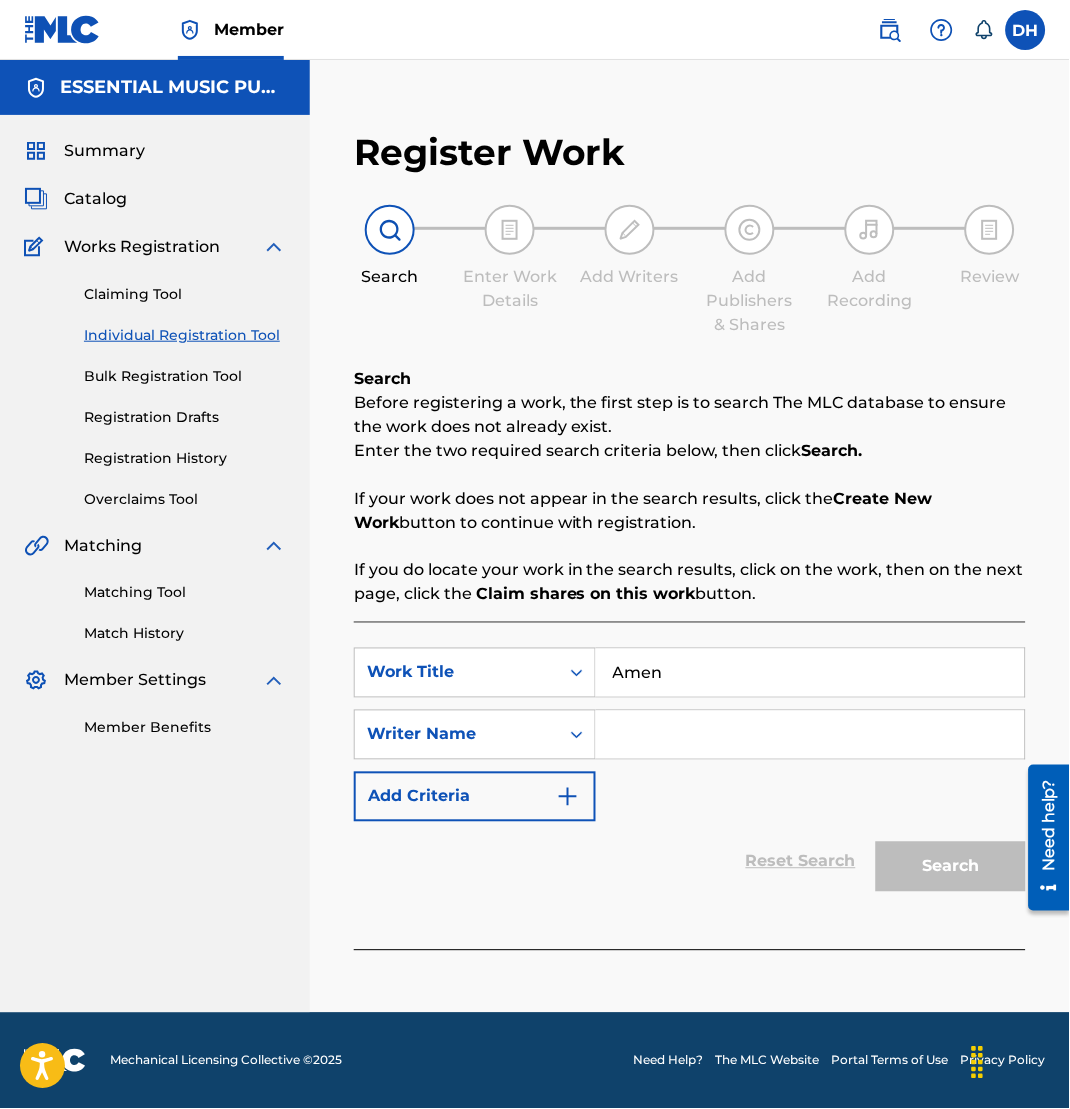 type on "Amen" 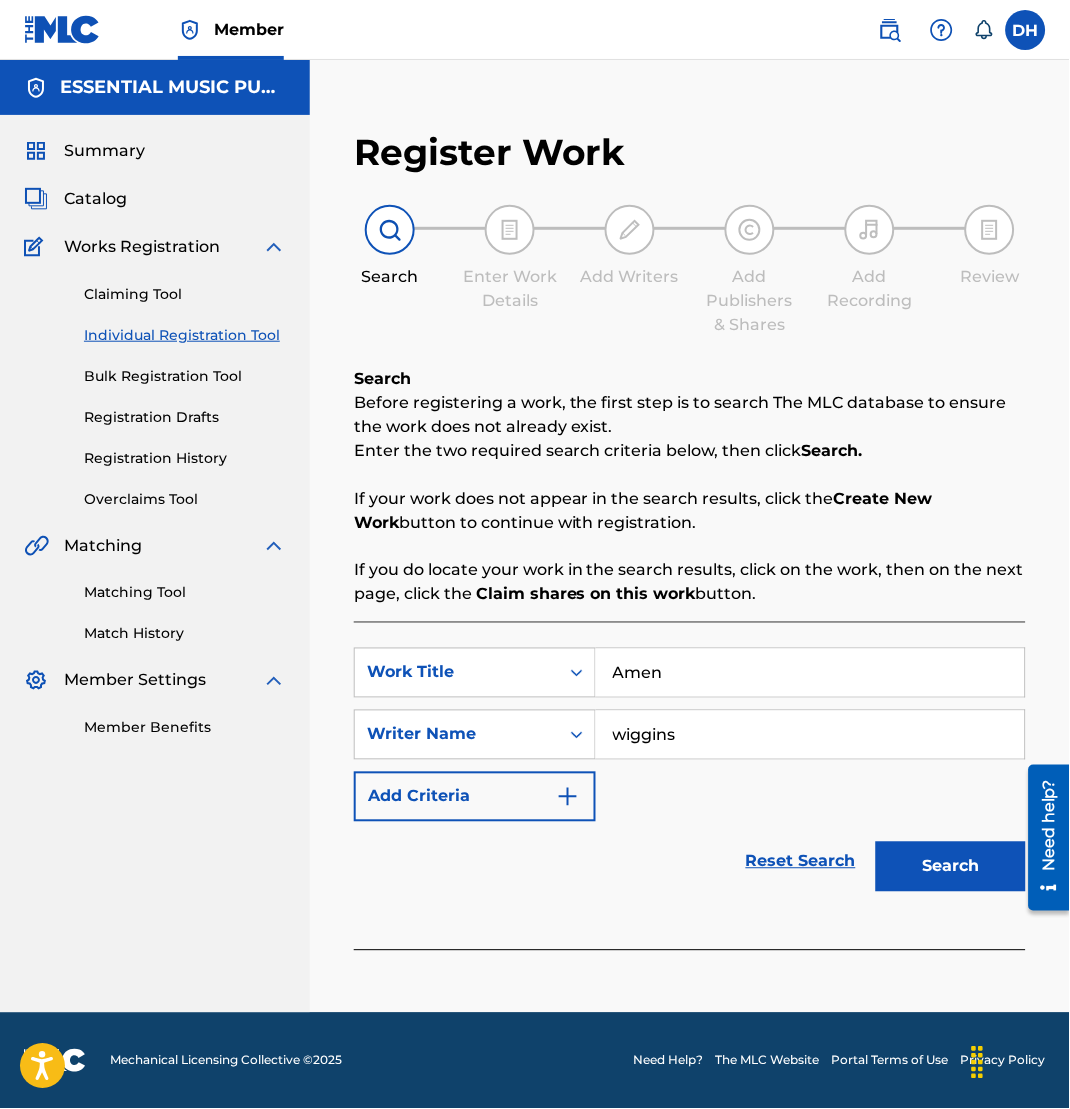 type on "wiggins" 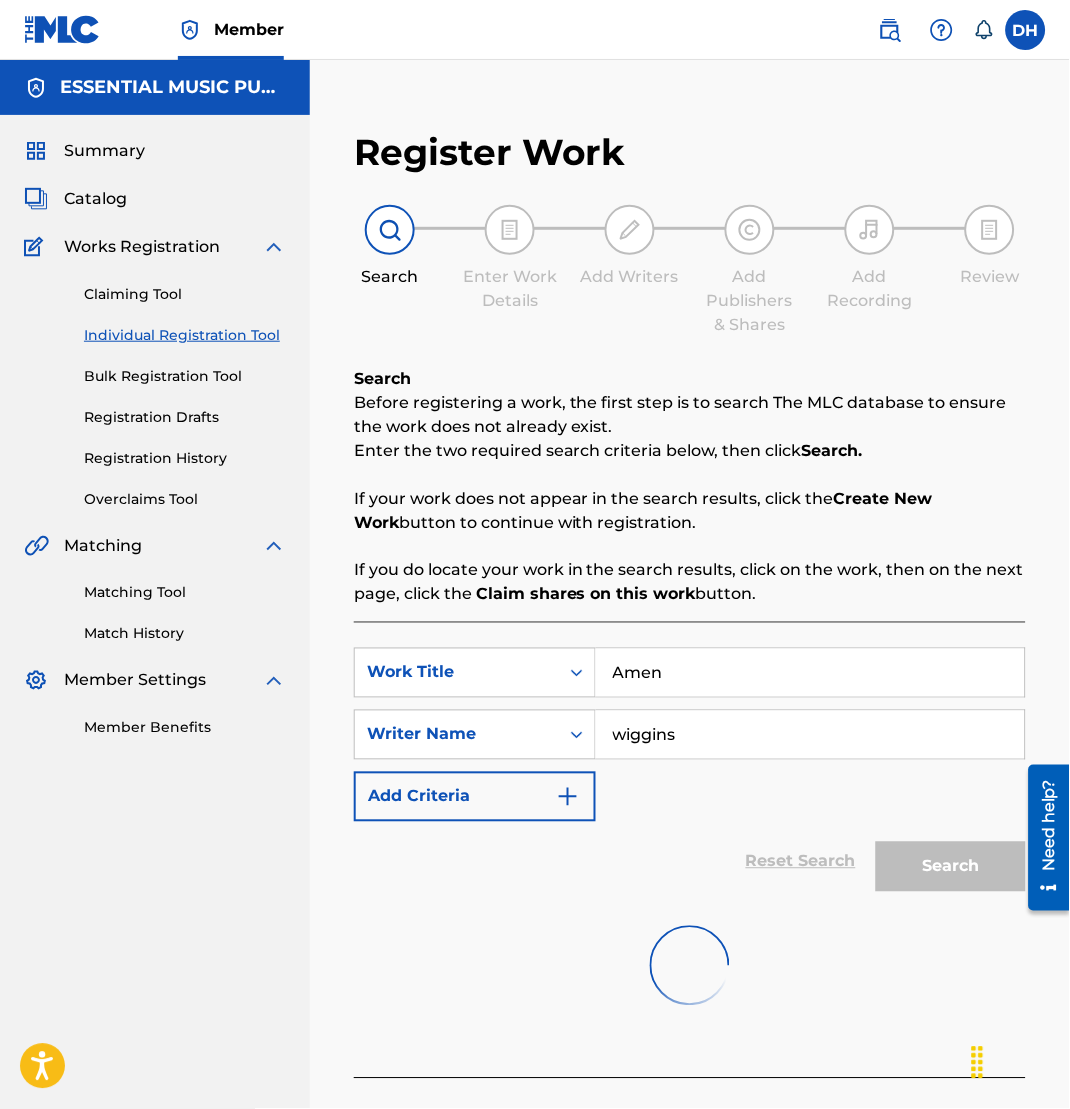 click on "Reset Search Search" at bounding box center [690, 862] 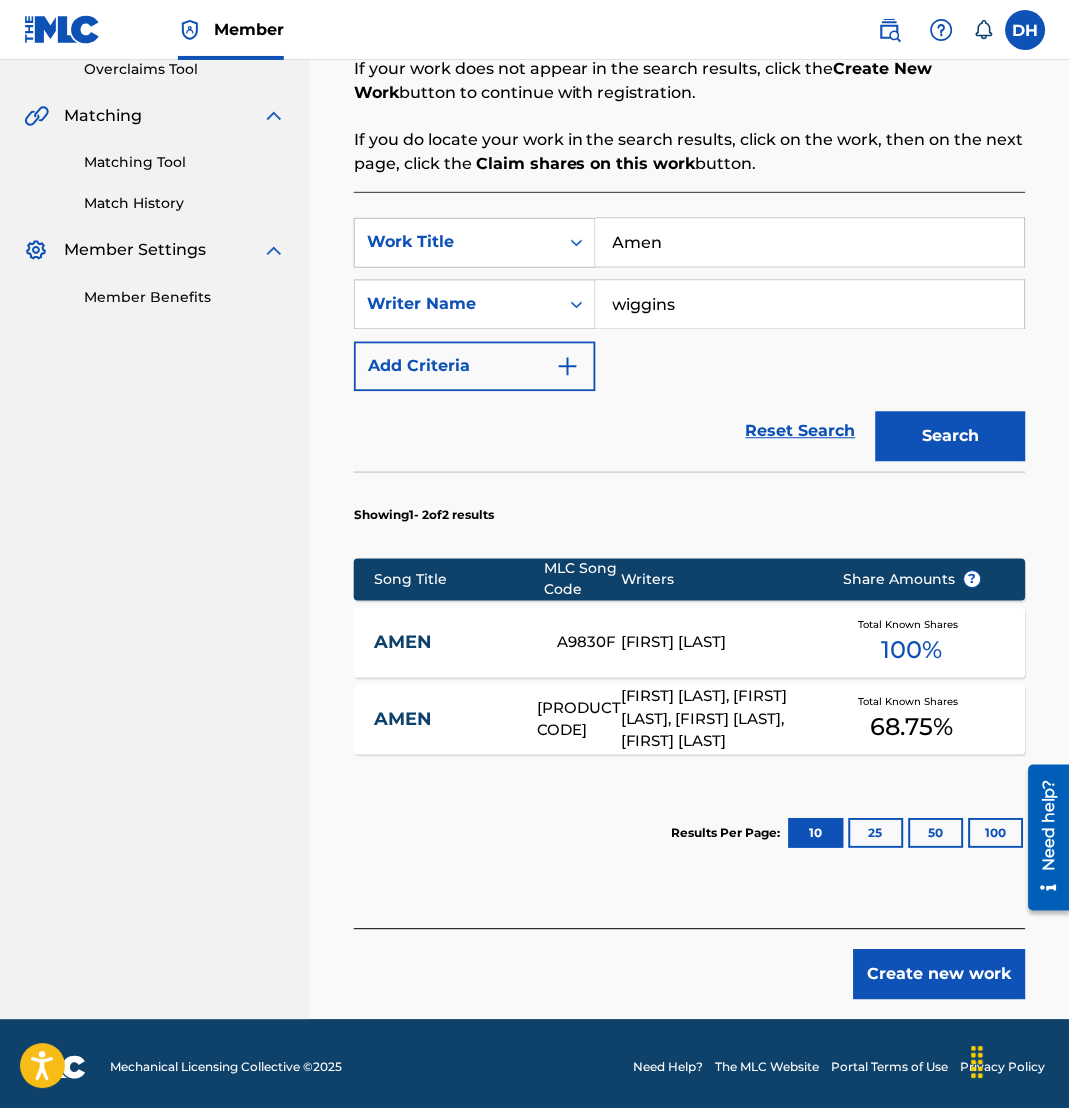 scroll, scrollTop: 432, scrollLeft: 0, axis: vertical 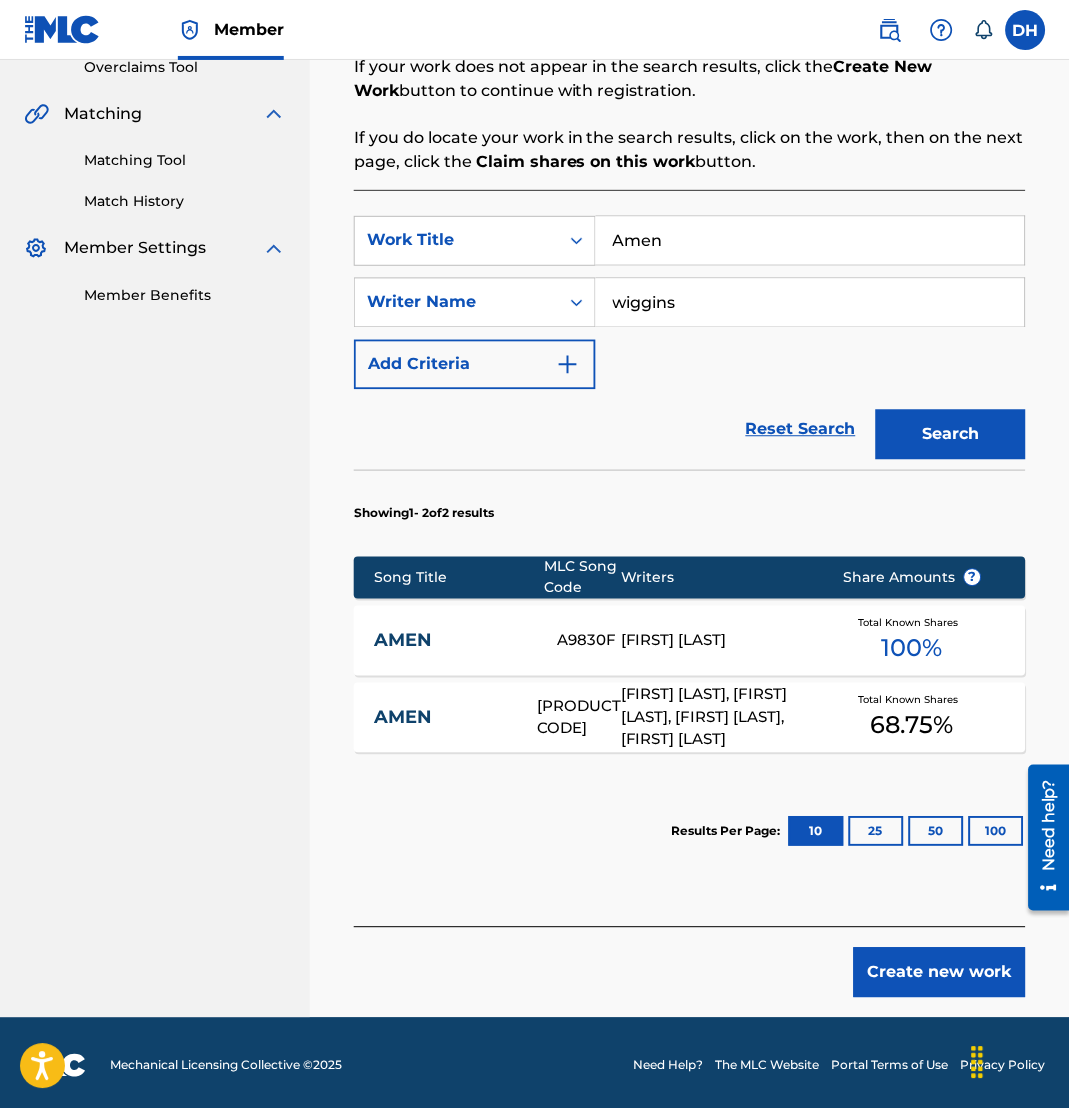 click on "AMEN" at bounding box center (442, 718) 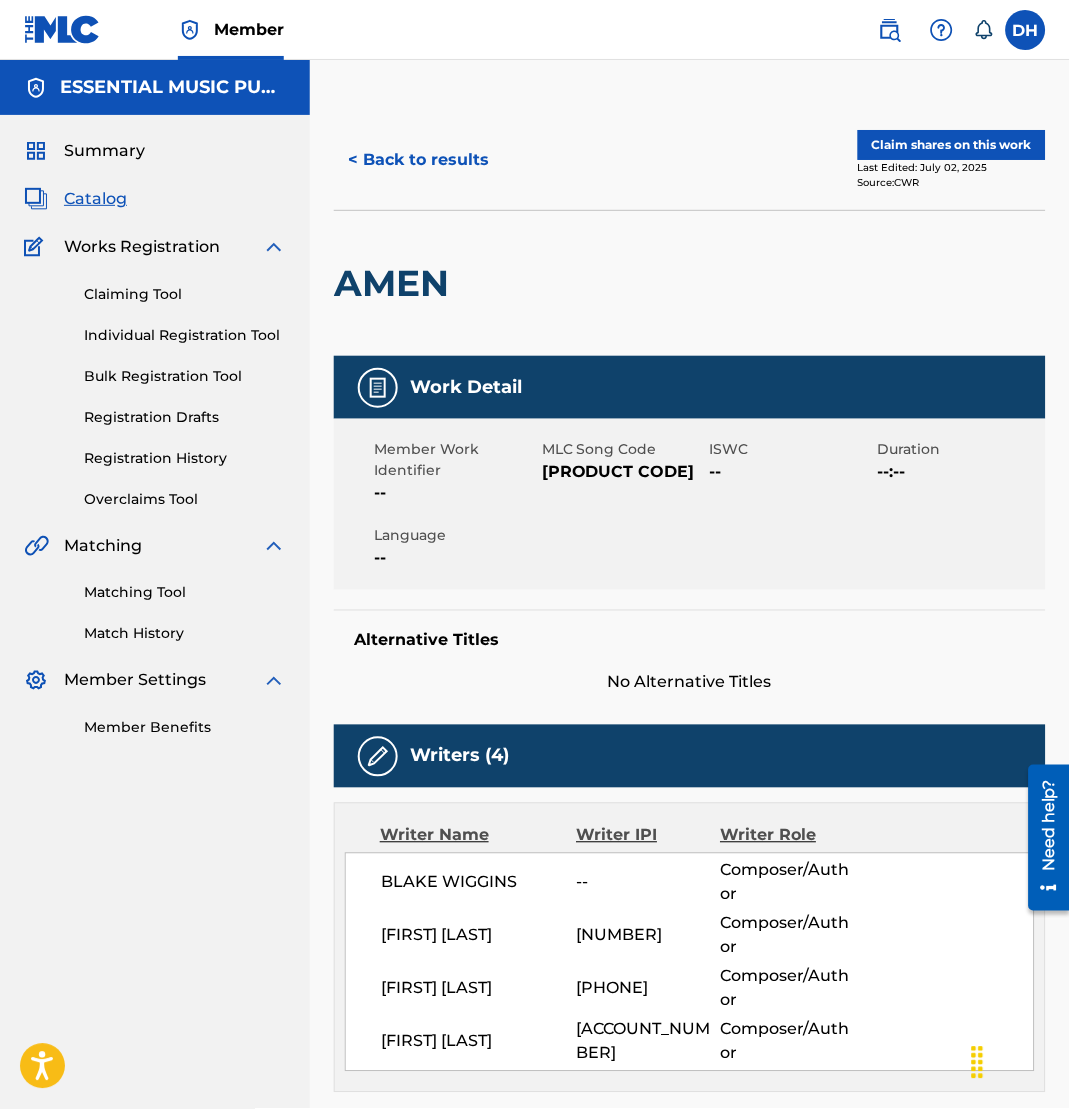 click on "Claim shares on this work" at bounding box center [952, 145] 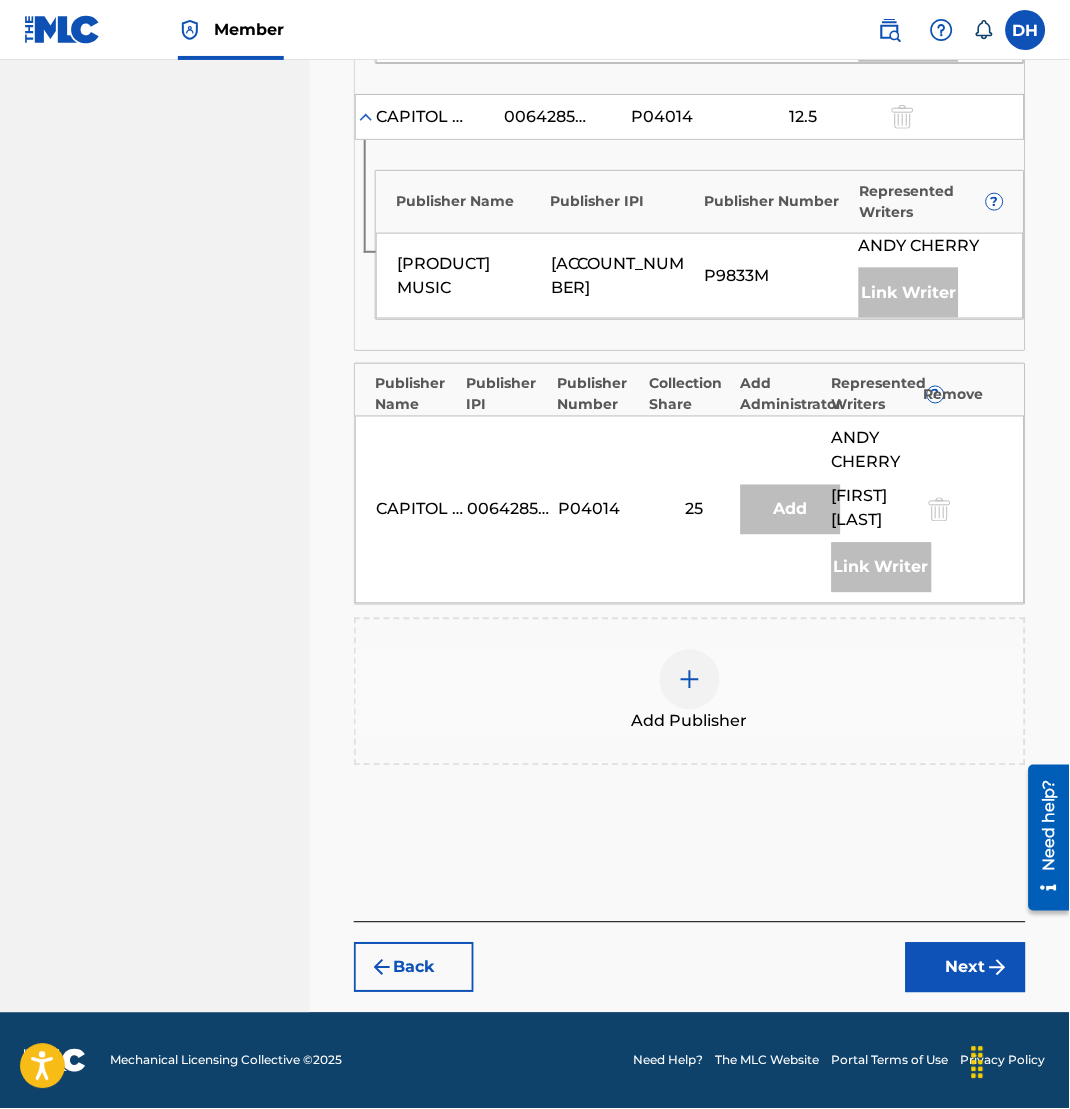 scroll, scrollTop: 1425, scrollLeft: 0, axis: vertical 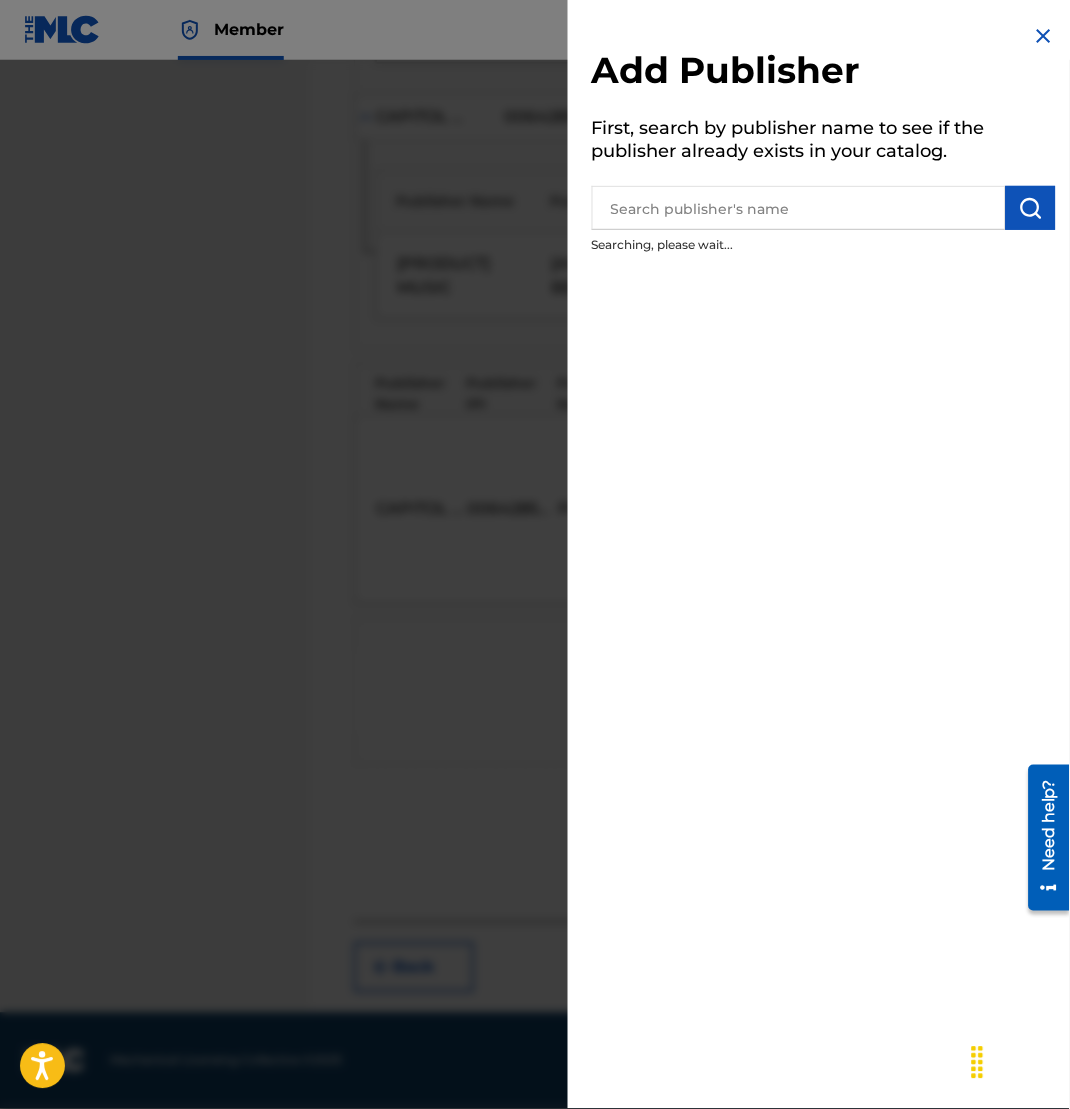 click at bounding box center (799, 208) 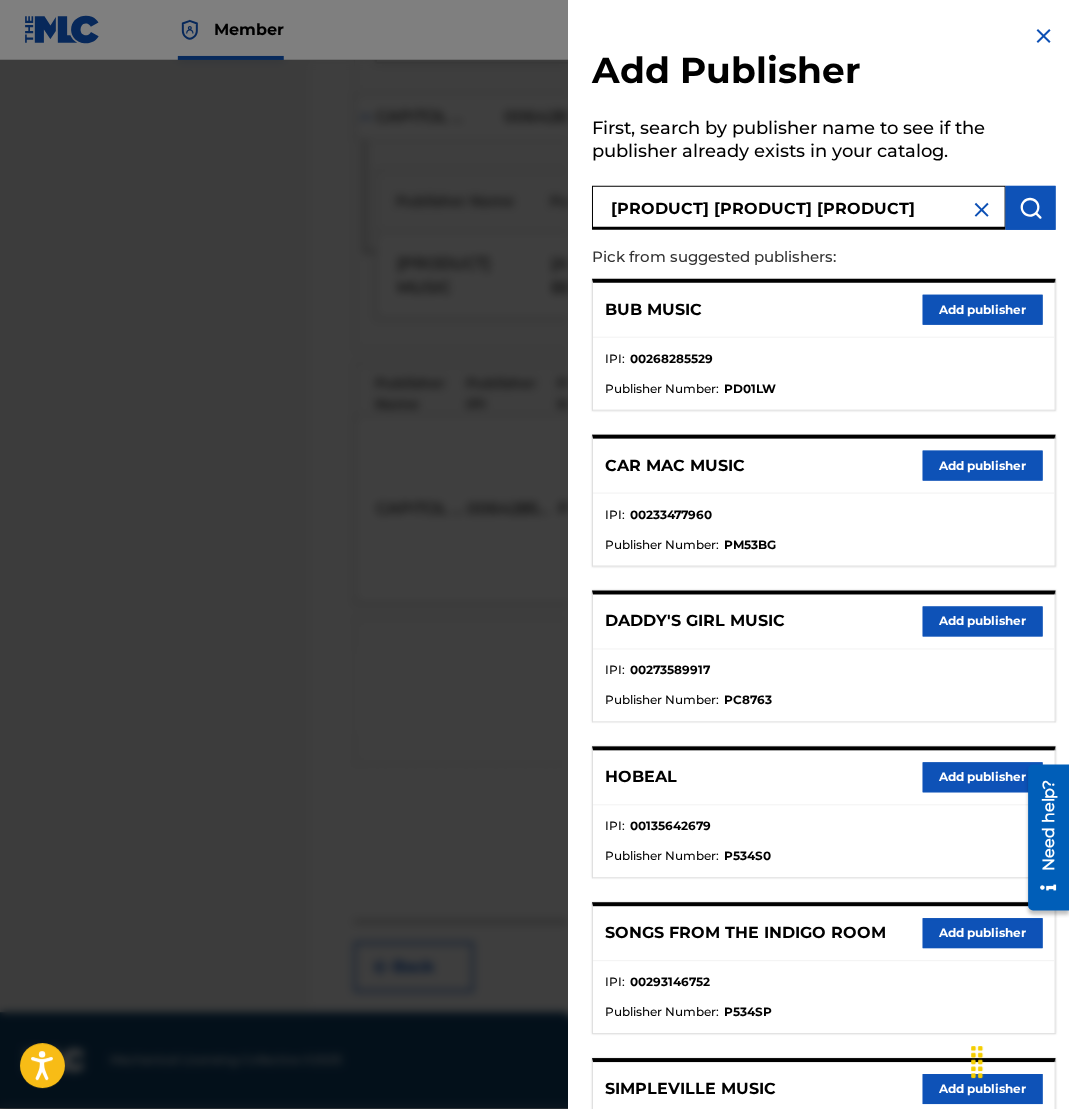 type on "[PRODUCT] [PRODUCT] [PRODUCT]" 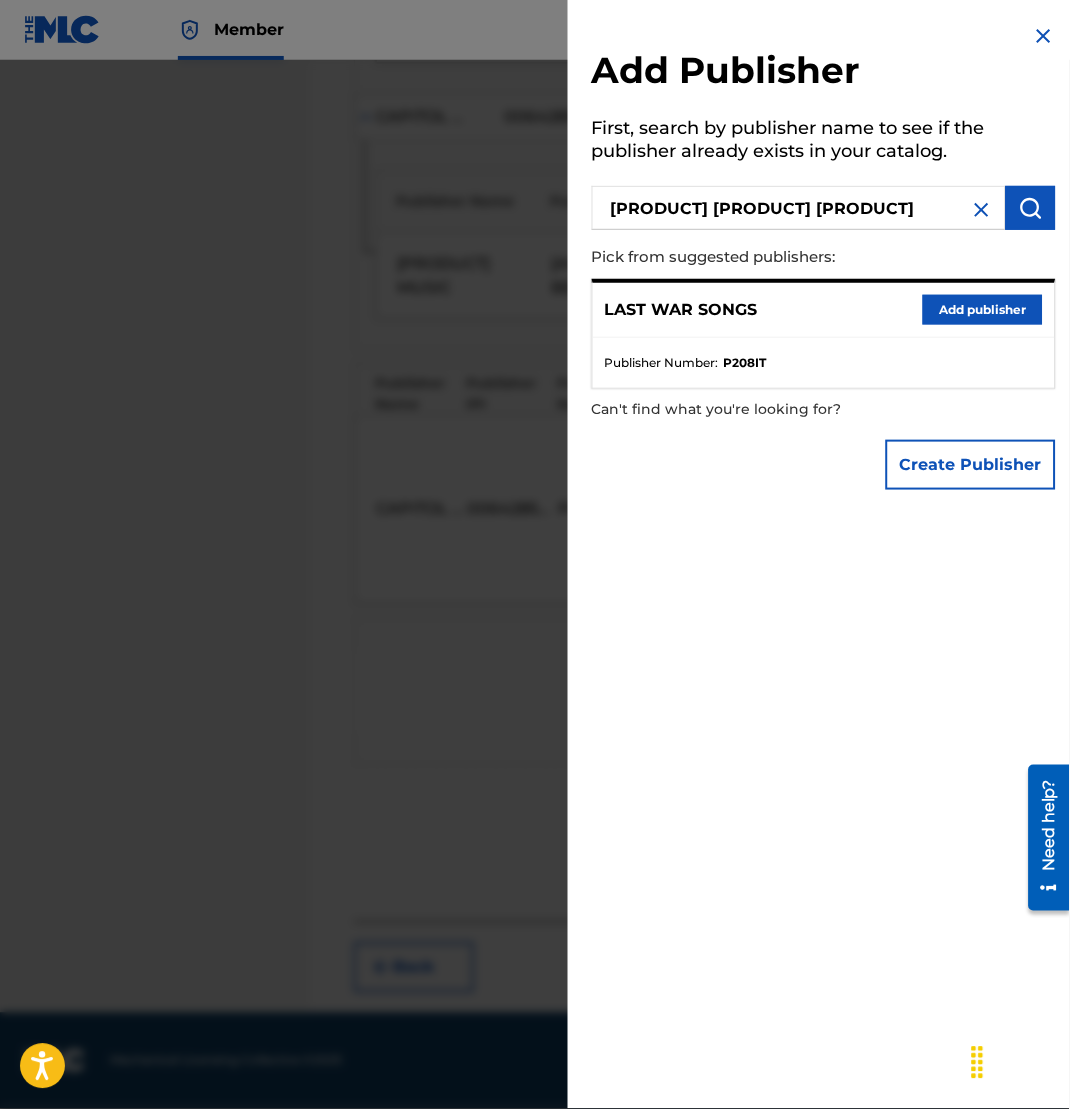 click on "Add publisher" at bounding box center (983, 310) 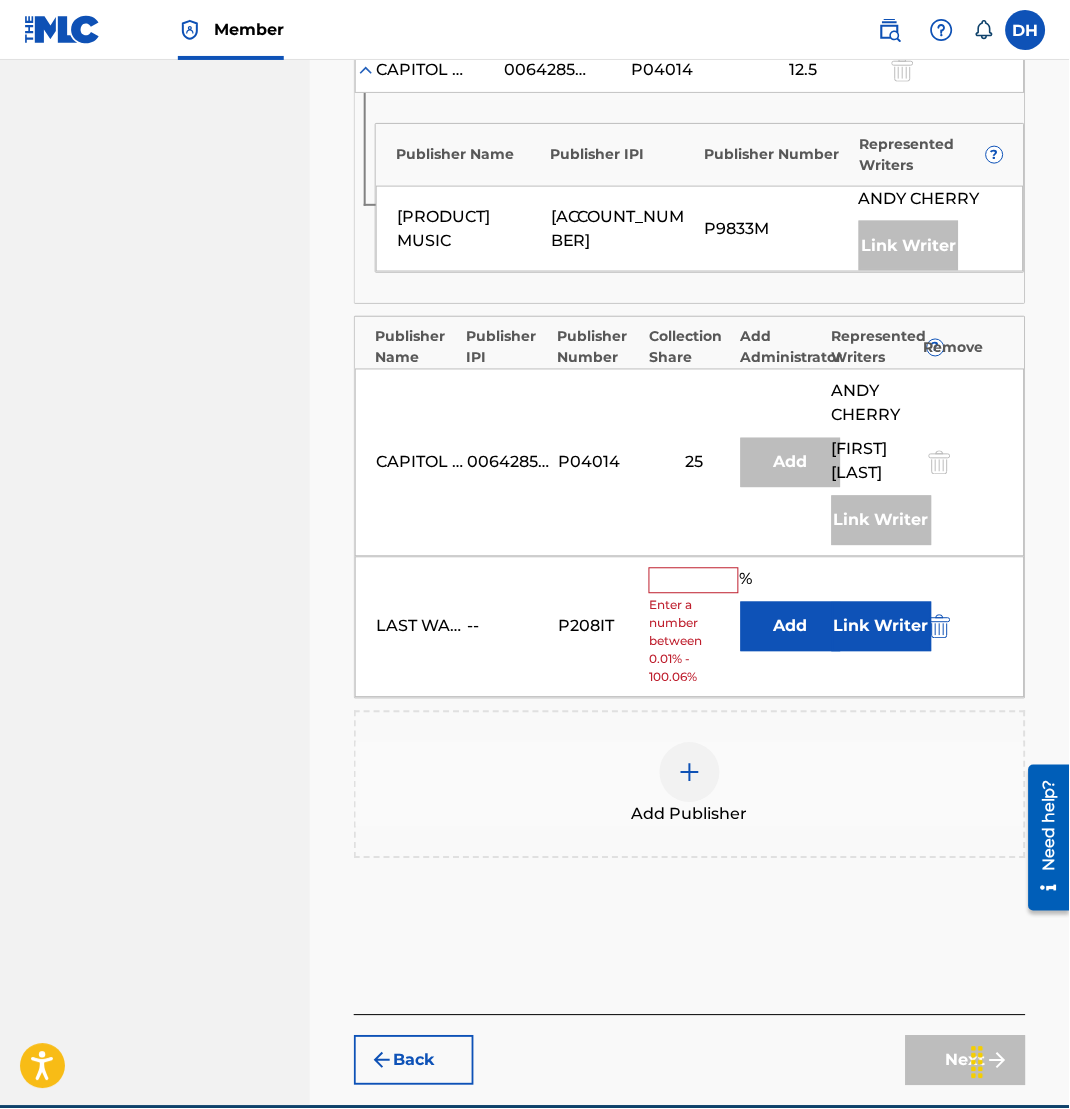 click on "Add" at bounding box center (791, 627) 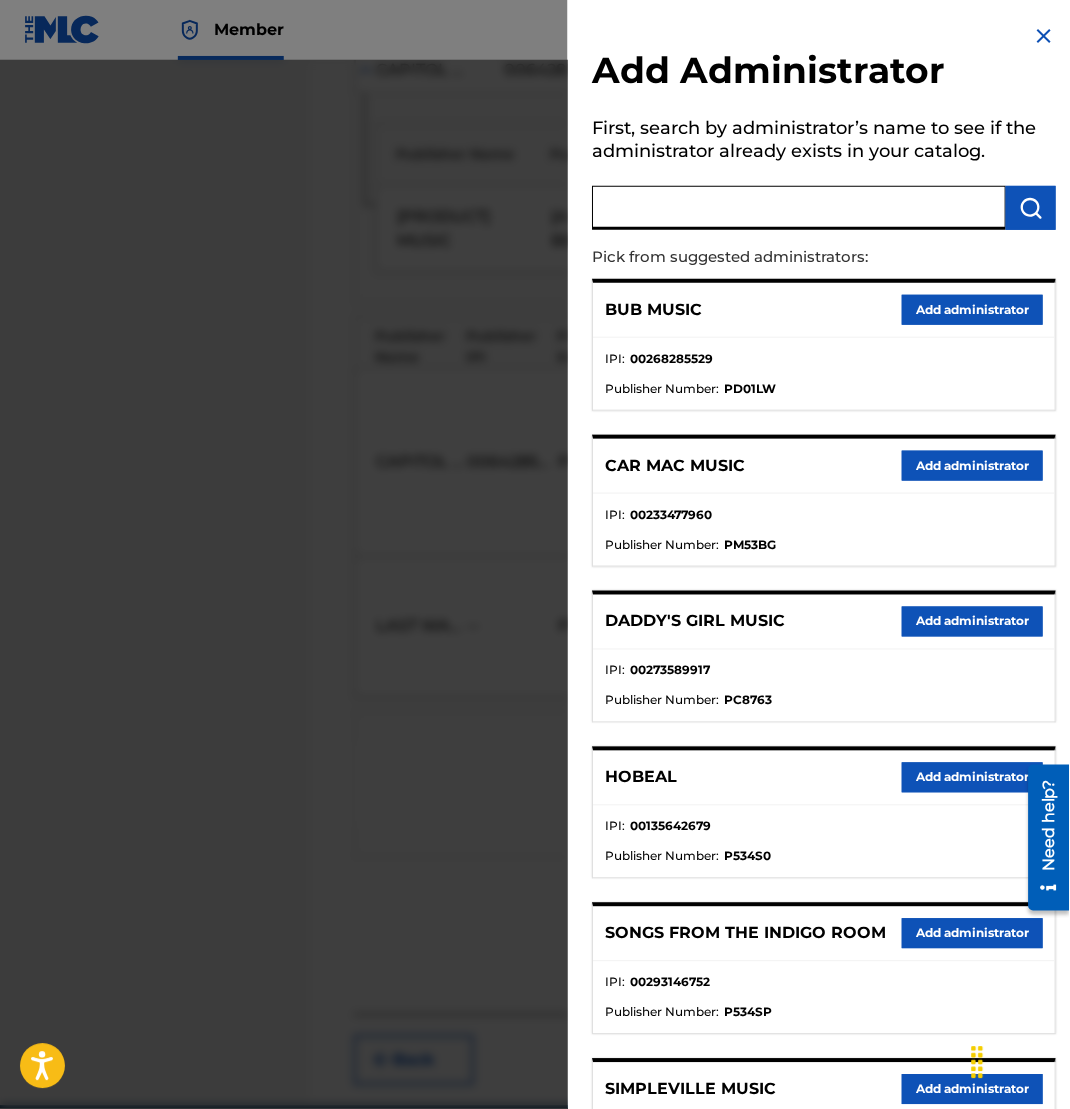 click at bounding box center (799, 208) 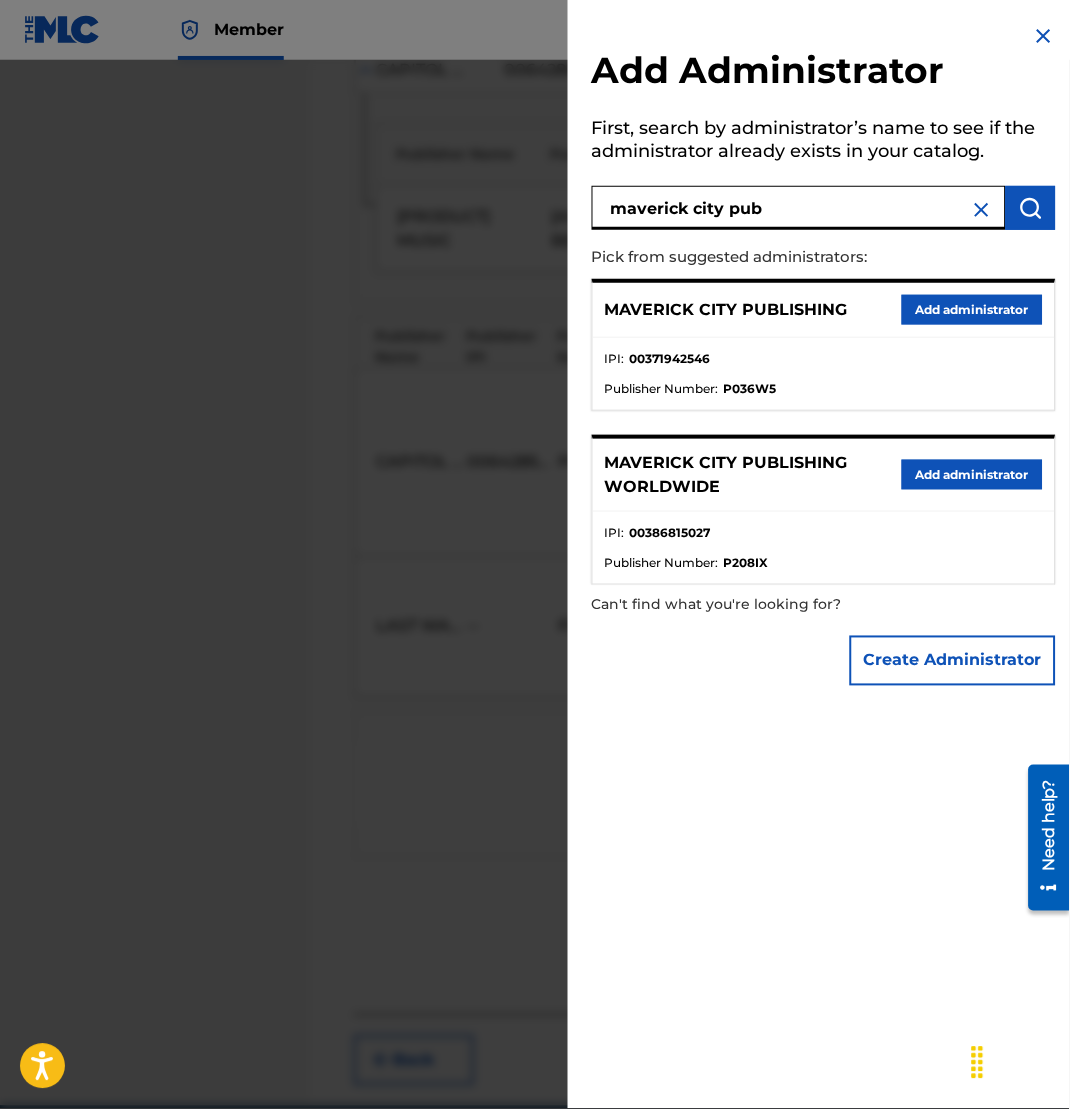 drag, startPoint x: 822, startPoint y: 214, endPoint x: 538, endPoint y: 193, distance: 284.77536 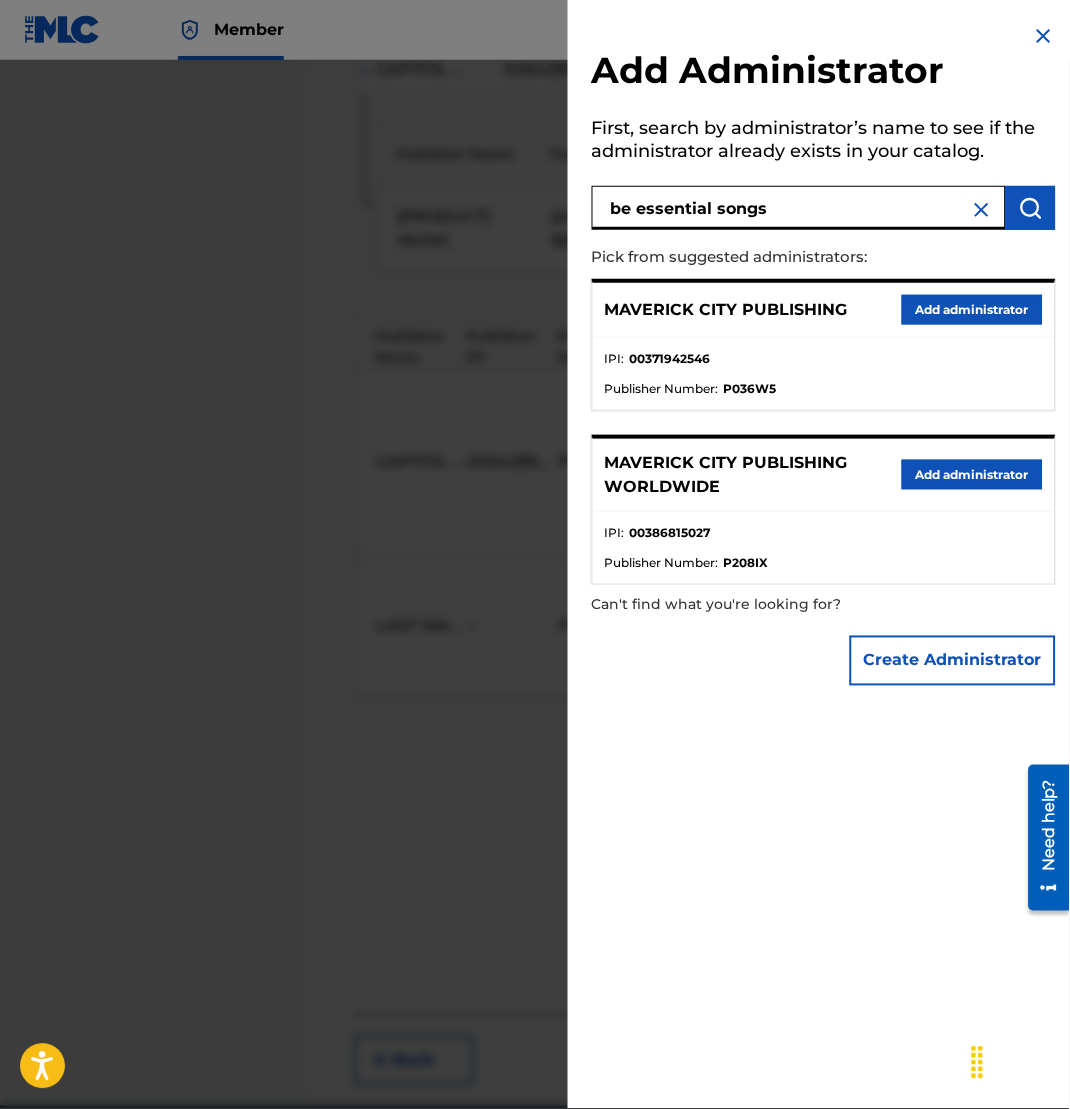 type on "be essential songs" 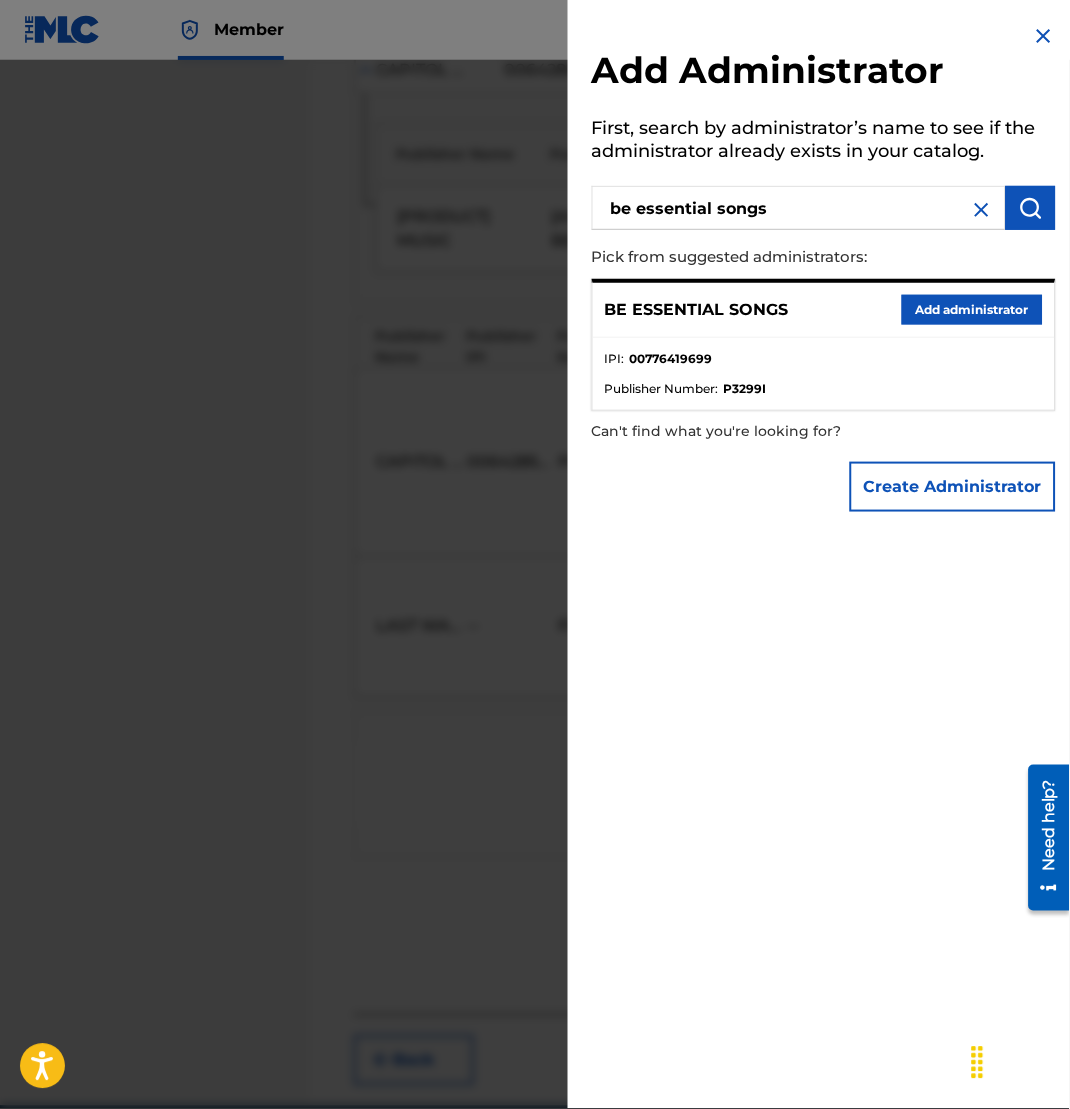 click on "BE ESSENTIAL SONGS Add administrator" at bounding box center (824, 310) 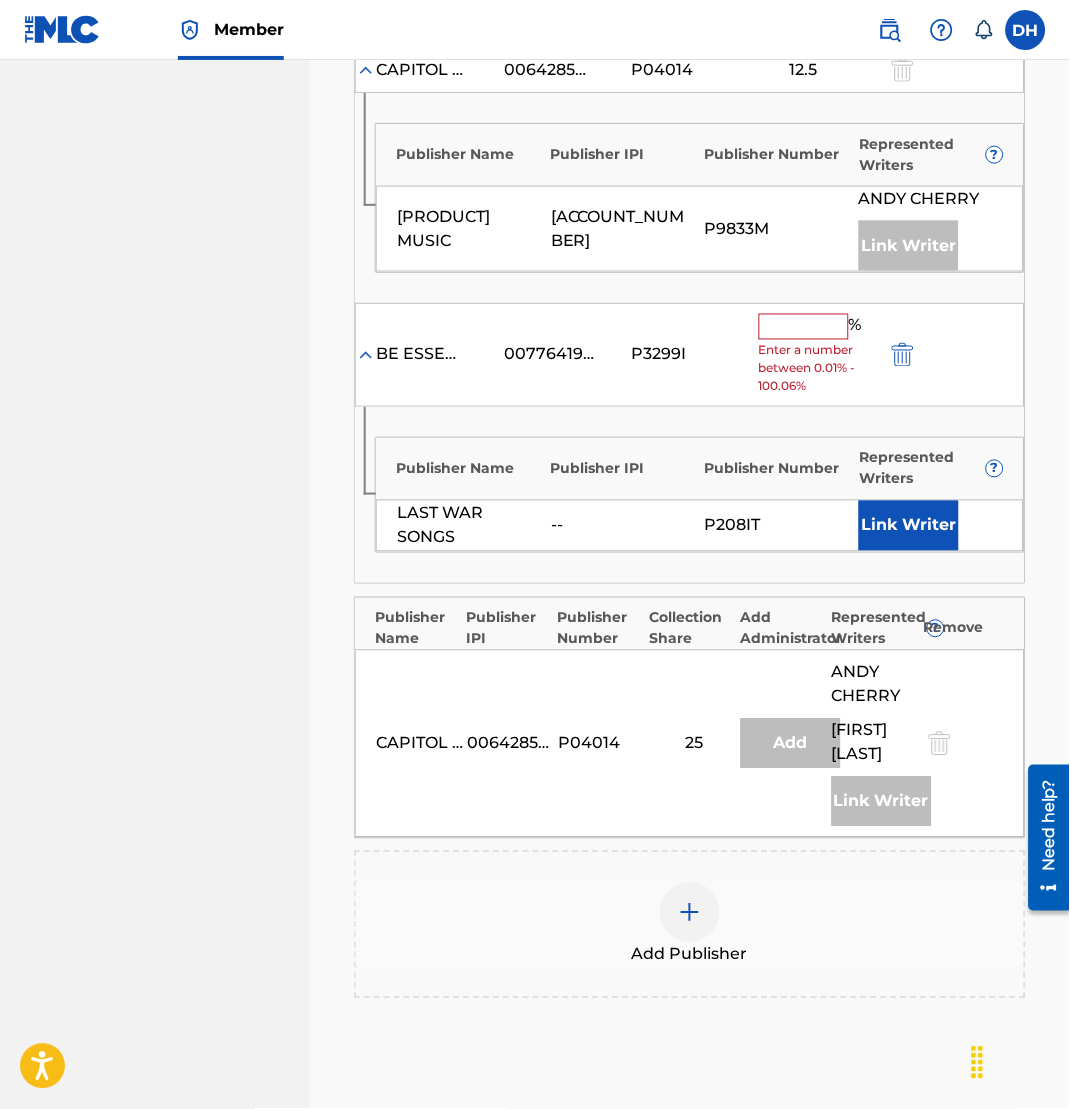 click at bounding box center (804, 327) 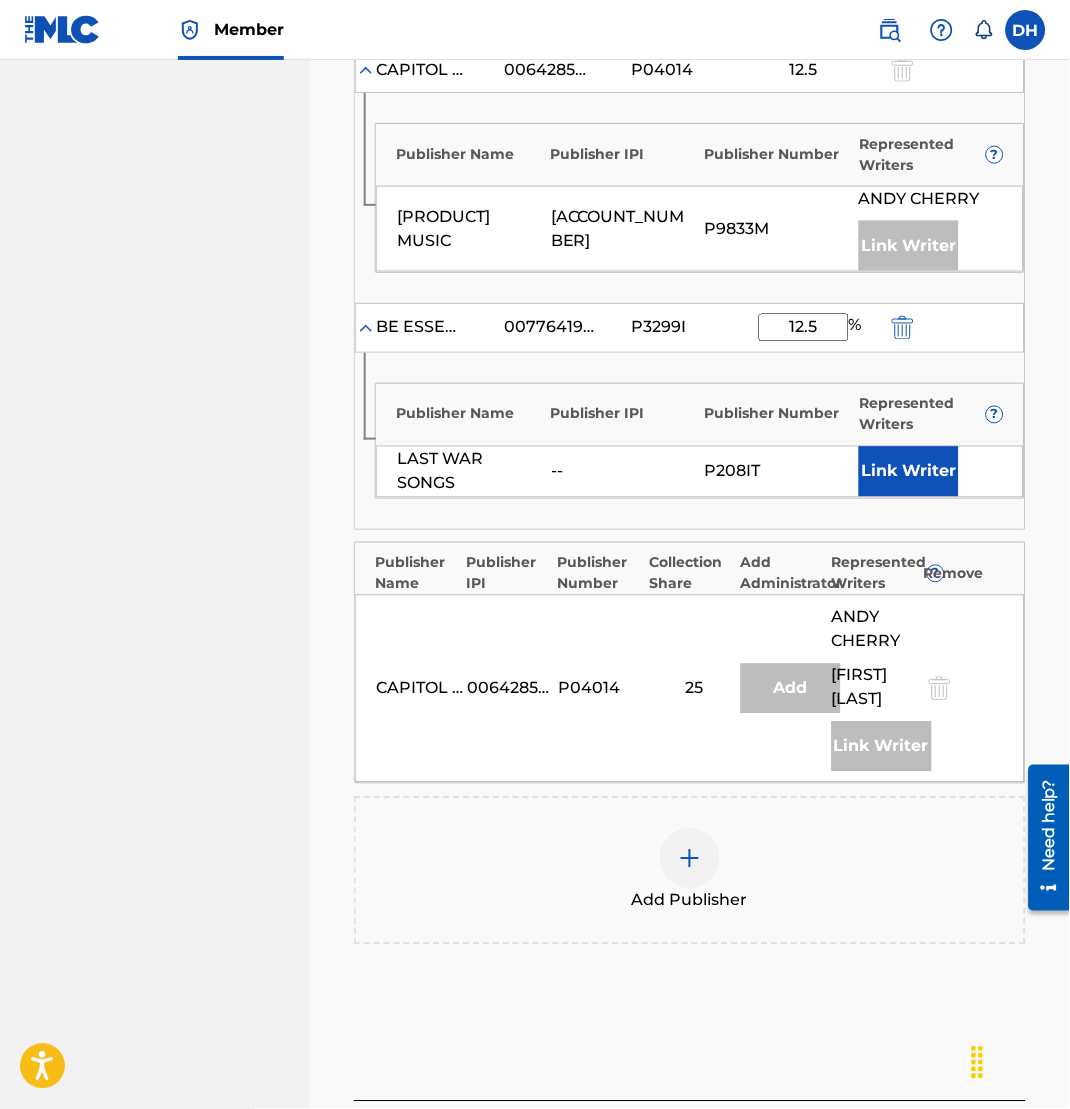 type on "12.5" 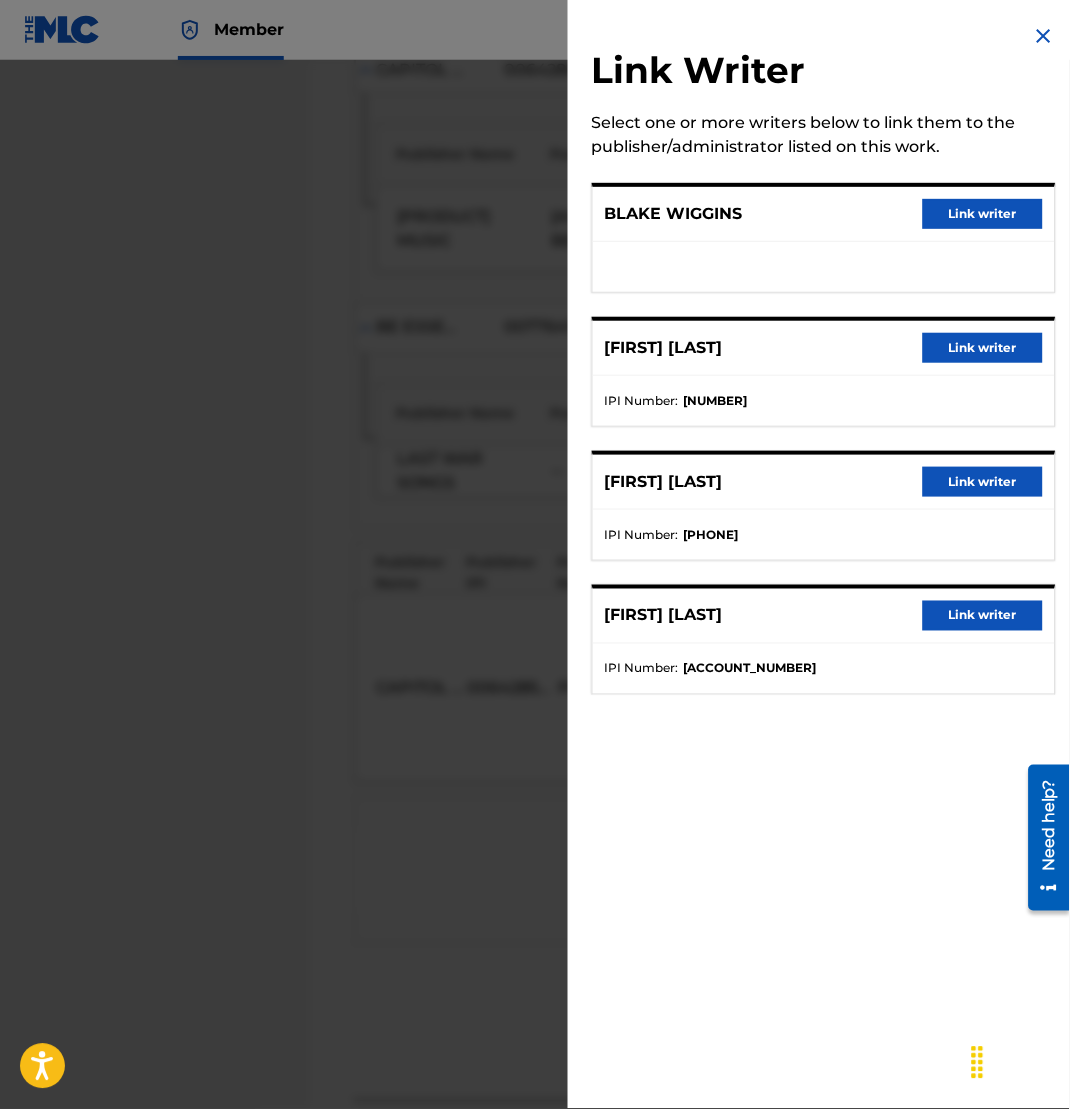 click on "Link writer" at bounding box center (983, 214) 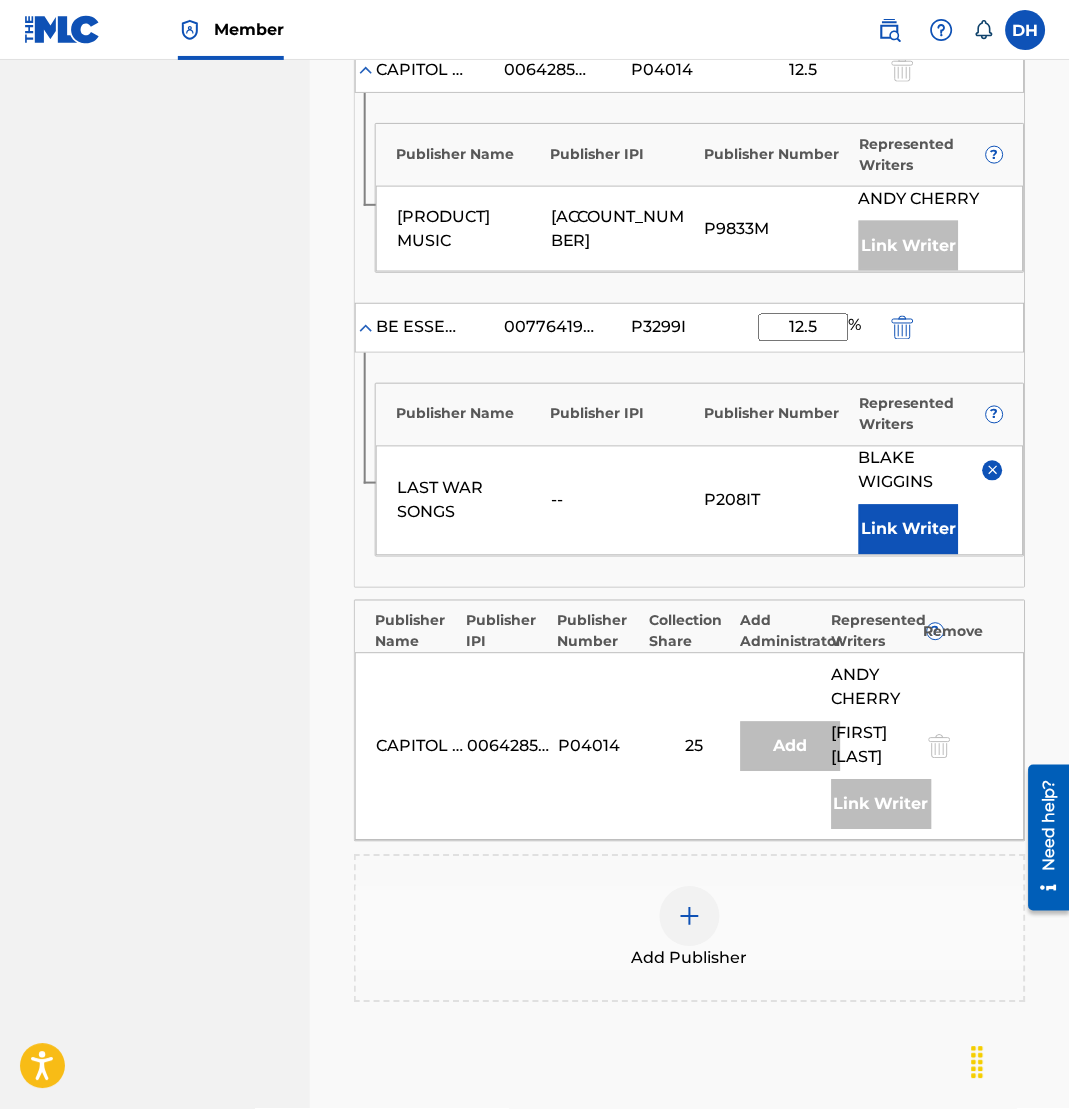 click on "Add Publisher" at bounding box center (690, 929) 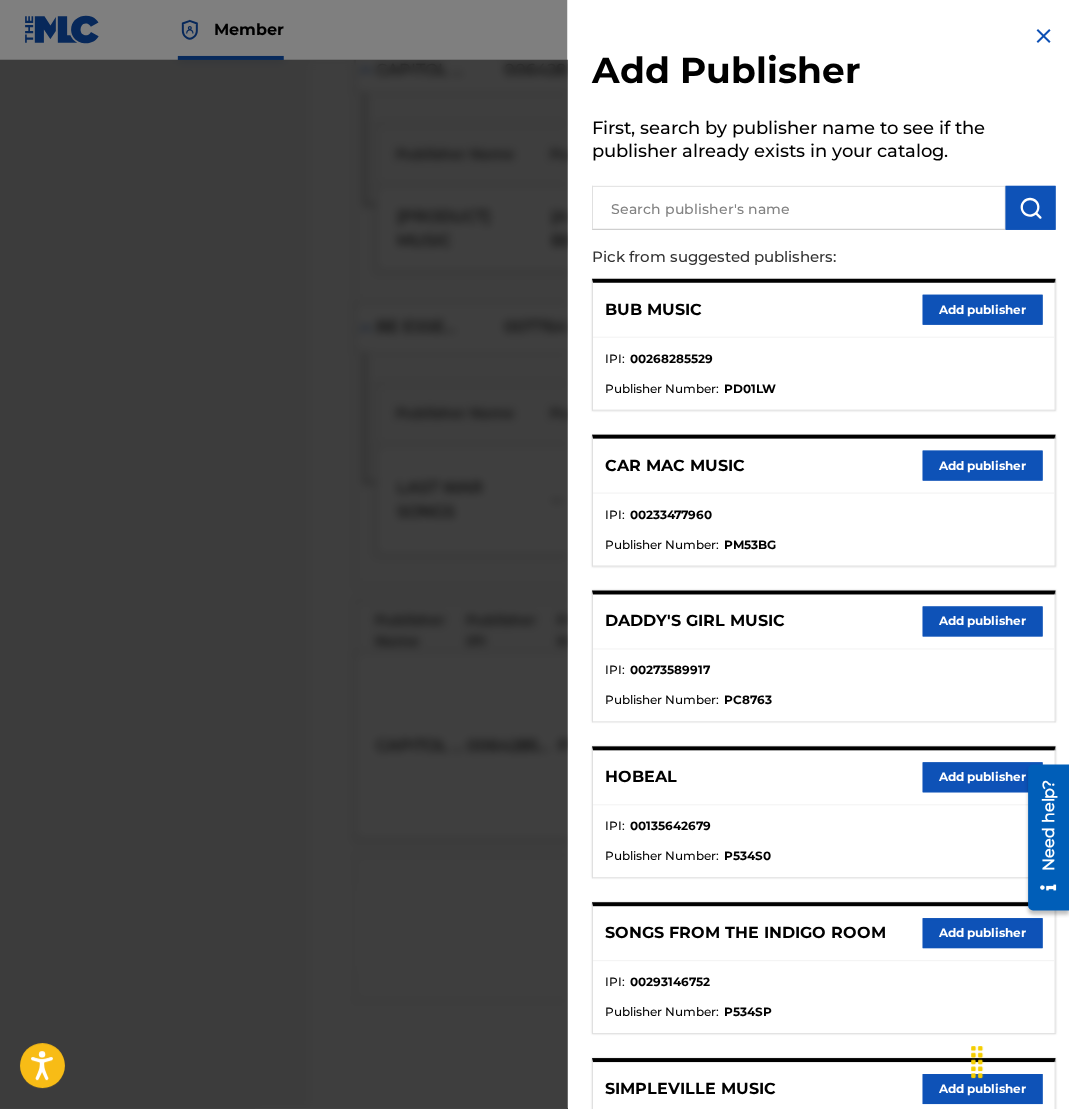 click at bounding box center [799, 208] 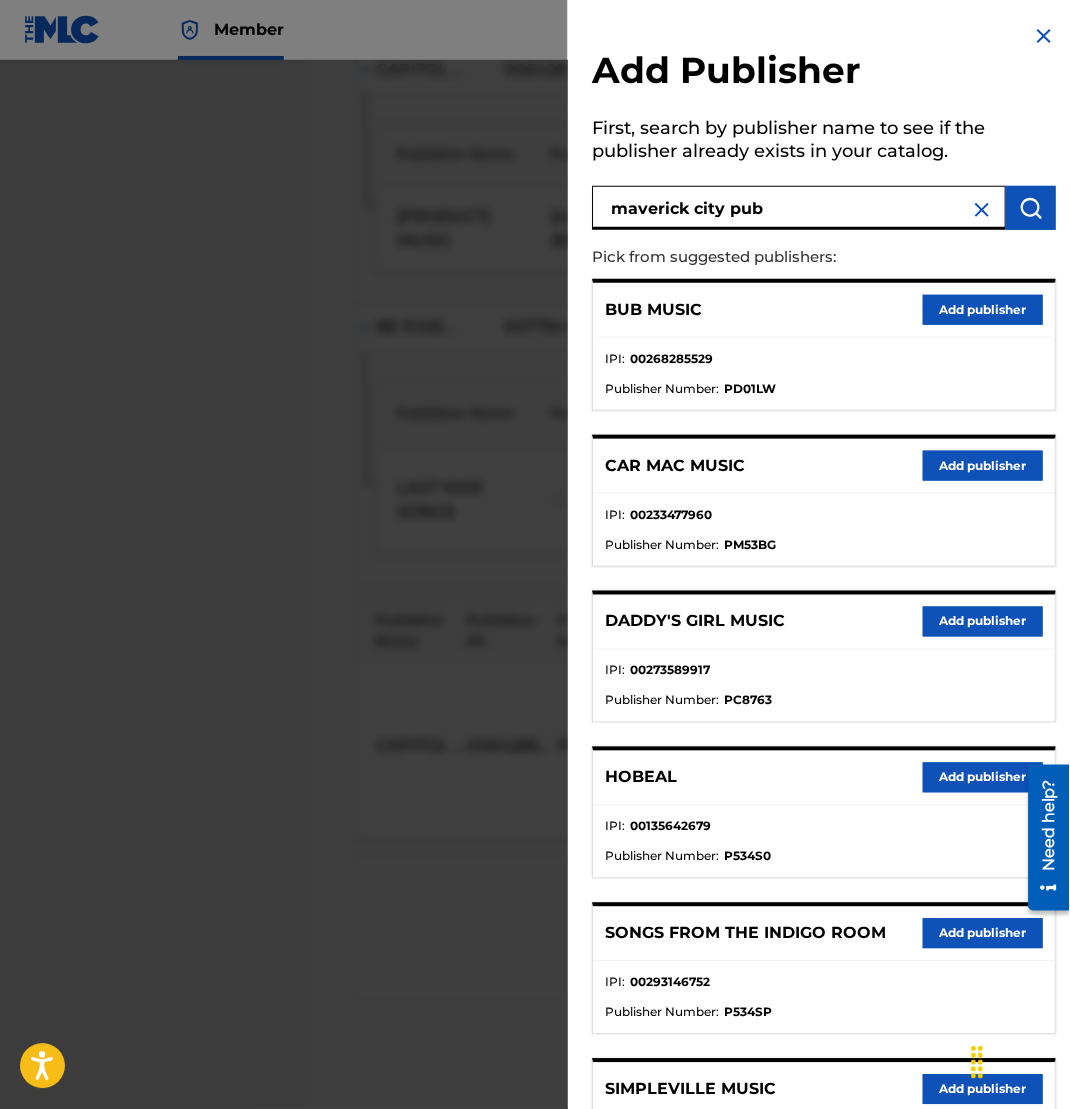 type on "maverick city pub" 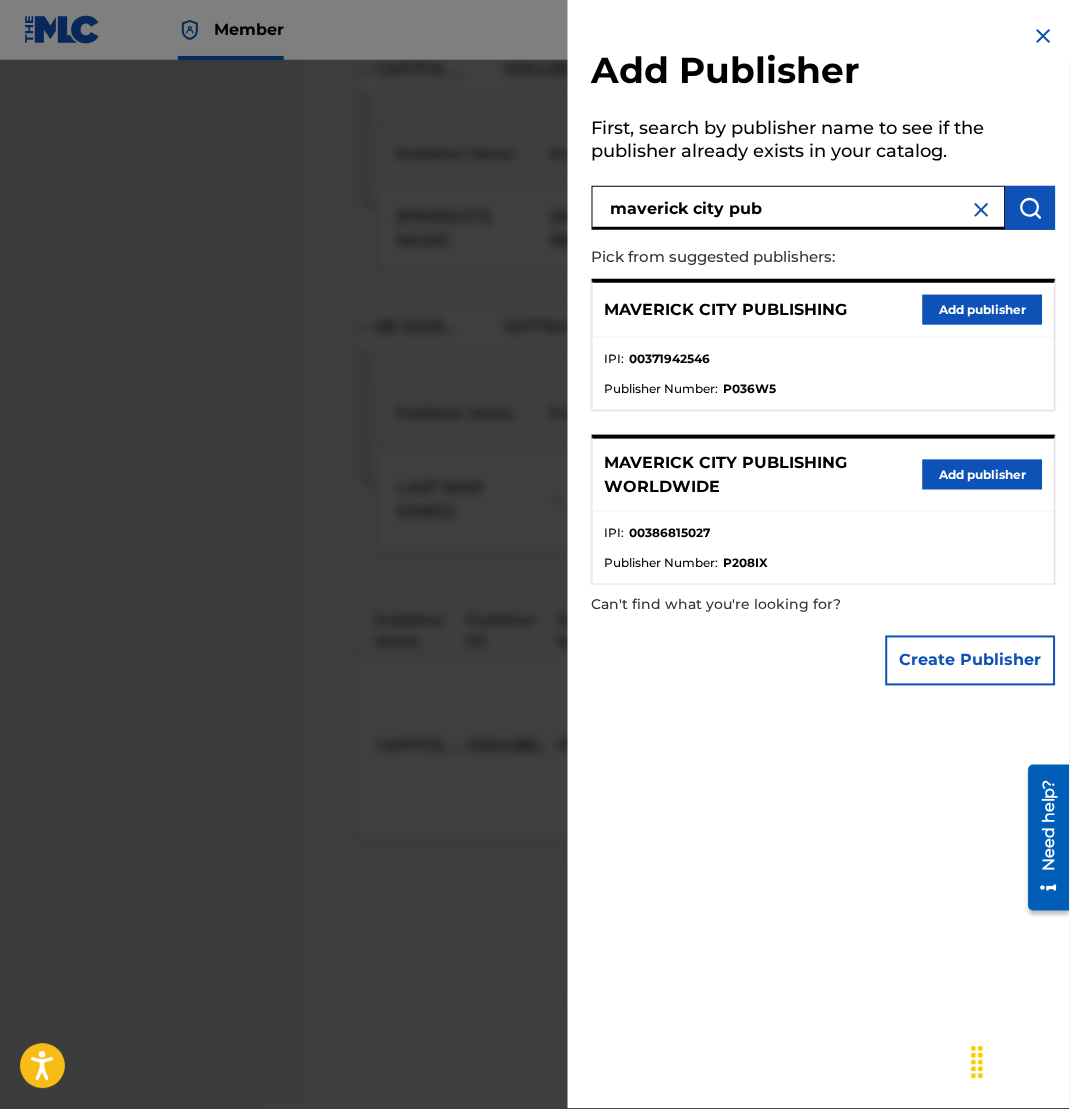 click on "Add publisher" at bounding box center [983, 310] 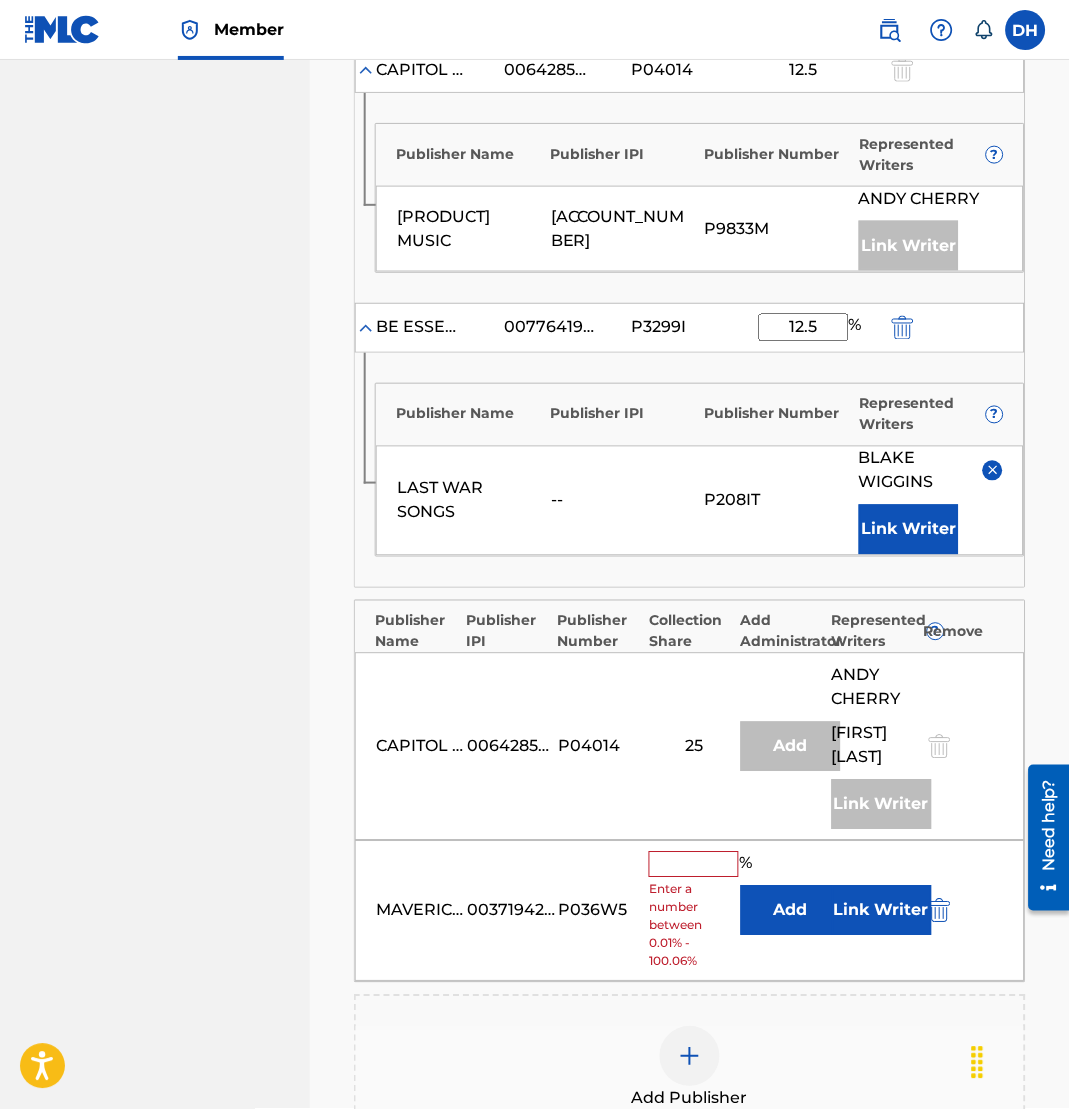scroll, scrollTop: 1657, scrollLeft: 0, axis: vertical 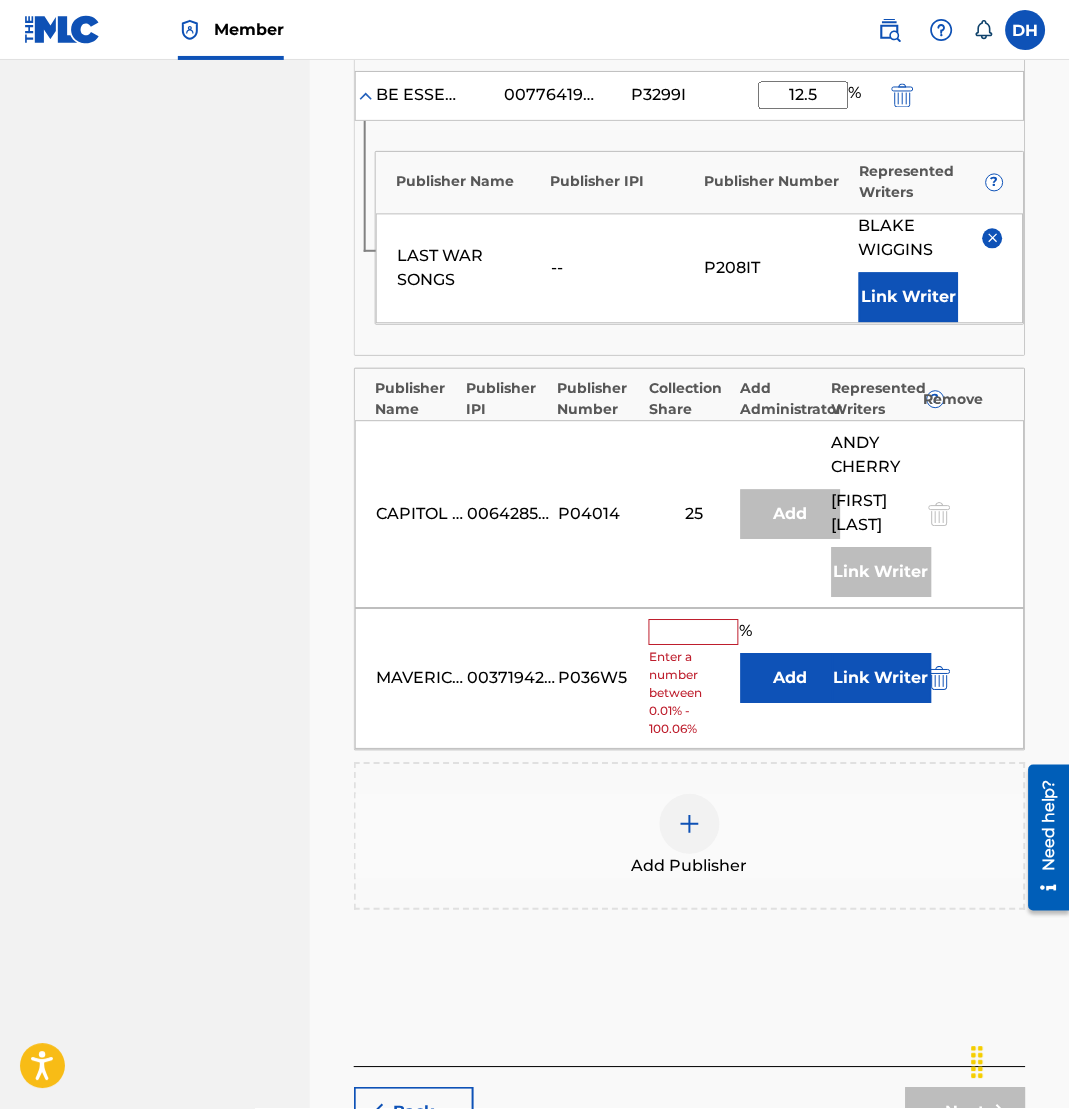 click on "Add" at bounding box center [791, 679] 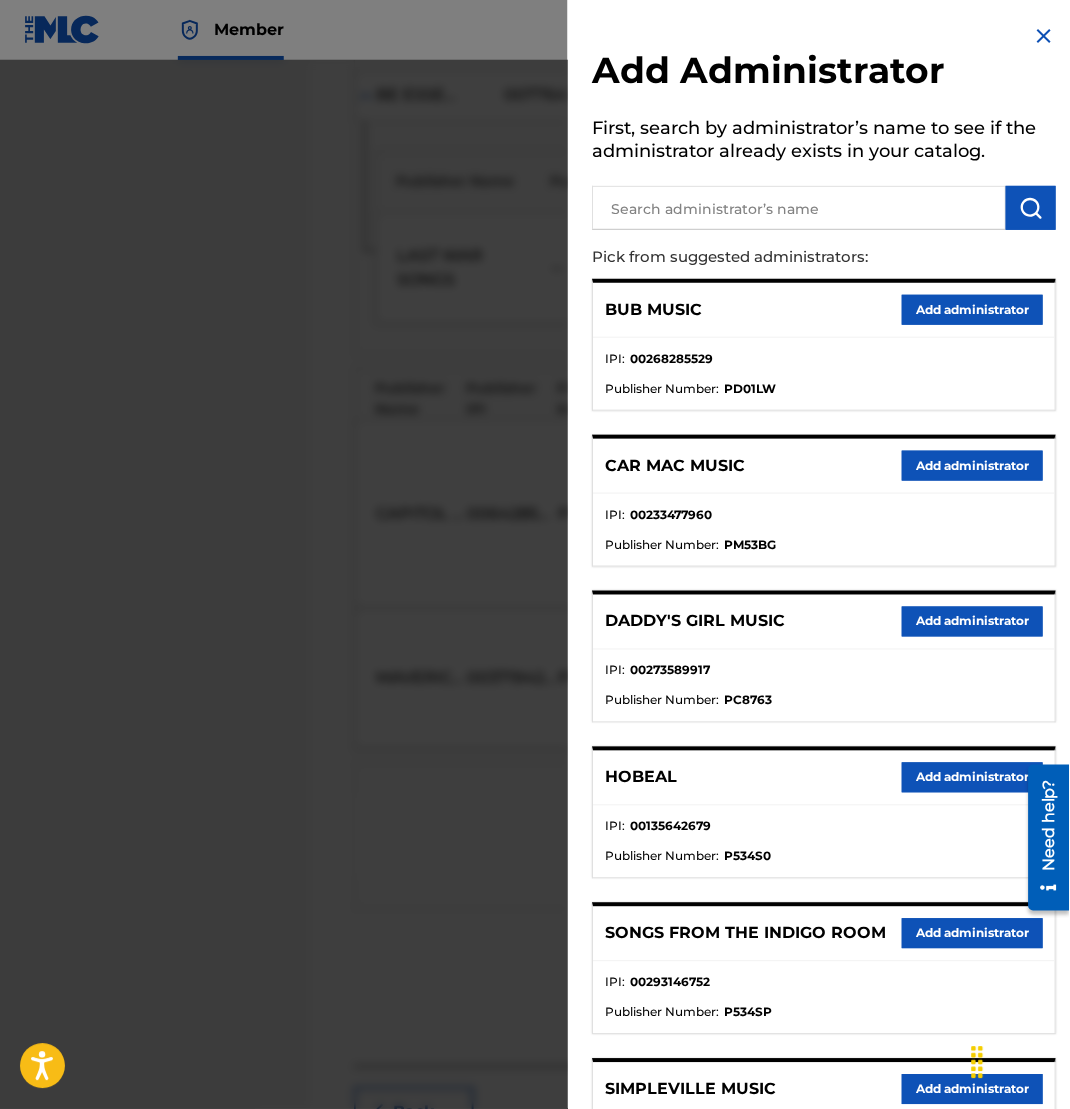 click at bounding box center (799, 208) 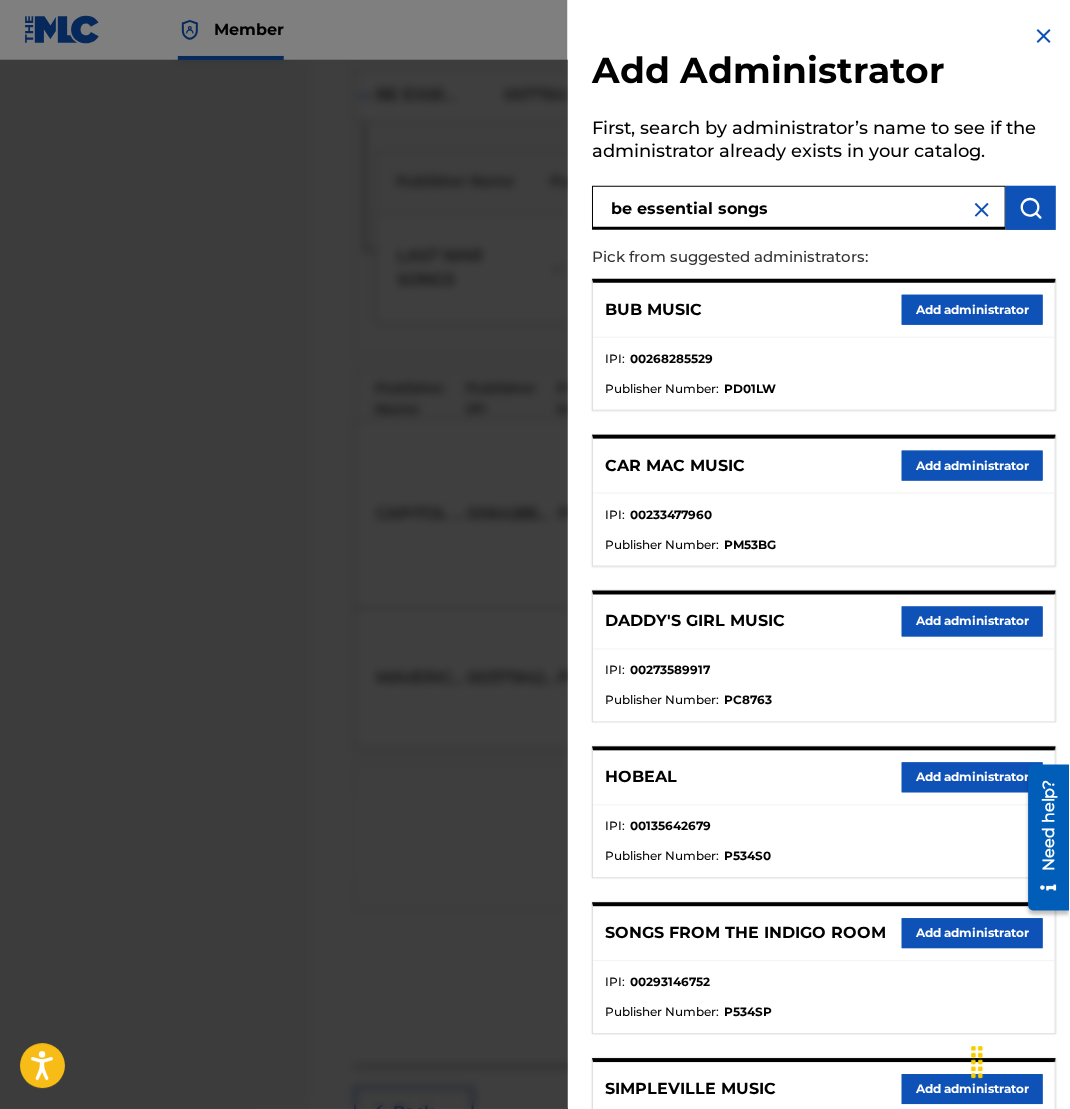 type on "be essential songs" 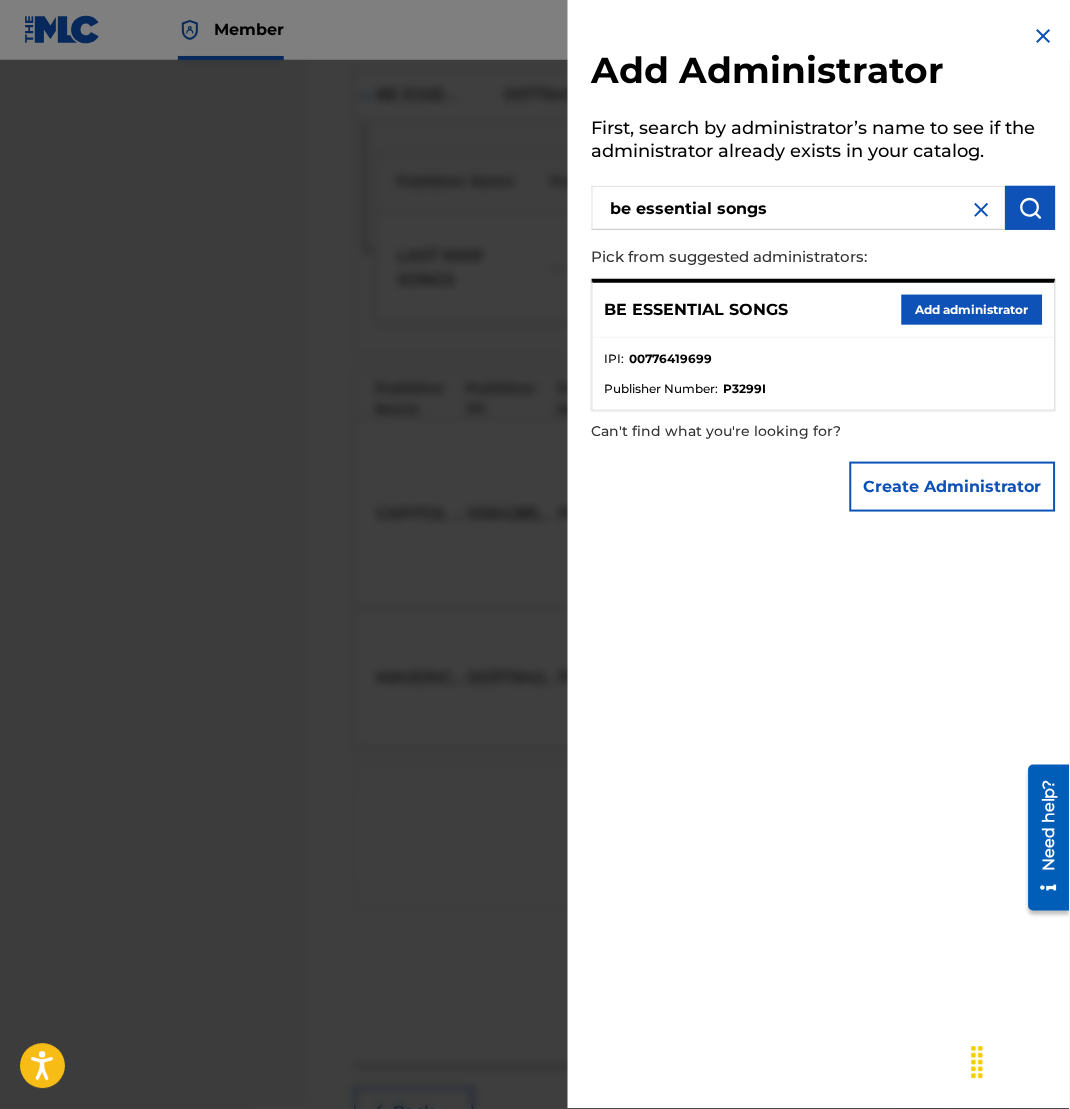 click on "Add administrator" at bounding box center (972, 310) 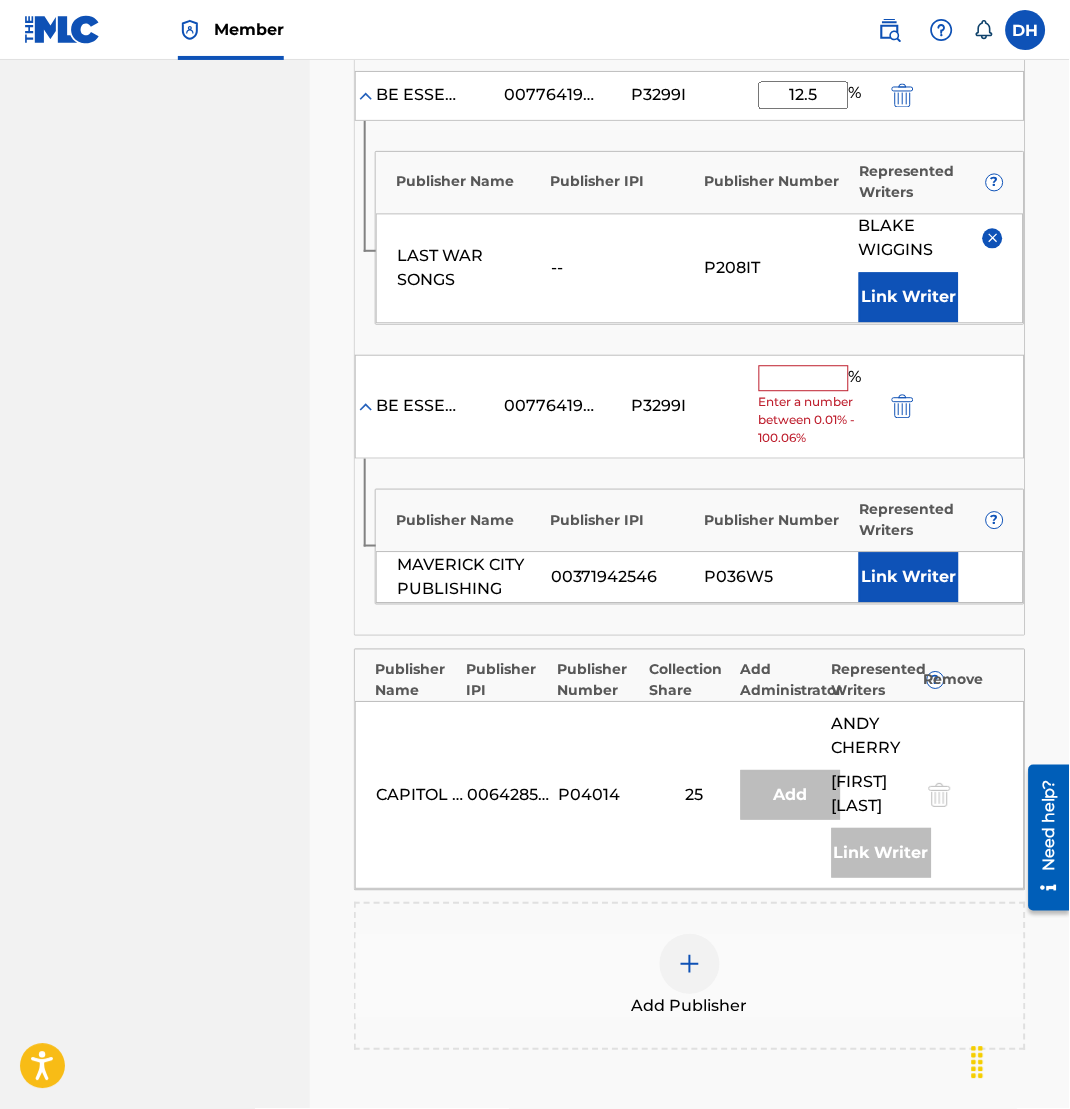 click at bounding box center (804, 379) 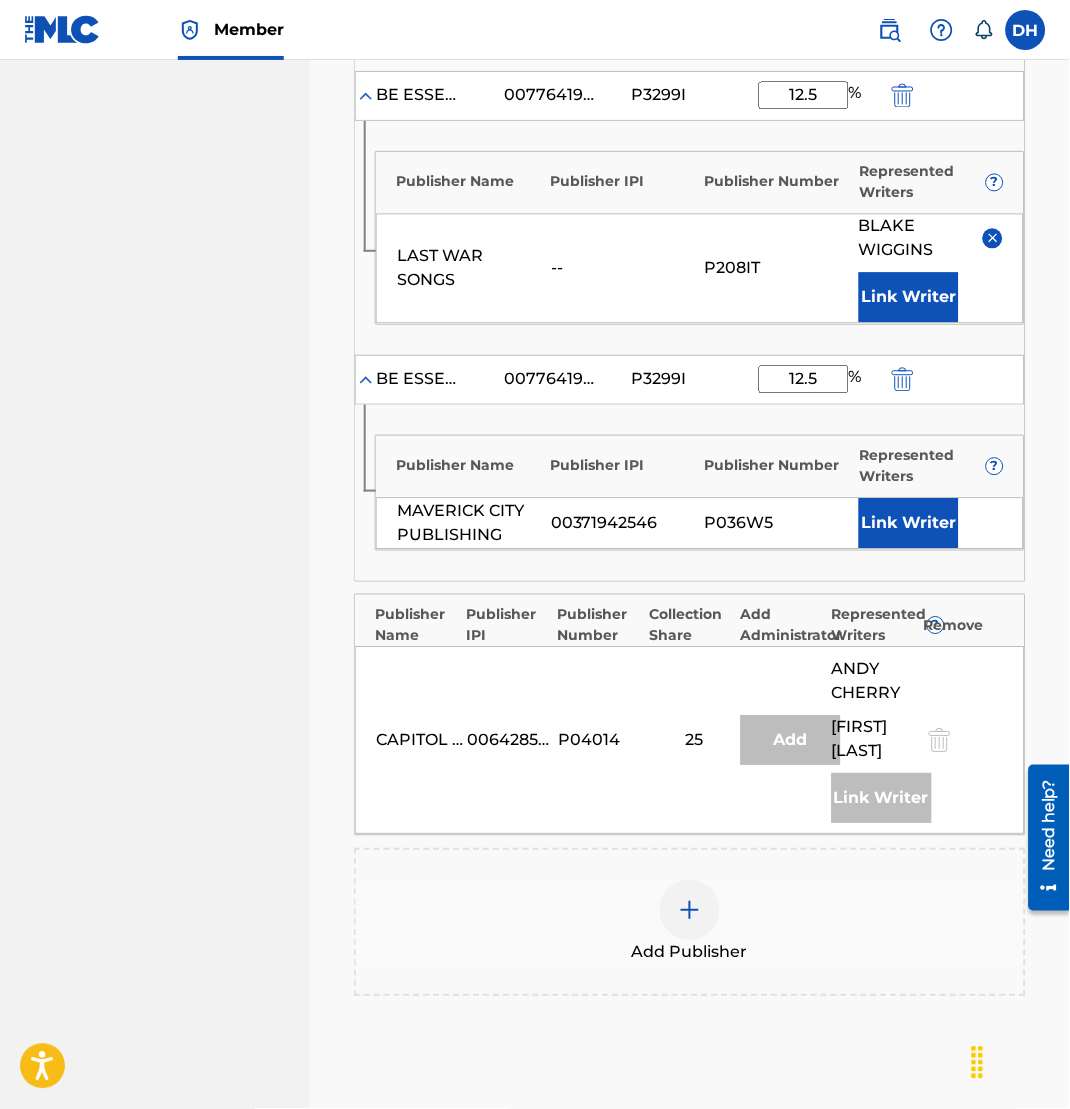 type on "12.5" 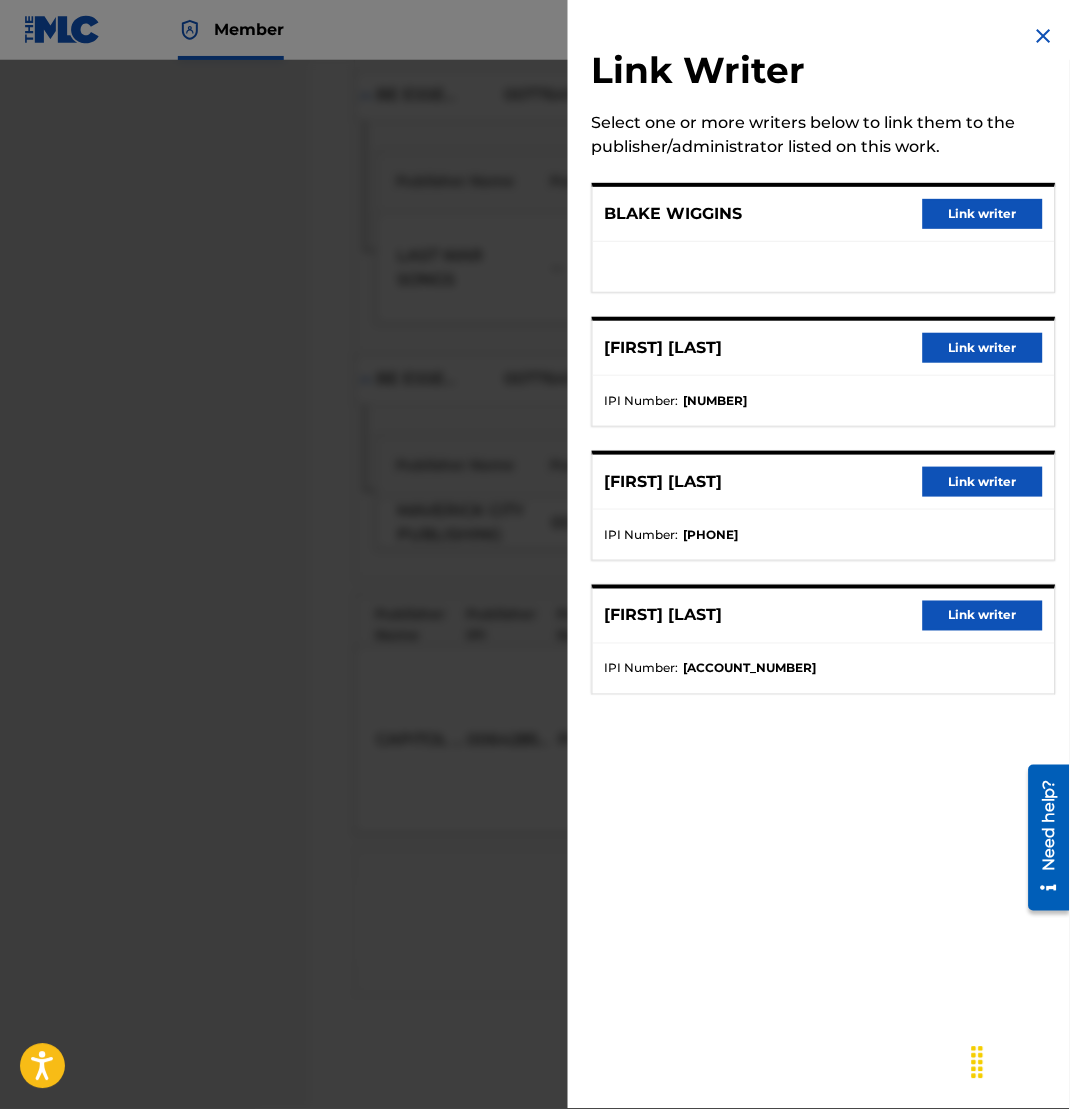 click on "Link writer" at bounding box center (983, 214) 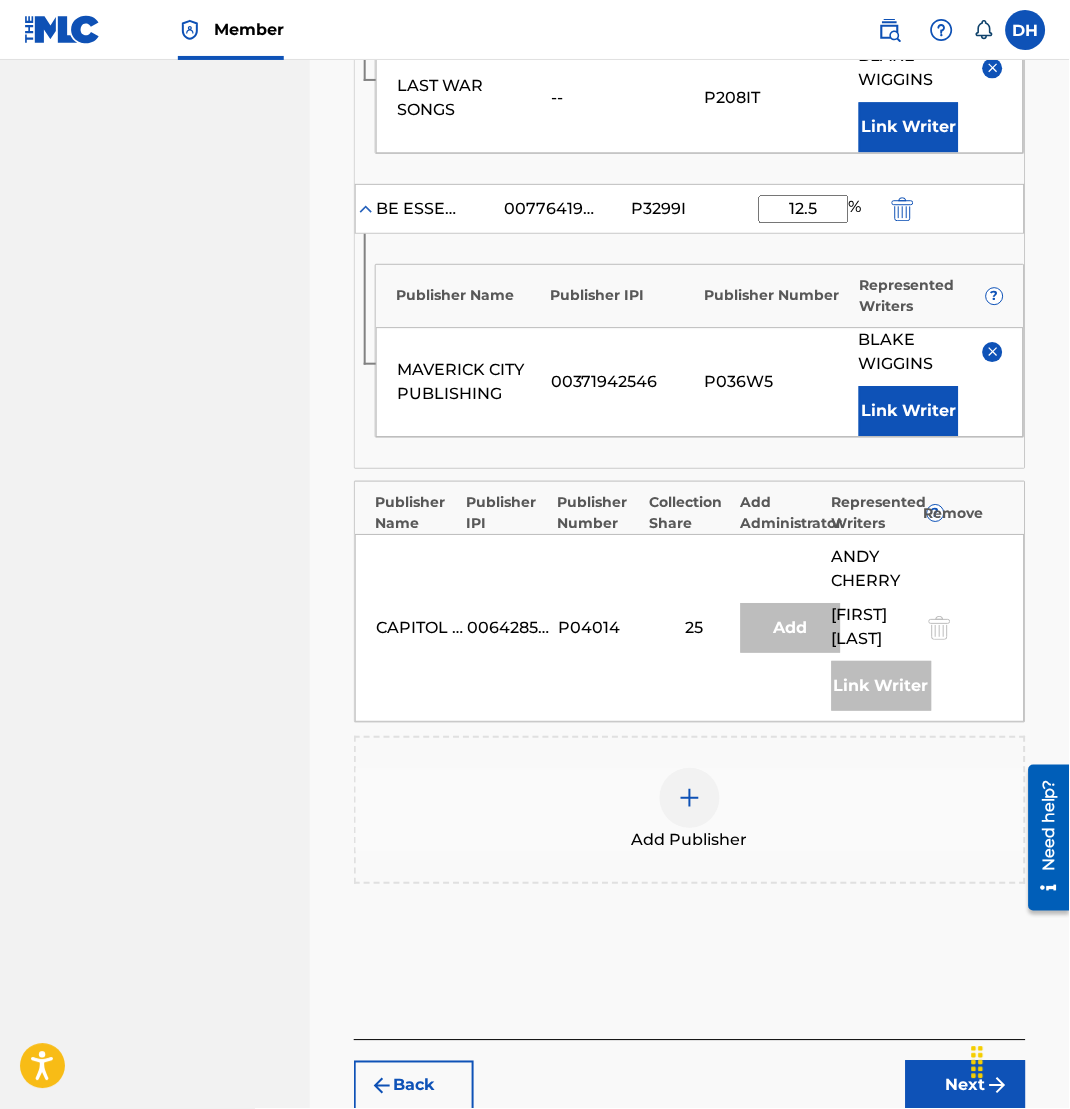 scroll, scrollTop: 1990, scrollLeft: 0, axis: vertical 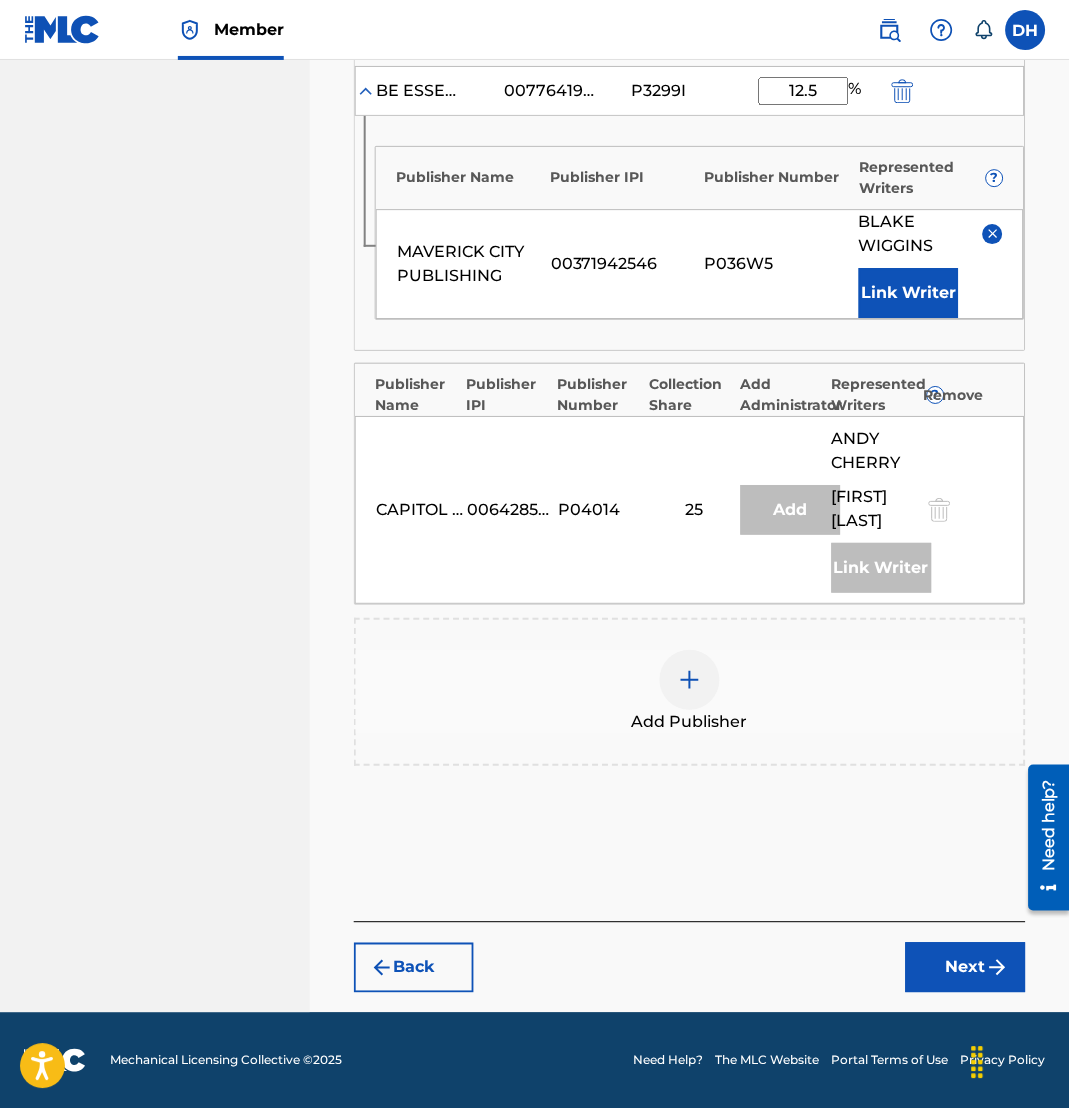 click on "Next" at bounding box center (966, 968) 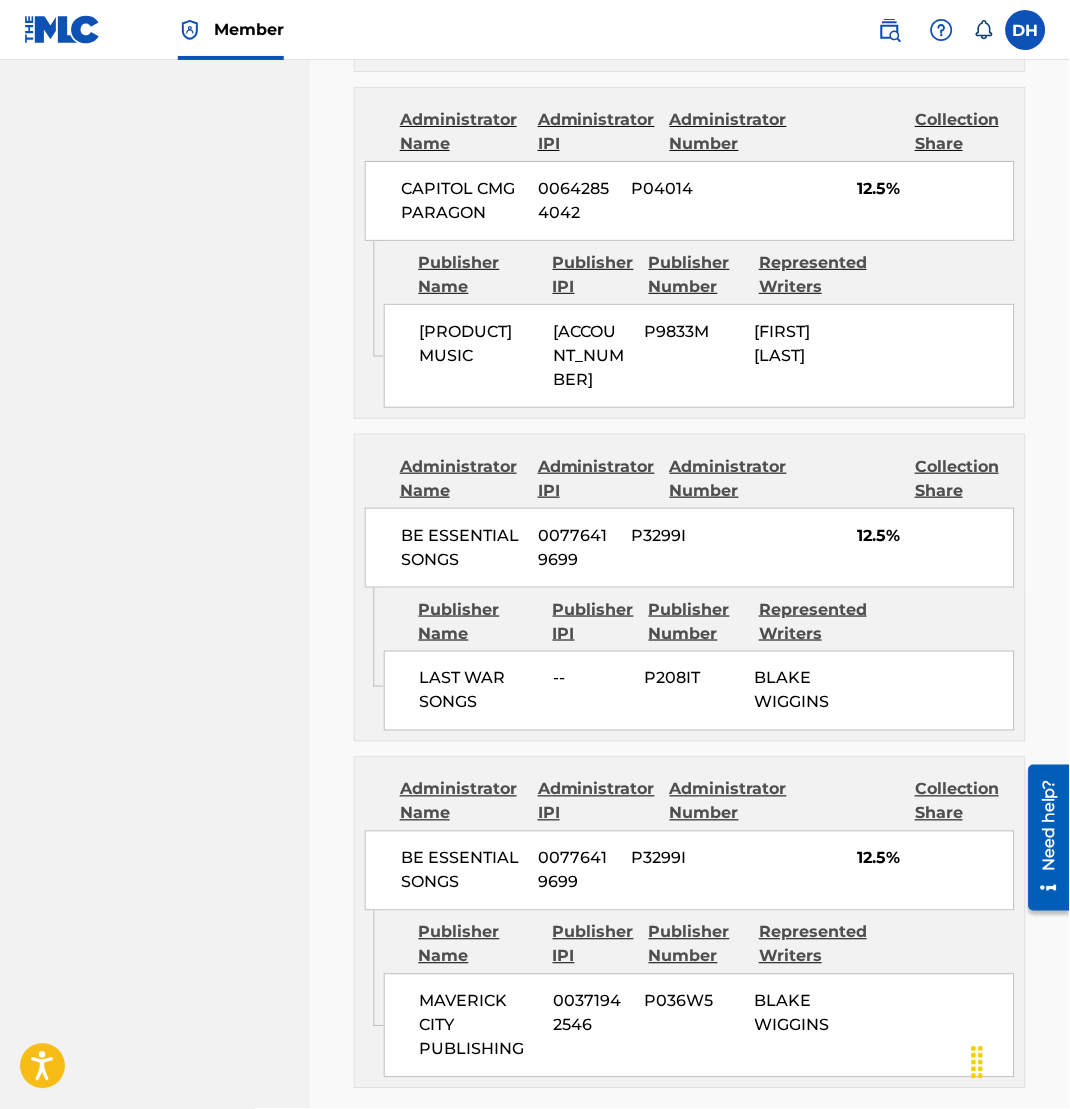 scroll, scrollTop: 2466, scrollLeft: 0, axis: vertical 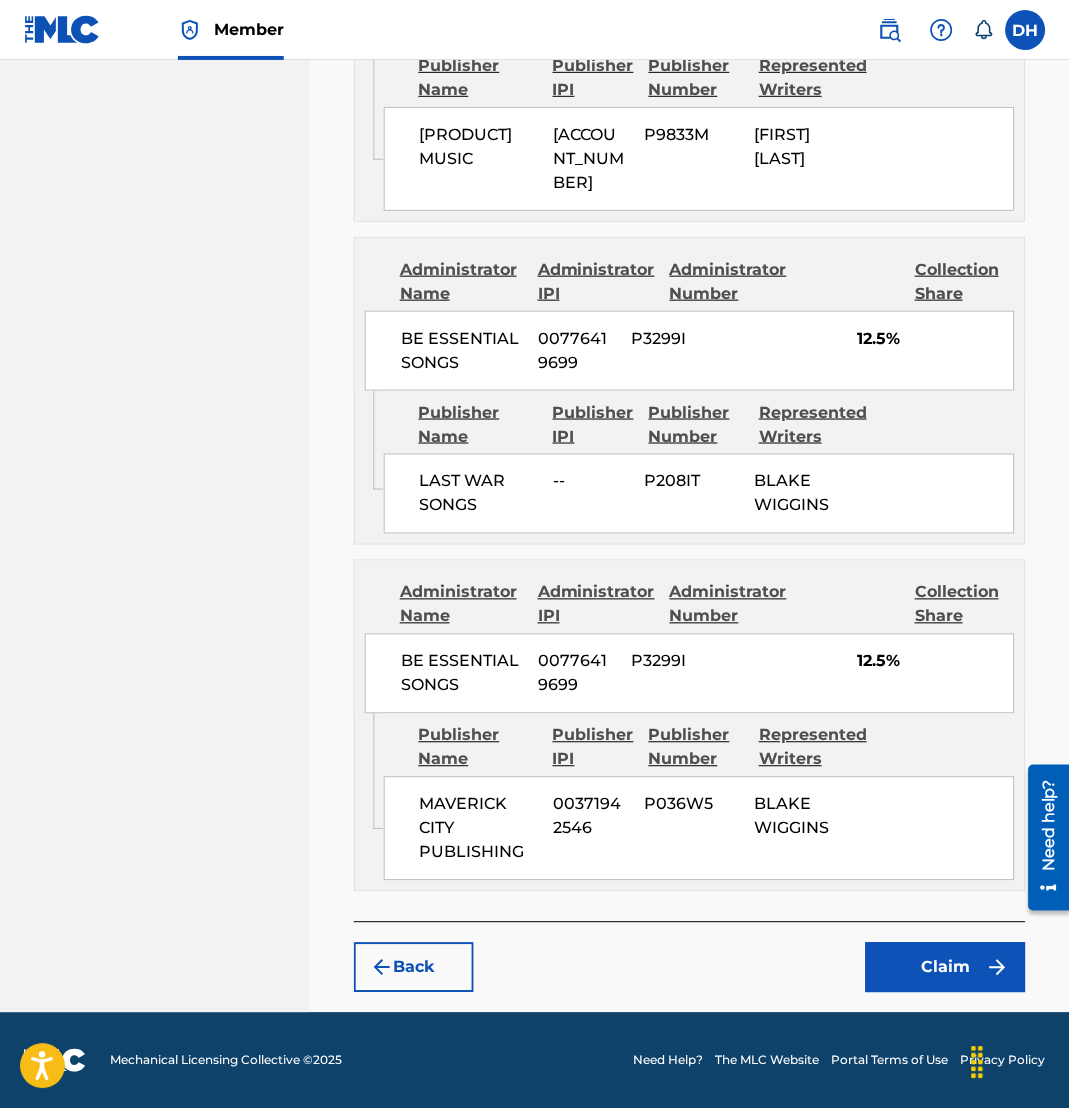 click on "Claim" at bounding box center [946, 968] 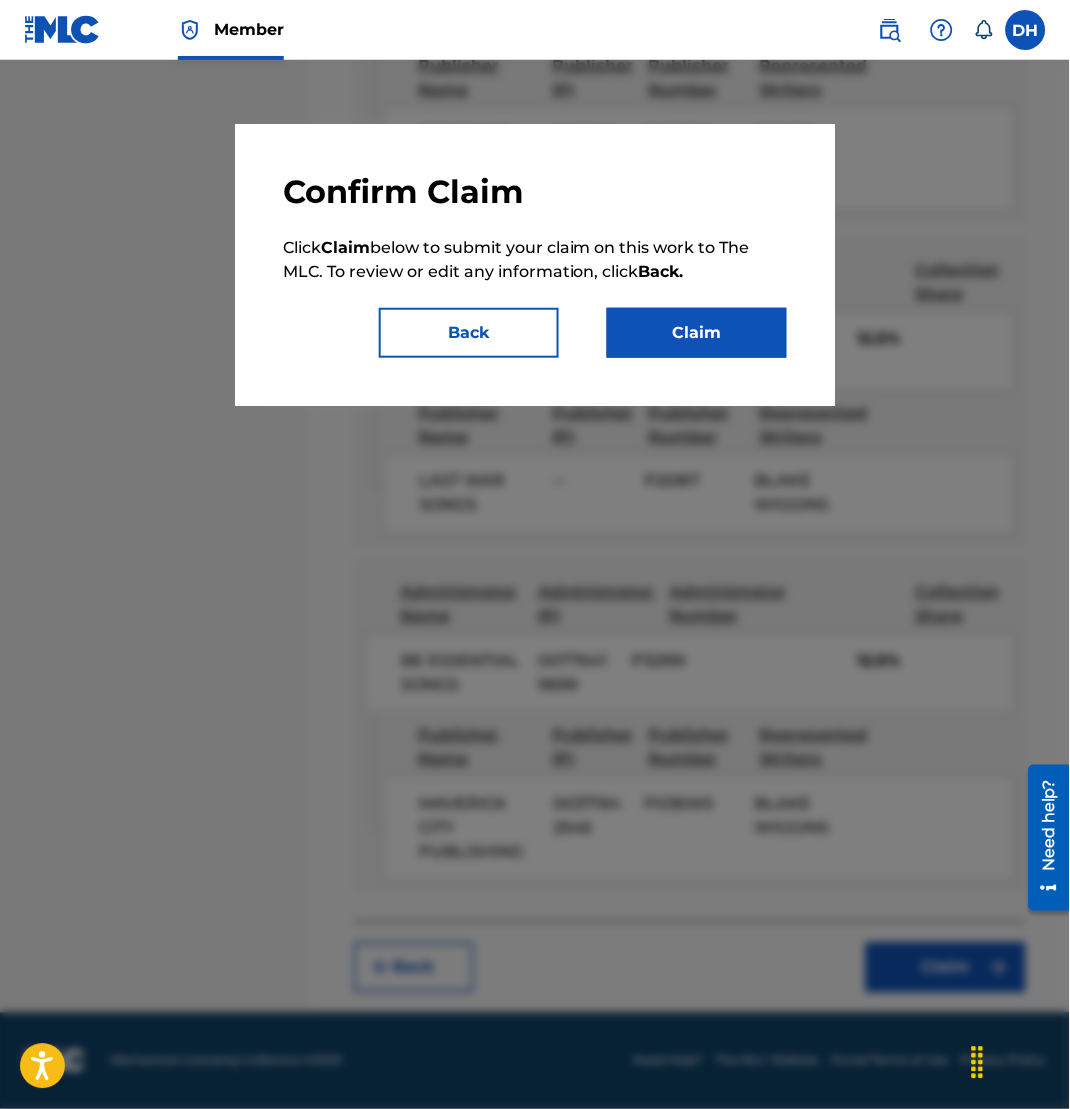 click on "Claim" at bounding box center [697, 333] 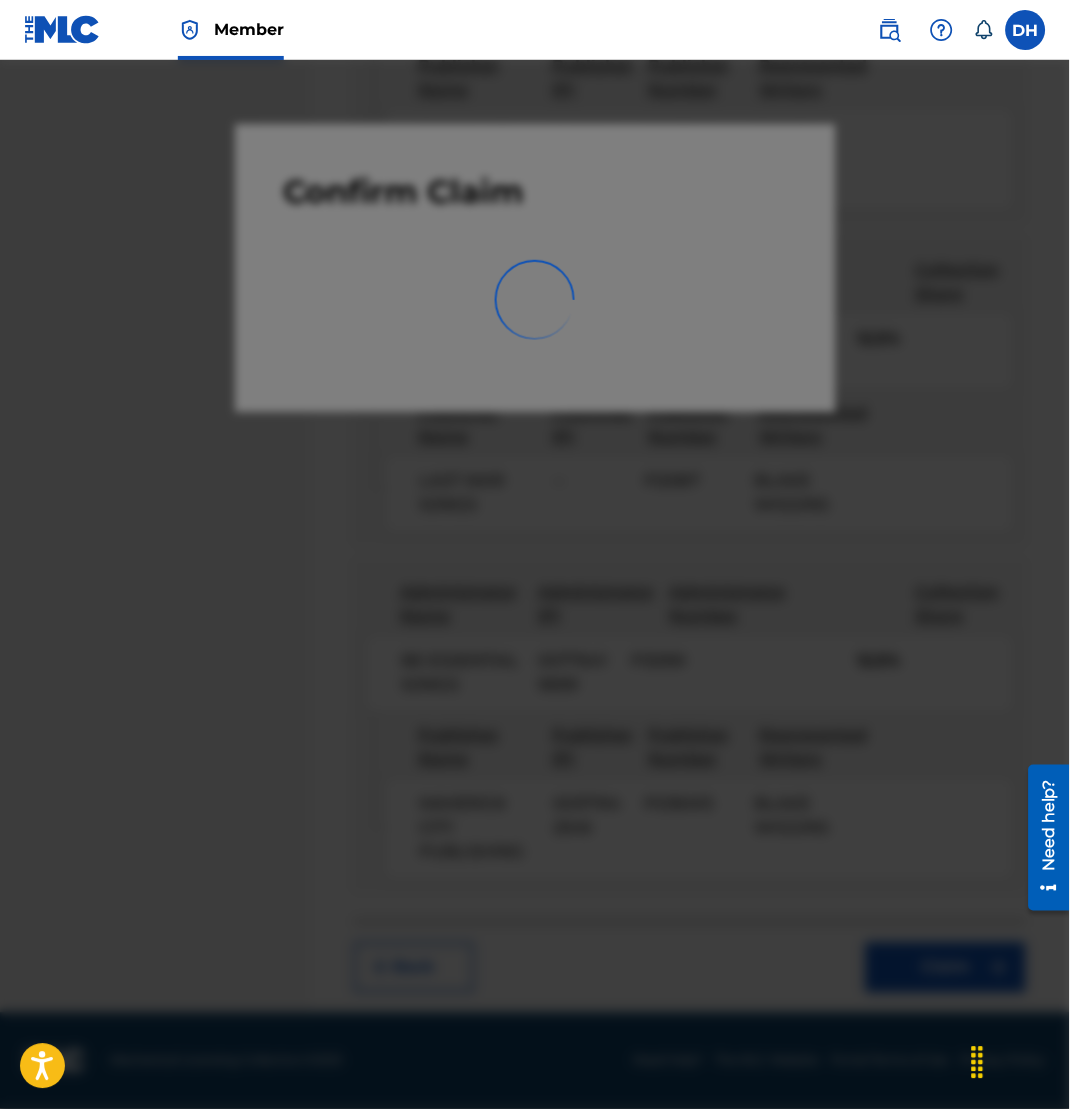 scroll, scrollTop: 0, scrollLeft: 0, axis: both 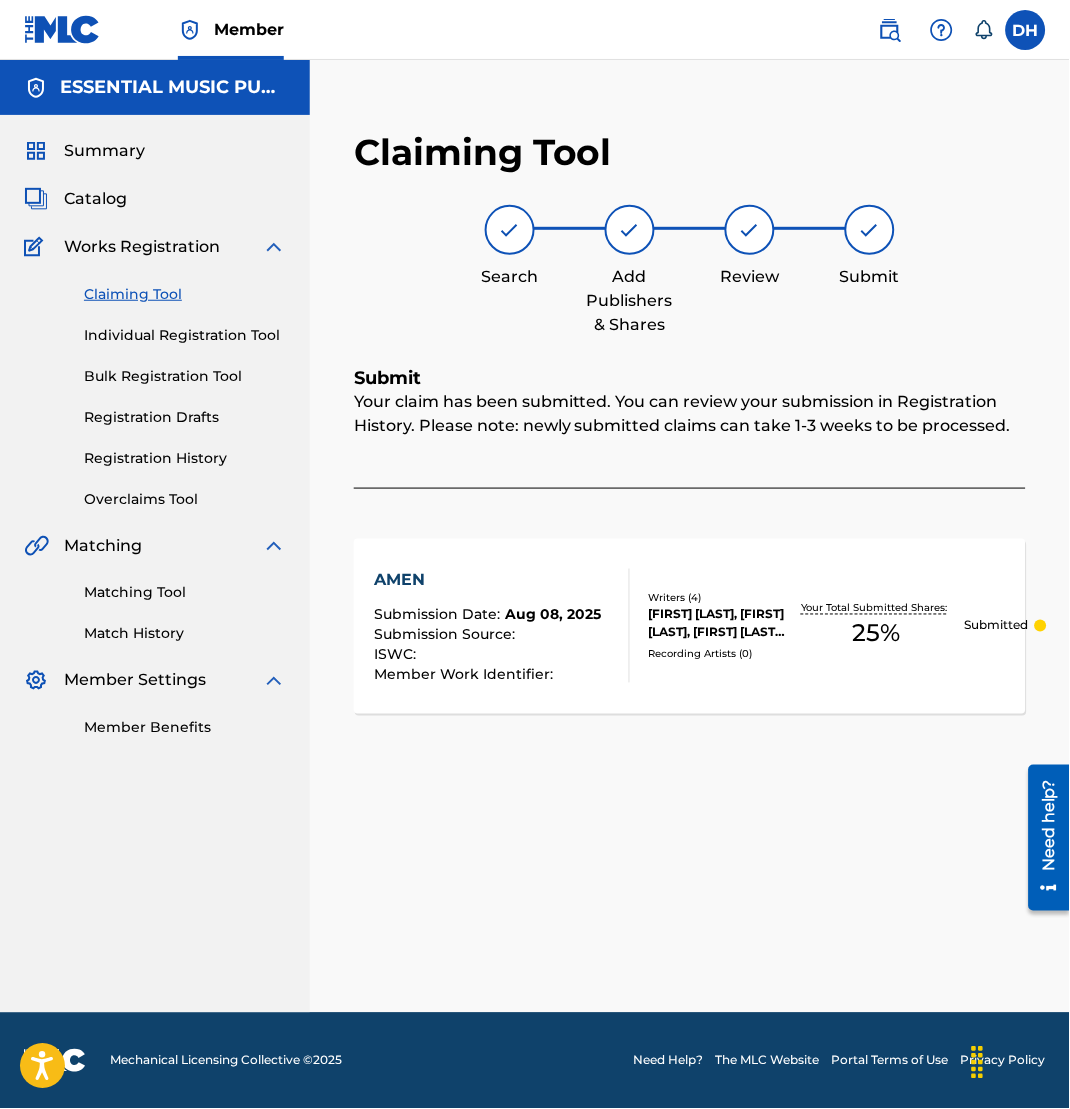 click on "Summary Catalog Works Registration Claiming Tool Individual Registration Tool Bulk Registration Tool Registration Drafts Registration History Overclaims Tool Matching Matching Tool Match History Member Settings Member Benefits" at bounding box center [155, 439] 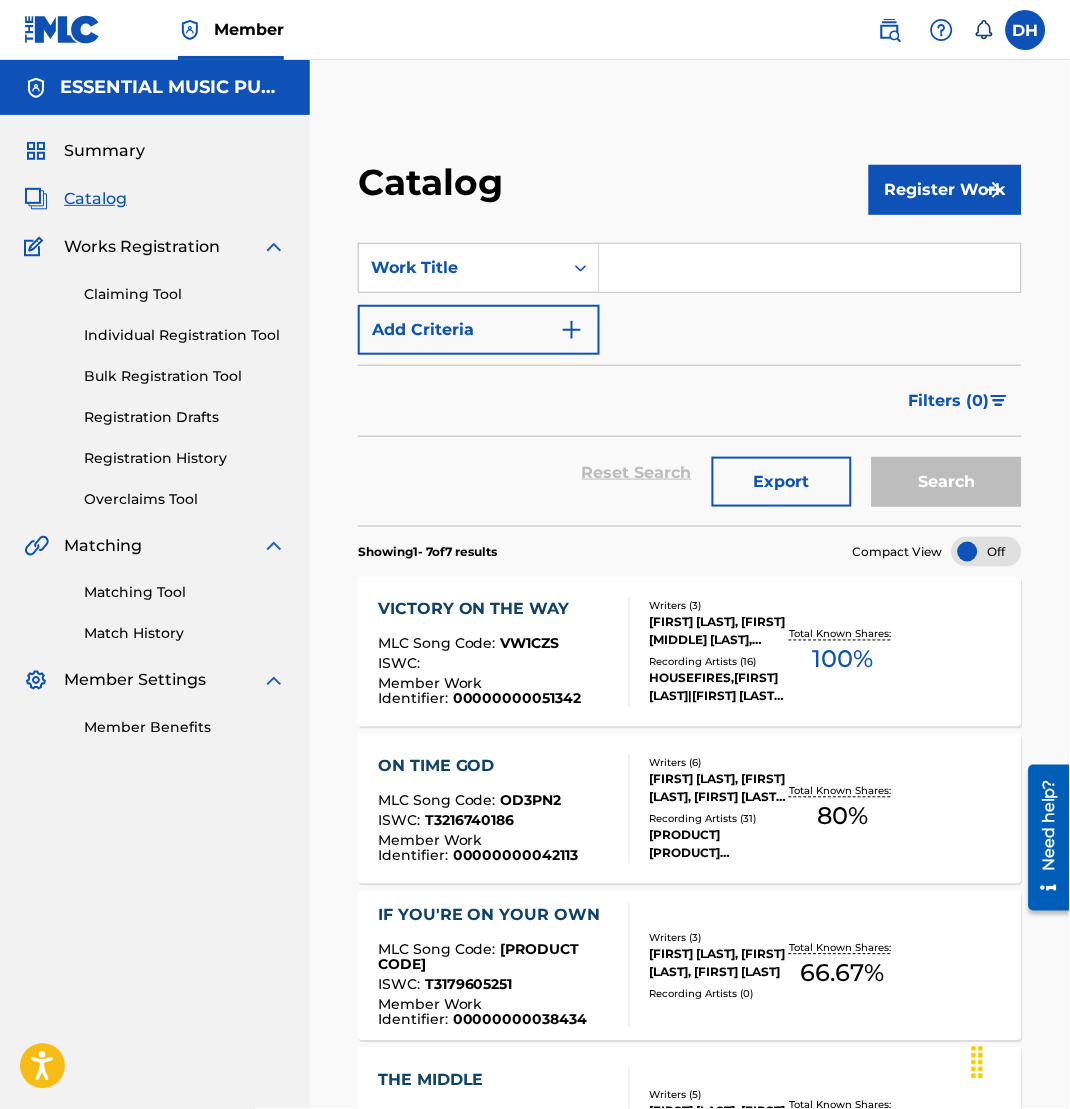 click at bounding box center [810, 268] 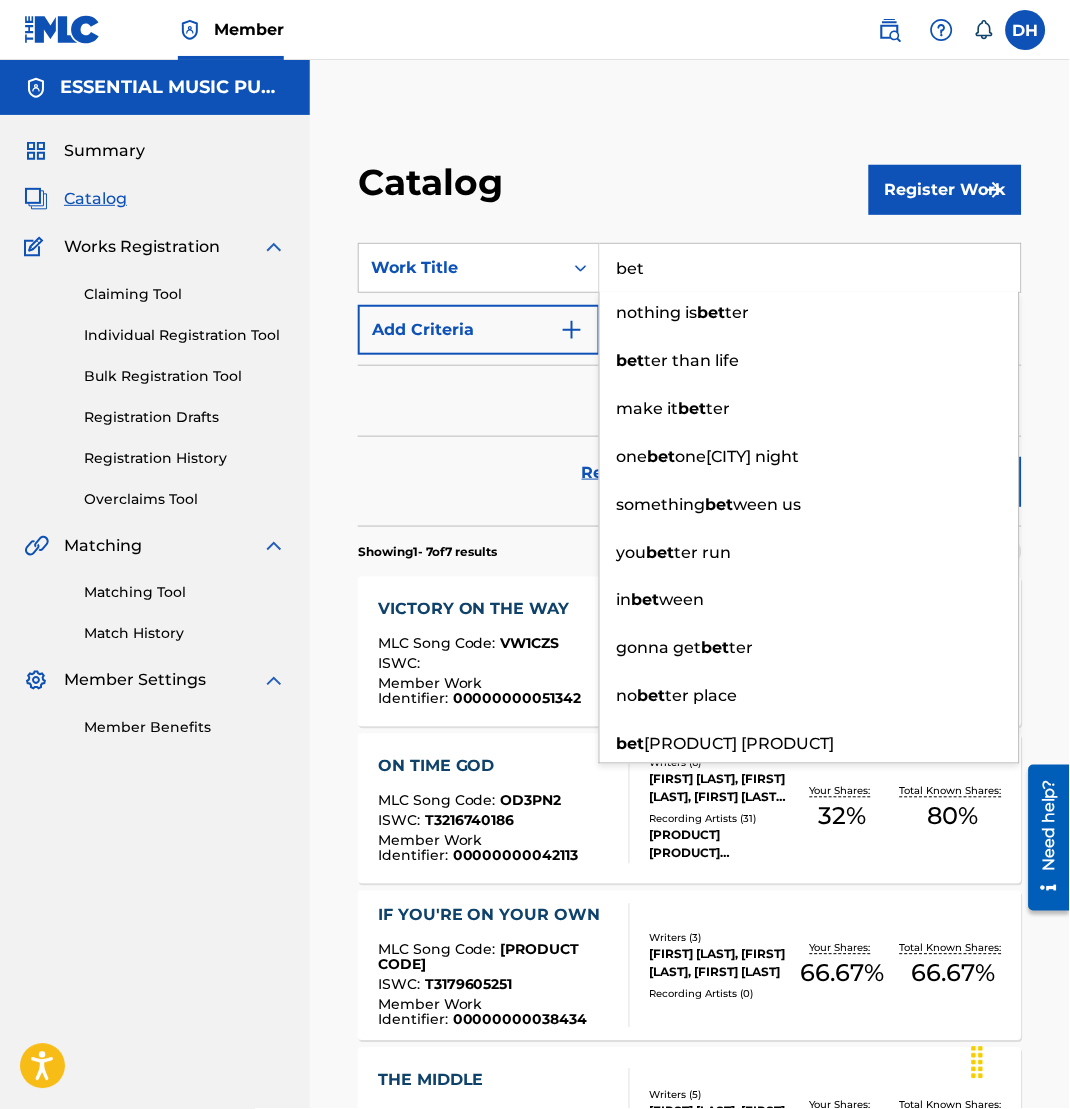 type on "bet" 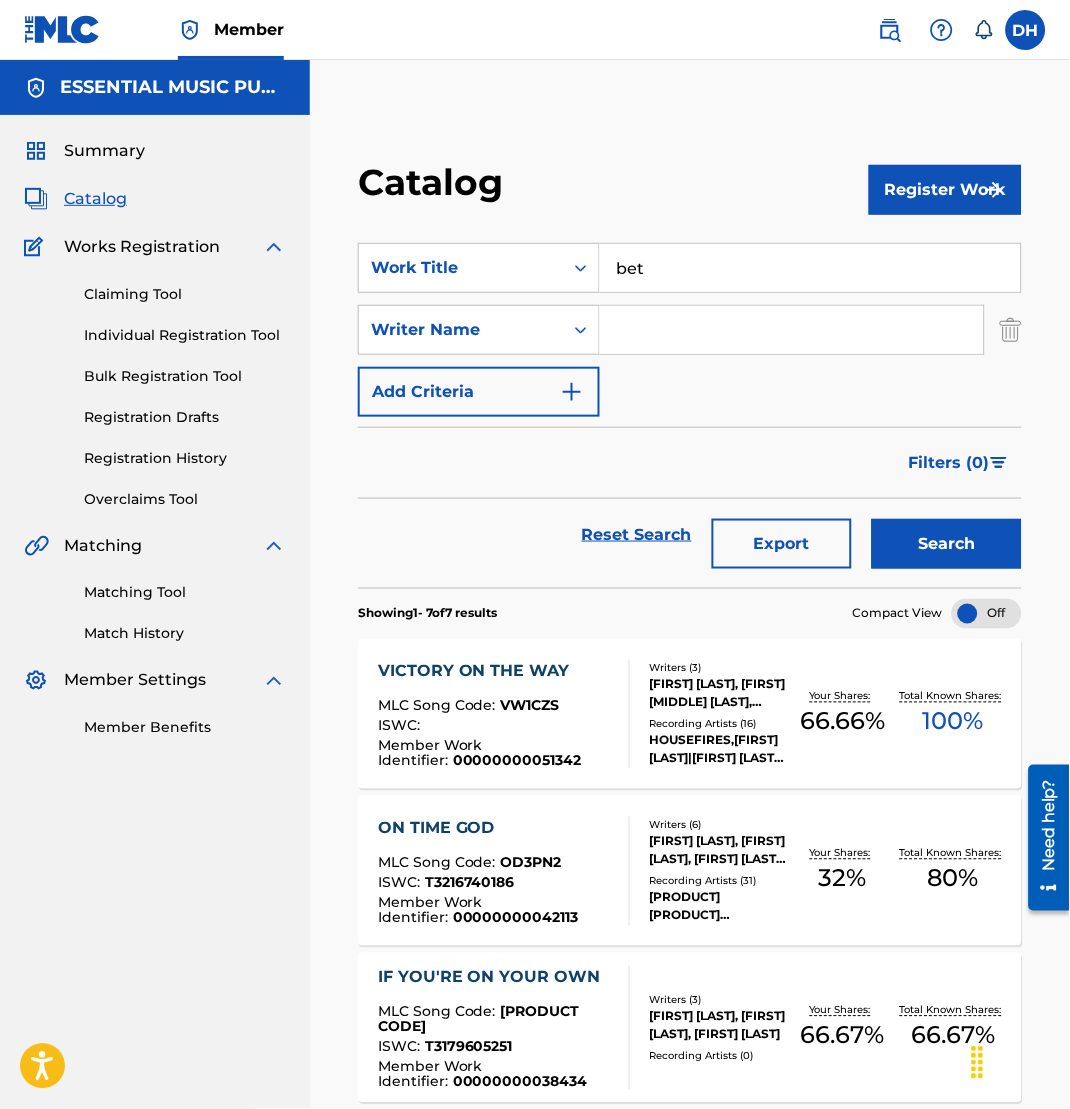 click at bounding box center [792, 330] 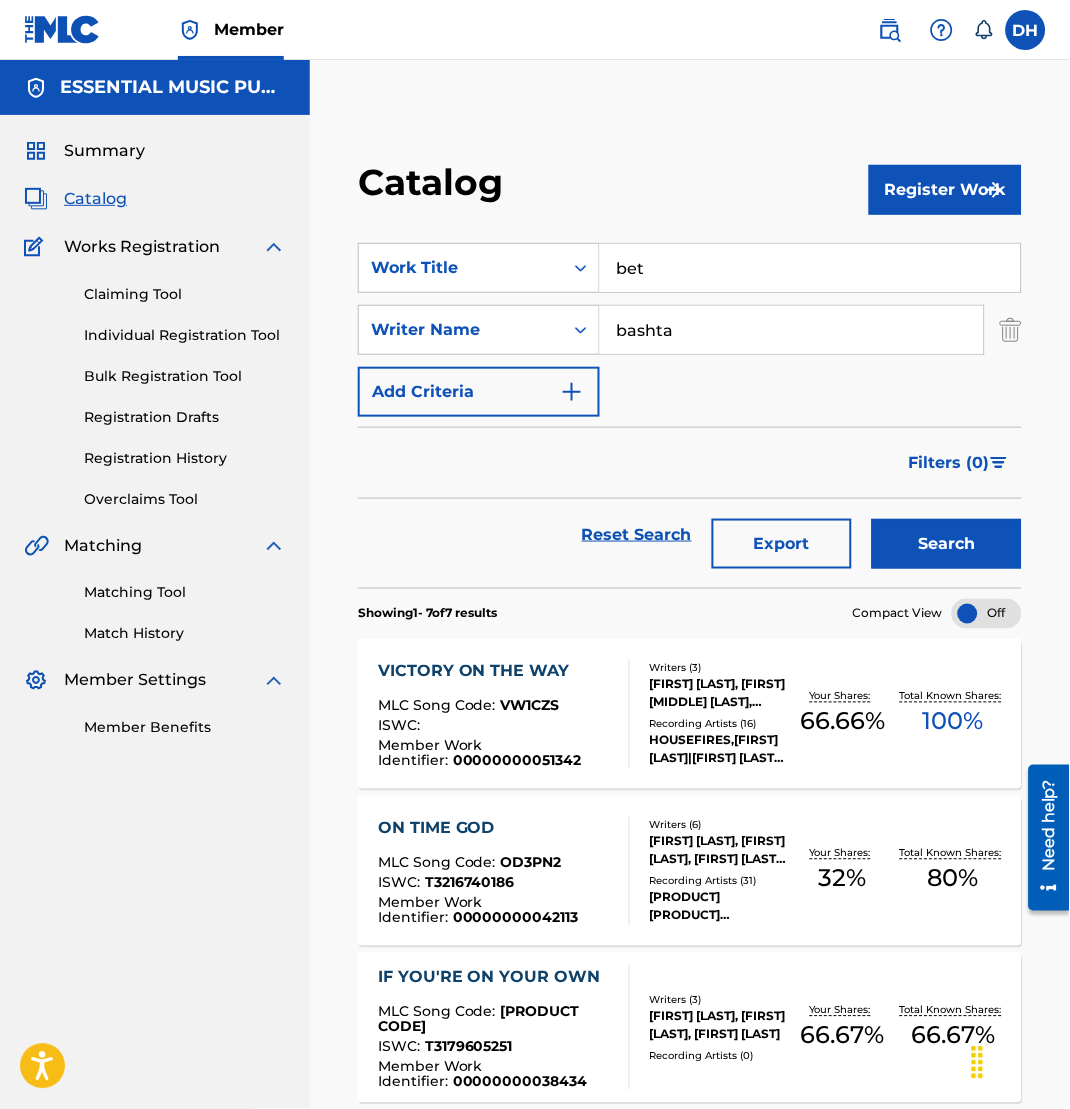 type on "bashta" 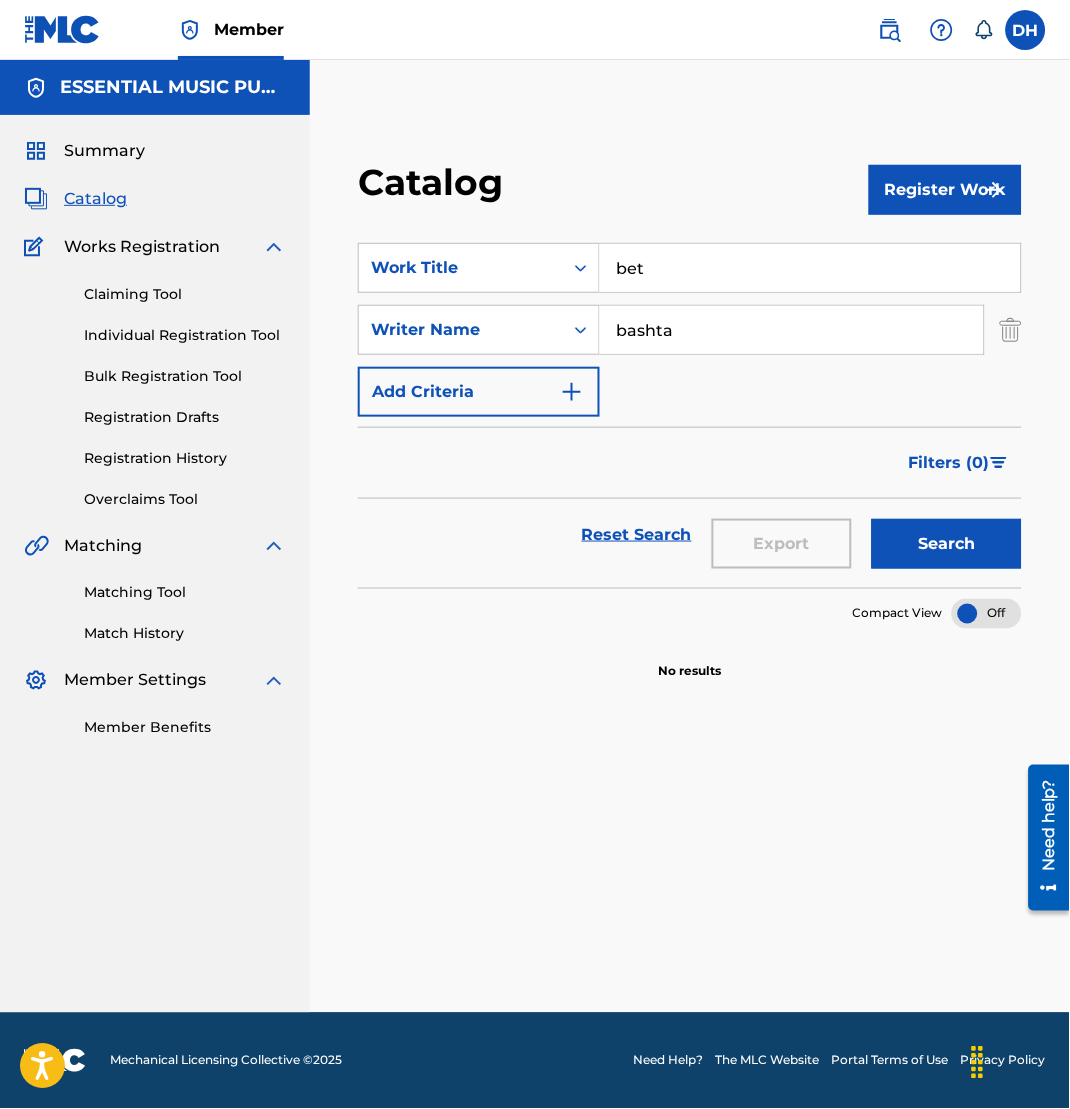 click on "Register Work" at bounding box center (945, 190) 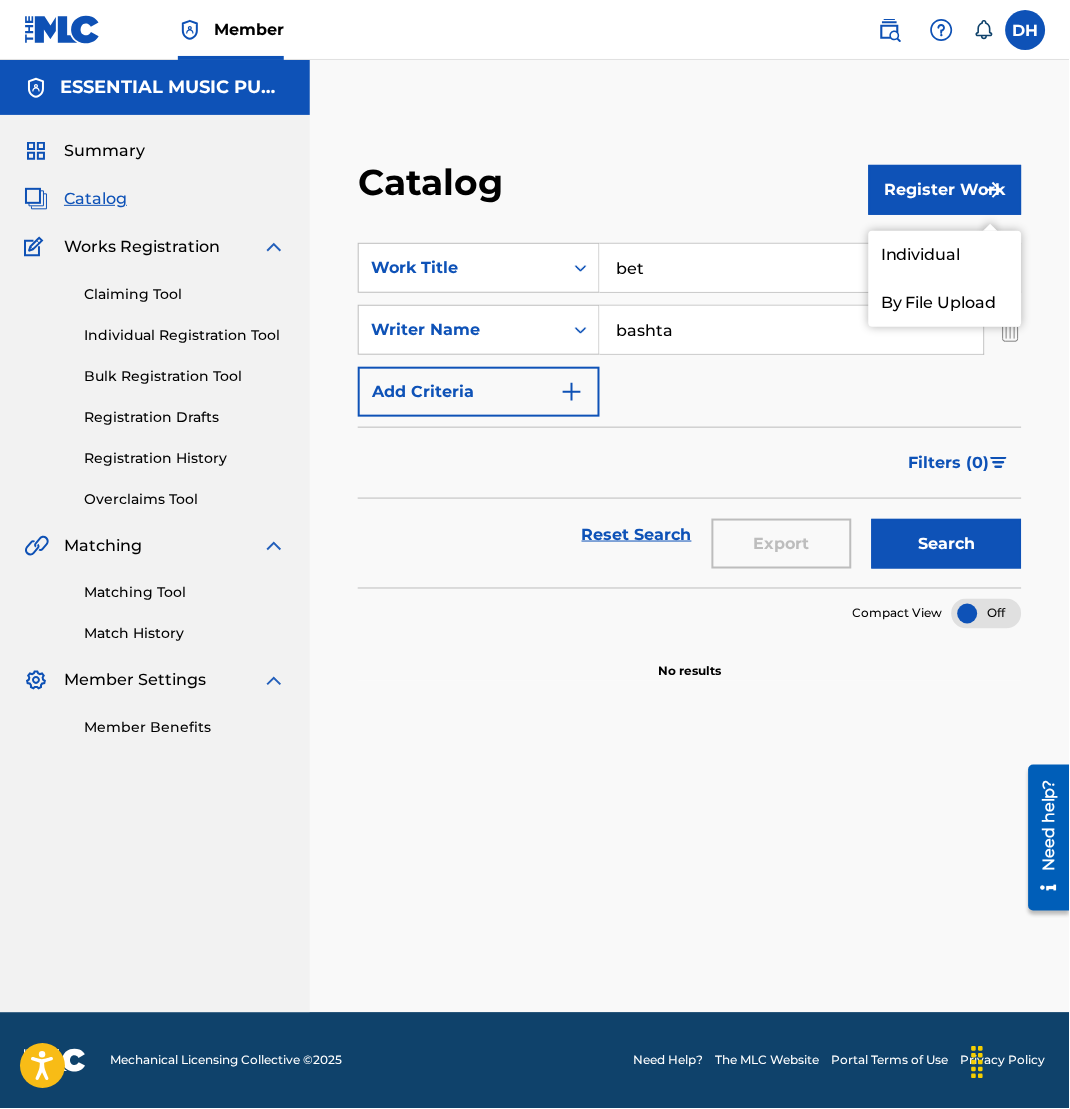 click on "Individual" at bounding box center [945, 255] 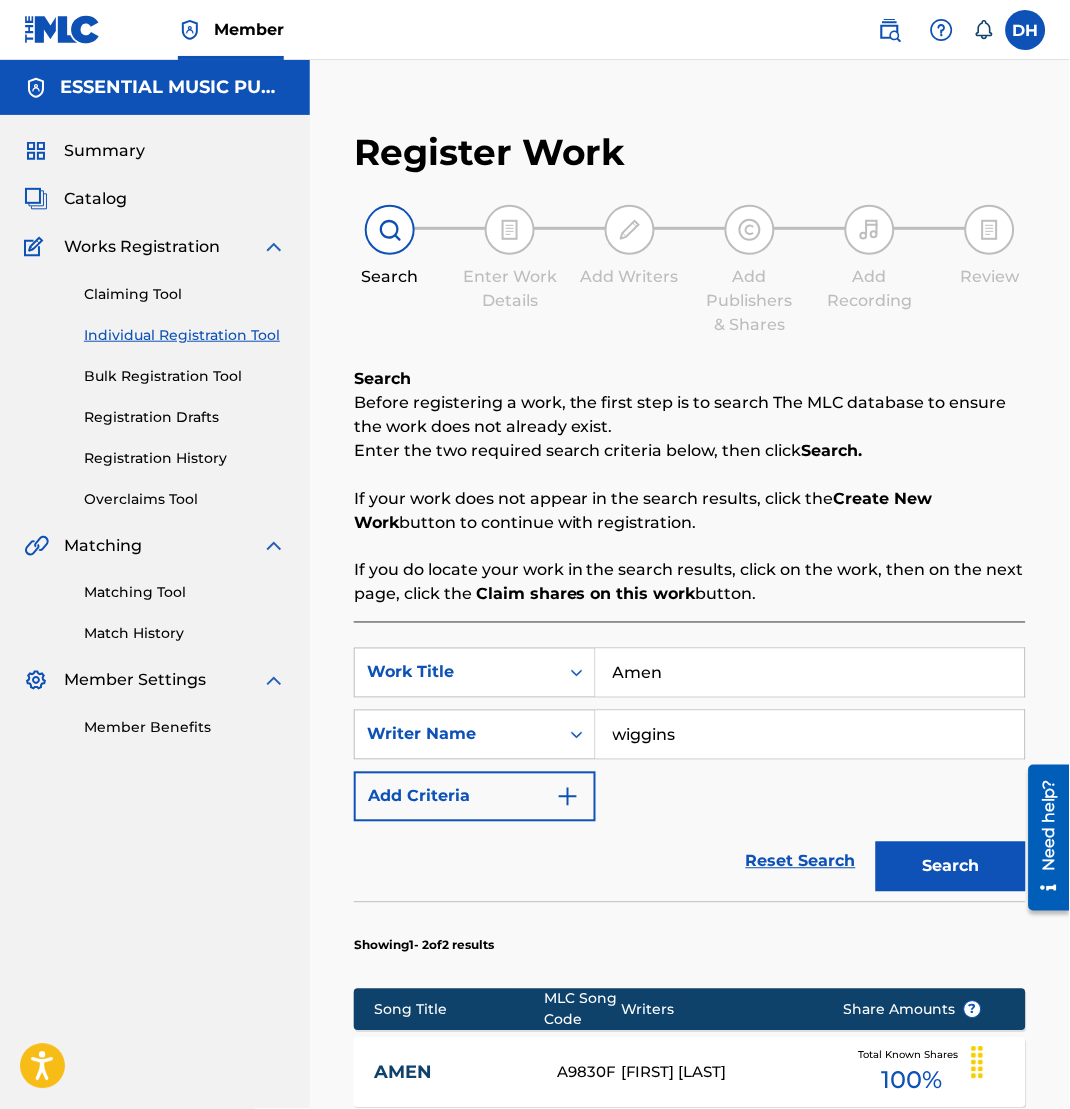 drag, startPoint x: 744, startPoint y: 654, endPoint x: 146, endPoint y: 639, distance: 598.1881 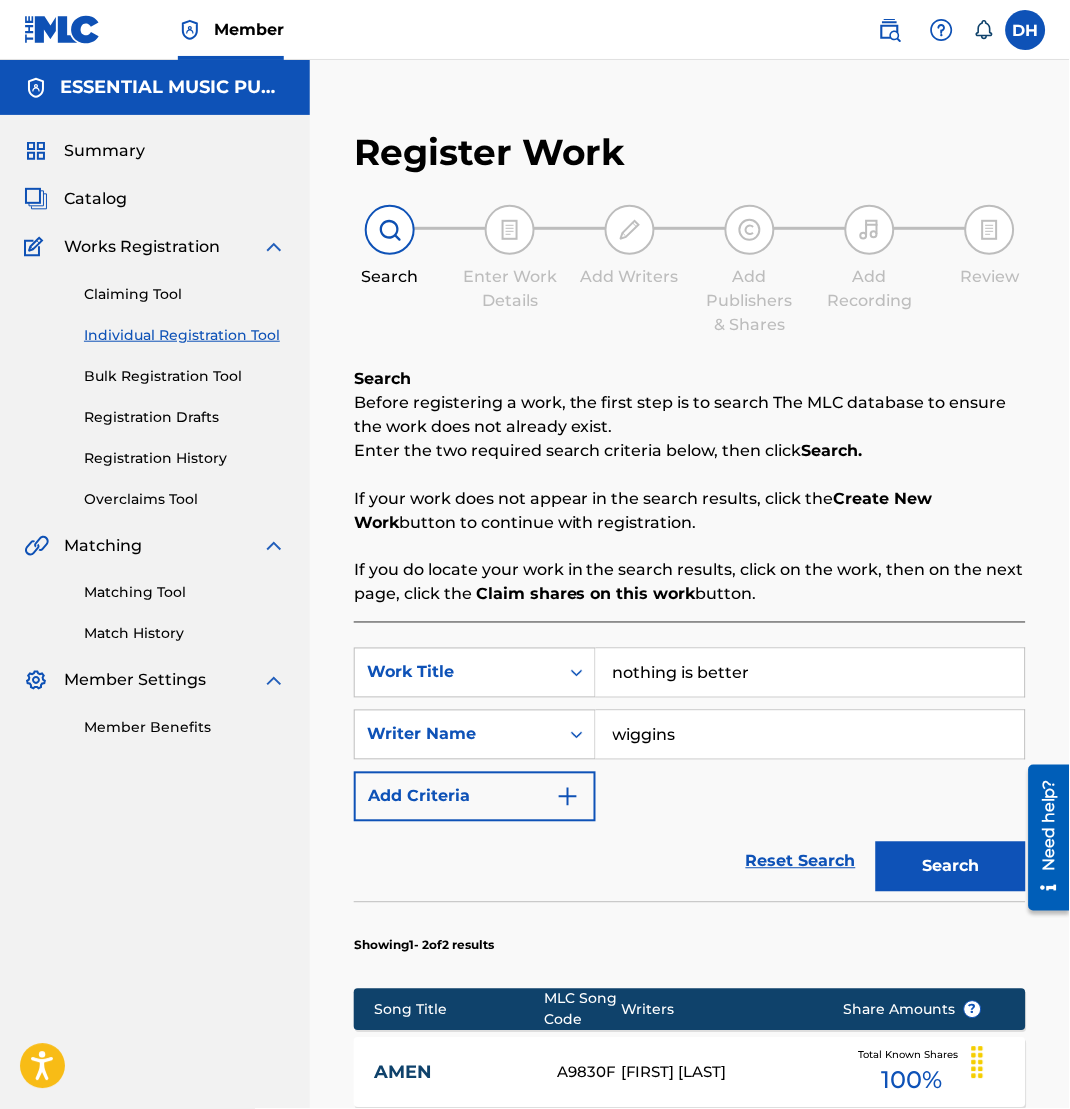 drag, startPoint x: 781, startPoint y: 690, endPoint x: 311, endPoint y: 619, distance: 475.33252 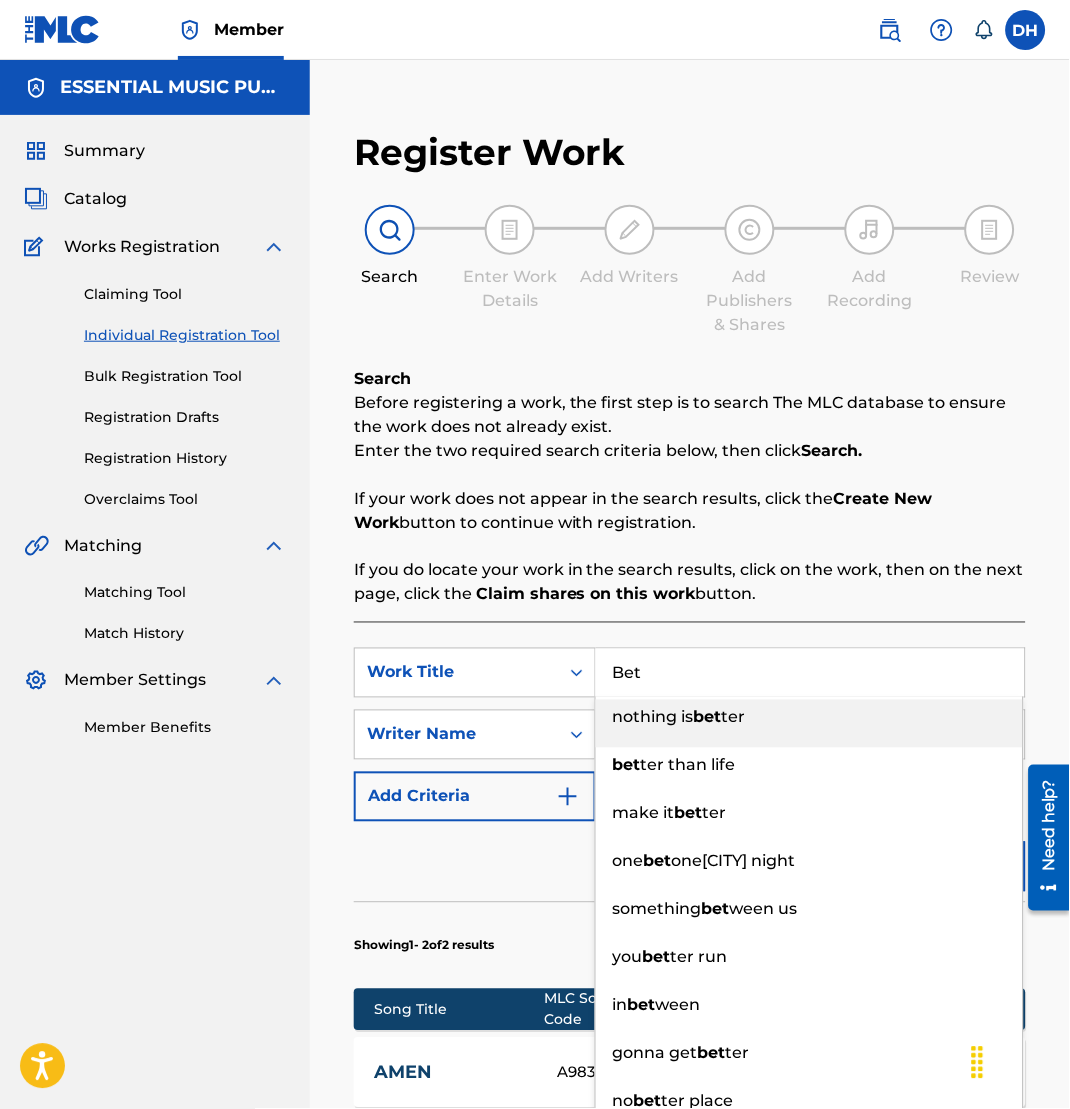 type on "Bet" 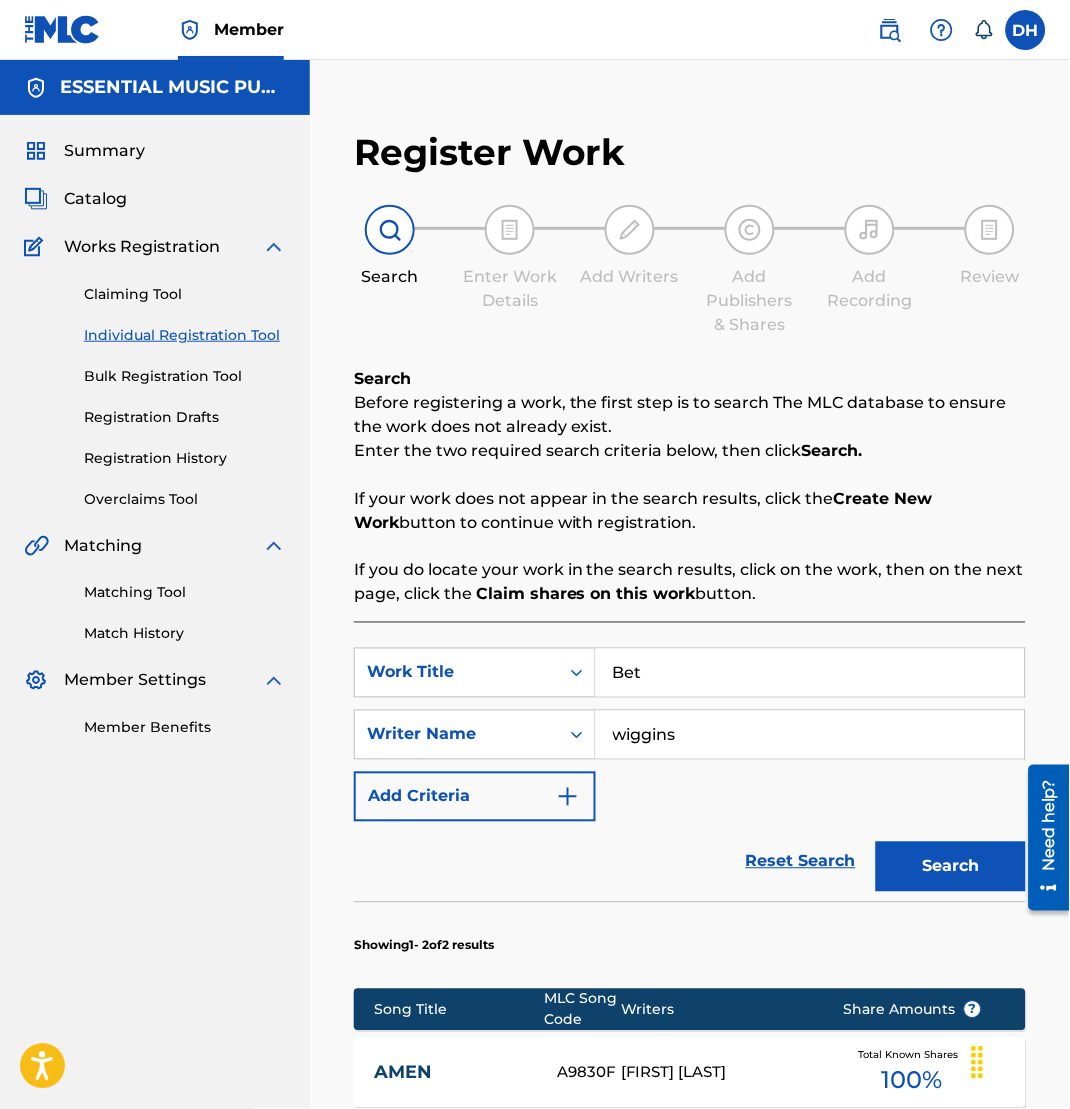 click on "Search" at bounding box center [951, 867] 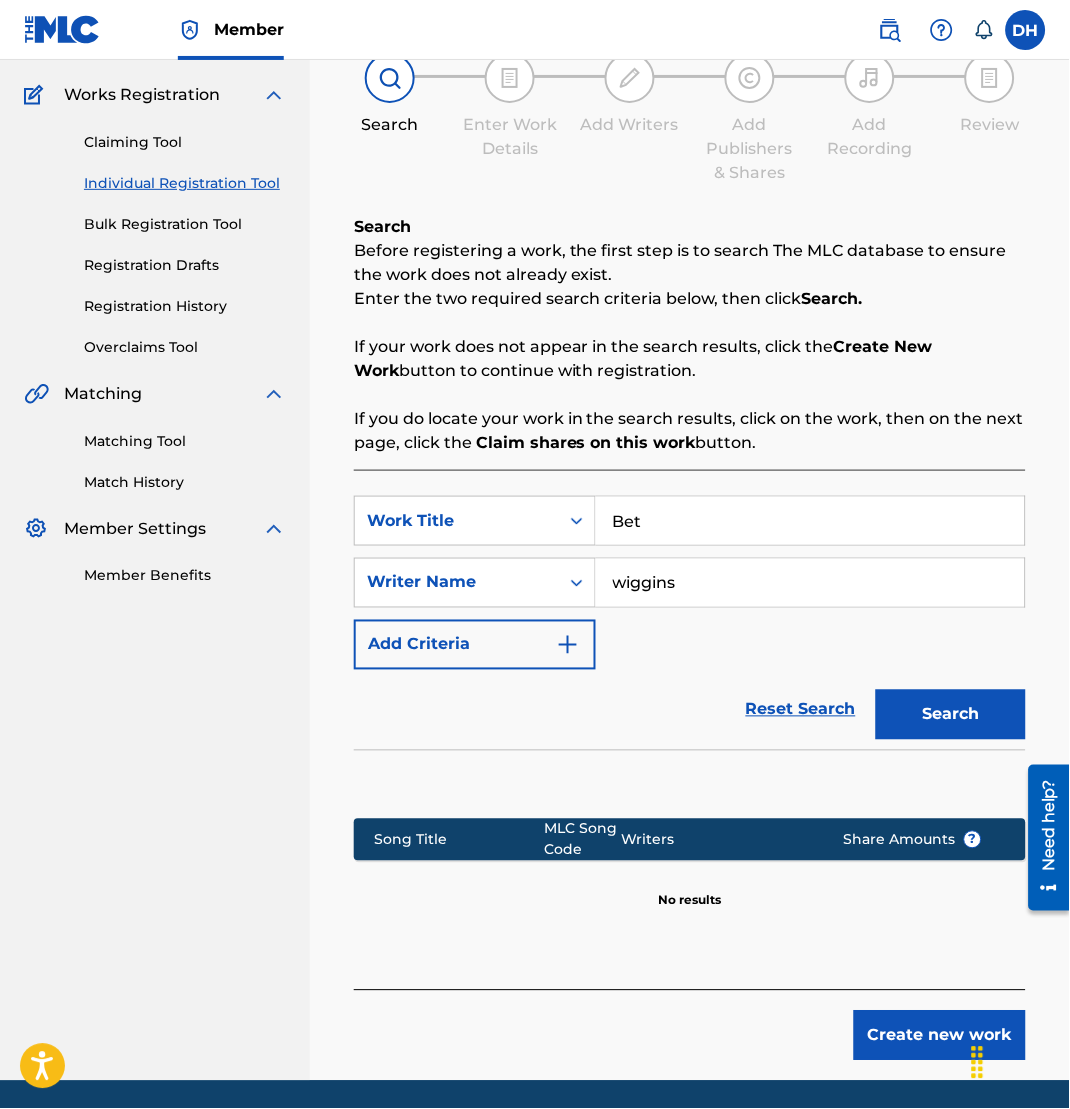 scroll, scrollTop: 219, scrollLeft: 0, axis: vertical 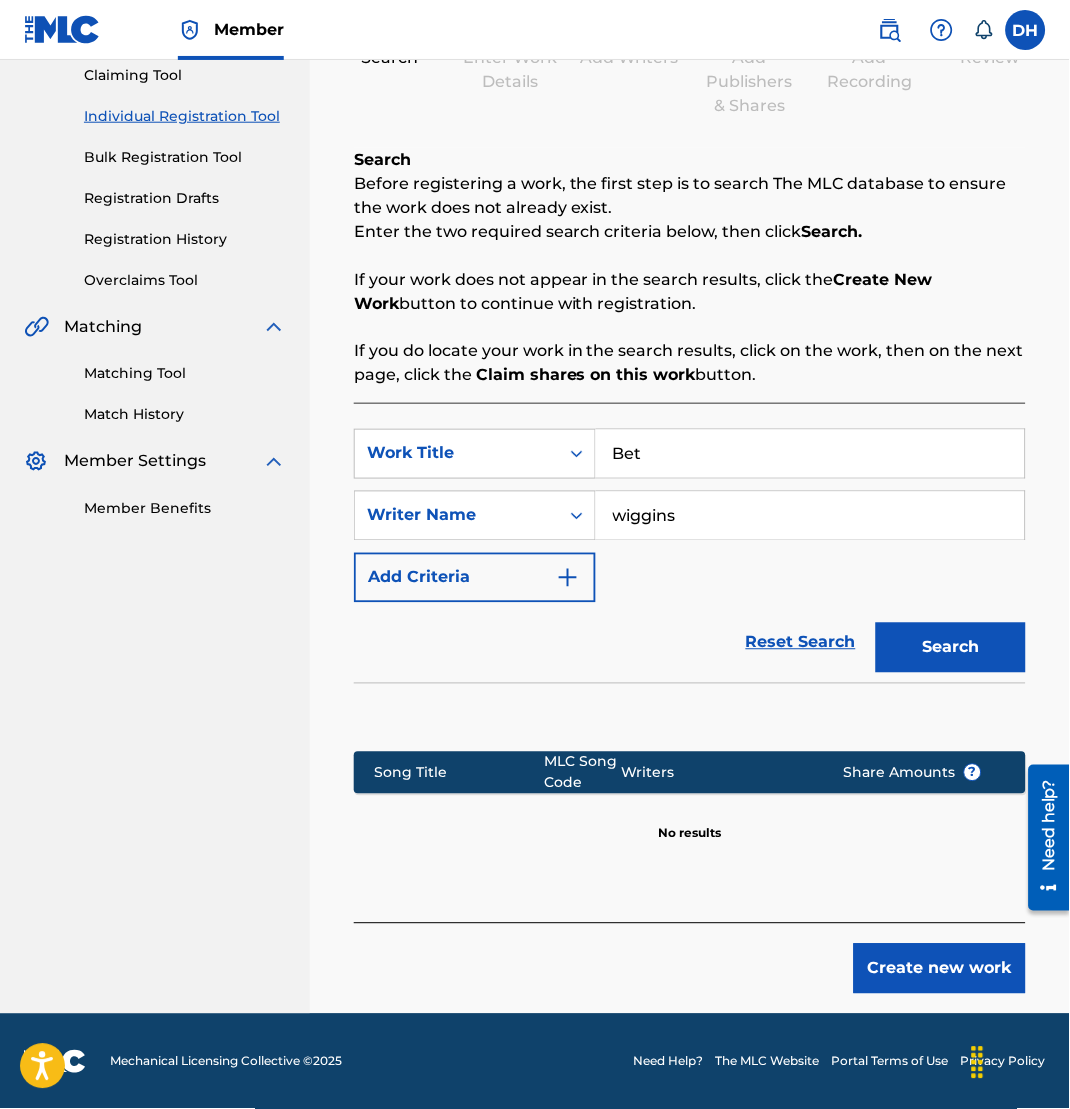 click on "Create new work" at bounding box center [940, 969] 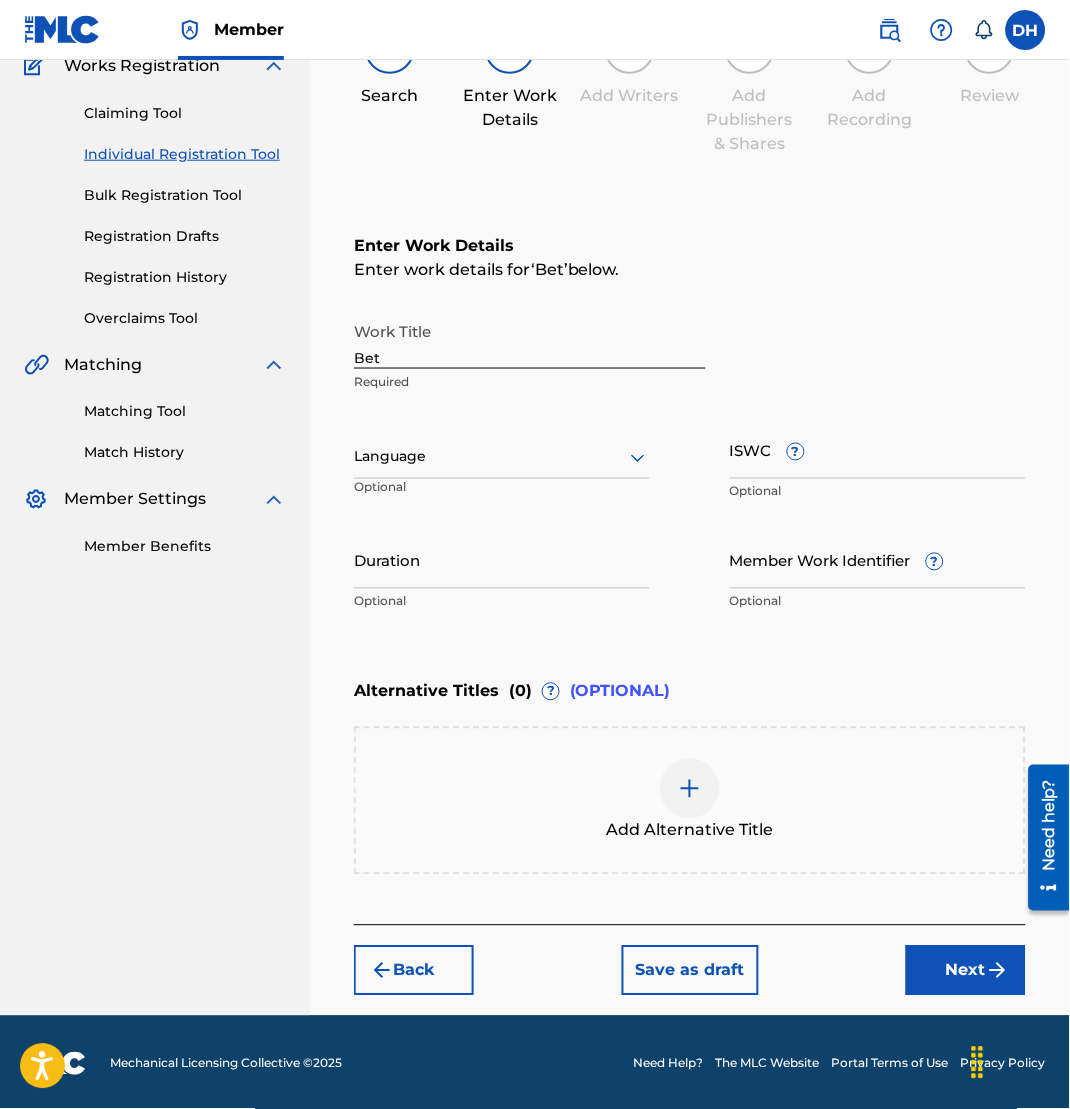 click at bounding box center [502, 457] 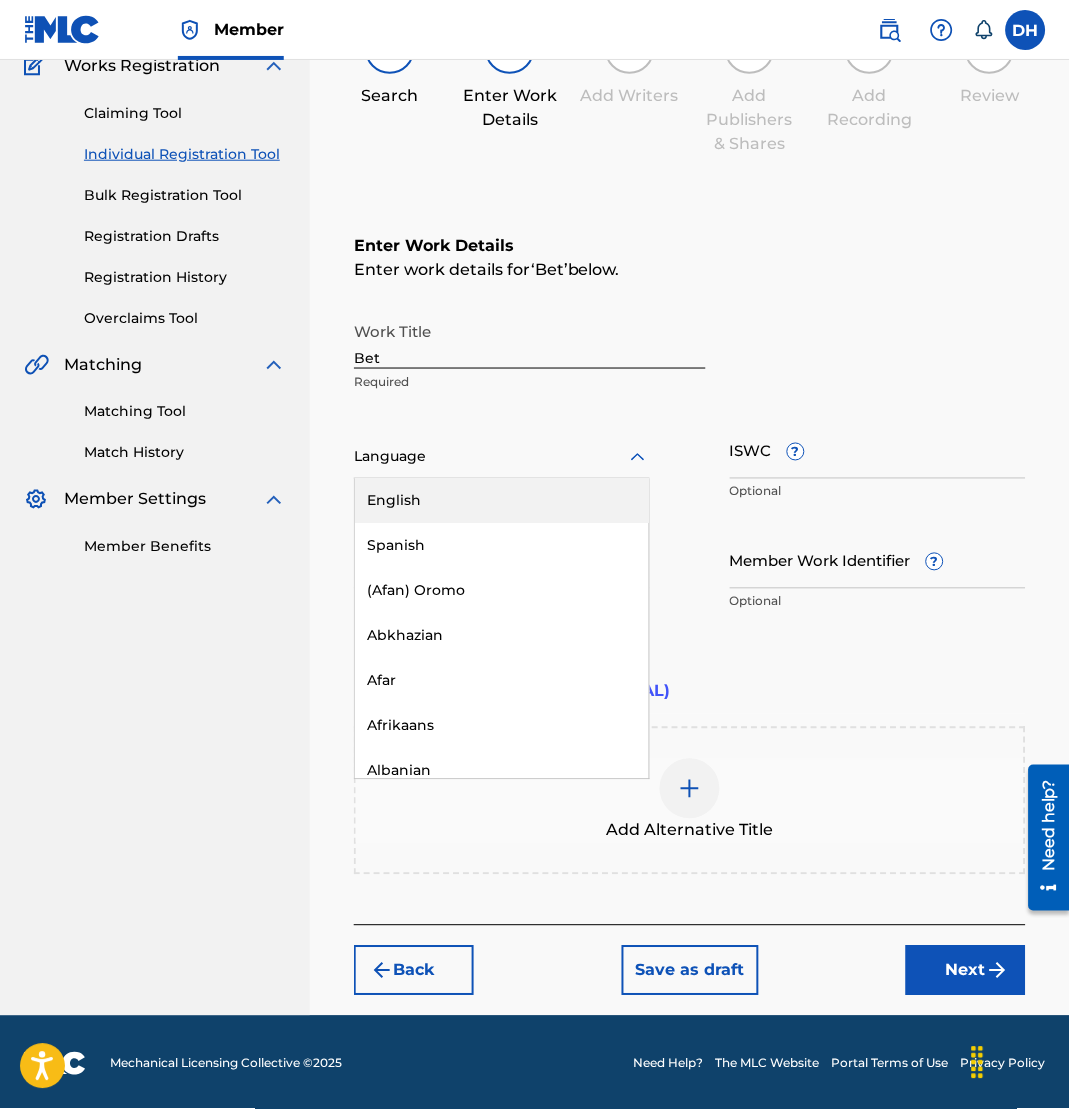 click on "English" at bounding box center (502, 501) 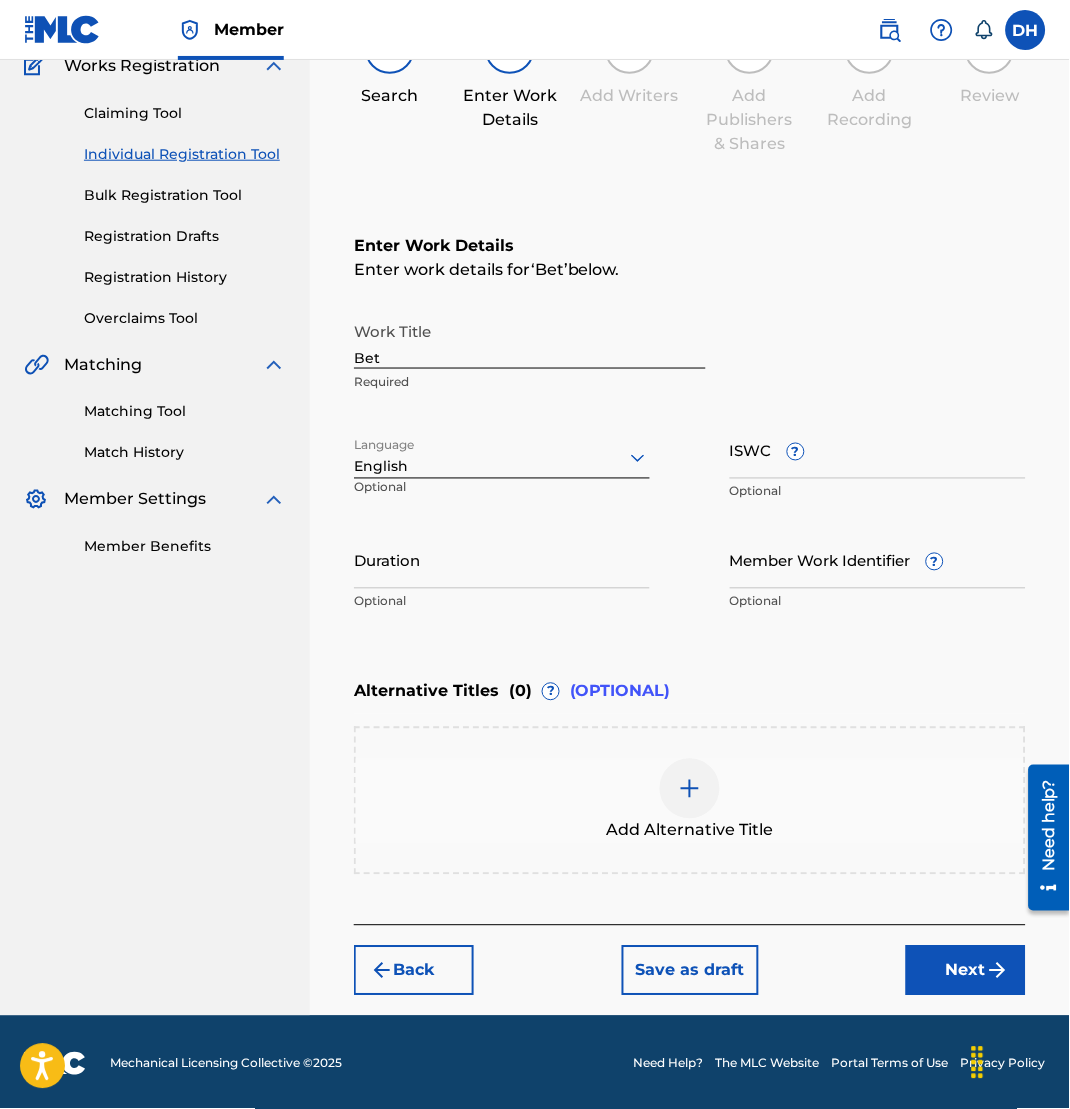 click on "Next" at bounding box center [966, 971] 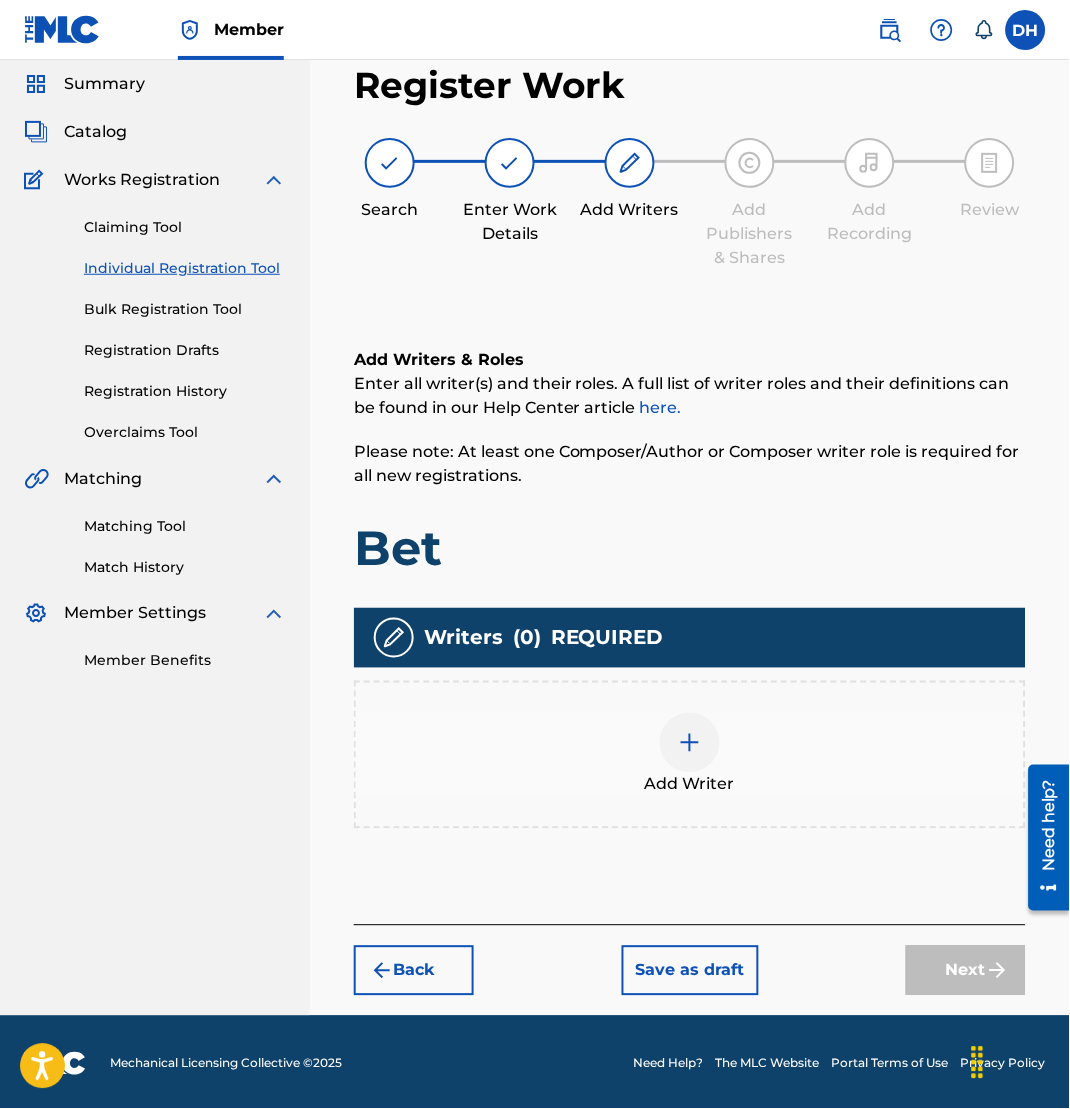 click on "Add Writer" at bounding box center (690, 755) 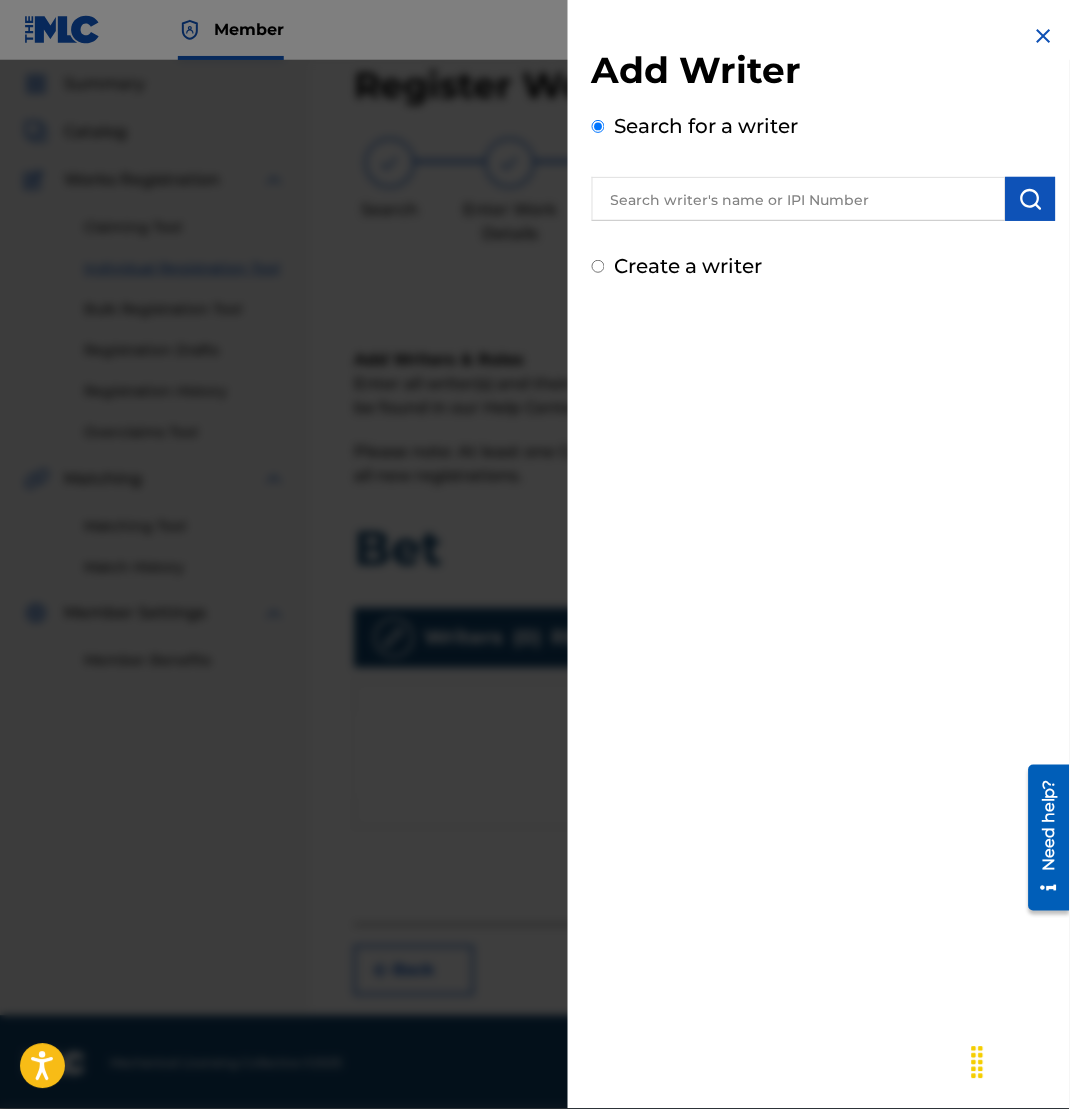 click at bounding box center [799, 199] 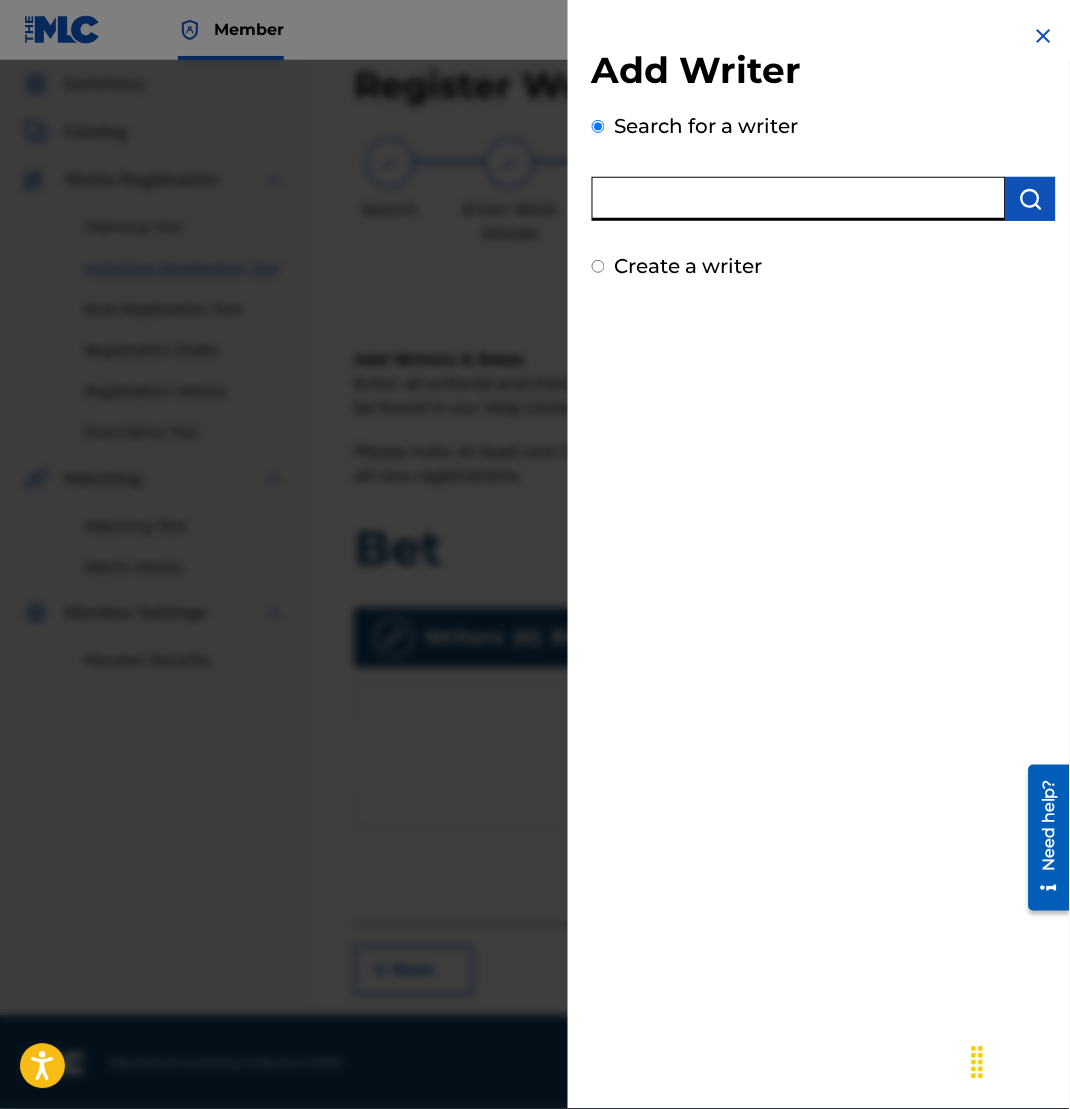 paste on "00462584341" 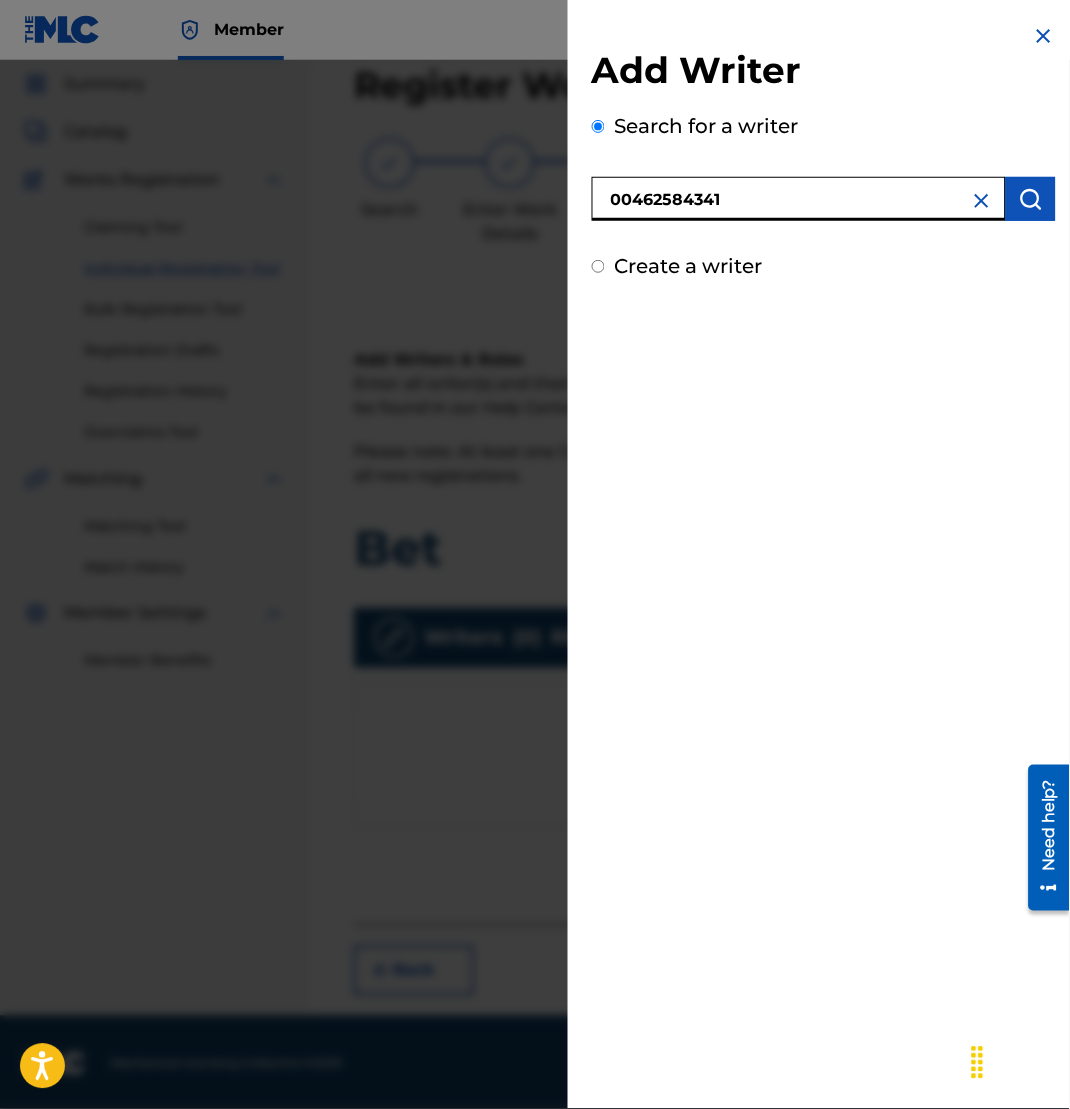 type on "00462584341" 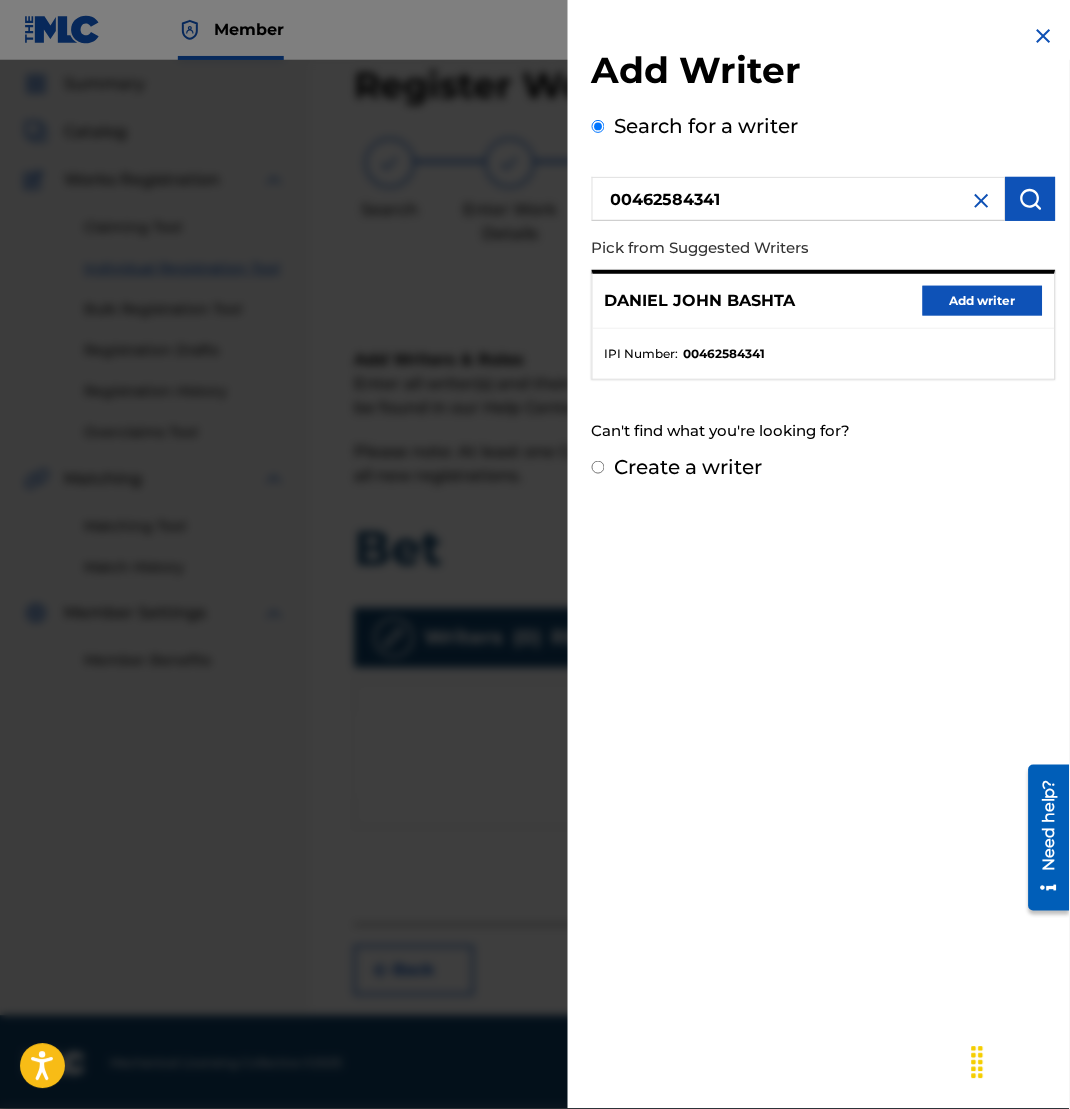click on "Add writer" at bounding box center [983, 301] 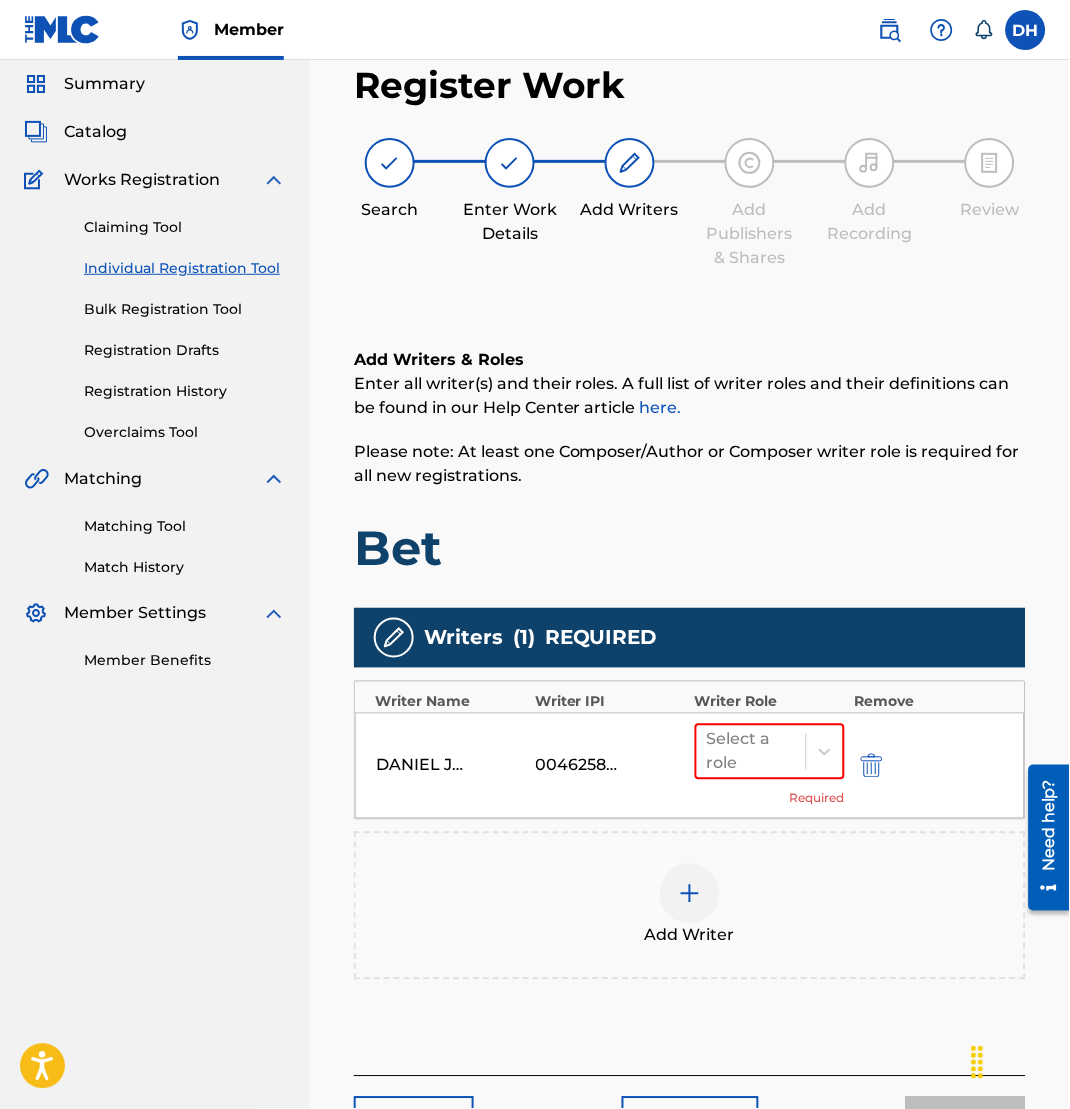click at bounding box center [690, 894] 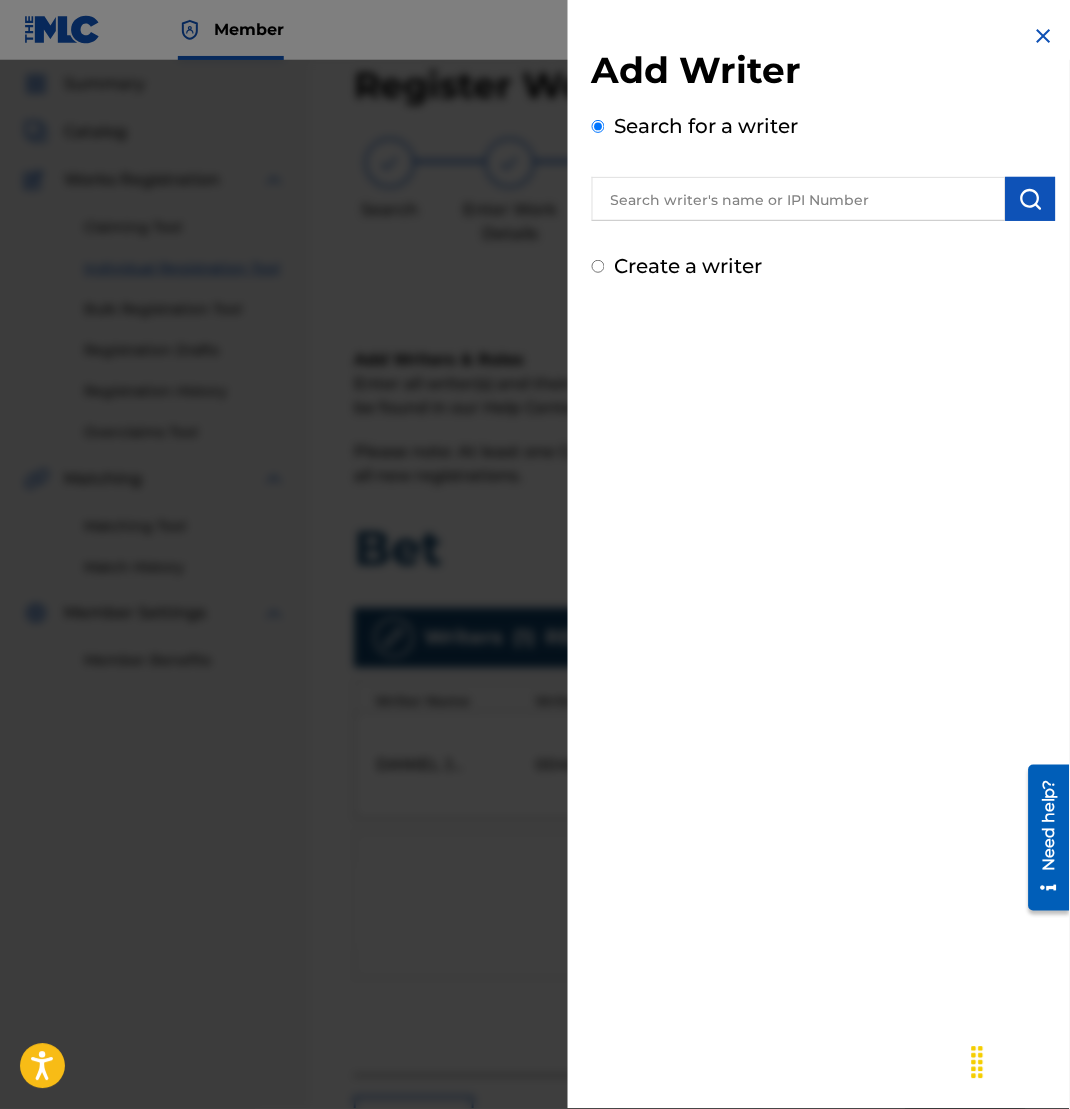 click at bounding box center (799, 199) 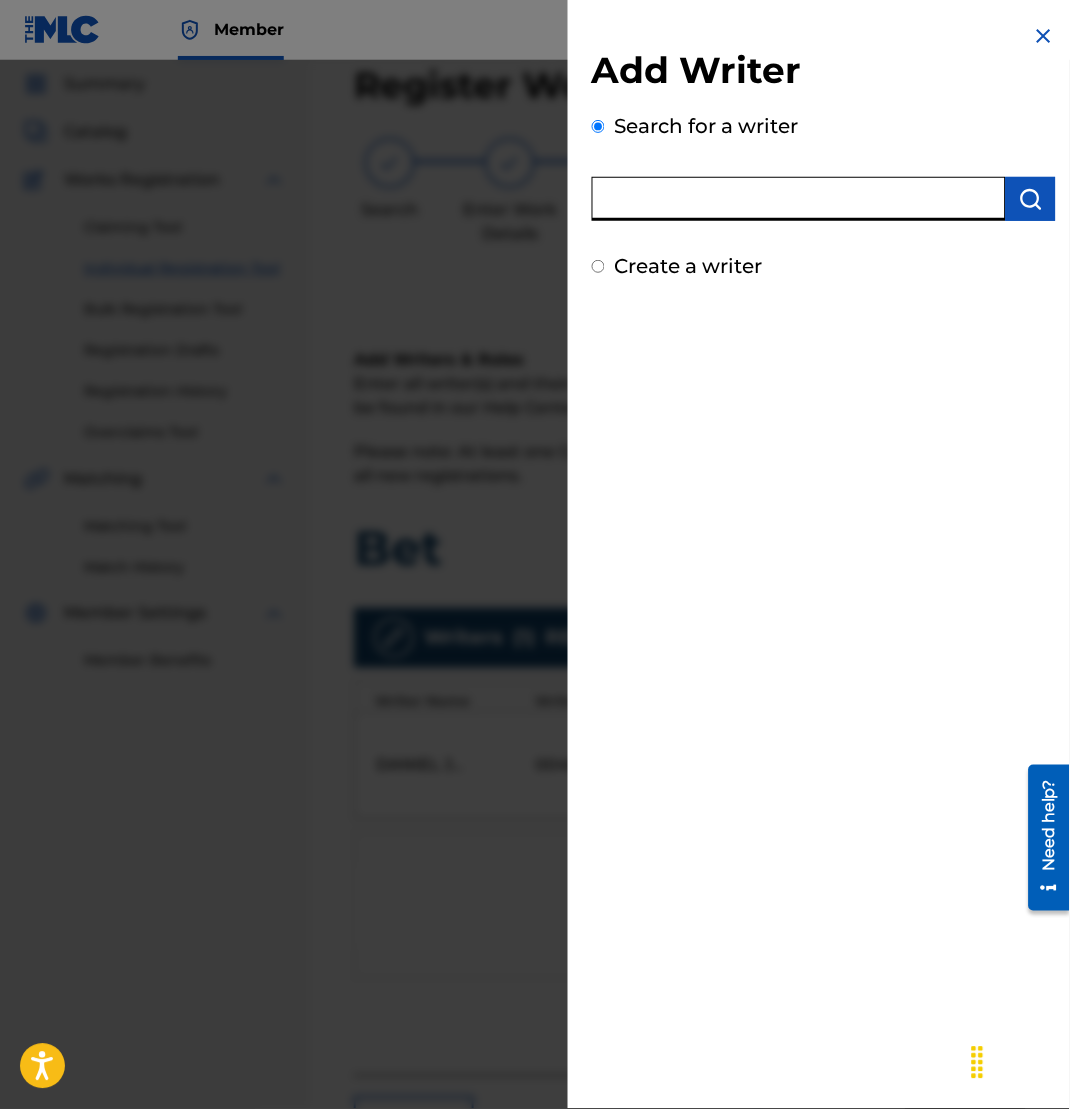 paste on "[NUMBER]" 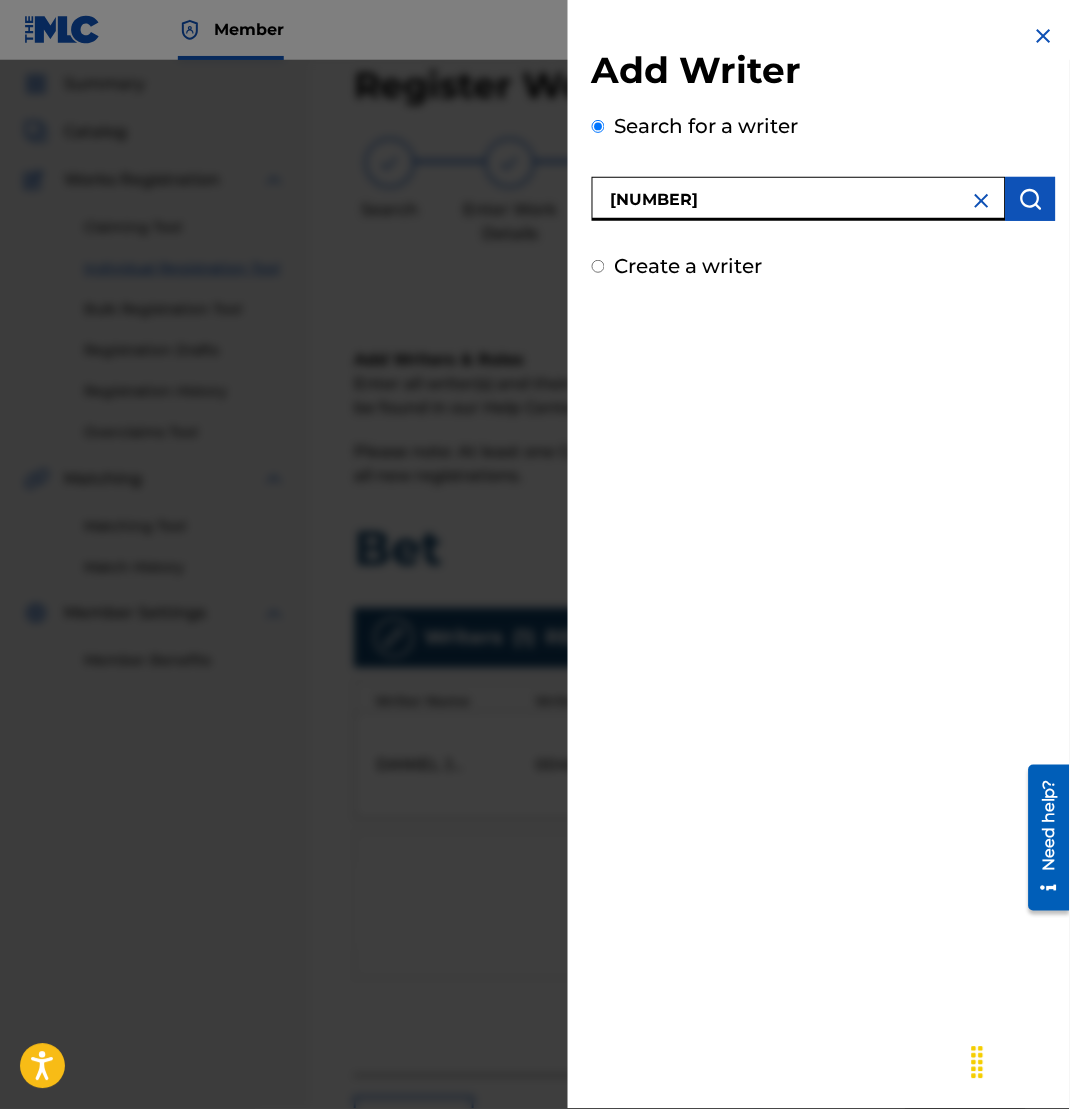 type on "[NUMBER]" 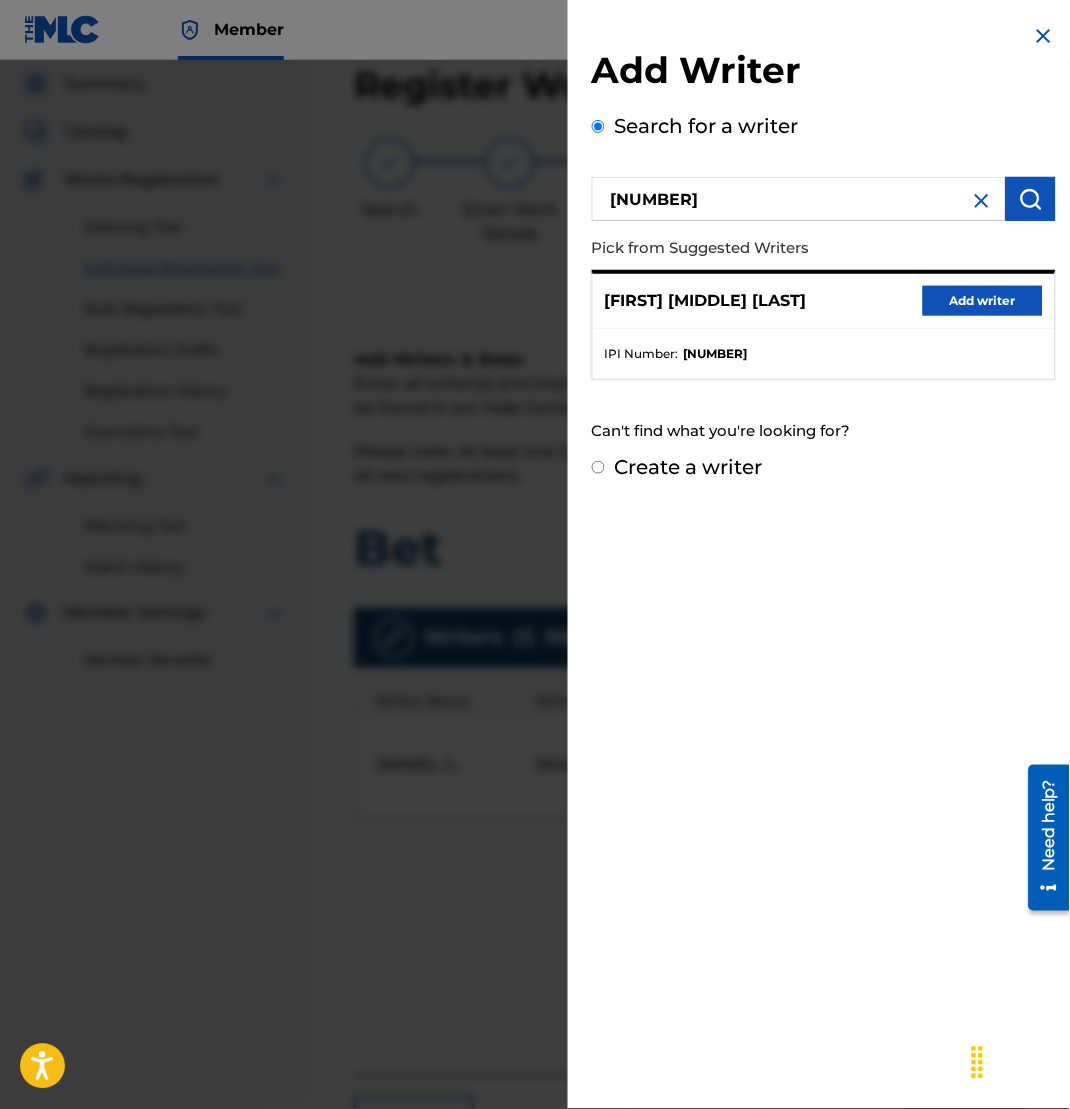 click on "Add writer" at bounding box center (983, 301) 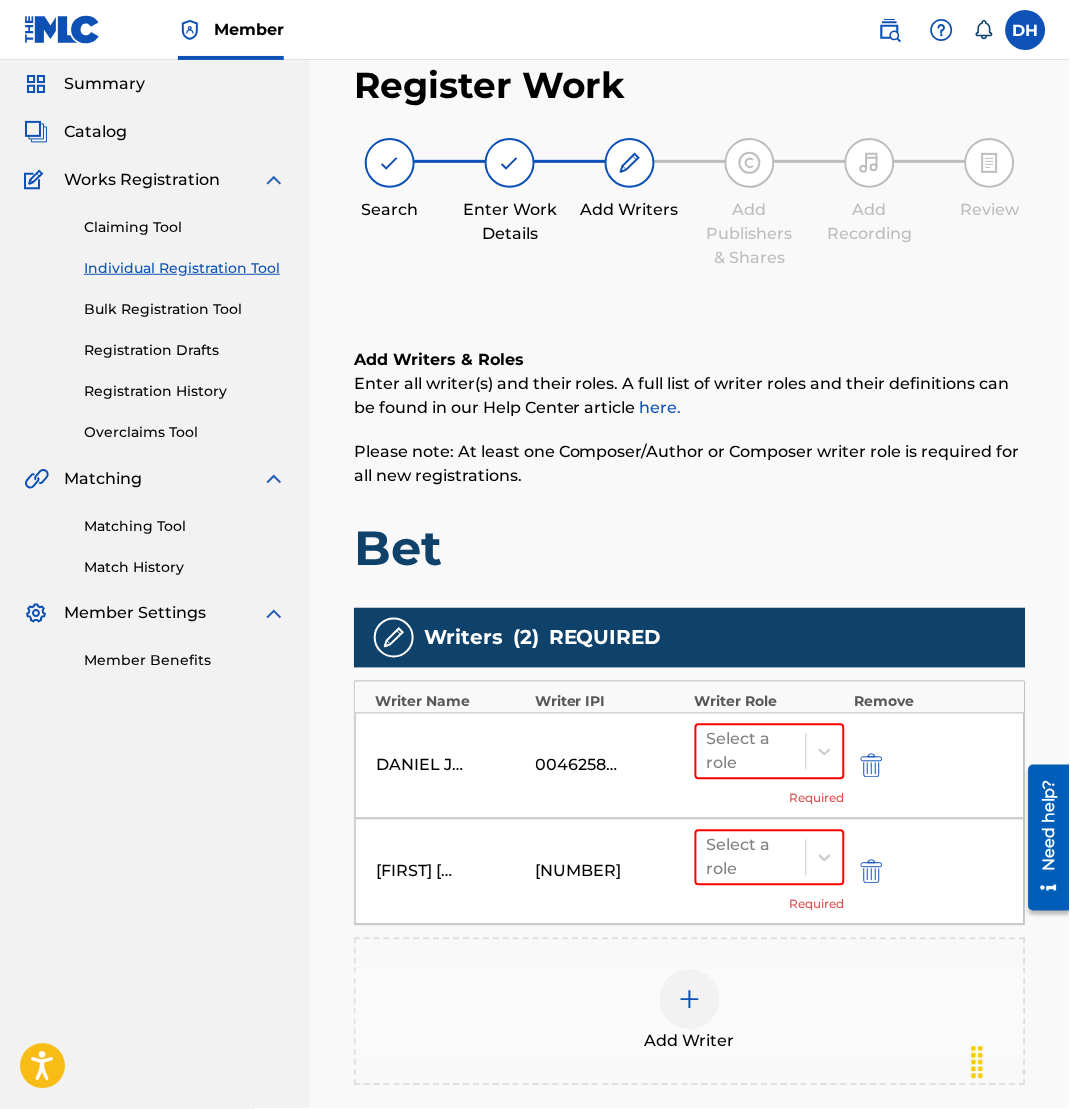 click on "Add Writer" at bounding box center (690, 1012) 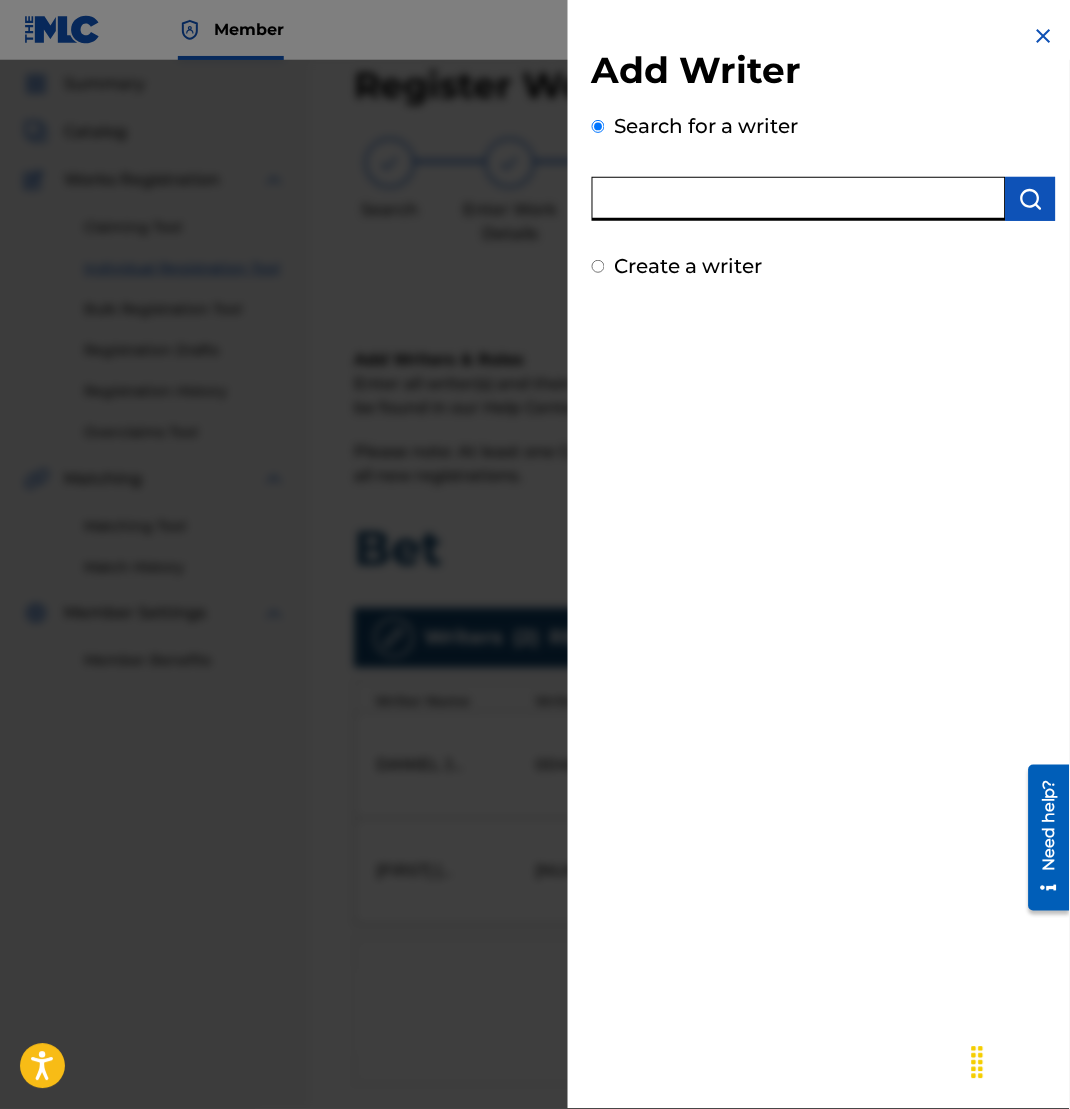 click at bounding box center (799, 199) 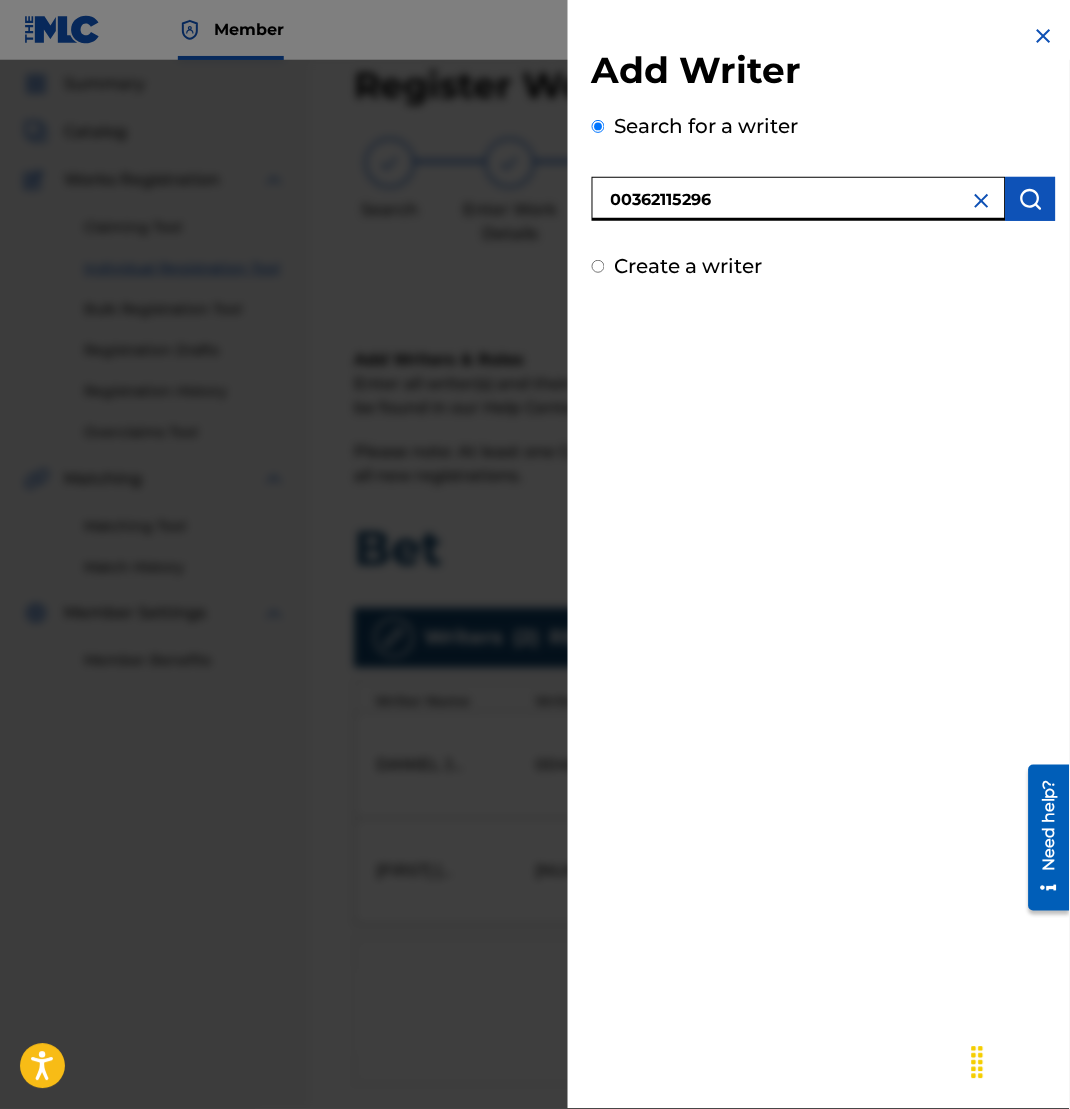 type on "00362115296" 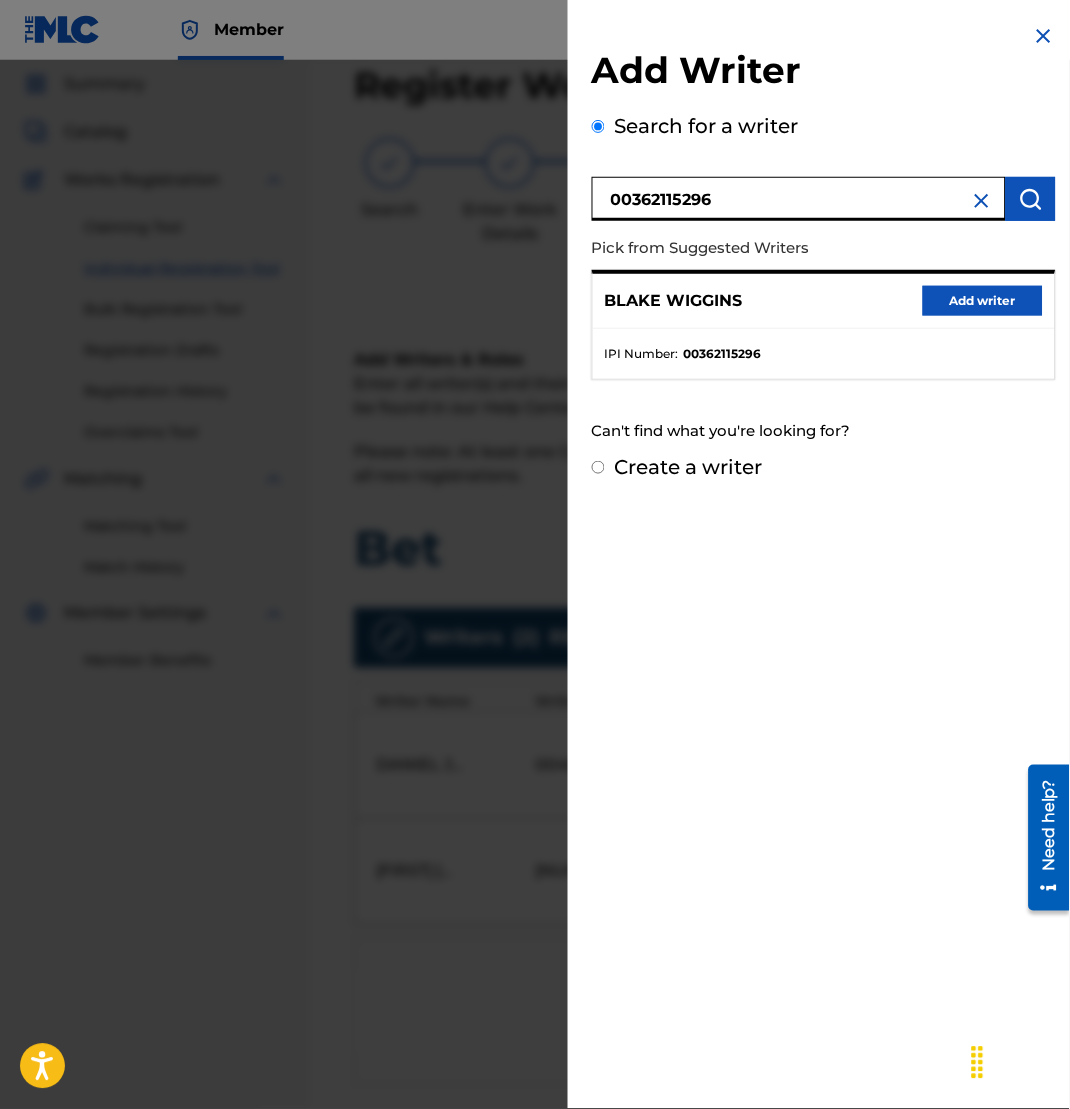 click on "Add writer" at bounding box center [983, 301] 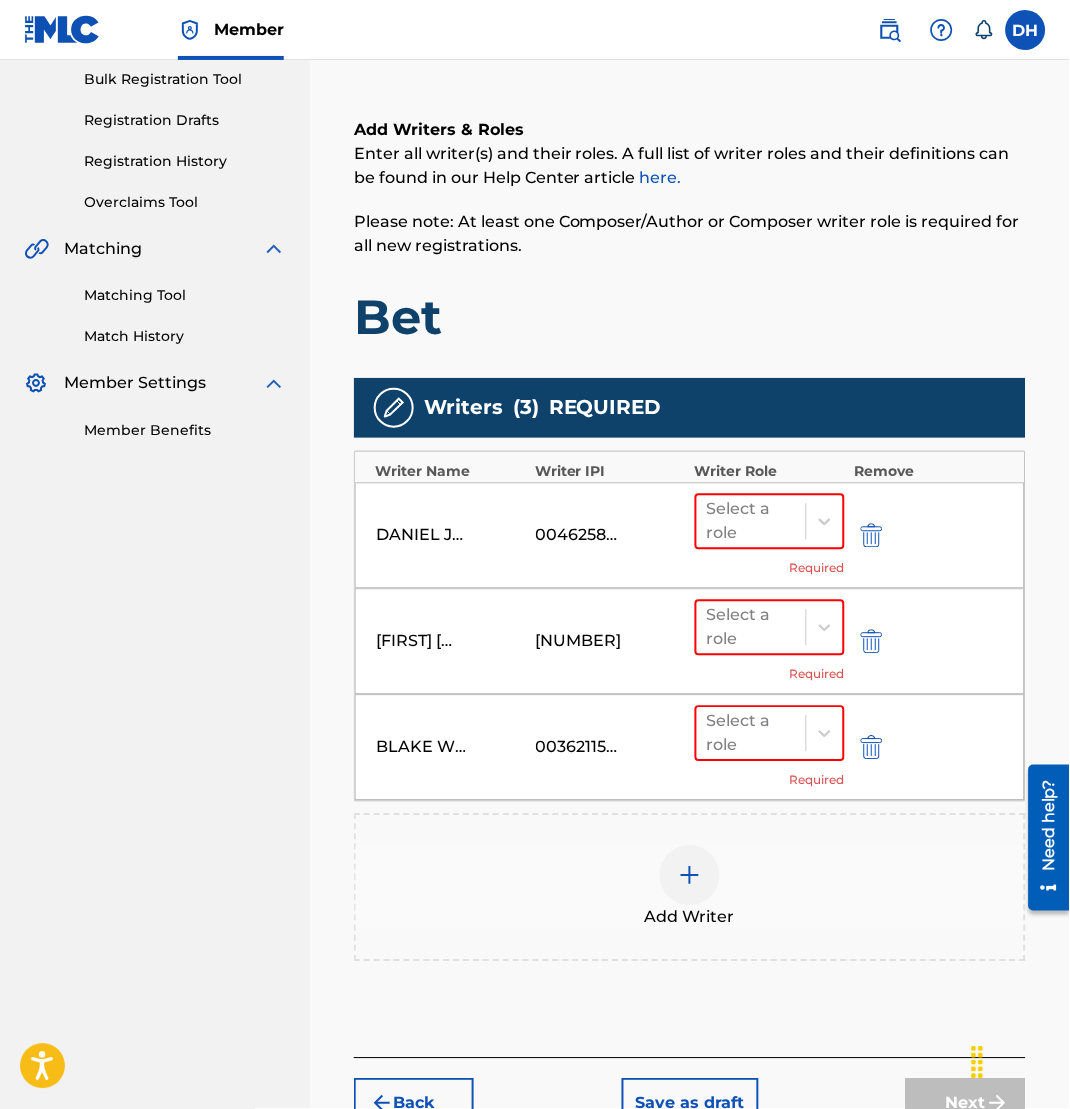 scroll, scrollTop: 425, scrollLeft: 0, axis: vertical 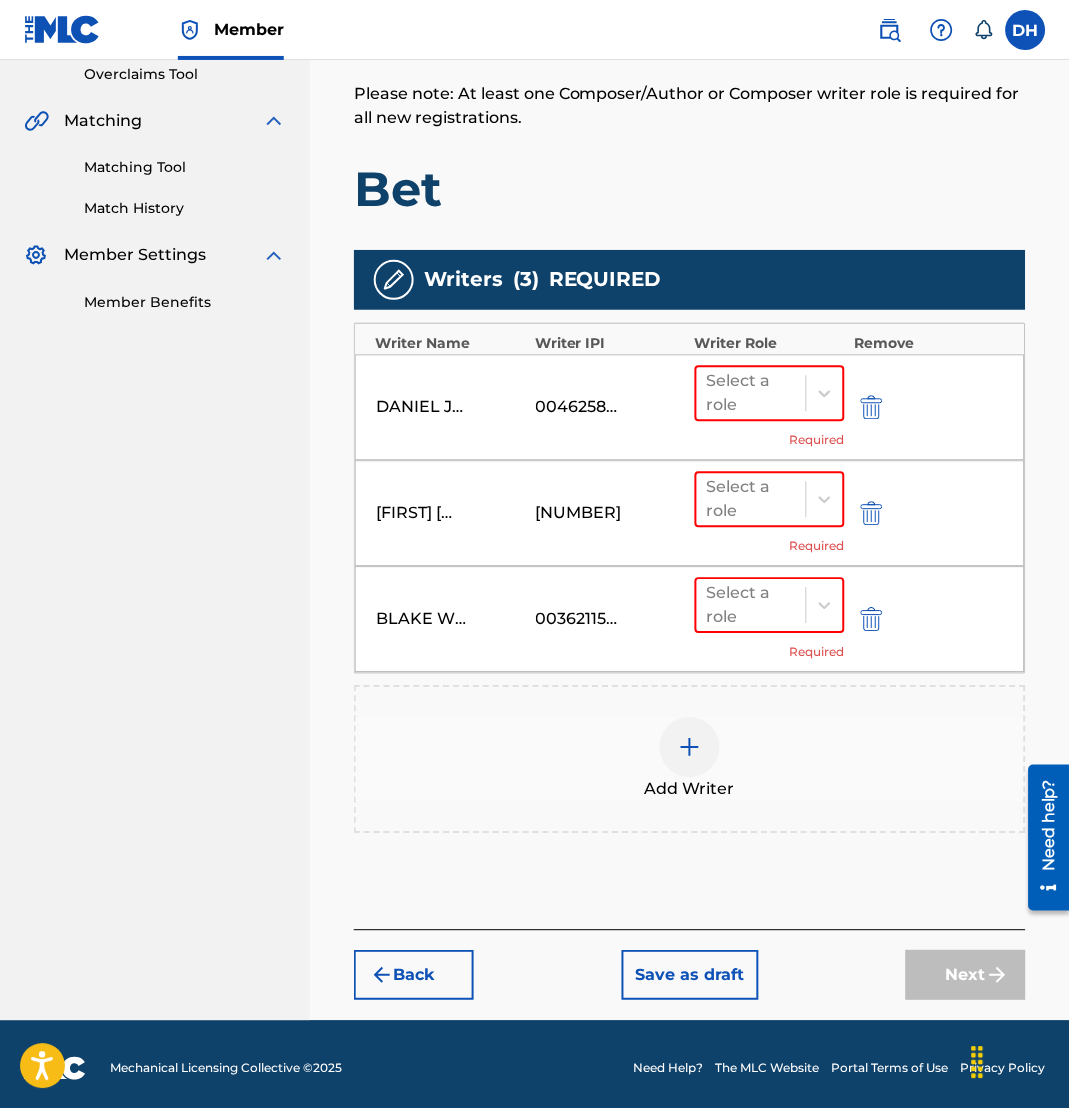click at bounding box center [690, 748] 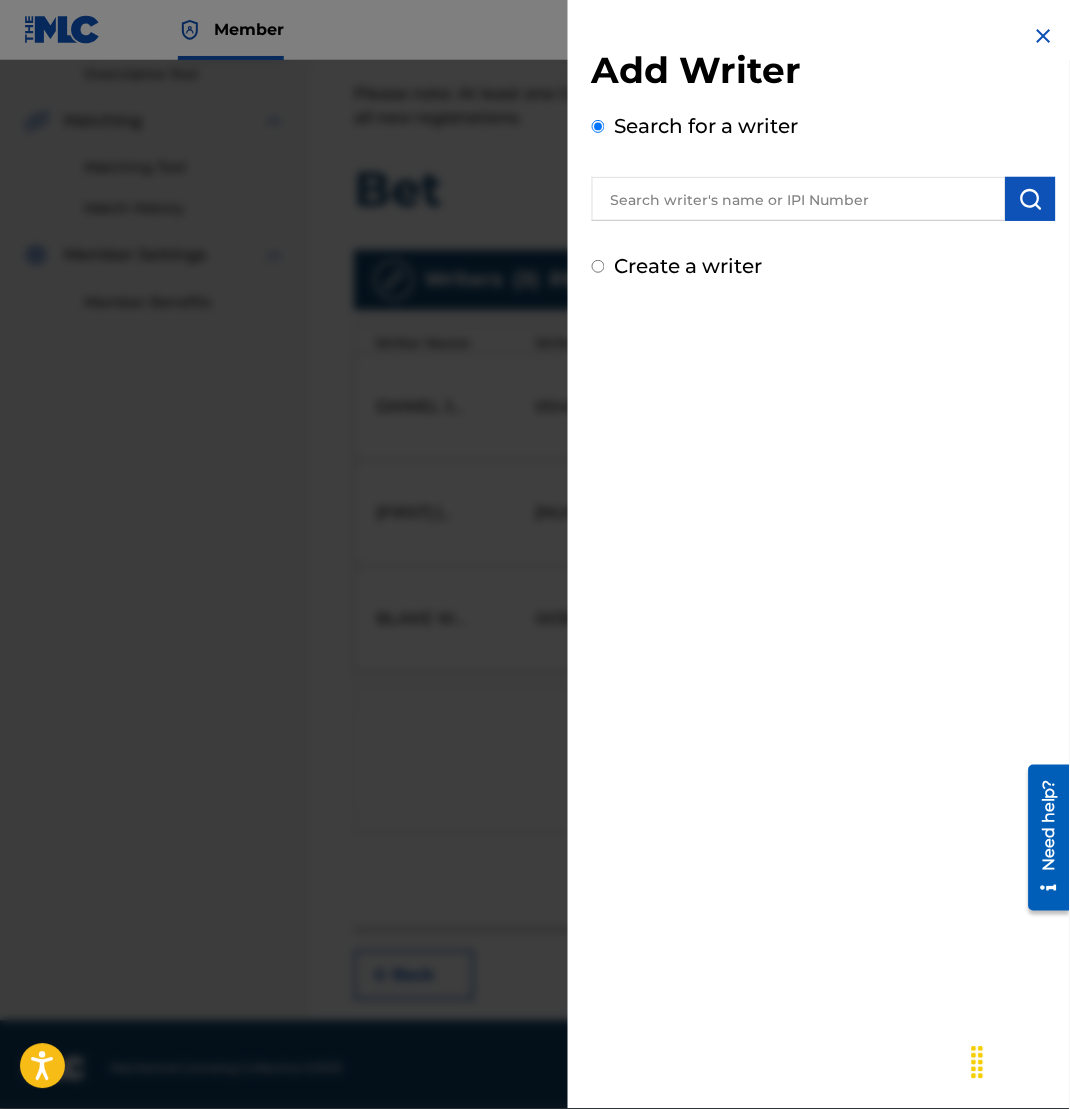 click at bounding box center (799, 199) 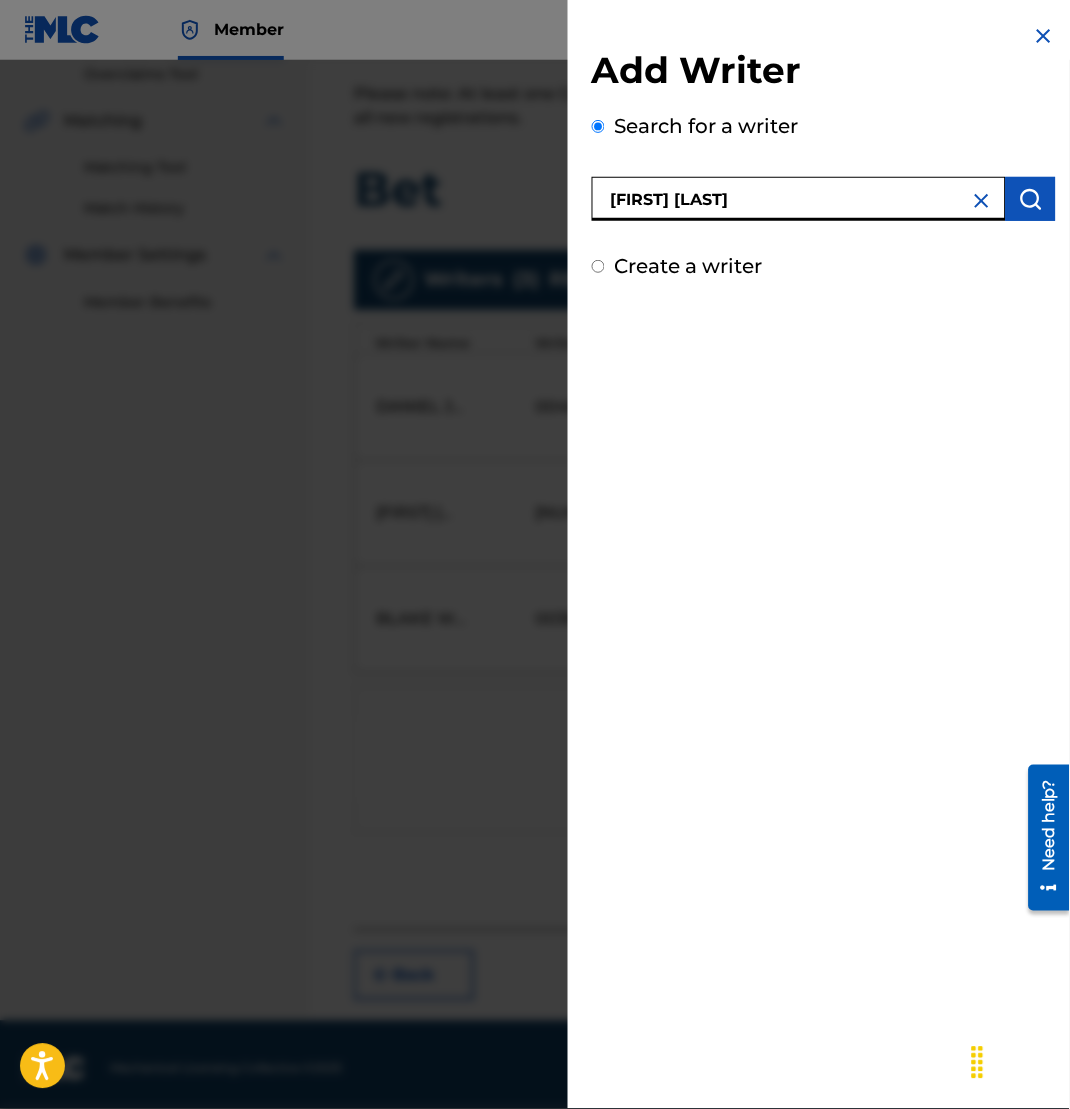 type on "[FIRST] [LAST]" 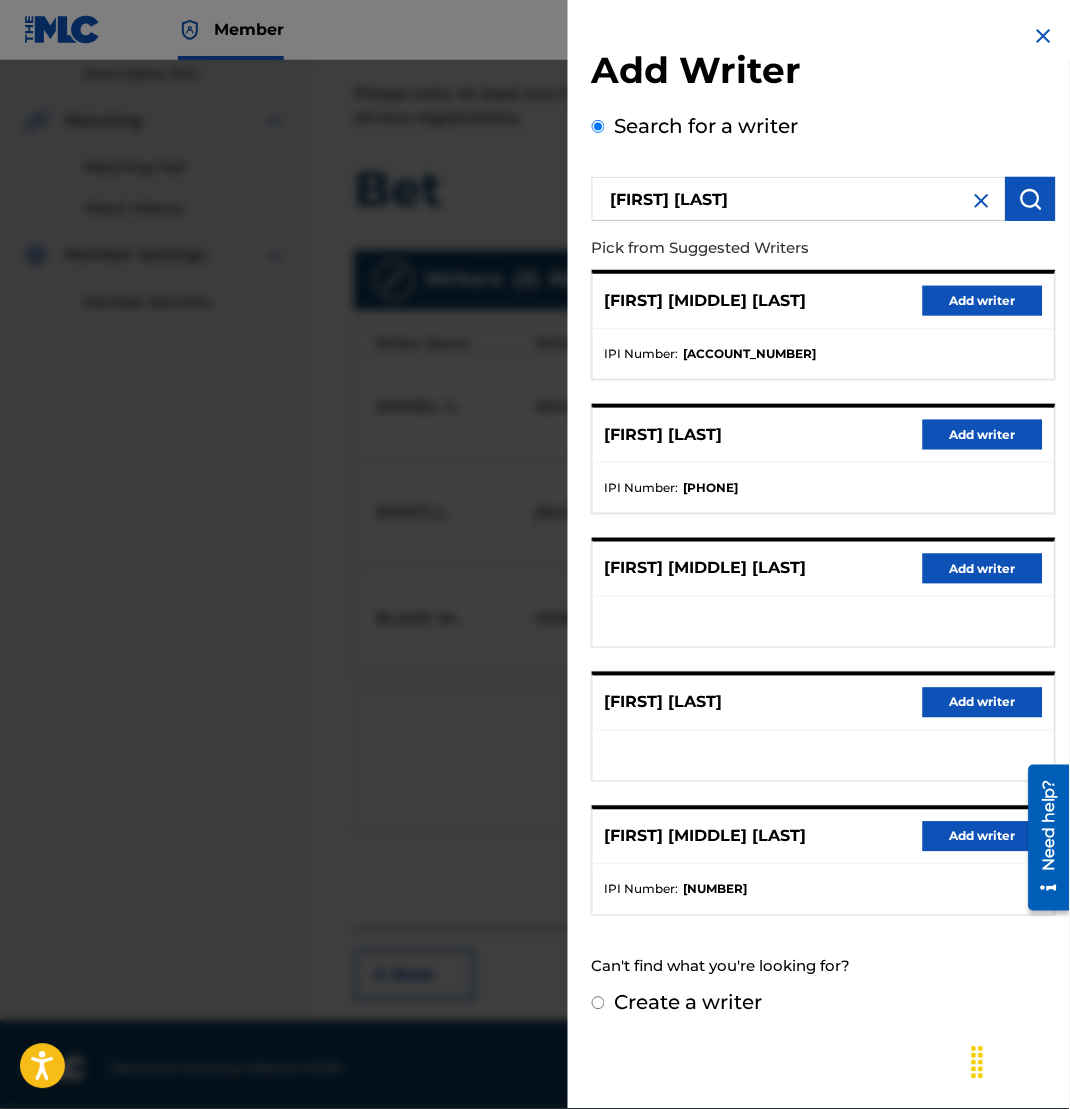 click on "Add writer" at bounding box center (983, 703) 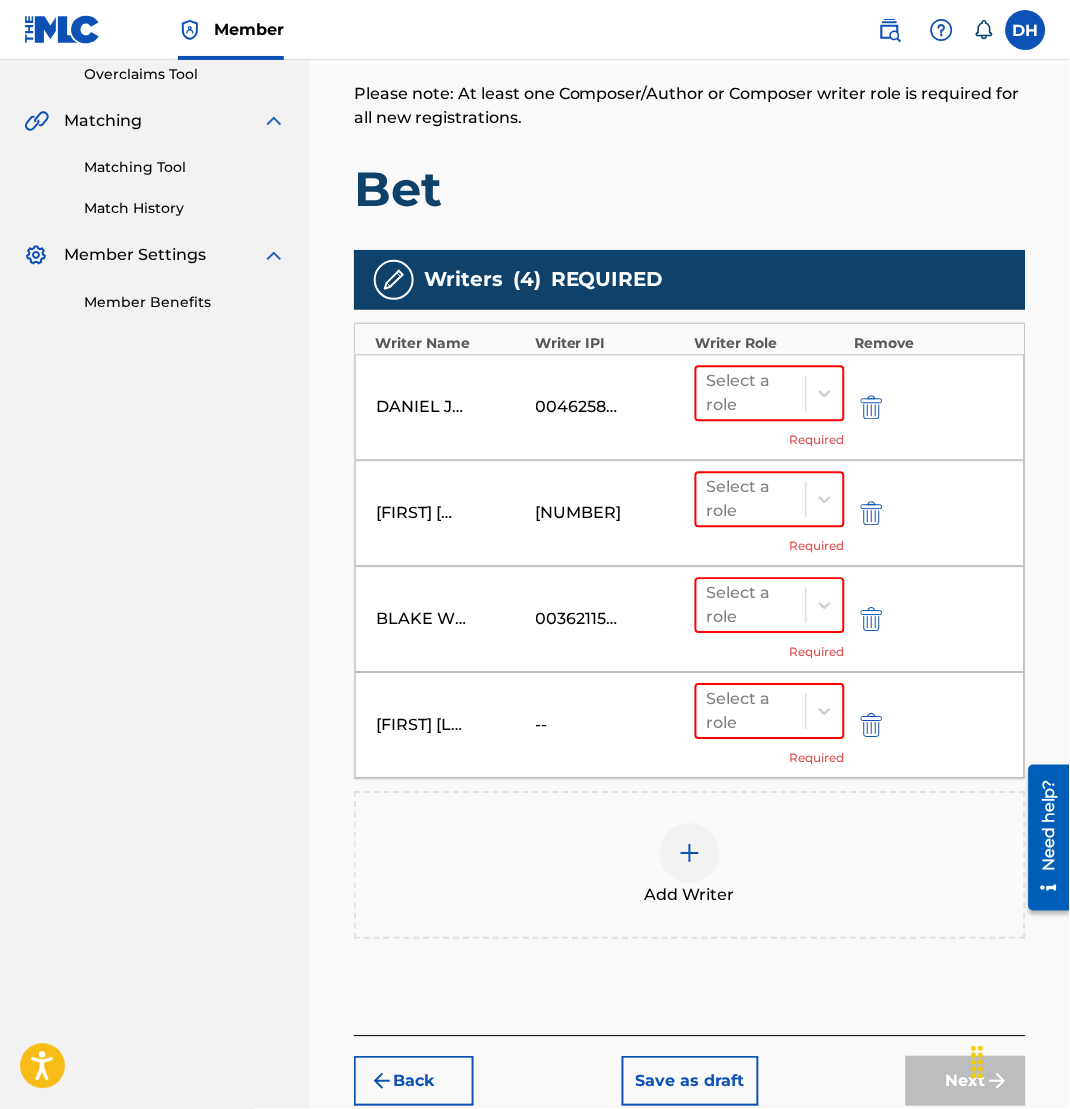 click on "Add Writer" at bounding box center [690, 866] 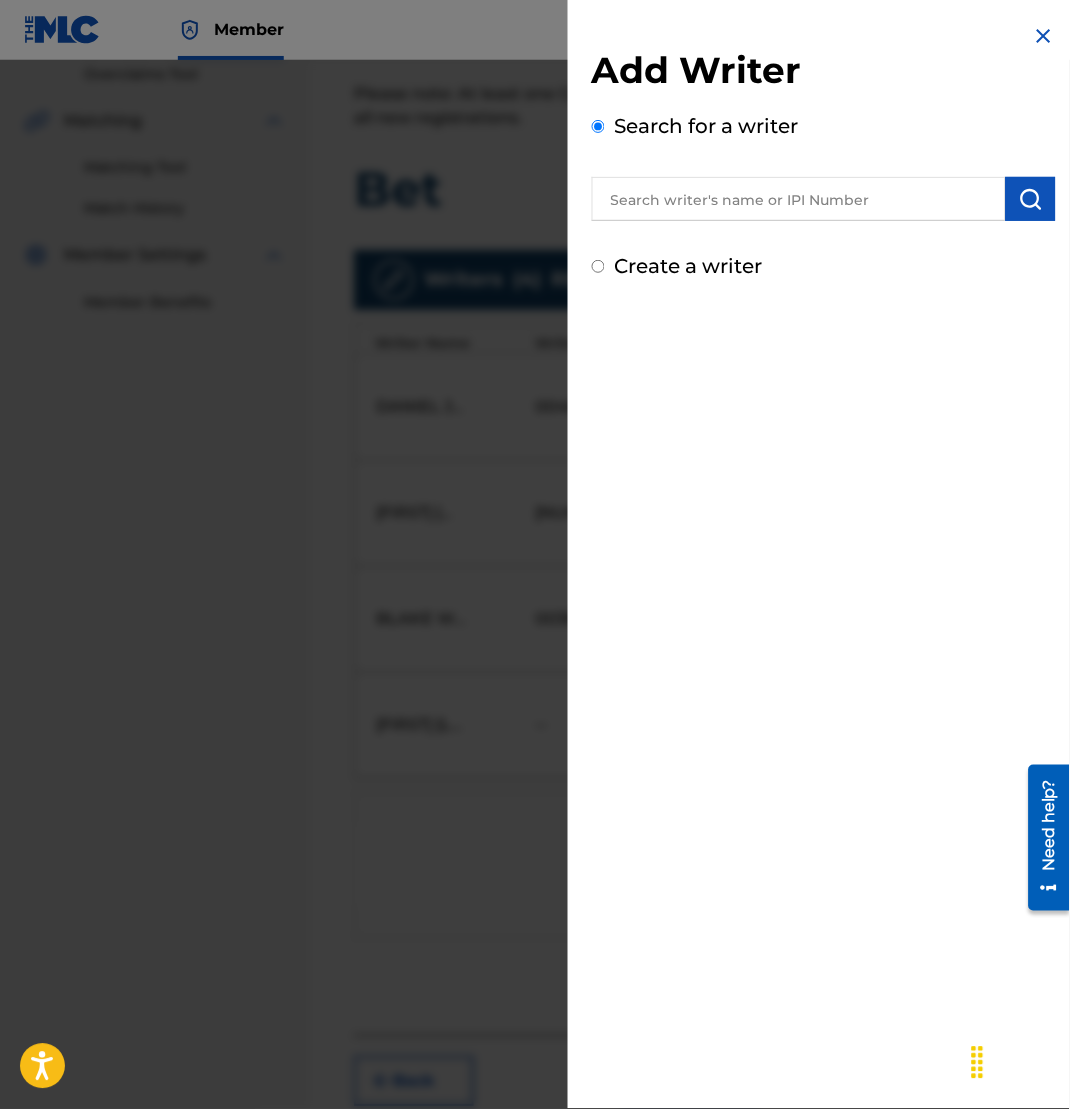 click at bounding box center [799, 199] 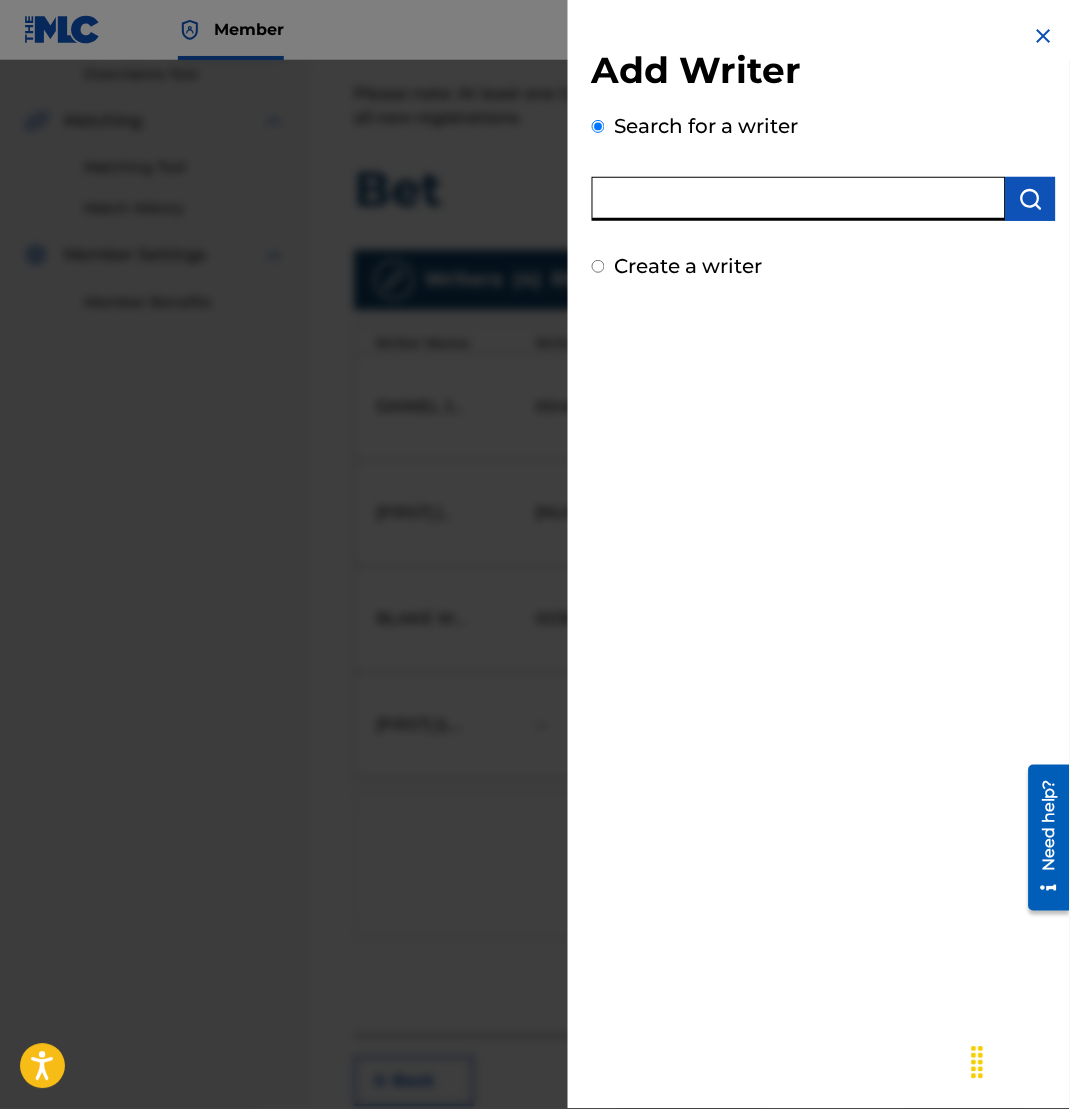 paste on "[ACCOUNT_NUMBER]" 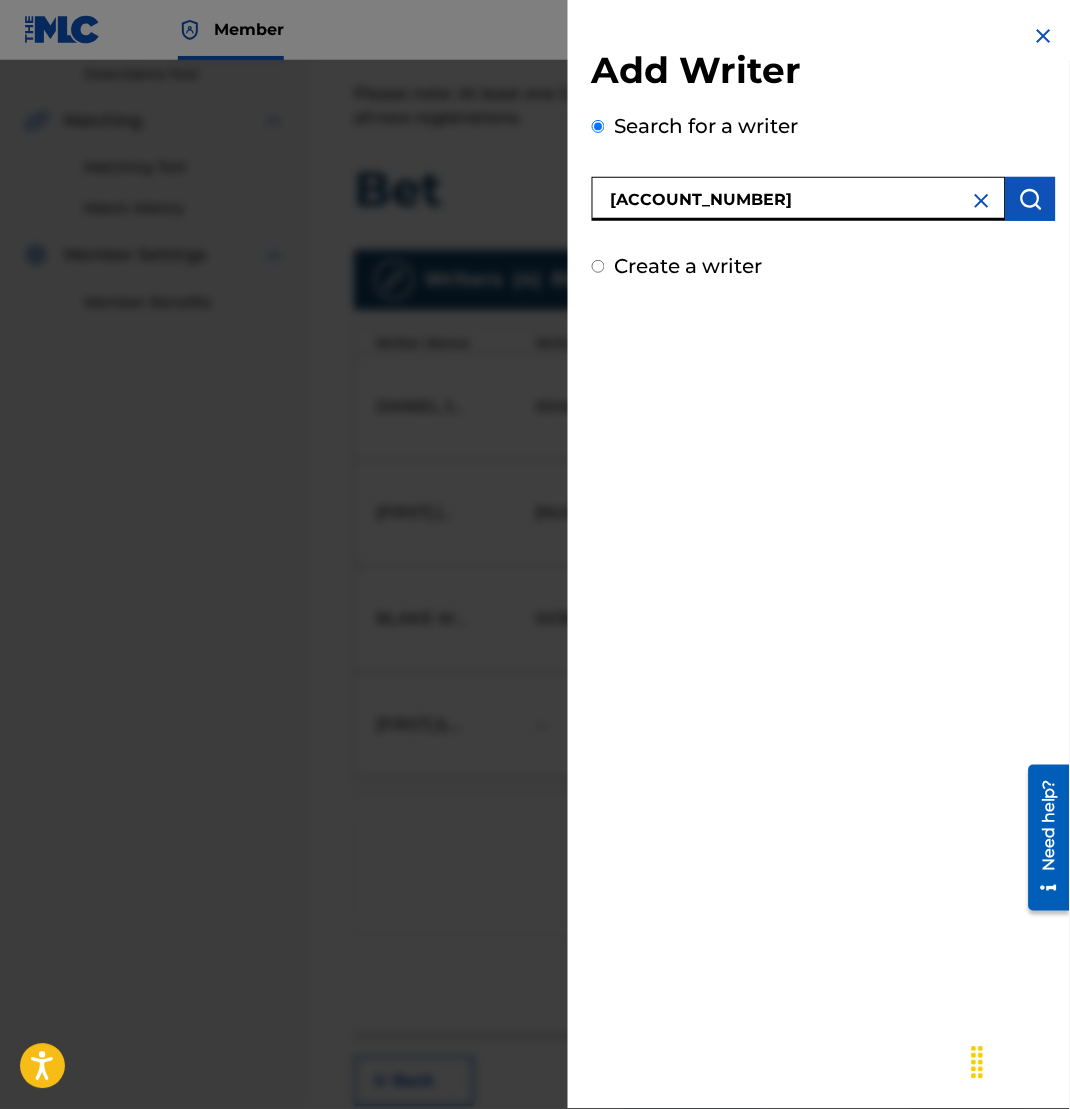 type on "[ACCOUNT_NUMBER]" 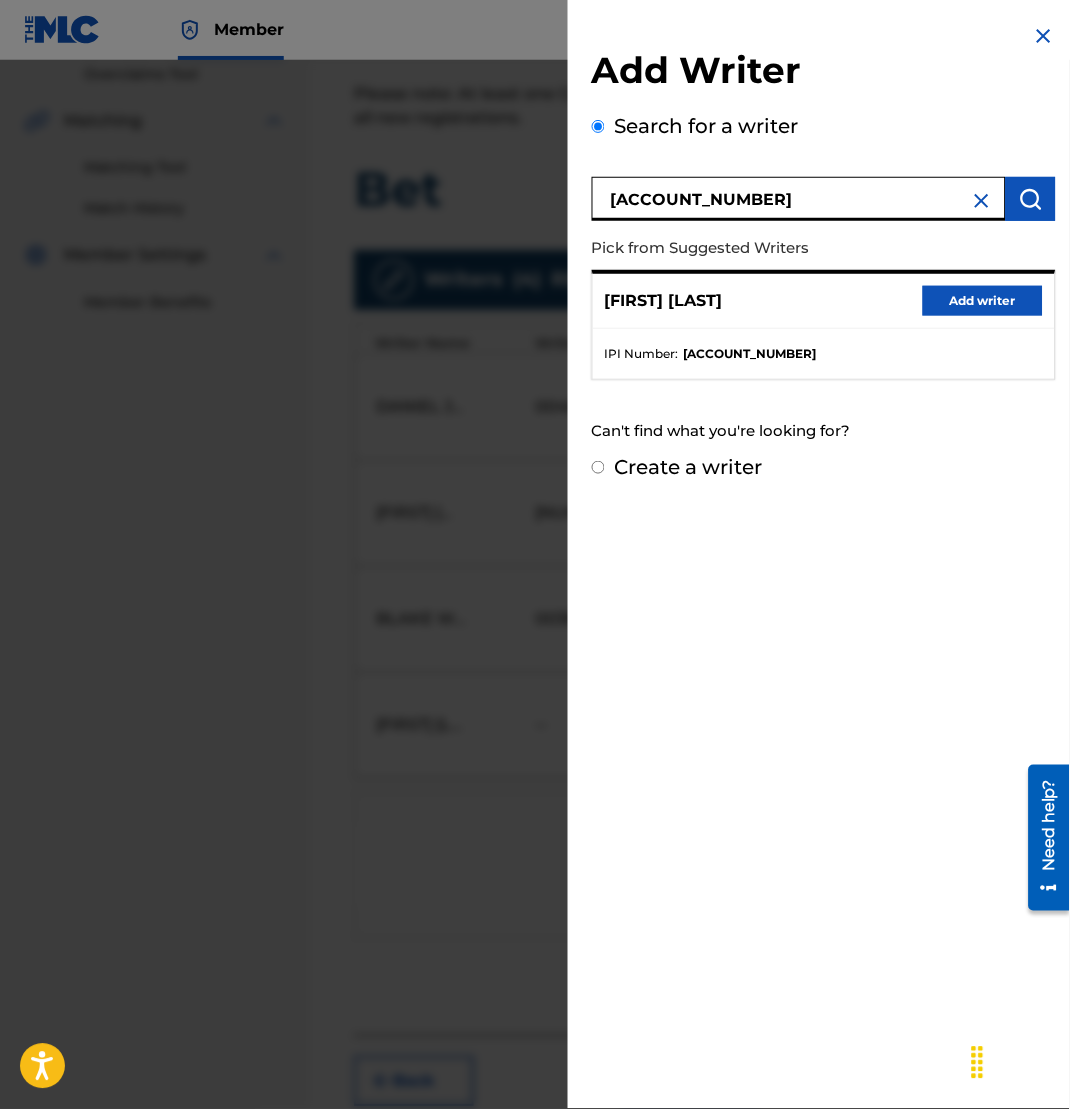 click on "Add writer" at bounding box center (983, 301) 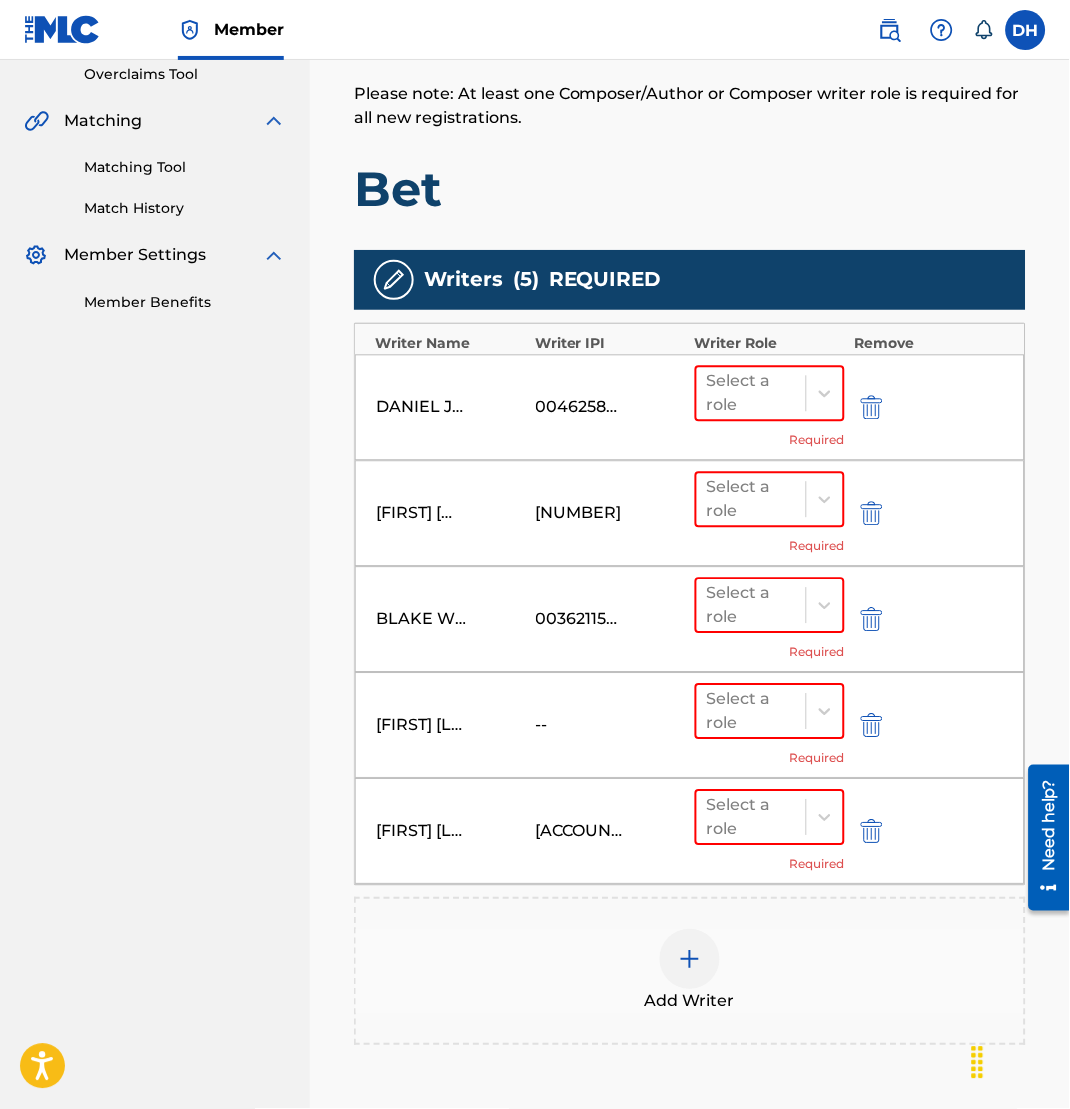 click on "Required" at bounding box center [817, 441] 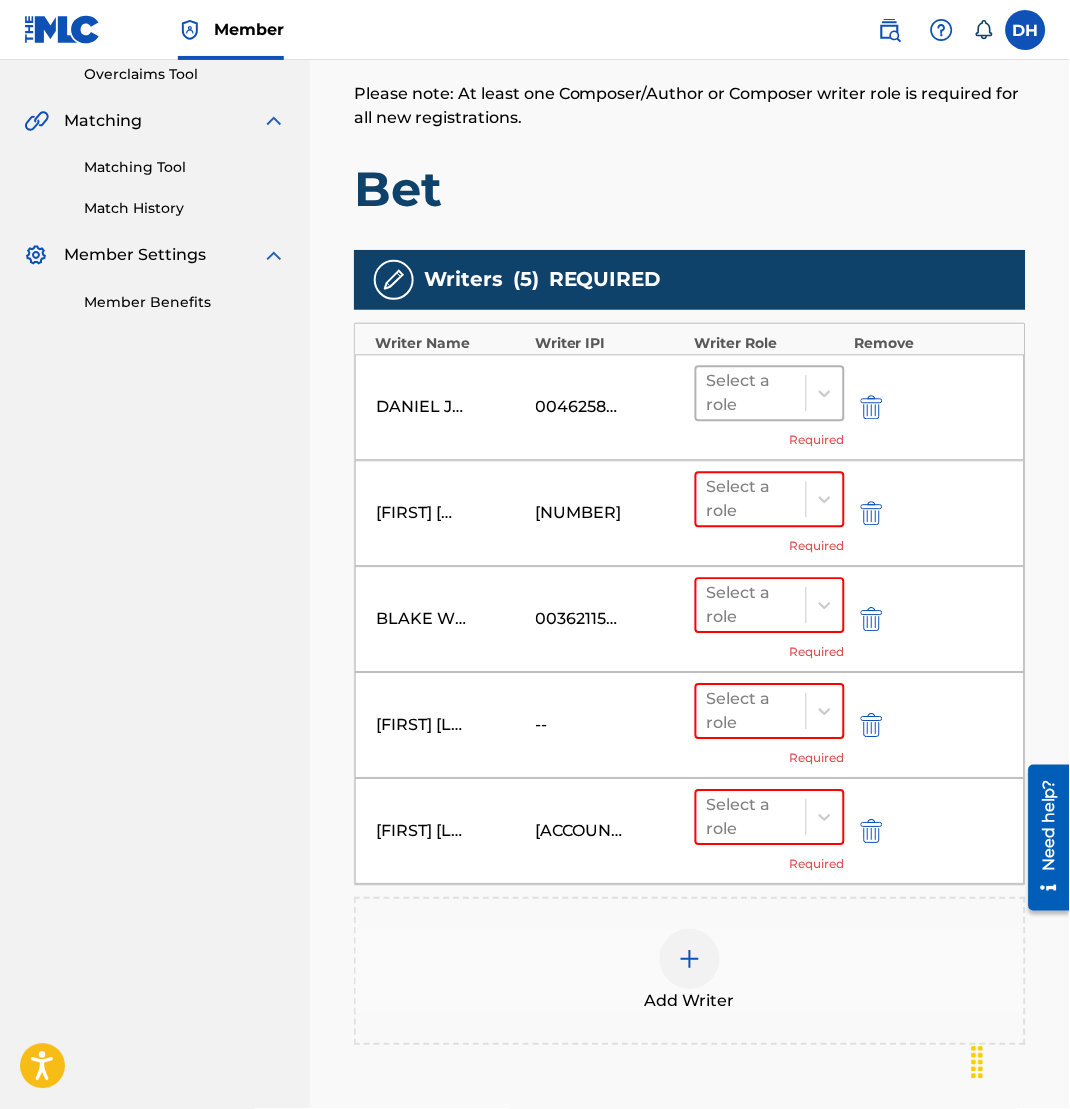 click on "Select a role" at bounding box center [751, 394] 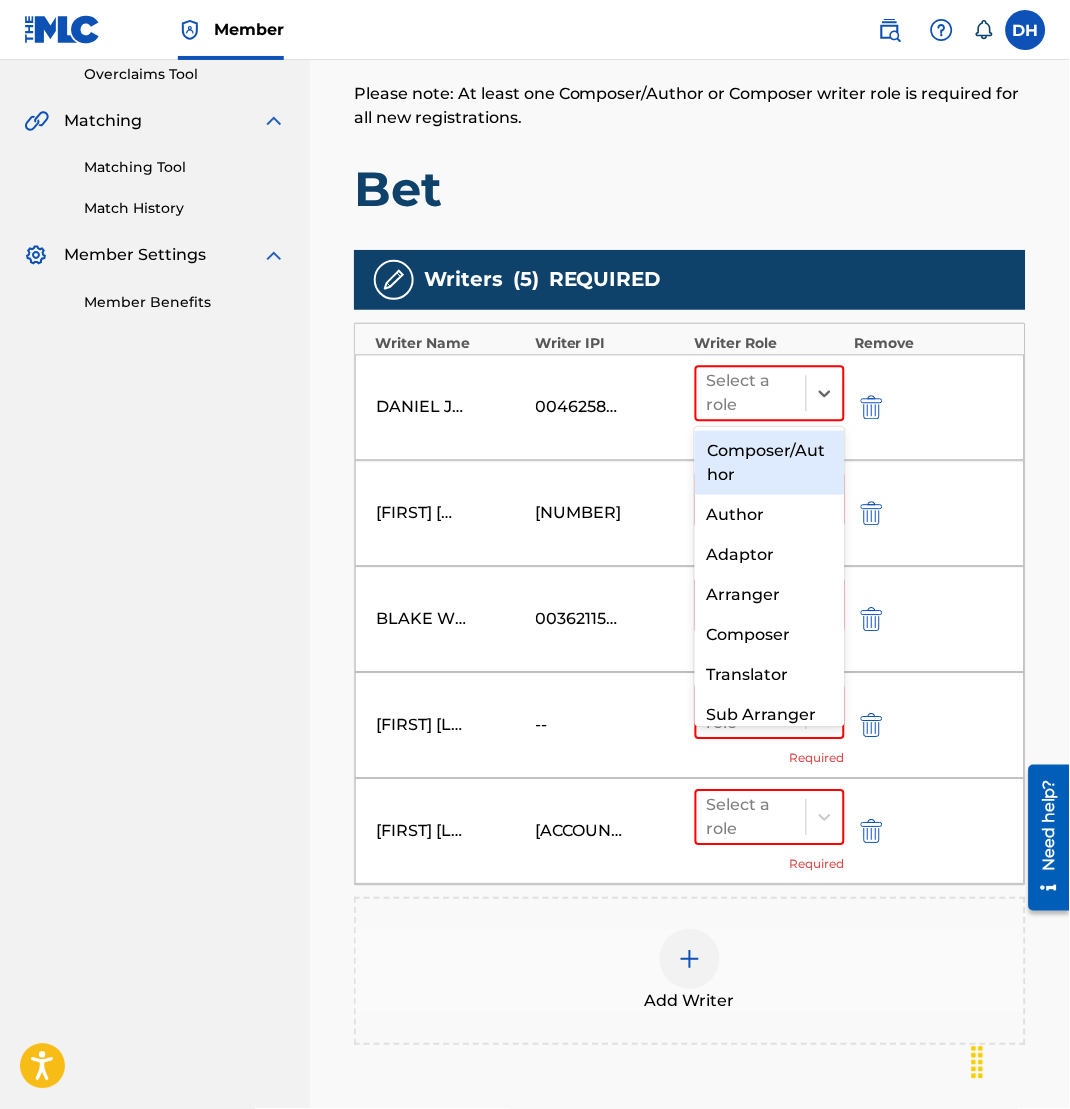 click on "Composer/Author" at bounding box center (770, 463) 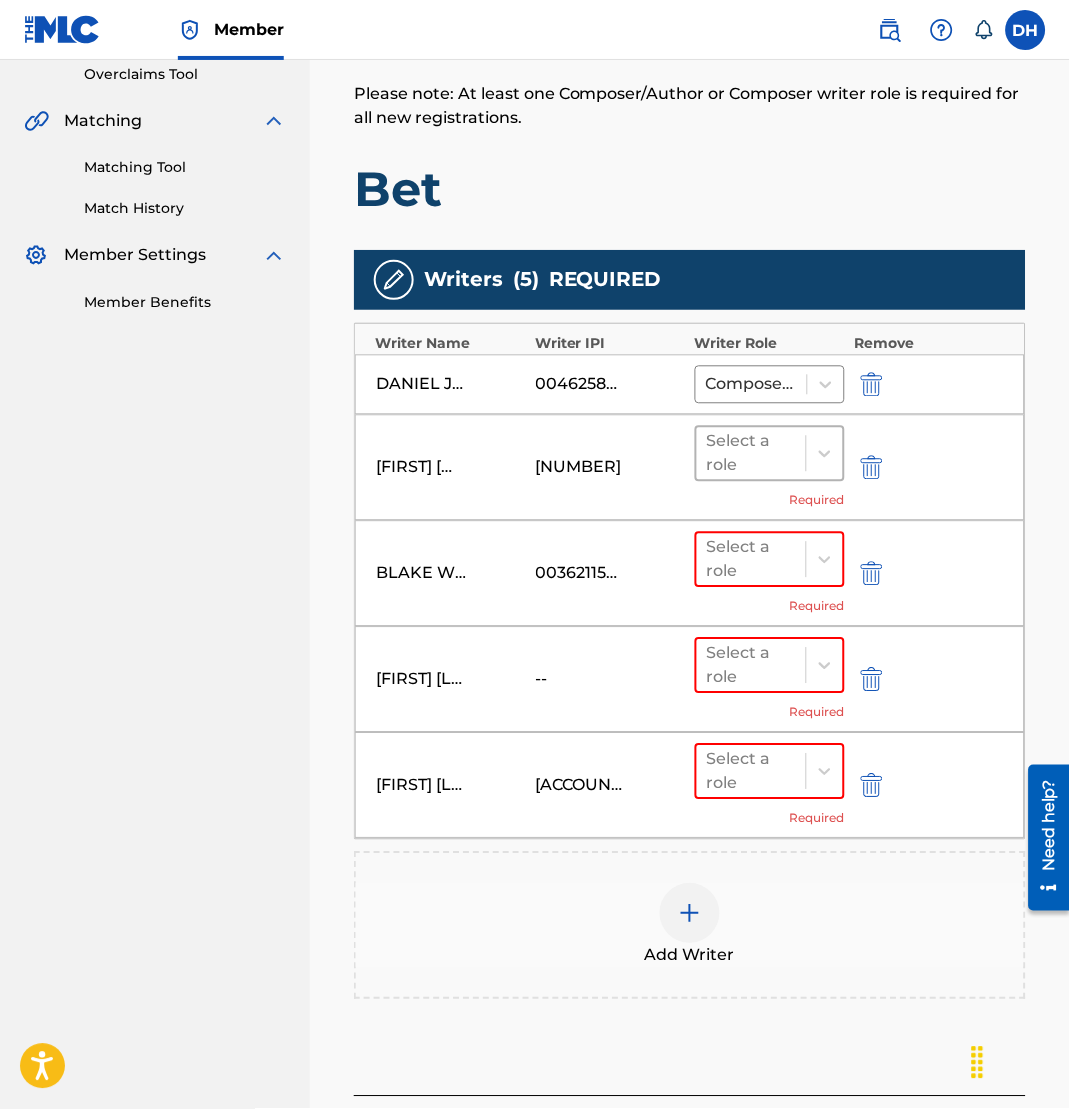 click on "Select a role" at bounding box center [770, 454] 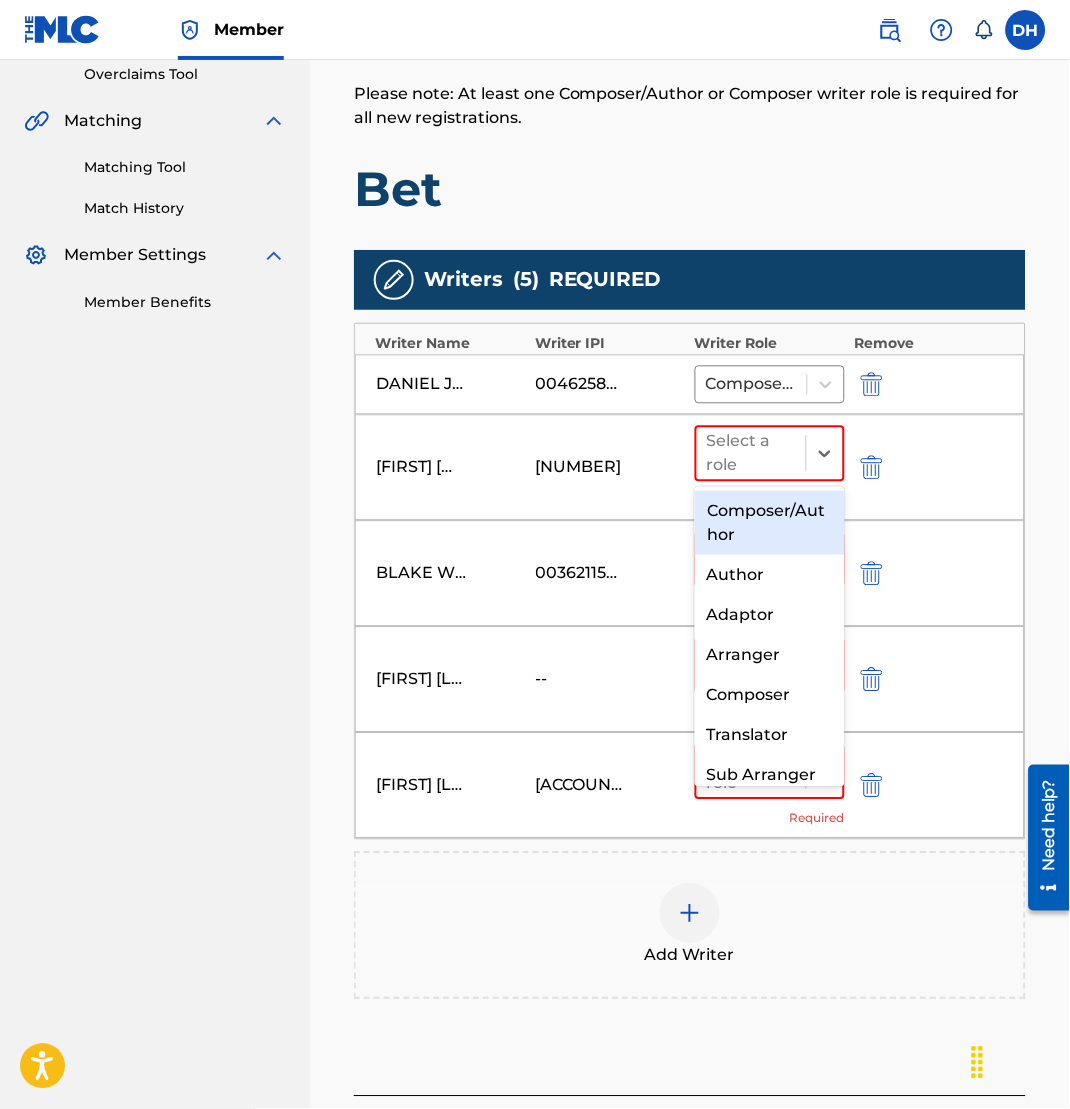 click on "Composer/Author" at bounding box center (770, 523) 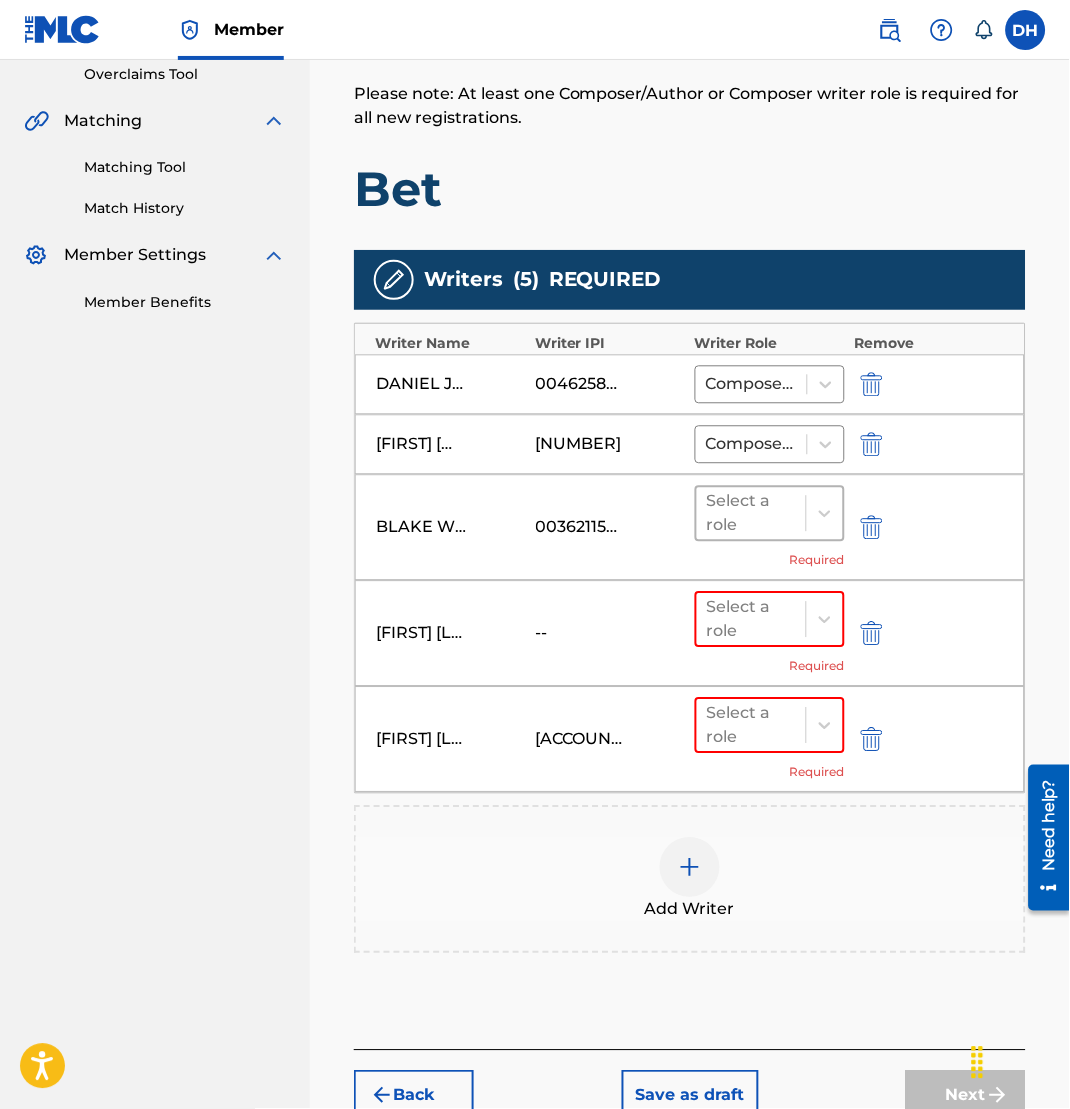 click at bounding box center (824, 514) 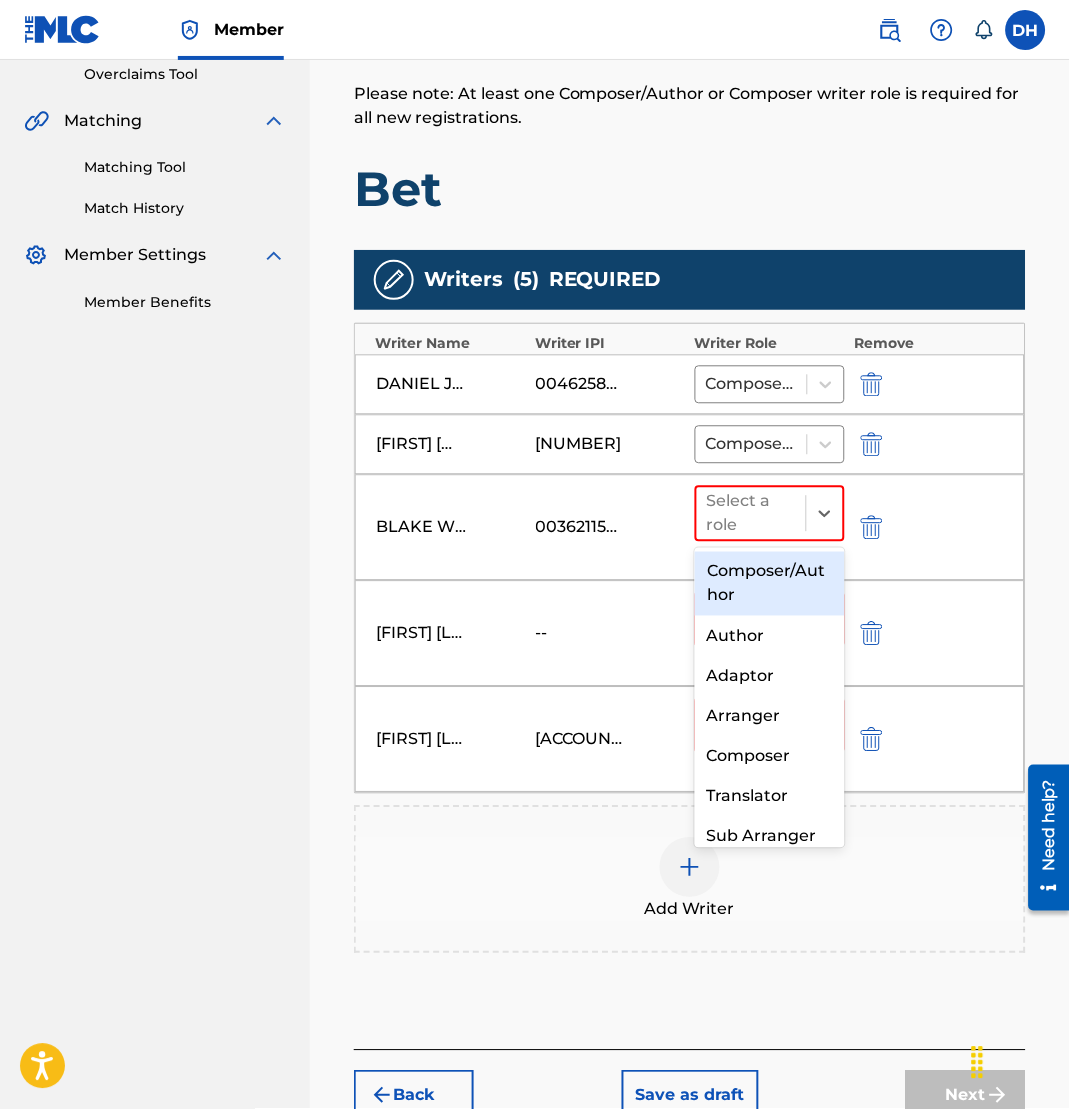 click on "Composer/Author" at bounding box center [770, 584] 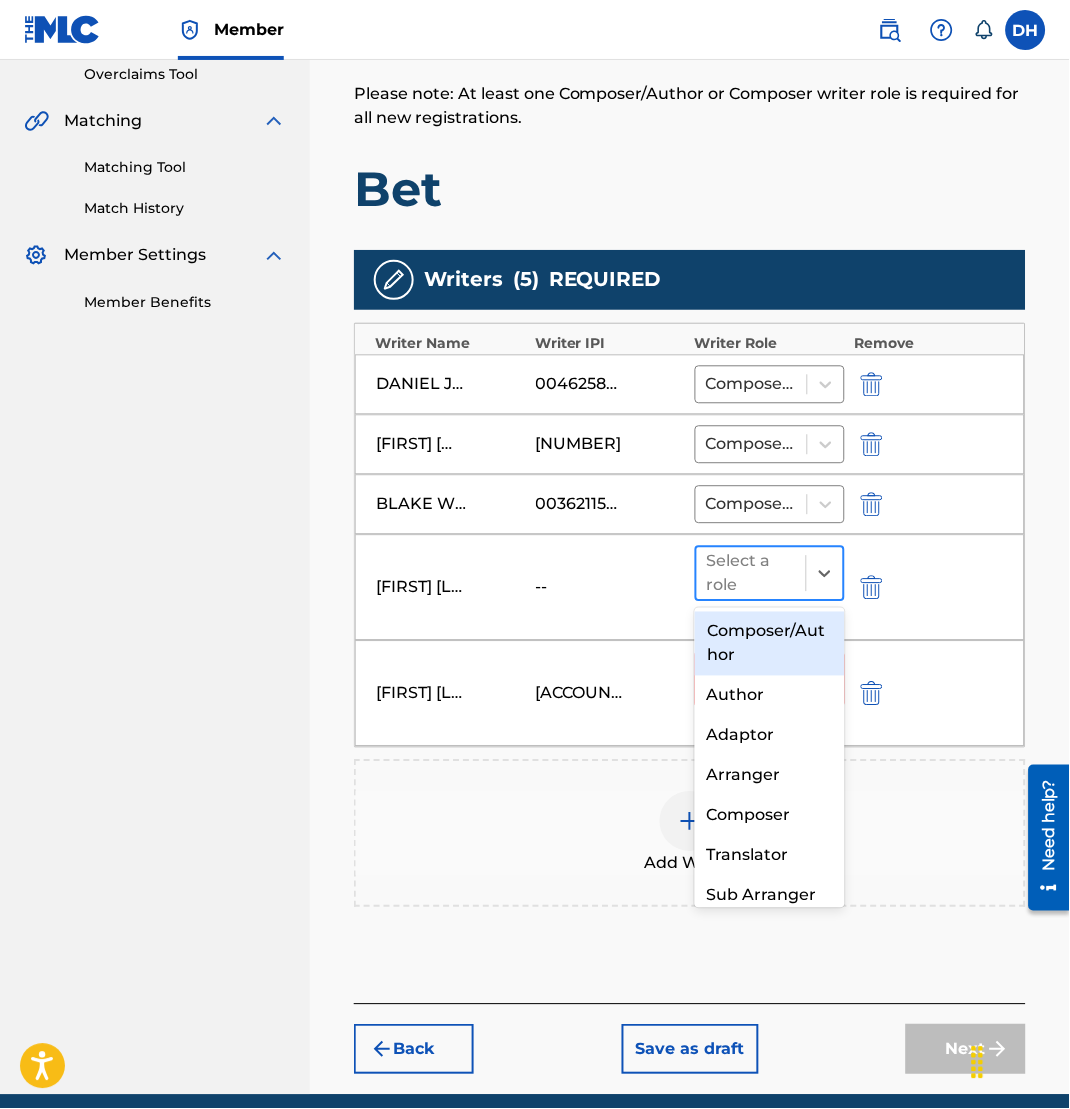 click on "Select a role" at bounding box center (751, 574) 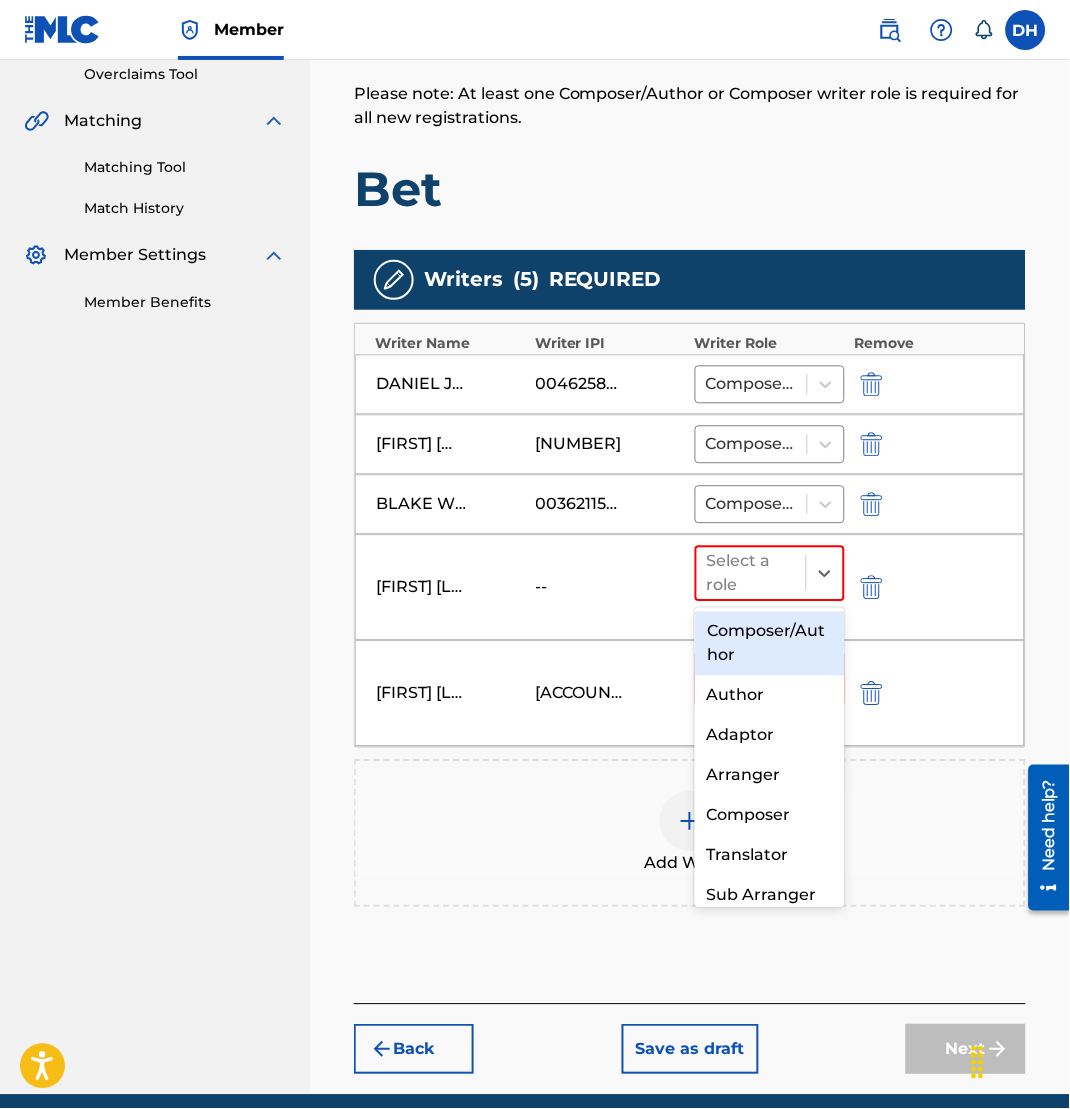click on "Composer/Author" at bounding box center (770, 644) 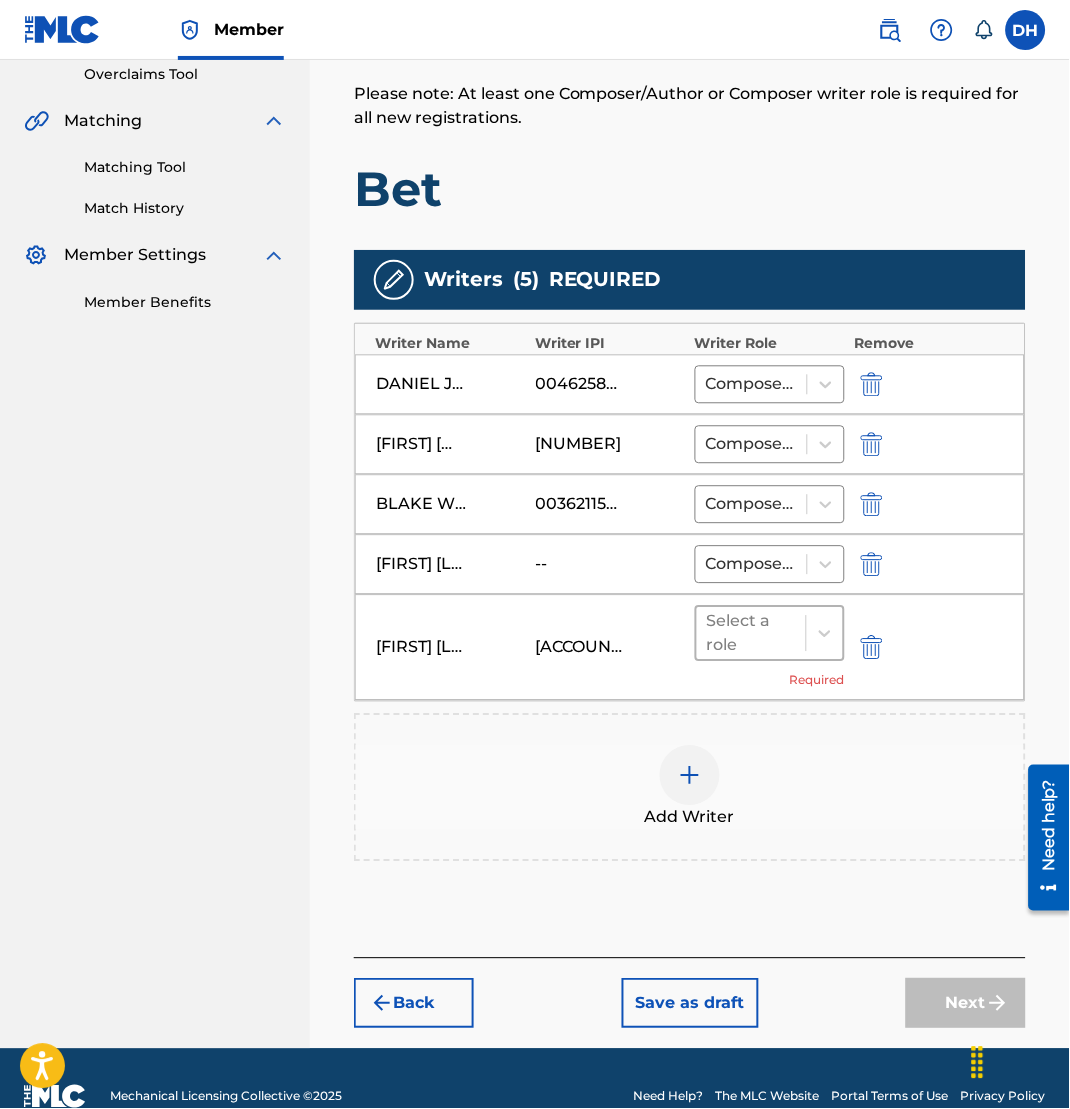 click on "Select a role" at bounding box center [751, 634] 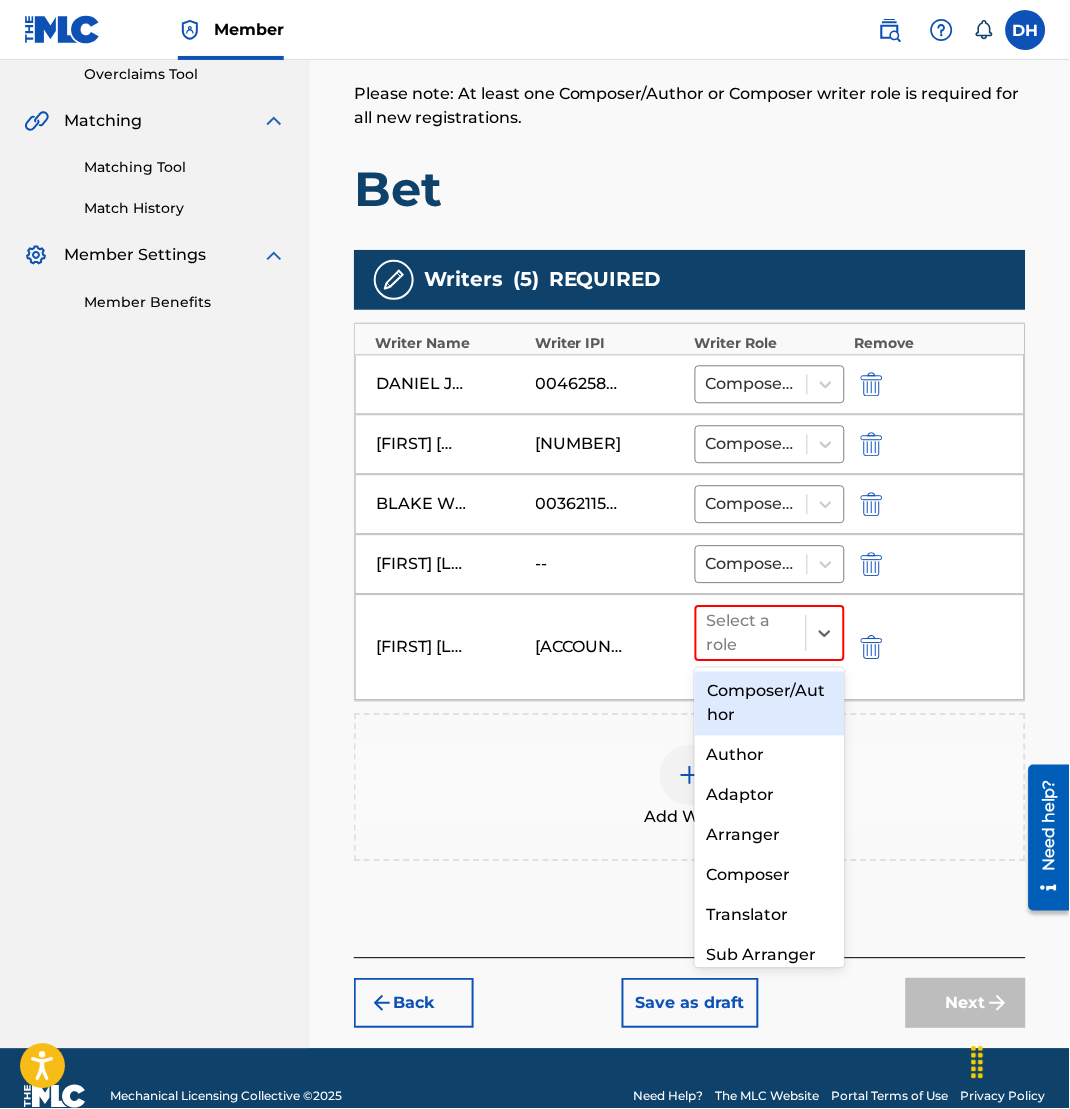 click on "Composer/Author" at bounding box center (770, 704) 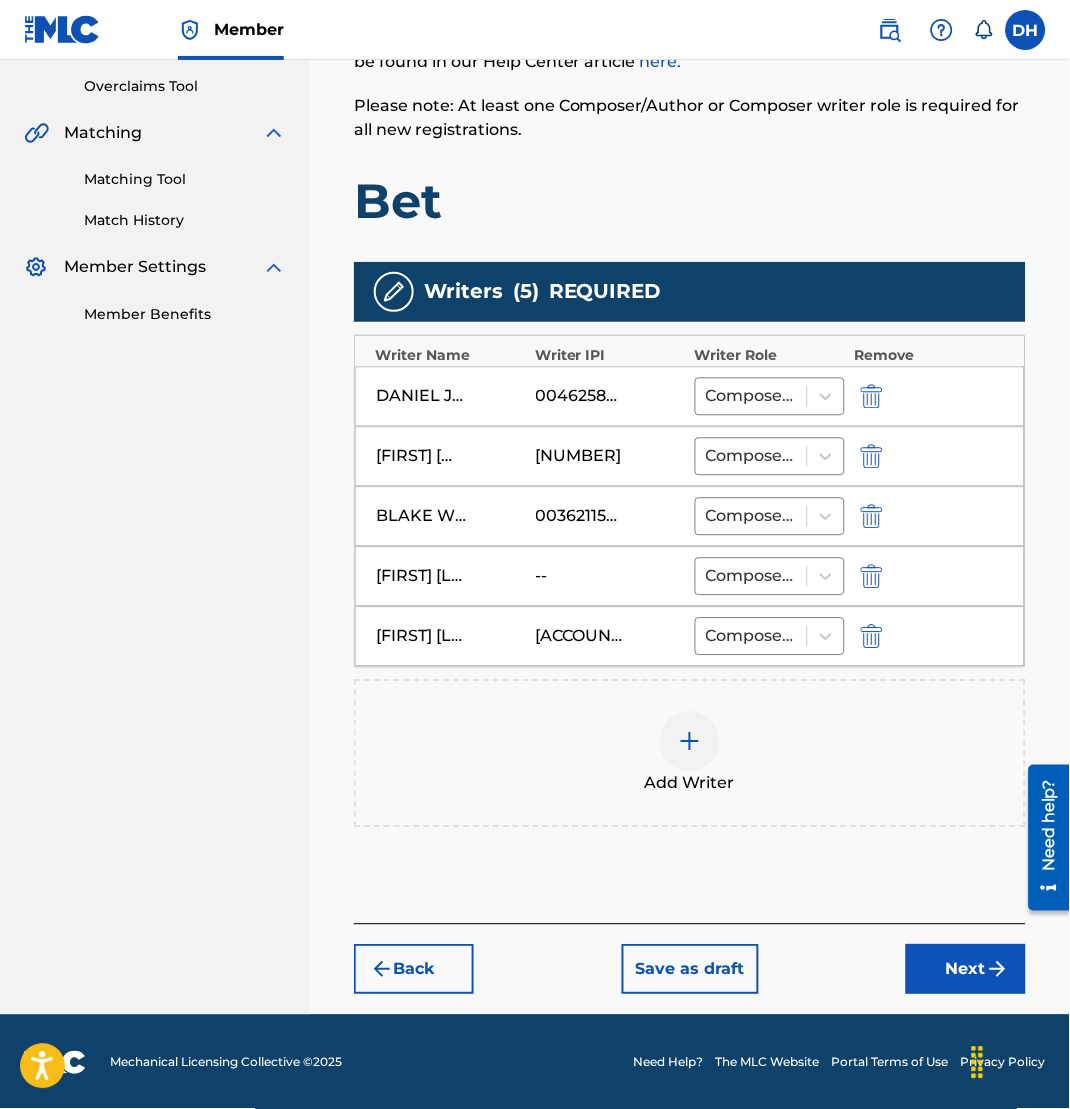 click on "Next" at bounding box center [966, 970] 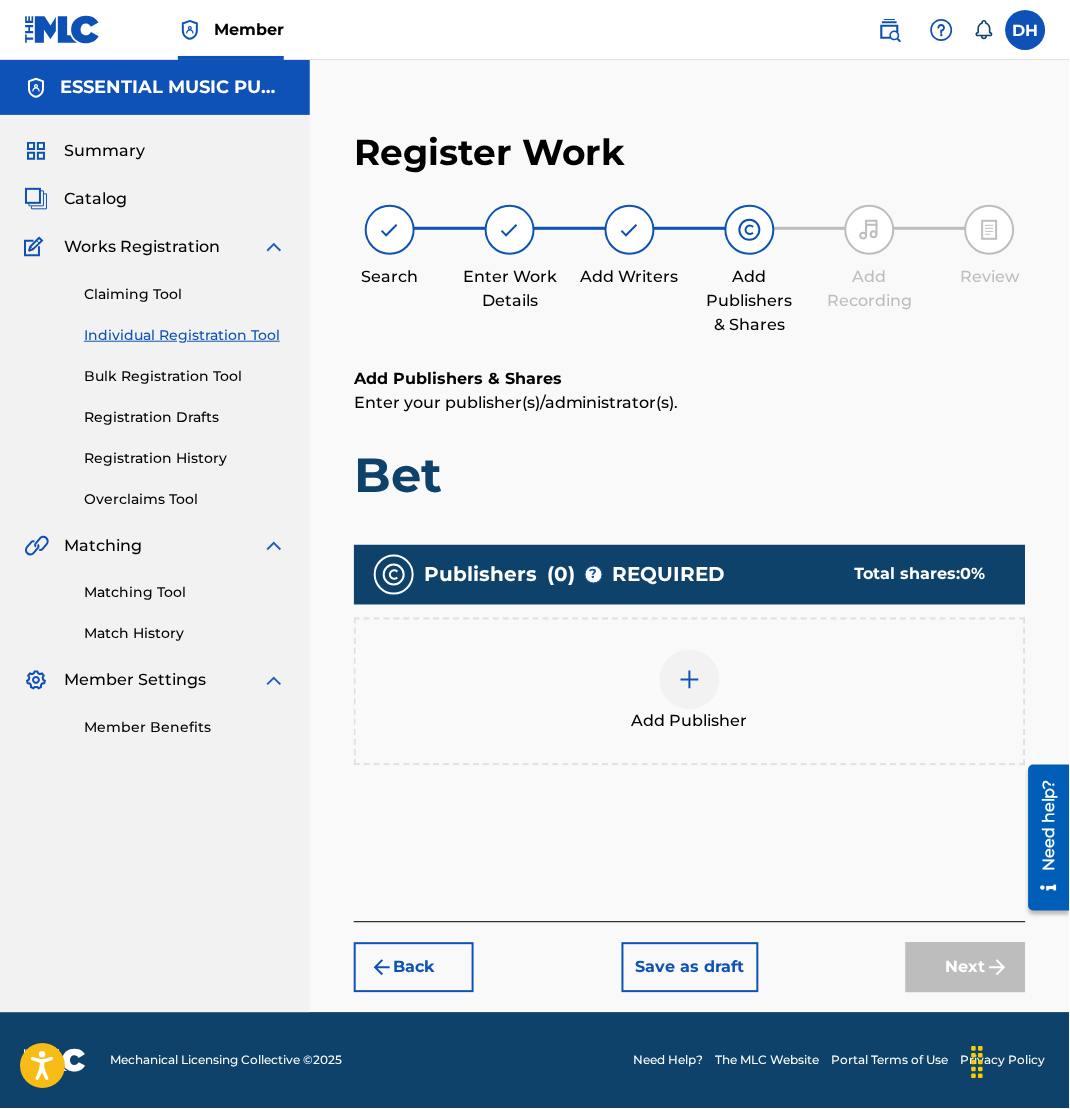 click on "Add Publisher" at bounding box center [690, 722] 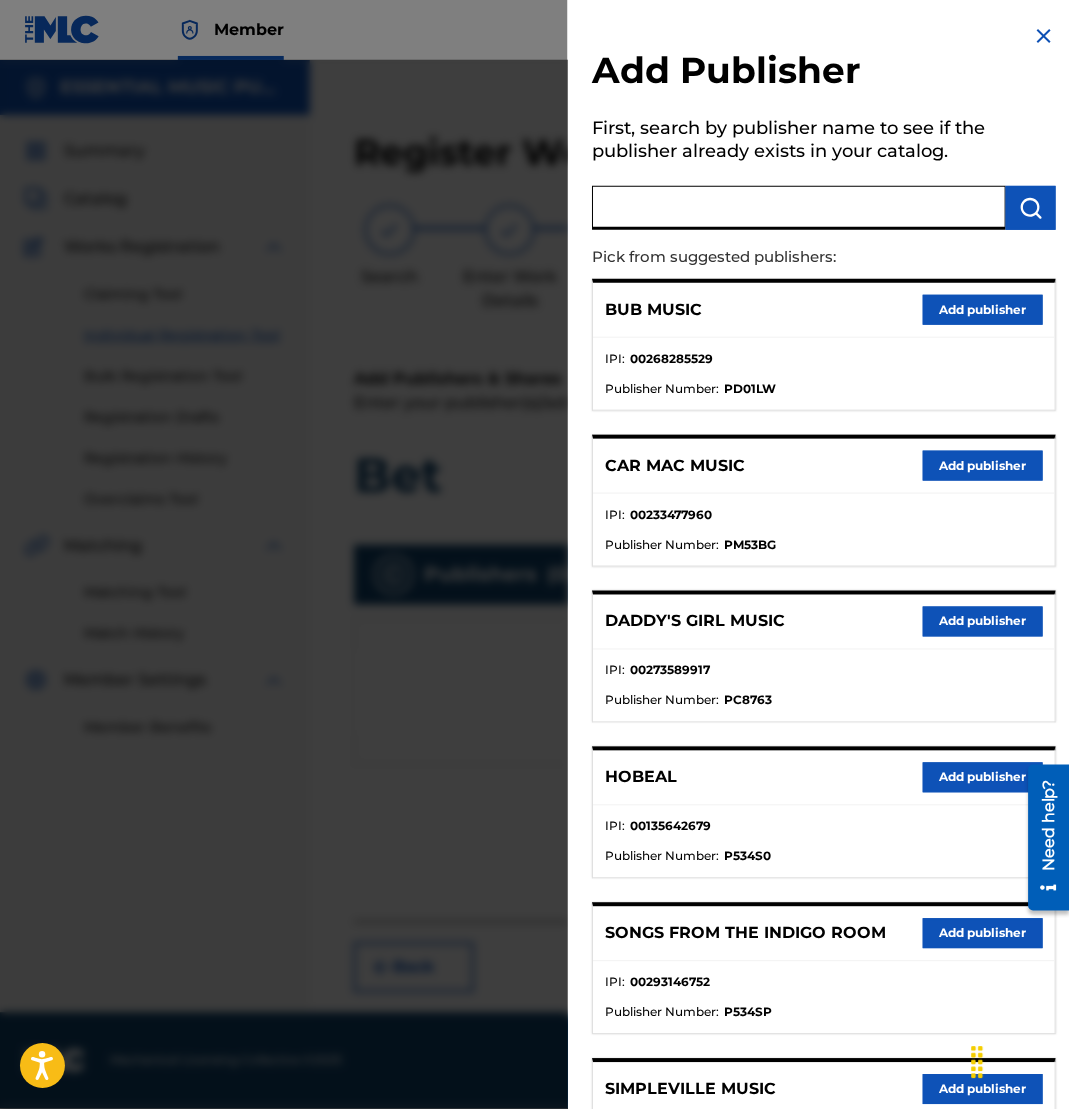 click at bounding box center [799, 208] 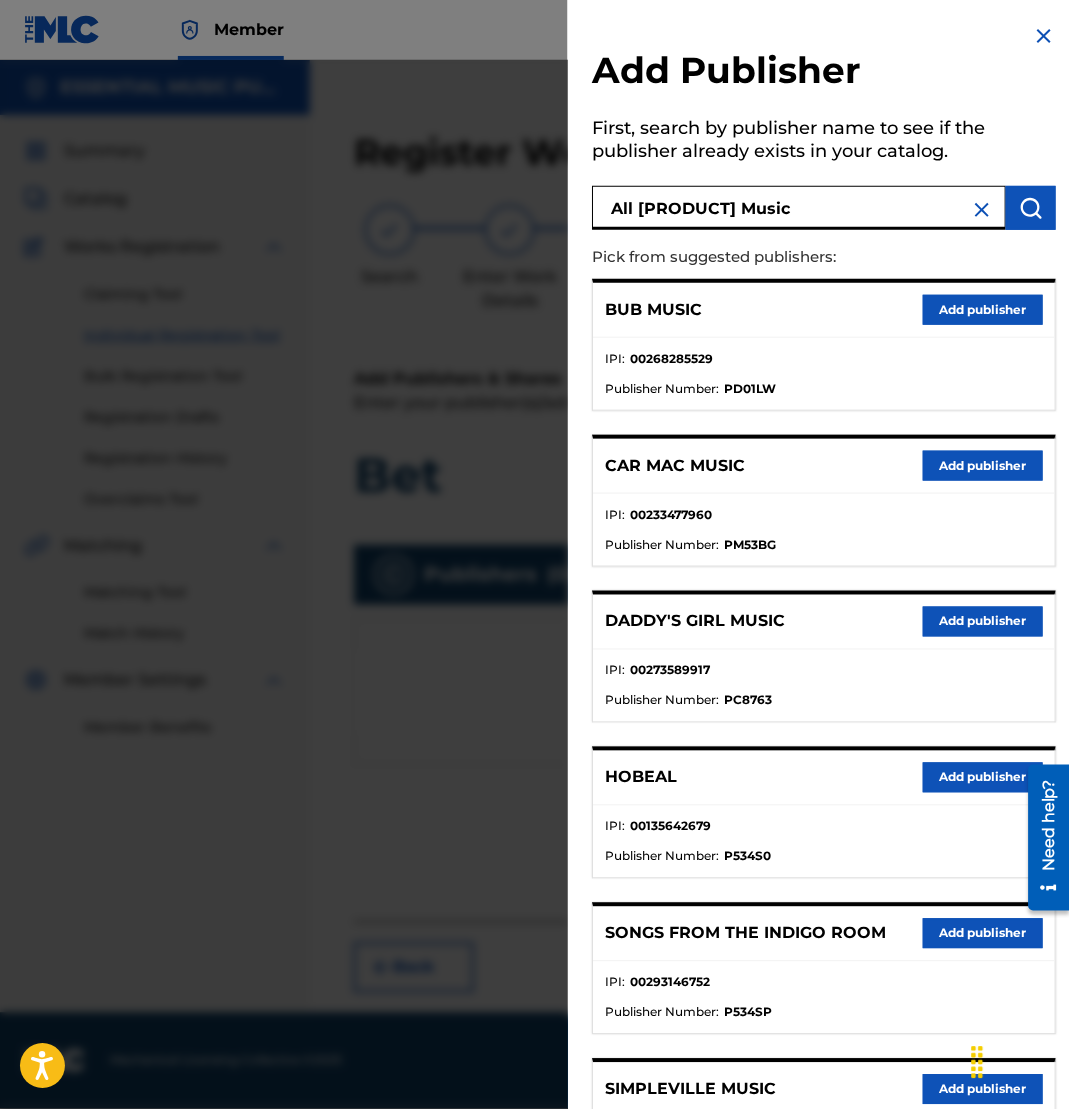 type on "All [PRODUCT] Music" 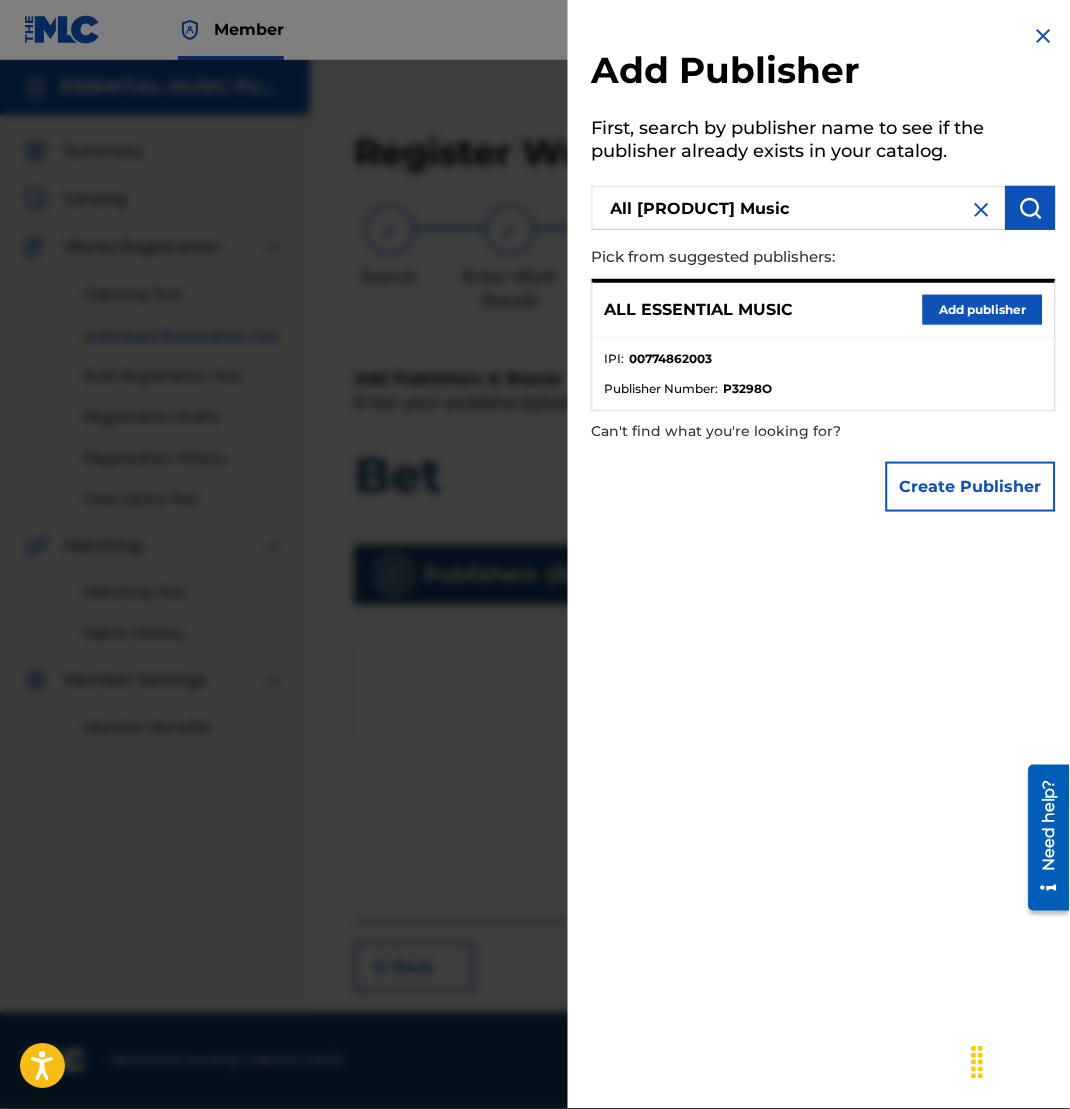 click on "Add publisher" at bounding box center [983, 310] 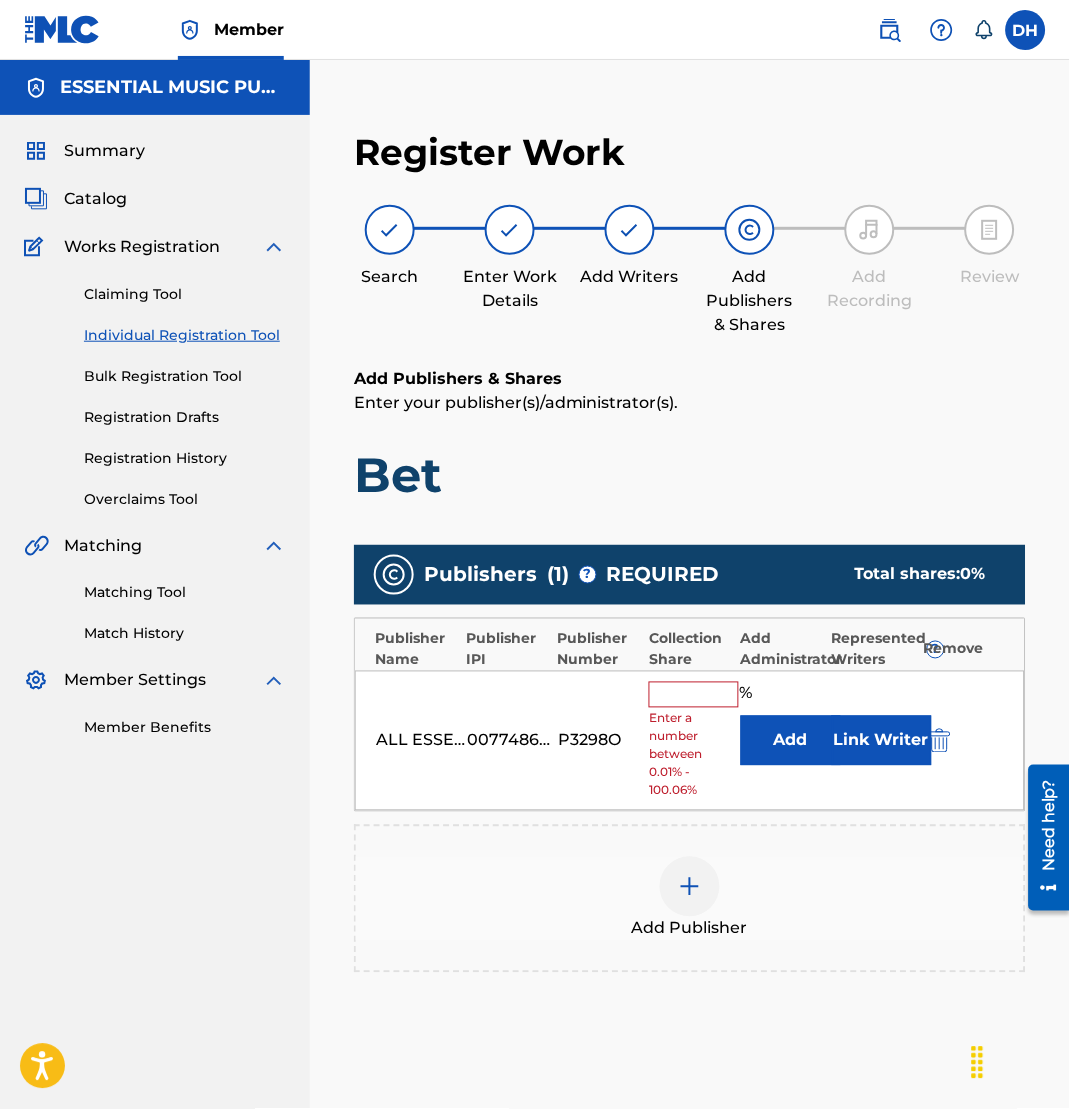 click on "Link Writer" at bounding box center [882, 741] 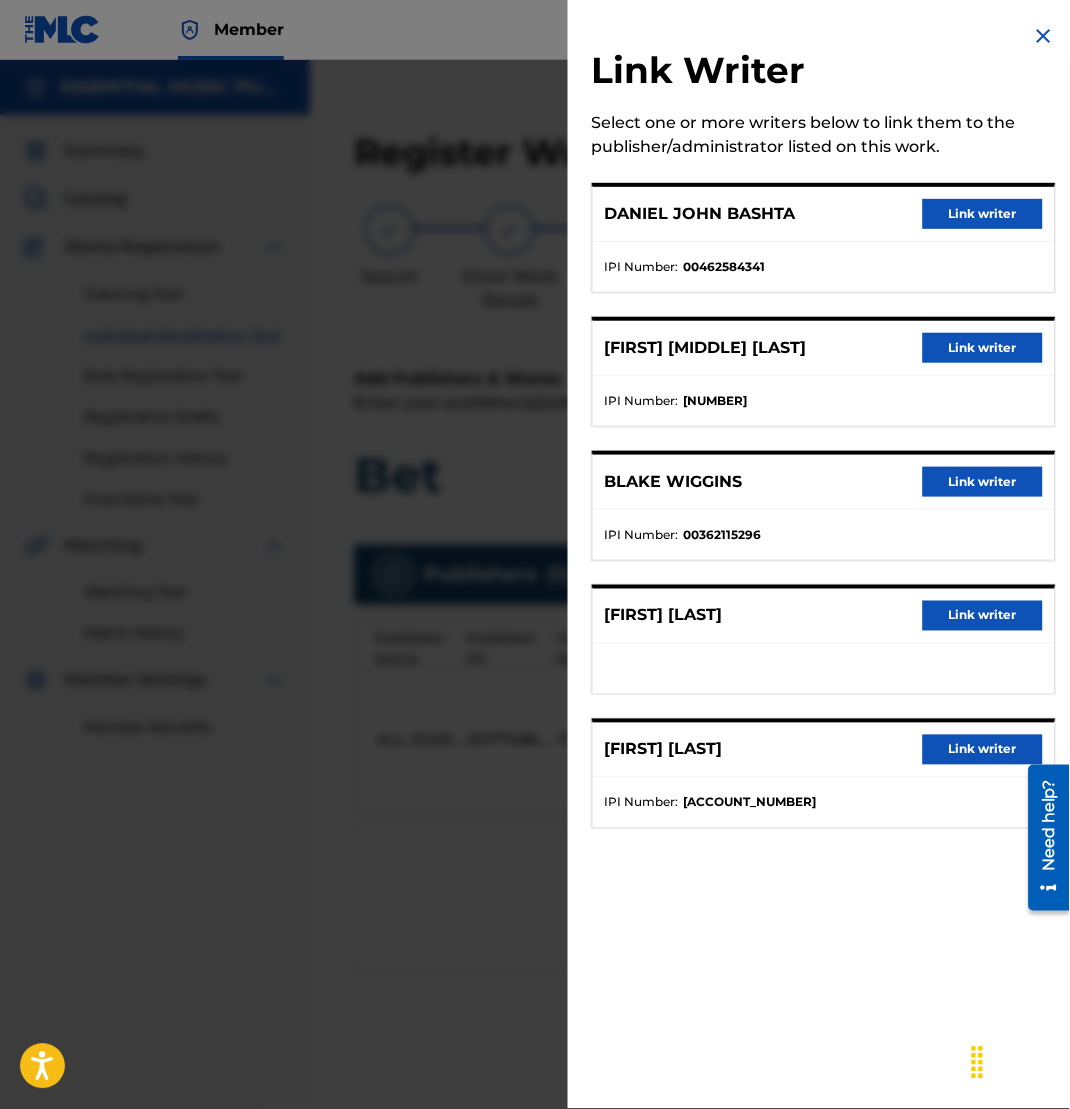 click on "Link writer" at bounding box center [983, 214] 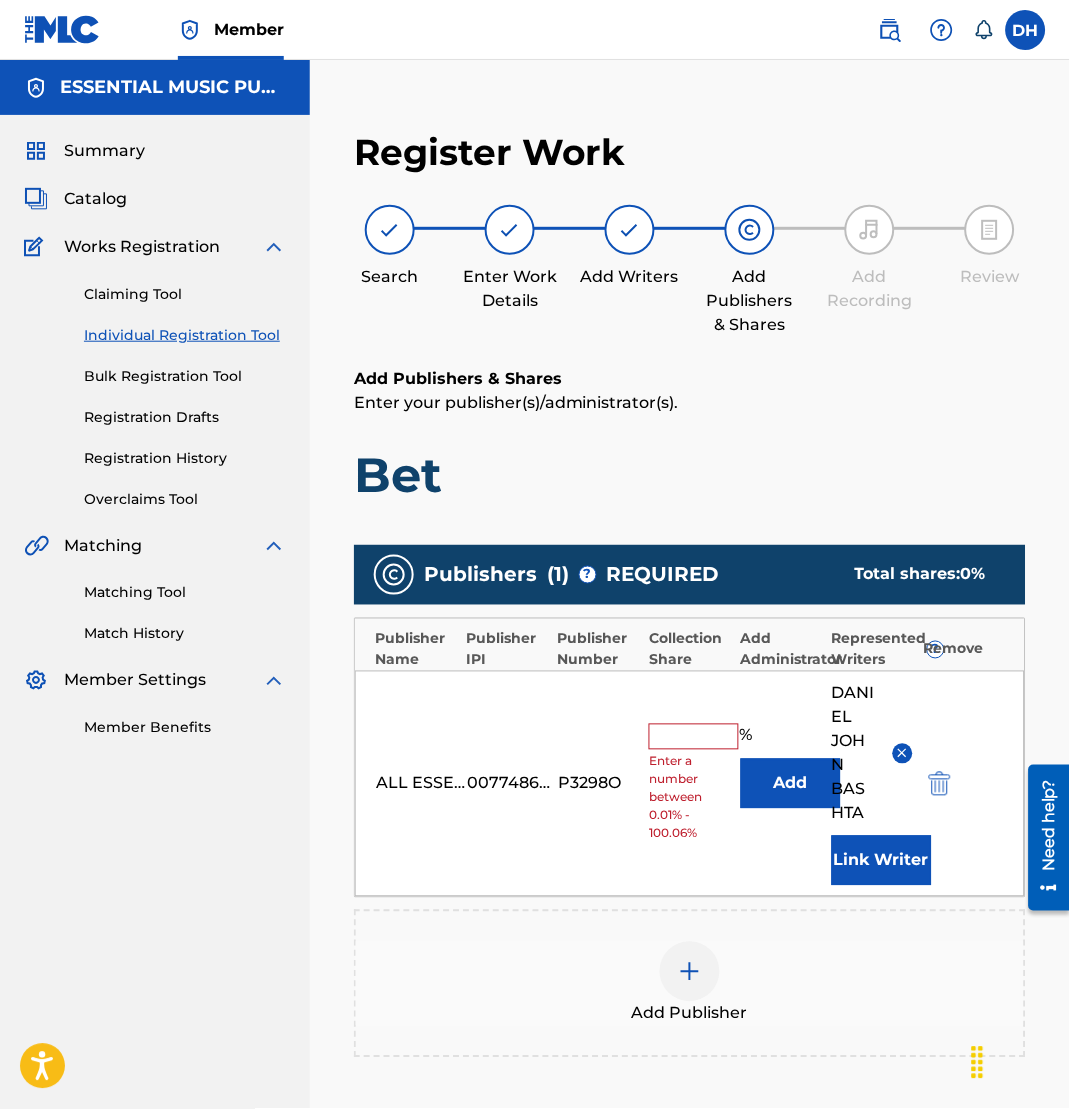 click at bounding box center [694, 737] 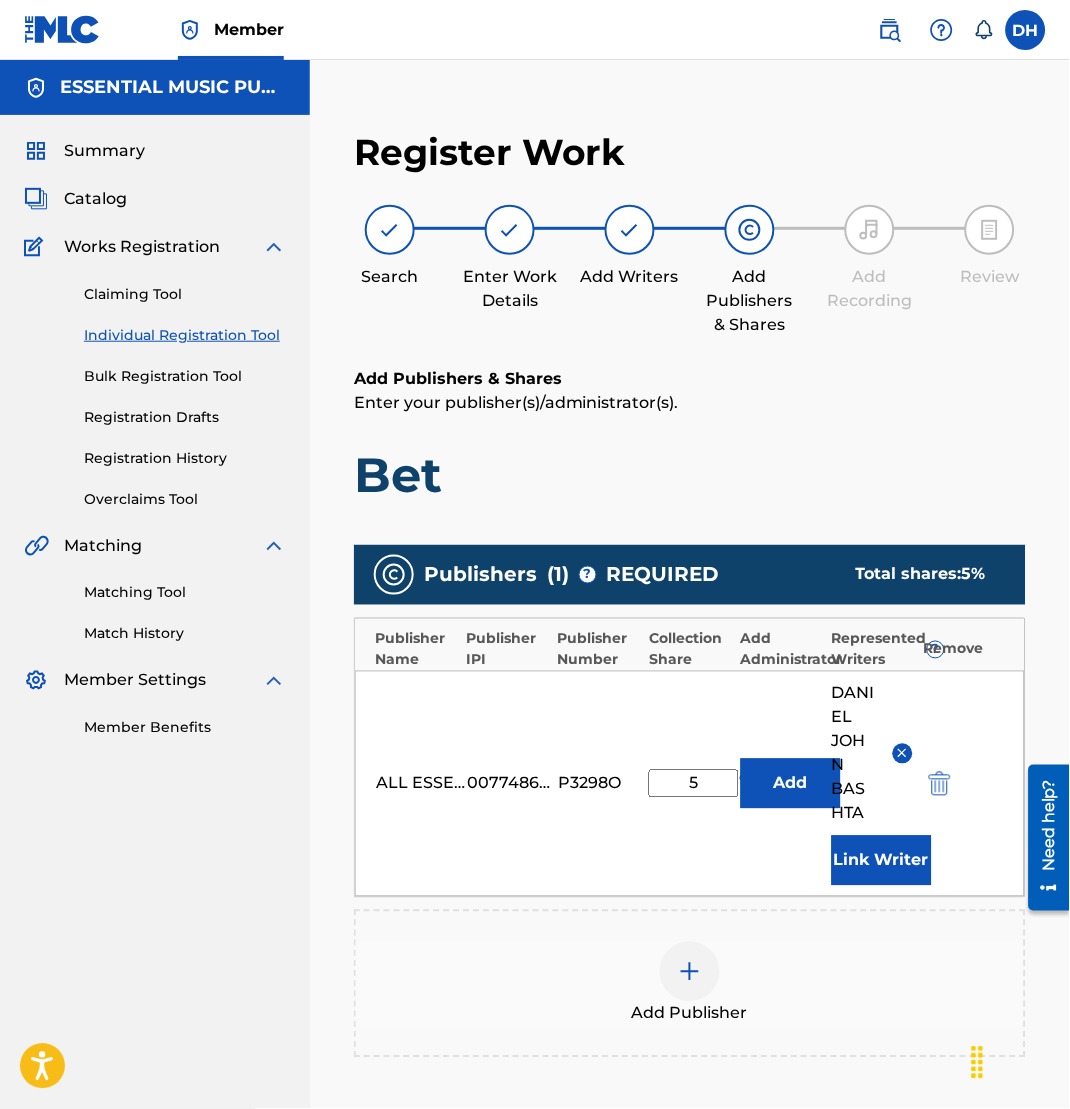 type on "5" 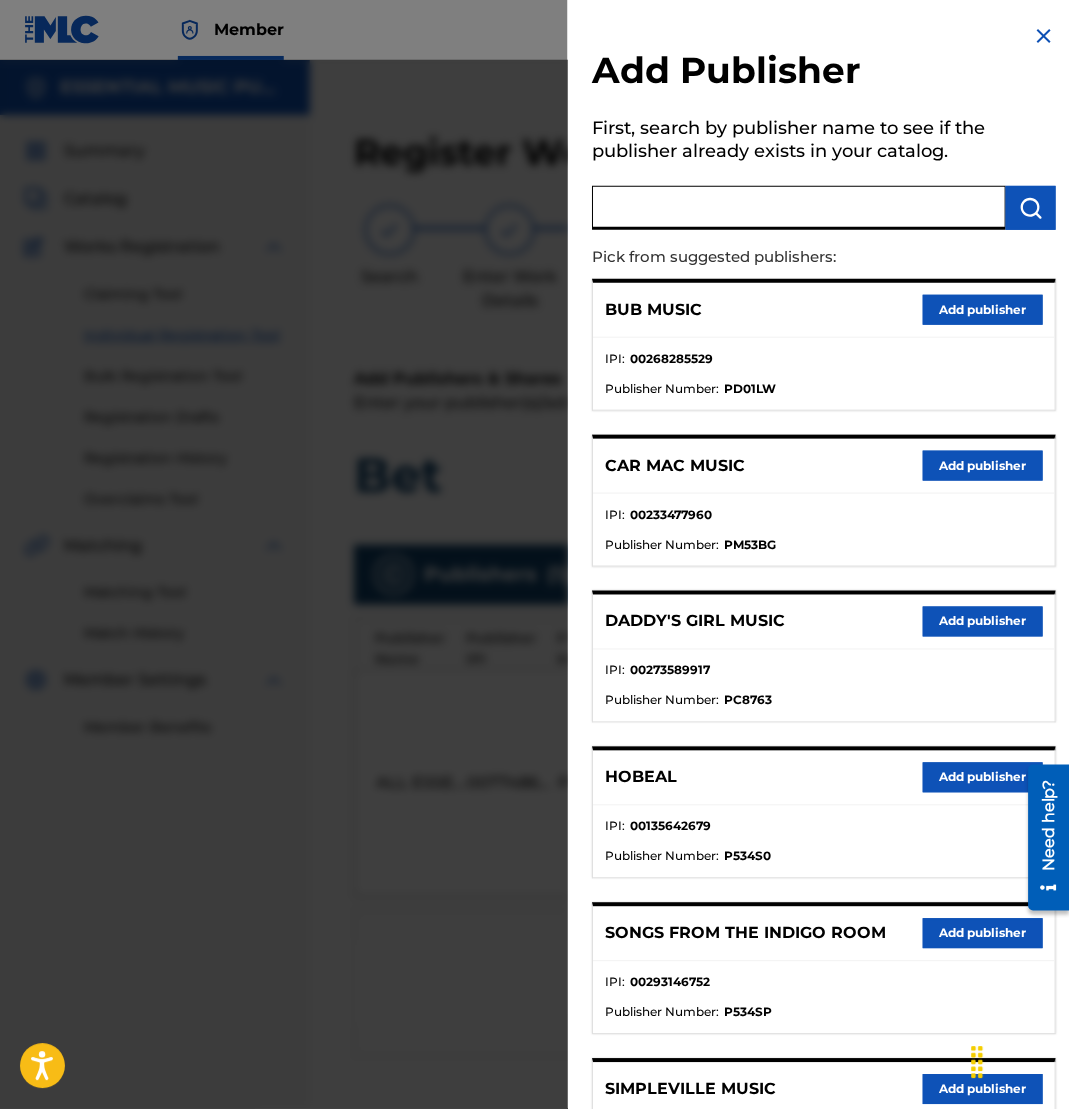 click at bounding box center [799, 208] 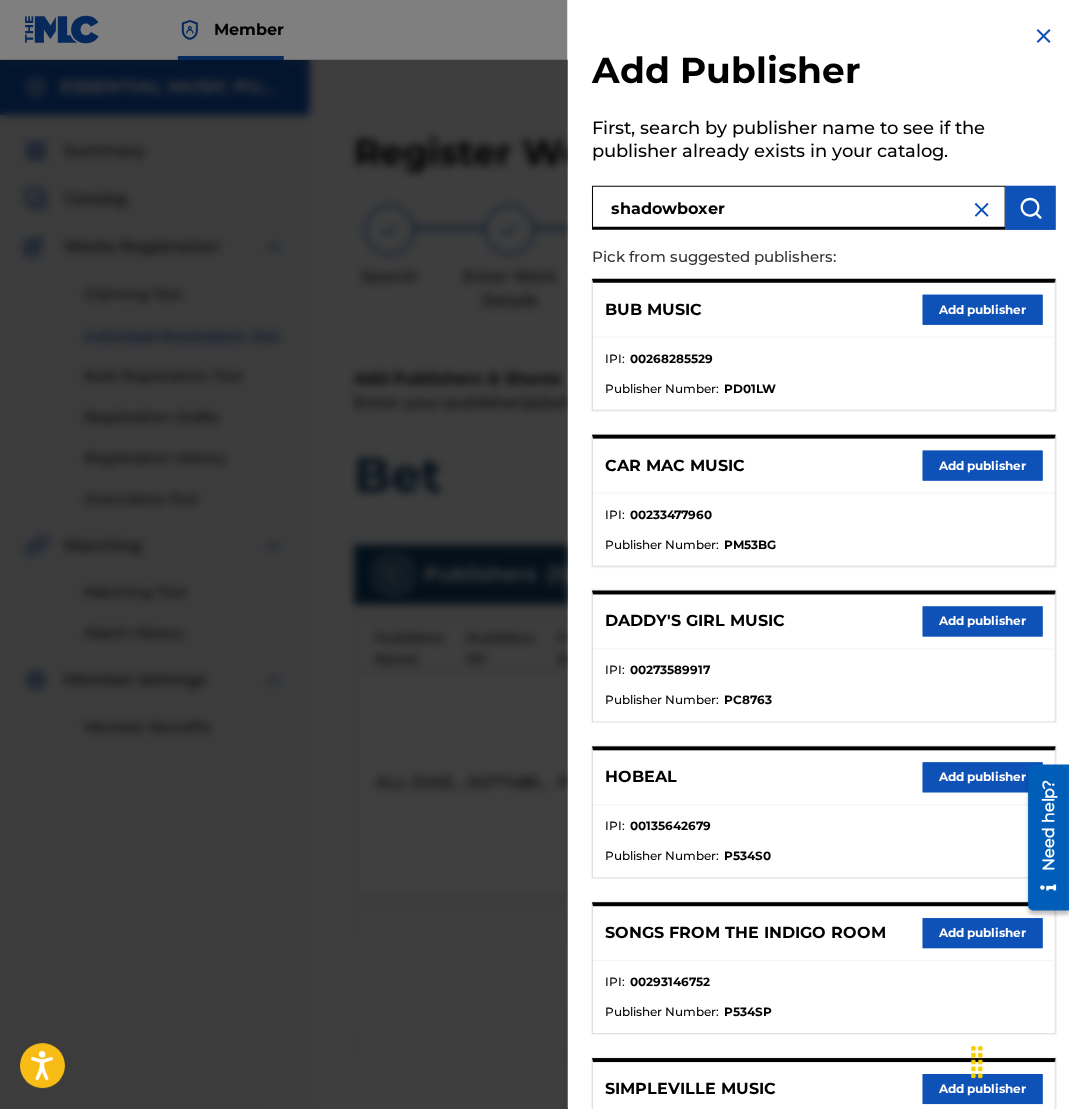type on "shadowboxer" 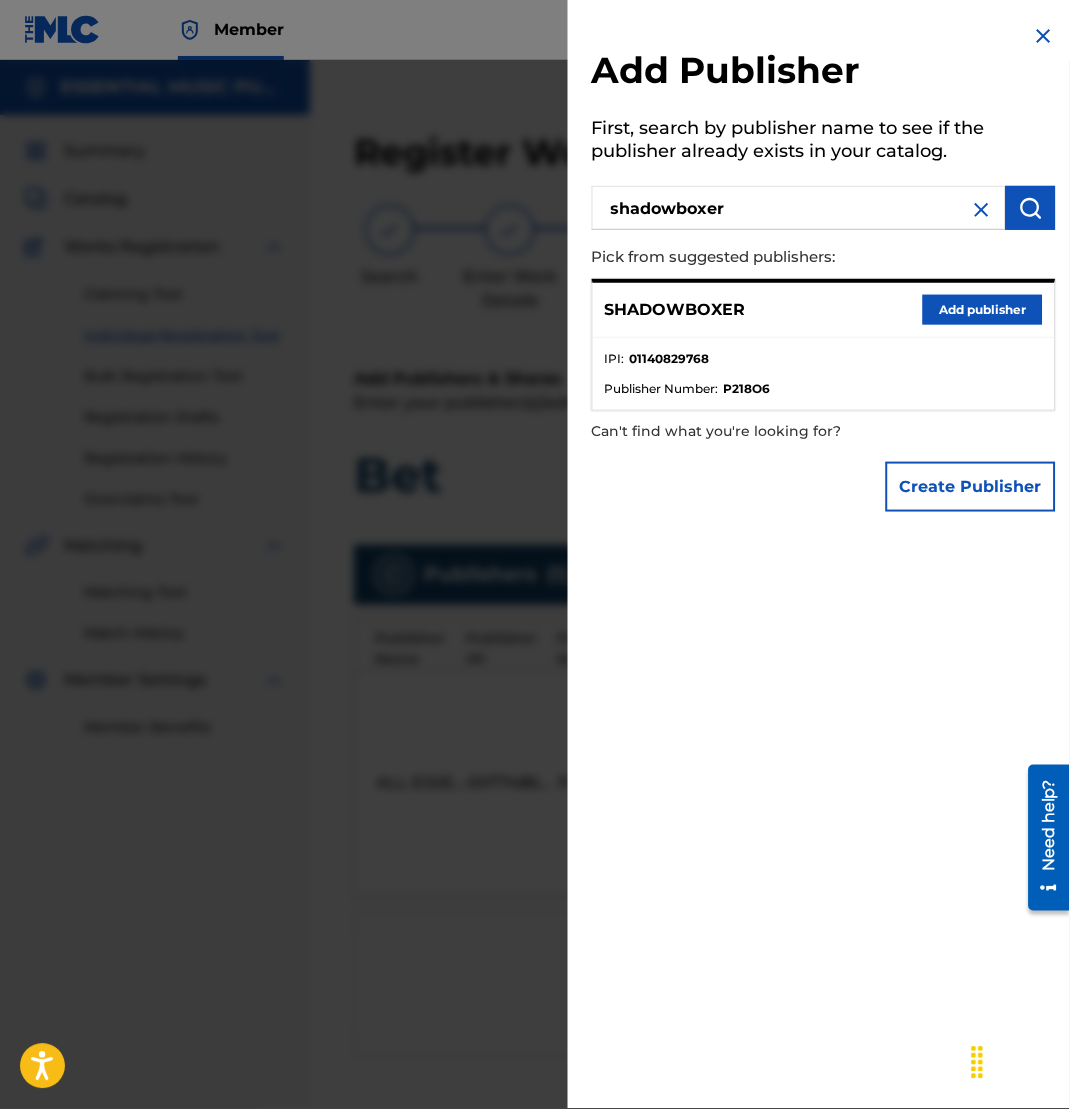 click on "Add publisher" at bounding box center [983, 310] 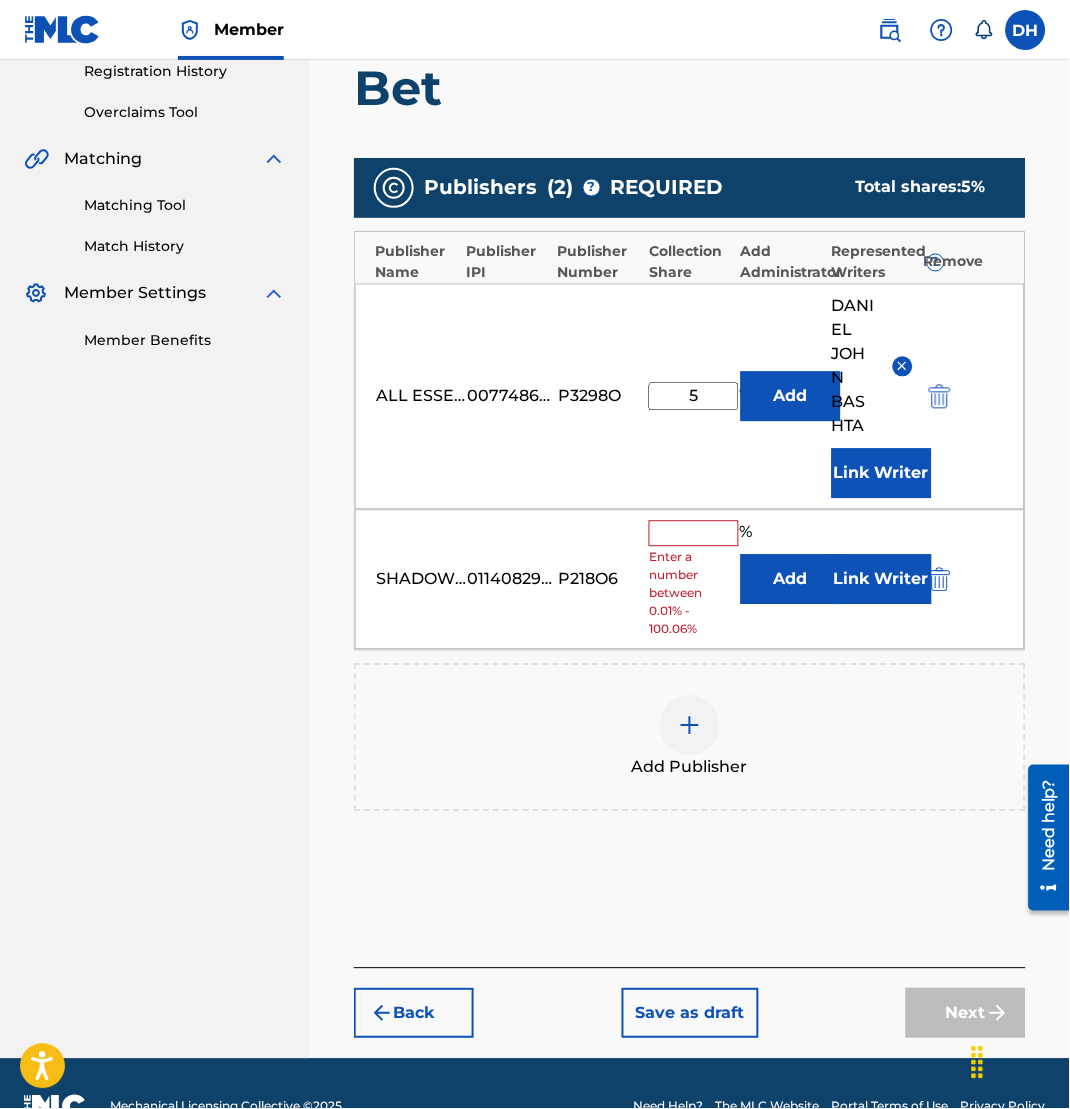 scroll, scrollTop: 389, scrollLeft: 0, axis: vertical 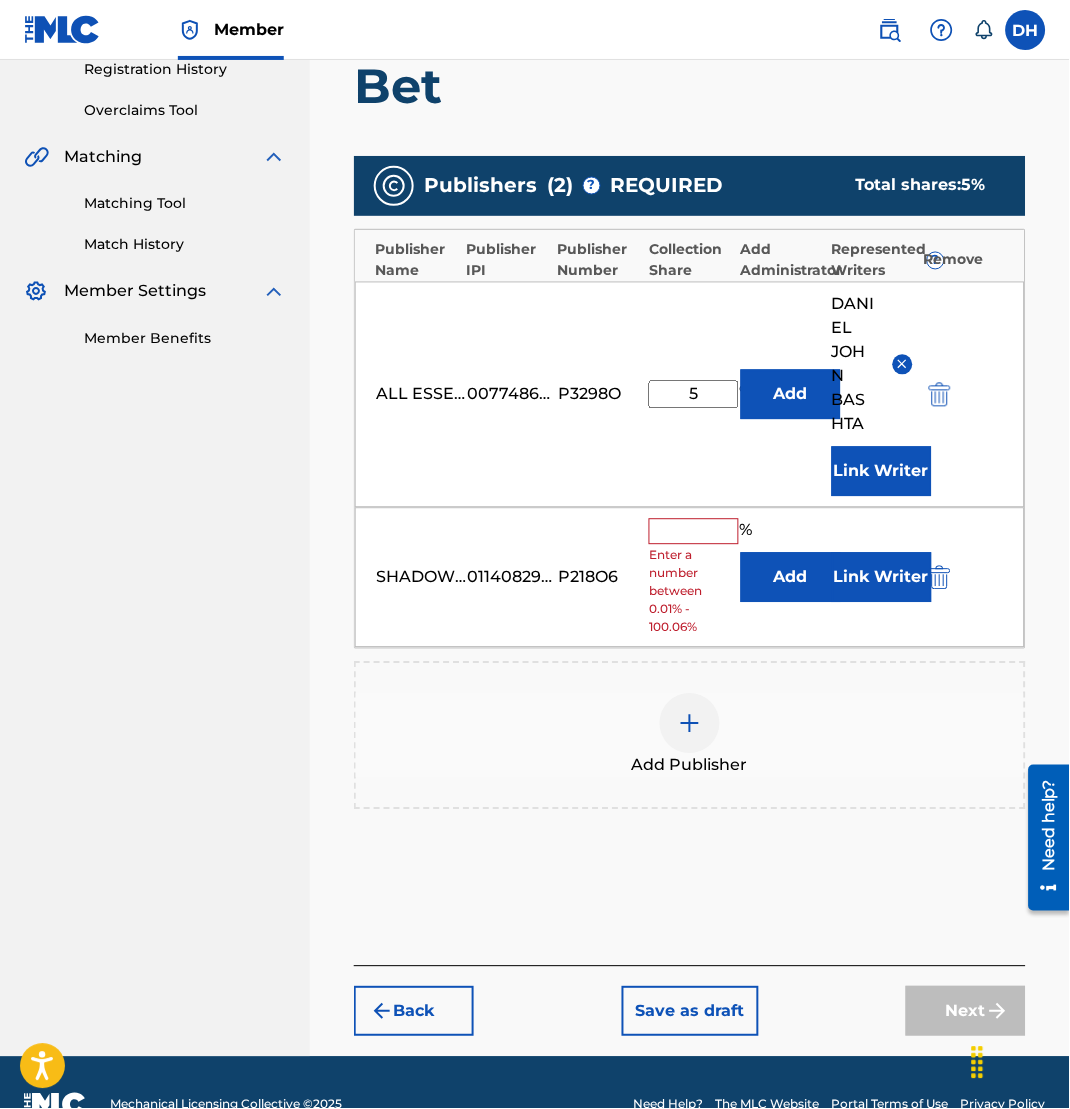 click on "Add" at bounding box center [791, 578] 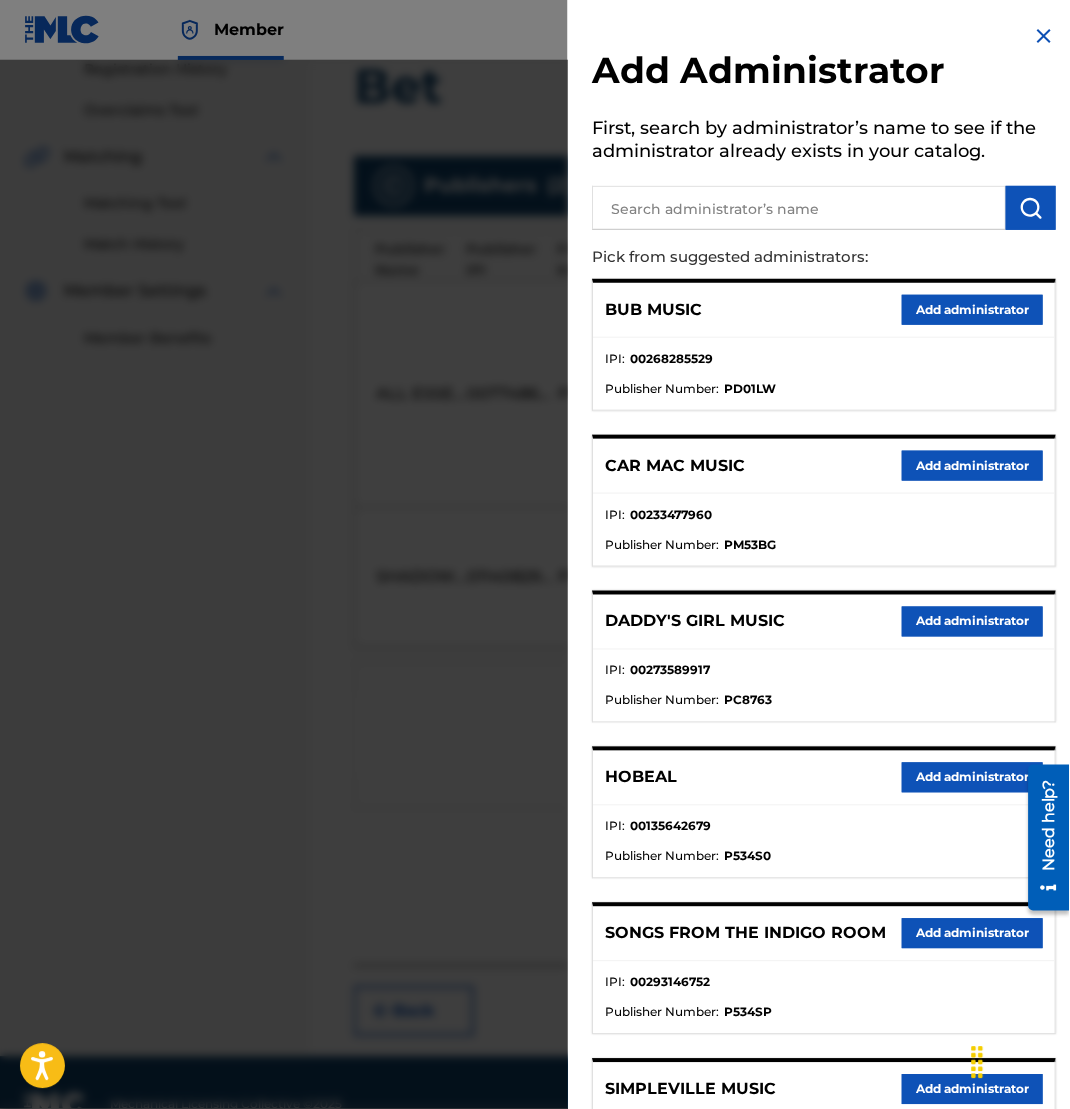 click at bounding box center [799, 208] 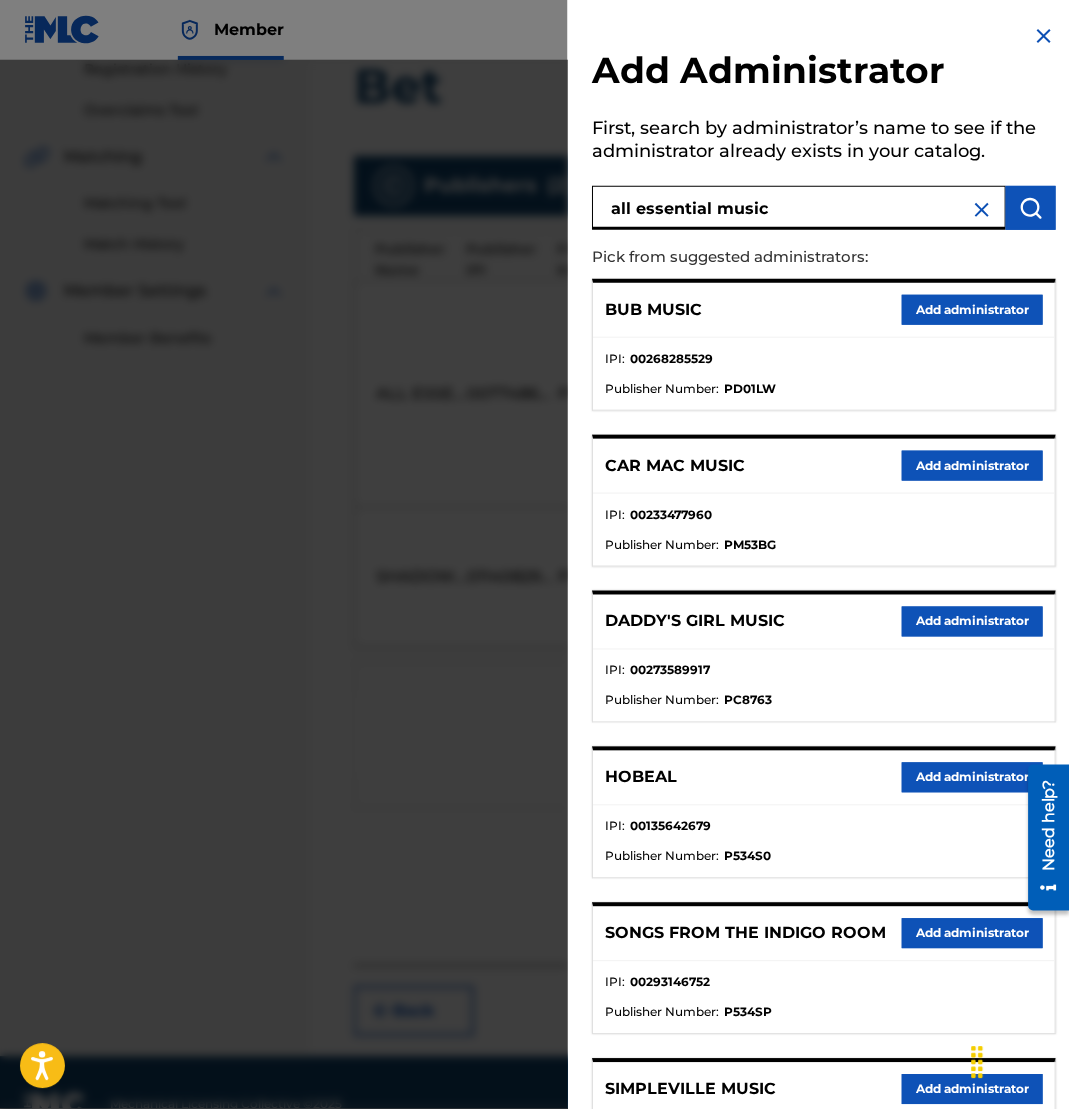 type on "all essential music" 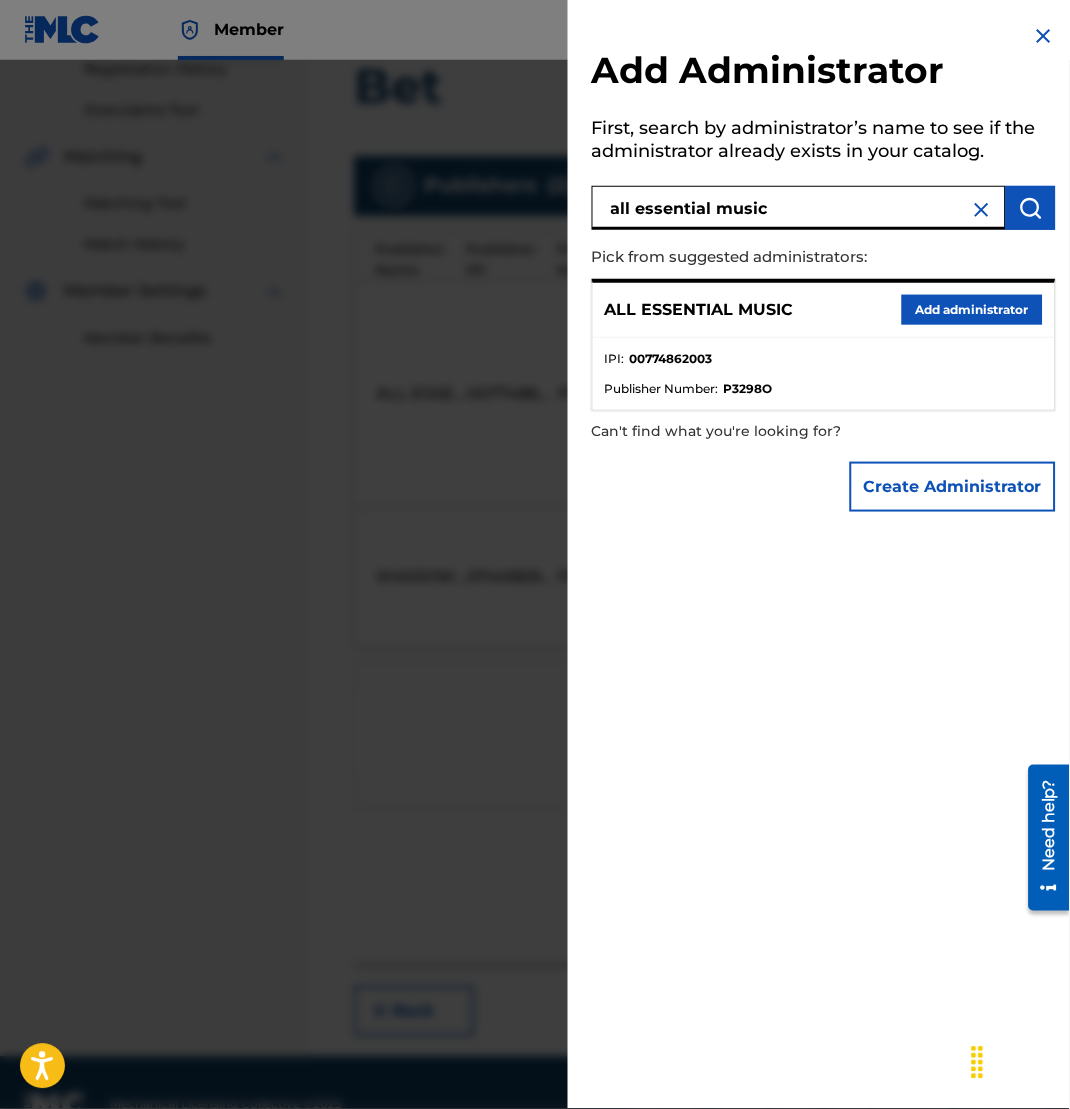 click on "Add administrator" at bounding box center (972, 310) 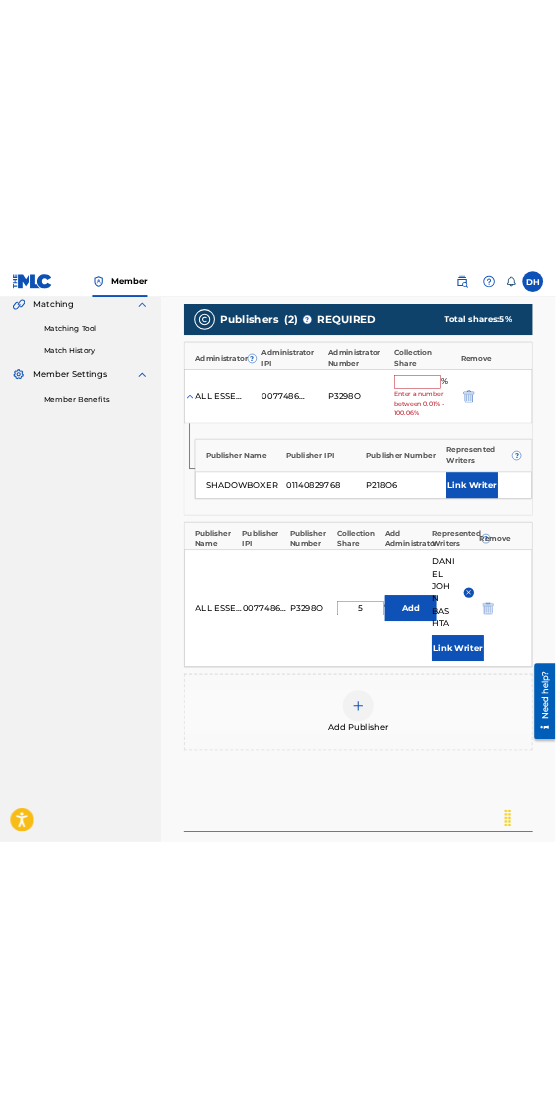 scroll, scrollTop: 473, scrollLeft: 0, axis: vertical 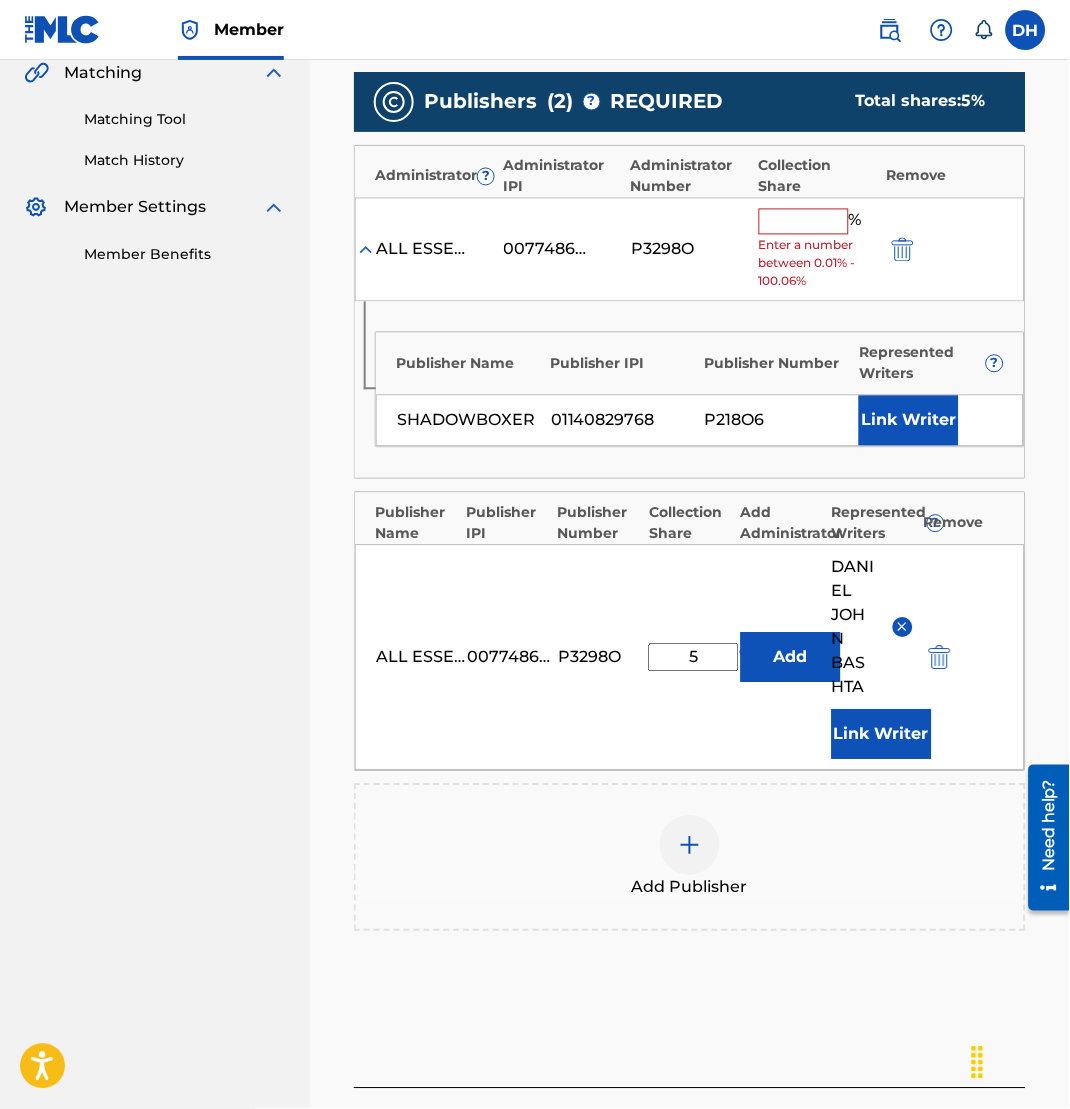 click at bounding box center [804, 222] 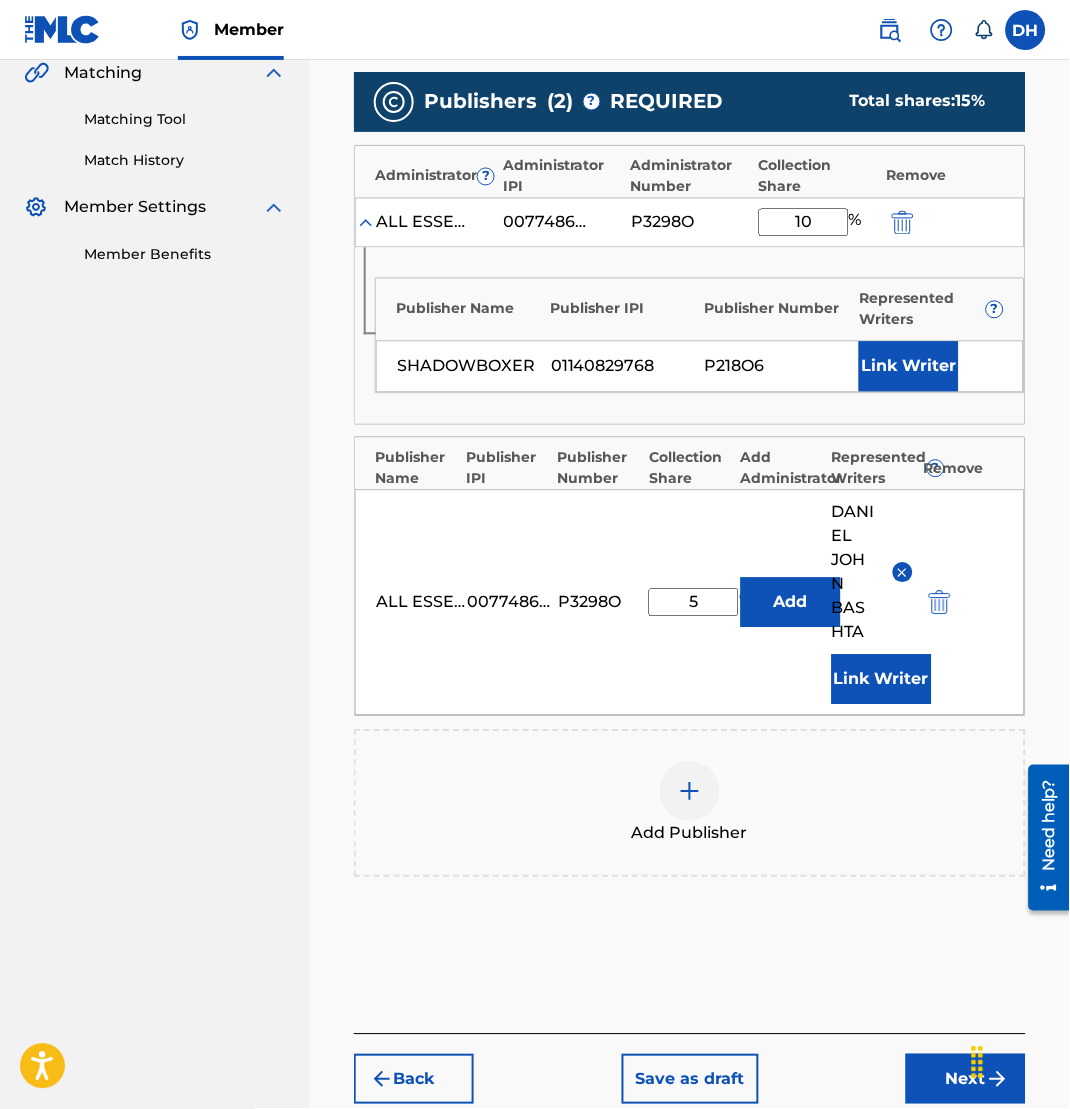type on "10" 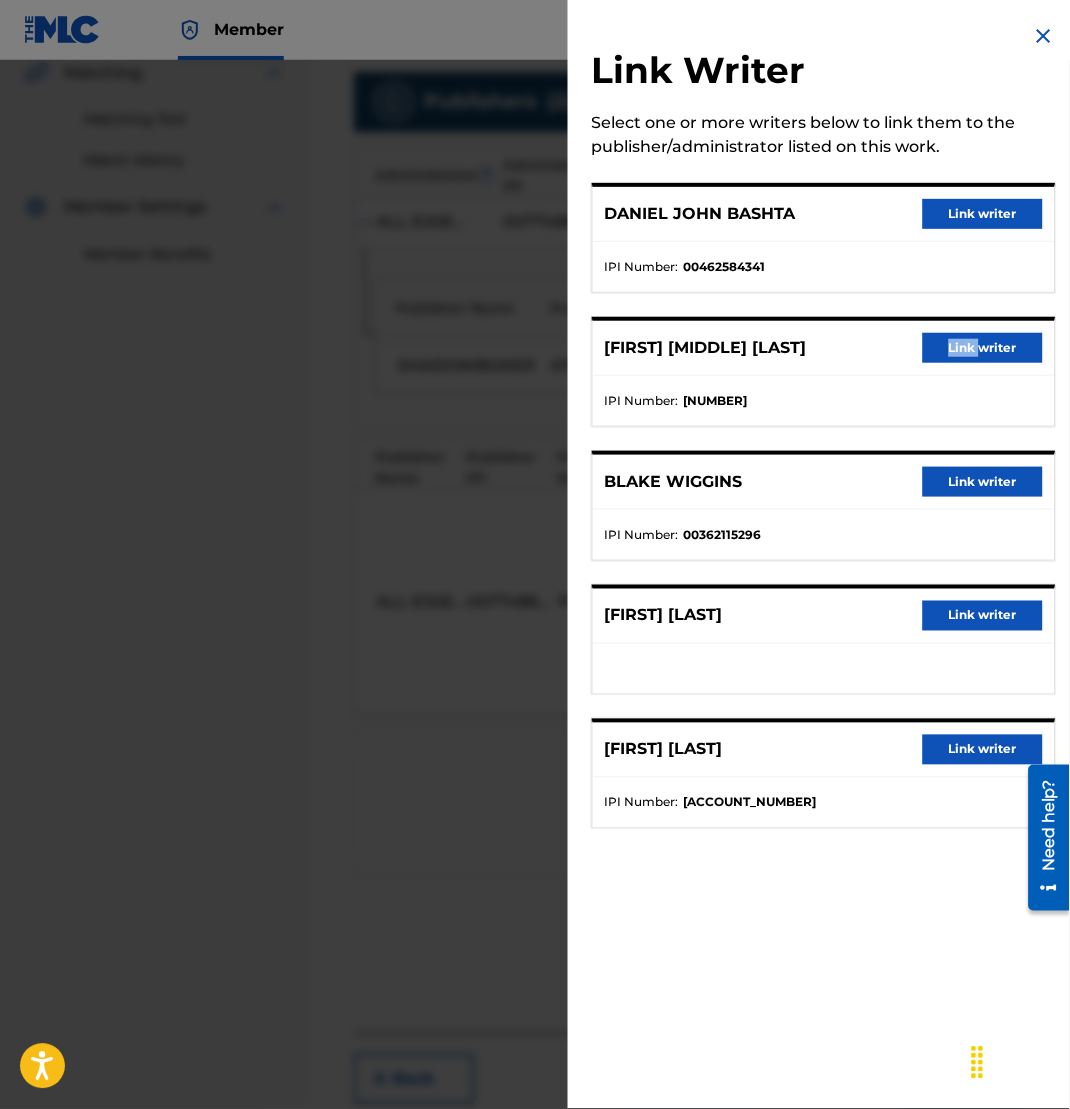 click on "[FIRST] [LAST] [LAST] Link writer" at bounding box center [824, 348] 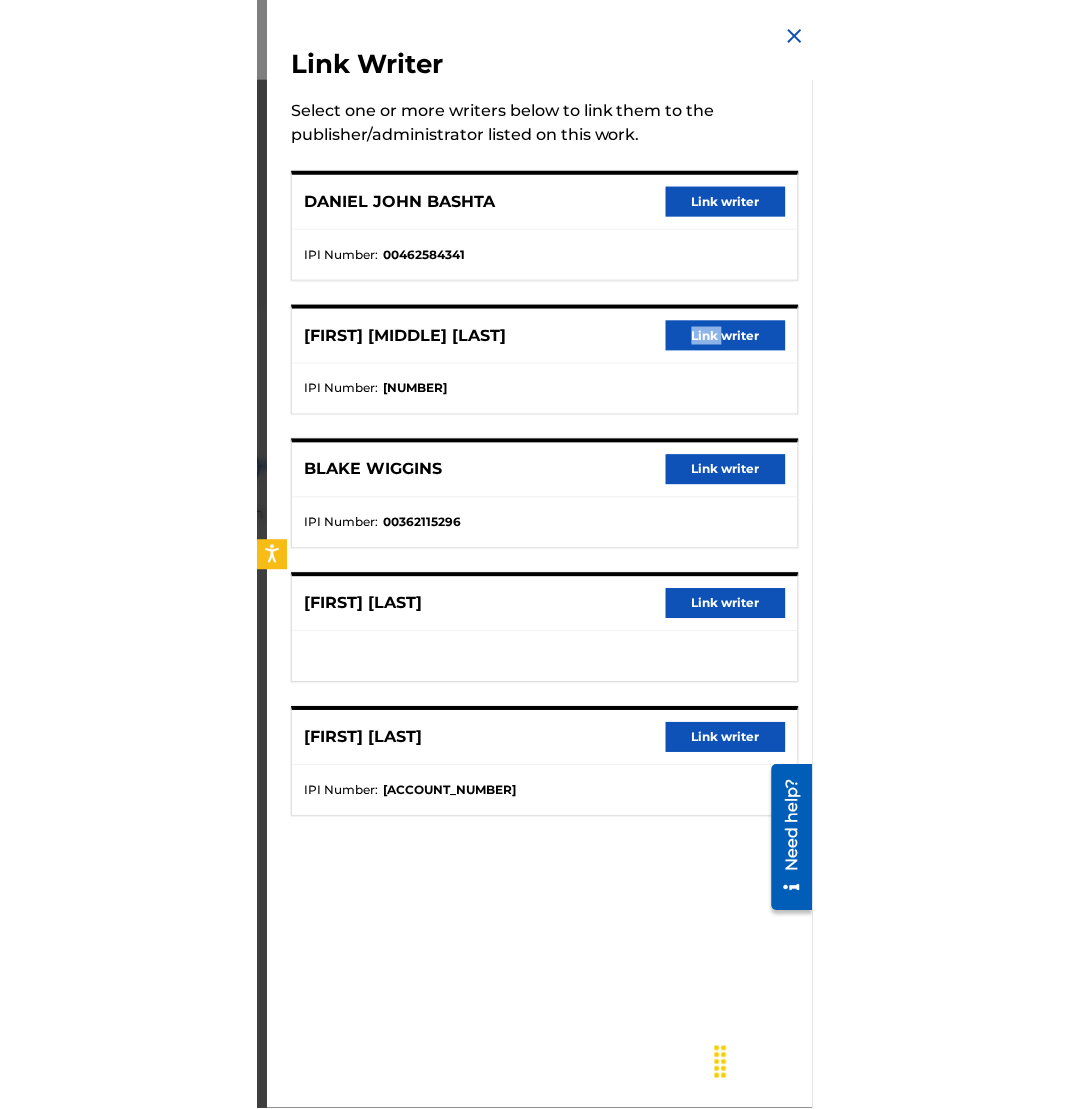 scroll, scrollTop: 0, scrollLeft: 0, axis: both 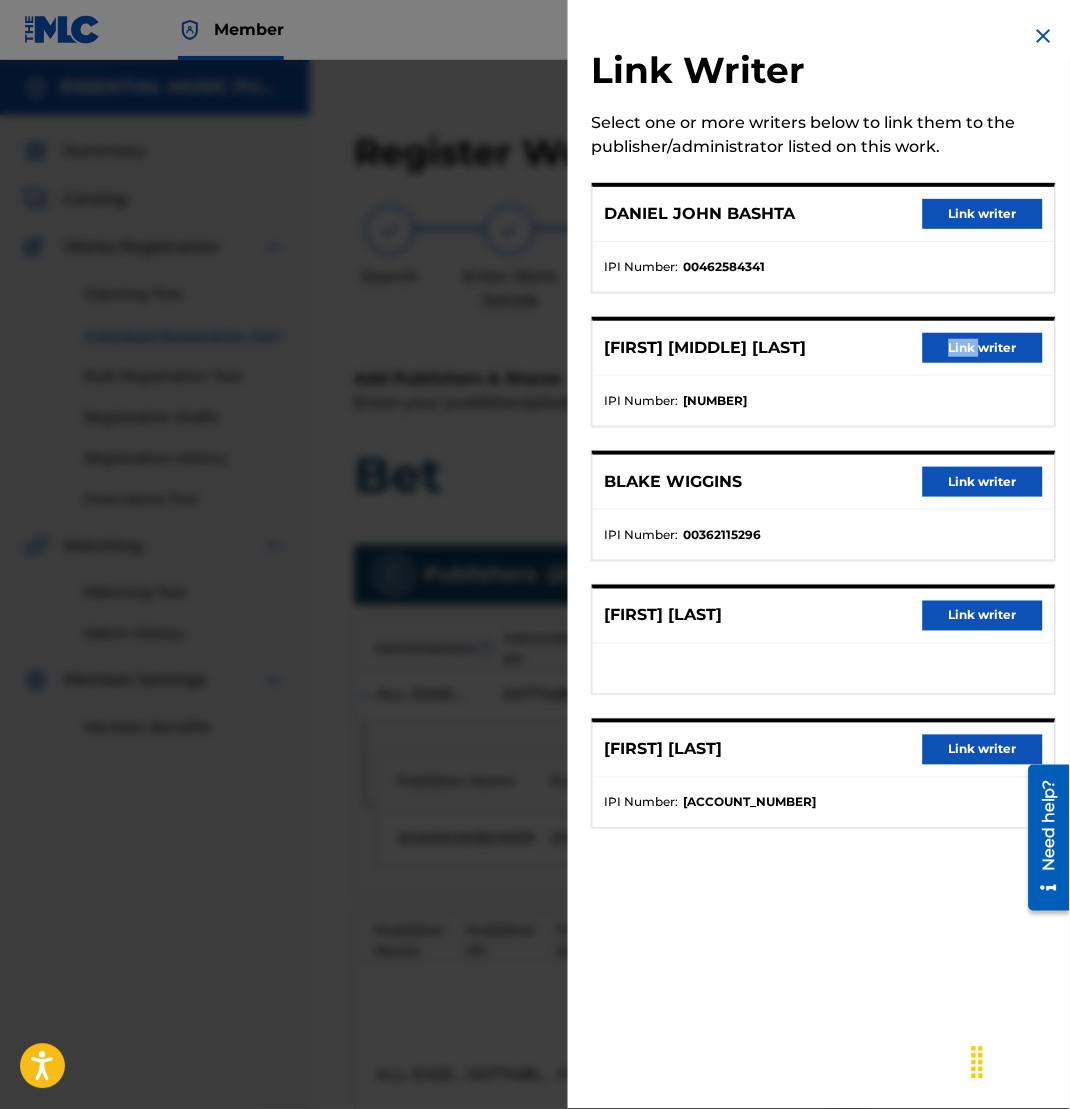 click on "Link writer" at bounding box center [983, 214] 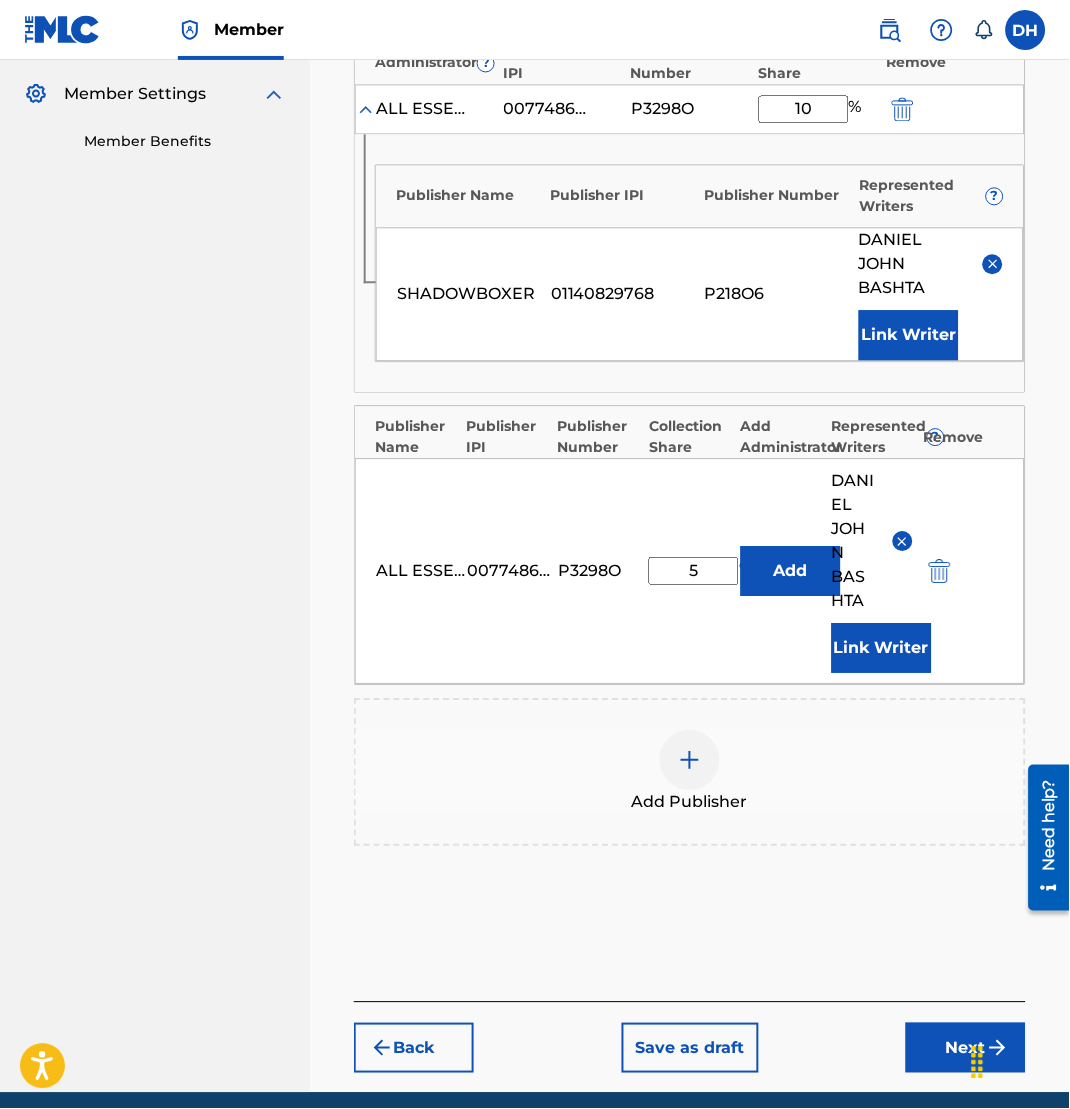 scroll, scrollTop: 589, scrollLeft: 0, axis: vertical 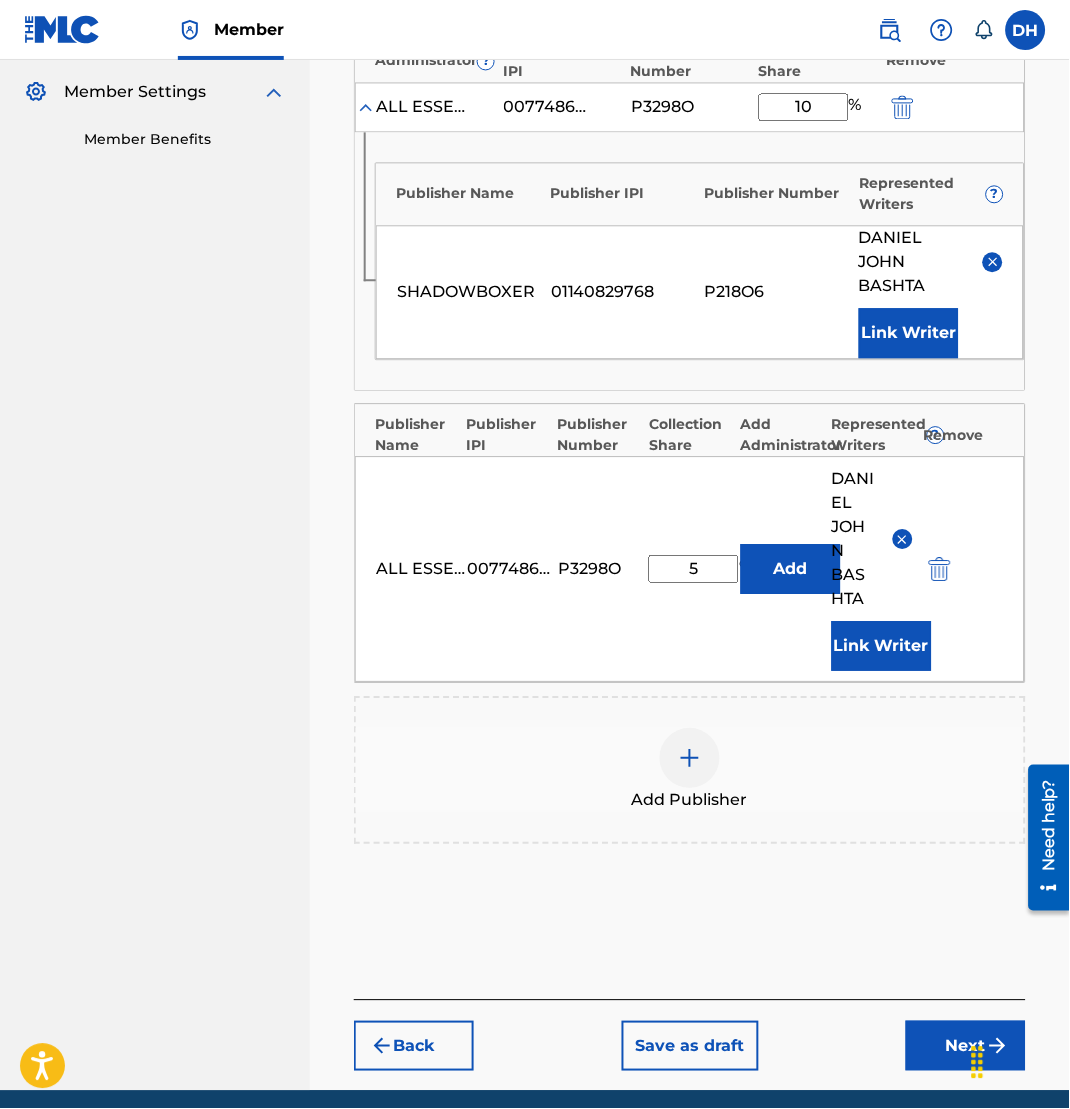 click at bounding box center [690, 758] 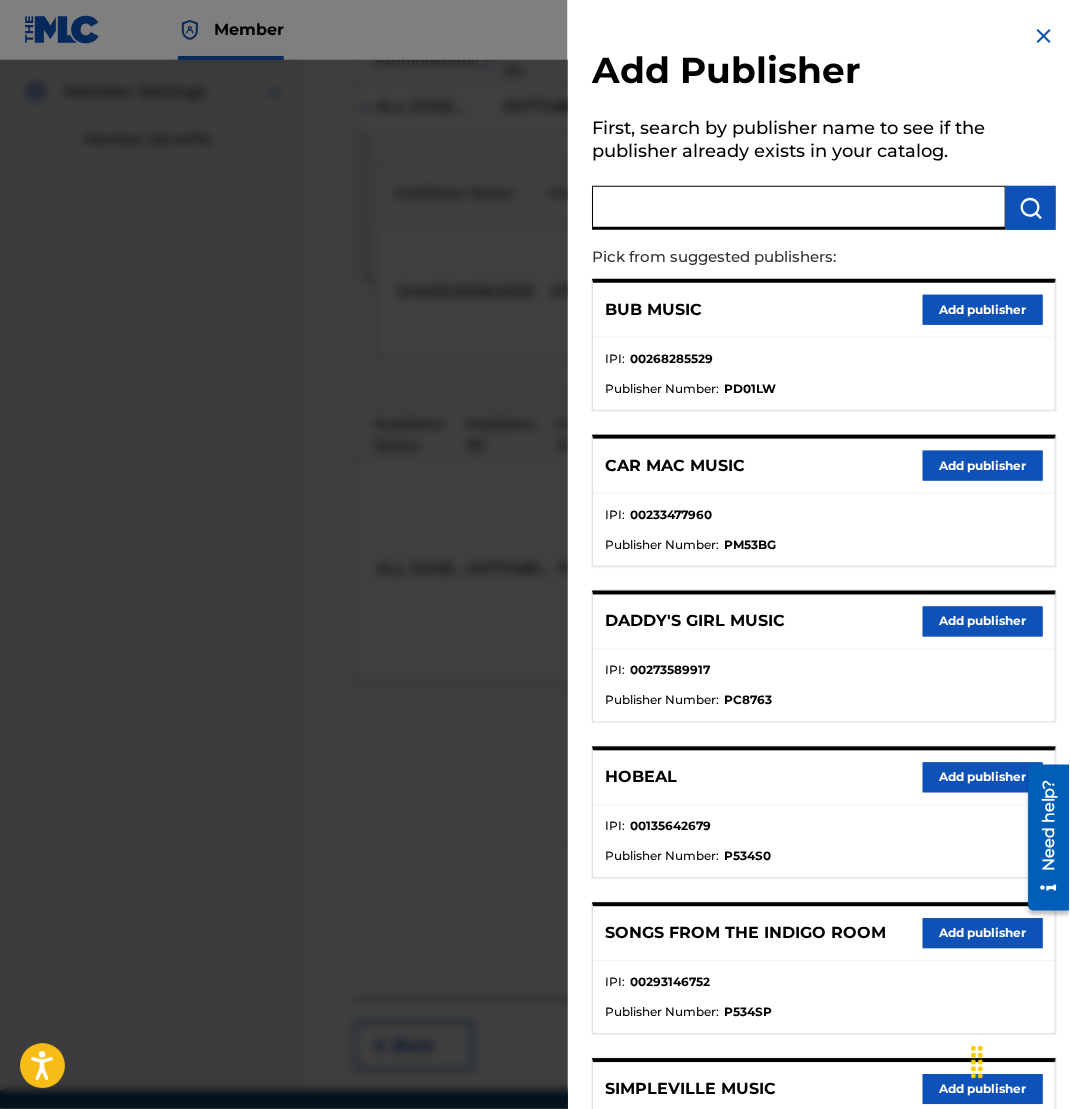 click at bounding box center (799, 208) 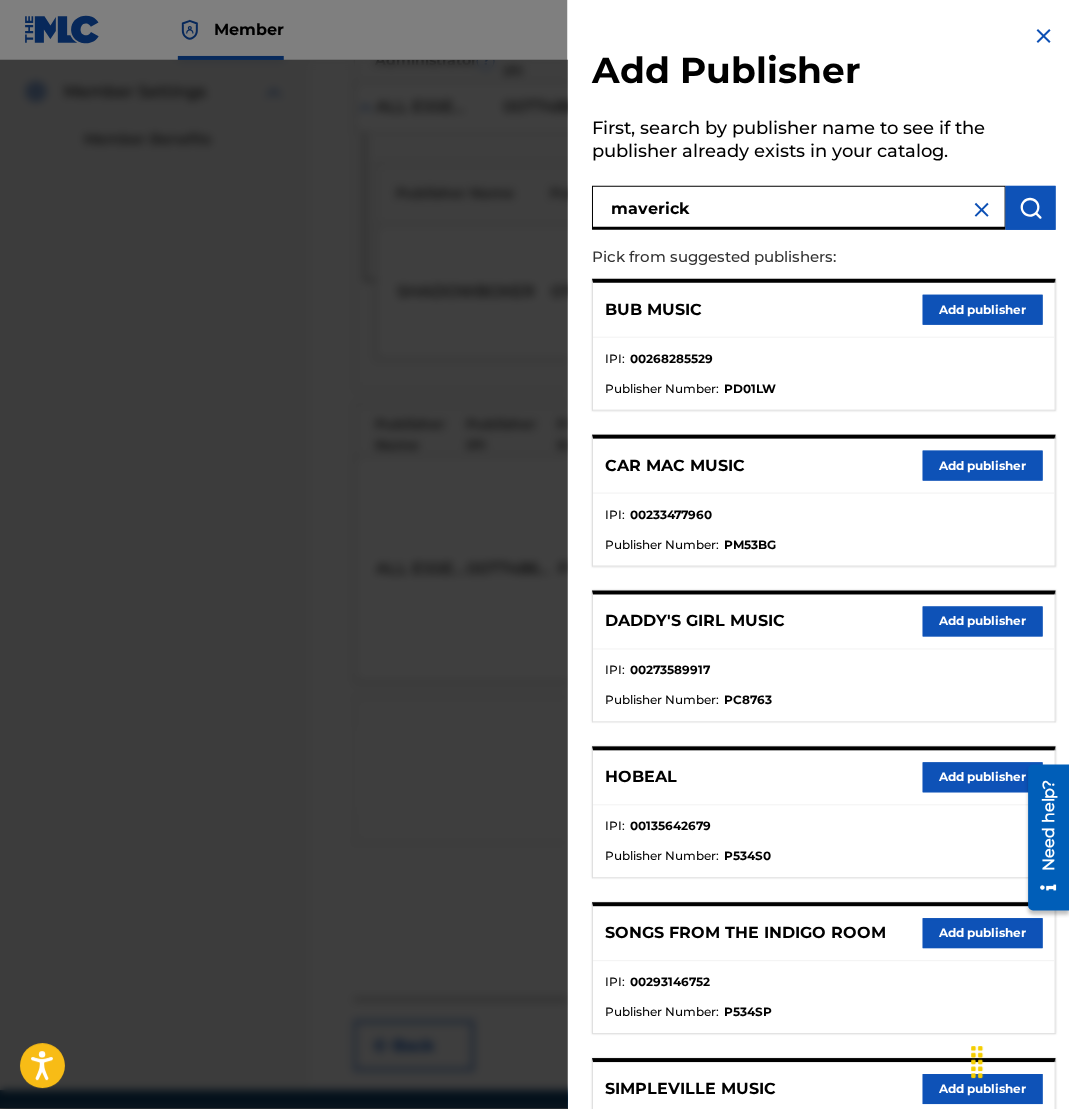 type on "maverick" 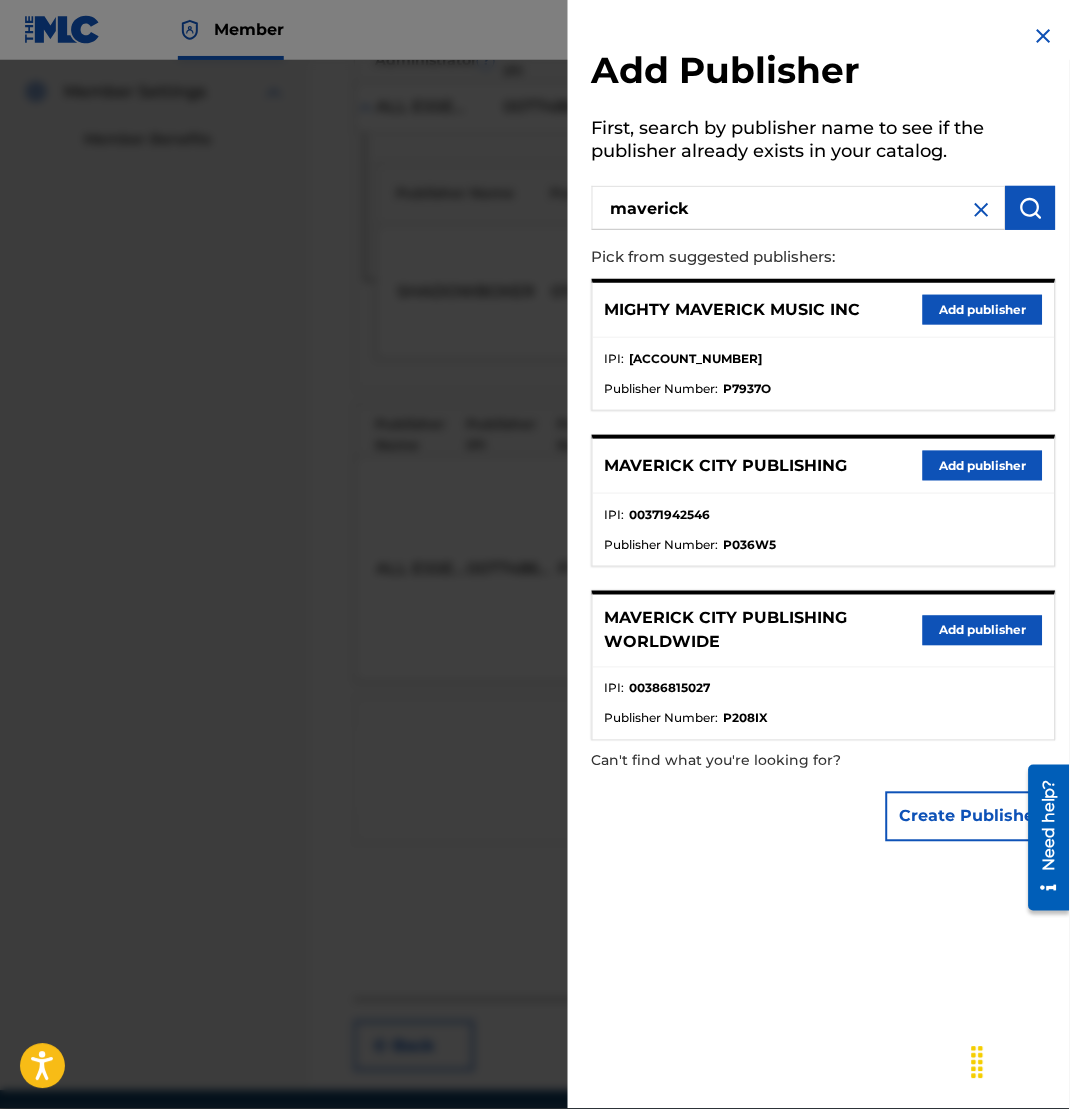 click on "Add publisher" at bounding box center [983, 631] 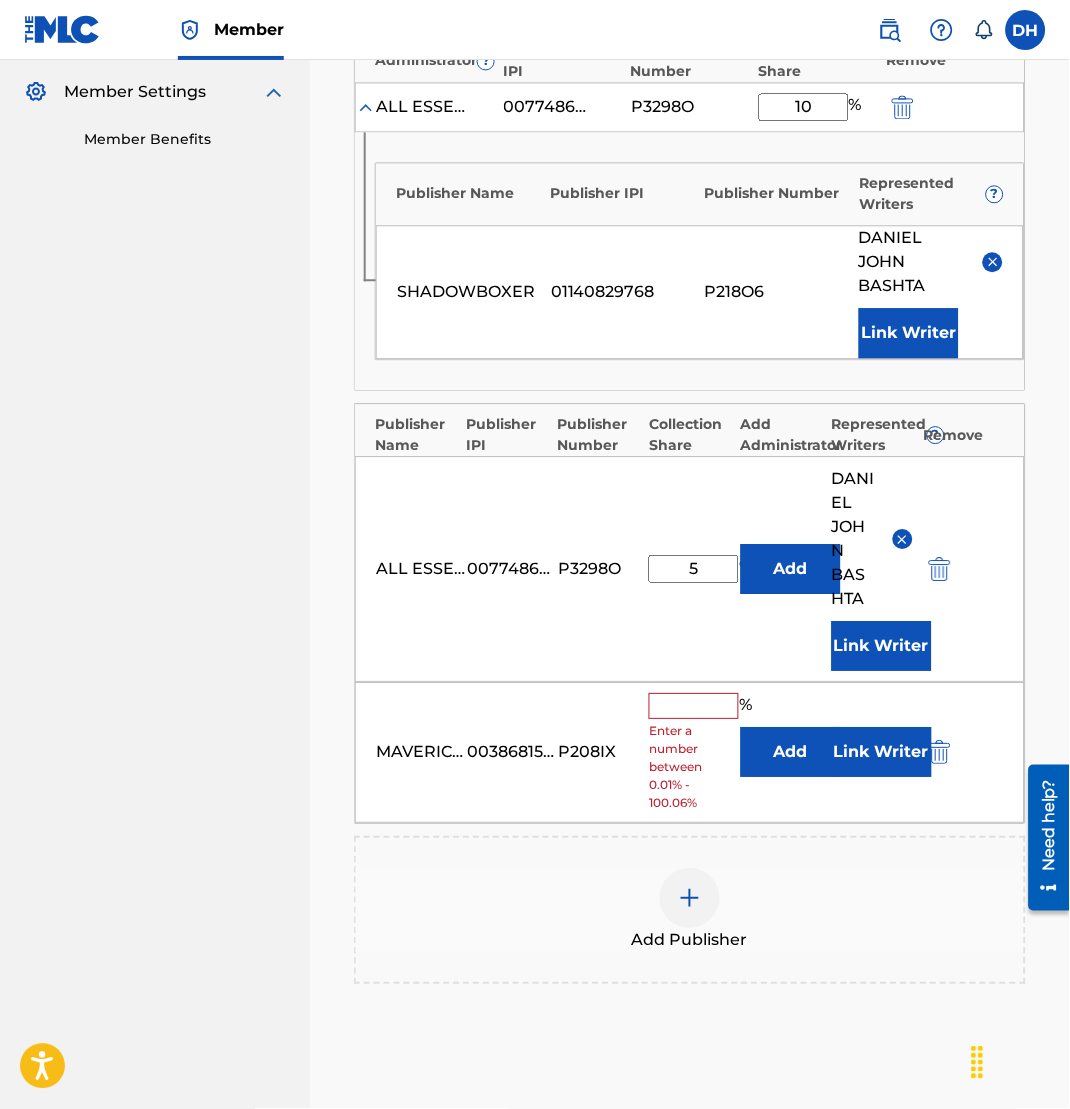 scroll, scrollTop: 707, scrollLeft: 0, axis: vertical 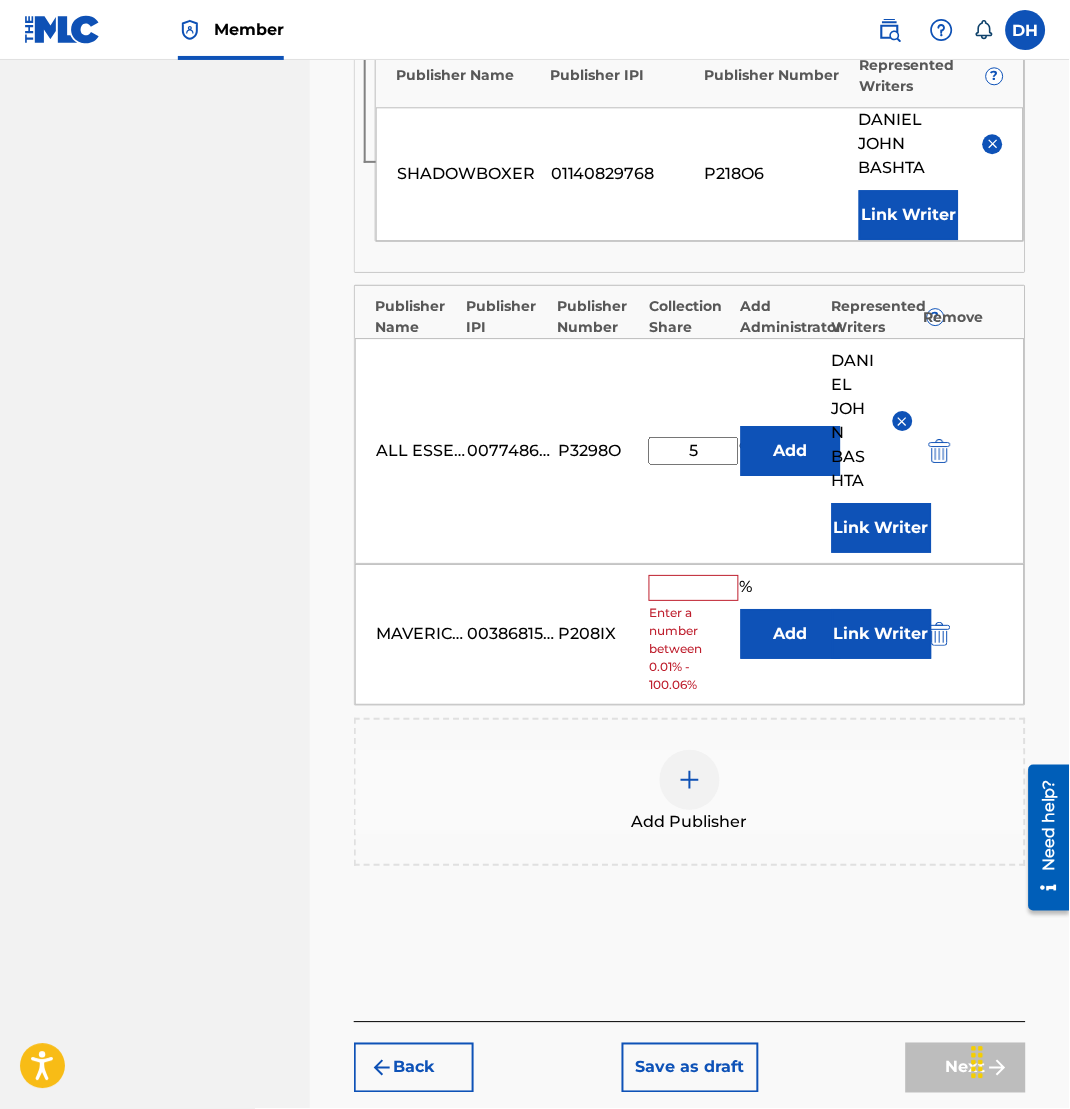 click on "Add" at bounding box center (791, 634) 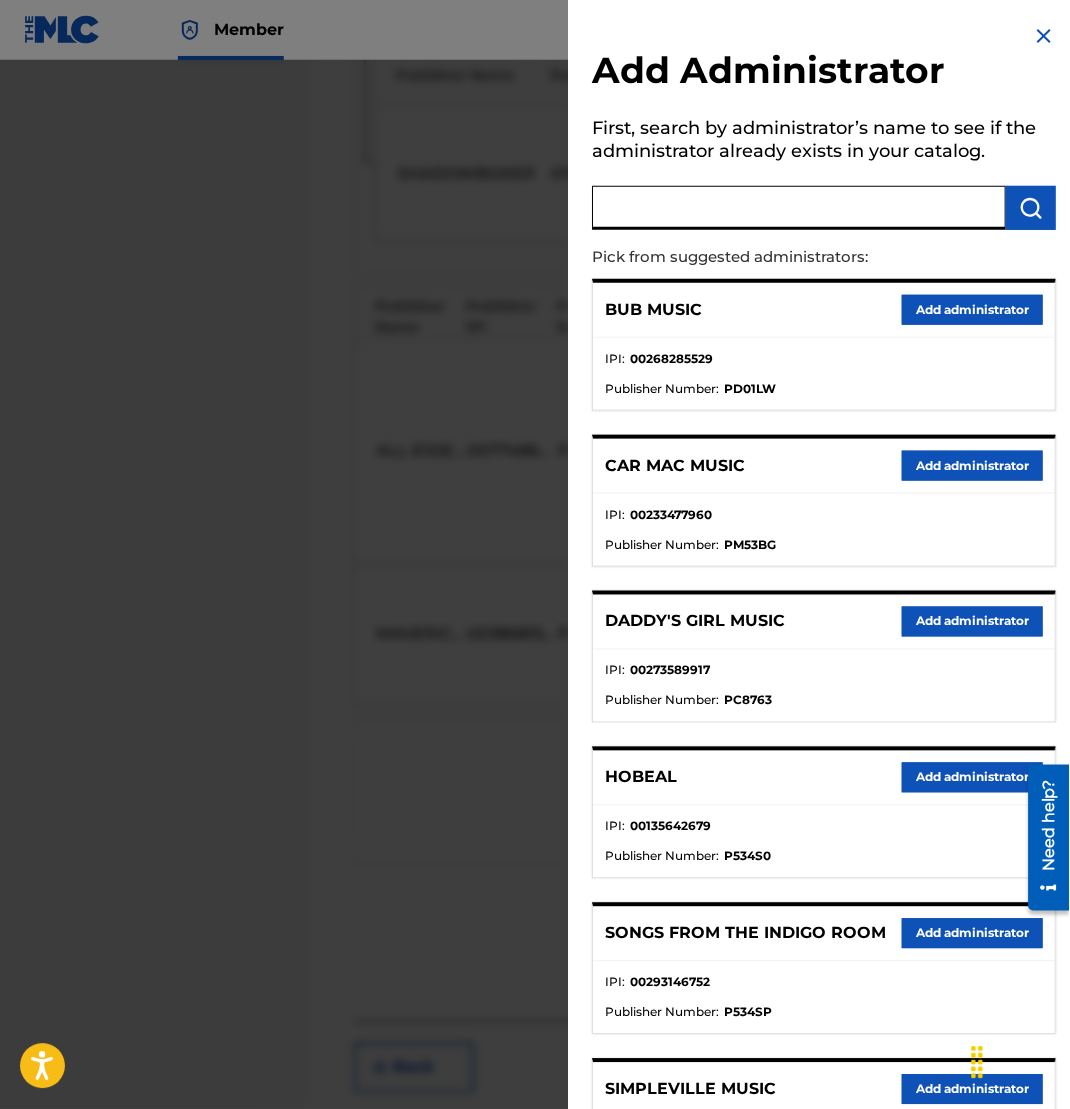 click at bounding box center (799, 208) 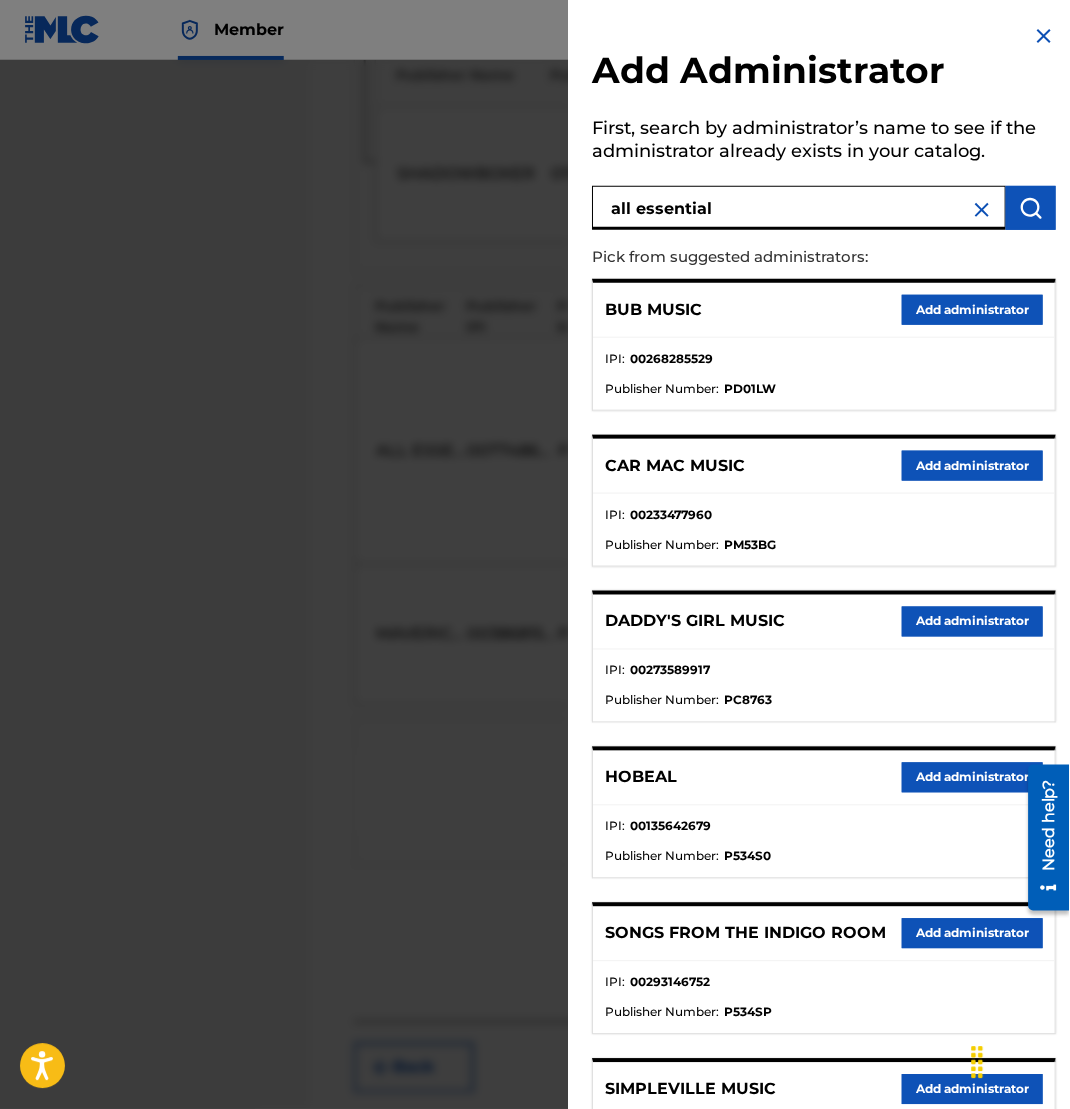 type on "all essential" 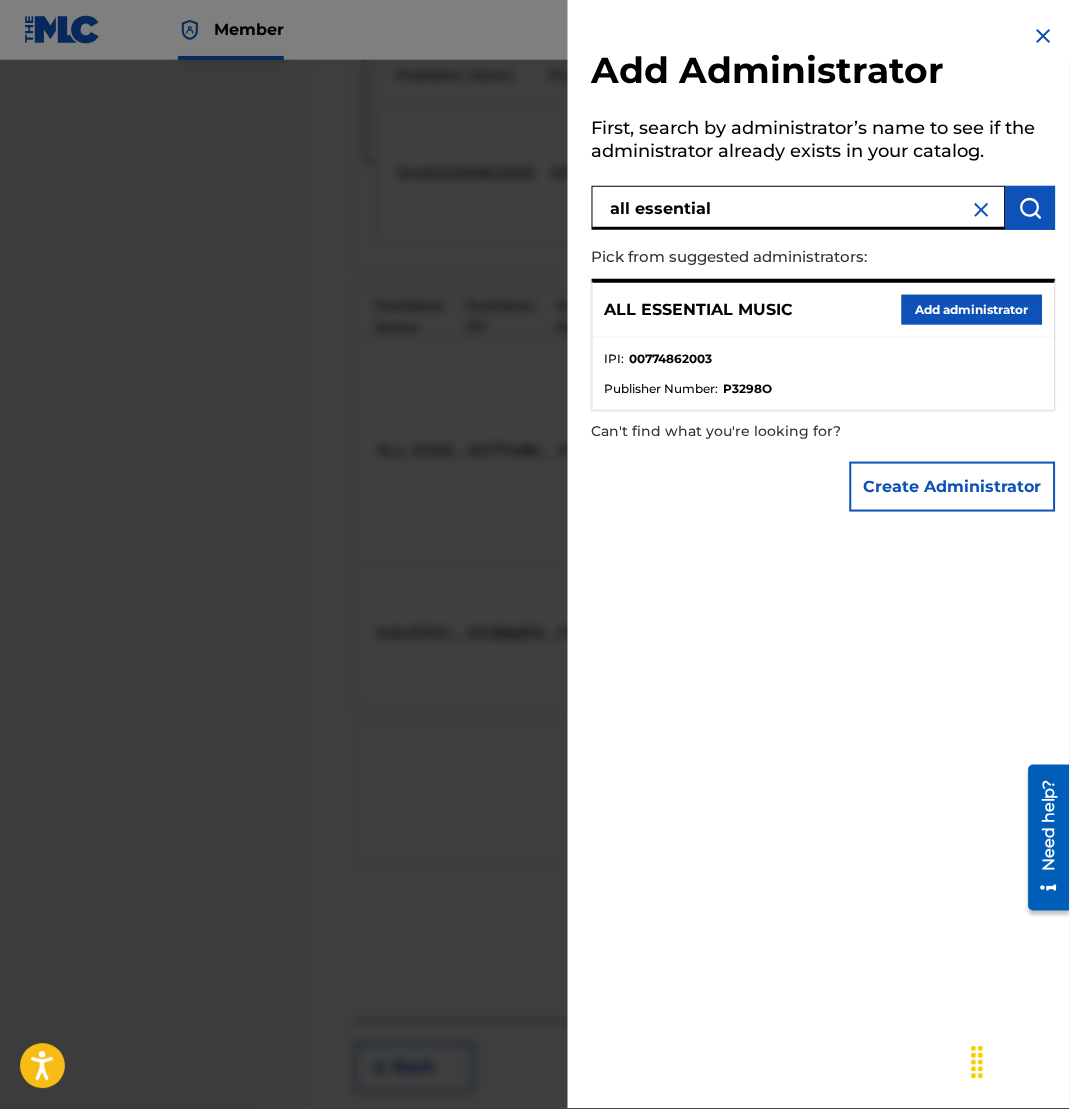 click on "Add administrator" at bounding box center [972, 310] 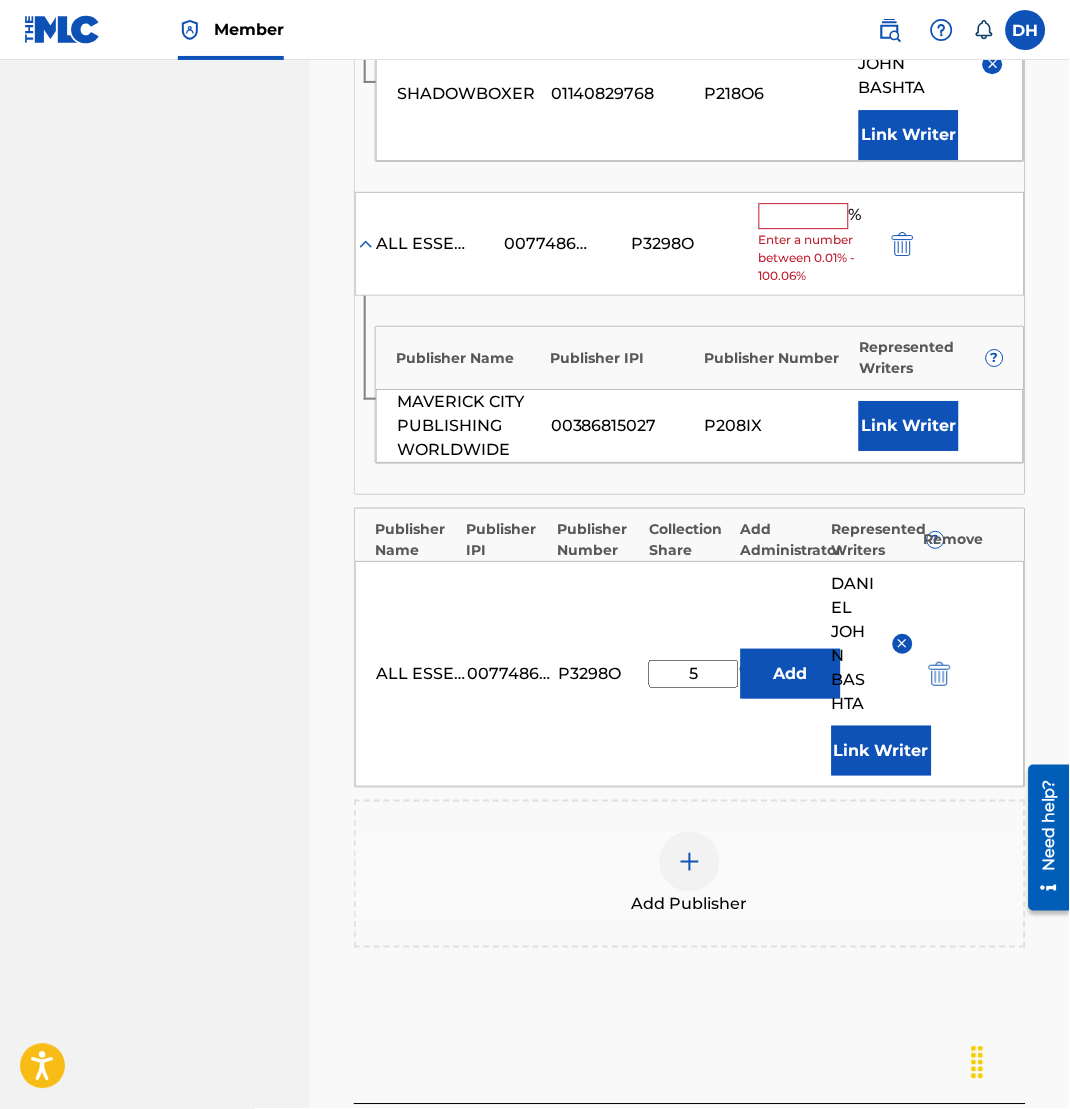 scroll, scrollTop: 789, scrollLeft: 0, axis: vertical 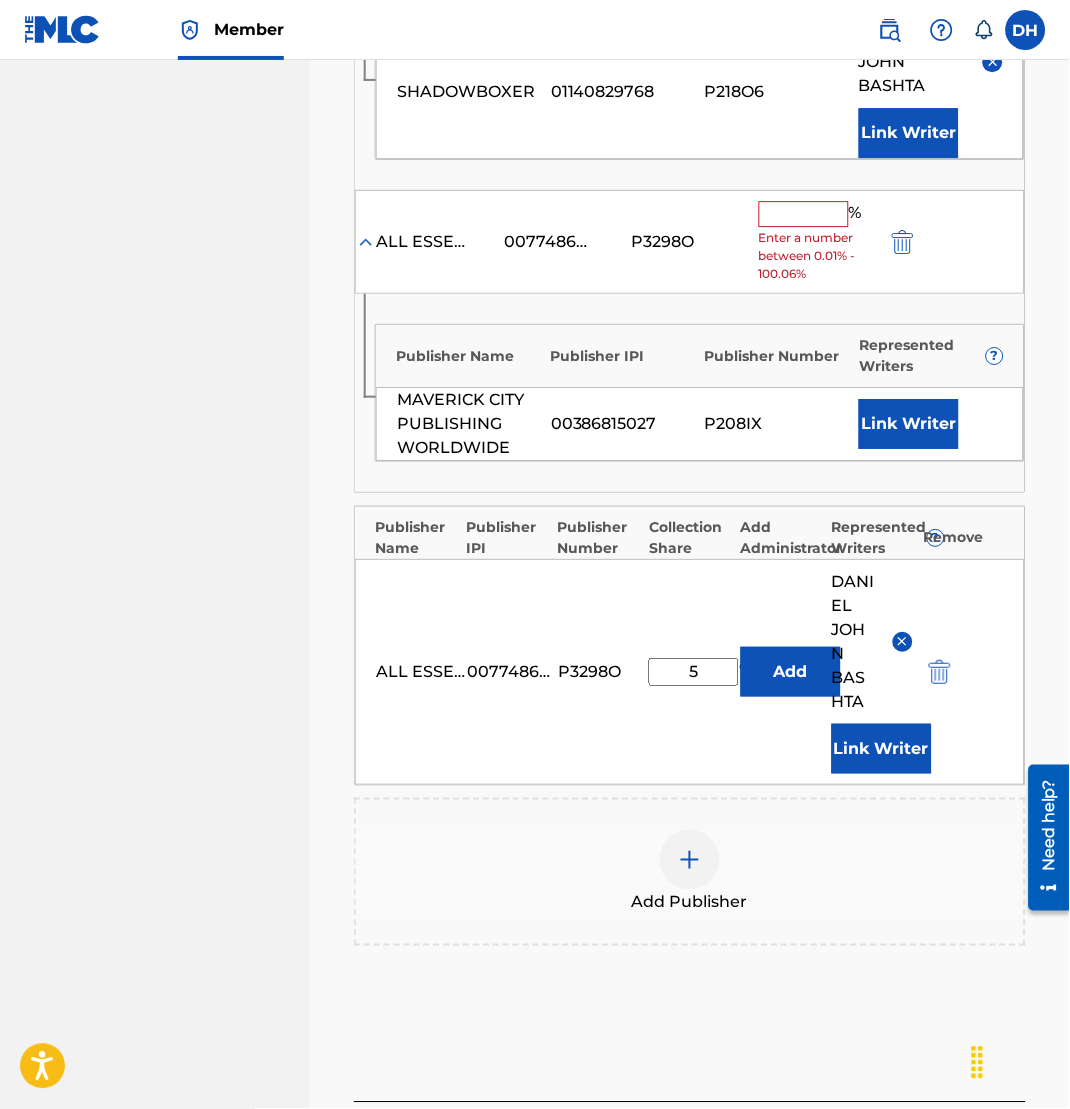 click at bounding box center (804, 214) 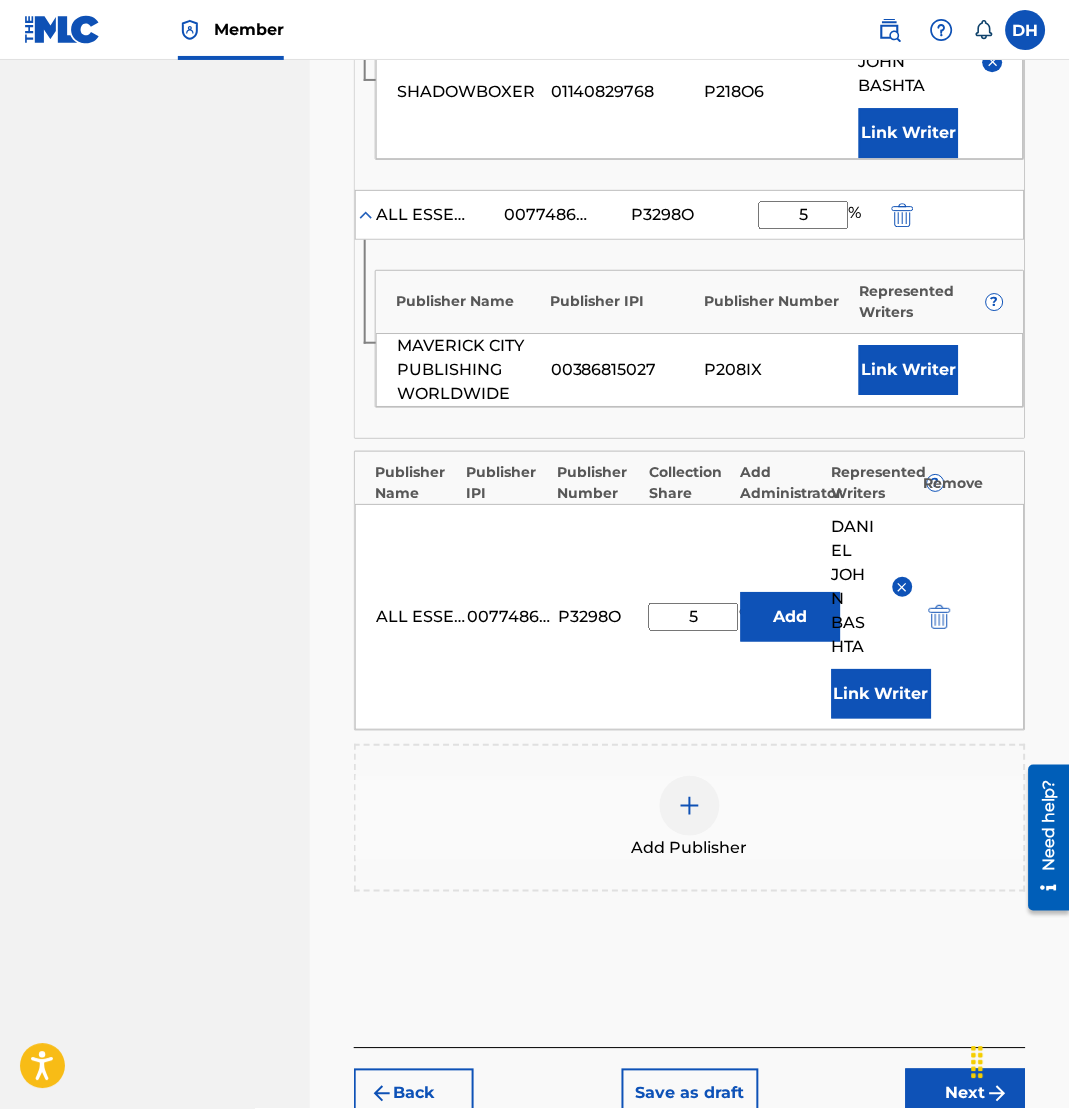 type on "5" 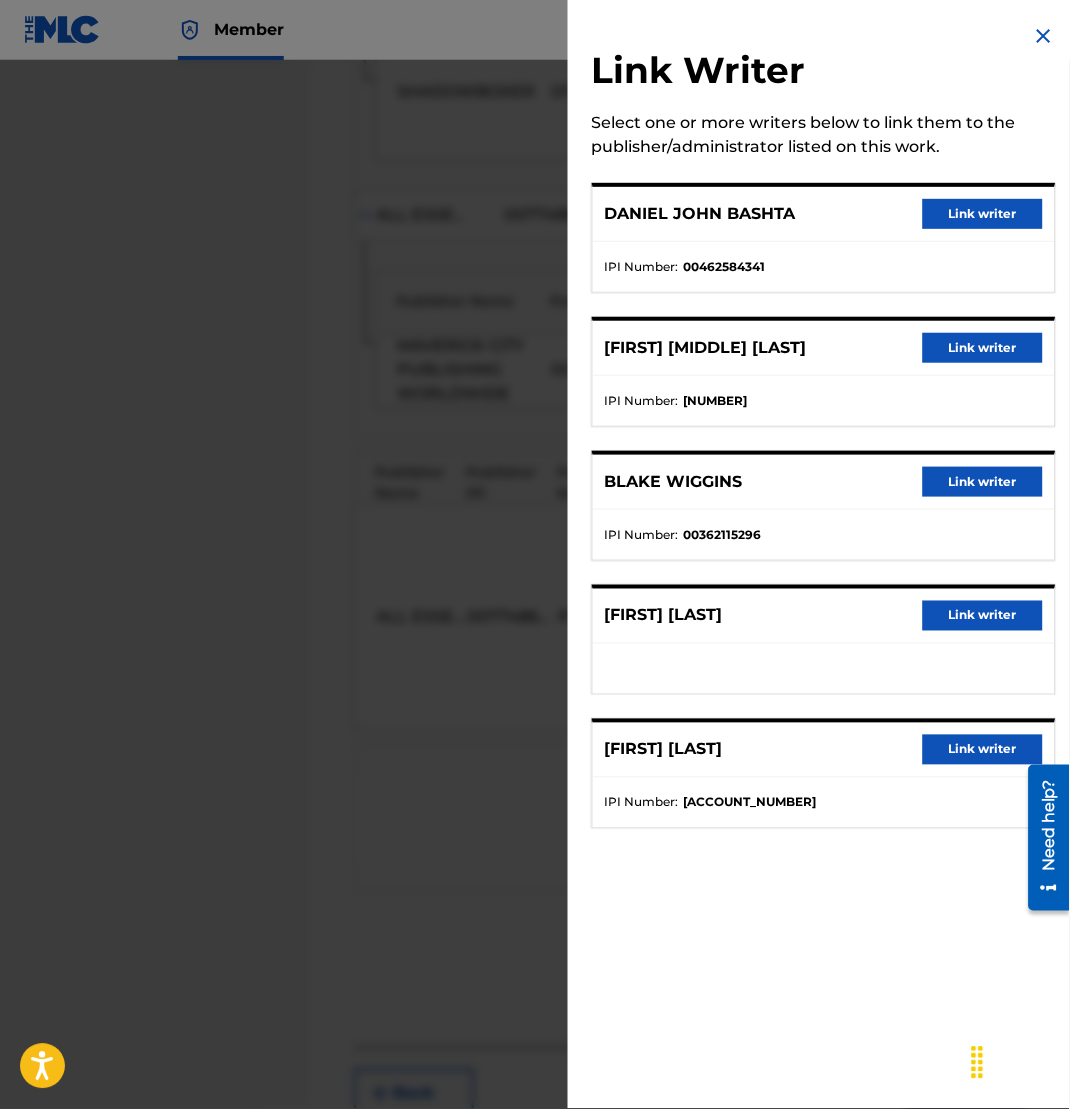 click on "Link writer" at bounding box center (983, 214) 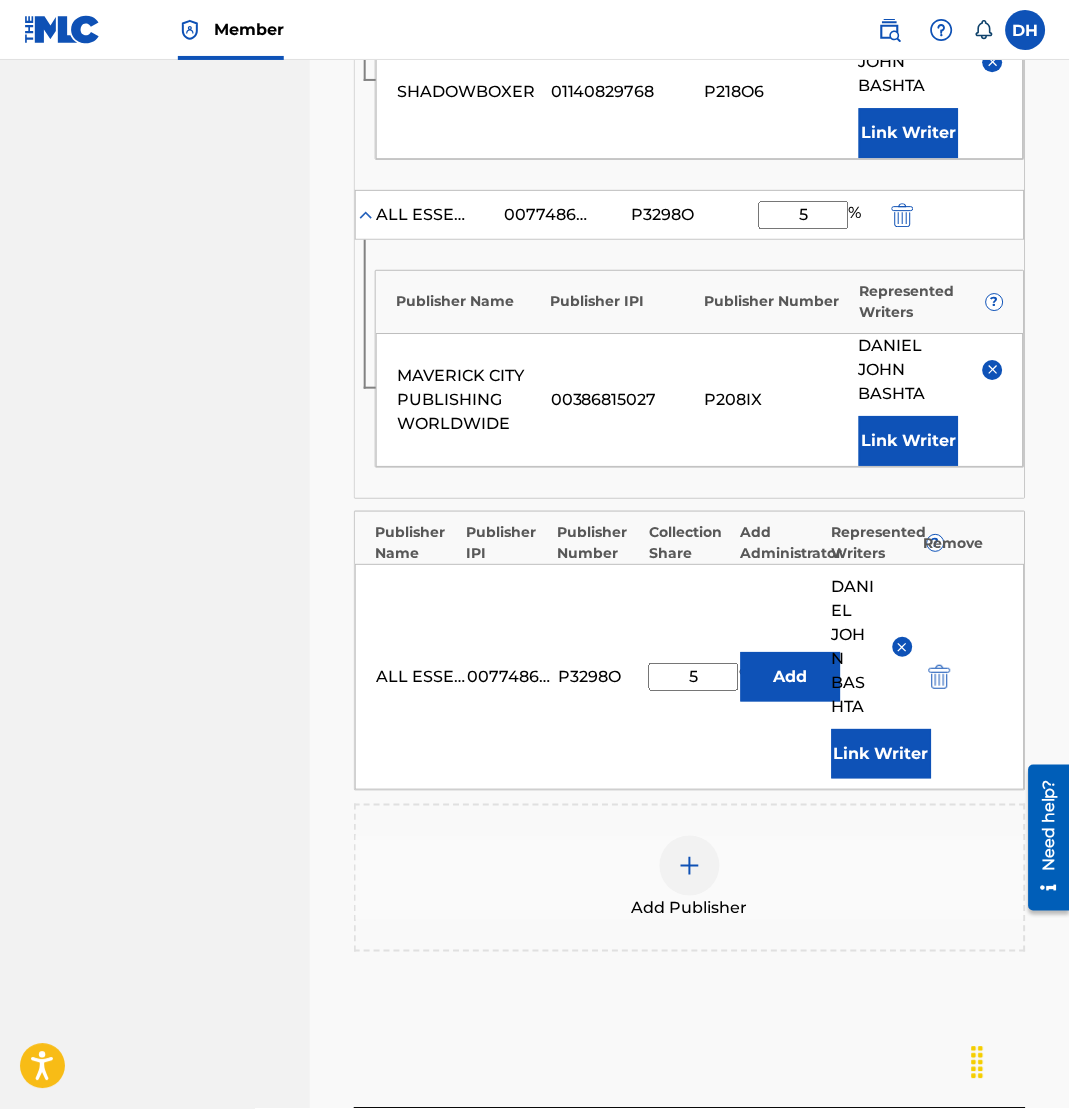 click at bounding box center (690, 866) 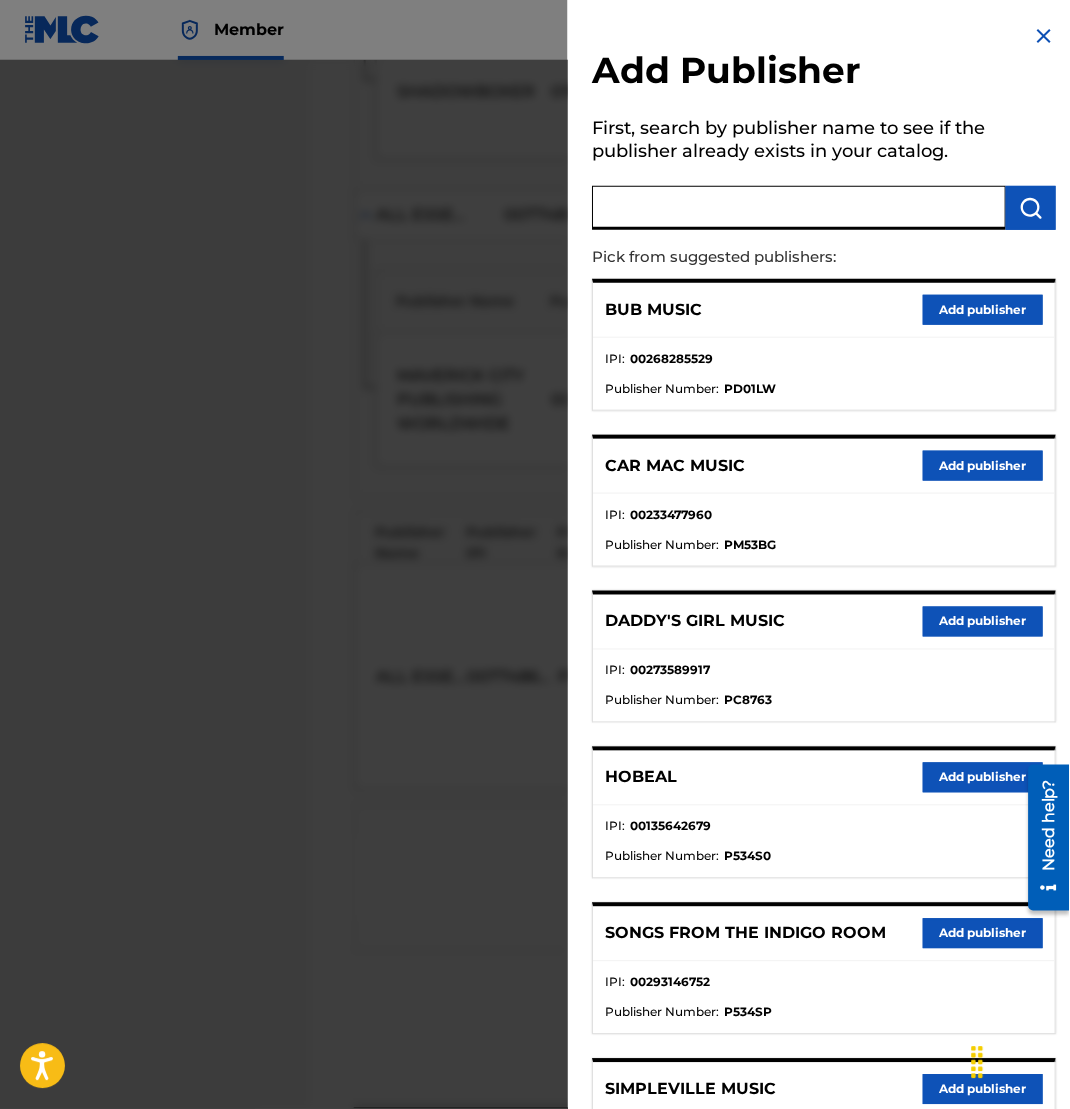 click at bounding box center [799, 208] 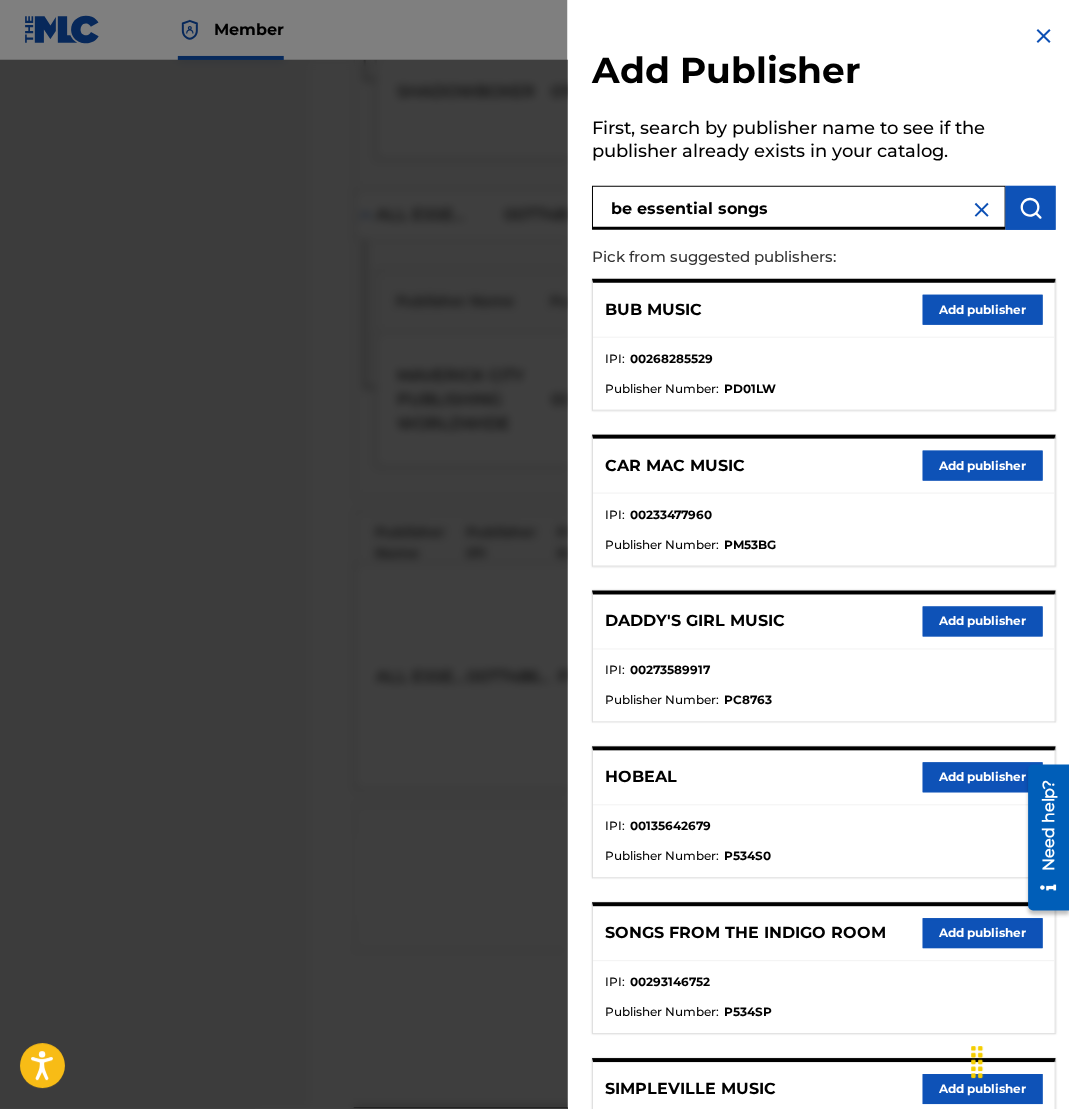 type on "be essential songs" 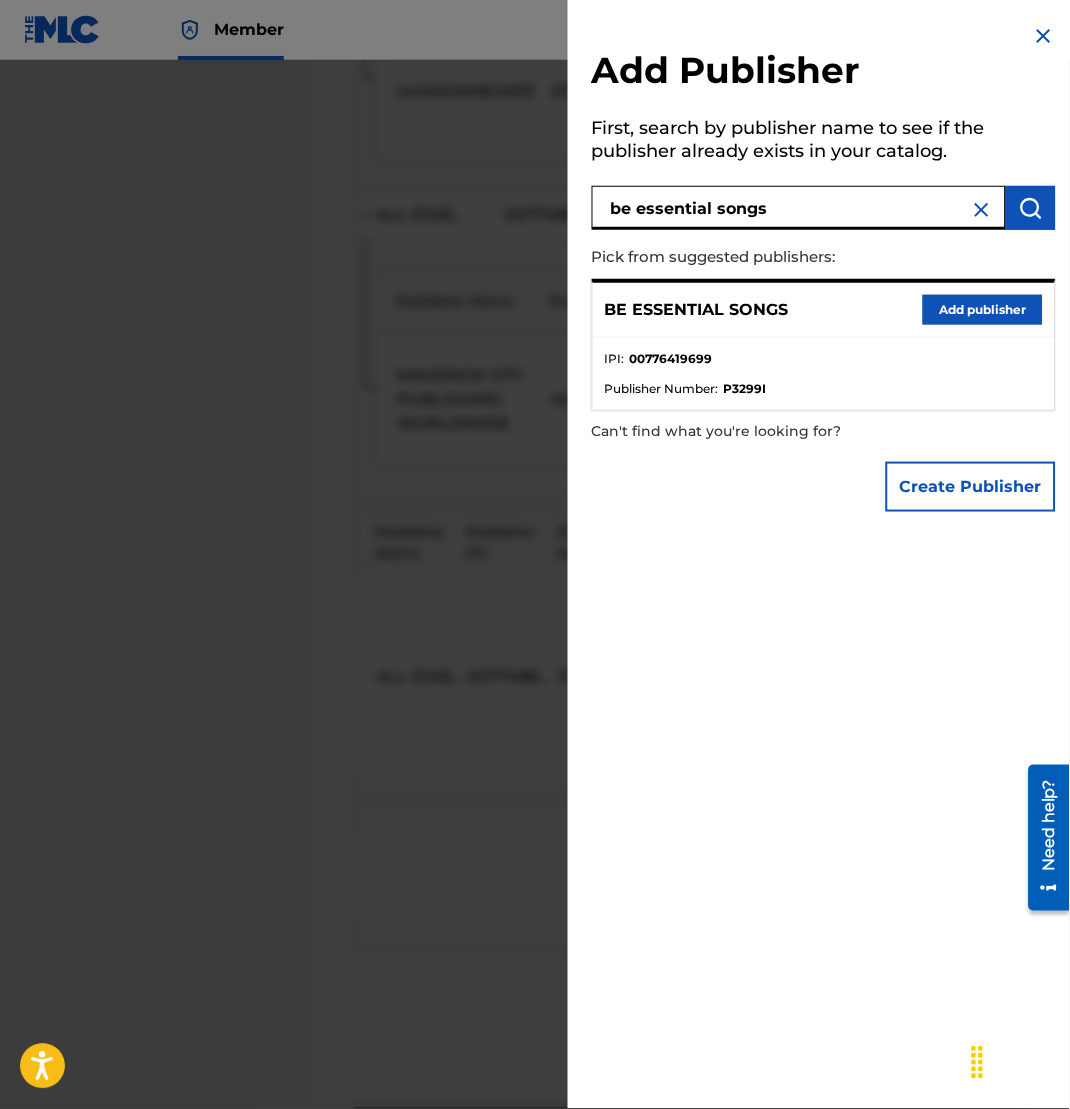 click on "BE ESSENTIAL SONGS Add publisher" at bounding box center (824, 310) 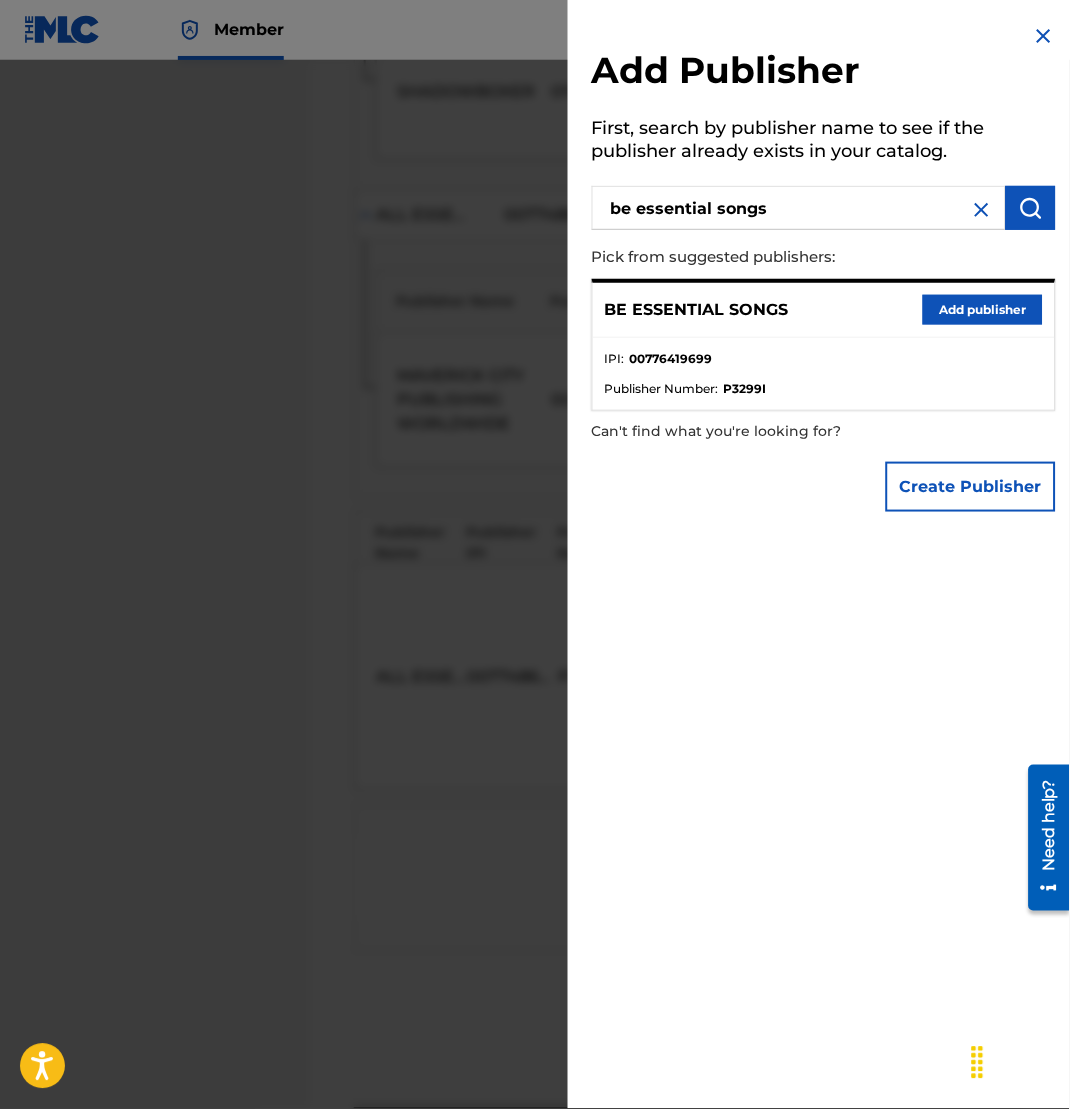 click on "Add publisher" at bounding box center [983, 310] 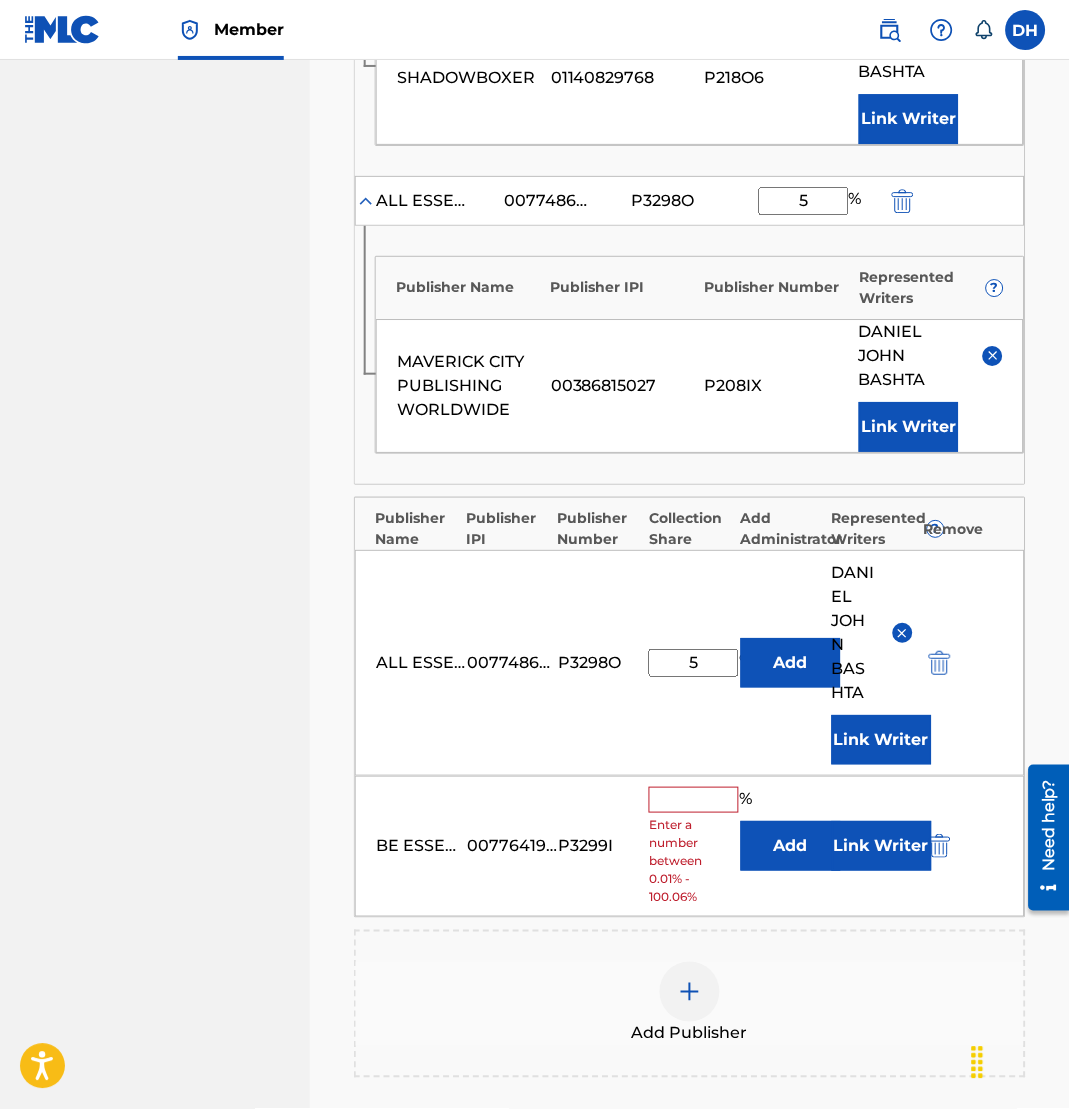 scroll, scrollTop: 793, scrollLeft: 0, axis: vertical 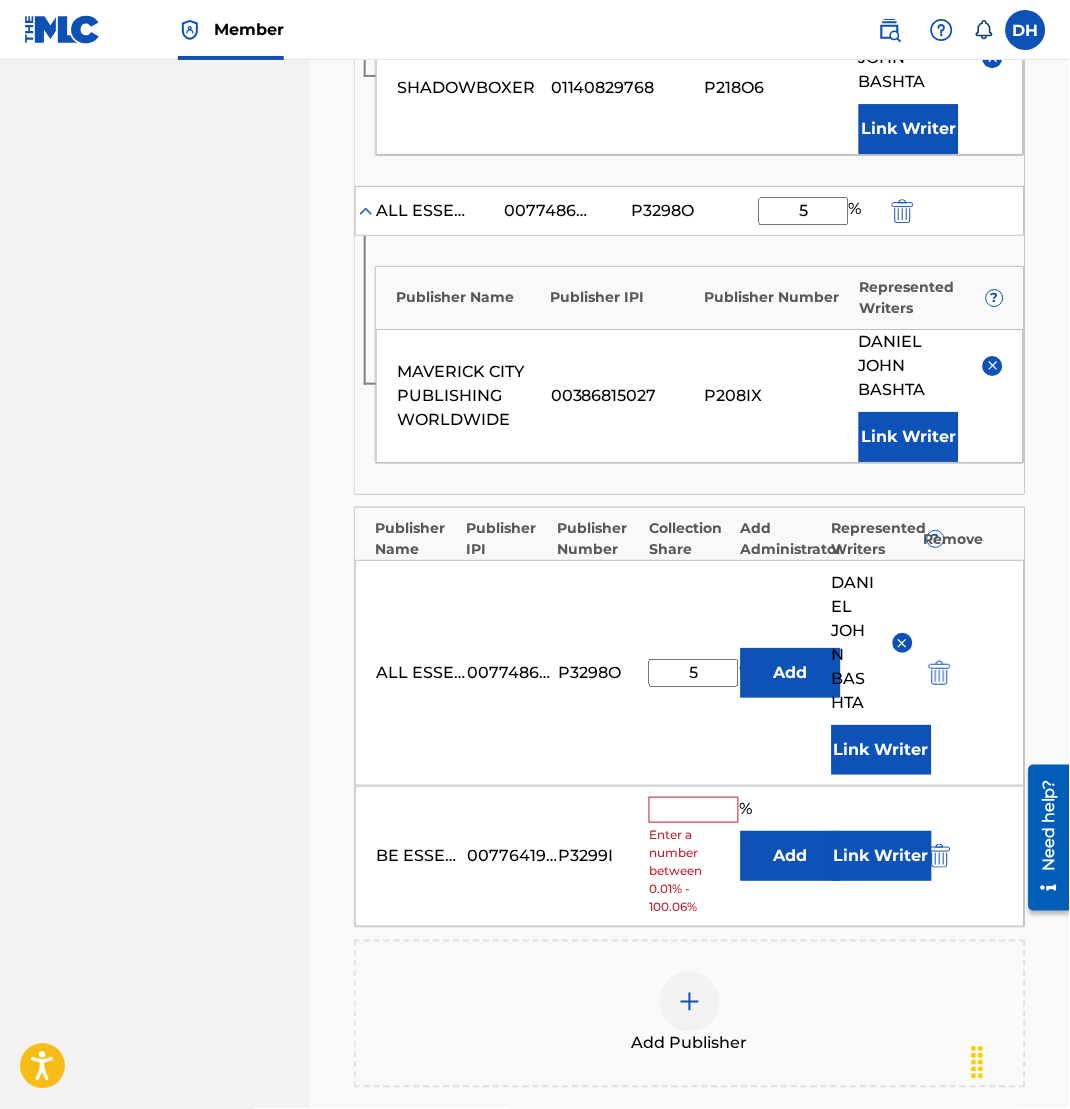 click at bounding box center [694, 810] 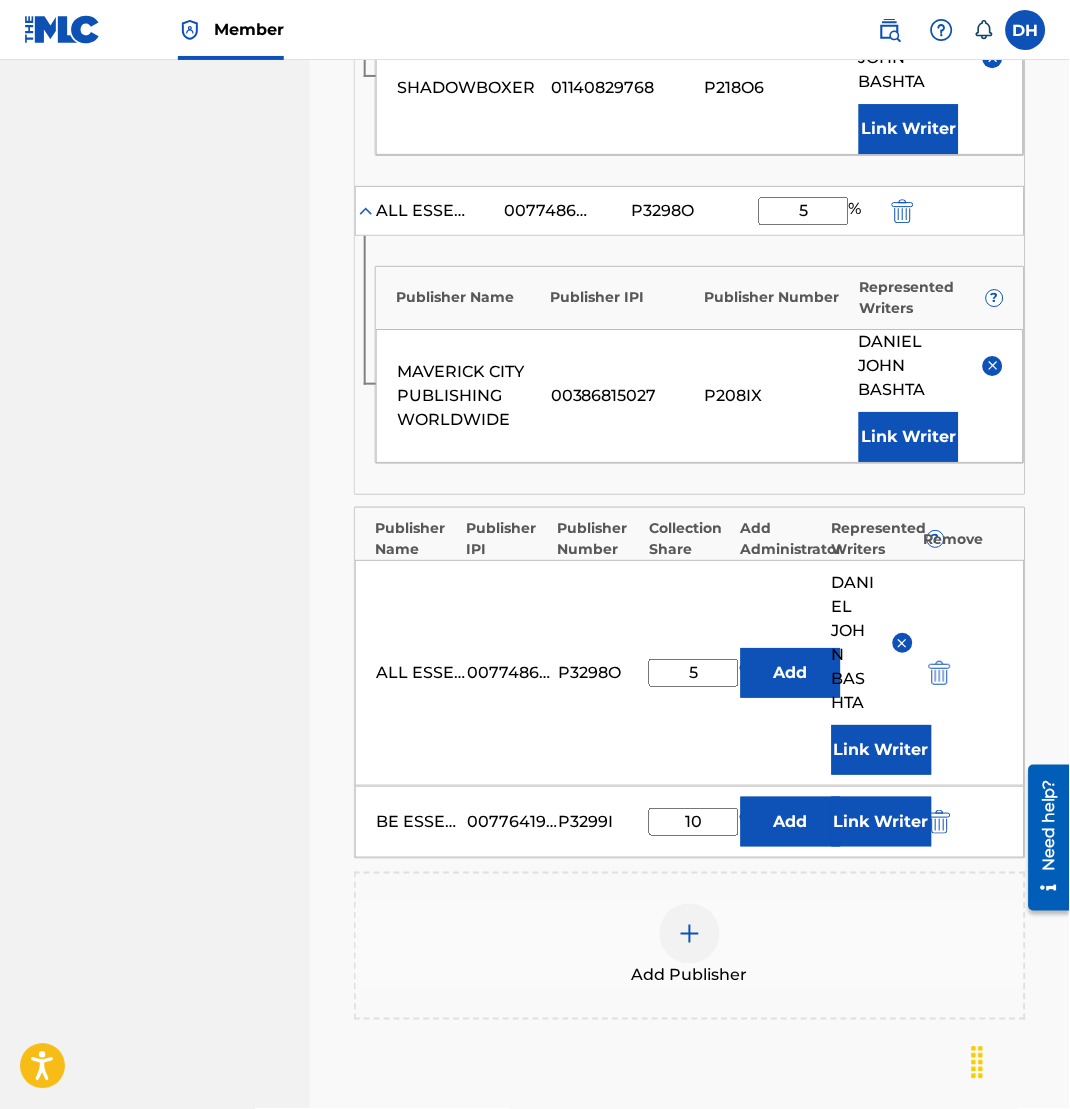 type on "10" 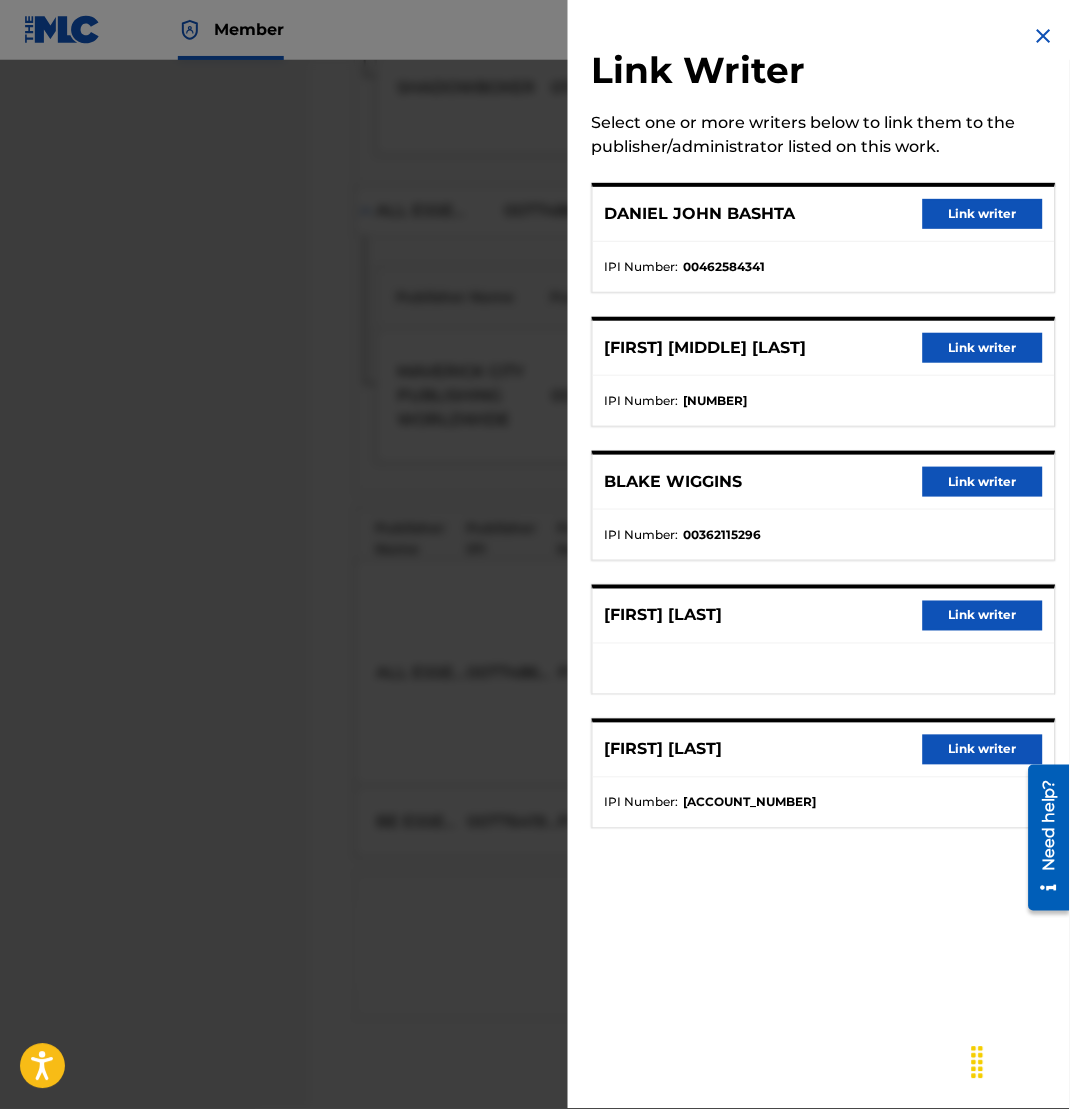 click on "Link writer" at bounding box center [983, 348] 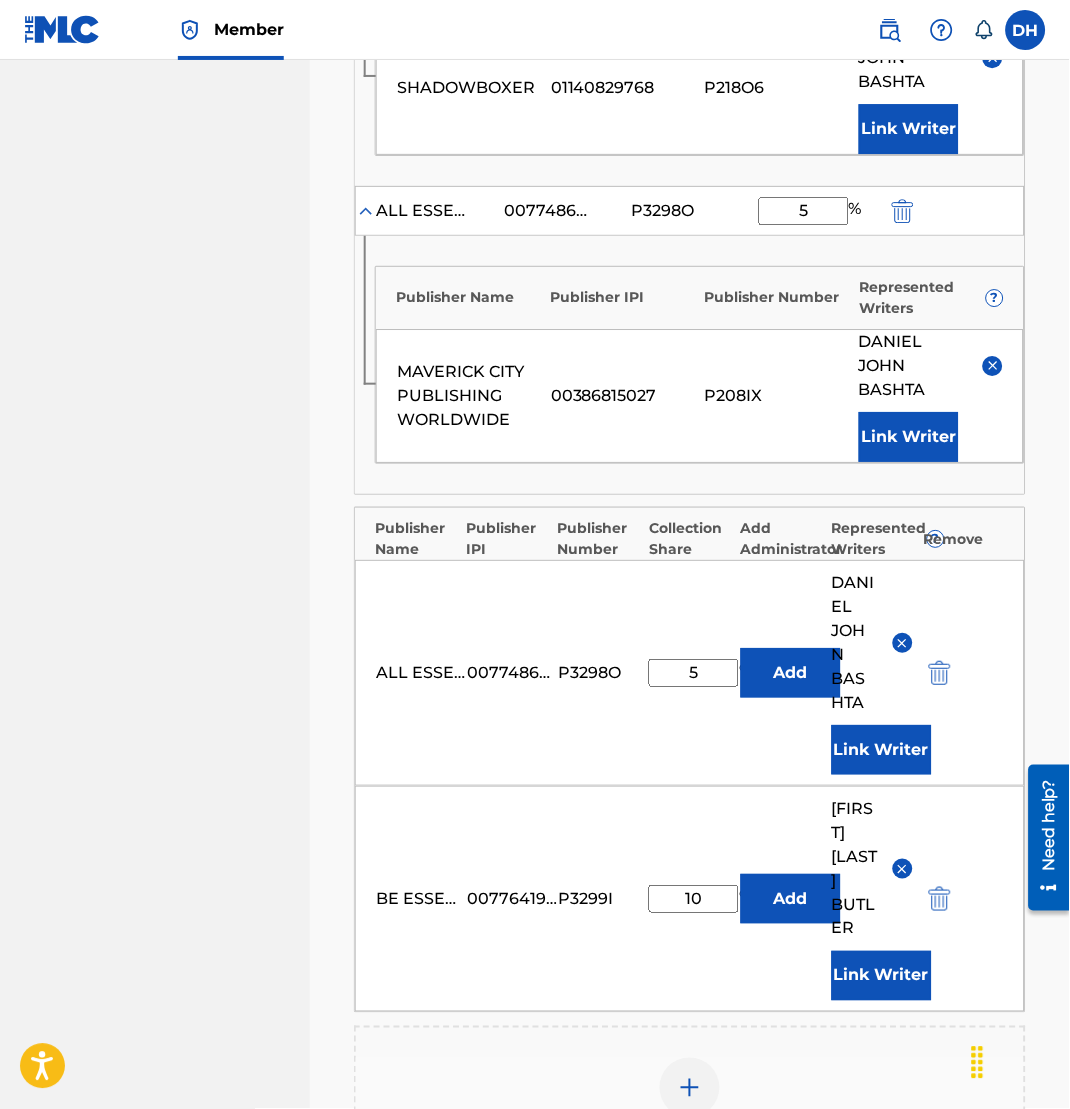 click on "Add Publisher" at bounding box center [690, 1100] 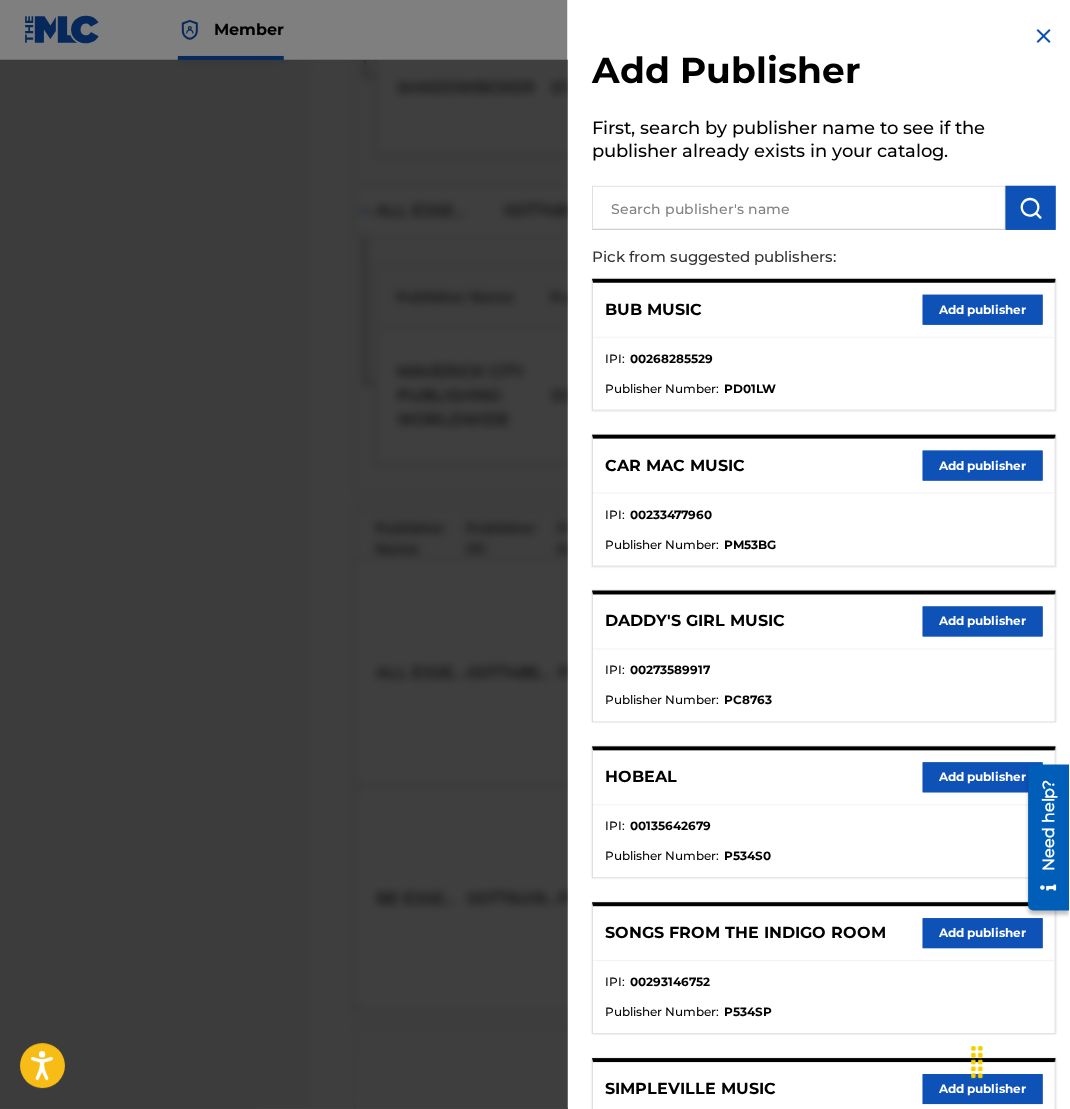 click on "IPI : [IPI] Publisher Number : [PUBLISHER]" at bounding box center [824, 374] 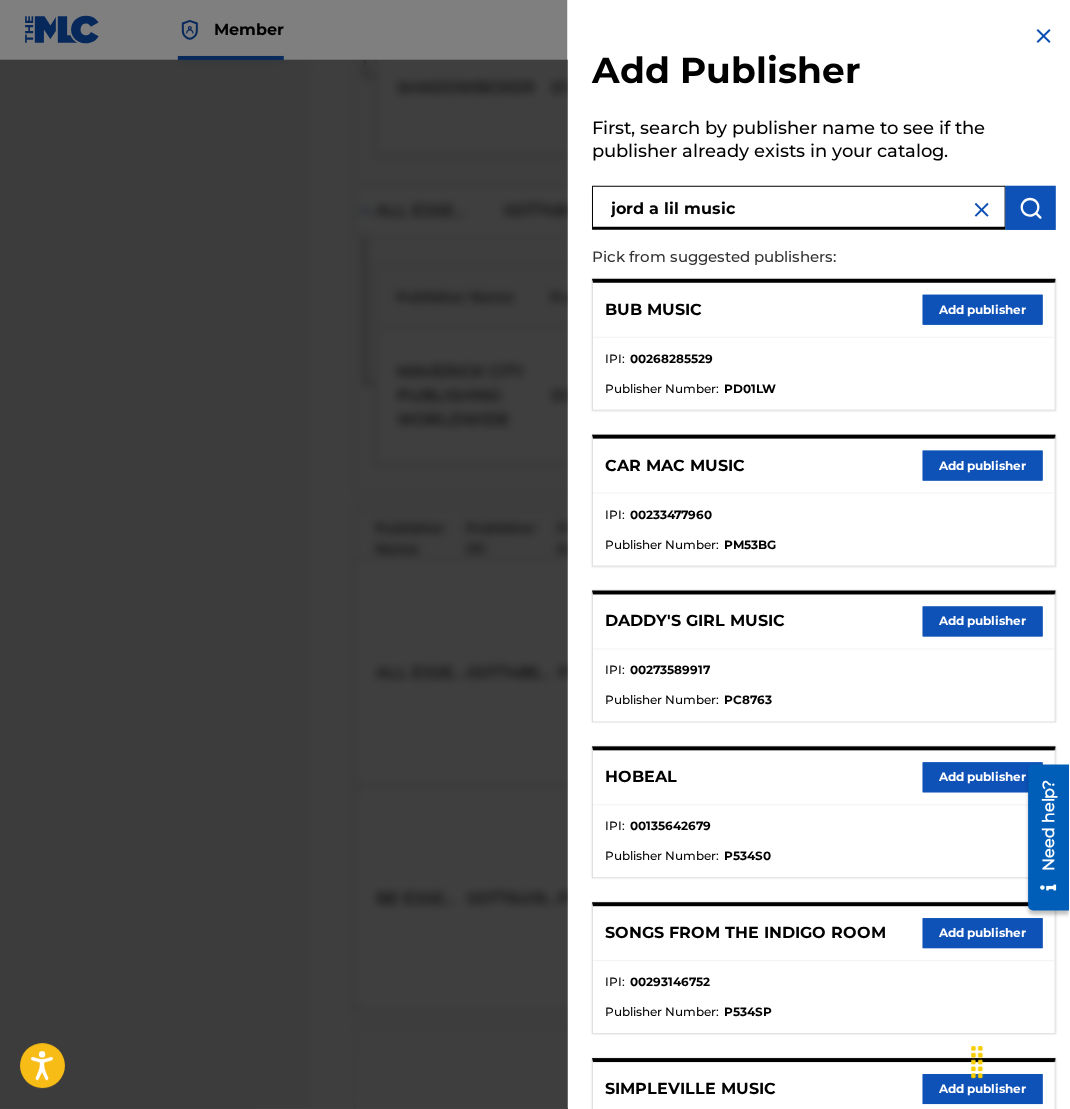 type on "jord a lil music" 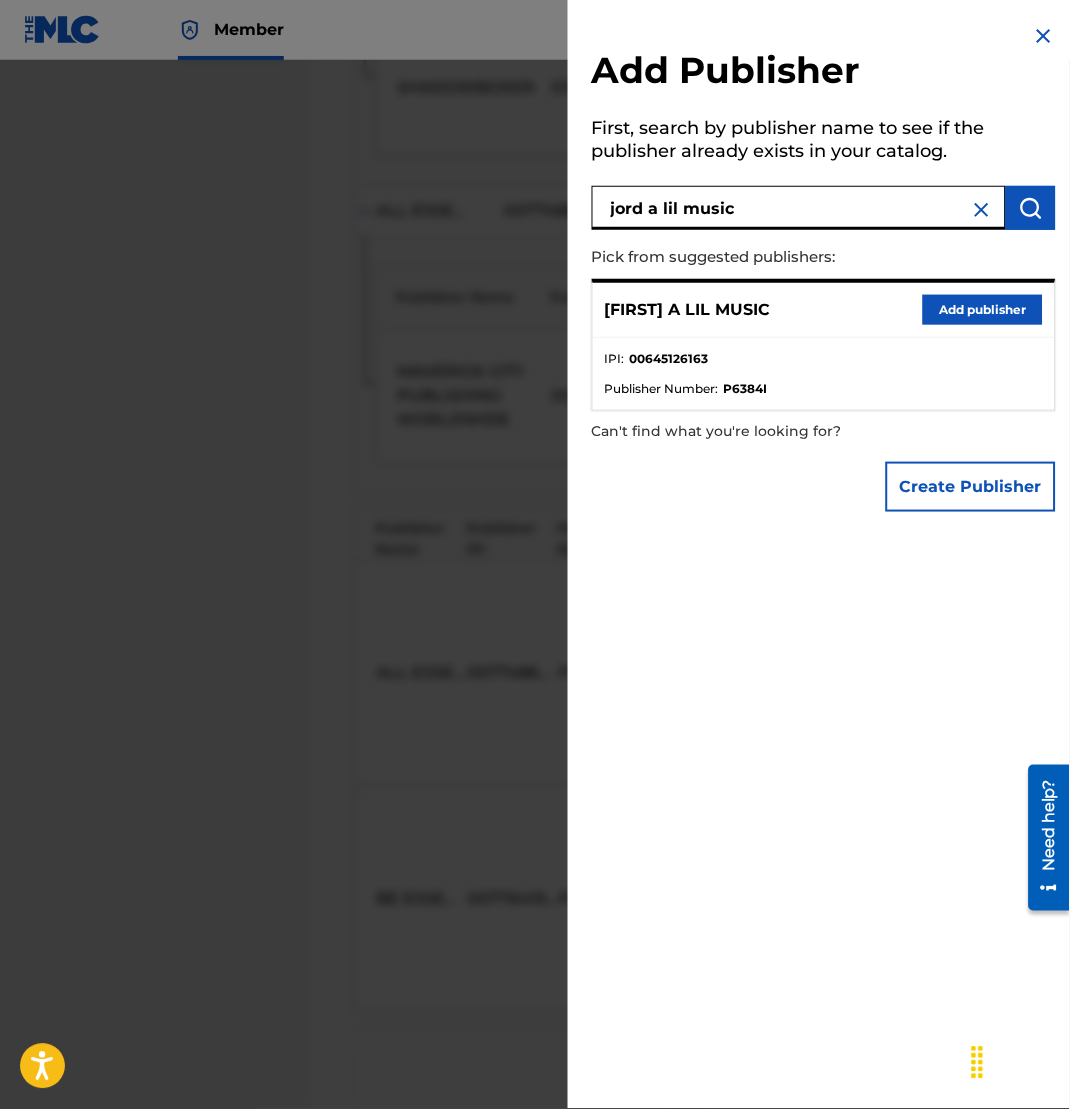 click on "Add publisher" at bounding box center (983, 310) 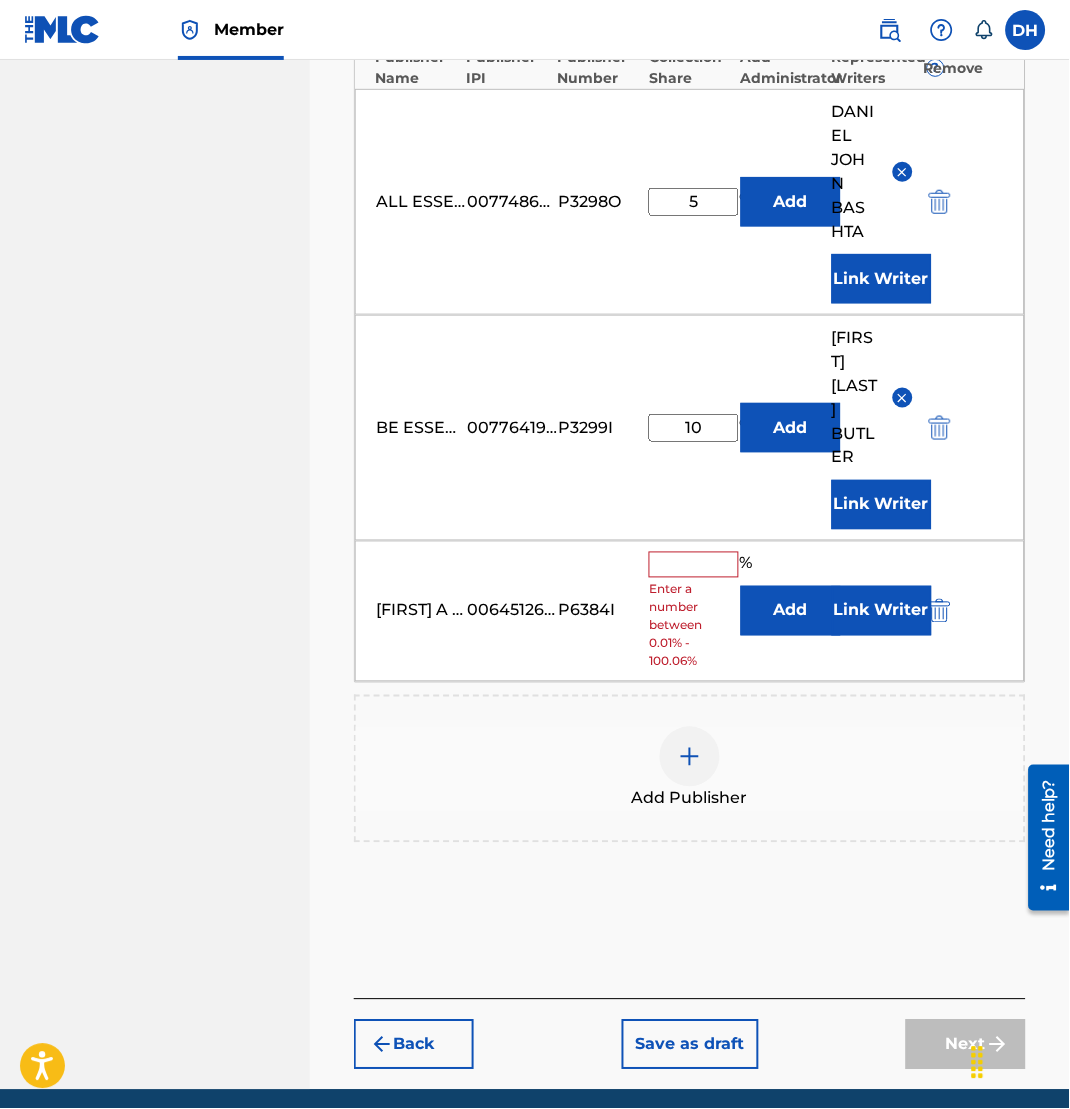 scroll, scrollTop: 1269, scrollLeft: 0, axis: vertical 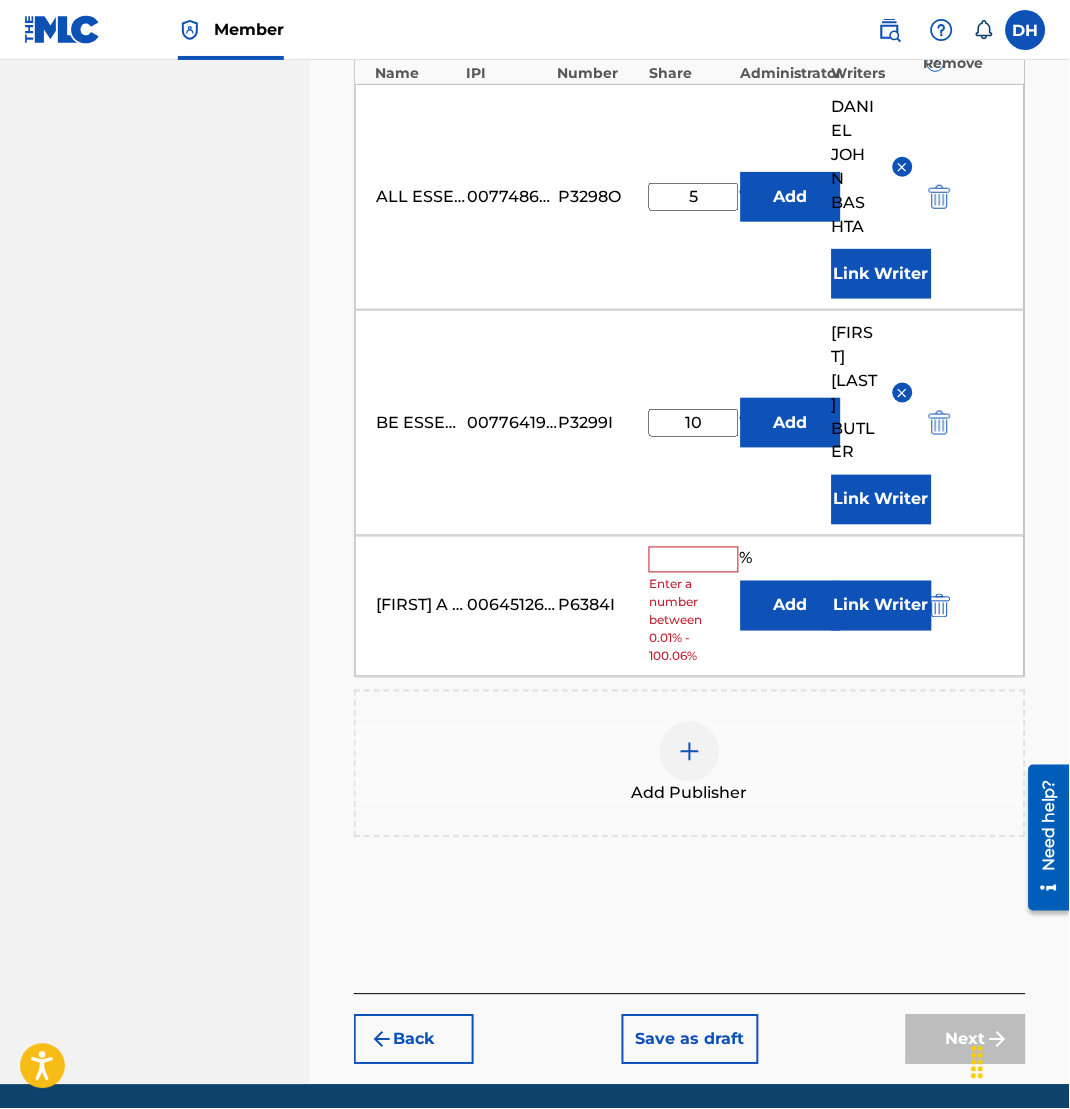 click on "Add" at bounding box center (791, 606) 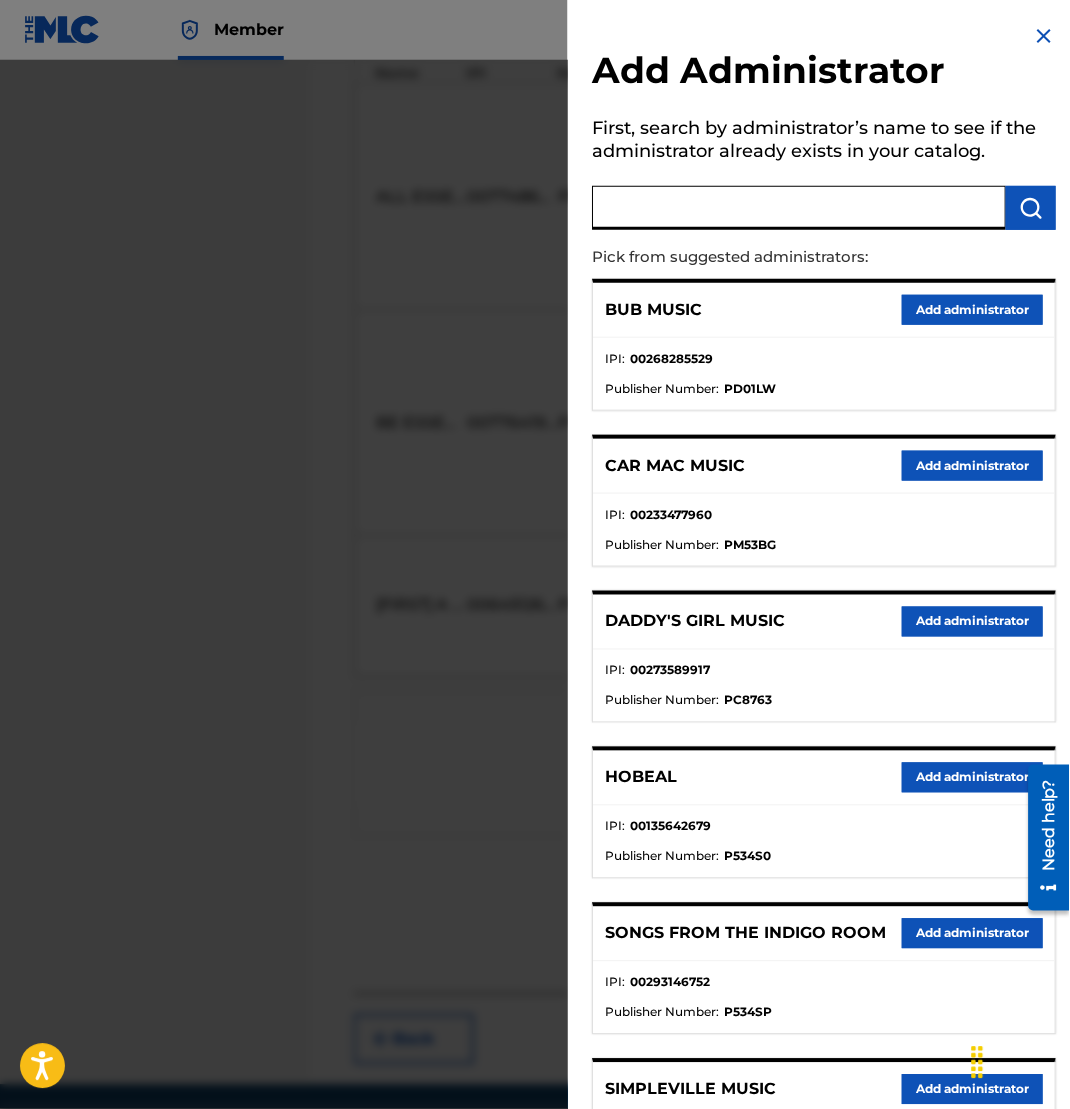 click at bounding box center [799, 208] 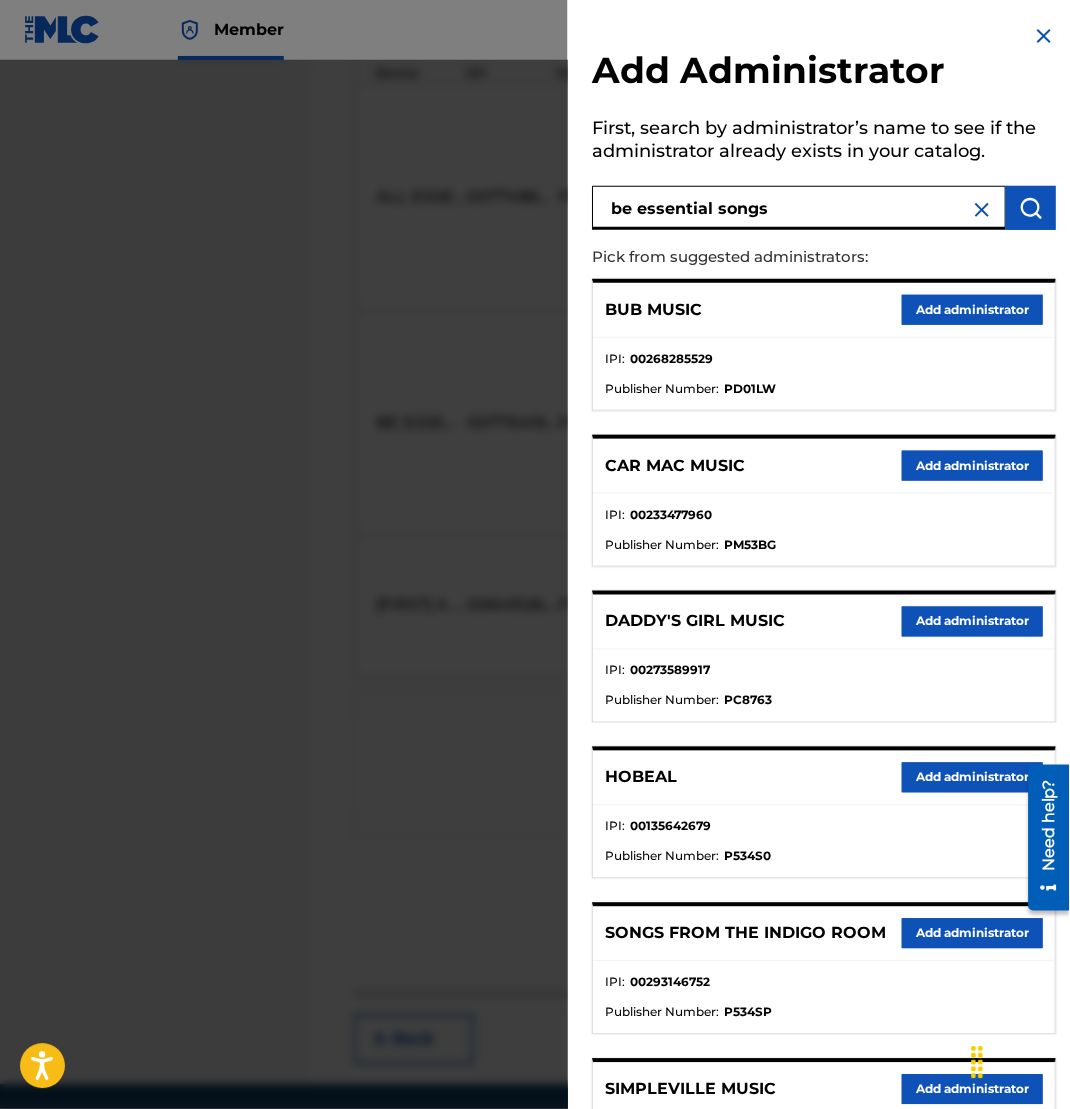 type on "be essential songs" 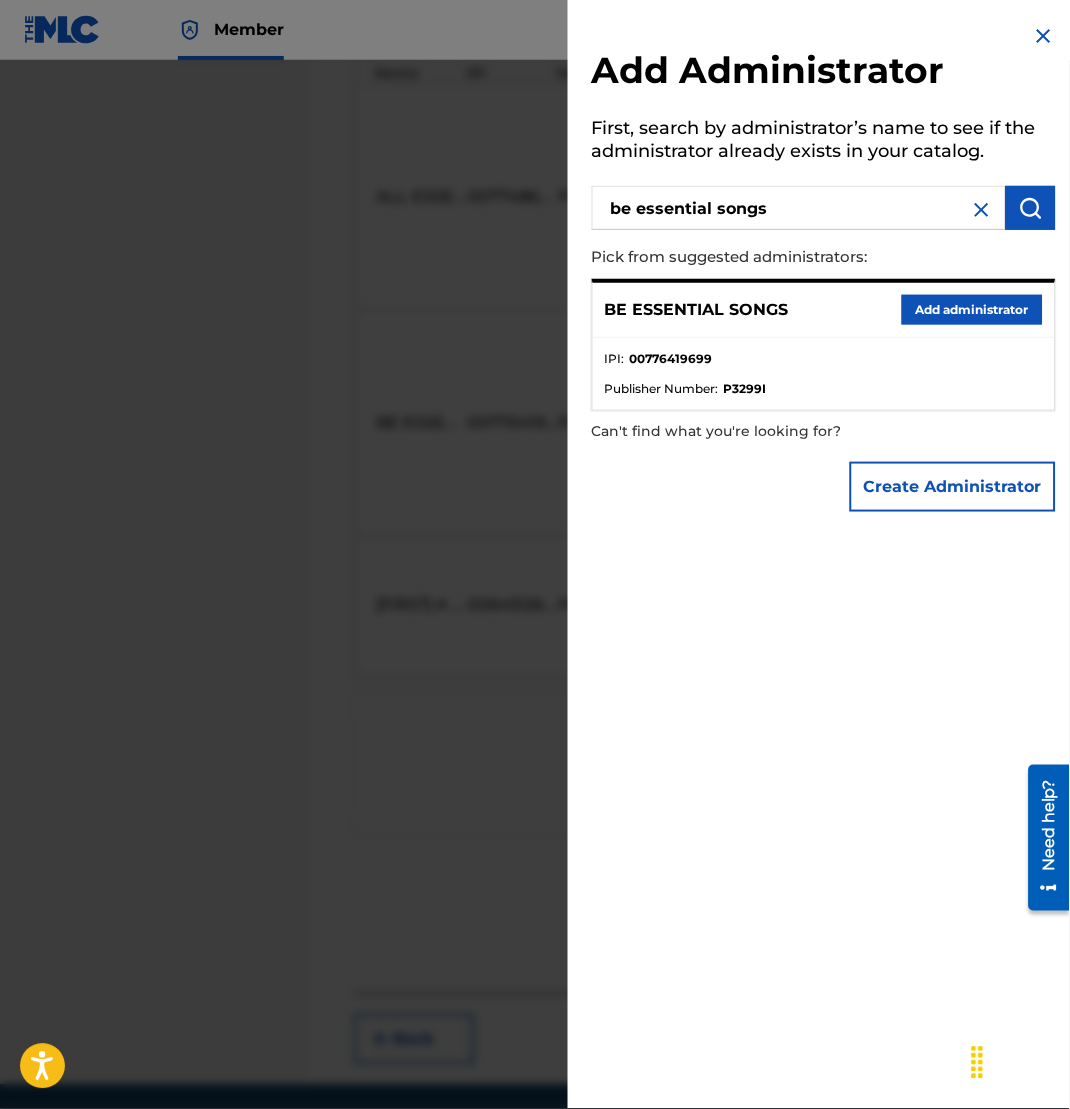 click on "Add administrator" at bounding box center (972, 310) 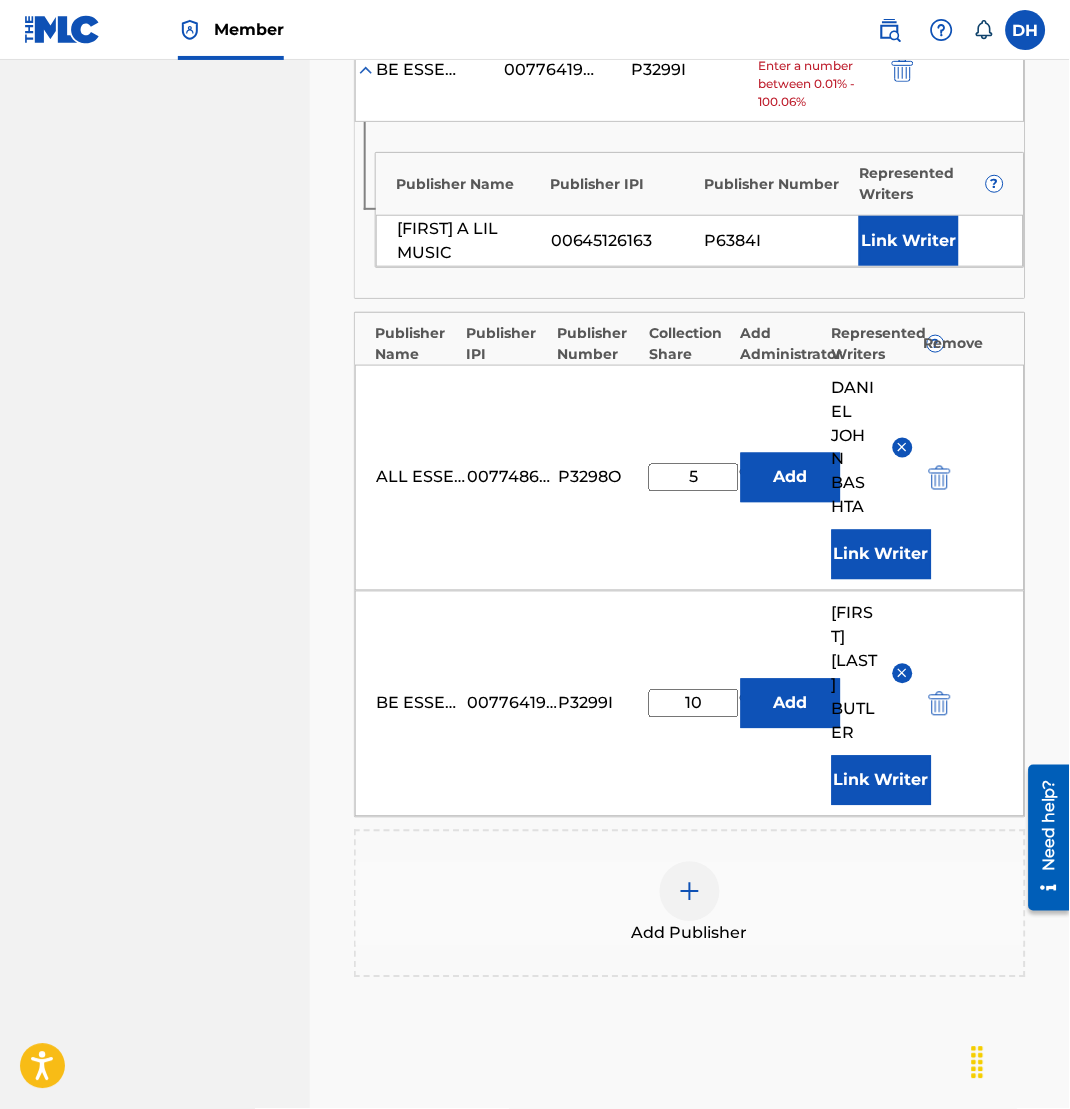 scroll, scrollTop: 977, scrollLeft: 0, axis: vertical 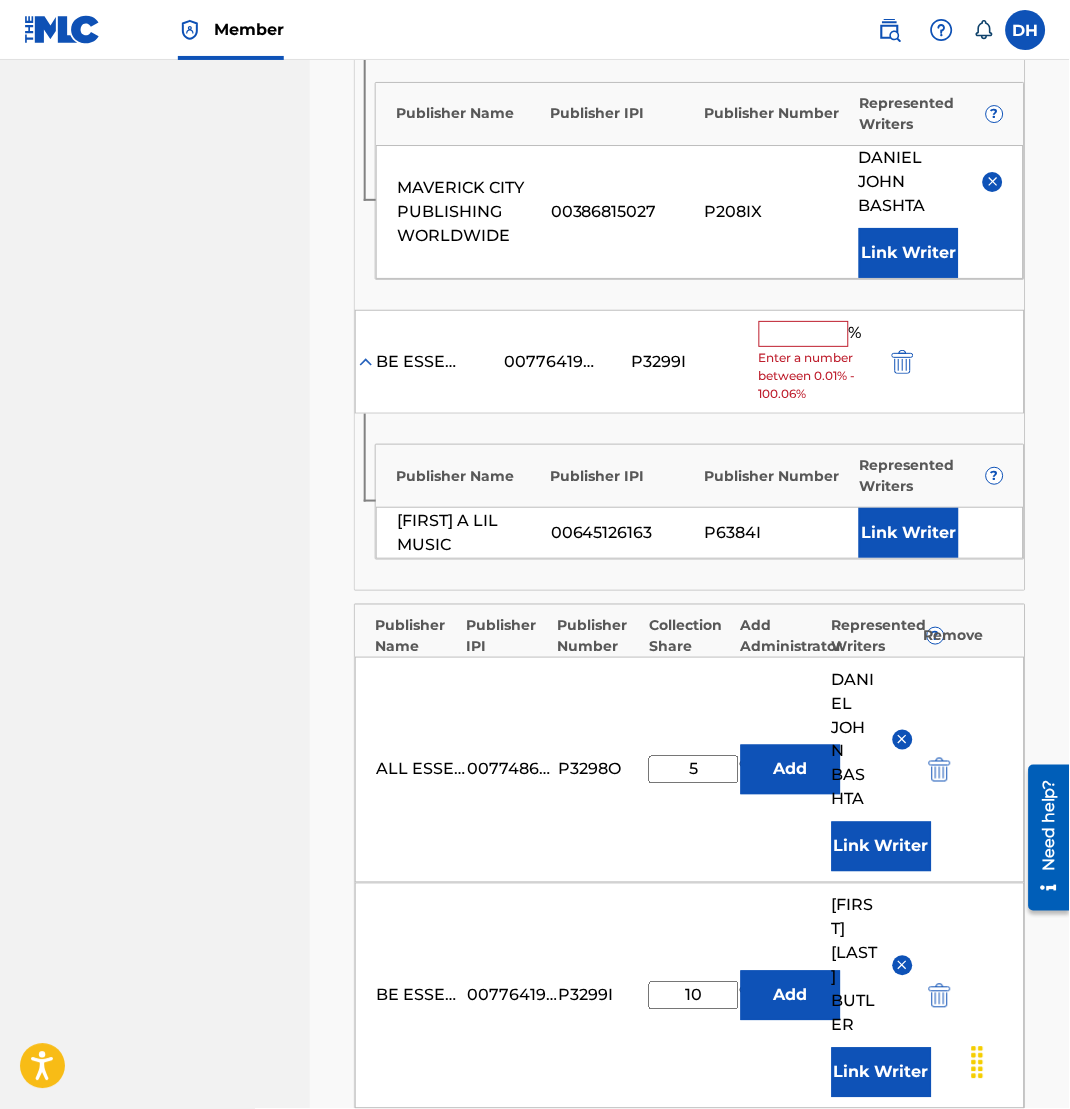 click at bounding box center (804, 334) 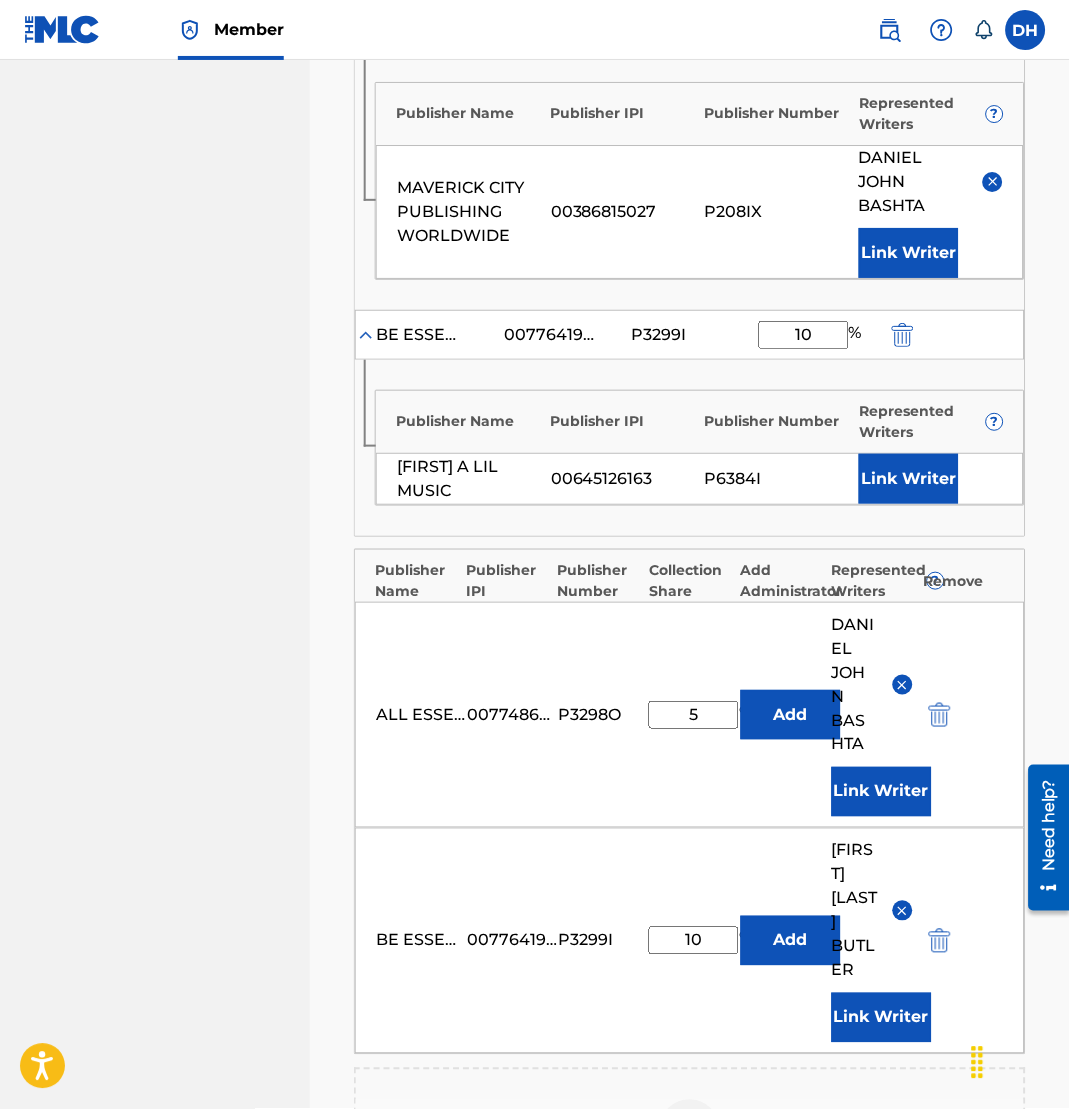 type on "10" 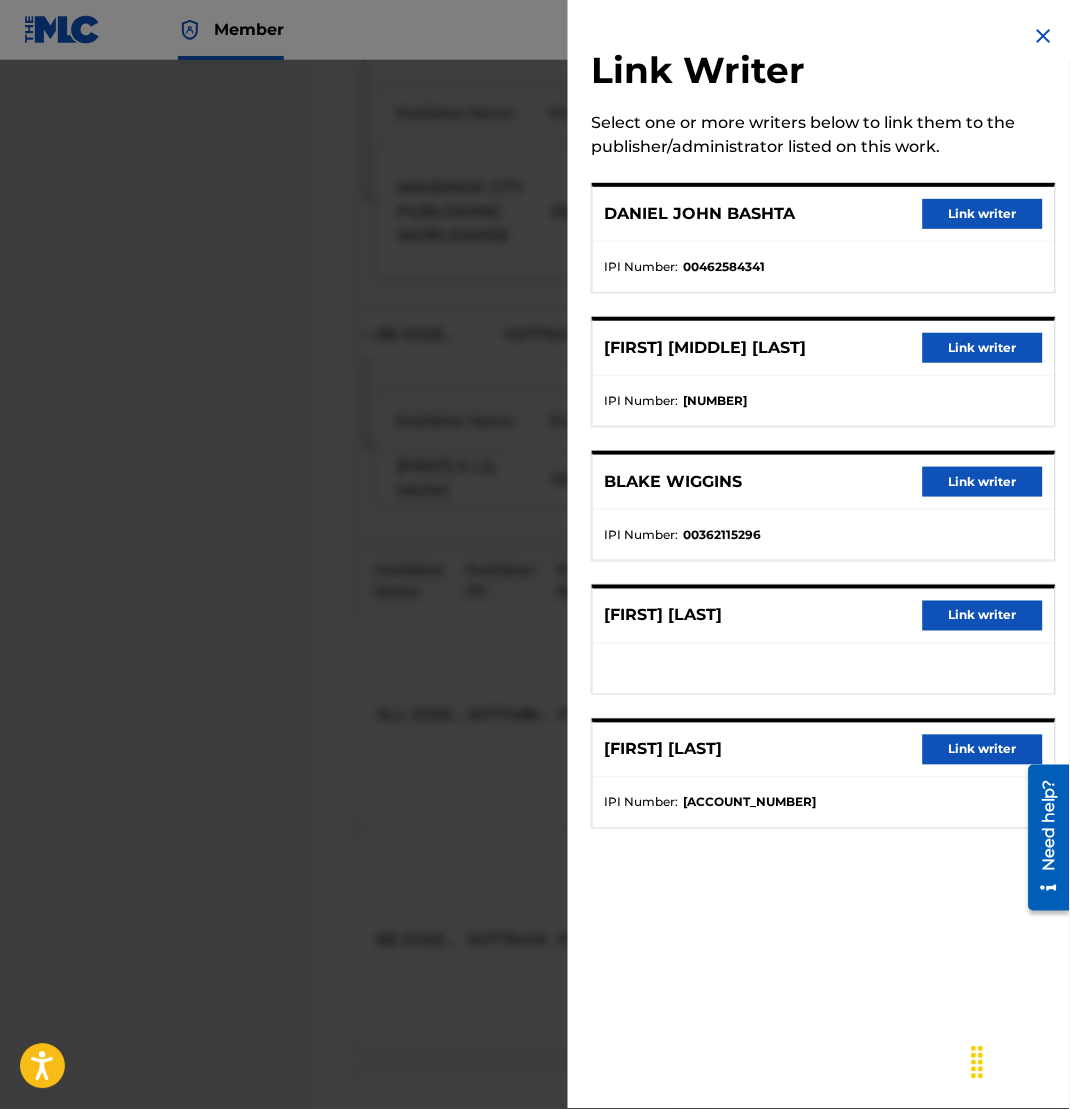 click on "Link writer" at bounding box center (983, 348) 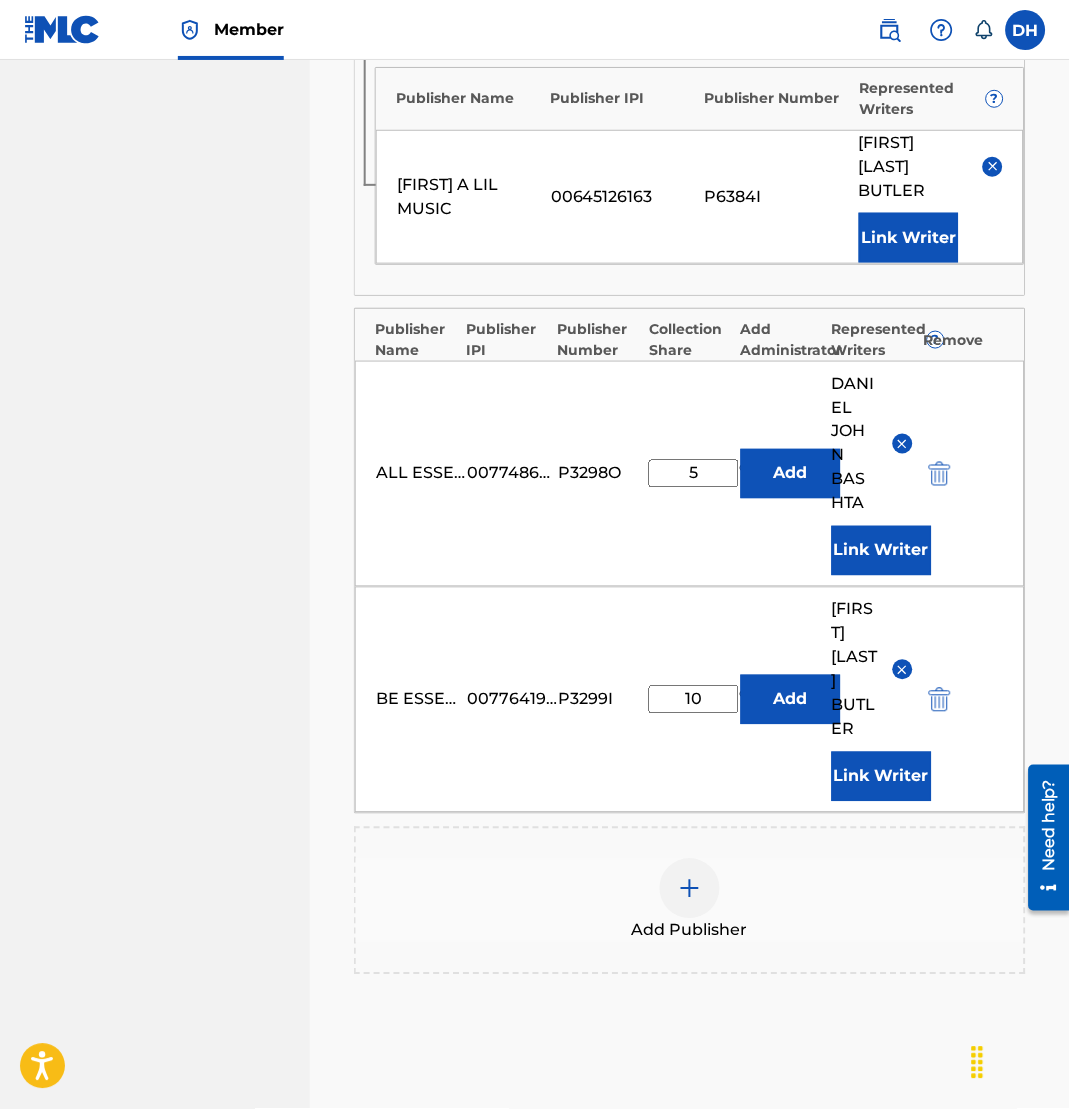 scroll, scrollTop: 1301, scrollLeft: 0, axis: vertical 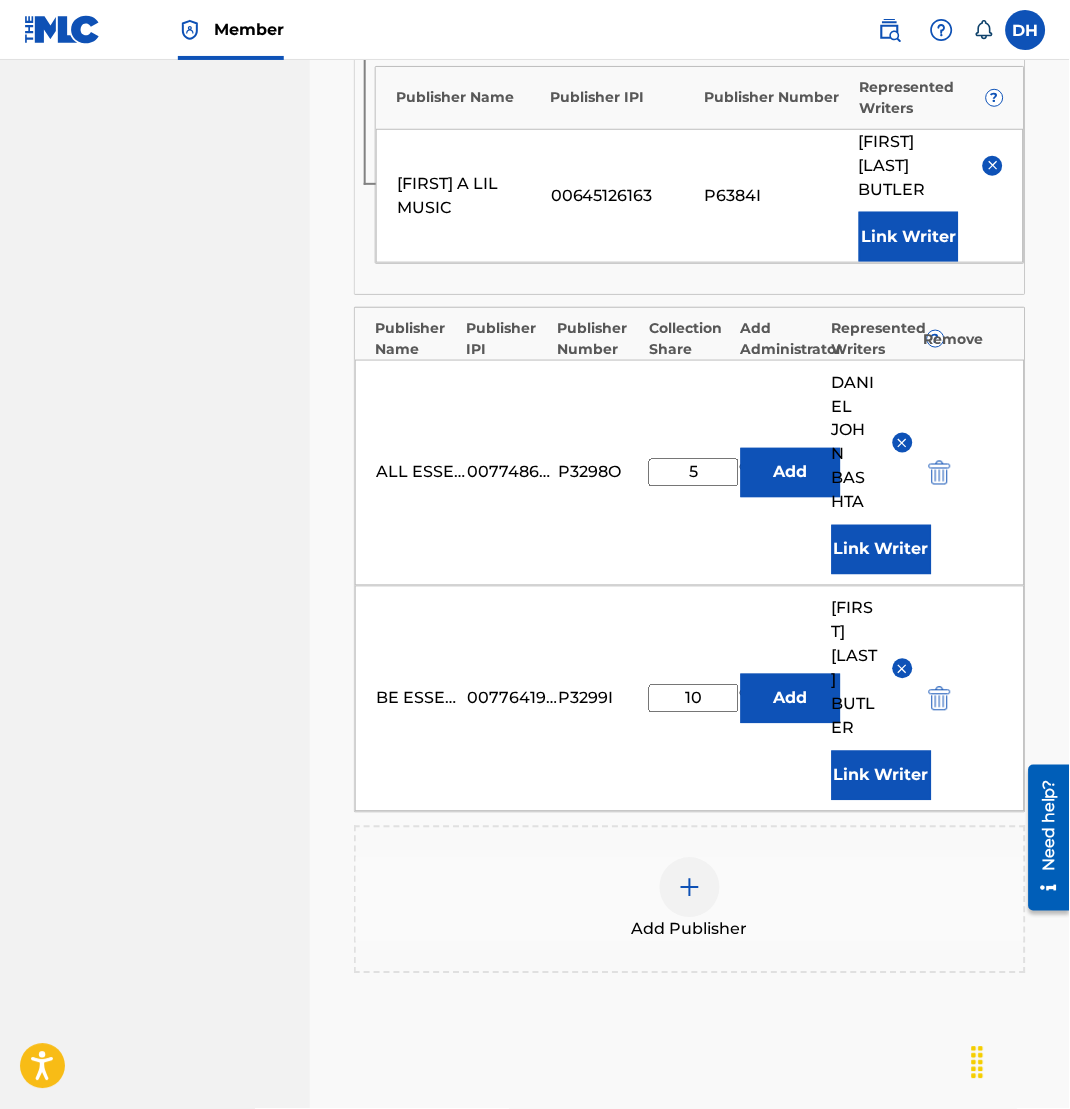 click at bounding box center [690, 888] 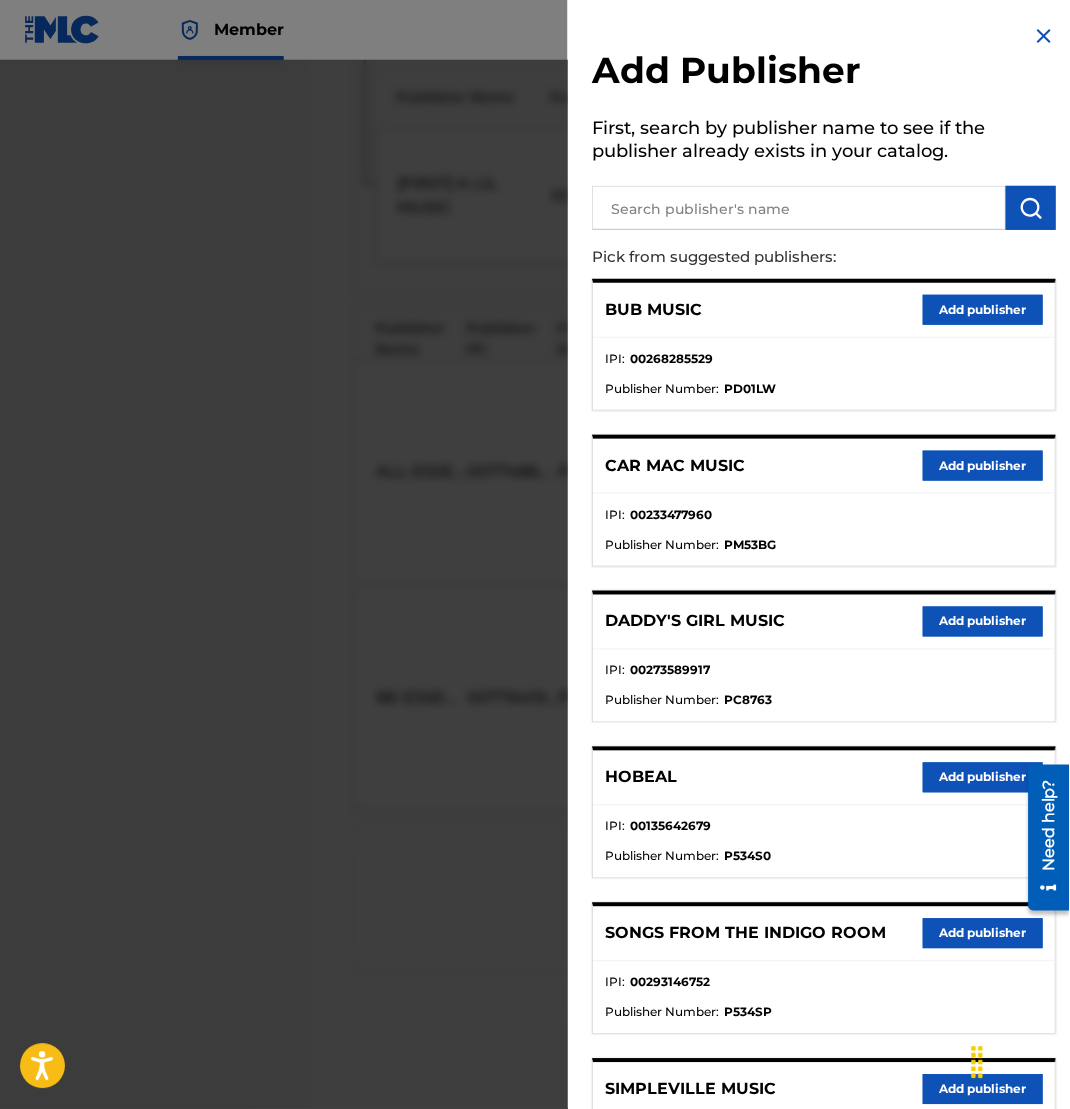 click at bounding box center [799, 208] 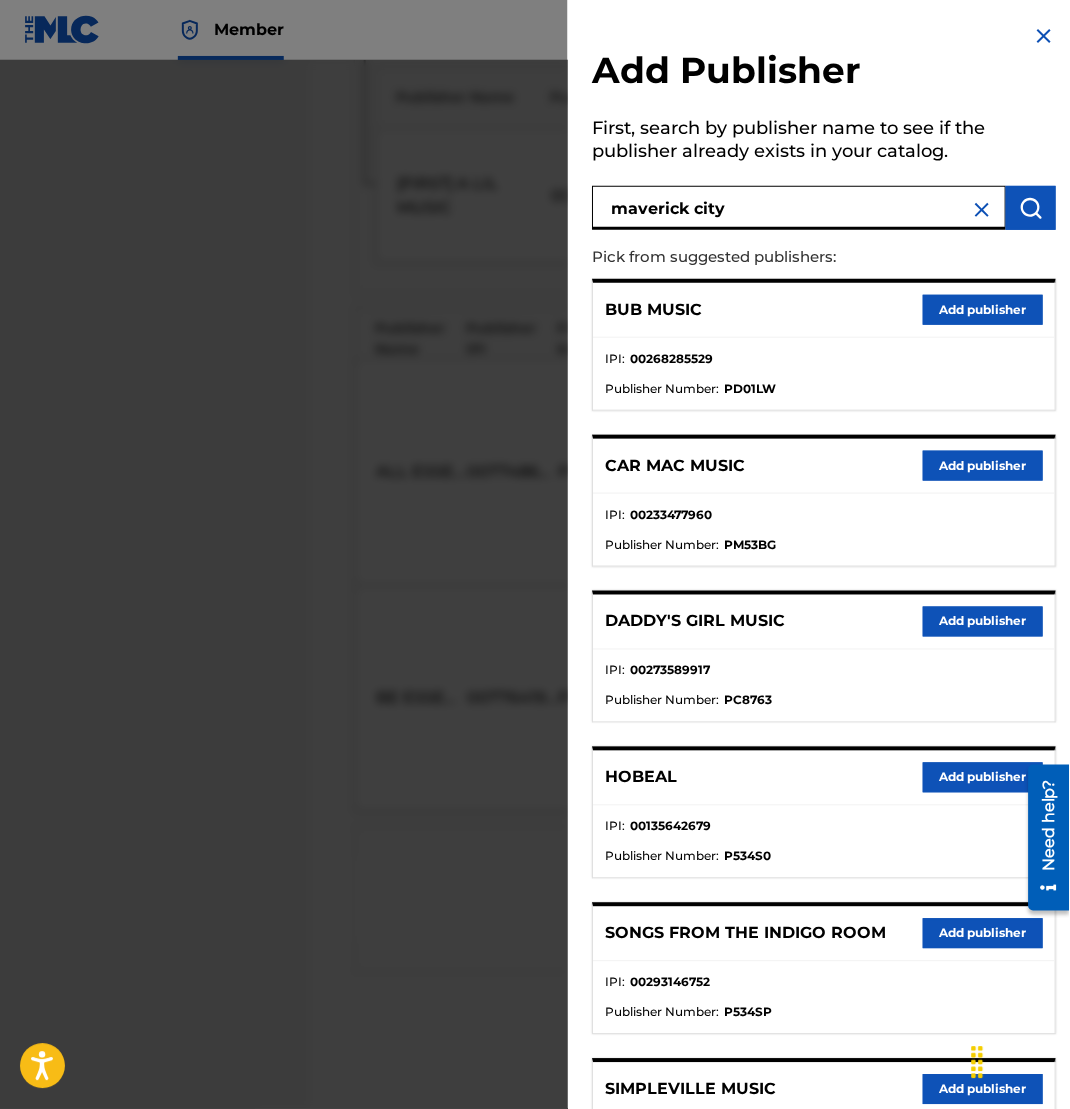 type on "maverick city" 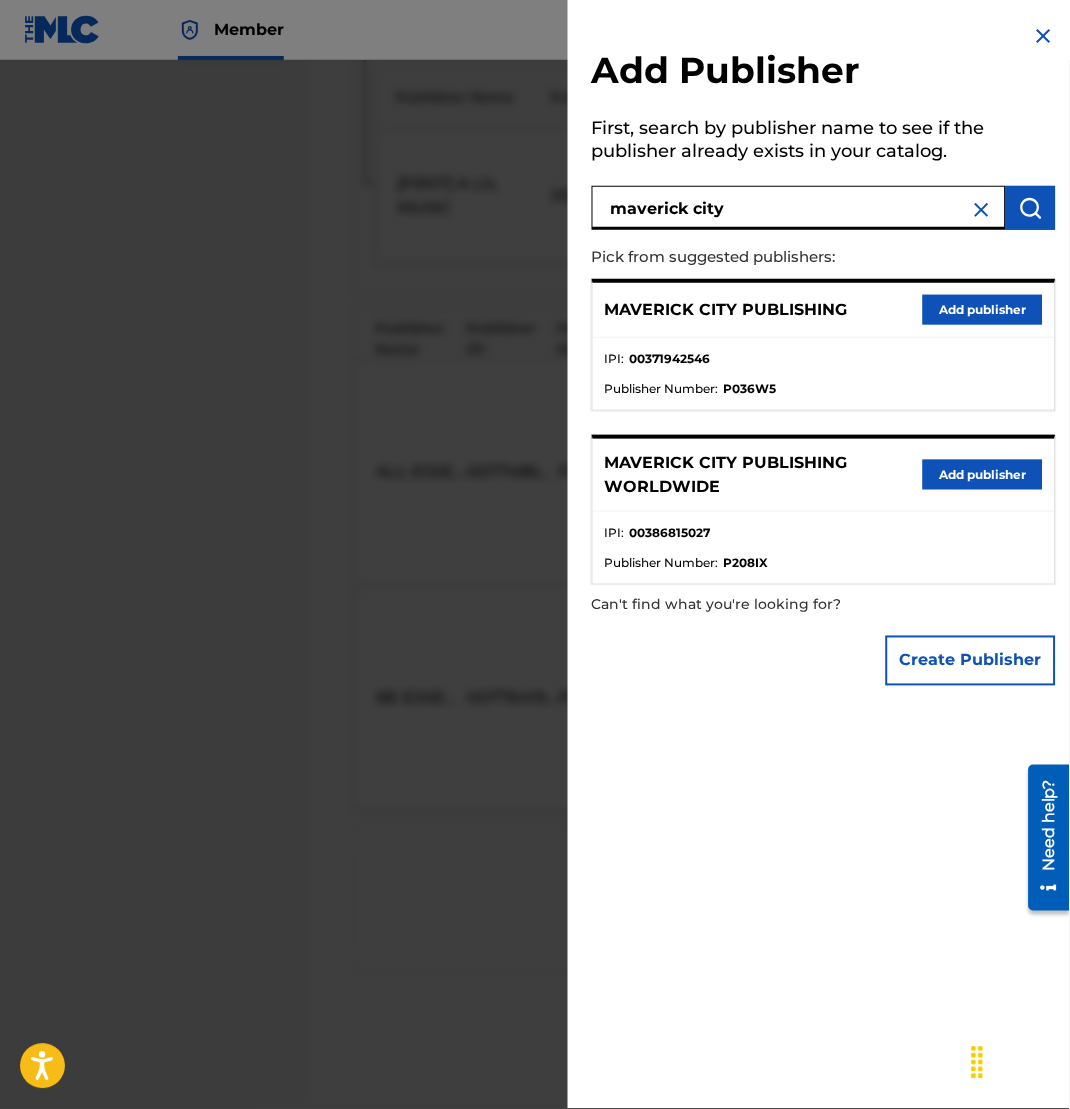 click on "Add publisher" at bounding box center (983, 310) 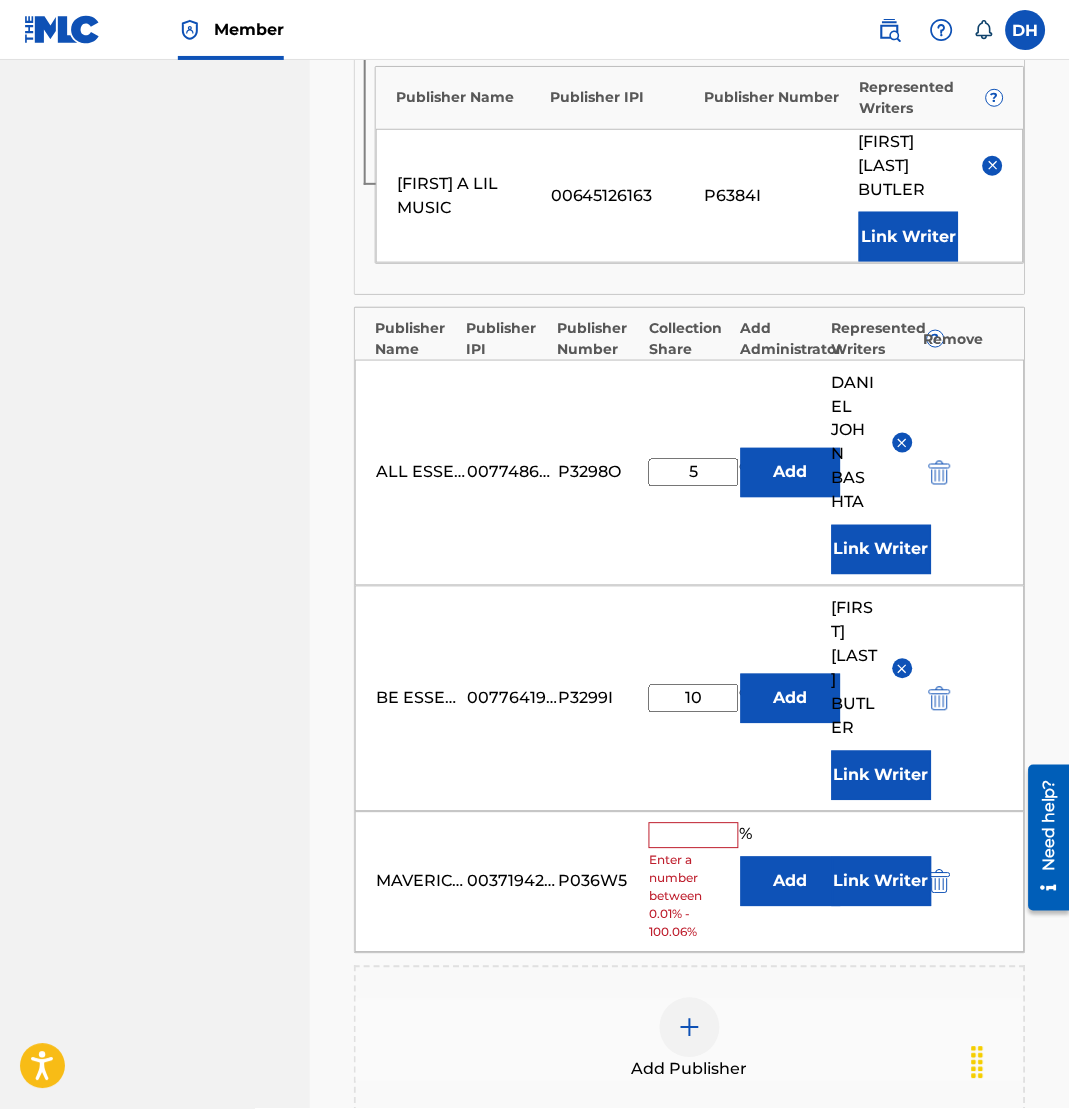 click on "Add" at bounding box center [791, 882] 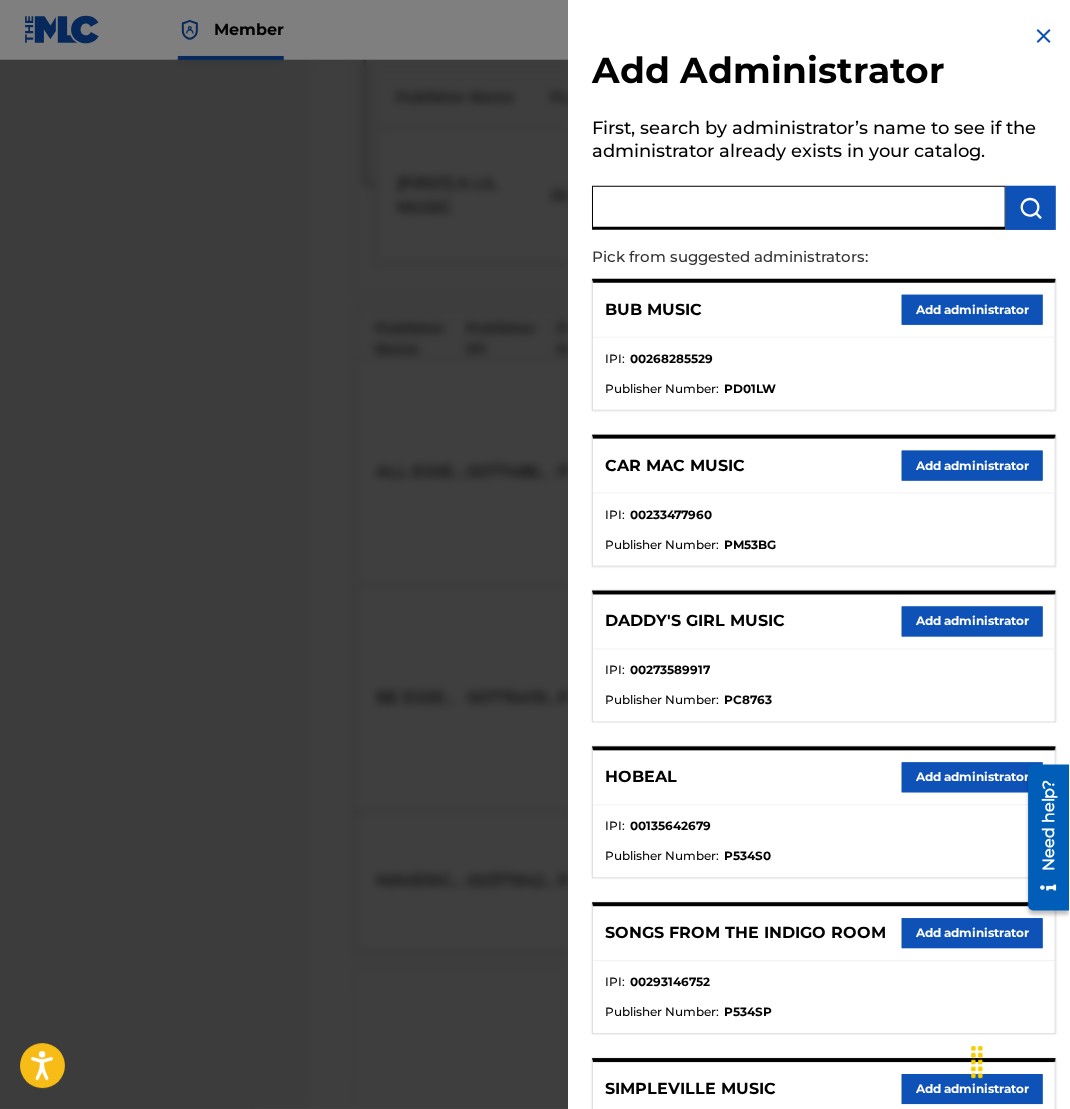 click at bounding box center [799, 208] 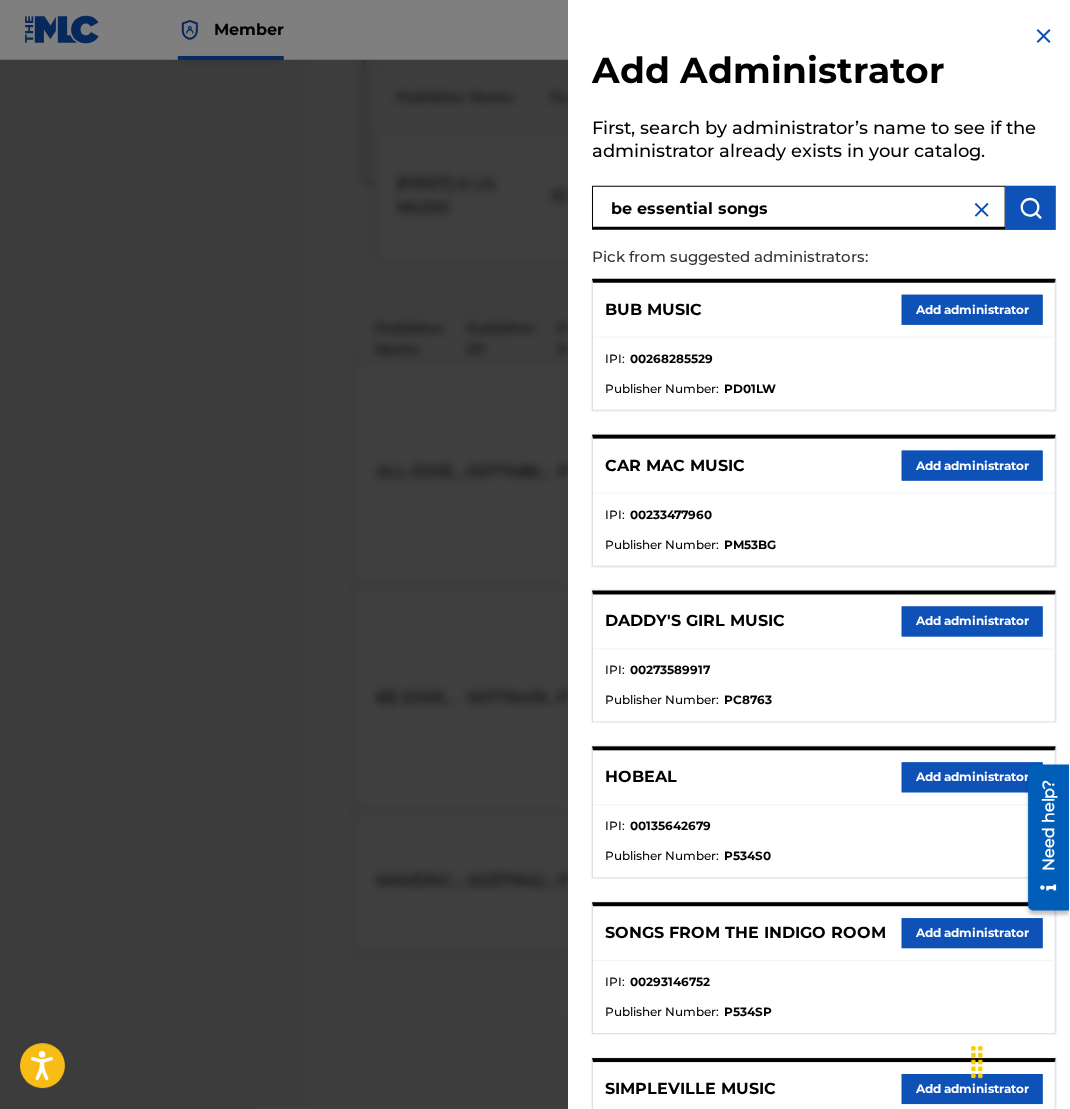 type on "be essential songs" 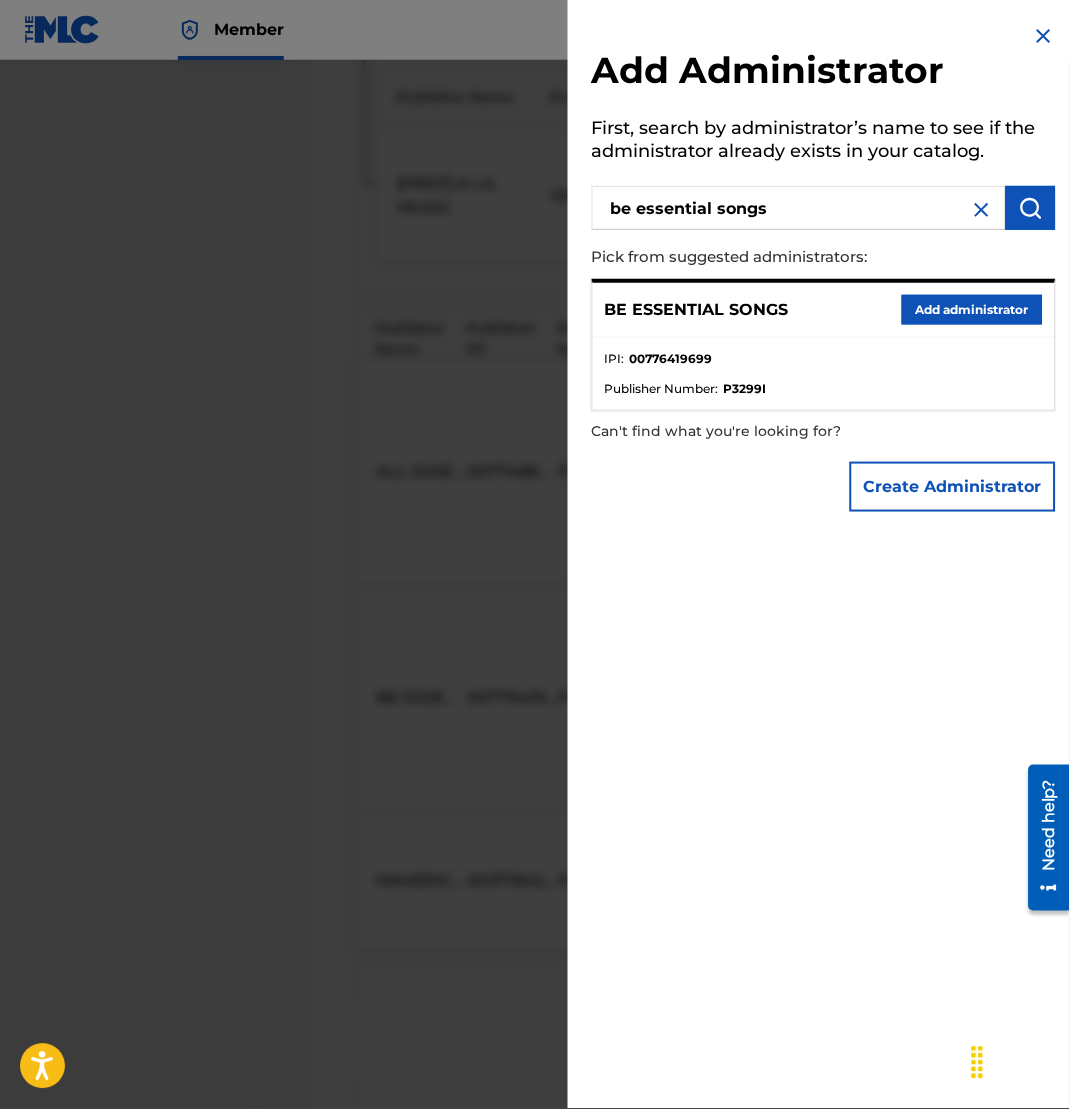 click on "Add administrator" at bounding box center [972, 310] 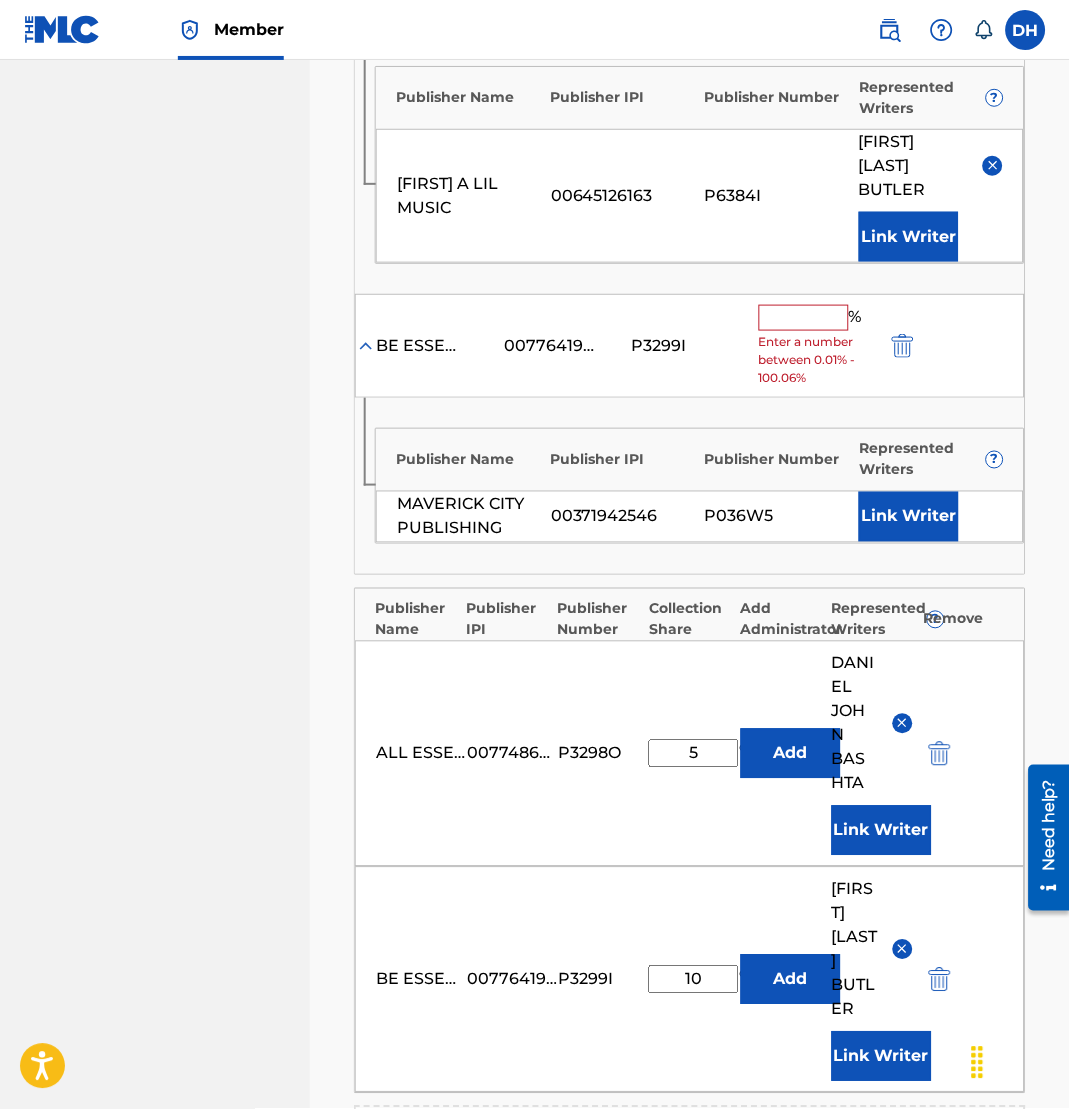 click on "Link Writer" at bounding box center [909, 517] 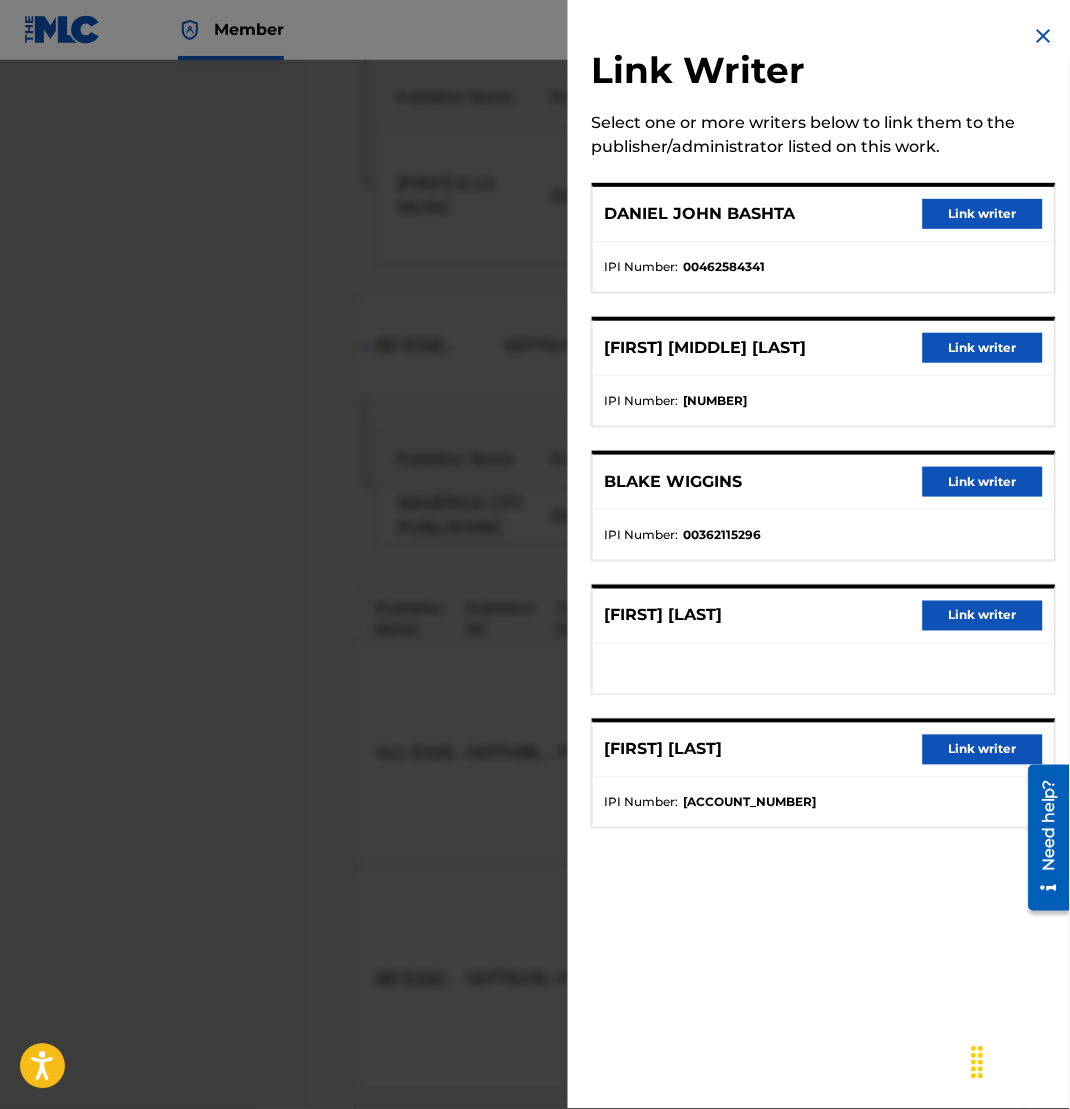 click on "Link writer" at bounding box center (983, 482) 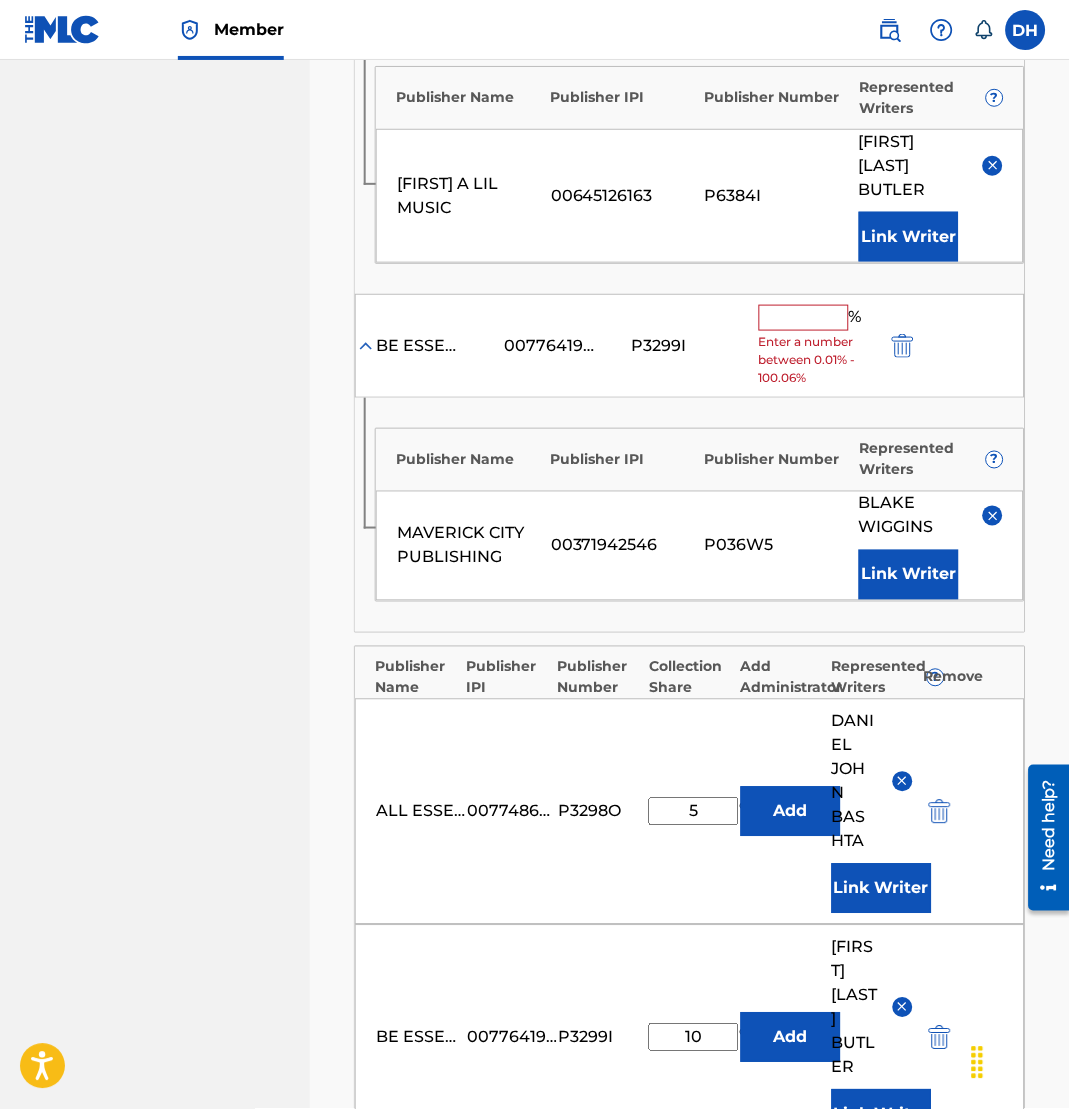 click at bounding box center [804, 318] 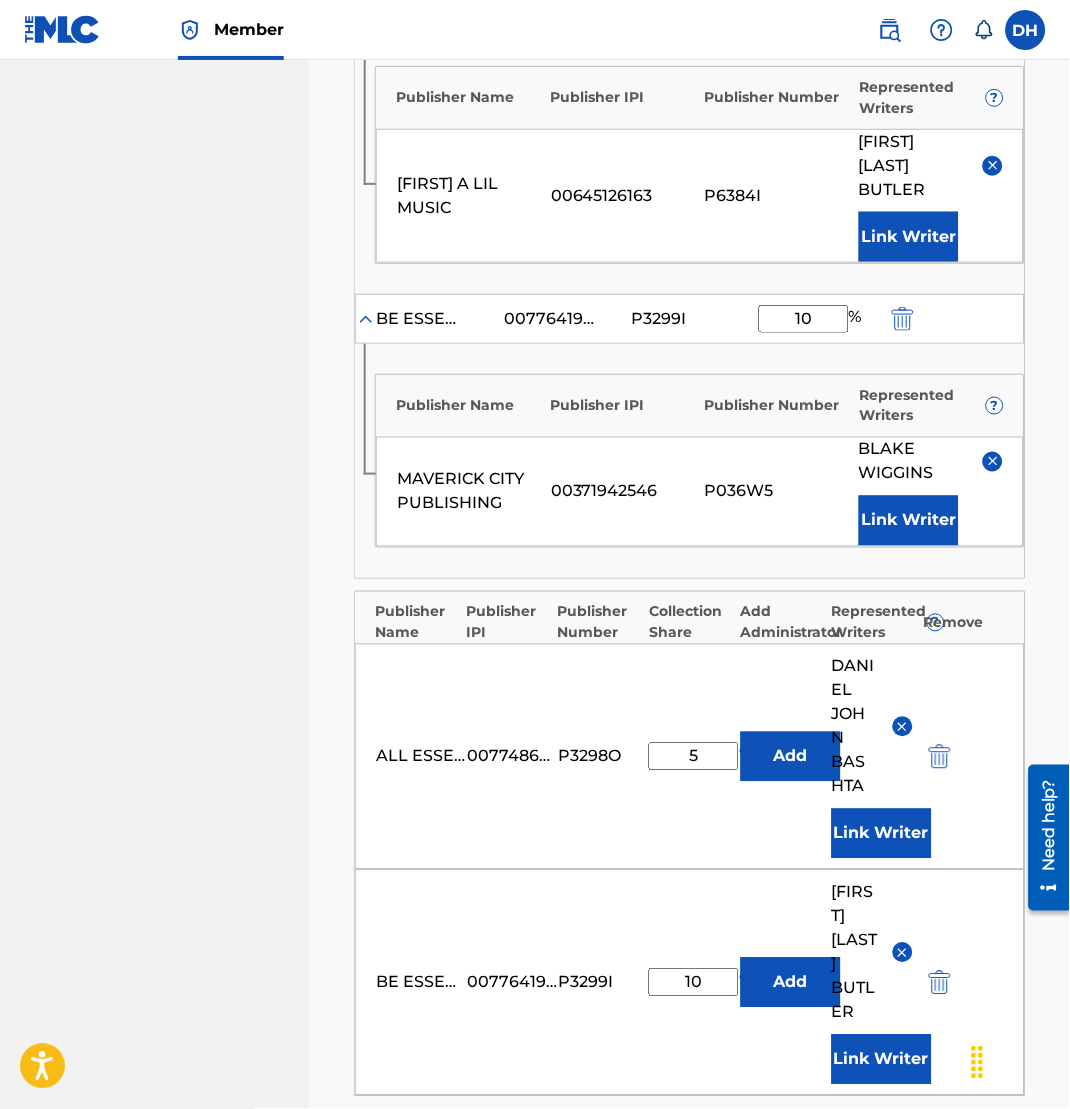 type on "10" 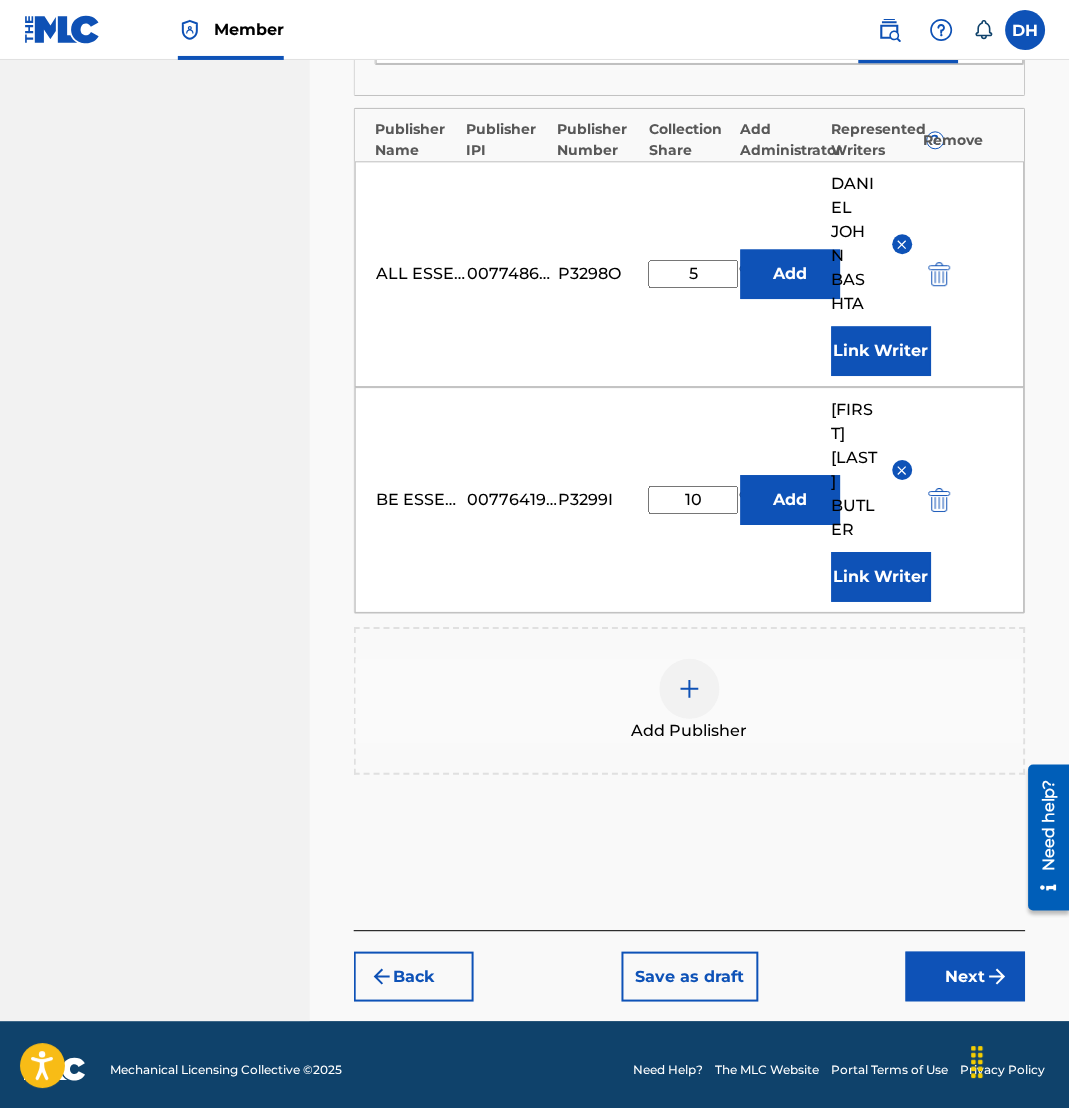 click at bounding box center (690, 689) 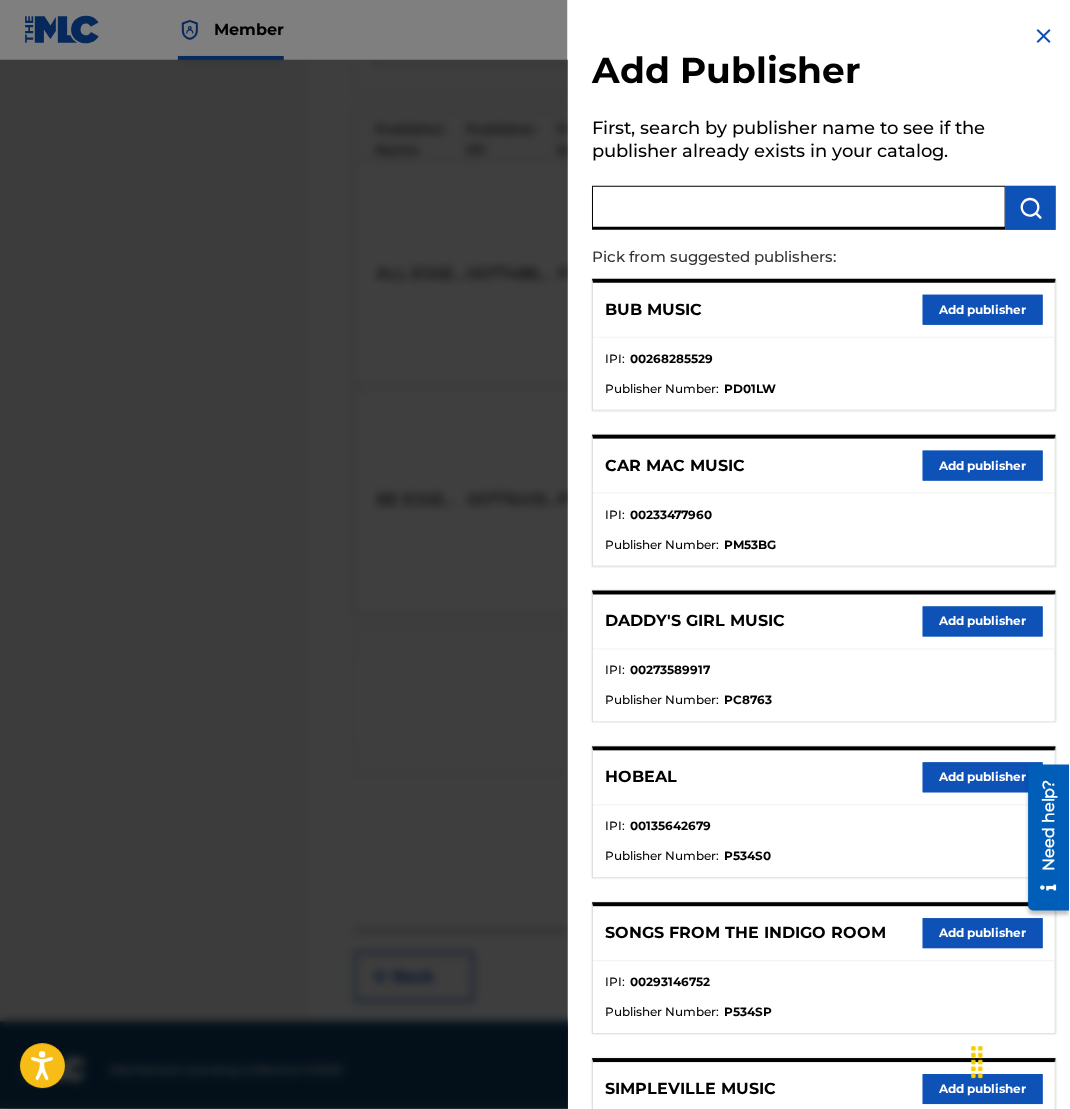 click at bounding box center [799, 208] 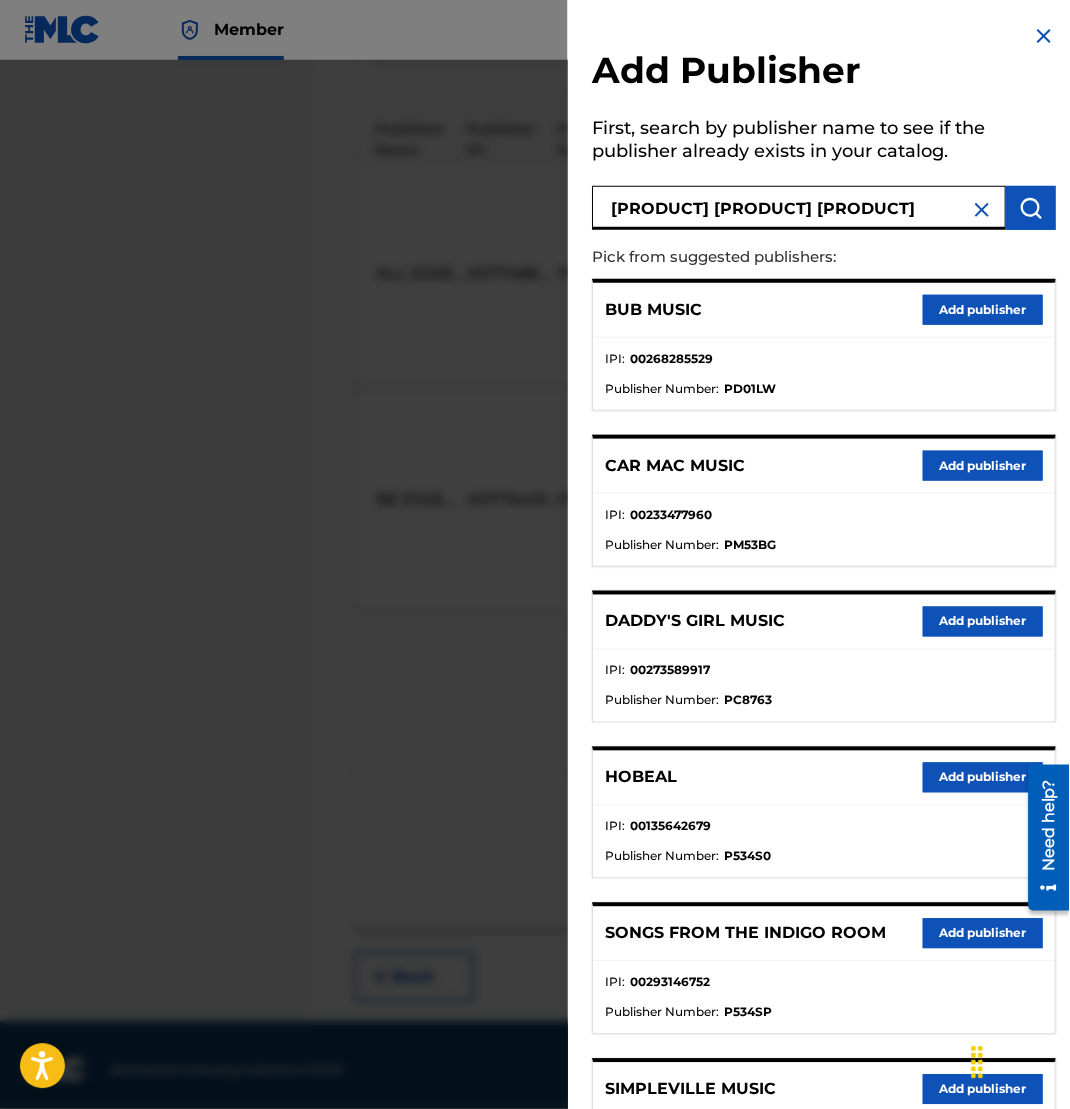 type on "[PRODUCT] [PRODUCT] [PRODUCT]" 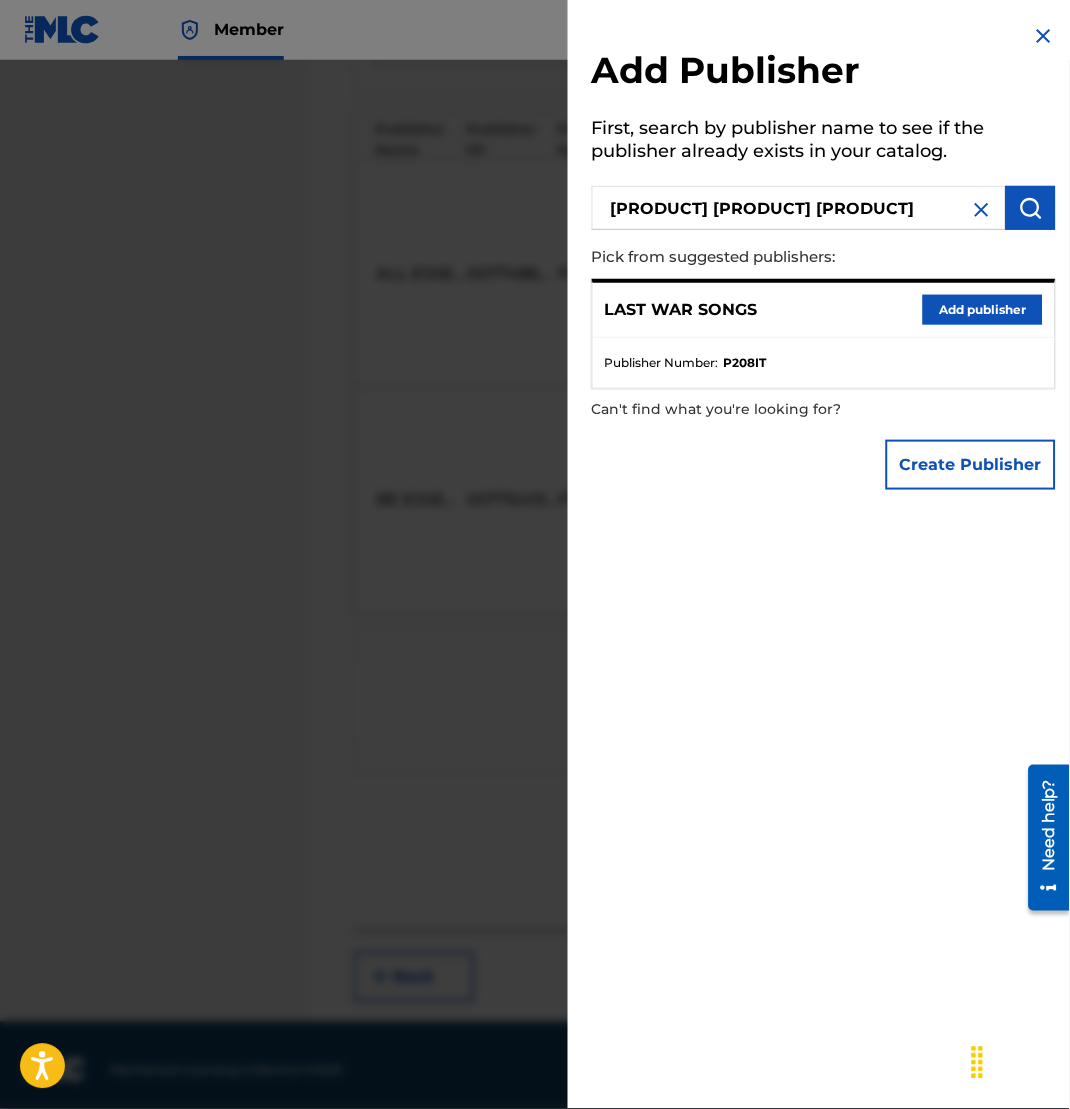 click on "Add publisher" at bounding box center (983, 310) 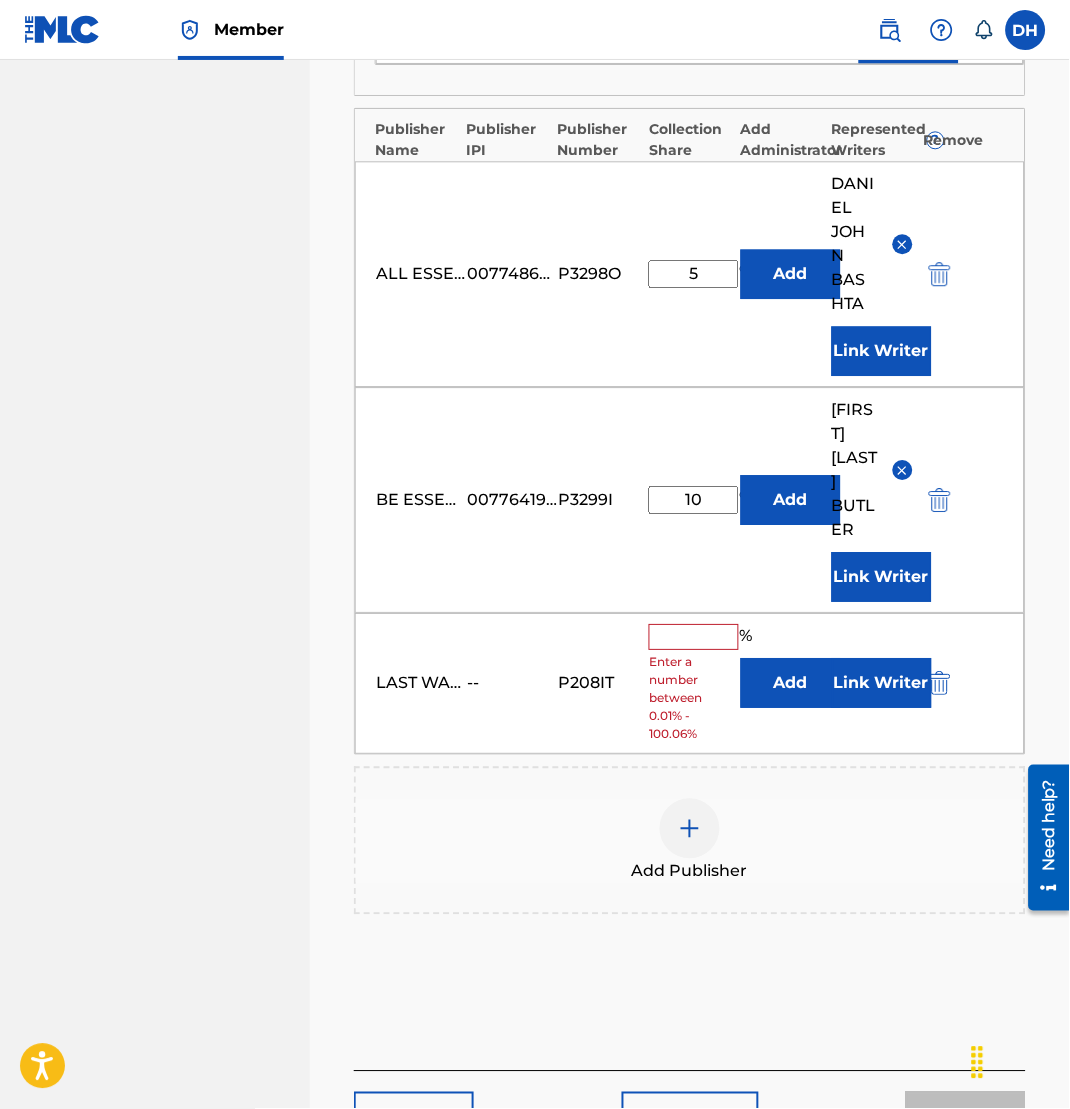 click on "Add" at bounding box center (791, 683) 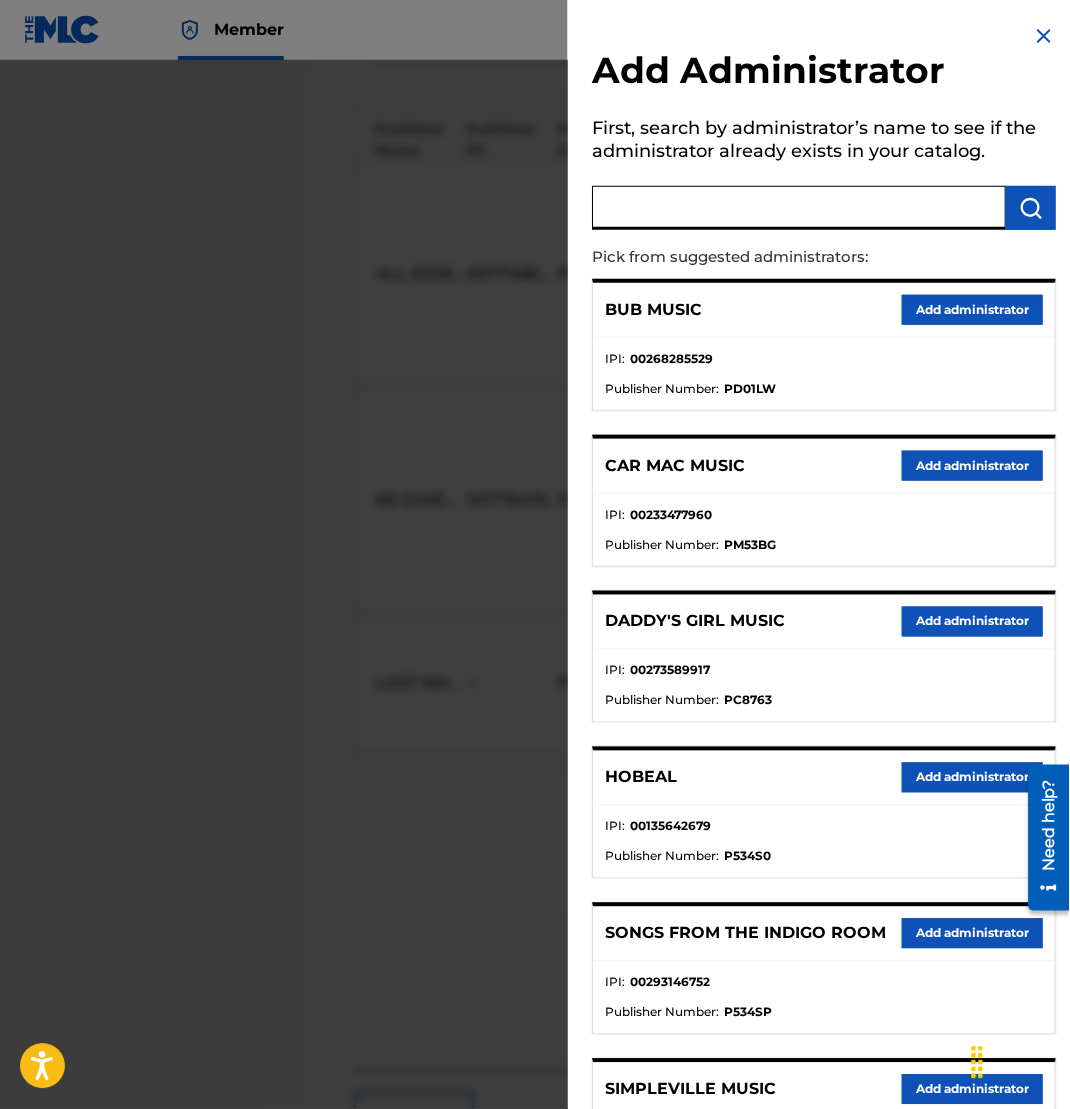 click at bounding box center (799, 208) 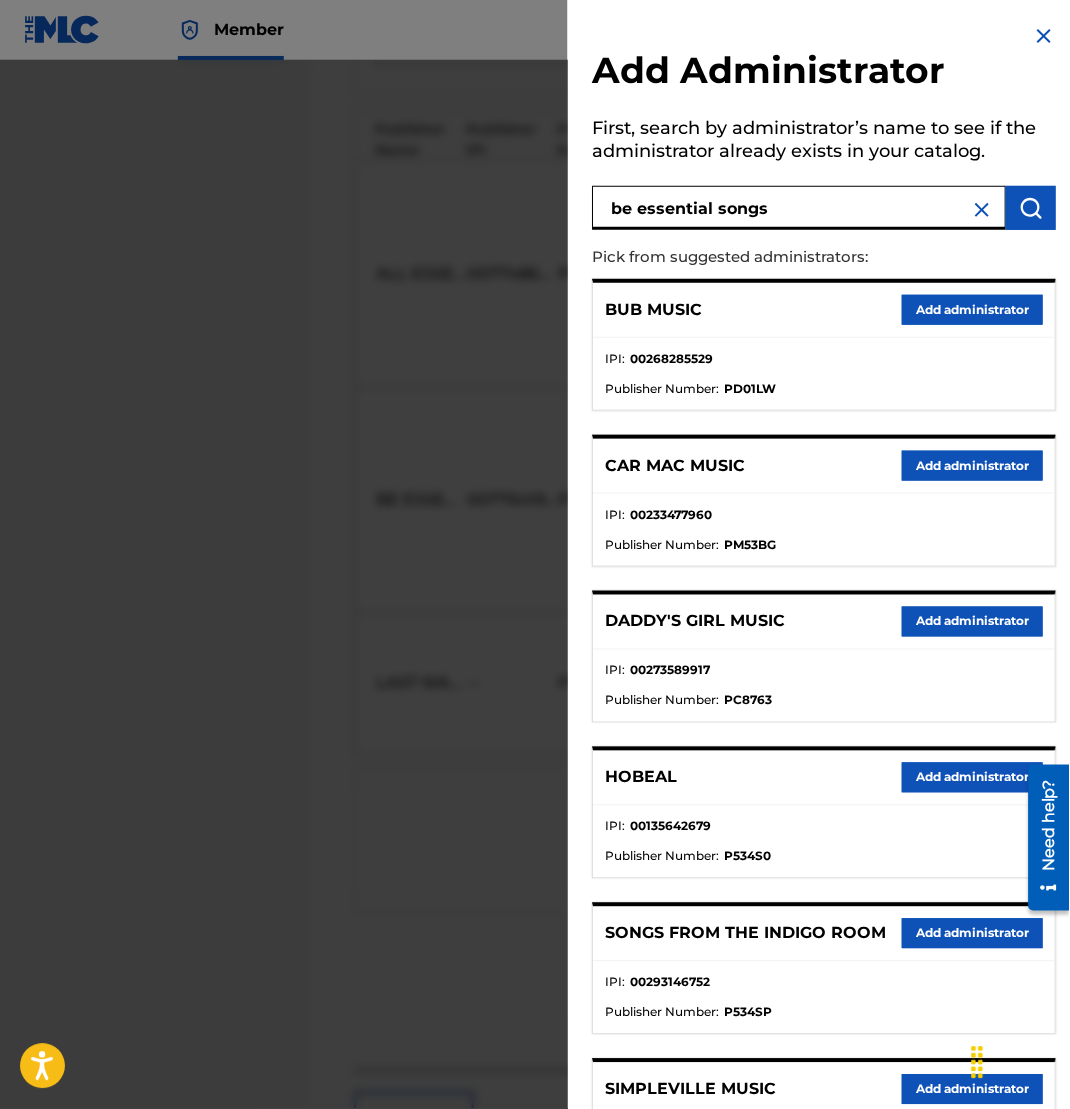 type on "be essential songs" 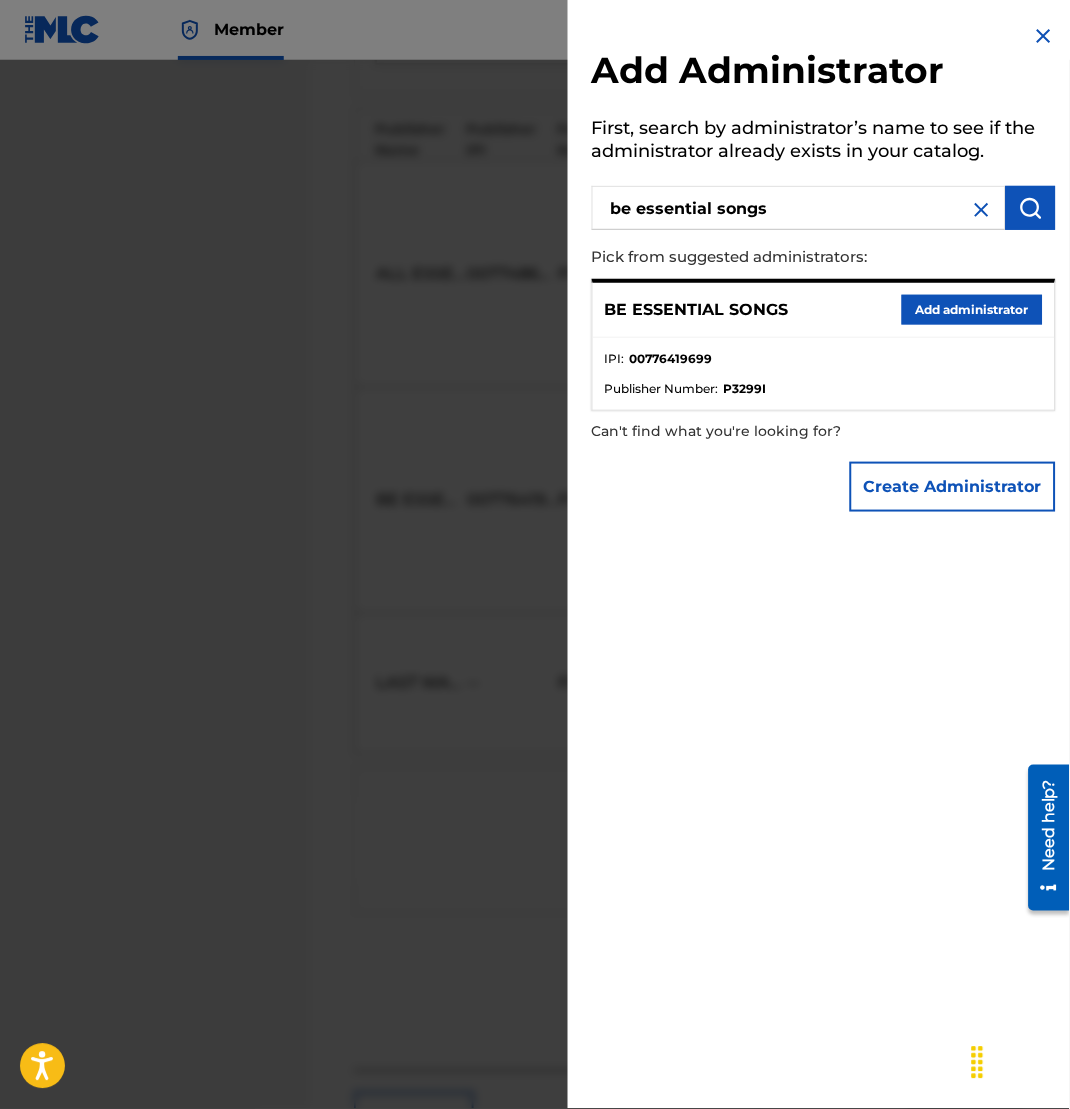 click on "BE ESSENTIAL SONGS Add administrator" at bounding box center [824, 310] 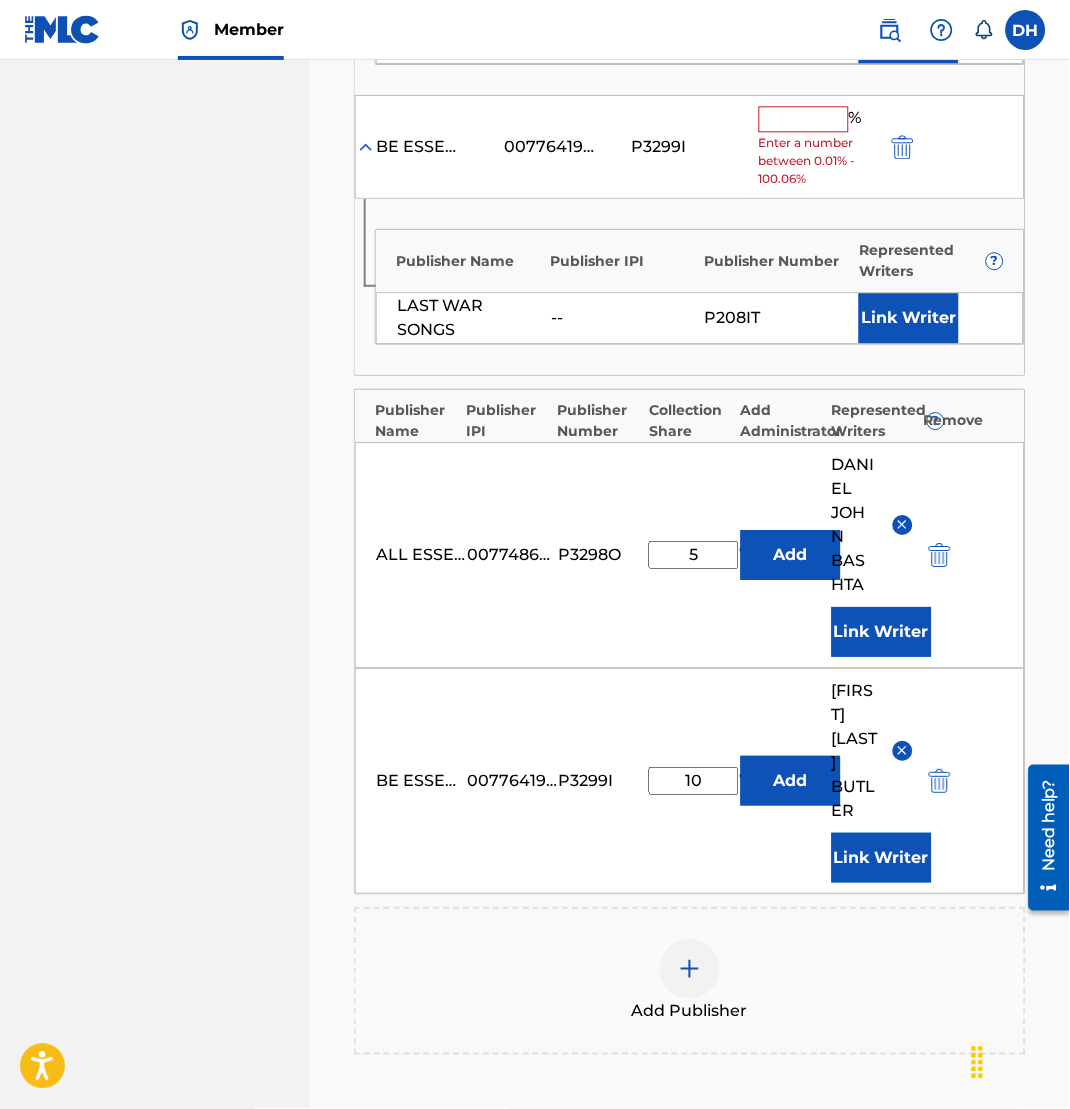 scroll, scrollTop: 1518, scrollLeft: 0, axis: vertical 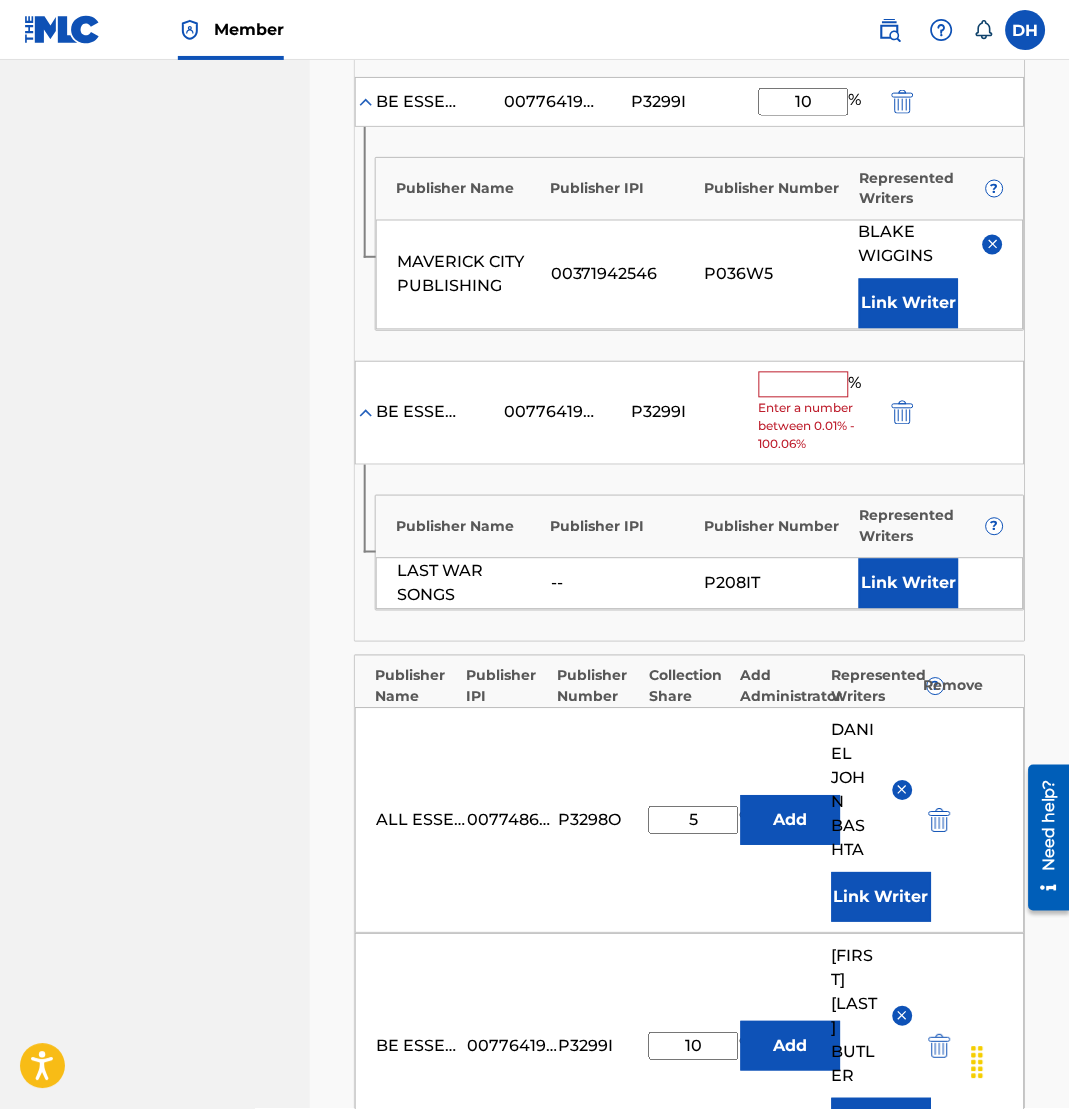 click at bounding box center [804, 385] 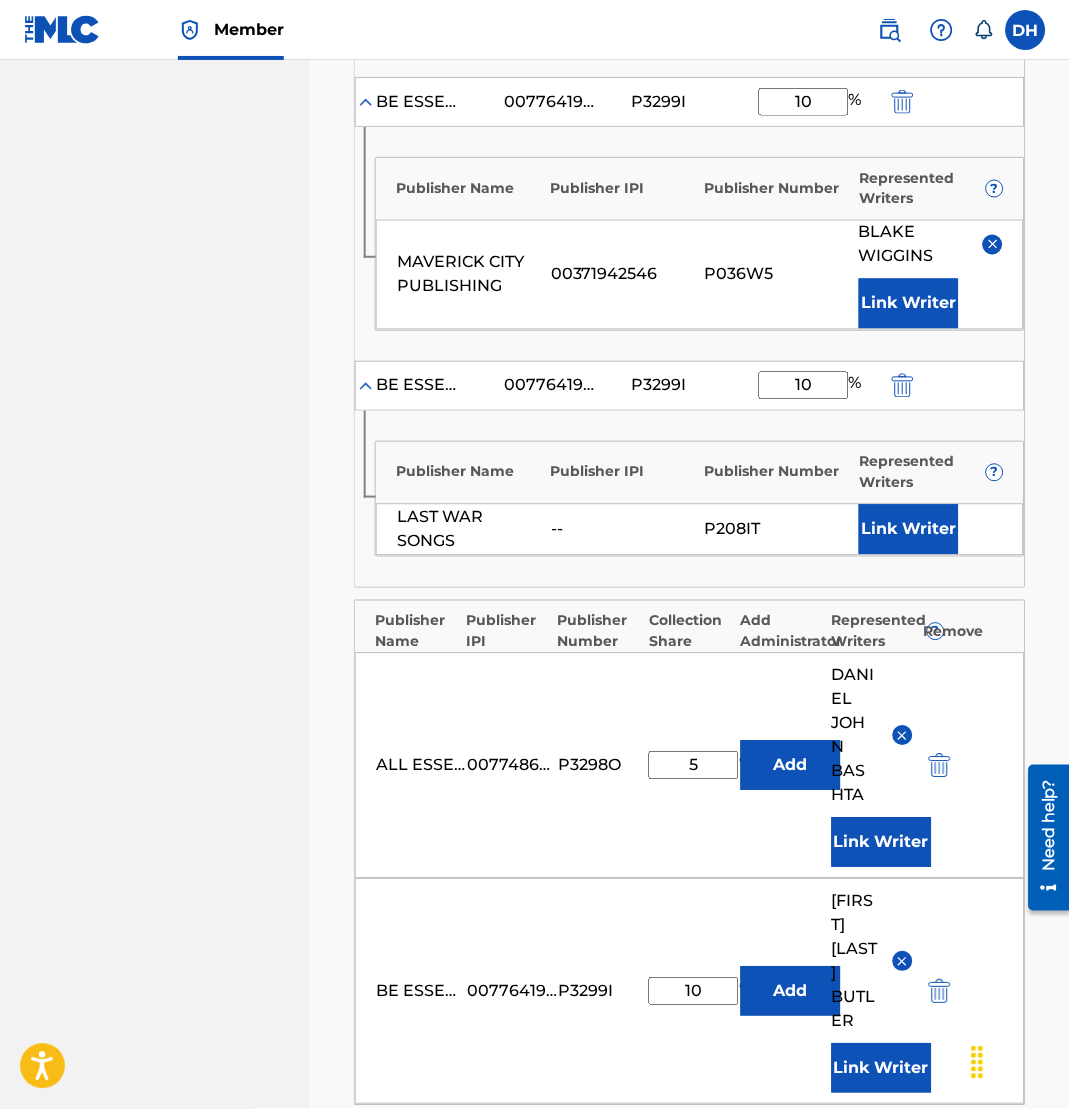 type on "10" 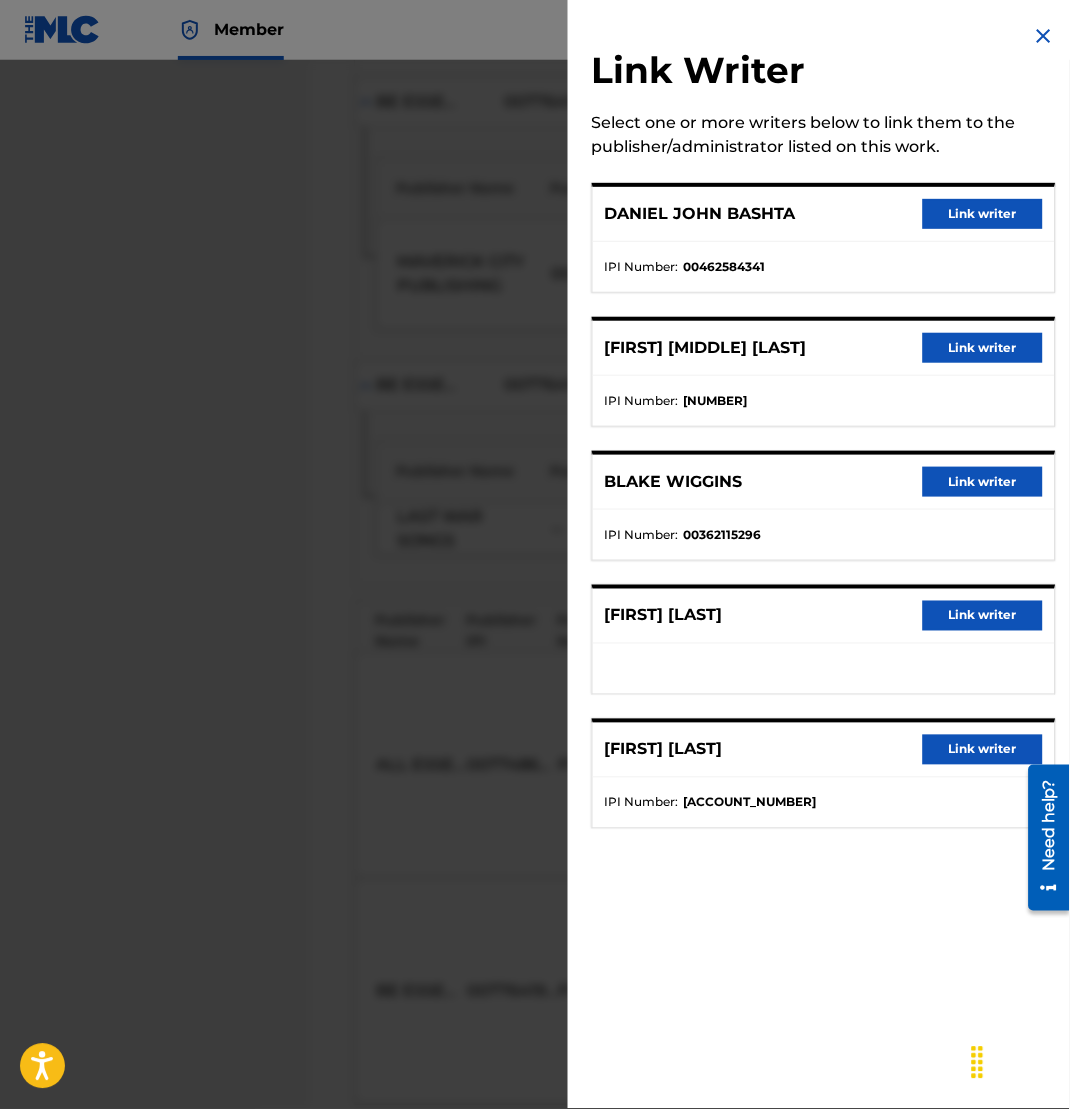 click on "Link writer" at bounding box center [983, 482] 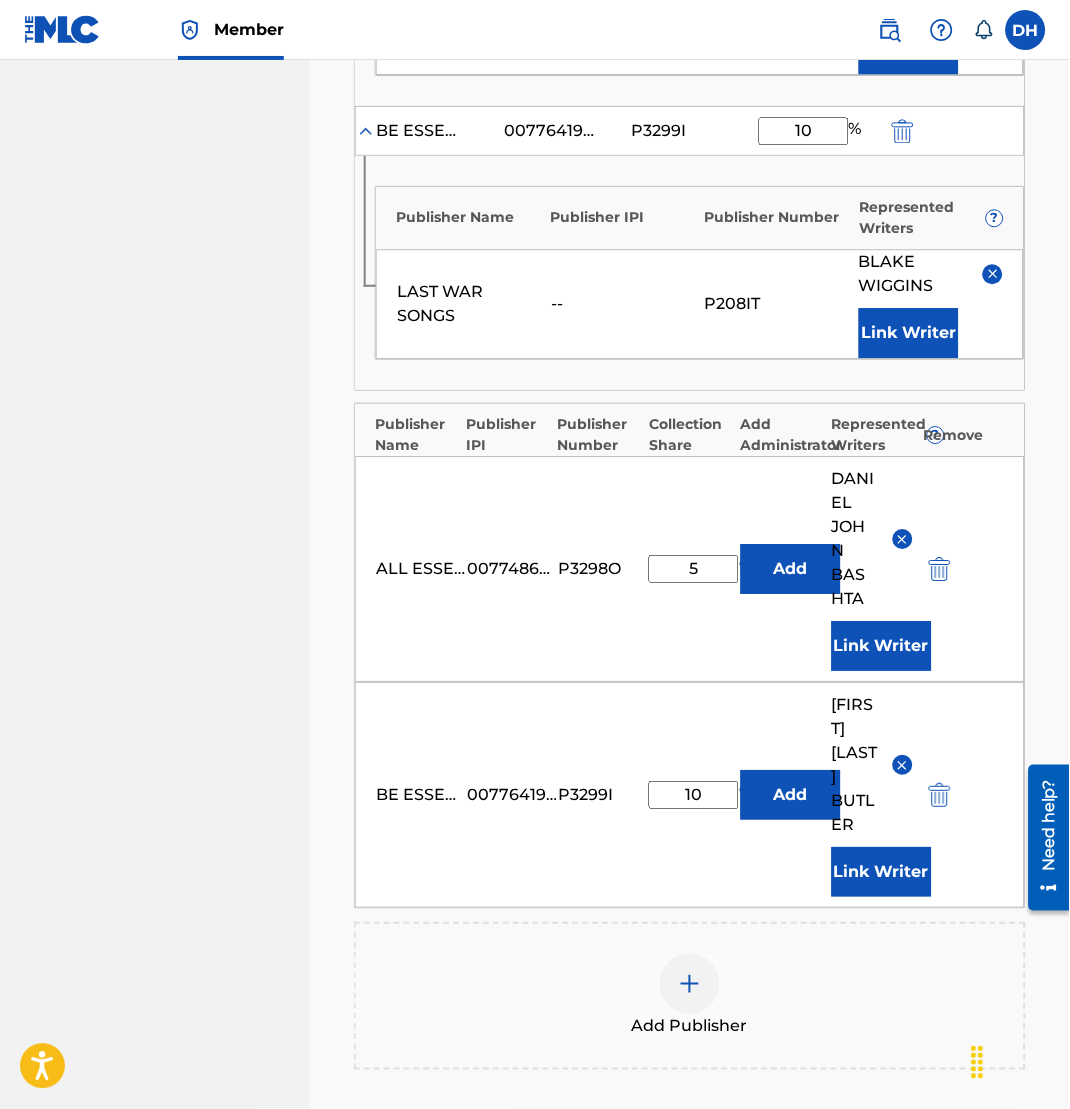 scroll, scrollTop: 2067, scrollLeft: 0, axis: vertical 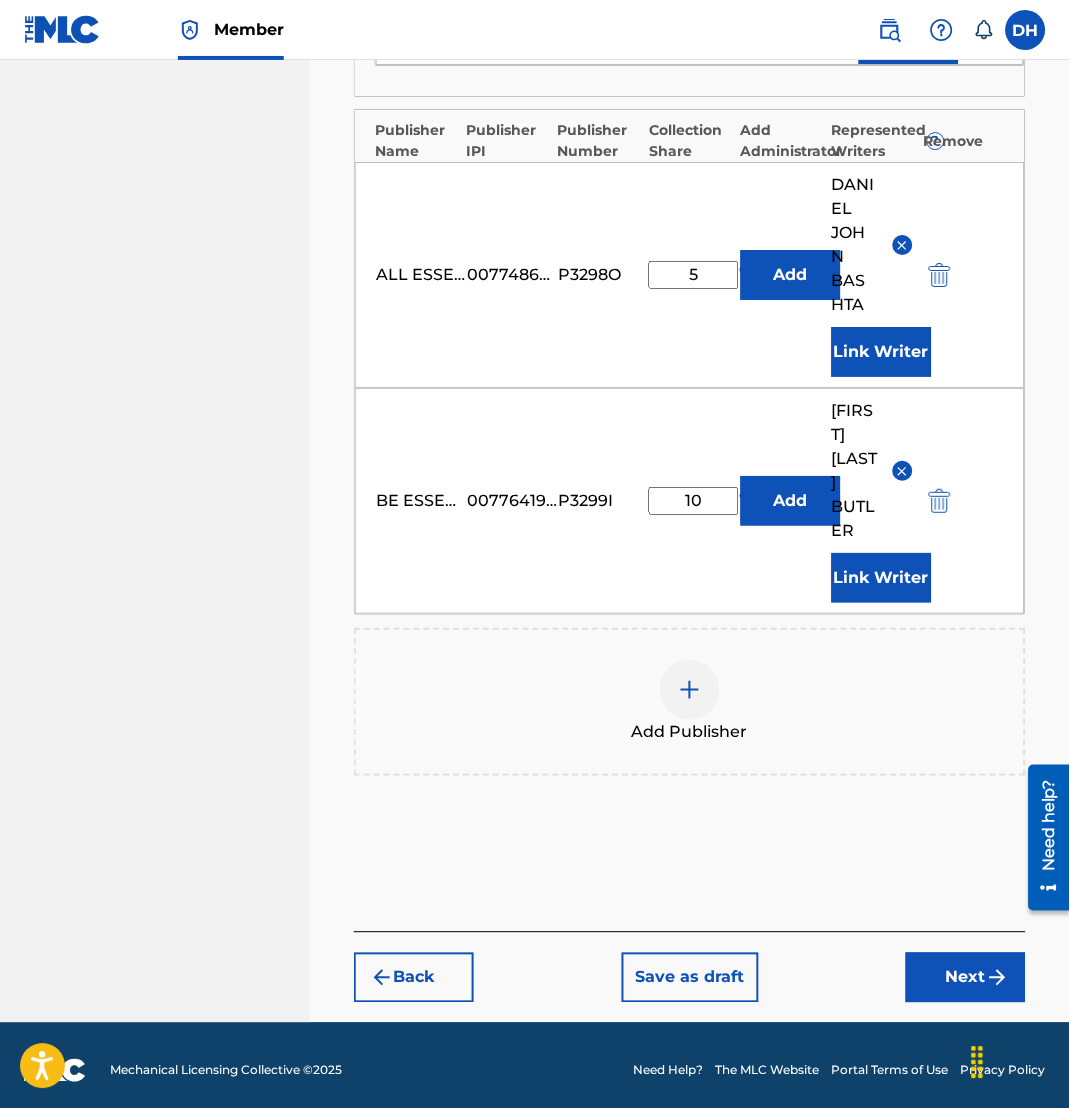 click on "Register Work Search Enter Work Details Add Writers Add Publishers & Shares Add Recording Review Add Publishers & Shares Enter your publisher(s)/administrator(s). Bet Publishers ( 7 ) ? REQUIRED Total shares: 60 % Administrator ? Administrator IPI Administrator Number Collection Share Remove ALL [PRODUCT] MUSIC [IPI] [PUBLISHER] 10 % Publisher Name Publisher IPI Publisher Number Represented Writers ? [PRODUCT] [PRODUCT] [IPI] [PUBLISHER] [FIRST] [LAST] Link Writer ALL [PRODUCT] MUSIC [IPI] [PUBLISHER] 5 % Publisher Name Publisher IPI Publisher Number Represented Writers ? [PRODUCT] [PRODUCT] [PRODUCT] [IPI] [PUBLISHER] [FIRST] [LAST] Link Writer BE ESSENTIAL SONGS [IPI] [PUBLISHER] 10 % Publisher Name Publisher IPI Publisher Number Represented Writers ? [PRODUCT] A [PRODUCT] [IPI] [PUBLISHER] [FIRST] [LAST] Link Writer BE ESSENTIAL SONGS [IPI] [PUBLISHER] 10 % Publisher Name Publisher IPI Publisher Number Represented Writers ? [PRODUCT] [PRODUCT] [IPI] [PUBLISHER] [FIRST]   [LAST] 10" at bounding box center (690, -467) 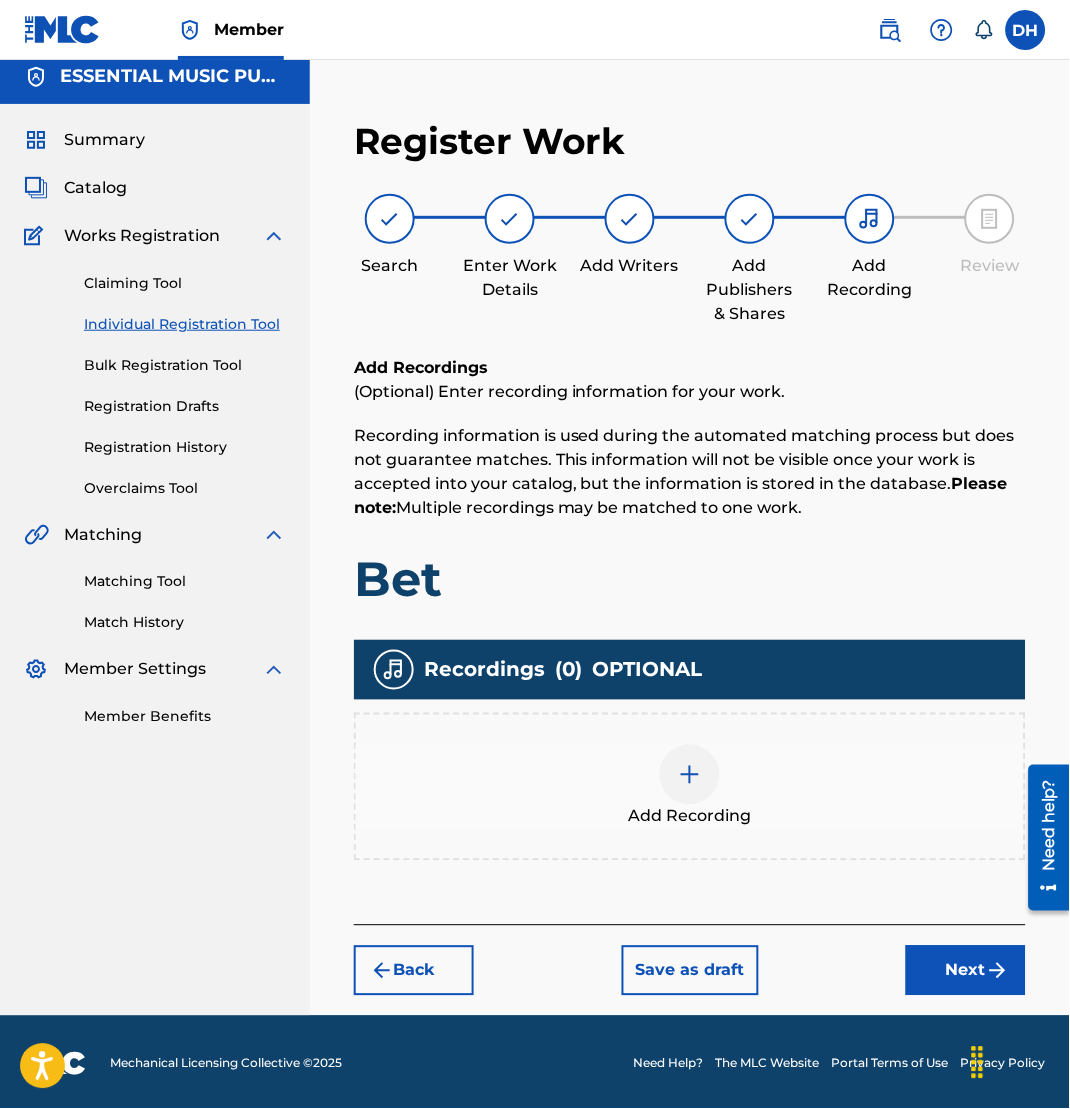 click on "Next" at bounding box center (966, 971) 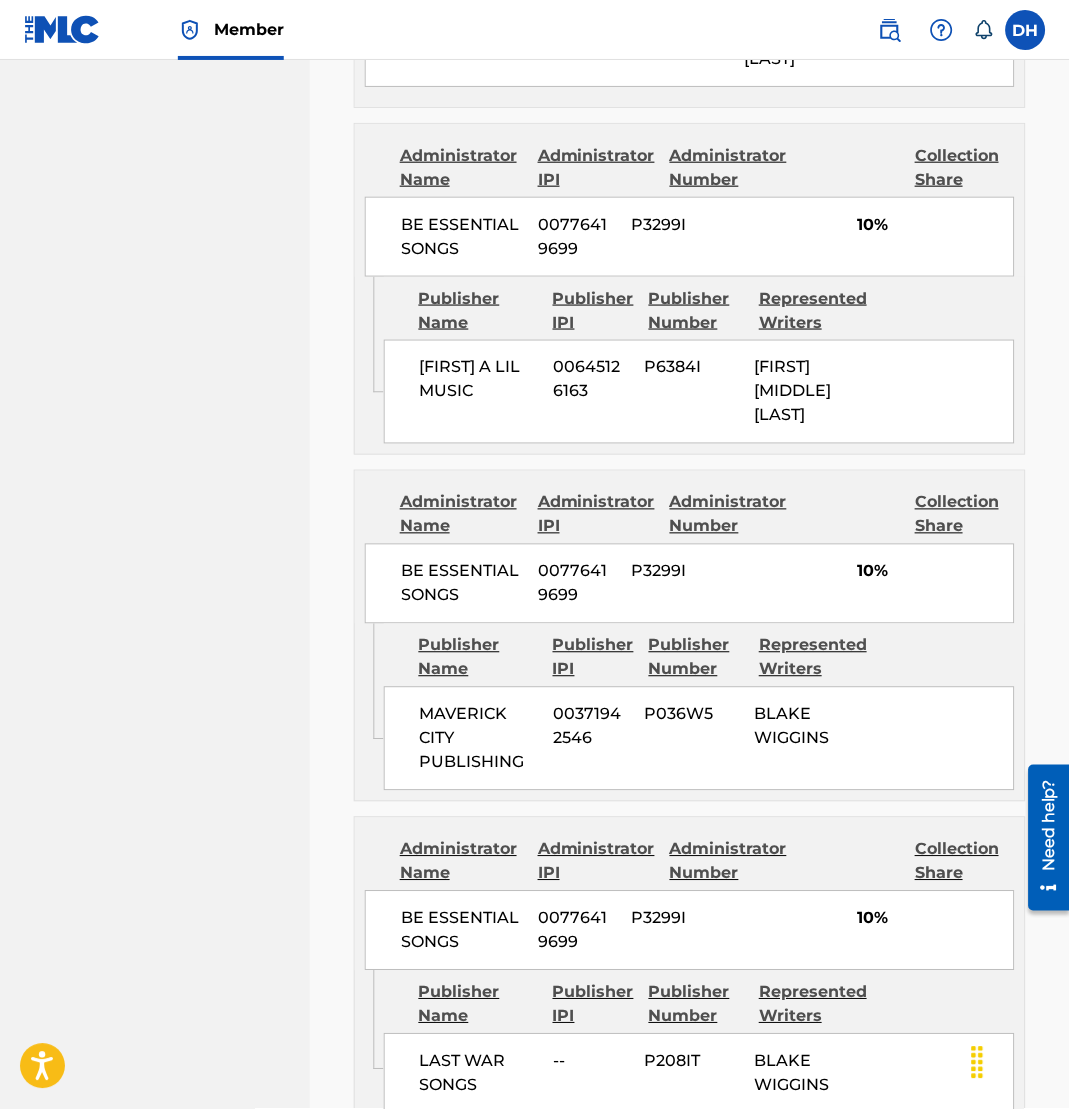 scroll, scrollTop: 2894, scrollLeft: 0, axis: vertical 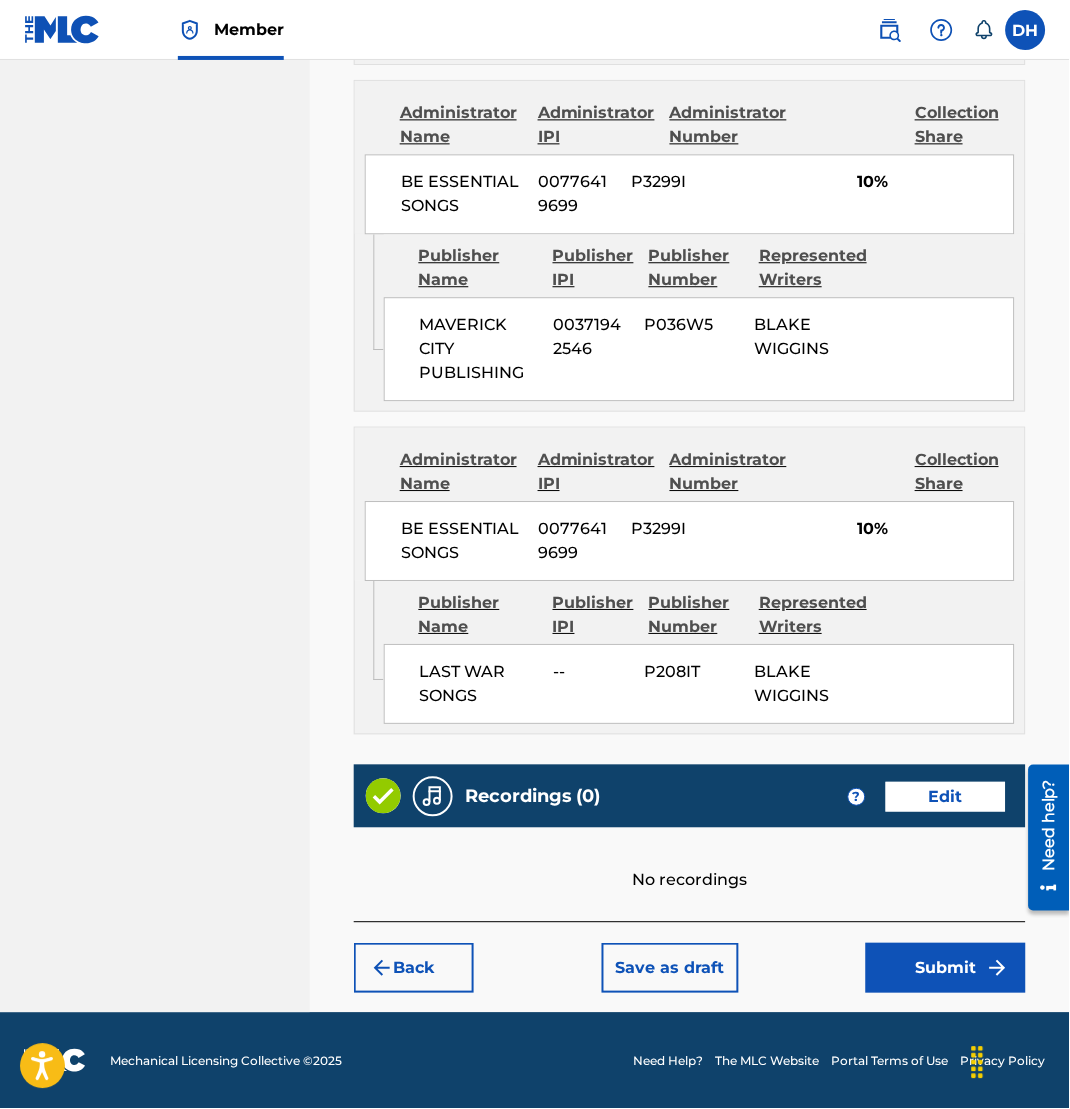 click on "Submit" at bounding box center [946, 968] 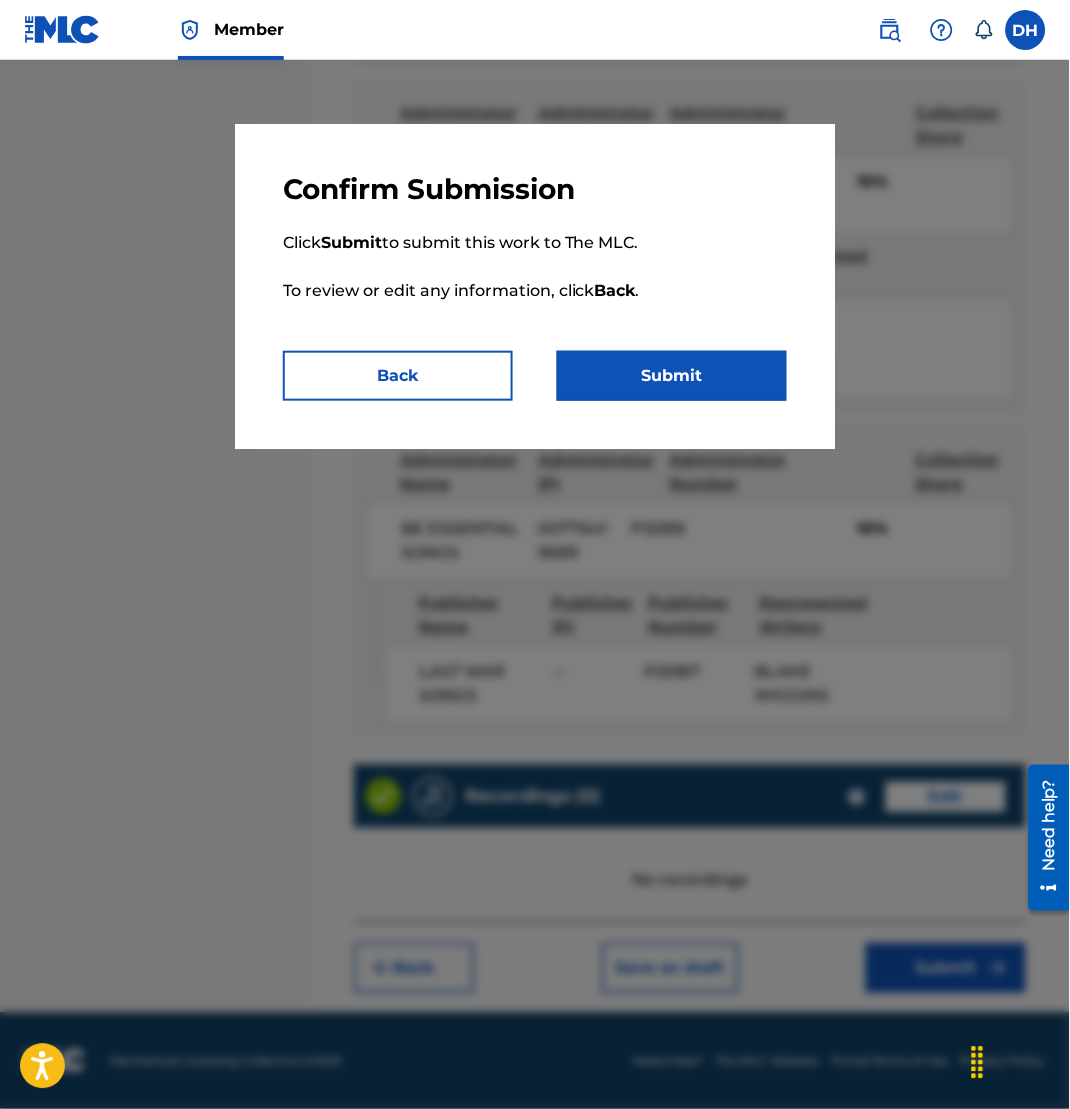 click on "Confirm Submission Click  Submit  to submit this work to The MLC. To review or edit any information, click  Back . Back Submit" at bounding box center (535, 286) 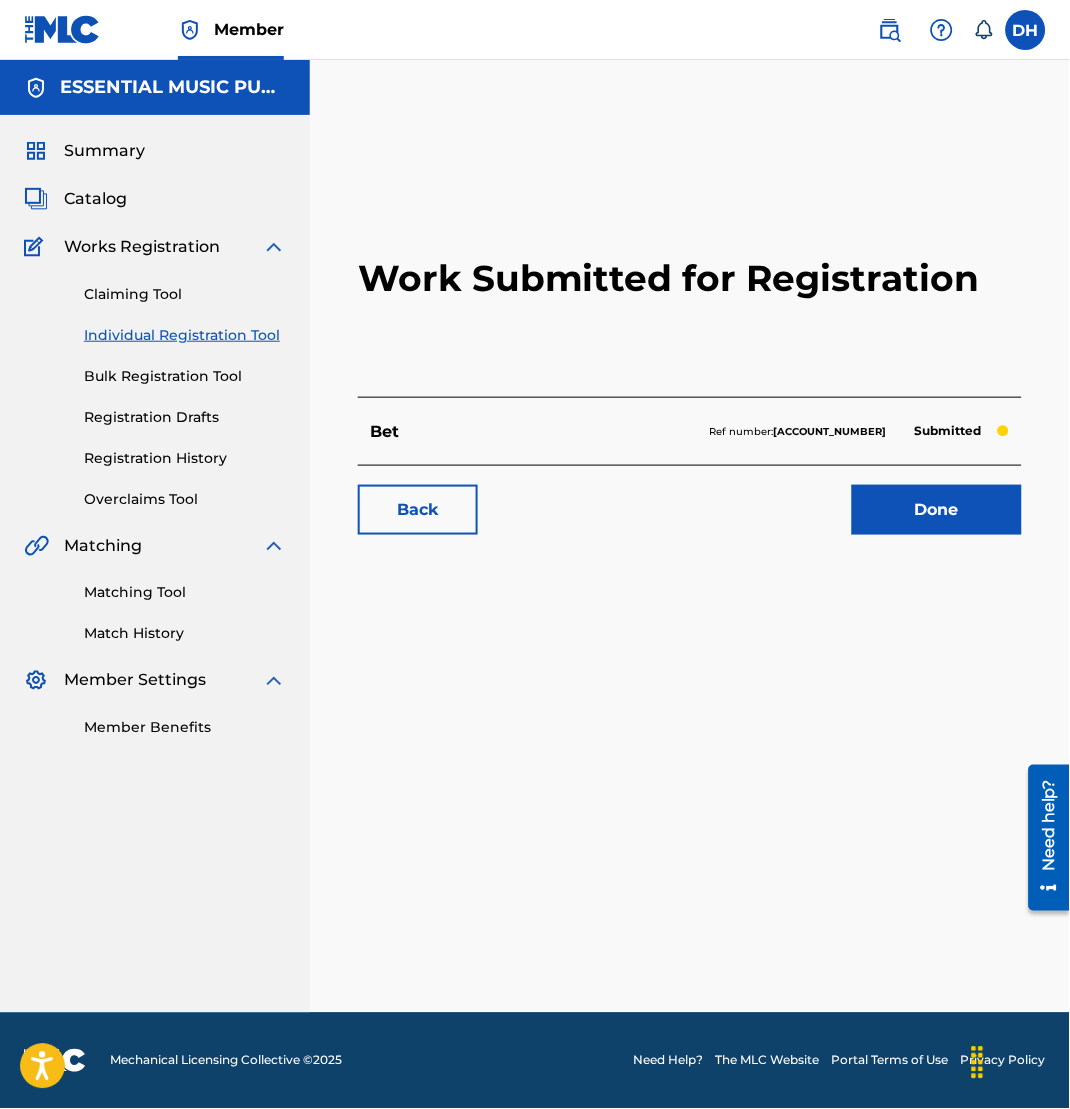 click on "Summary Catalog Works Registration Claiming Tool Individual Registration Tool Bulk Registration Tool Registration Drafts Registration History Overclaims Tool Matching Matching Tool Match History Member Settings Member Benefits" at bounding box center (155, 439) 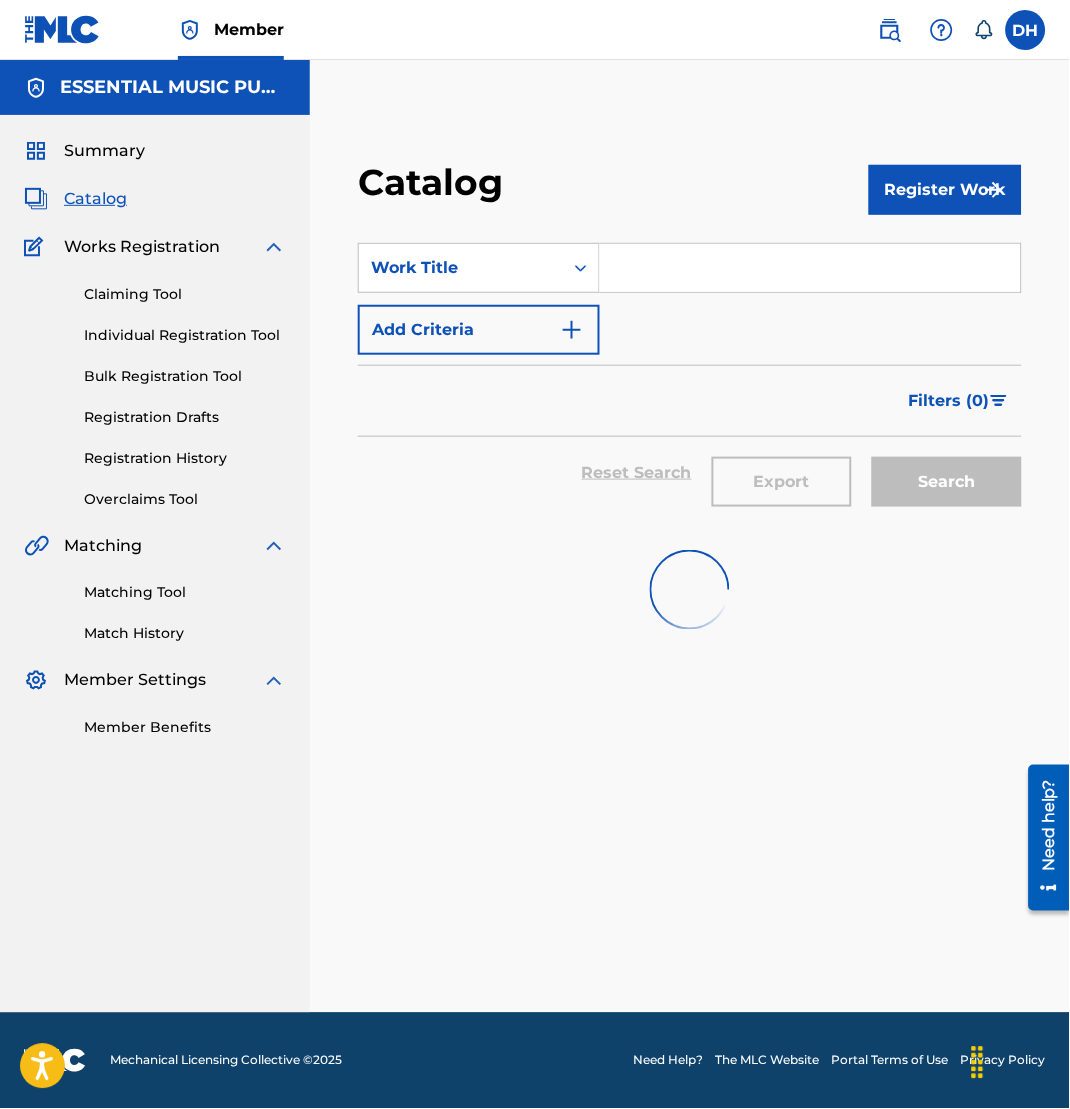 click at bounding box center (810, 268) 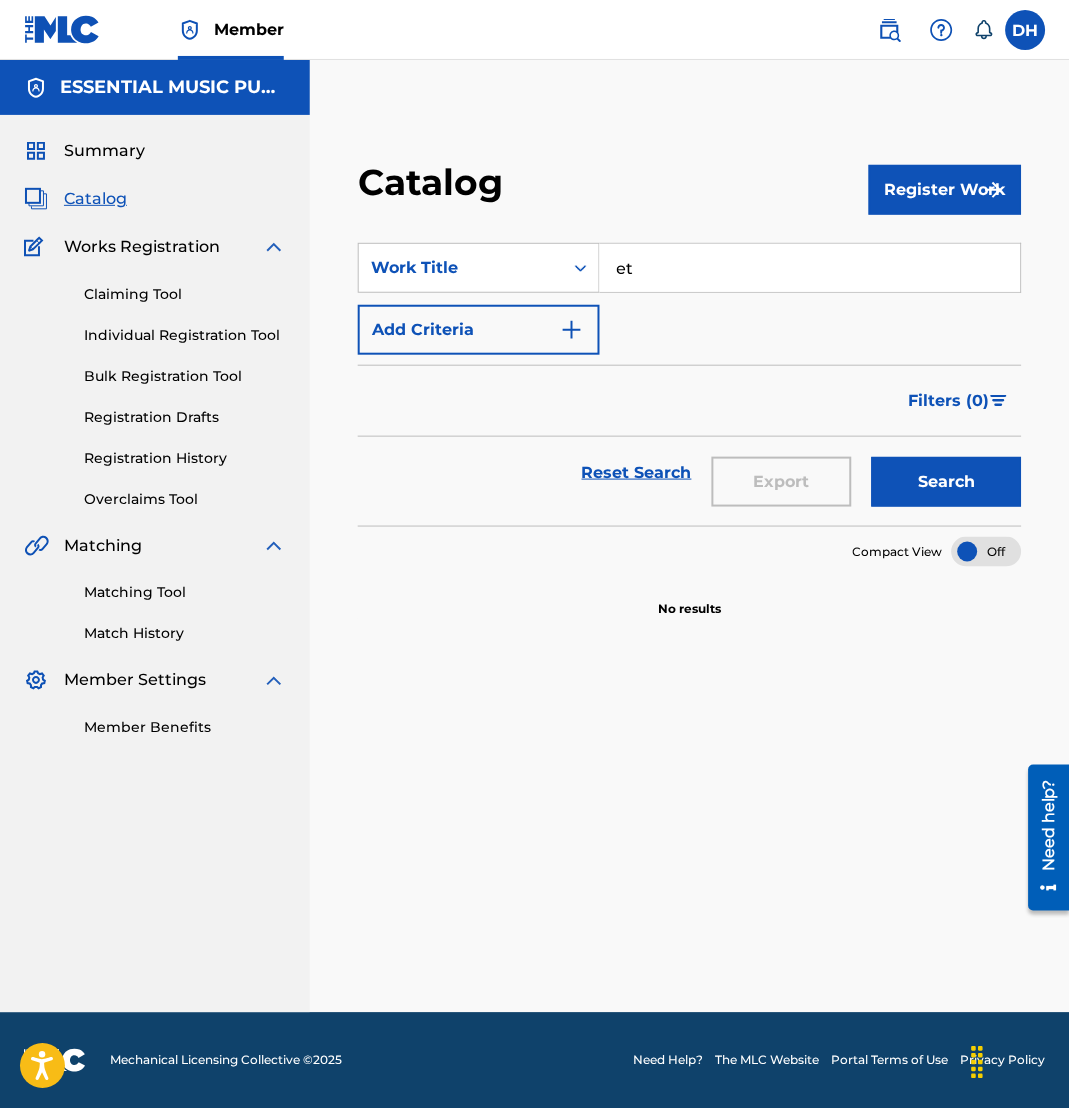 type on "e" 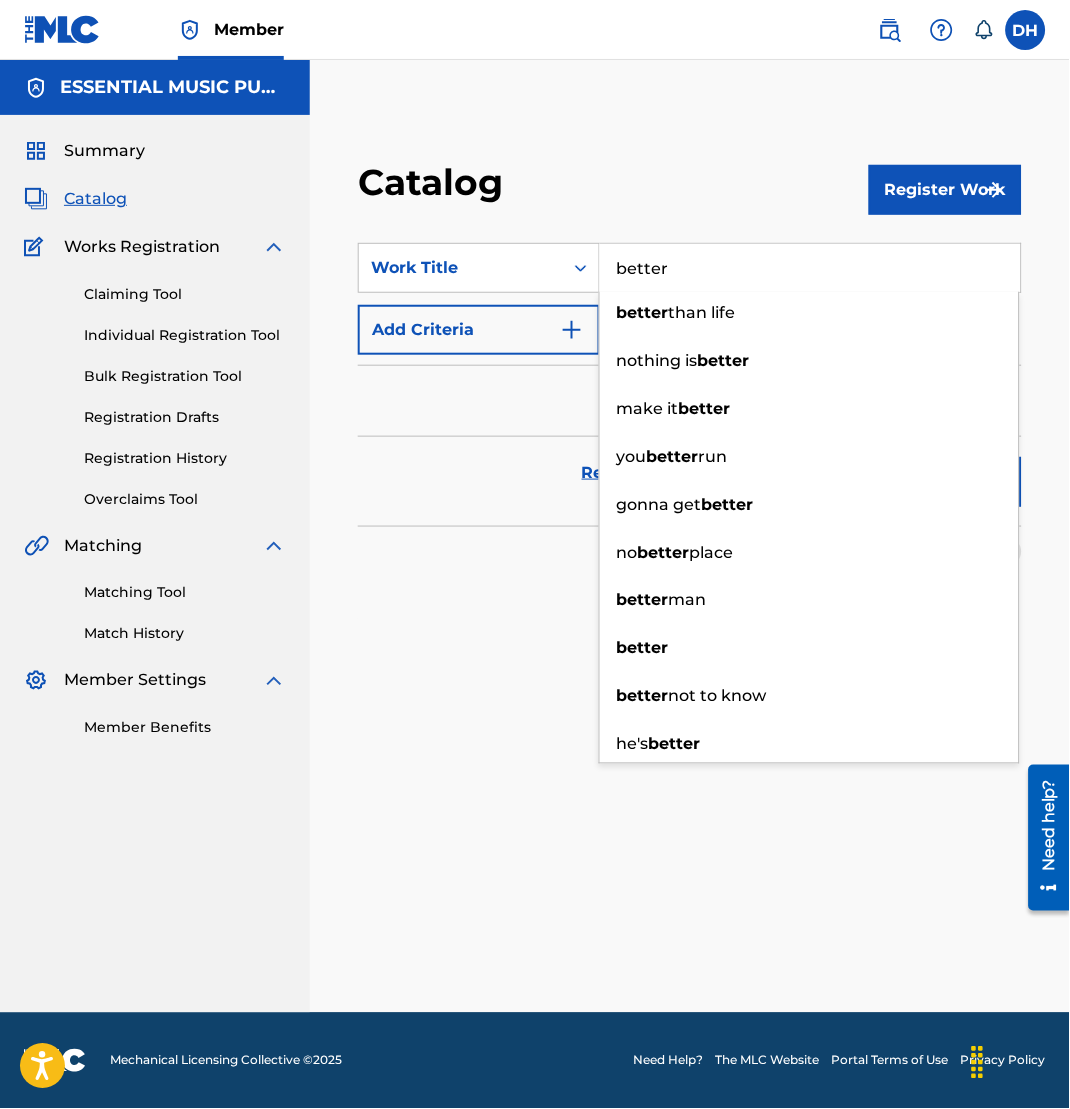 type on "better" 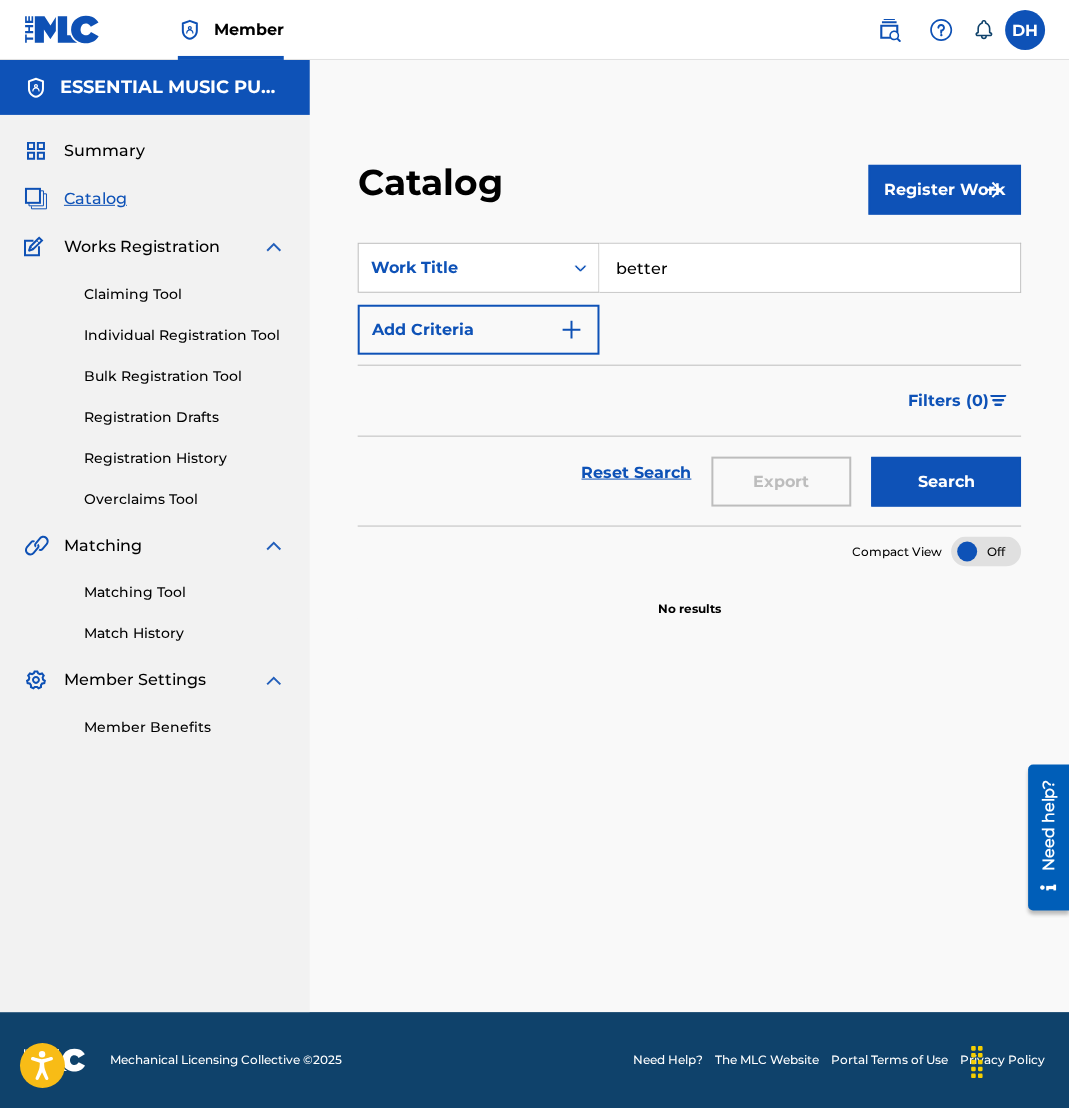 click on "Add Criteria" at bounding box center [479, 330] 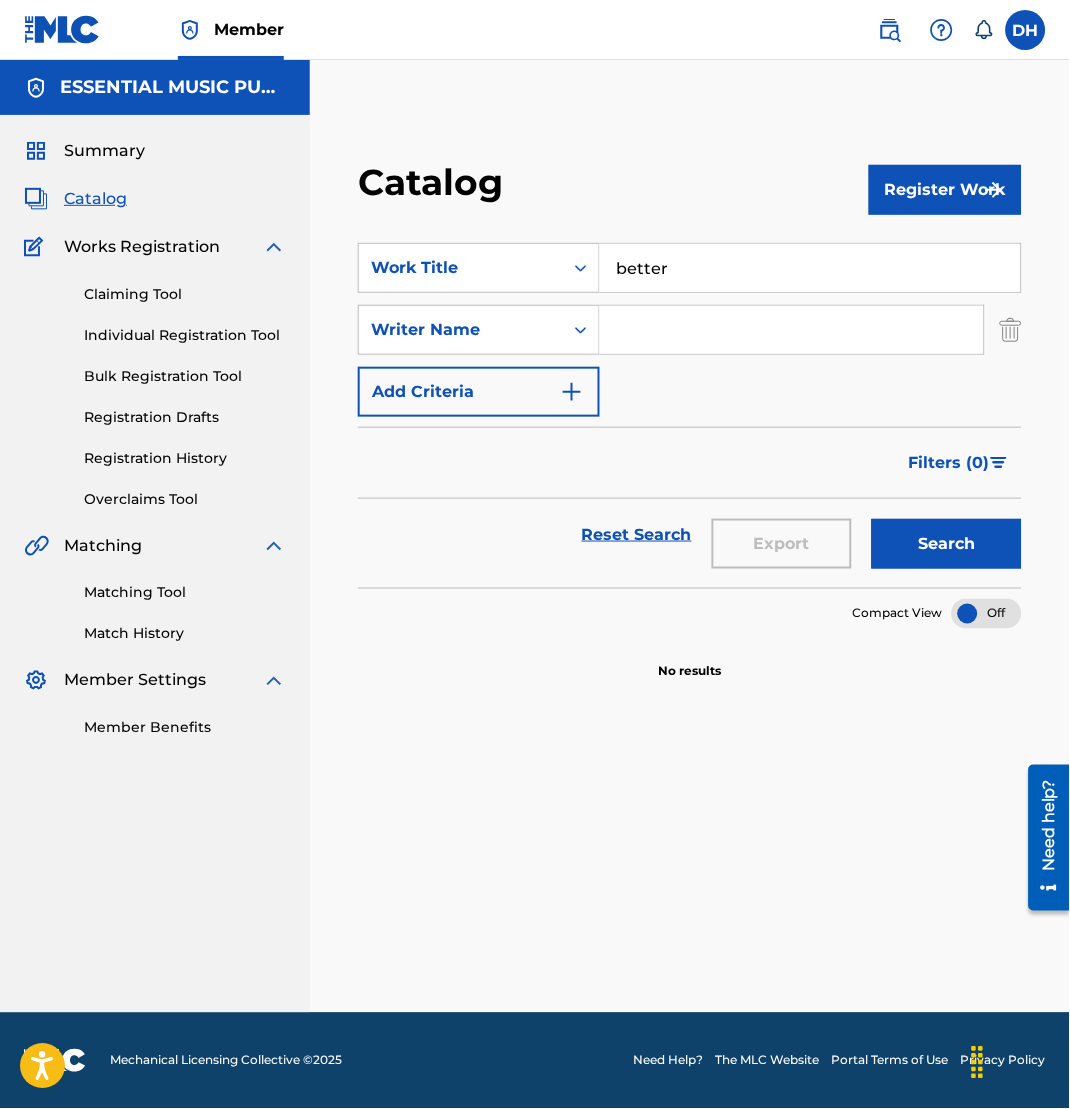 click on "SearchWithCriteria81d33e93-4051-433c-aaf0-48e44509e99e Work Title better SearchWithCriteriadc3ae3b3-2b13-49b4-a381-8d0bd8070cd0 Writer Name Add Criteria" at bounding box center [690, 330] 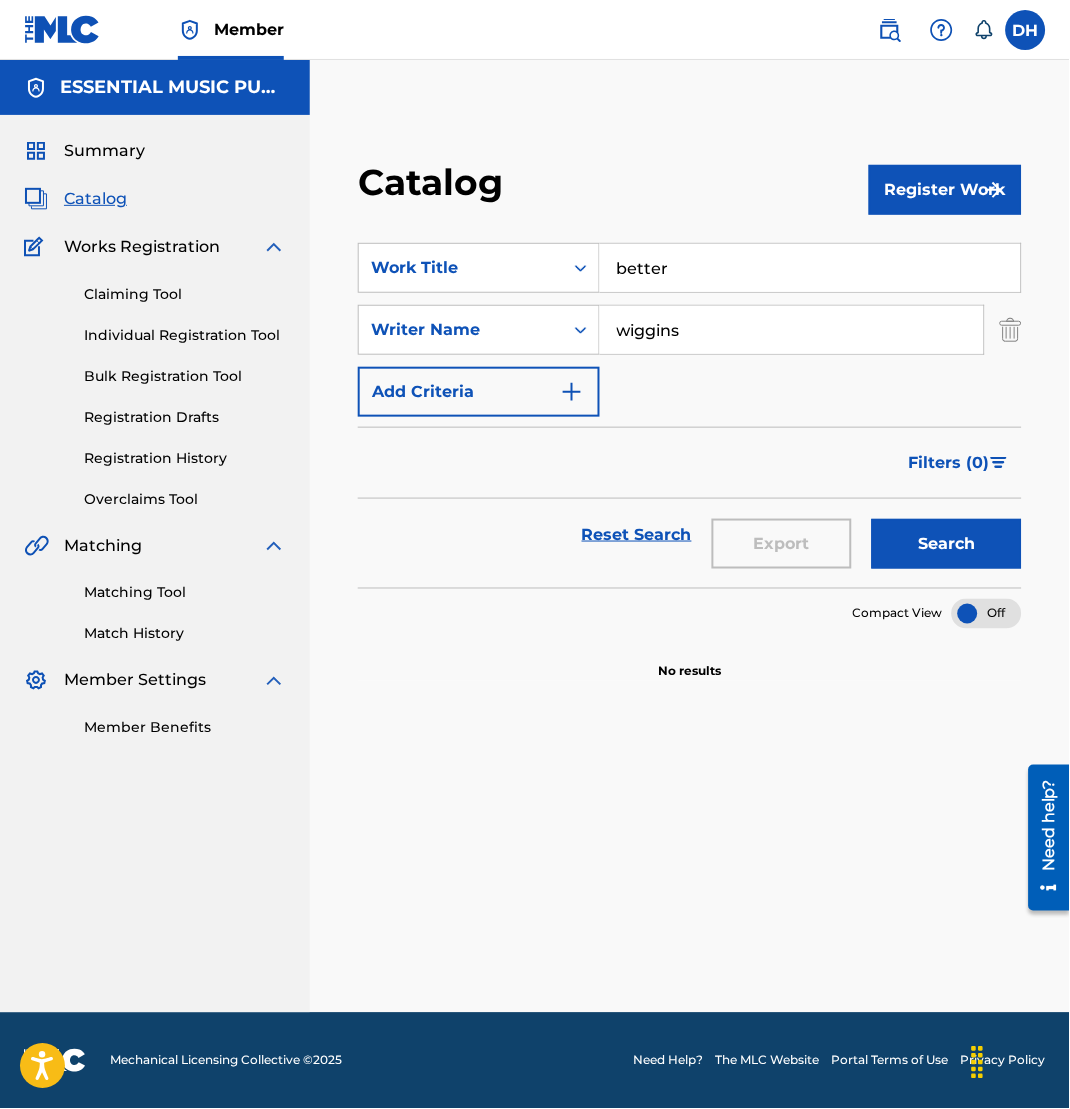 type on "wiggins" 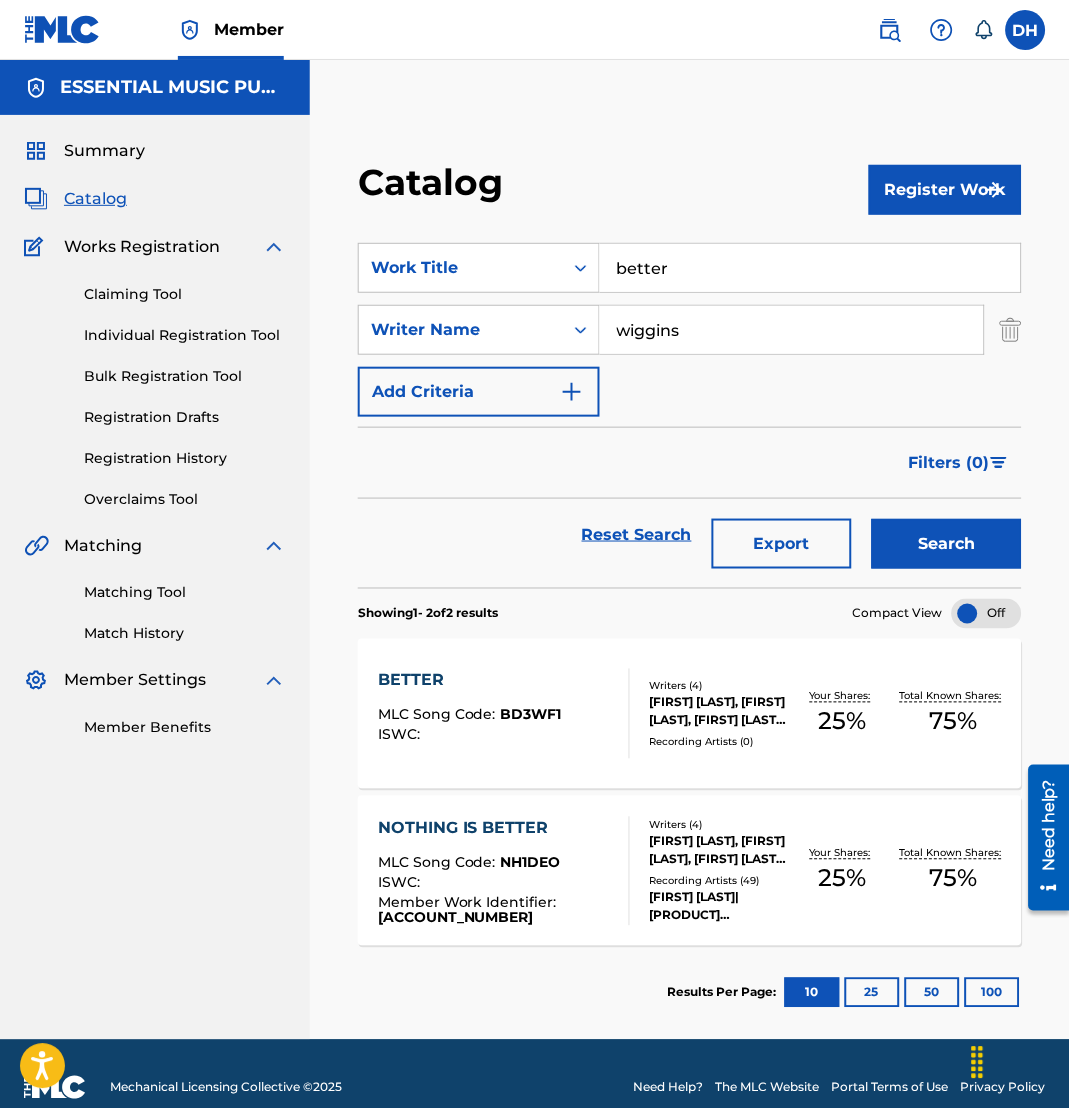 click on "BETTER MLC Song Code : BD3WF1 ISWC :" at bounding box center (504, 714) 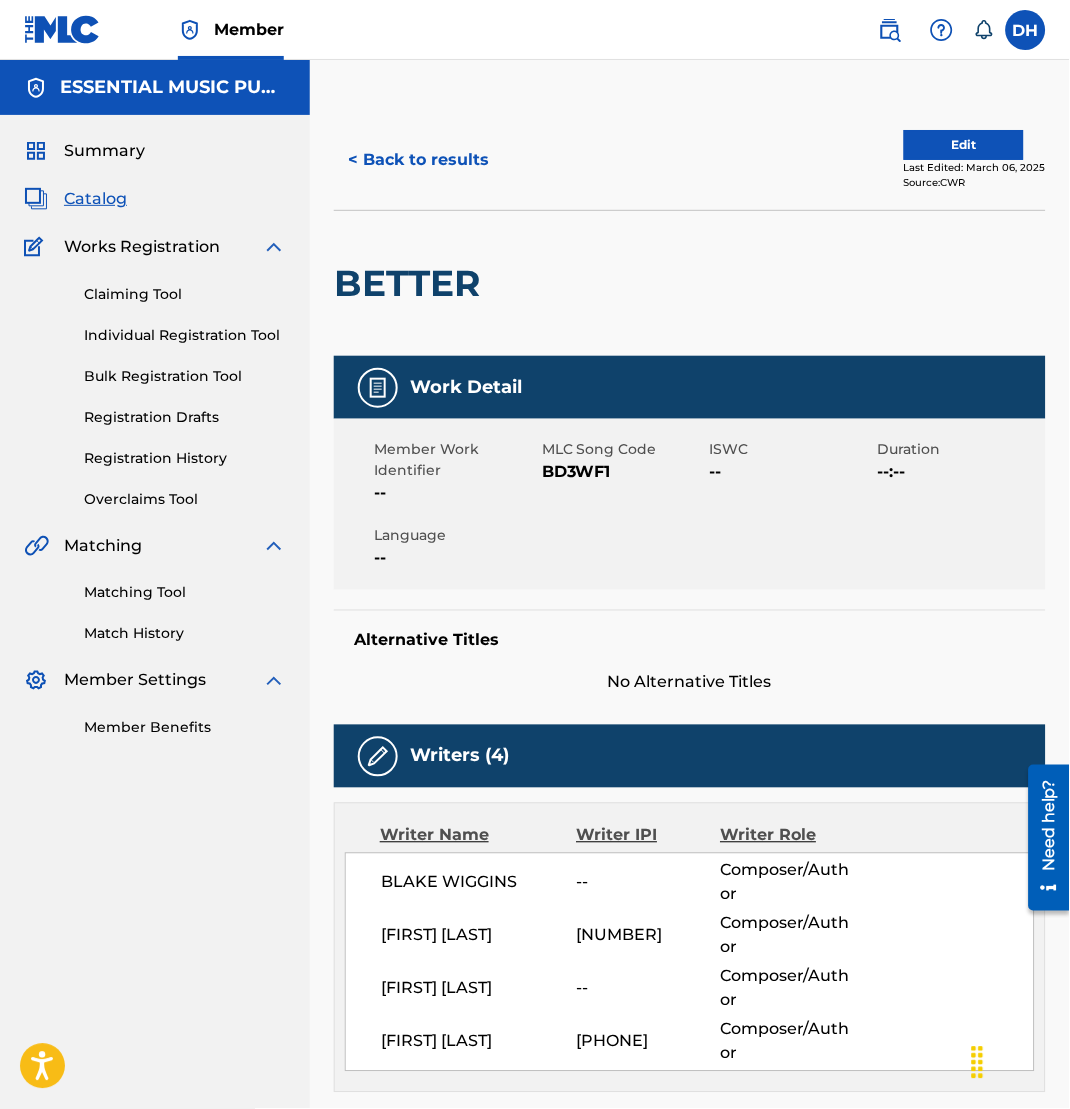 click on "Edit" at bounding box center (964, 145) 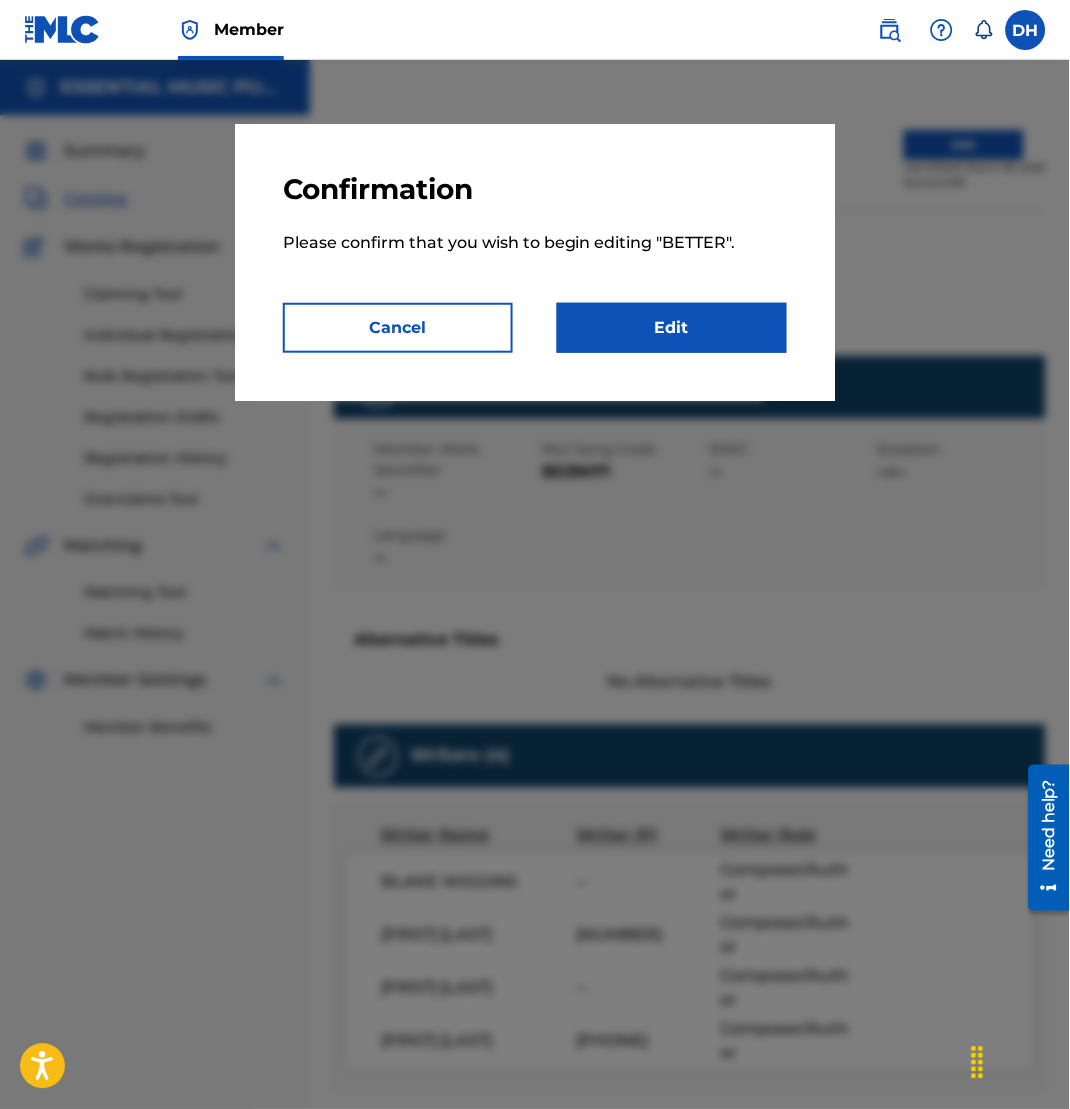 click on "Edit" at bounding box center (672, 328) 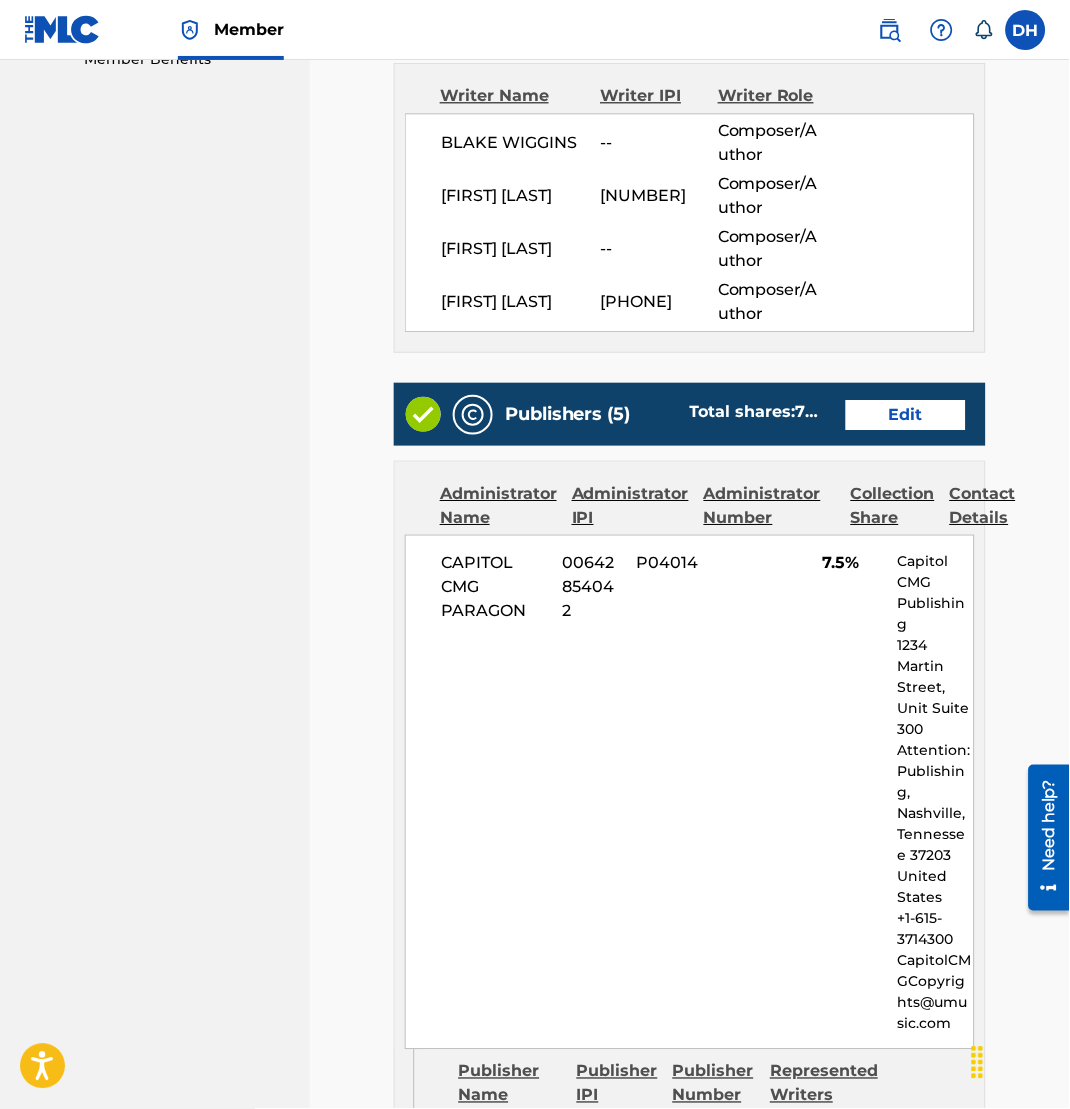scroll, scrollTop: 677, scrollLeft: 0, axis: vertical 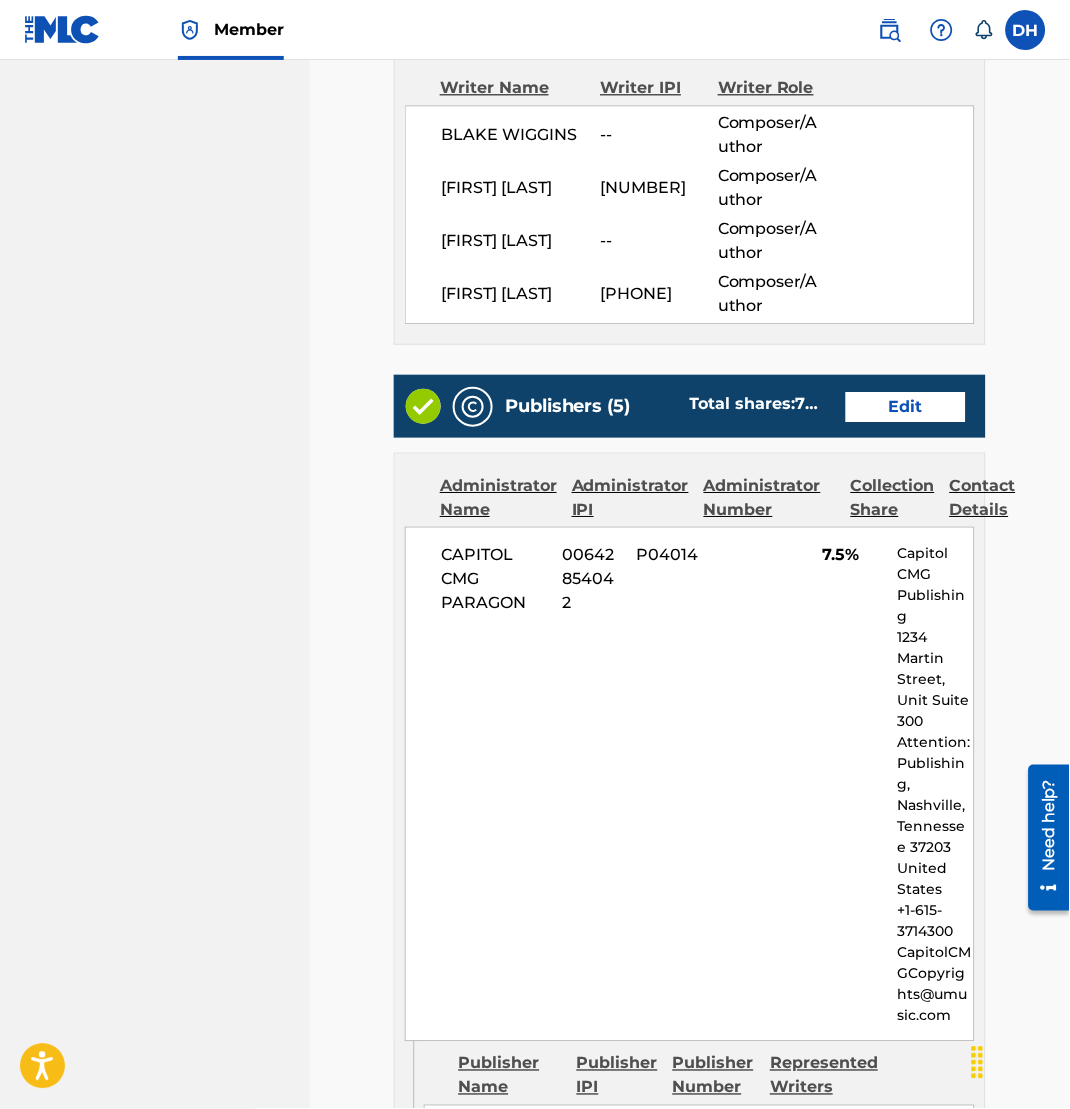 click on "Edit" at bounding box center (906, 407) 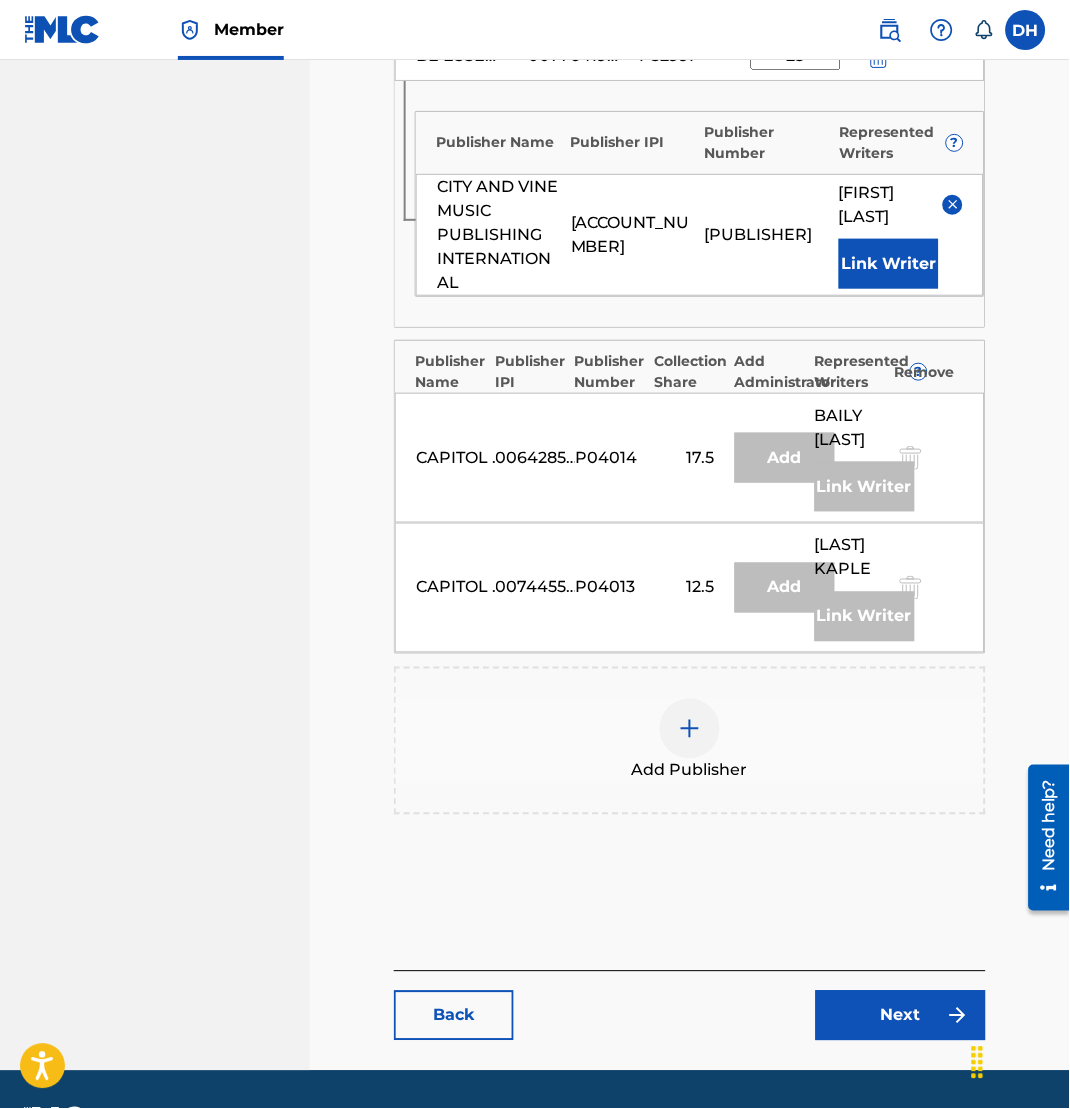 scroll, scrollTop: 1178, scrollLeft: 0, axis: vertical 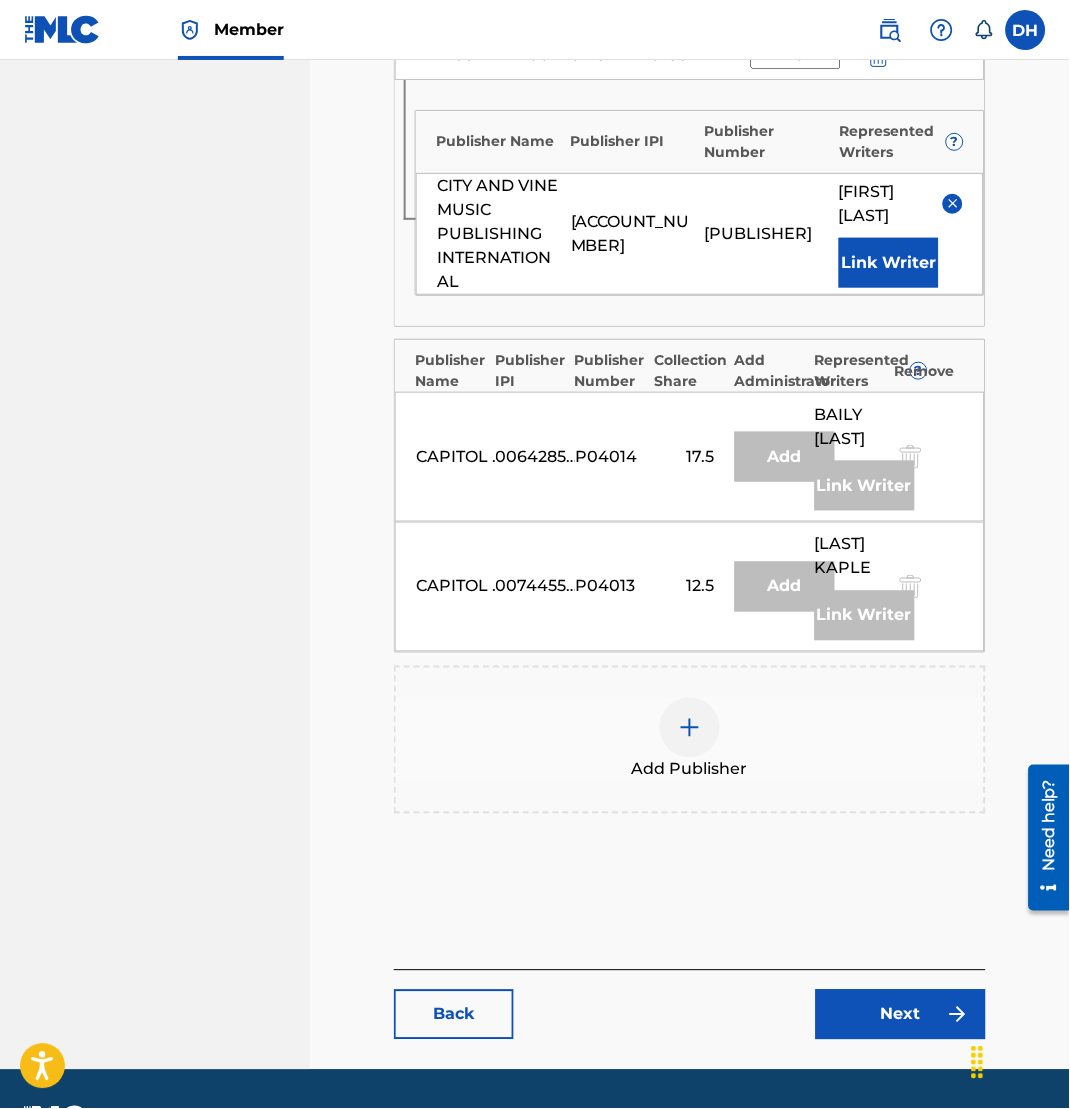 click on "Add Publisher" at bounding box center [690, 740] 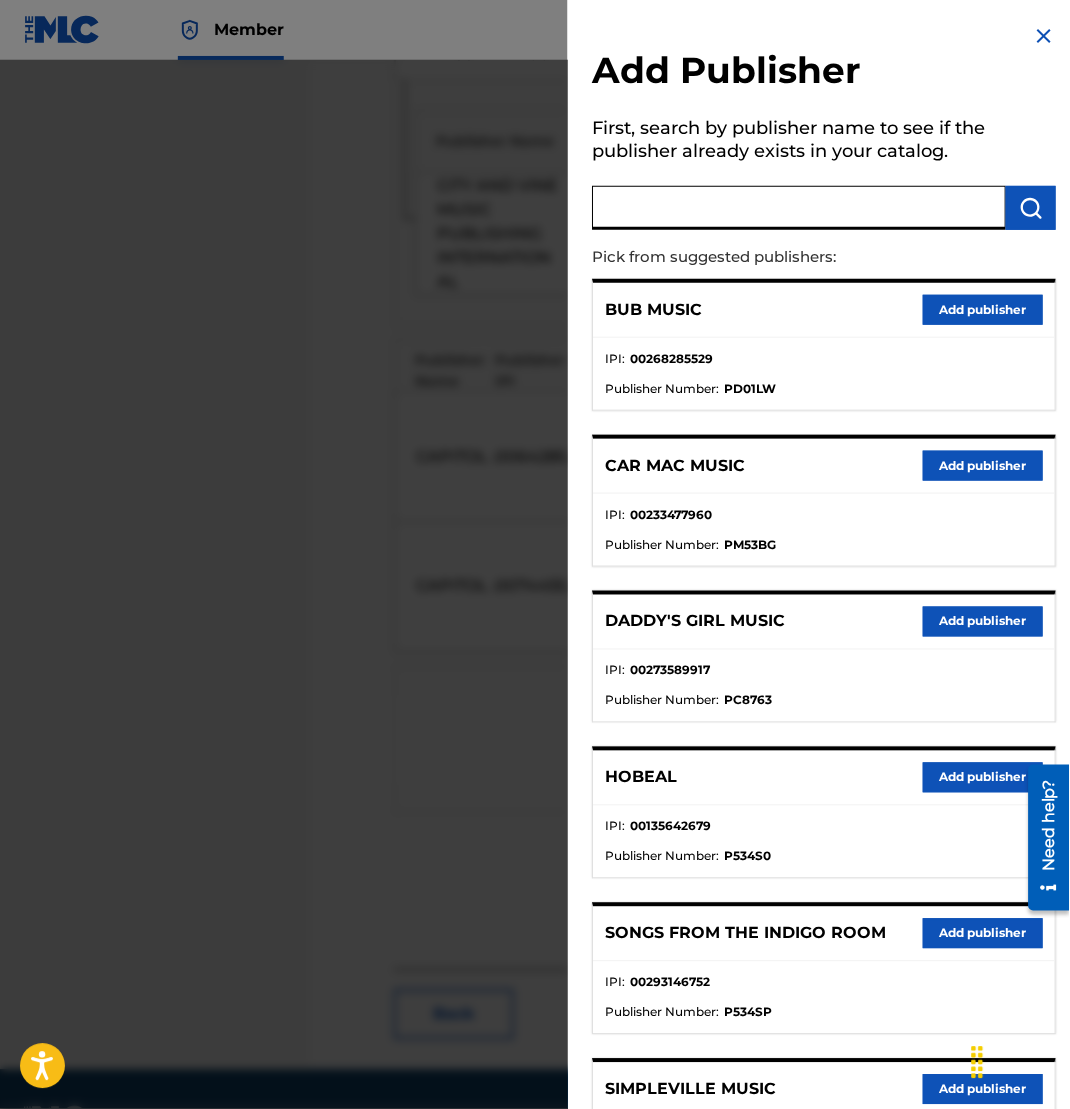 click at bounding box center (799, 208) 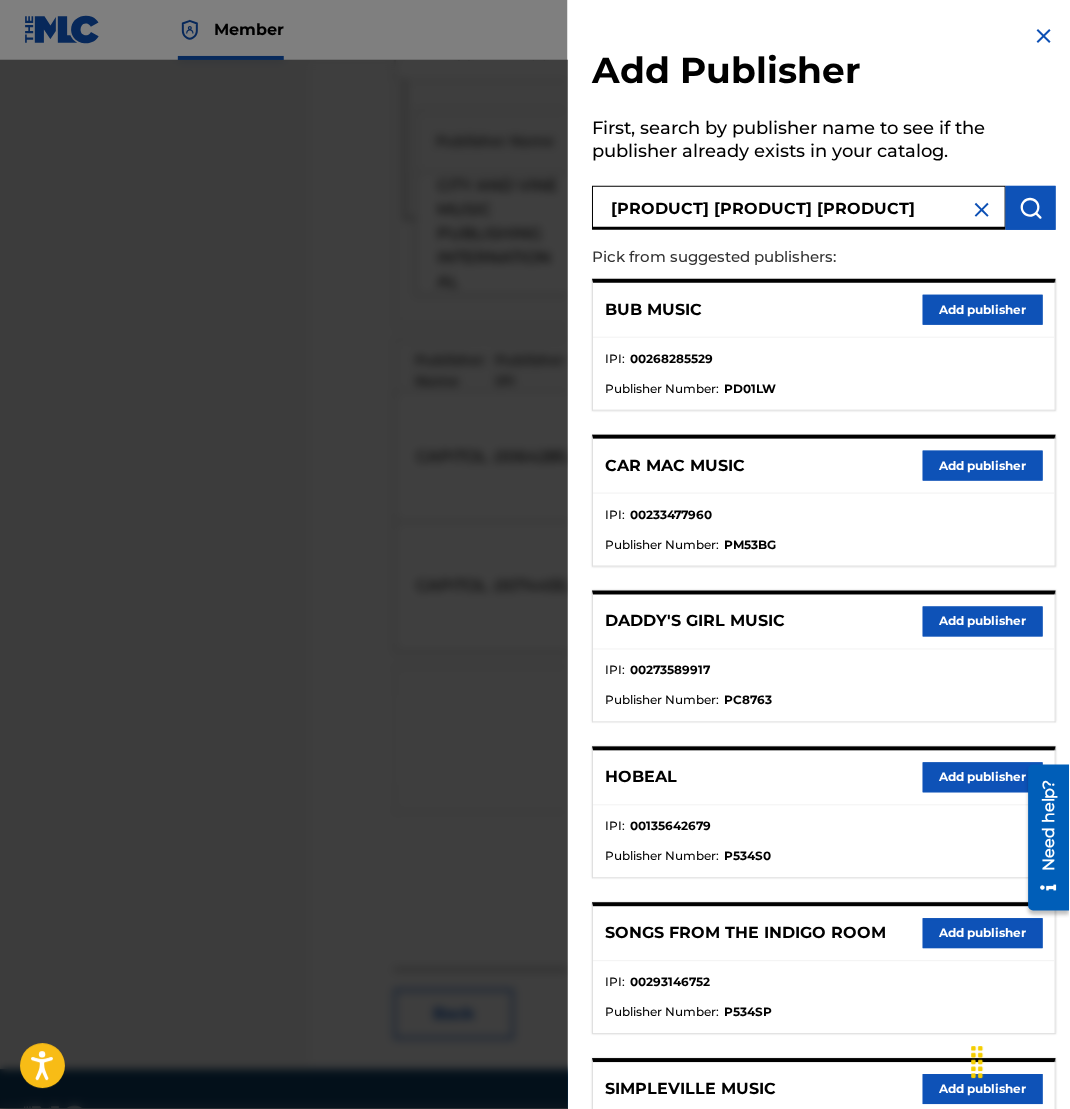 type on "[PRODUCT] [PRODUCT] [PRODUCT]" 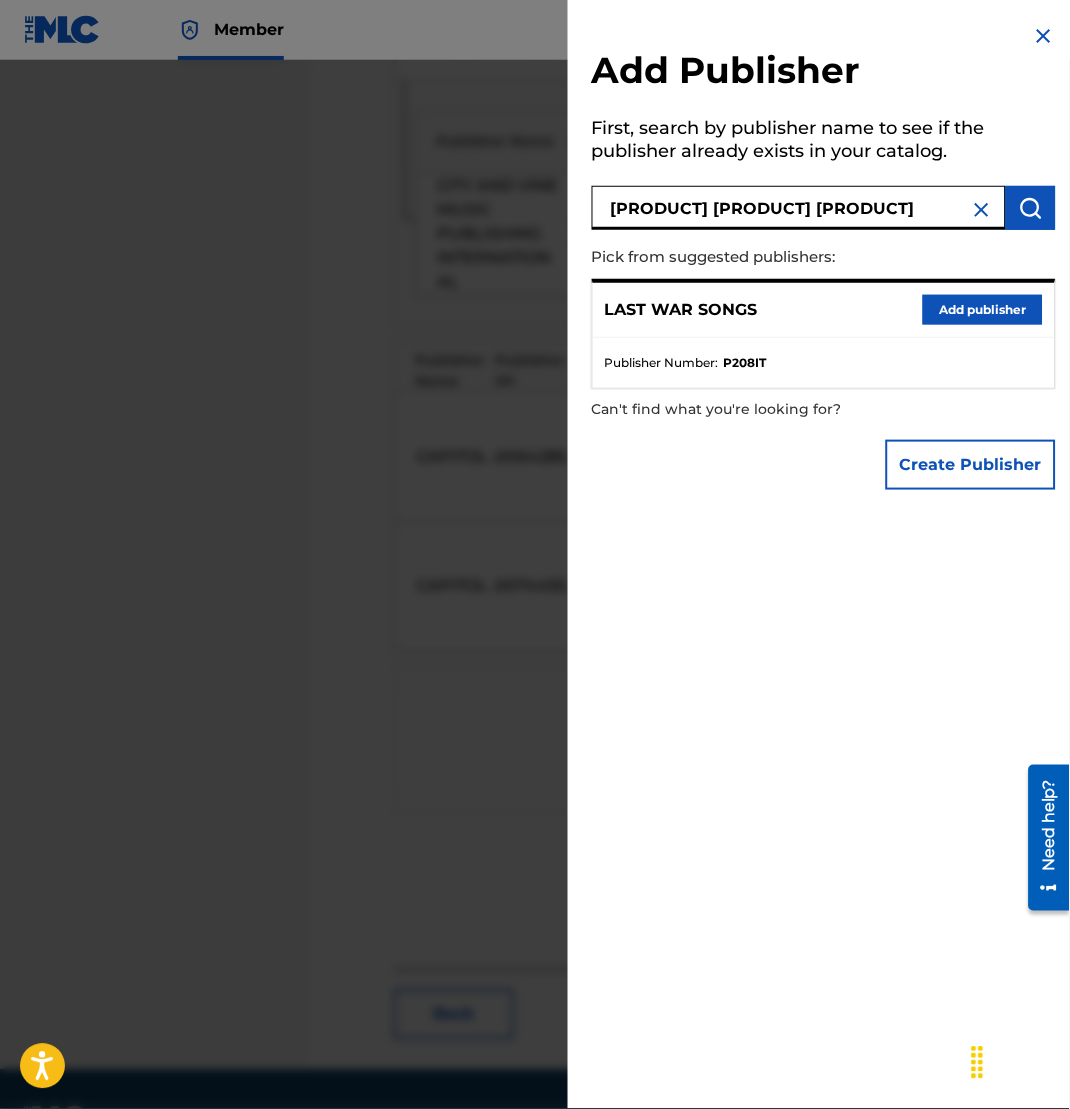 click on "Add publisher" at bounding box center [983, 310] 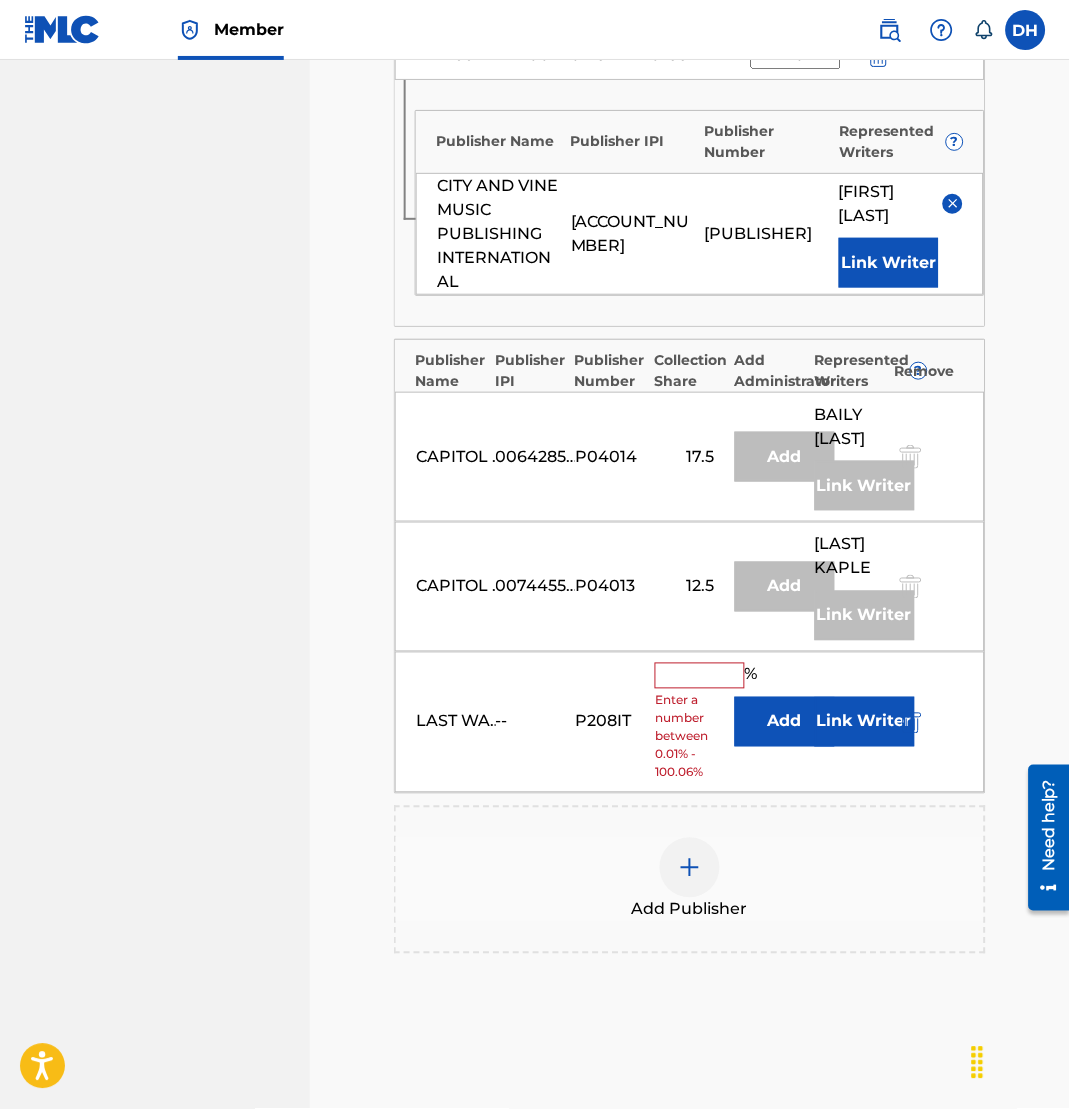 scroll, scrollTop: 1216, scrollLeft: 0, axis: vertical 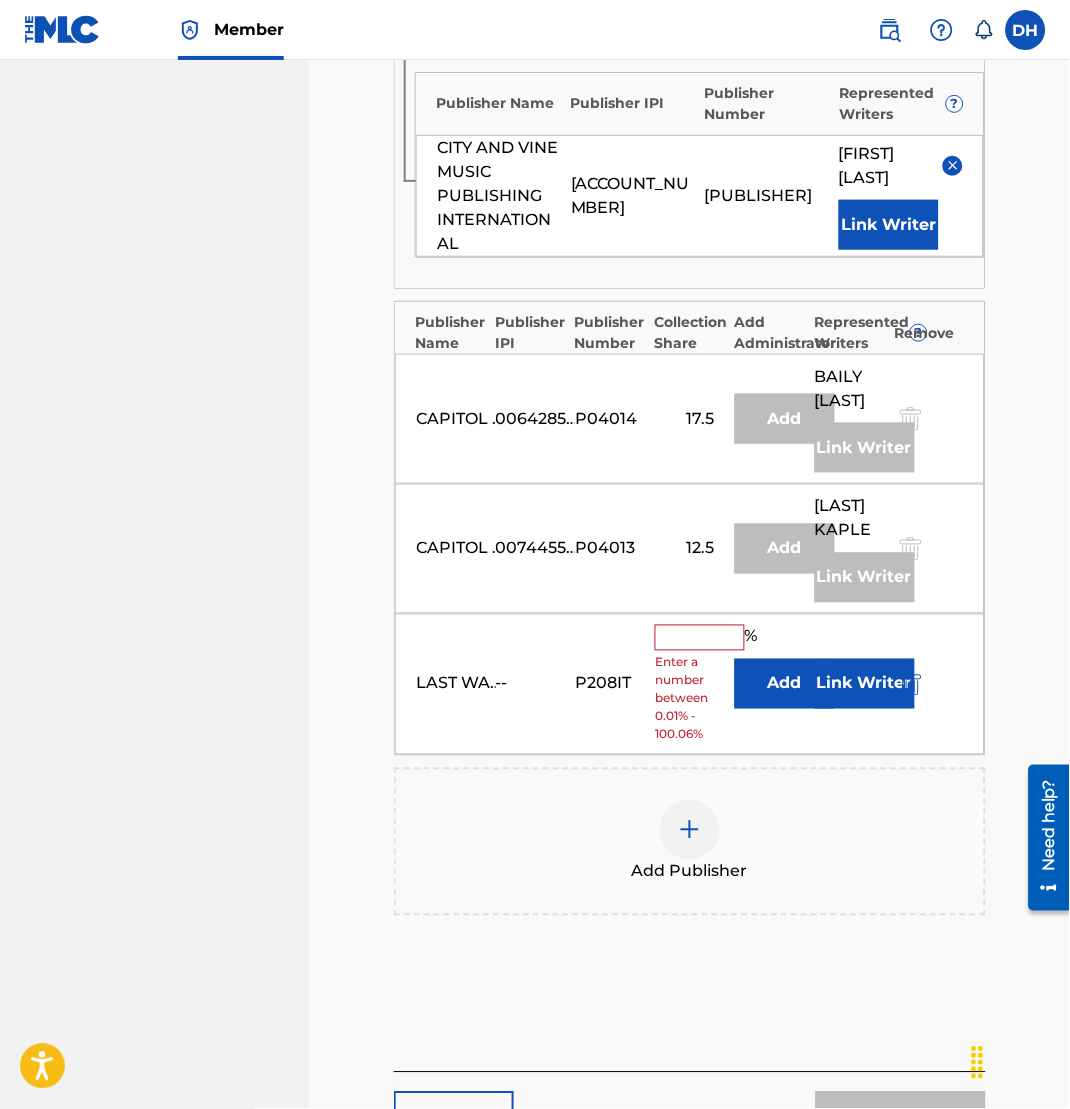 click on "Add" at bounding box center (785, 684) 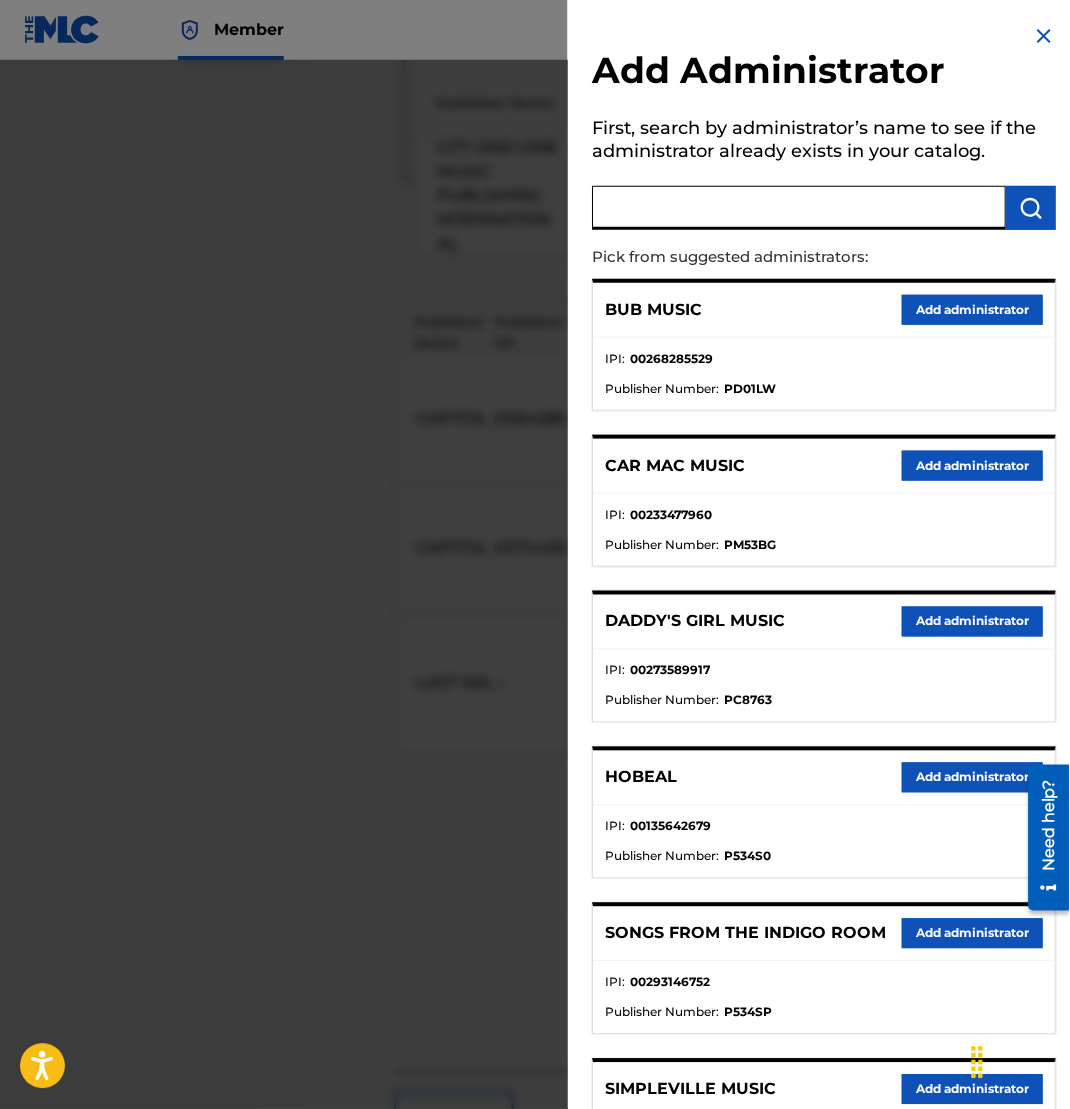 click at bounding box center (799, 208) 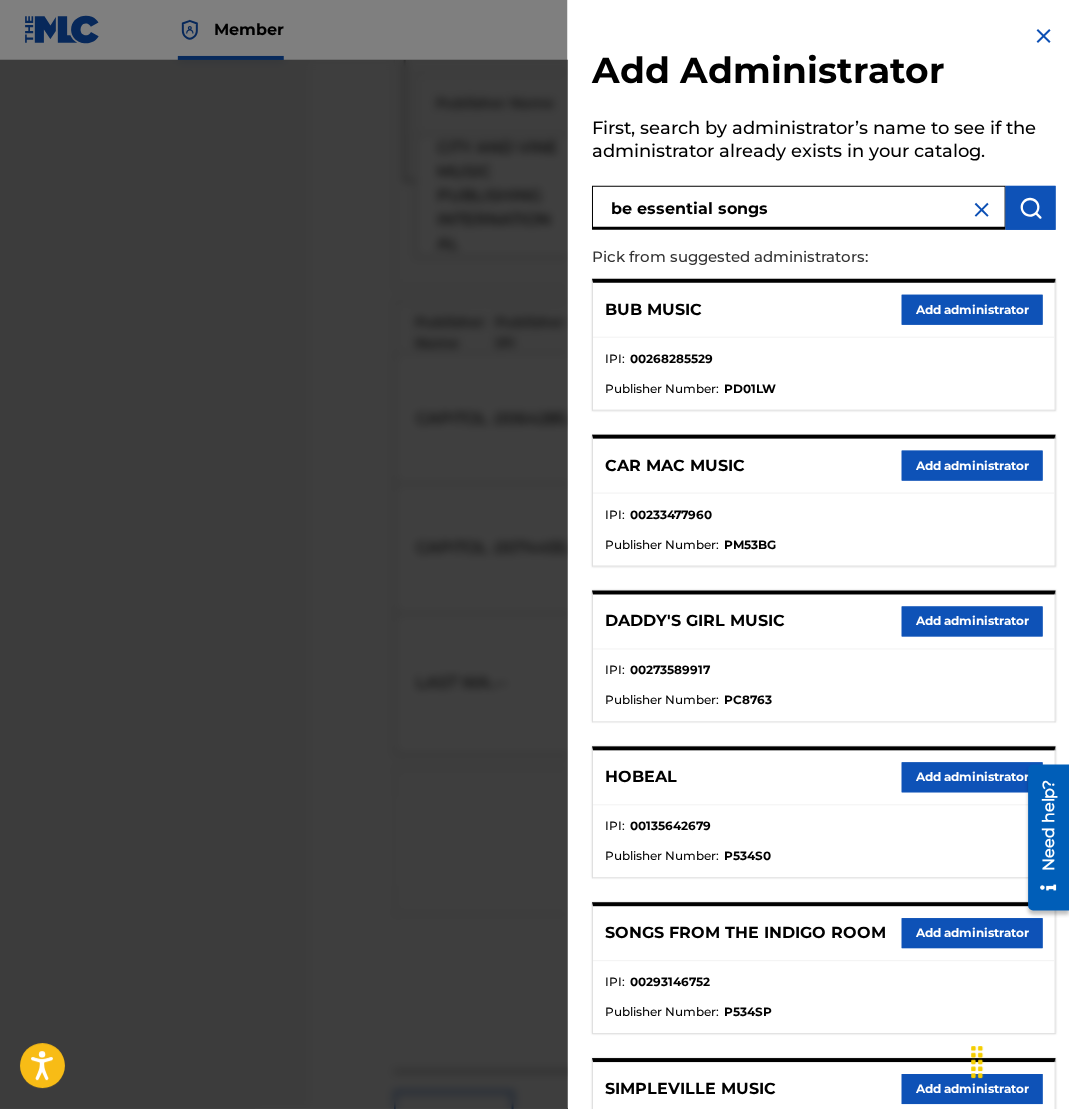 type on "be essential songs" 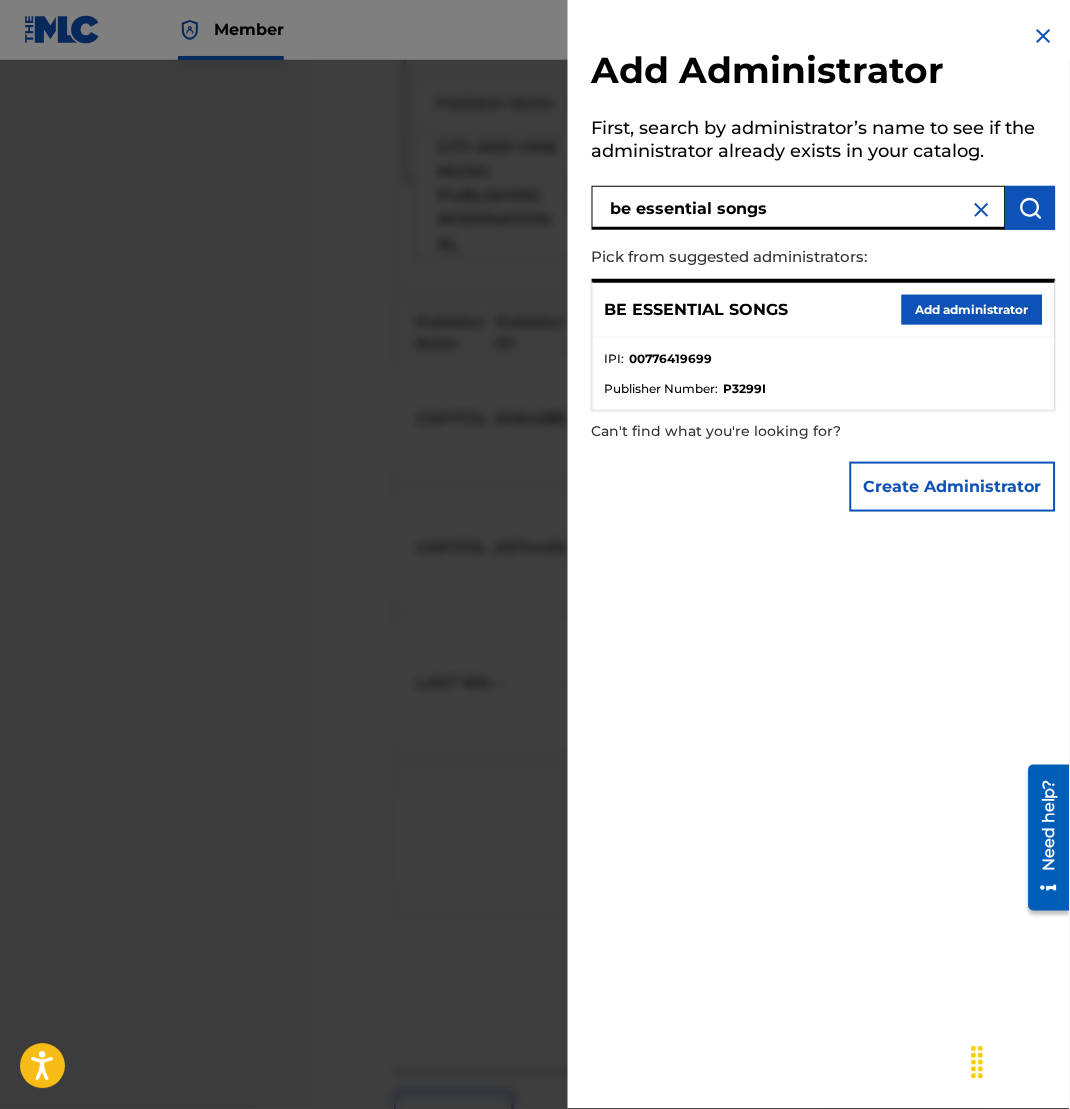 click on "Add administrator" at bounding box center [972, 310] 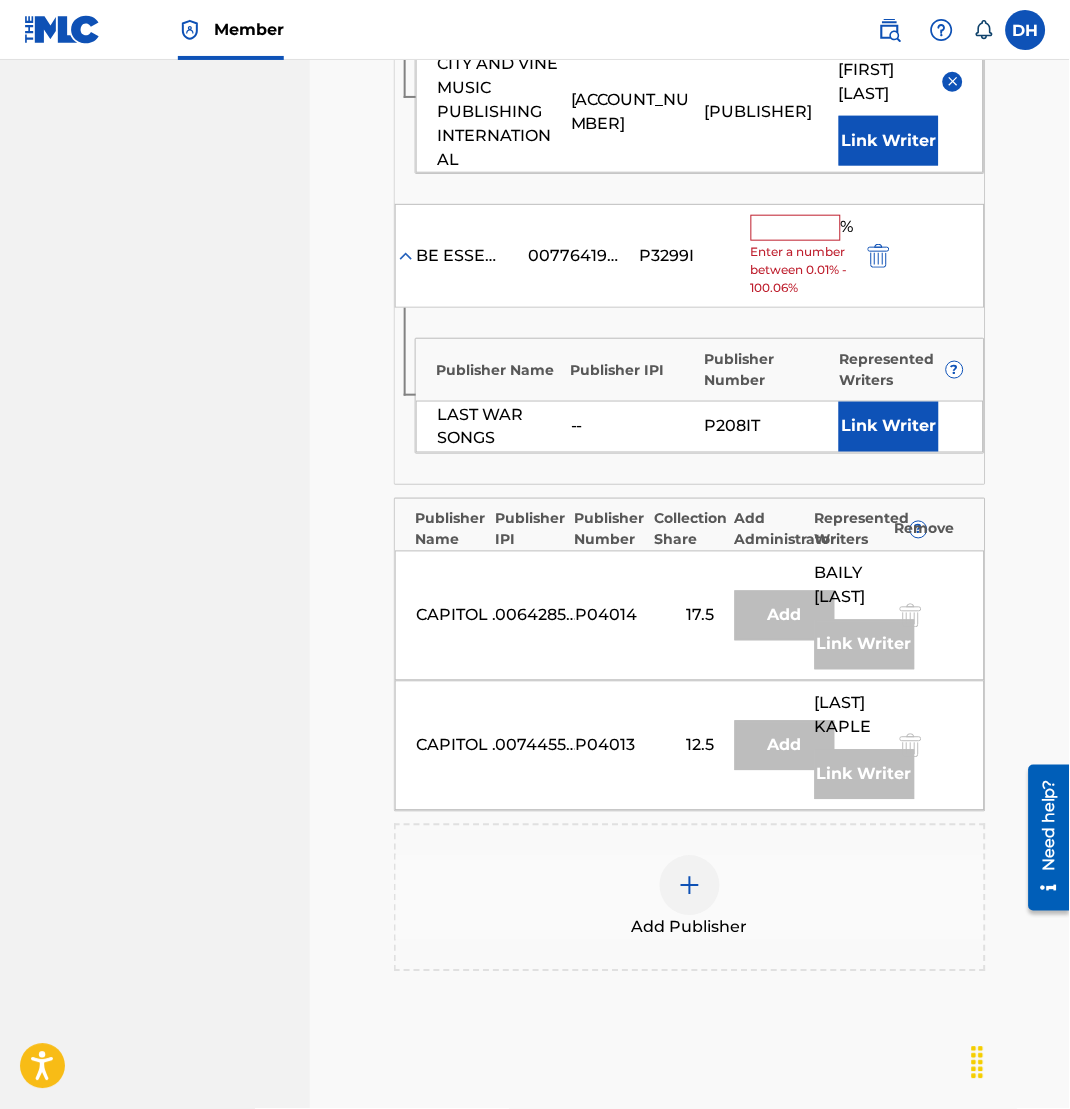 scroll, scrollTop: 1301, scrollLeft: 0, axis: vertical 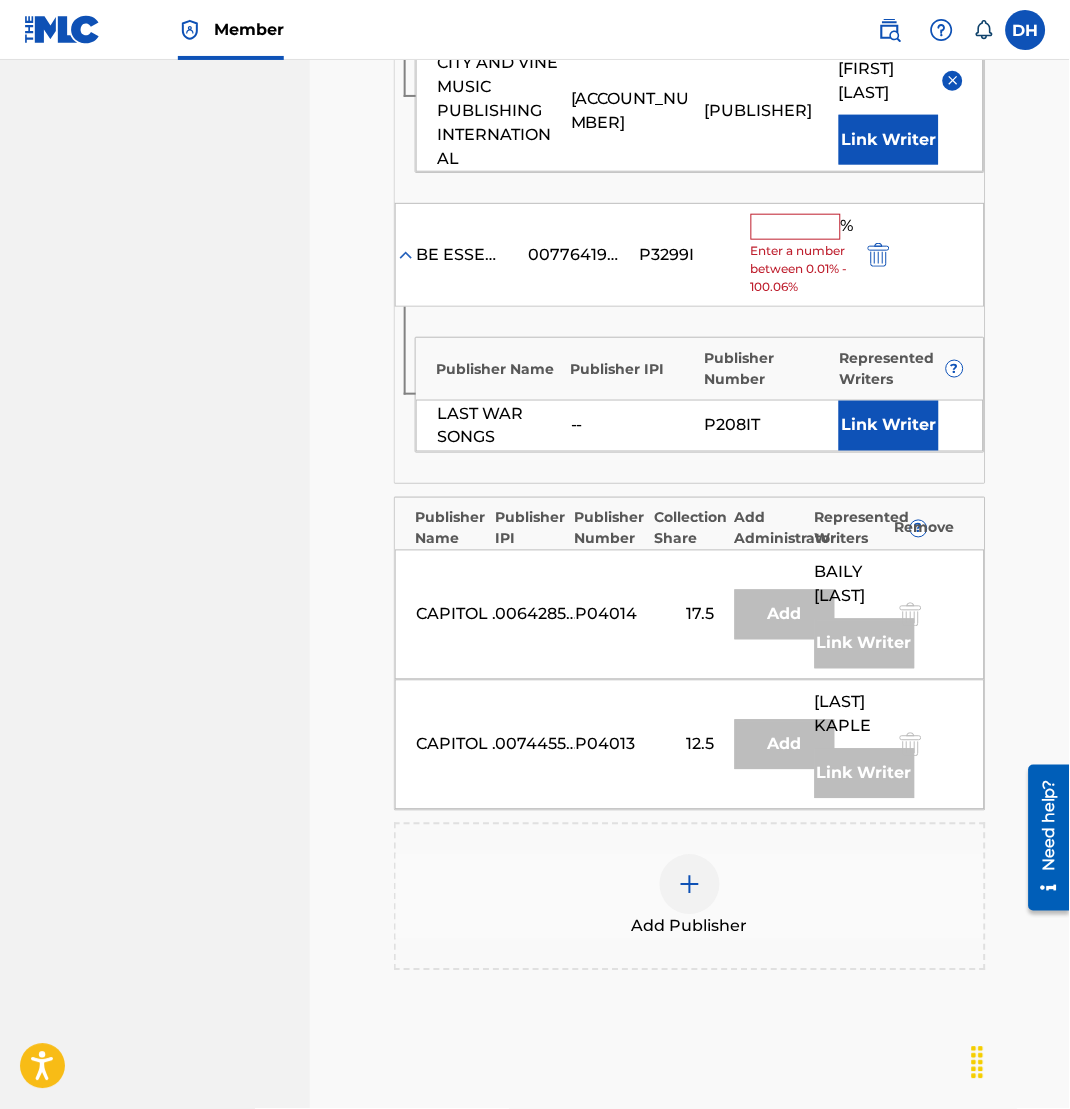 click at bounding box center [796, 227] 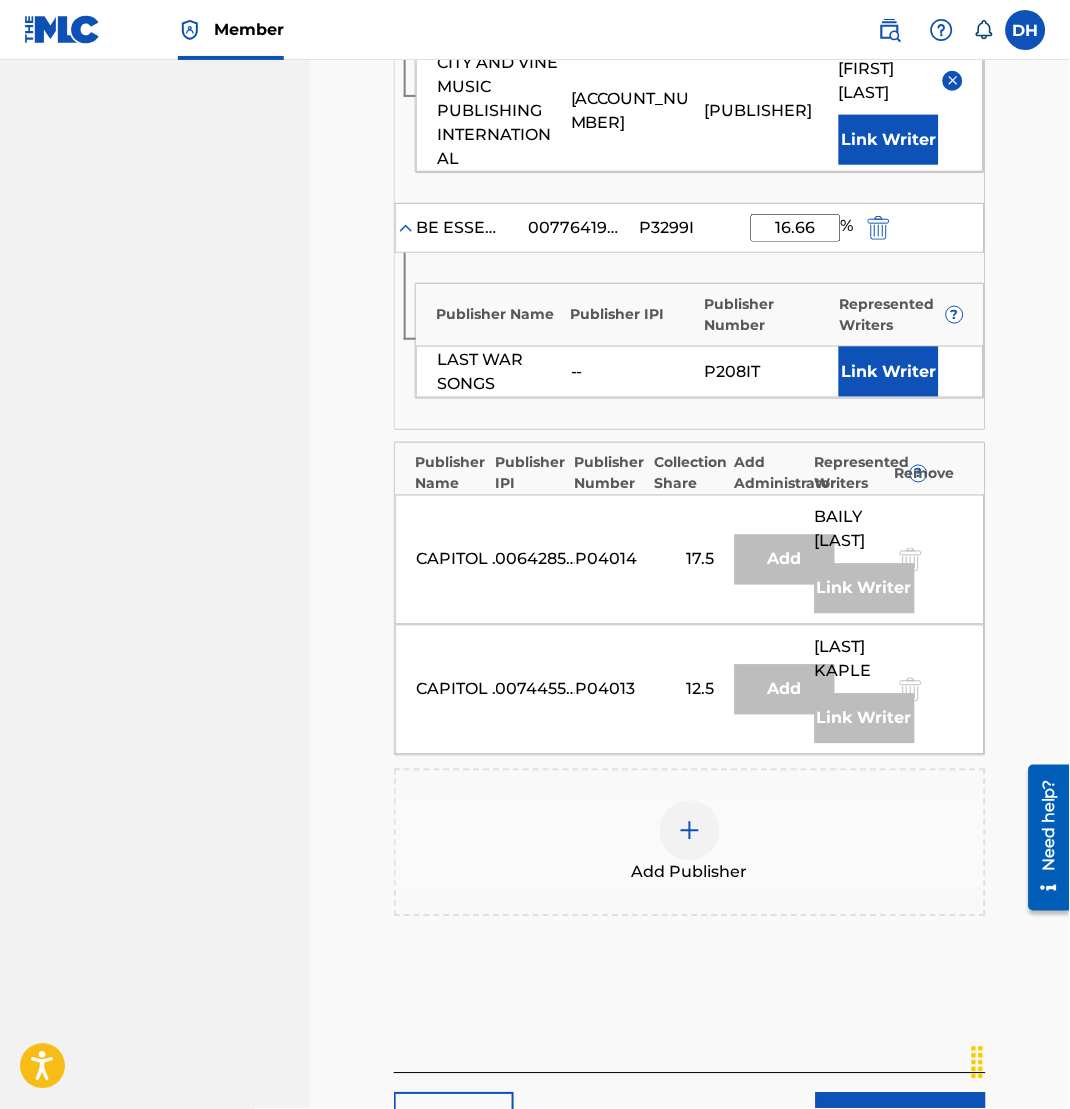 click on "Link Writer" at bounding box center [889, 372] 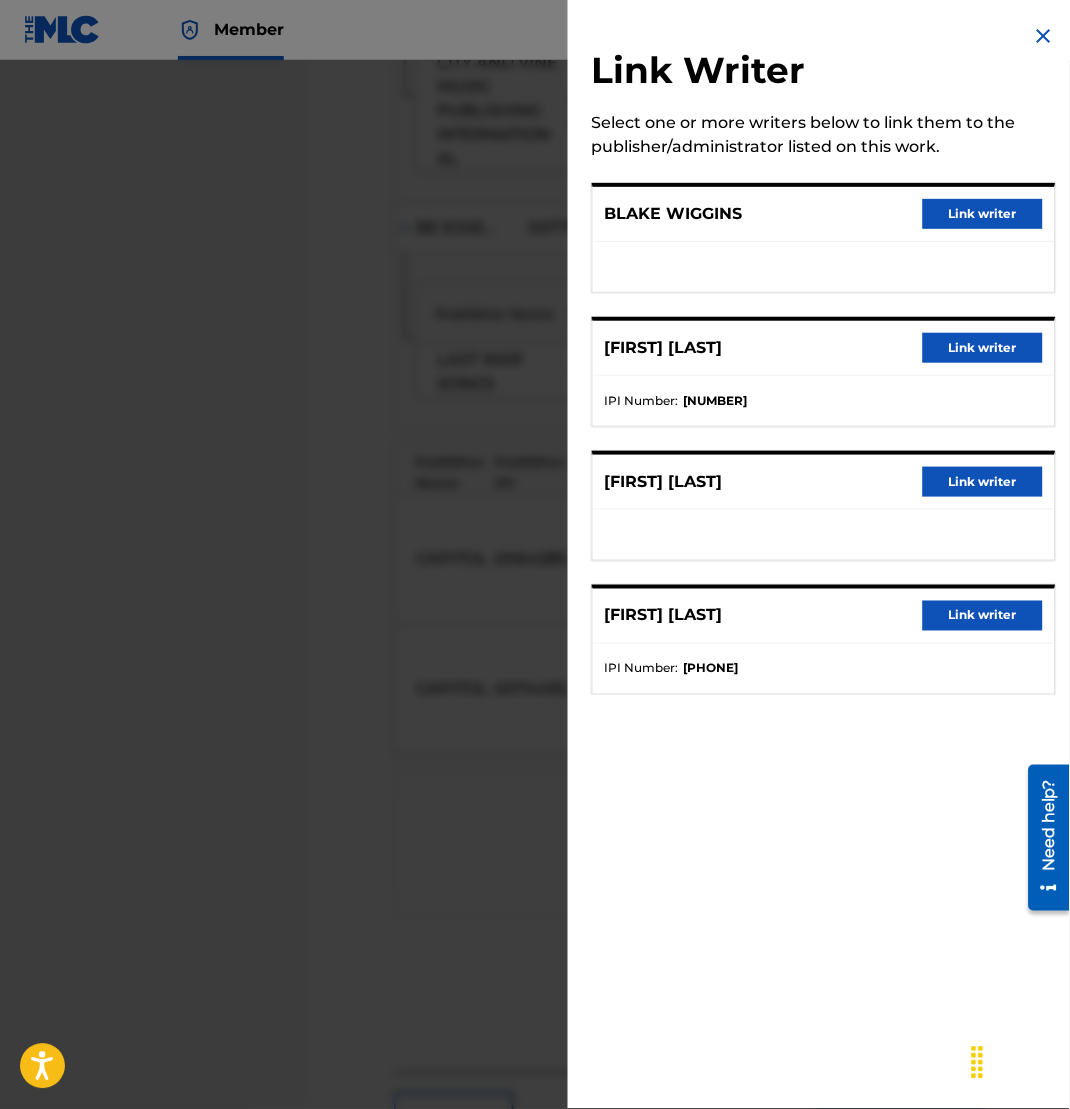 click on "Link writer" at bounding box center [983, 214] 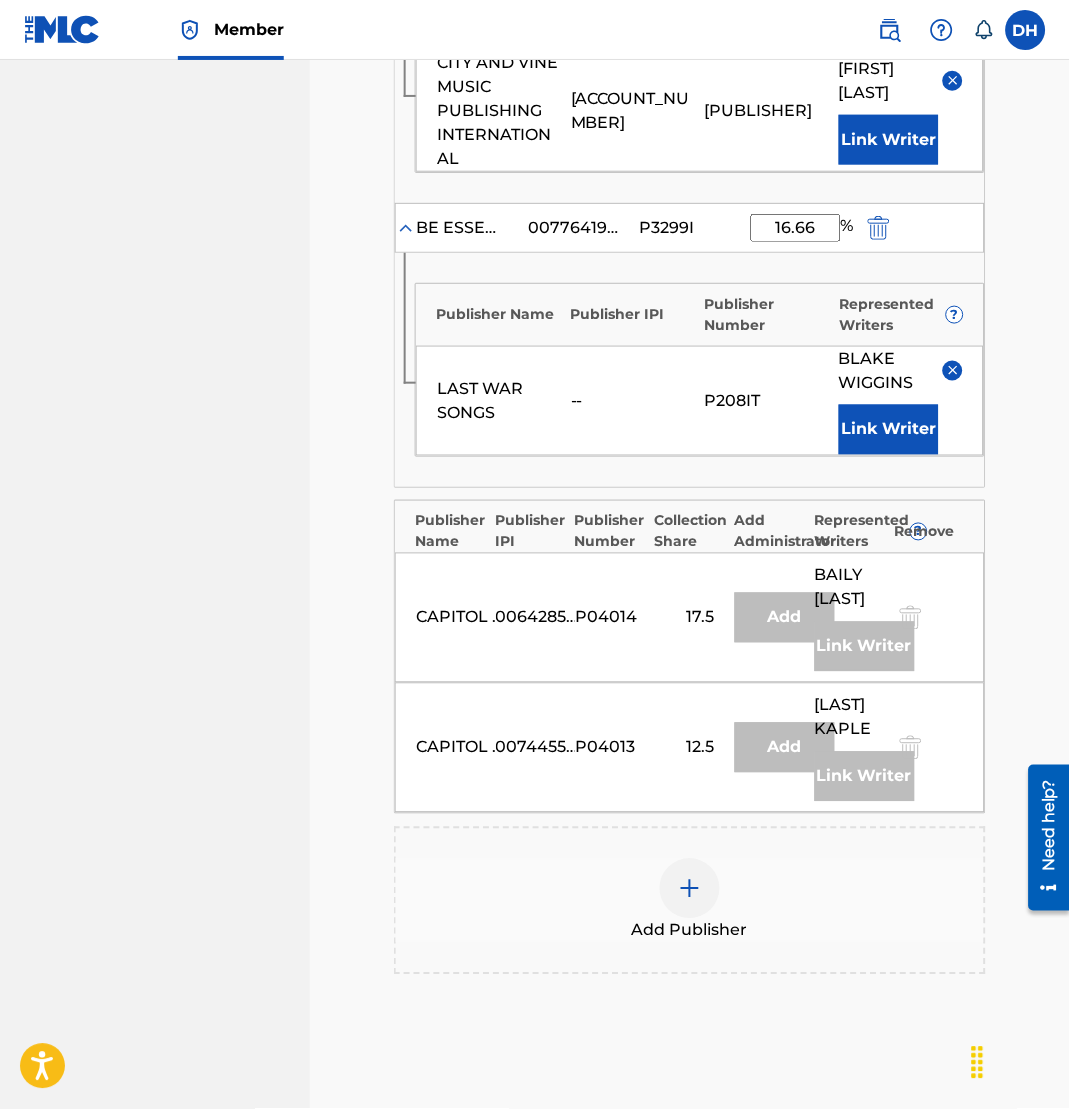 drag, startPoint x: 827, startPoint y: 237, endPoint x: 634, endPoint y: 196, distance: 197.30687 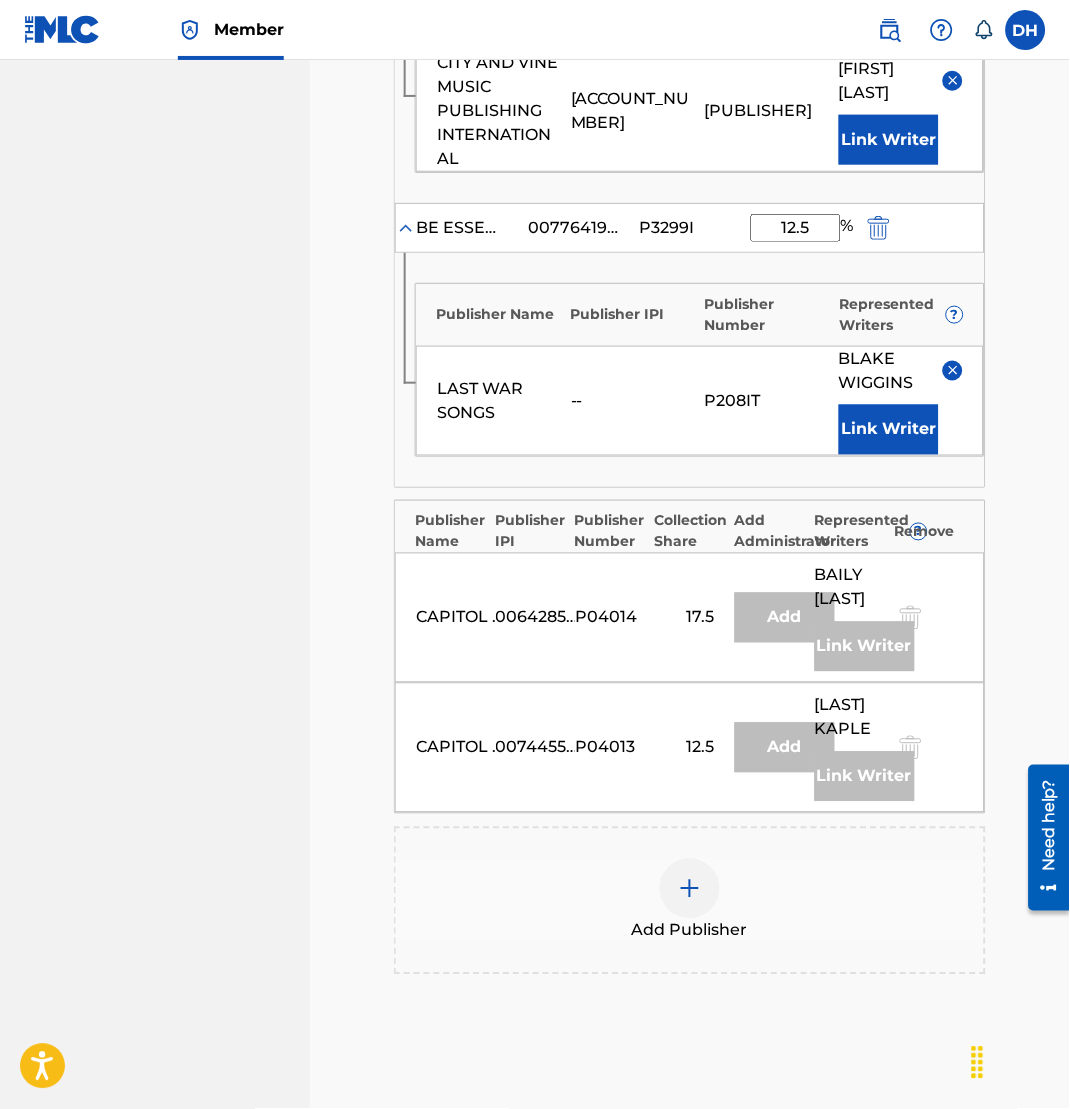 type on "12.5" 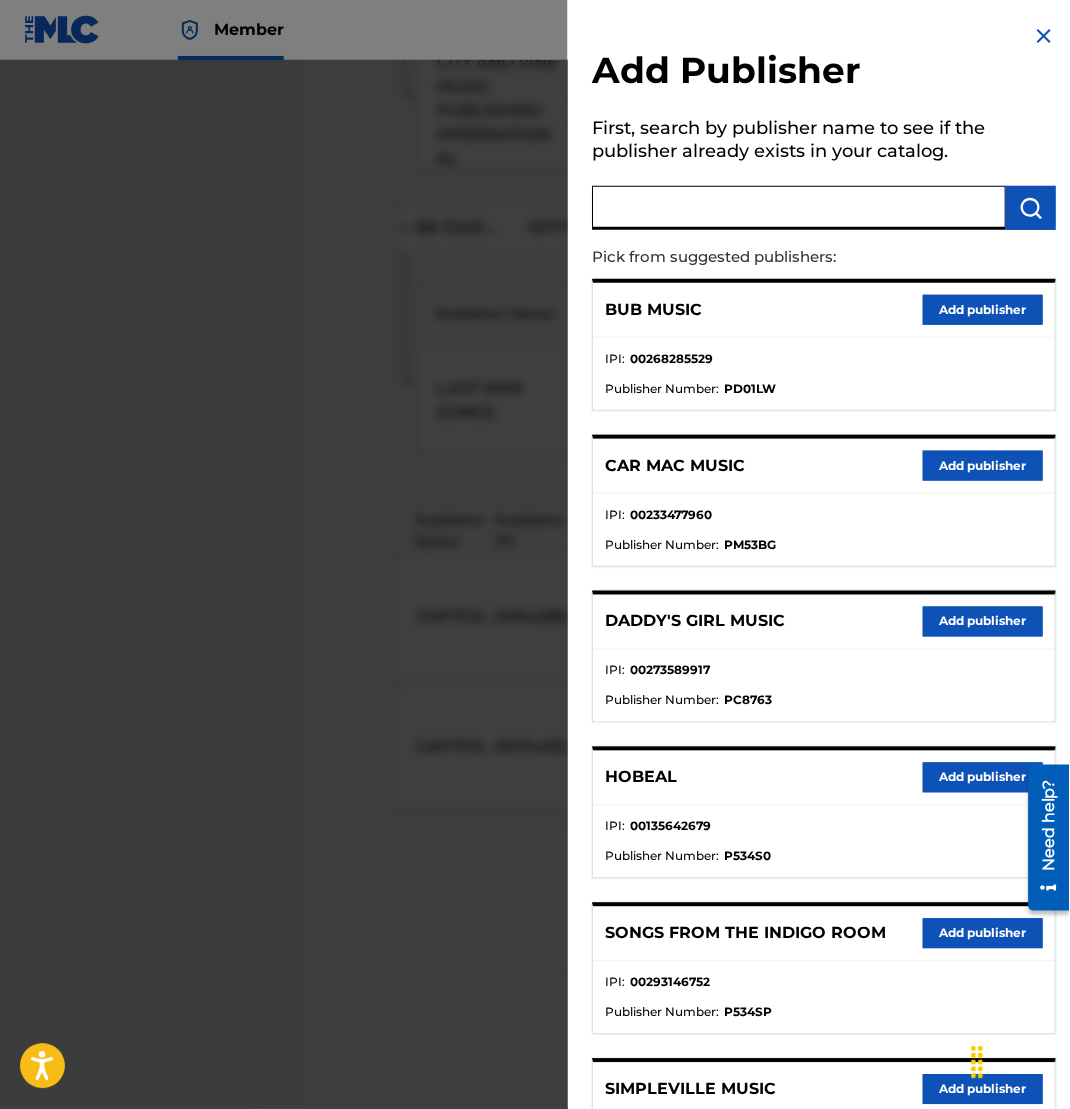 click at bounding box center (799, 208) 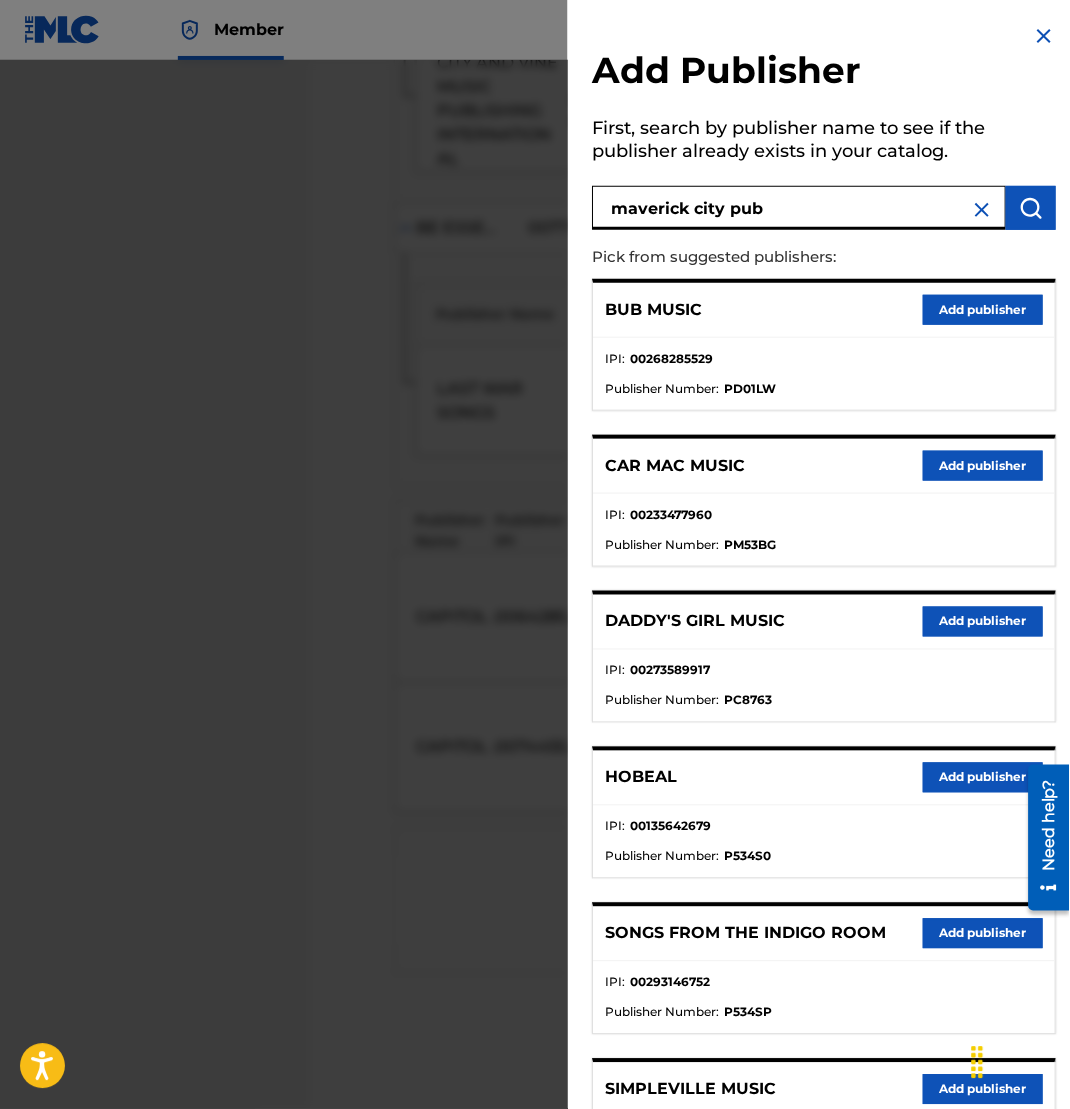 type on "maverick city pub" 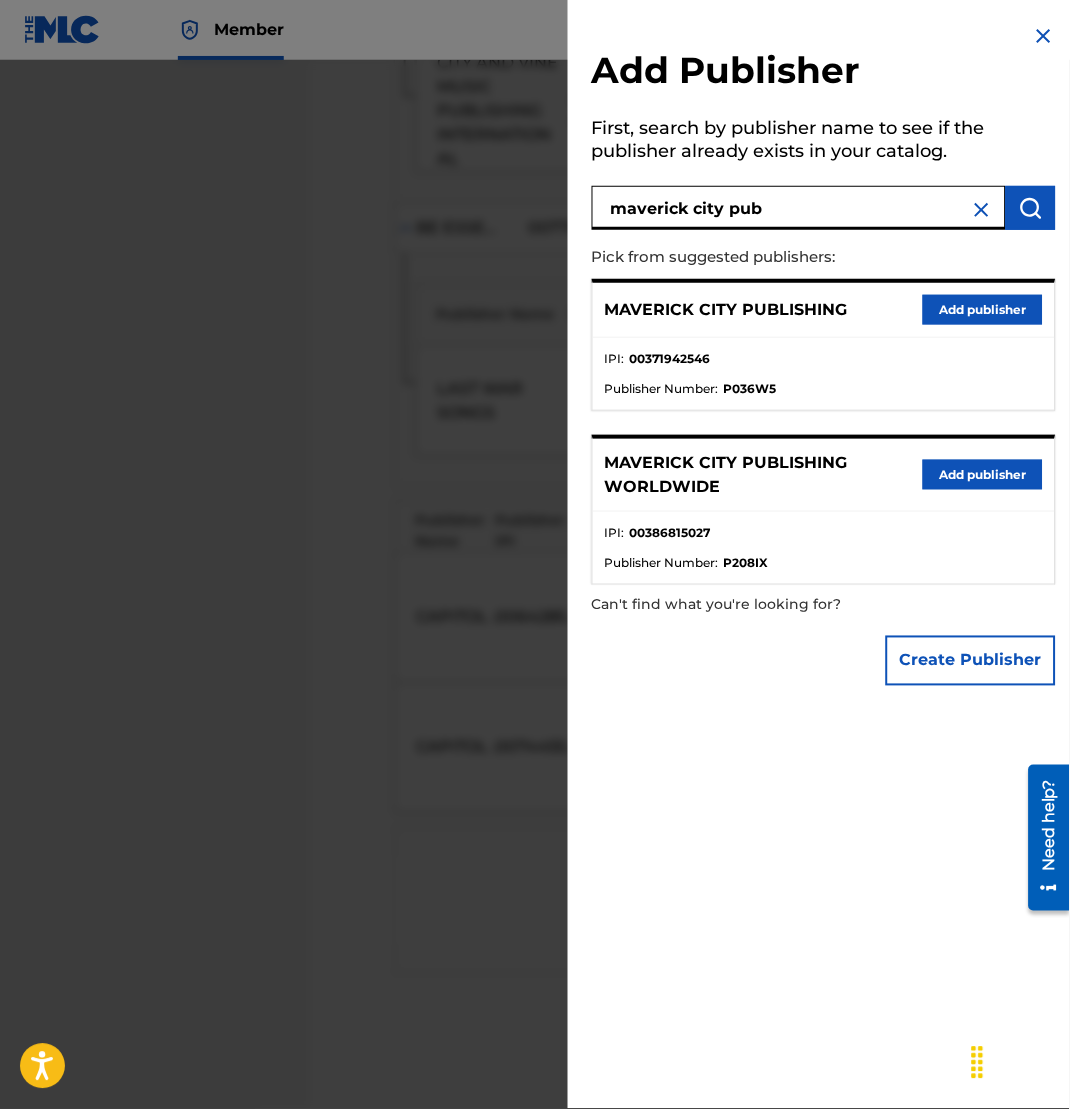 click on "Add publisher" at bounding box center [983, 310] 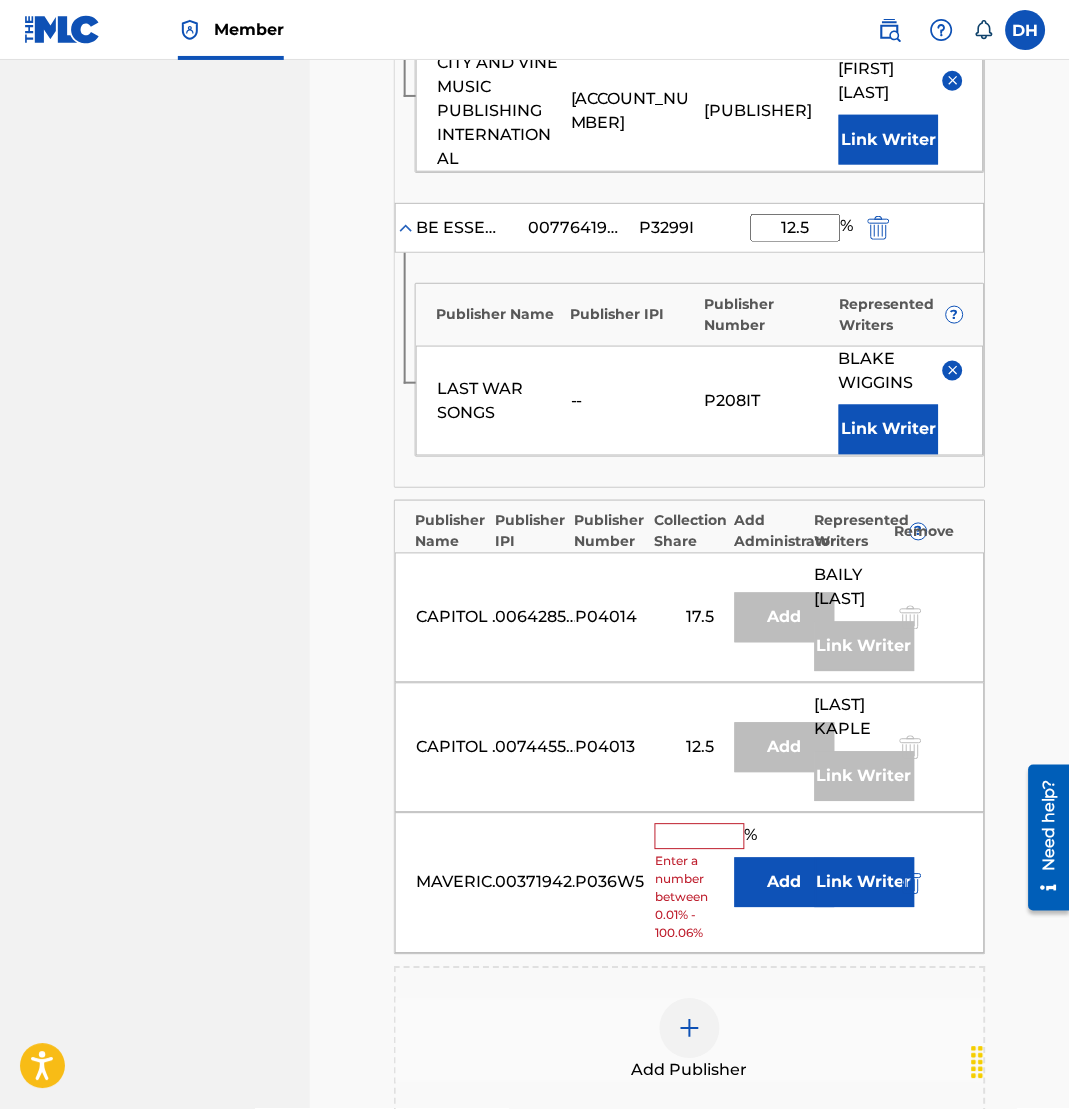 click on "Add" at bounding box center [785, 883] 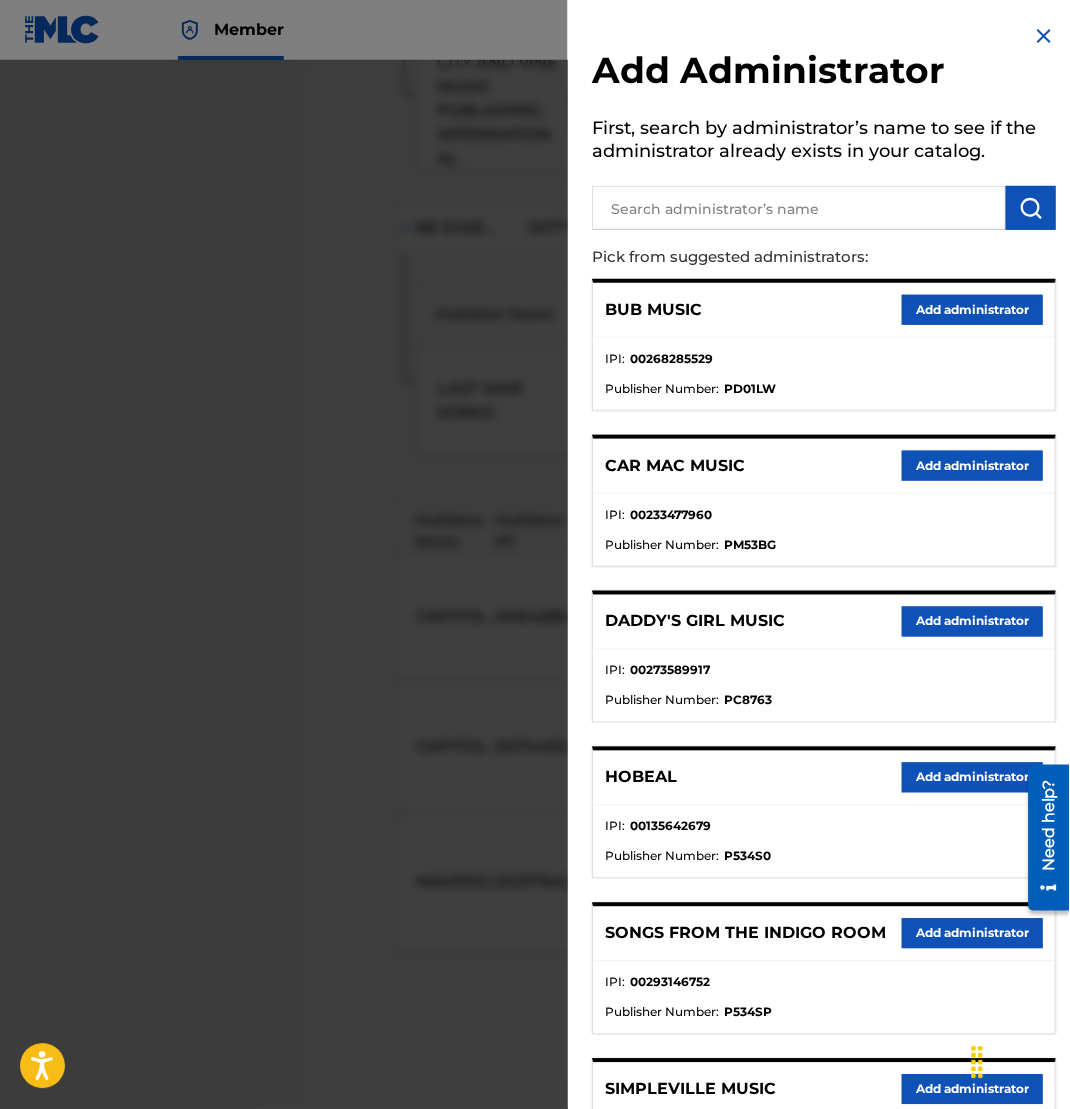 click at bounding box center [799, 208] 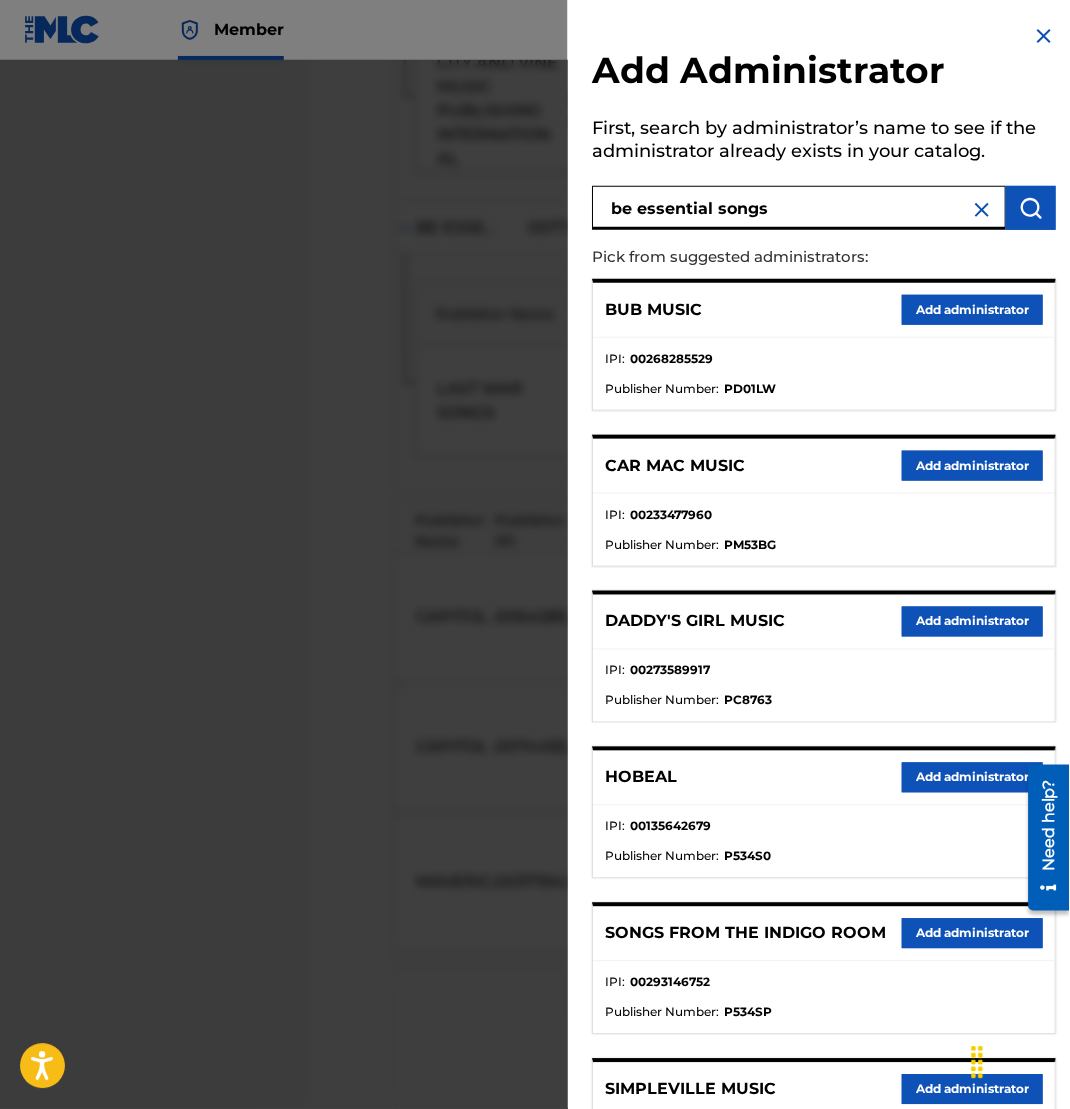 type on "be essential songs" 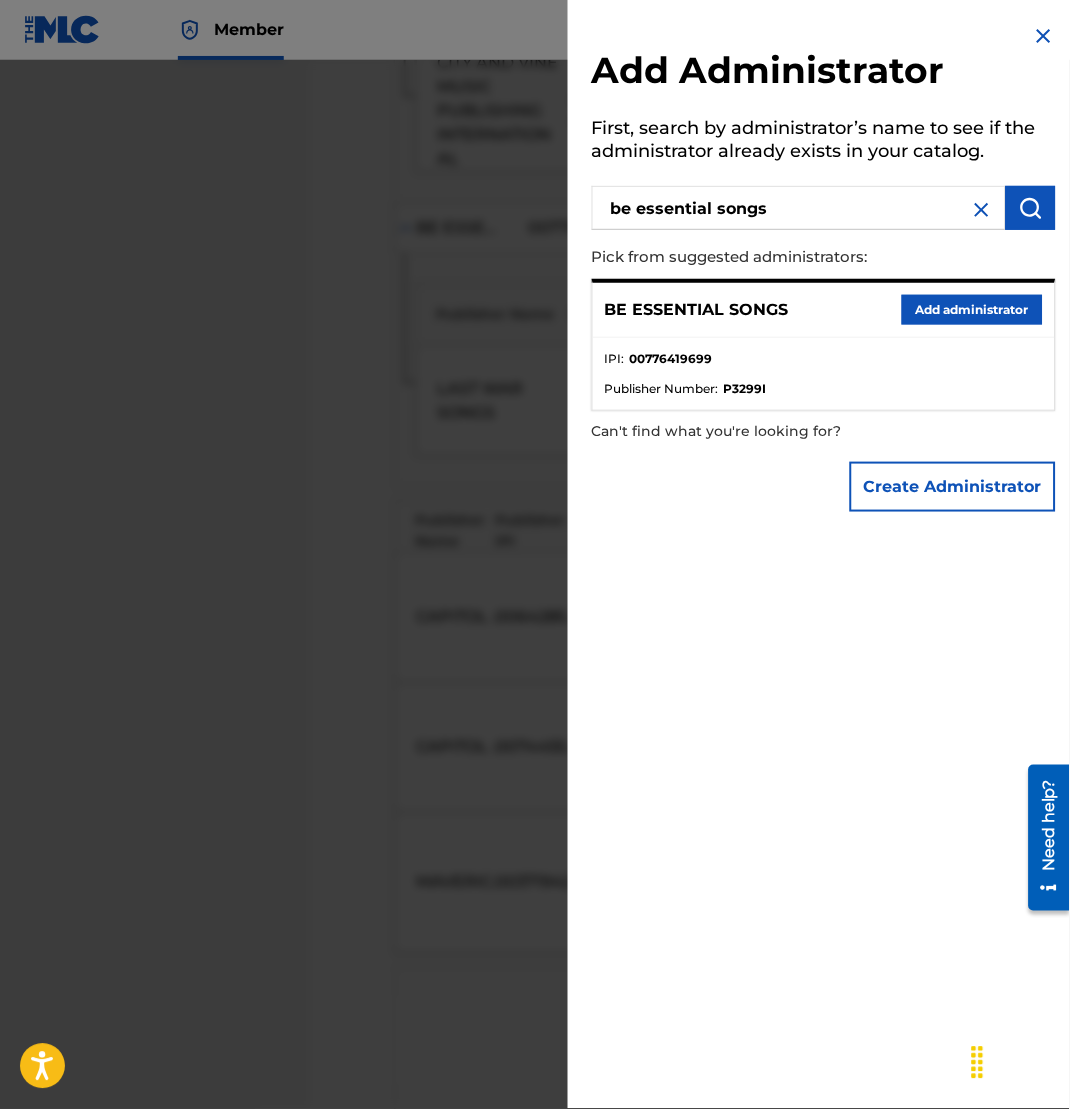 click on "Add administrator" at bounding box center [972, 310] 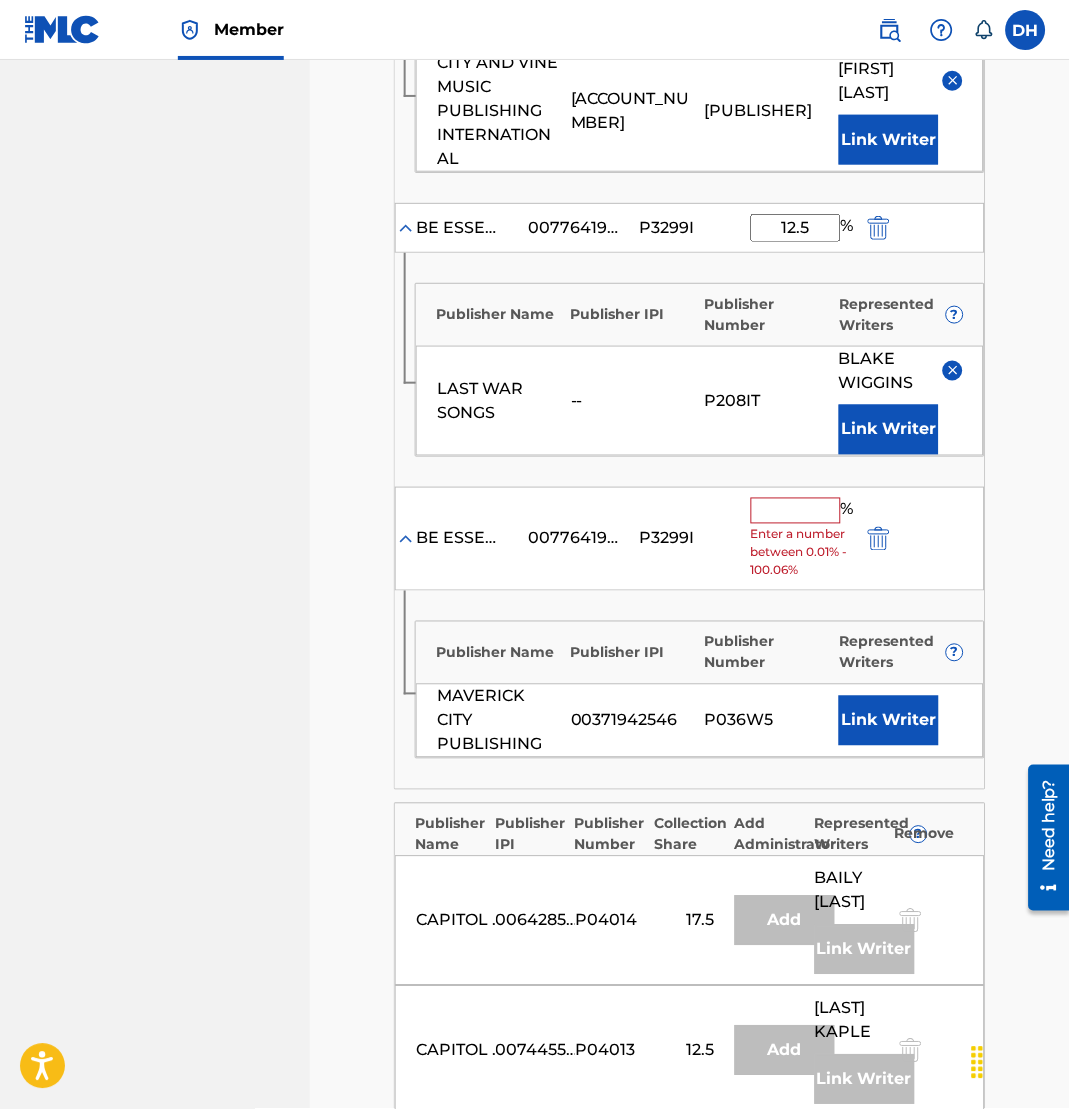 click at bounding box center [796, 511] 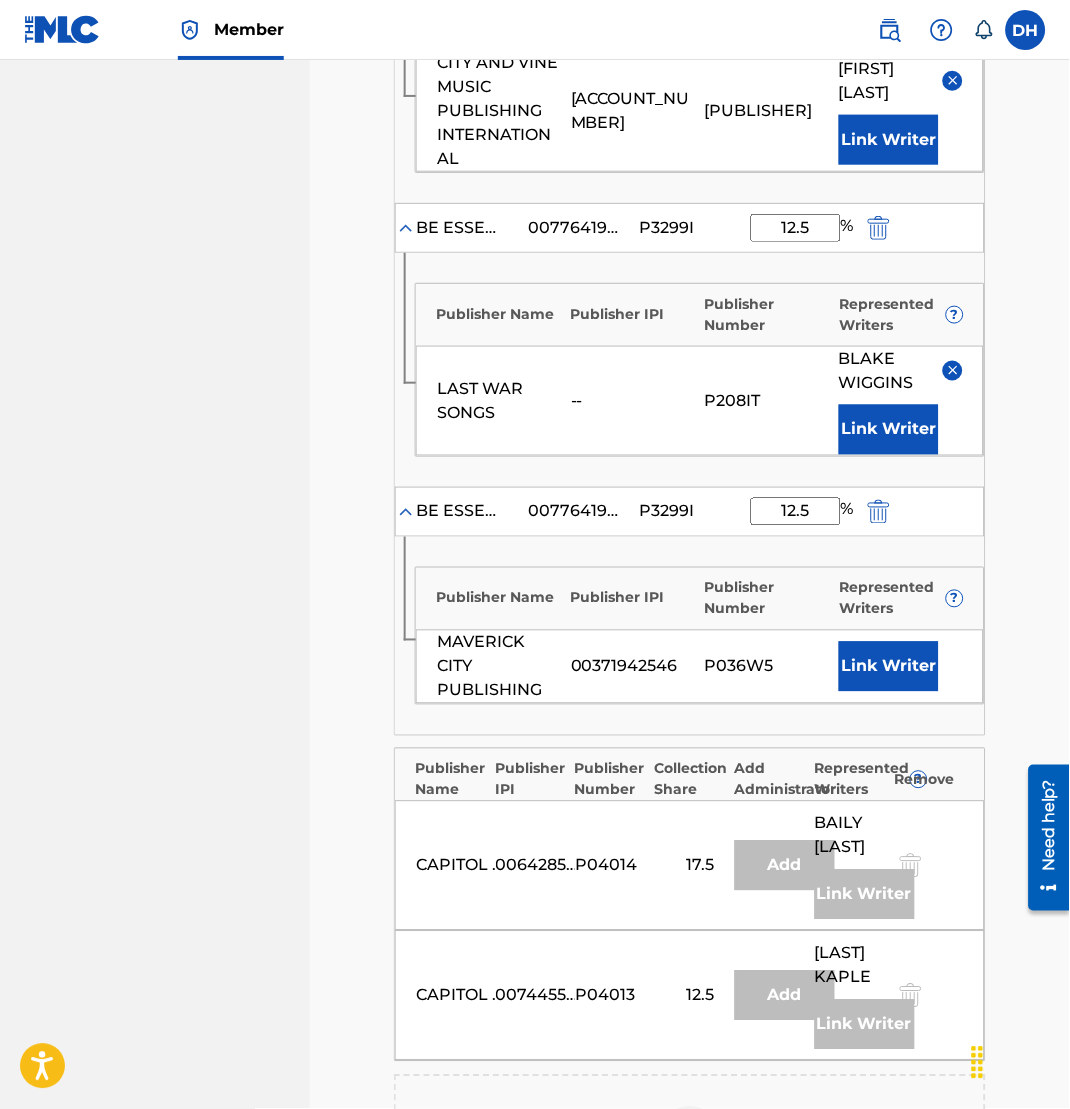 type on "12.5" 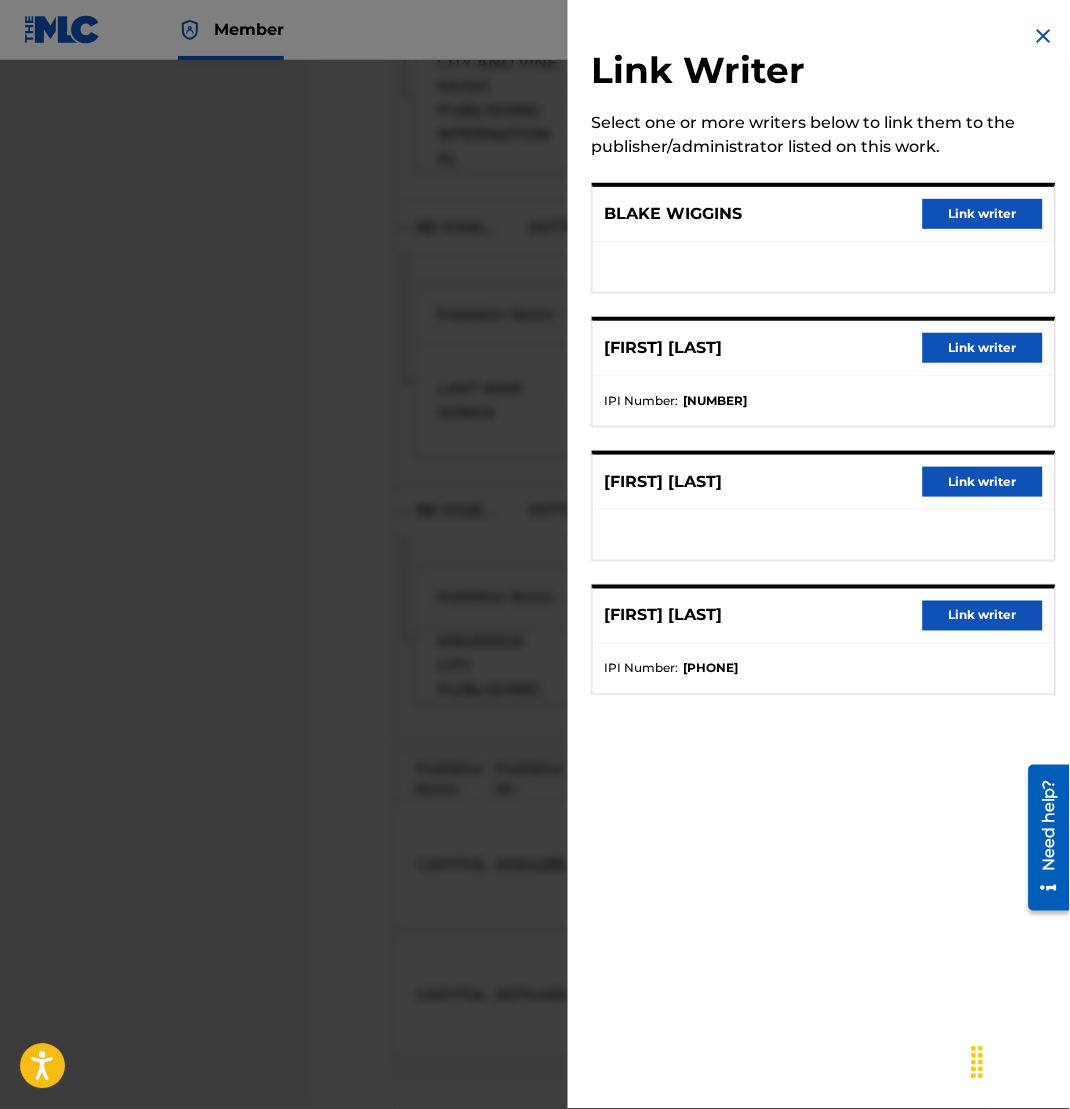 click on "Link writer" at bounding box center [983, 214] 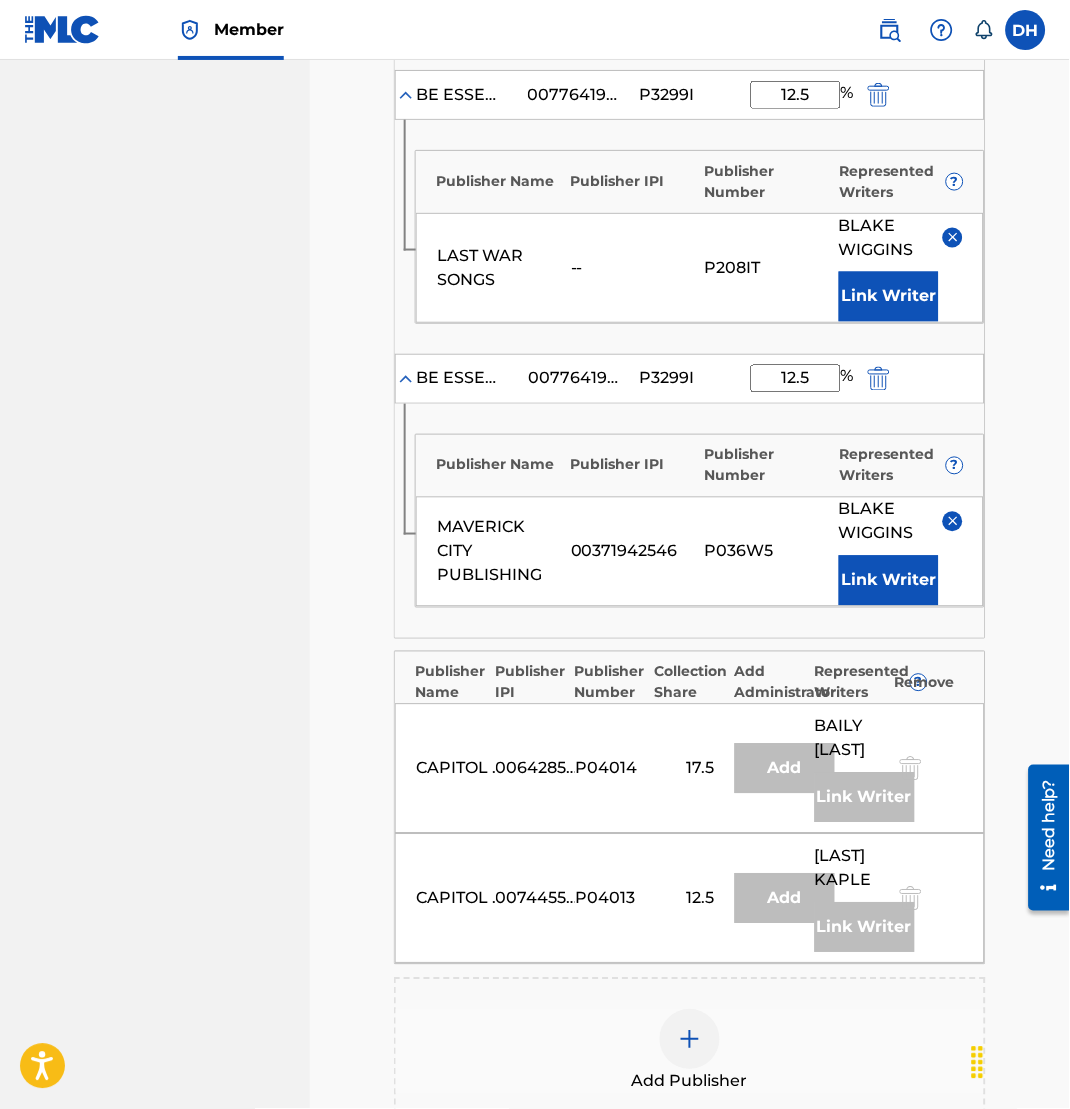 scroll, scrollTop: 1809, scrollLeft: 0, axis: vertical 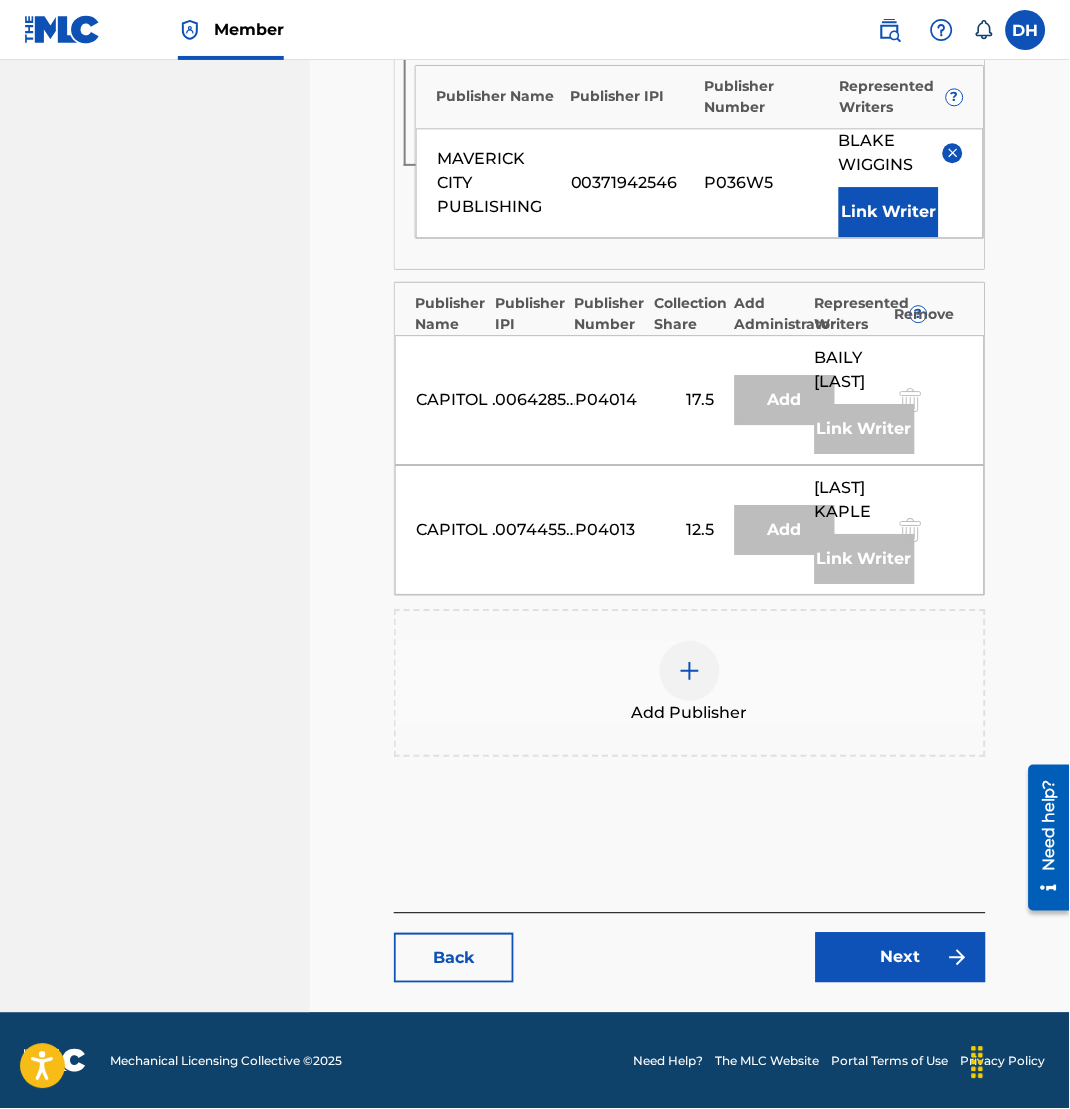 click on "Next" at bounding box center (901, 958) 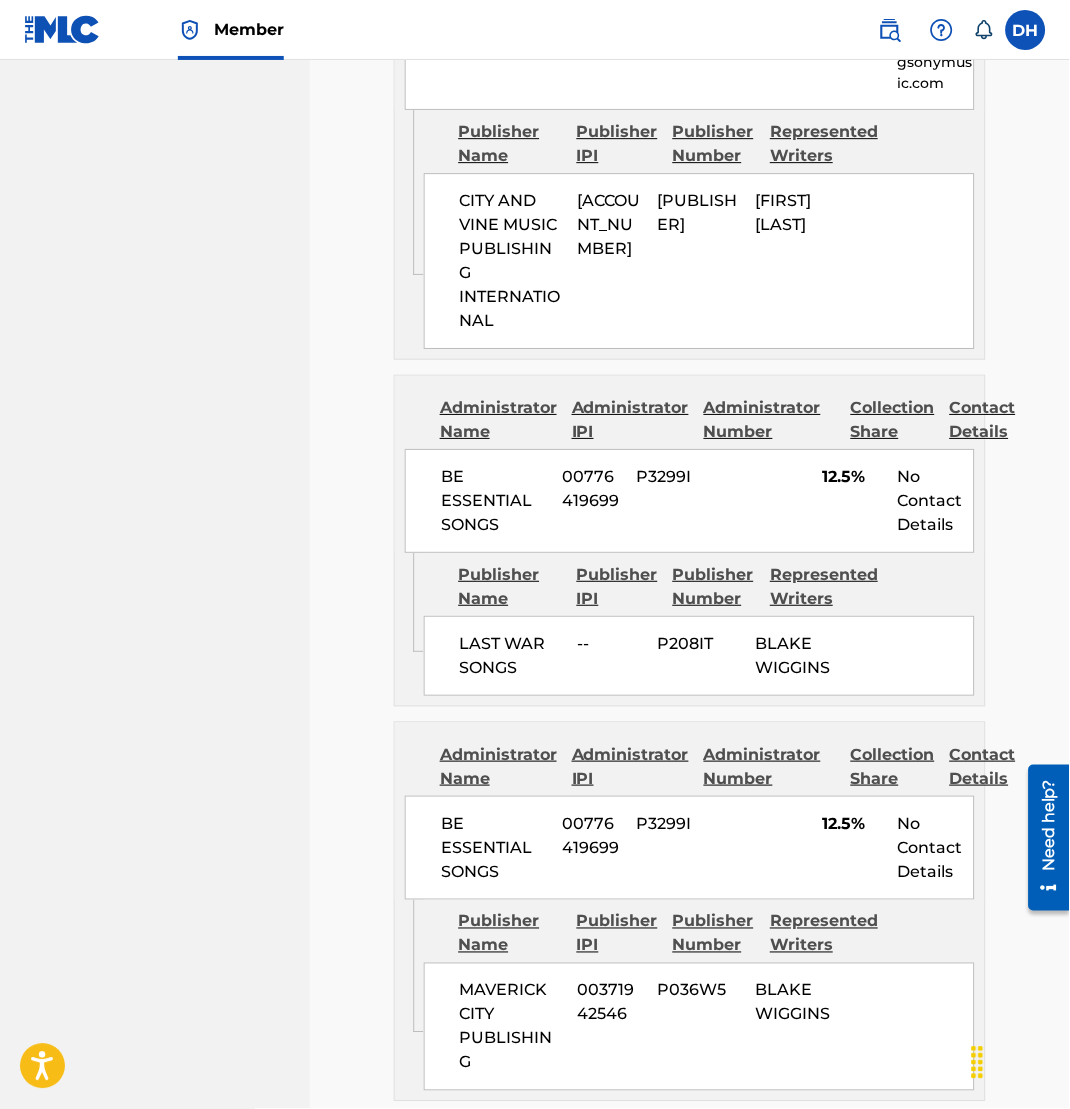 scroll, scrollTop: 4651, scrollLeft: 0, axis: vertical 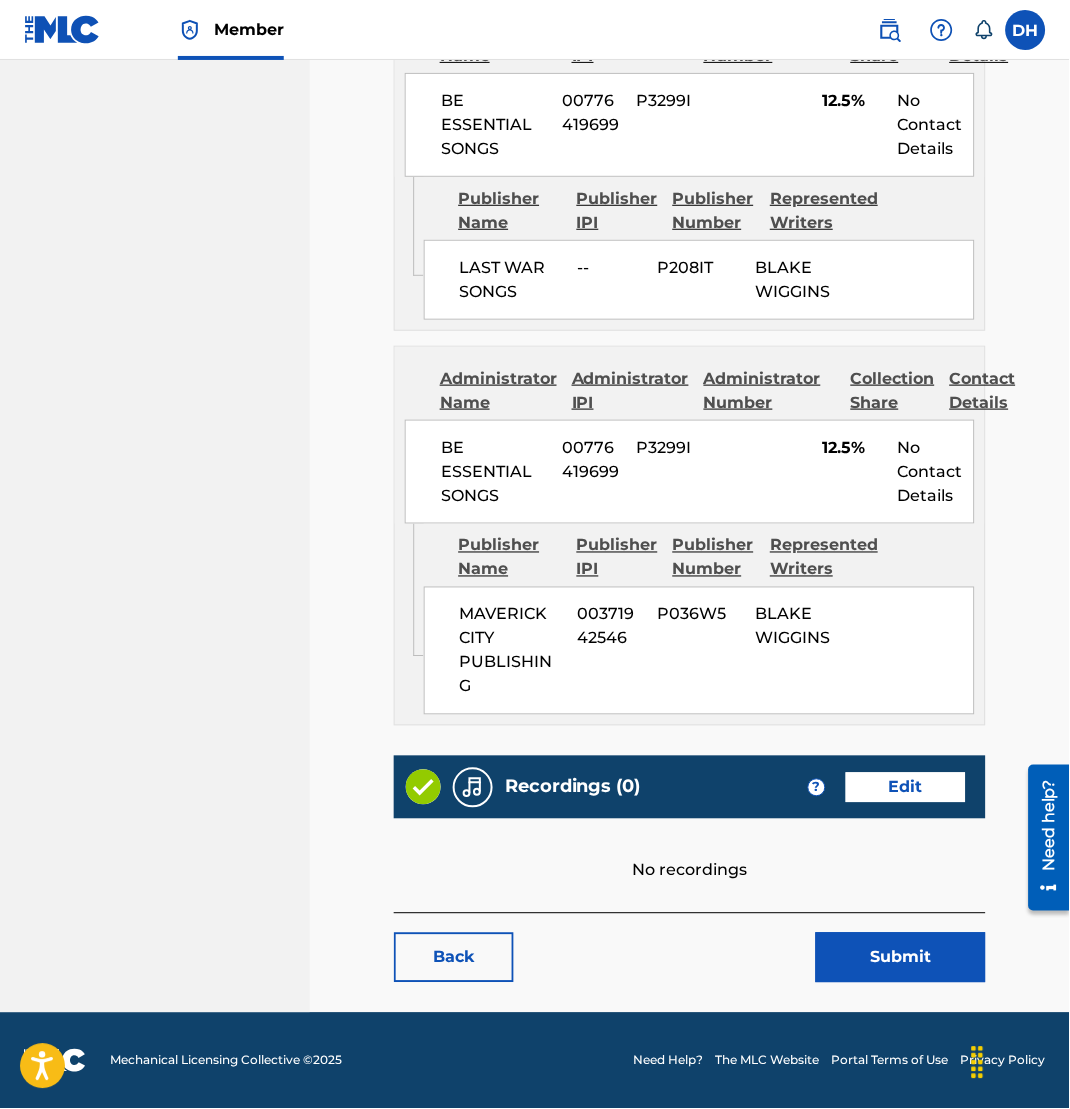click on "Submit" at bounding box center [901, 958] 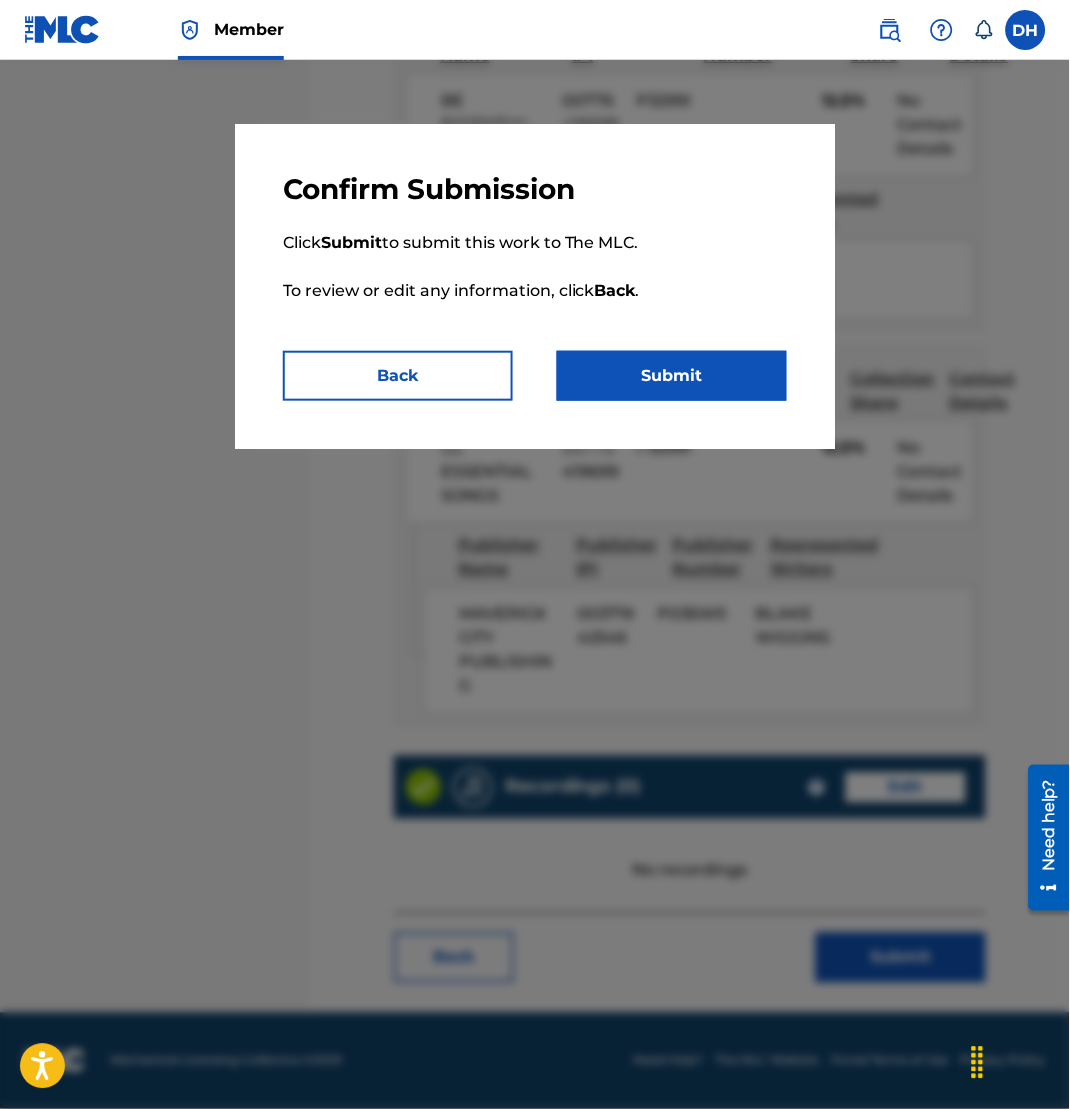 click on "Submit" at bounding box center (672, 376) 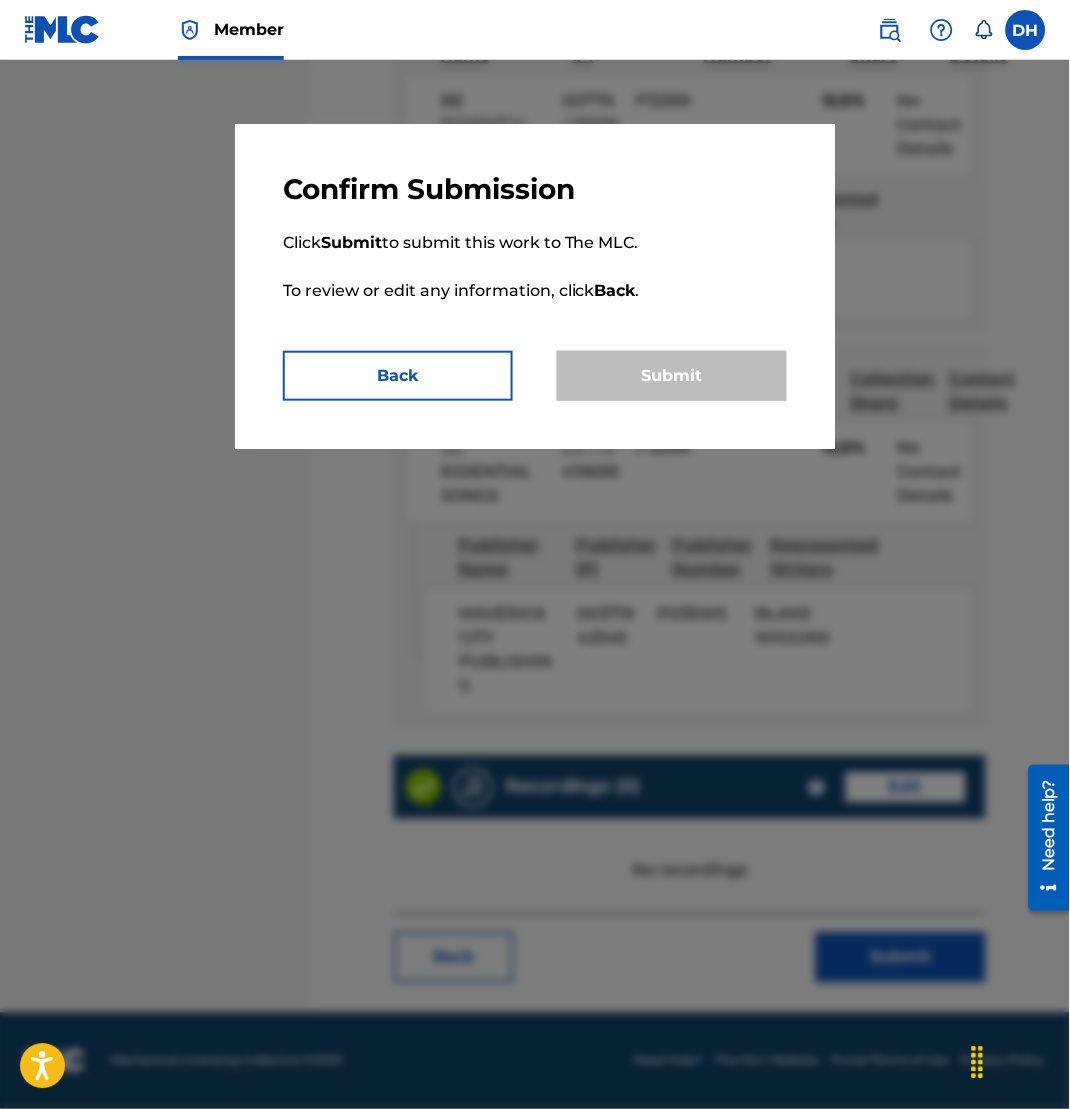 scroll, scrollTop: 0, scrollLeft: 0, axis: both 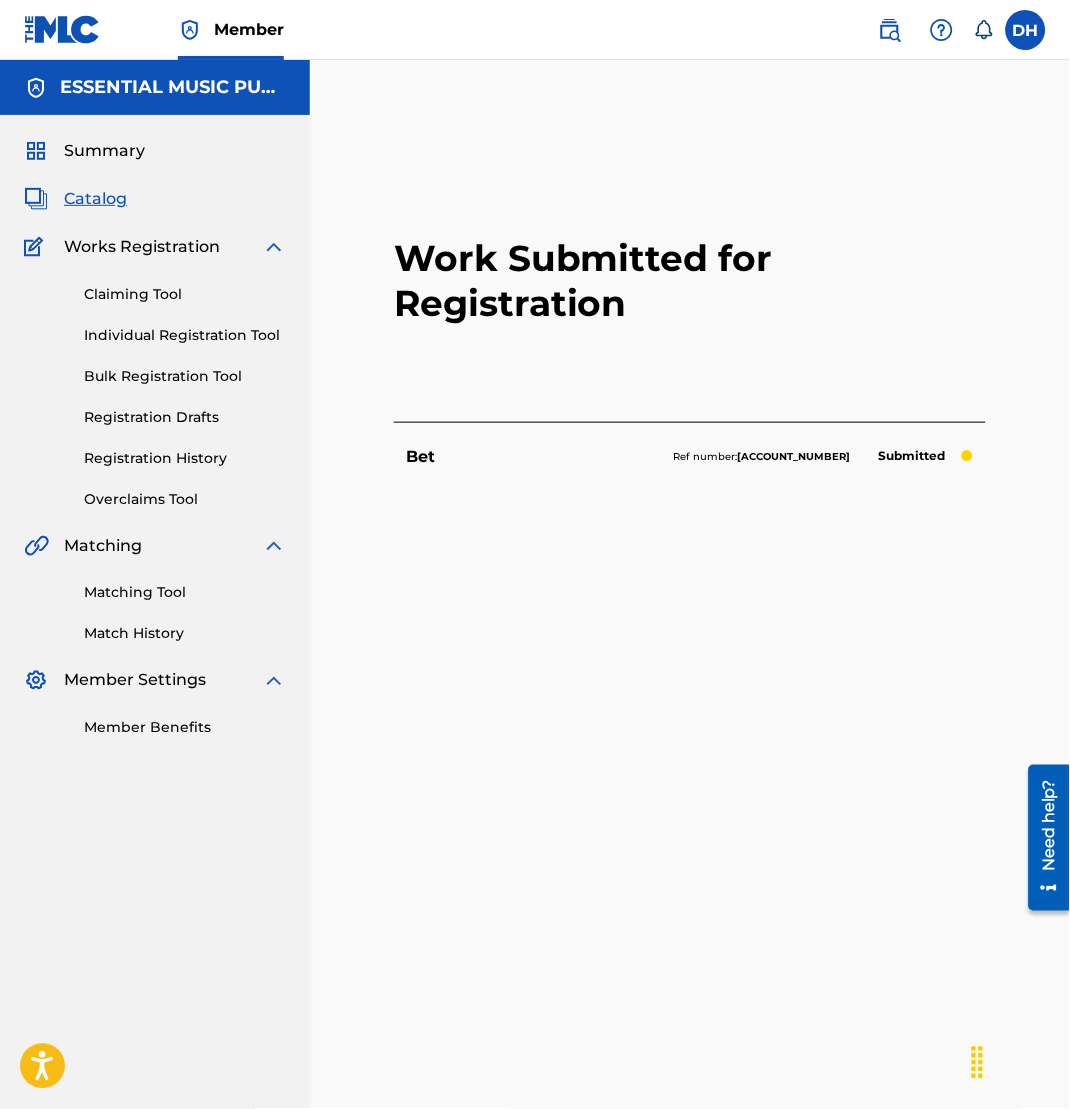 click on "Catalog" at bounding box center (95, 199) 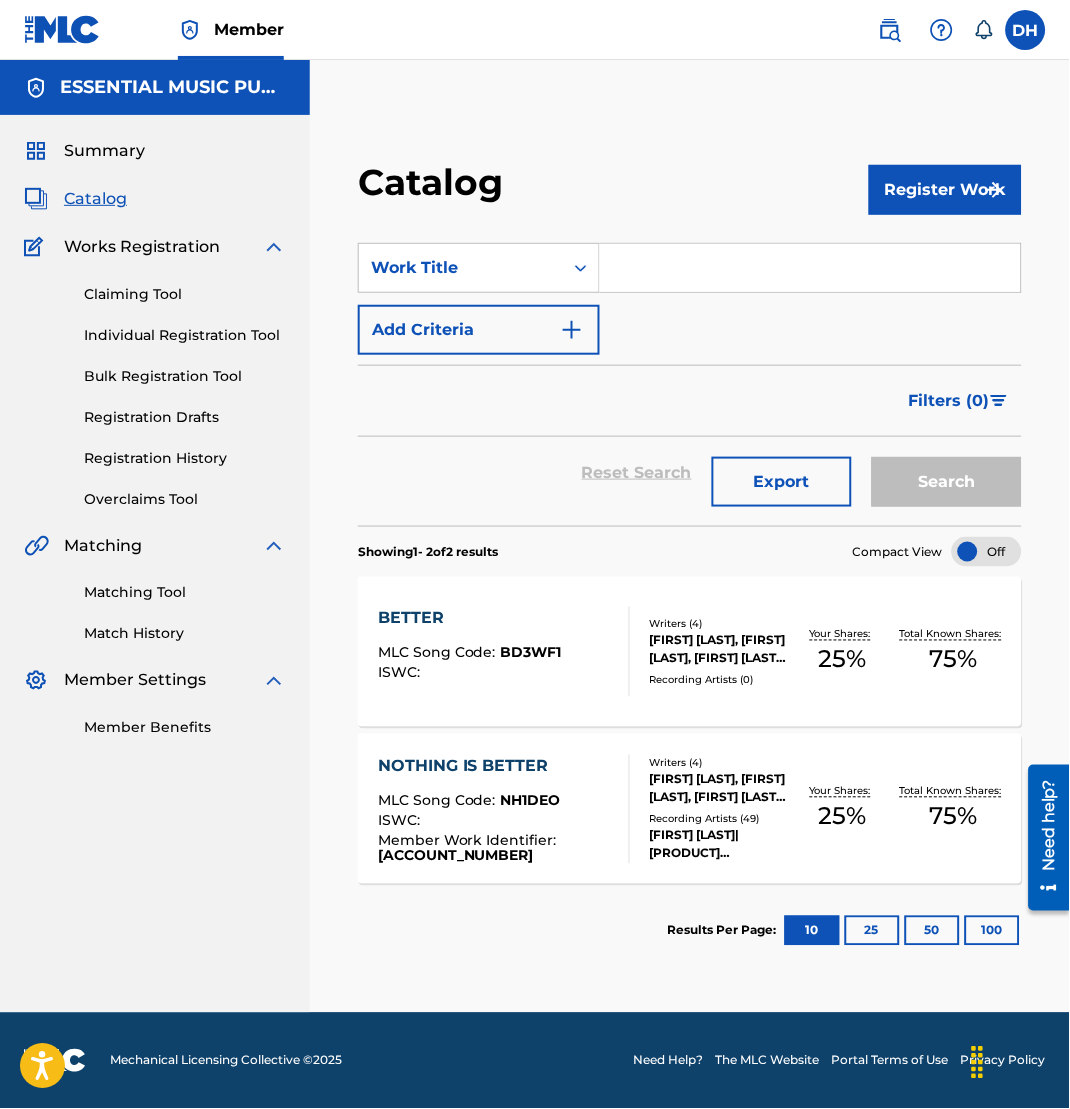 click at bounding box center (810, 268) 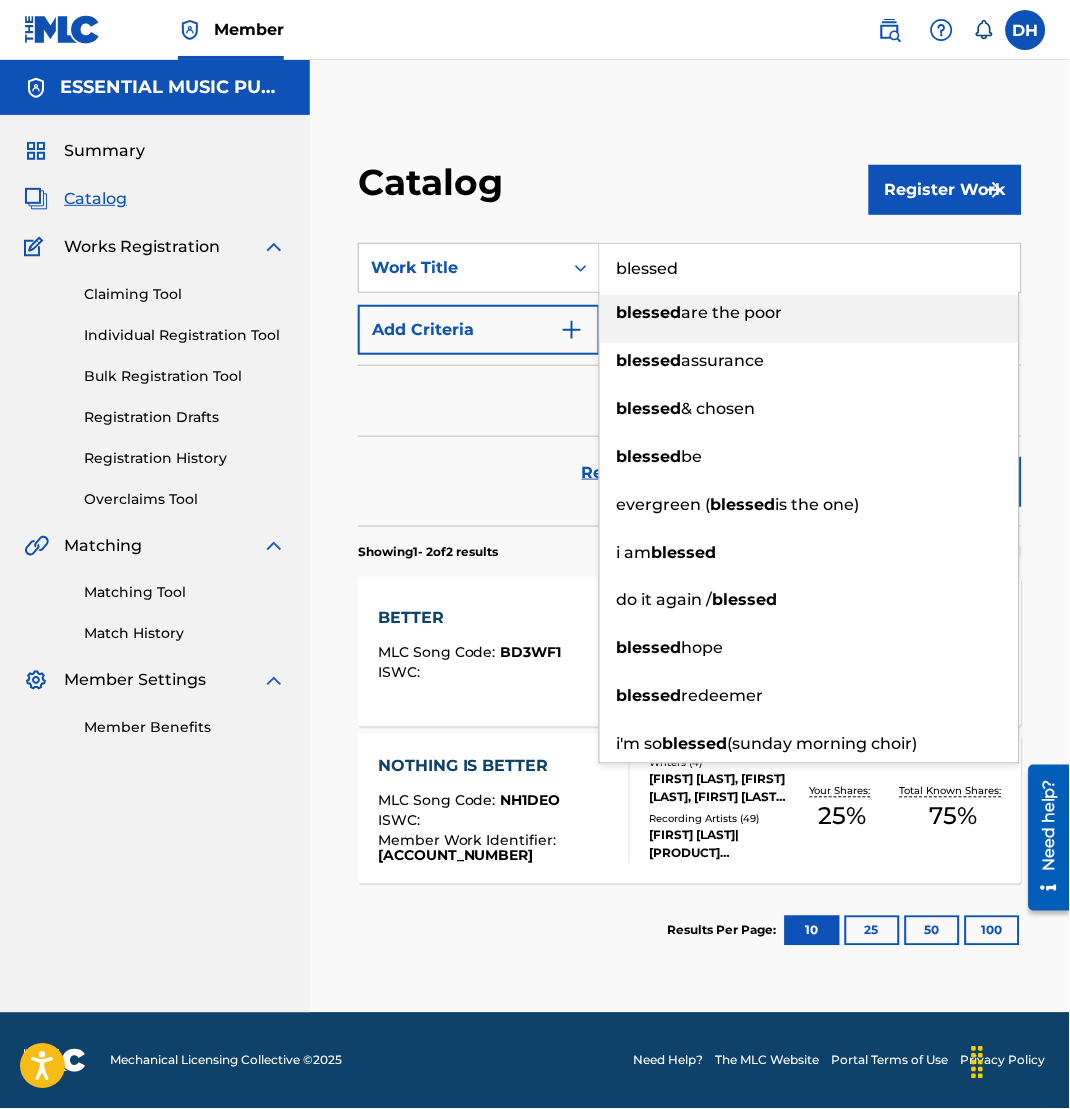 type on "blessed" 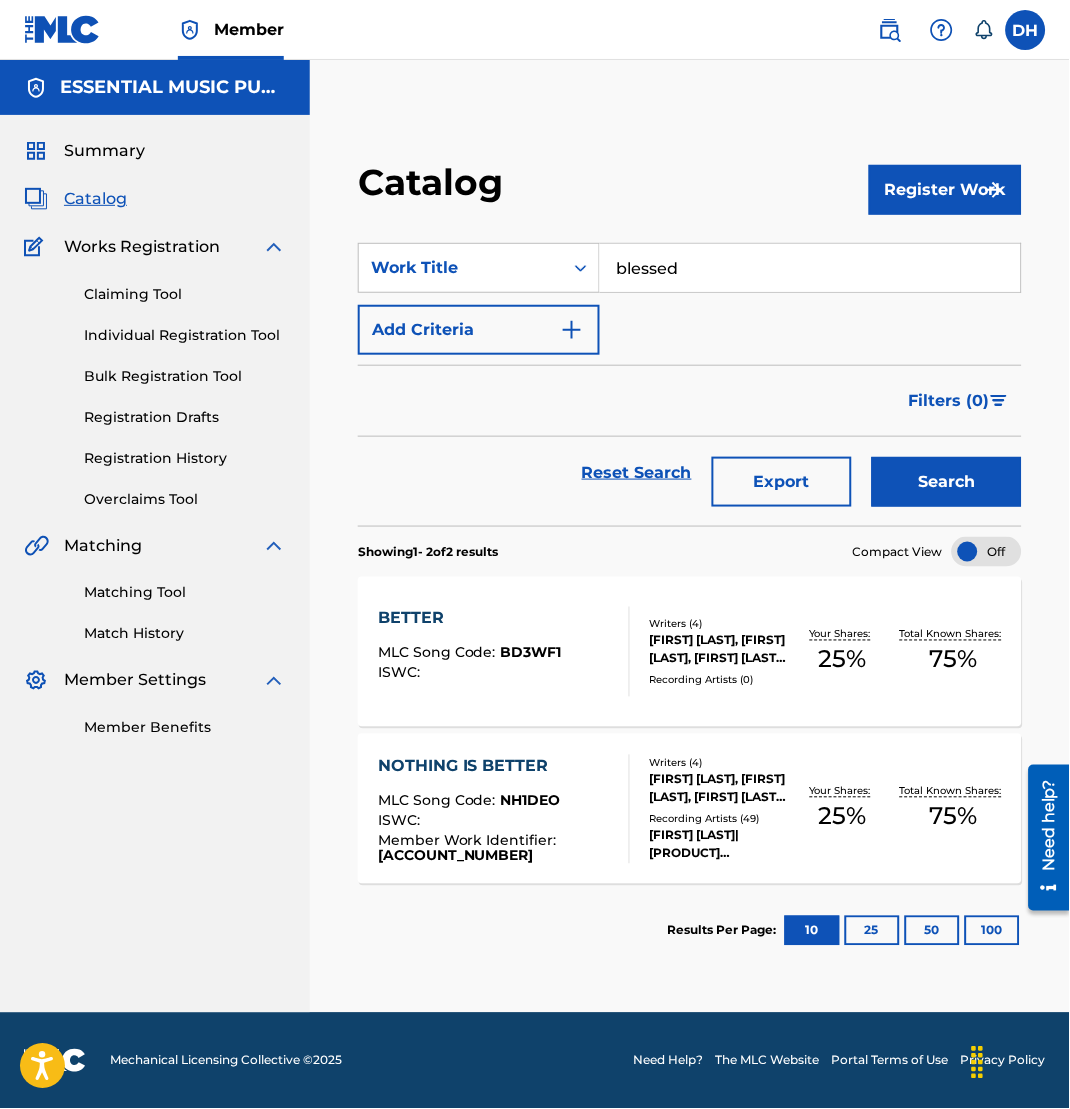 click on "Add Criteria" at bounding box center (479, 330) 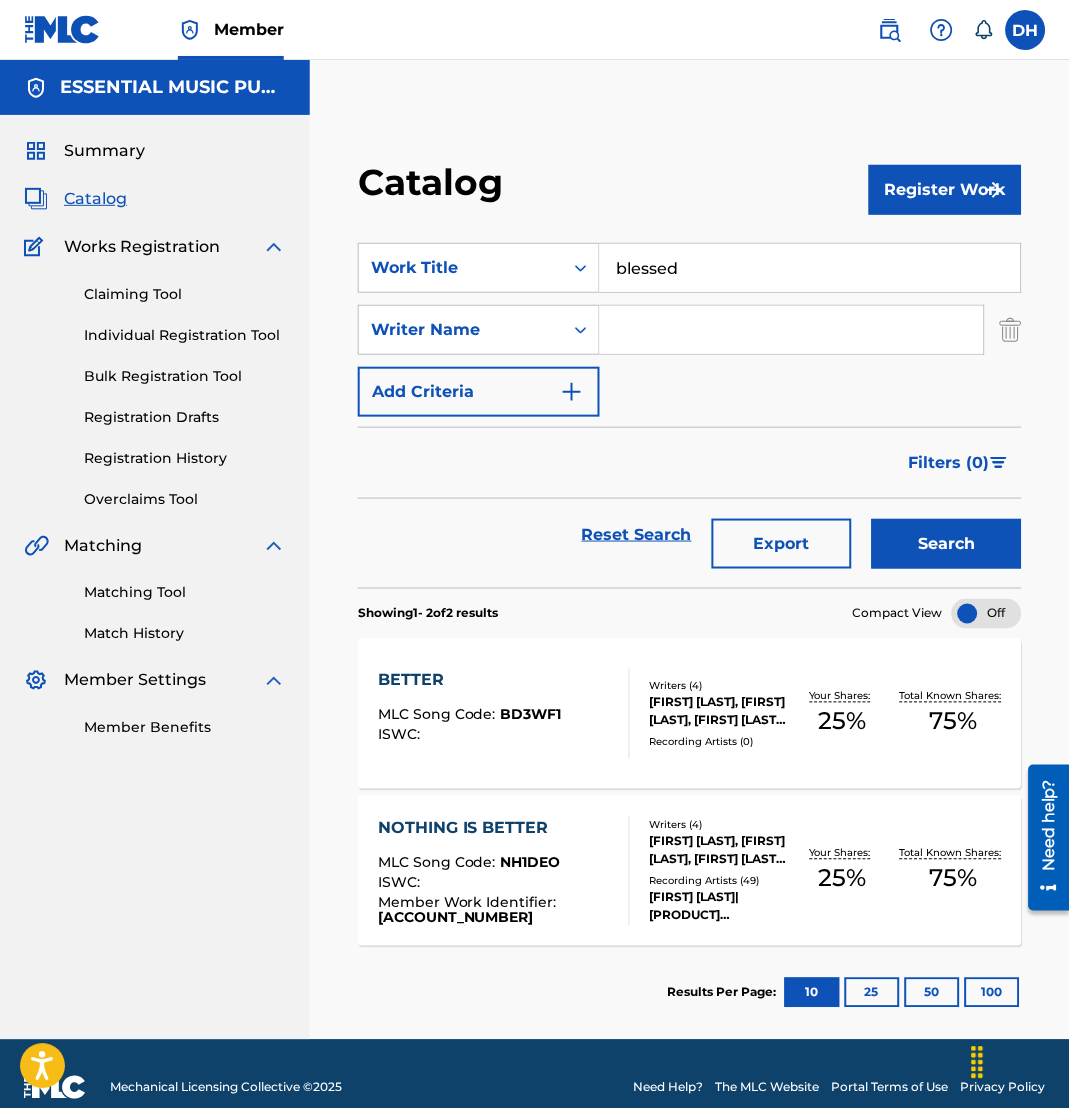 click at bounding box center (792, 330) 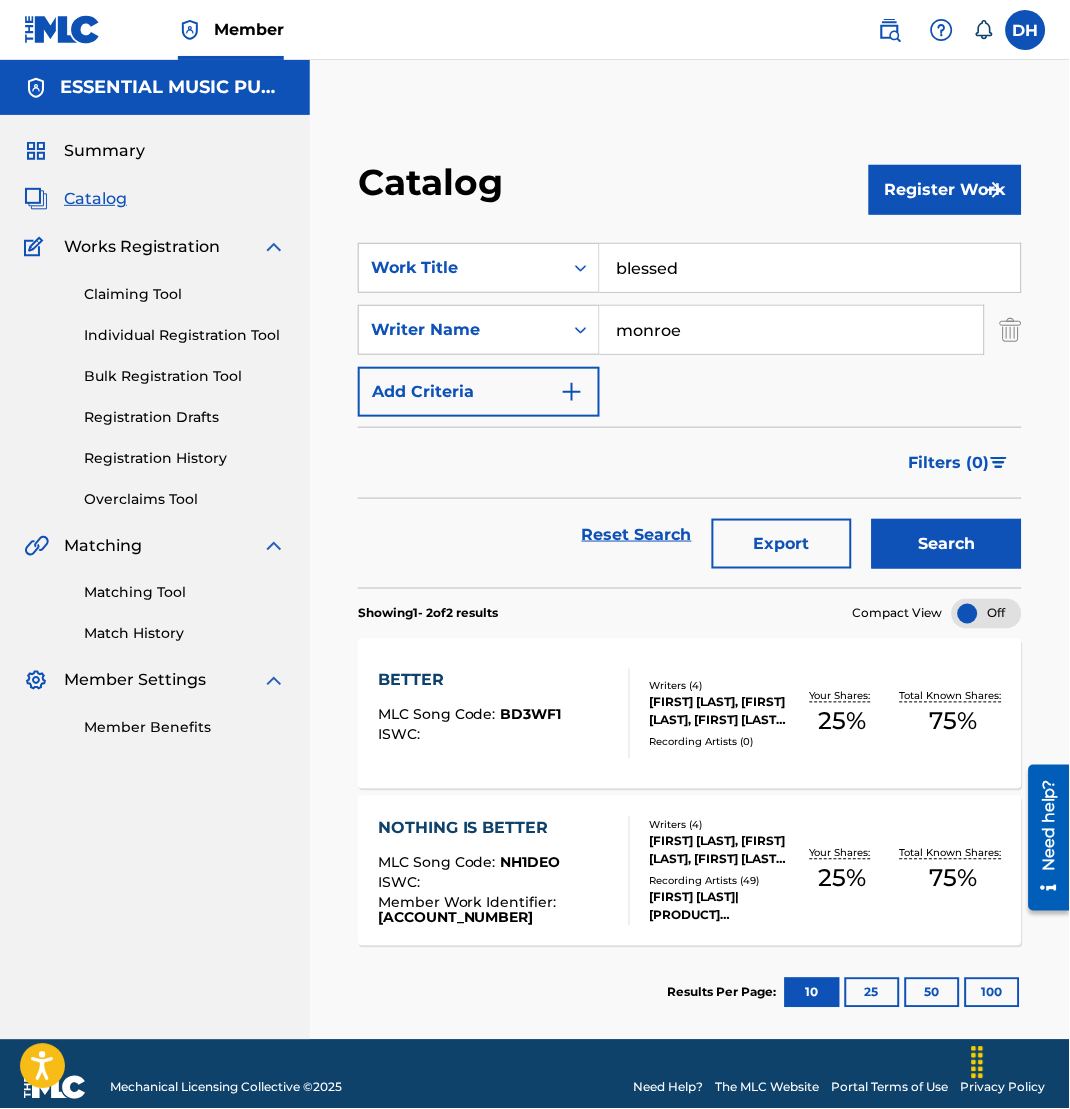 type on "monroe" 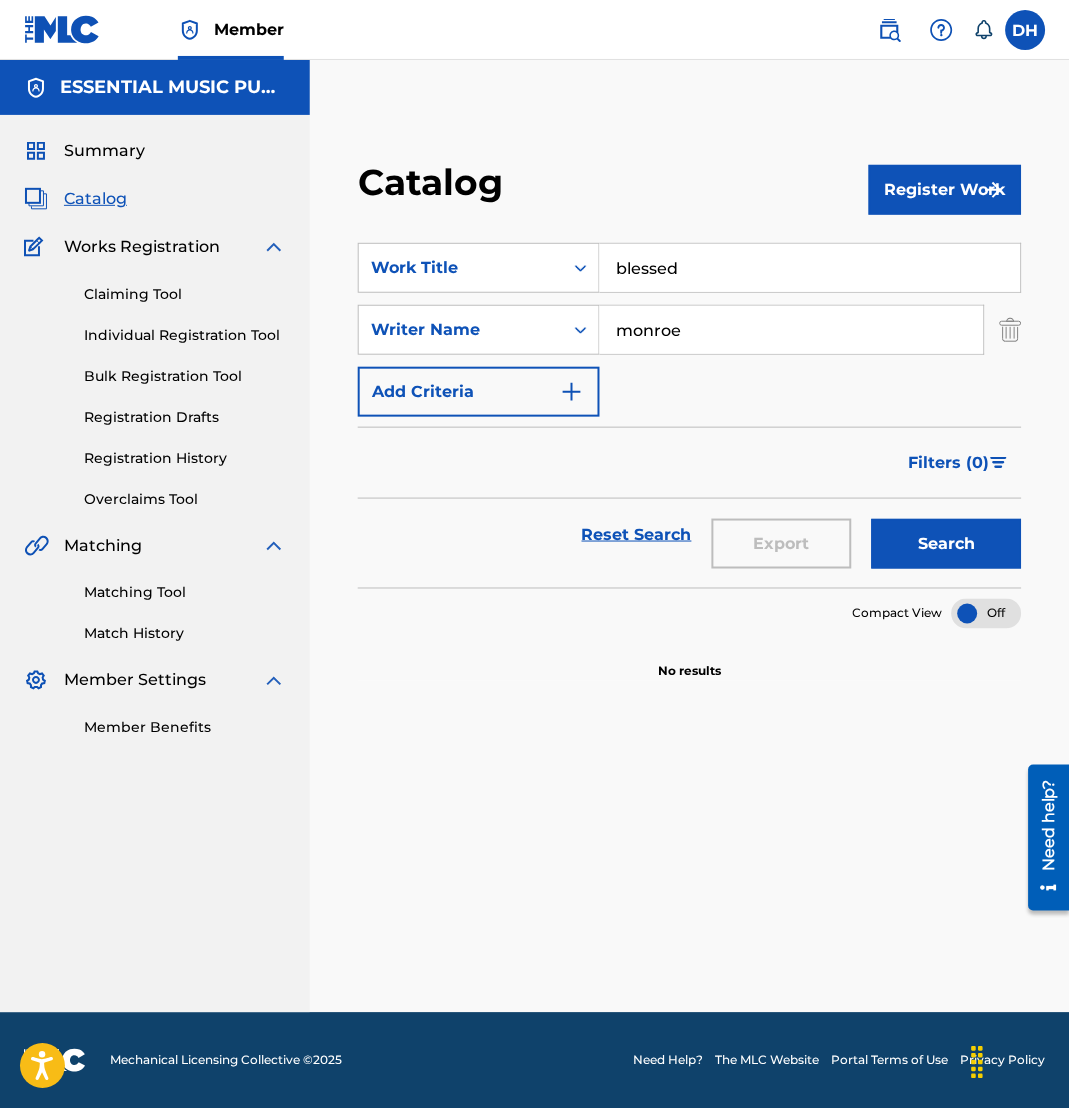 click on "Search" at bounding box center (947, 544) 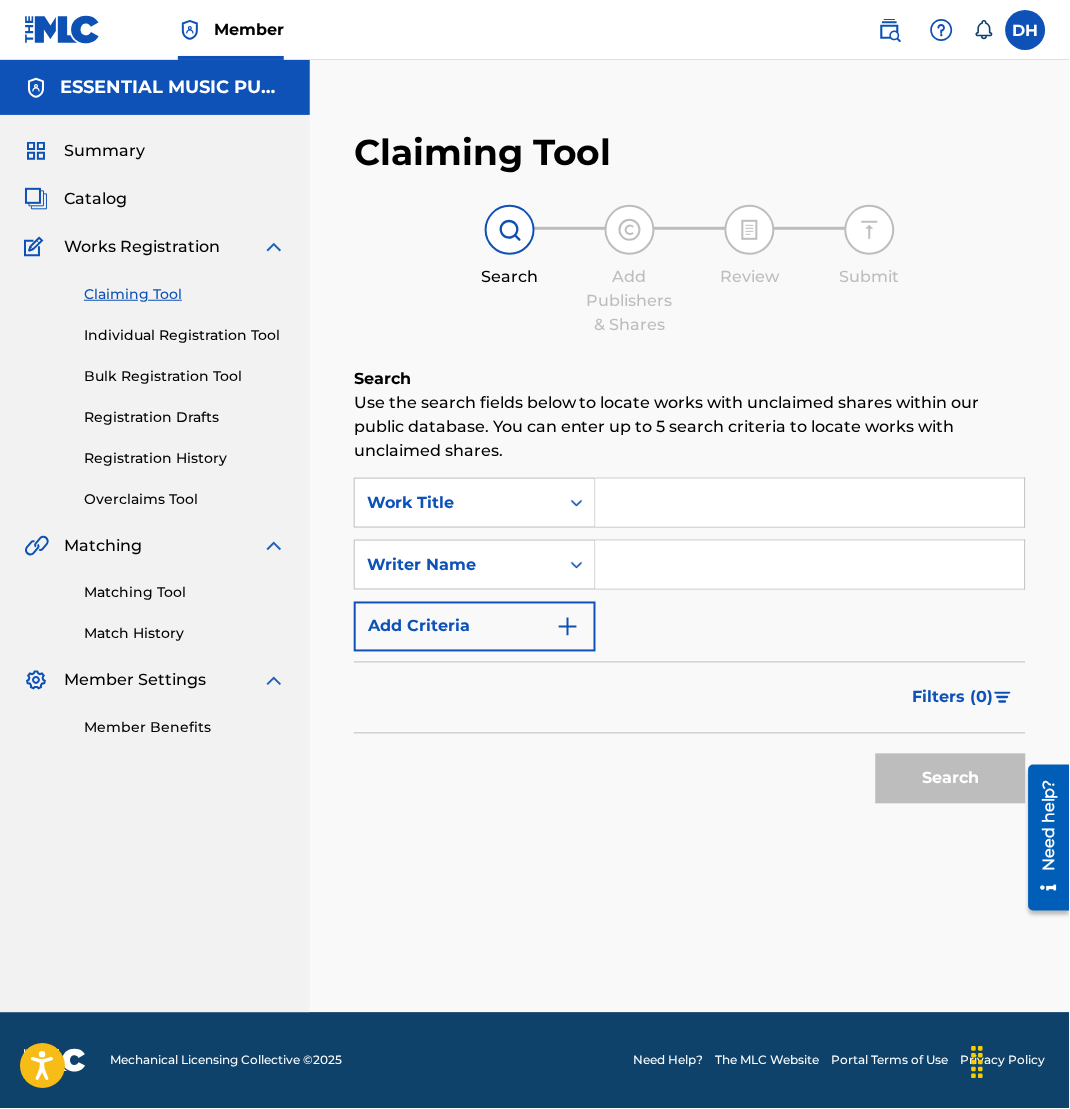 click at bounding box center (810, 503) 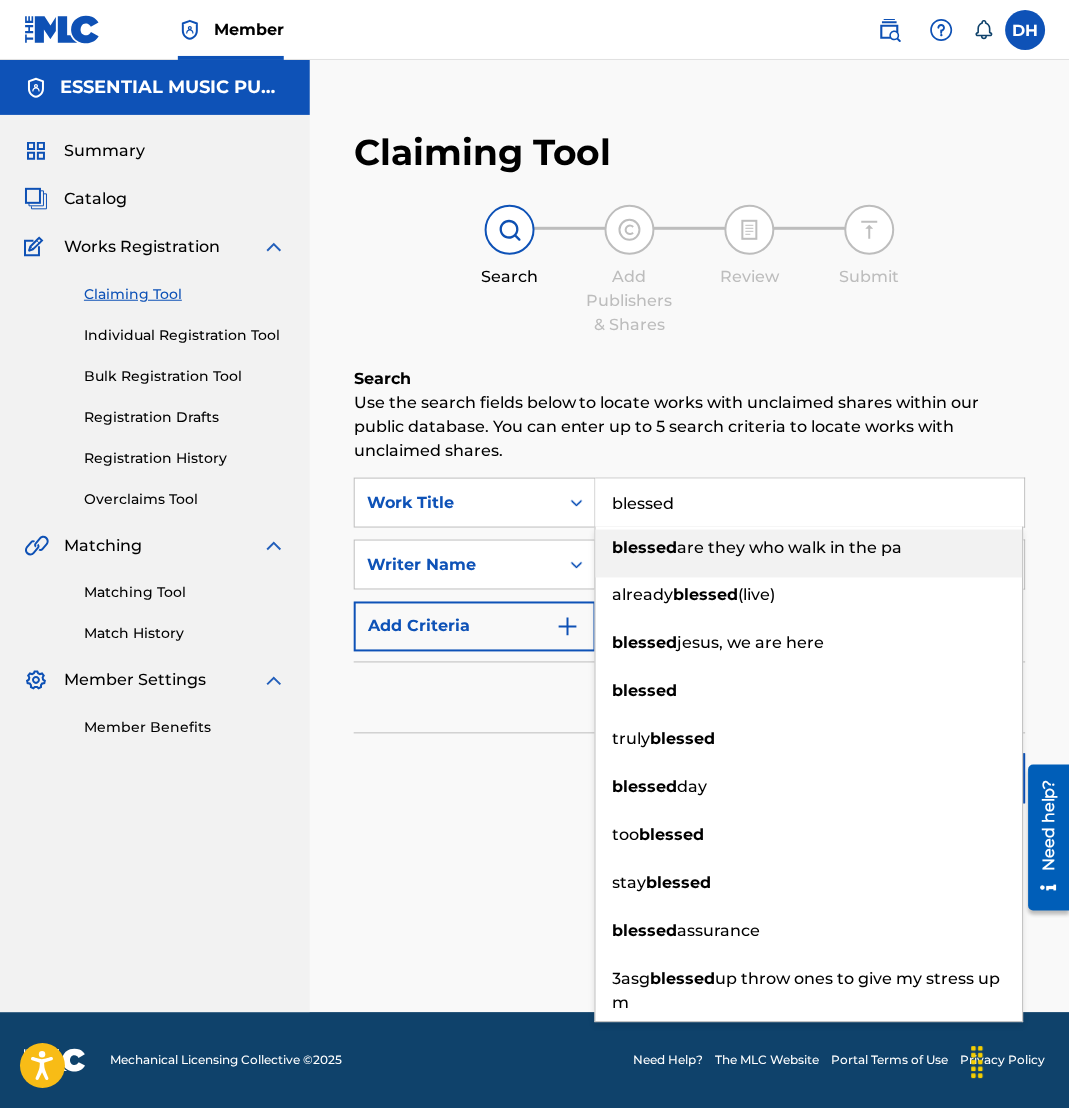 type on "blessed" 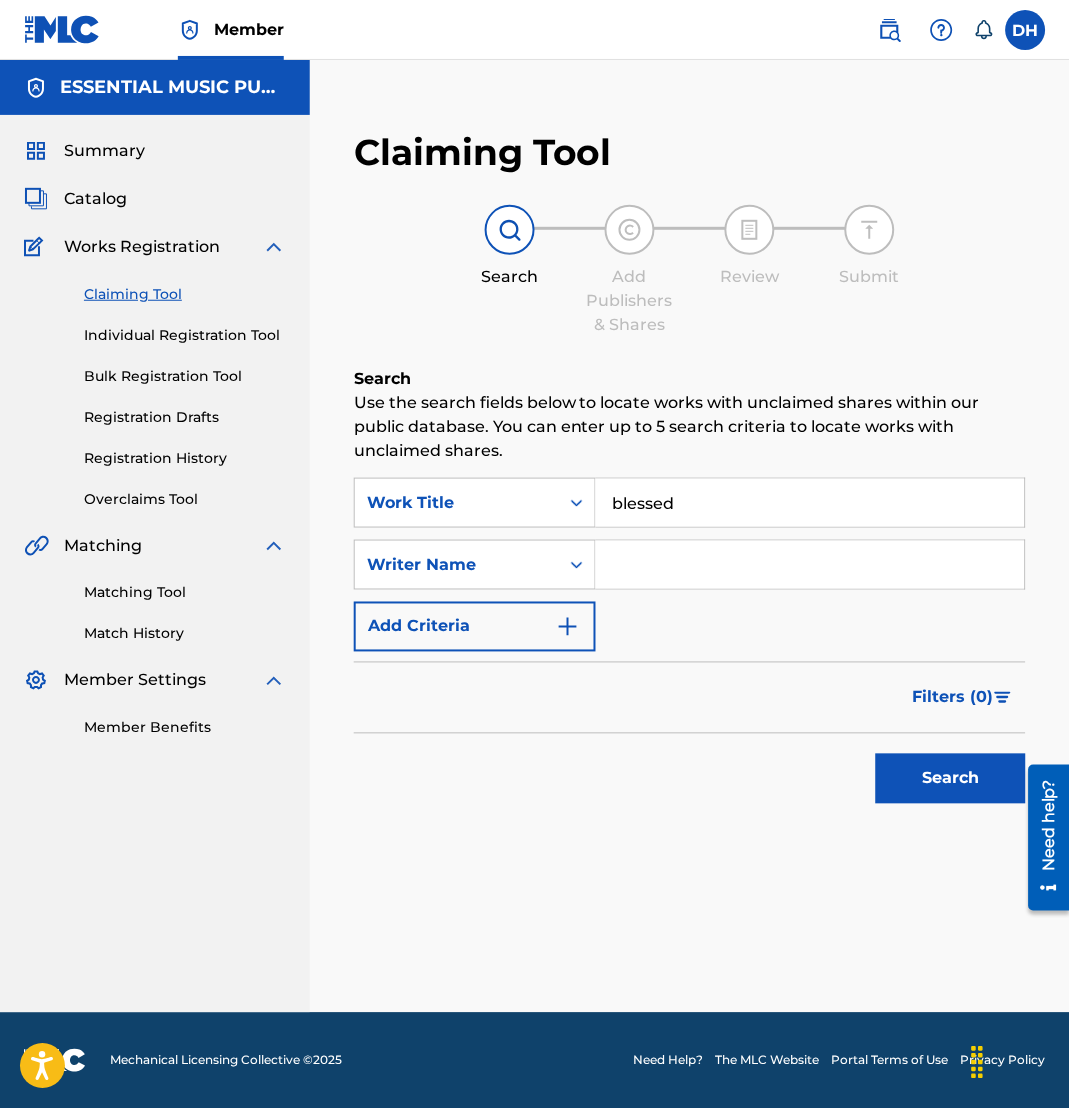 click on "Search Add Publishers & Shares Review Submit" at bounding box center (690, 271) 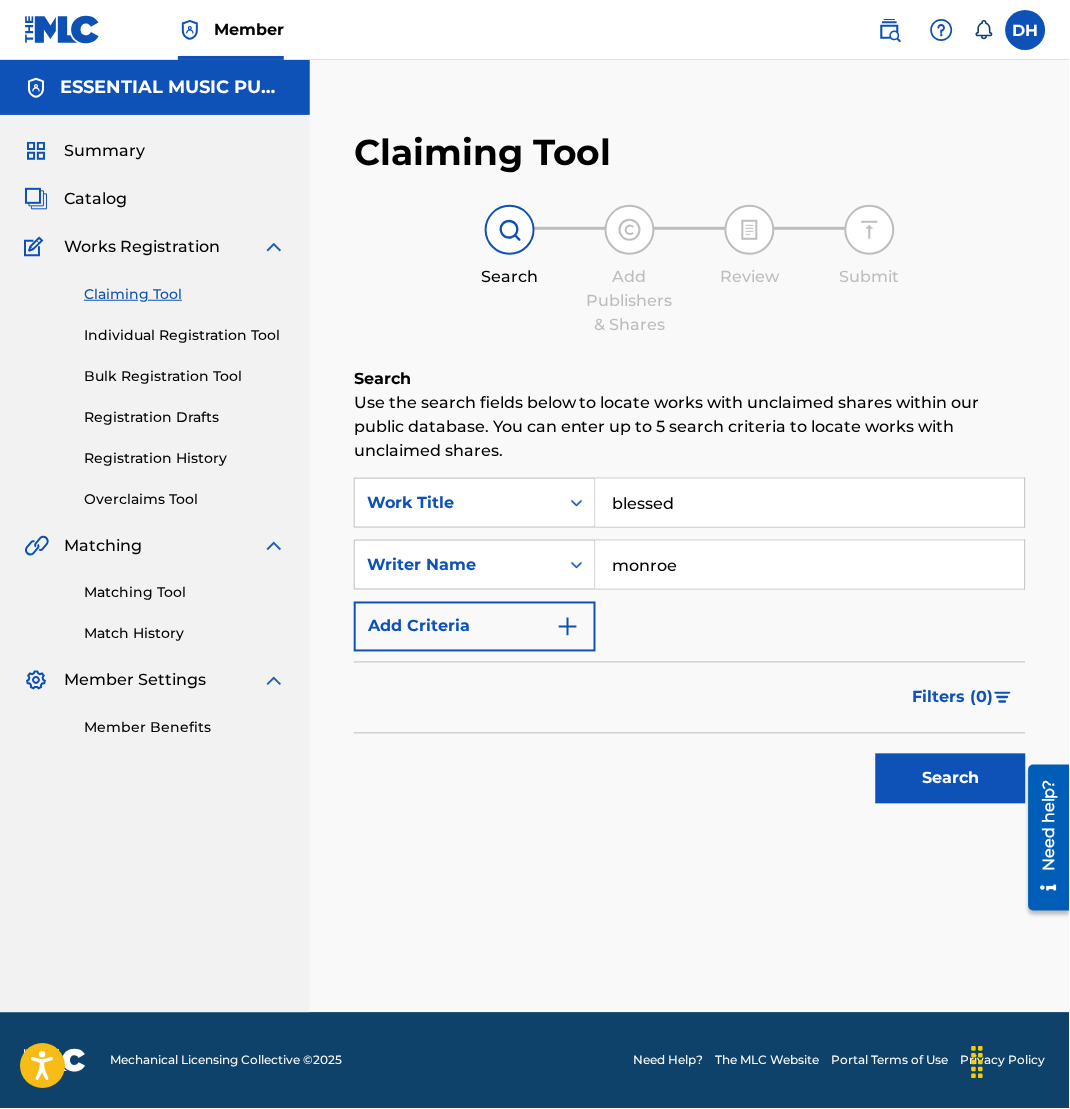 type on "monroe" 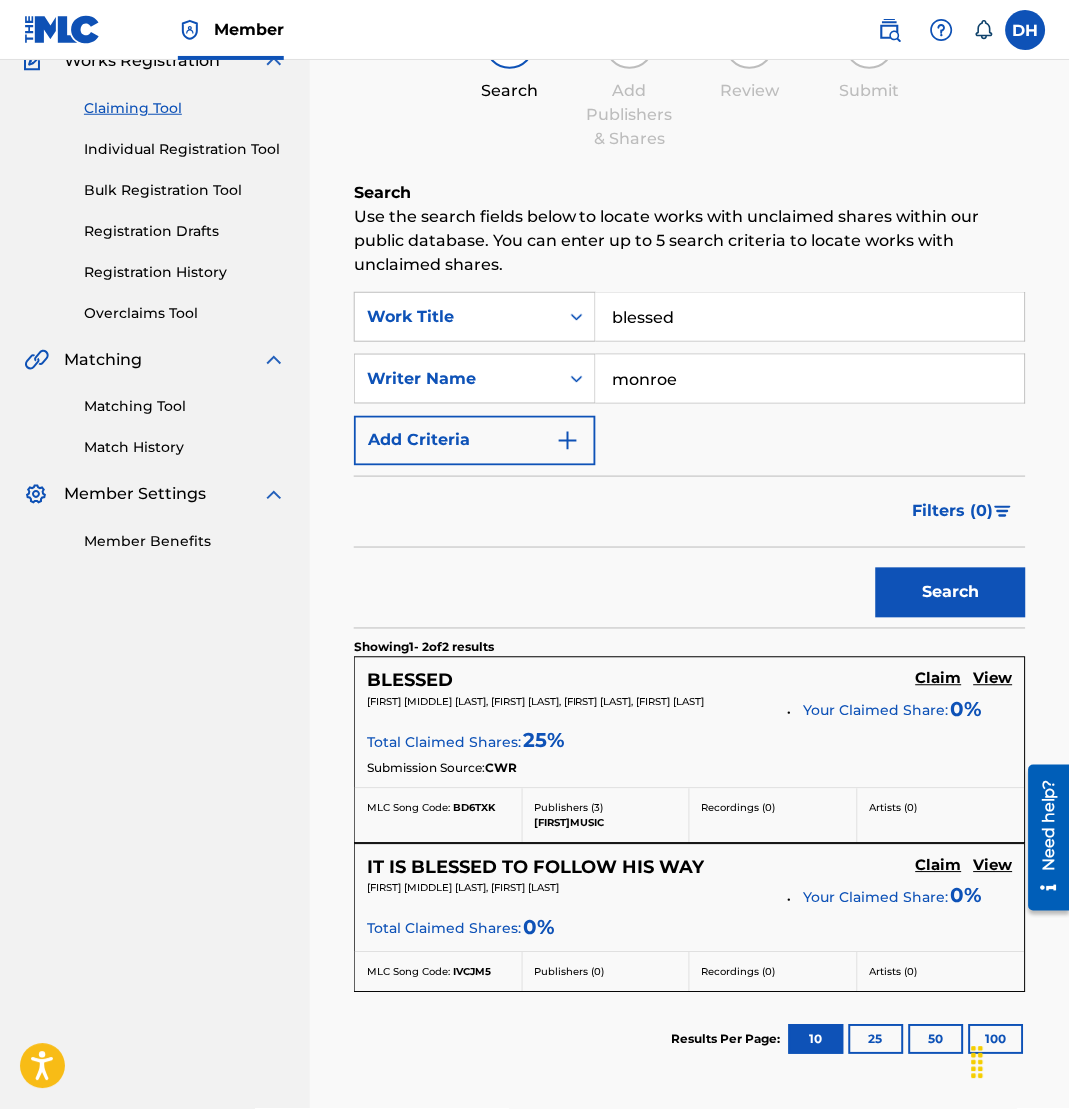 scroll, scrollTop: 240, scrollLeft: 0, axis: vertical 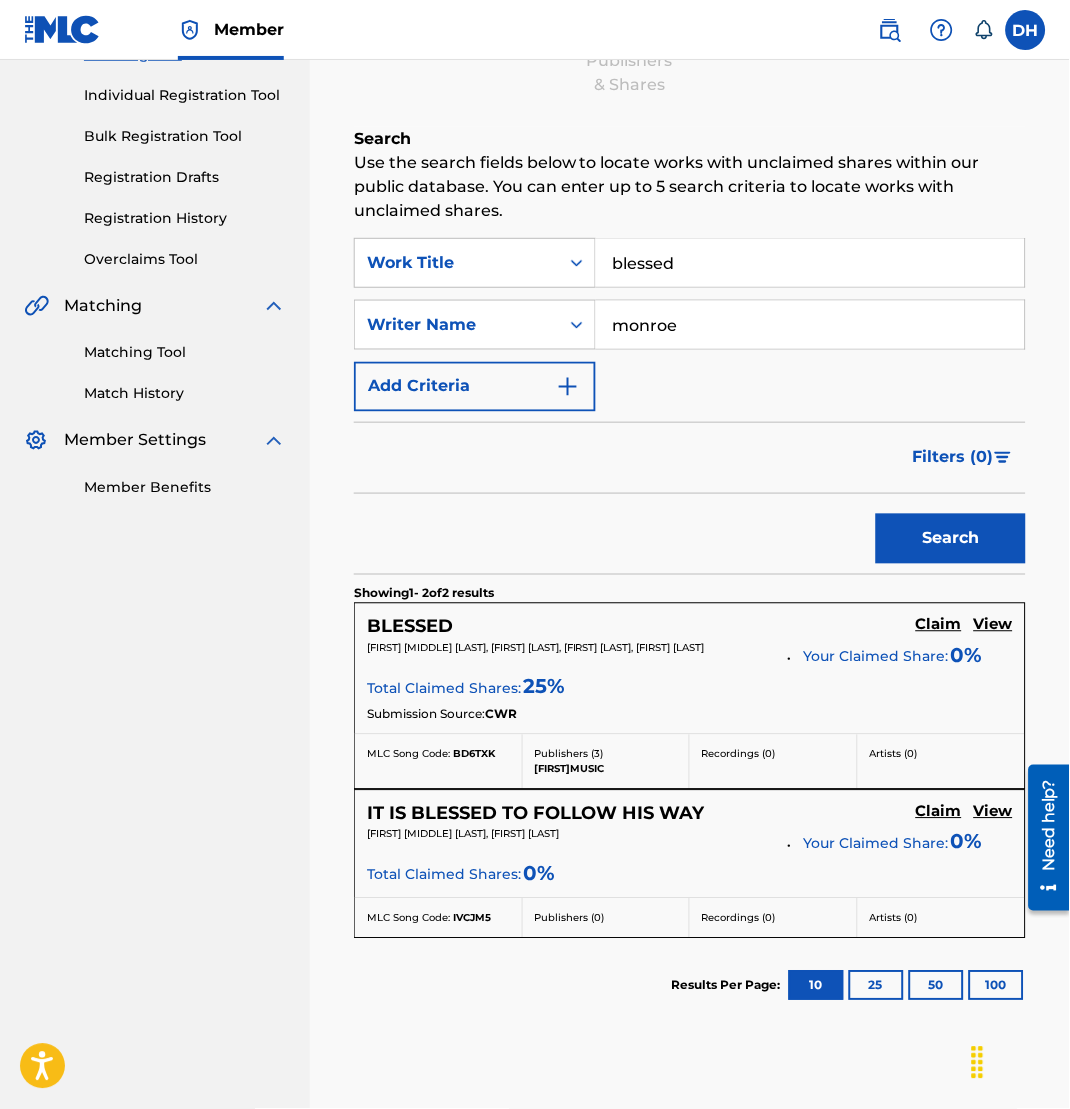 click on "Claim" at bounding box center (939, 625) 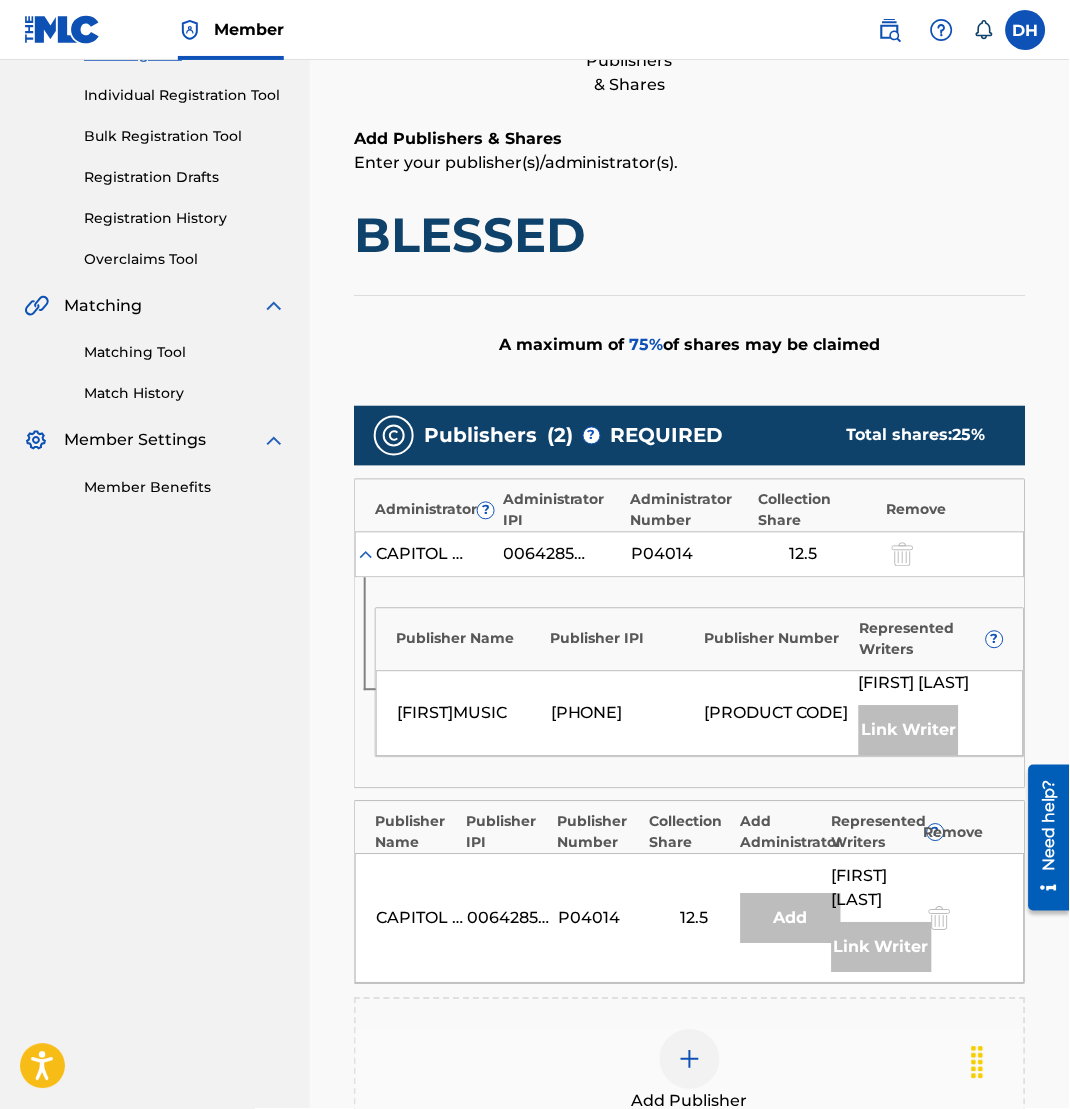 scroll, scrollTop: 666, scrollLeft: 0, axis: vertical 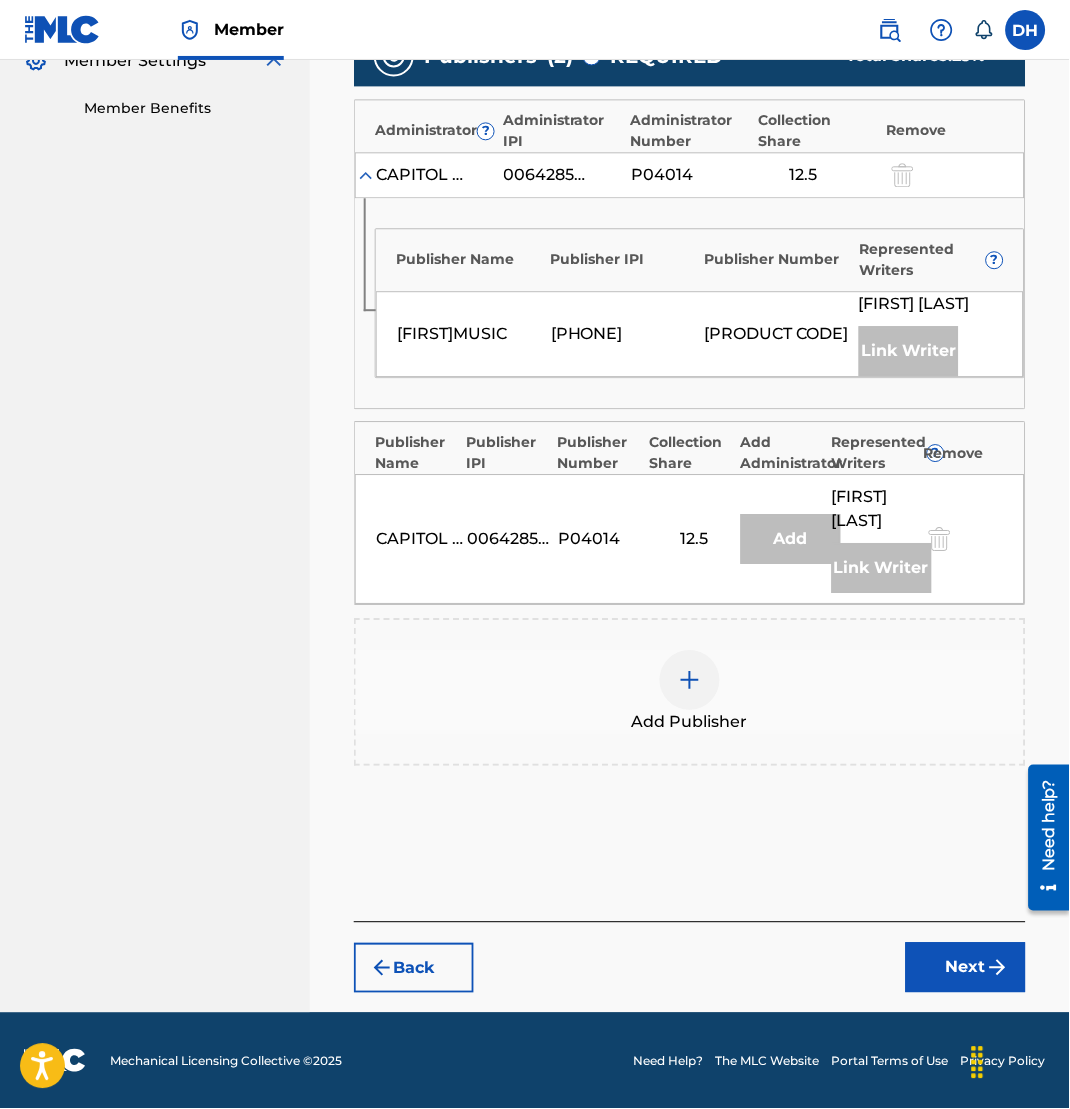 click at bounding box center [690, 680] 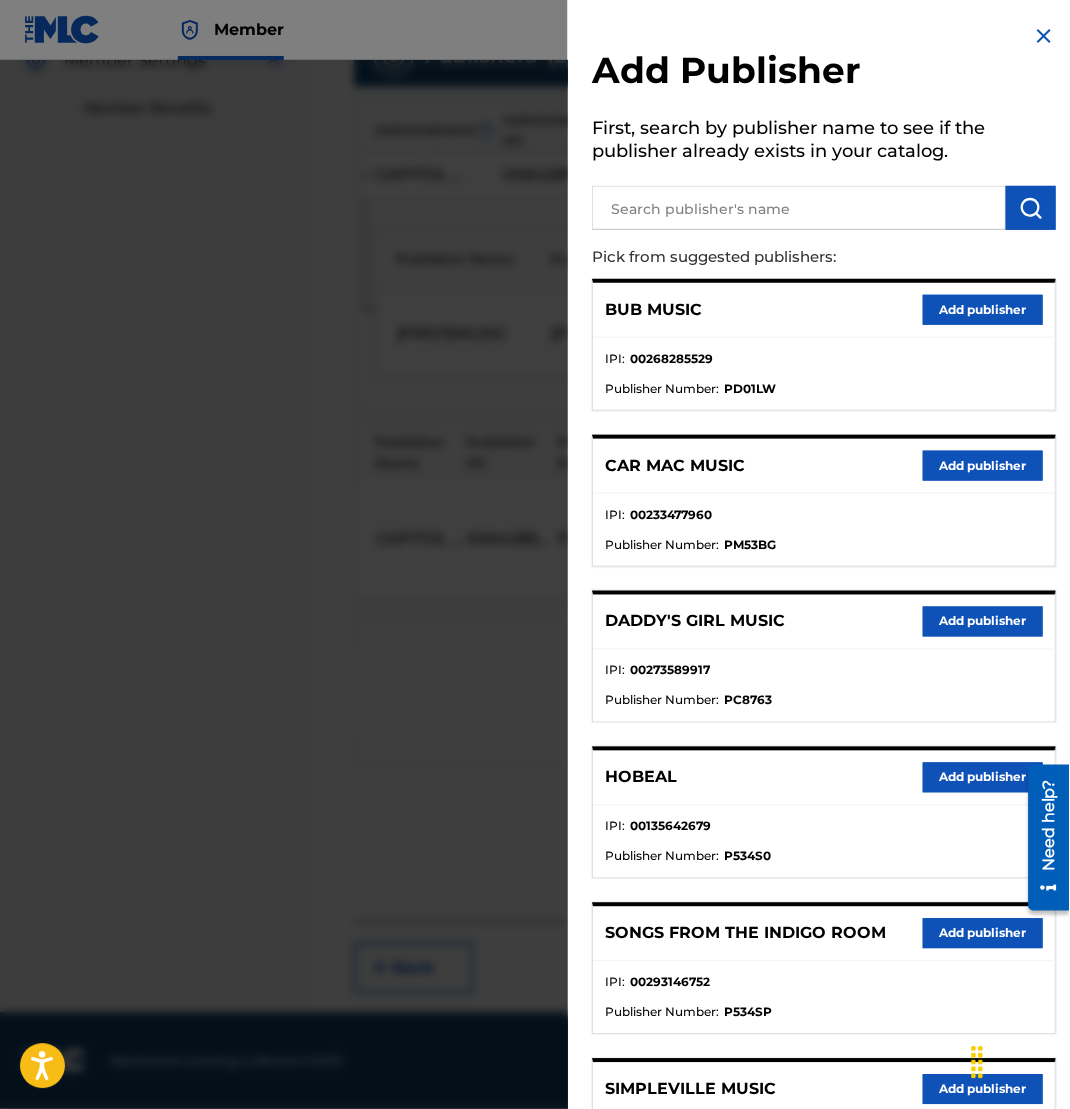 click at bounding box center [799, 208] 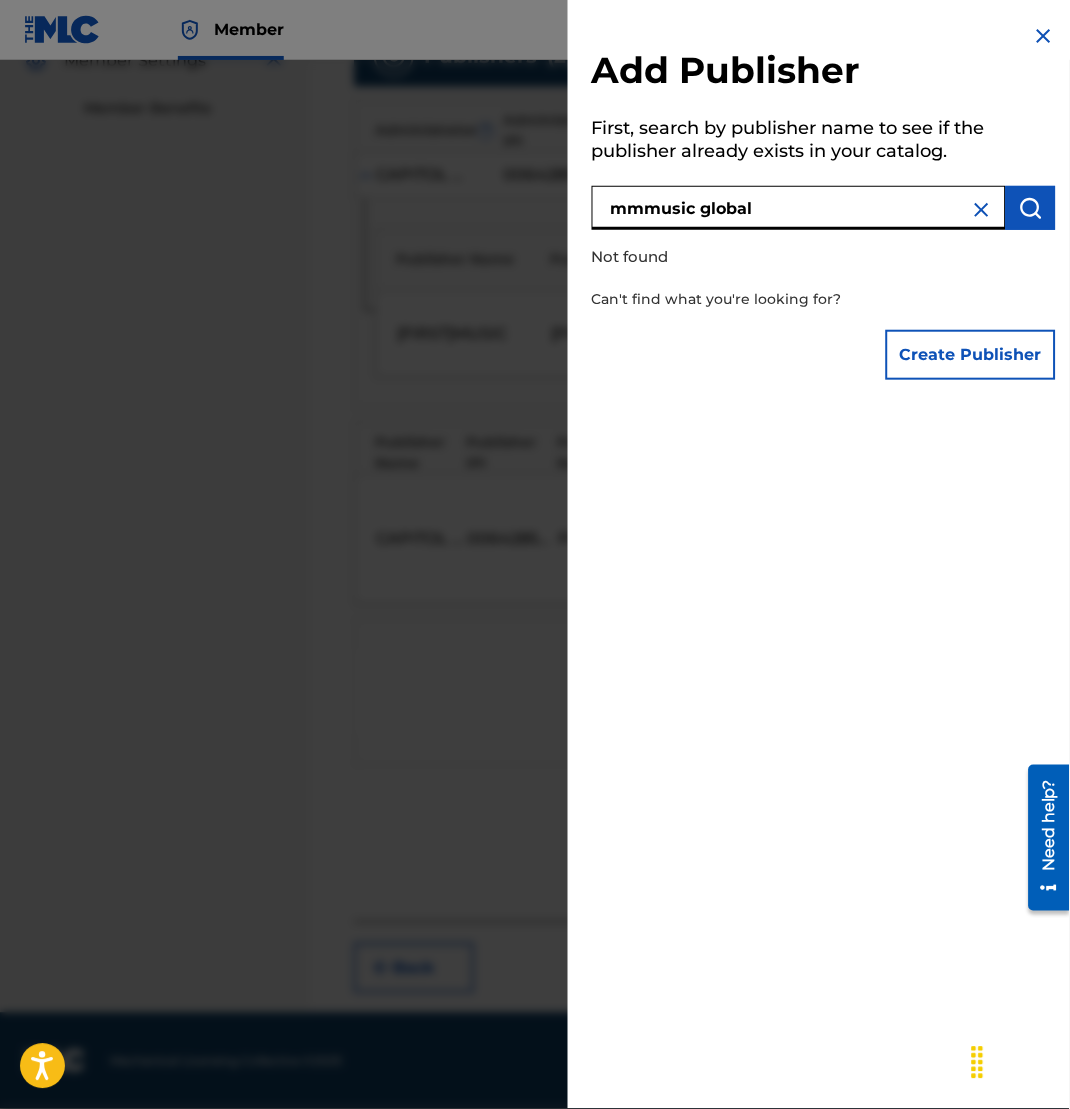 drag, startPoint x: 807, startPoint y: 215, endPoint x: 465, endPoint y: 156, distance: 347.05188 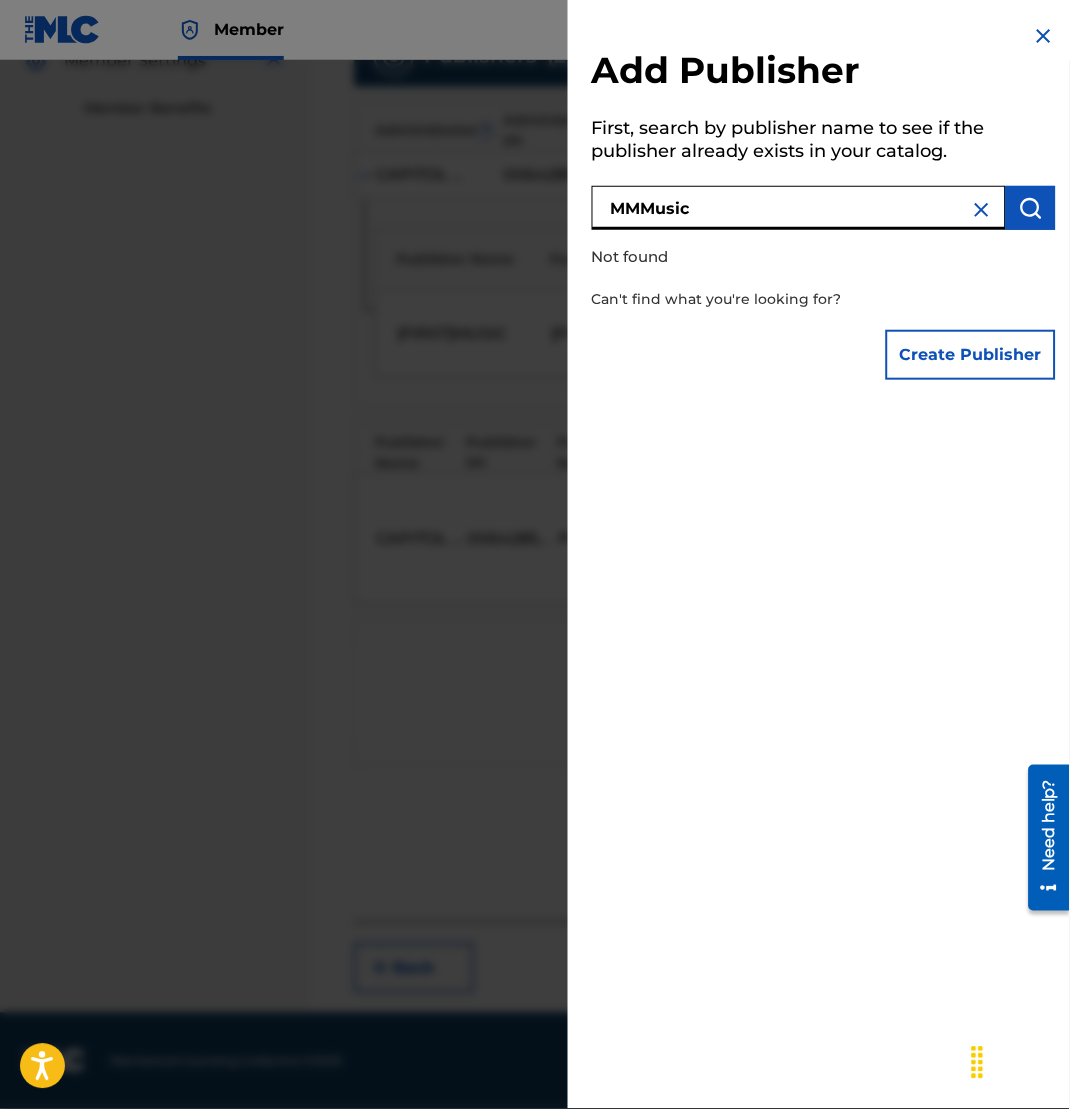 drag, startPoint x: 742, startPoint y: 222, endPoint x: 476, endPoint y: 167, distance: 271.6266 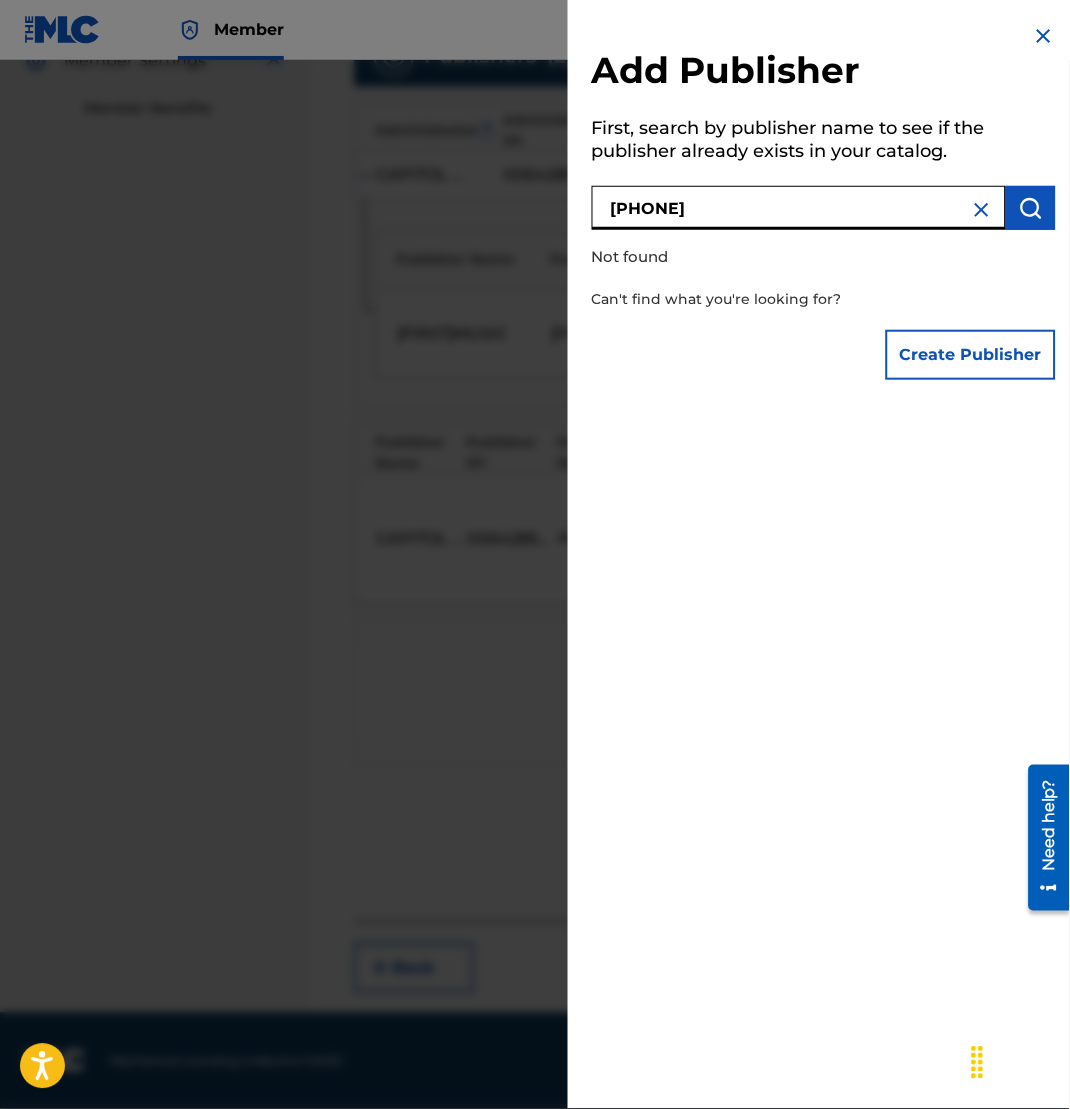 type on "[PHONE]" 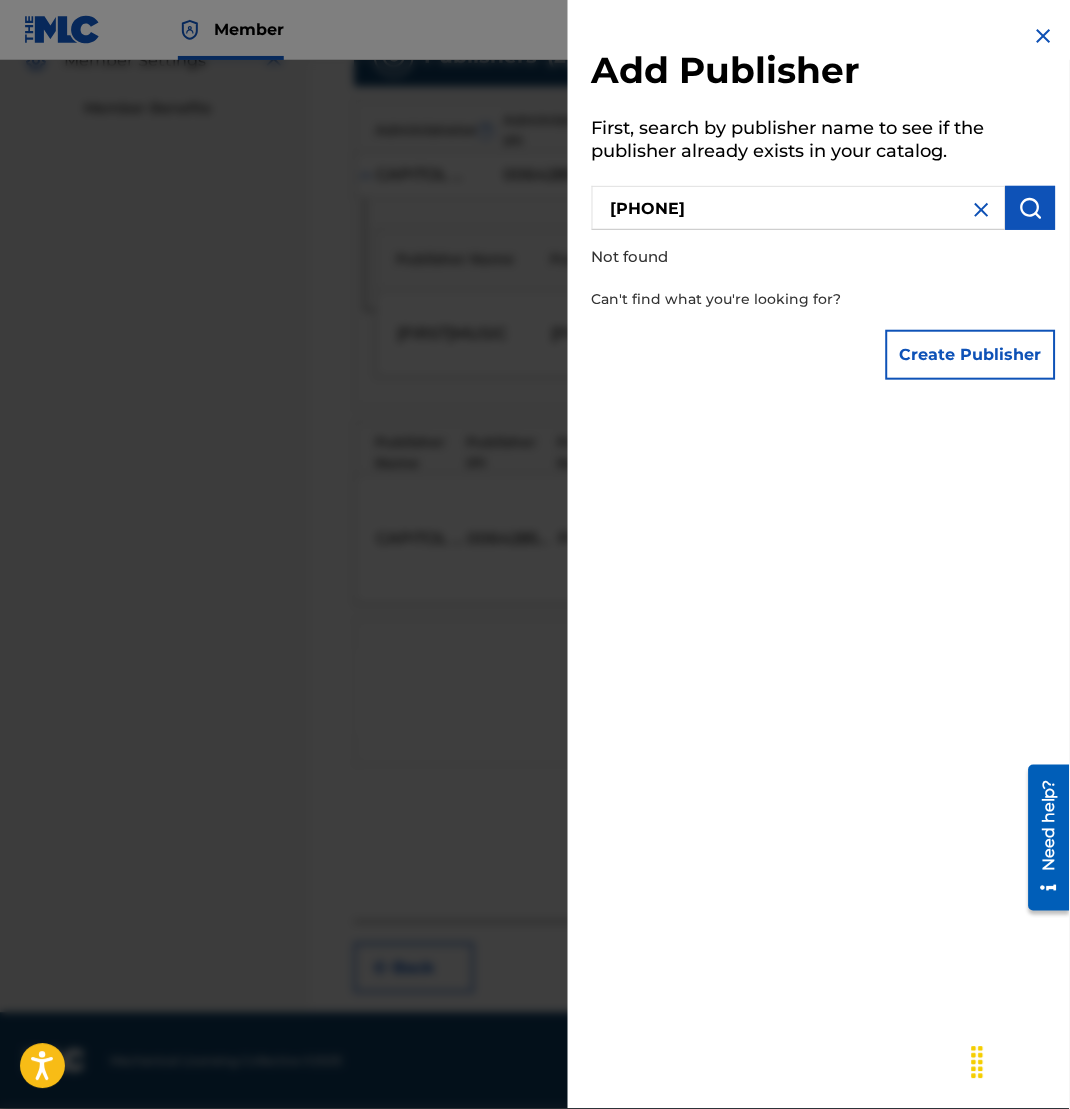 click on "Create Publisher" at bounding box center [971, 355] 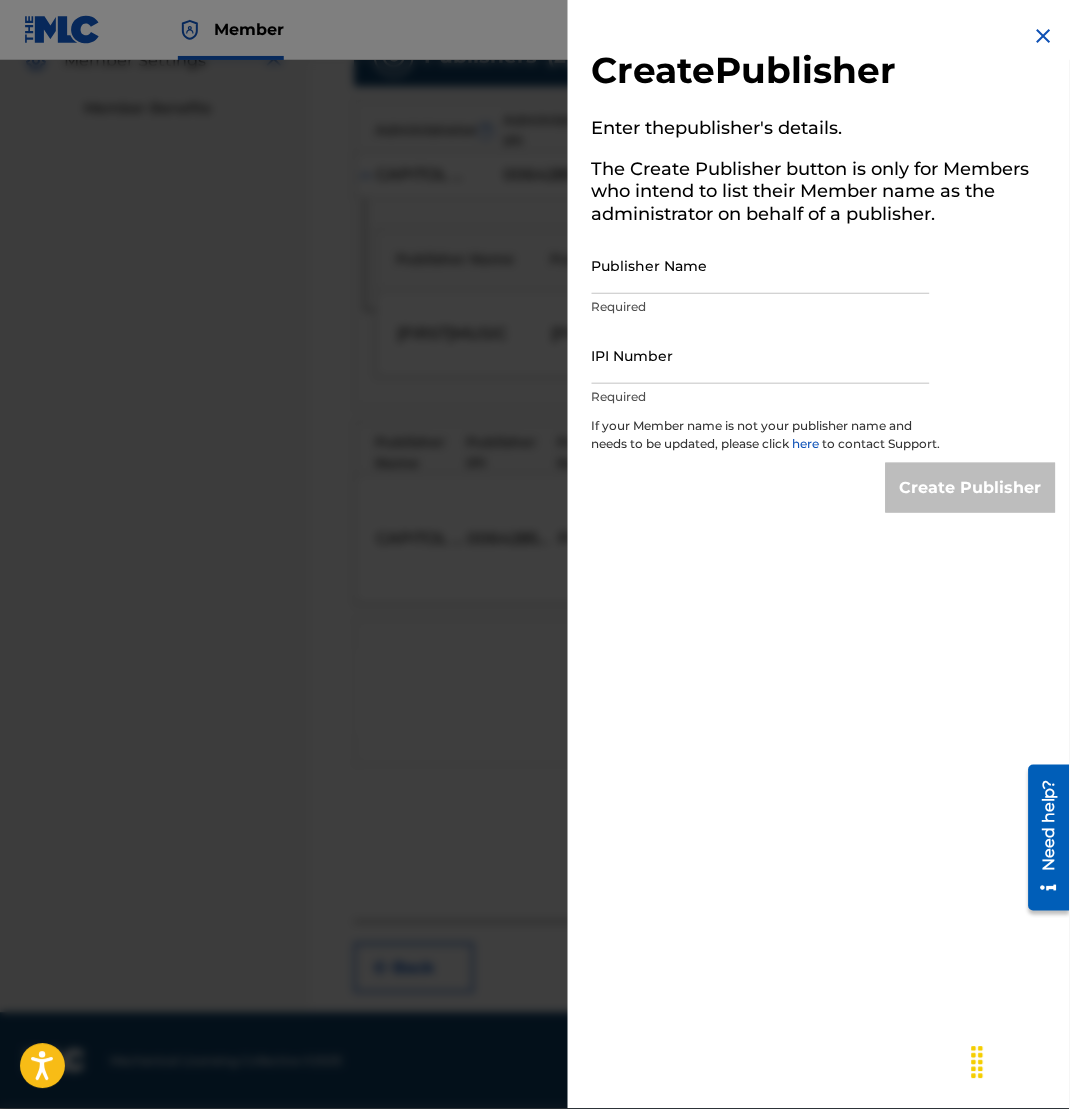 click on "Publisher Name" at bounding box center (761, 265) 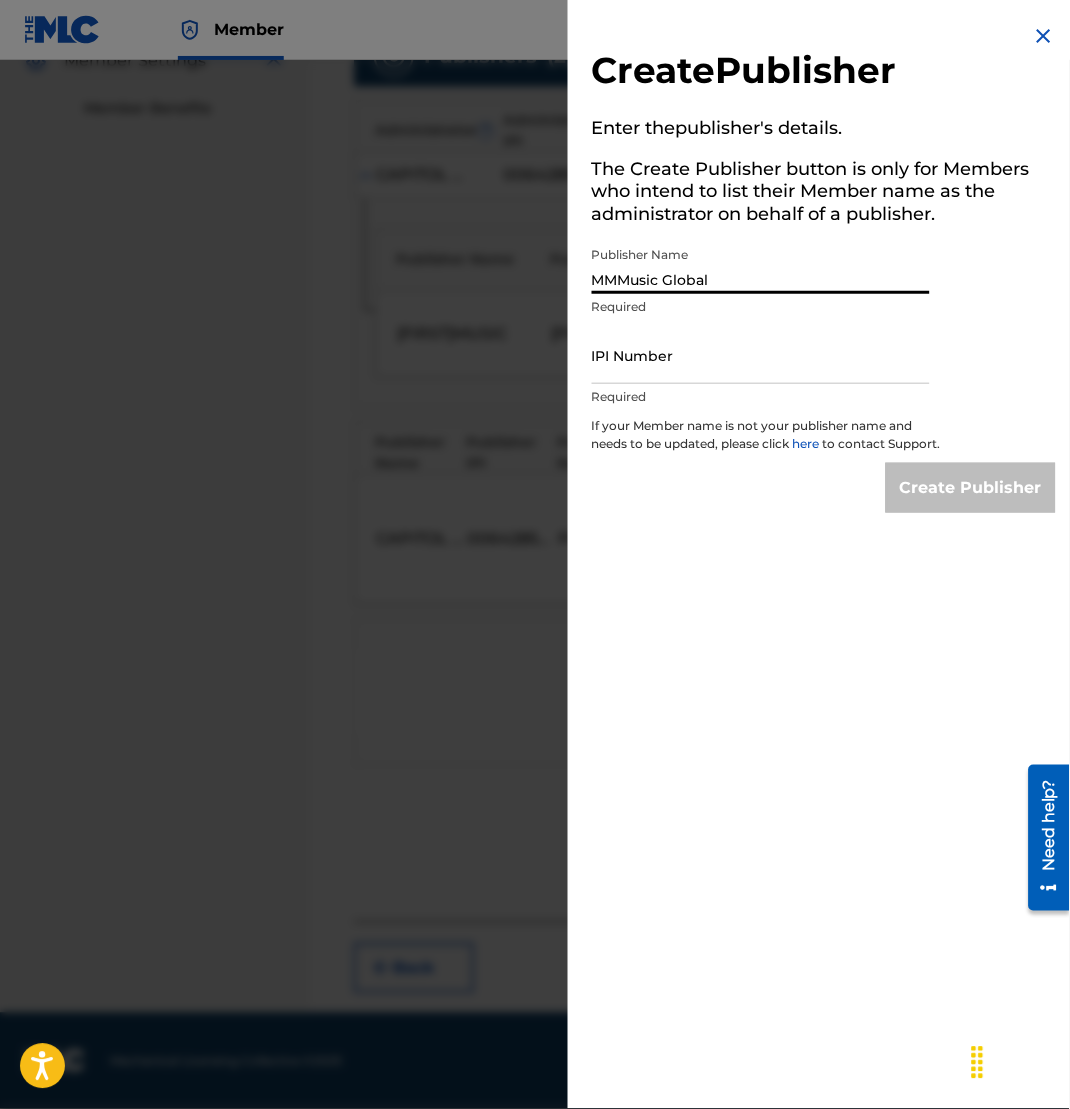 type on "MMMusic Global" 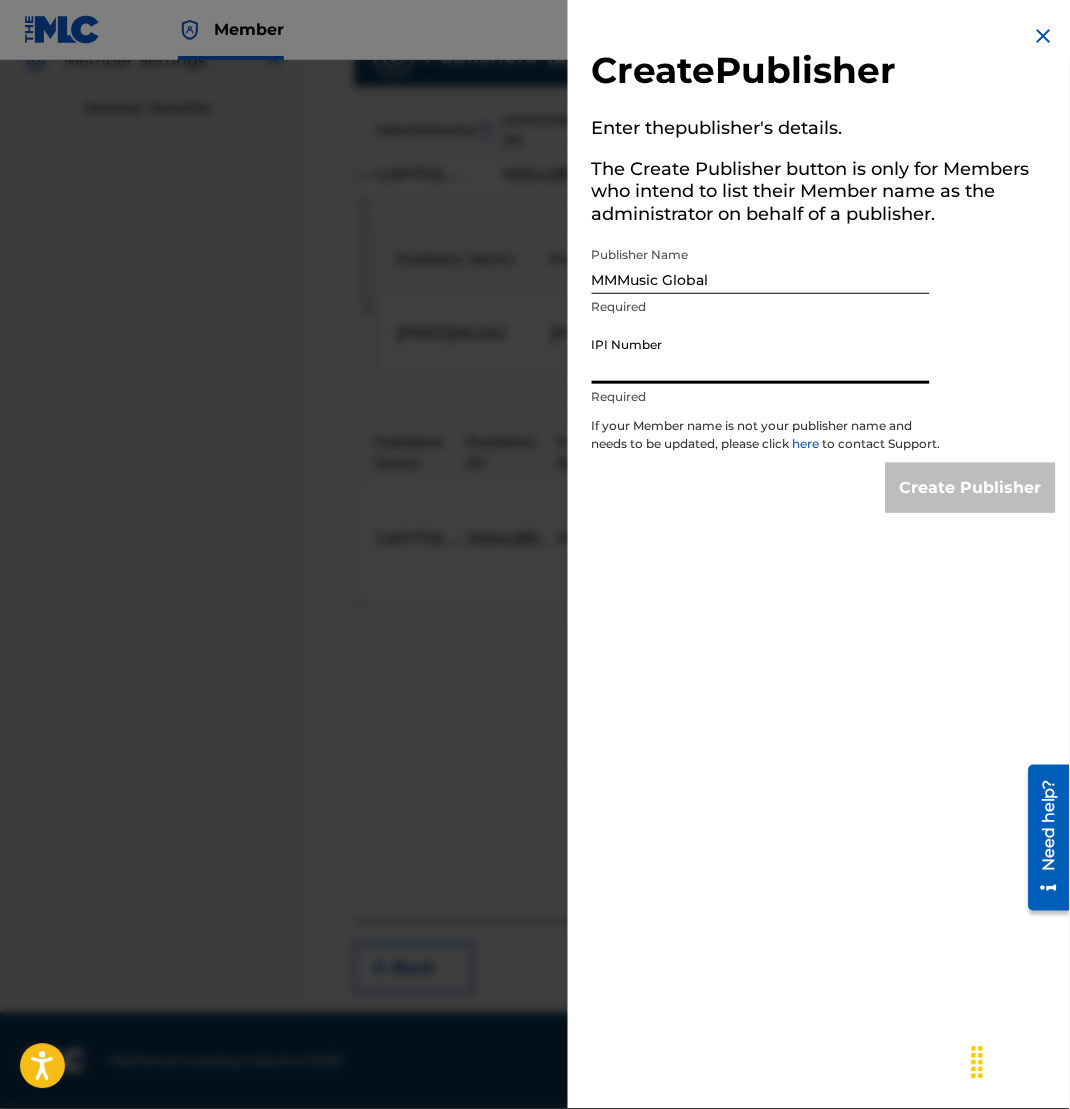 paste on "[PHONE]" 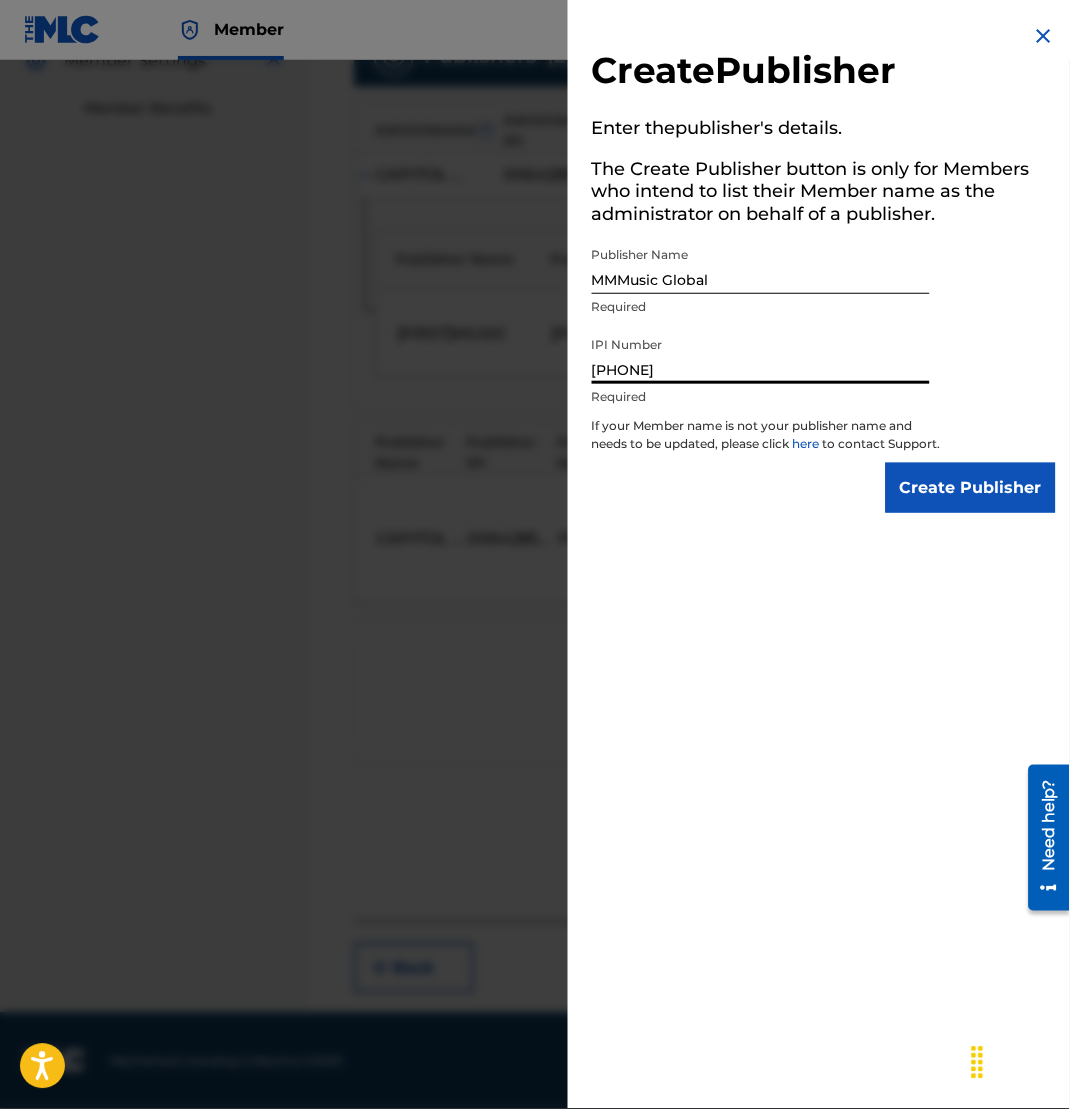 type on "[PHONE]" 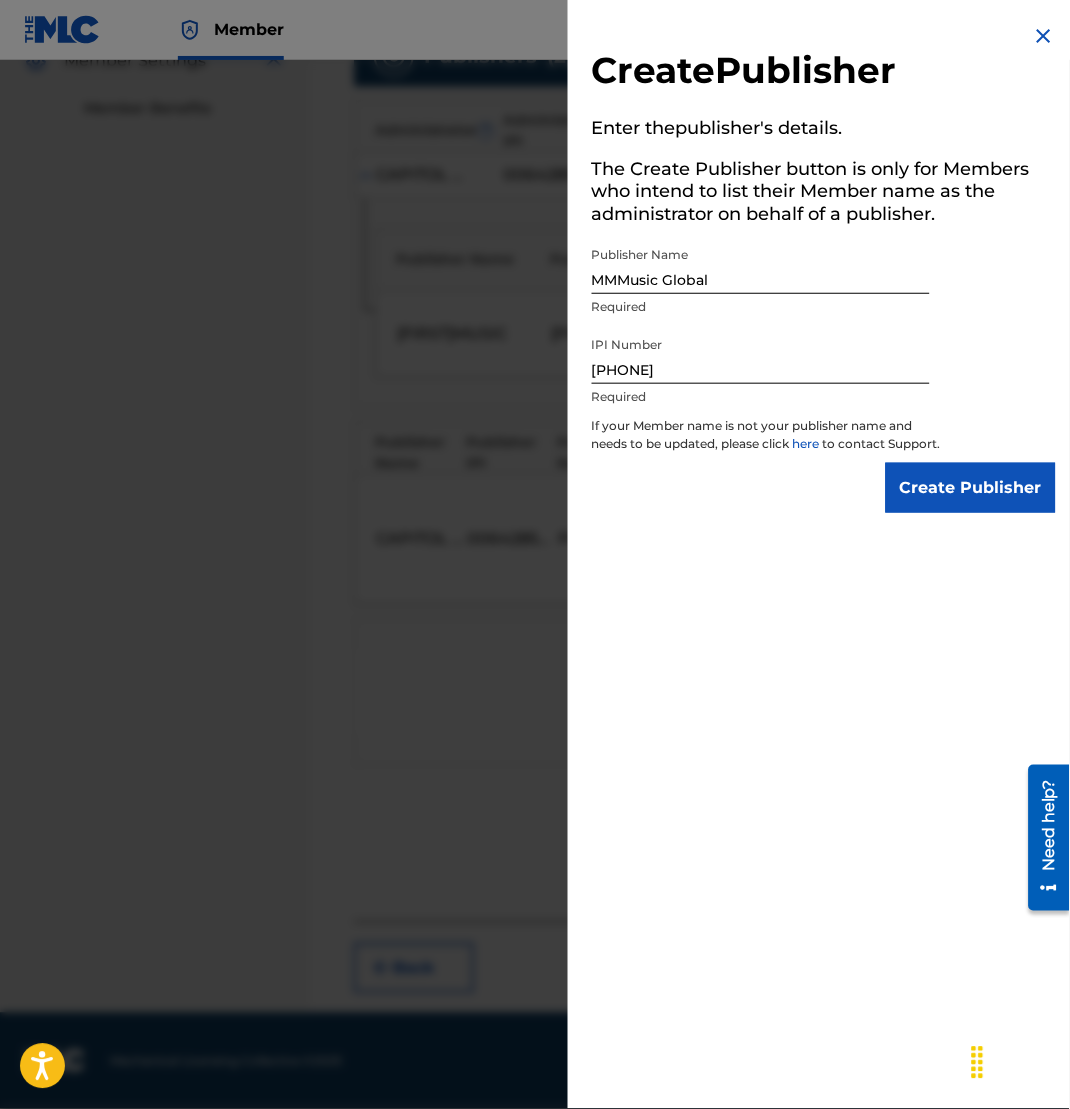 click on "Create Publisher" at bounding box center [971, 488] 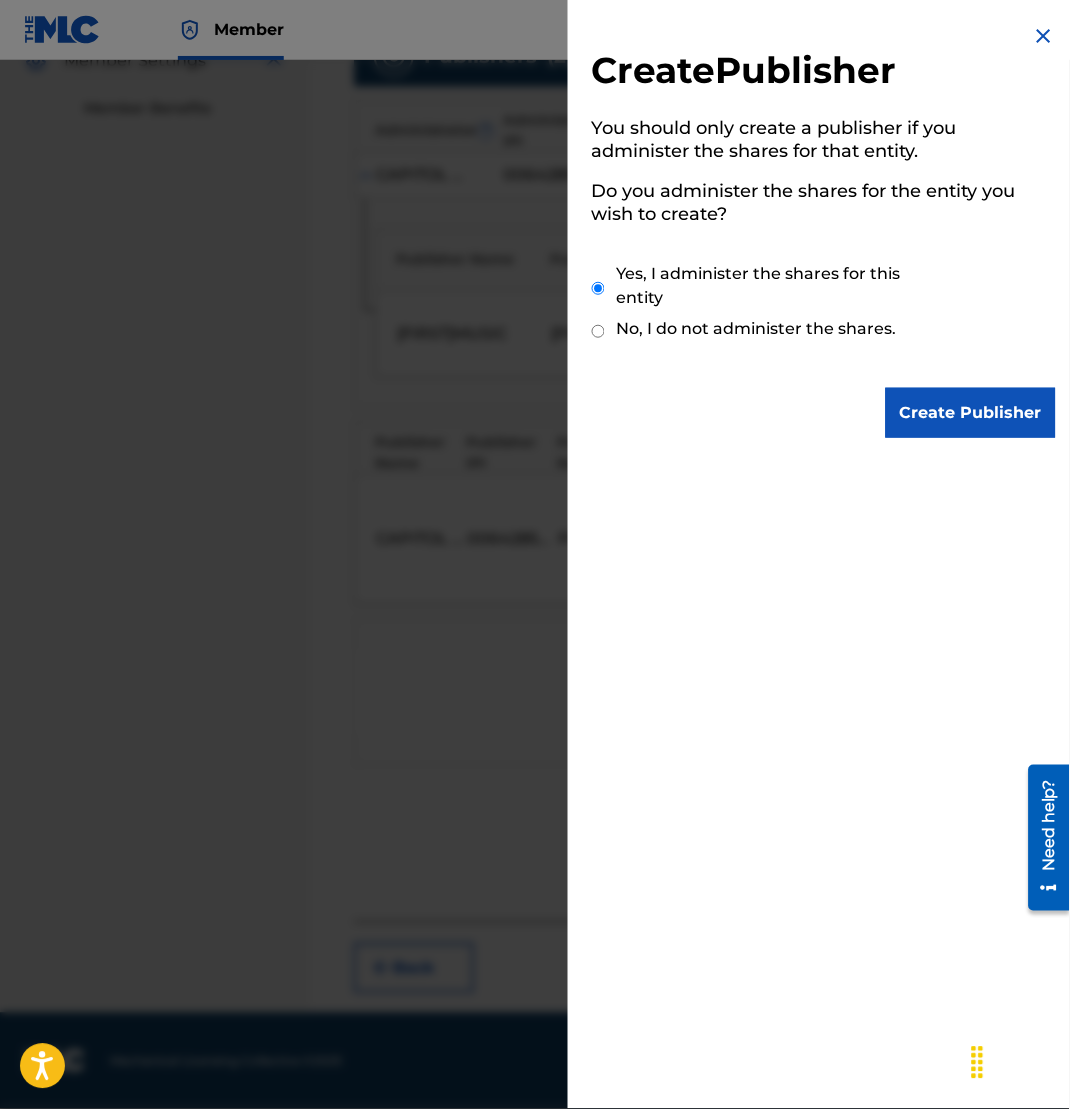 click on "Create Publisher" at bounding box center (971, 413) 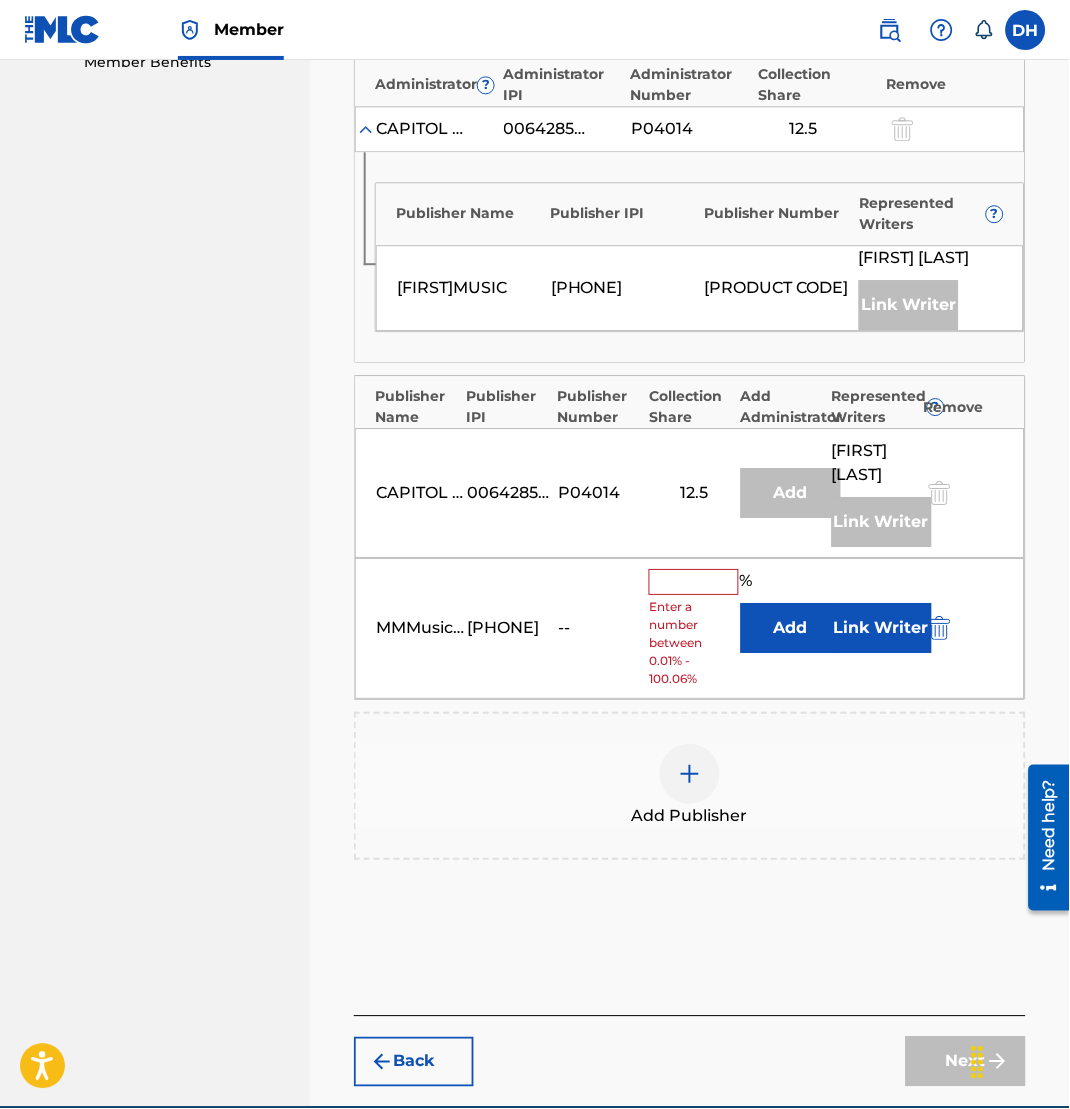 click on "Add" at bounding box center (791, 628) 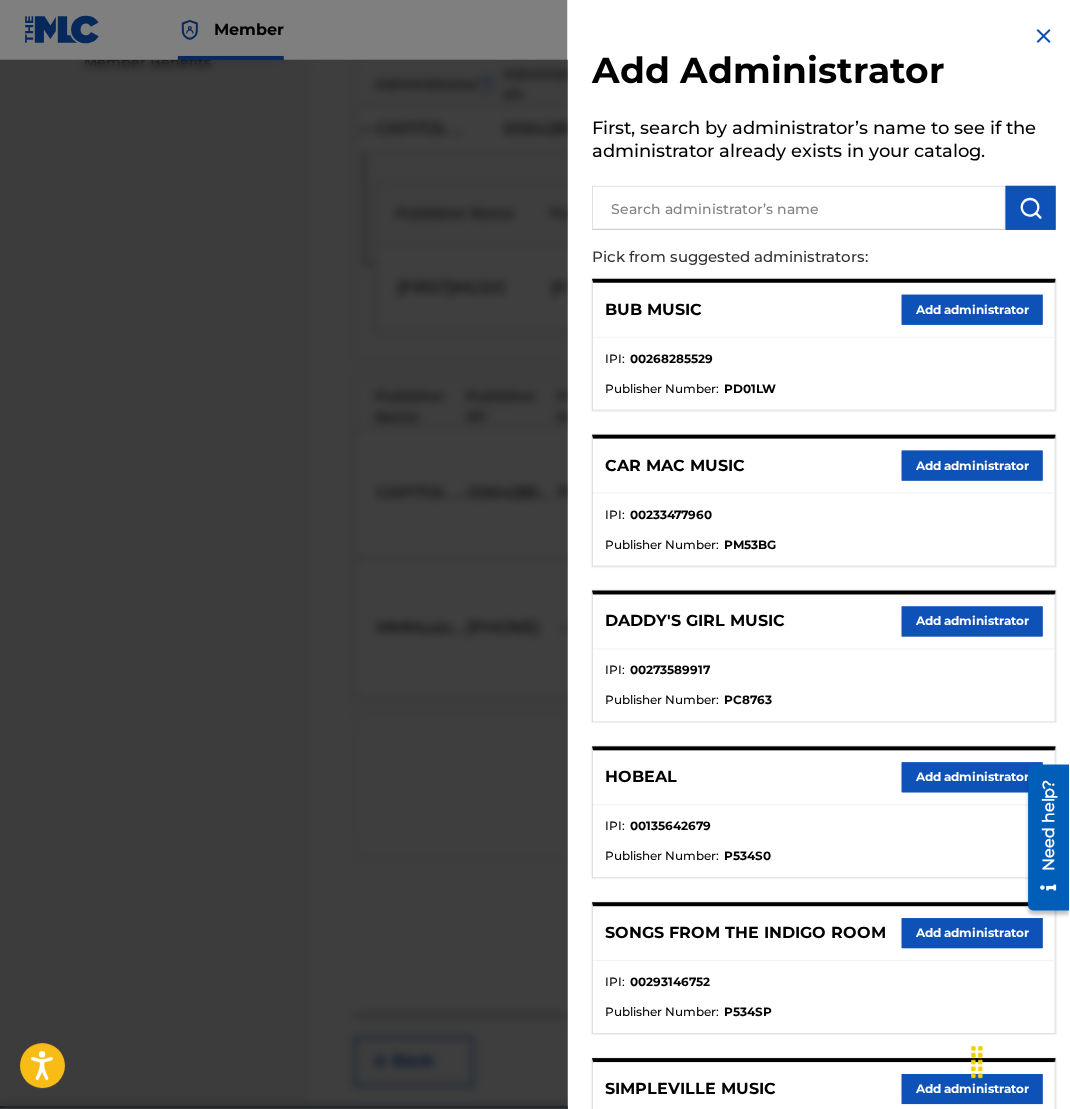 click at bounding box center [799, 208] 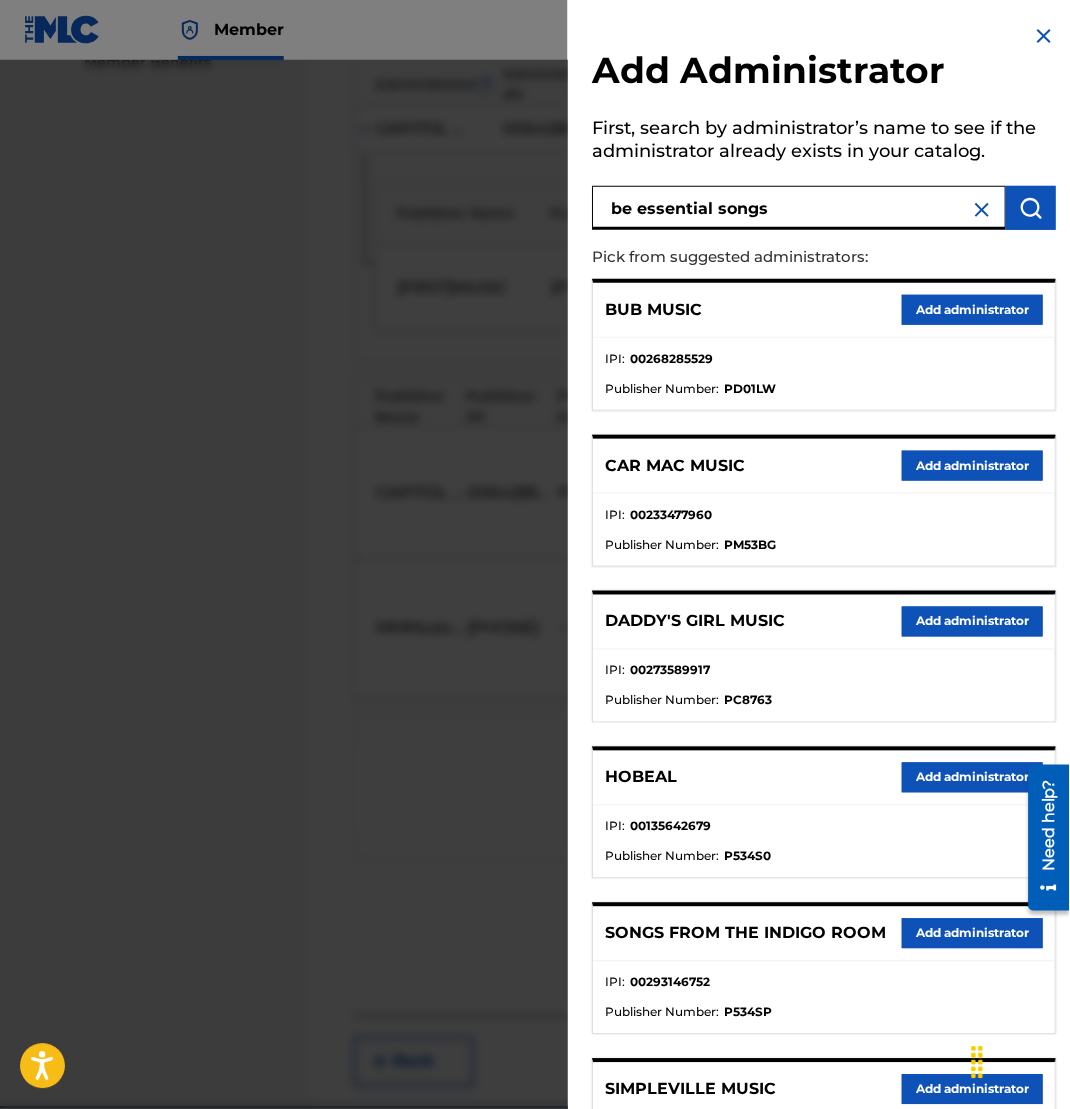 type on "be essential songs" 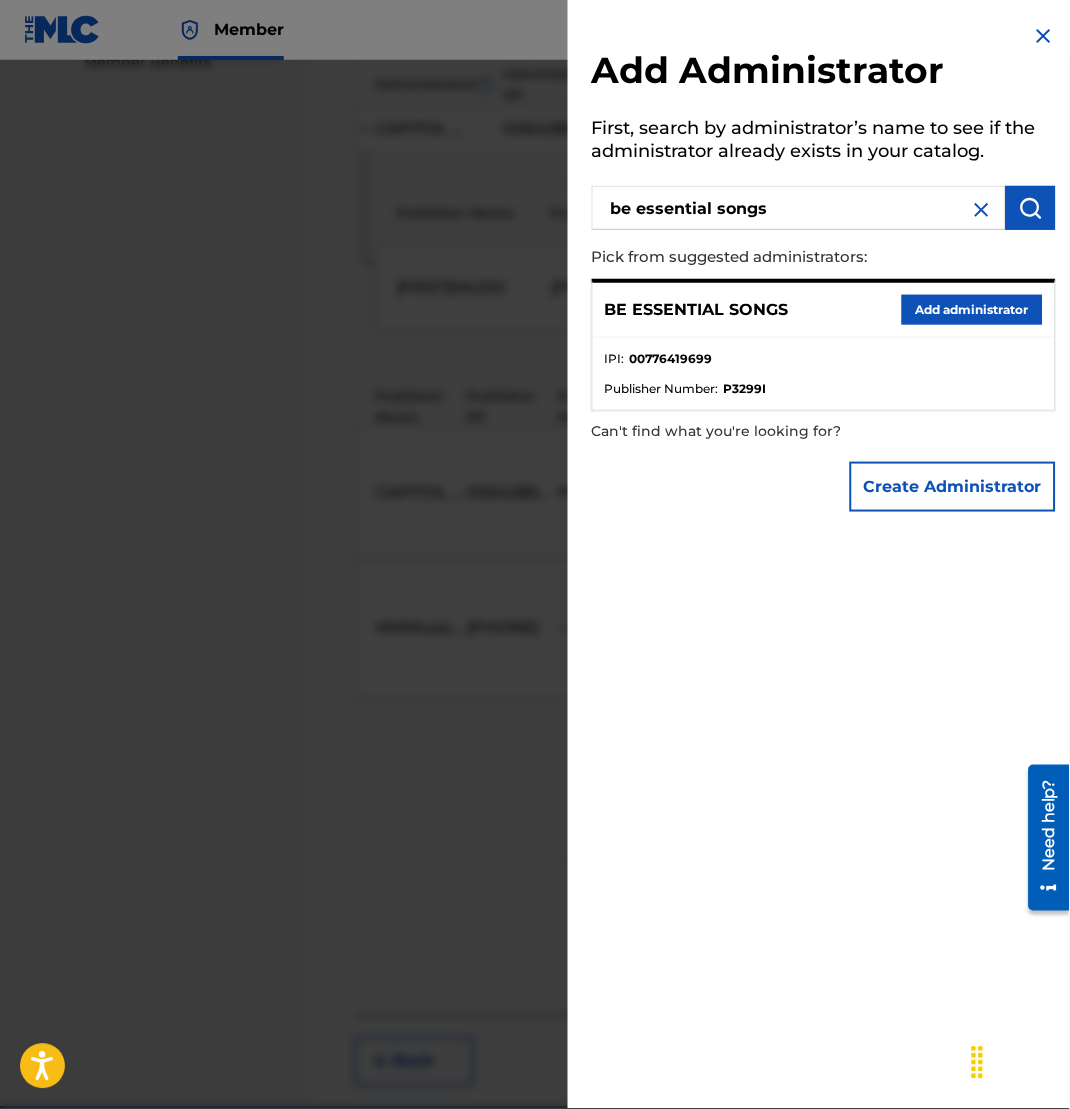 click on "Add administrator" at bounding box center [972, 310] 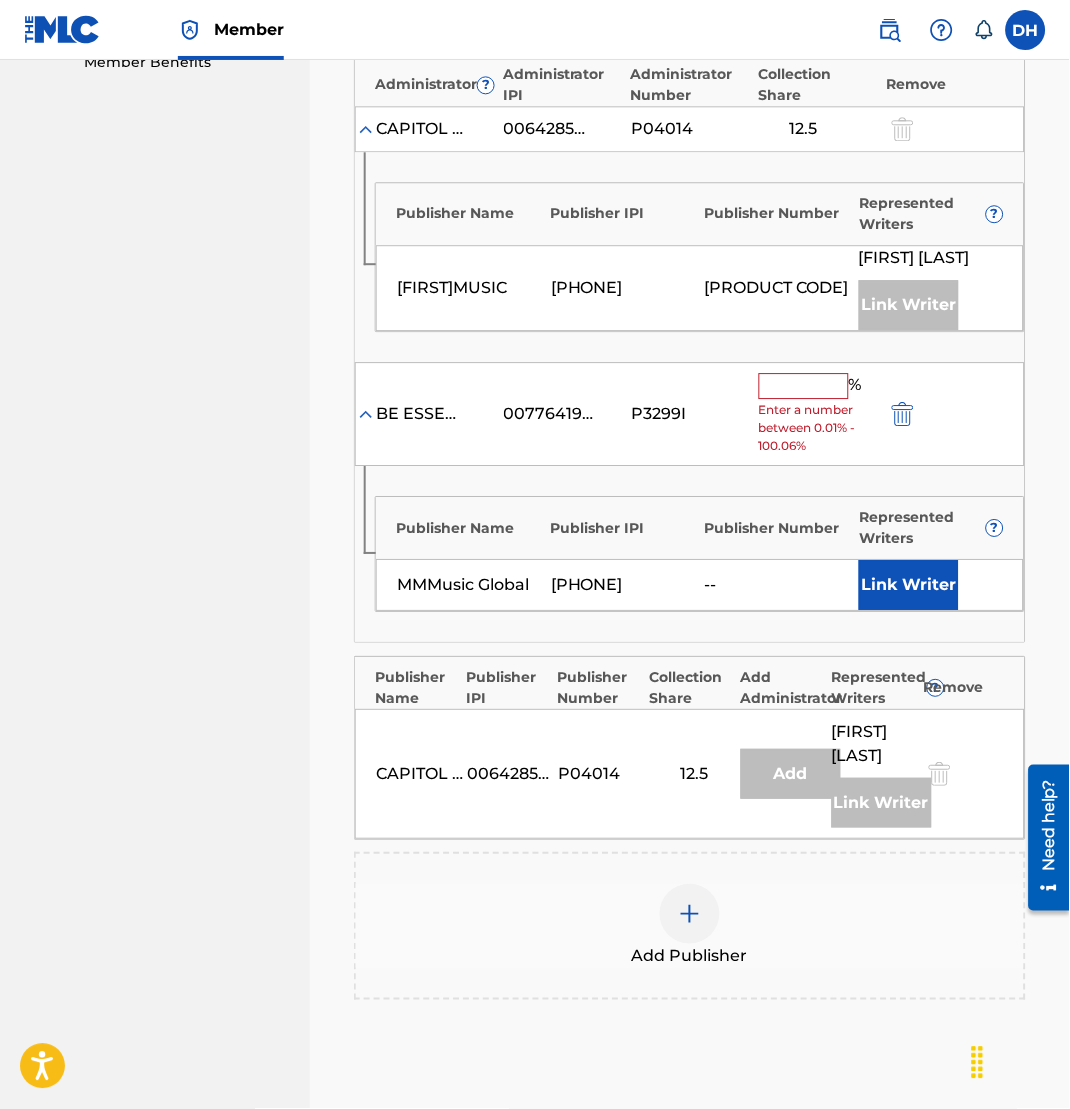 click on "Link Writer" at bounding box center [909, 585] 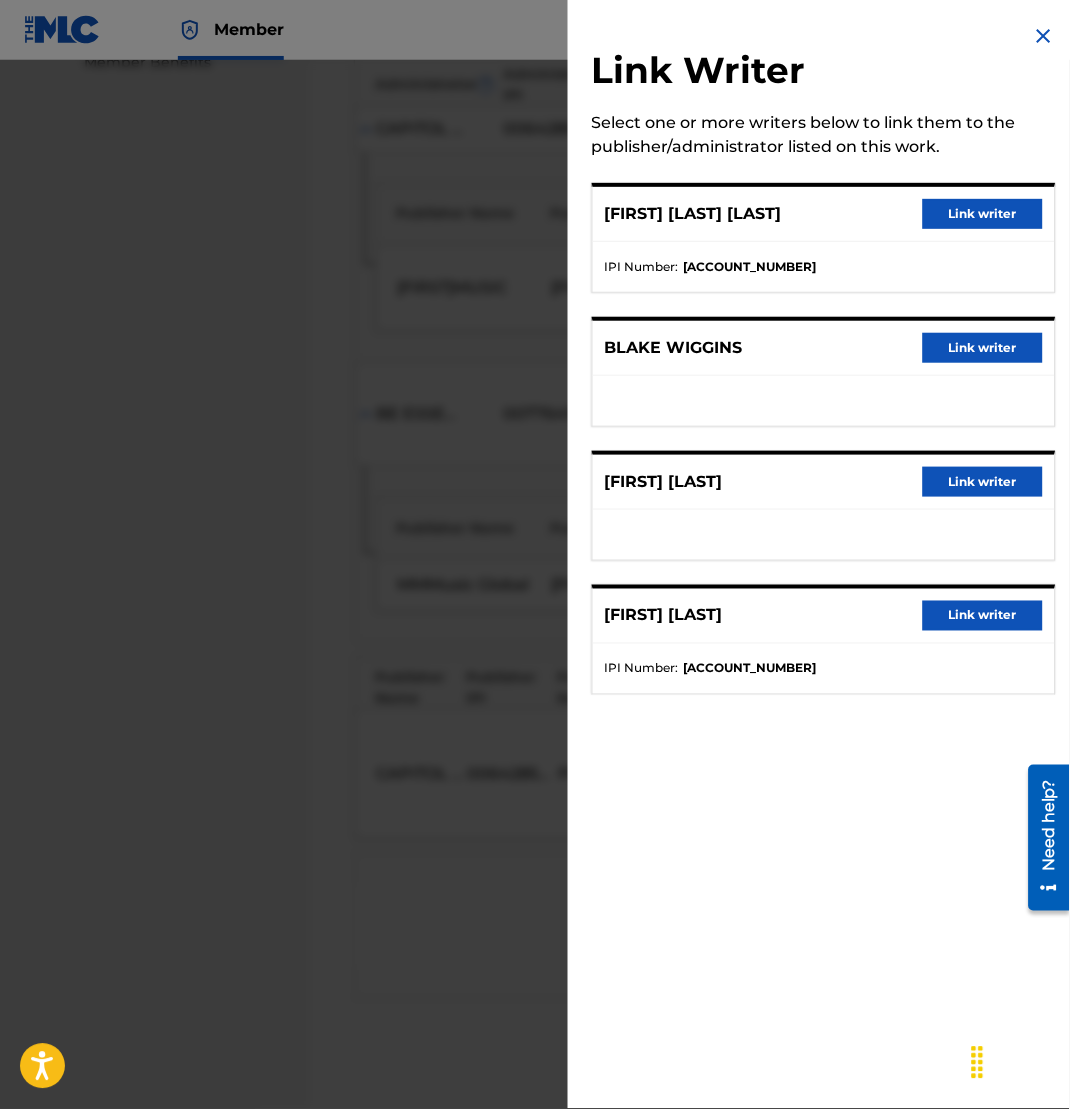 click on "Link writer" at bounding box center (983, 214) 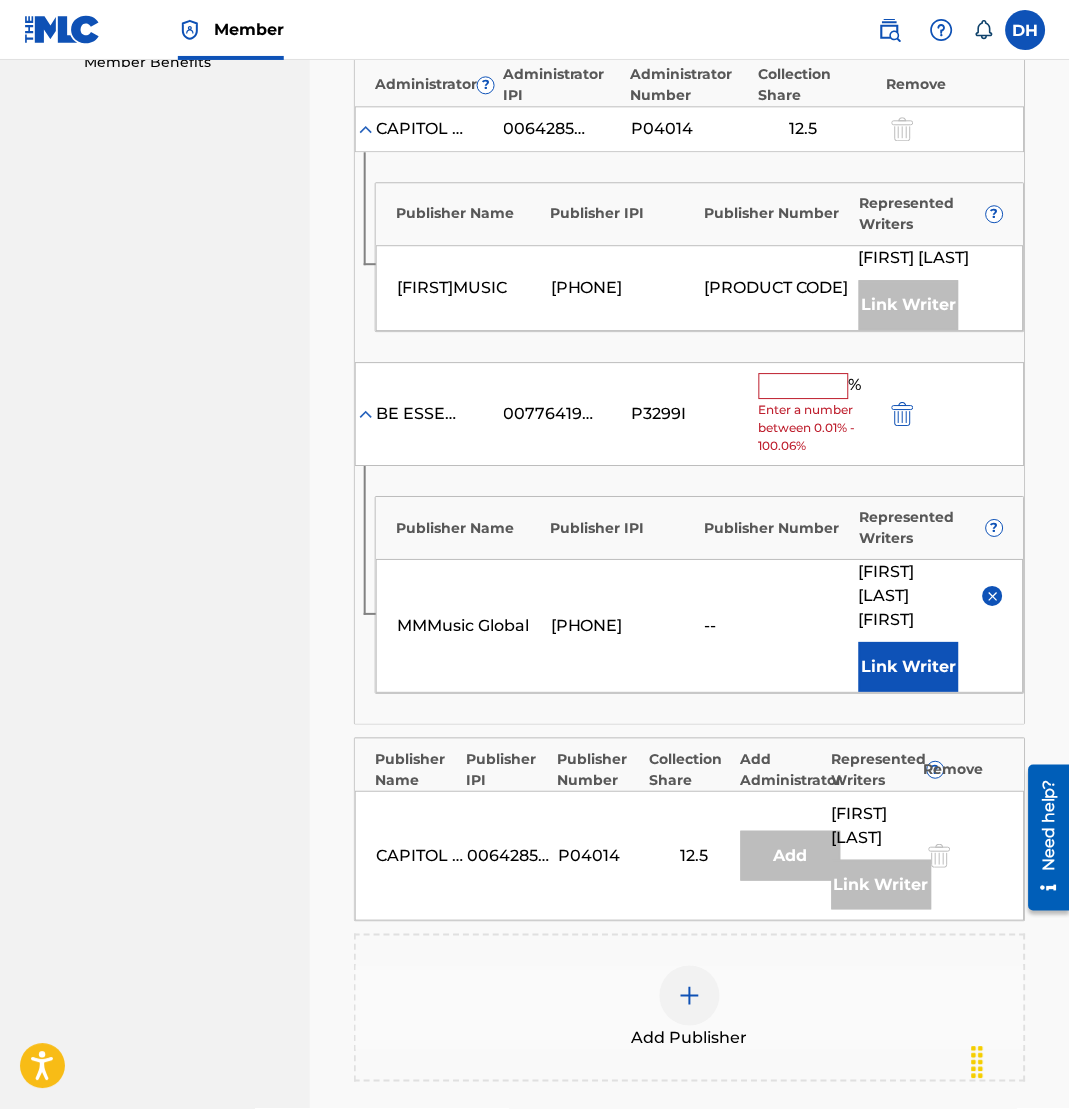 click at bounding box center [804, 386] 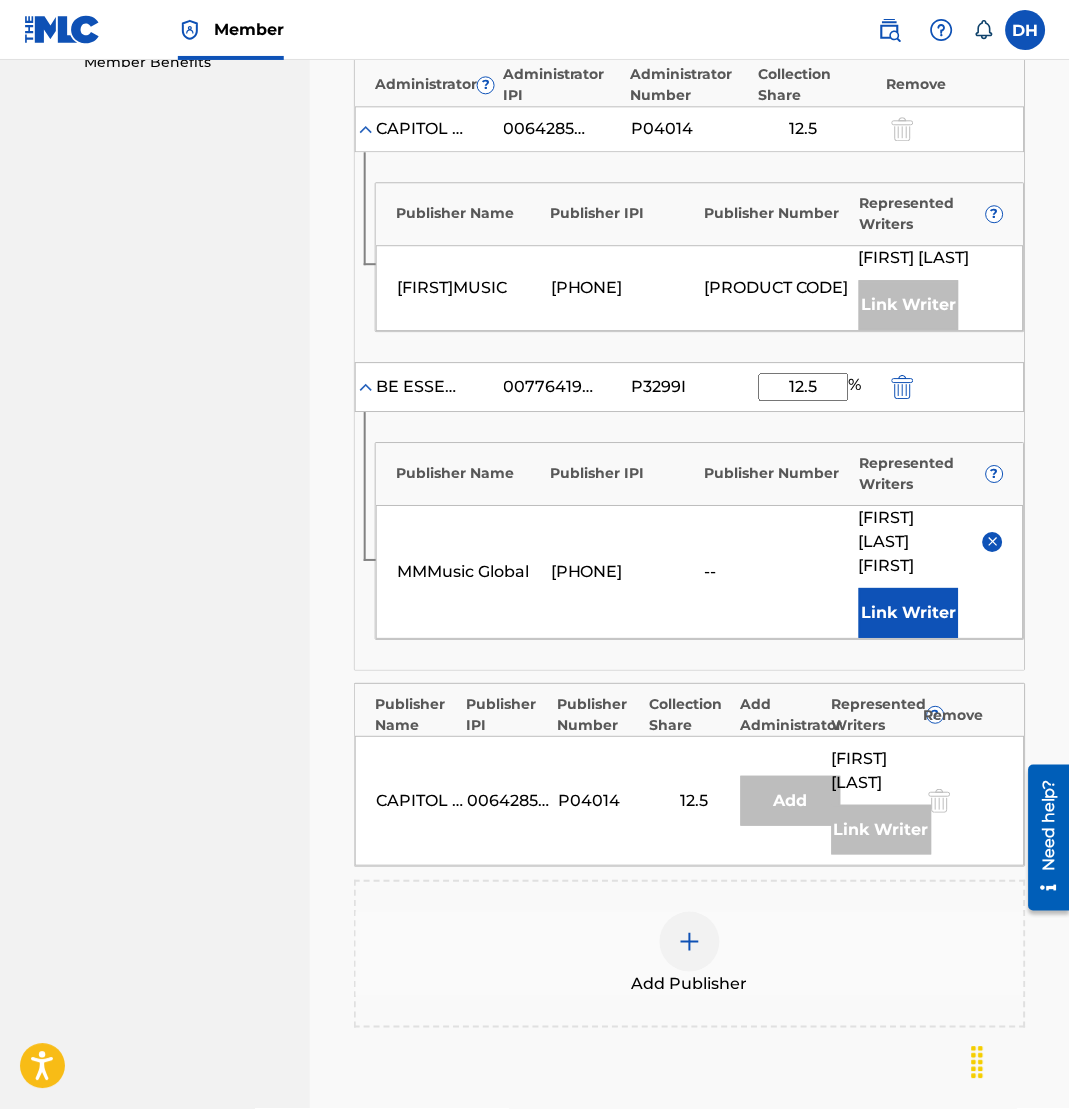 type on "12.5" 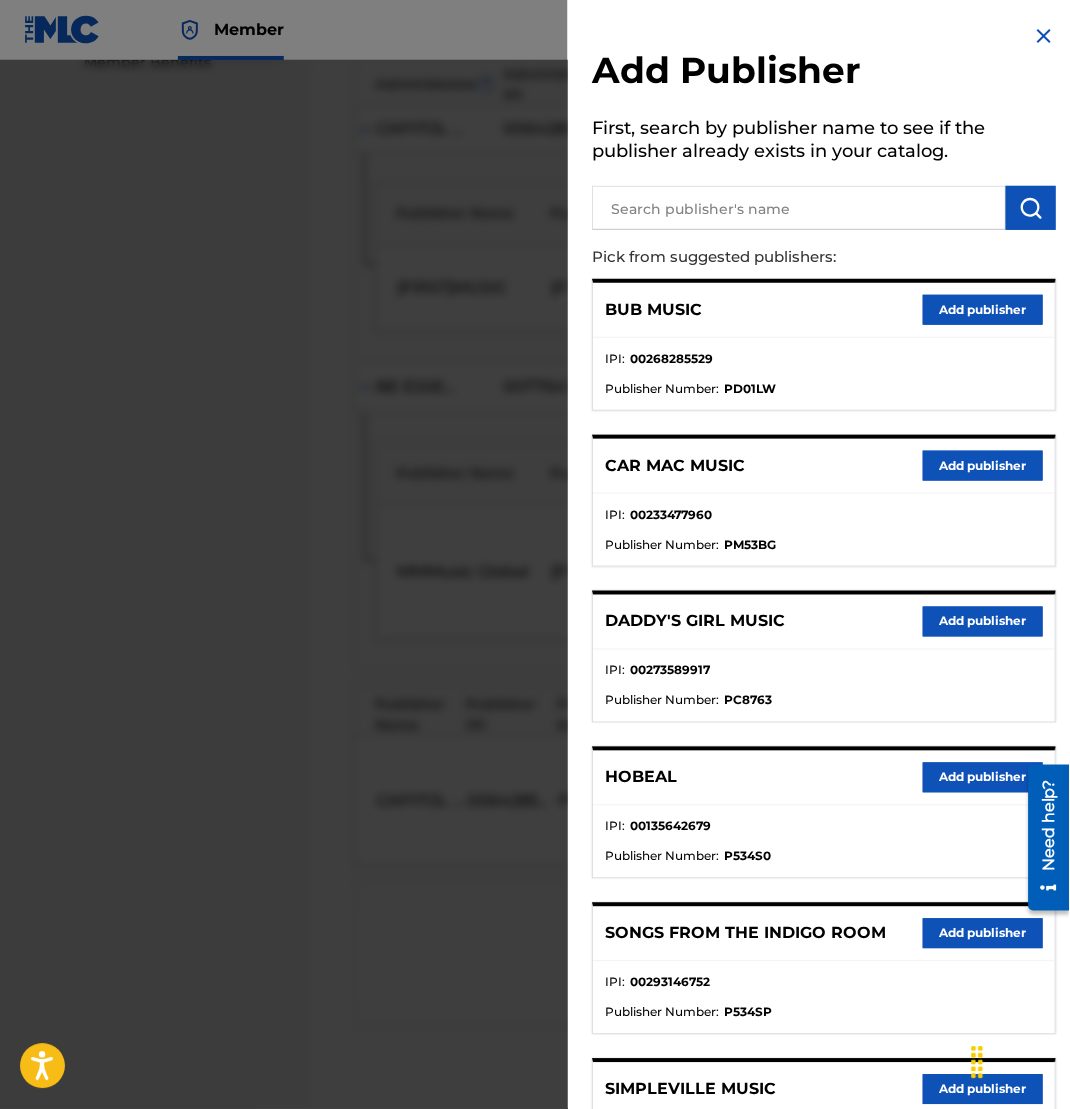 click at bounding box center (799, 208) 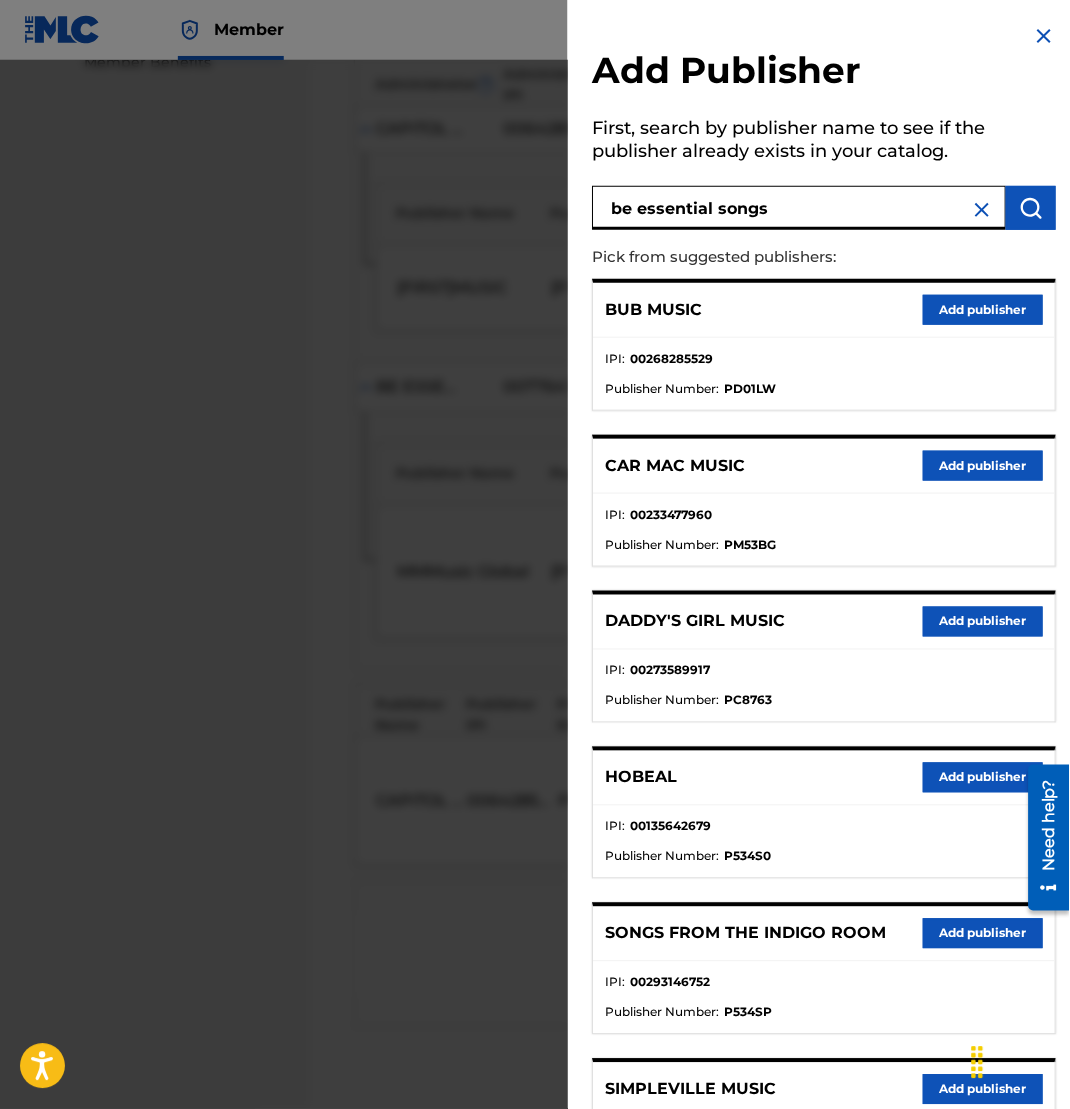 type on "be essential songs" 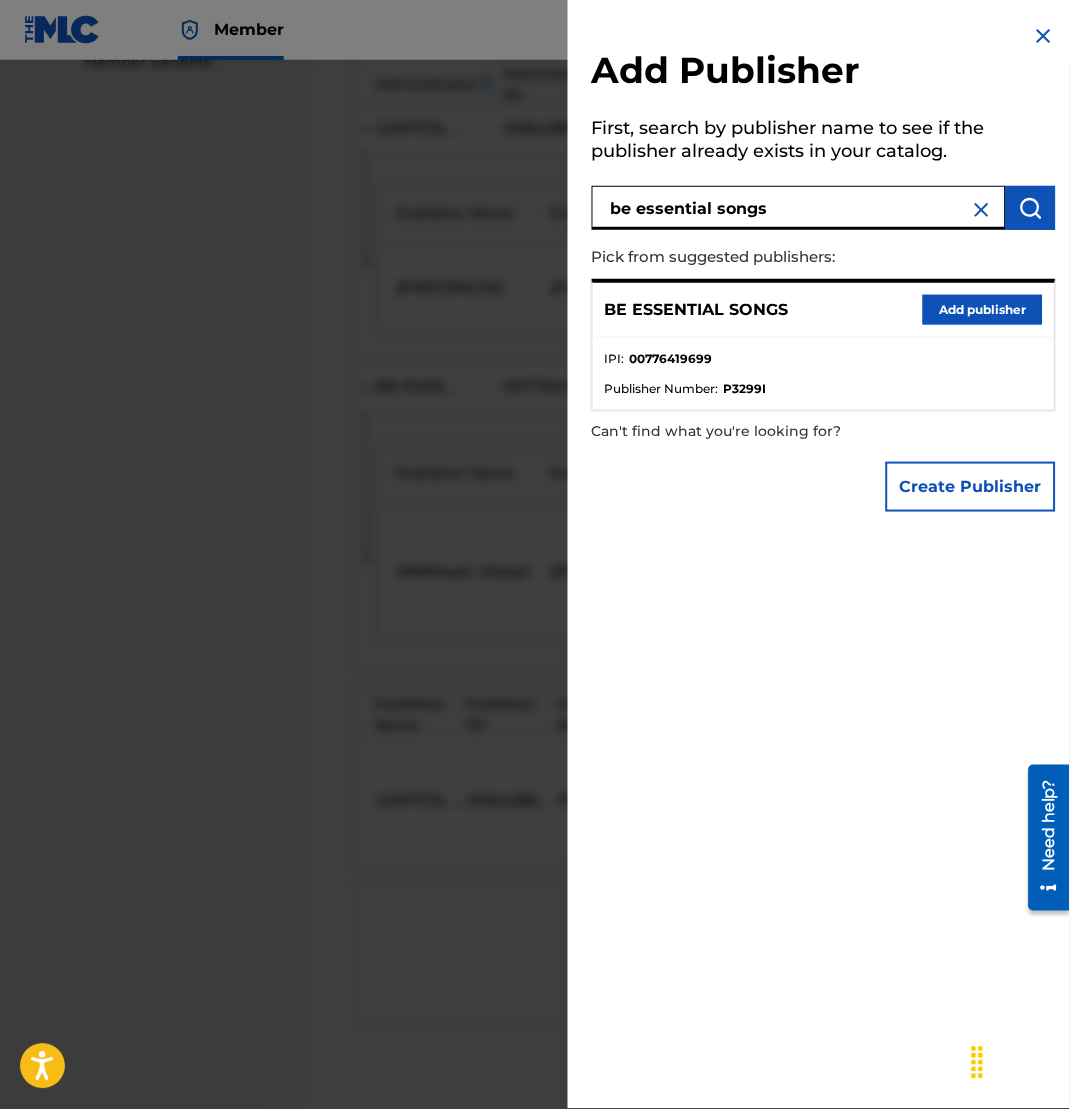 click on "Add publisher" at bounding box center [983, 310] 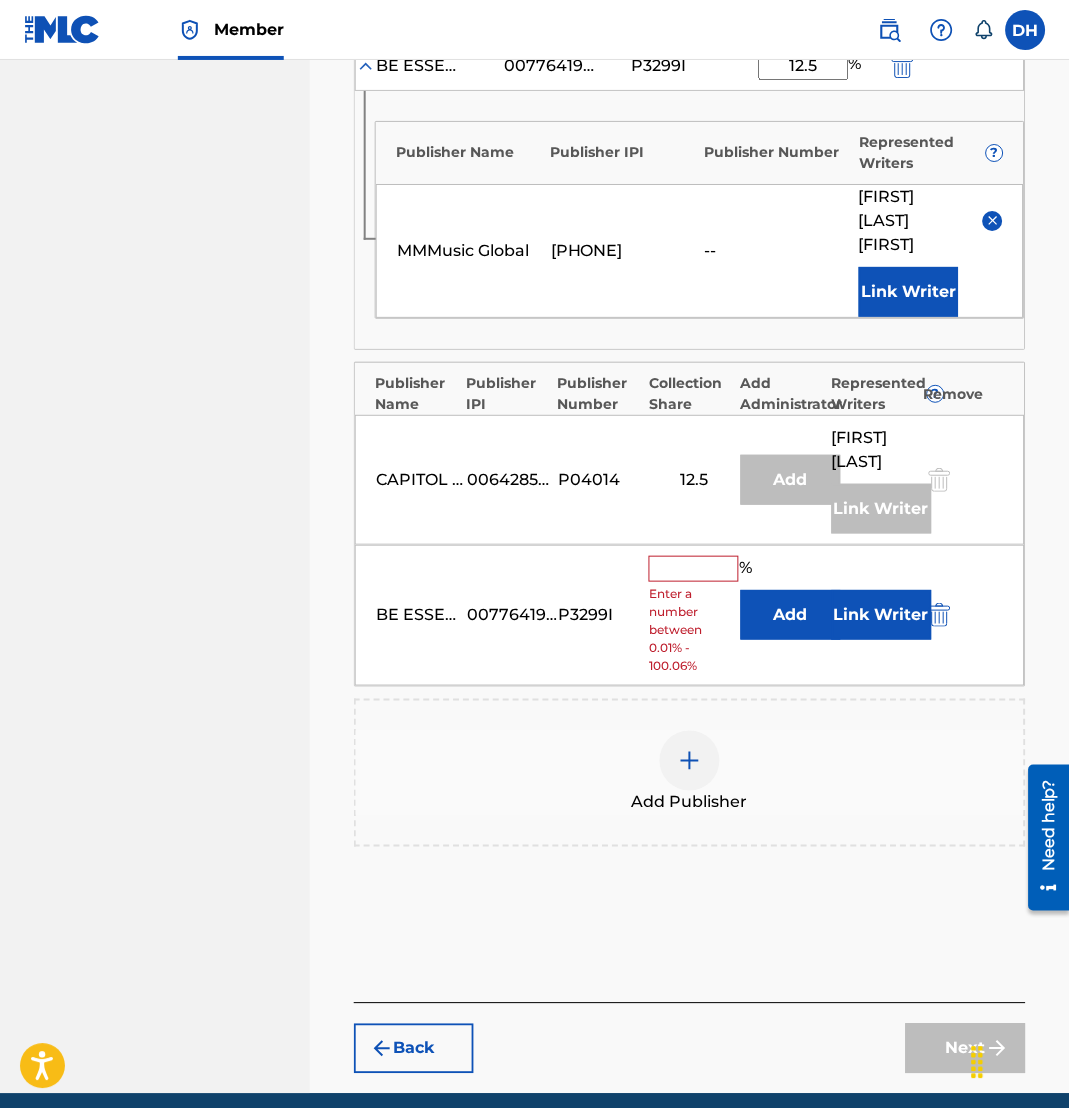 scroll, scrollTop: 989, scrollLeft: 0, axis: vertical 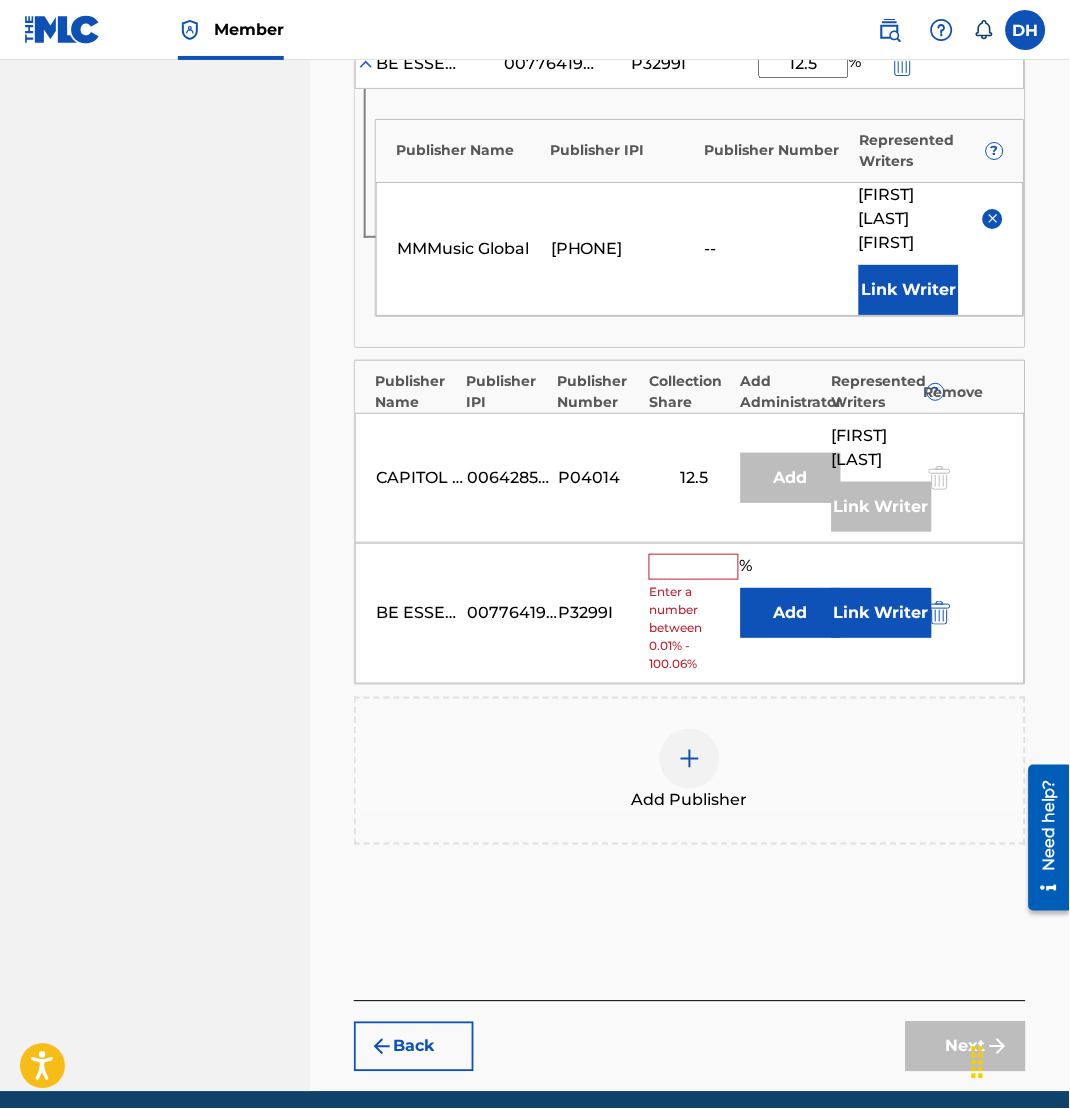 click on "Link Writer" at bounding box center (882, 613) 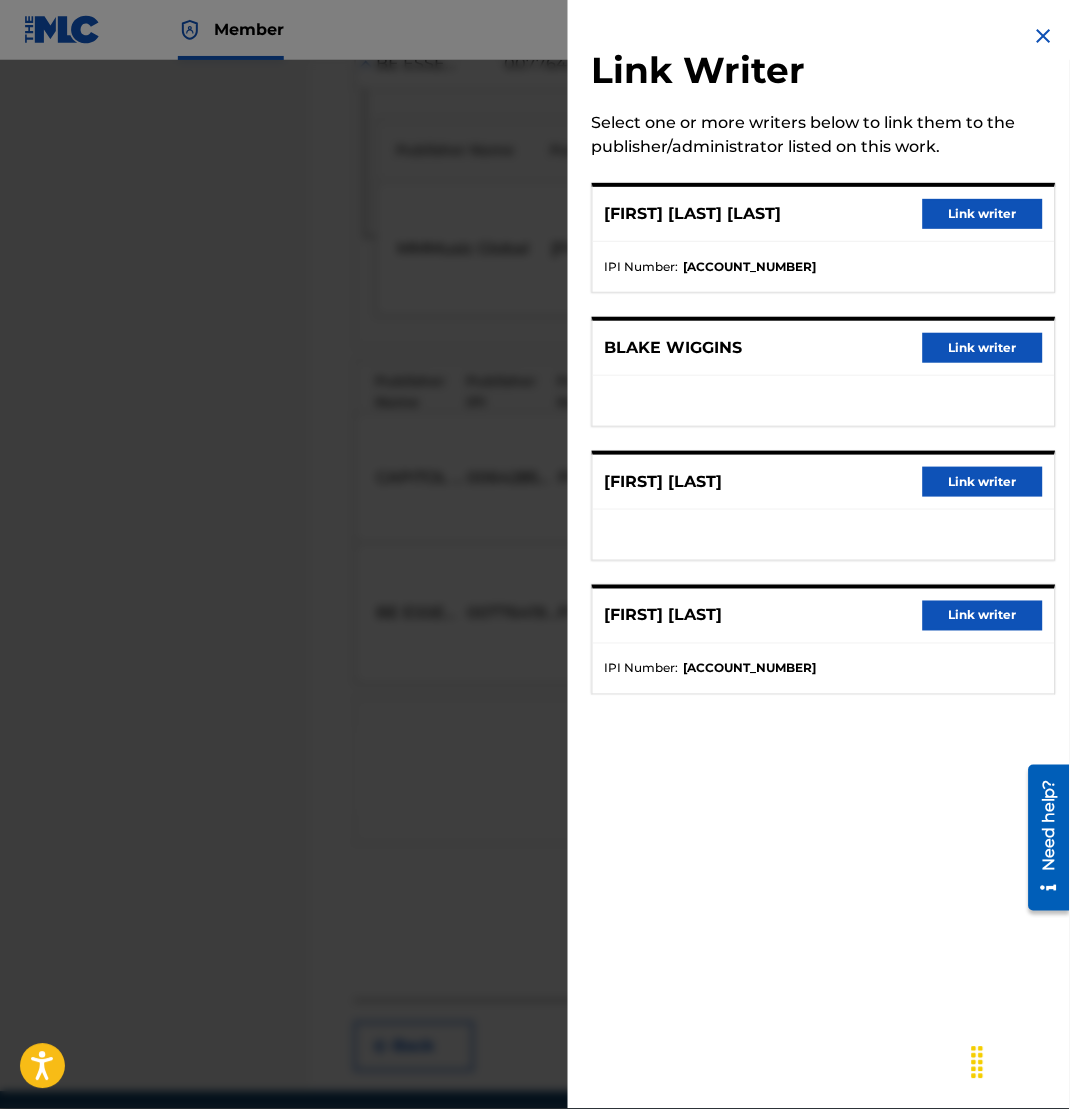 click on "Link writer" at bounding box center (983, 214) 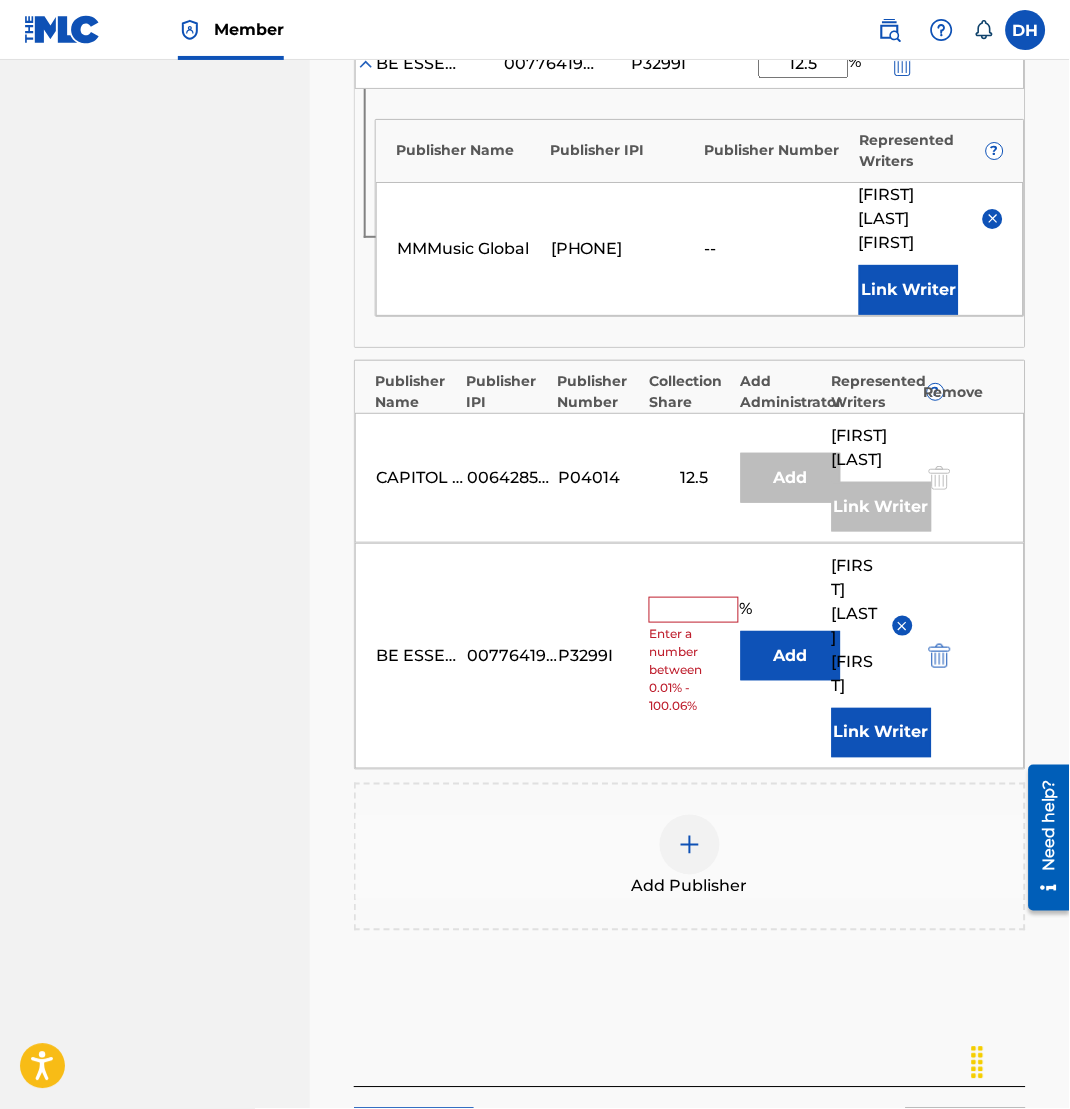 click at bounding box center [694, 610] 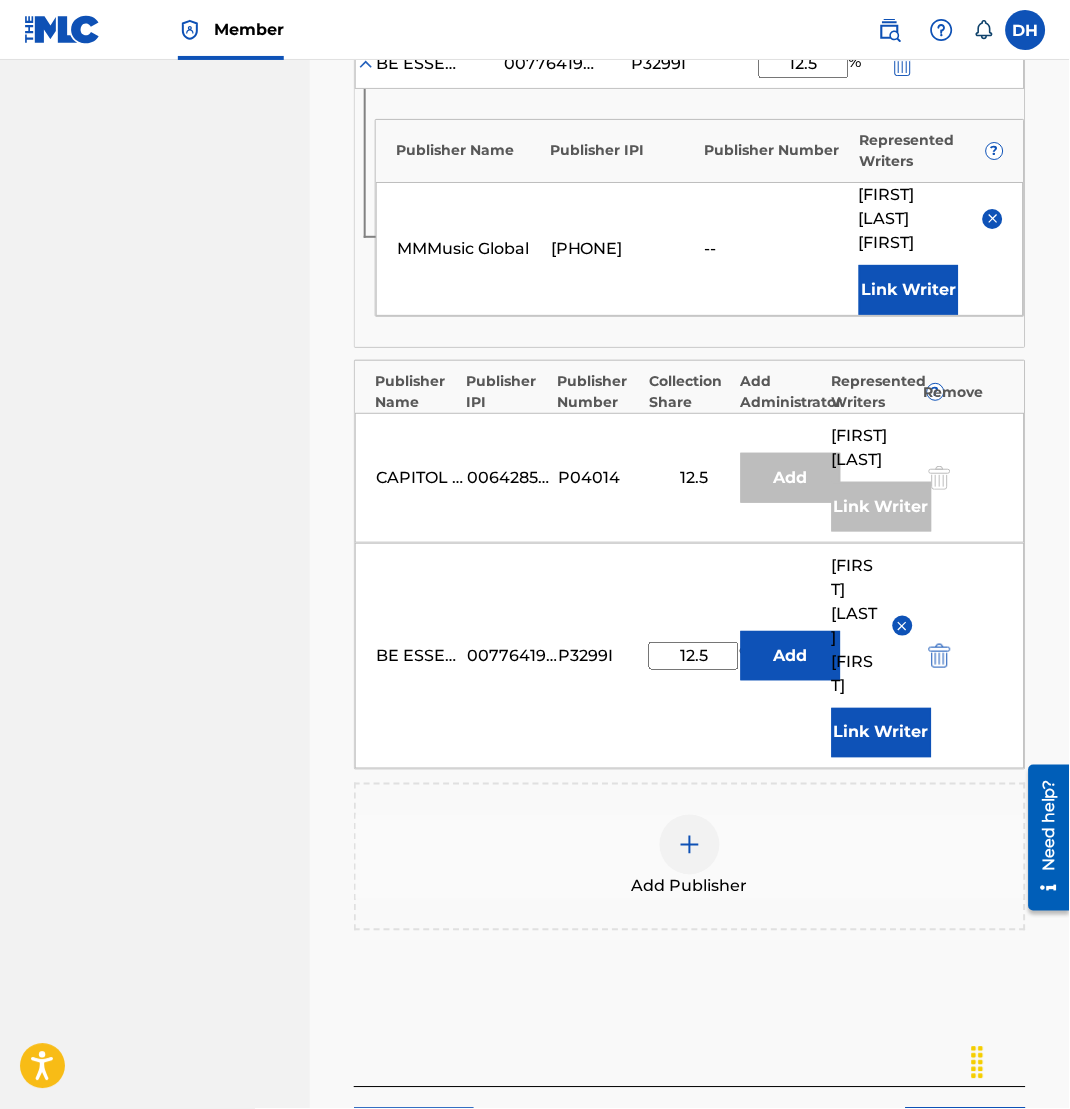 type on "12.5" 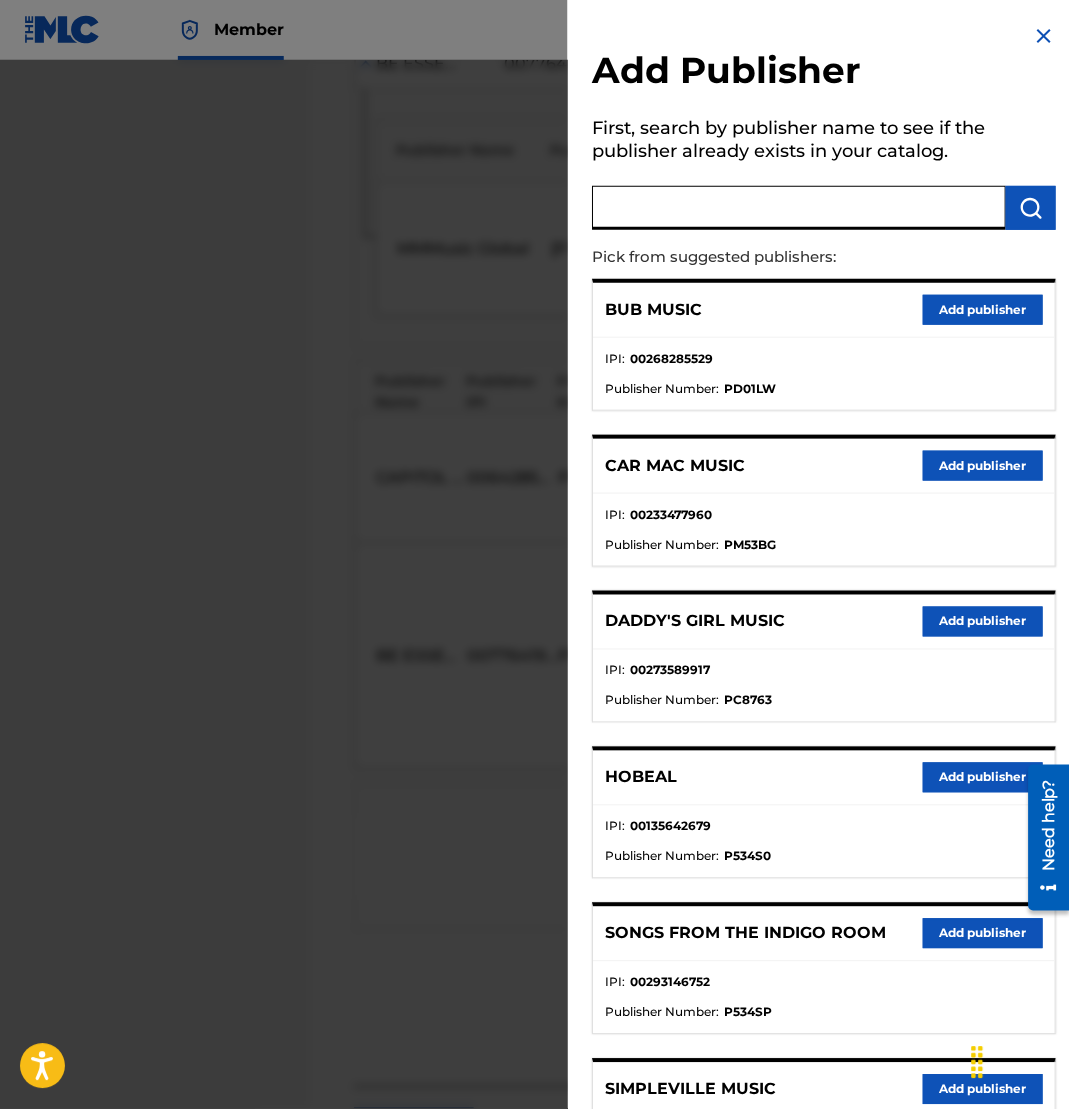 click at bounding box center [799, 208] 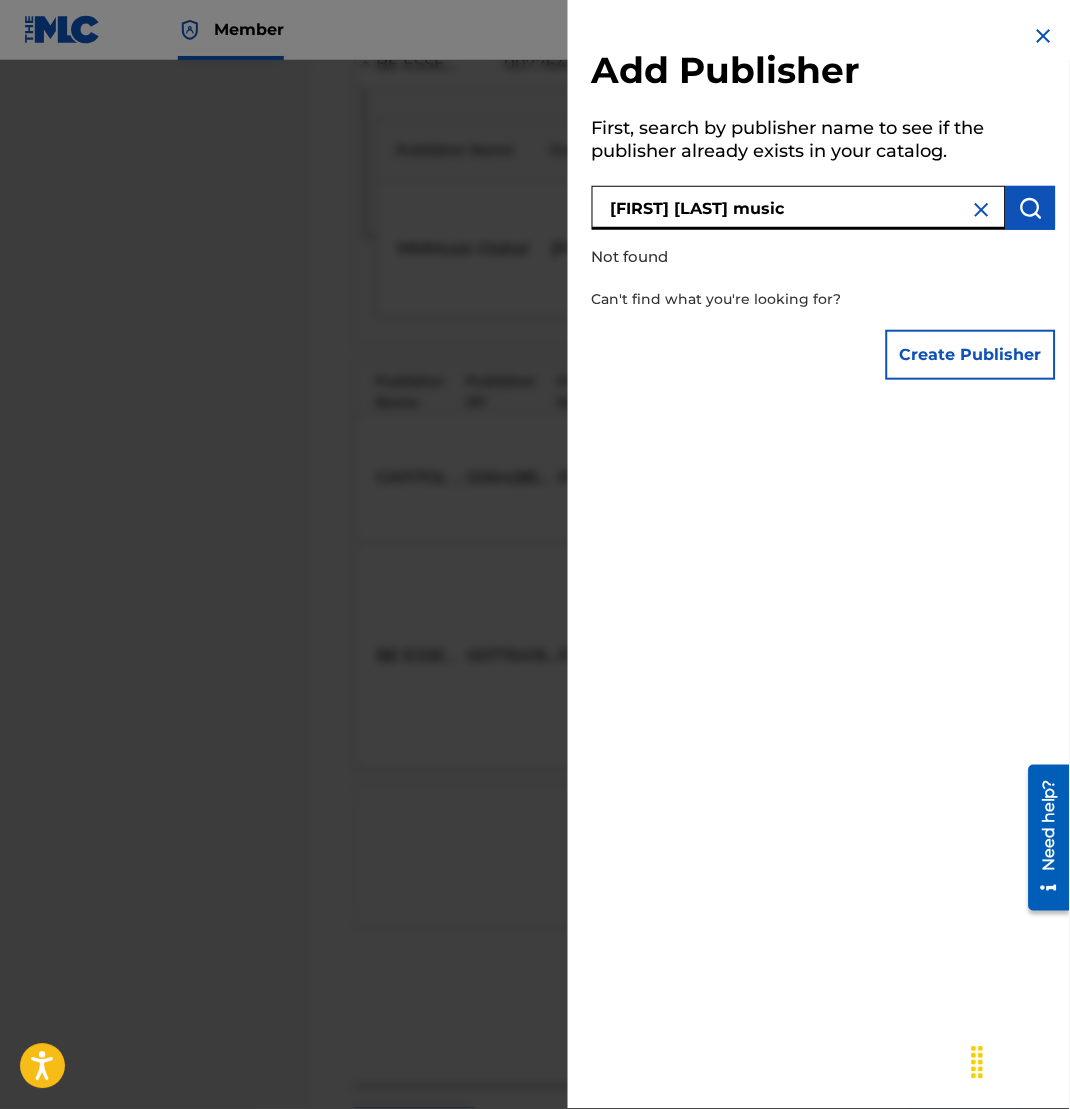 type on "[FIRST] [LAST] music" 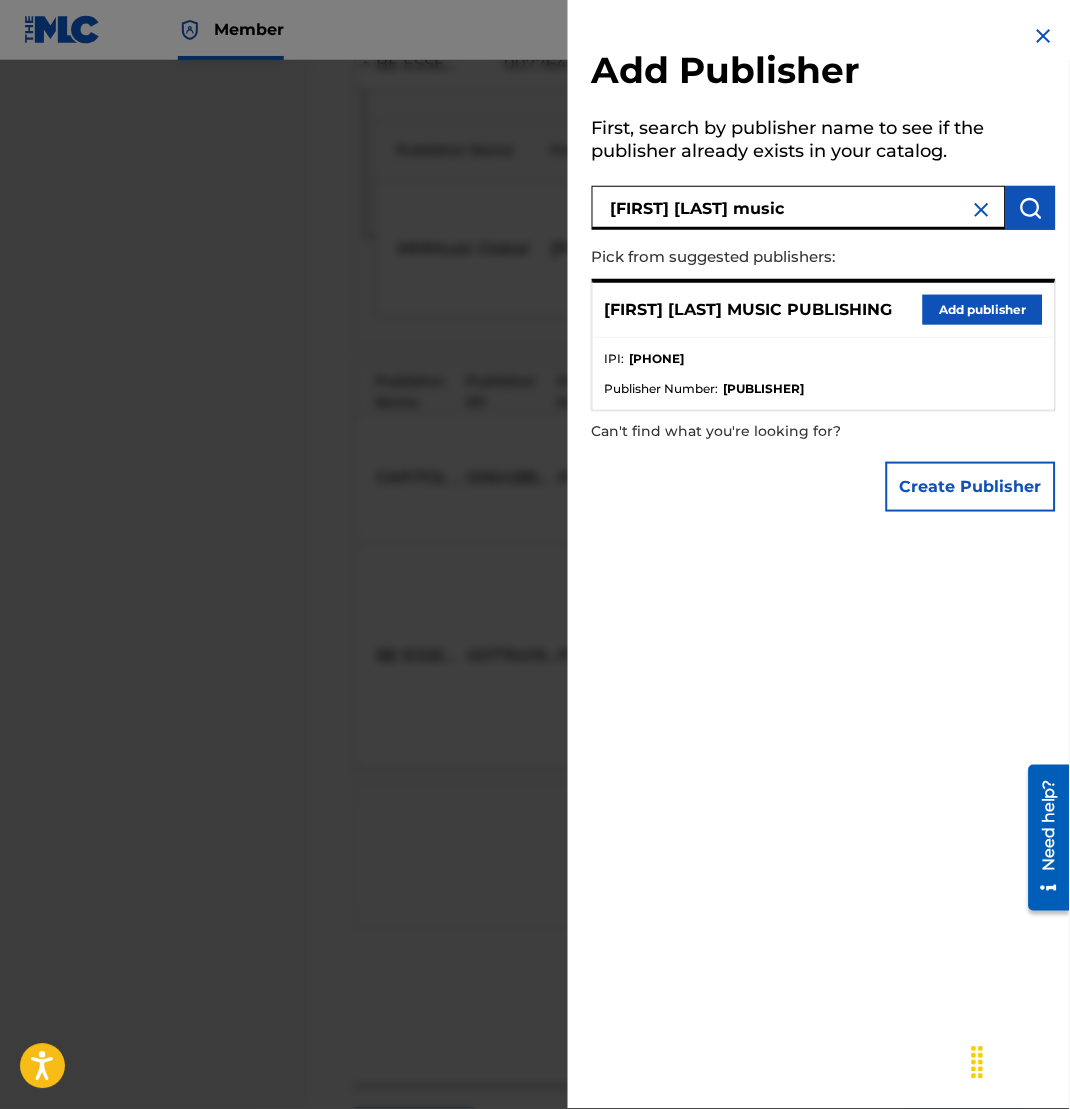 click on "Add publisher" at bounding box center [983, 310] 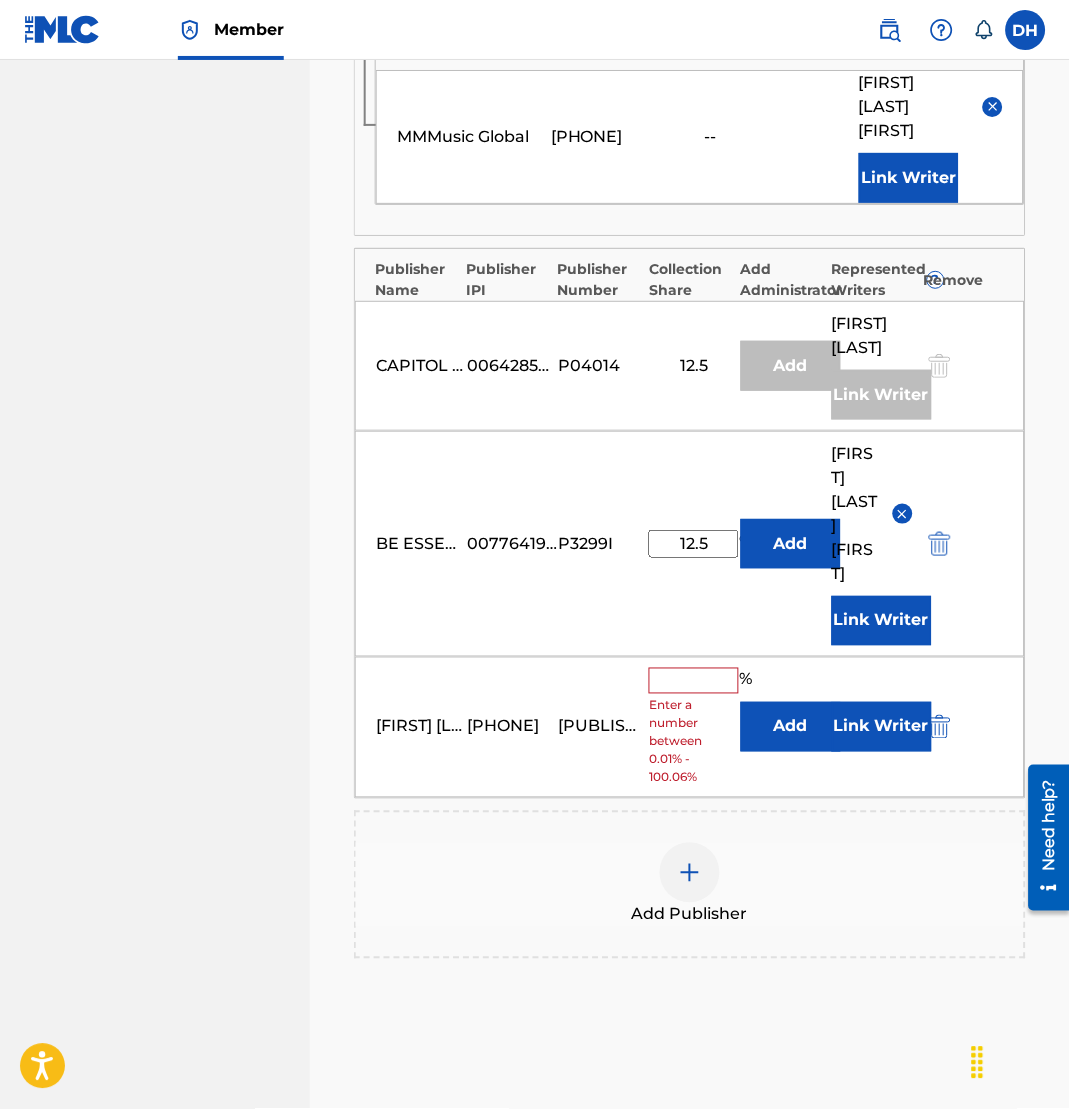 scroll, scrollTop: 1104, scrollLeft: 0, axis: vertical 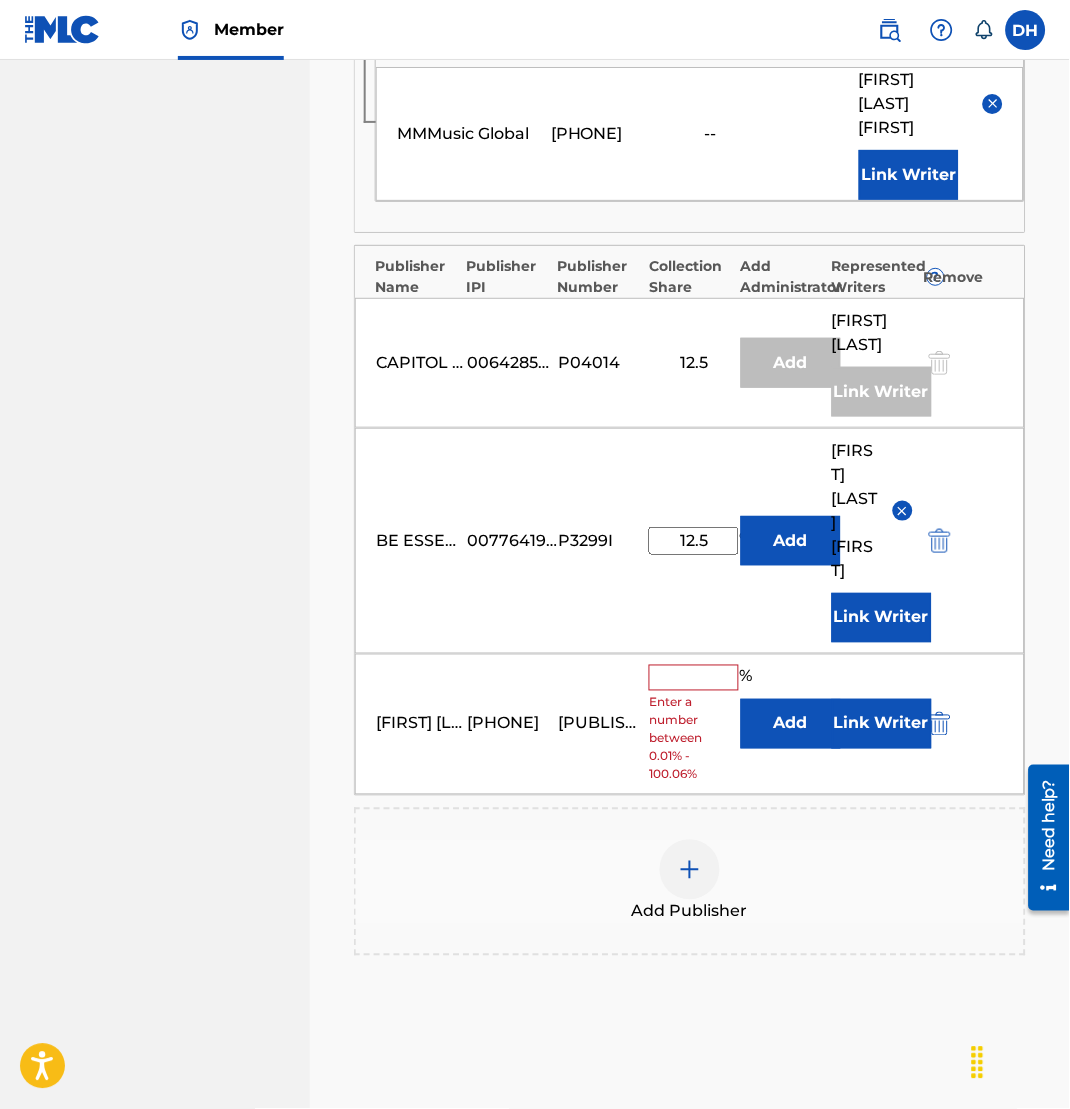 click on "Add" at bounding box center [791, 724] 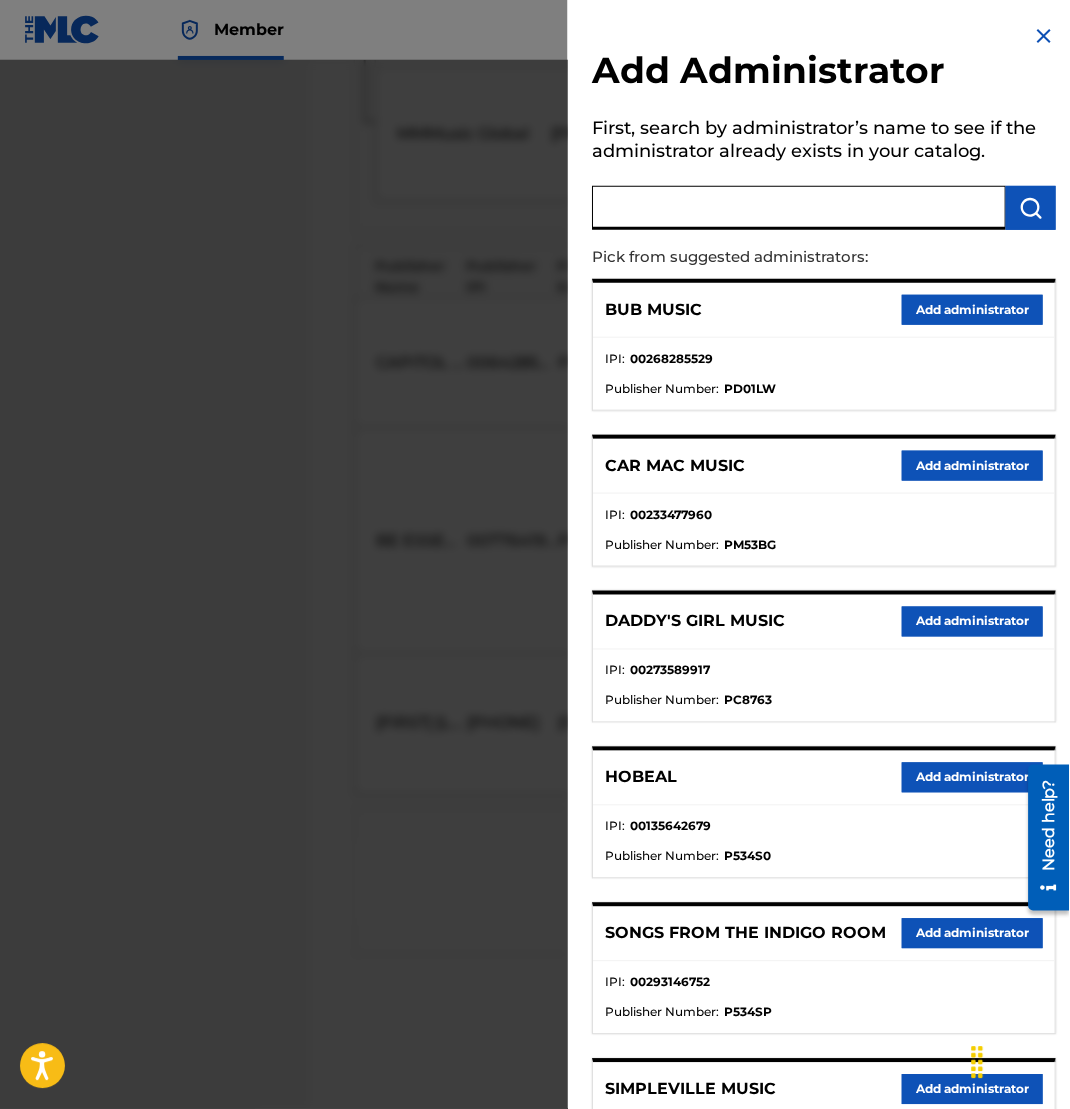 click at bounding box center [799, 208] 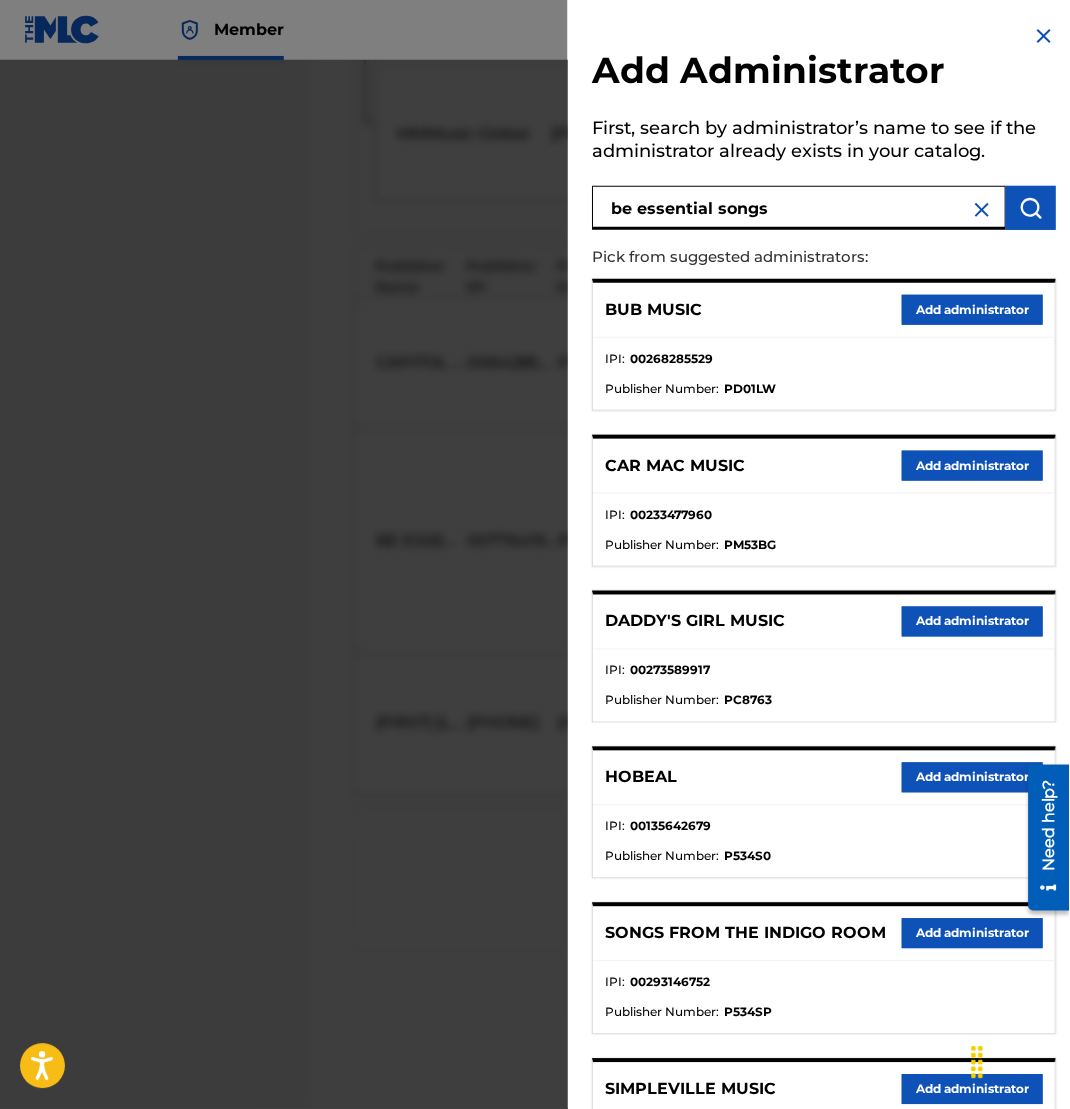 type on "be essential songs" 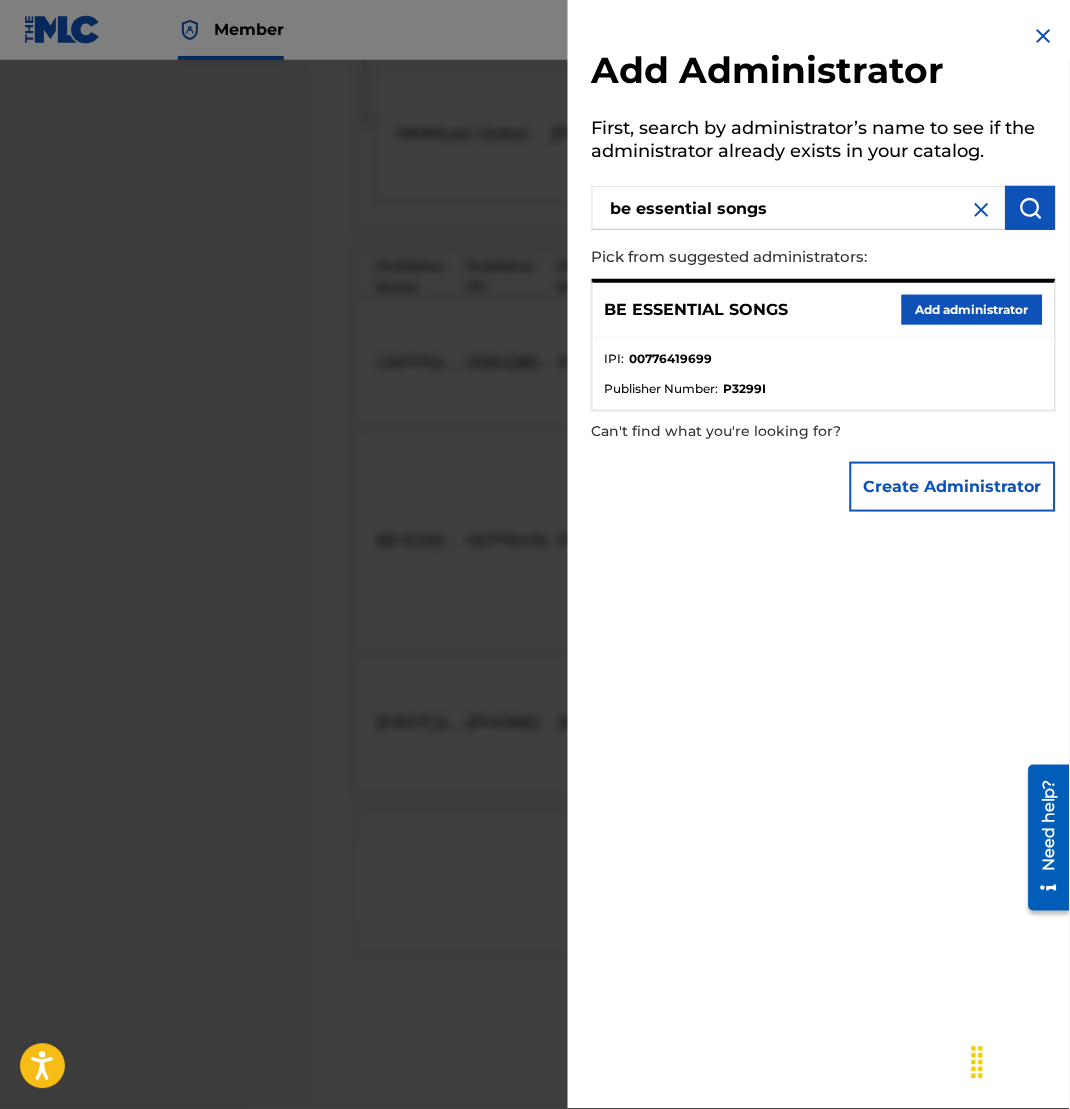 click on "Add administrator" at bounding box center [972, 310] 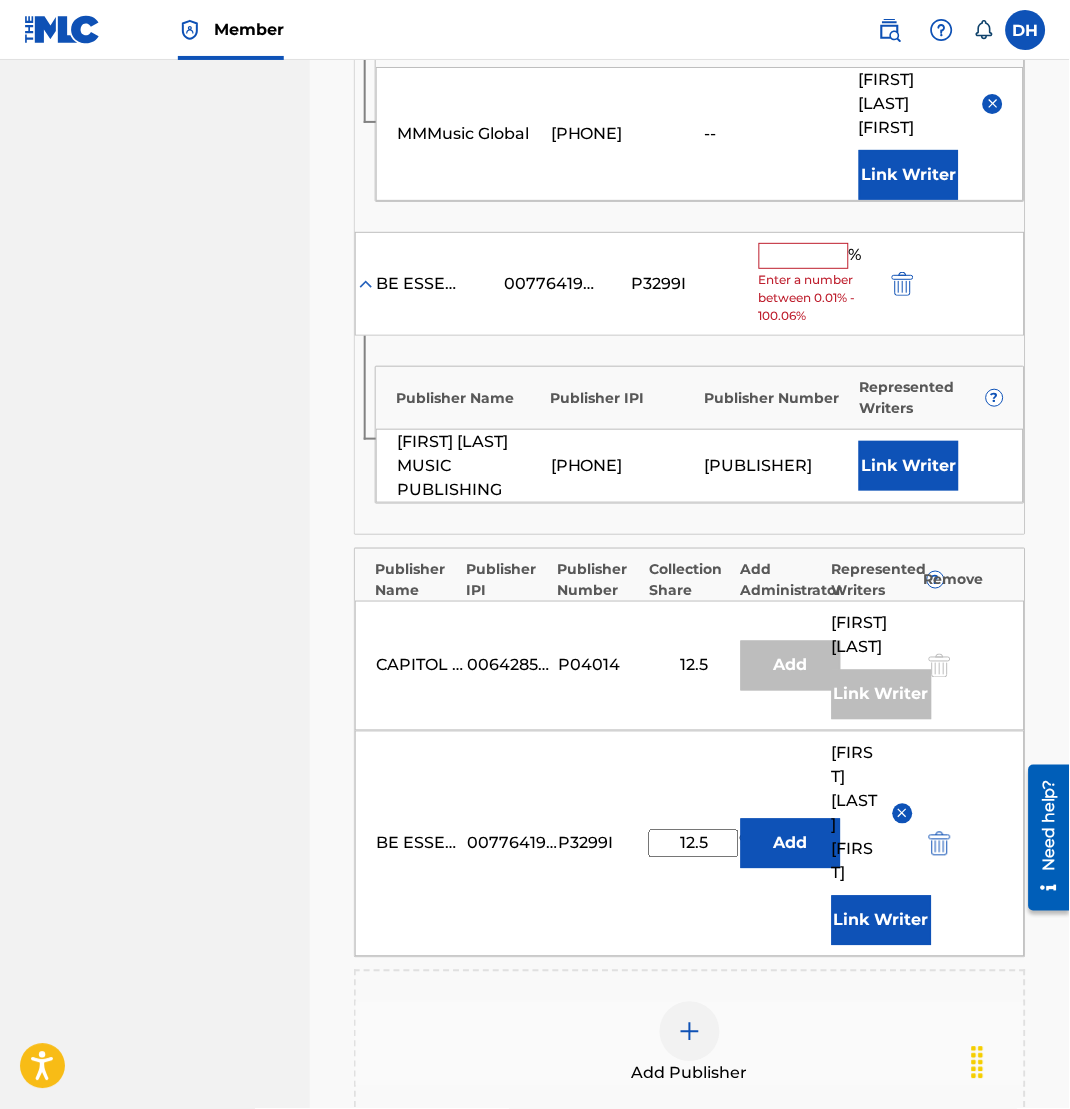 click at bounding box center [804, 256] 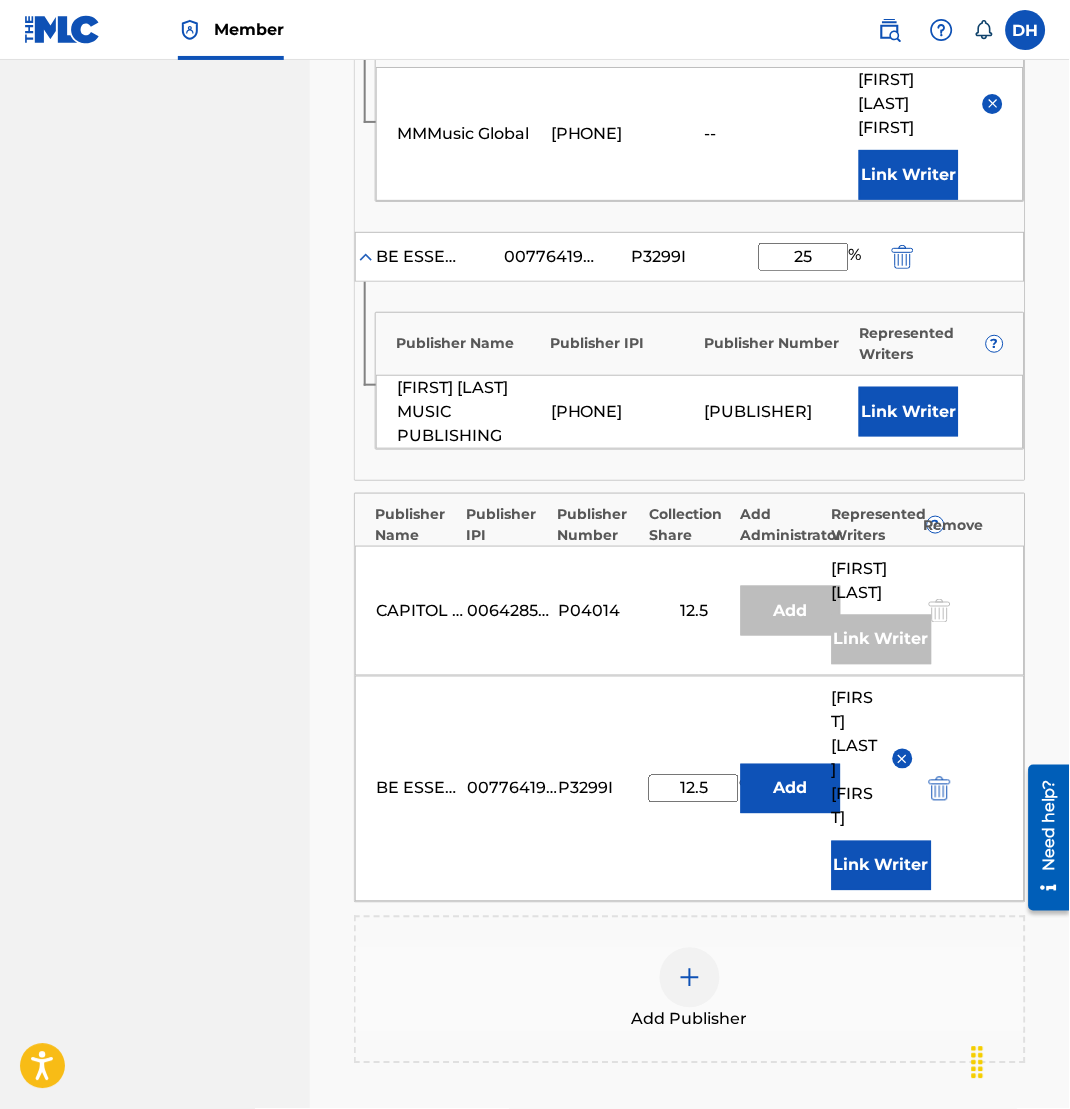 type on "25" 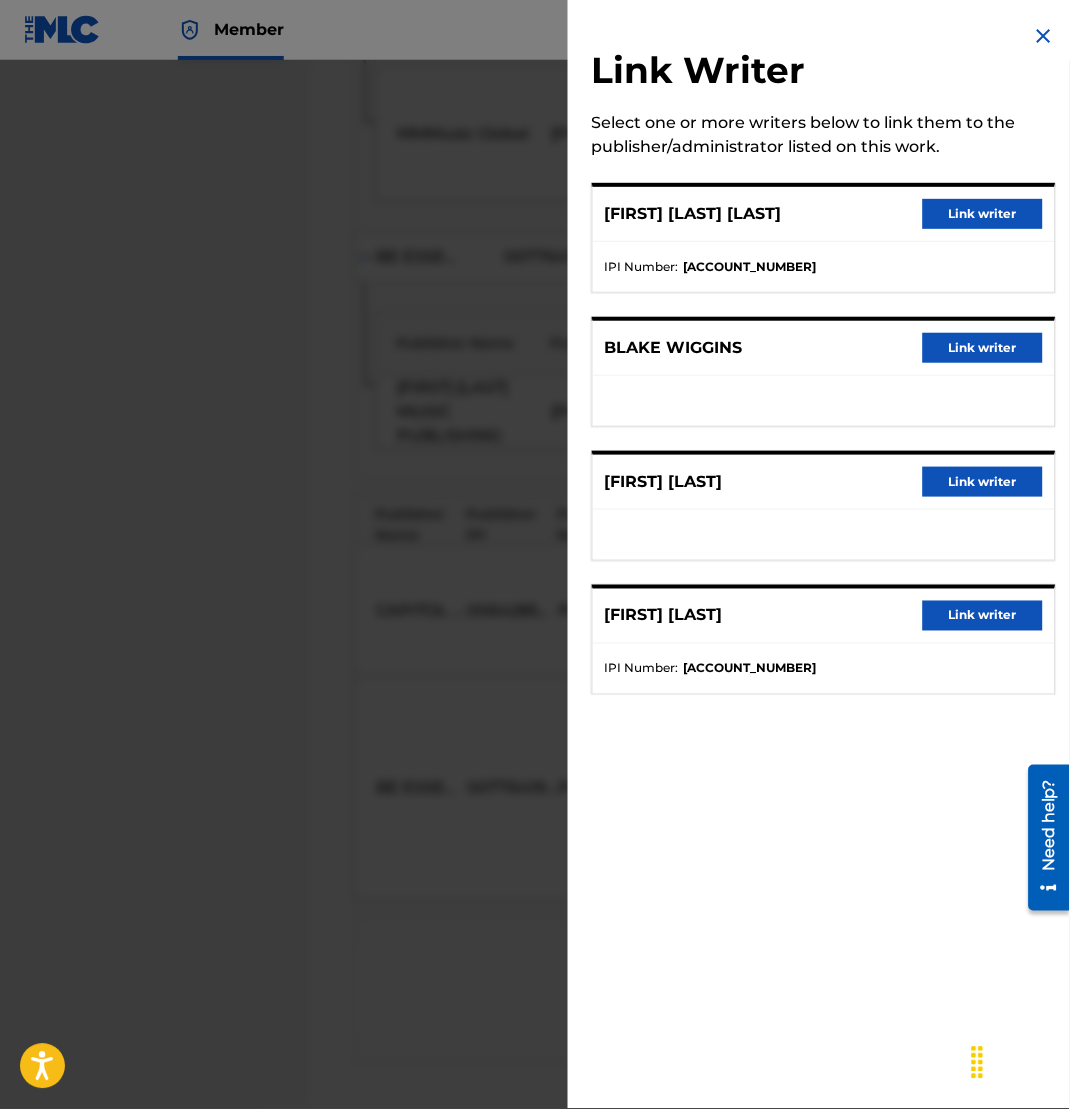 click on "Link writer" at bounding box center [983, 482] 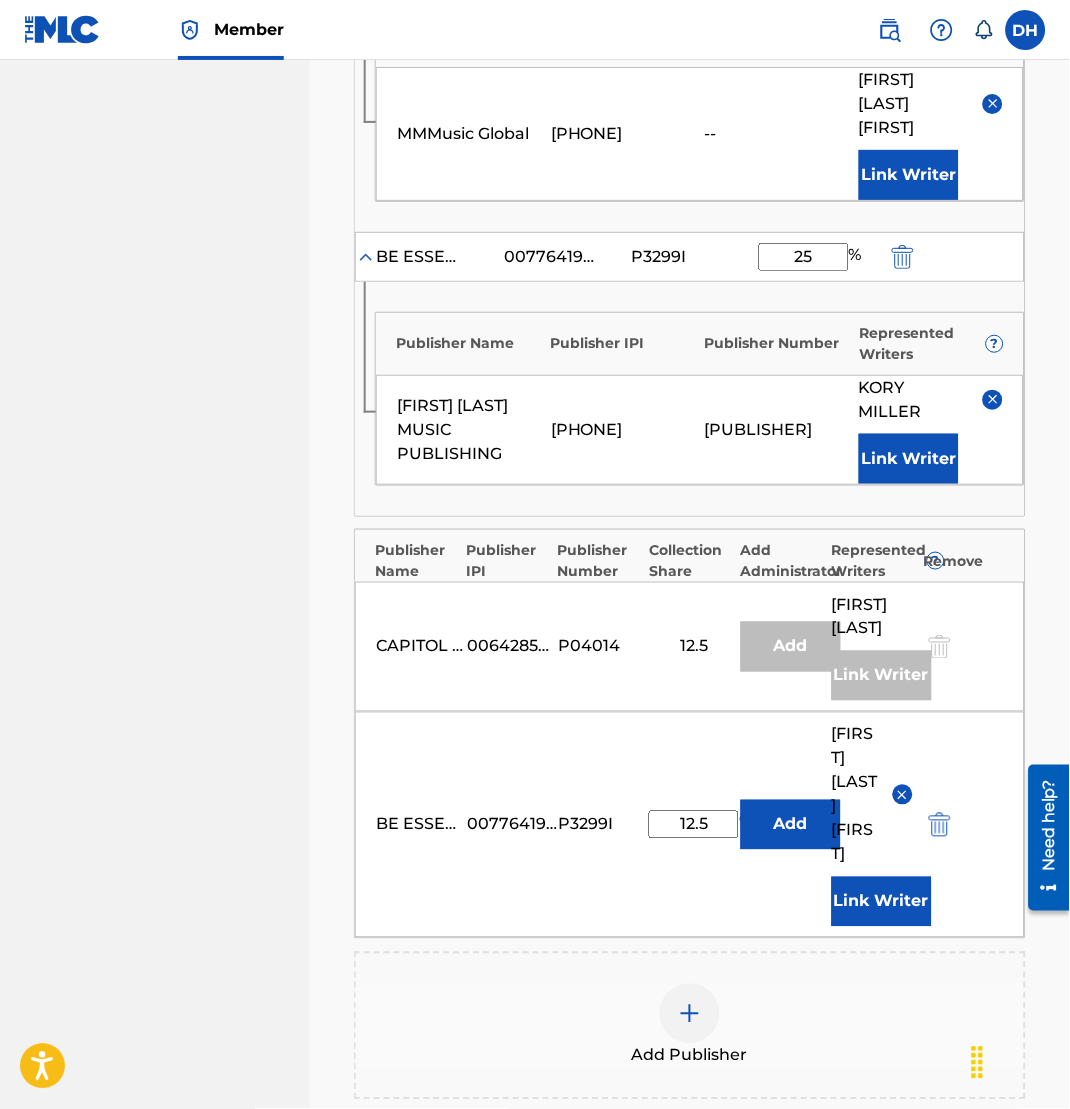 click at bounding box center (690, 1014) 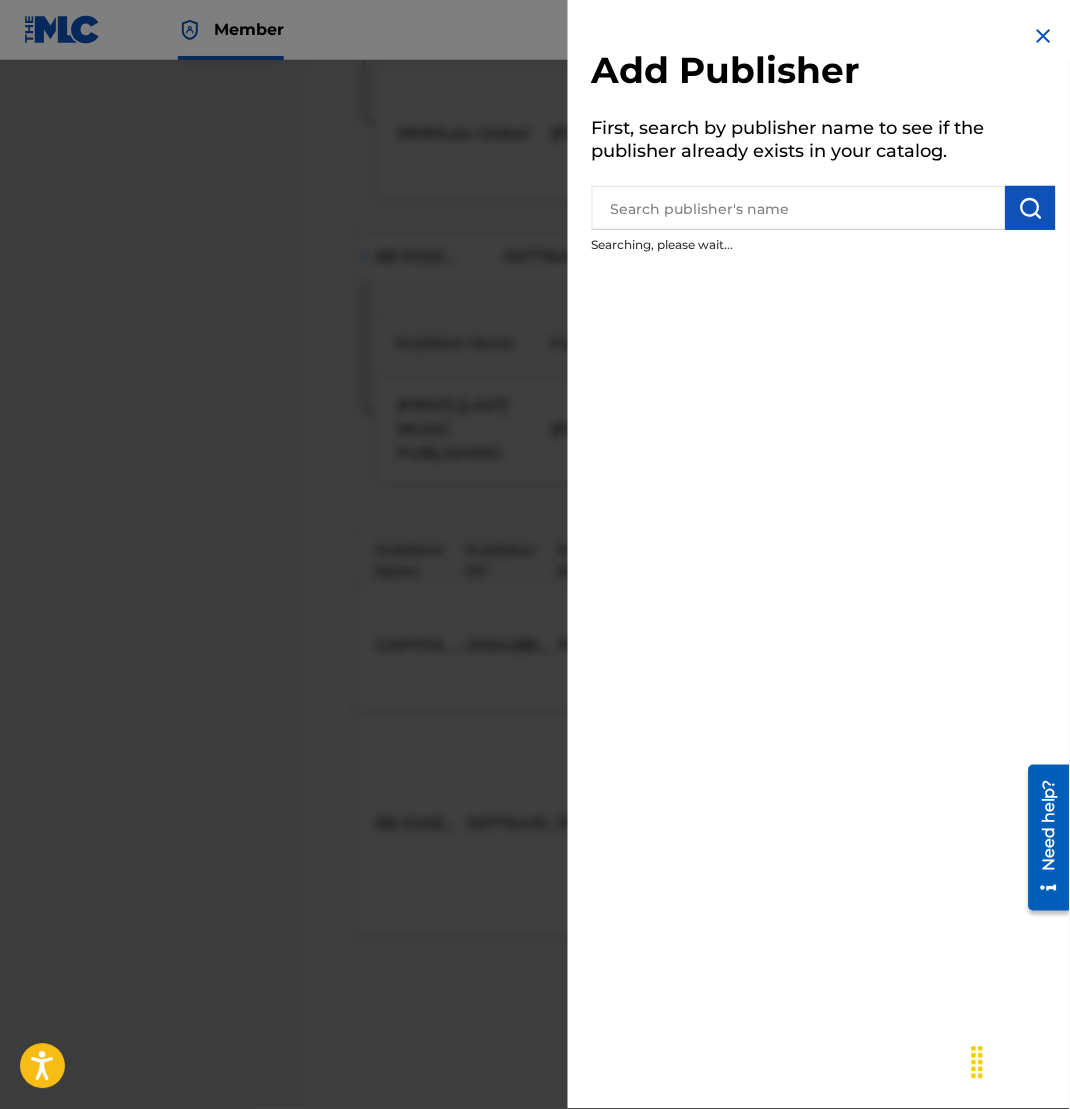 click at bounding box center (799, 208) 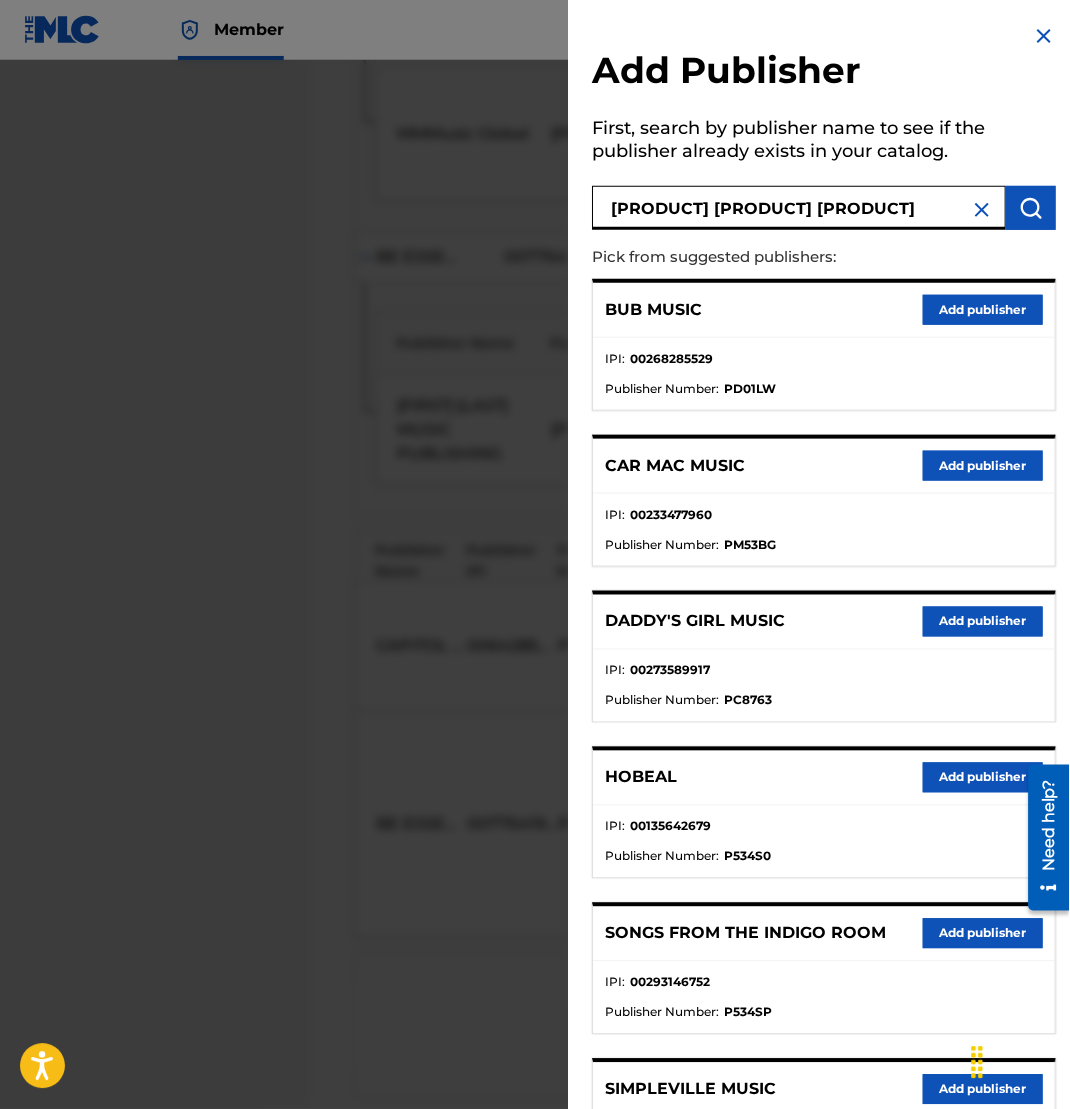 type on "[PRODUCT] [PRODUCT] [PRODUCT]" 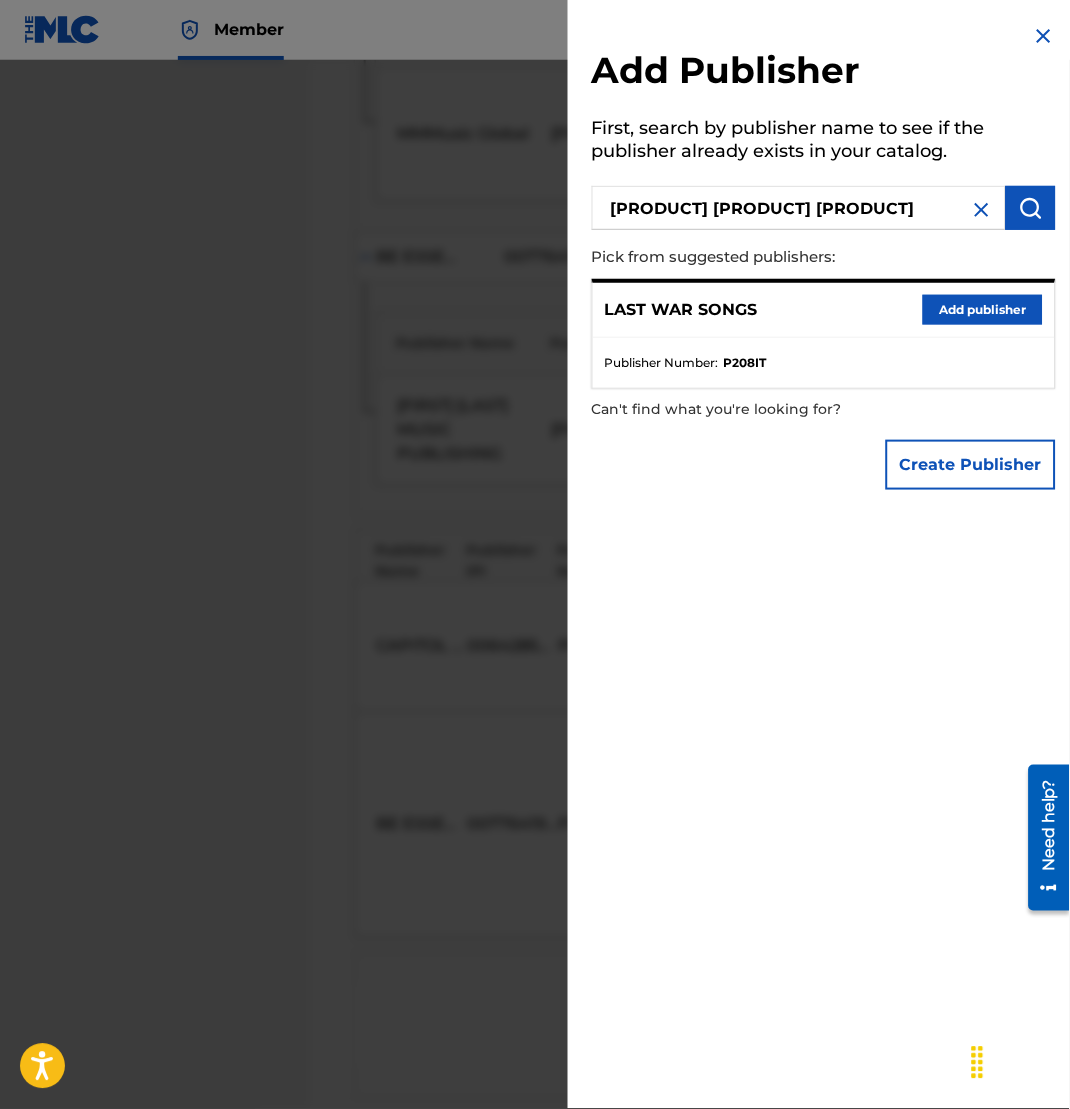 click on "Add publisher" at bounding box center [983, 310] 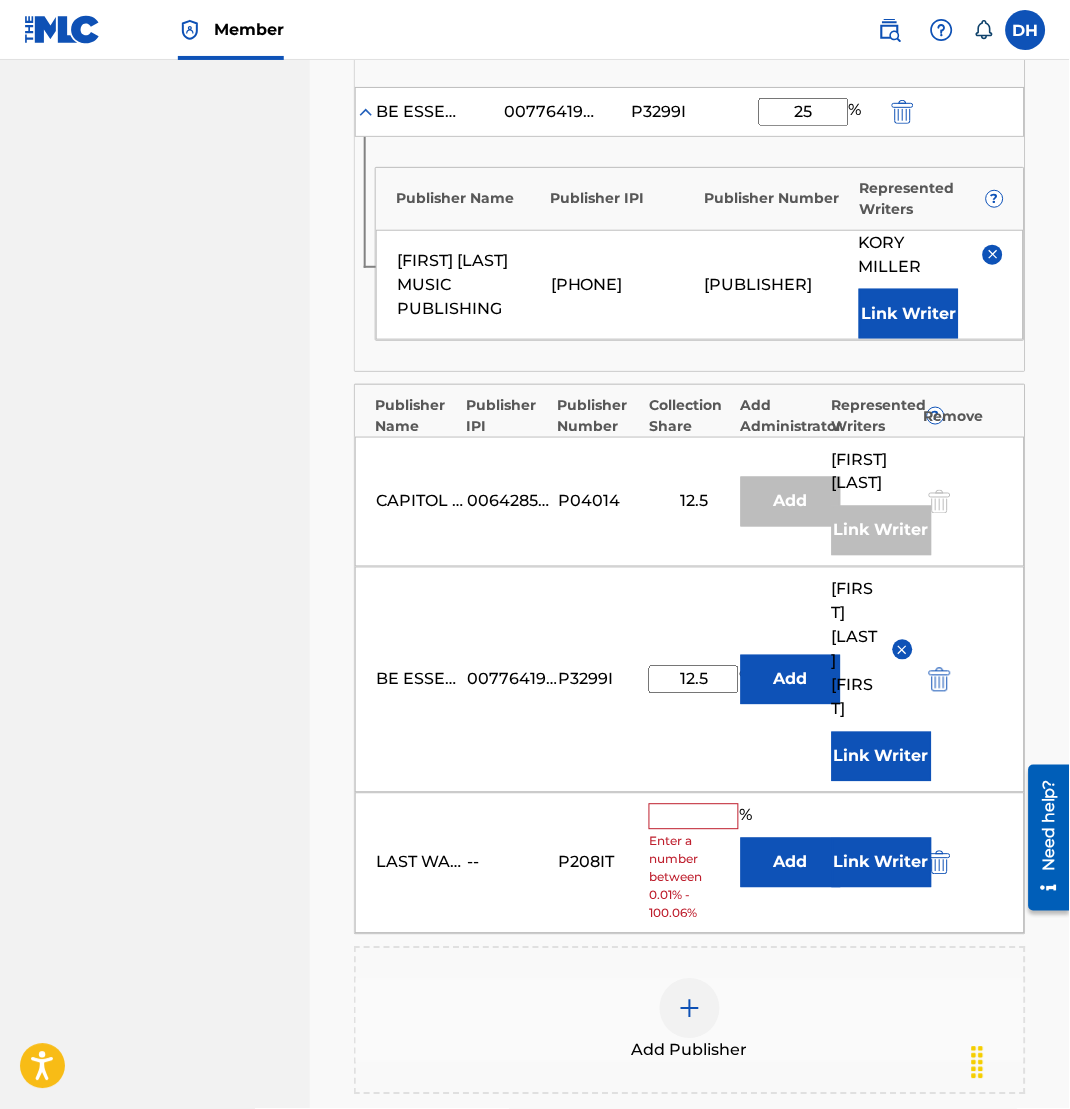 scroll, scrollTop: 1264, scrollLeft: 0, axis: vertical 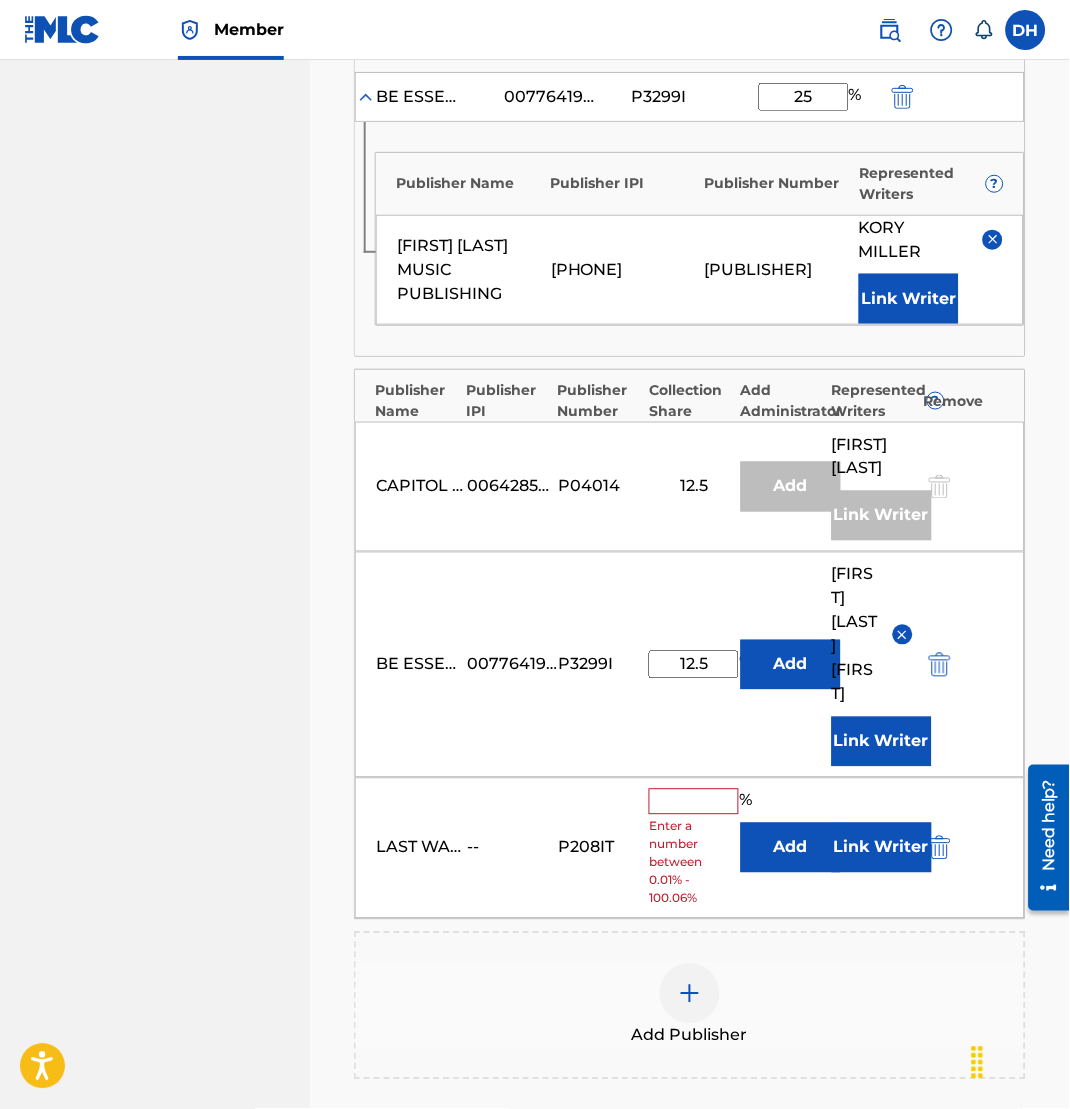 click on "Add" at bounding box center [791, 848] 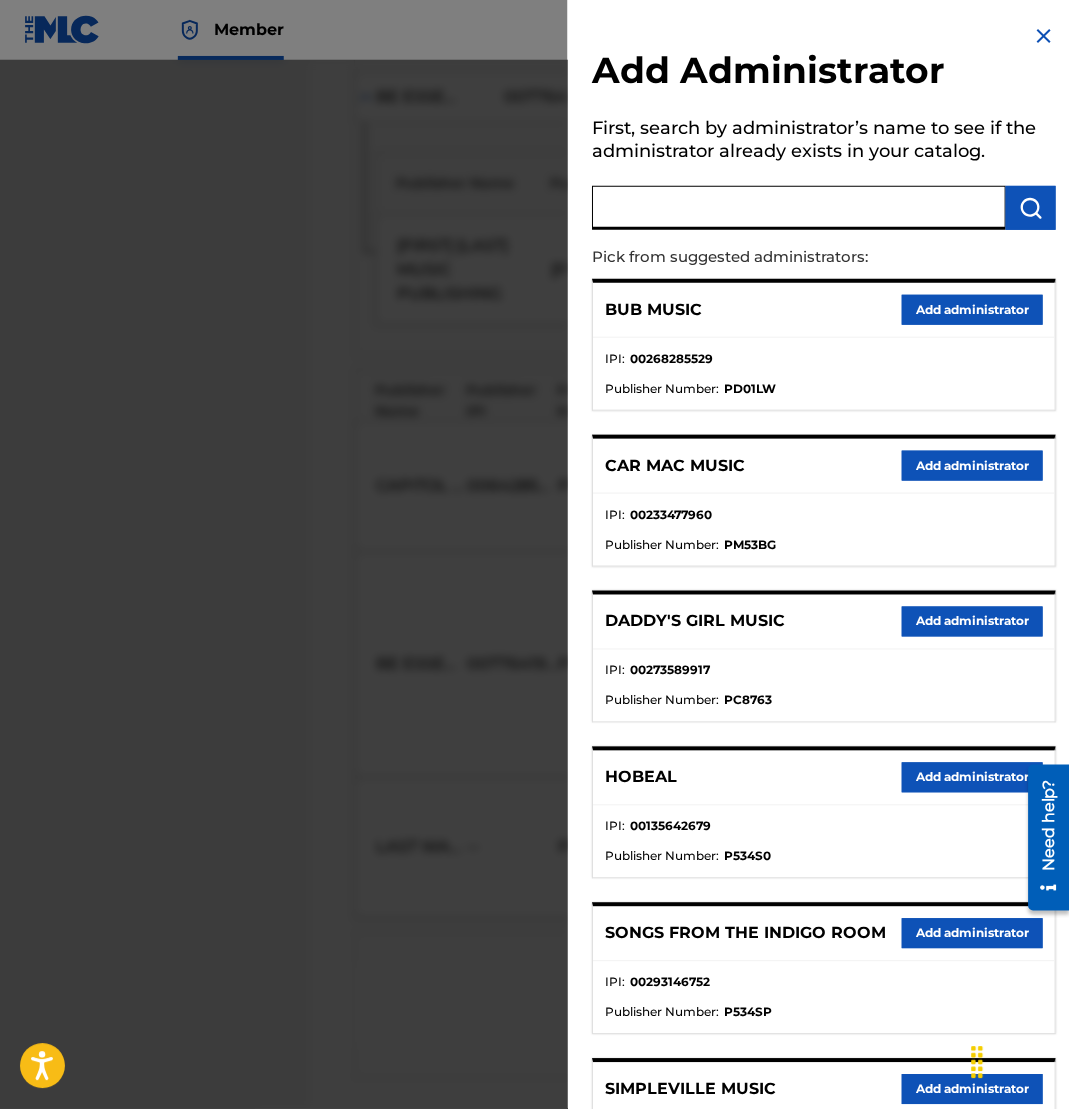 click at bounding box center (799, 208) 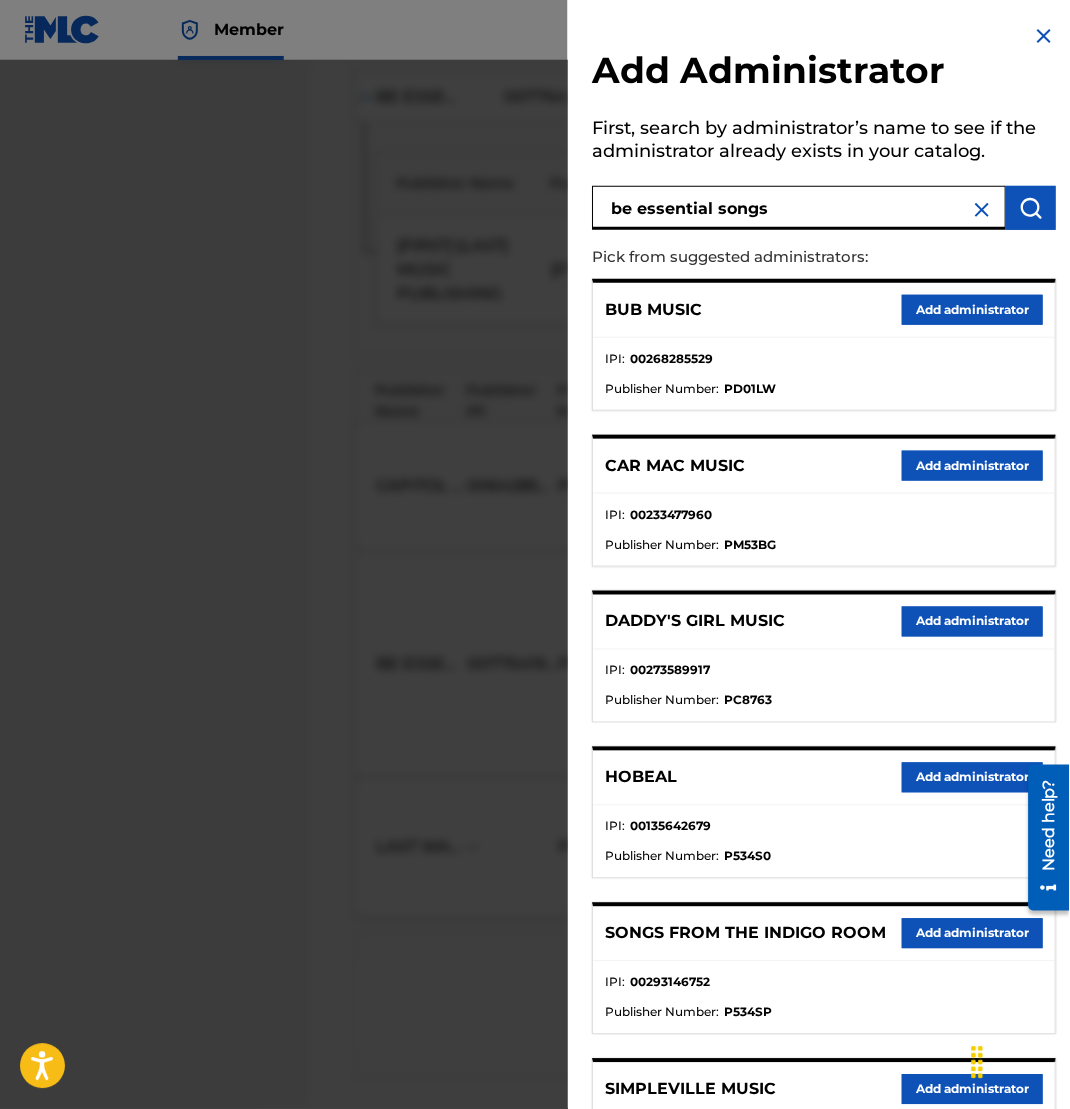 type on "be essential songs" 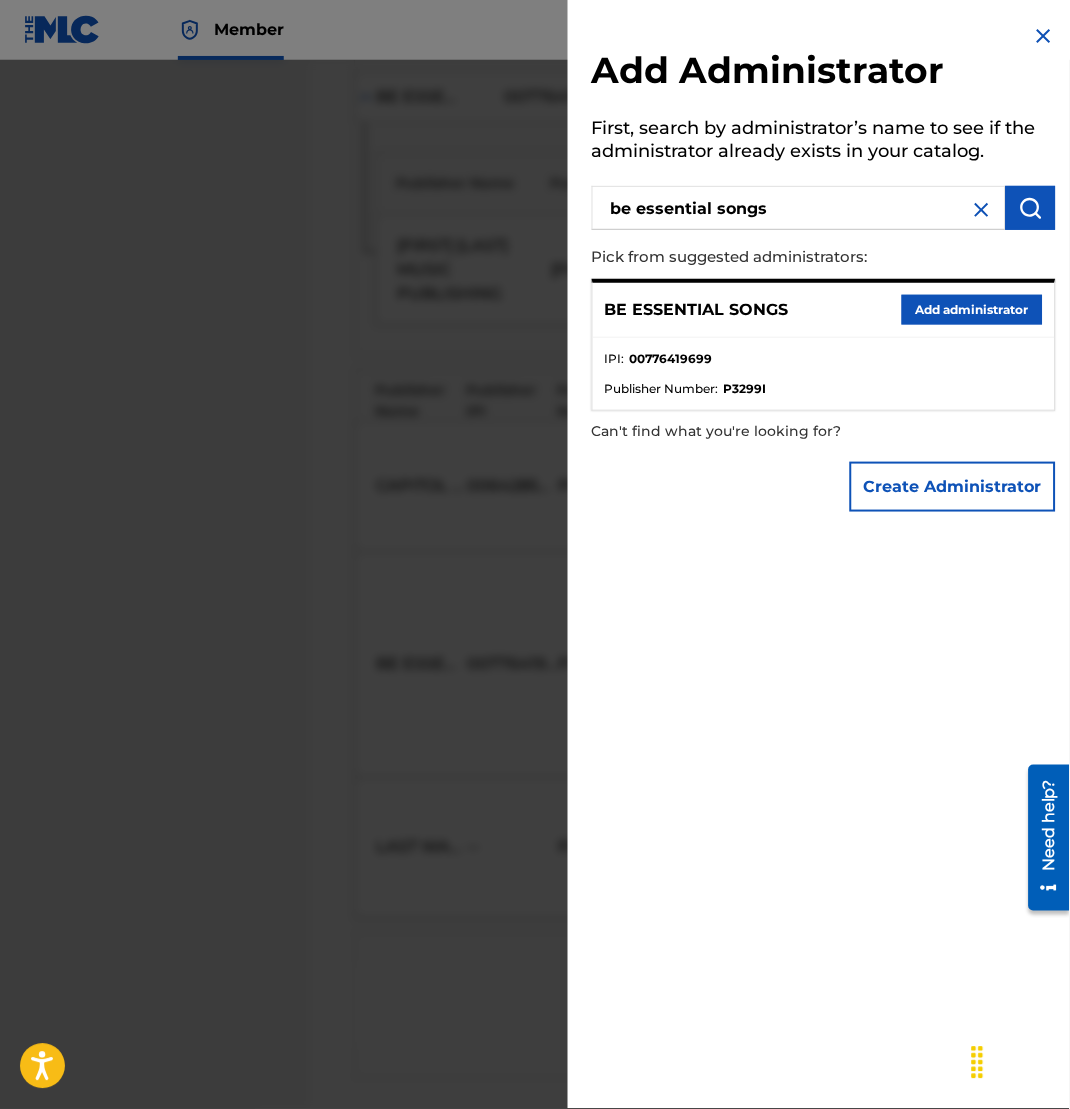 click on "Add administrator" at bounding box center [972, 310] 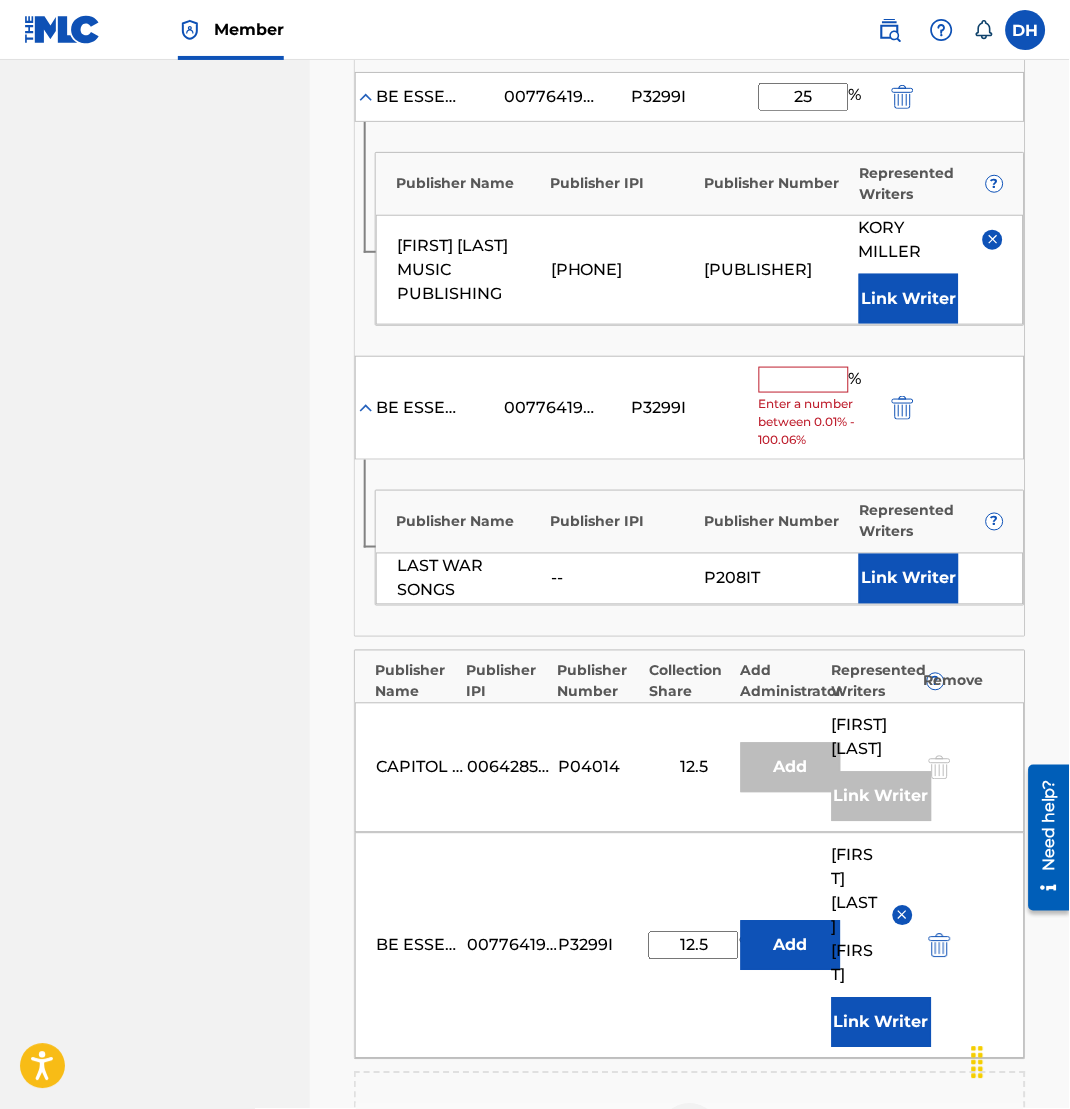 click on "Link Writer" at bounding box center (909, 579) 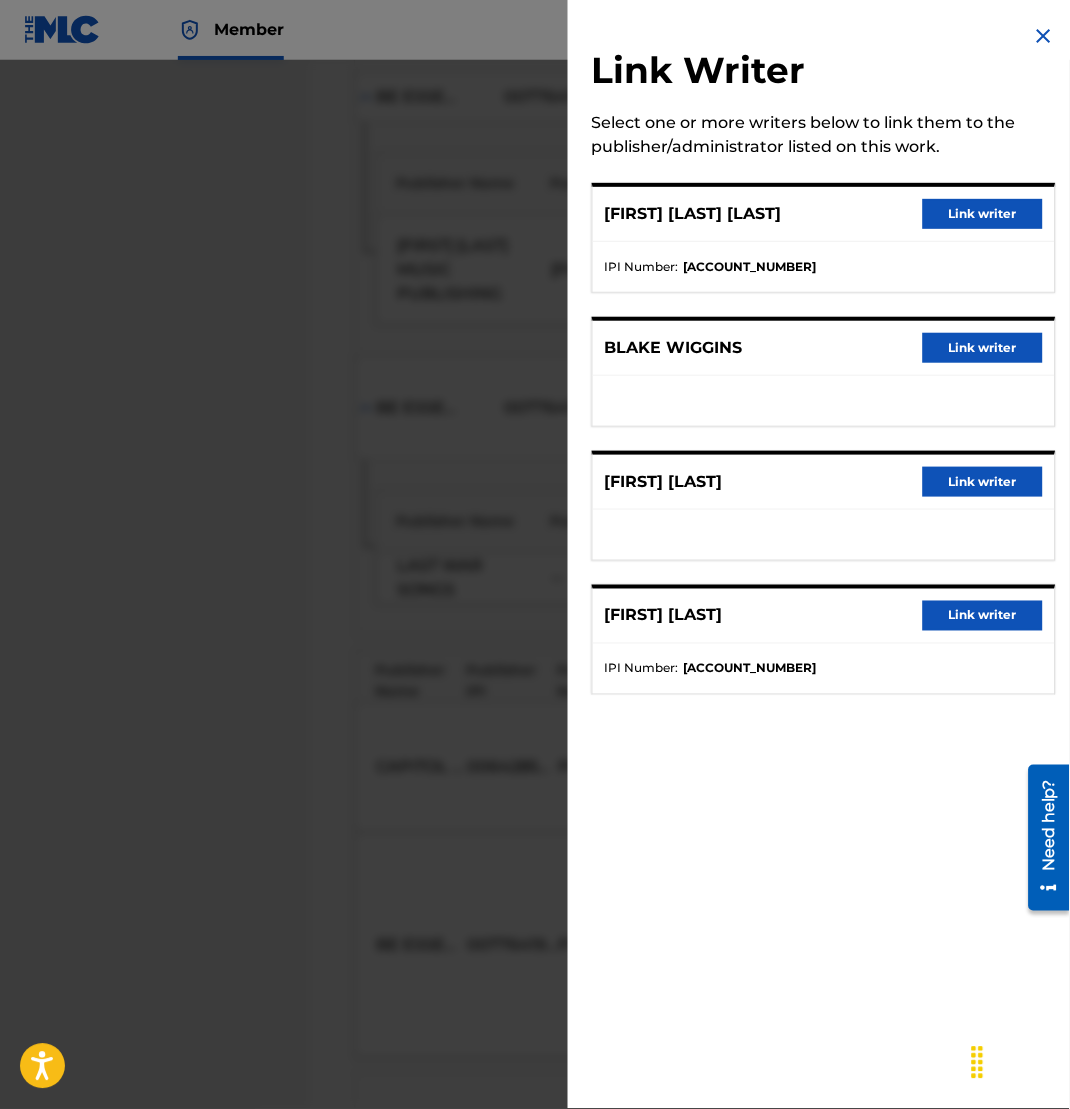 click on "Link writer" at bounding box center (983, 348) 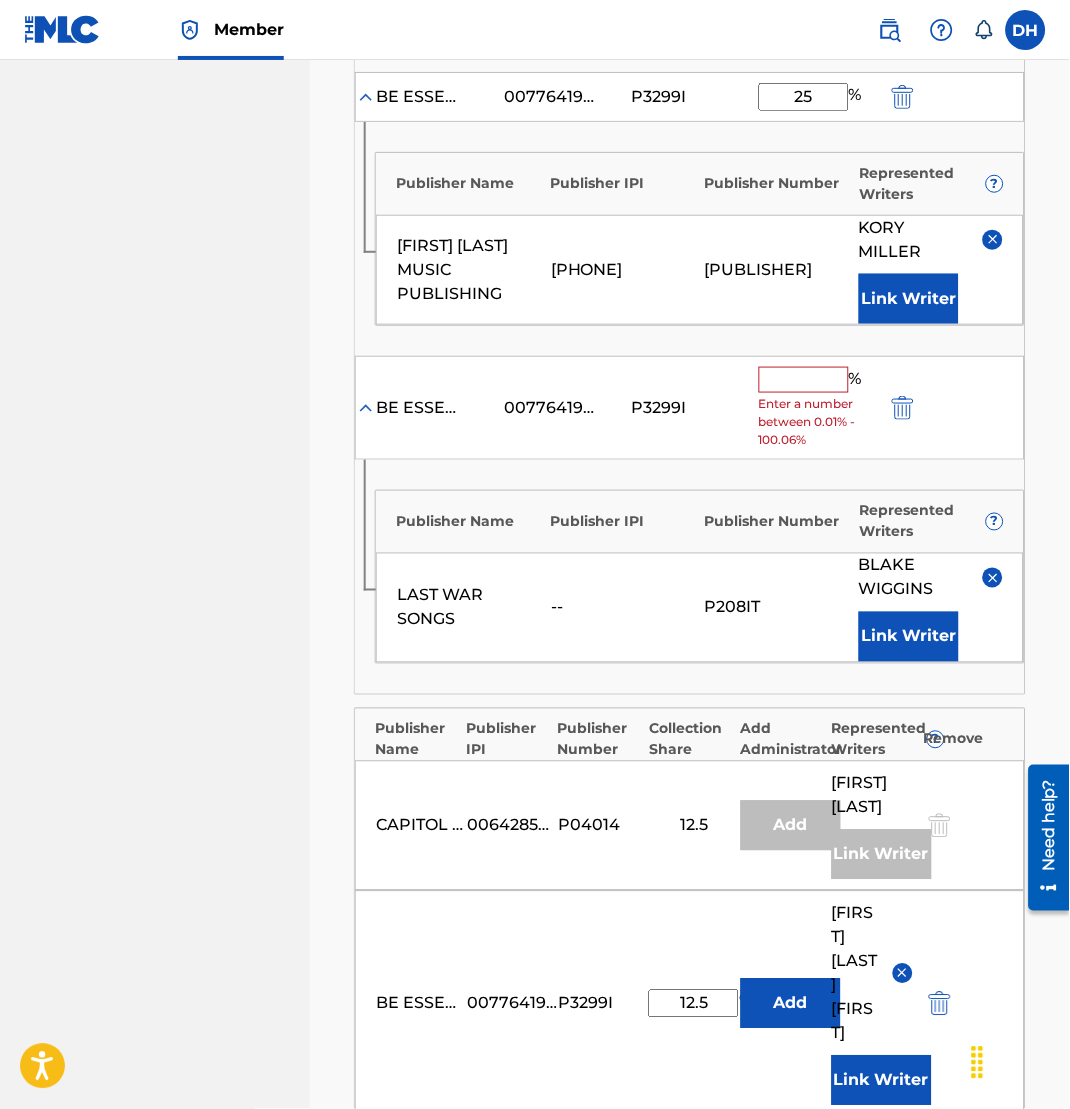 click at bounding box center (804, 380) 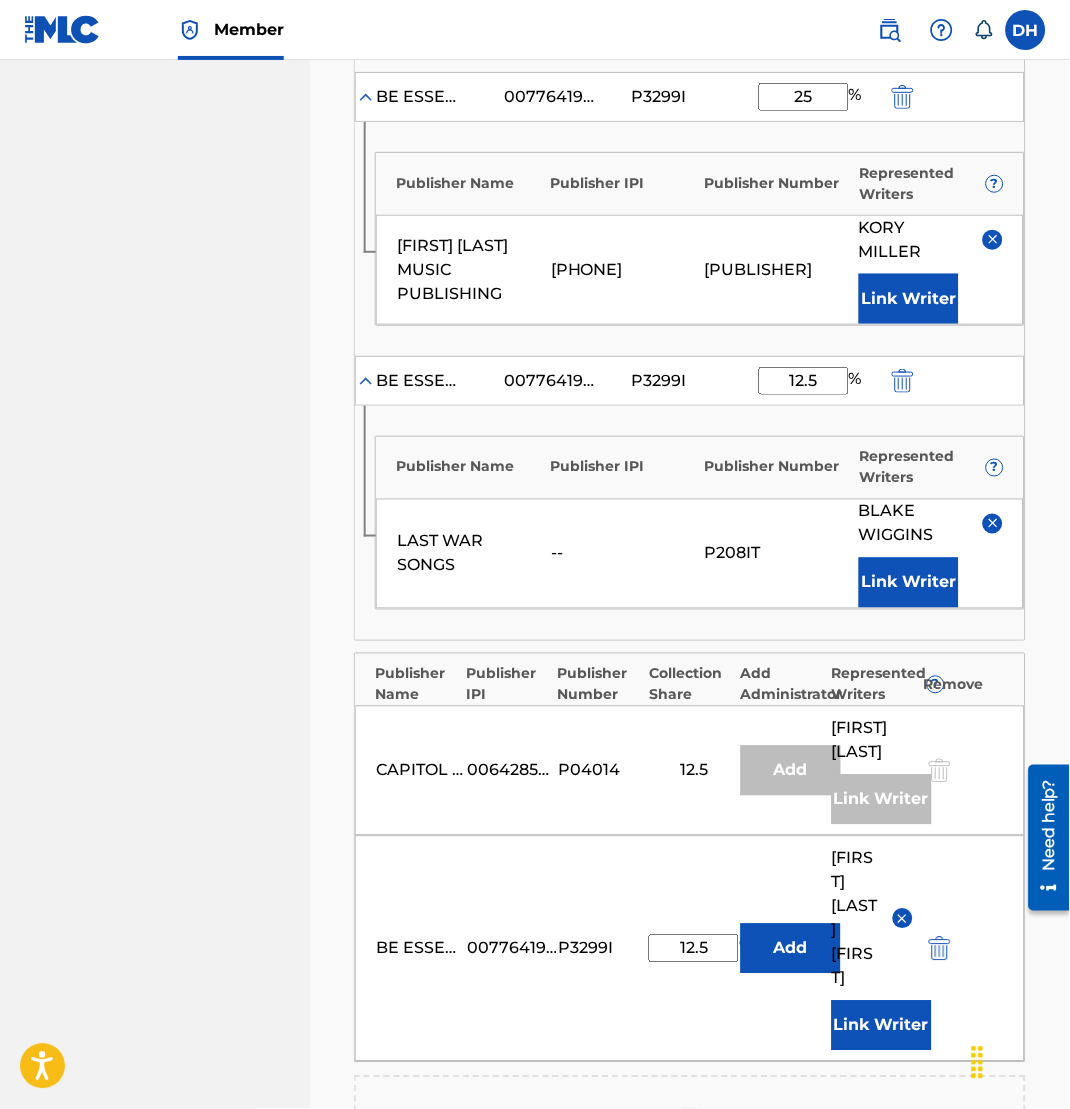 type on "12.5" 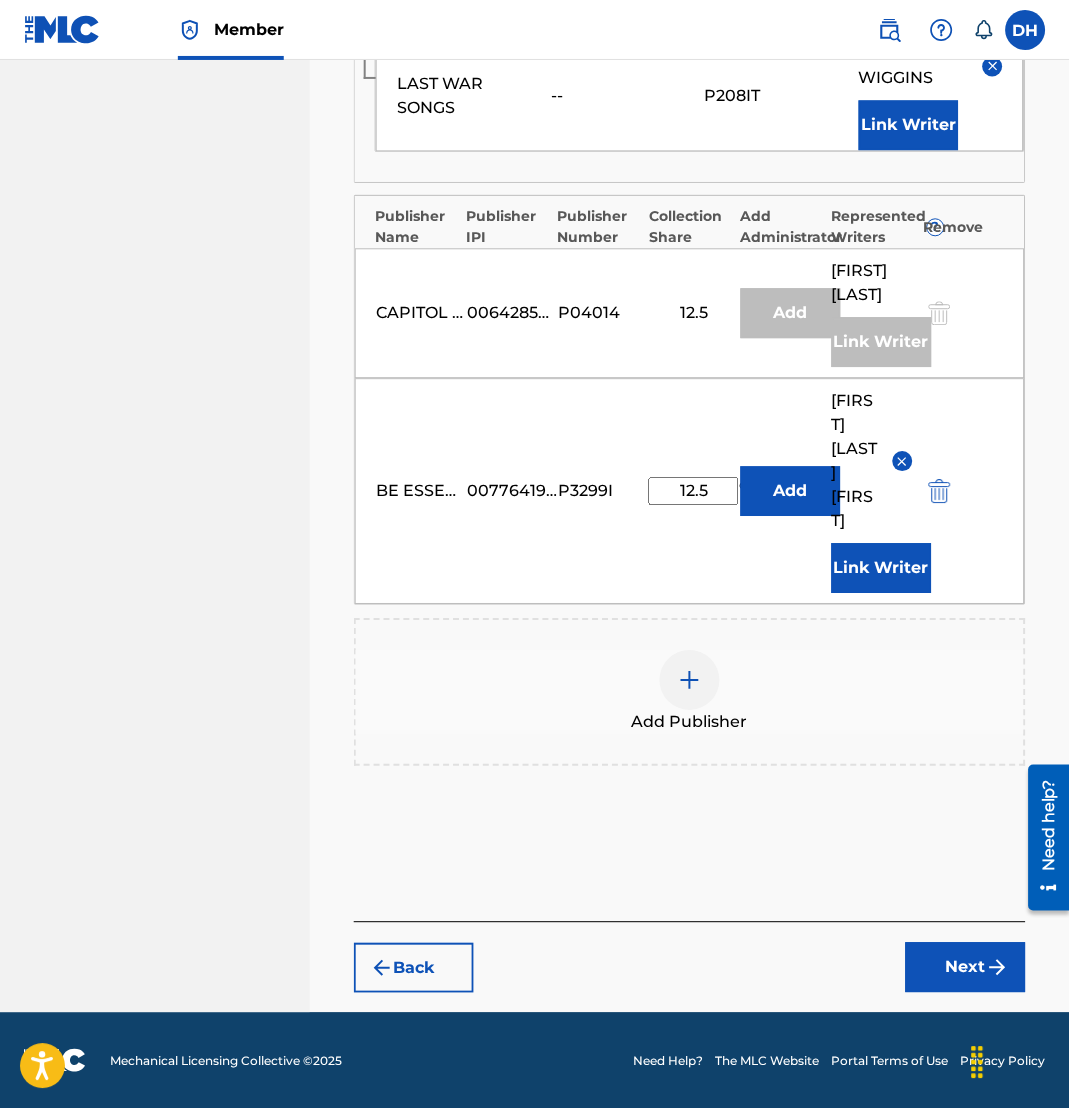 click on "Add Publisher" at bounding box center [690, 722] 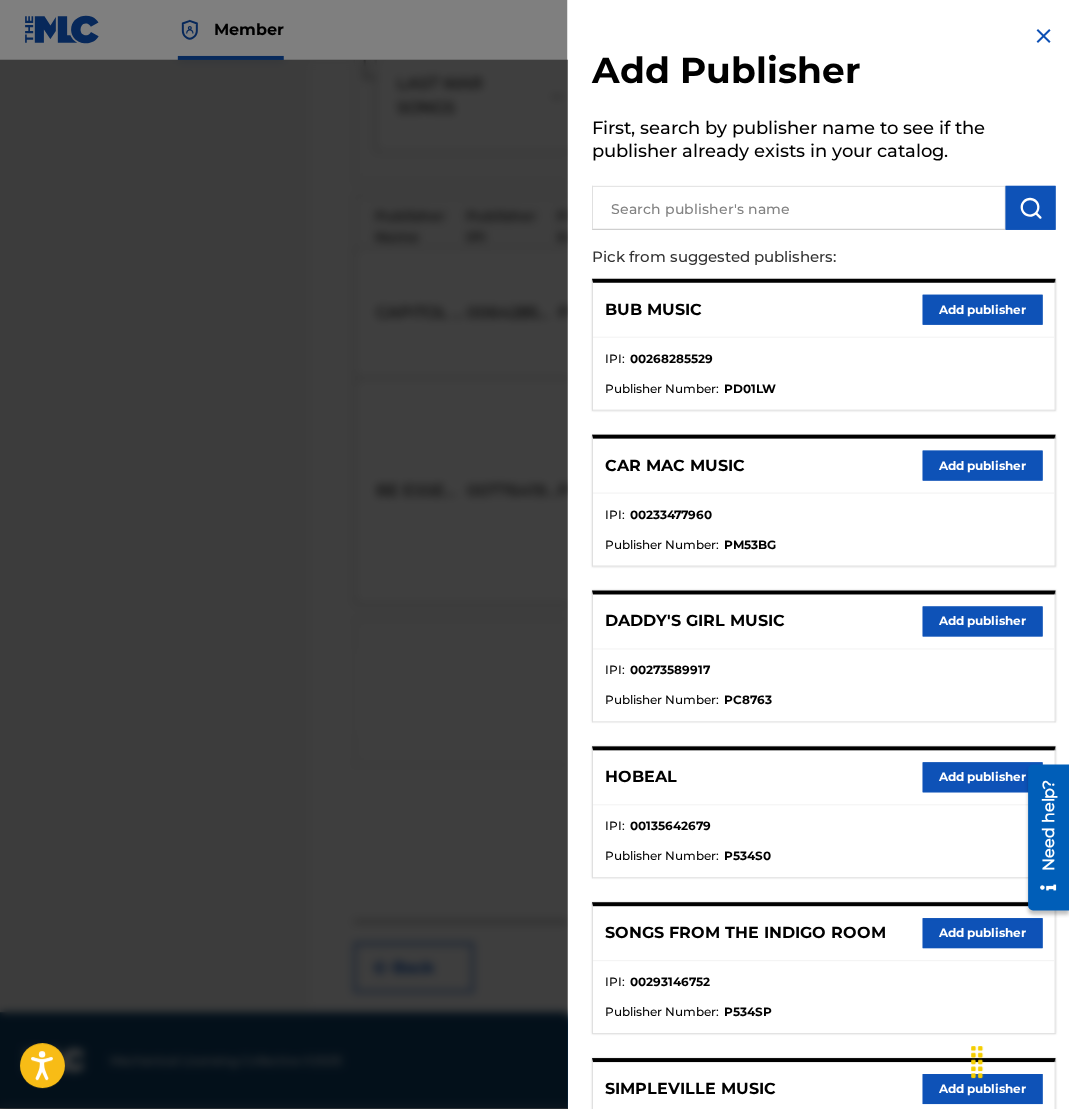 click at bounding box center [799, 208] 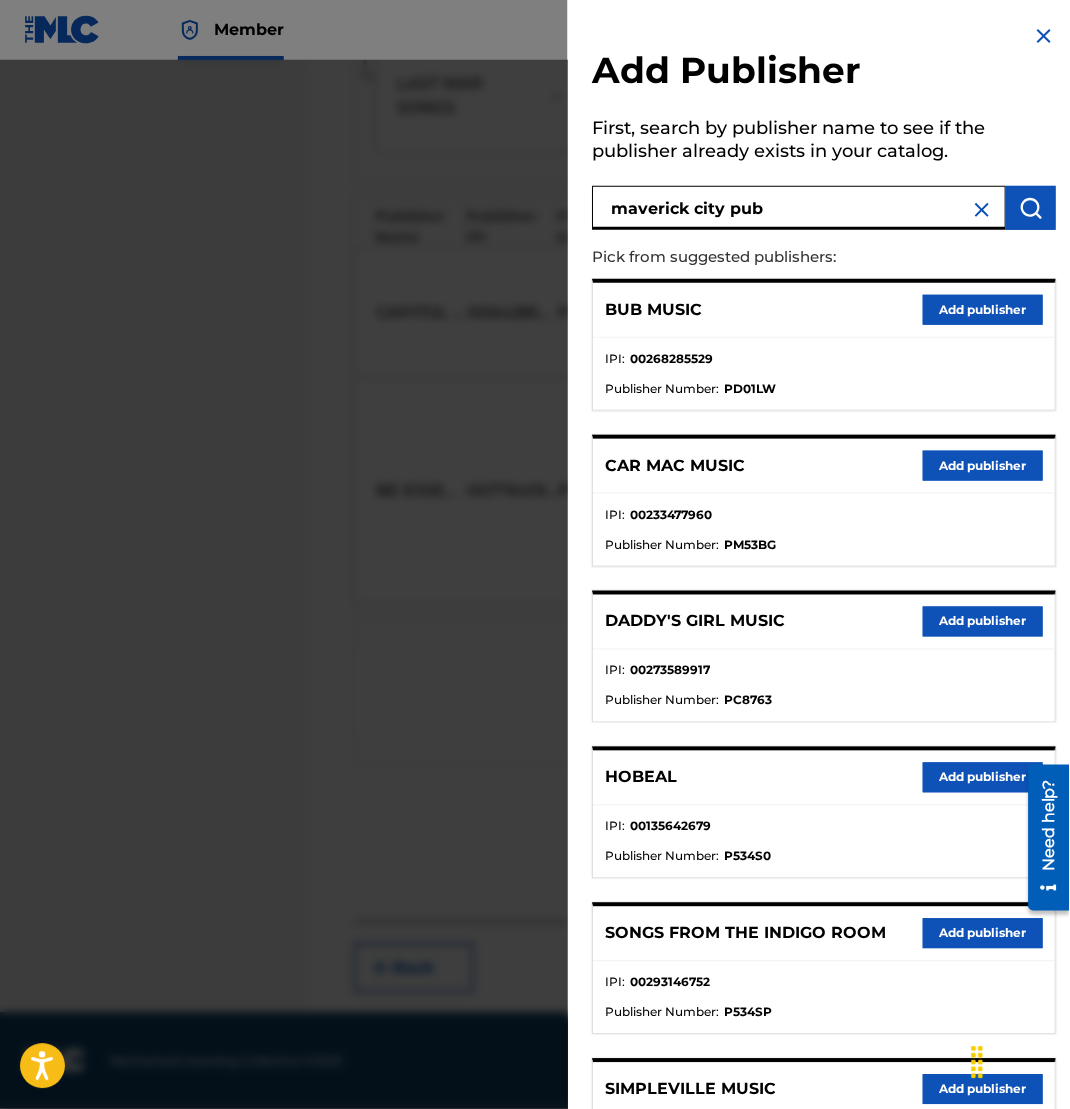 type on "maverick city pub" 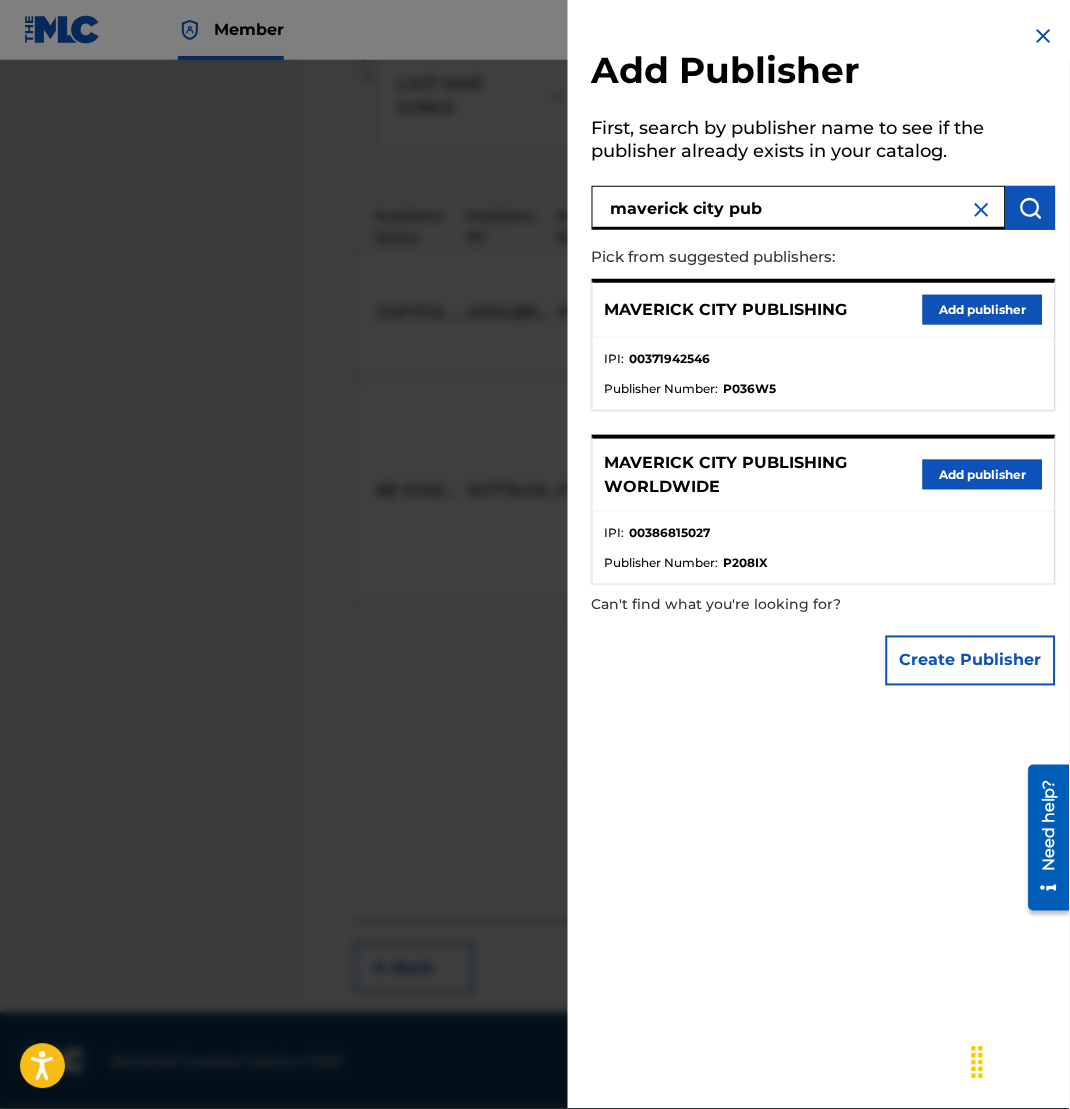 click on "Add publisher" at bounding box center [983, 310] 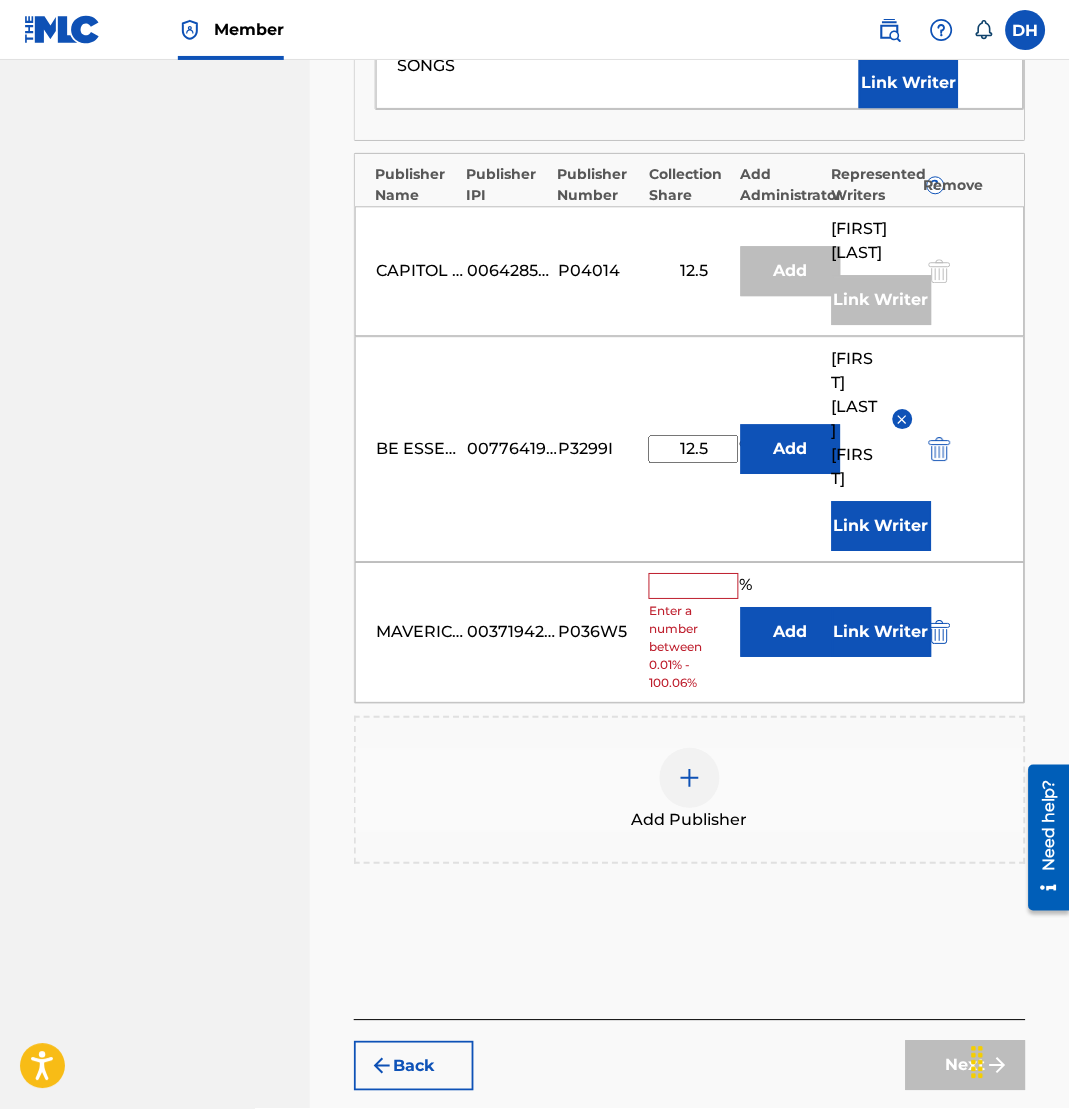 click on "Add" at bounding box center (791, 632) 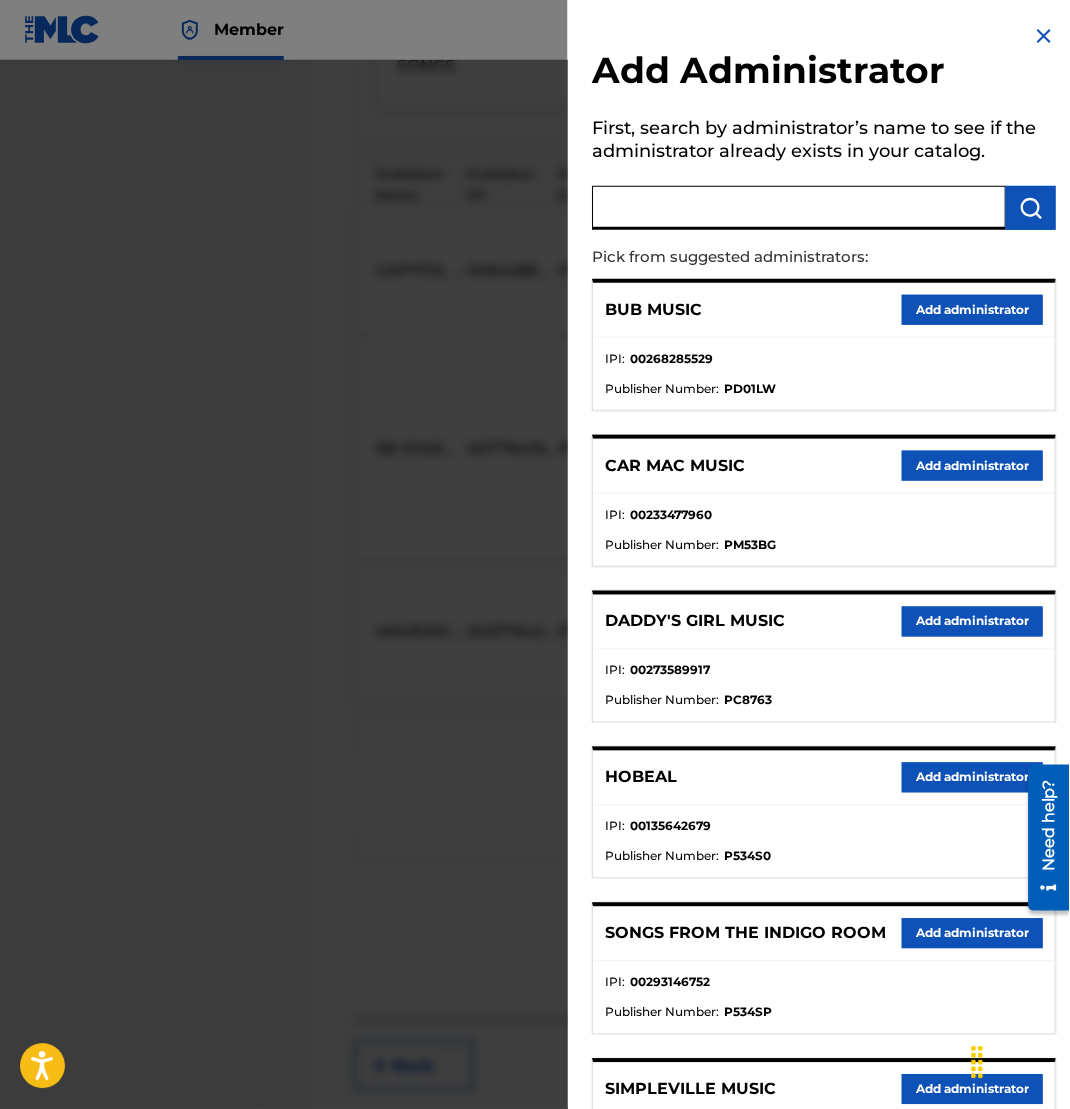 click at bounding box center (799, 208) 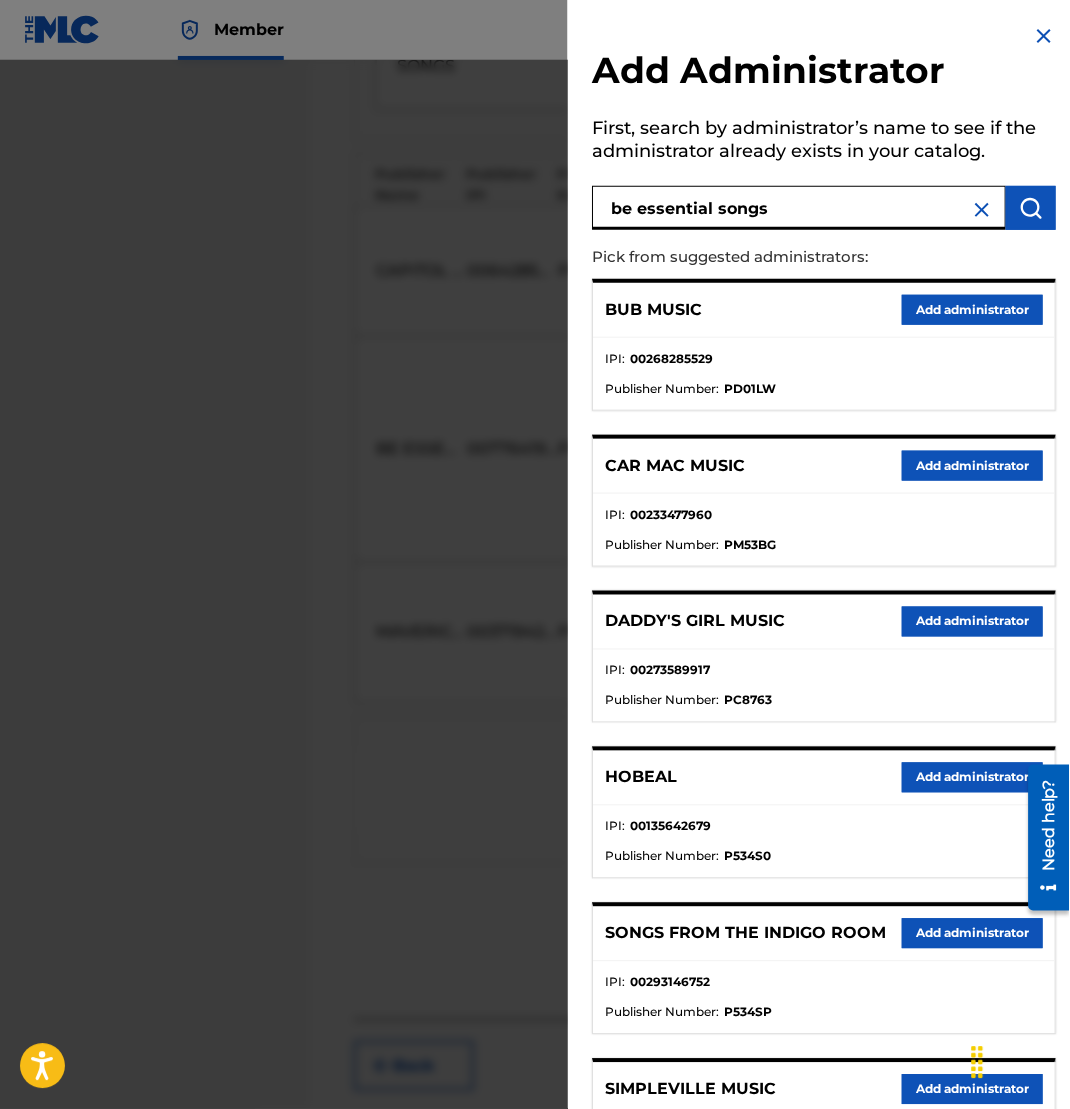 type on "be essential songs" 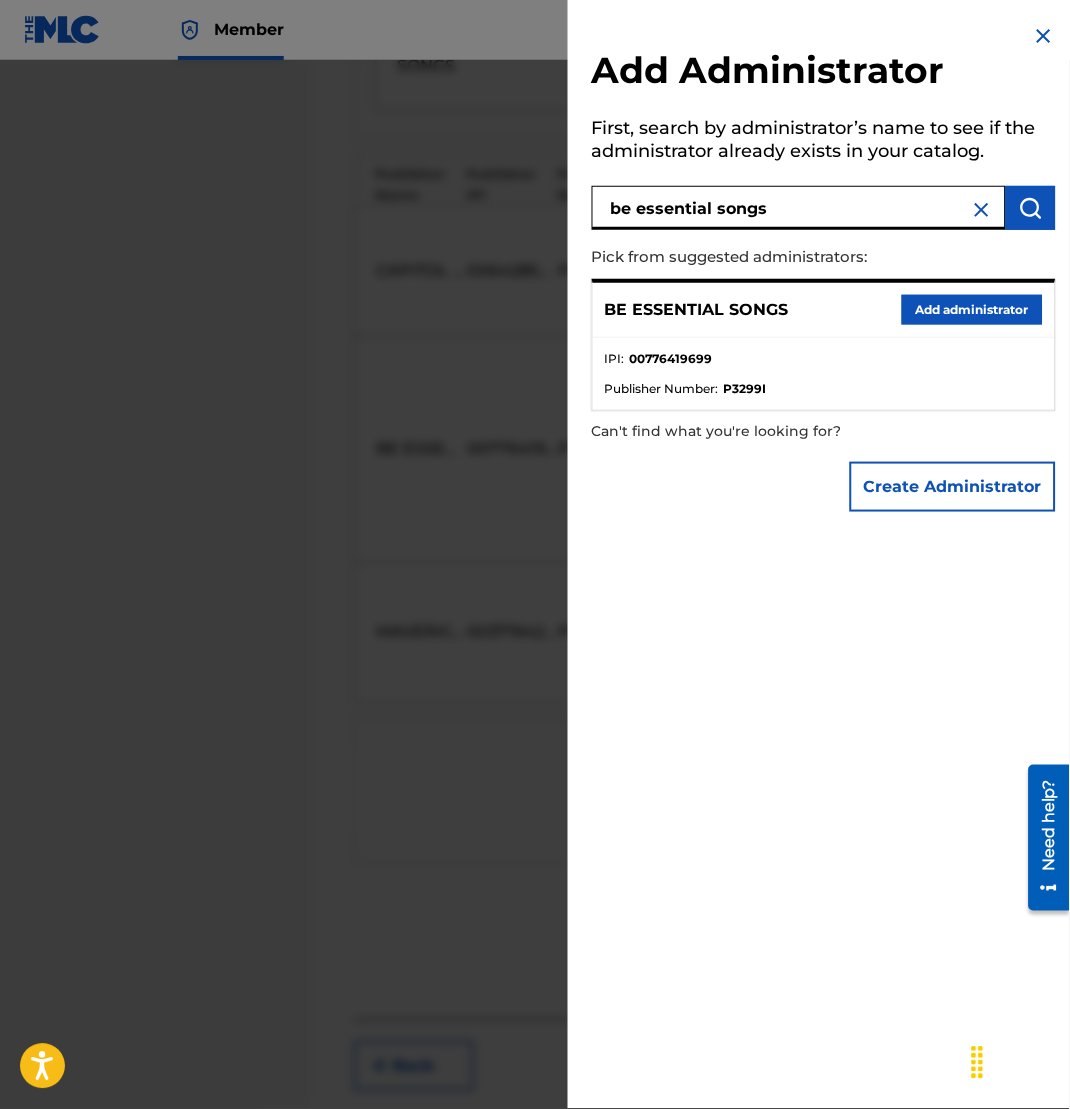 click on "Add administrator" at bounding box center [972, 310] 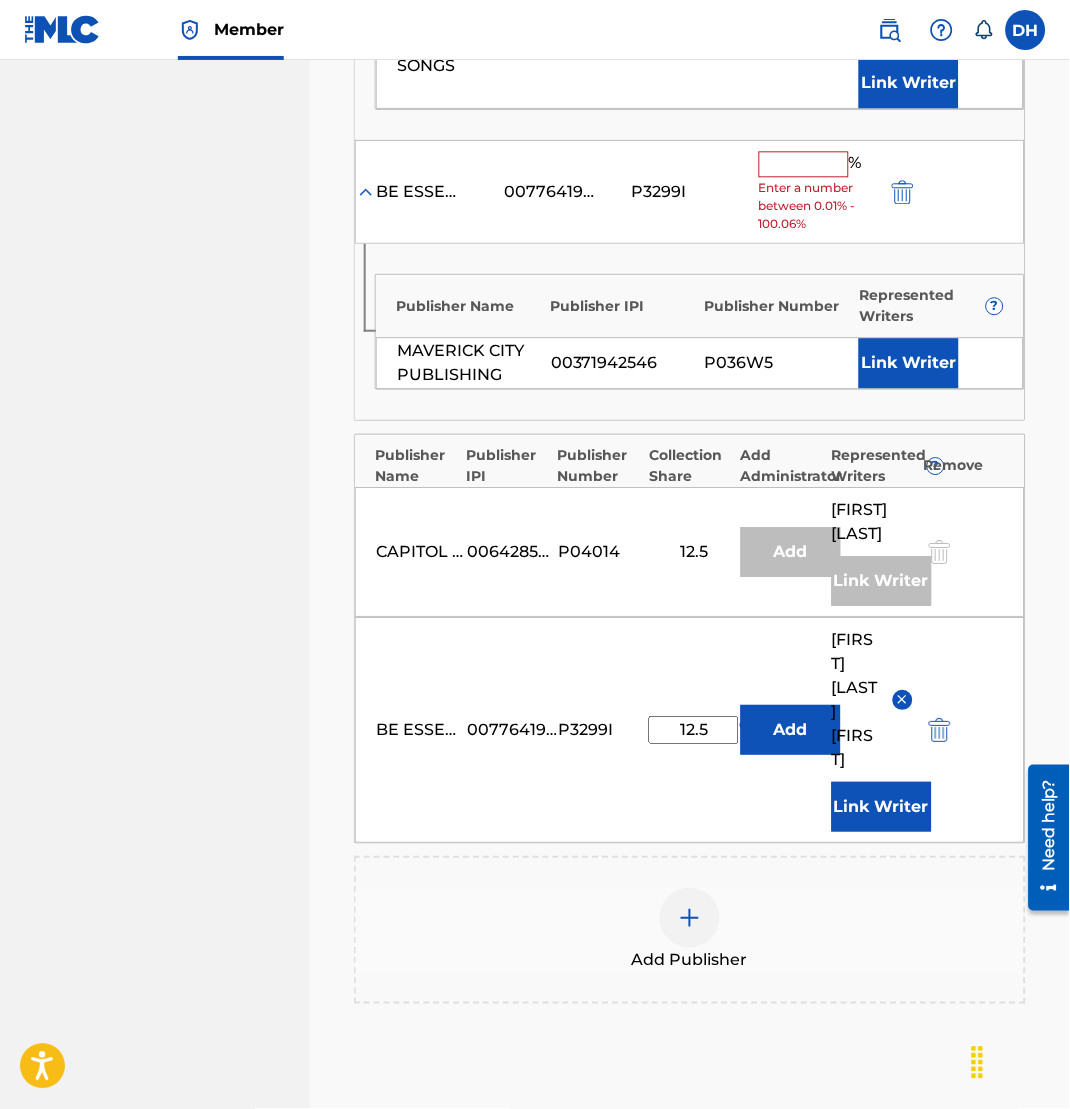 click at bounding box center (804, 164) 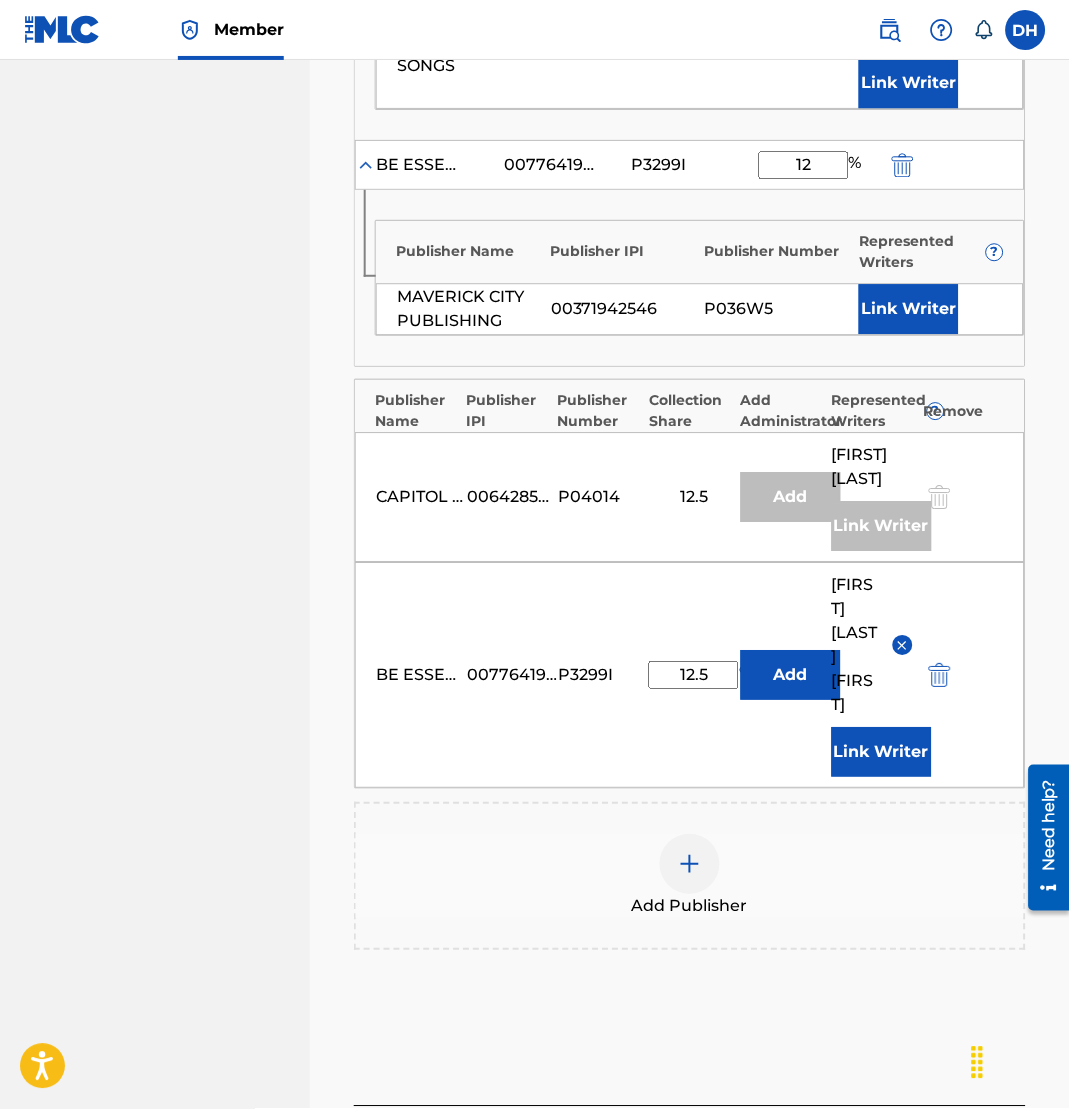 type on "12.5" 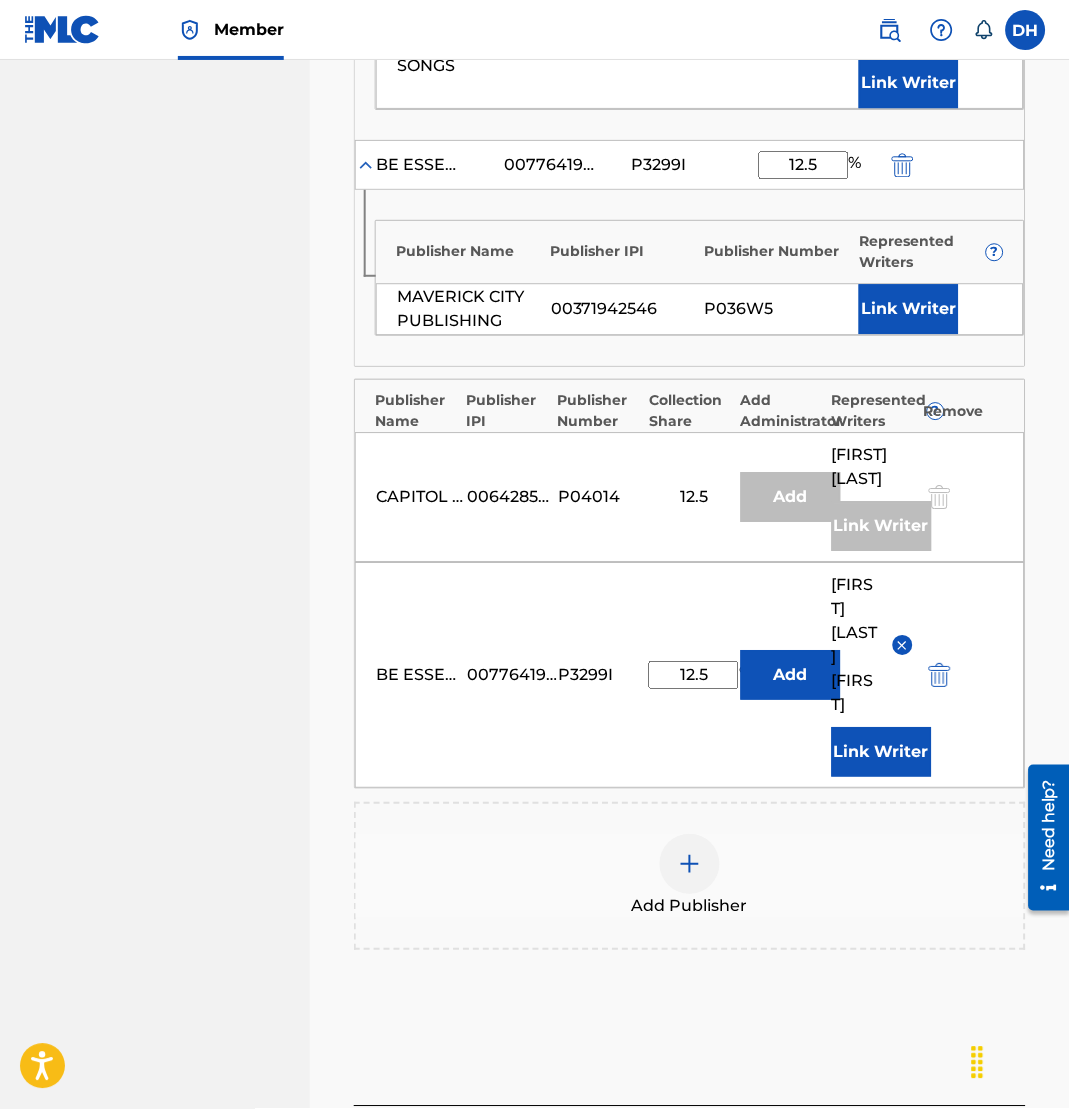 click on "Link Writer" at bounding box center (909, 309) 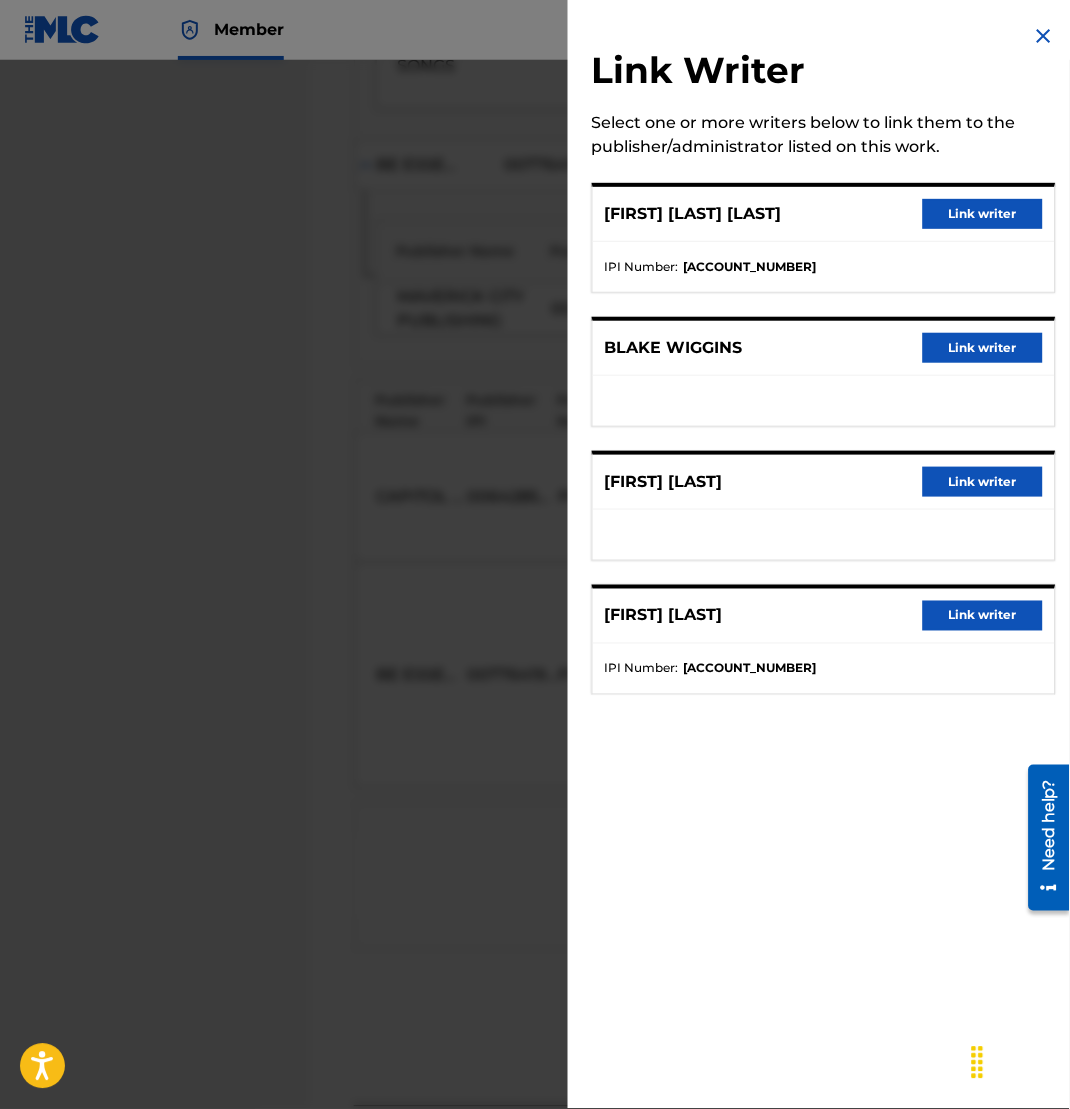 click on "Link writer" at bounding box center (983, 348) 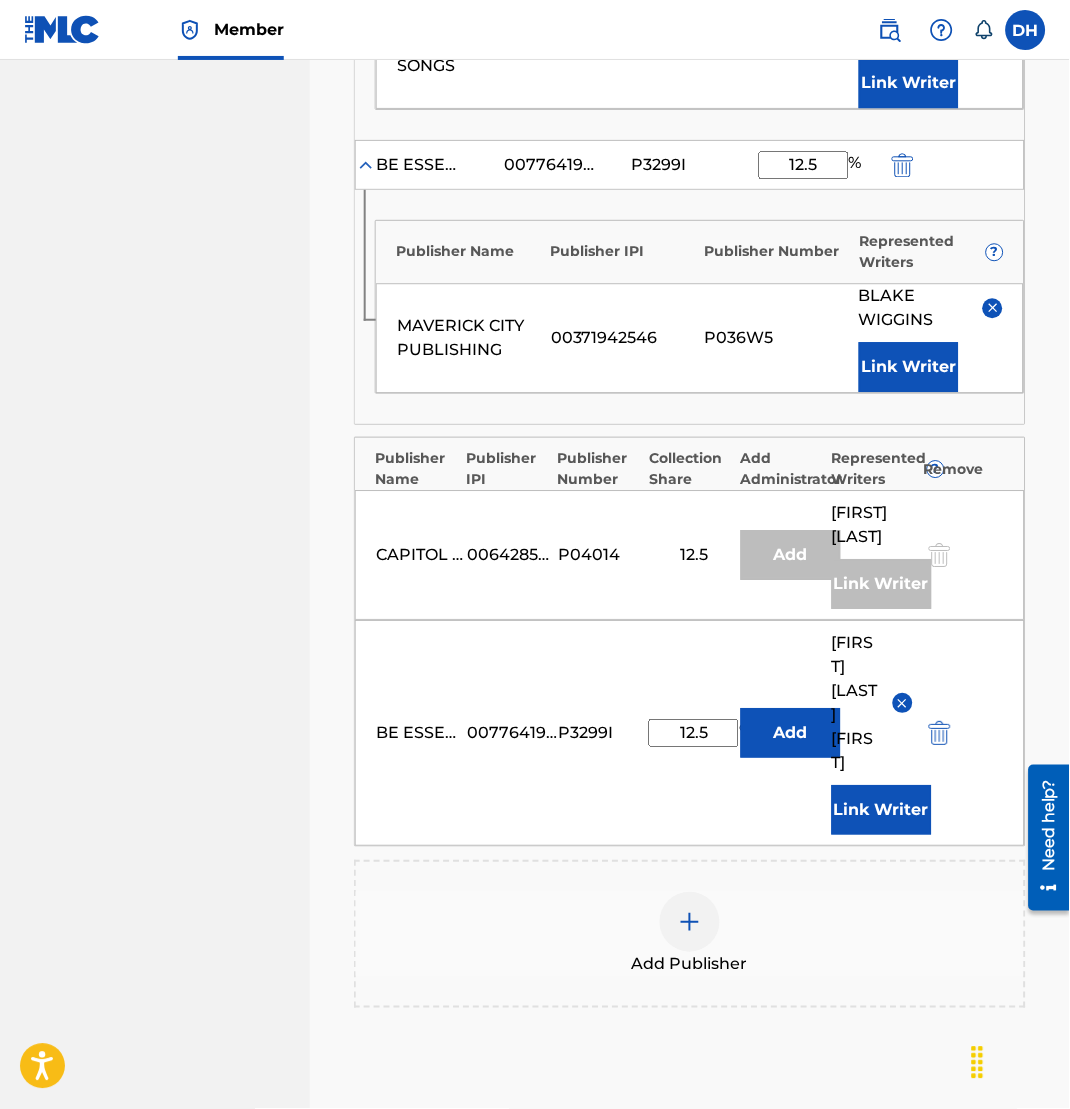 scroll, scrollTop: 2021, scrollLeft: 0, axis: vertical 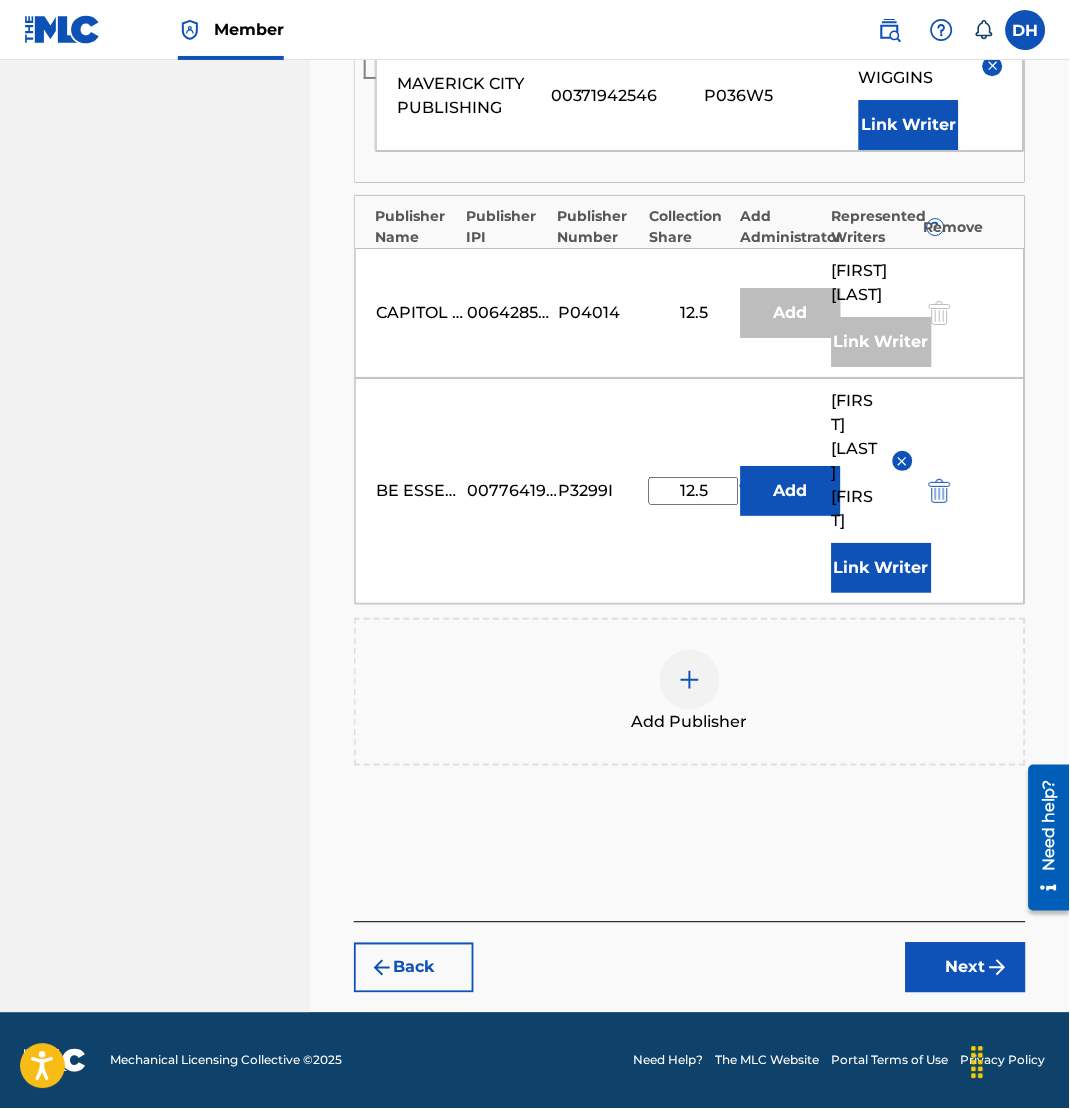 click on "Next" at bounding box center (966, 968) 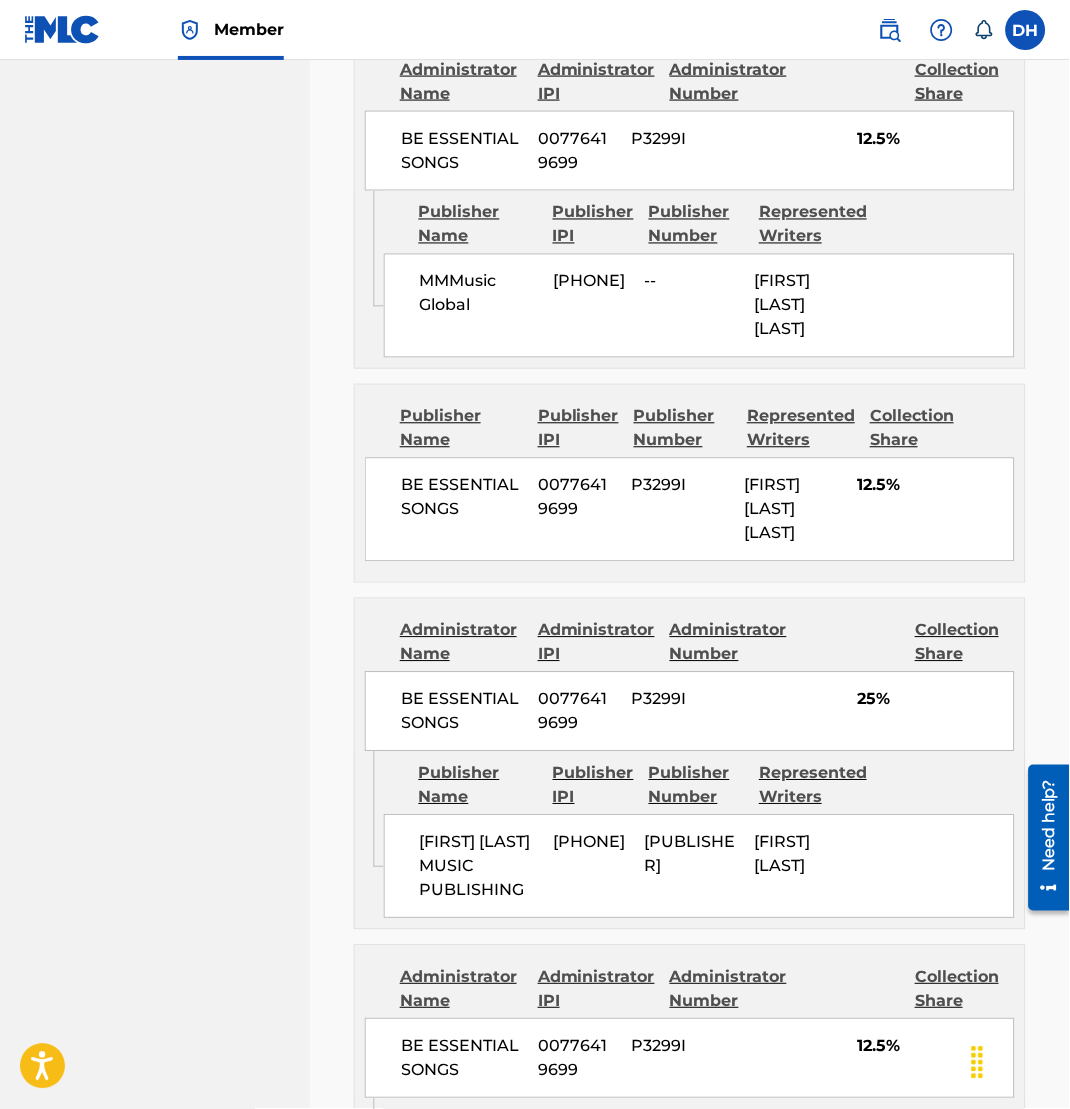 scroll, scrollTop: 2308, scrollLeft: 0, axis: vertical 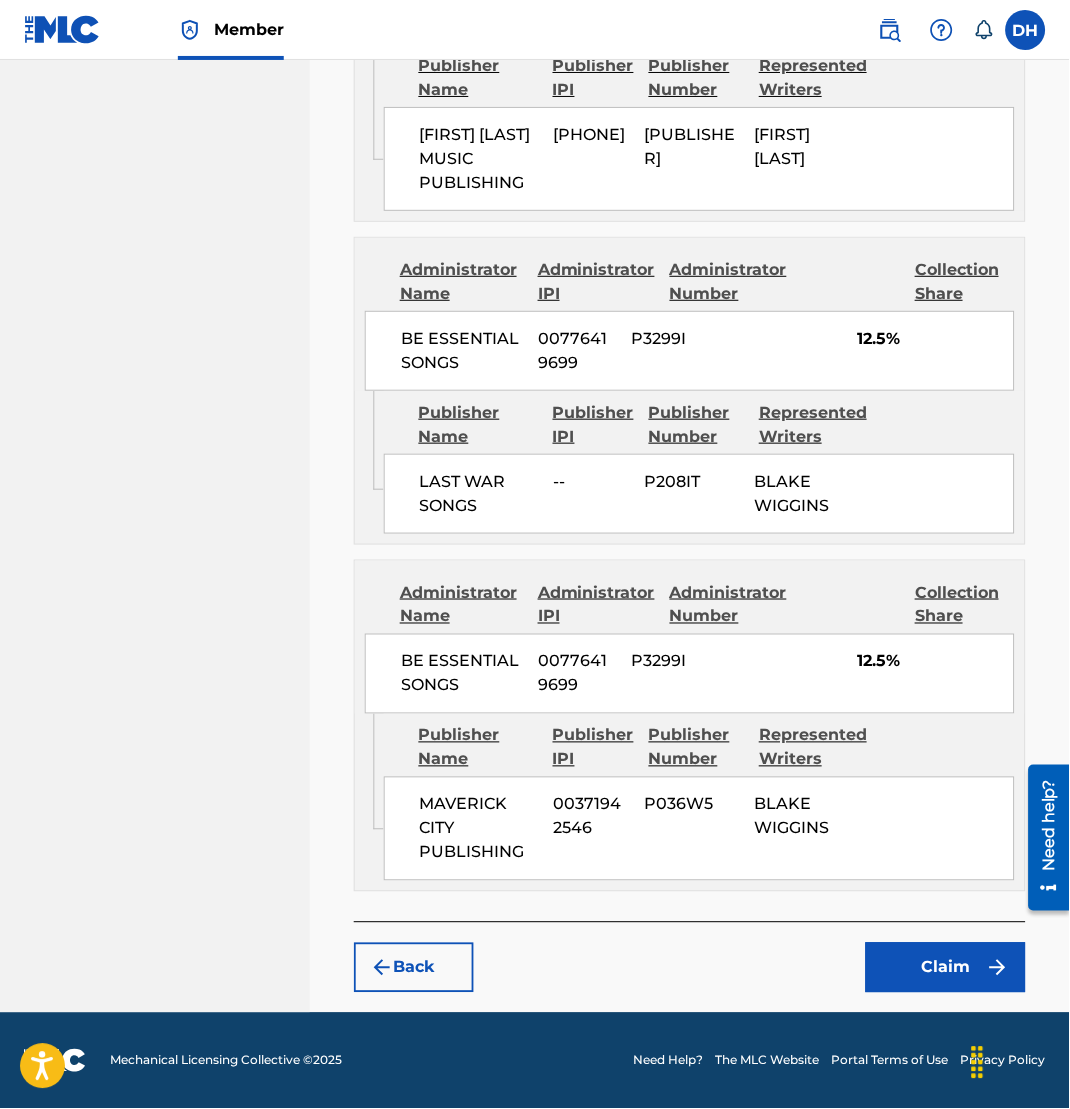 click on "Claim" at bounding box center [946, 968] 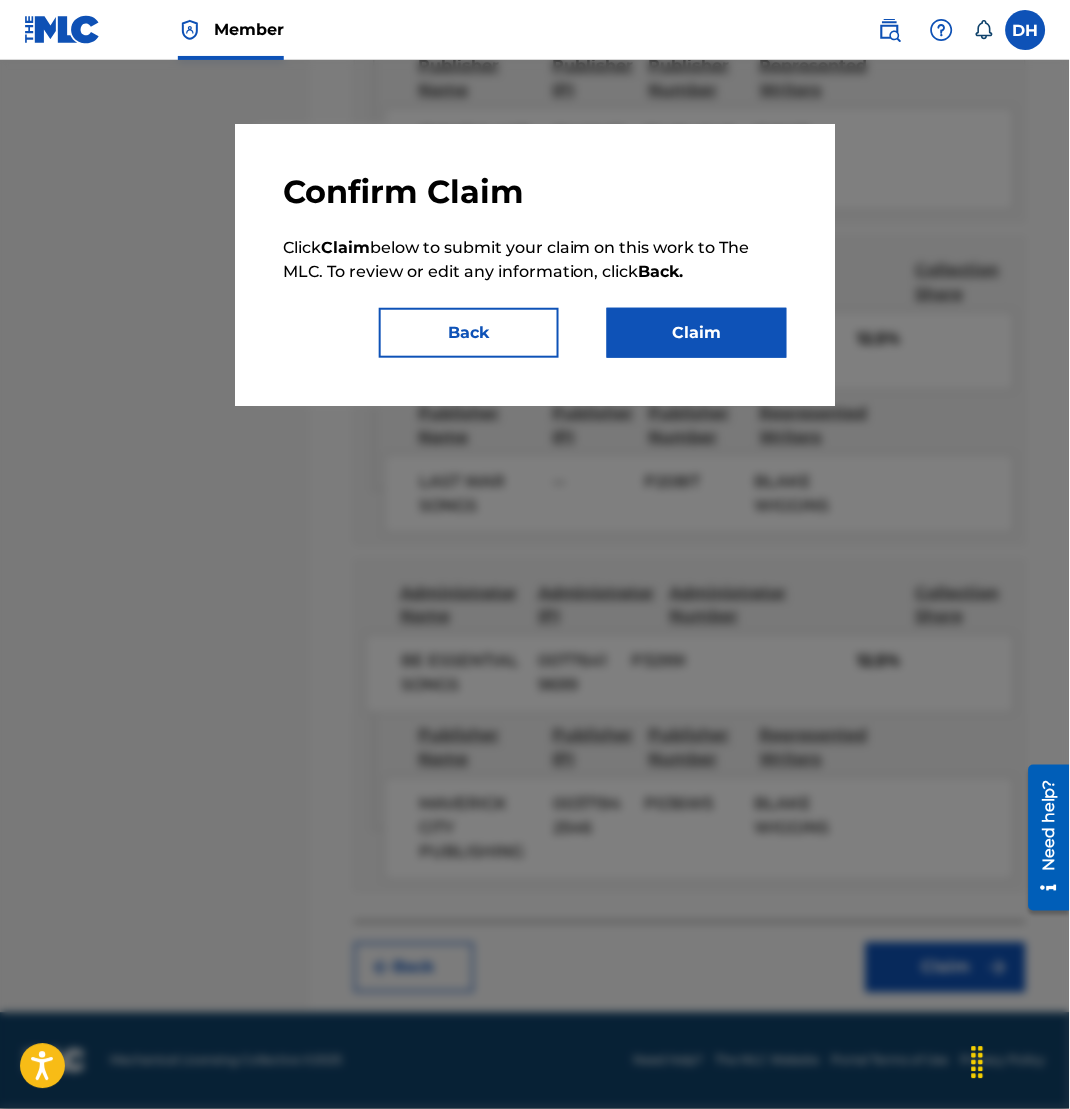 click on "Claim" at bounding box center [697, 333] 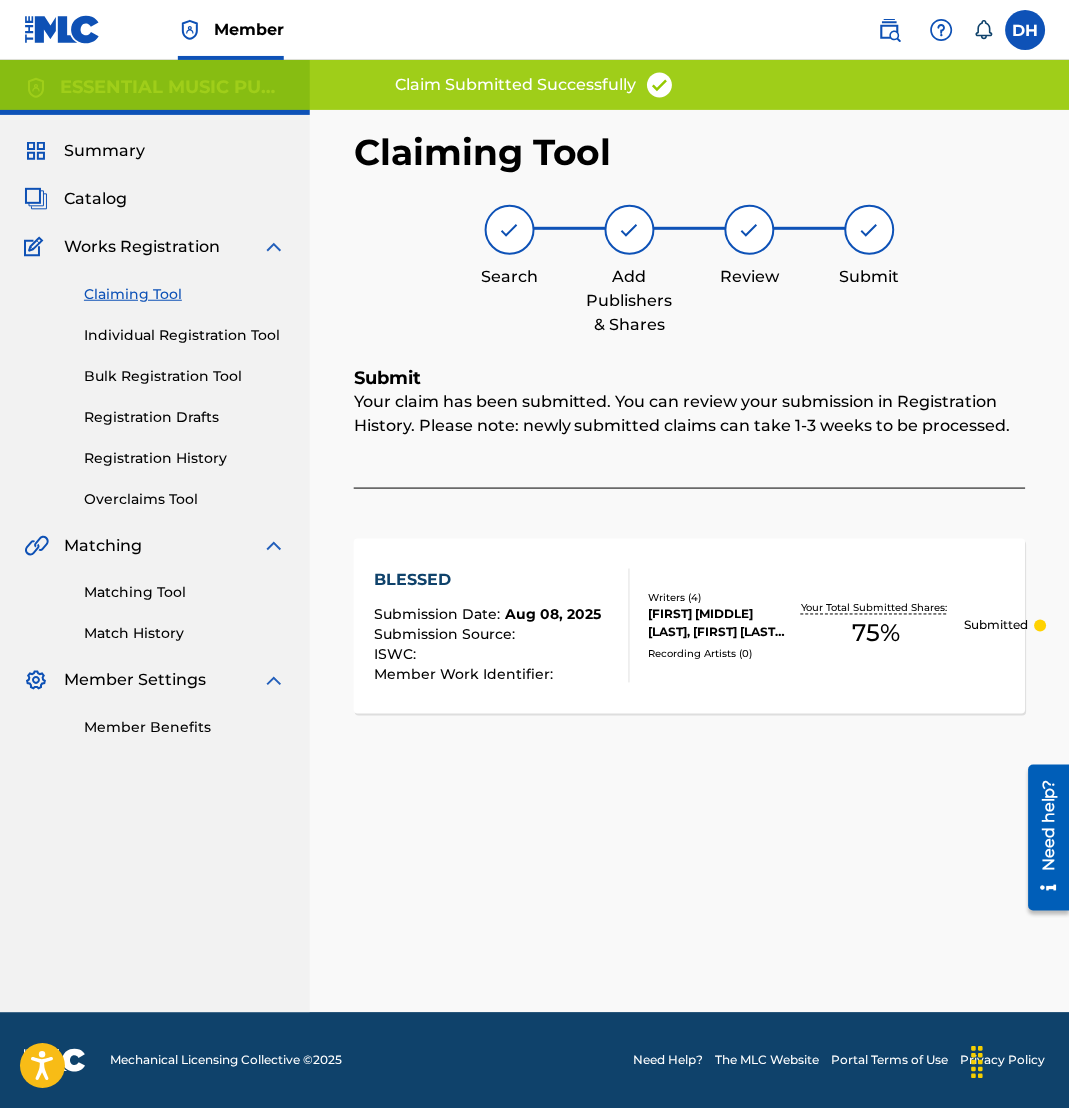 scroll, scrollTop: 0, scrollLeft: 0, axis: both 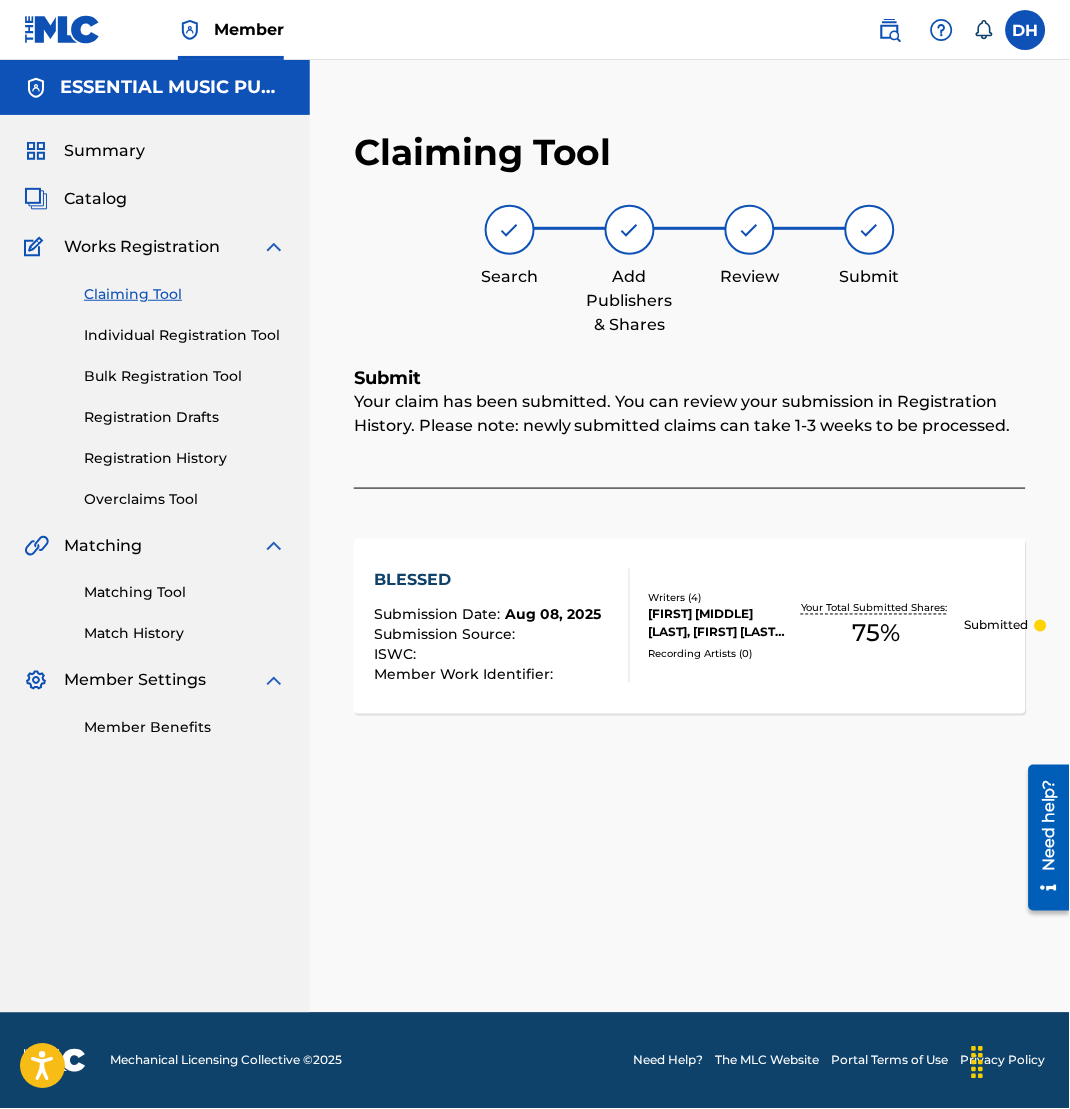 click on "Catalog" at bounding box center (95, 199) 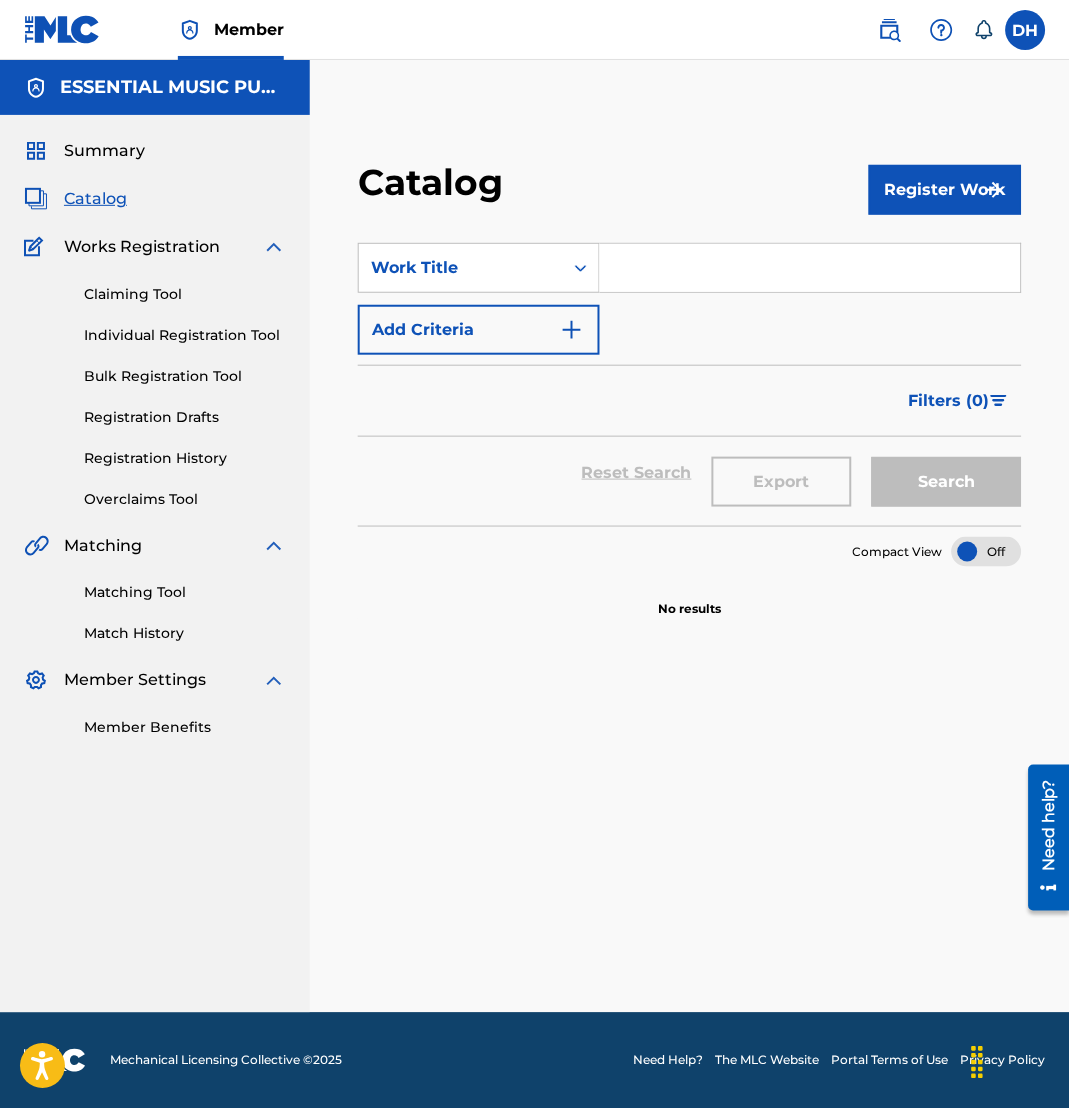 click at bounding box center [810, 268] 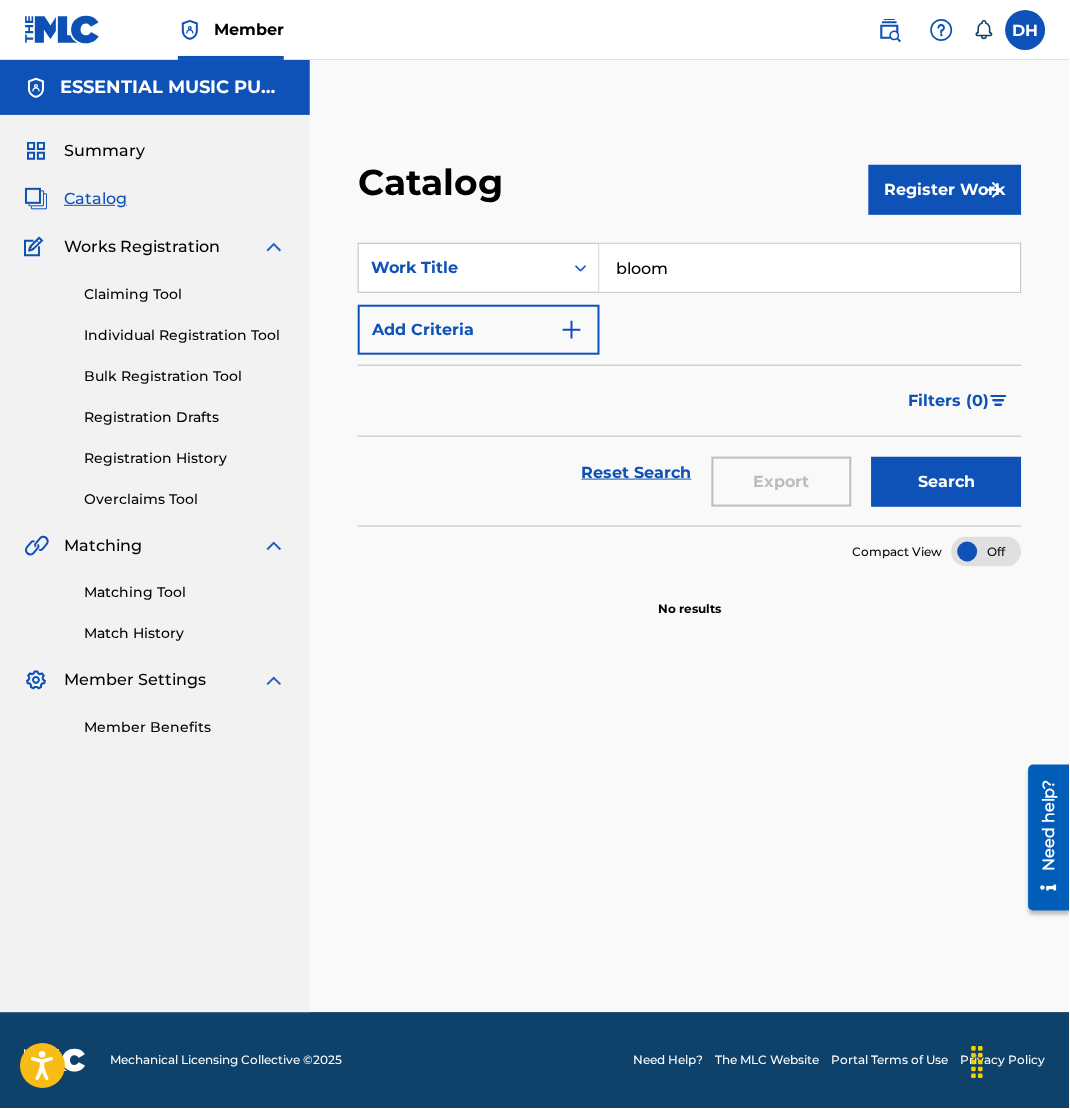 click on "Add Criteria" at bounding box center (479, 330) 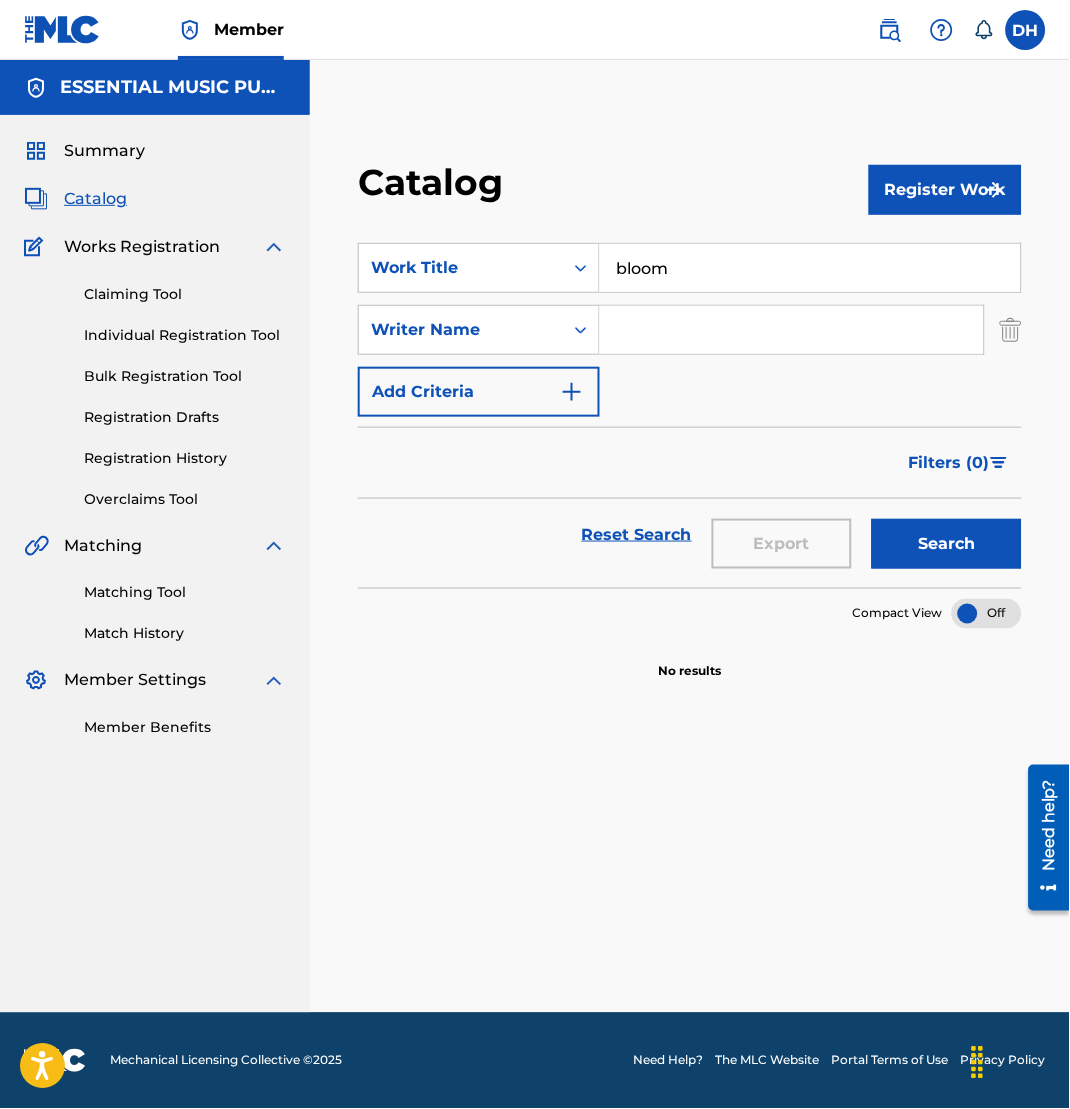 click on "Register Work" at bounding box center (945, 190) 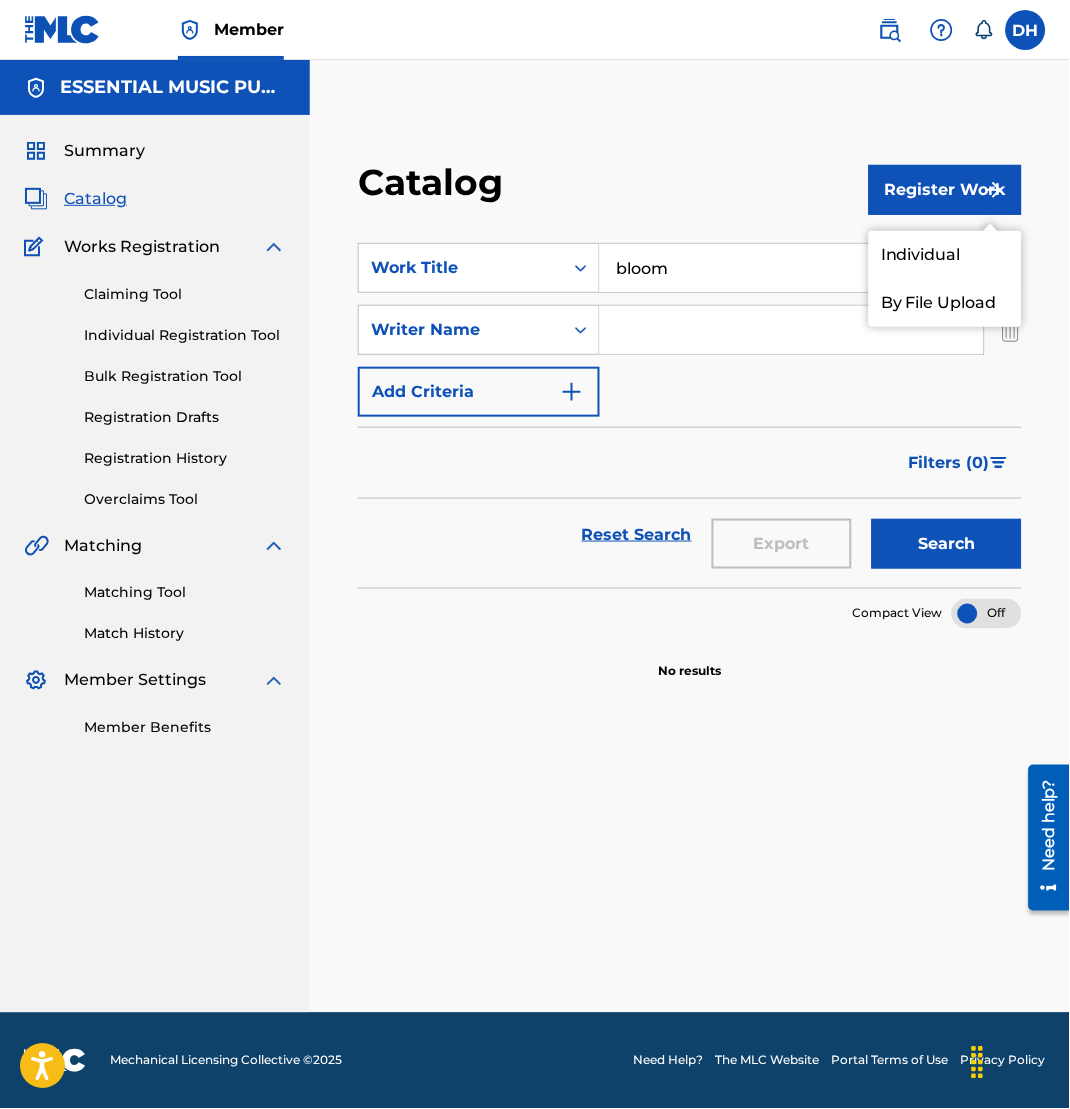 drag, startPoint x: 724, startPoint y: 265, endPoint x: 285, endPoint y: 214, distance: 441.95248 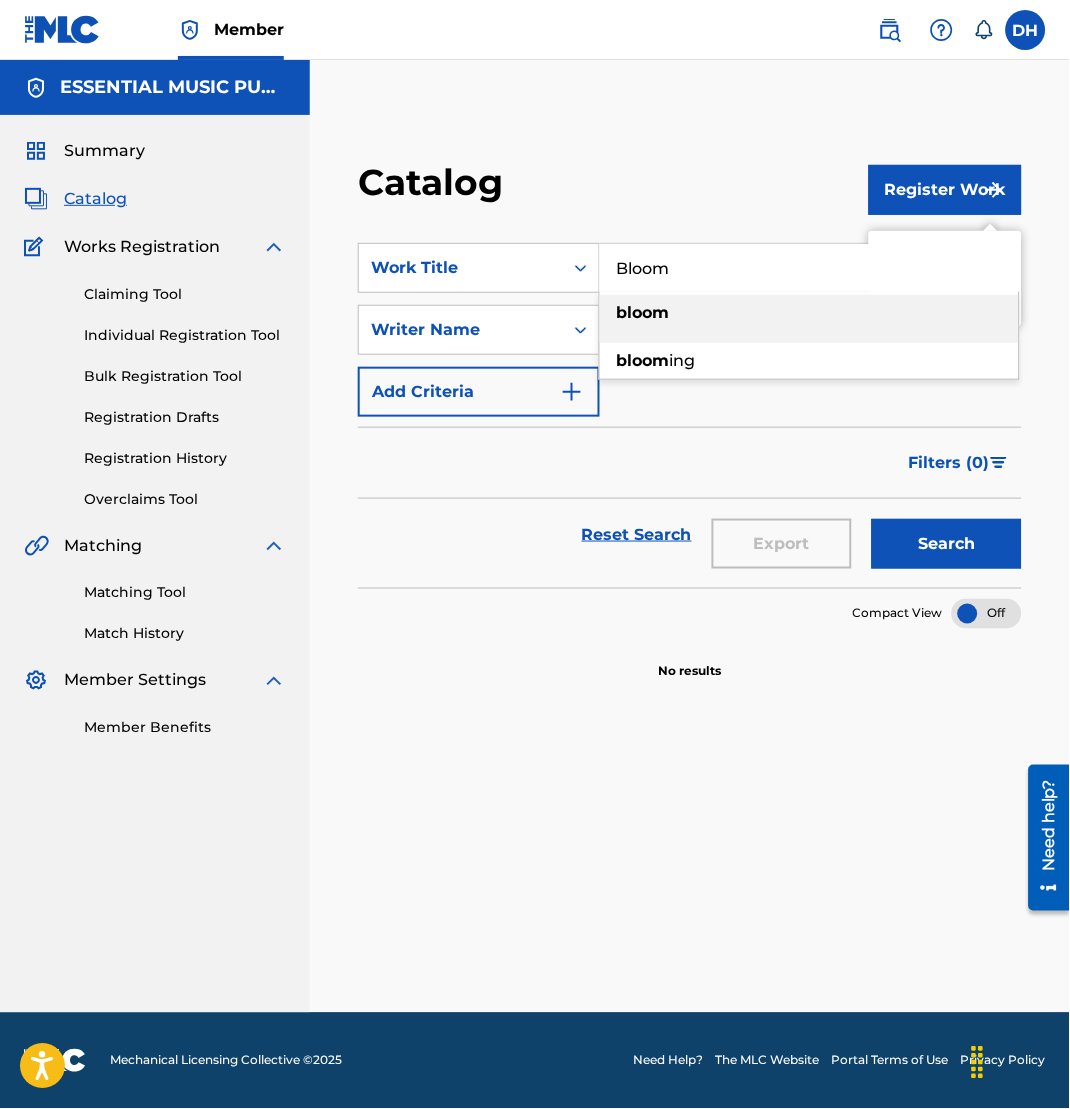 type on "Bloom" 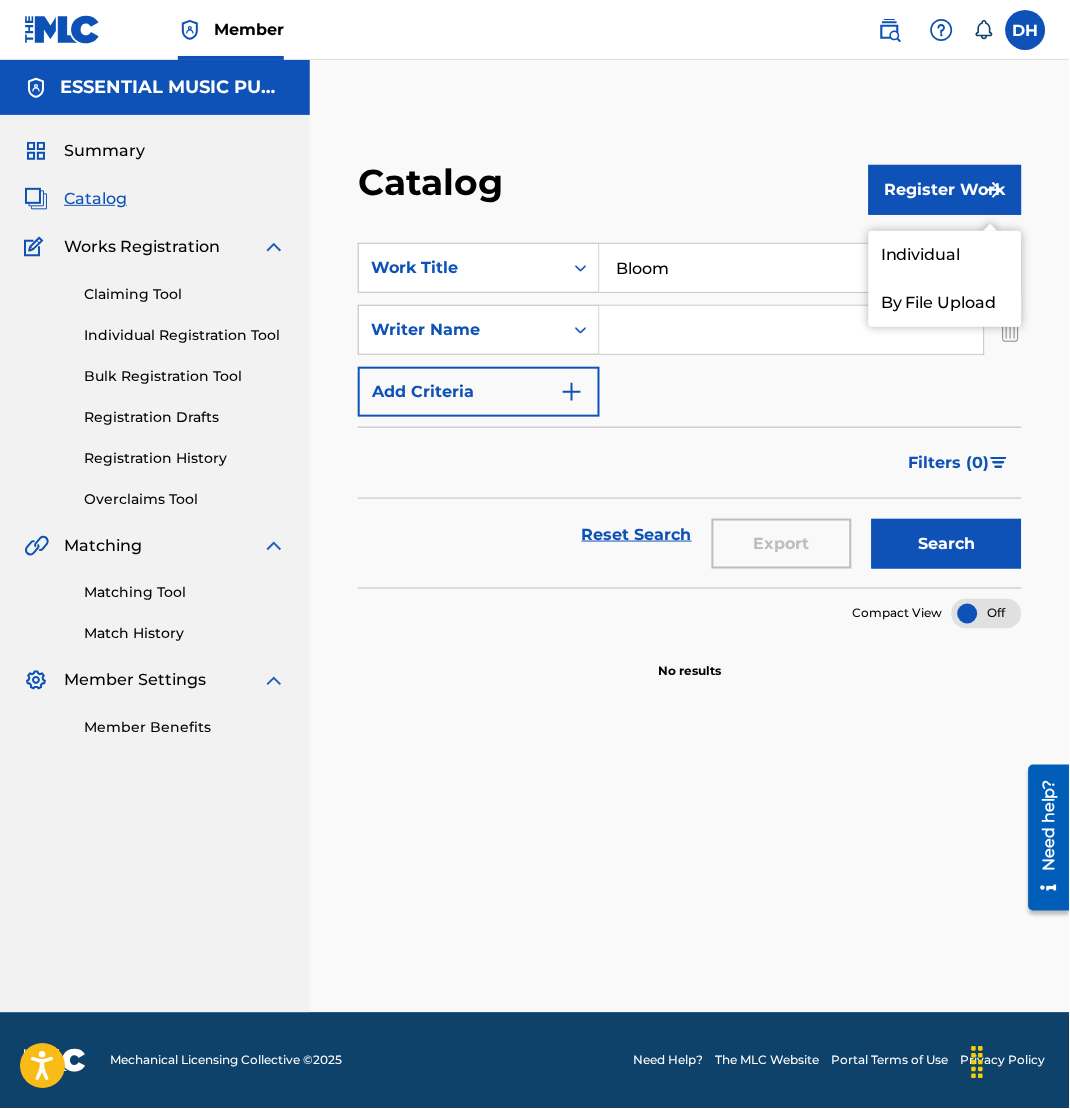 click on "Filters ( 0 )" at bounding box center [690, 463] 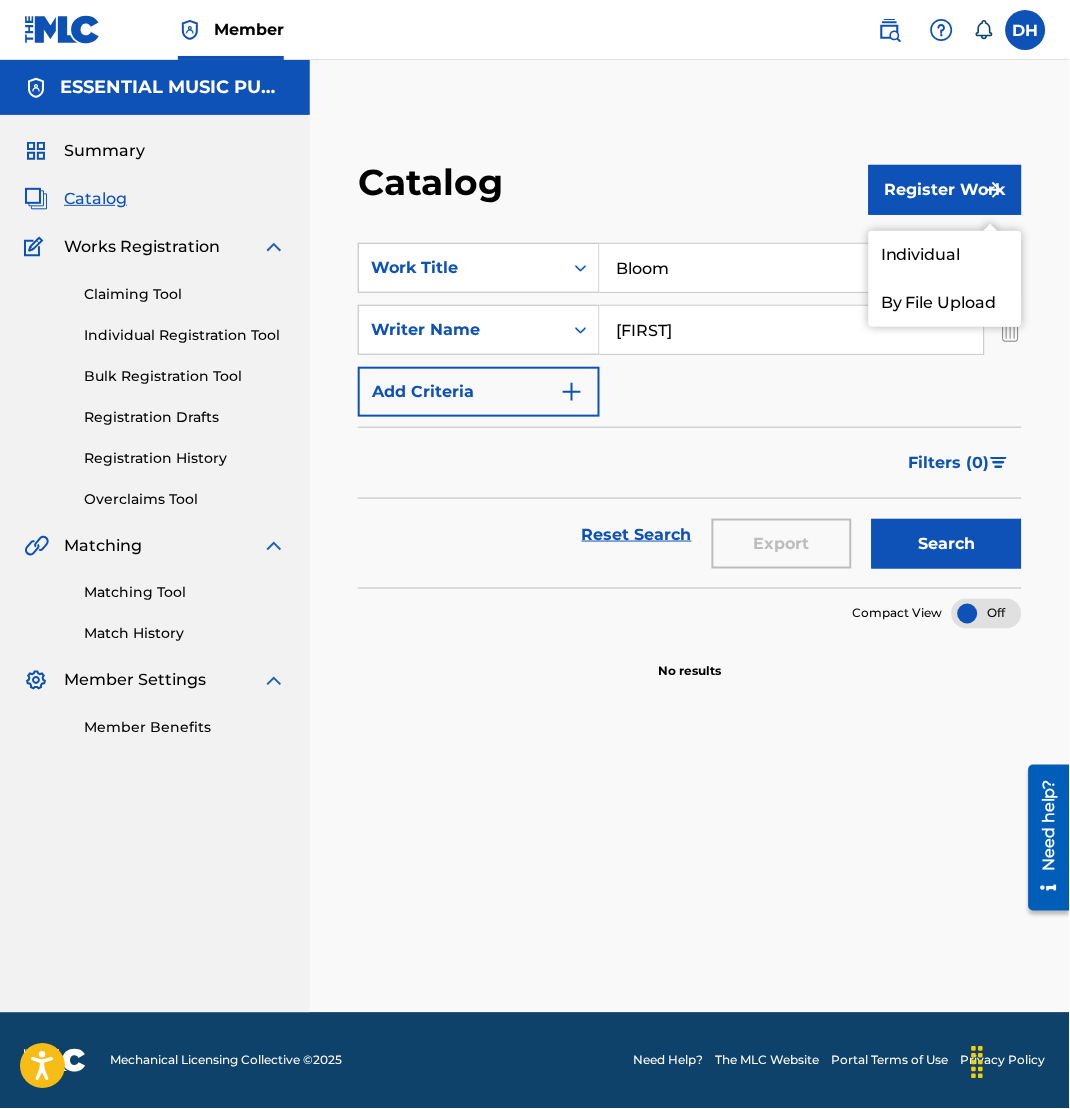 type on "[FIRST]" 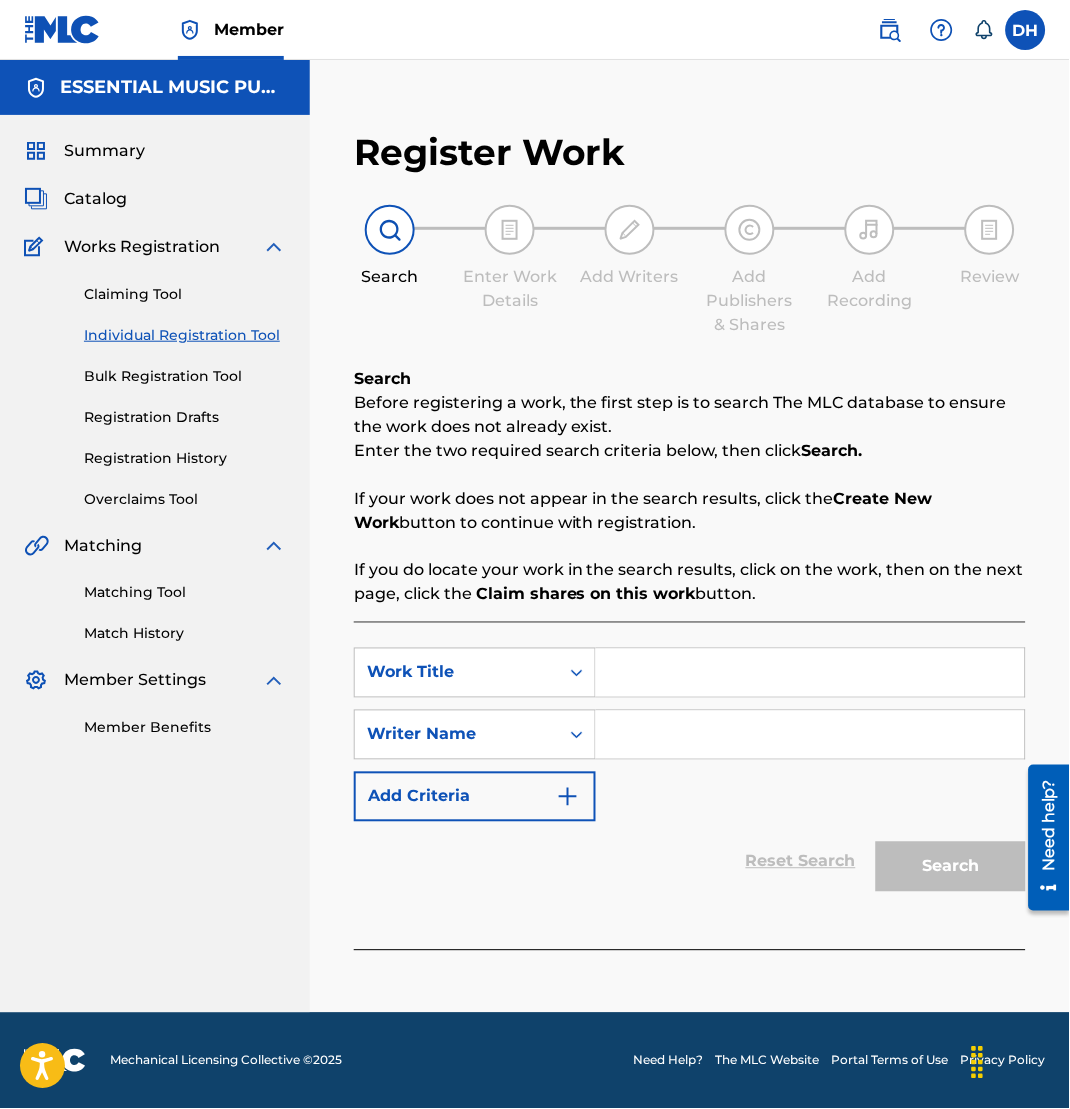 click at bounding box center (810, 673) 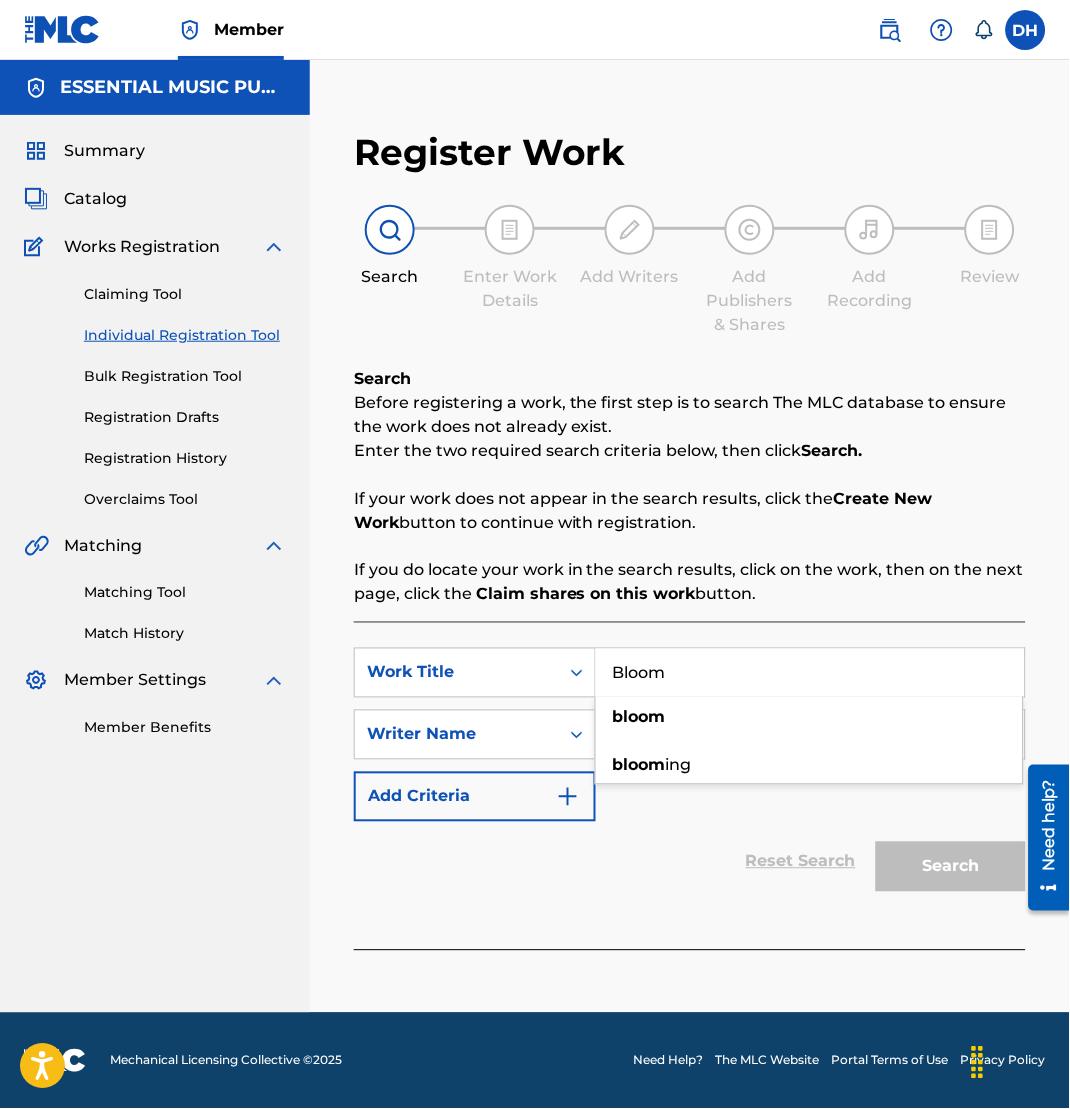 type on "Bloom" 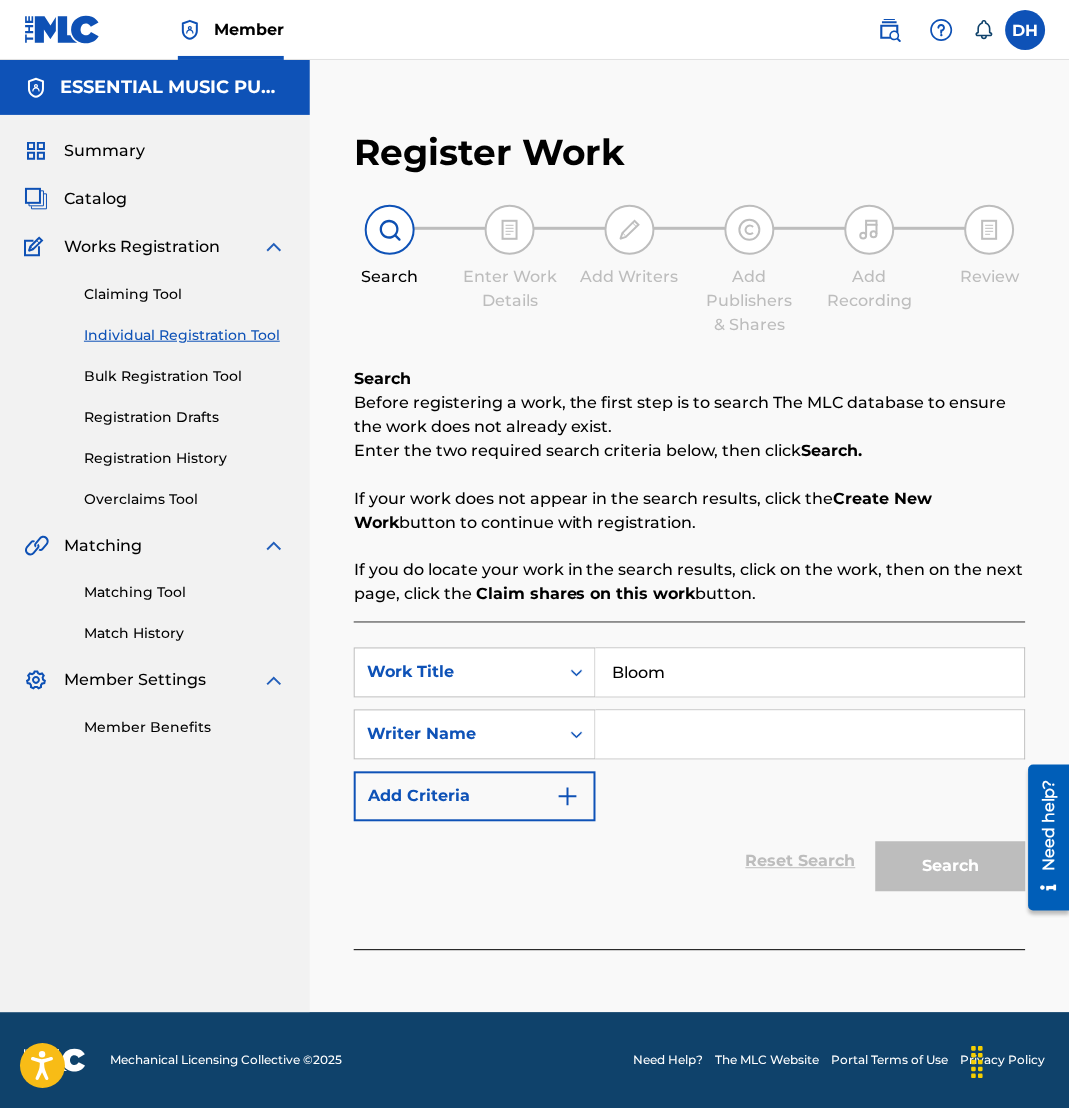 click on "Reset Search Search" at bounding box center (690, 862) 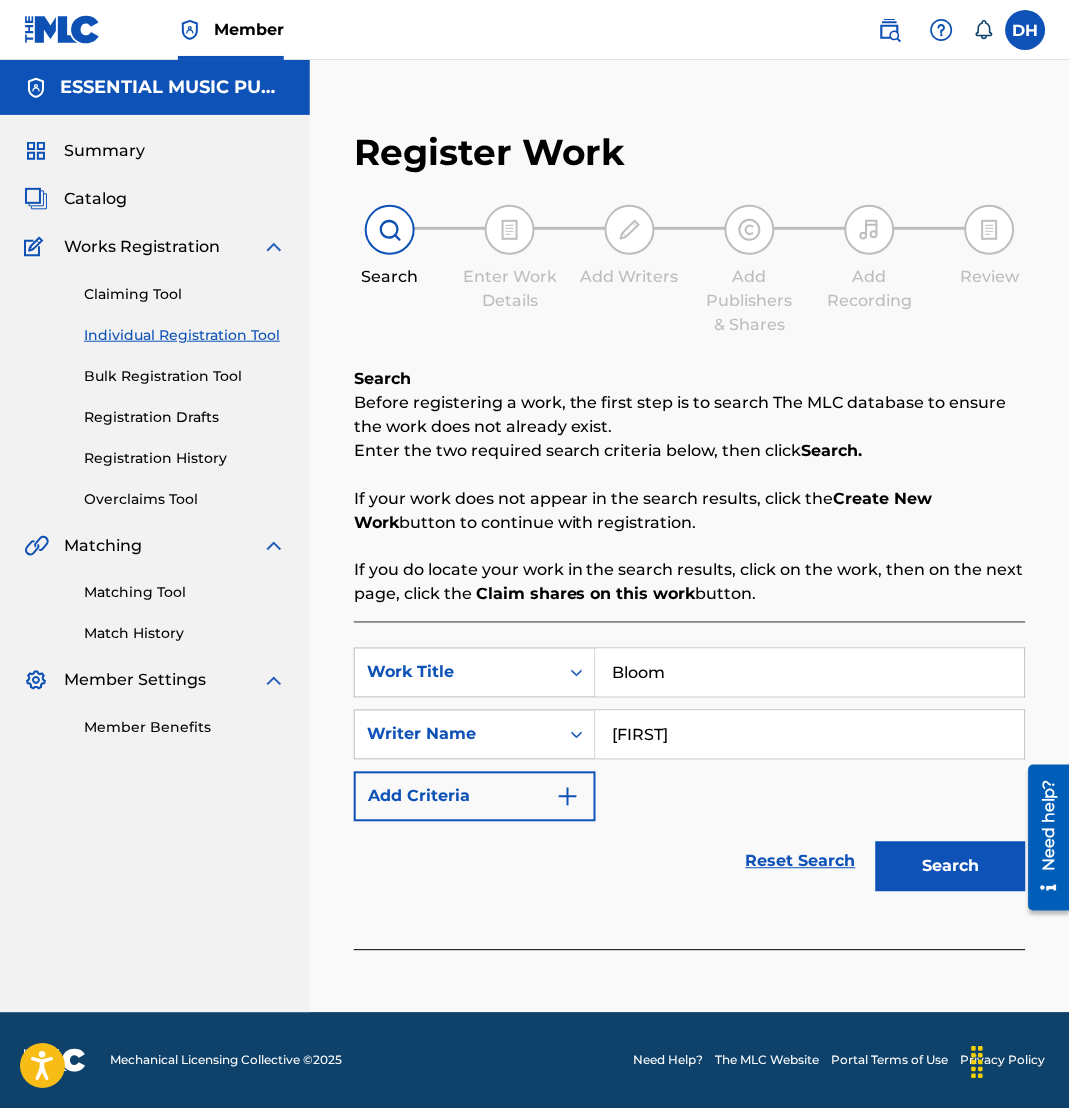 type on "[FIRST]" 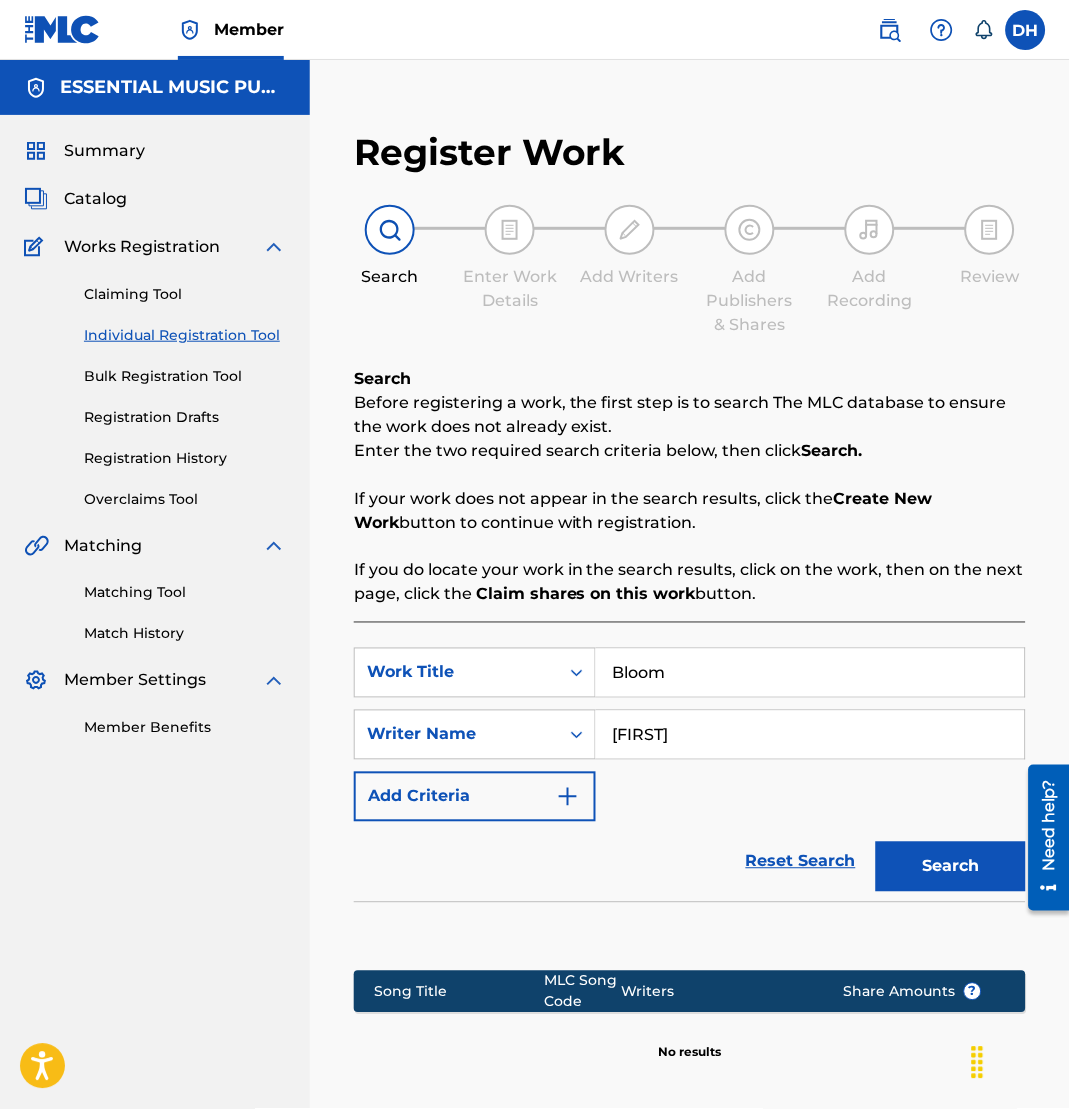 scroll, scrollTop: 219, scrollLeft: 0, axis: vertical 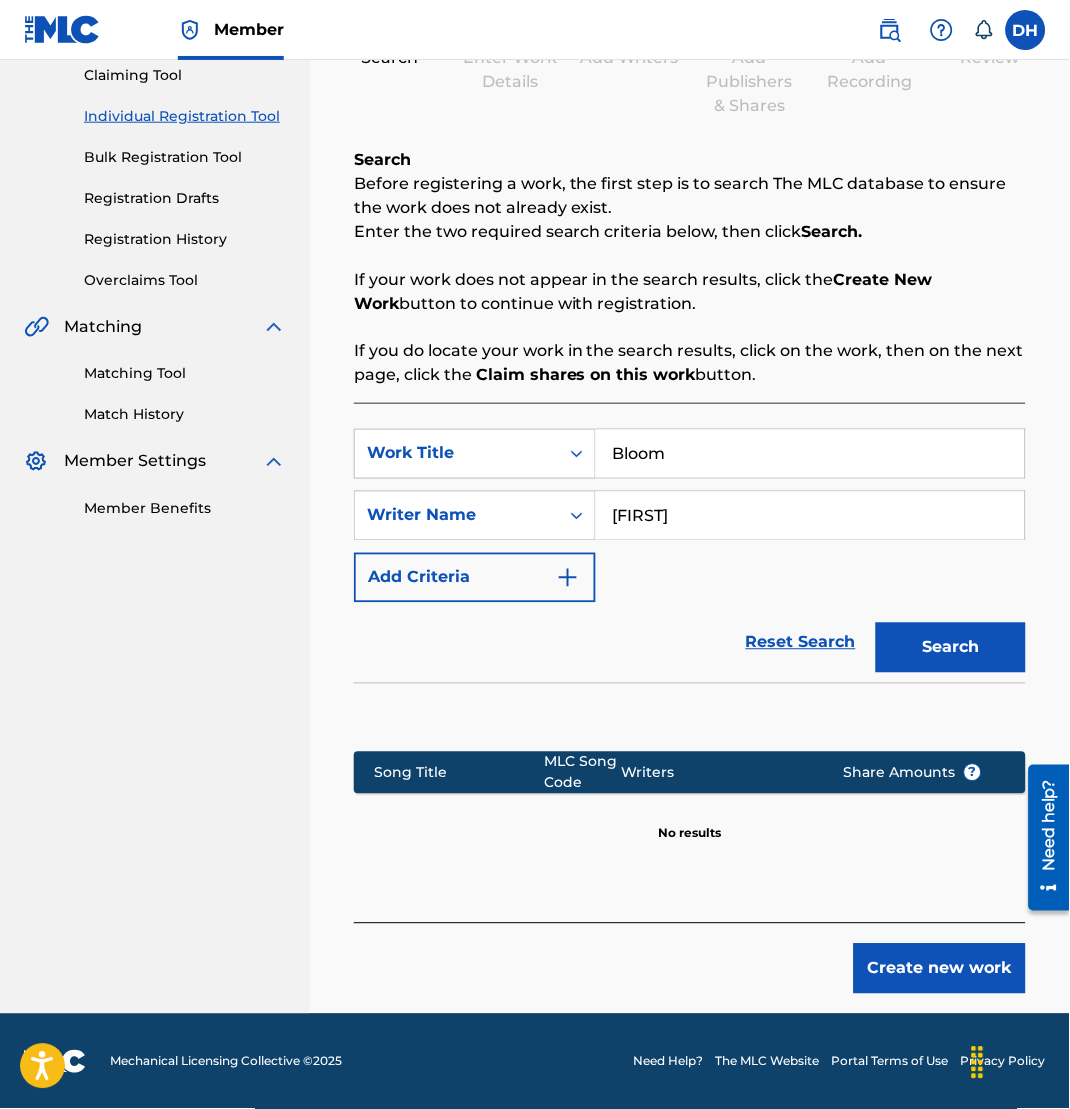 click on "Create new work" at bounding box center [940, 969] 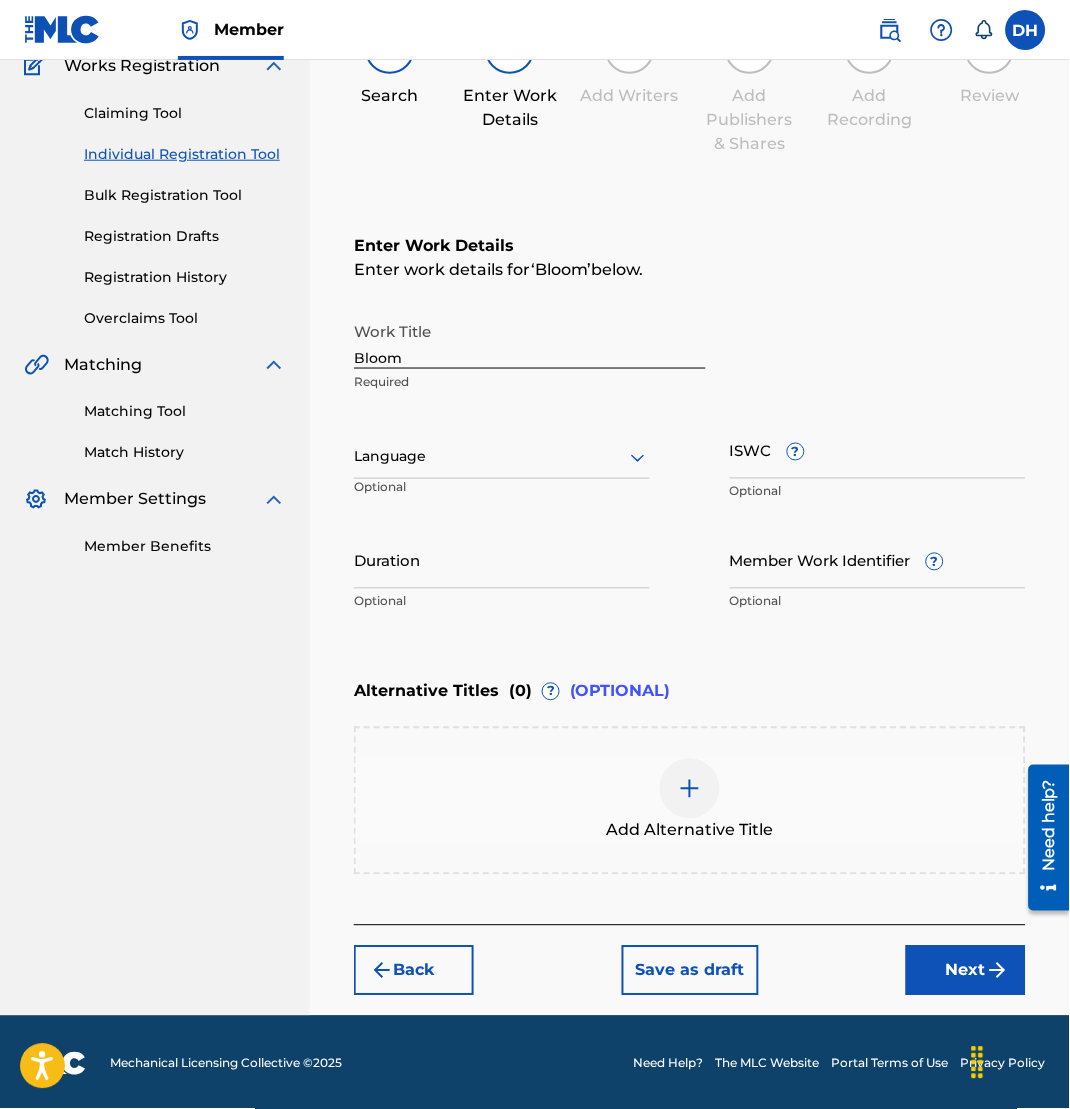 click at bounding box center [502, 457] 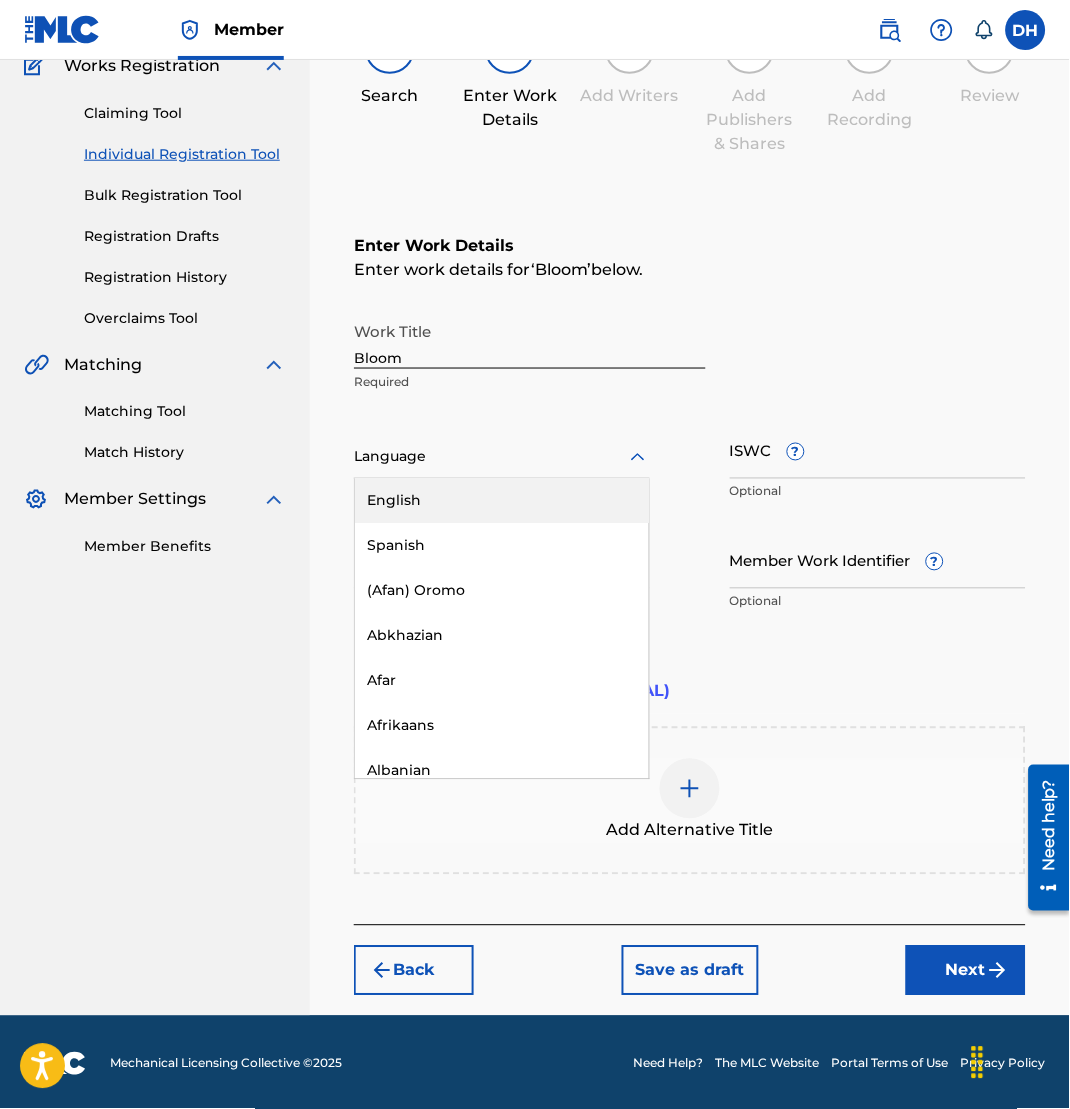 click on "English" at bounding box center (502, 501) 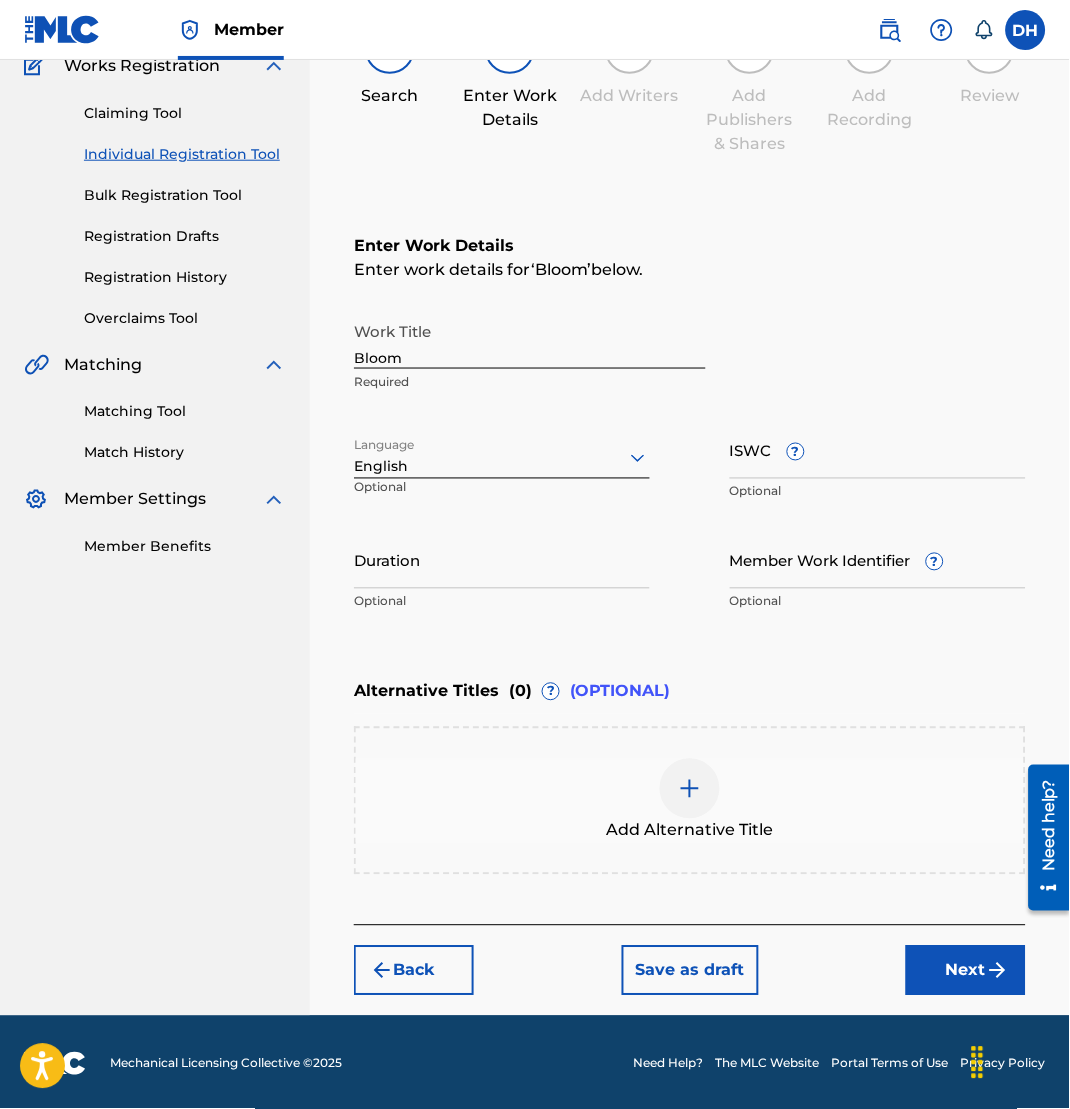 click on "Next" at bounding box center [966, 971] 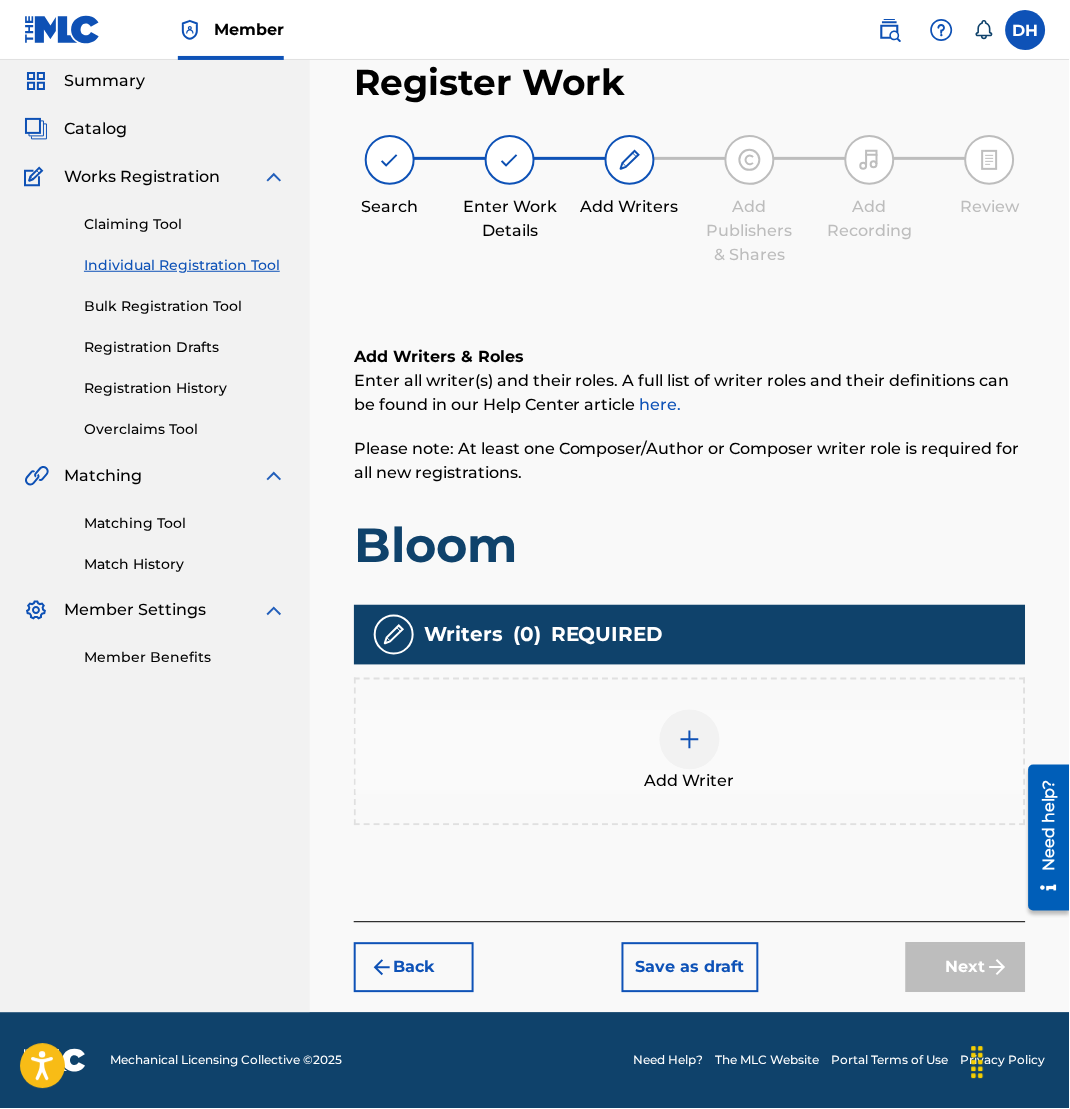 scroll, scrollTop: 67, scrollLeft: 0, axis: vertical 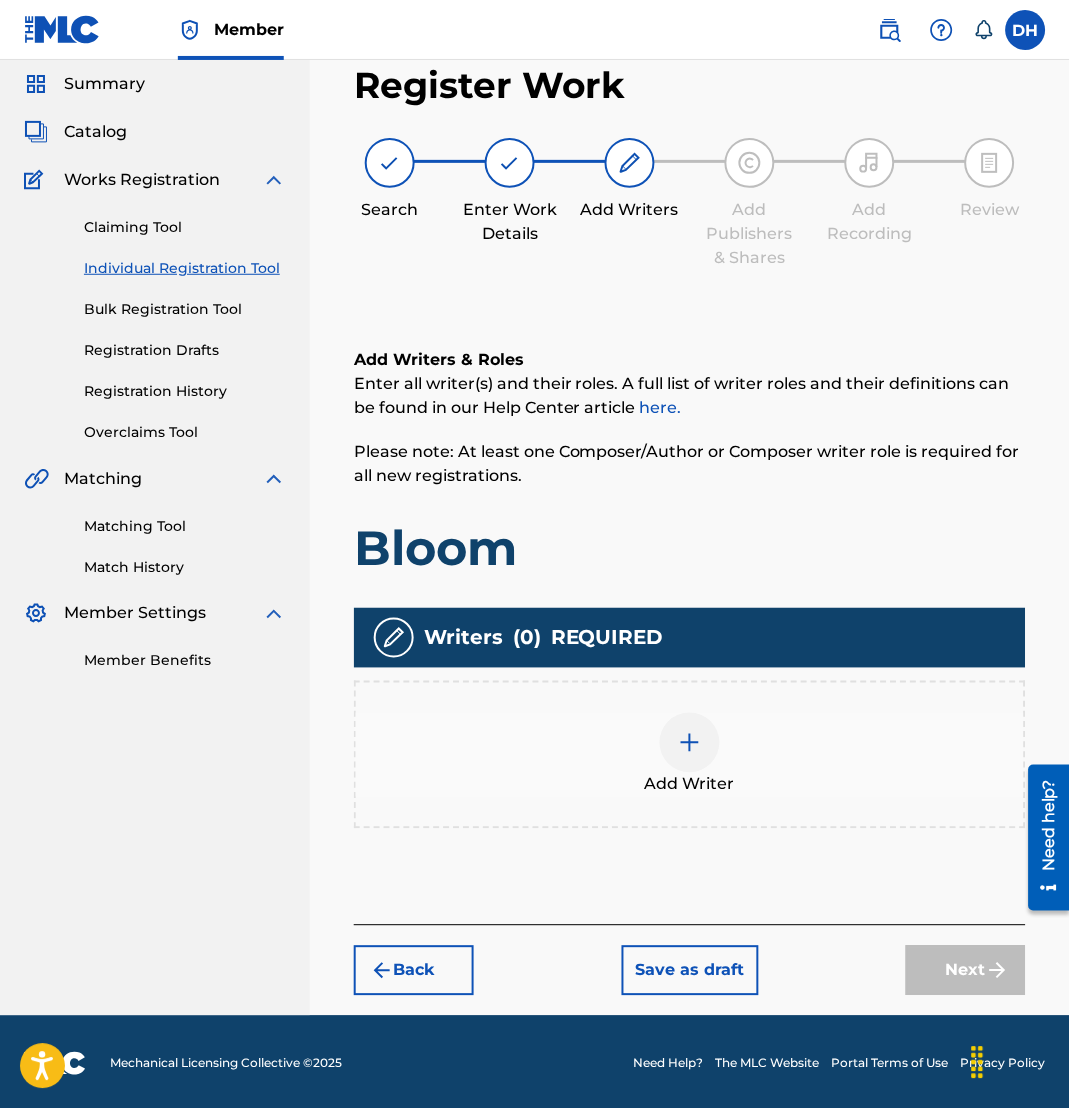 click on "Add Writer" at bounding box center (690, 755) 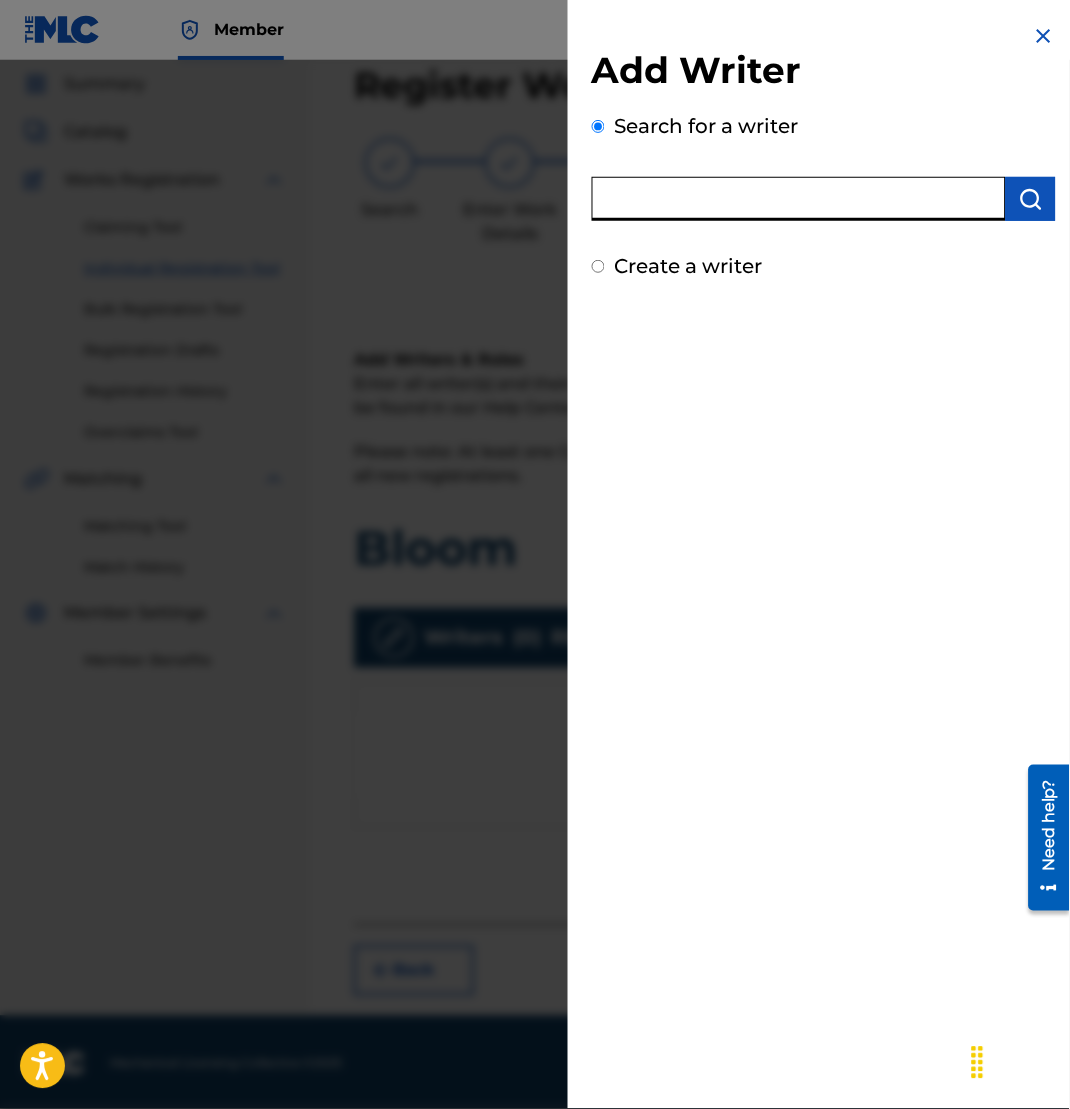 click at bounding box center (799, 199) 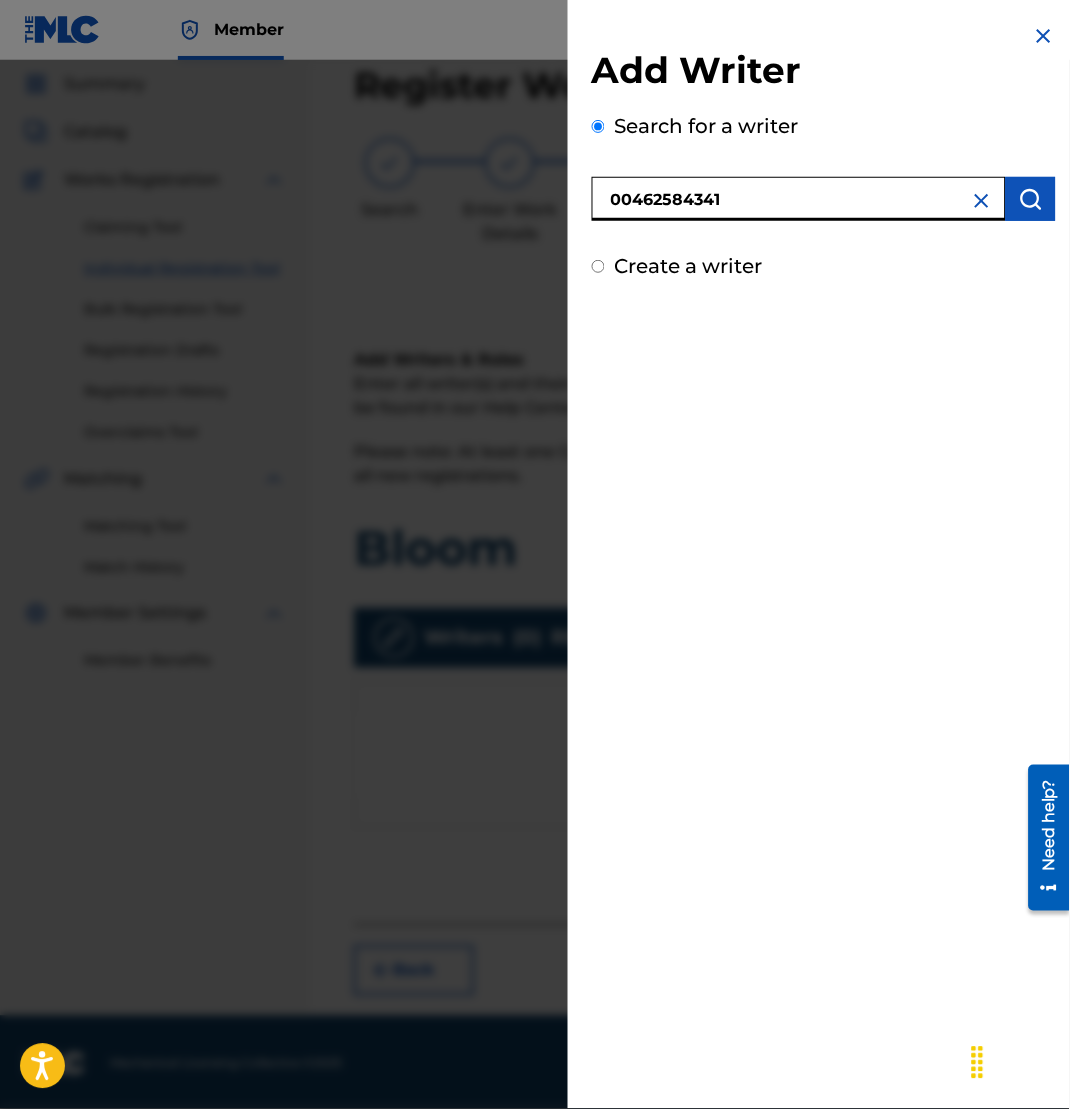 type on "00462584341" 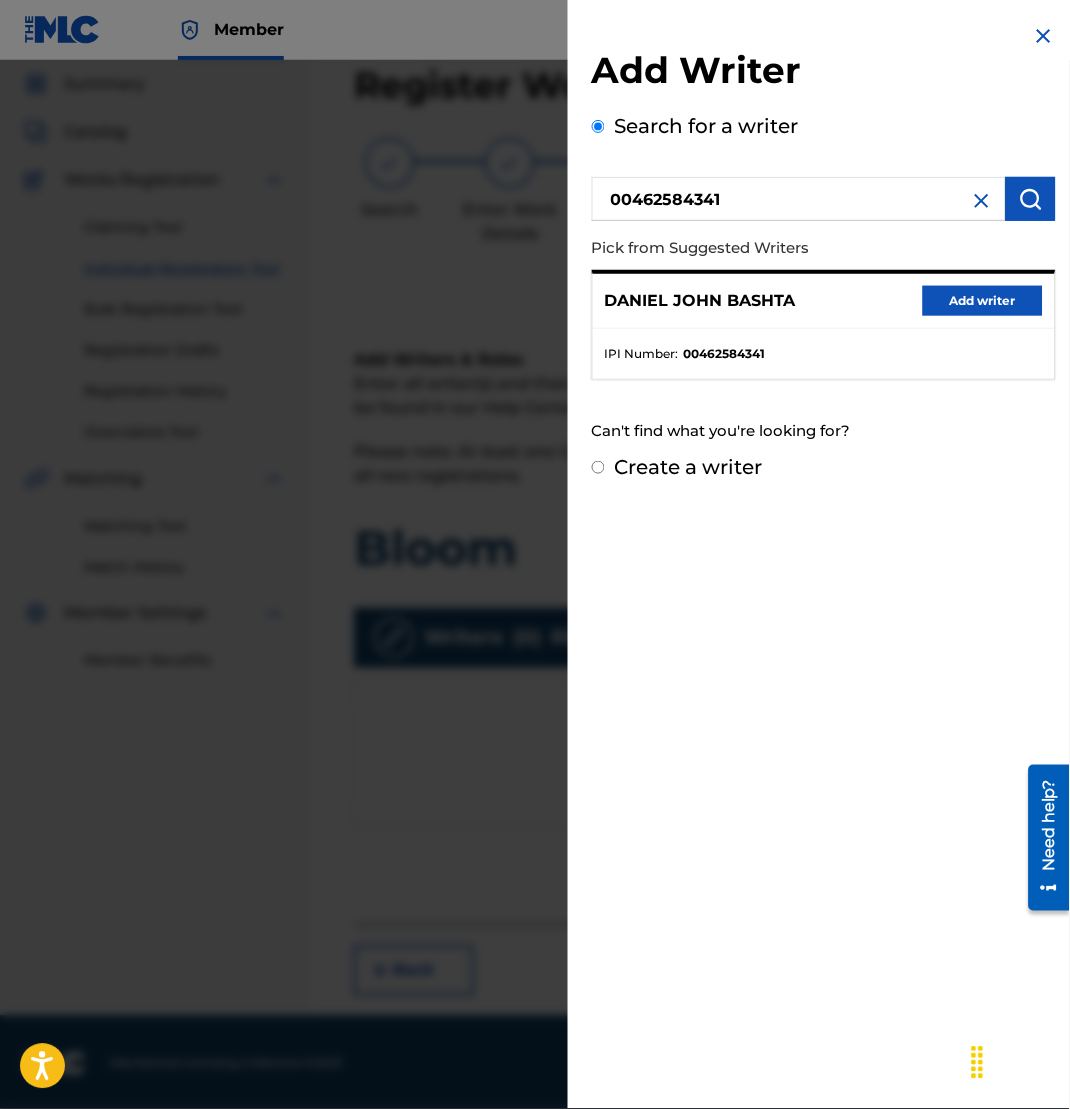 click on "Add writer" at bounding box center [983, 301] 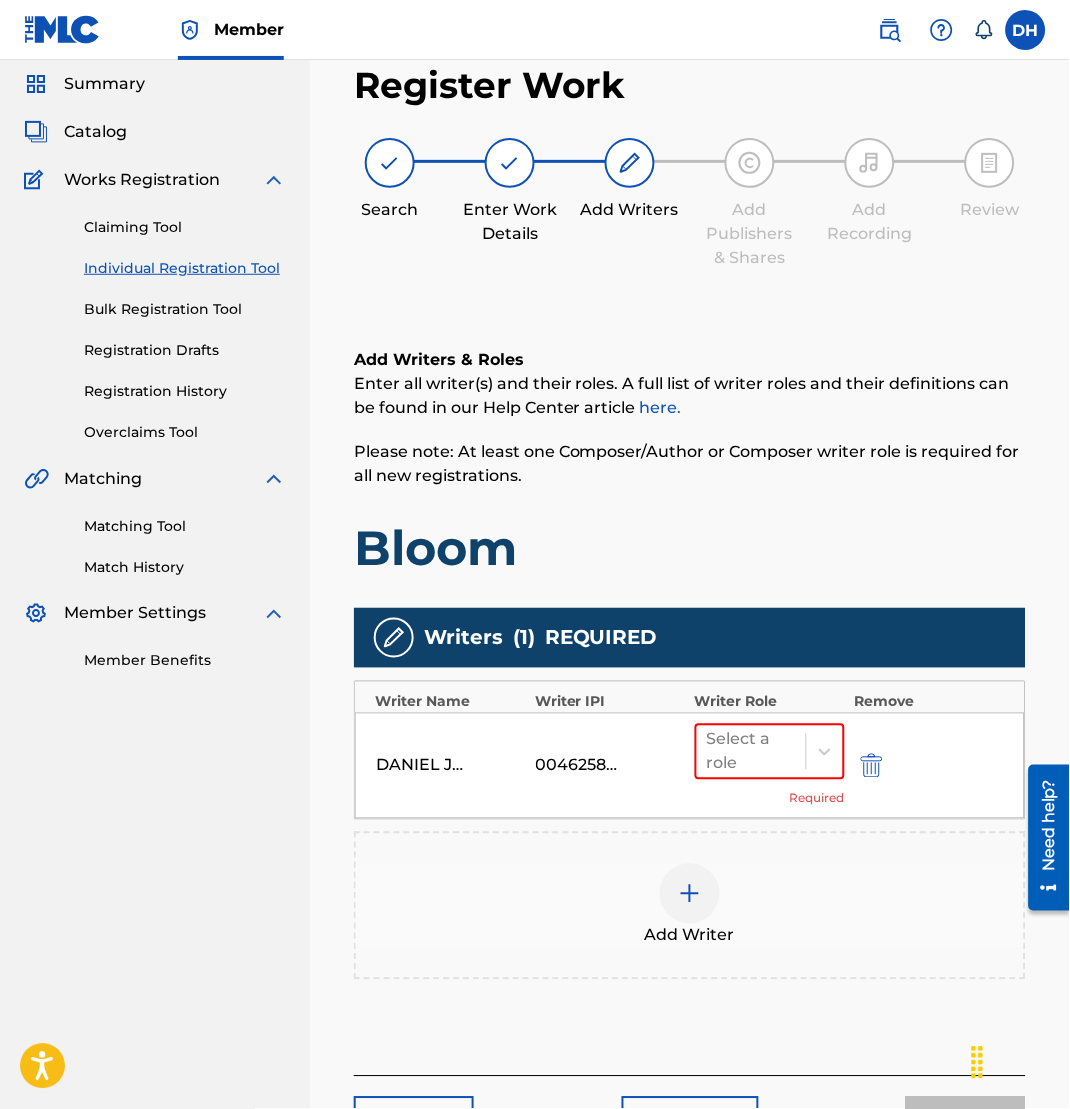 click on "Add Writer" at bounding box center [690, 906] 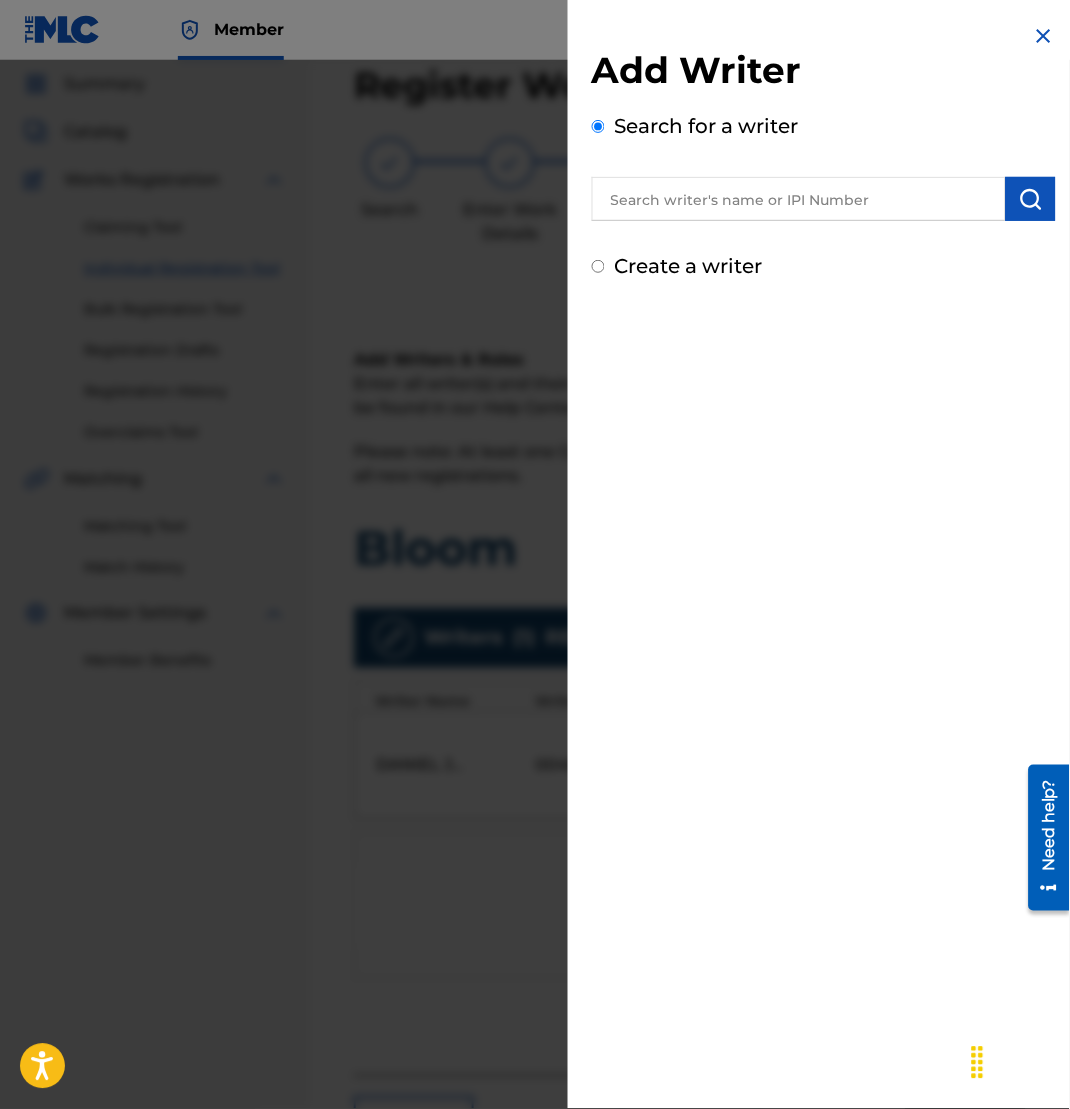 click at bounding box center [799, 199] 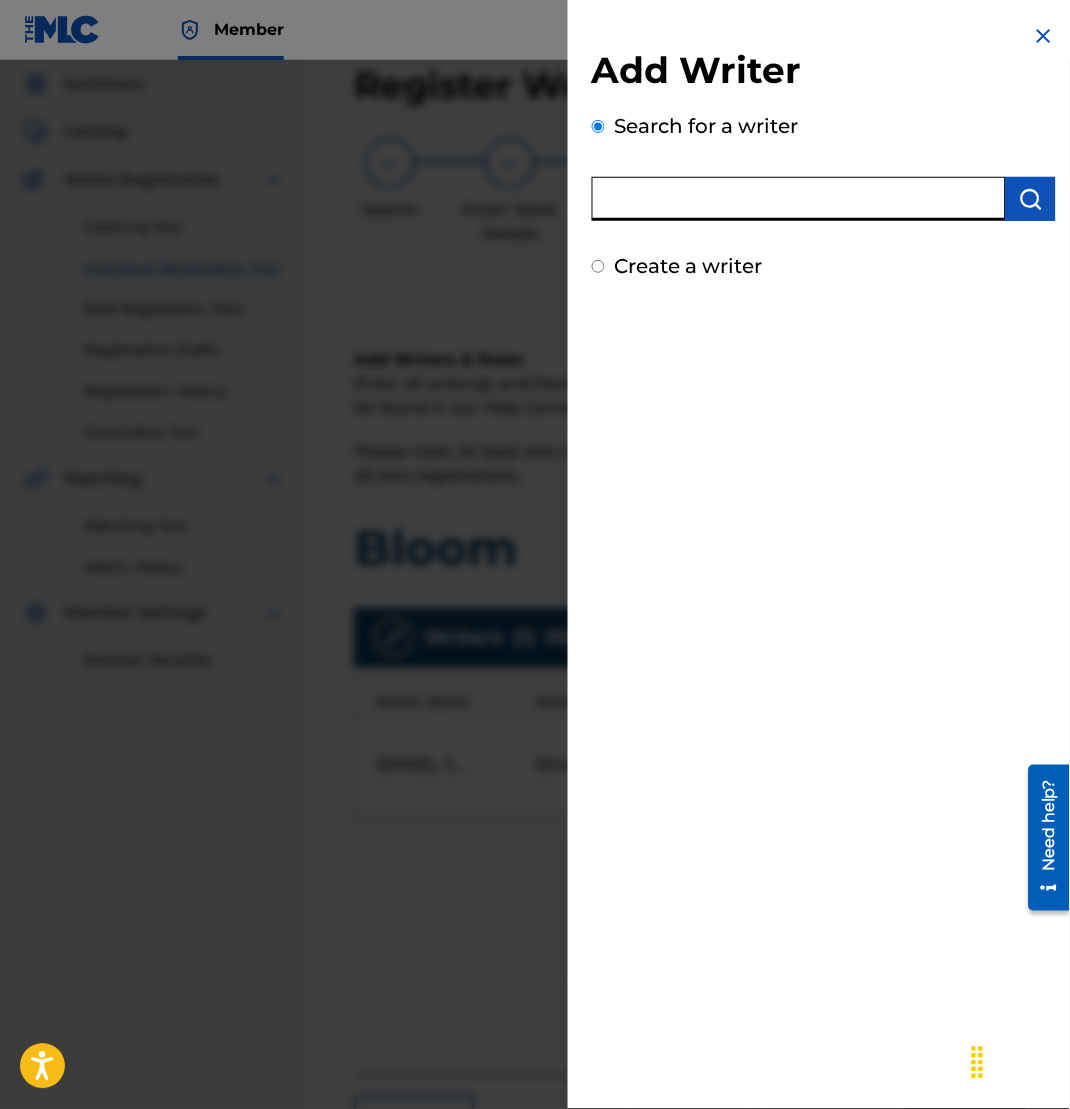 paste on "[PHONE]" 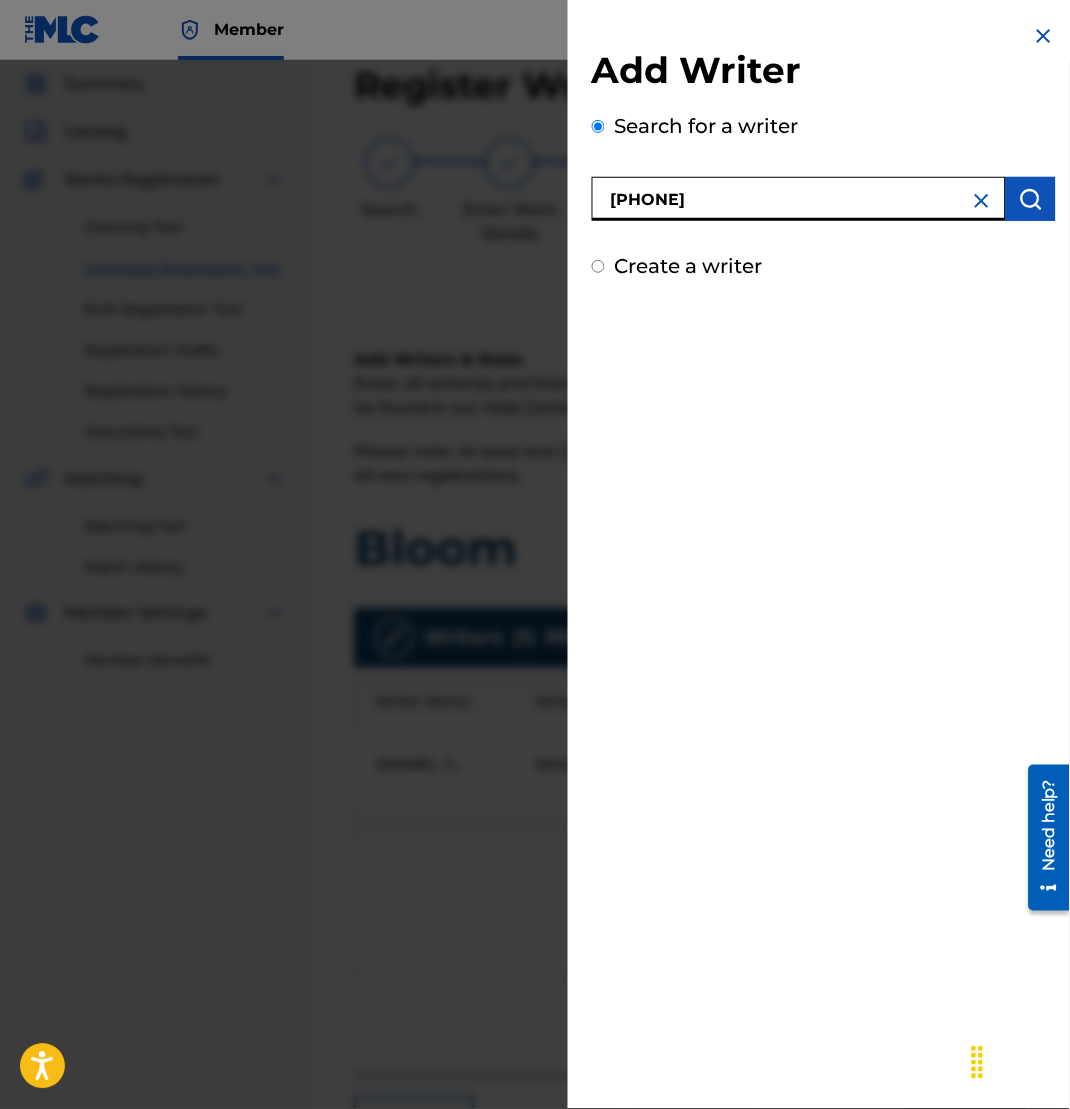 type on "[PHONE]" 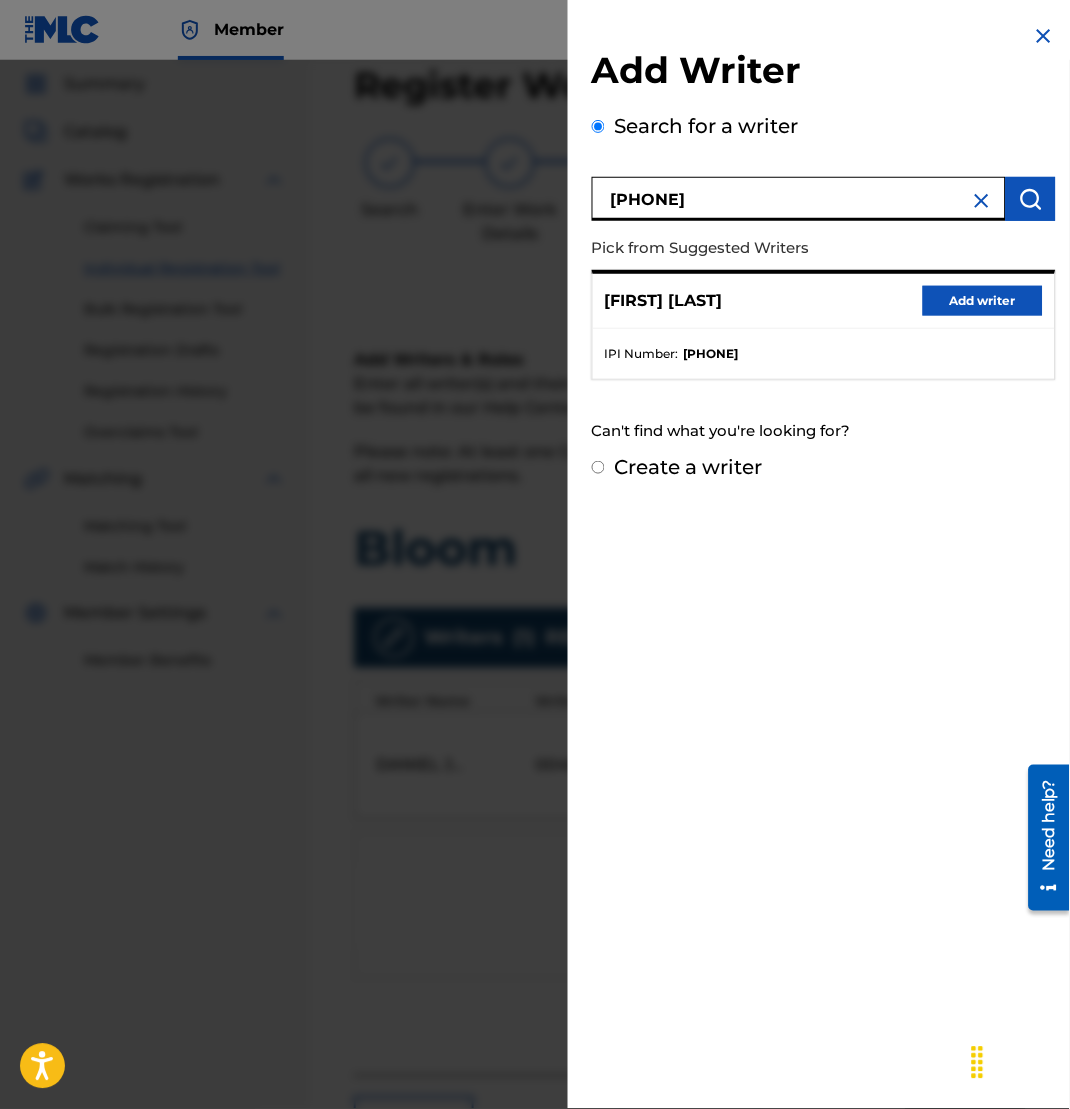 click on "Add writer" at bounding box center (983, 301) 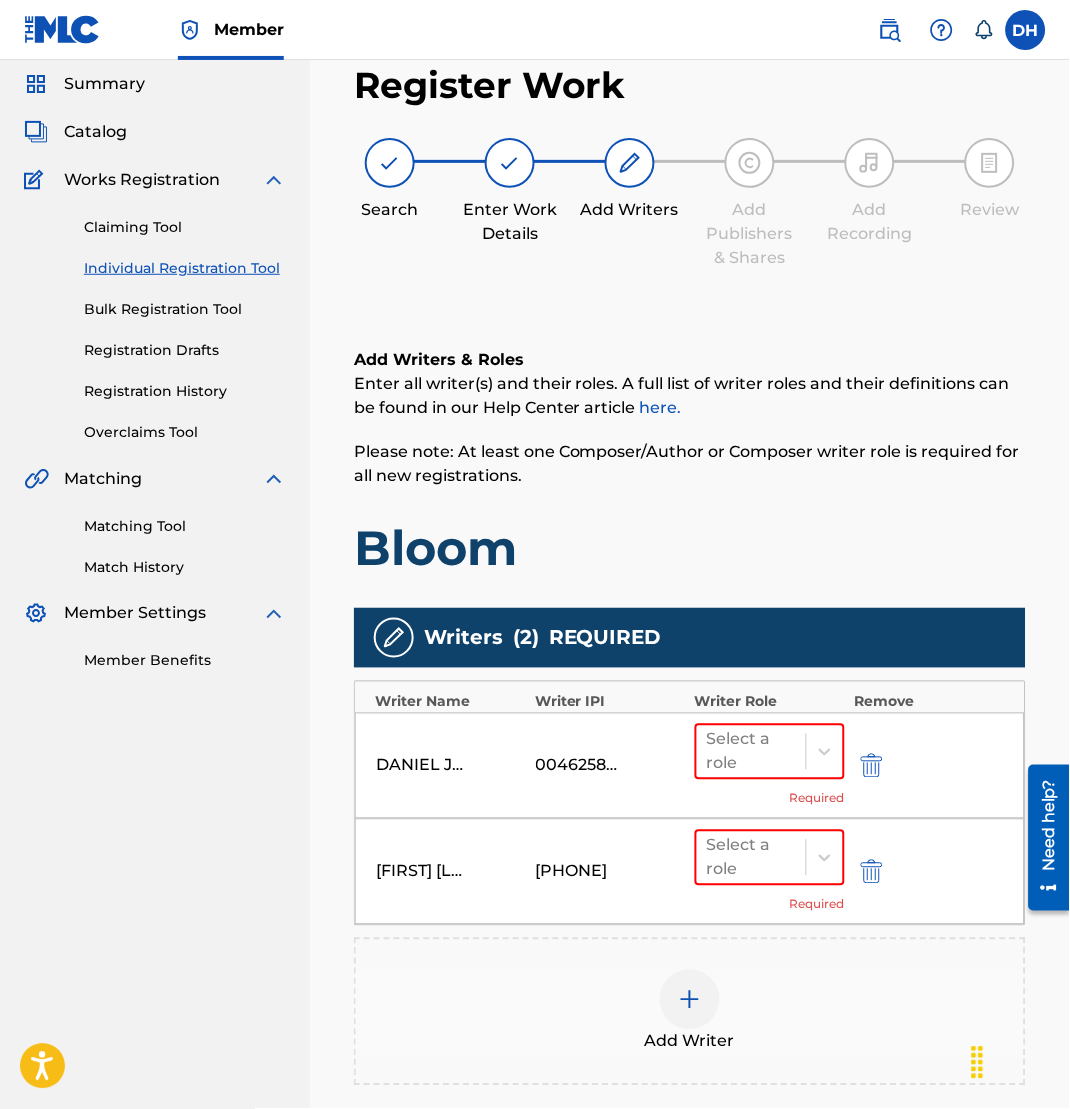 click on "Add Writer" at bounding box center (690, 1012) 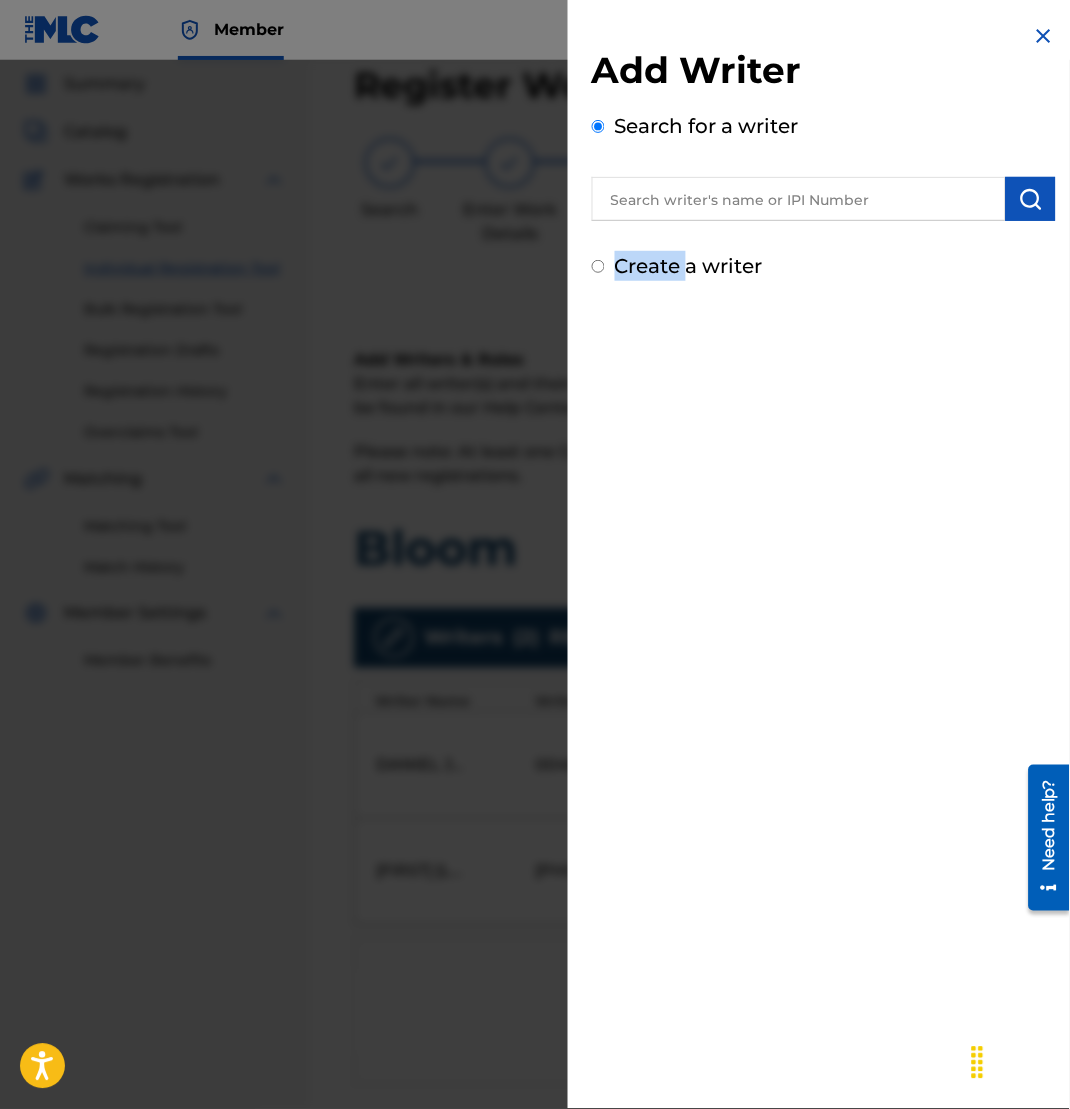 click on "Add Writer Search for a writer Create a writer" at bounding box center [824, 554] 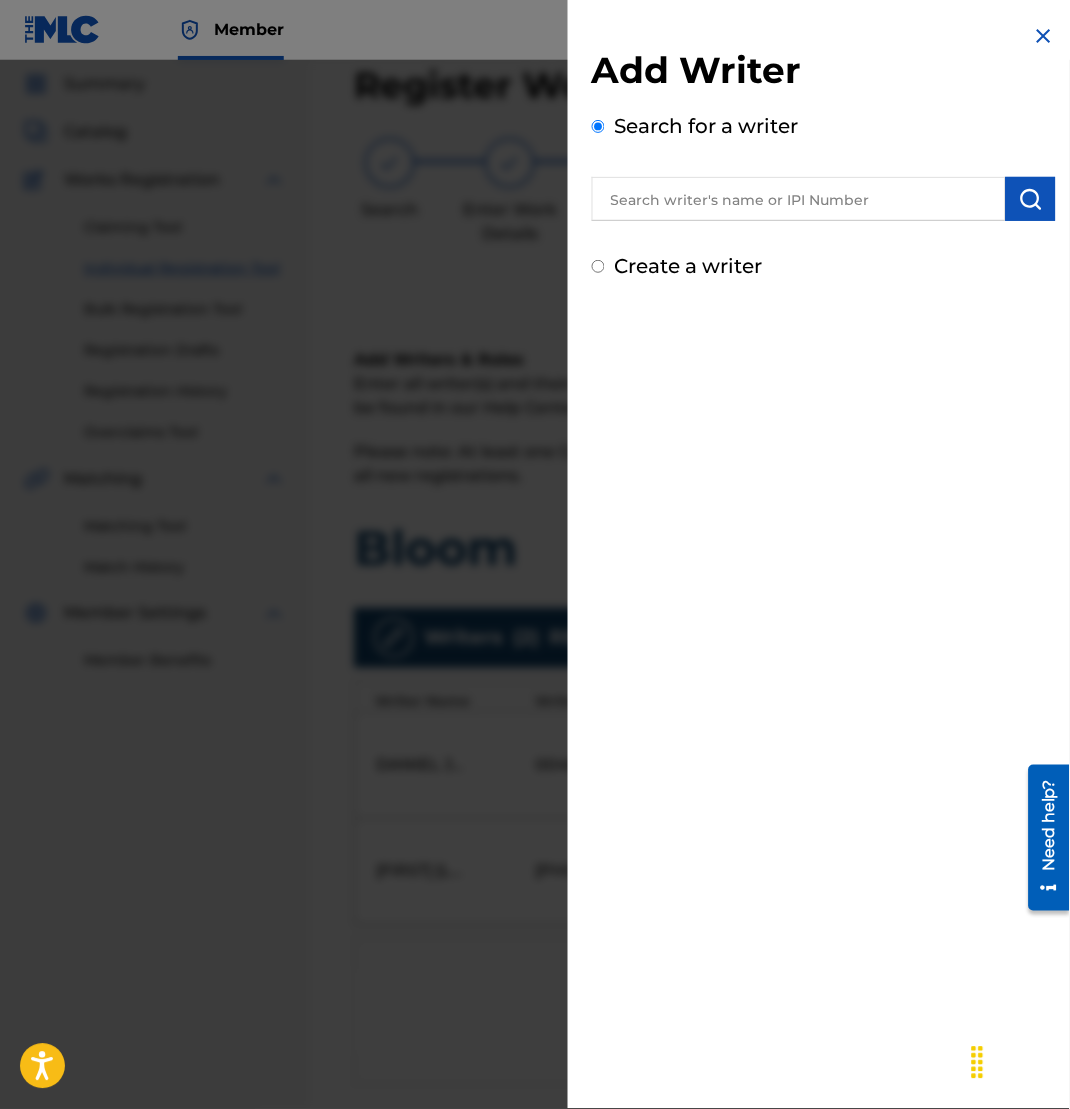 click at bounding box center [799, 199] 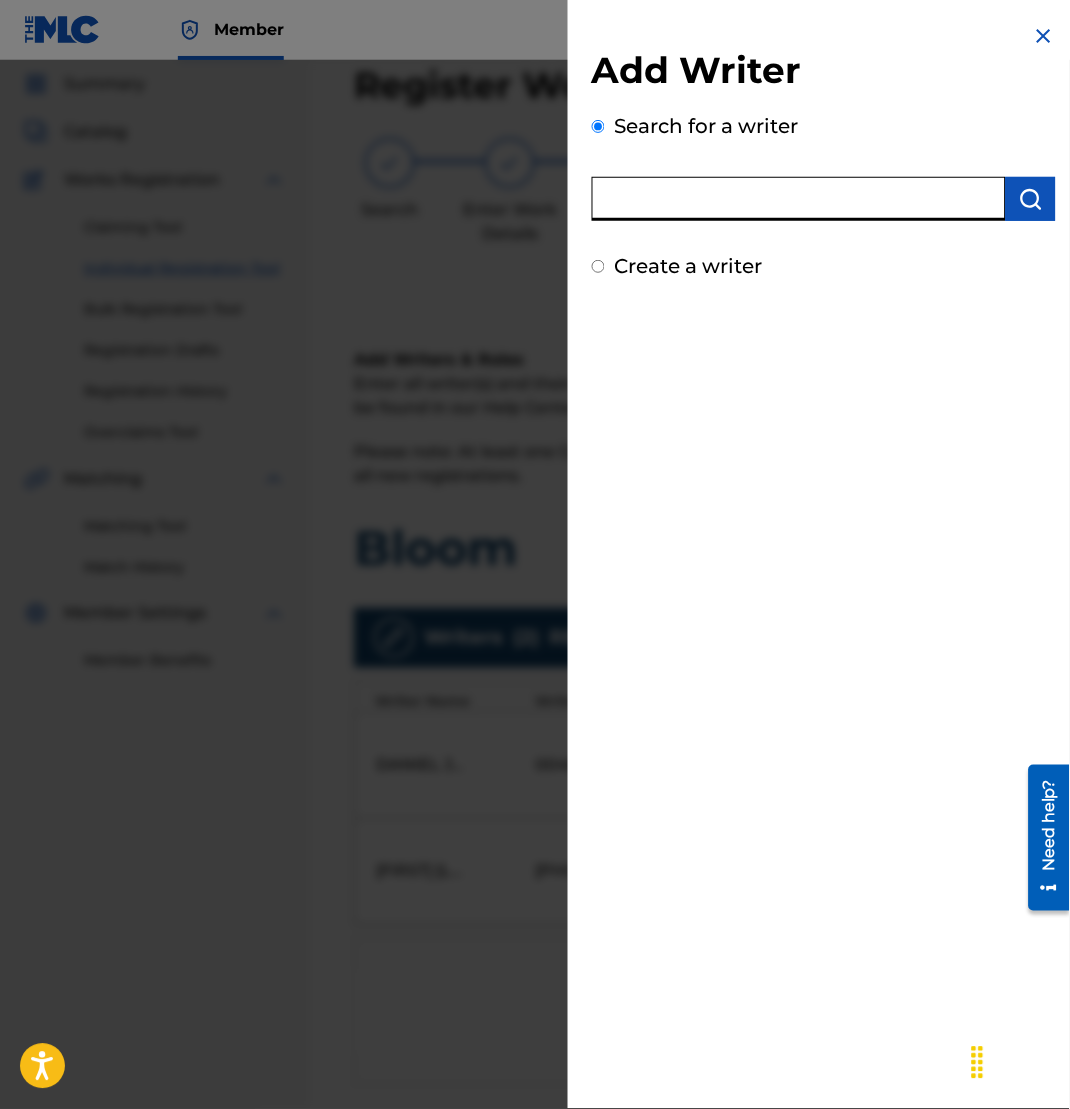 paste on "00362115296" 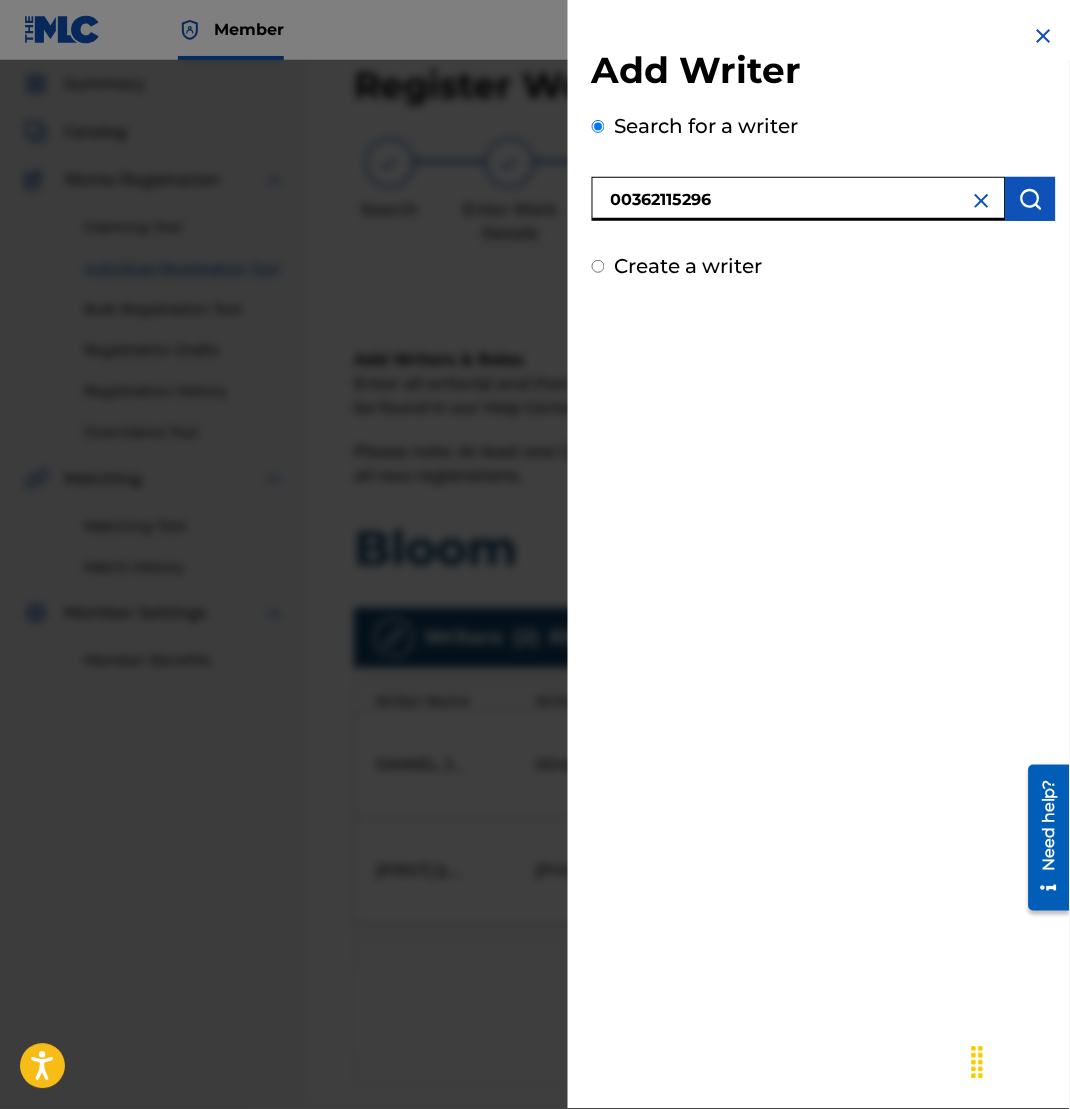 type on "00362115296" 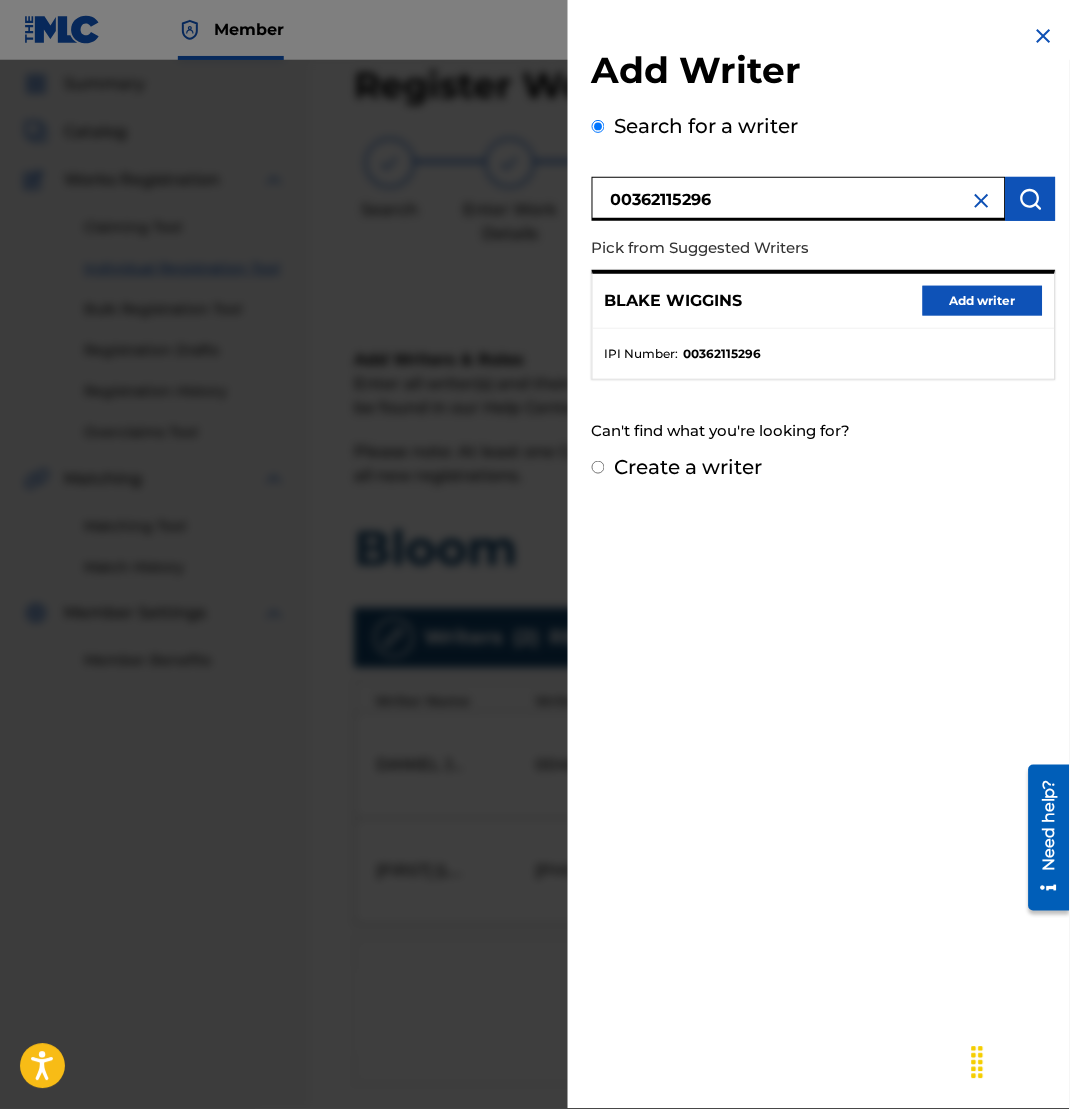 click on "Add writer" at bounding box center [983, 301] 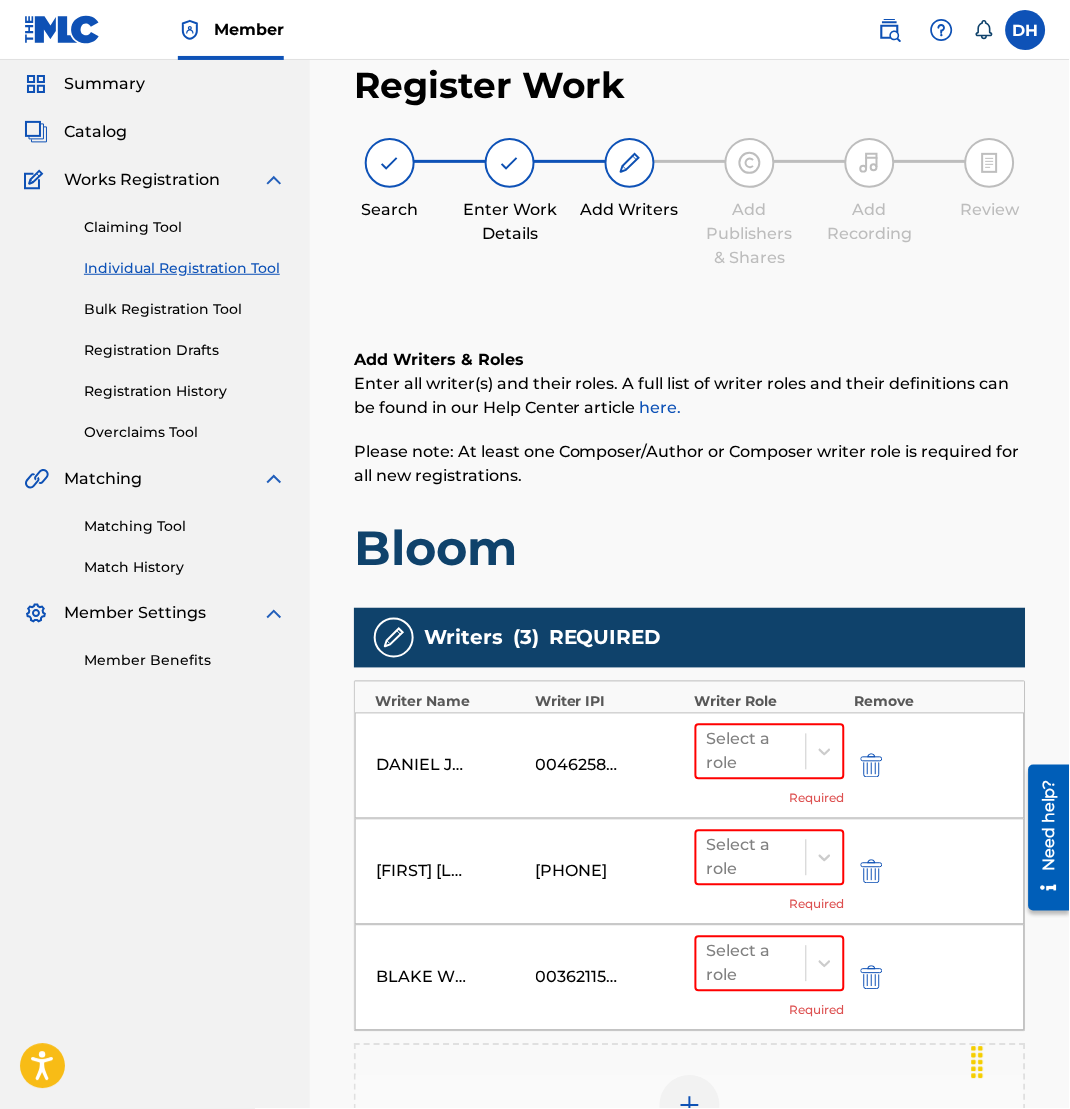 click on "Please note: At least one Composer/Author or Composer writer role is required for all new registrations." at bounding box center (690, 464) 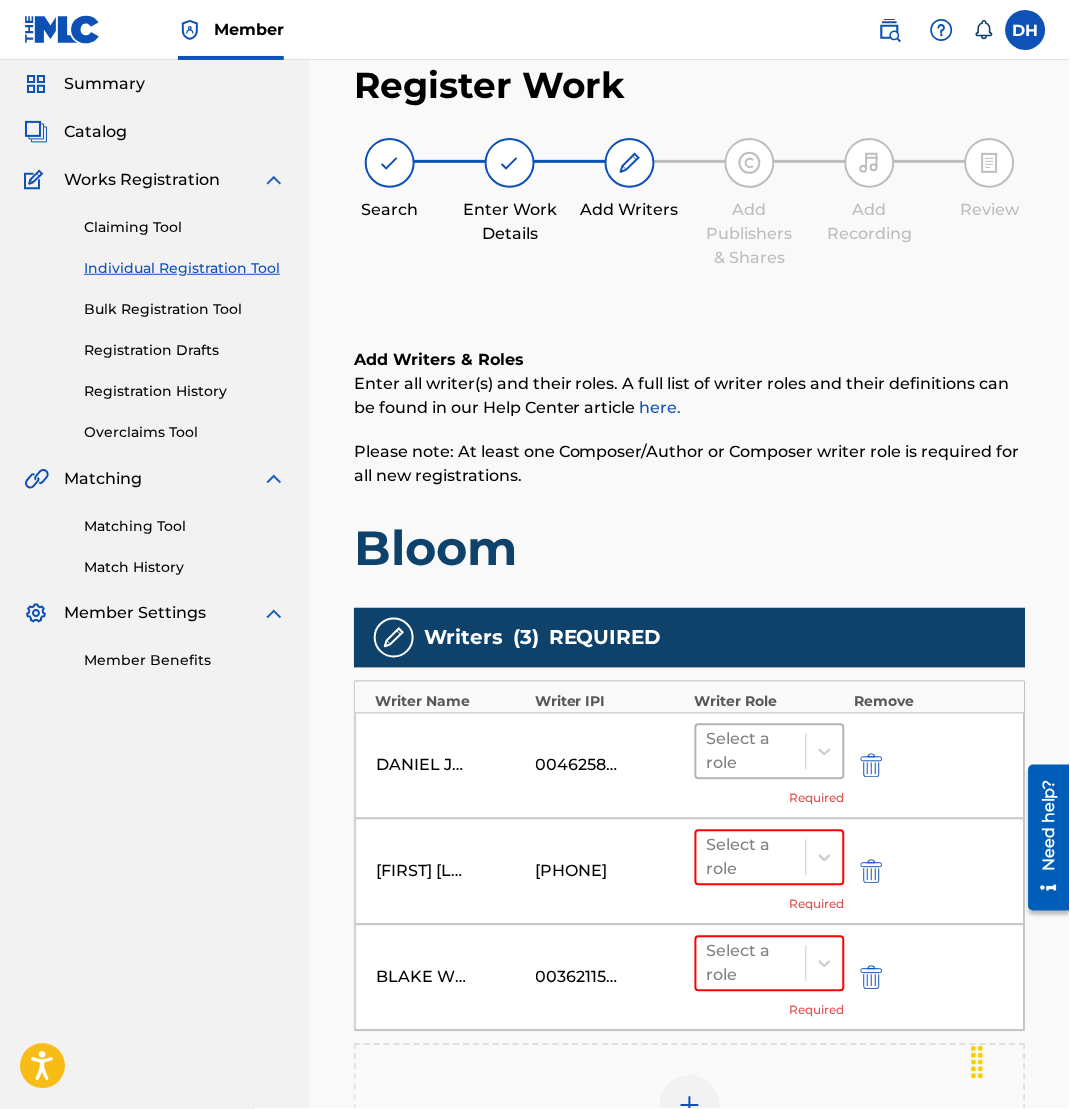 click at bounding box center (751, 752) 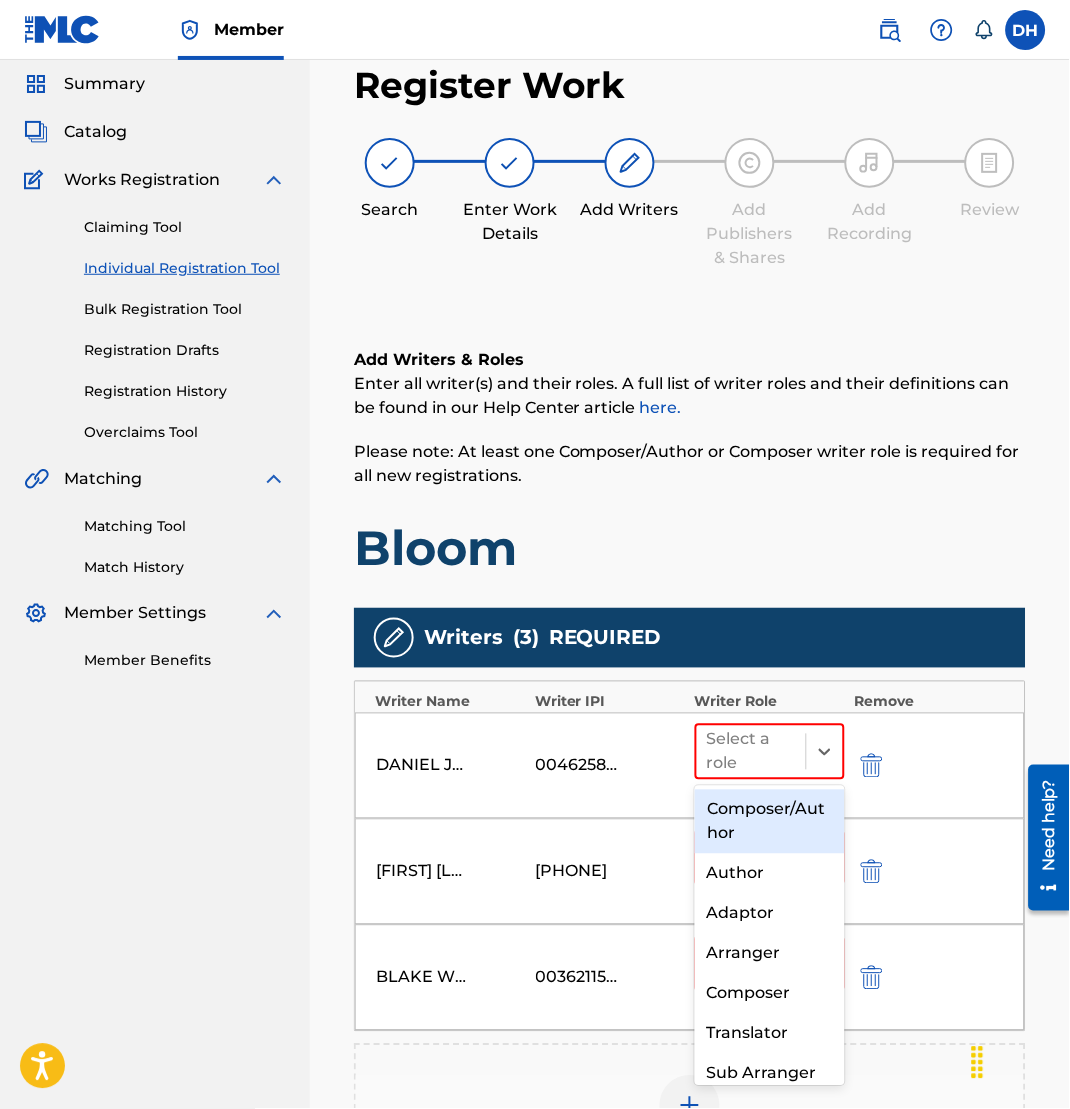 click on "Composer/Author" at bounding box center (770, 822) 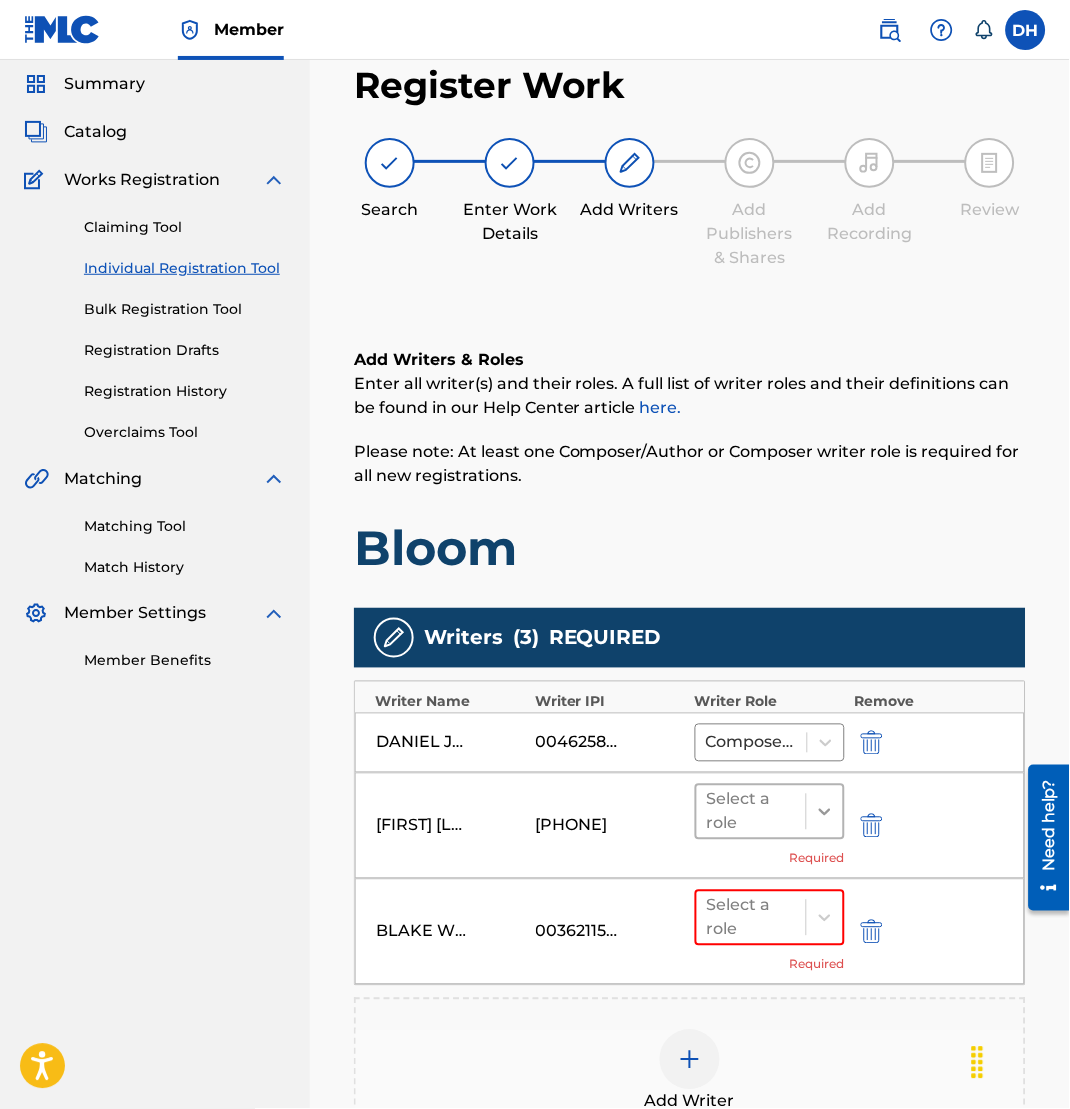 click 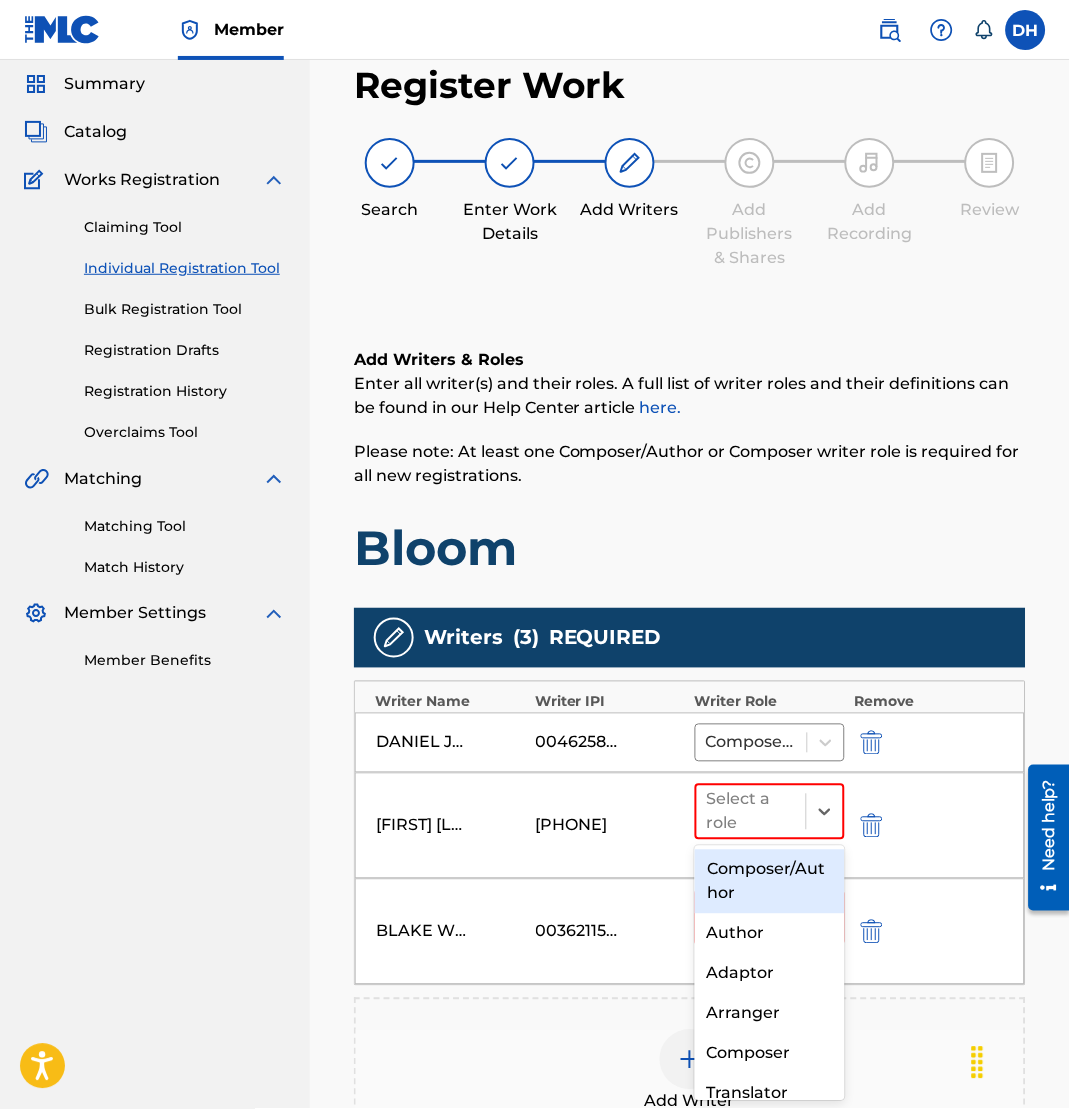 click on "Composer/Author" at bounding box center (770, 882) 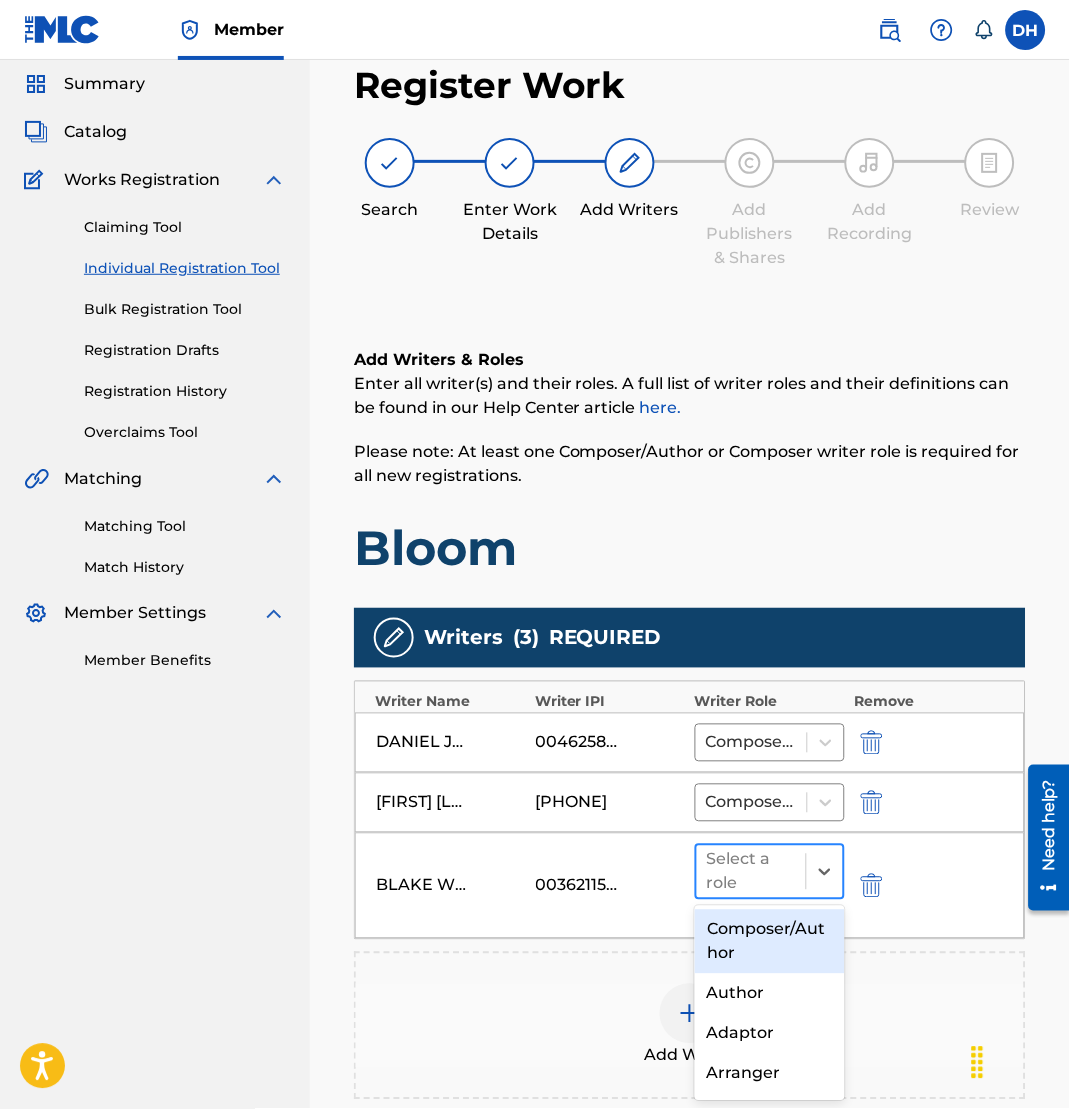 click on "Select a role" at bounding box center [751, 872] 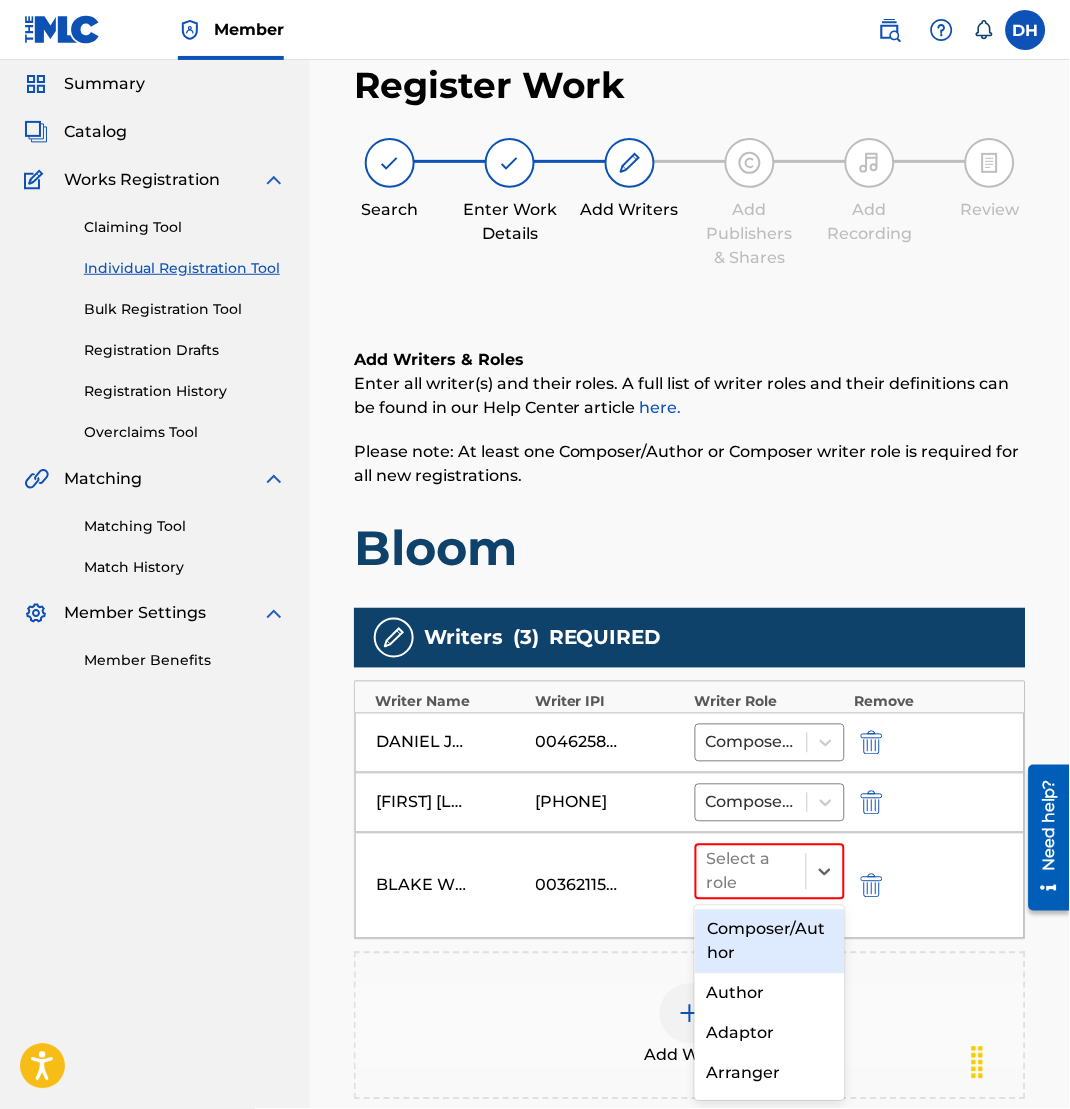 click on "Composer/Author" at bounding box center (770, 942) 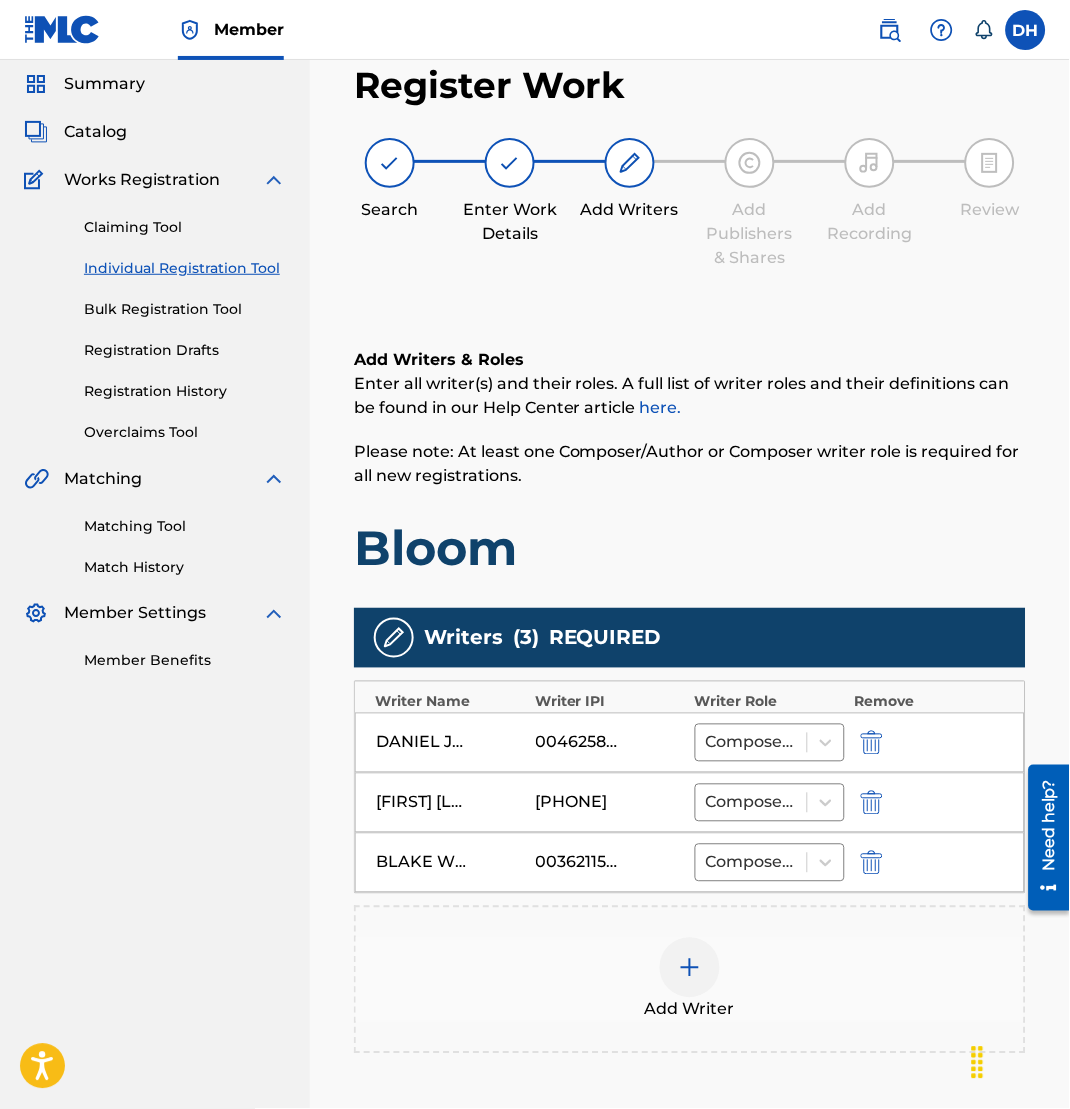scroll, scrollTop: 293, scrollLeft: 0, axis: vertical 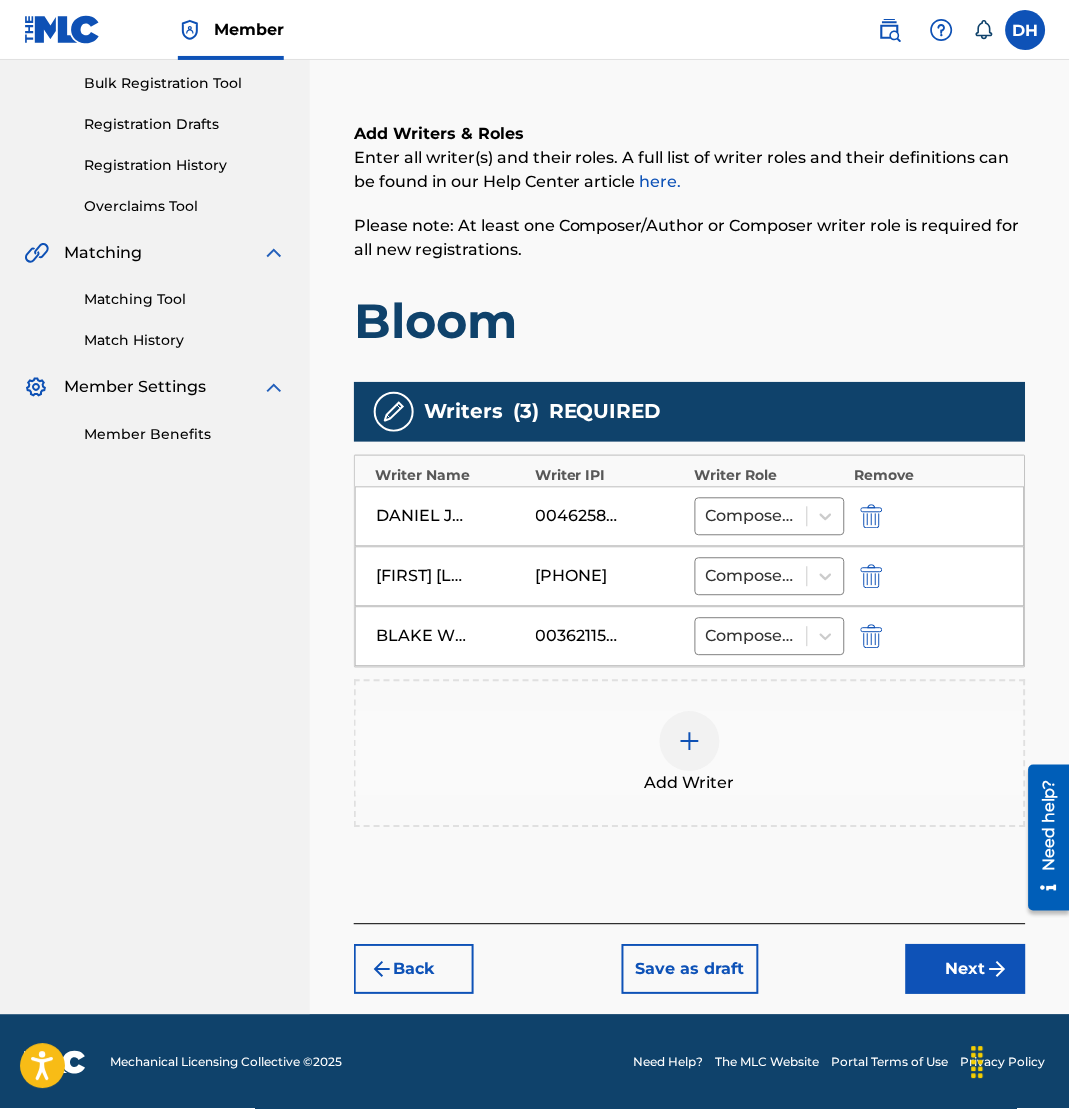 click on "Next" at bounding box center (966, 970) 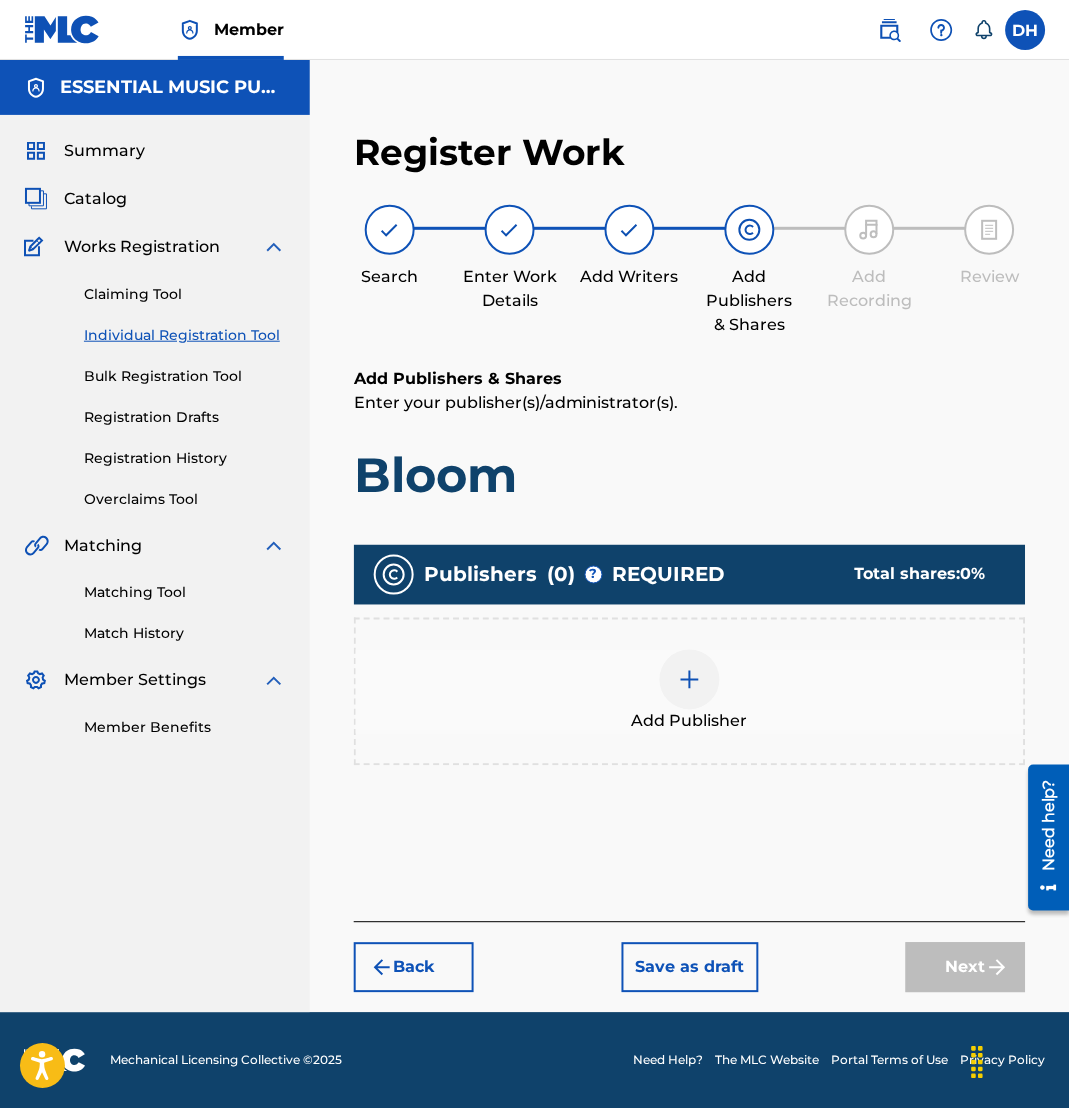 click at bounding box center (690, 680) 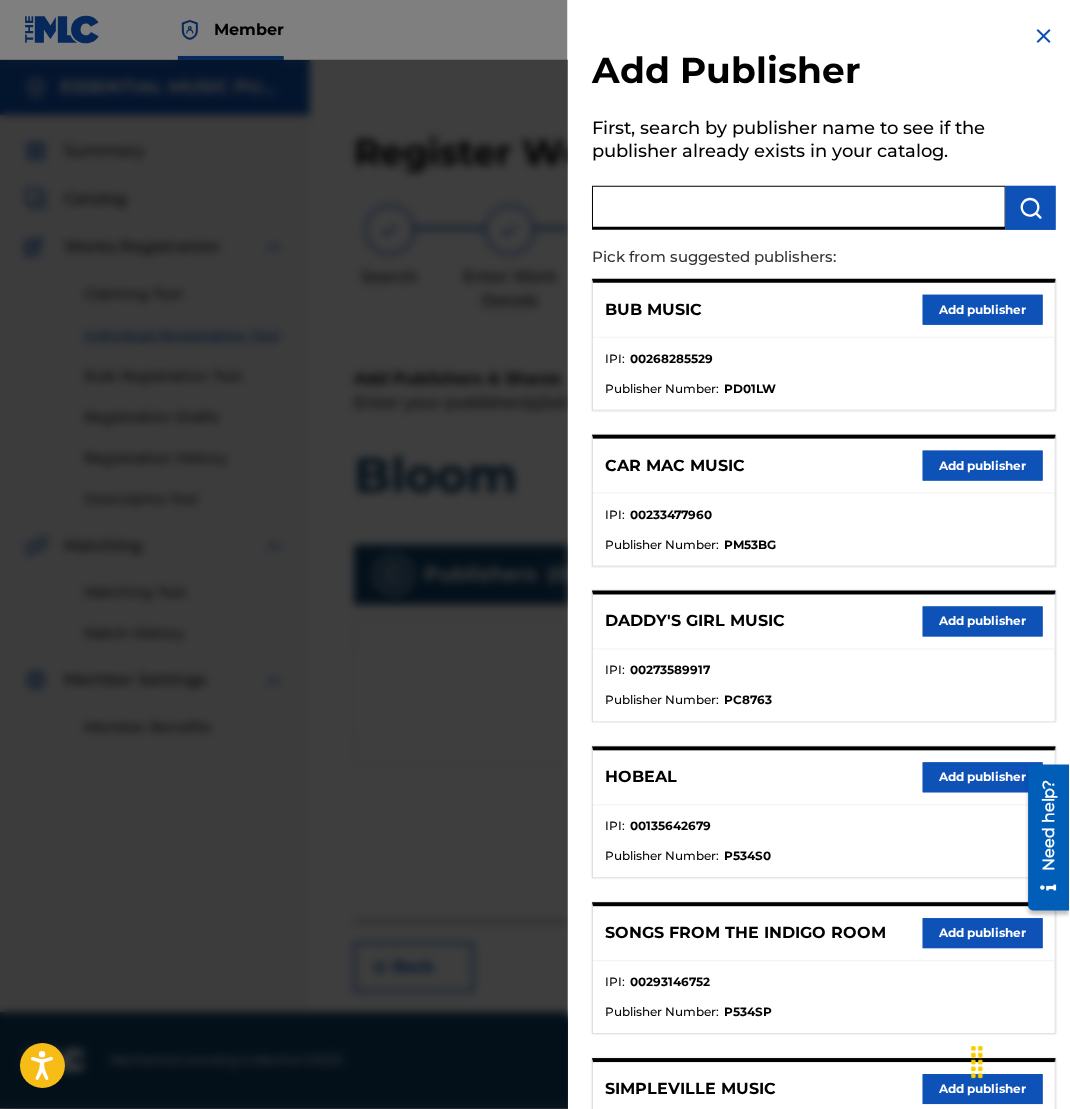 click at bounding box center [799, 208] 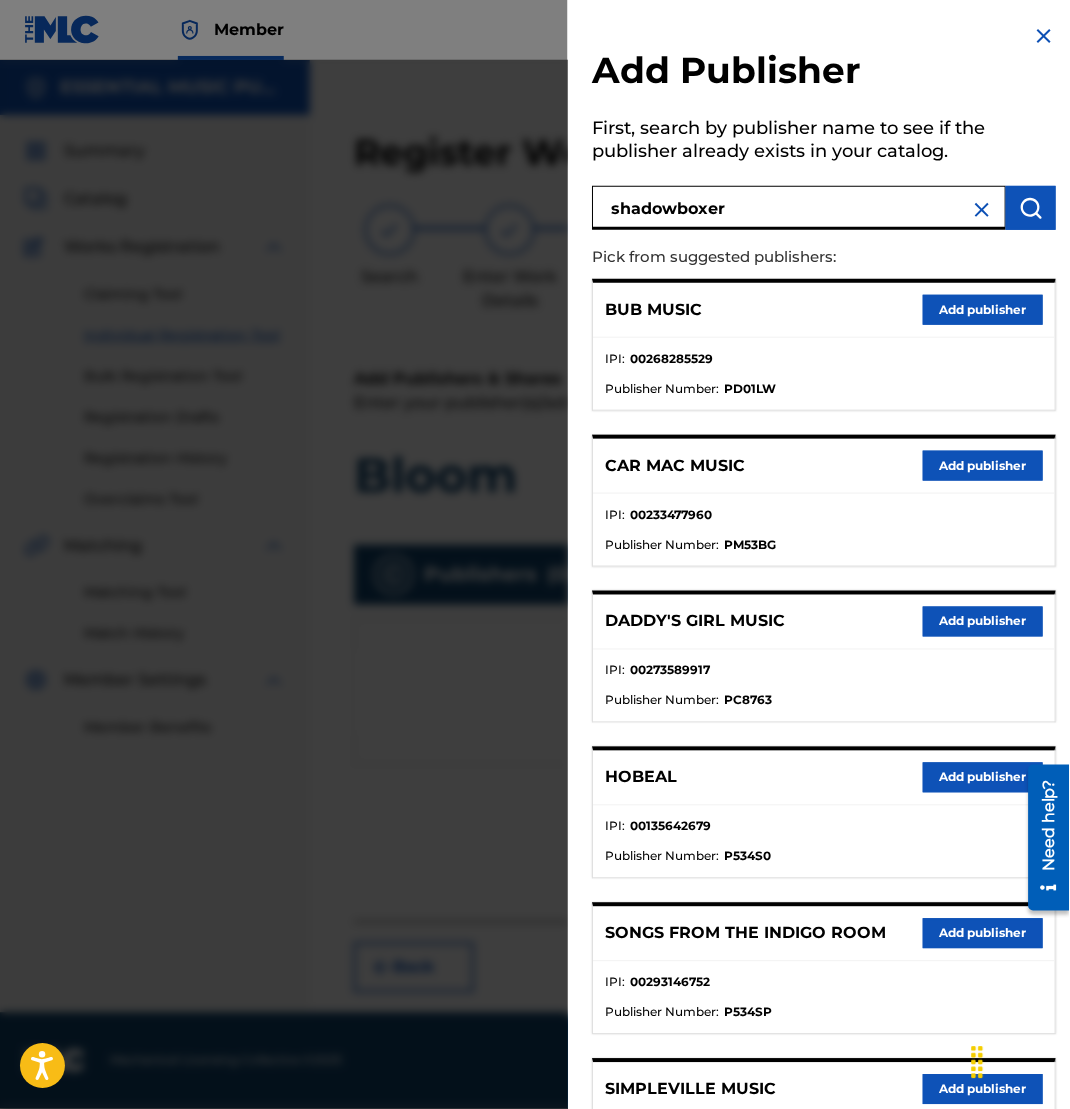 type on "shadowboxer" 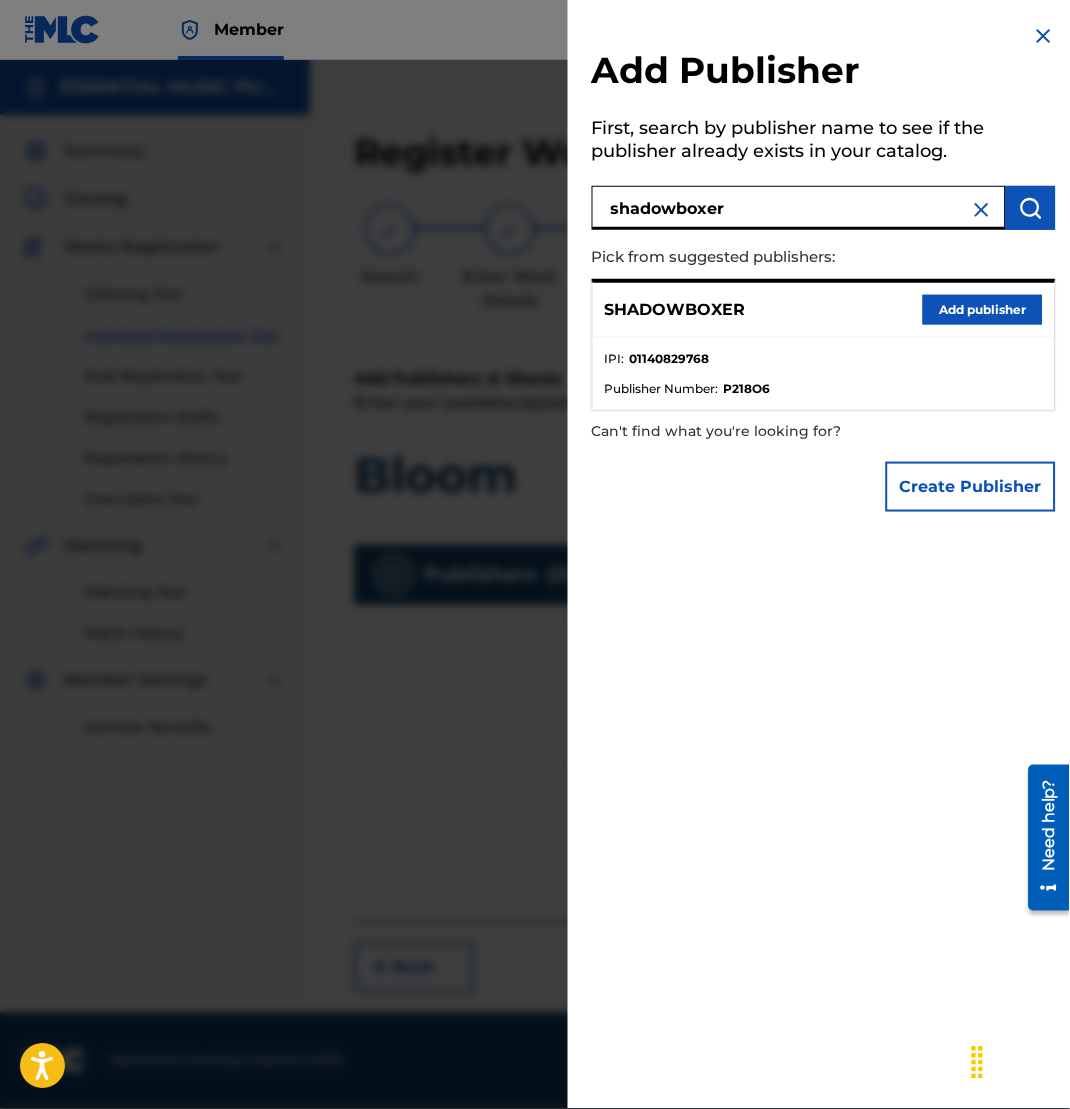 click on "Add publisher" at bounding box center [983, 310] 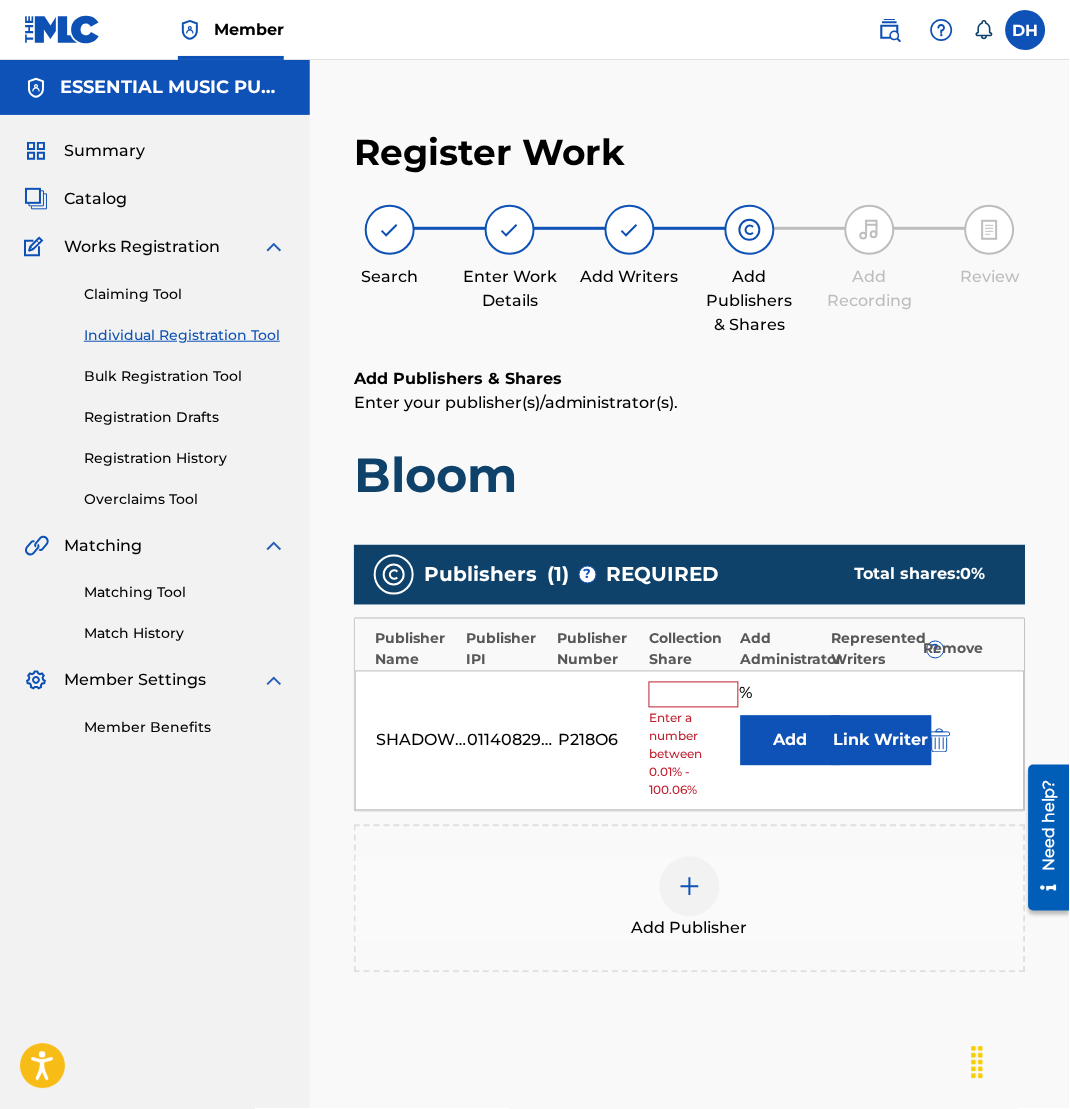click on "Add" at bounding box center (791, 741) 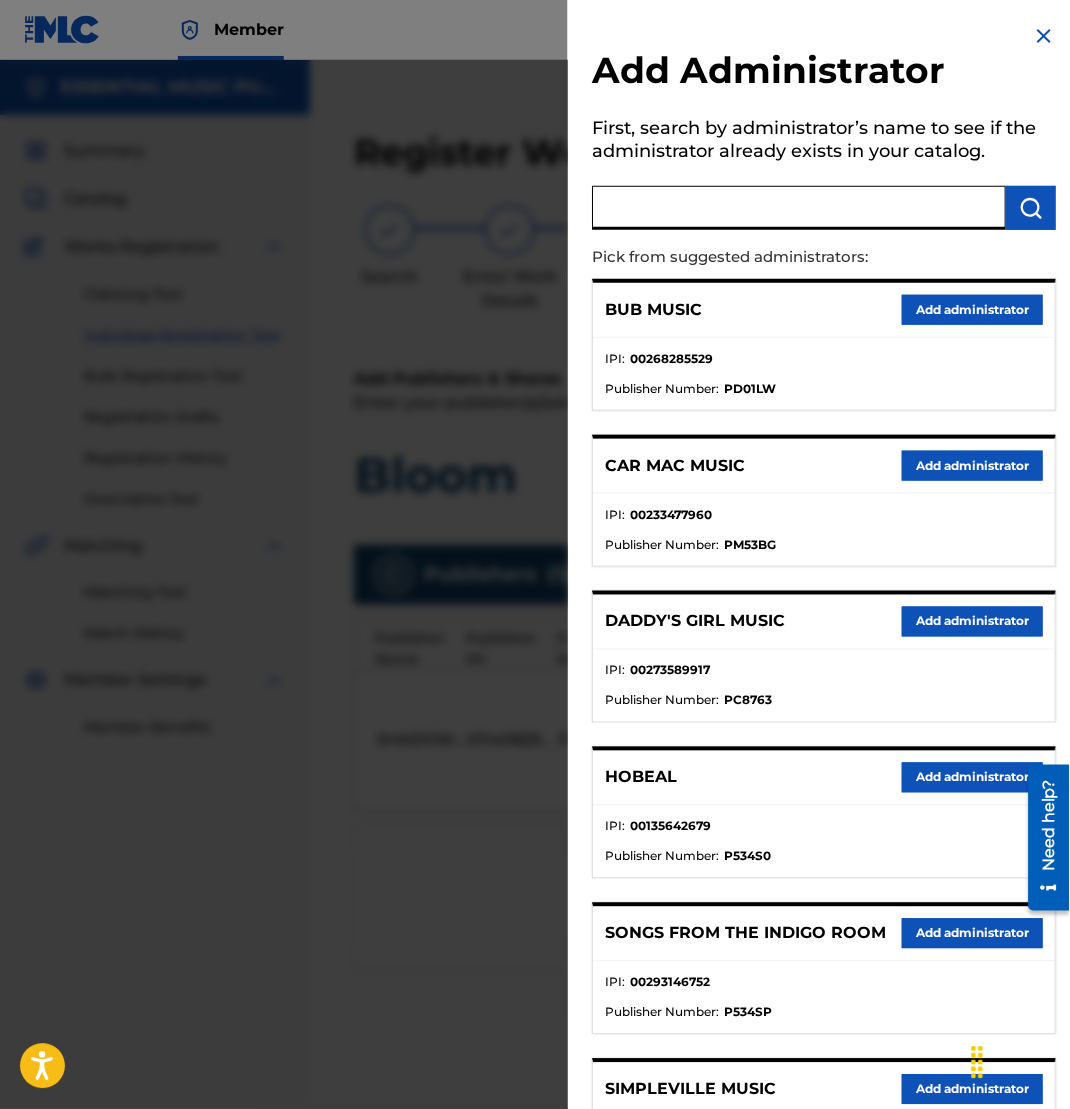 click at bounding box center (799, 208) 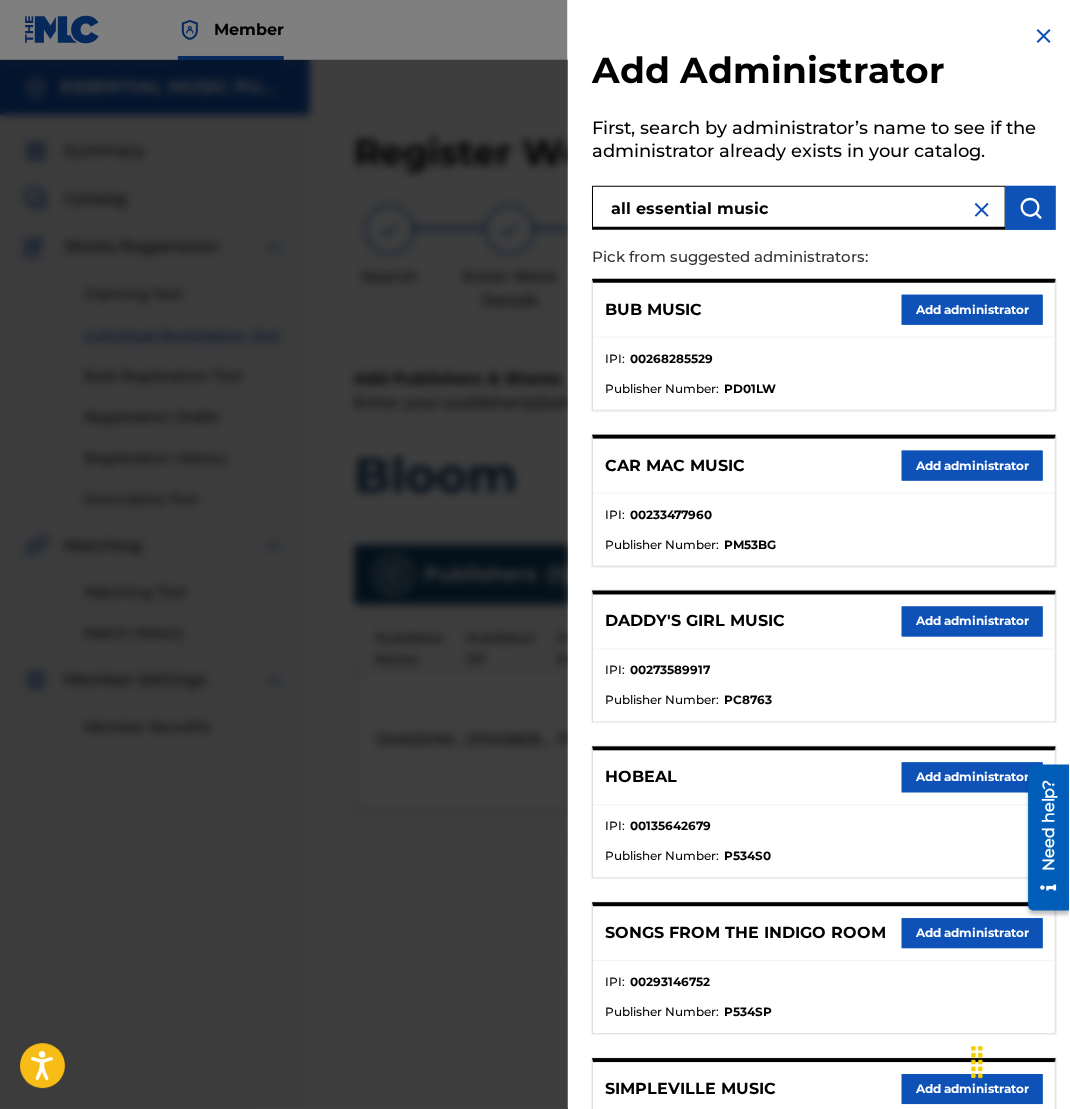 type on "all essential music" 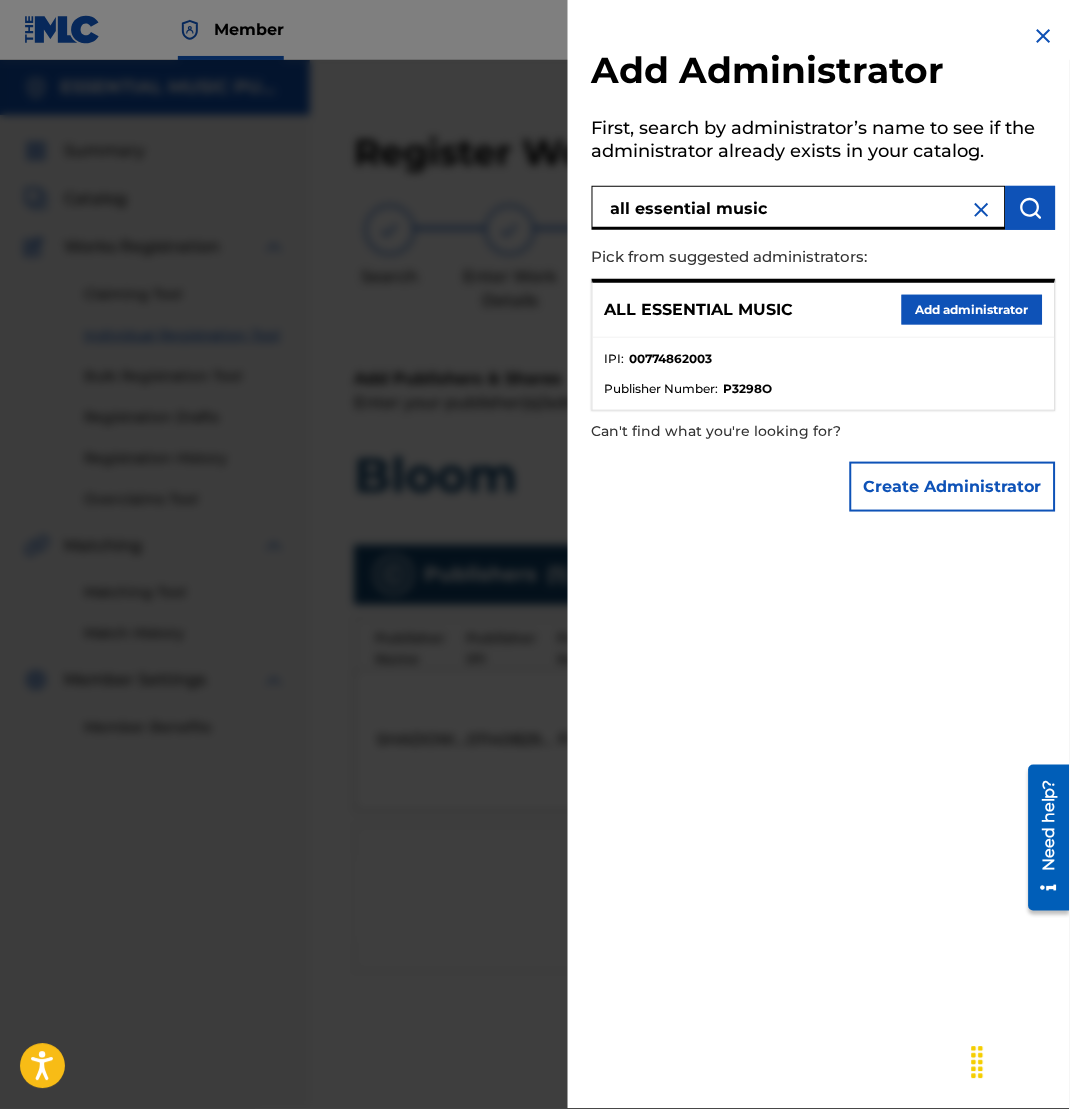click on "Add administrator" at bounding box center [972, 310] 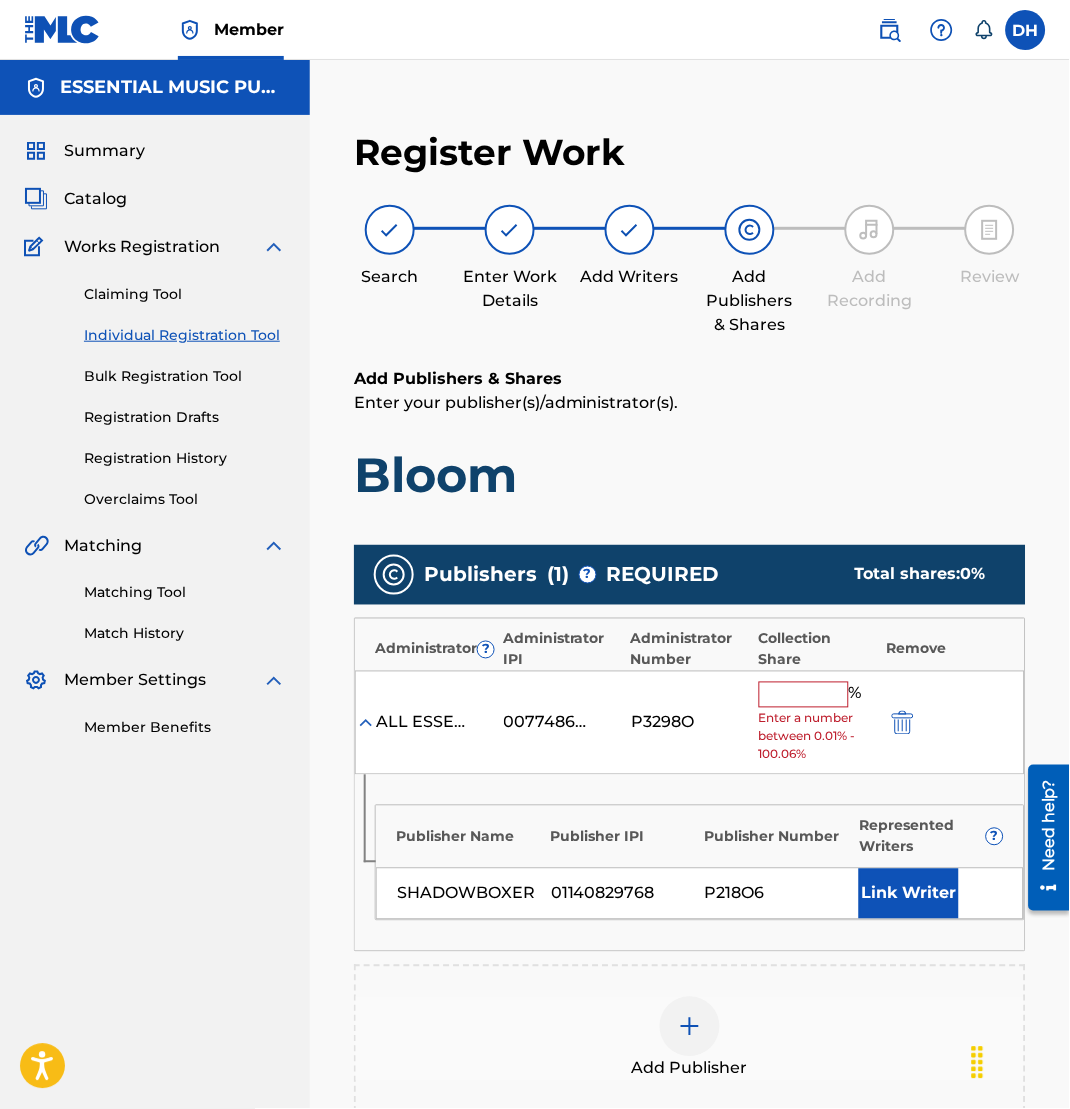 click at bounding box center (804, 695) 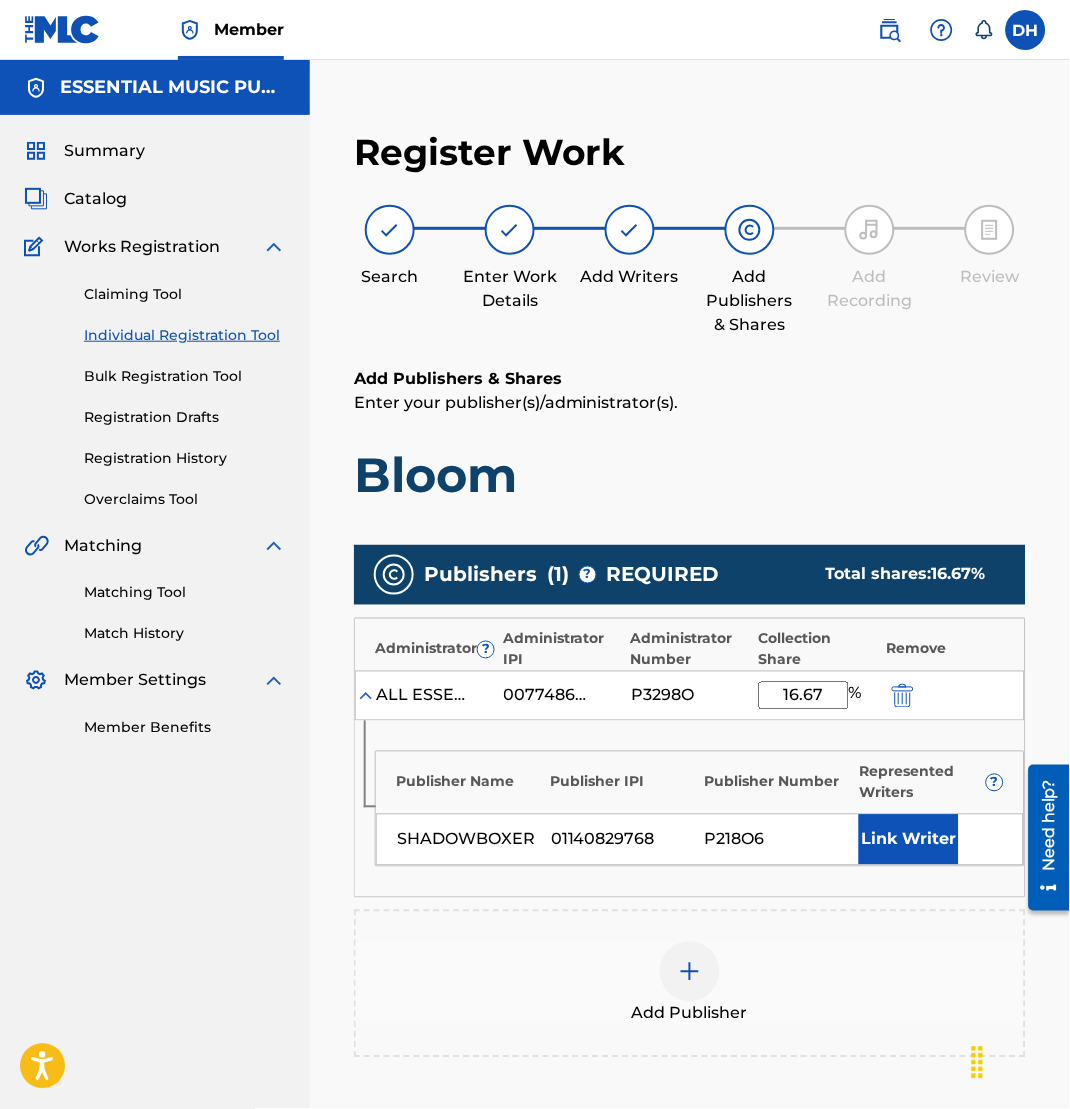 type on "16.67" 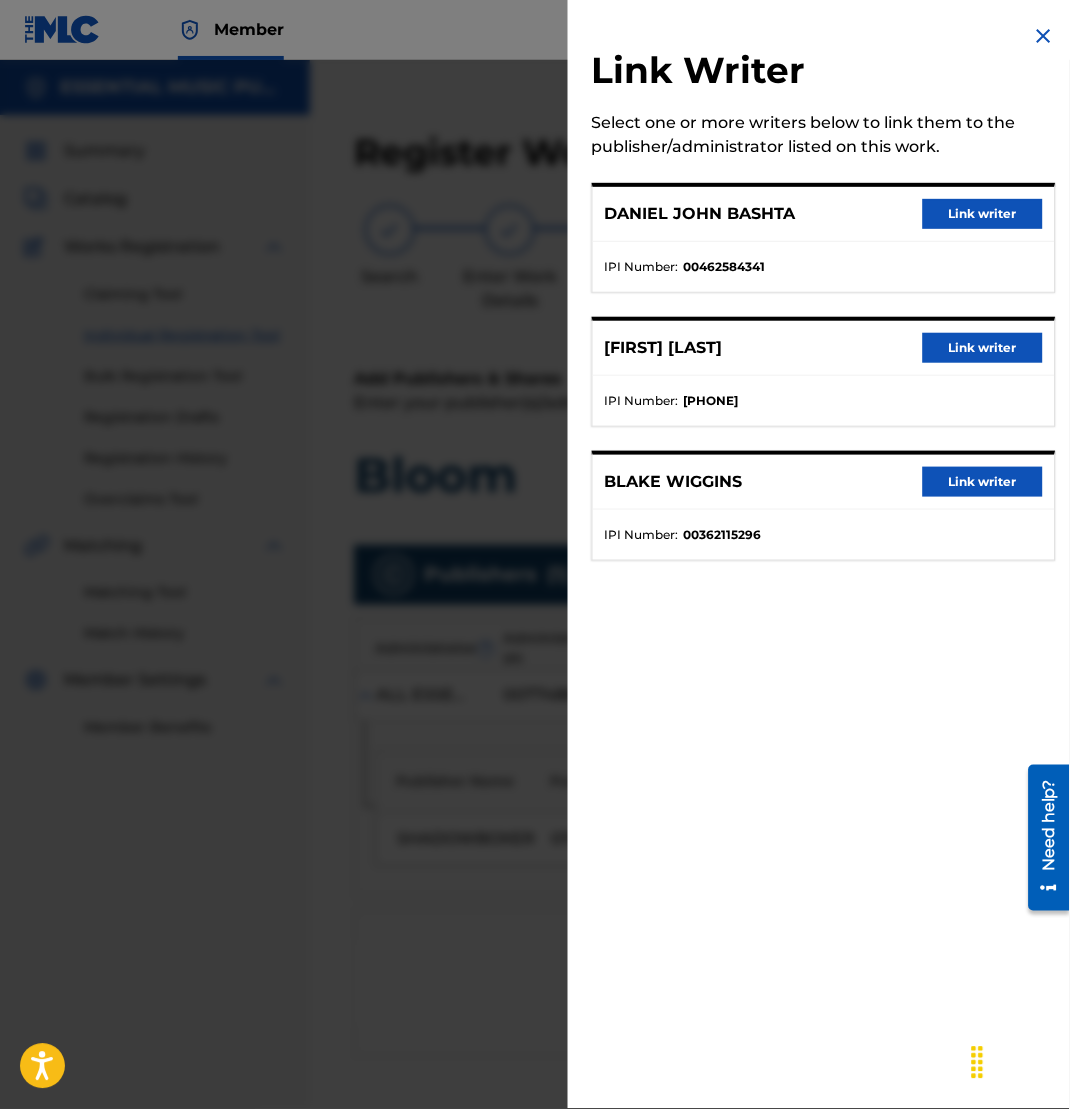 click on "Link writer" at bounding box center (983, 214) 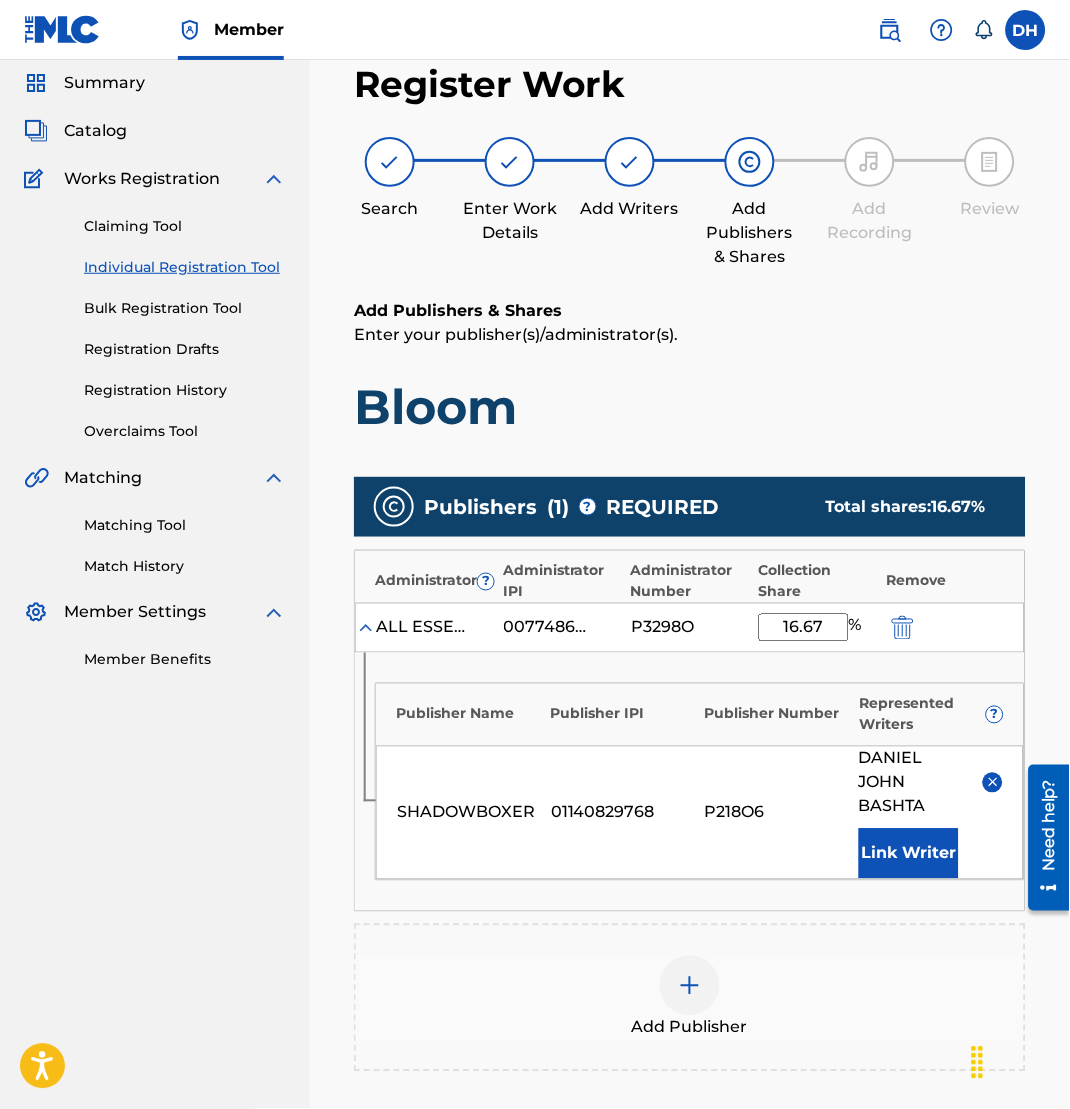 scroll, scrollTop: 74, scrollLeft: 0, axis: vertical 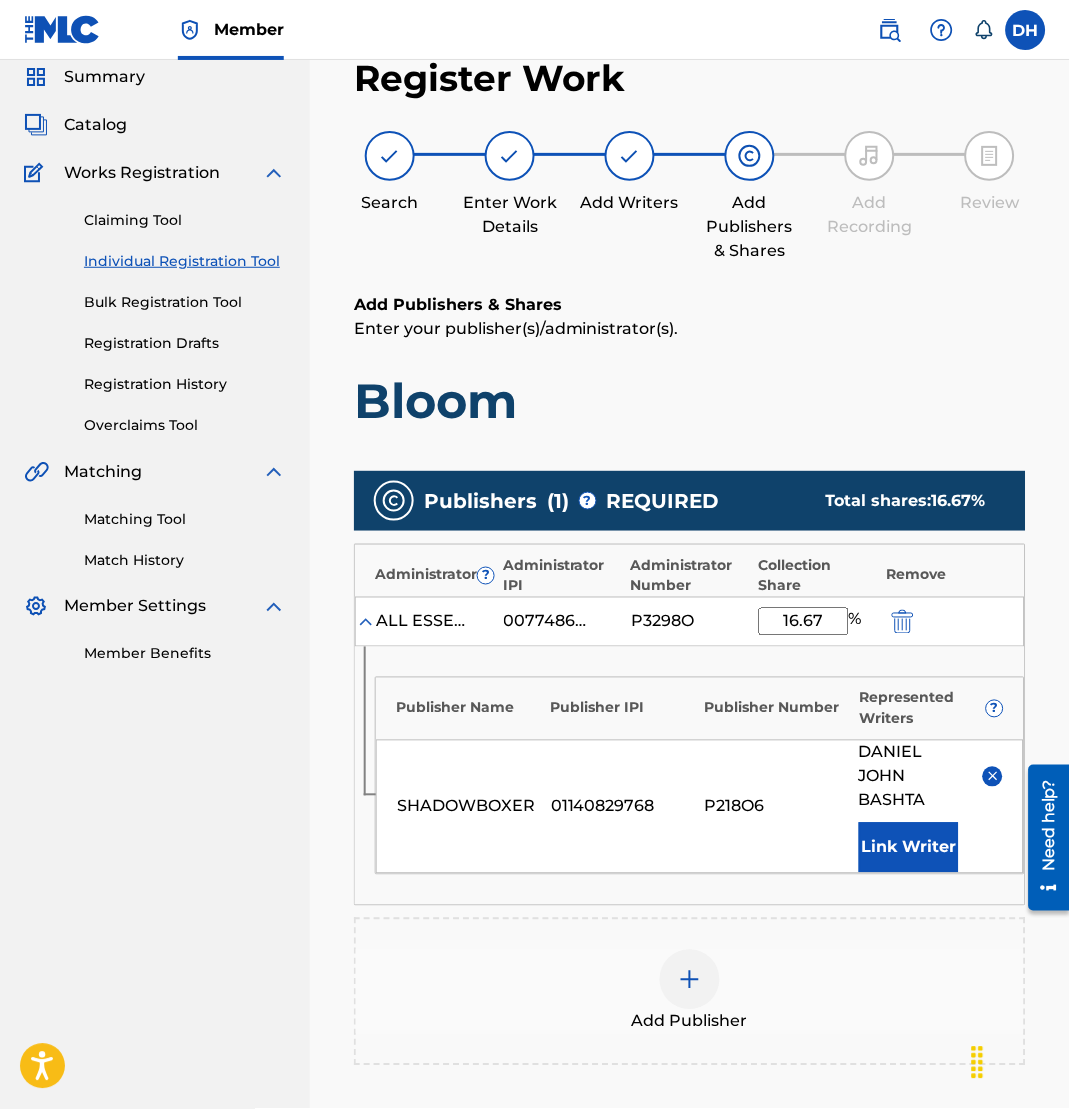 click on "Add Publisher" at bounding box center (690, 1022) 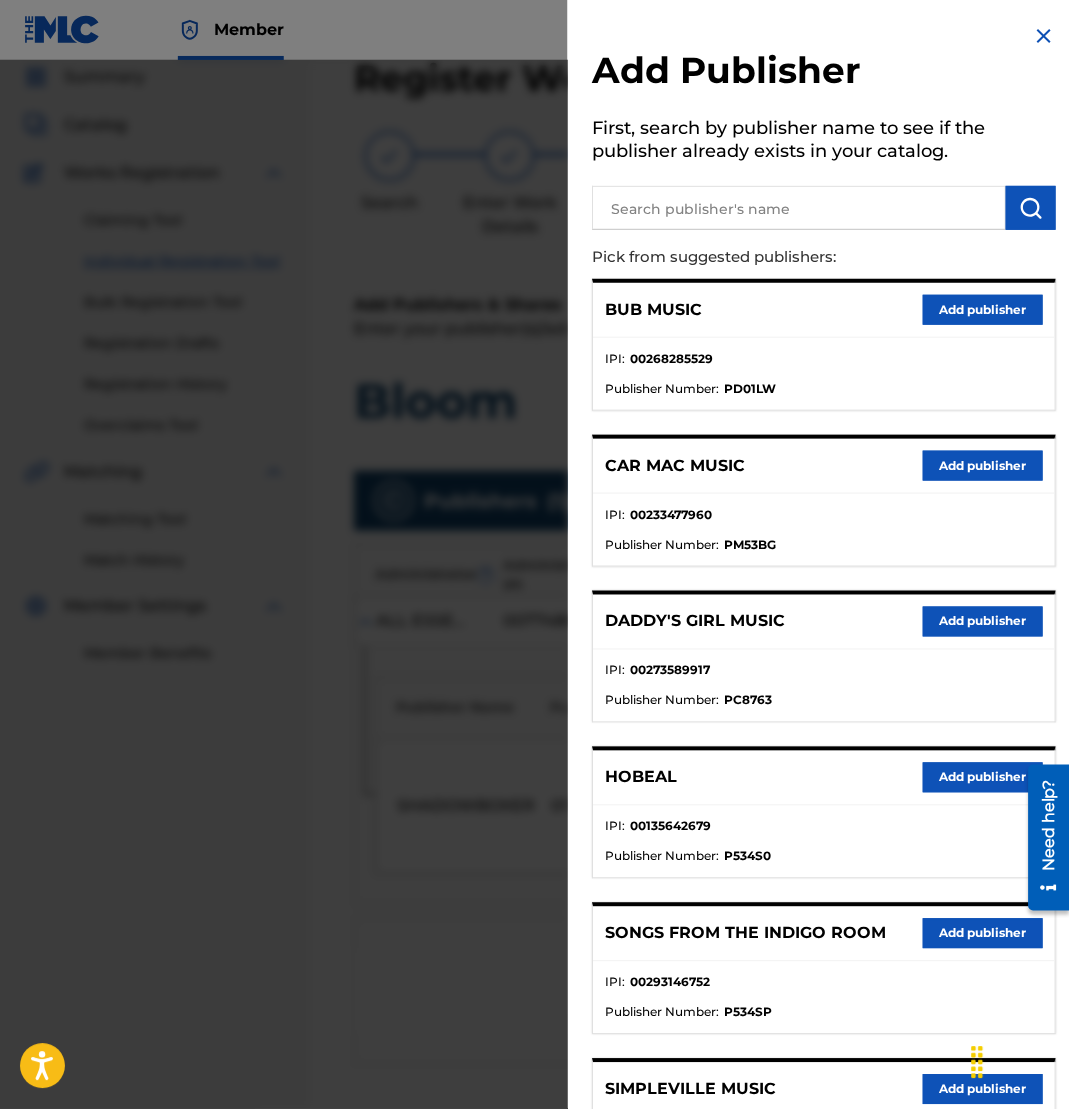 click at bounding box center (799, 208) 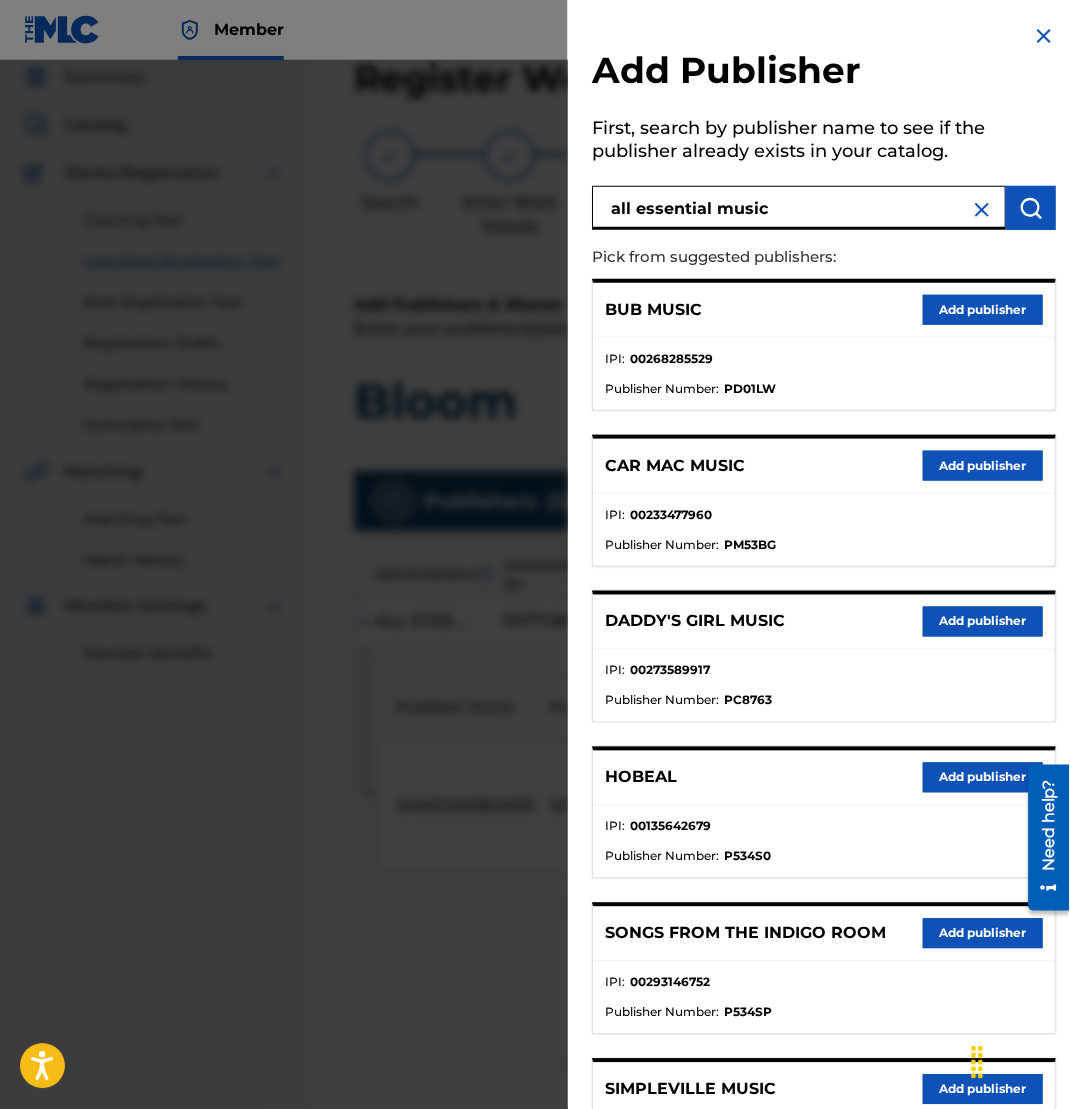 type on "all essential music" 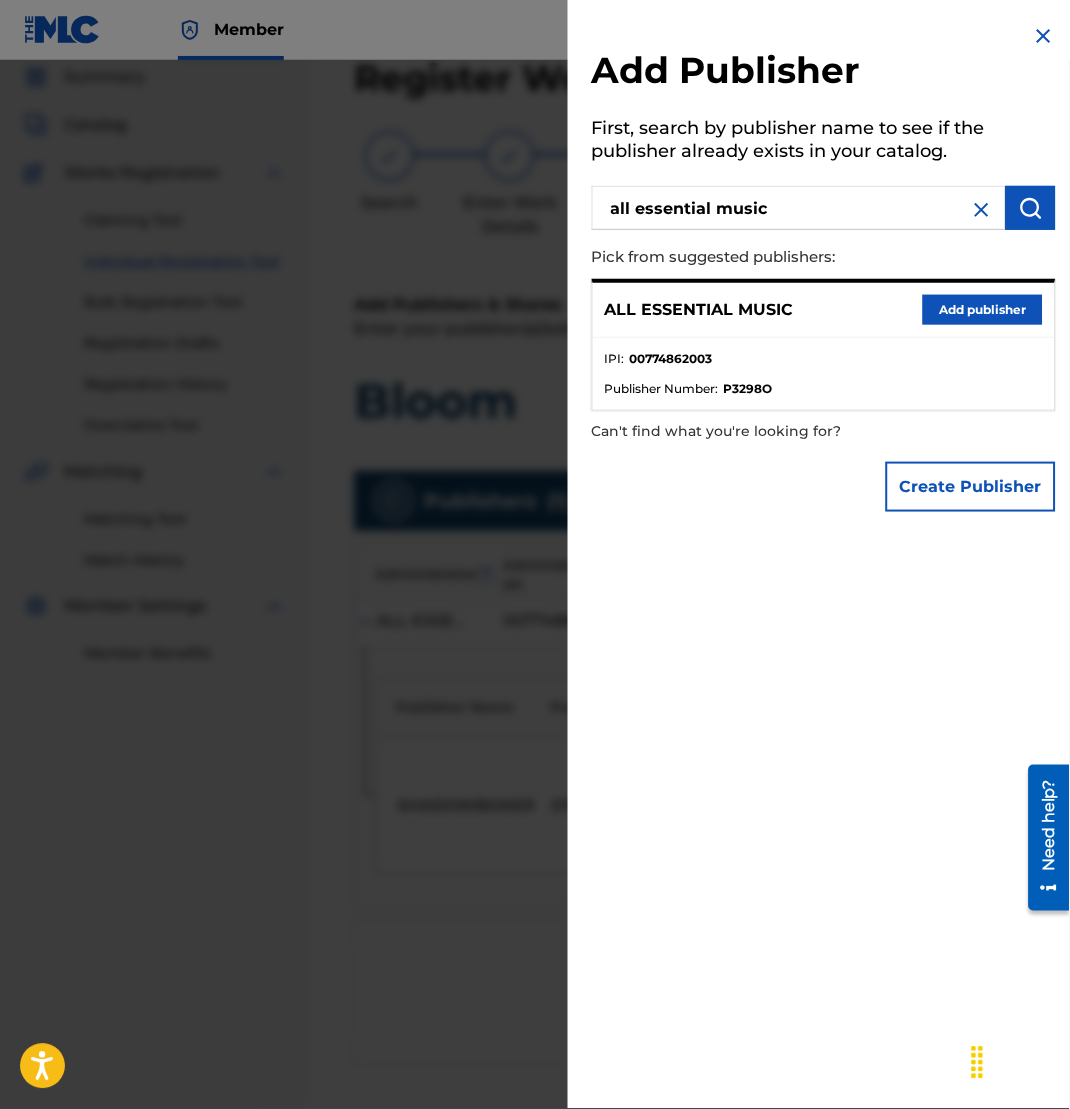 click on "Add publisher" at bounding box center [983, 310] 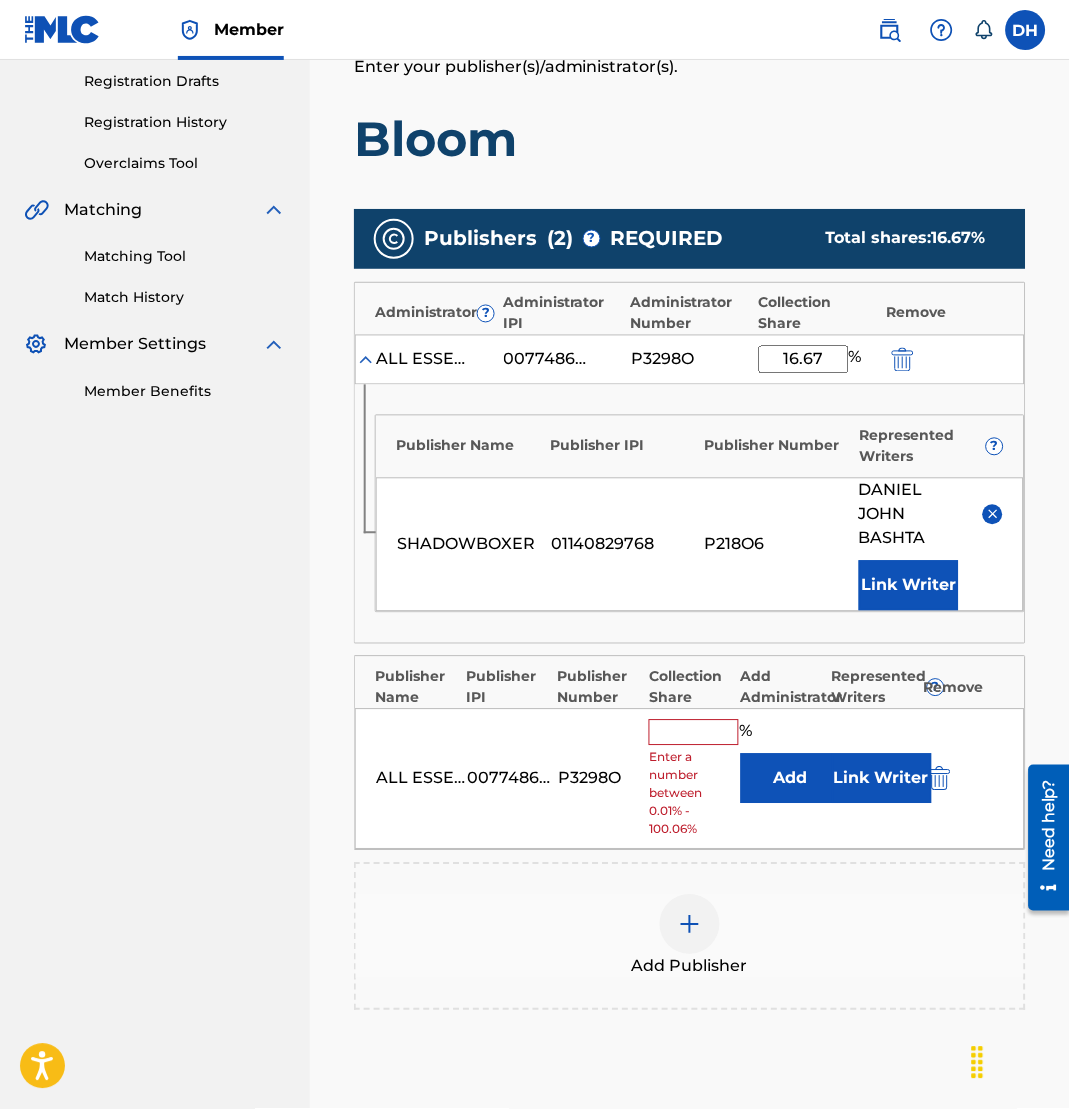scroll, scrollTop: 337, scrollLeft: 0, axis: vertical 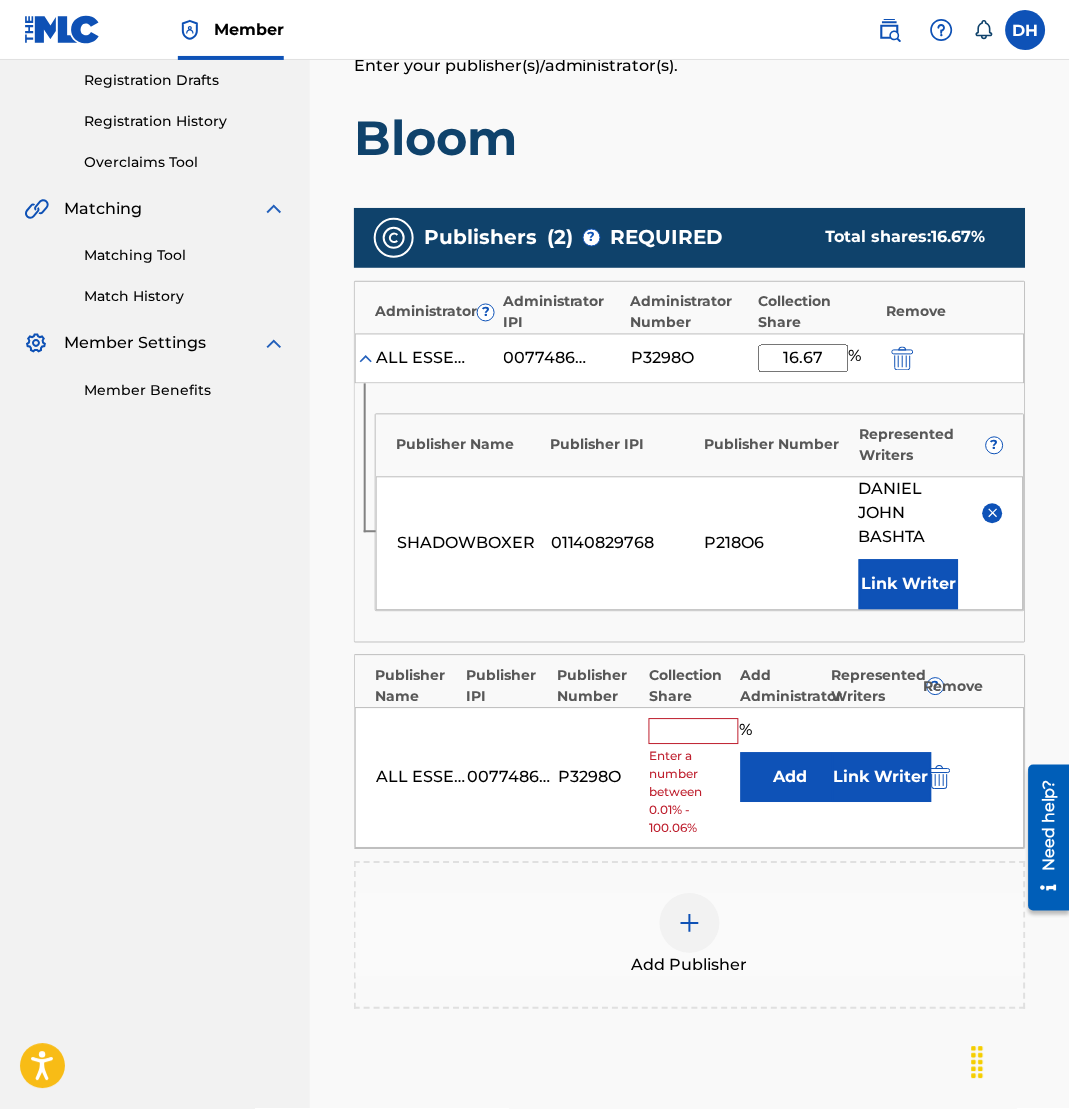 click on "Link Writer" at bounding box center [882, 778] 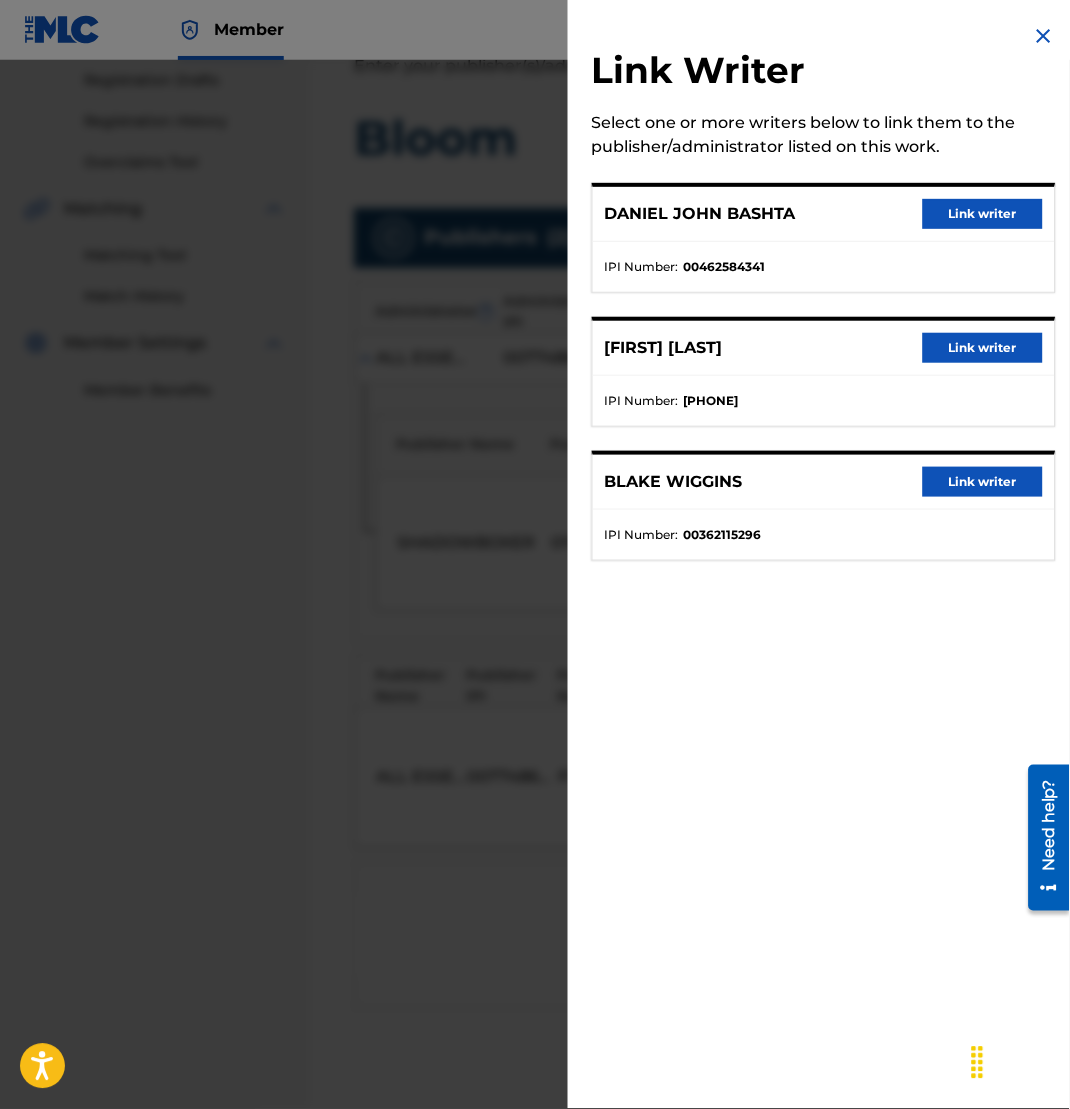 click on "Link writer" at bounding box center (983, 214) 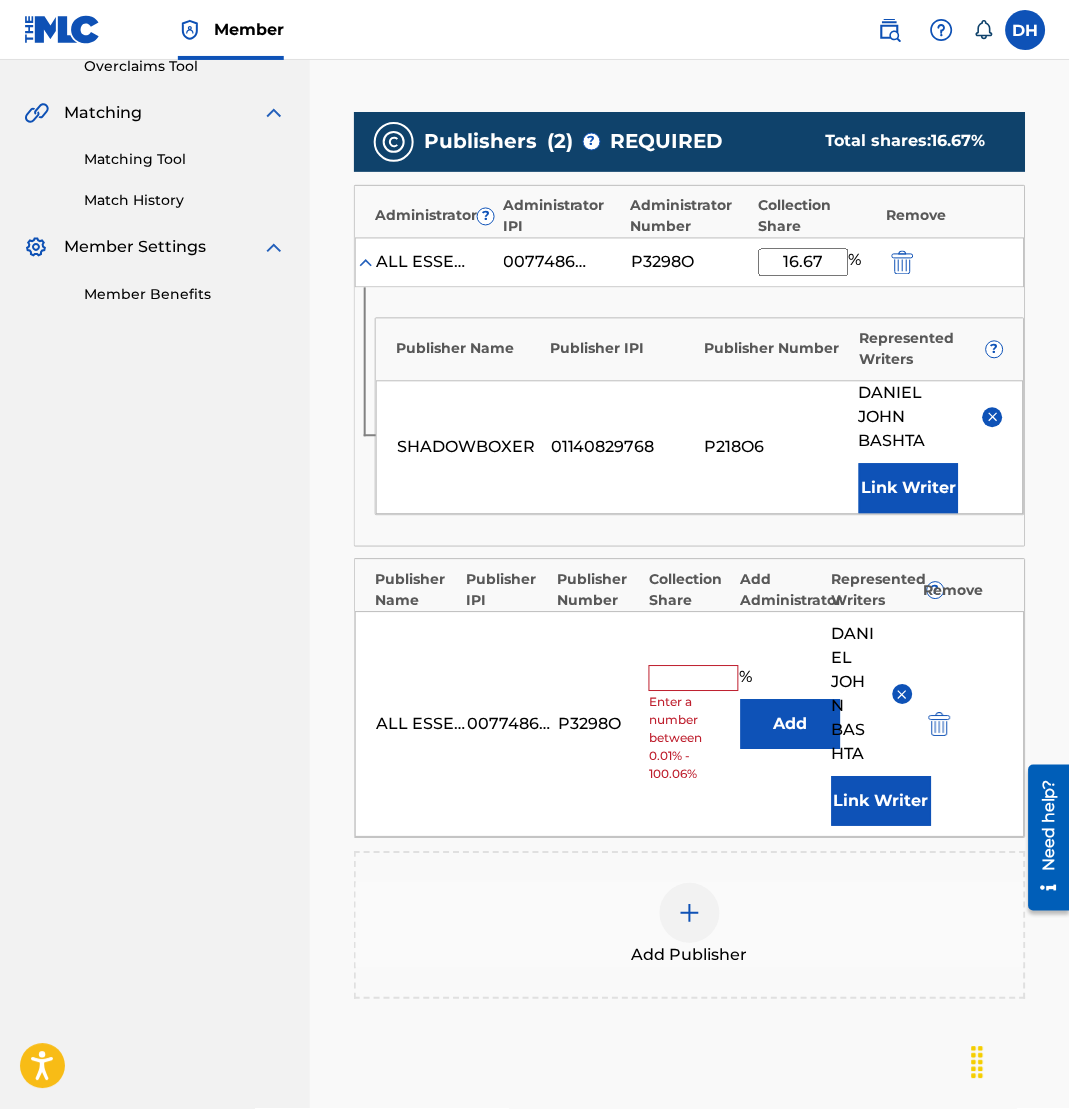 scroll, scrollTop: 436, scrollLeft: 0, axis: vertical 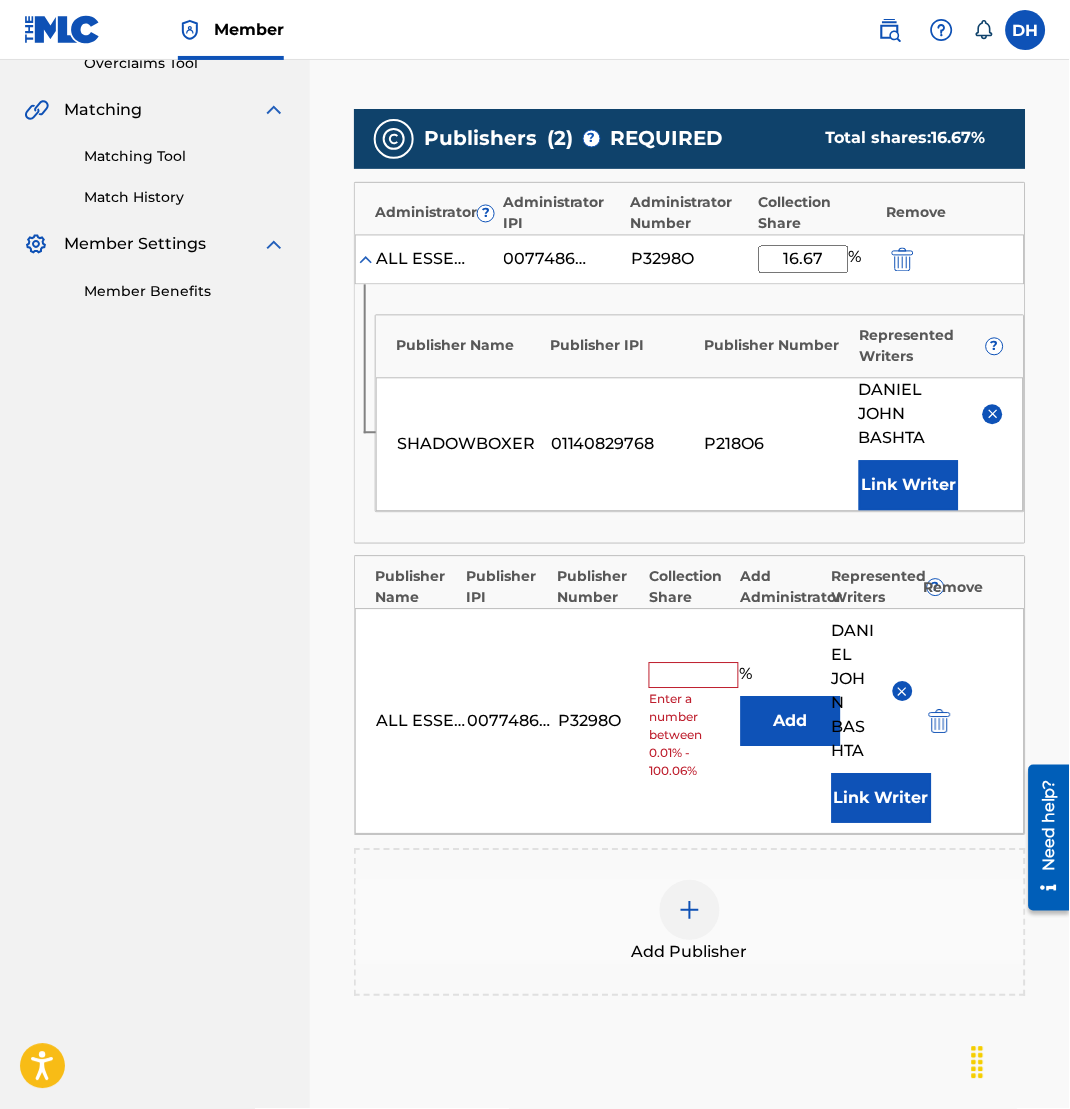 click at bounding box center [694, 676] 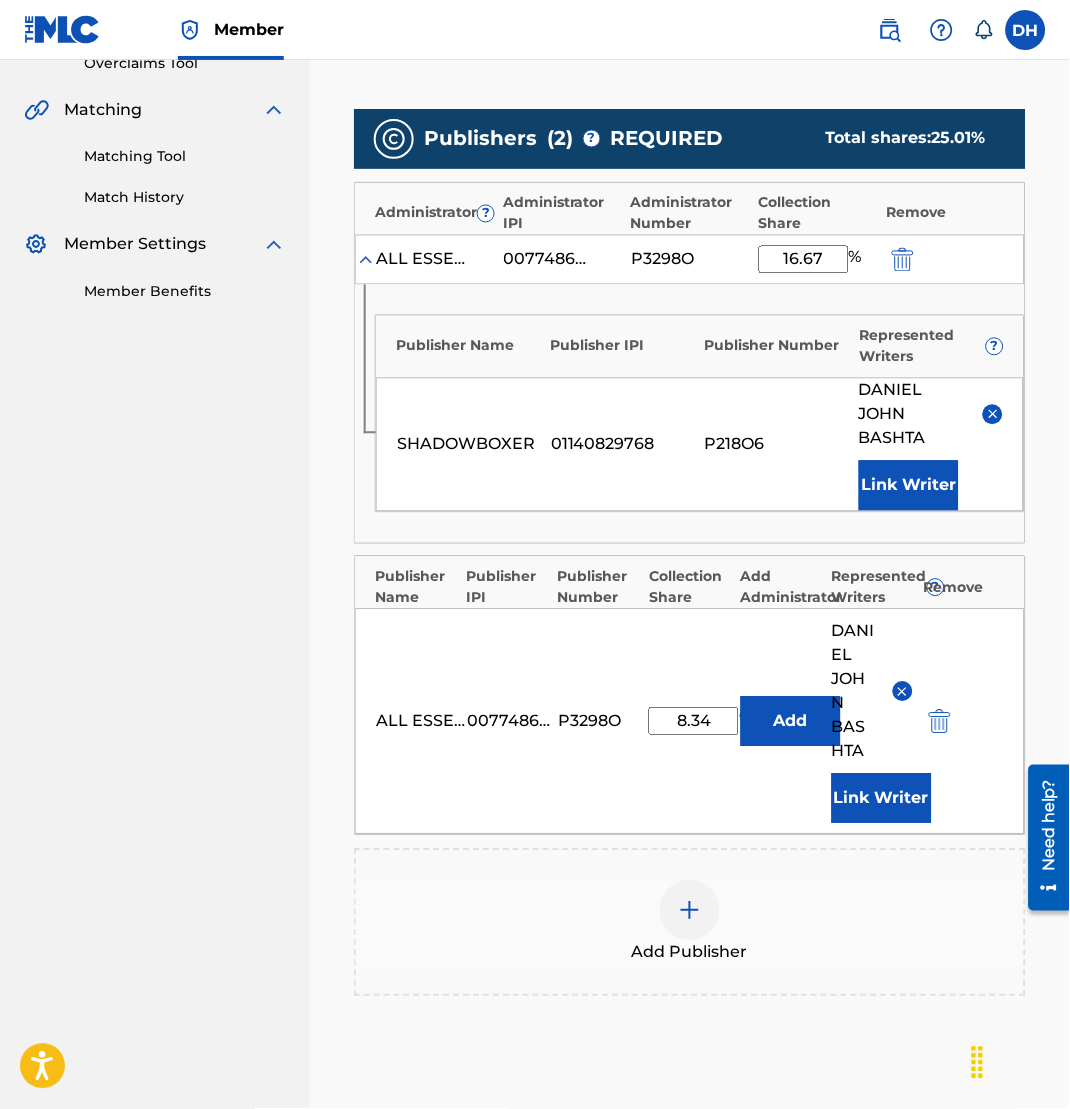 type on "8.34" 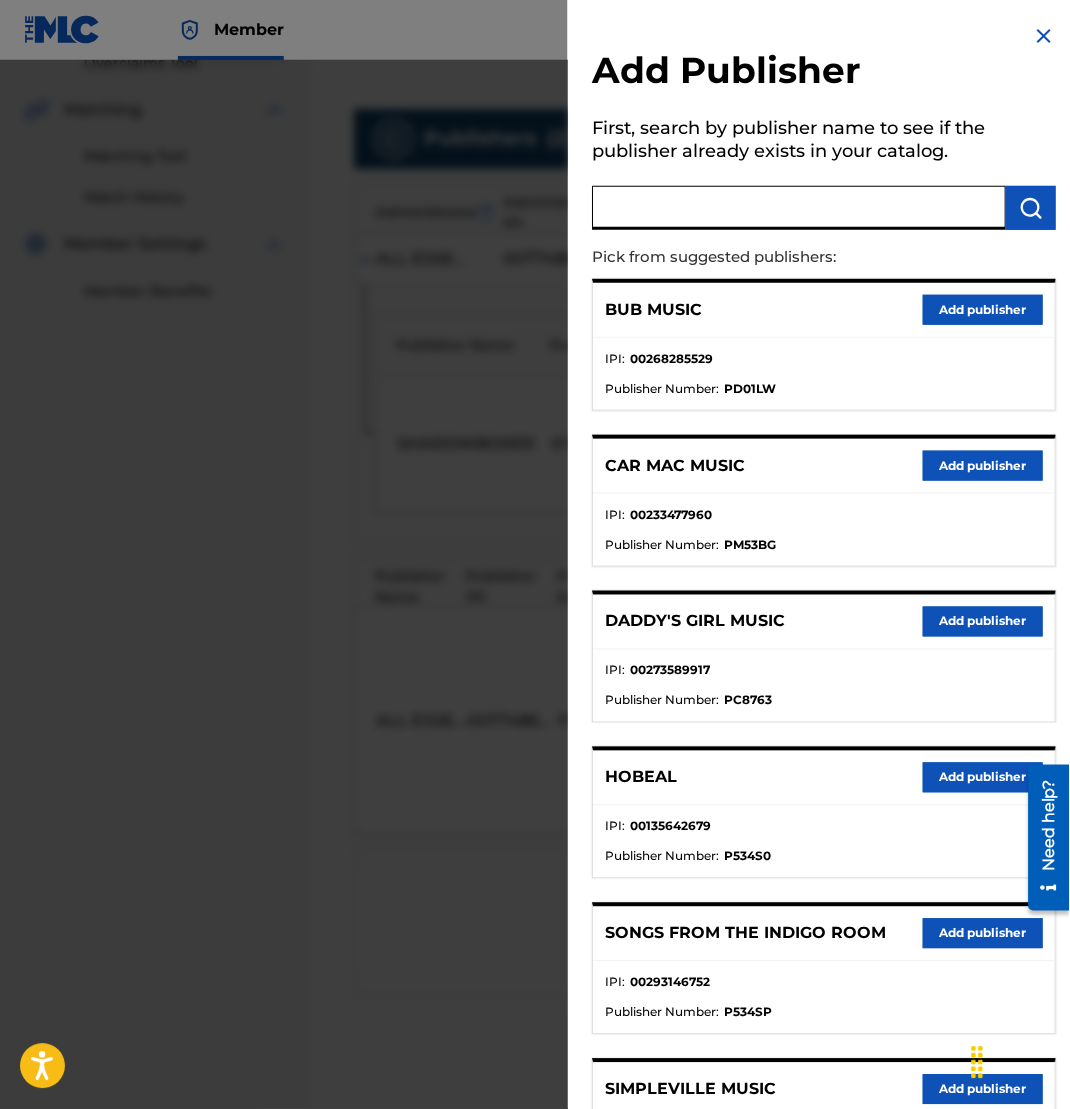click at bounding box center (799, 208) 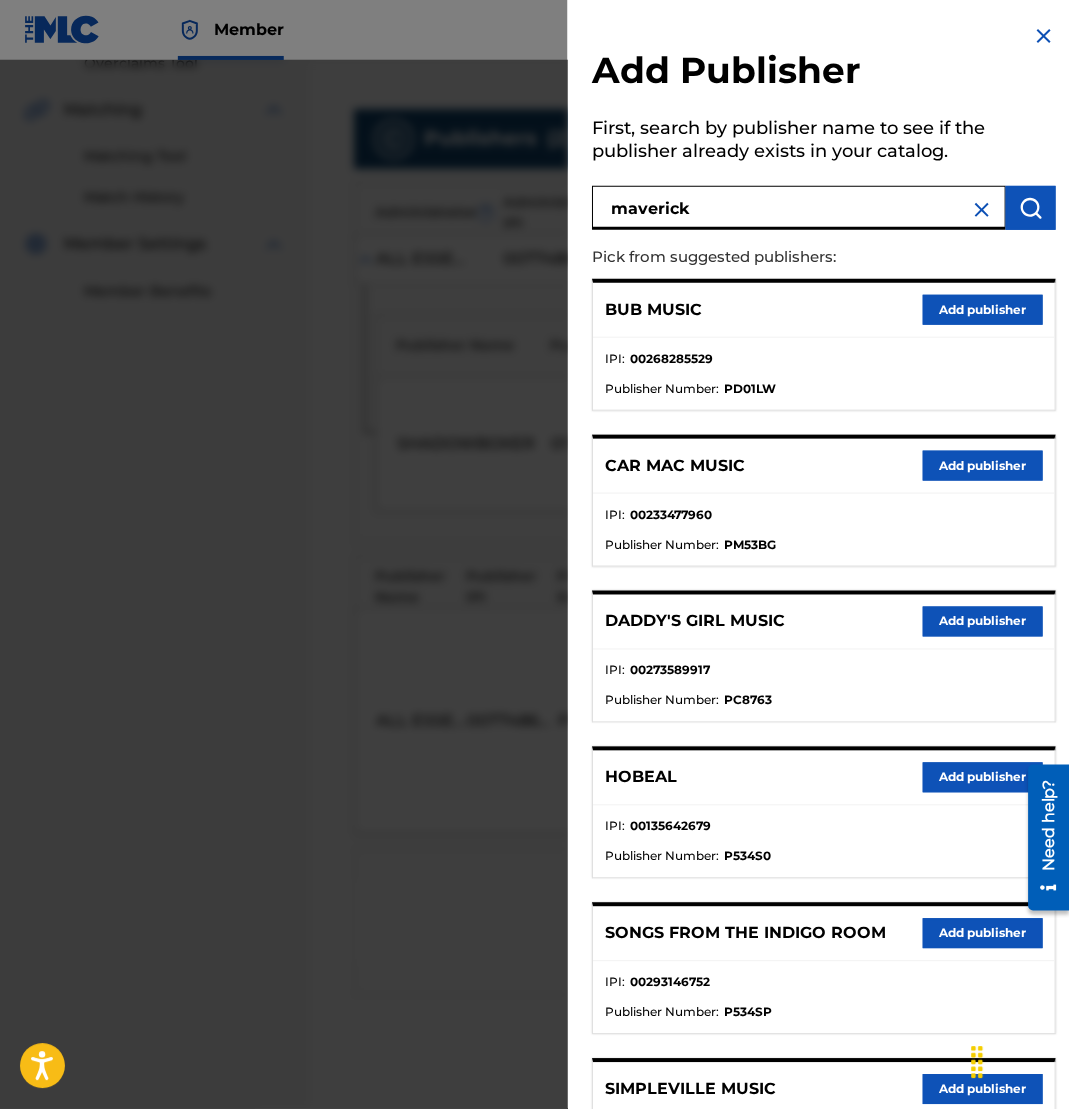 type on "maverick" 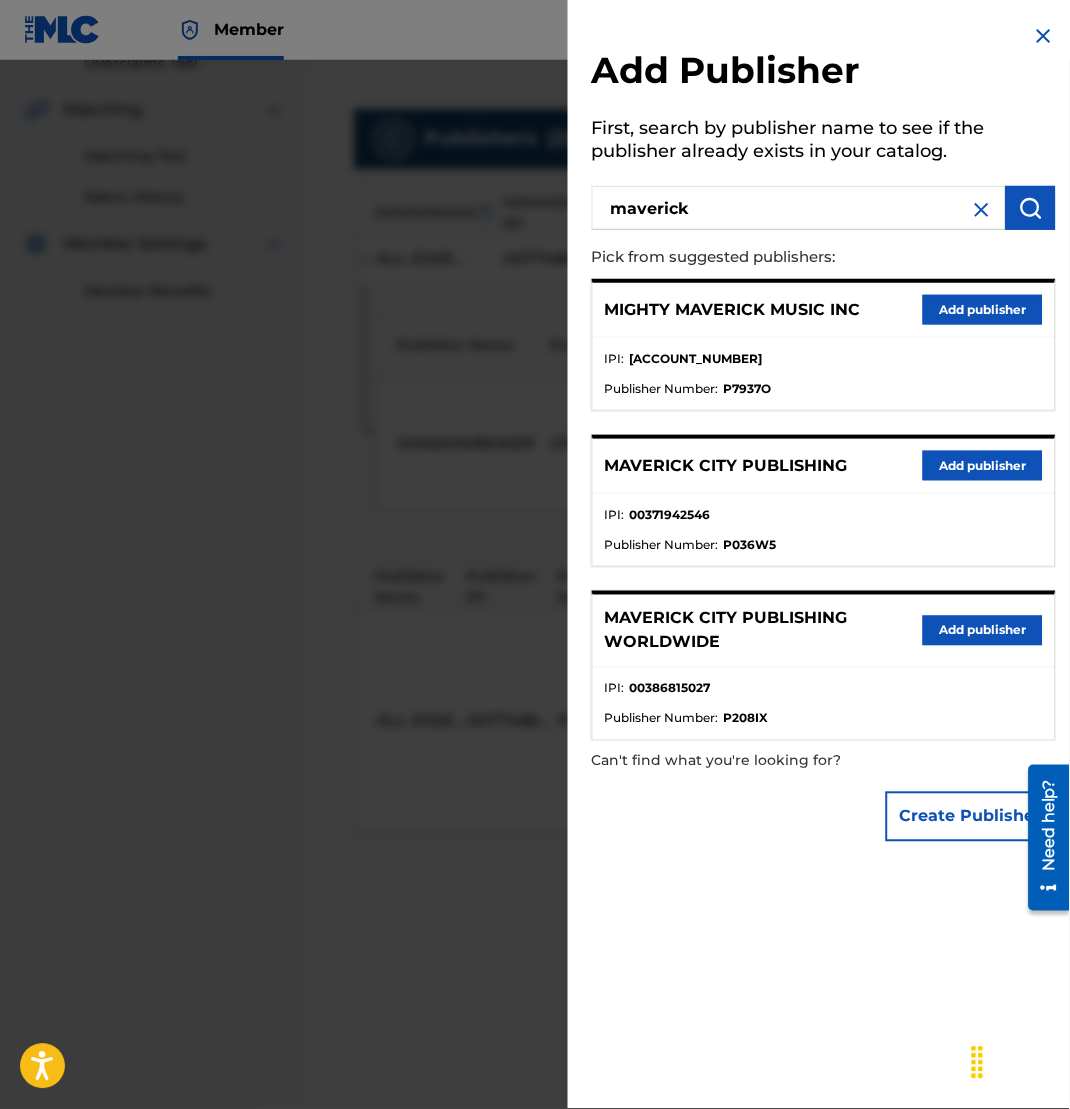 click on "Add publisher" at bounding box center [983, 631] 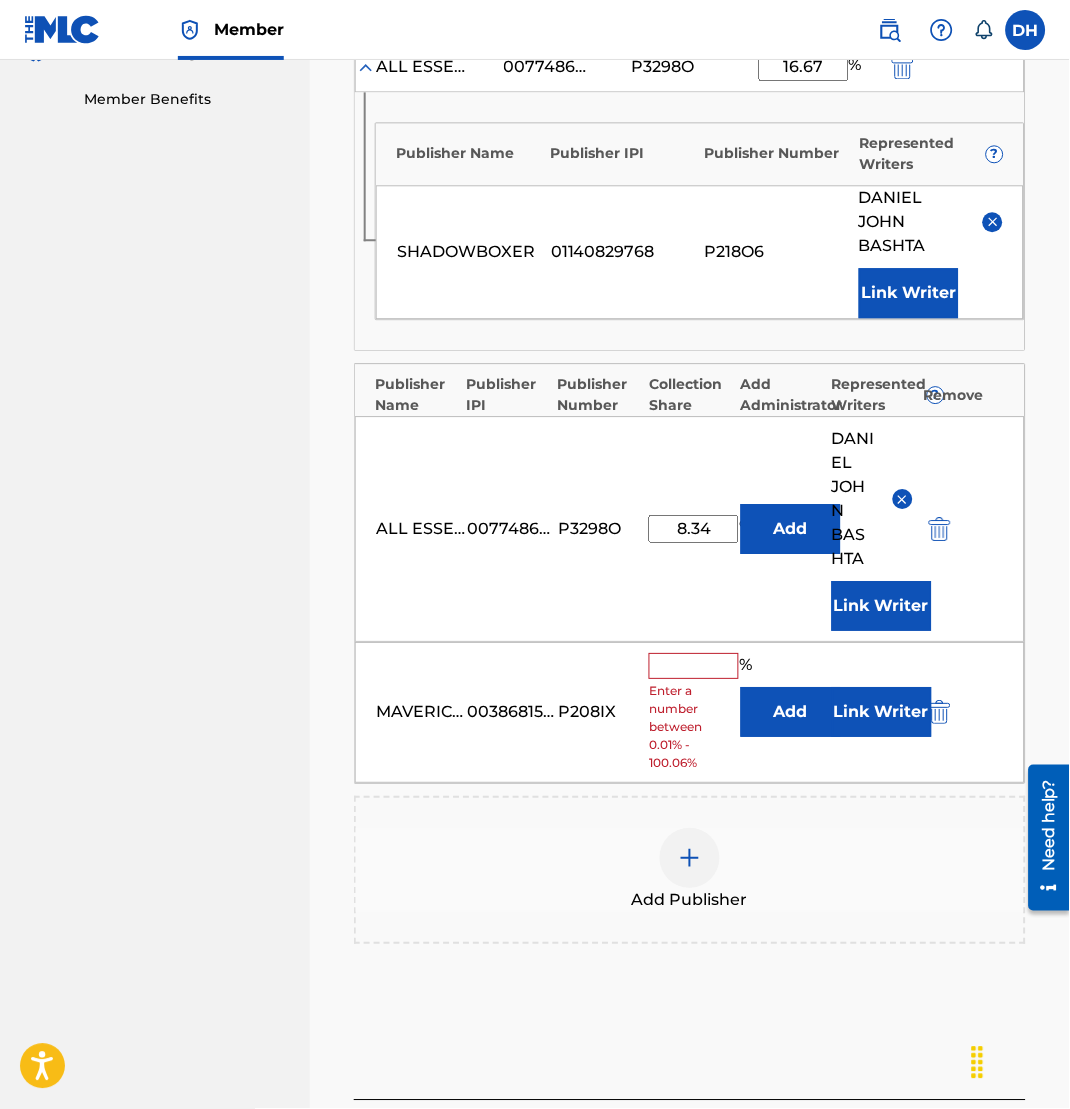 scroll, scrollTop: 630, scrollLeft: 0, axis: vertical 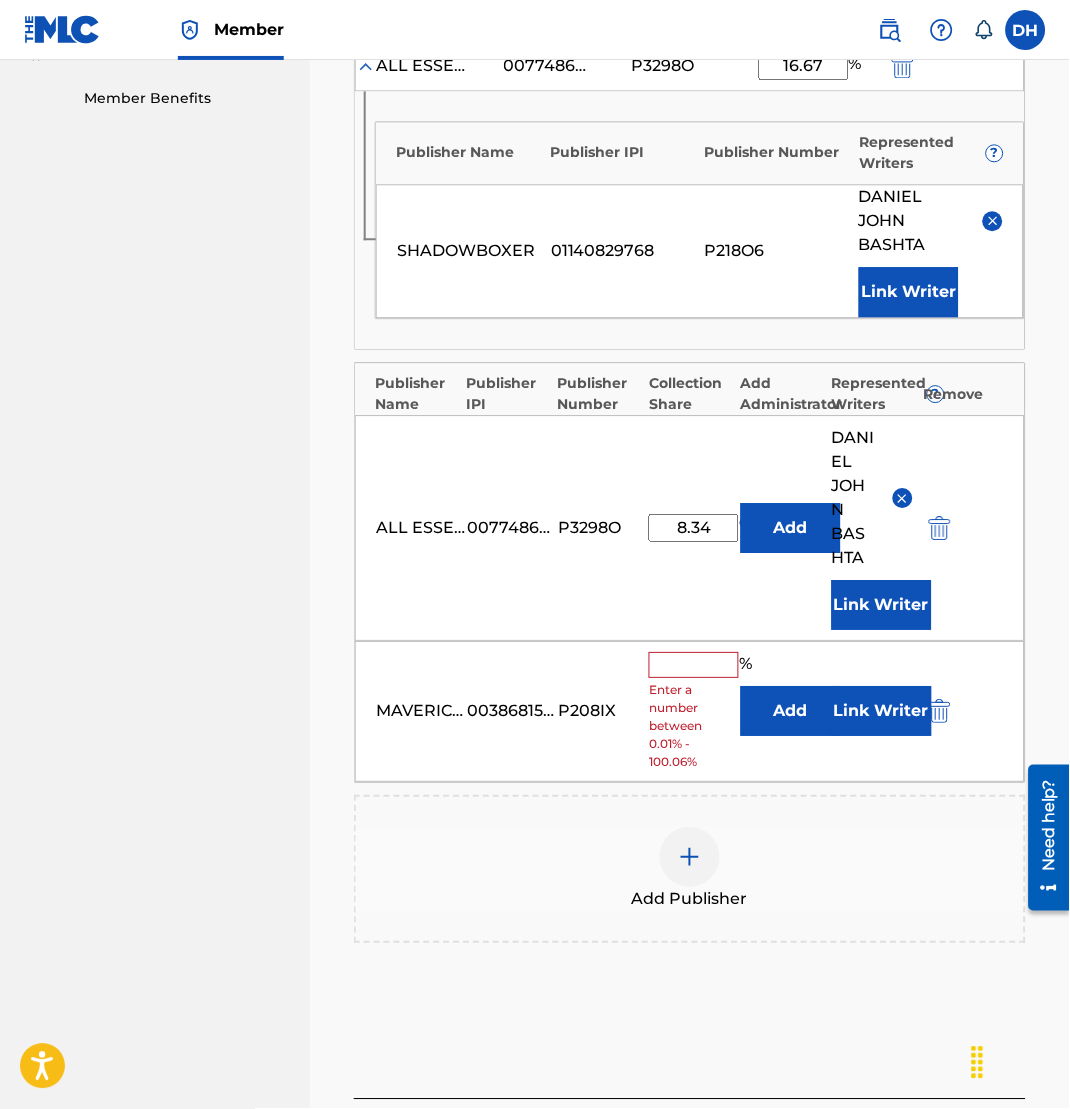 click on "Add" at bounding box center (791, 711) 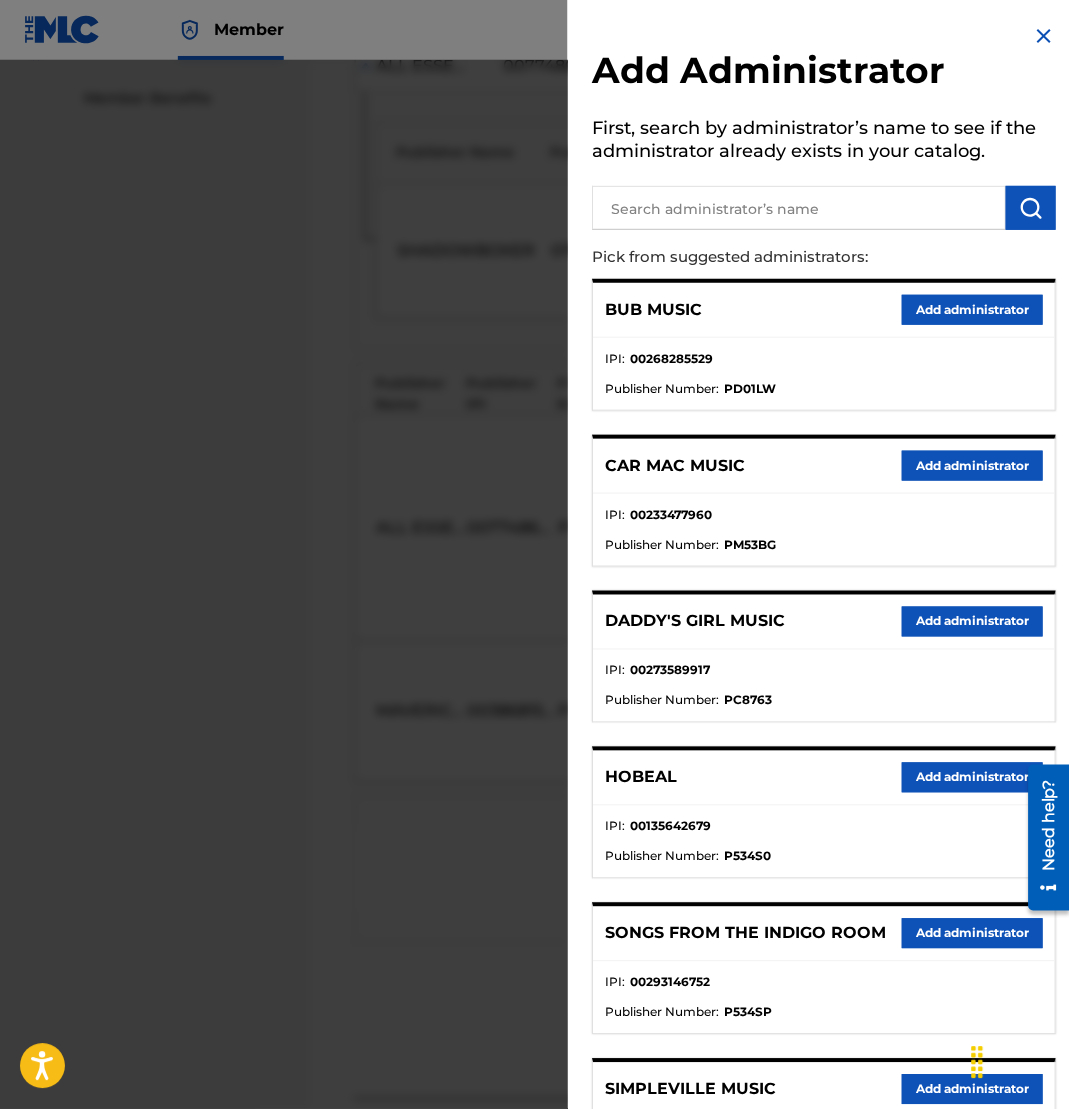 click at bounding box center [799, 208] 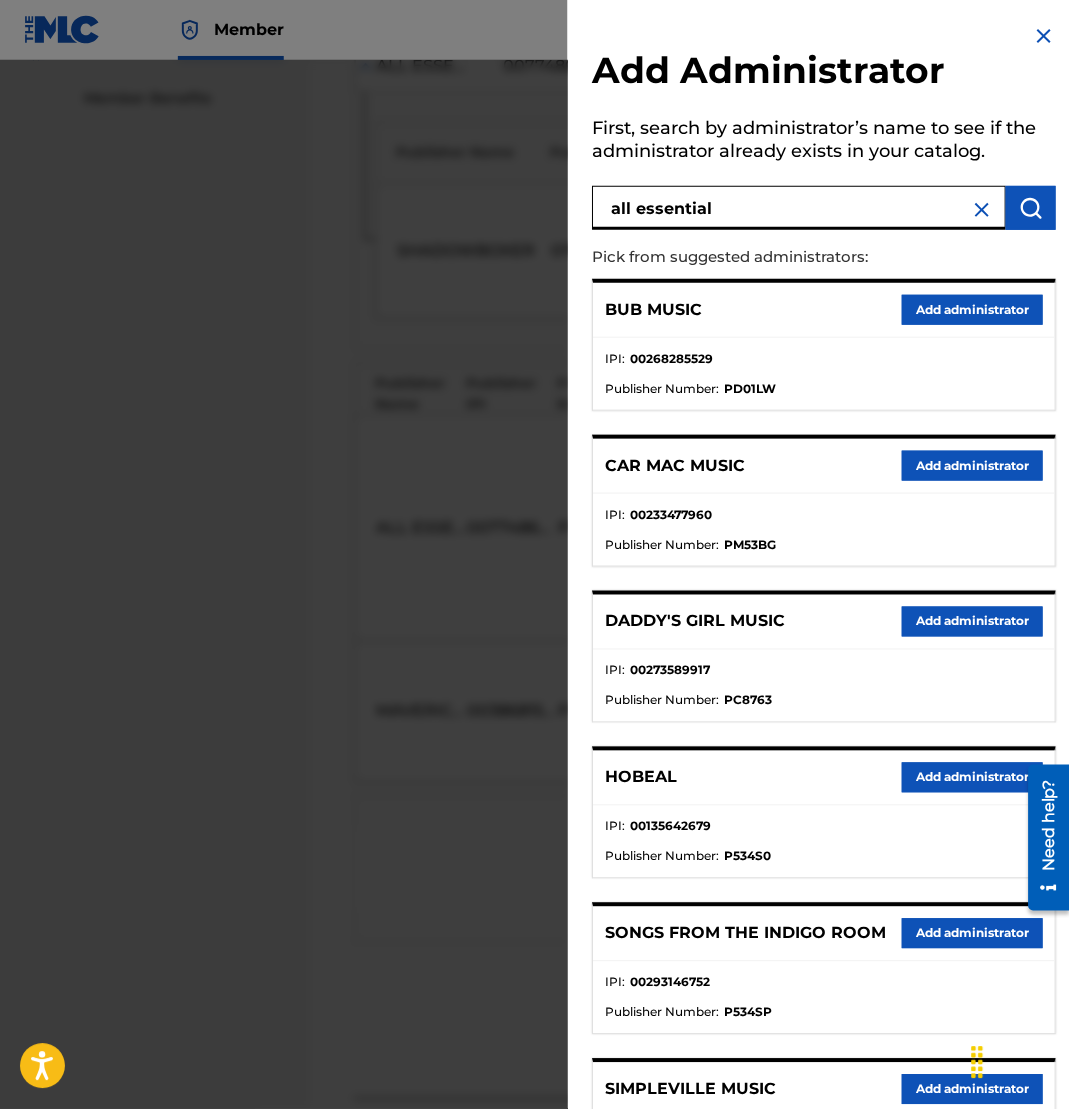 type on "all essential" 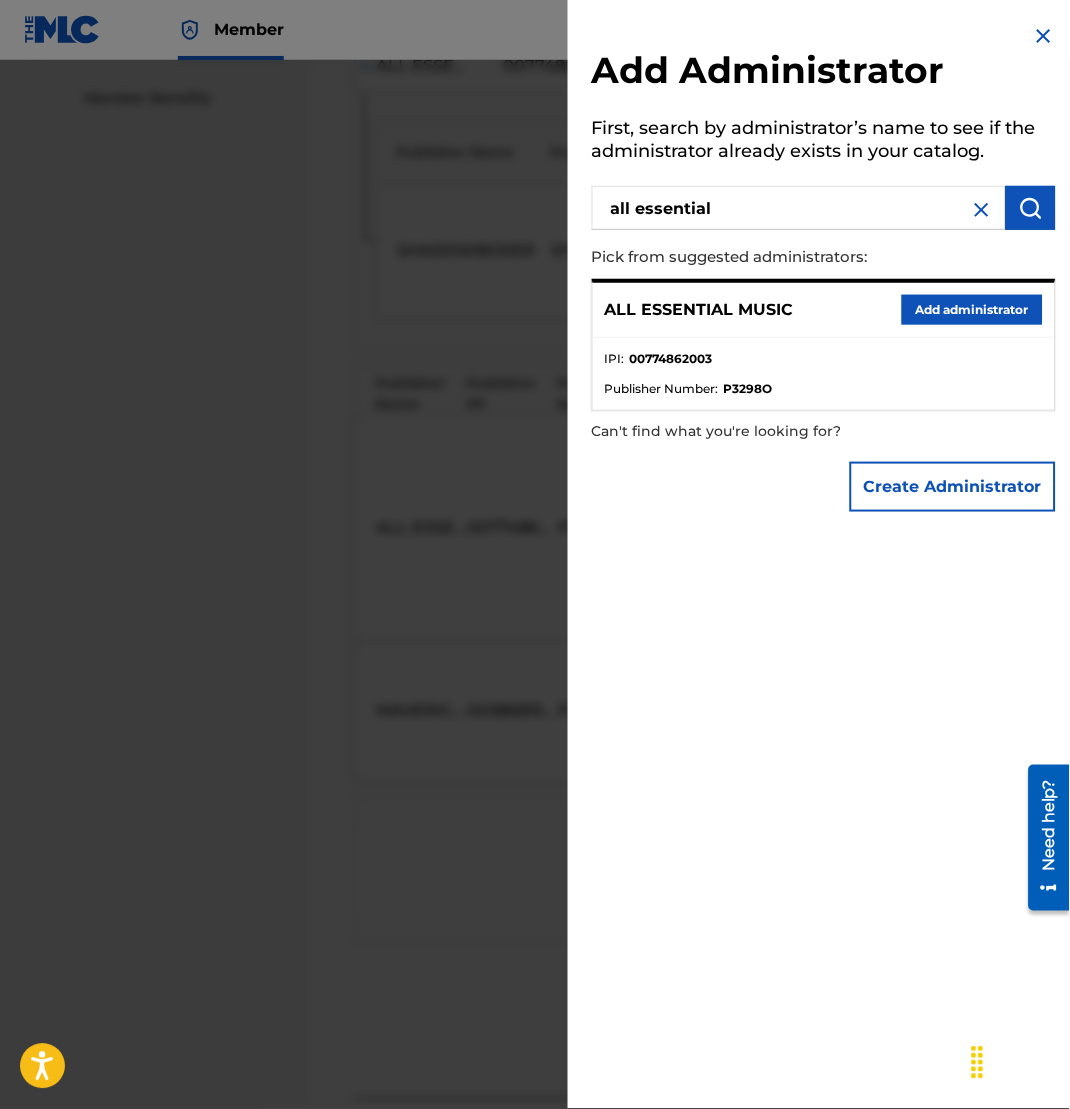 click on "Add administrator" at bounding box center [972, 310] 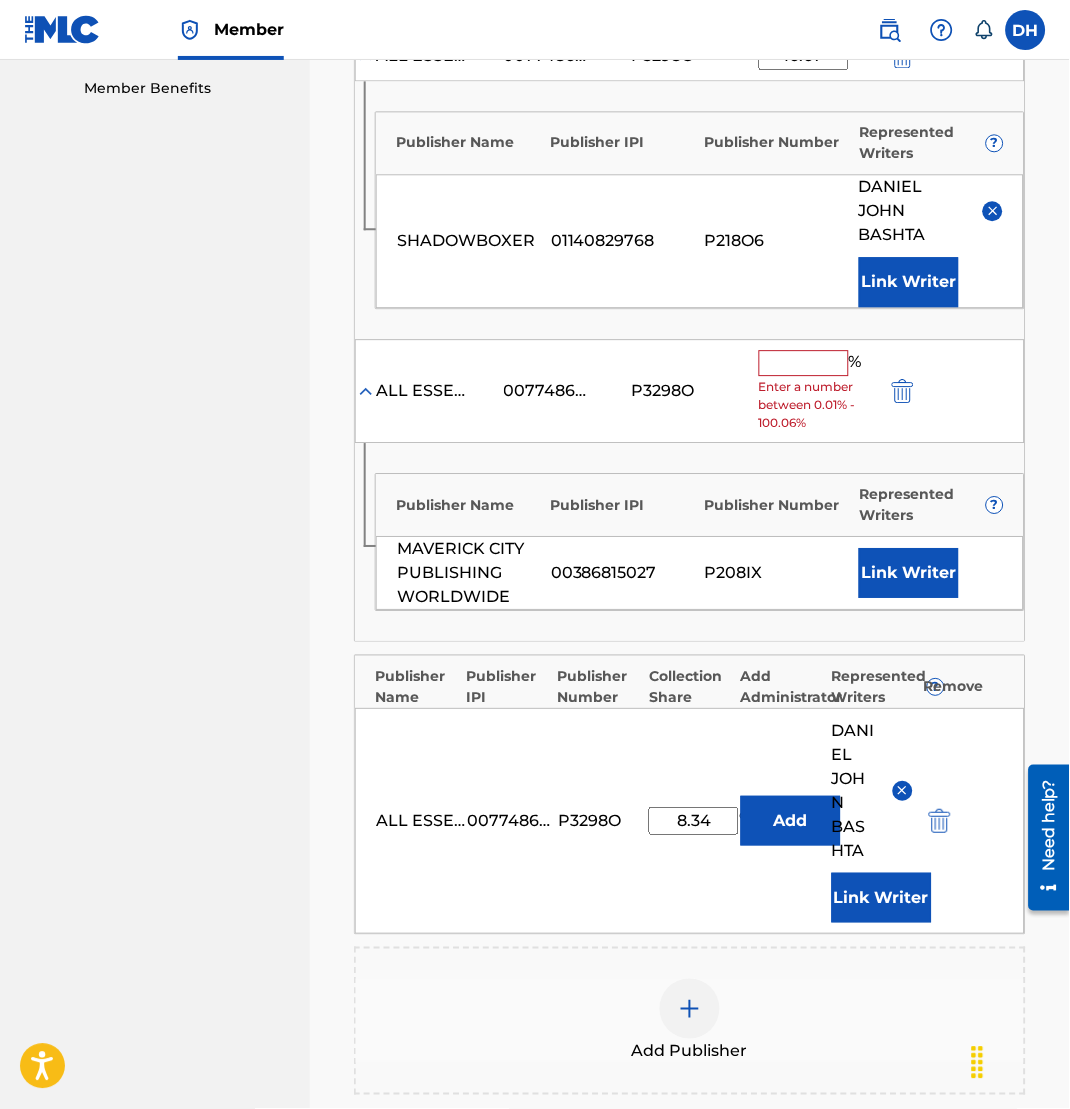 scroll, scrollTop: 641, scrollLeft: 0, axis: vertical 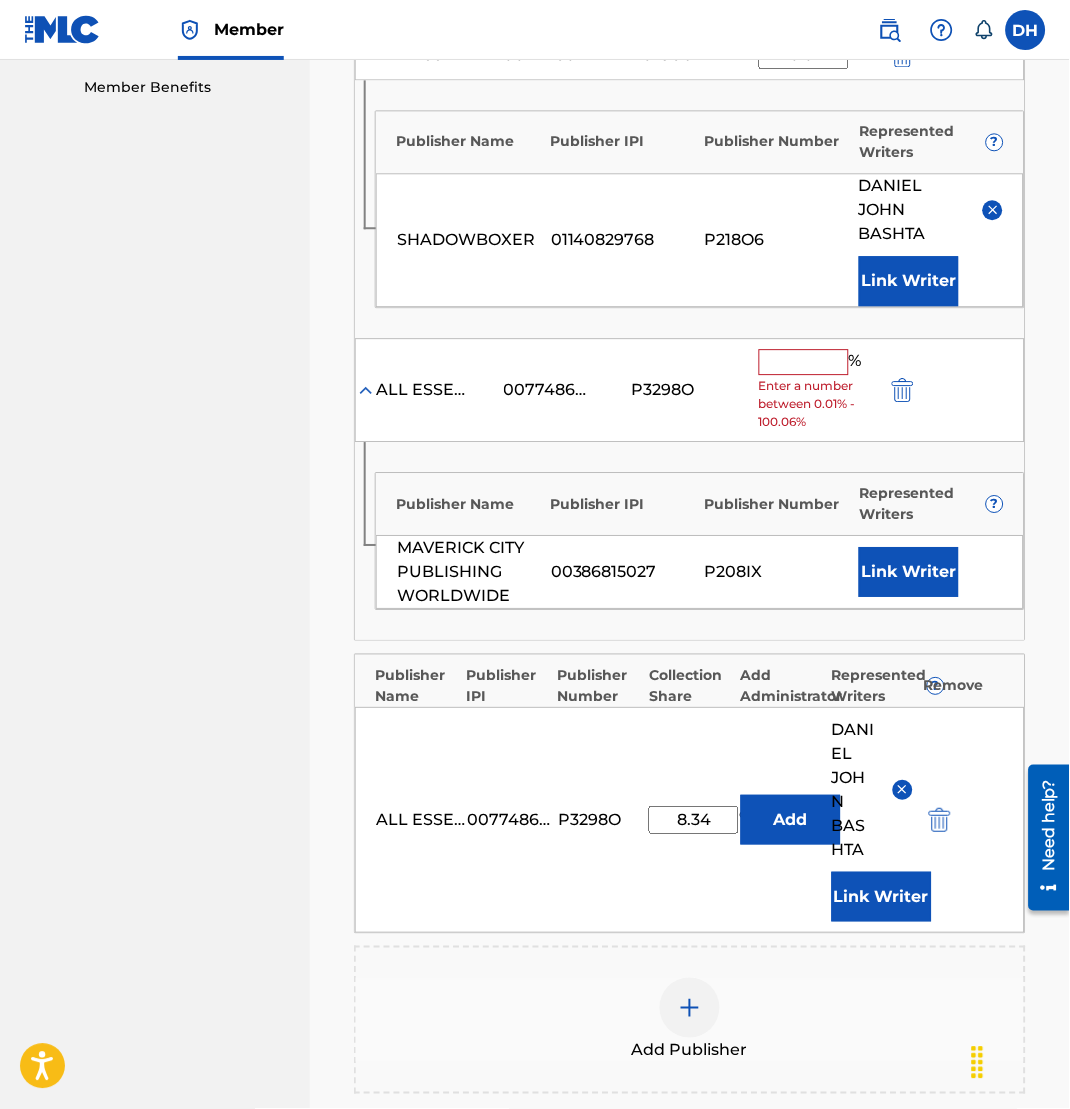 click on "MAVERICK CITY PUBLISHING WORLDWIDE 00386815027 P208IX Link Writer" at bounding box center (700, 572) 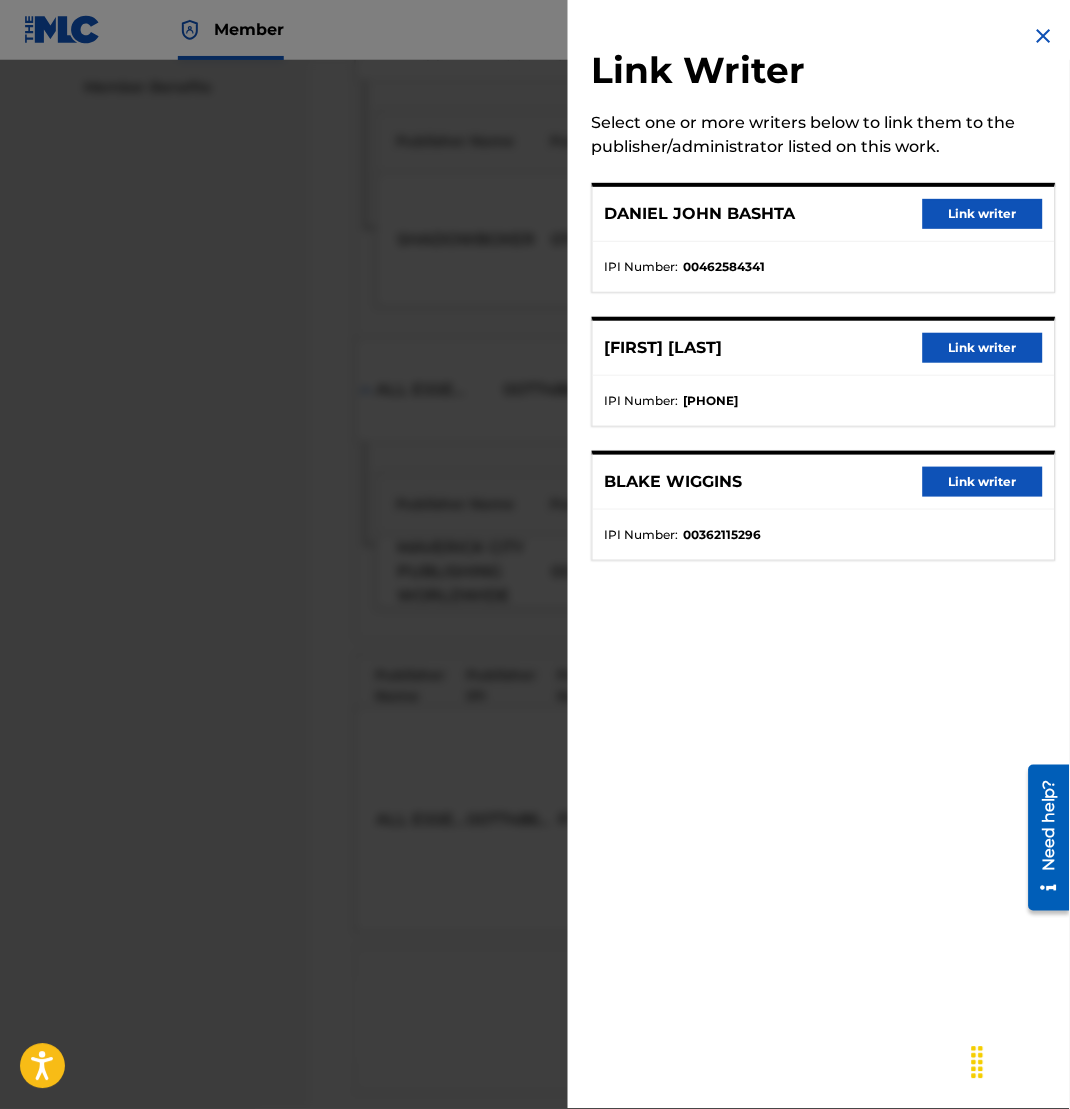 click on "Link writer" at bounding box center [983, 214] 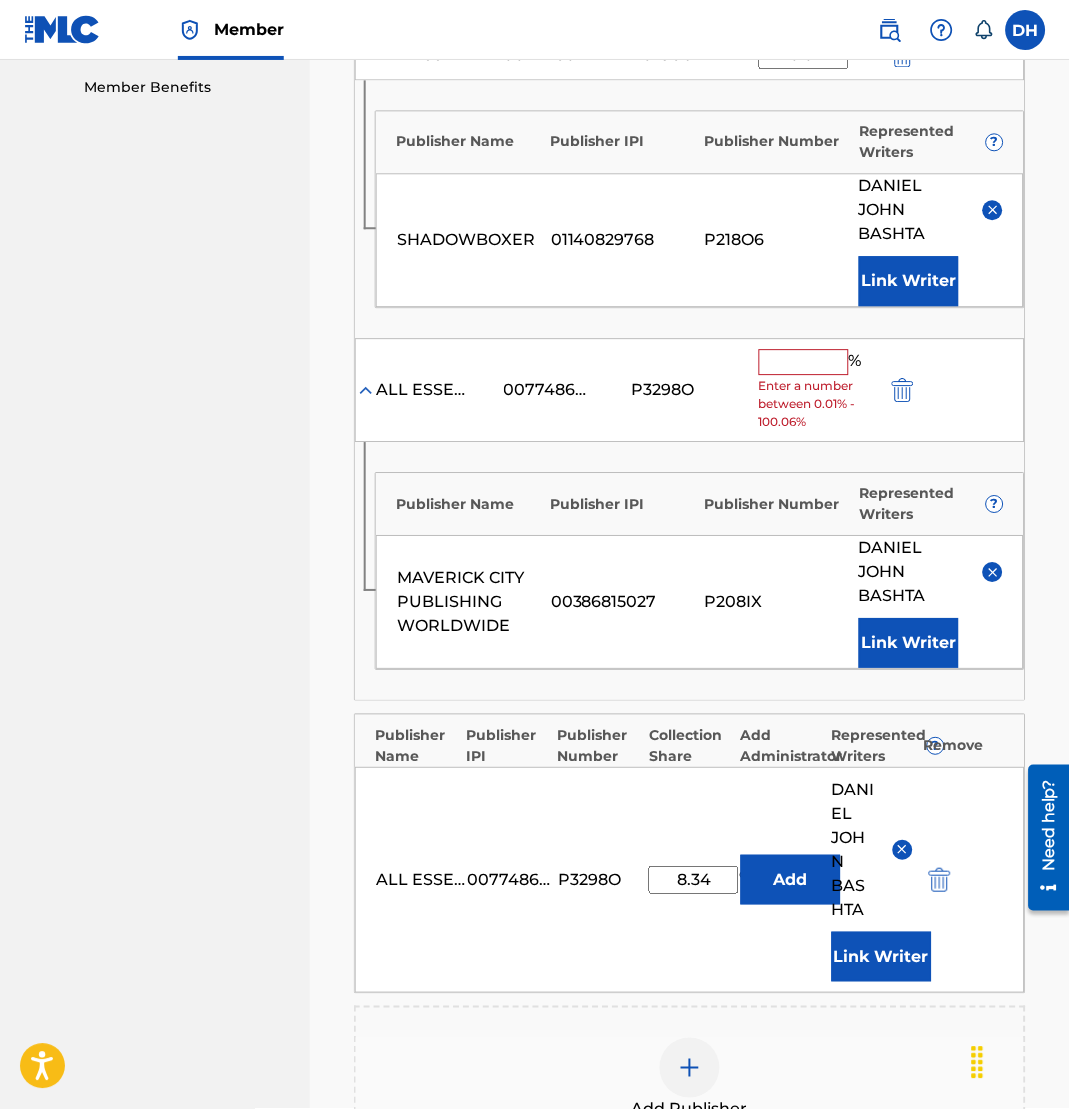 click at bounding box center (804, 362) 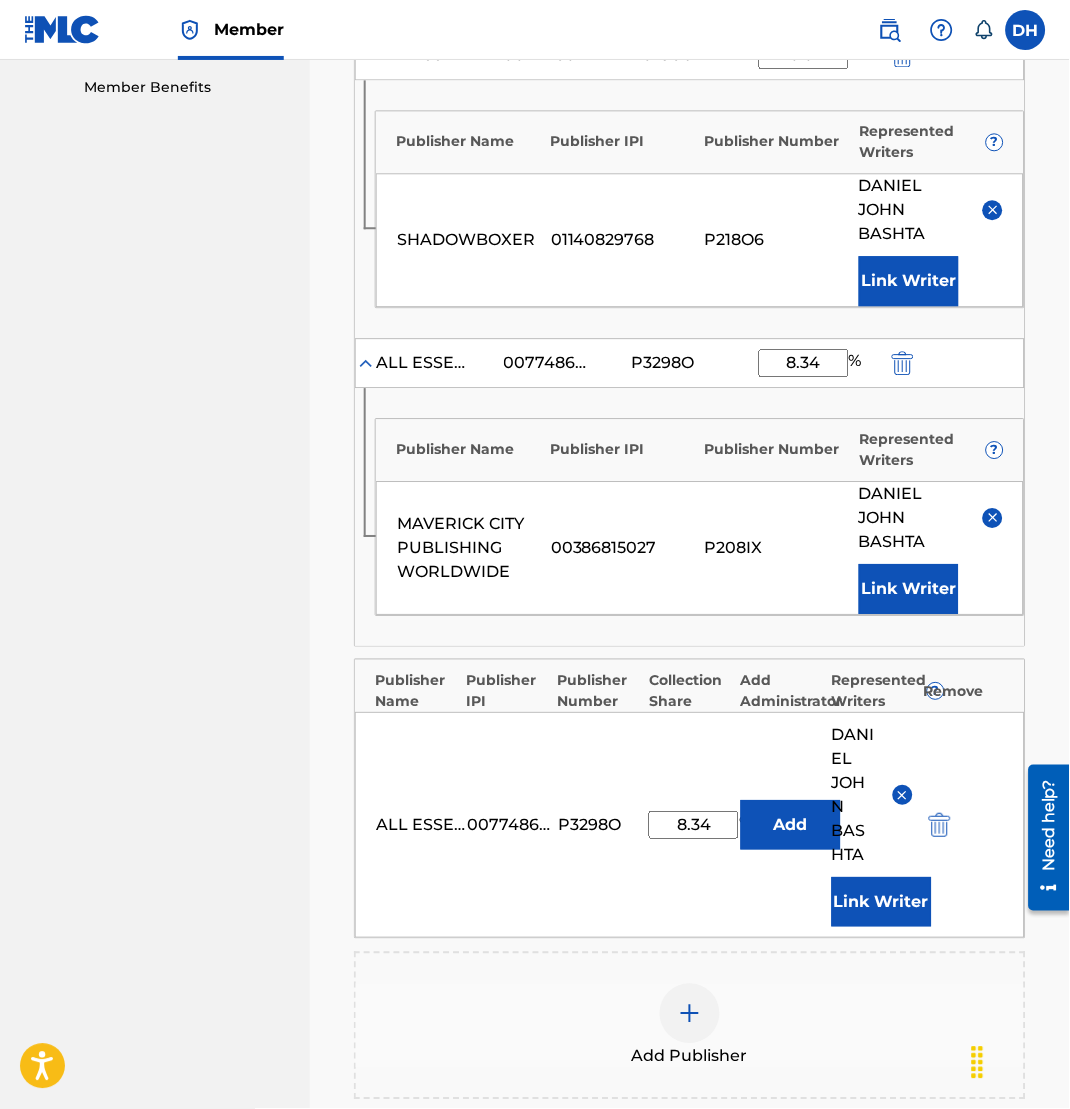 type on "8.34" 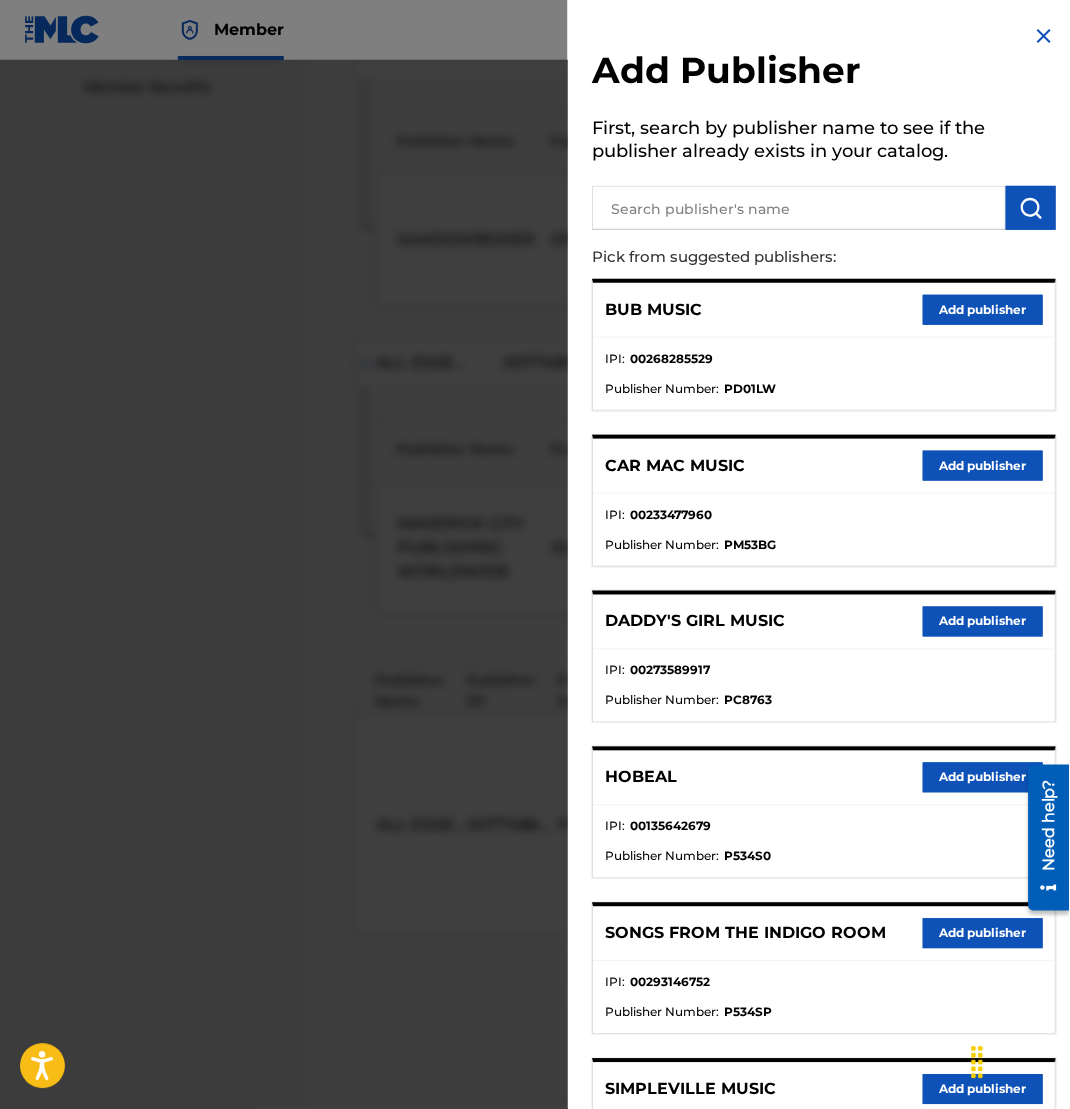 click at bounding box center (799, 208) 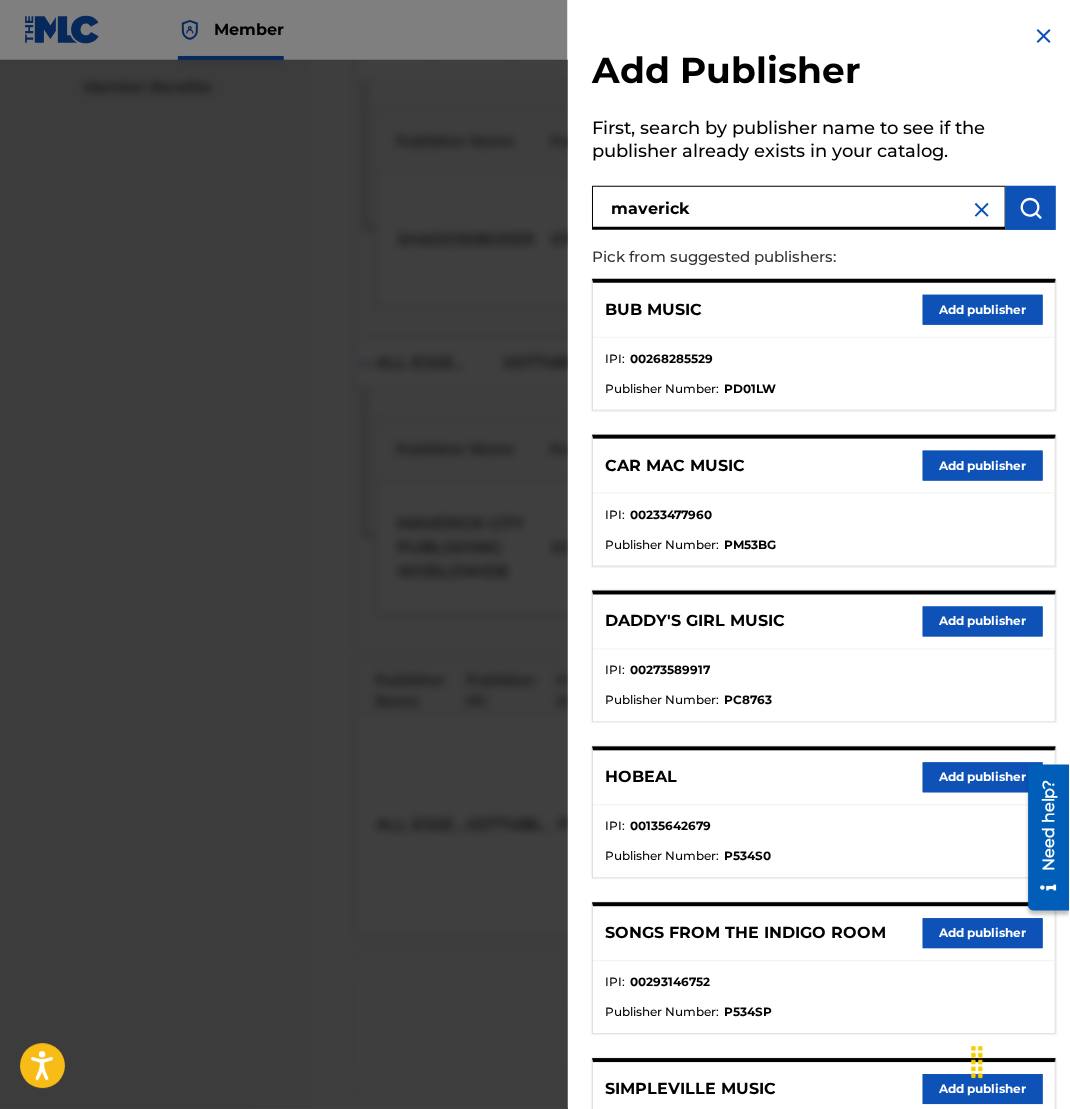 type on "maverick" 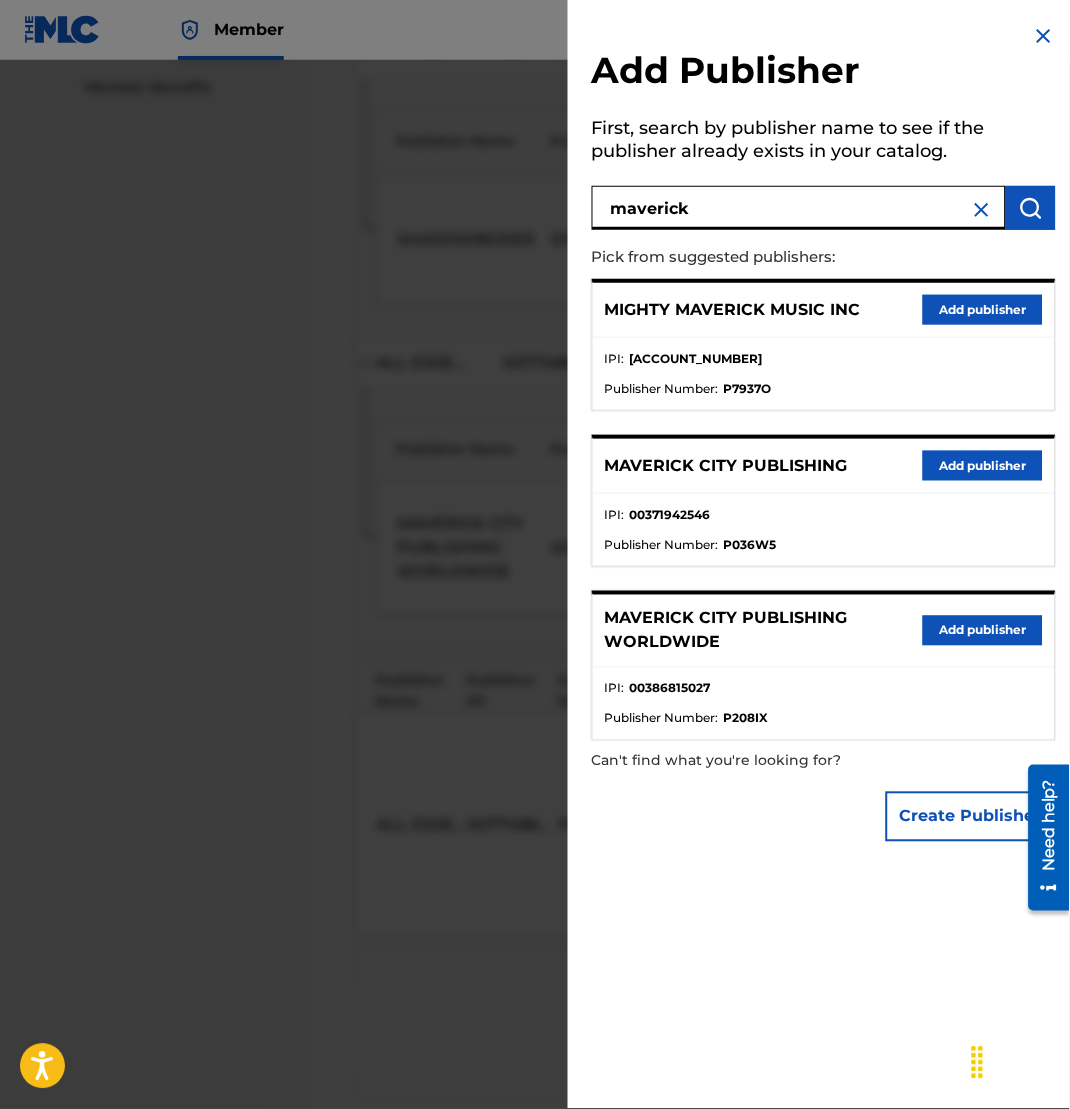 click on "Add publisher" at bounding box center [983, 466] 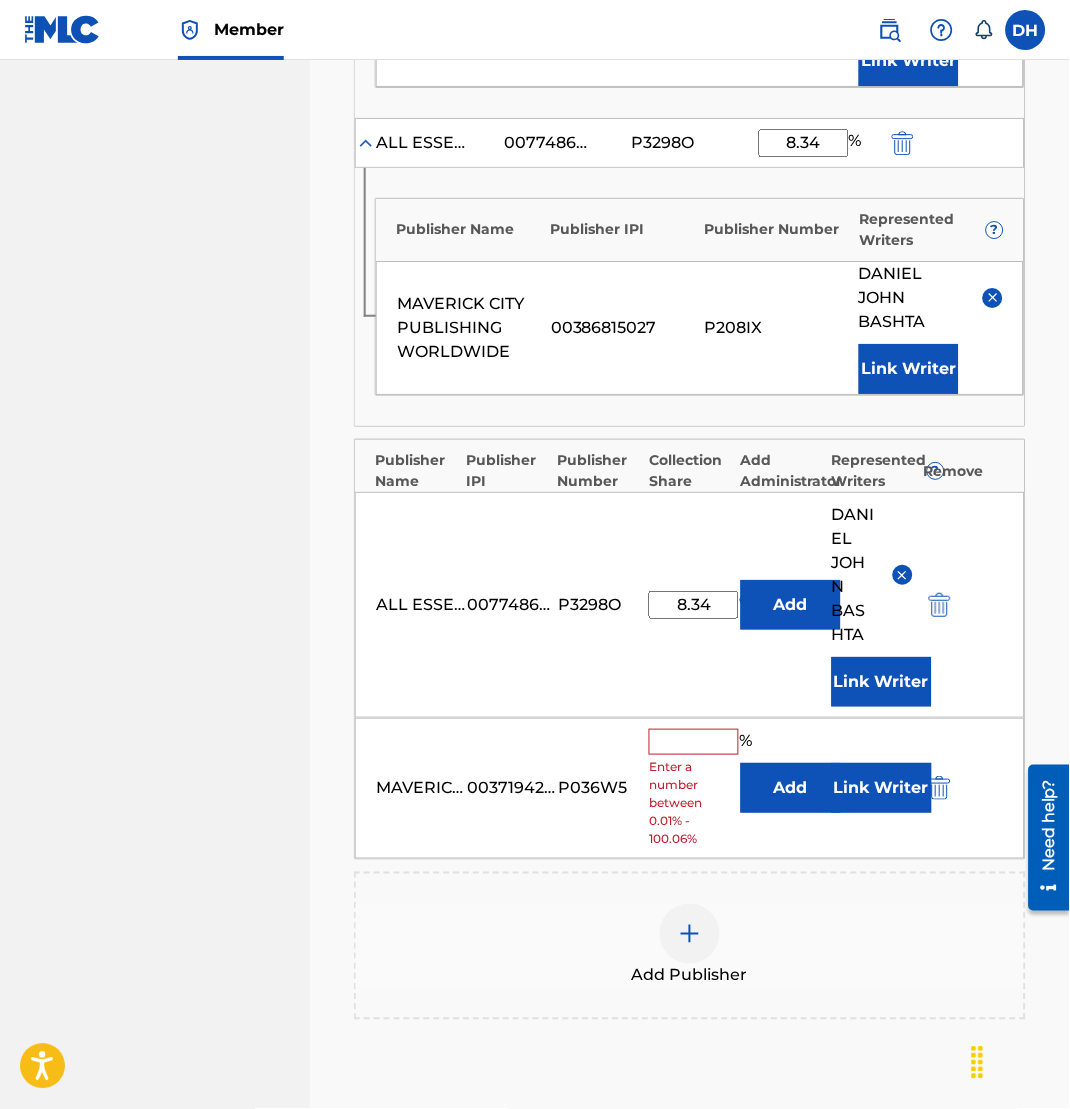 scroll, scrollTop: 867, scrollLeft: 0, axis: vertical 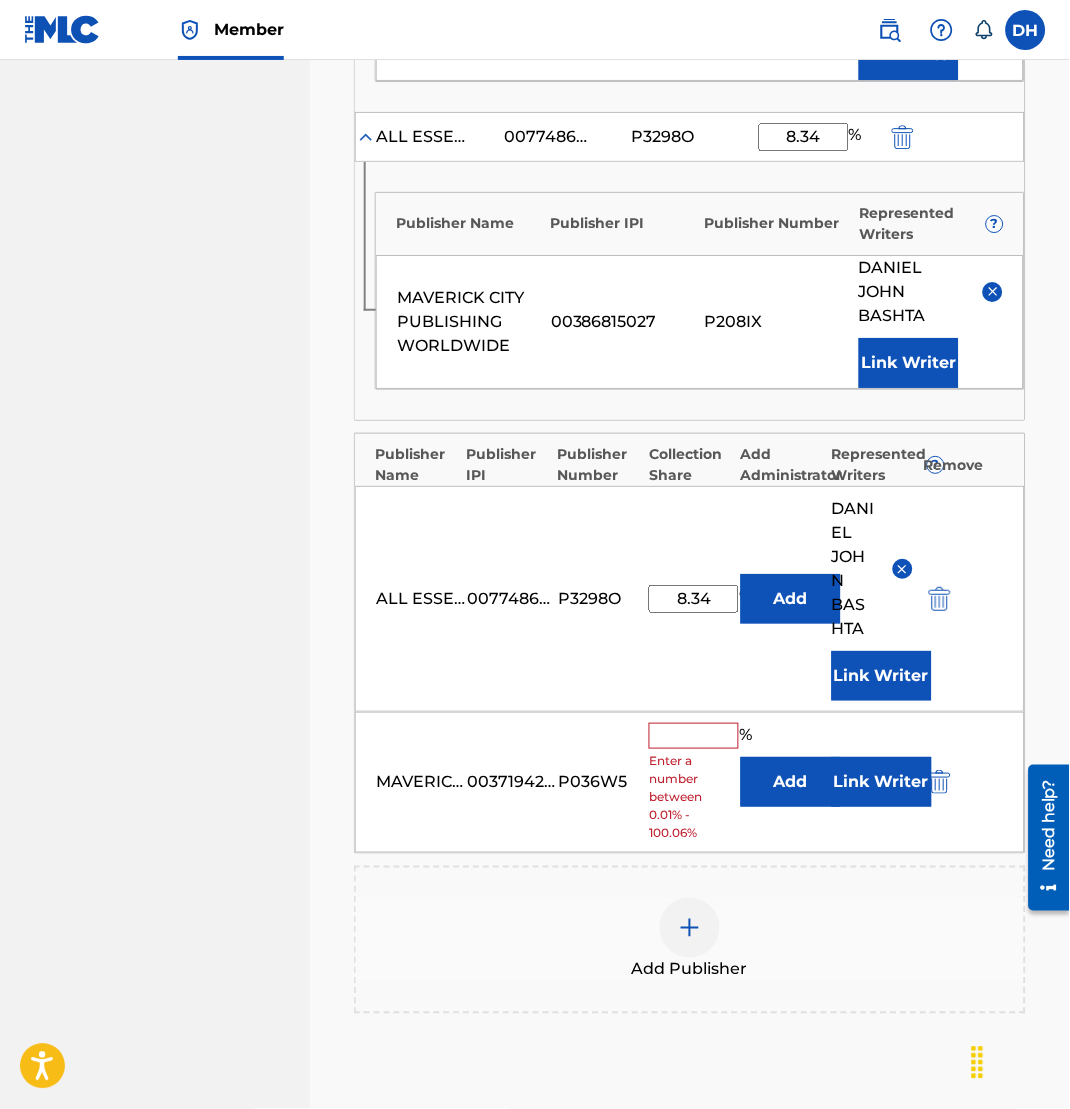 click at bounding box center (940, 782) 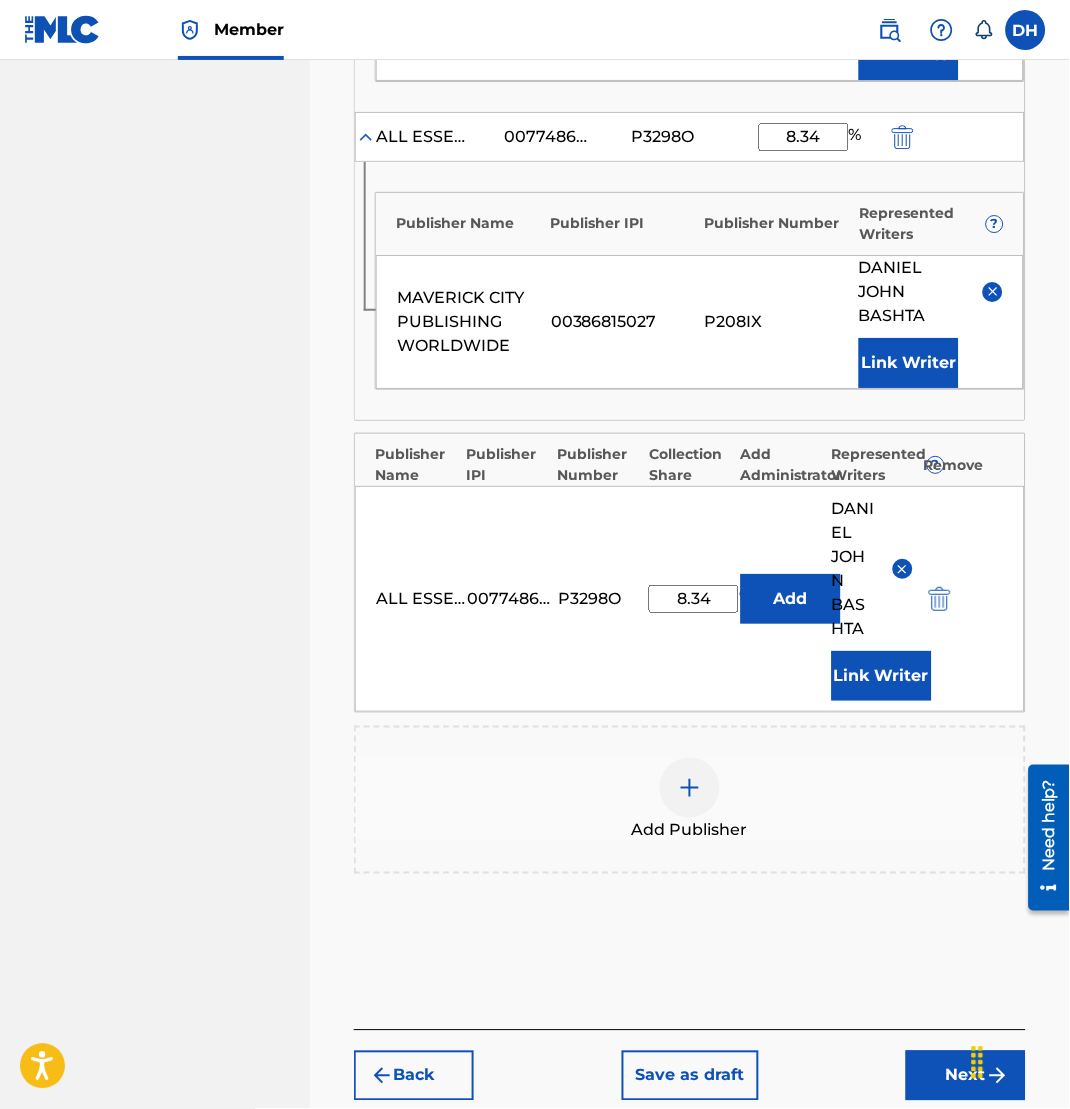 click on "Add Publisher" at bounding box center (690, 800) 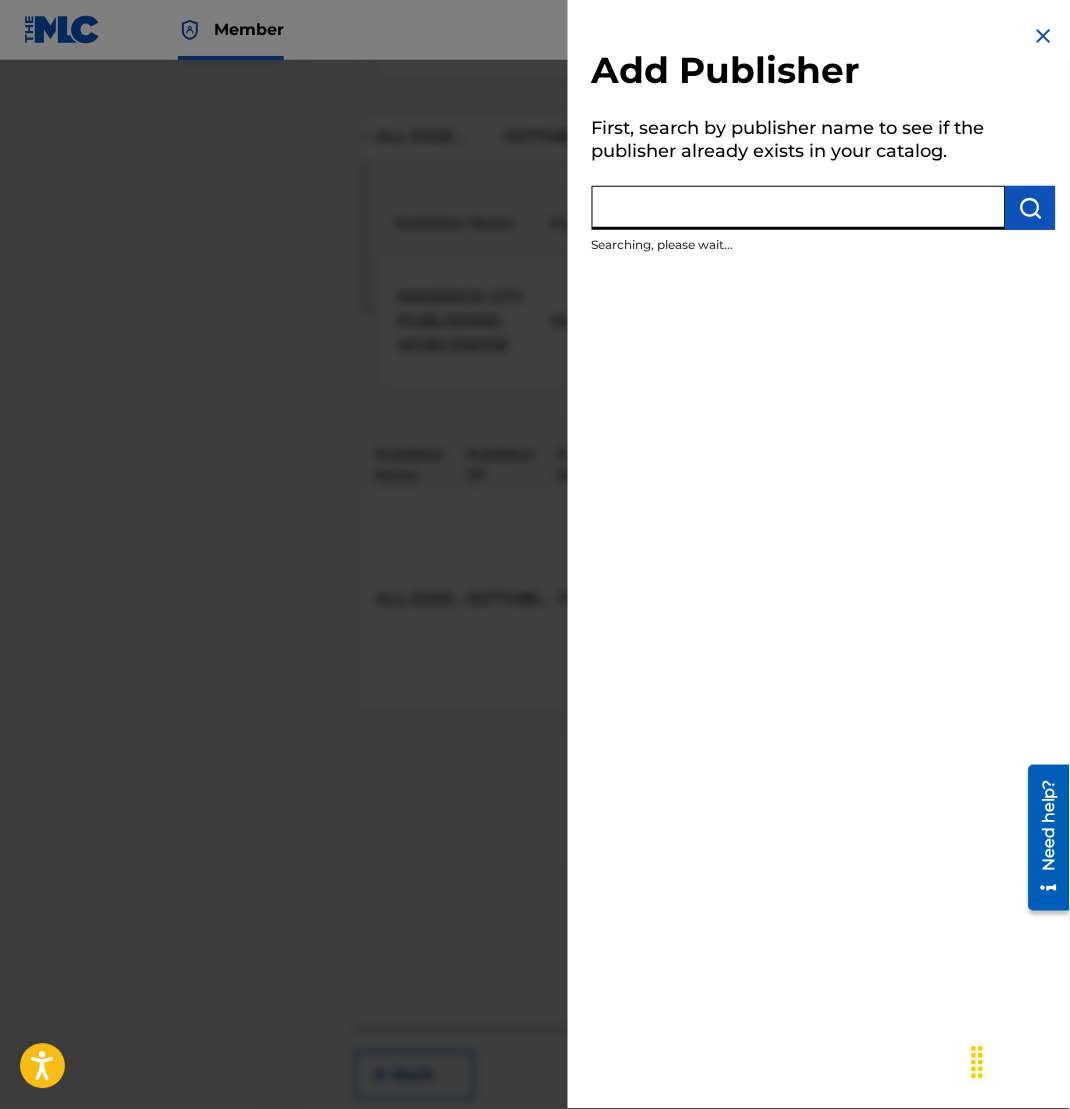 click at bounding box center (799, 208) 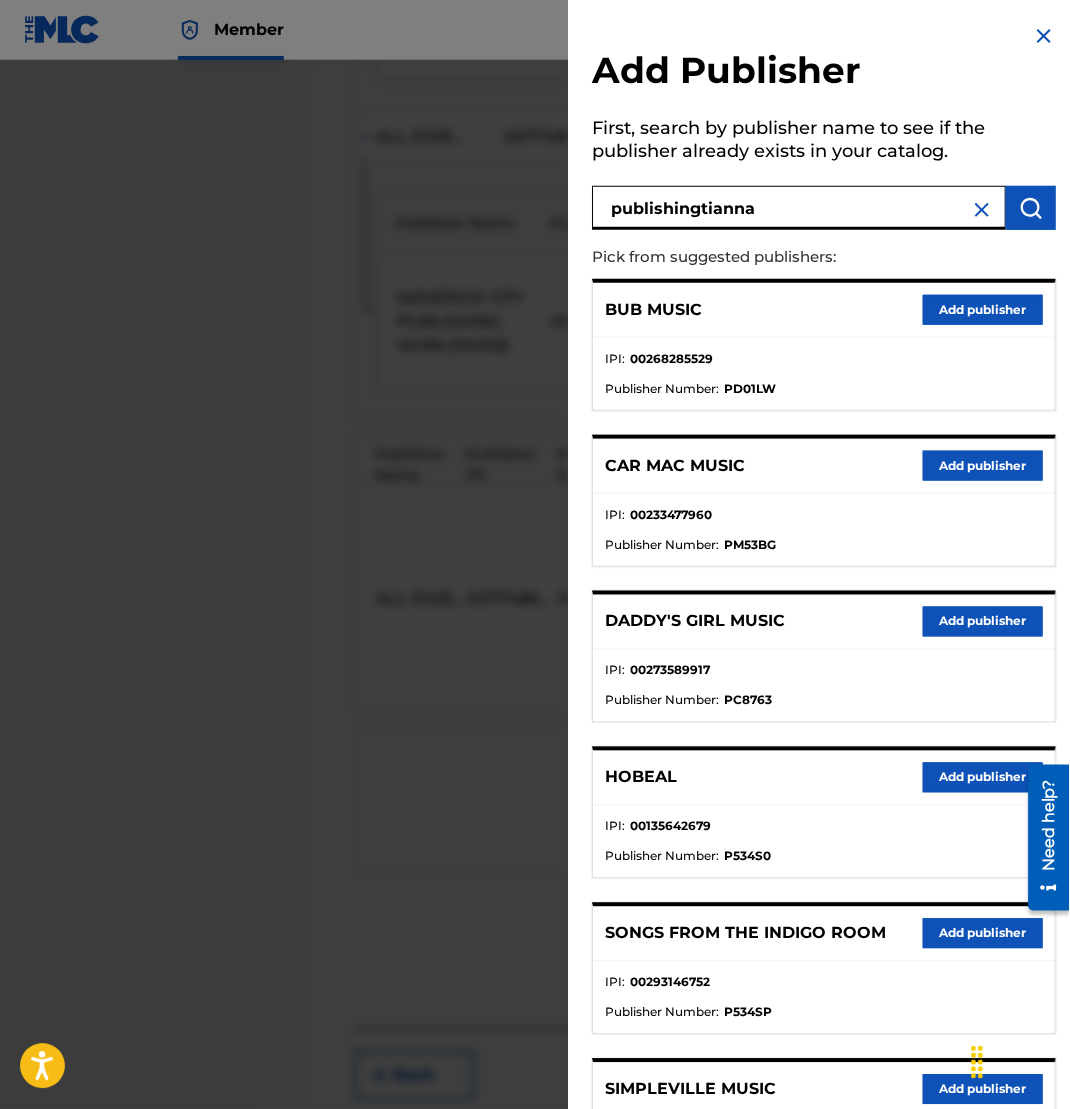 type on "publishingtianna" 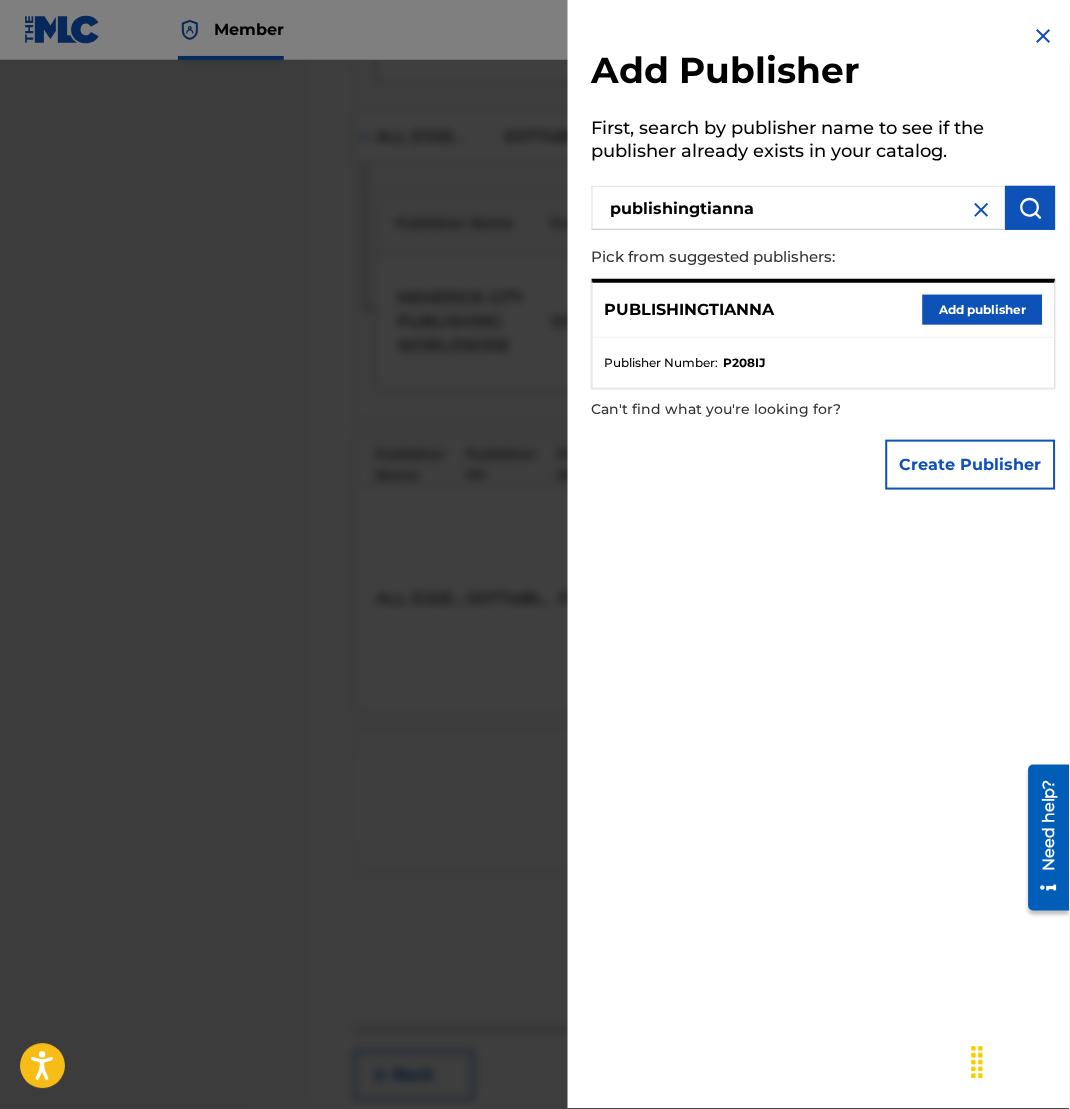click on "Add publisher" at bounding box center (983, 310) 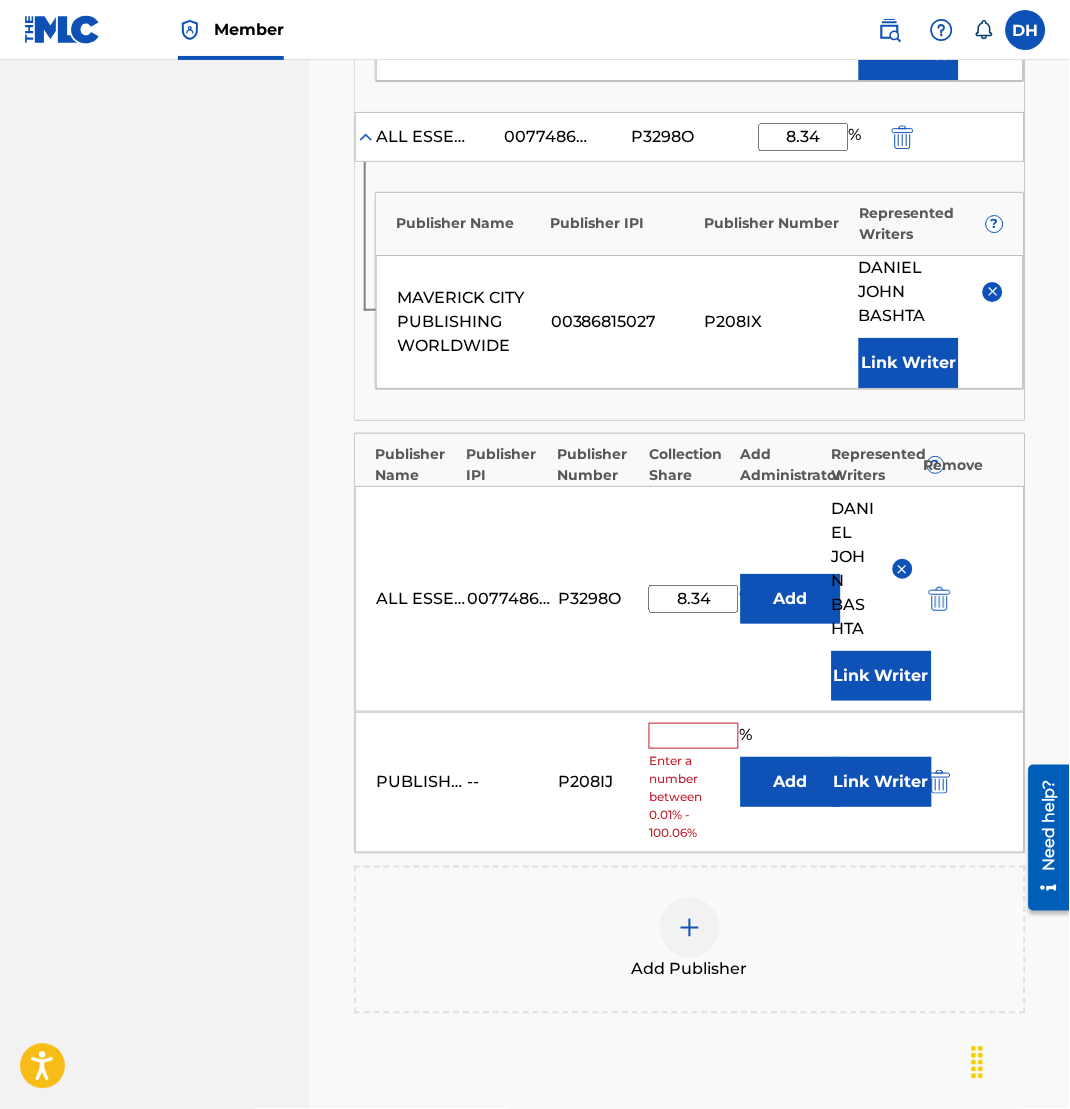click on "Add" at bounding box center [791, 782] 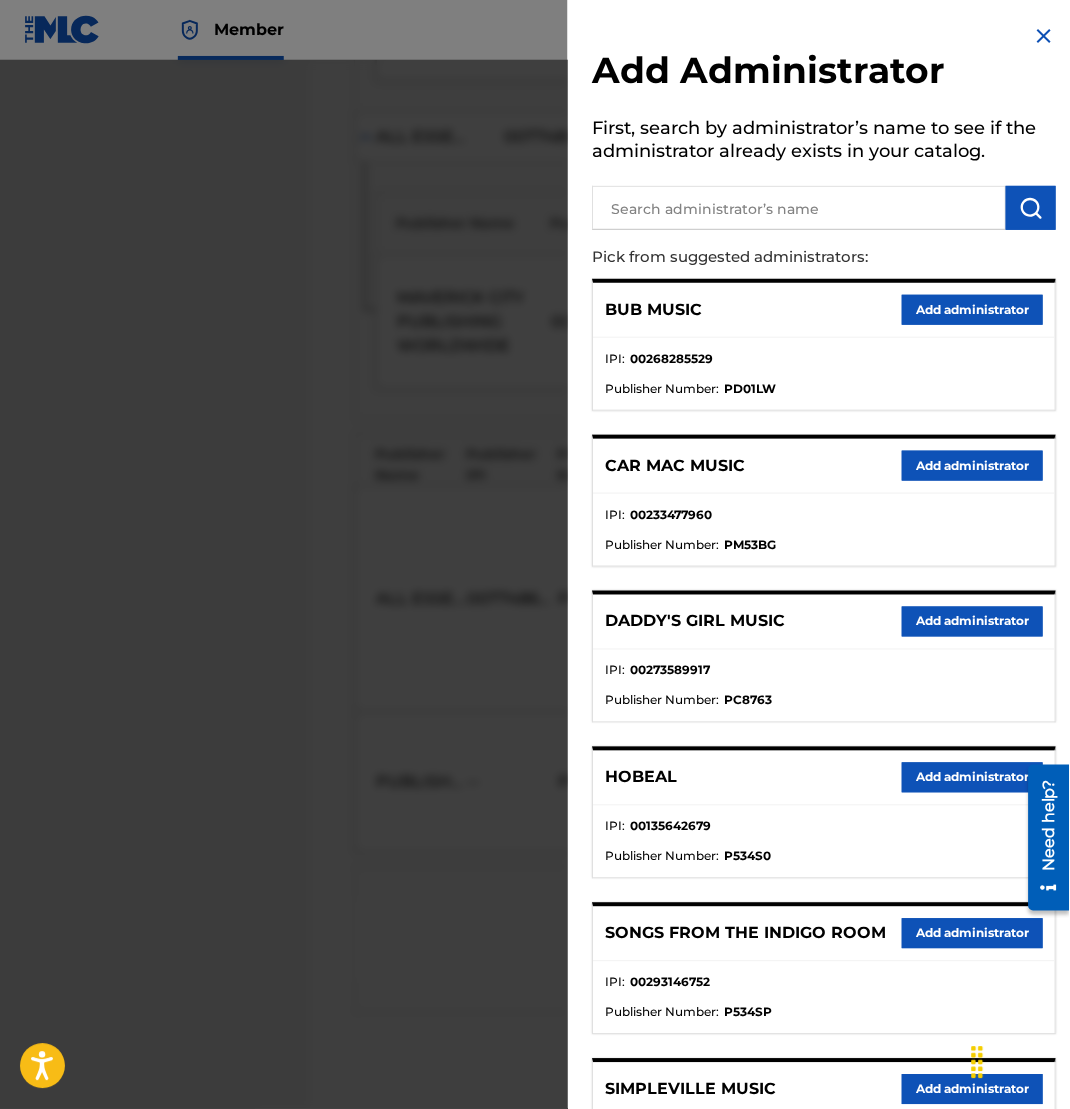 click at bounding box center (799, 208) 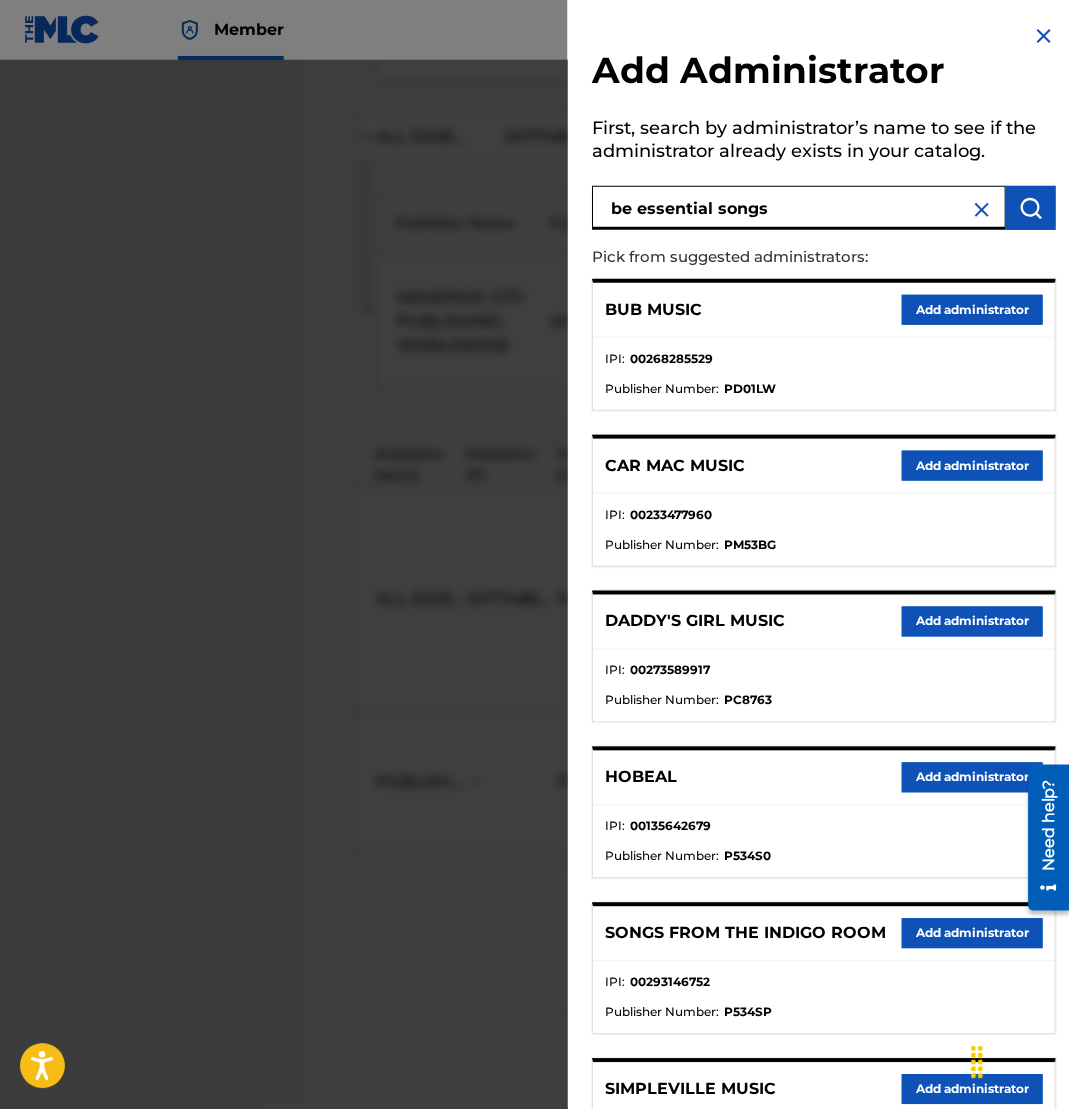 type on "be essential songs" 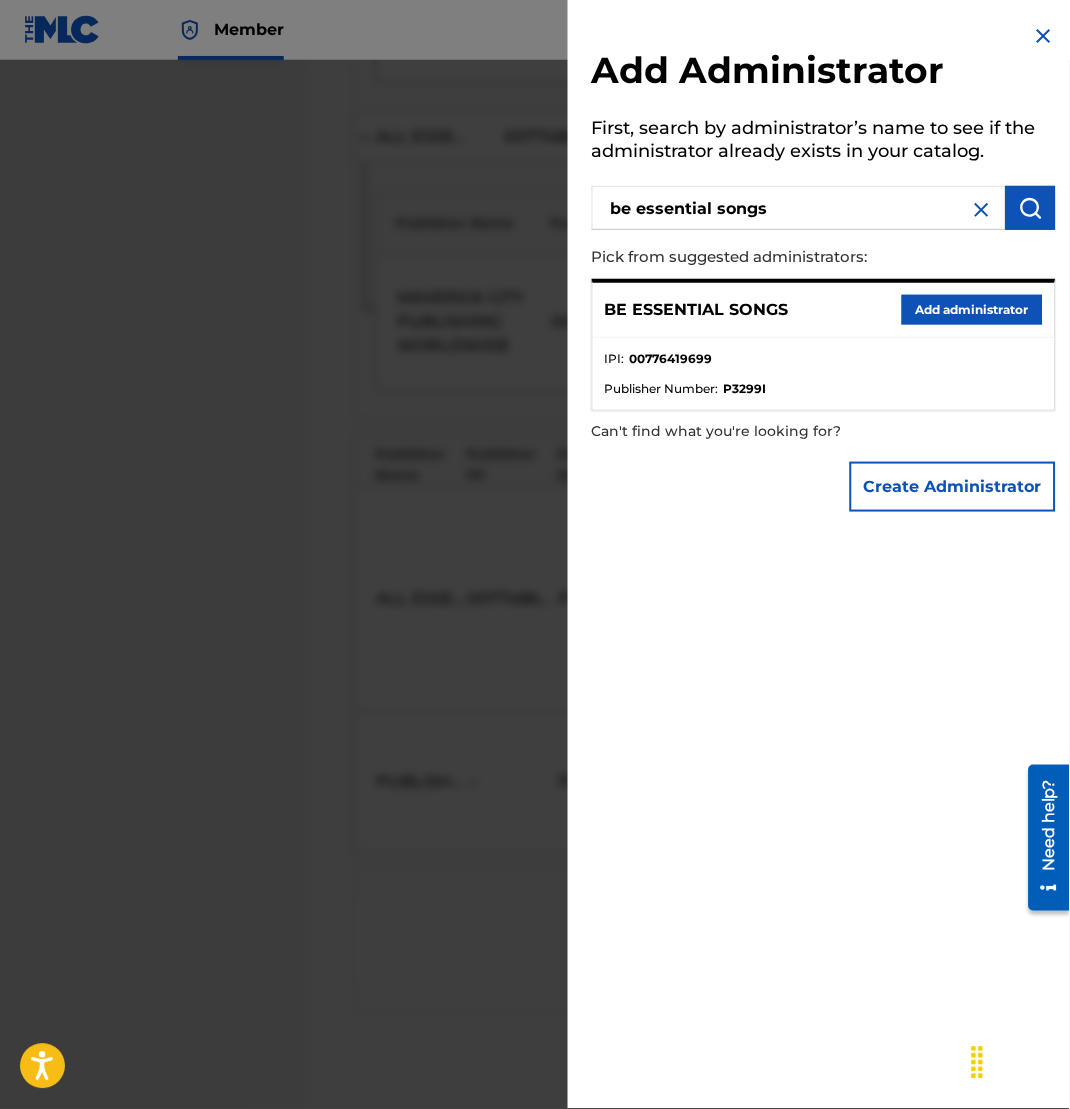 click on "Add administrator" at bounding box center (972, 310) 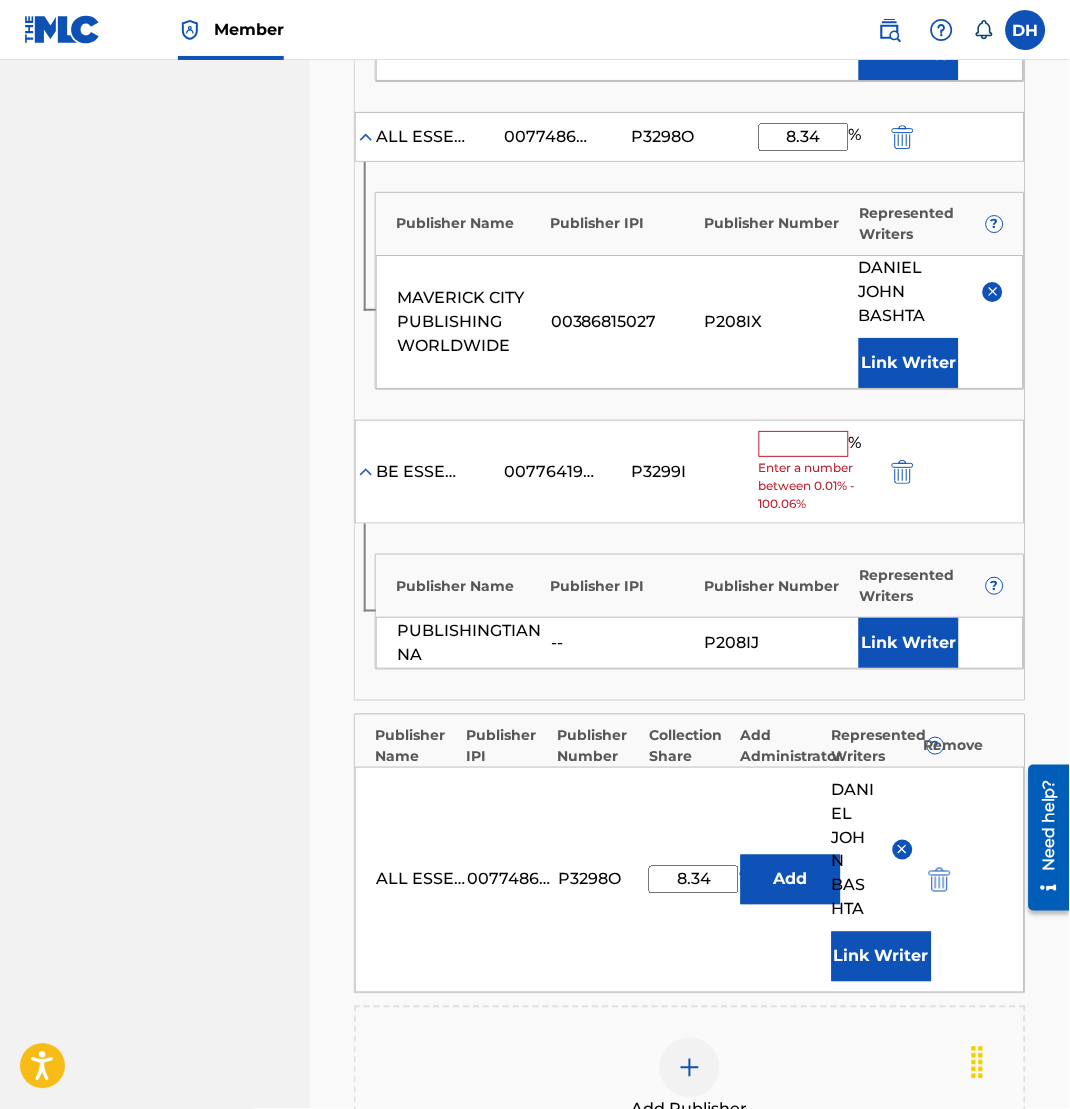 click at bounding box center (804, 444) 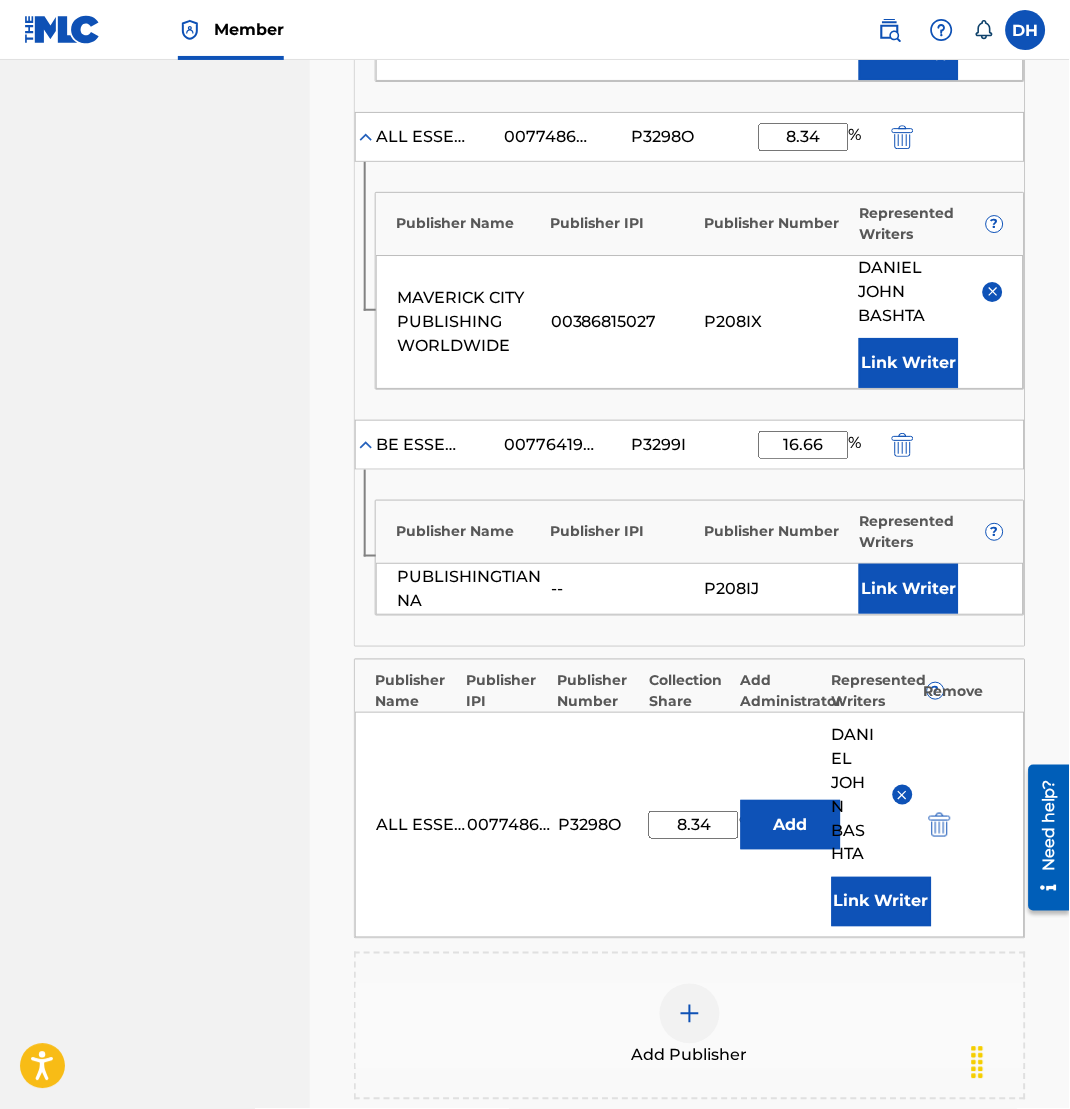 type on "16.66" 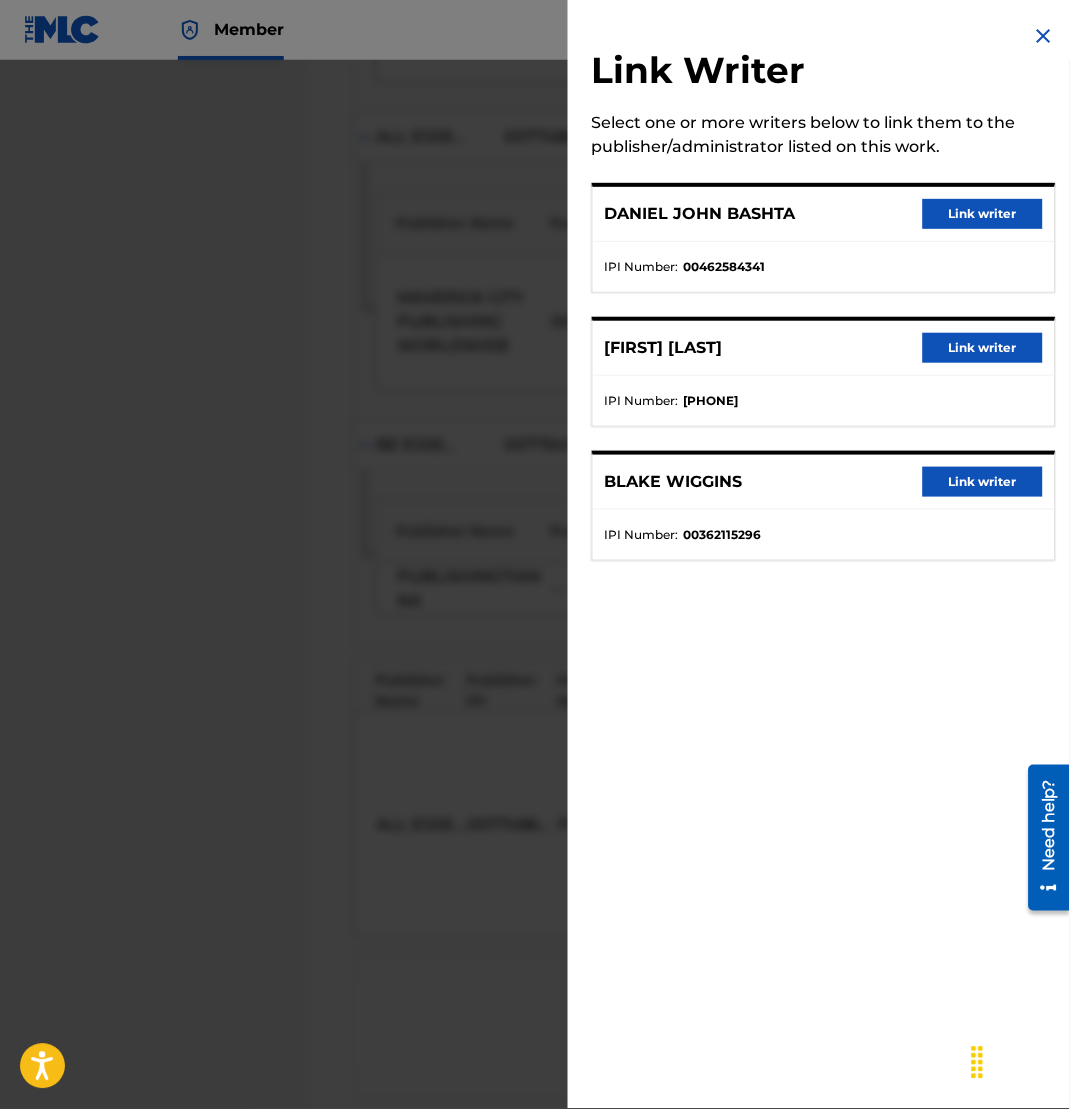 click on "Link writer" at bounding box center (983, 348) 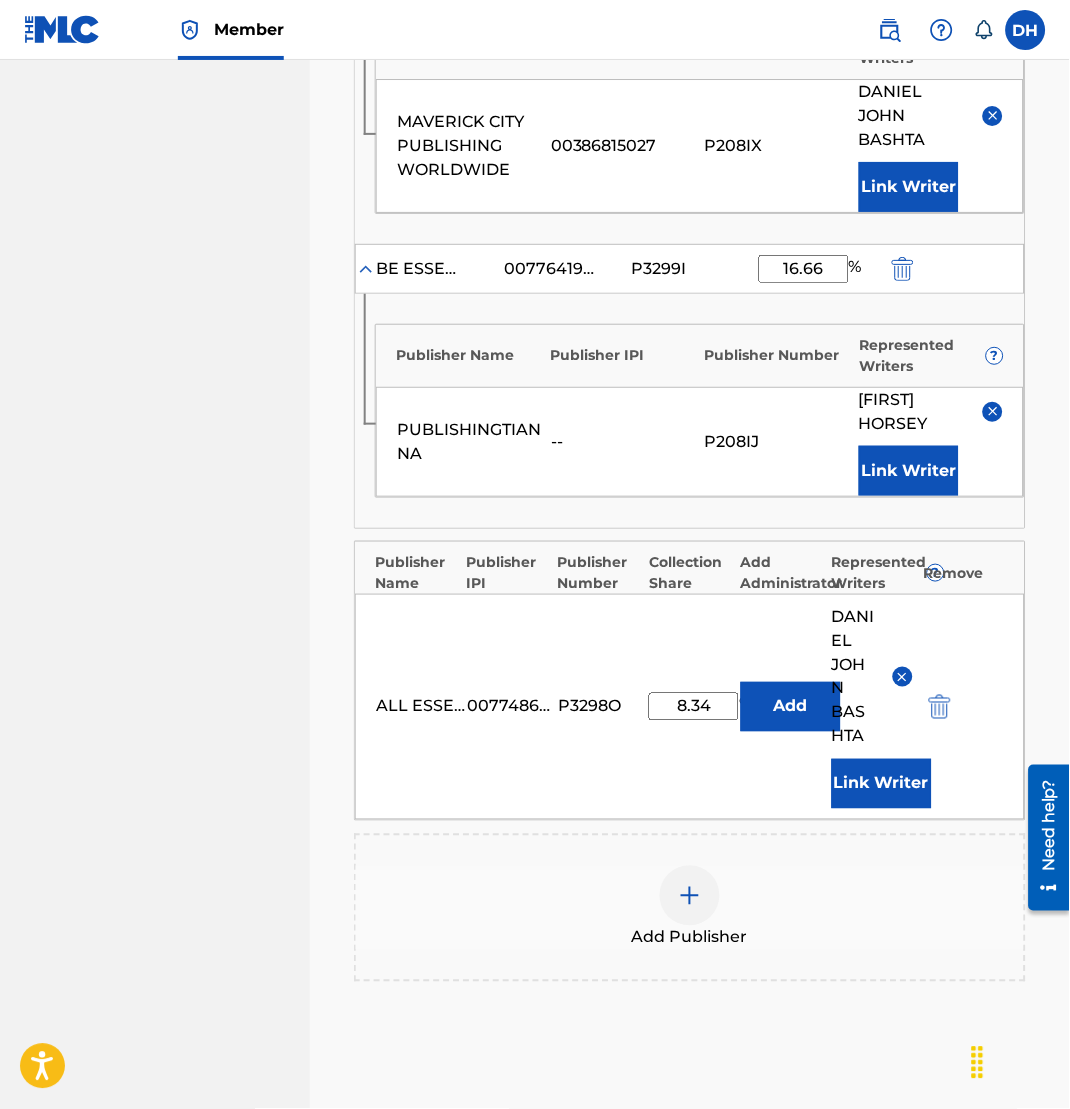 scroll, scrollTop: 1054, scrollLeft: 0, axis: vertical 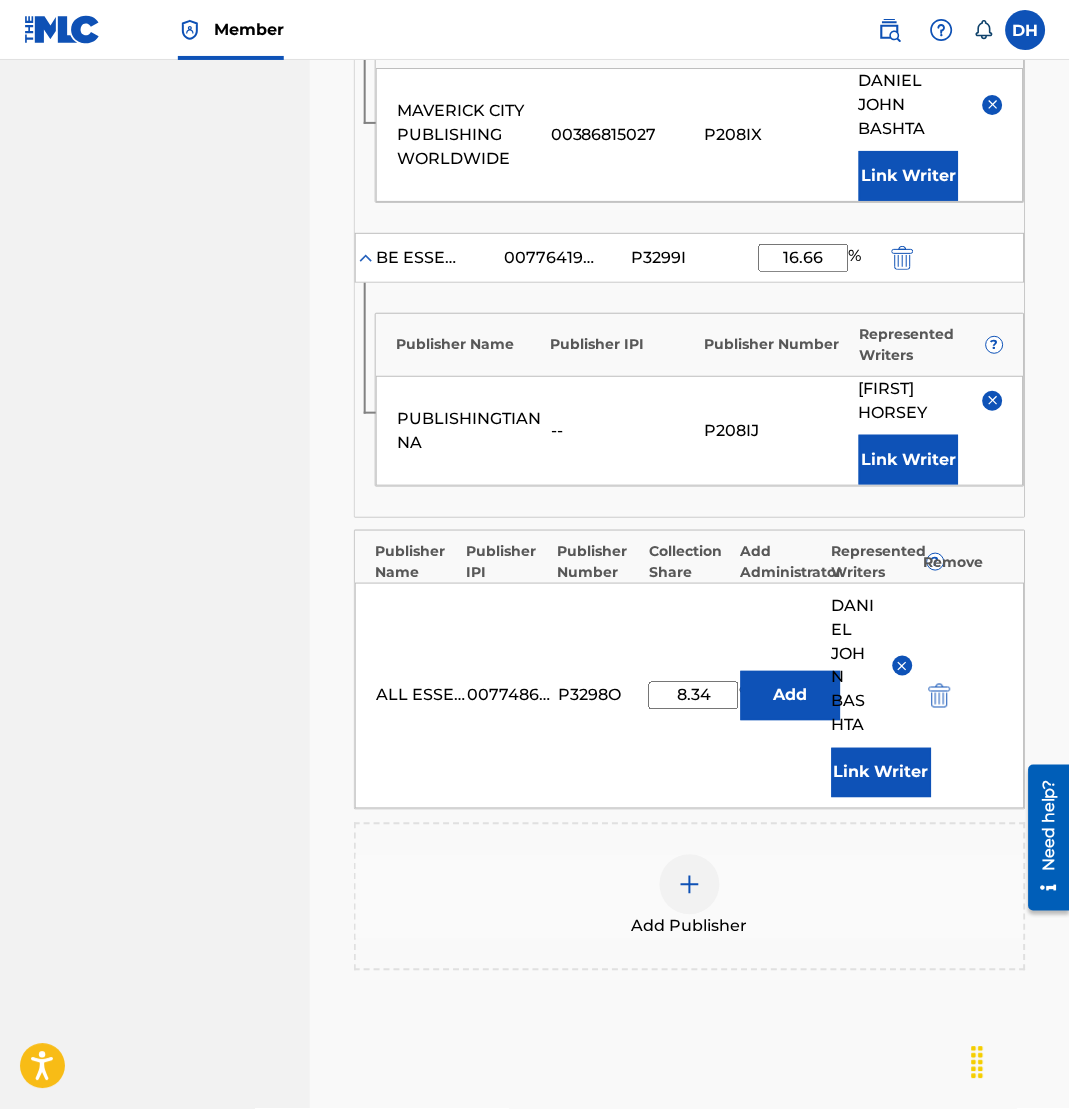 click at bounding box center [690, 885] 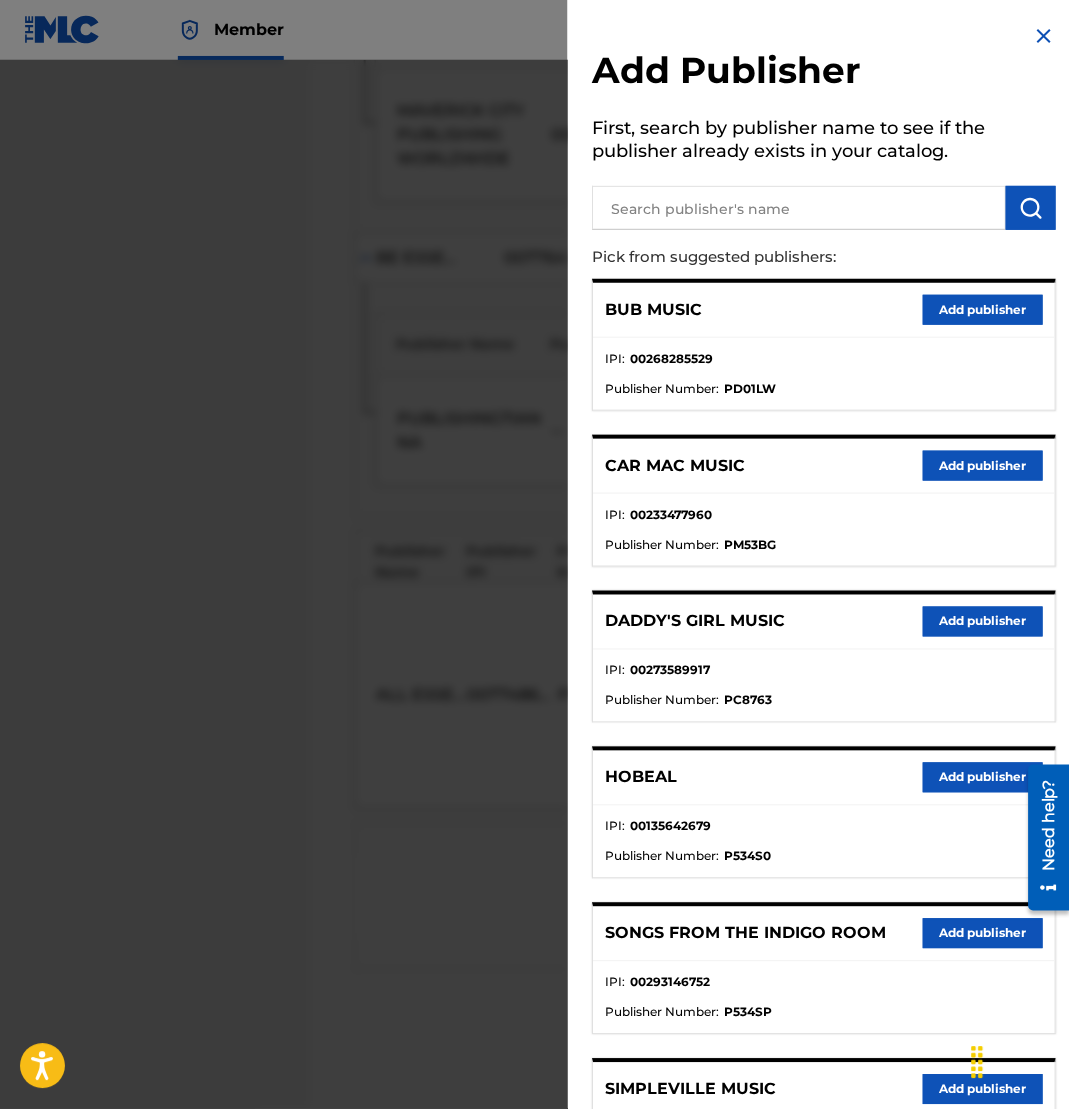 click at bounding box center (824, 205) 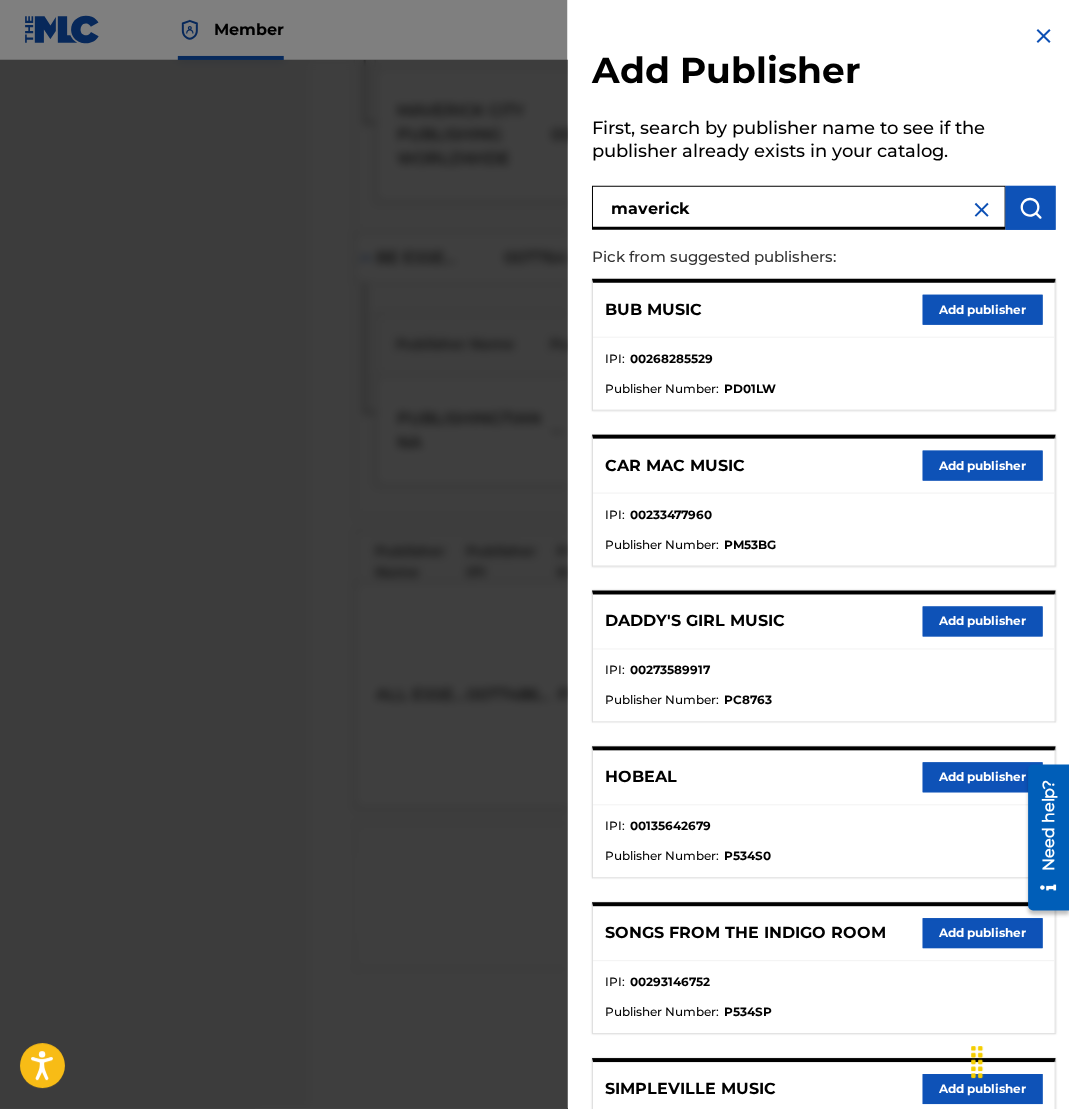 type on "maverick" 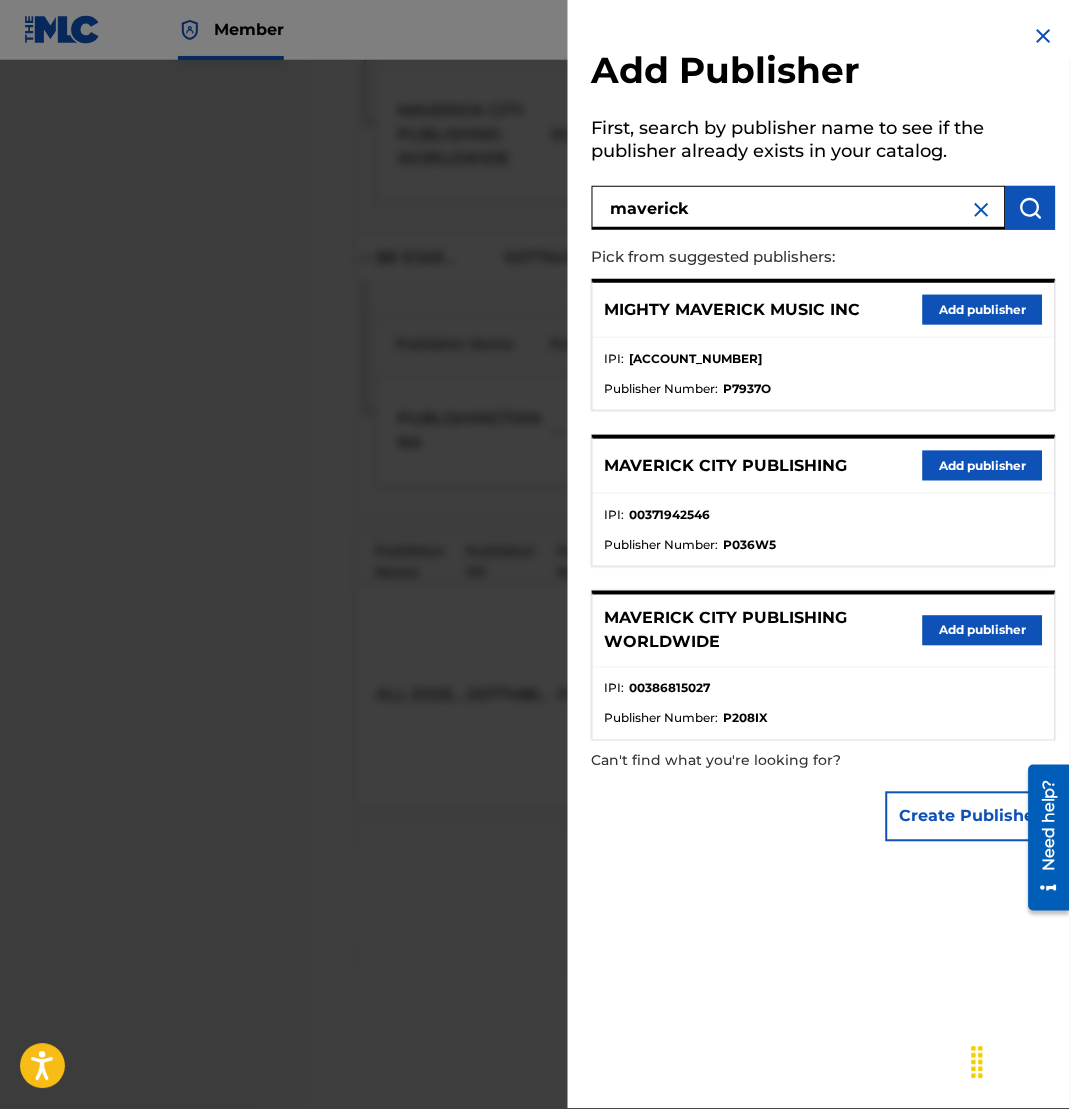 click on "Add publisher" at bounding box center (983, 466) 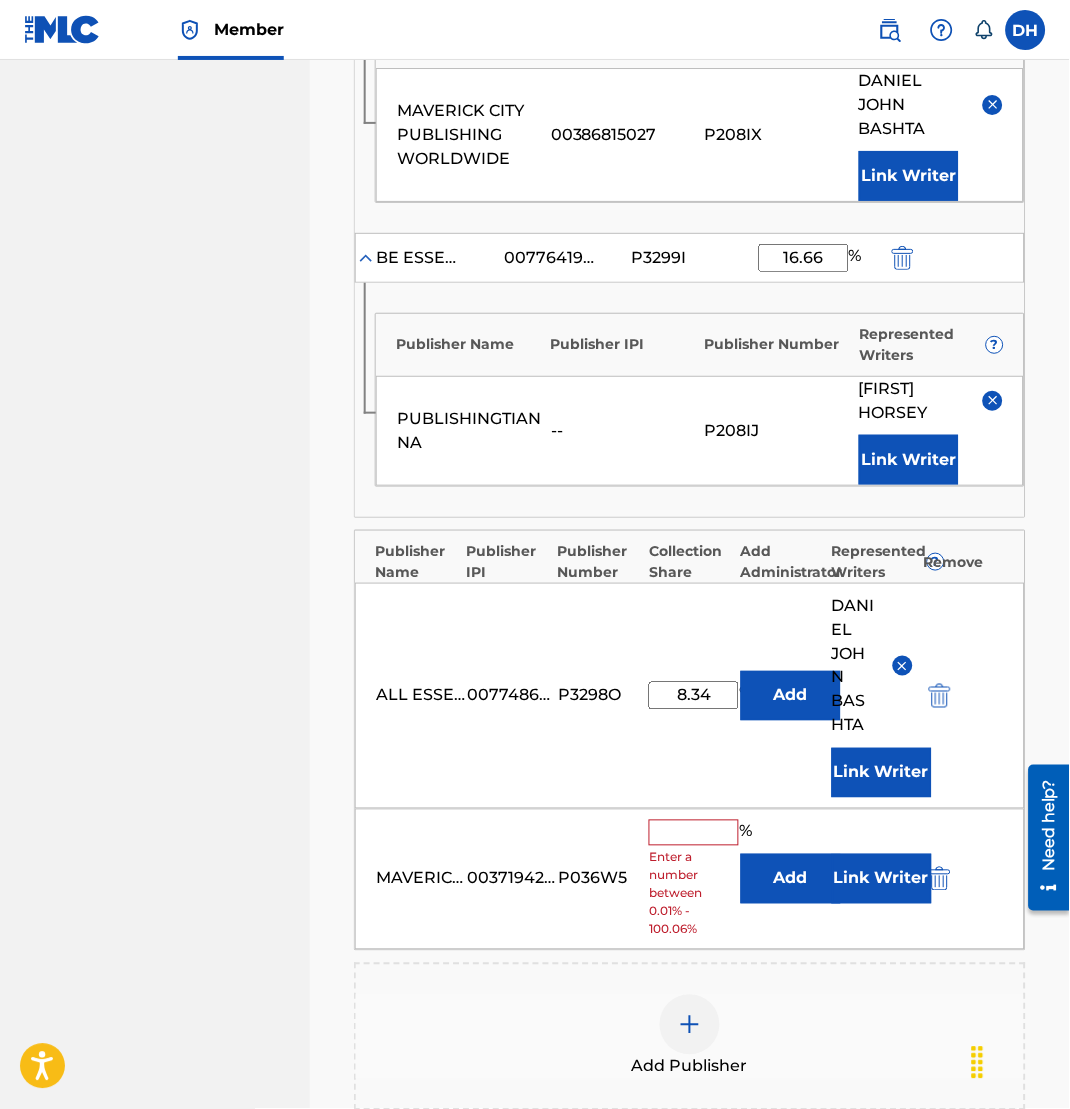 click on "Add" at bounding box center [791, 879] 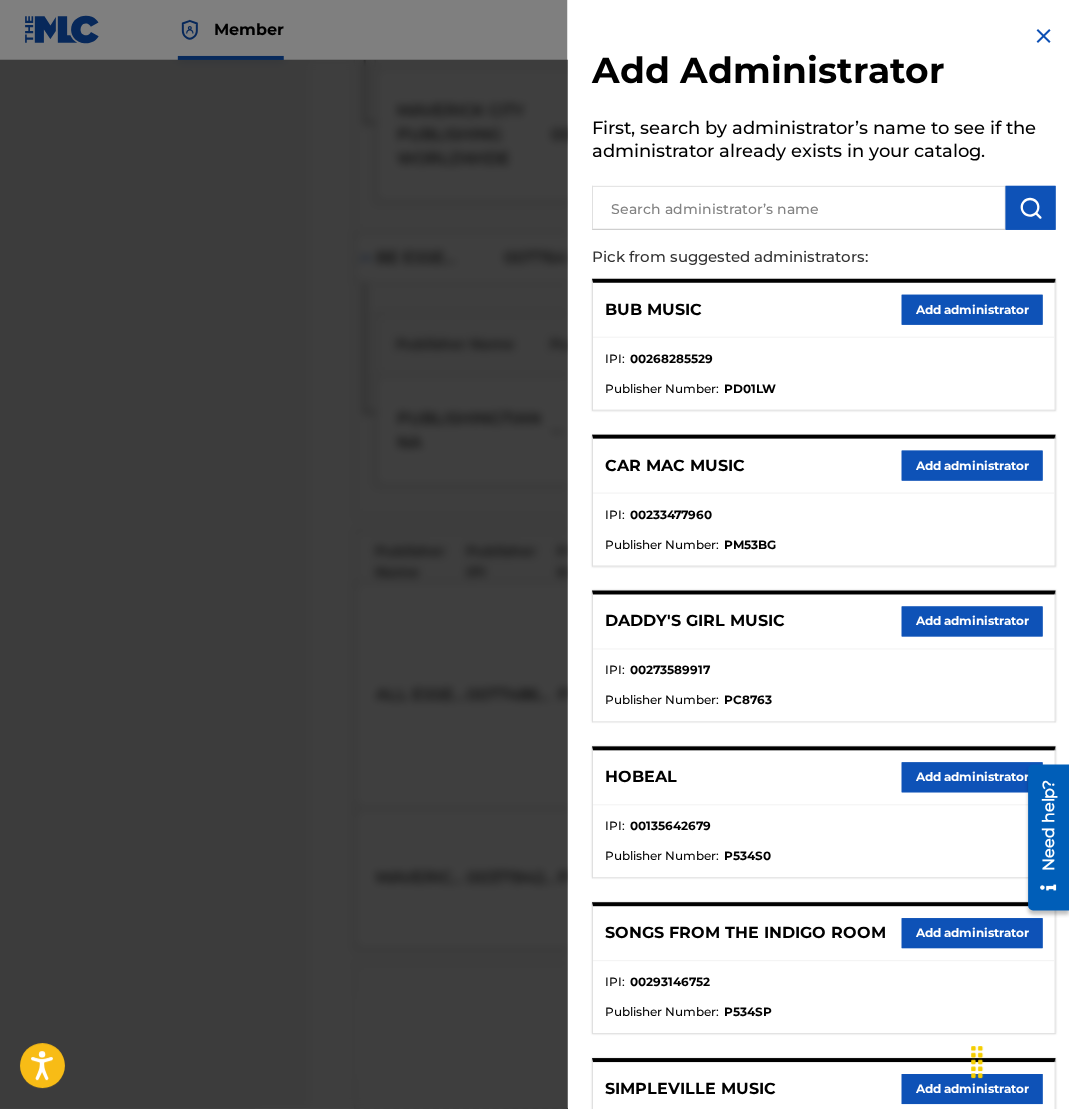 click at bounding box center [799, 208] 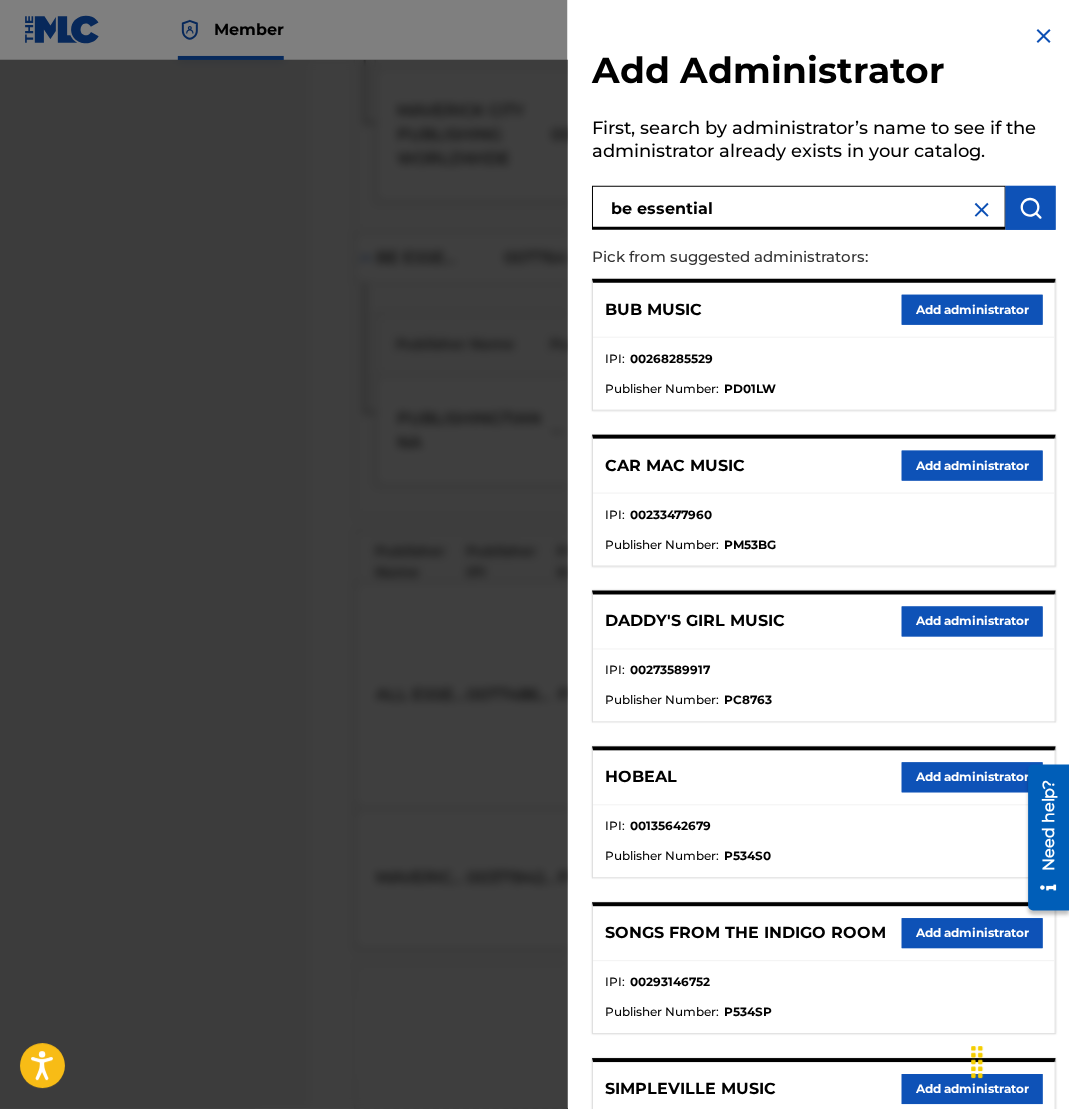 type on "be essential" 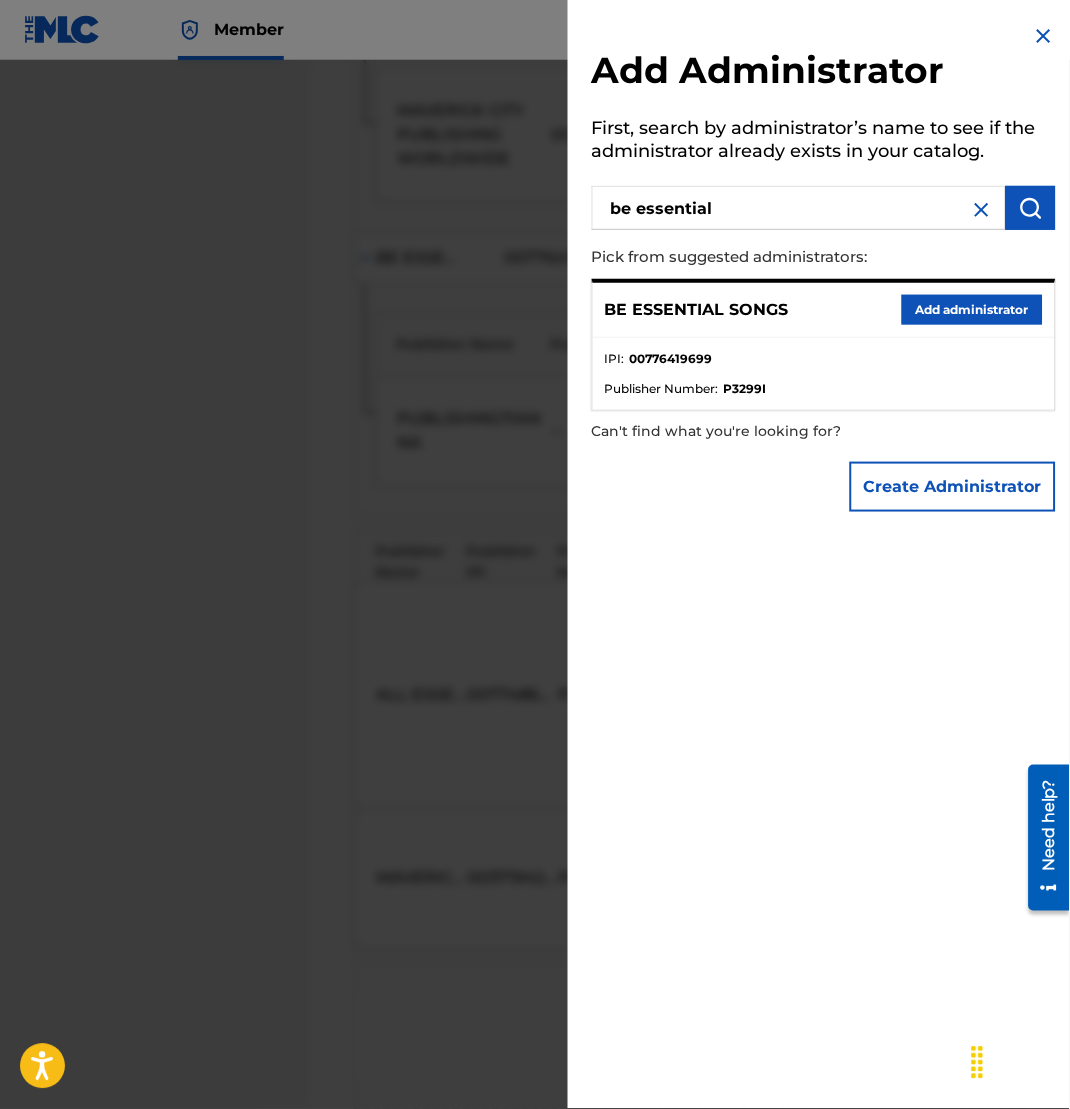 click on "Add administrator" at bounding box center (972, 310) 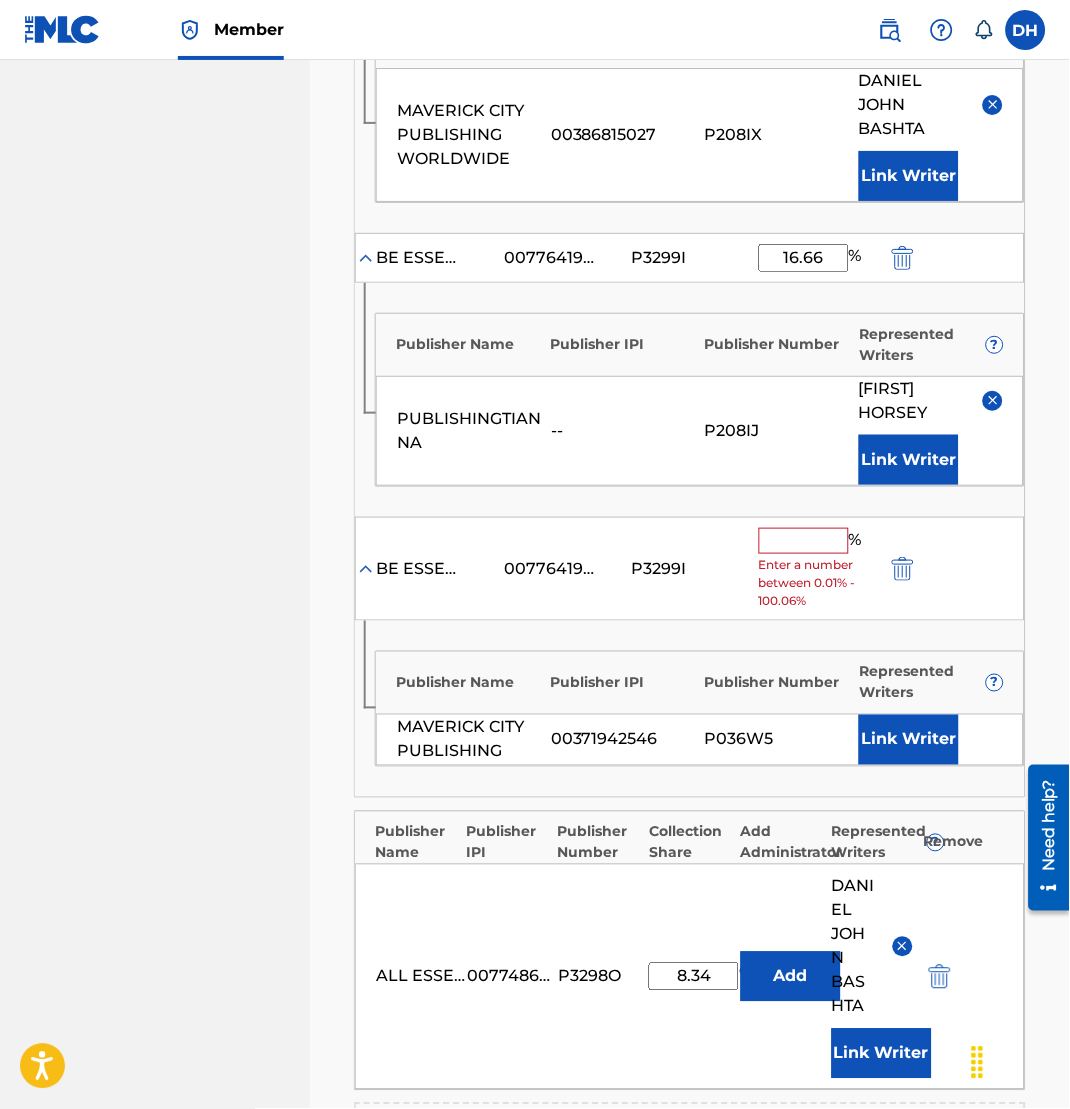 scroll, scrollTop: 1254, scrollLeft: 0, axis: vertical 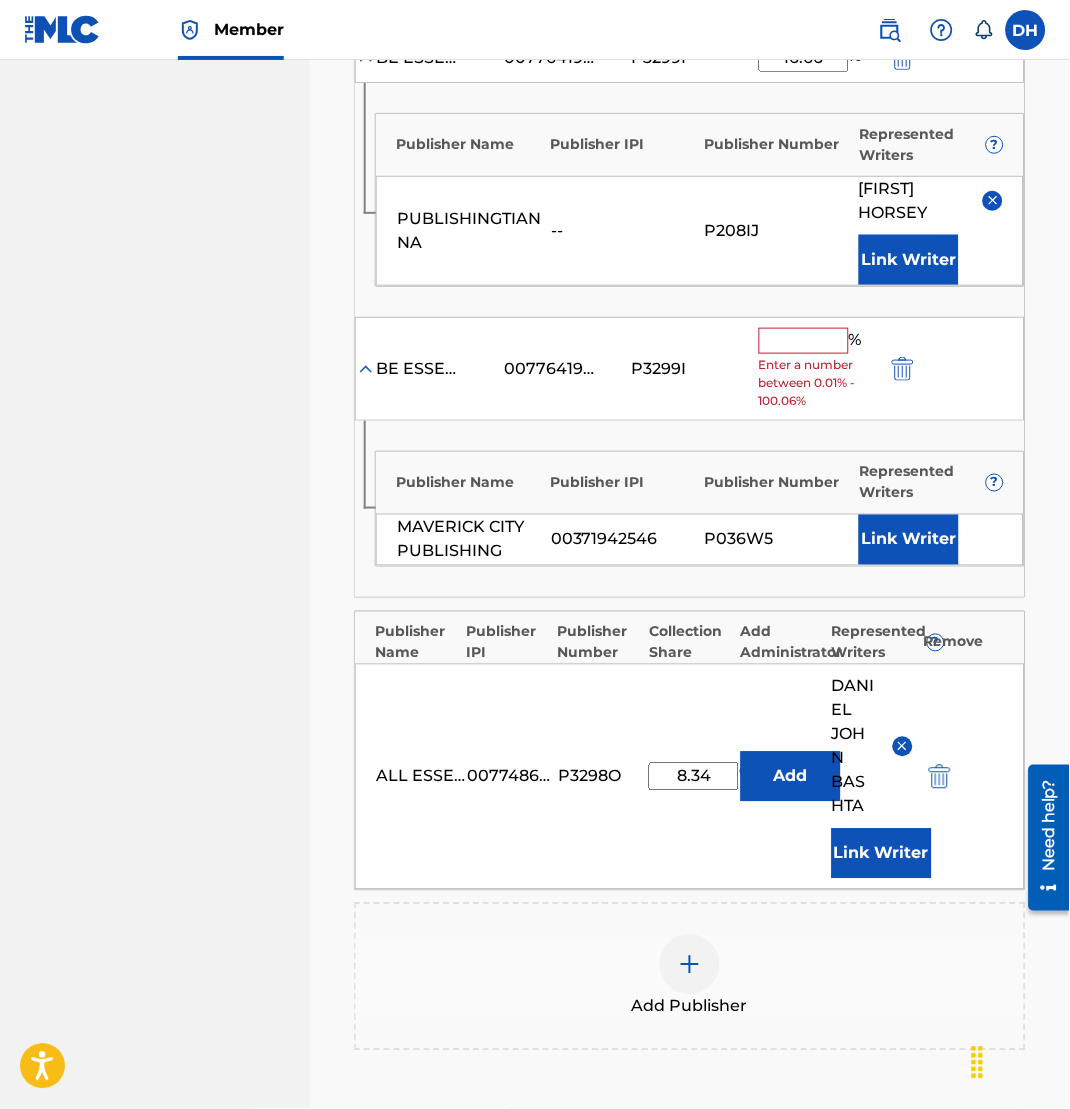 click at bounding box center [804, 341] 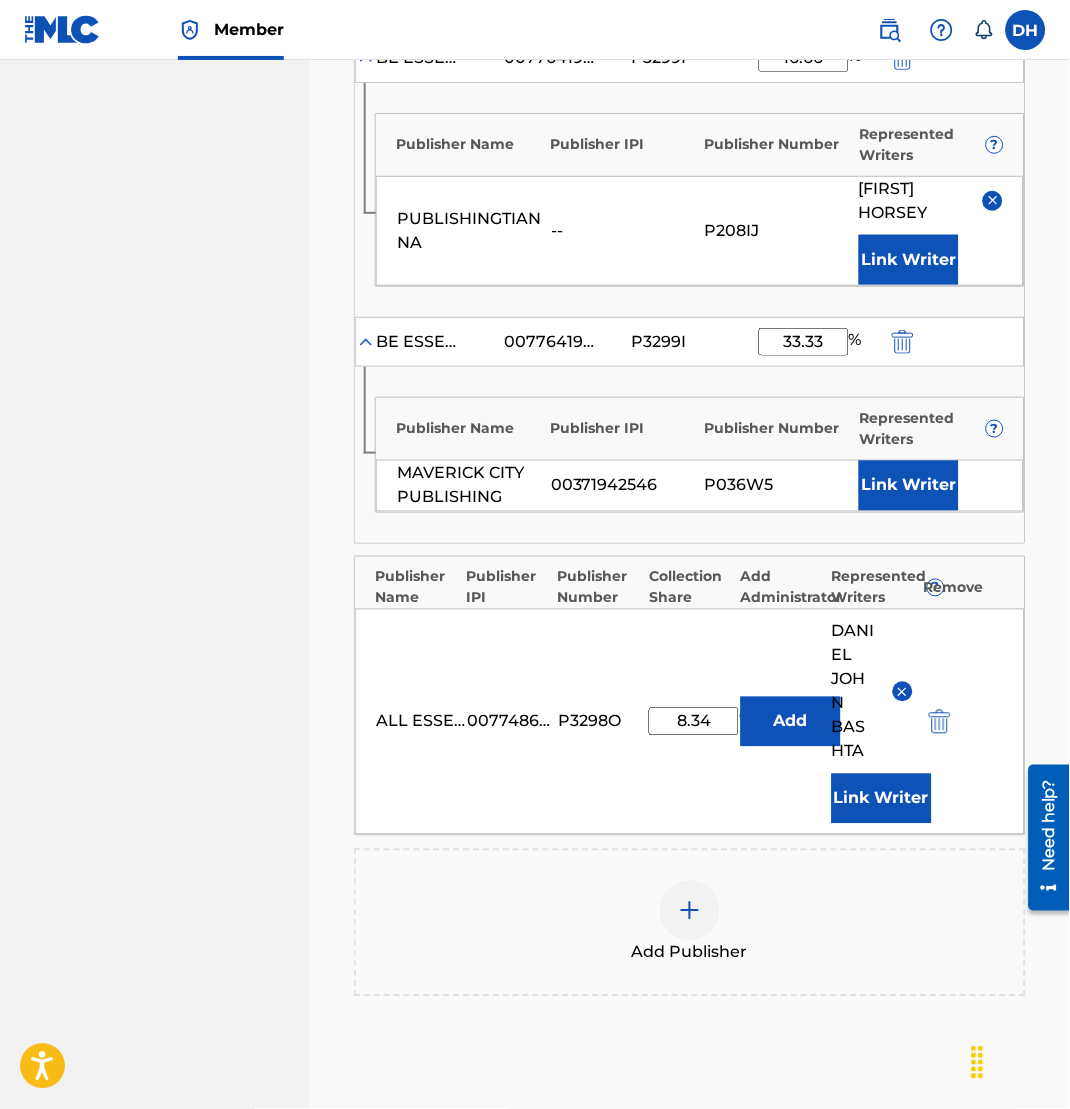 type on "33.33" 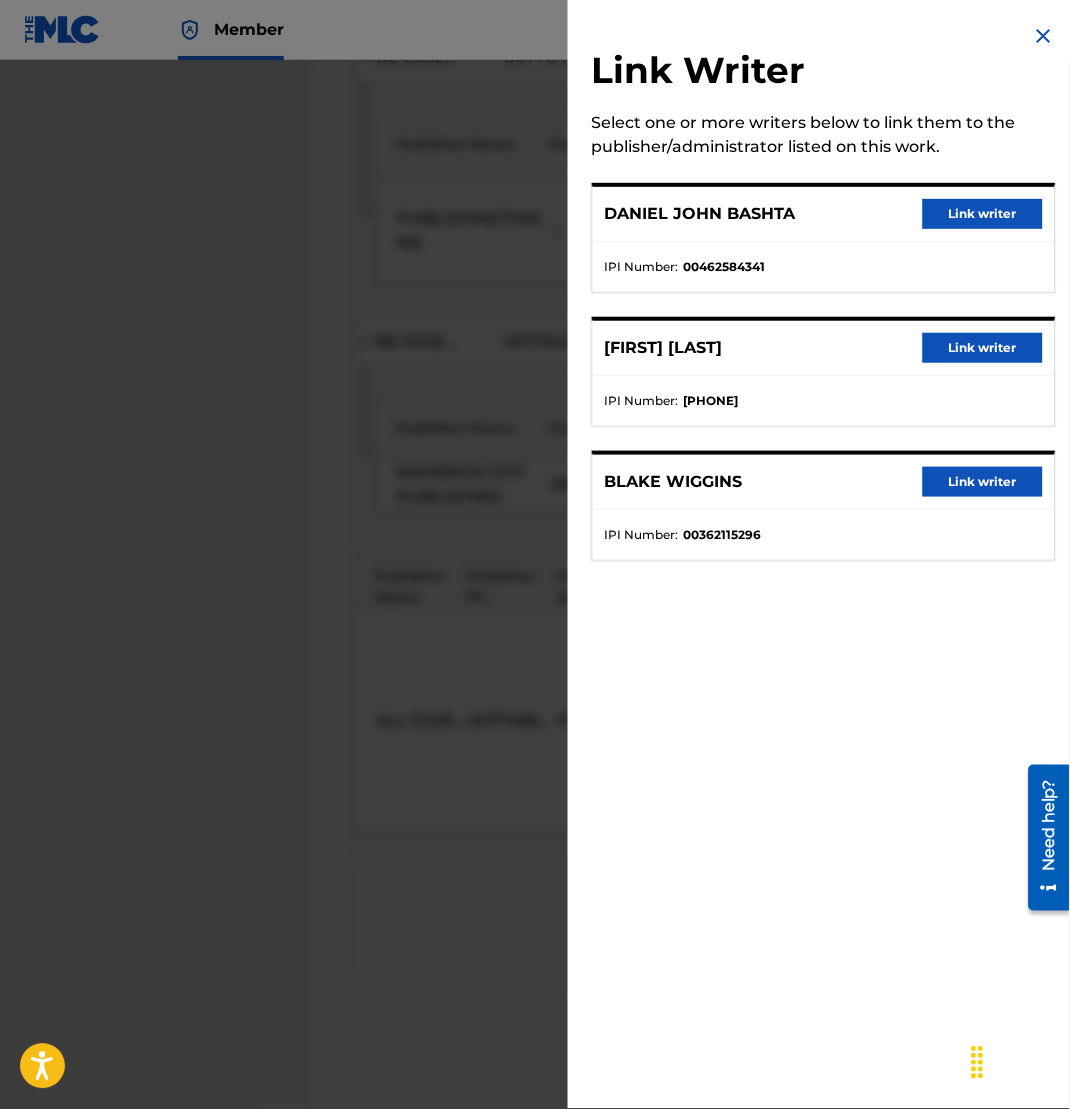 click on "Link writer" at bounding box center [983, 348] 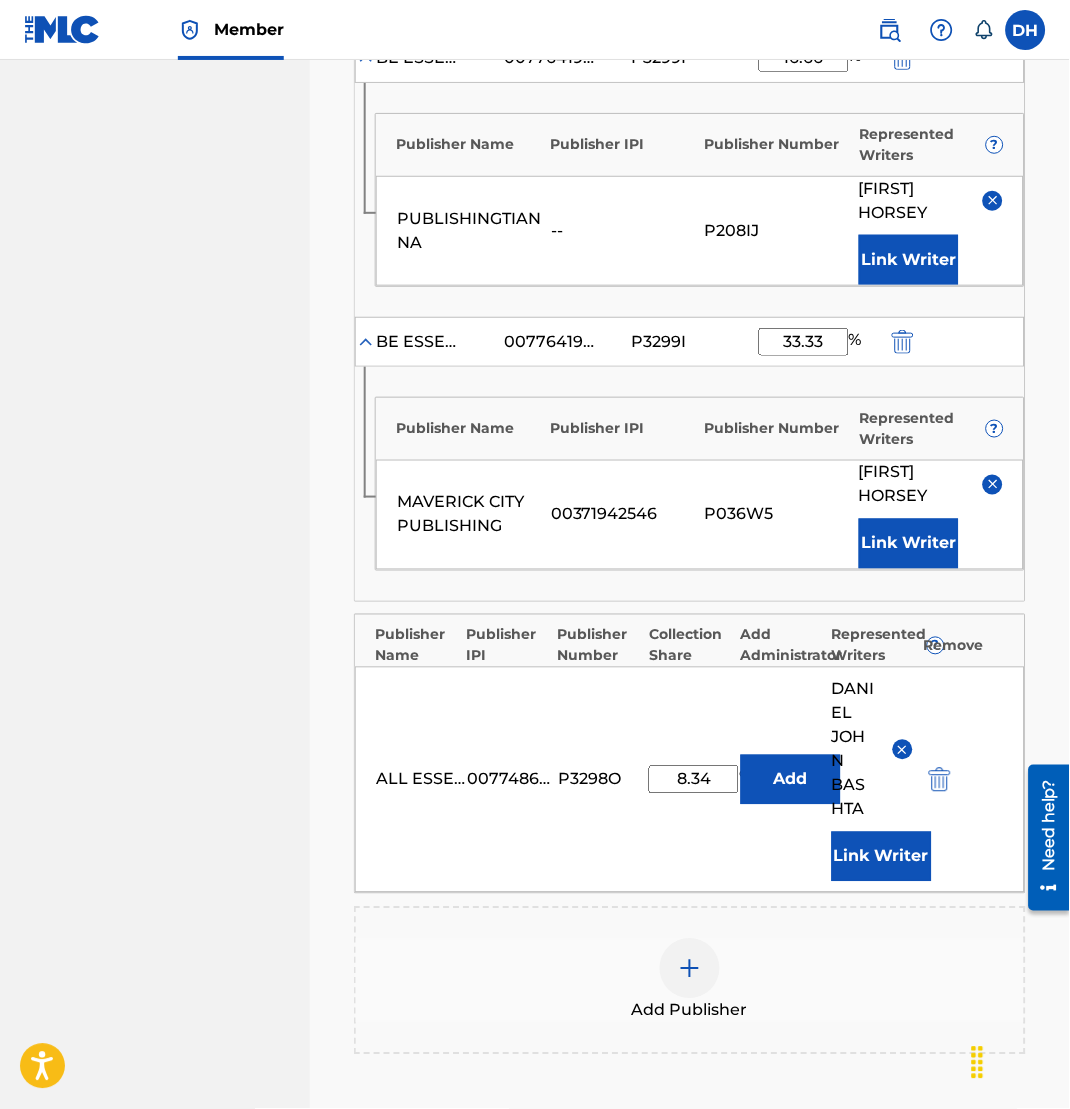 click on "Link Writer" at bounding box center [909, 544] 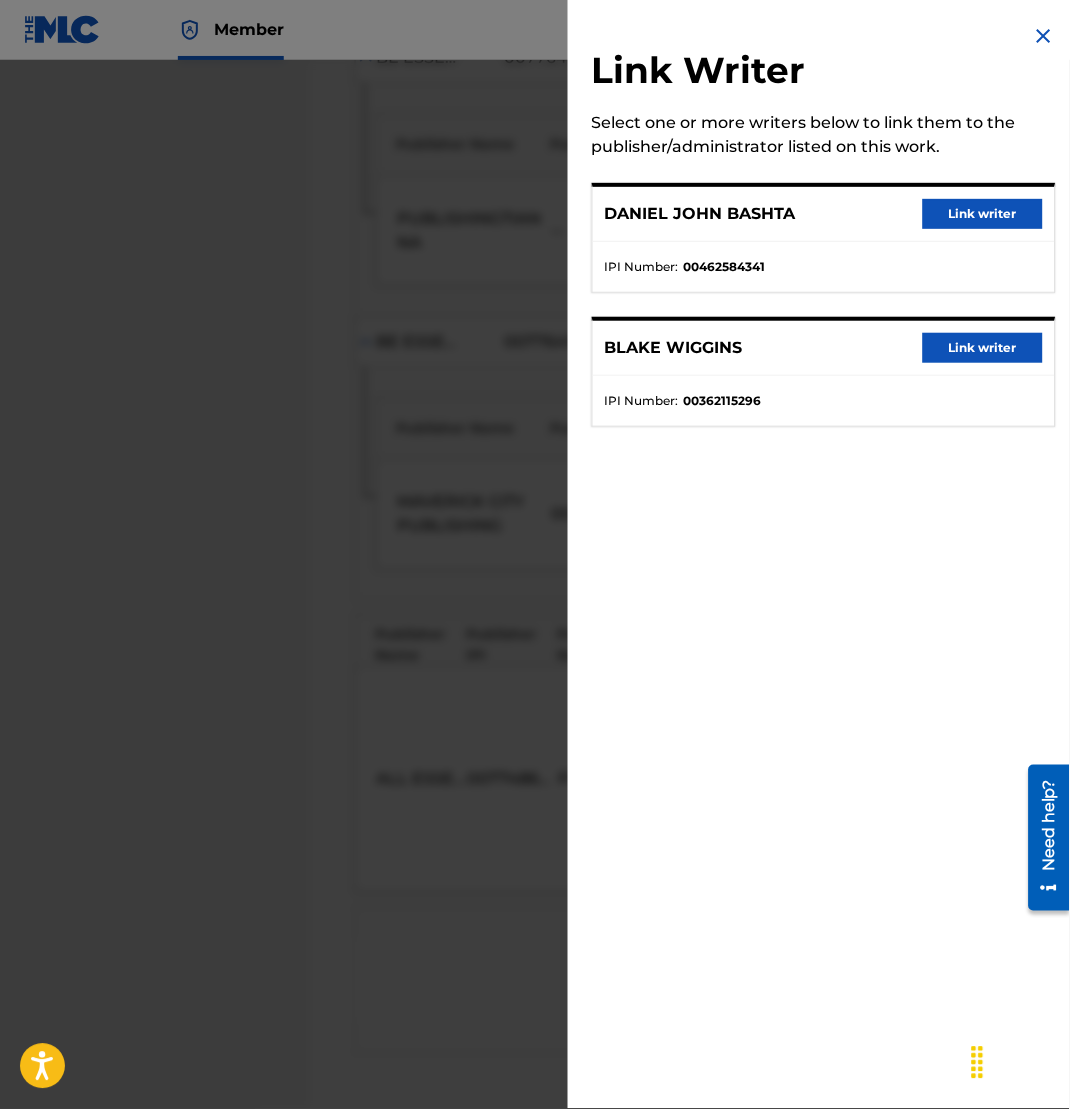 click on "Link writer" at bounding box center [983, 348] 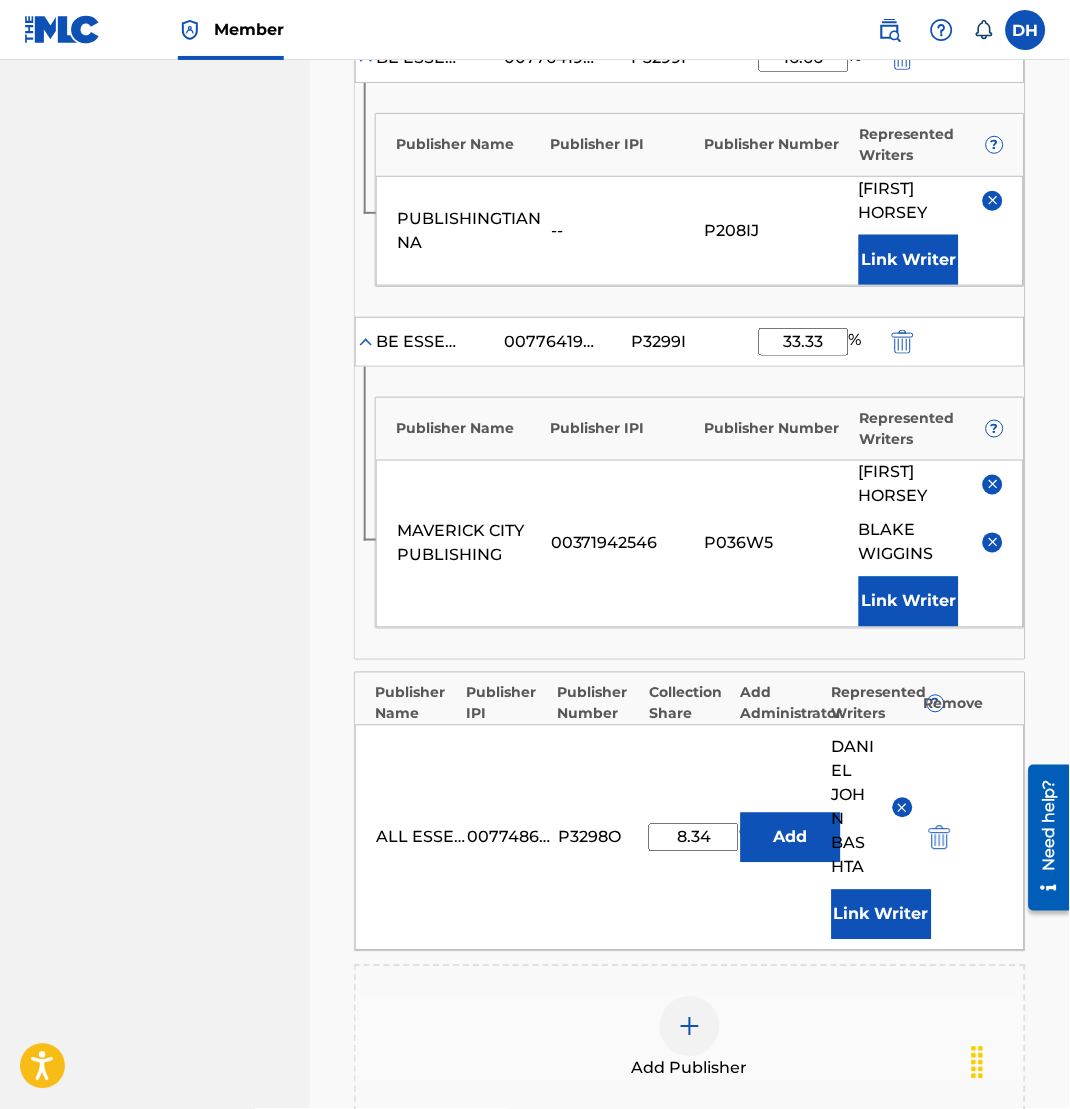click at bounding box center (690, 1027) 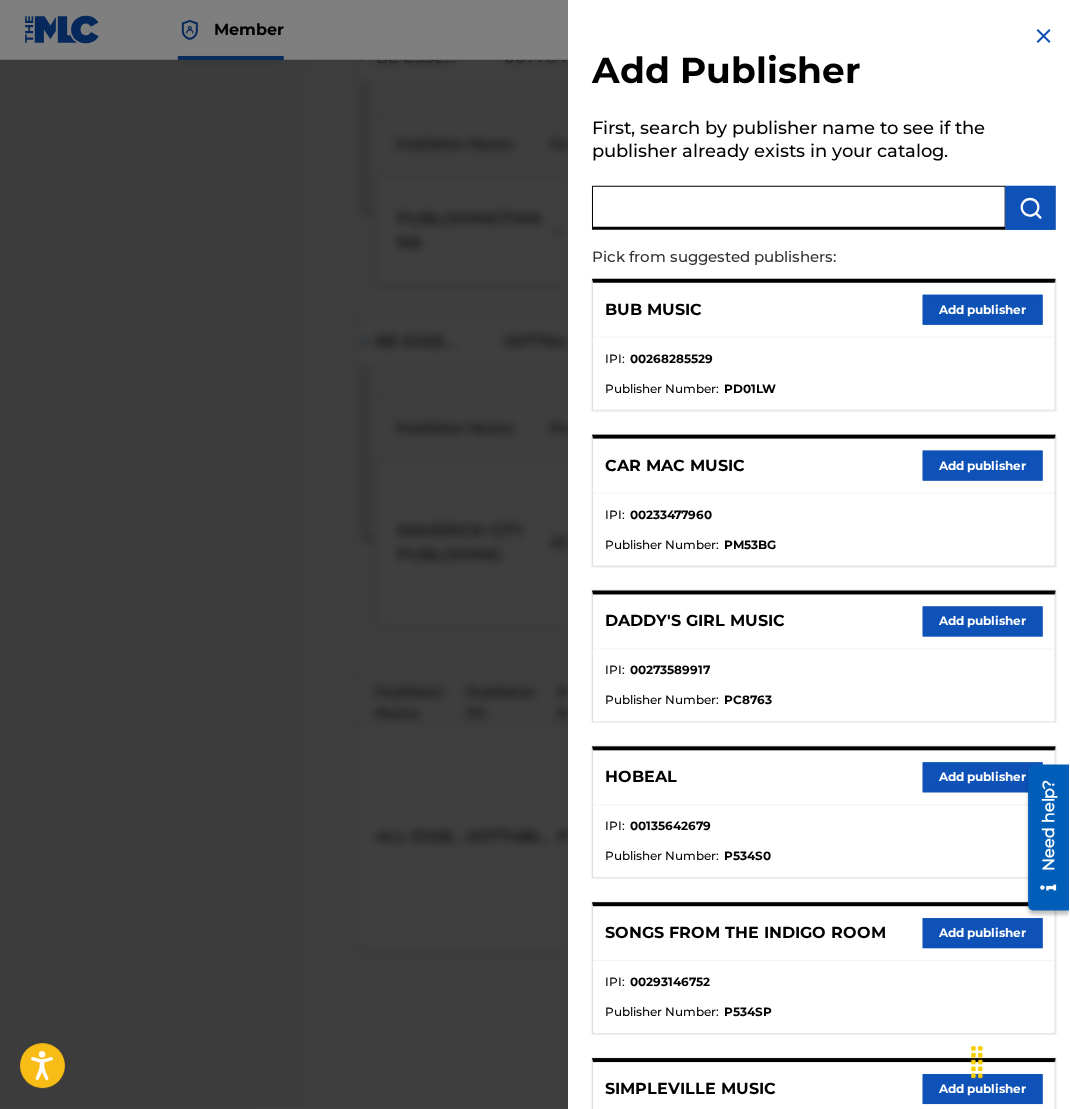 click at bounding box center (799, 208) 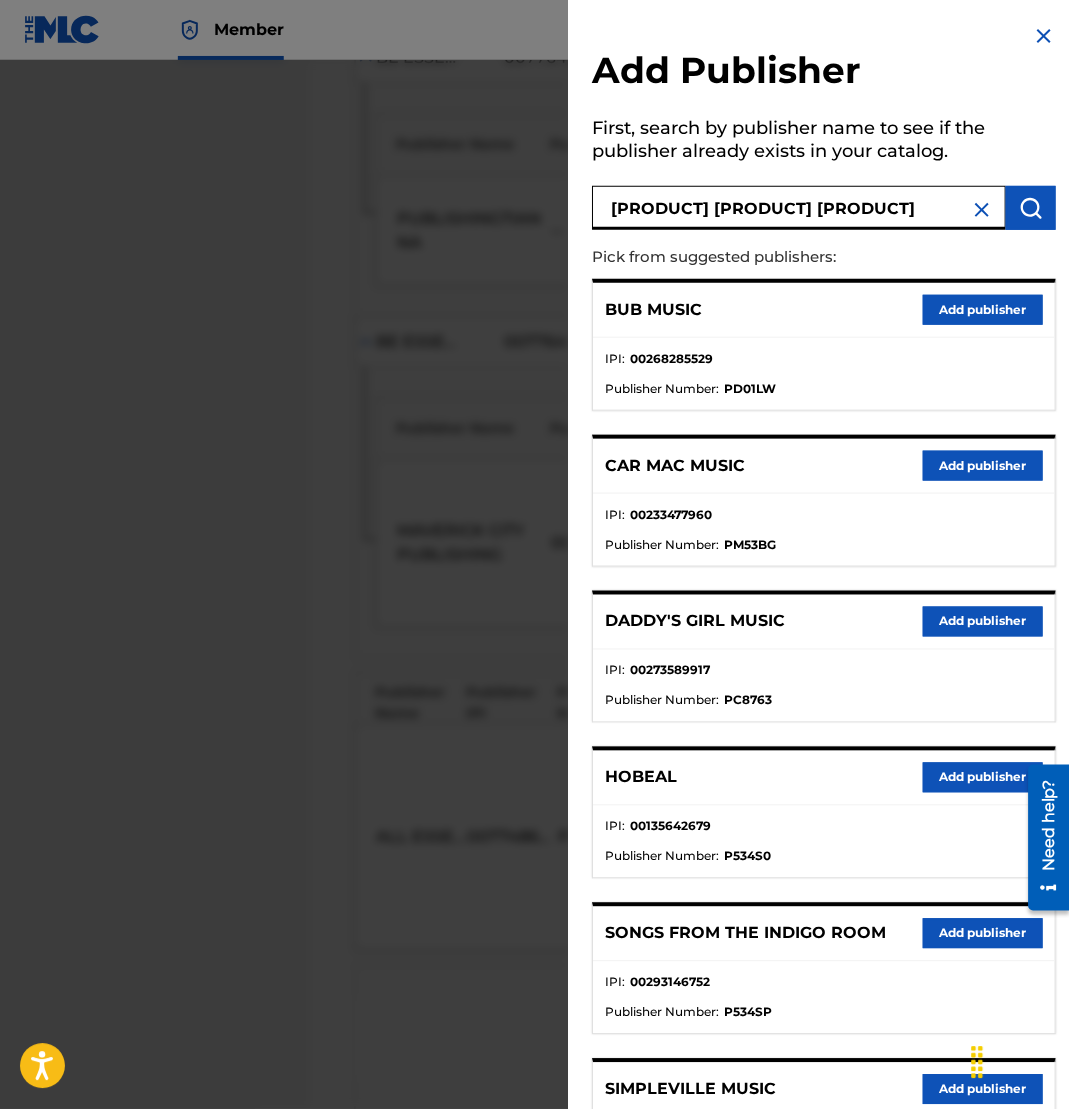 type on "[PRODUCT] [PRODUCT] [PRODUCT]" 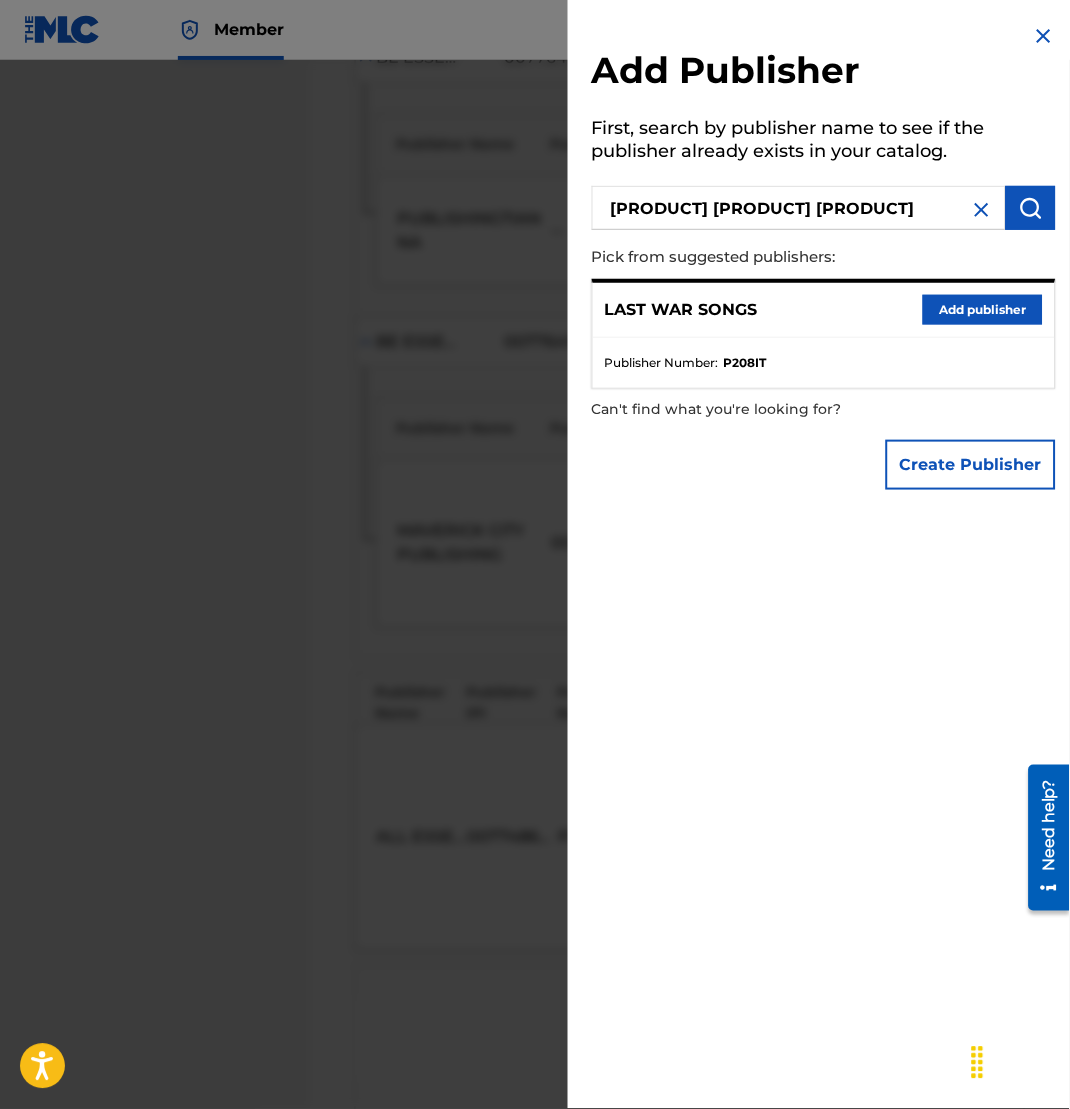 click on "Add publisher" at bounding box center (983, 310) 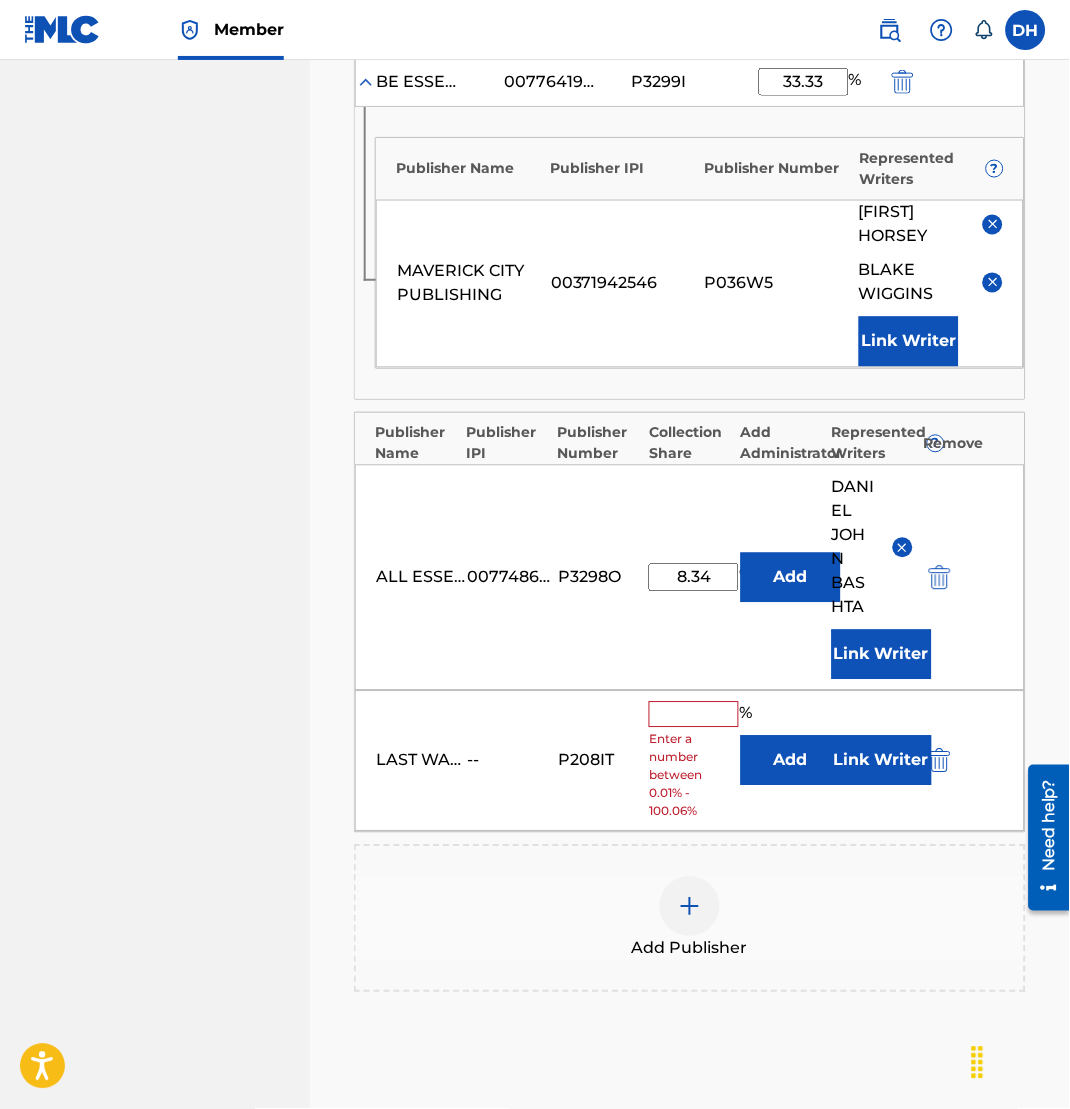 scroll, scrollTop: 1515, scrollLeft: 0, axis: vertical 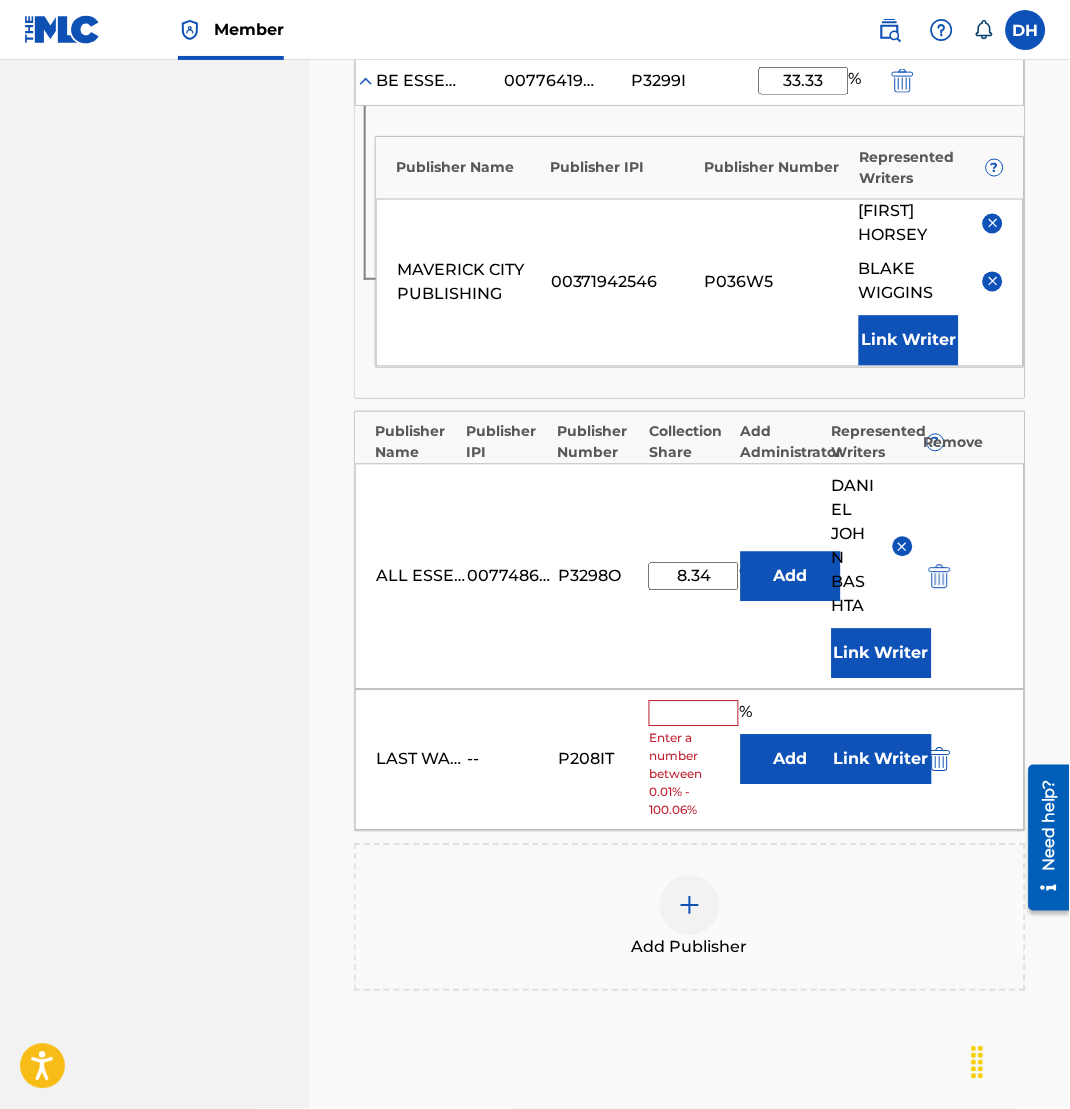 click on "Add" at bounding box center [791, 760] 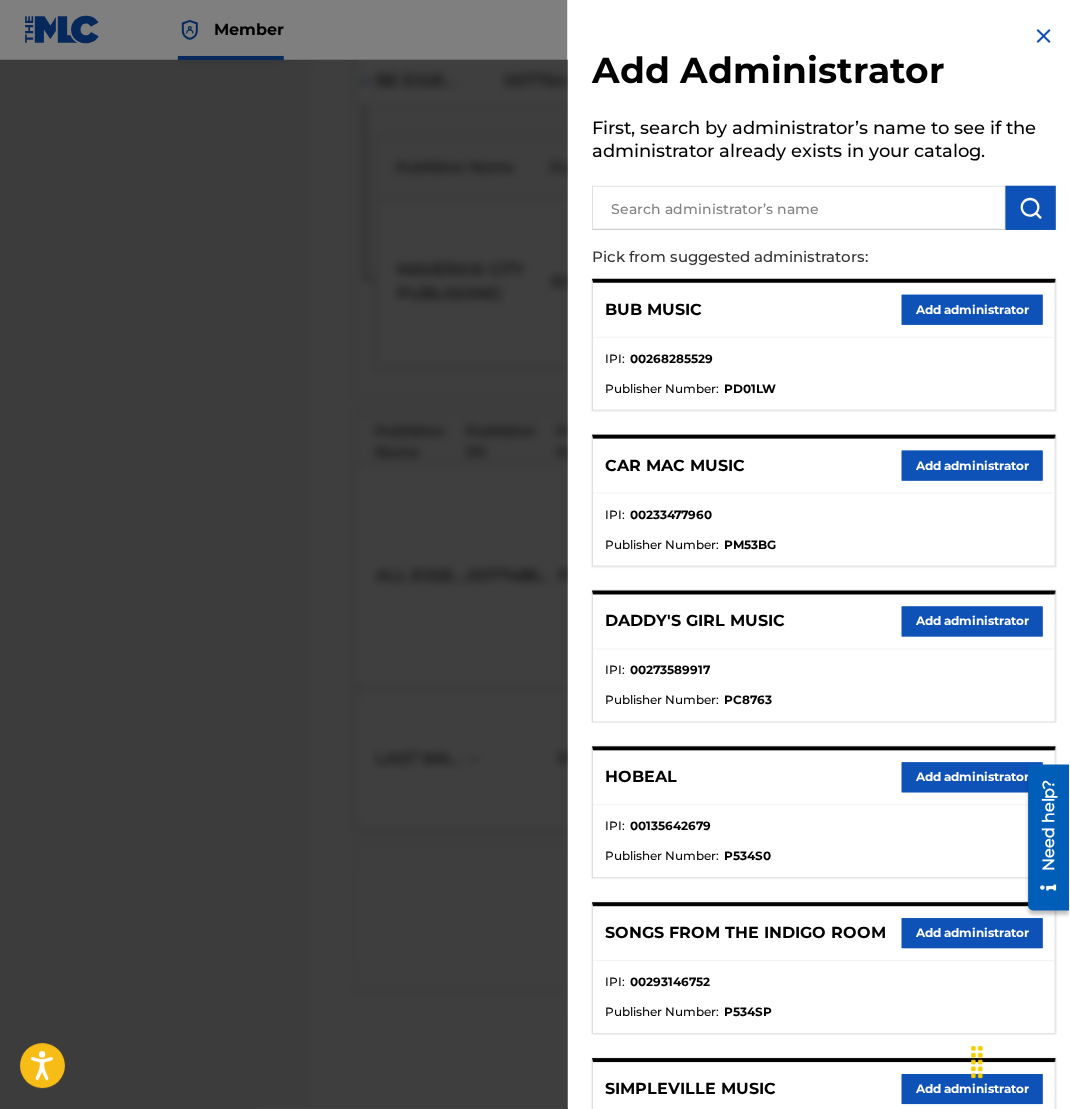 click at bounding box center [799, 208] 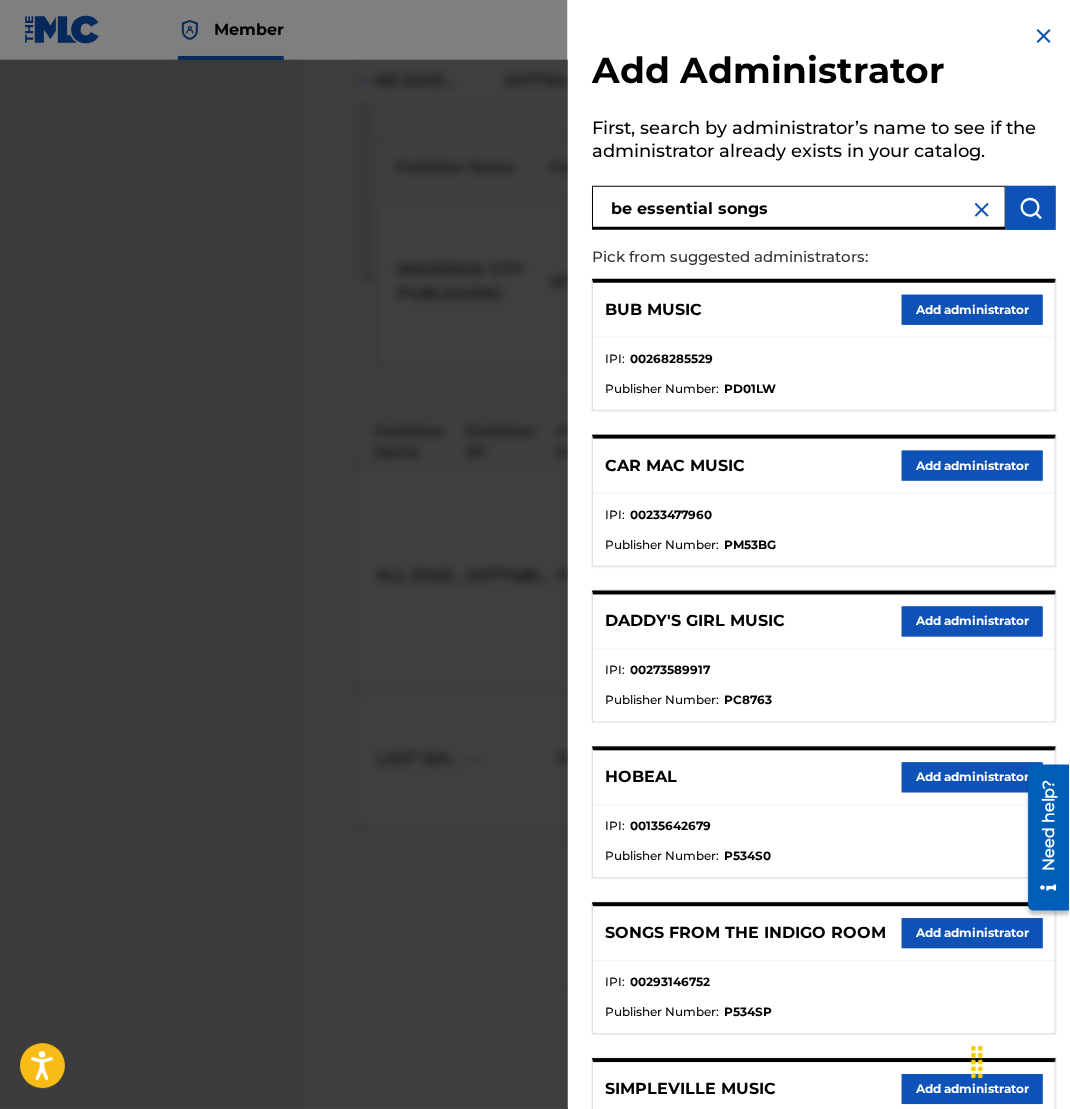 type on "be essential songs" 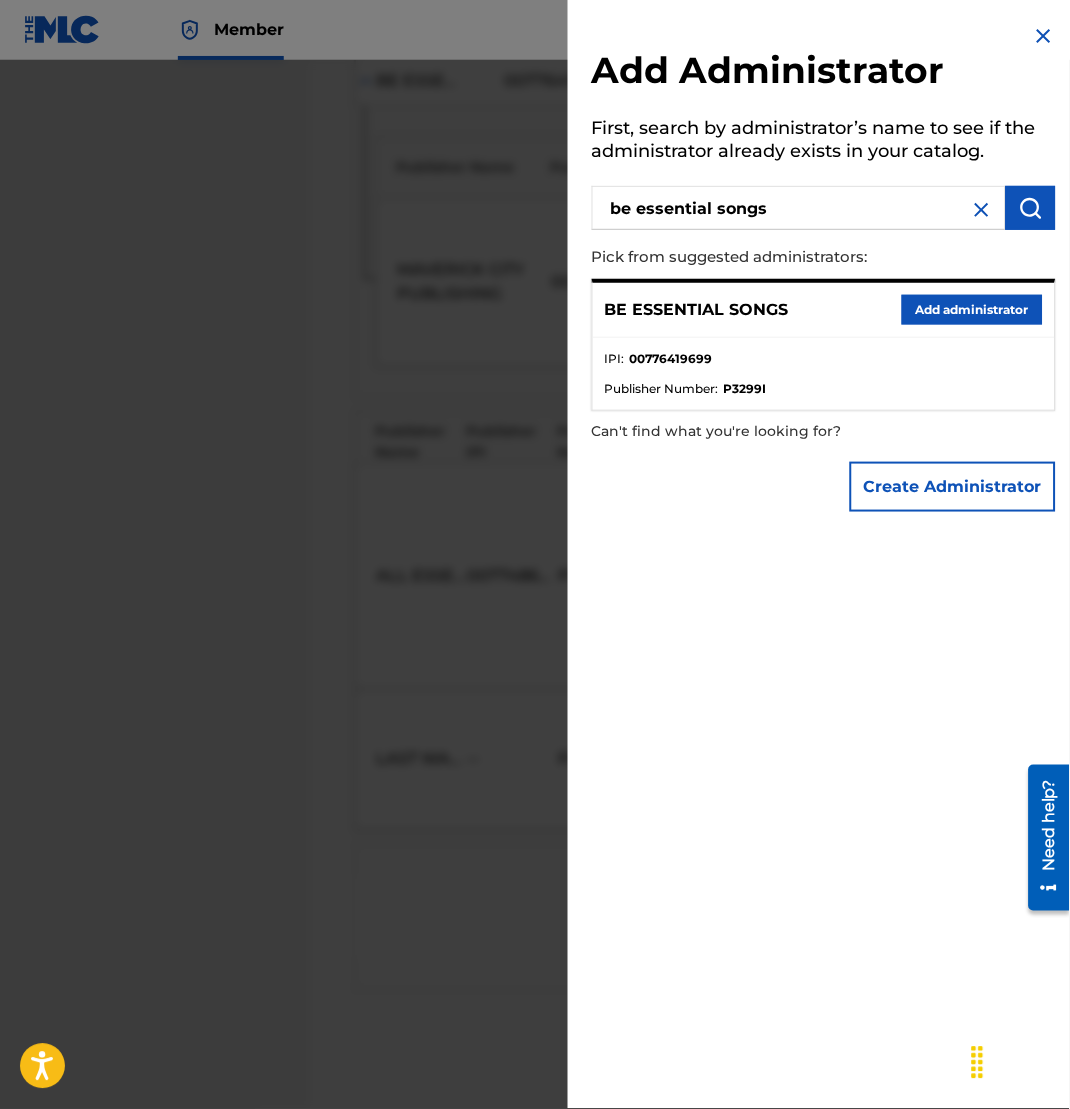 click on "Add administrator" at bounding box center (972, 310) 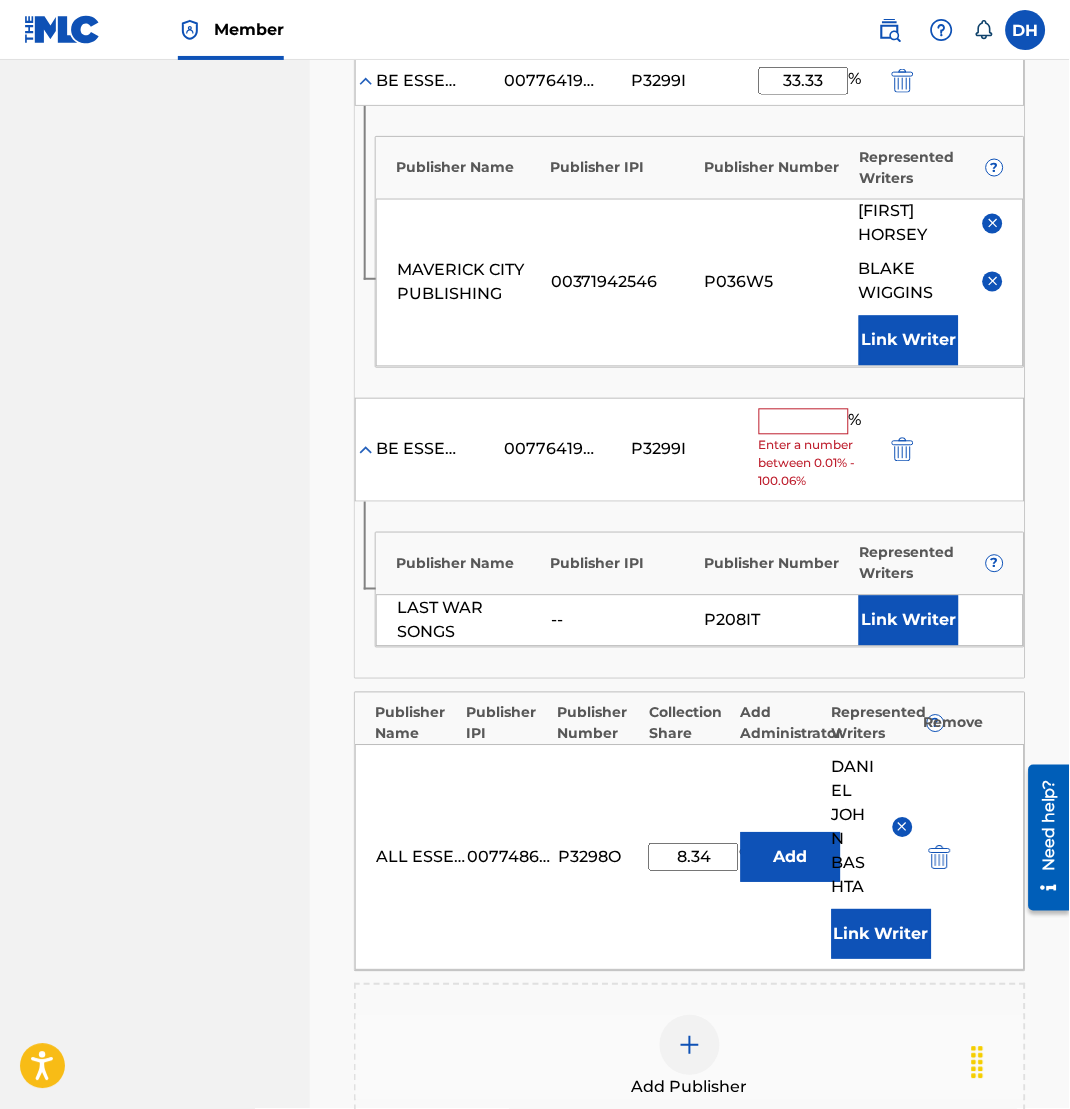 click at bounding box center (804, 422) 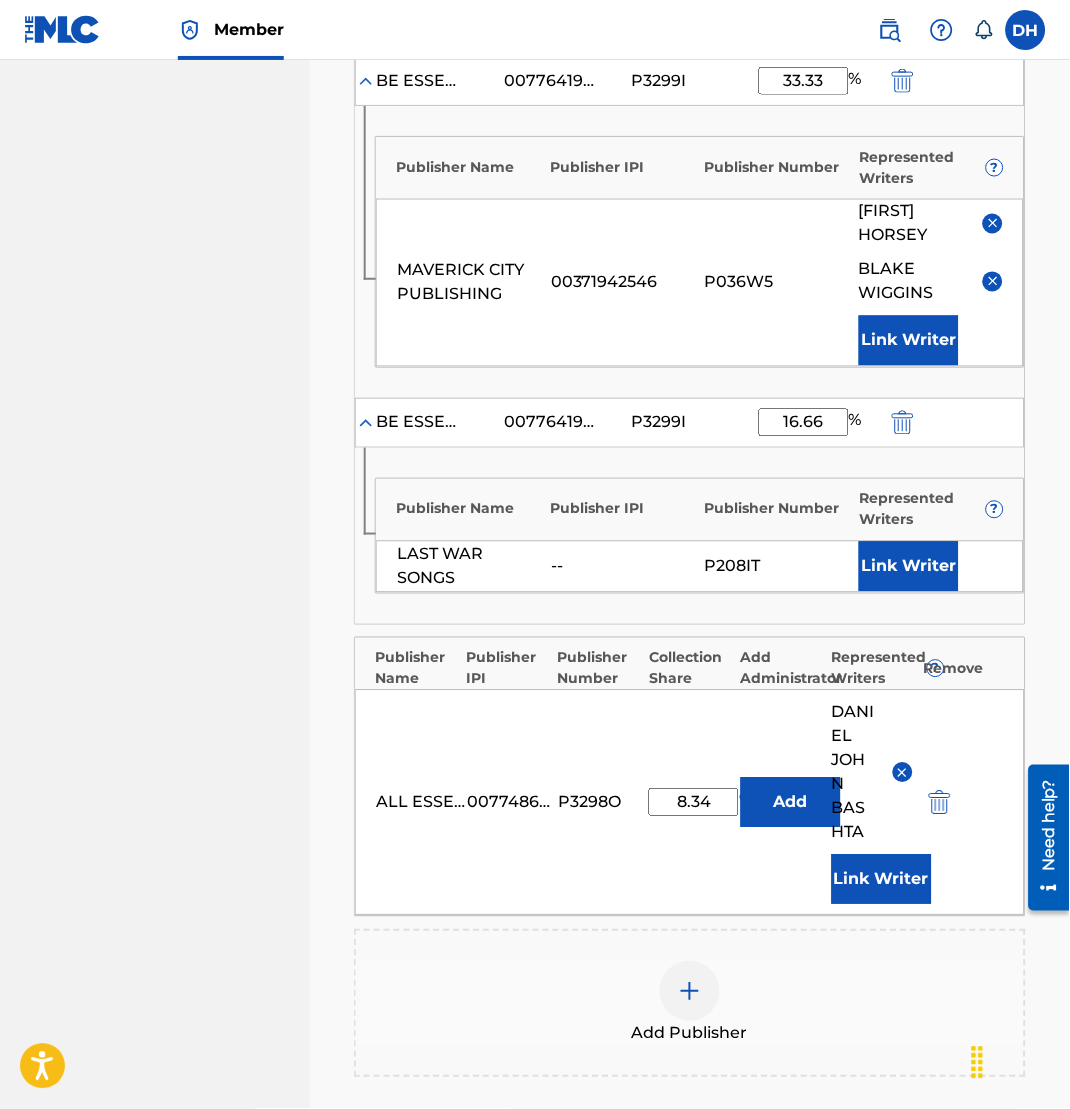 type on "16.66" 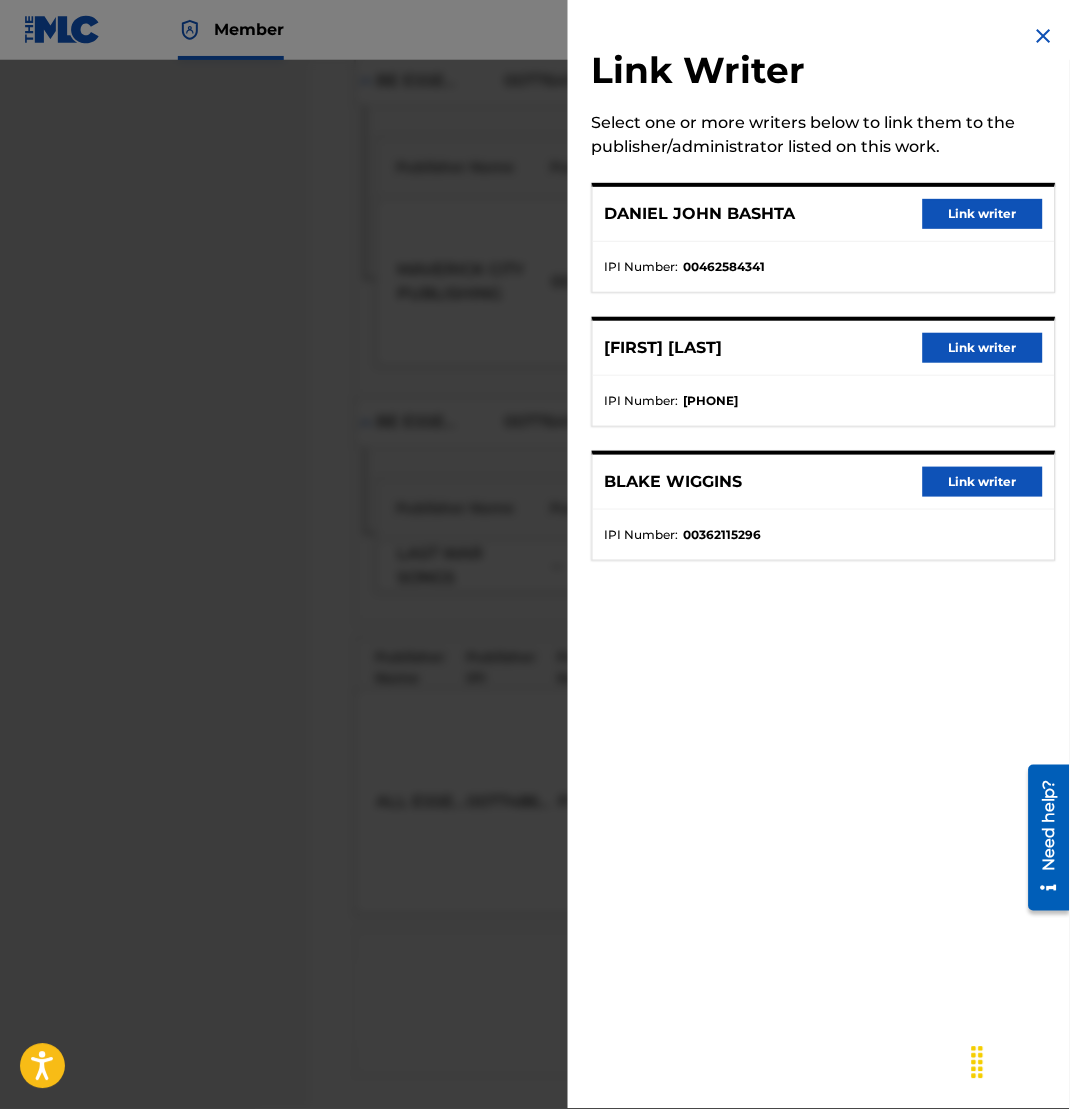 click on "Link writer" at bounding box center (983, 482) 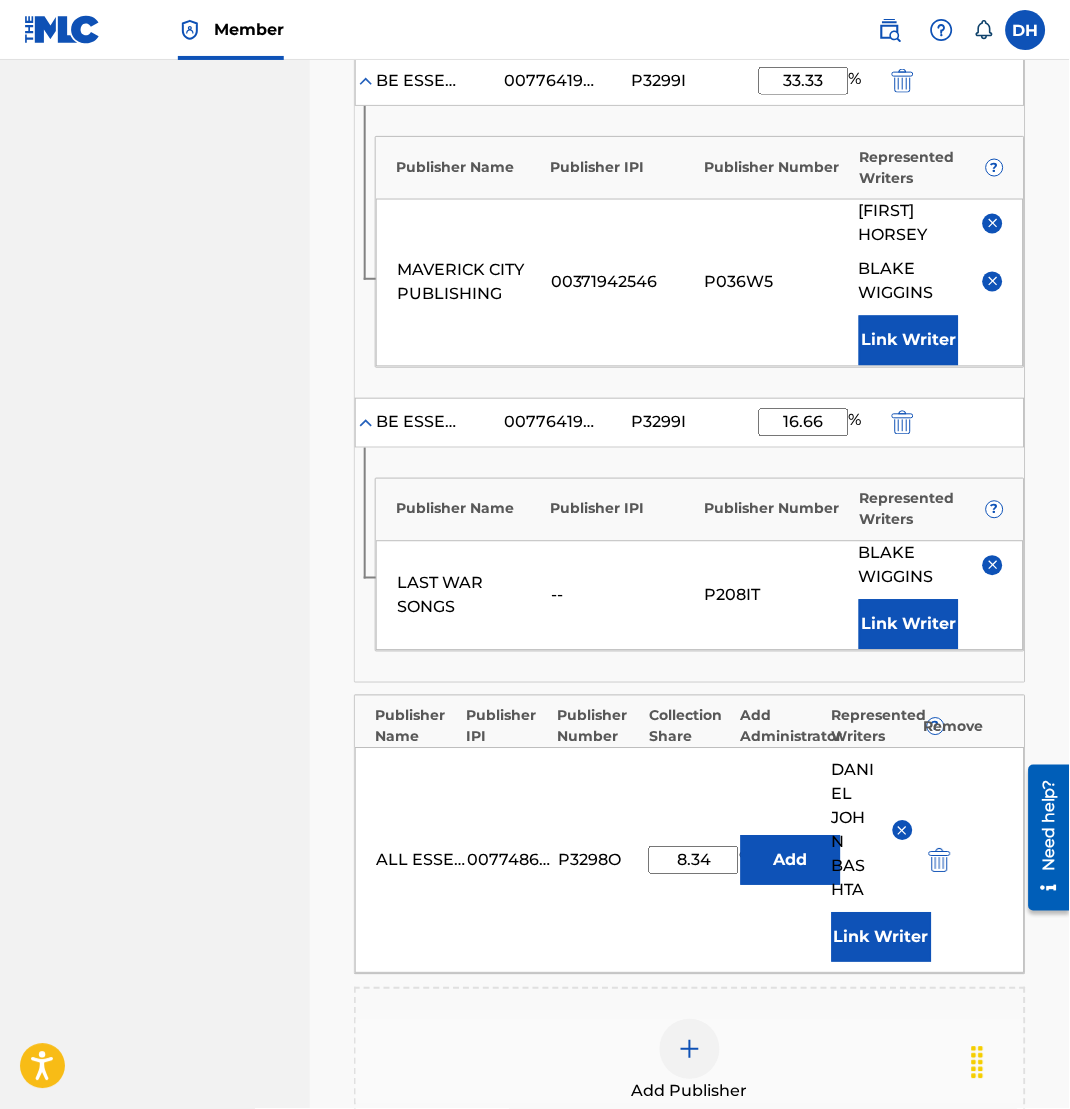scroll, scrollTop: 1875, scrollLeft: 0, axis: vertical 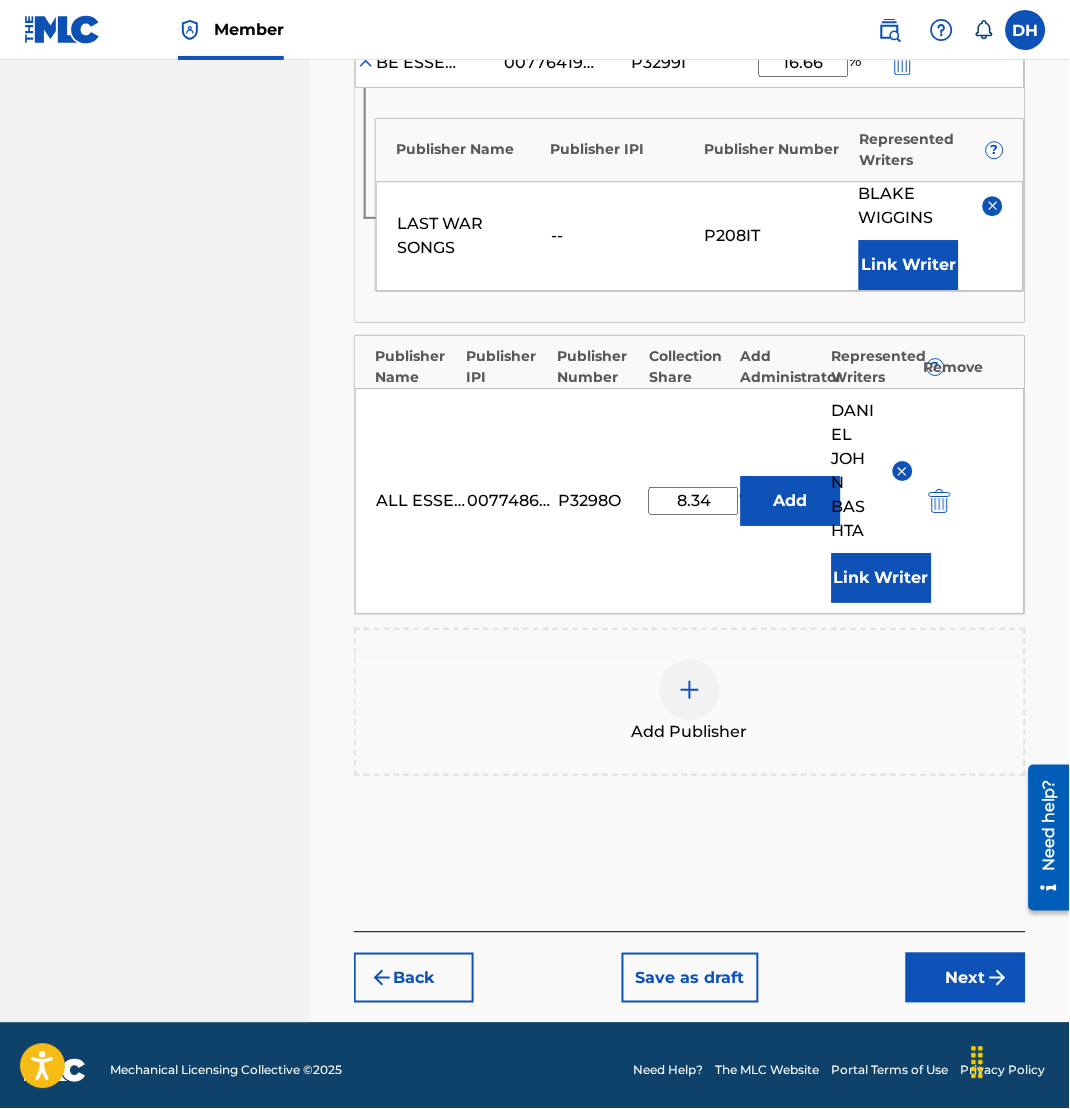 click on "Next" at bounding box center [966, 978] 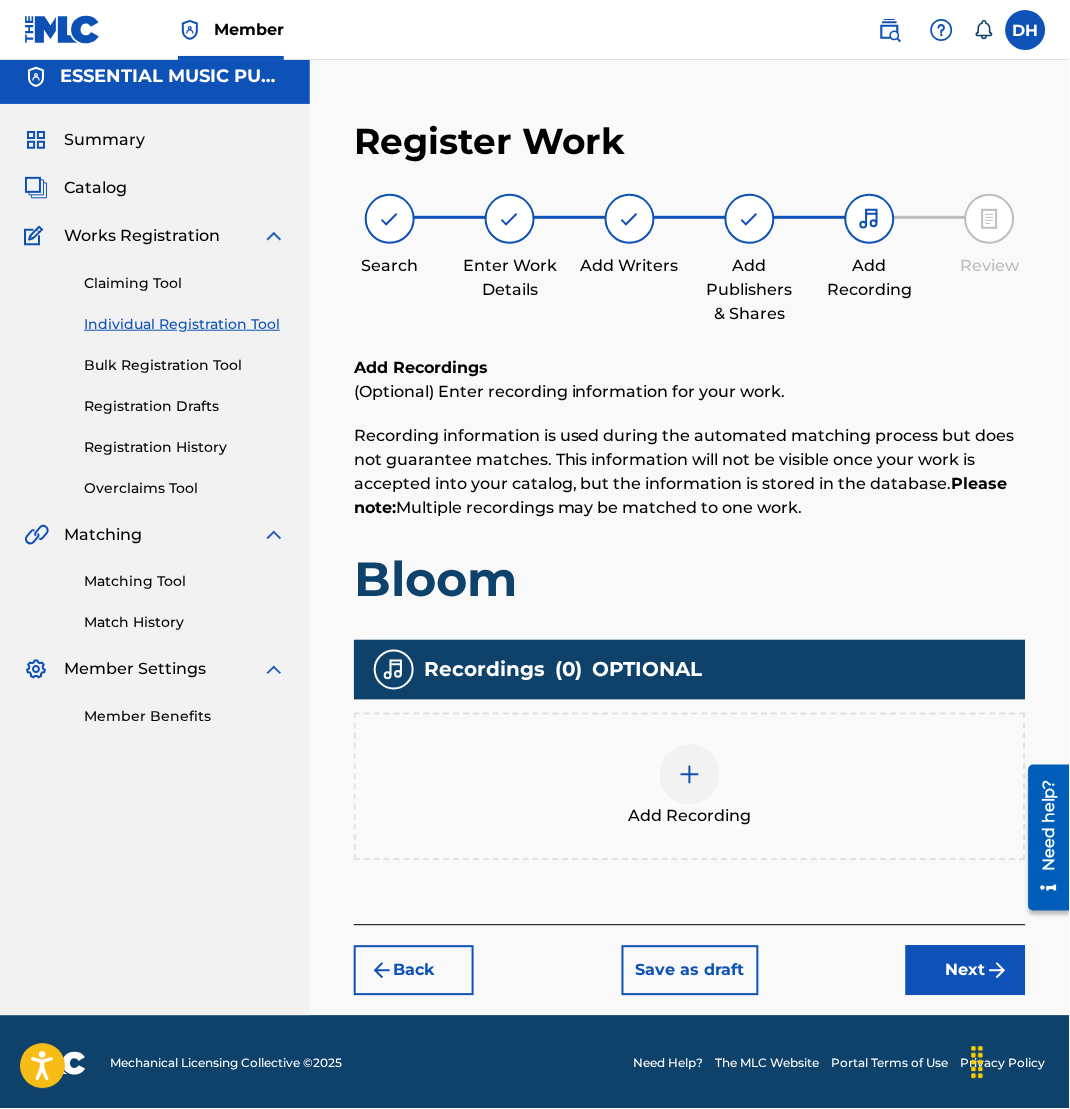 click on "Next" at bounding box center (966, 971) 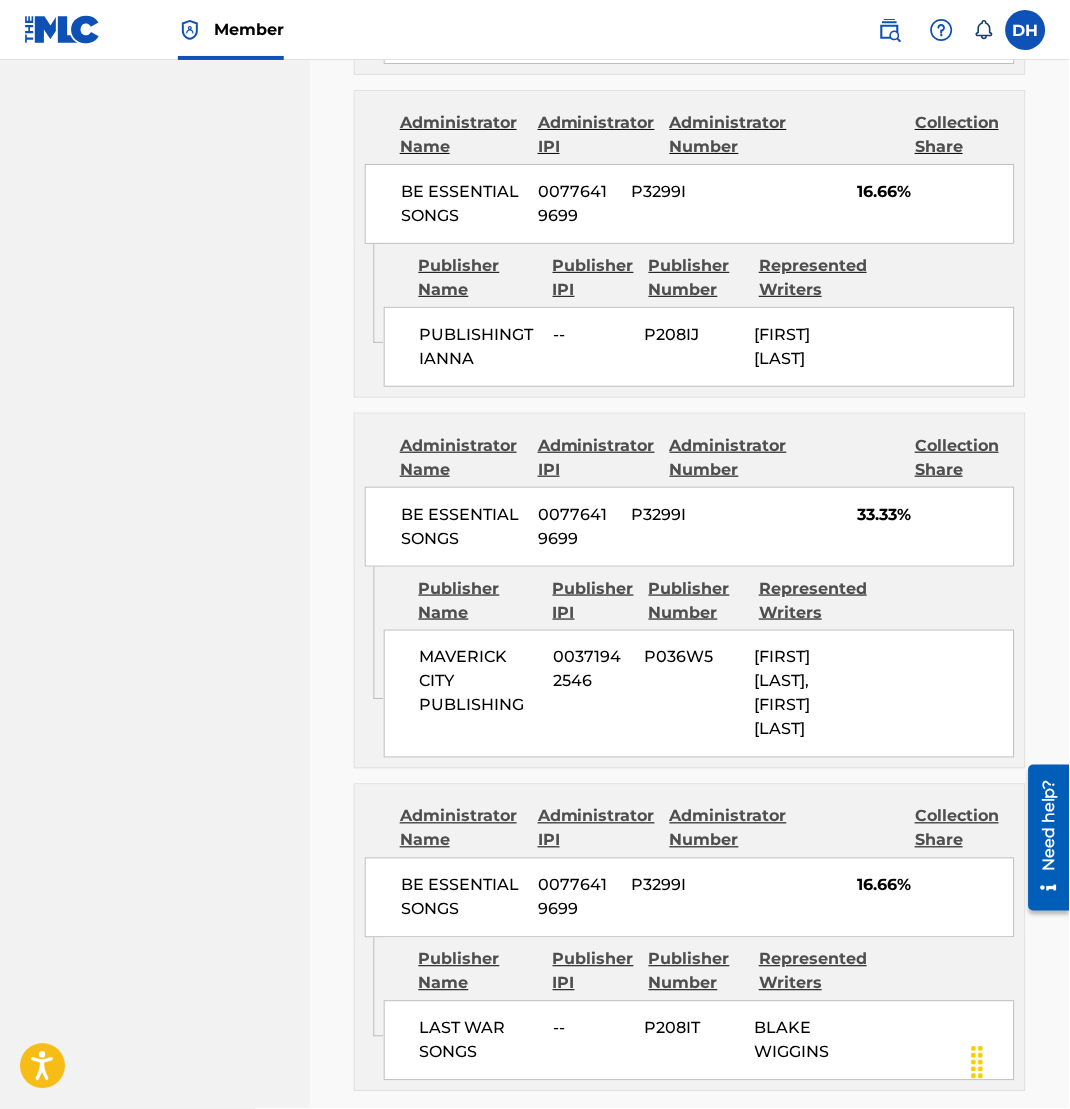 scroll, scrollTop: 2573, scrollLeft: 0, axis: vertical 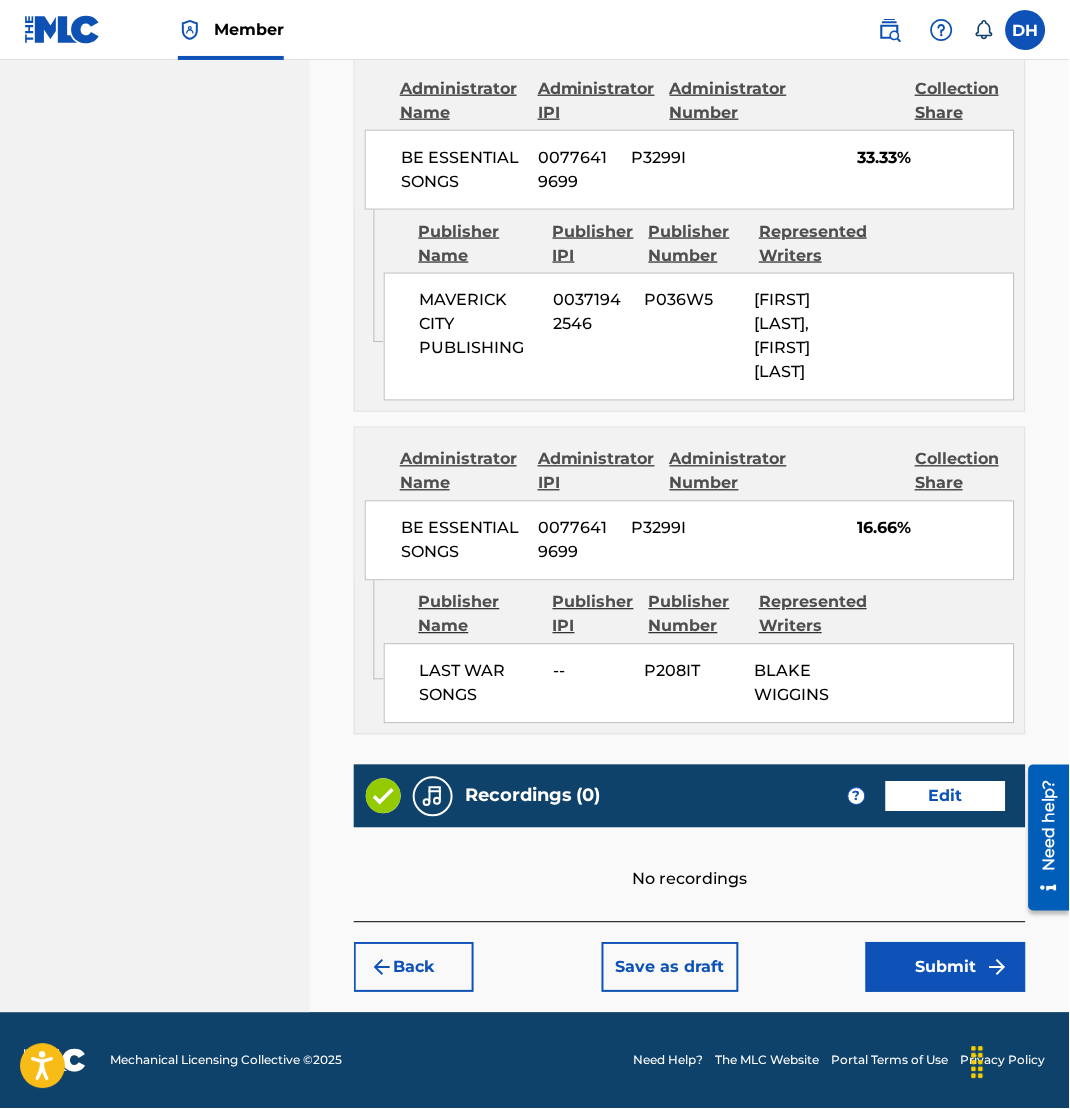 click on "Submit" at bounding box center (946, 968) 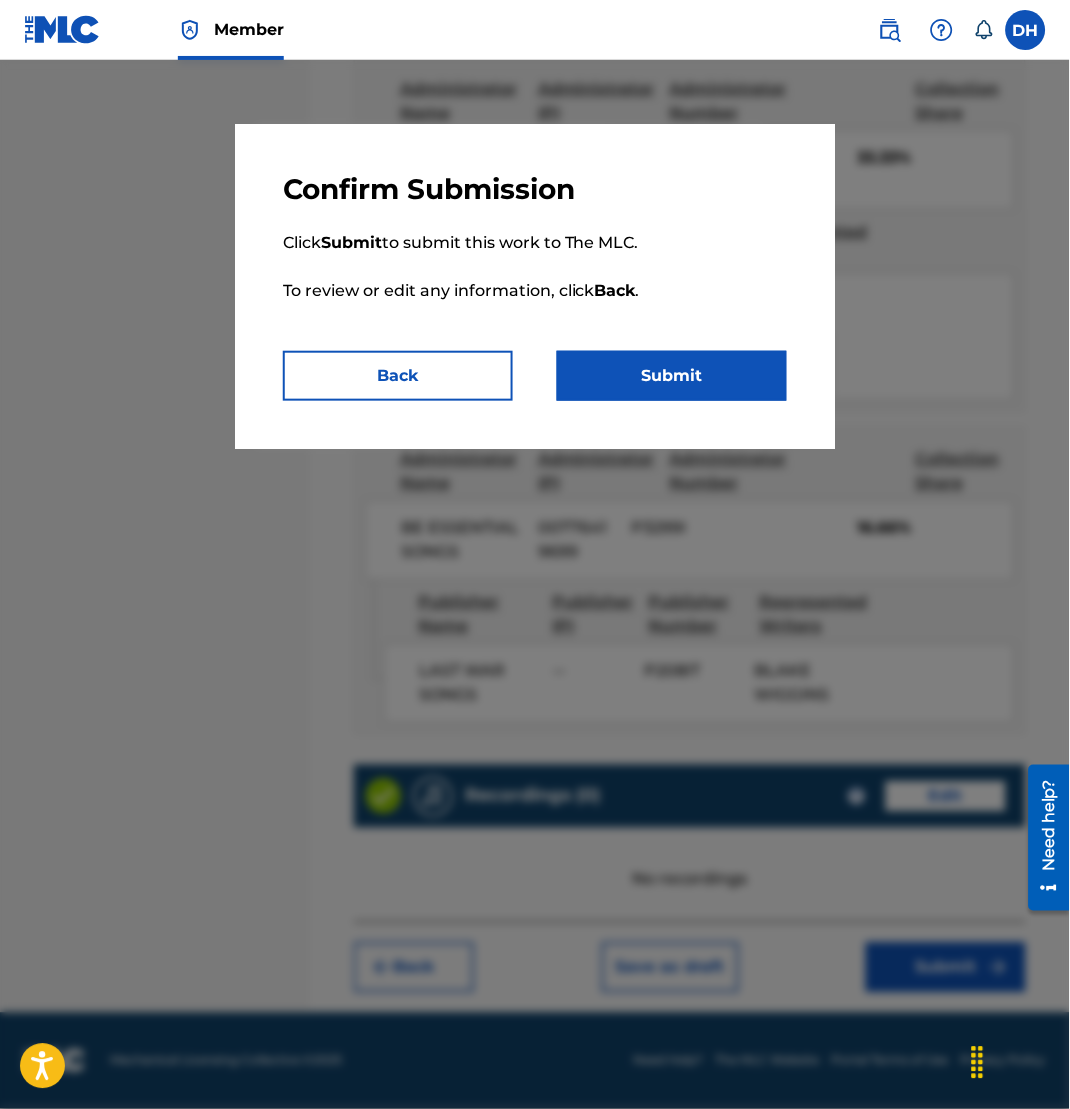 click on "Submit" at bounding box center [672, 376] 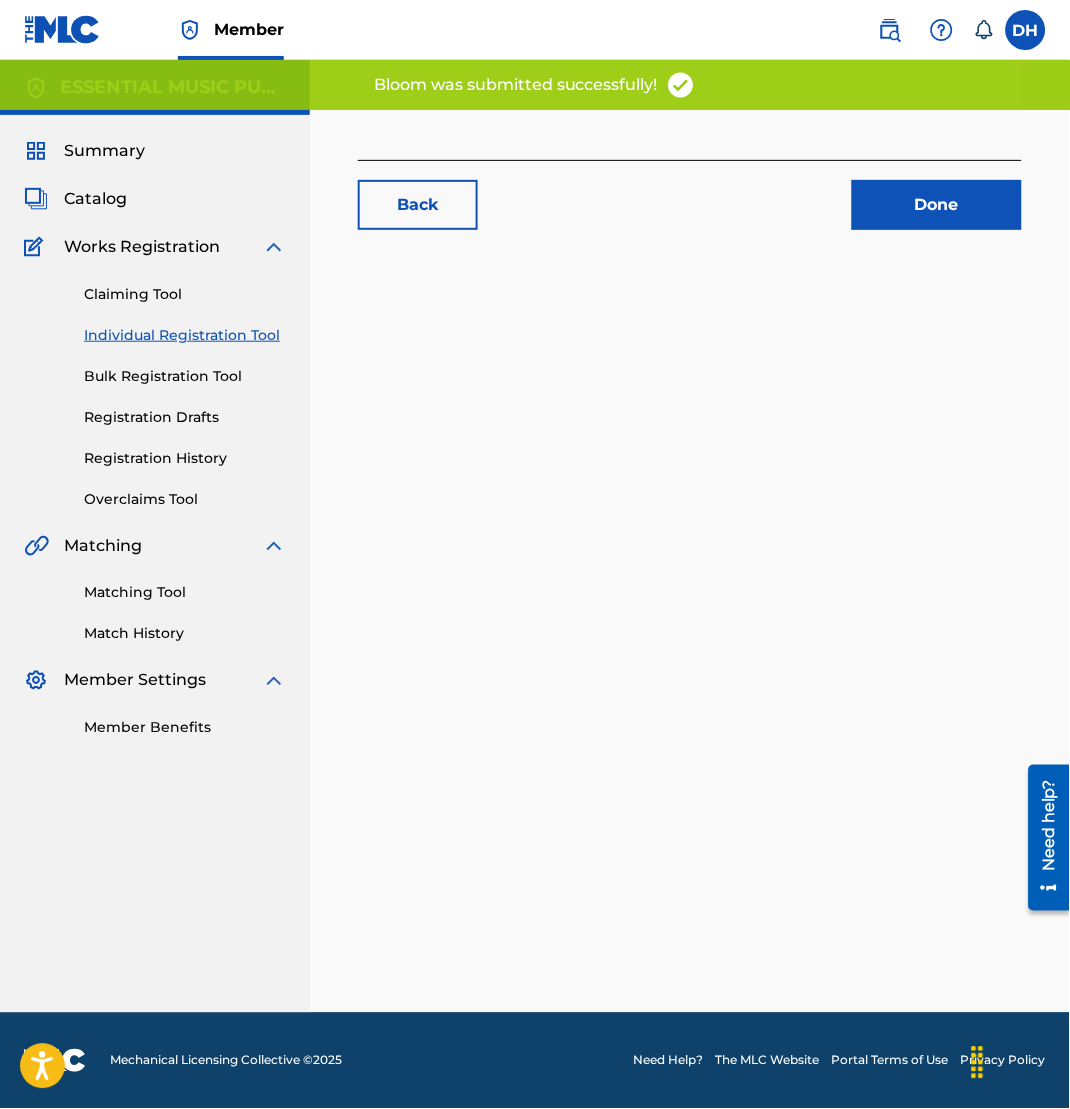 scroll, scrollTop: 0, scrollLeft: 0, axis: both 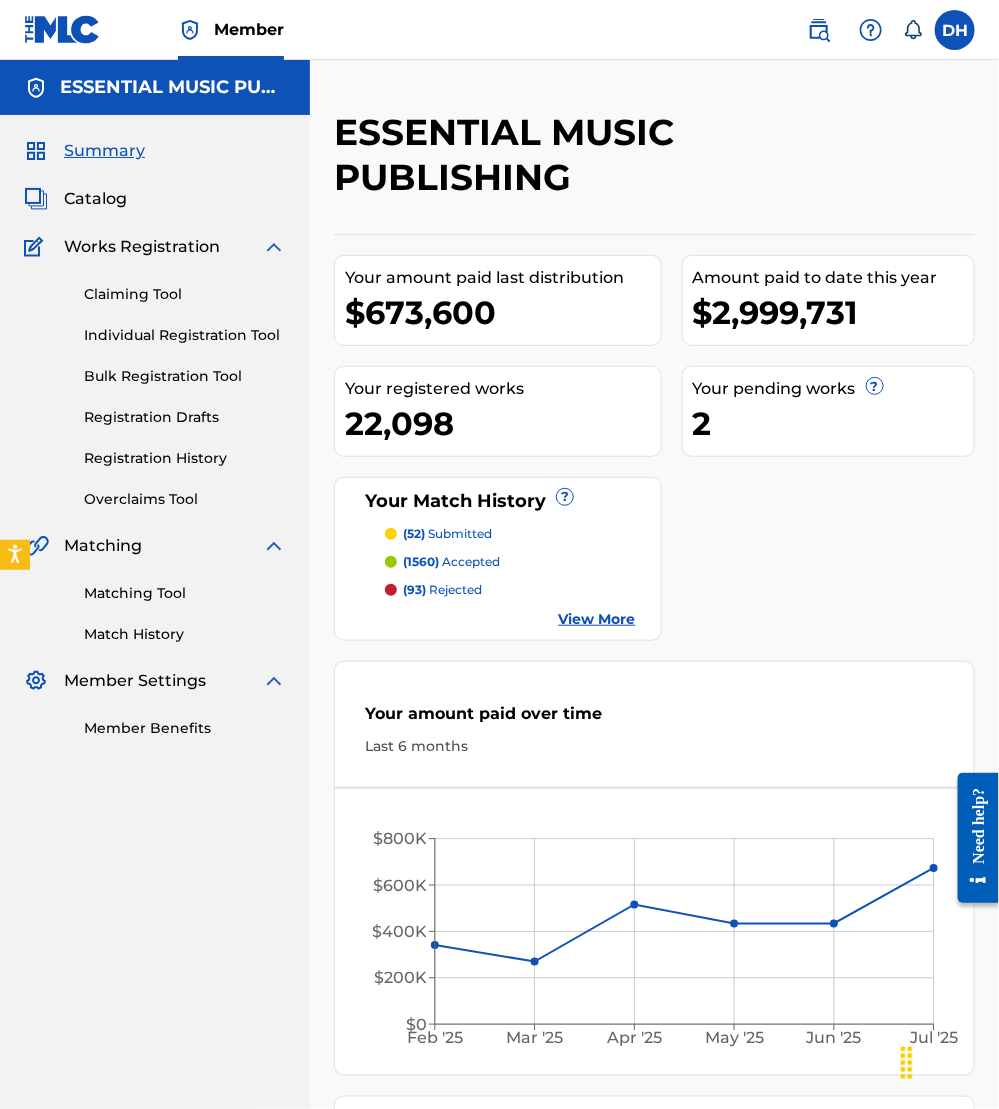 click at bounding box center (819, 30) 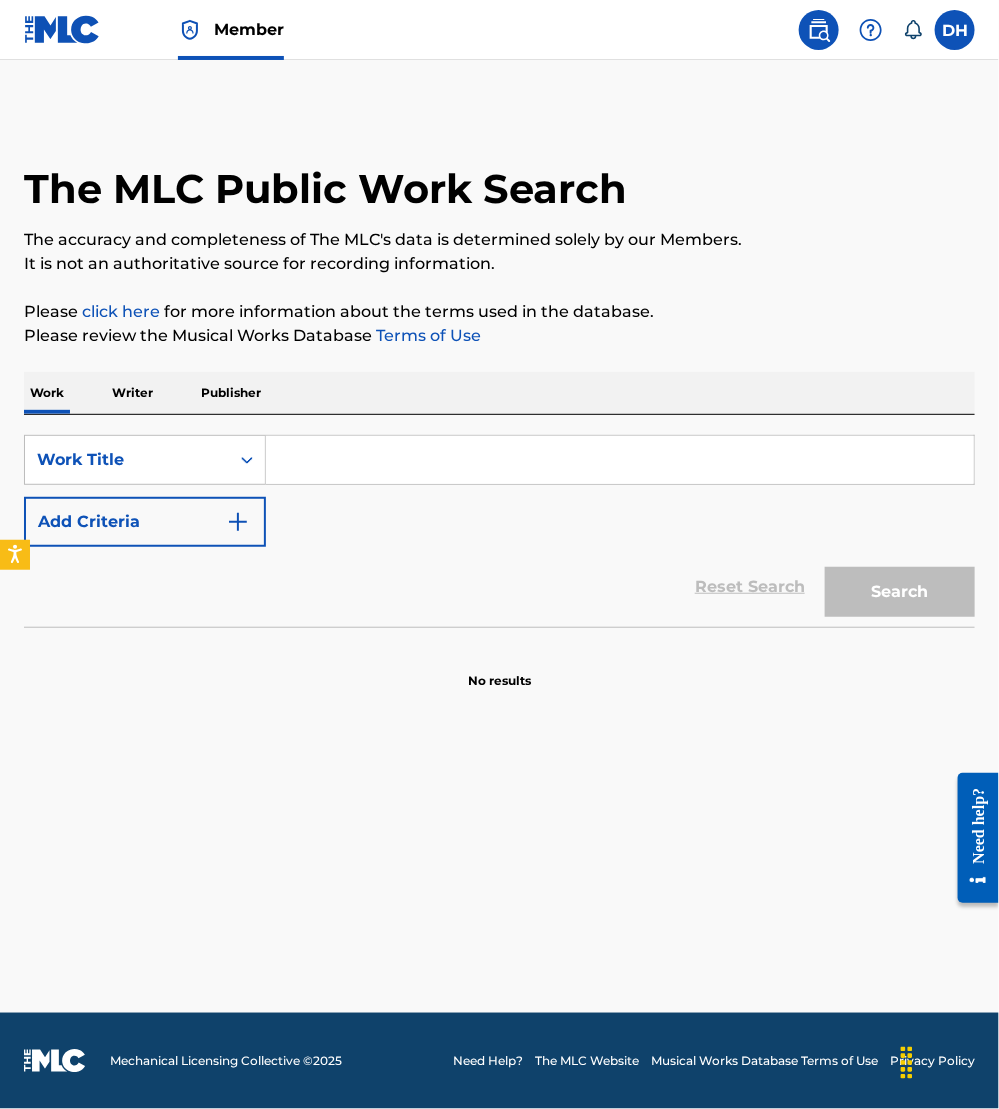 click at bounding box center [620, 460] 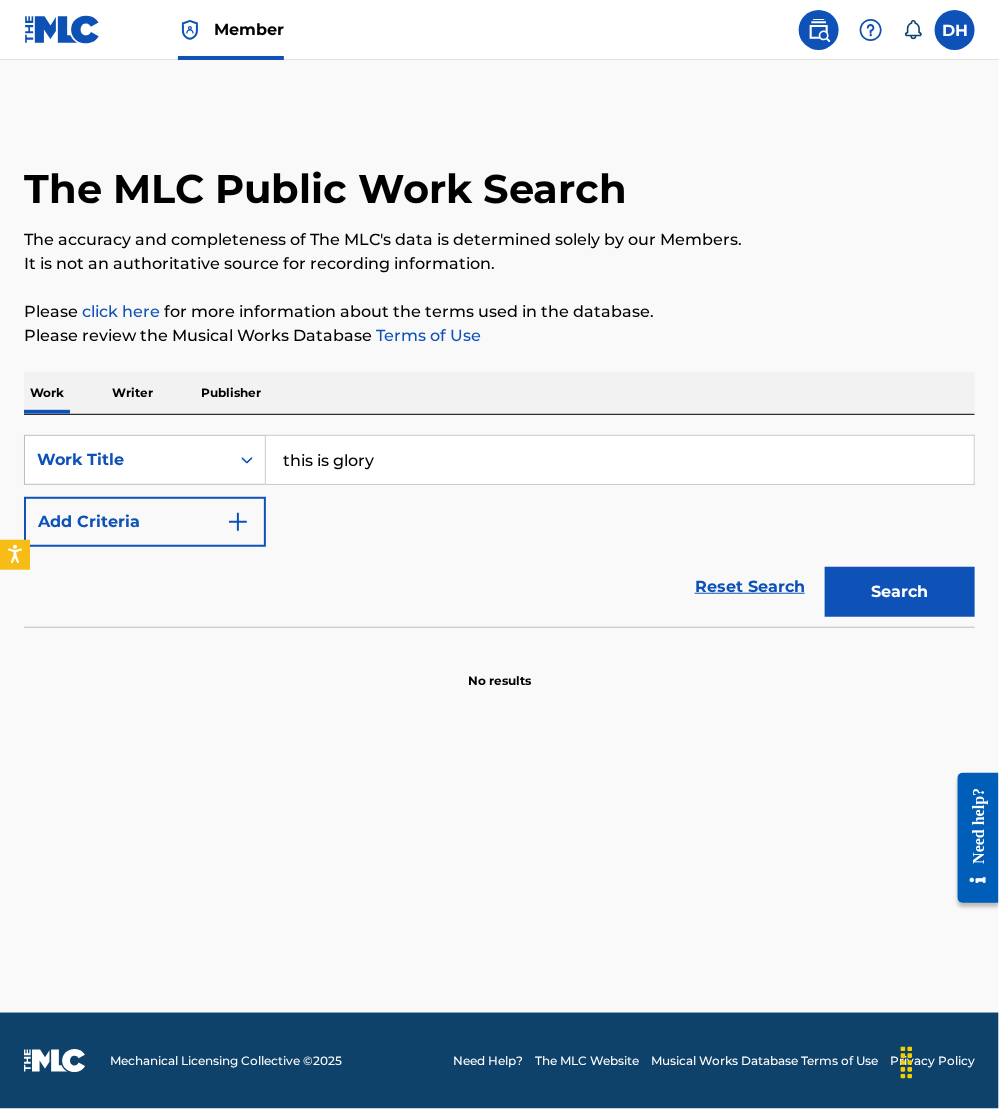 type on "this is glory" 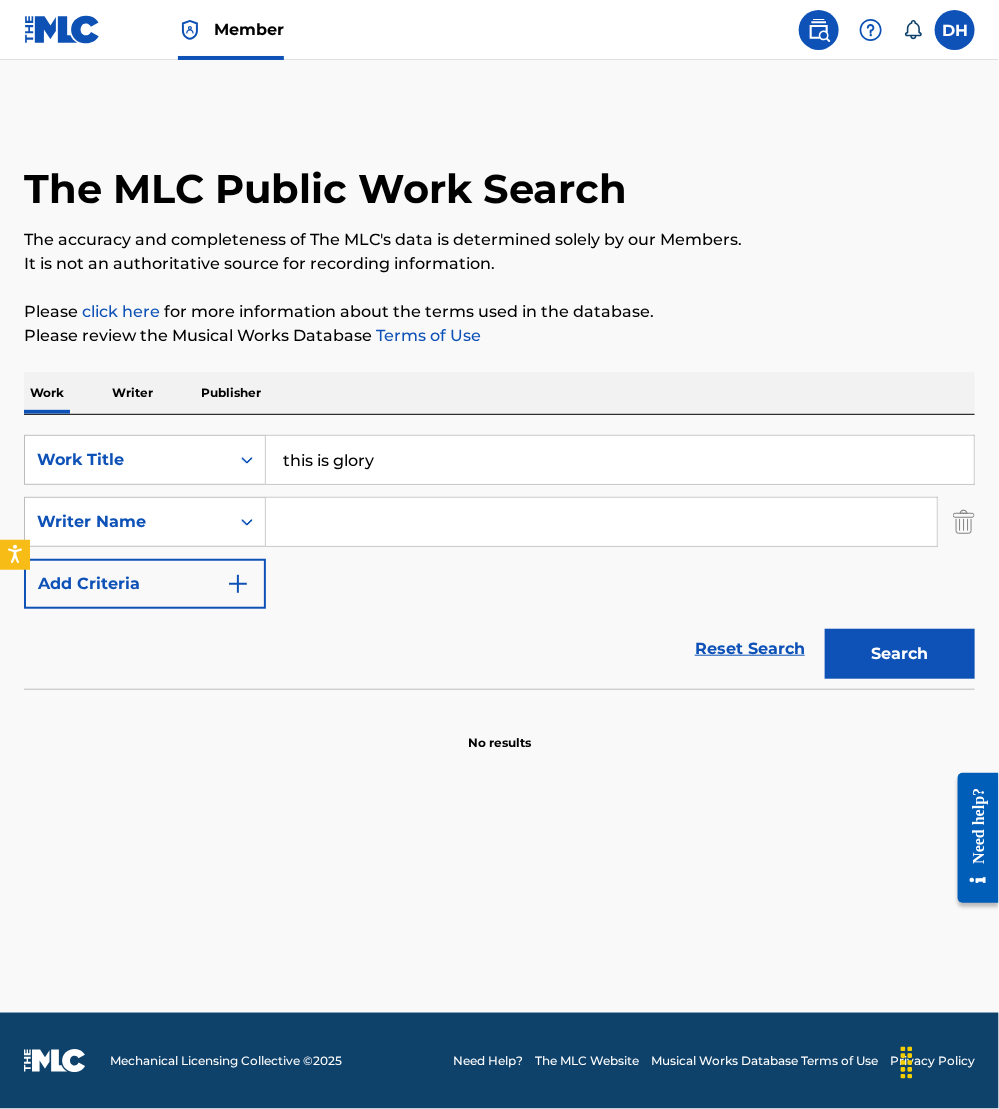 click at bounding box center (601, 522) 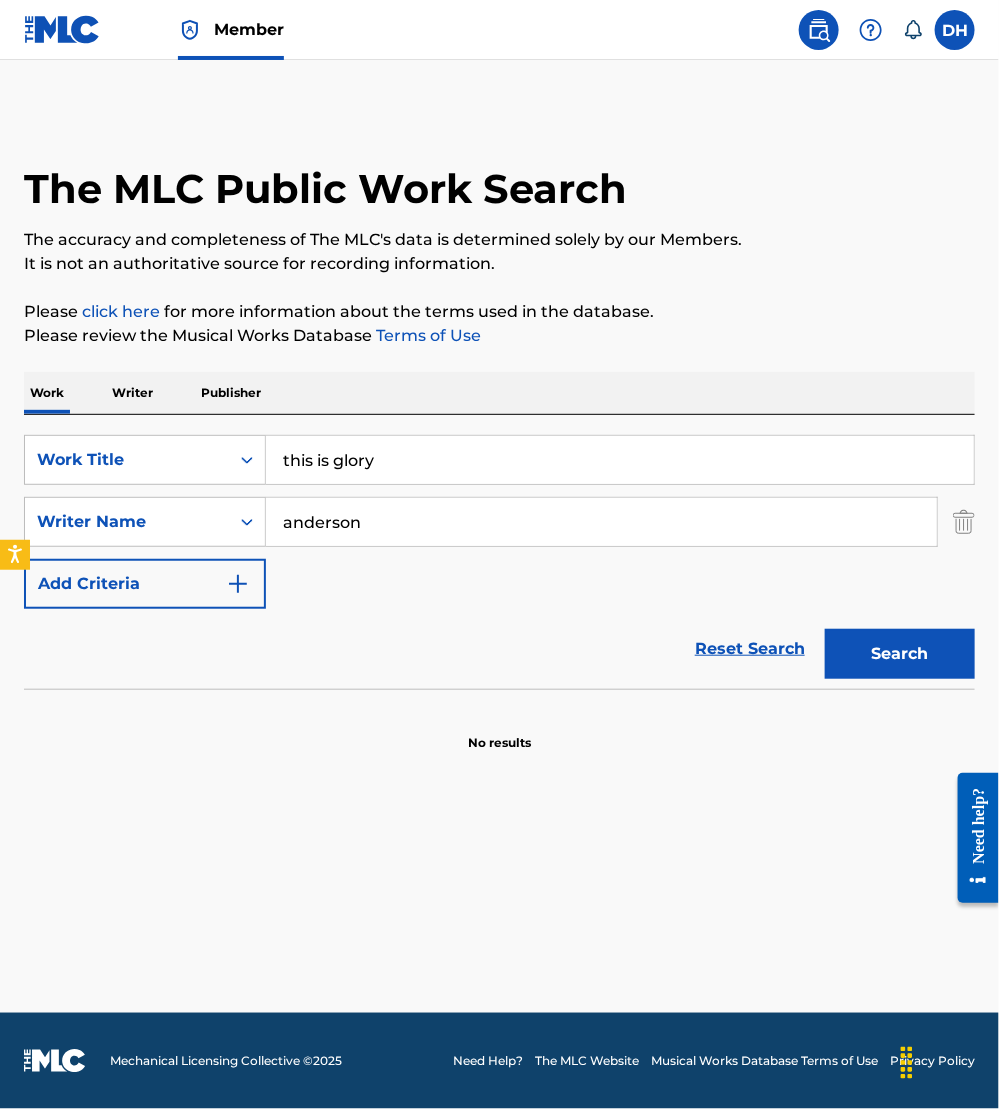 type on "anderson" 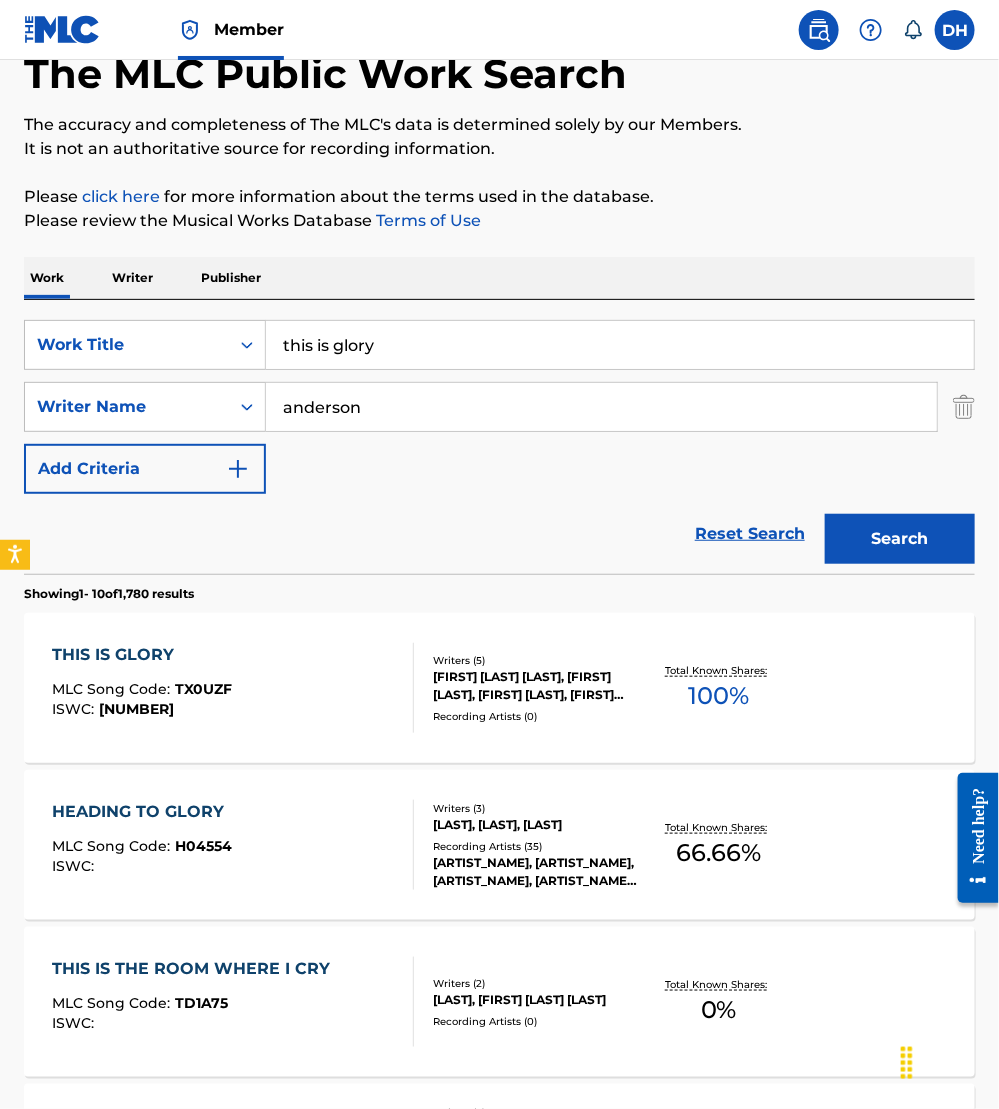 scroll, scrollTop: 116, scrollLeft: 0, axis: vertical 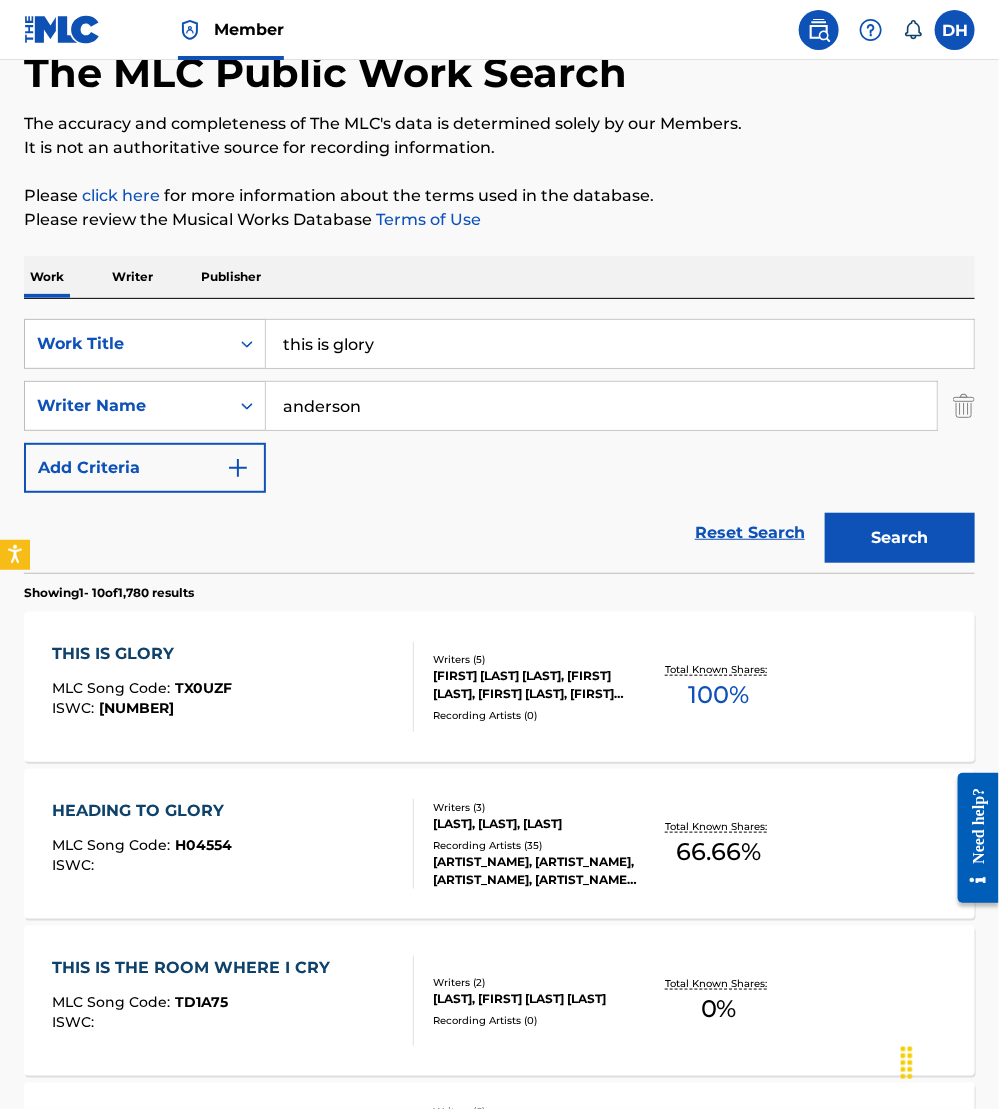 click on "TRINITY SHAUNTREL ANDERSON, LIZZIE MORGAN, NAOMI RAINE, ANDREW PAUL MALDONADO, TERRANCE T WHITE" at bounding box center [536, 685] 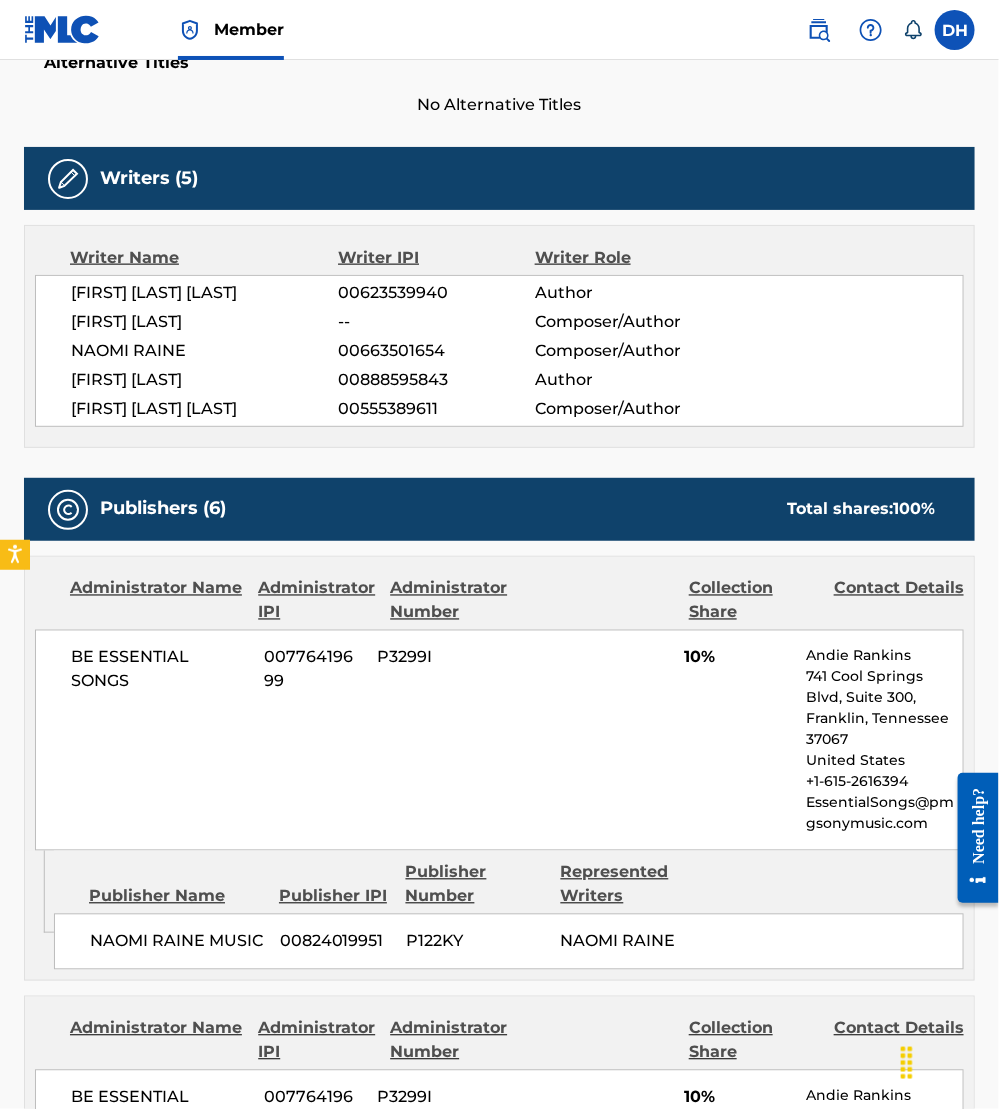 scroll, scrollTop: 0, scrollLeft: 0, axis: both 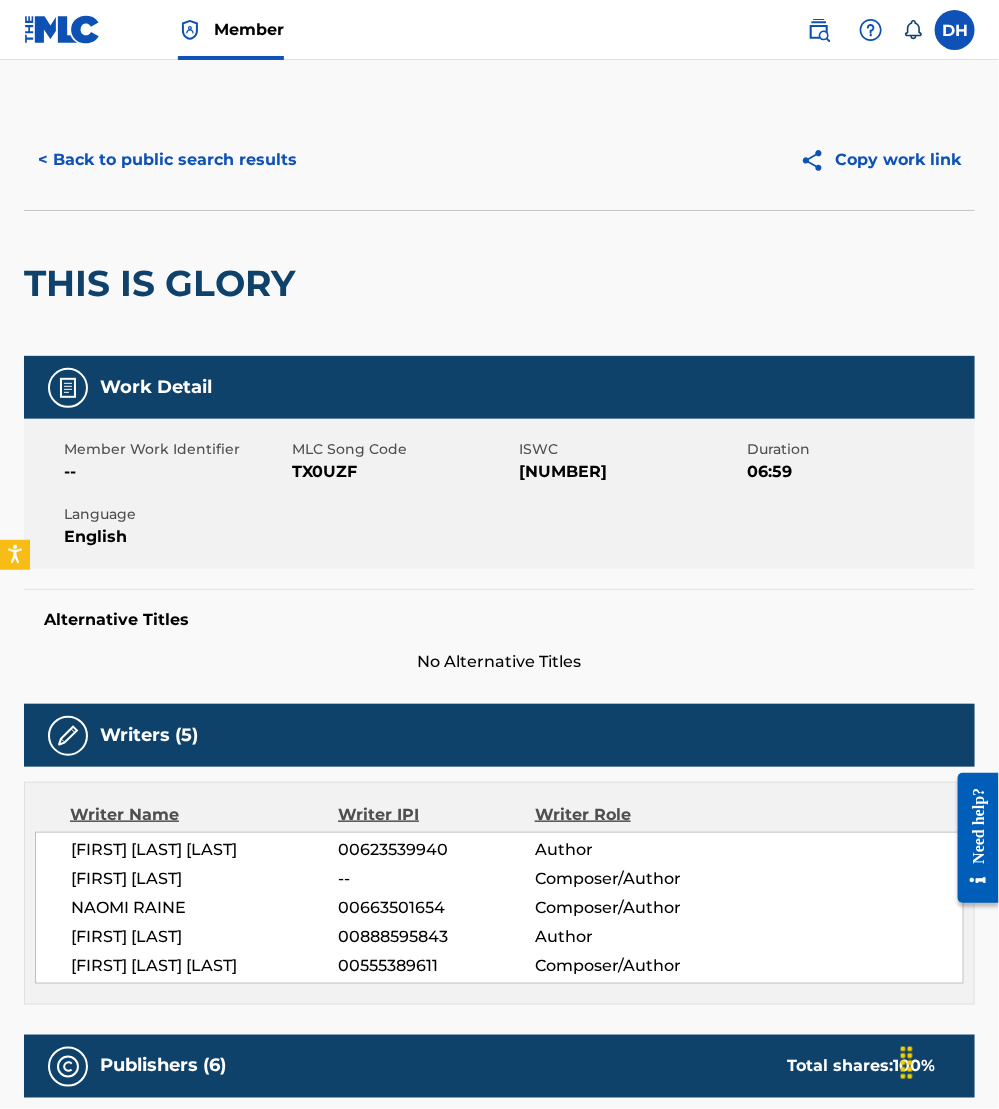 click on "< Back to public search results" at bounding box center (167, 160) 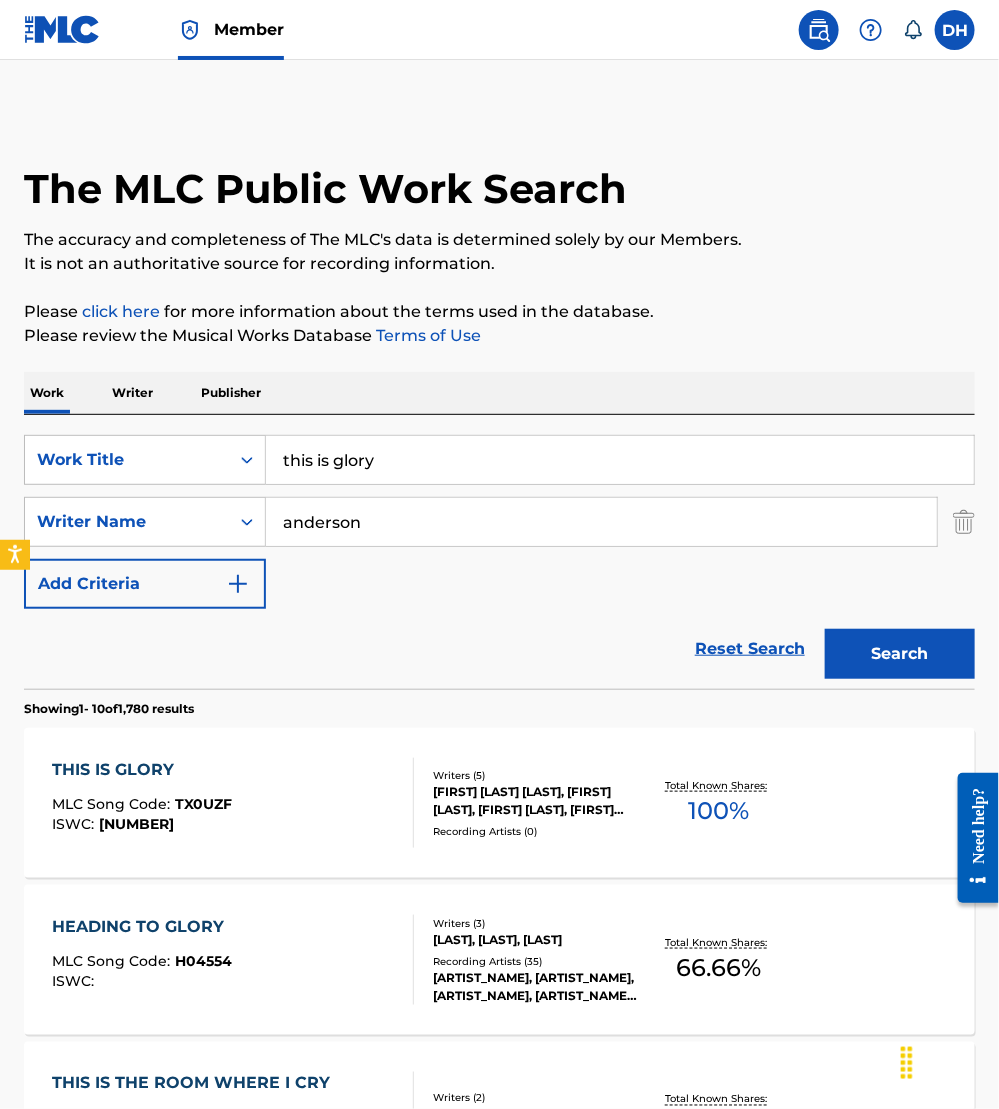 scroll, scrollTop: 116, scrollLeft: 0, axis: vertical 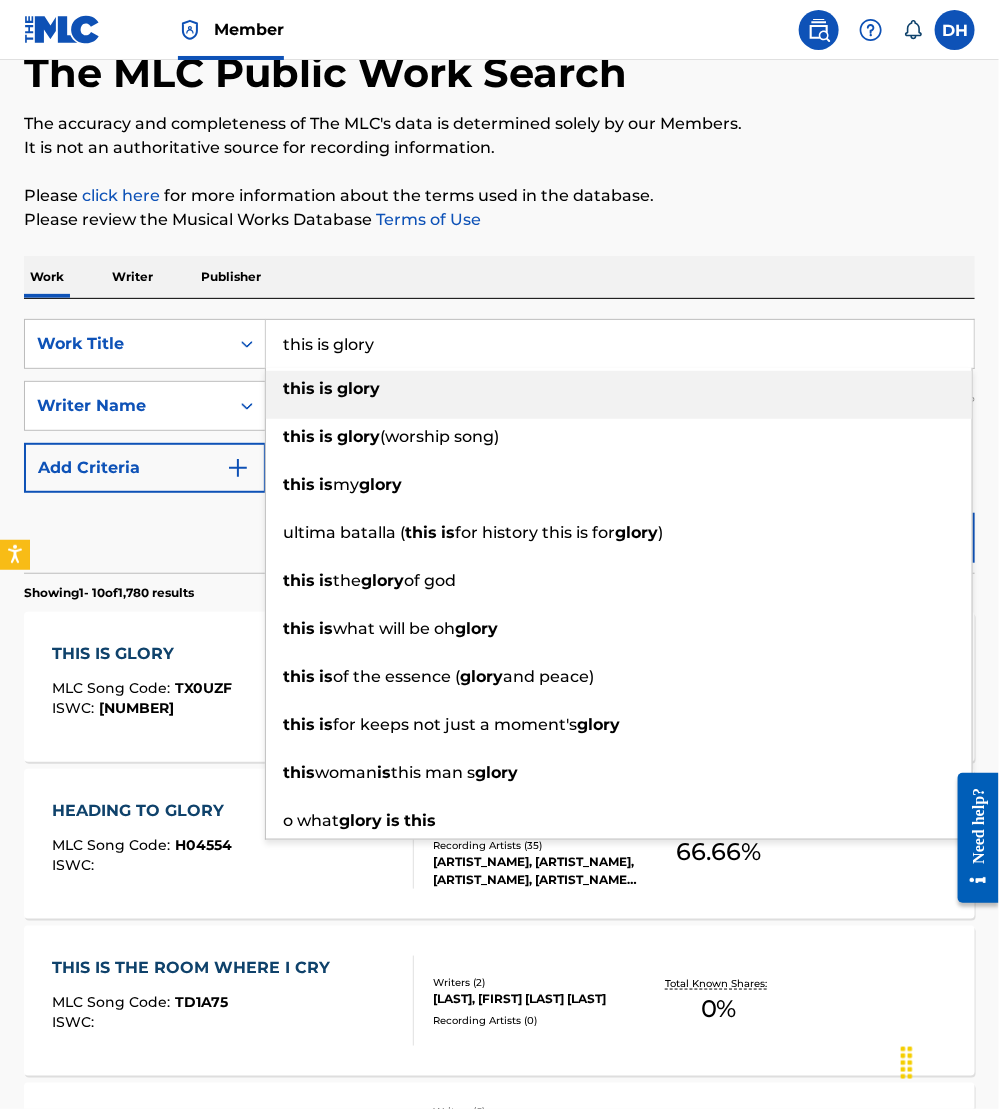 drag, startPoint x: 453, startPoint y: 329, endPoint x: -10, endPoint y: 289, distance: 464.72464 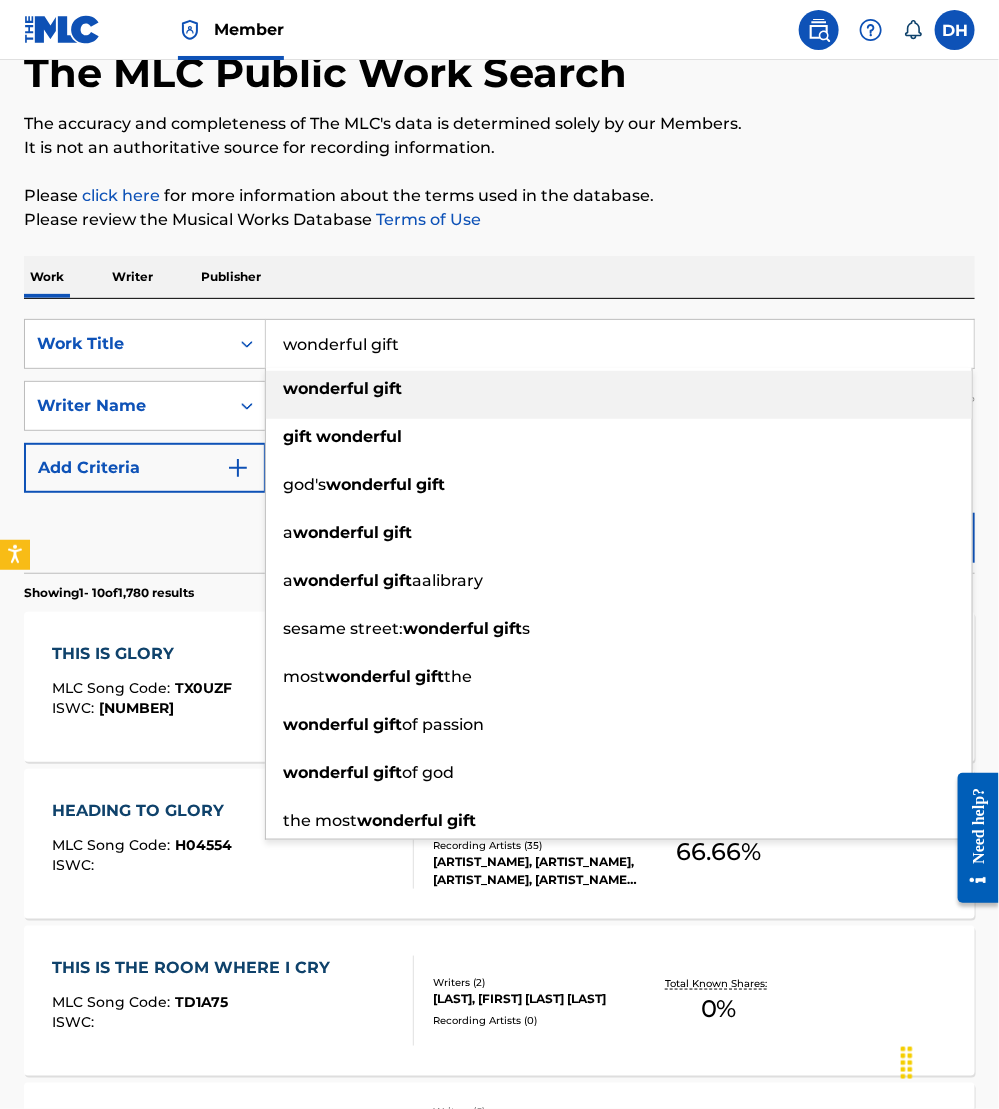 type on "wonderful gift" 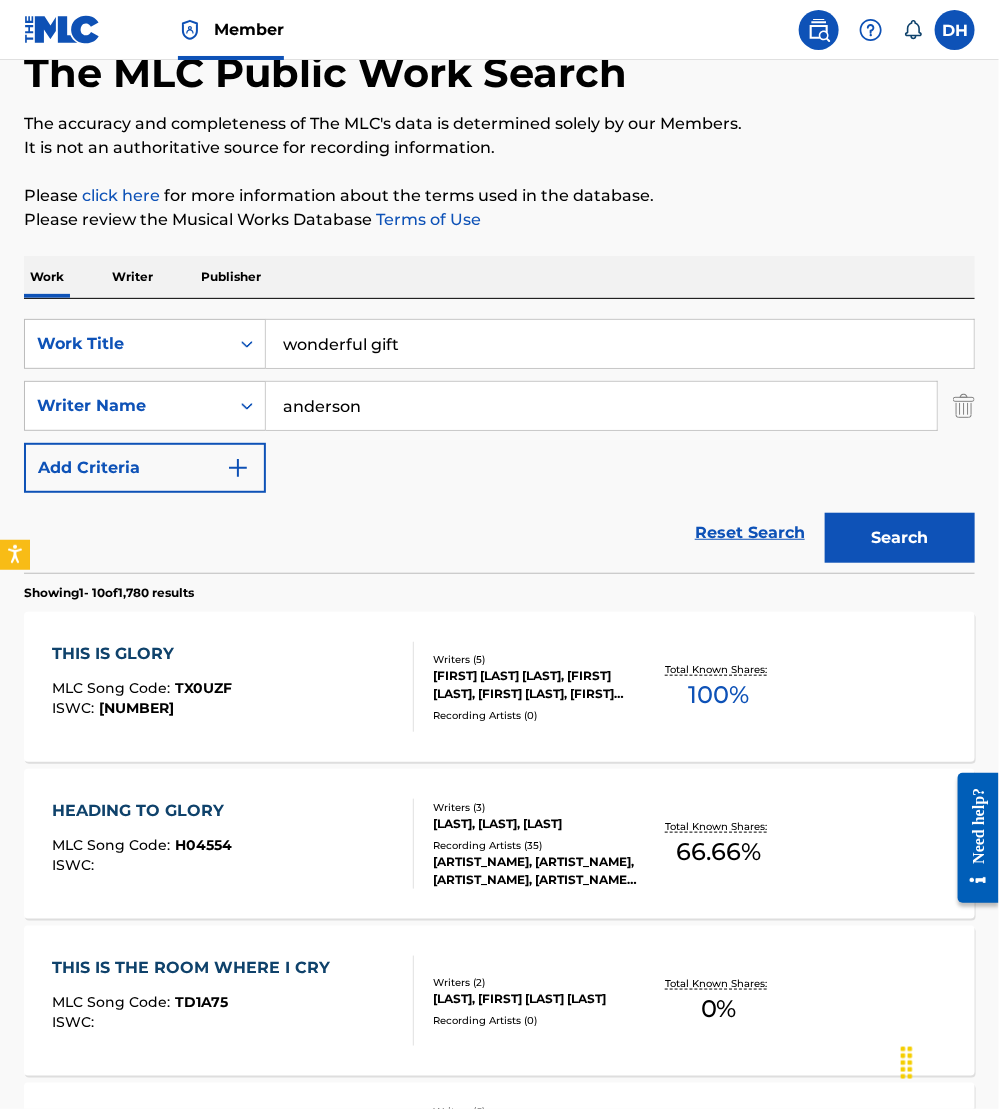 click on "Reset Search Search" at bounding box center [499, 533] 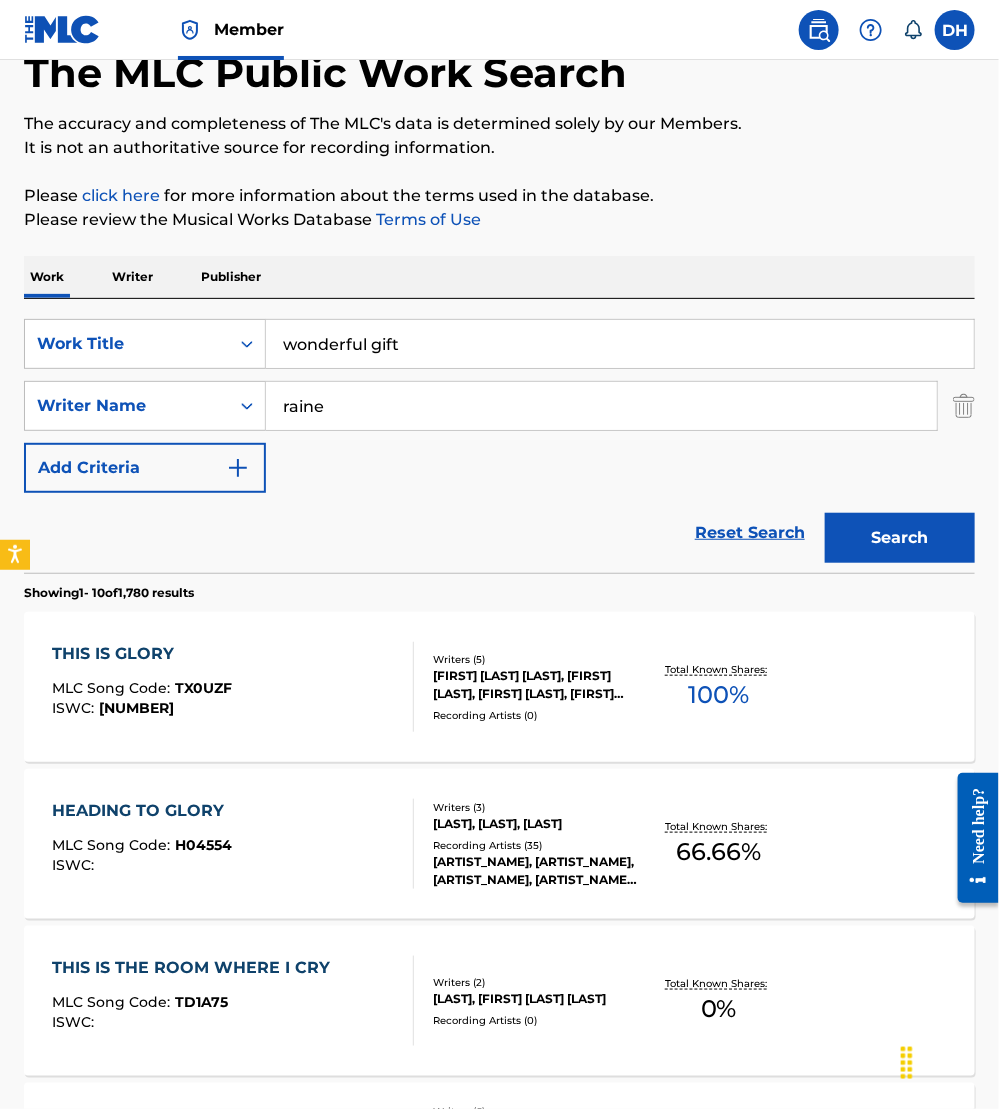 type on "[FIRST]" 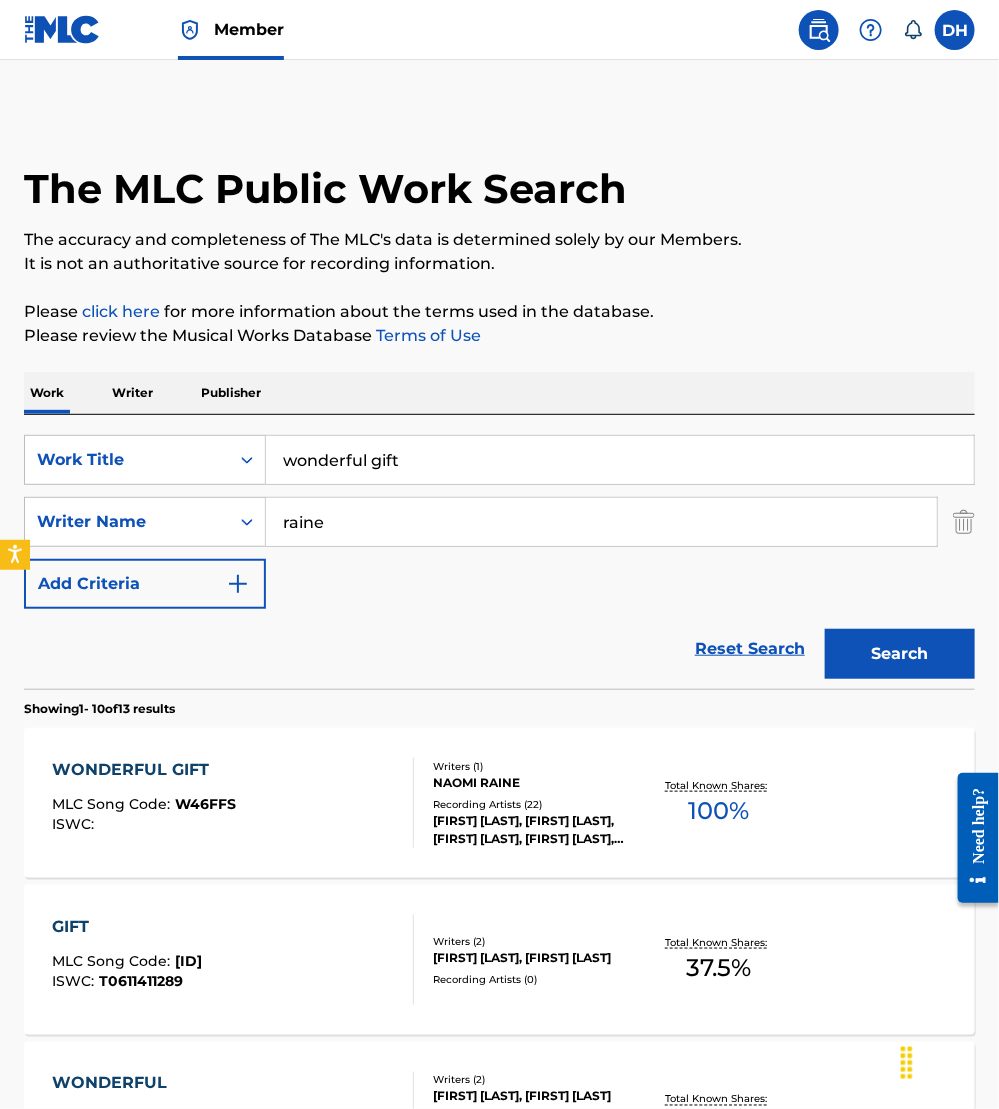 click on "WONDERFUL GIFT MLC Song Code : W46FFS ISWC : Writers ( 1 ) NAOMI RAINE Recording Artists ( 22 ) NAOMI RAINE, NAOMI RAINE, NAOMI RAINE, NAOMI RAINE, NAOMI RAINE Total Known Shares: 100 %" at bounding box center (499, 803) 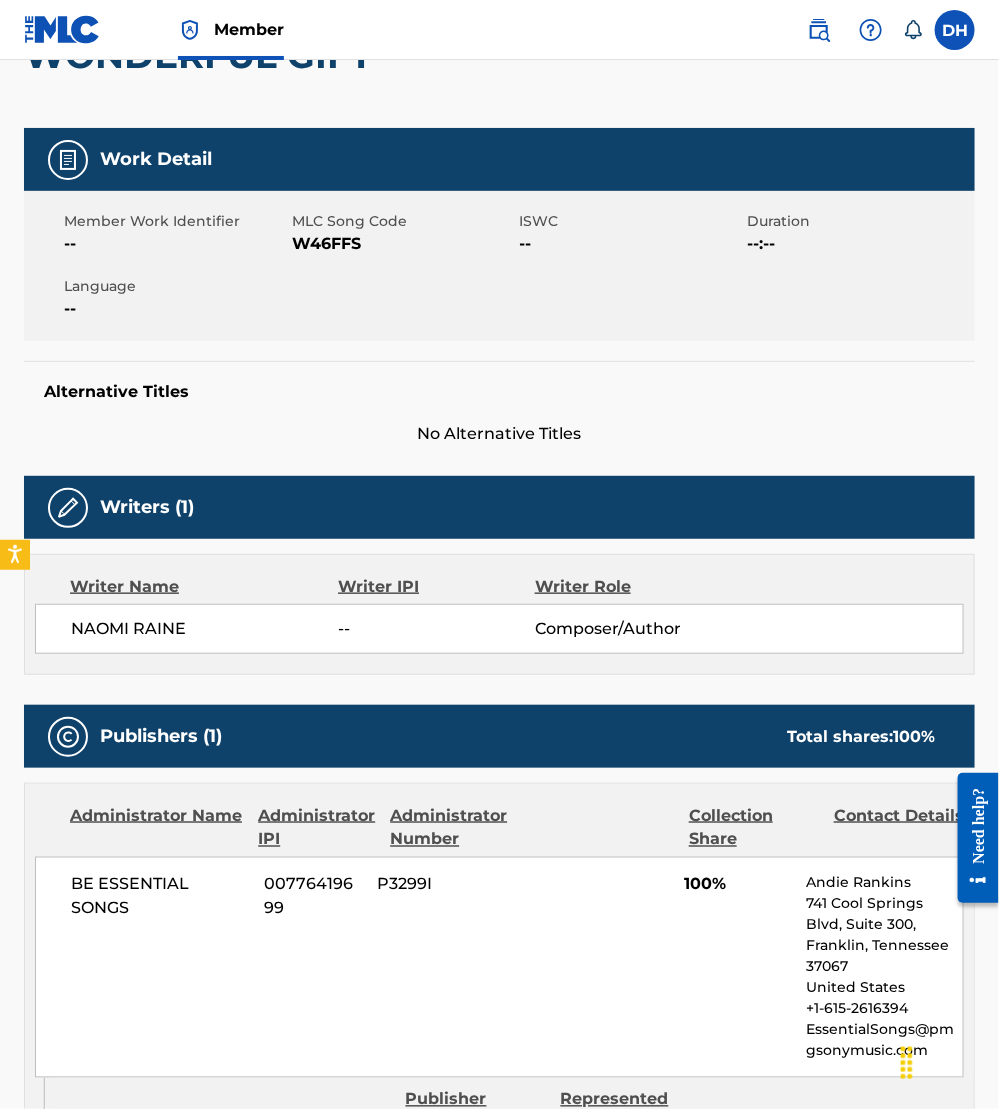 scroll, scrollTop: 0, scrollLeft: 0, axis: both 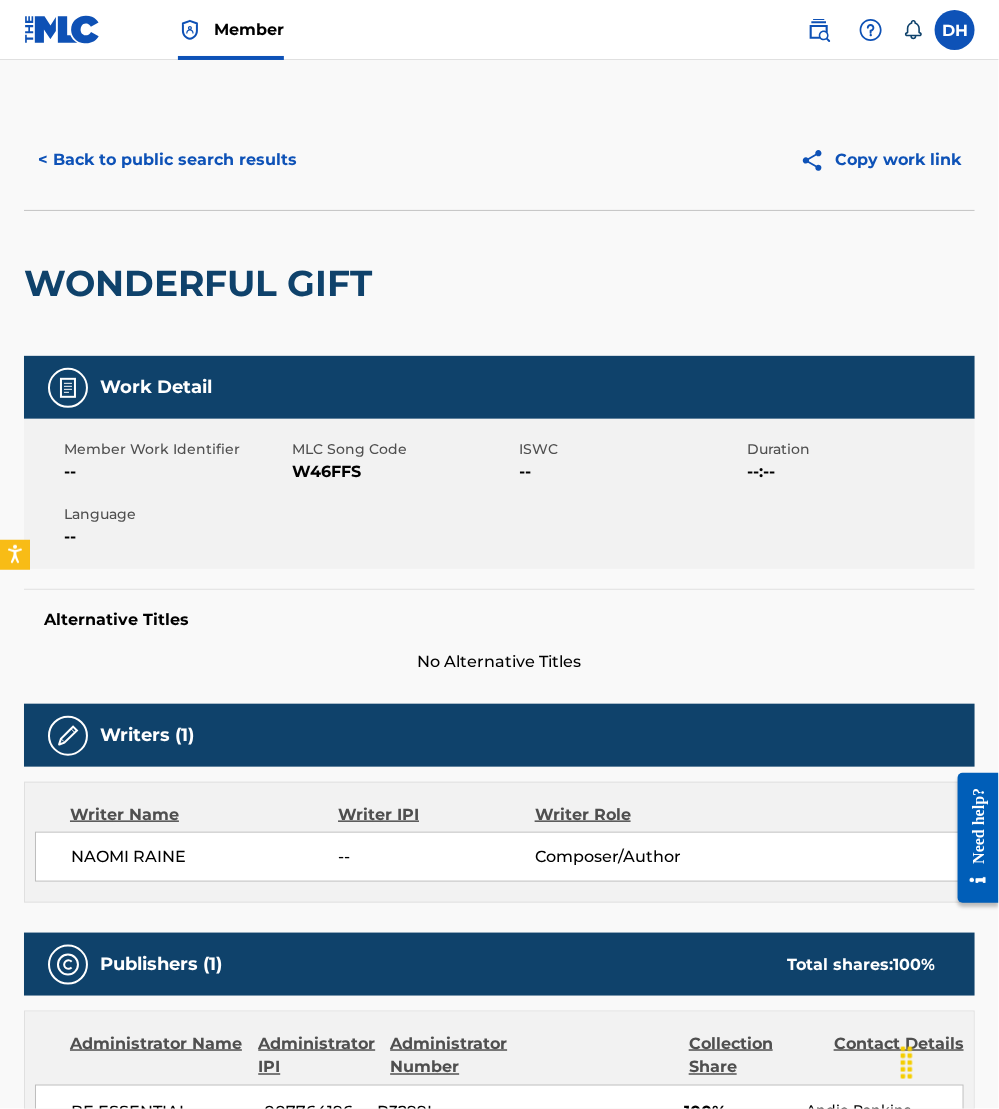 click on "< Back to public search results" at bounding box center (167, 160) 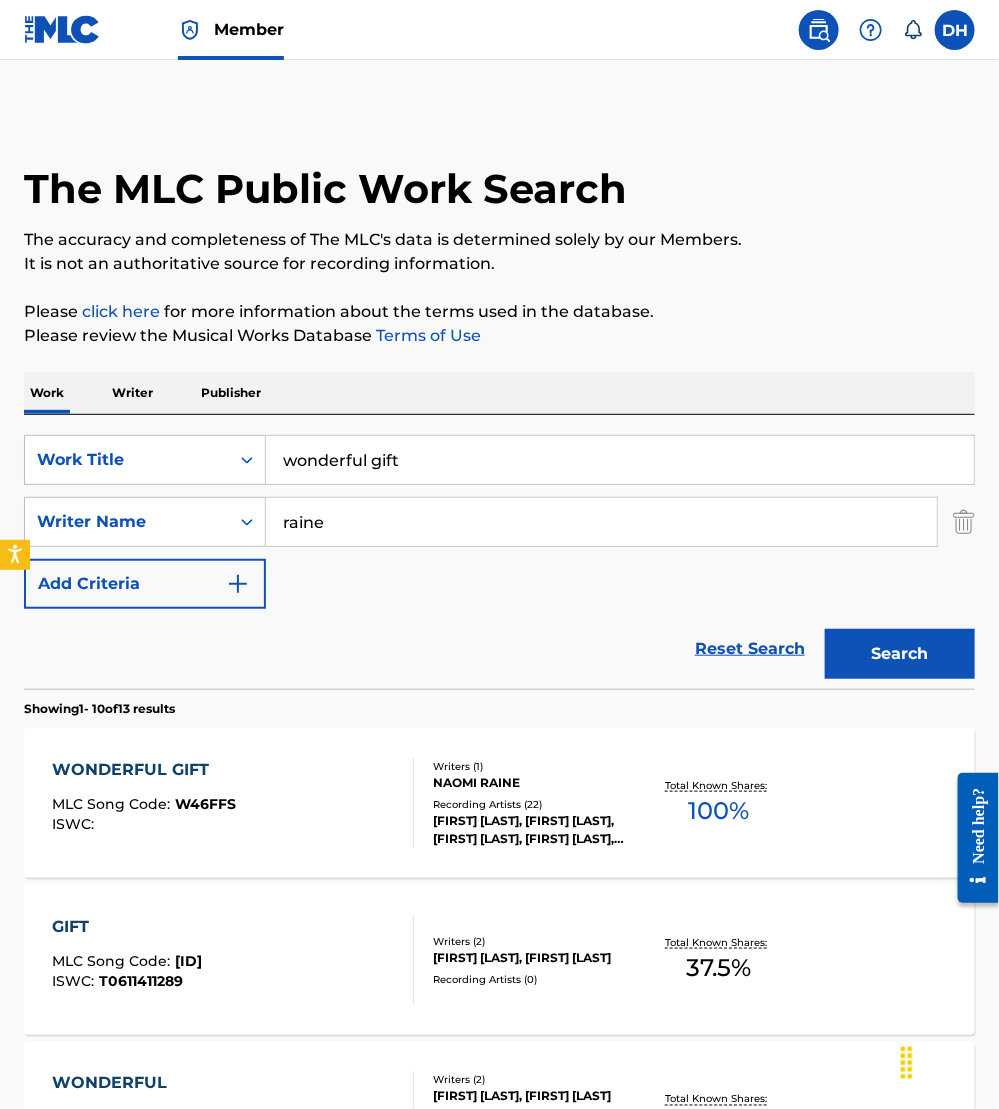 drag, startPoint x: 465, startPoint y: 458, endPoint x: -10, endPoint y: 363, distance: 484.40686 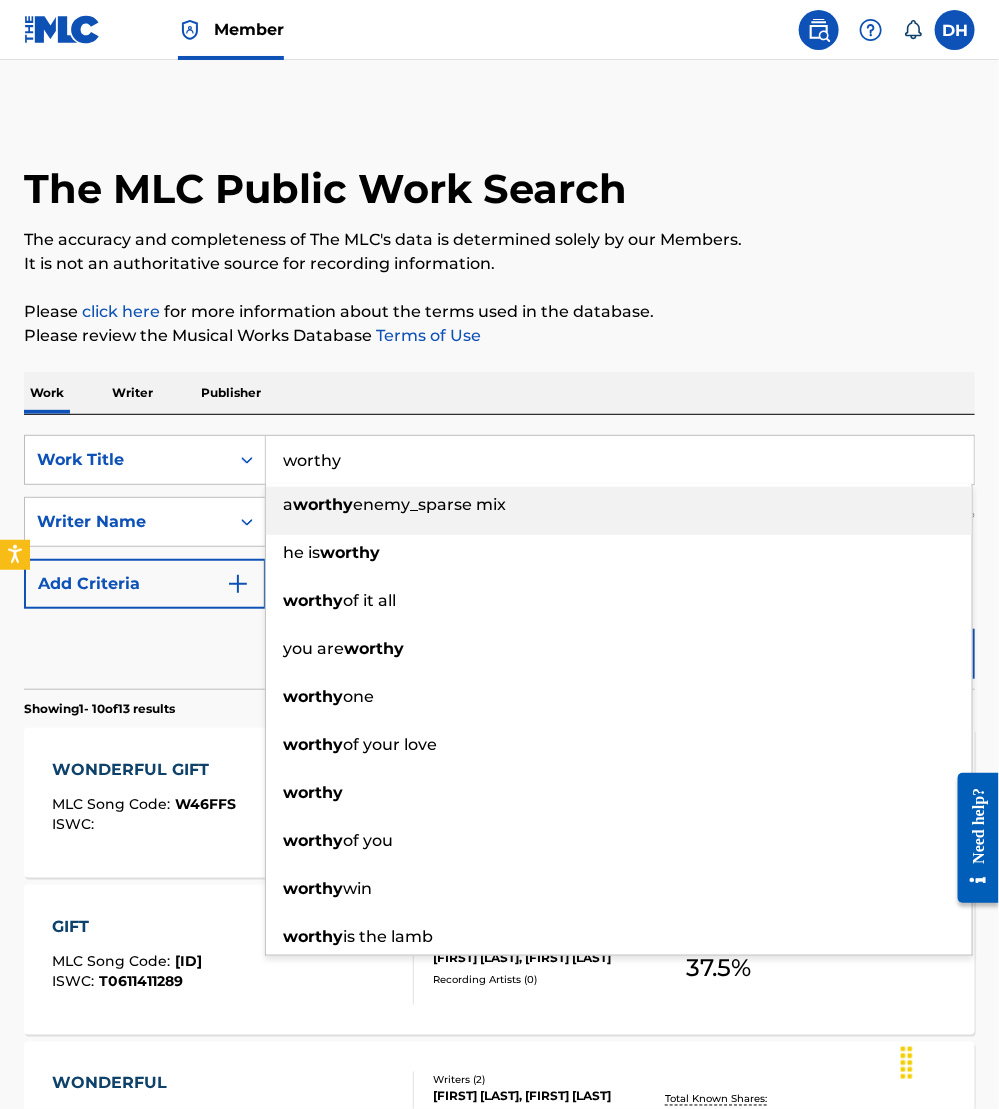 type on "worthy" 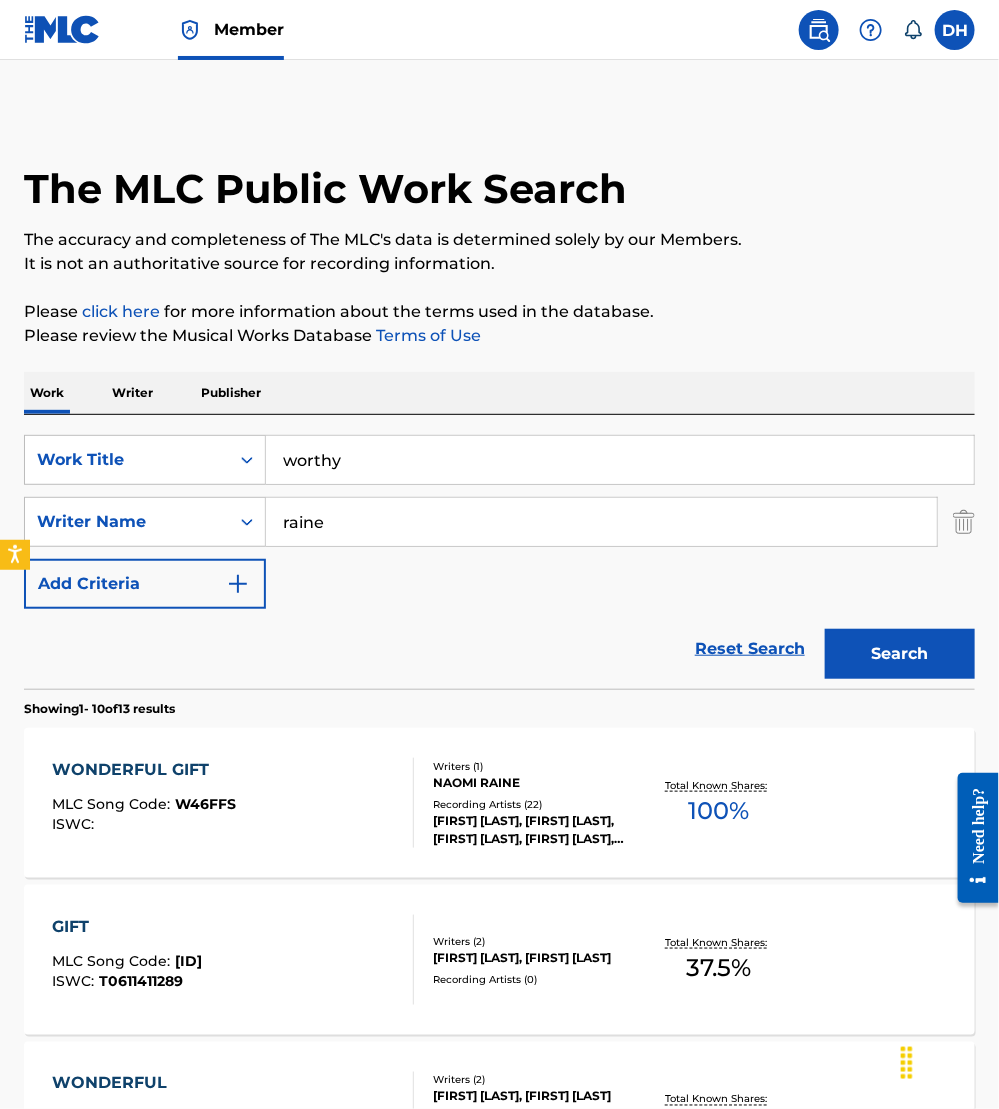 click on "Search" at bounding box center [900, 654] 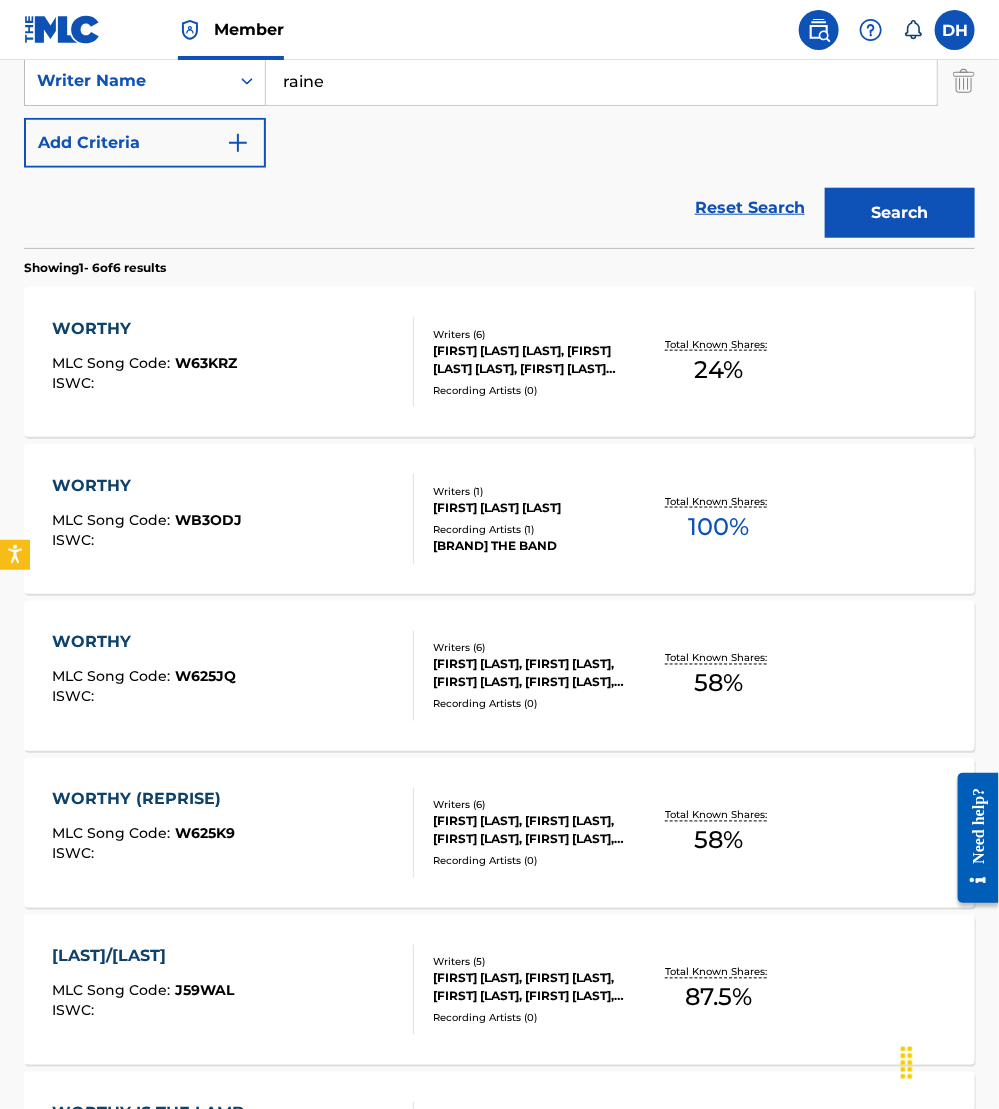 scroll, scrollTop: 363, scrollLeft: 0, axis: vertical 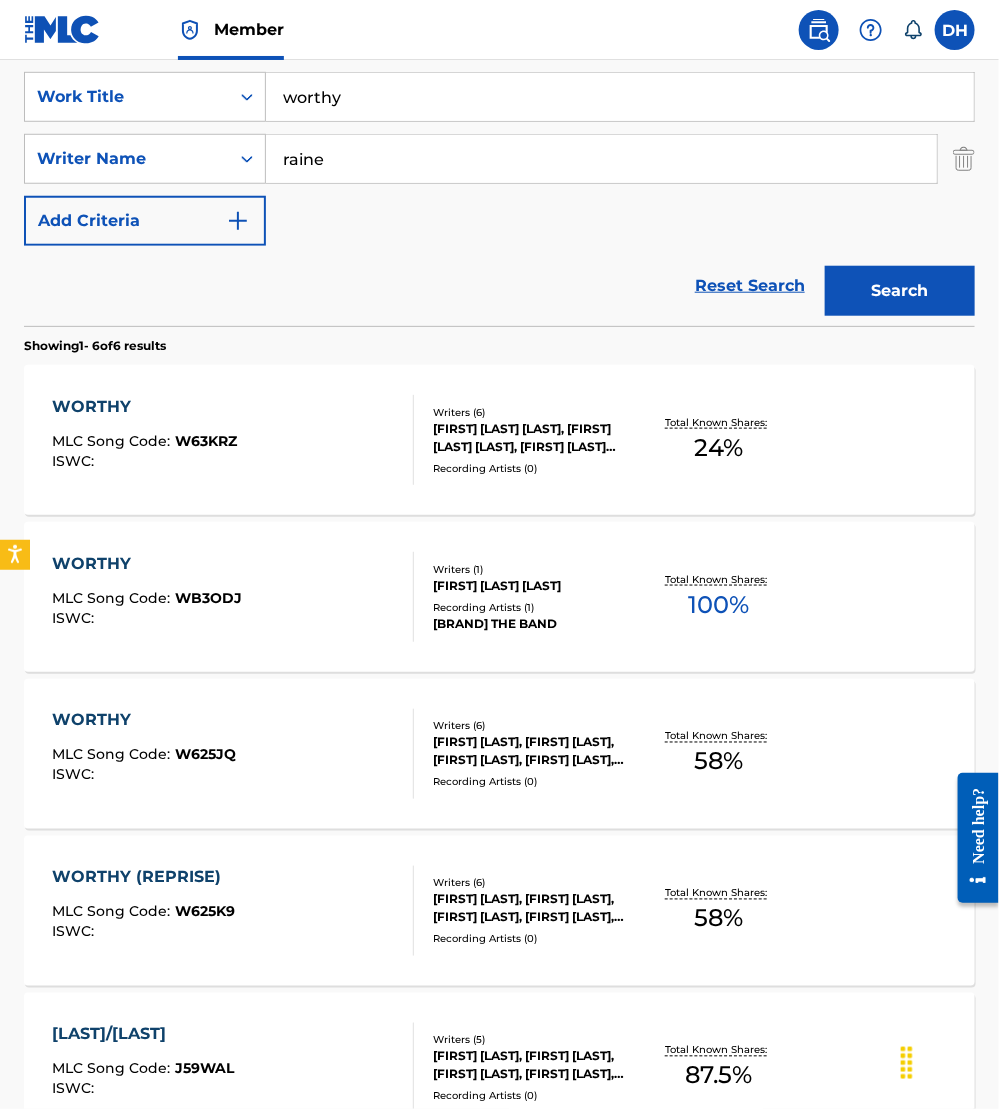 click on "TRINITY SHAUNTREL ANDERSON, MICHAEL PERRY JR, G COLEMAN JR, ANTHONY BROWN, ADALE JACKSON, NAOMI RAINE" at bounding box center (536, 438) 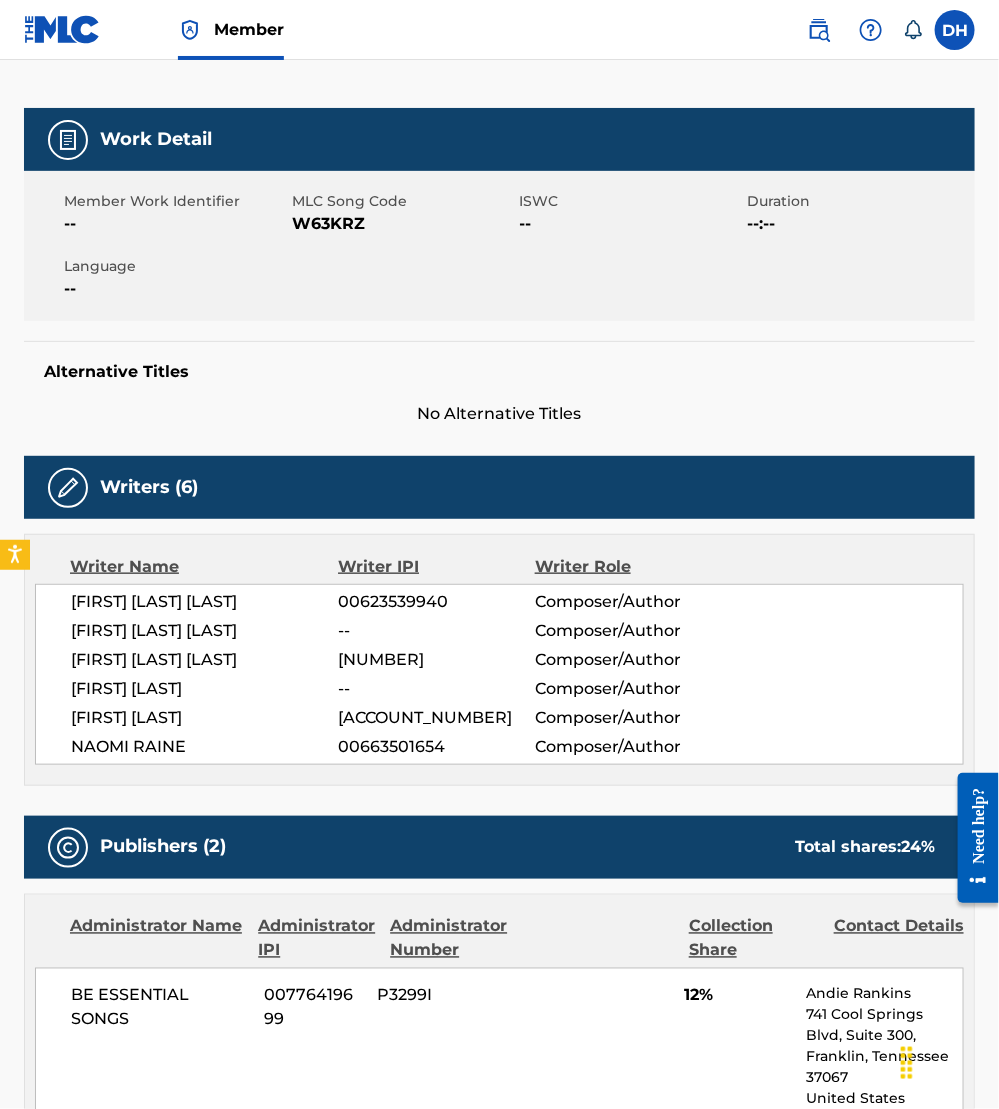 scroll, scrollTop: 0, scrollLeft: 0, axis: both 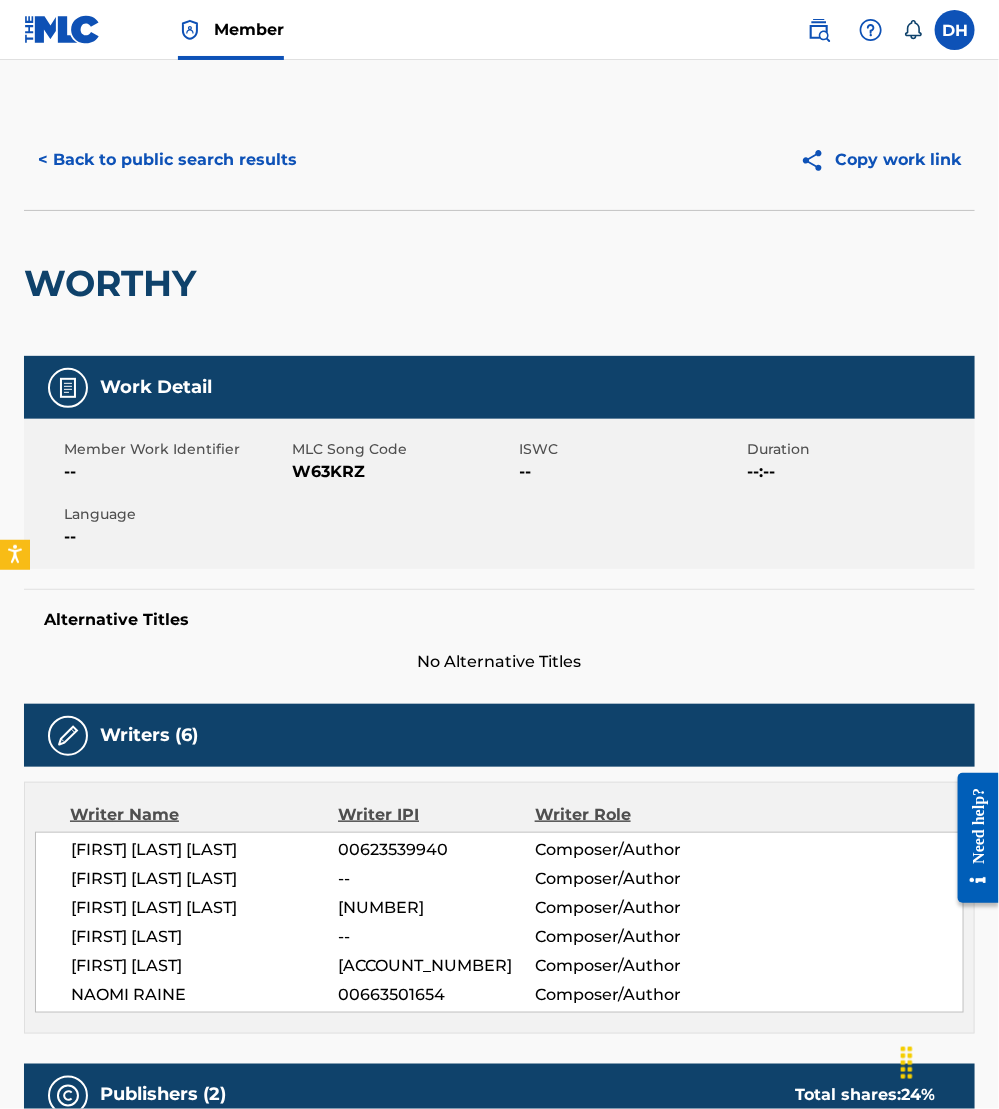 click on "< Back to public search results" at bounding box center (167, 160) 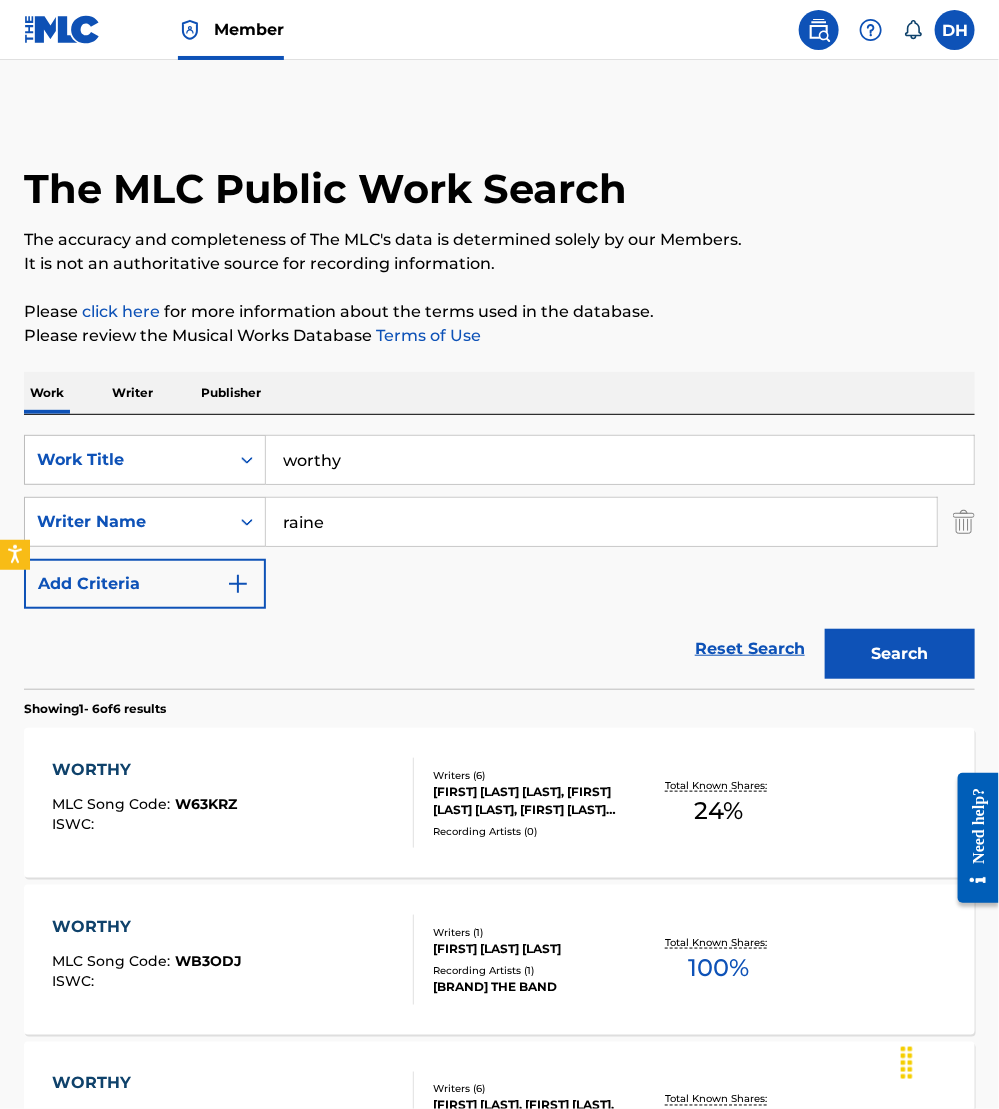 scroll, scrollTop: 363, scrollLeft: 0, axis: vertical 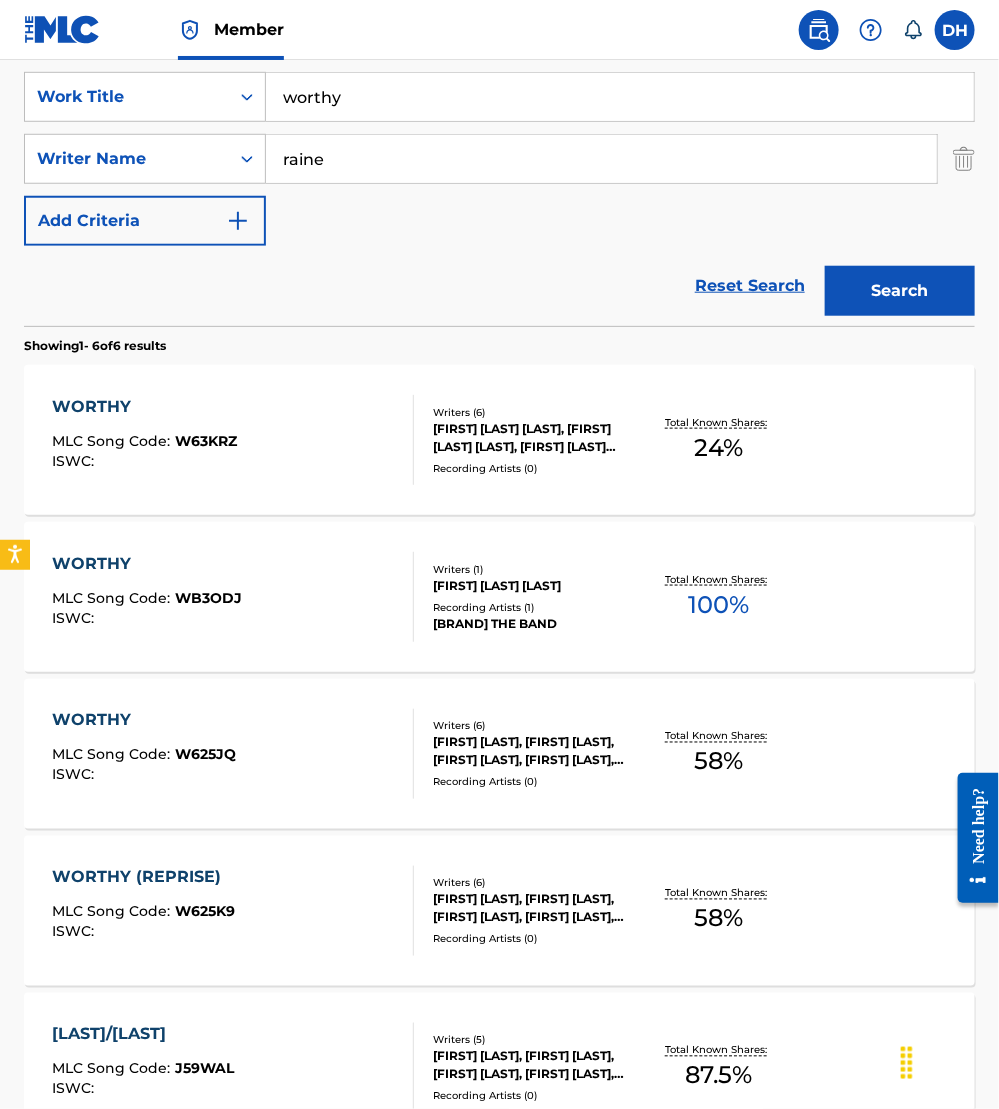 click on "WORTHY MLC Song Code : W625JQ ISWC :" at bounding box center (233, 754) 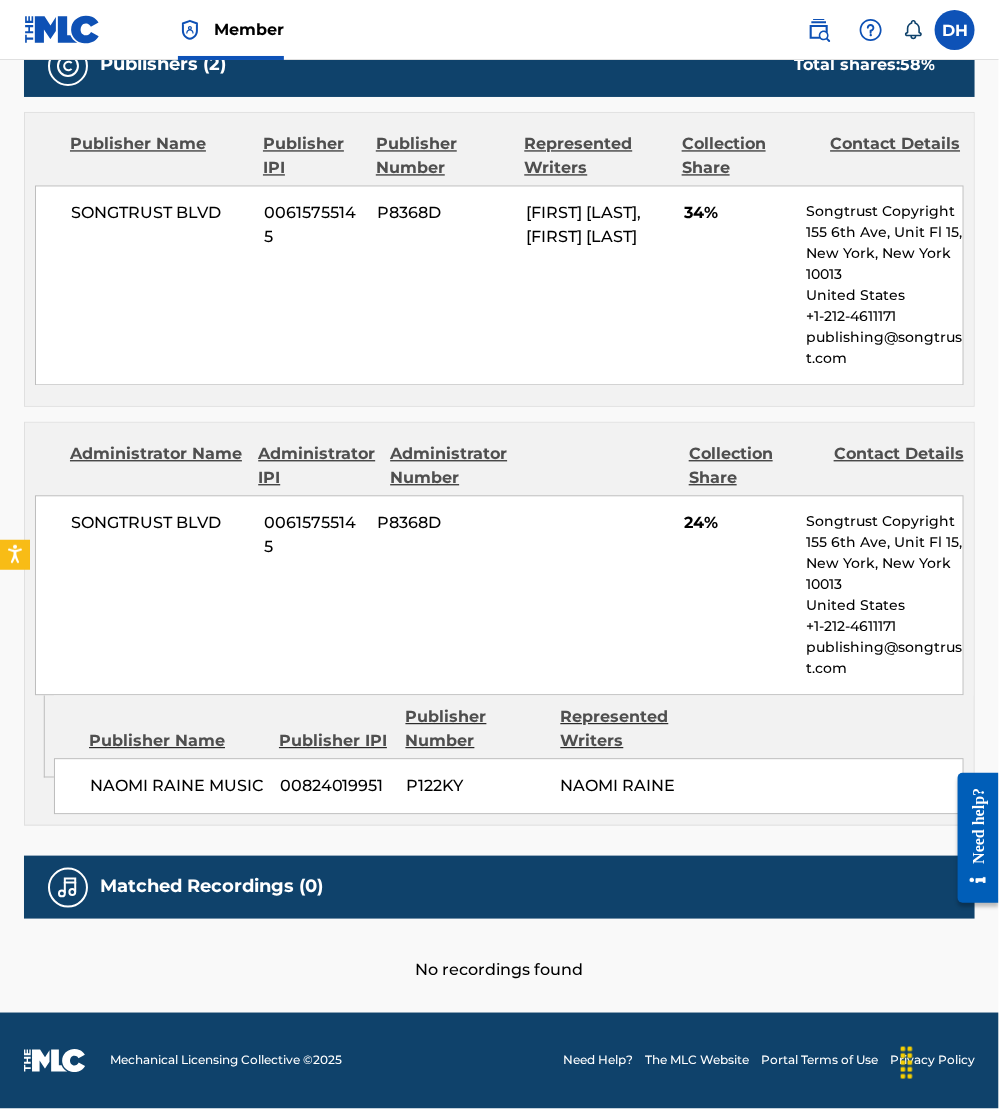 scroll, scrollTop: 0, scrollLeft: 0, axis: both 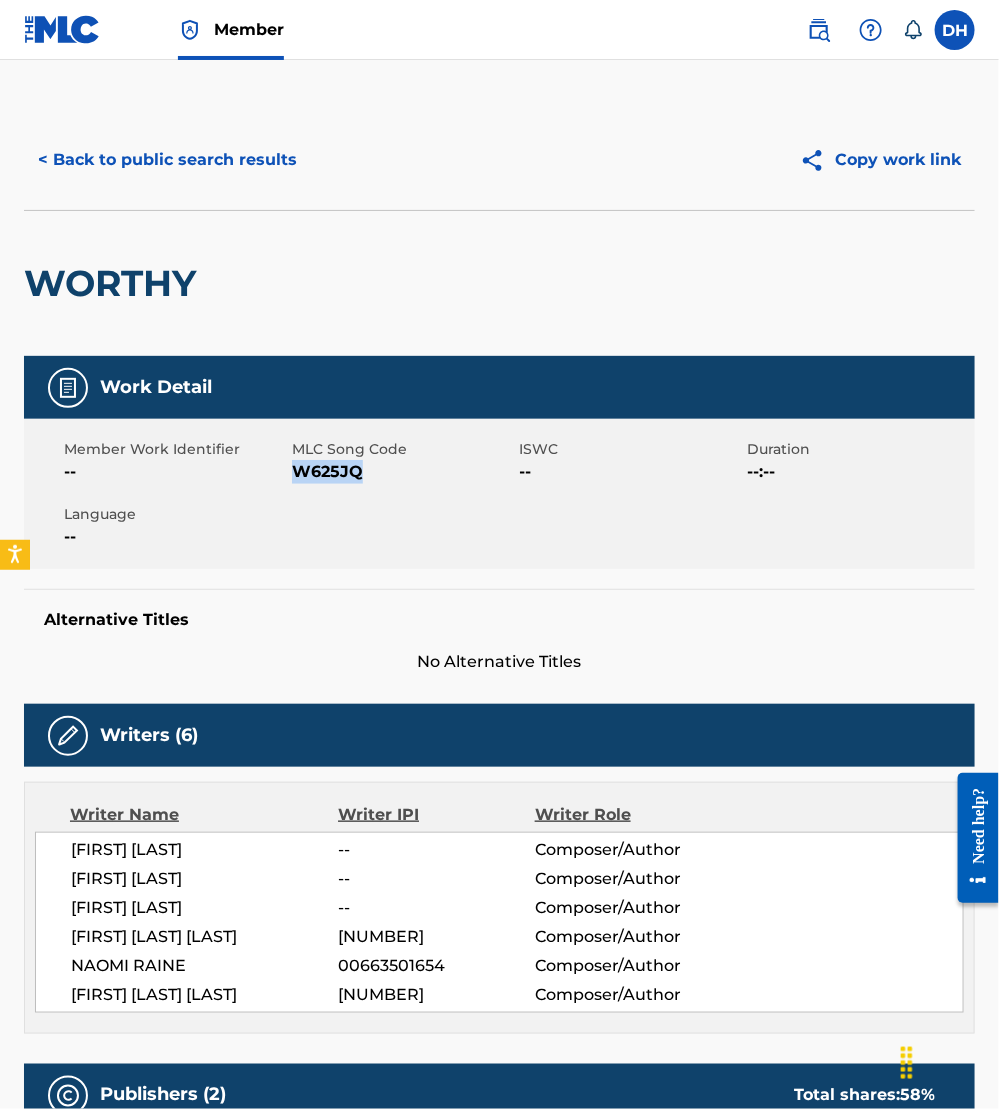 drag, startPoint x: 292, startPoint y: 468, endPoint x: 404, endPoint y: 489, distance: 113.951744 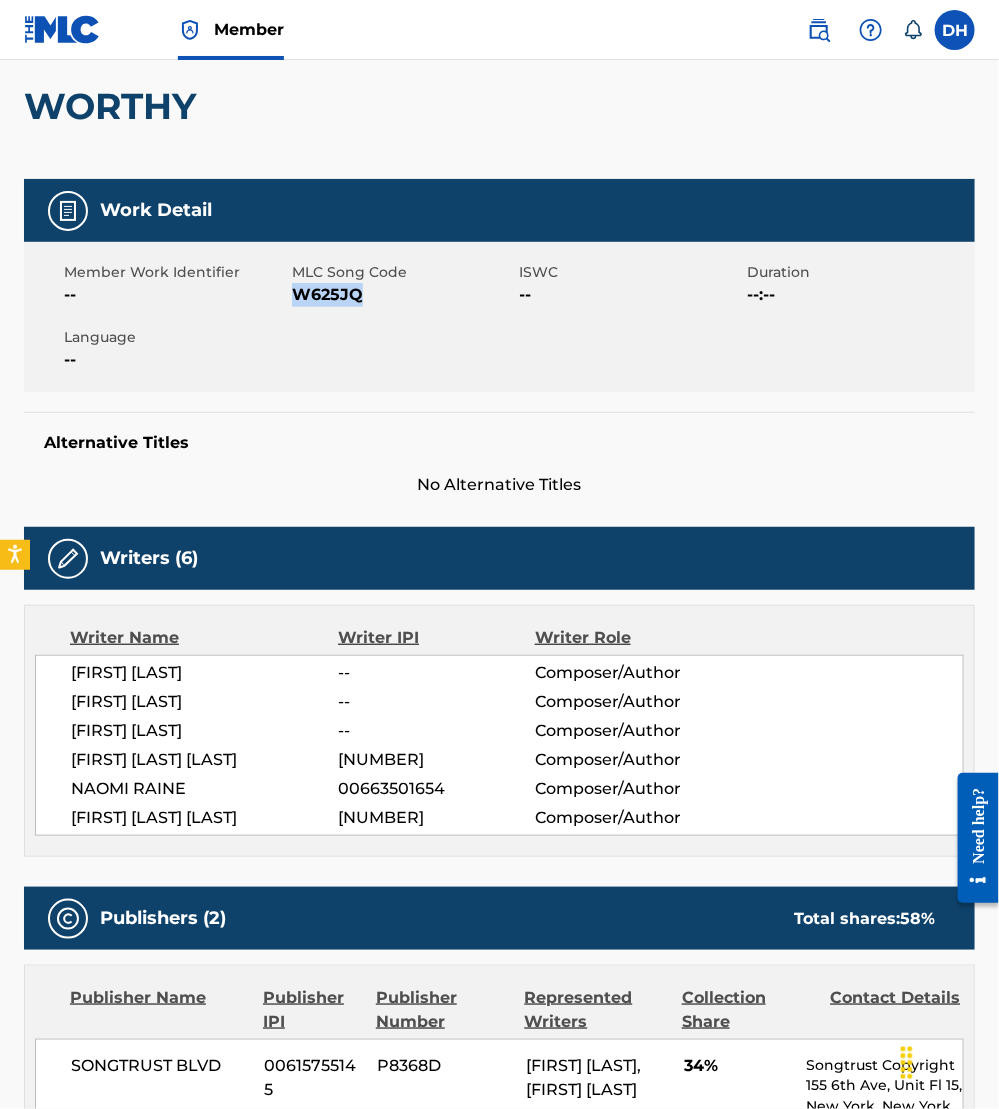 scroll, scrollTop: 0, scrollLeft: 0, axis: both 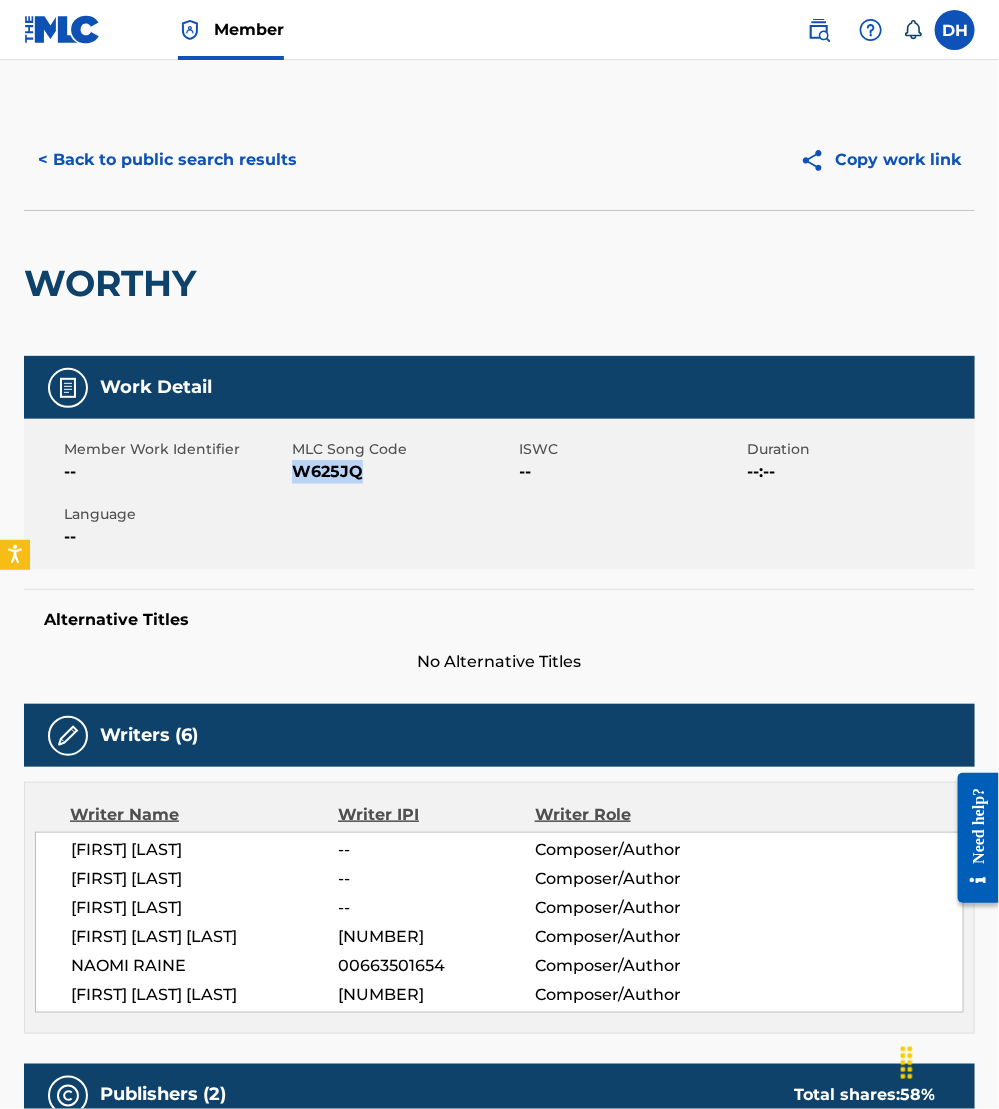 click on "< Back to public search results" at bounding box center (167, 160) 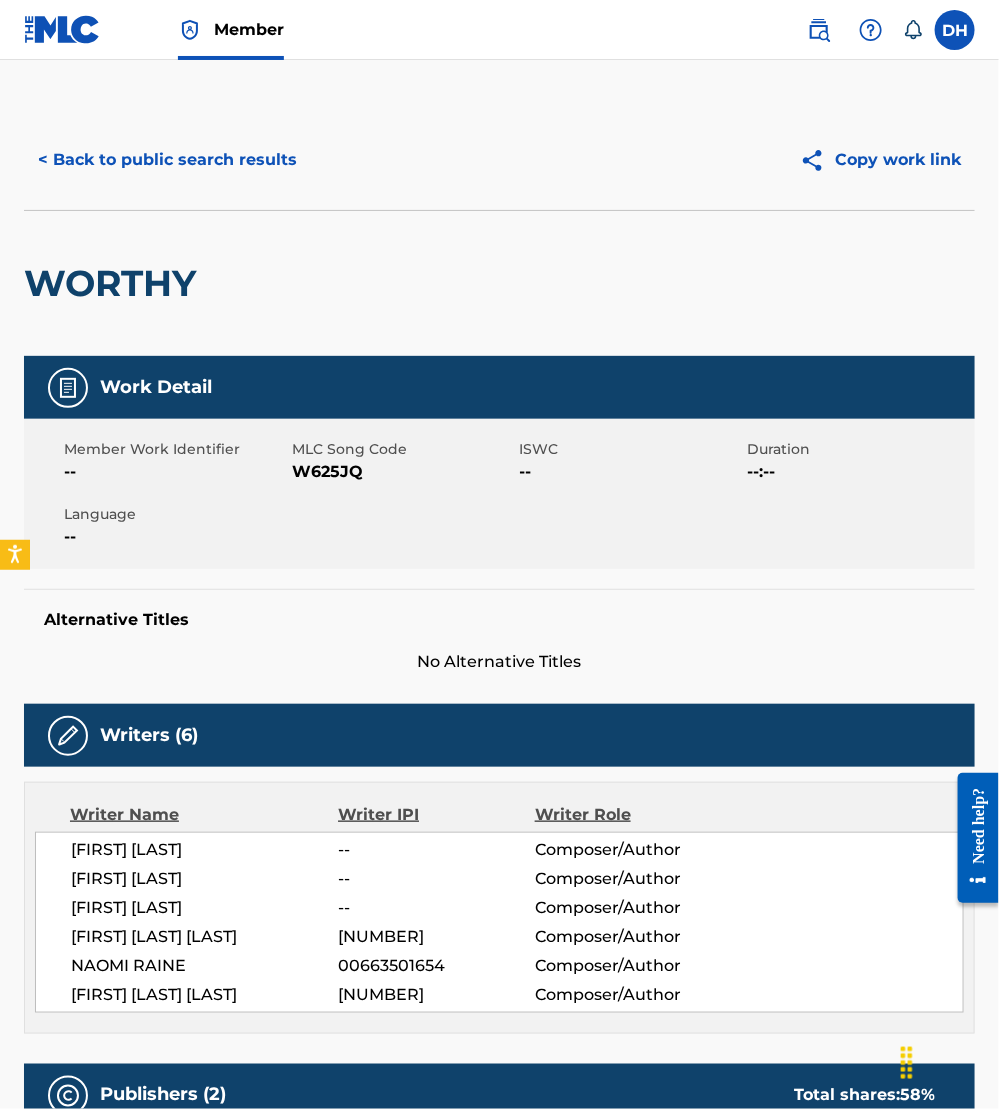 scroll, scrollTop: 363, scrollLeft: 0, axis: vertical 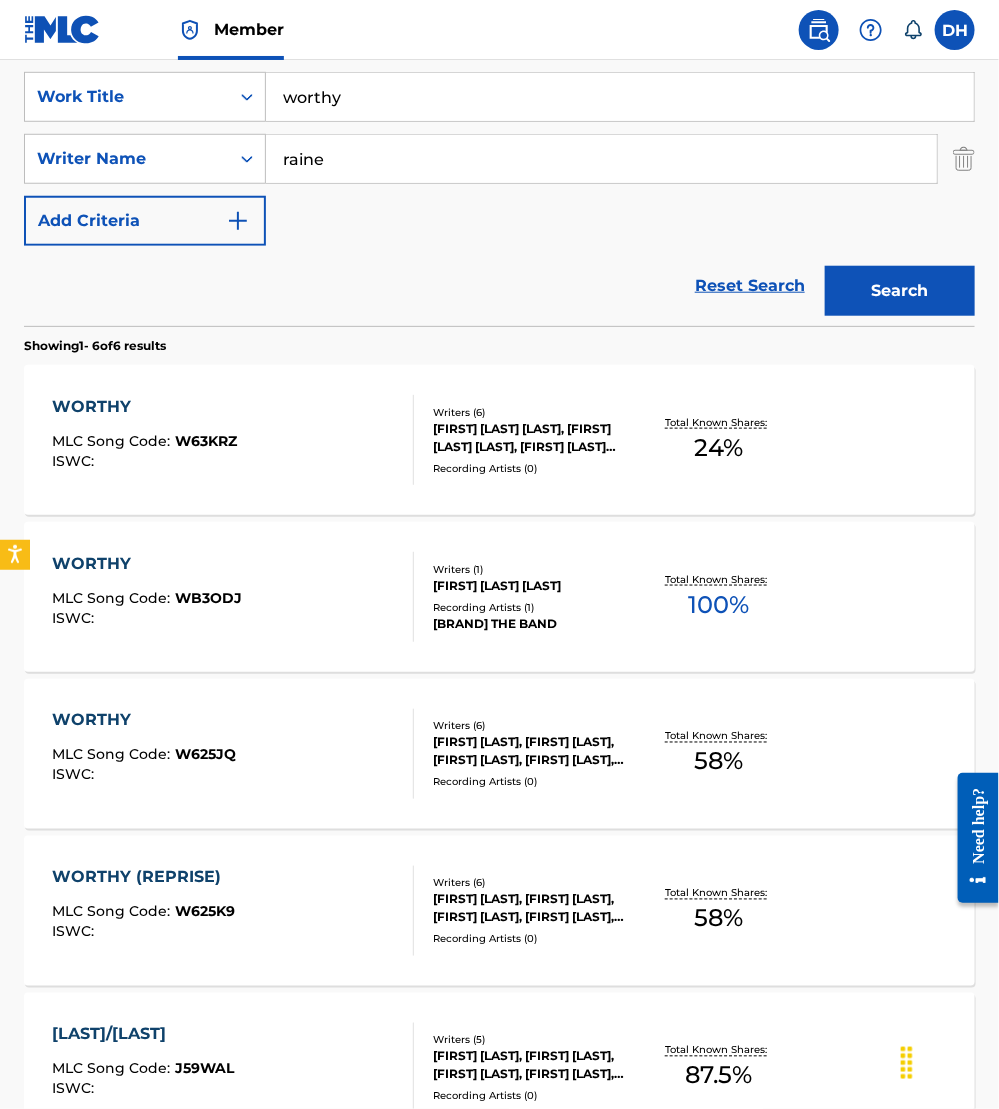 click on "WORTHY MLC Song Code : W63KRZ ISWC :" at bounding box center (233, 440) 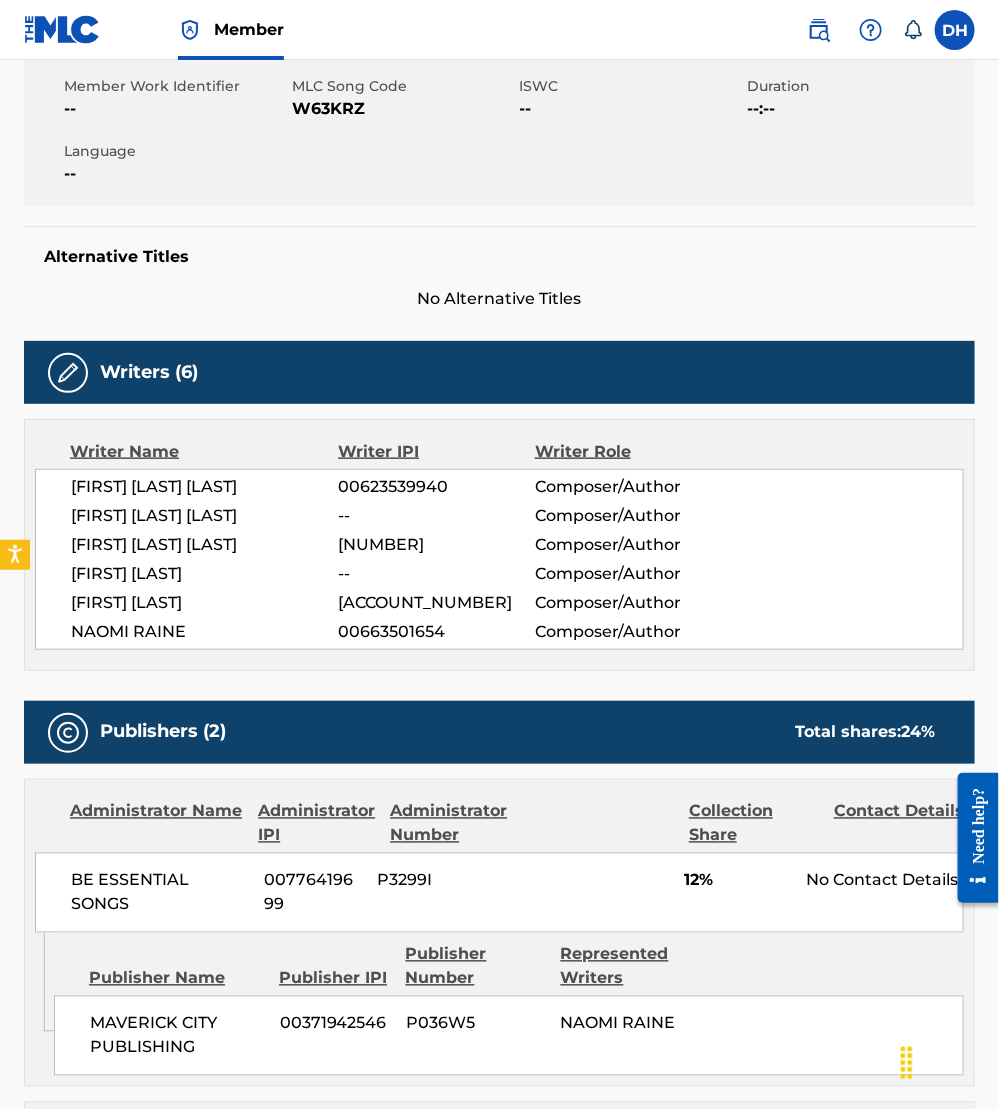 scroll, scrollTop: 0, scrollLeft: 0, axis: both 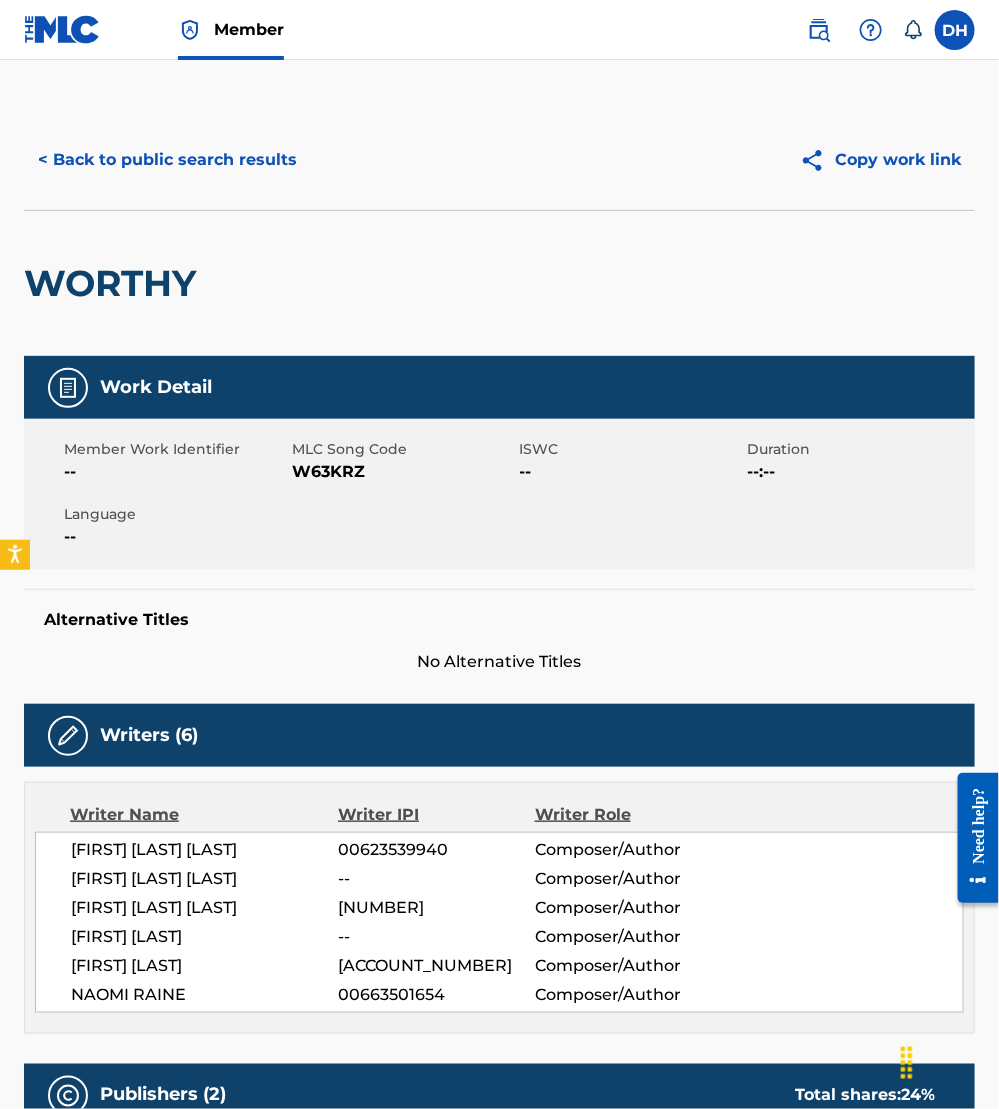 click on "< Back to public search results" at bounding box center (167, 160) 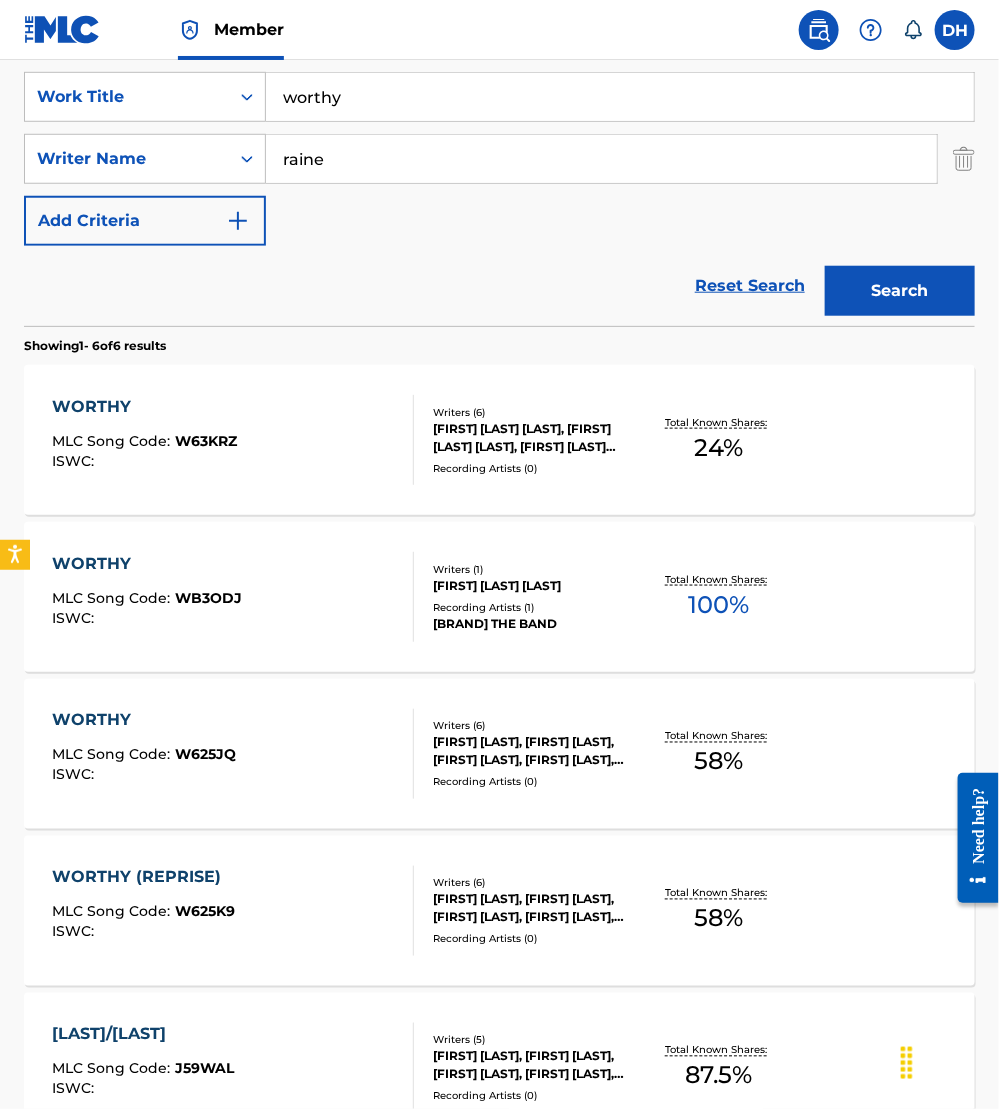 scroll, scrollTop: 273, scrollLeft: 0, axis: vertical 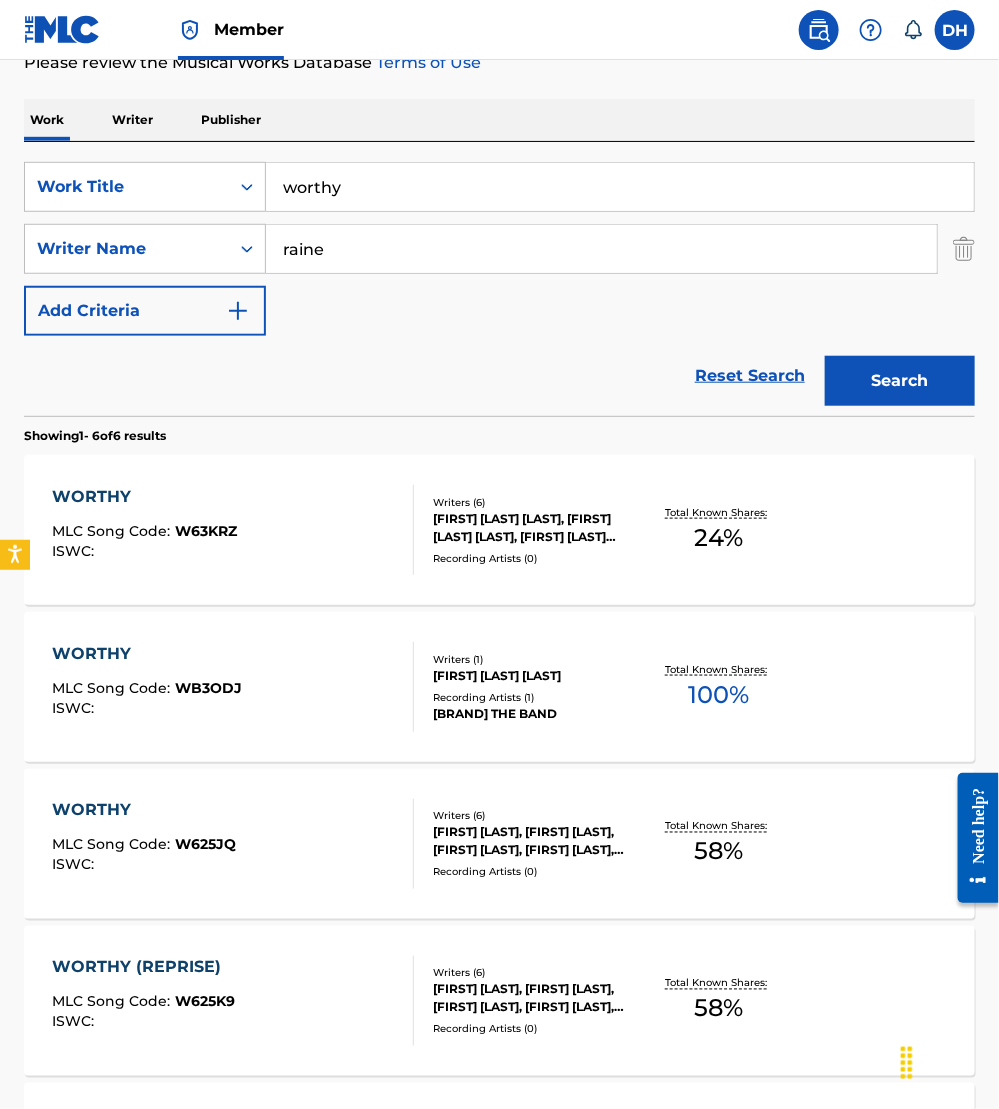 drag, startPoint x: 393, startPoint y: 199, endPoint x: -10, endPoint y: 150, distance: 405.968 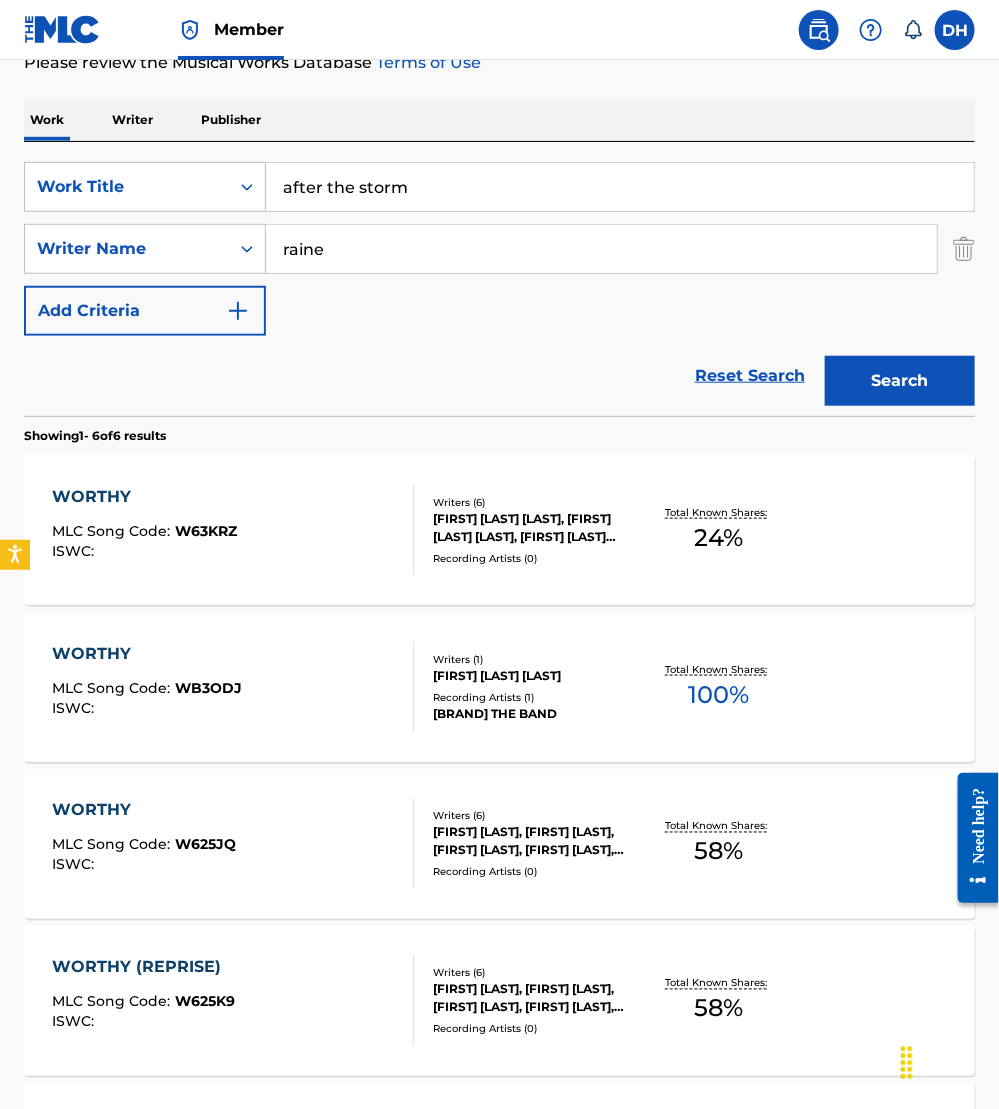 type on "after the storm" 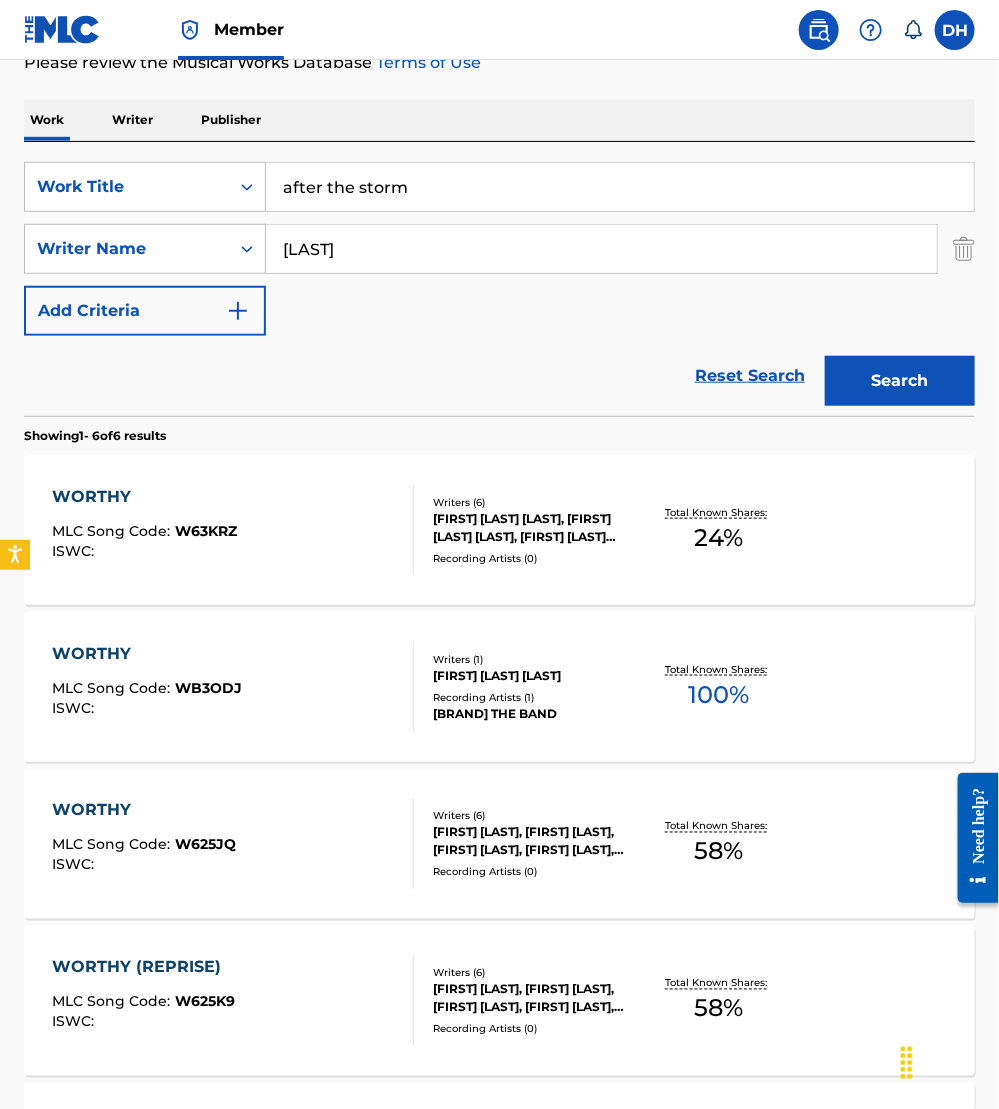 click on "Search" at bounding box center (900, 381) 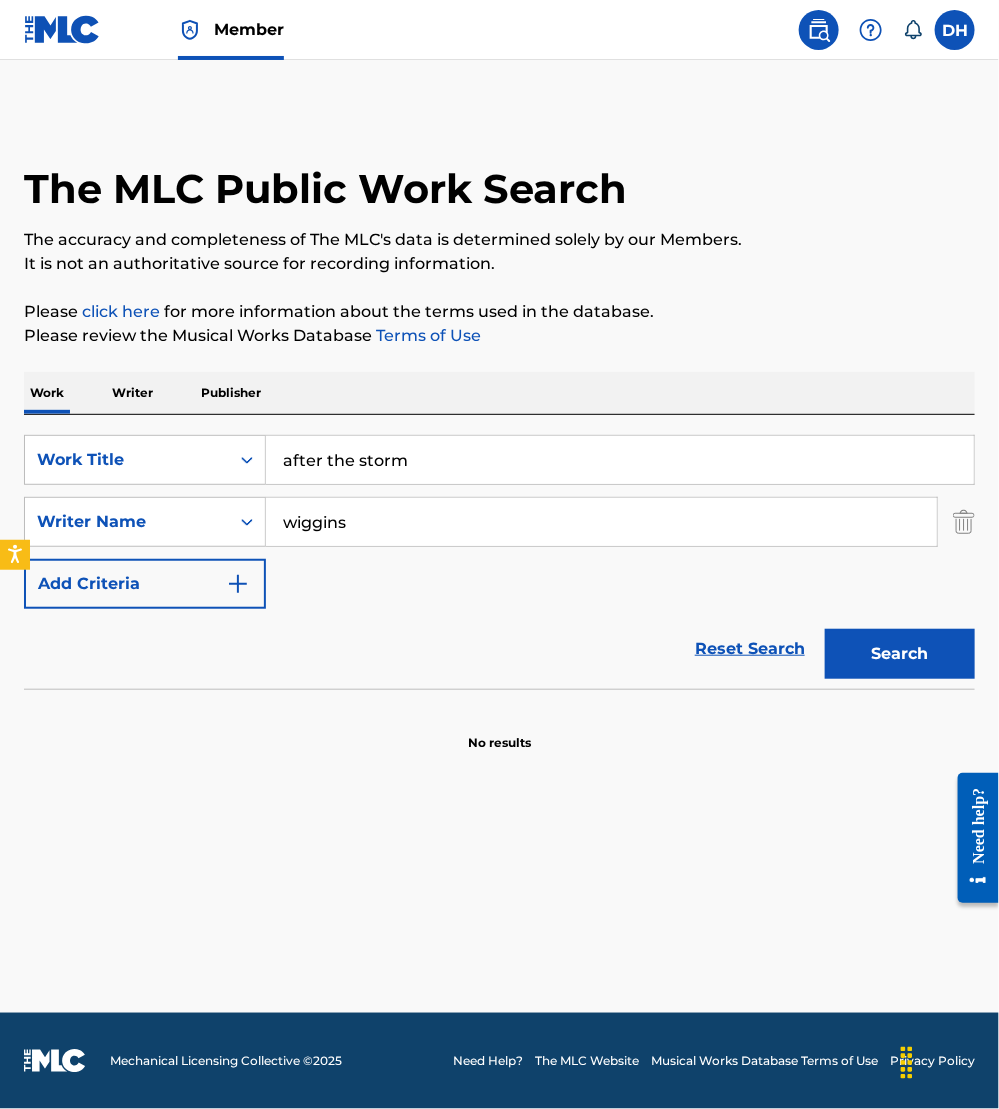 type on "wiggins" 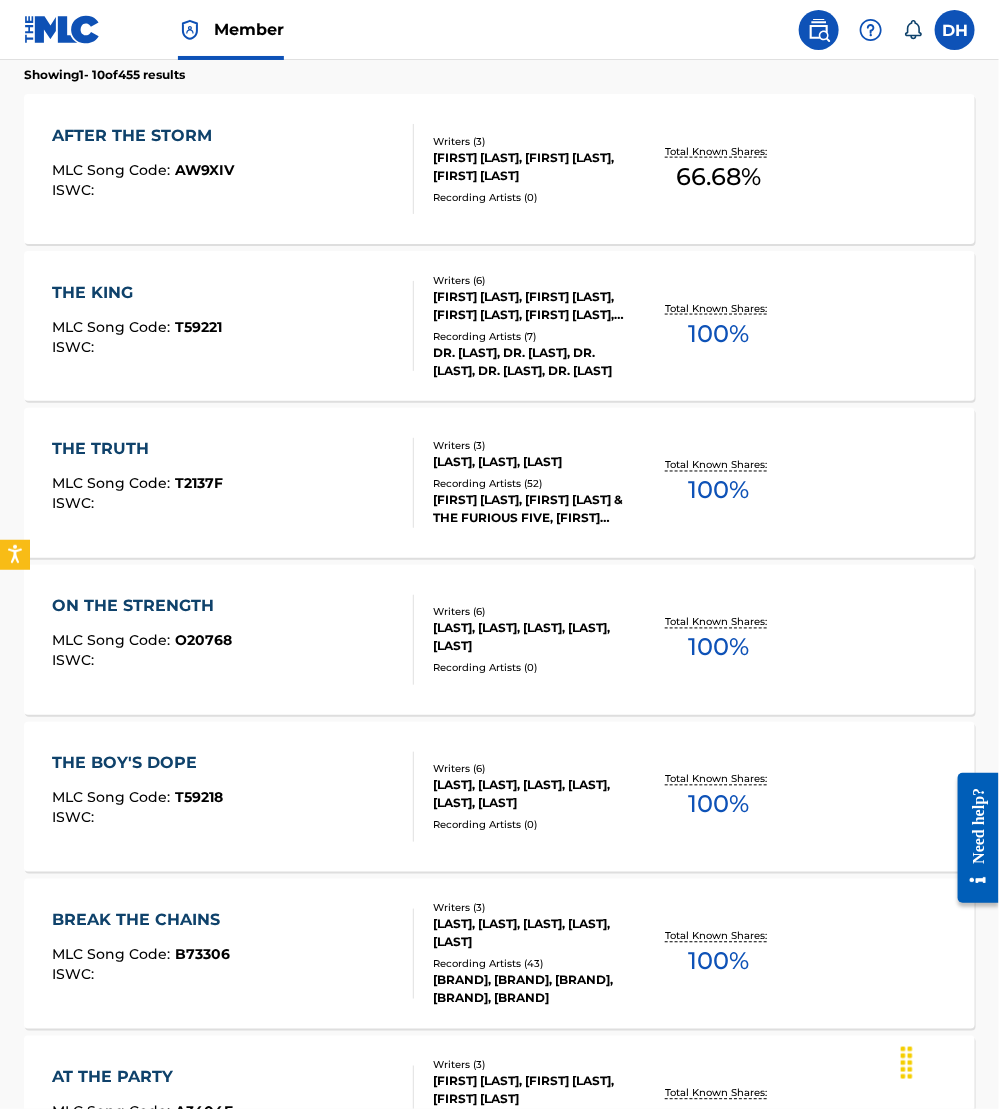 scroll, scrollTop: 622, scrollLeft: 0, axis: vertical 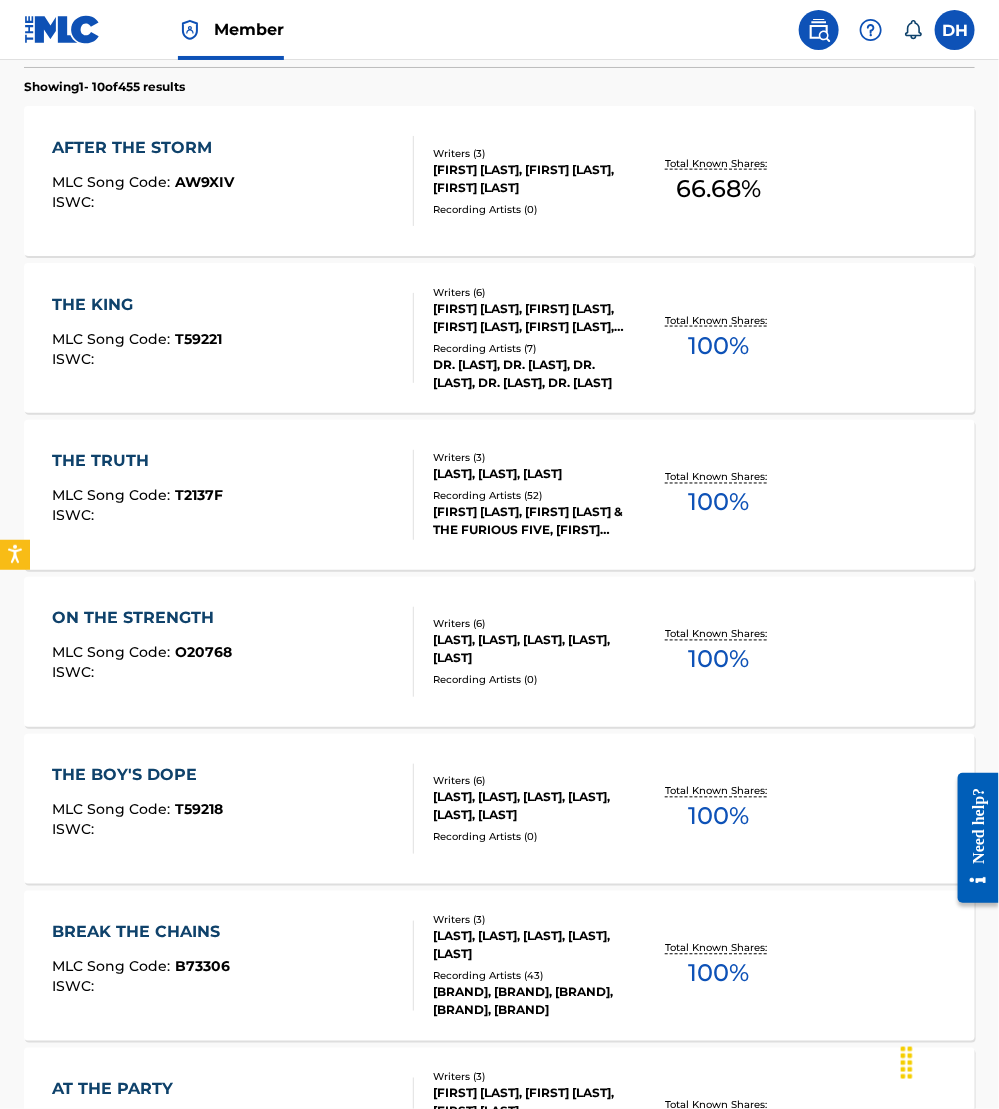 click on "AFTER THE STORM MLC Song Code : AW9XIV ISWC :" at bounding box center (233, 181) 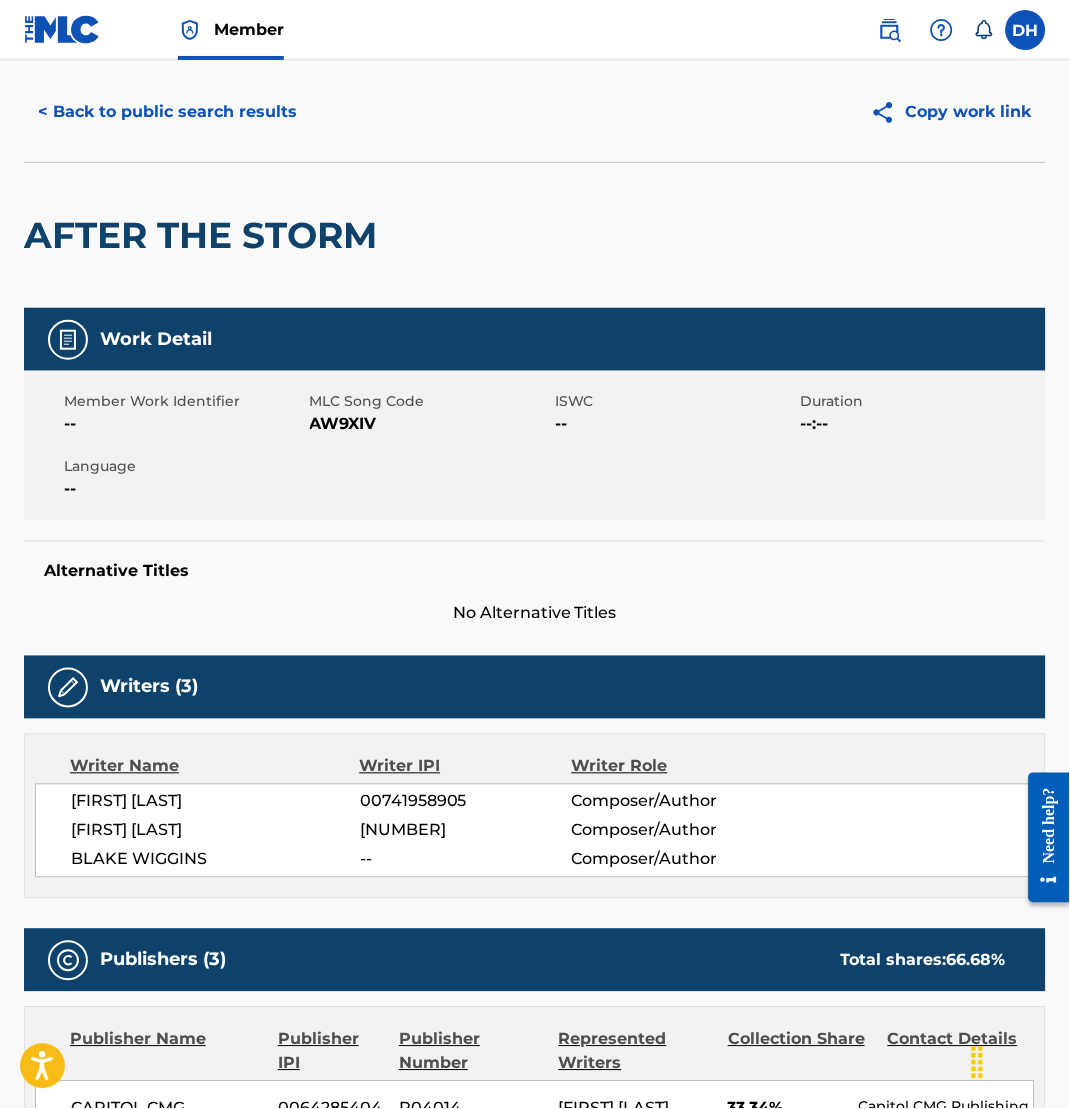 scroll, scrollTop: 0, scrollLeft: 0, axis: both 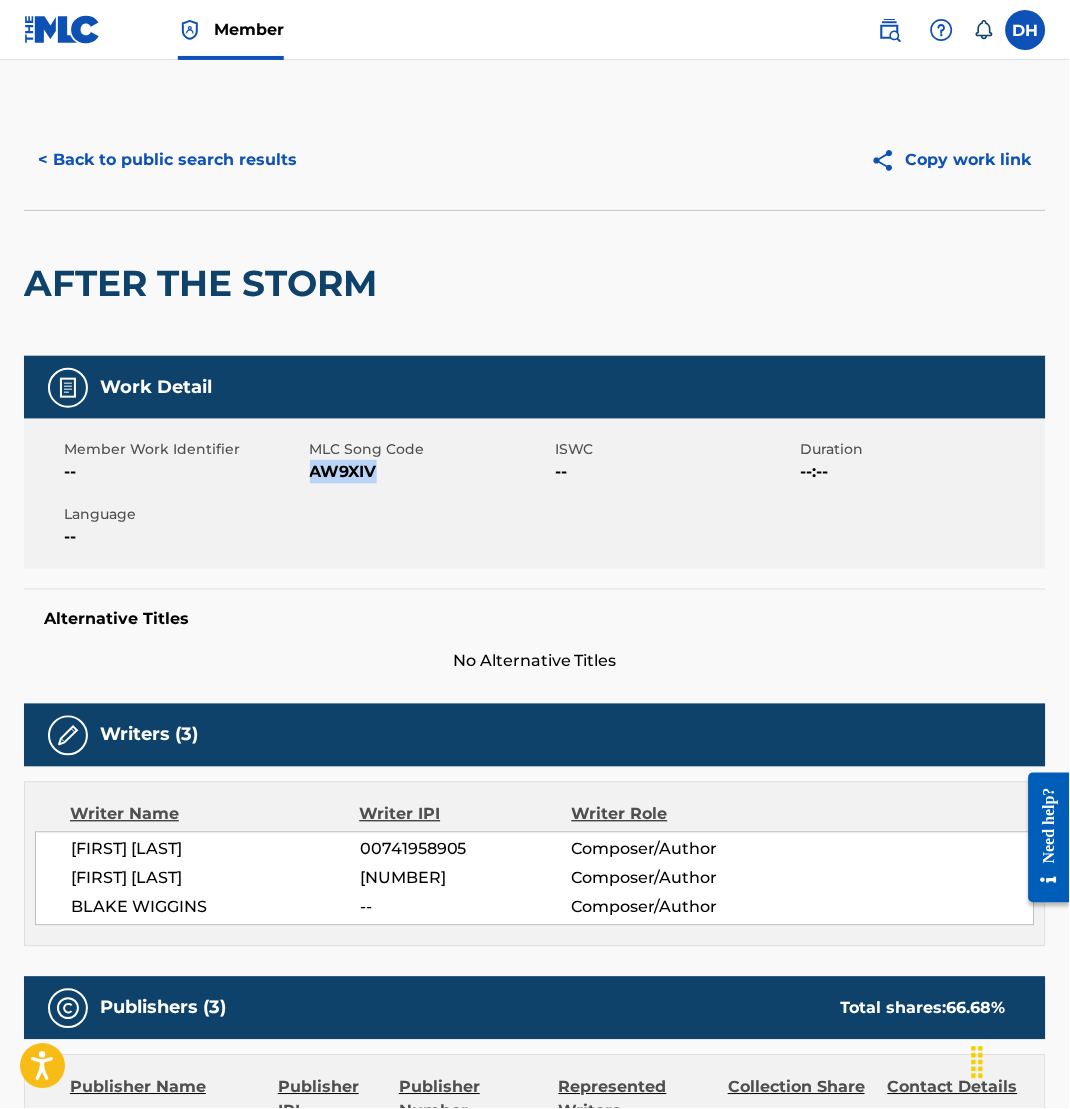 drag, startPoint x: 315, startPoint y: 474, endPoint x: 499, endPoint y: 463, distance: 184.3285 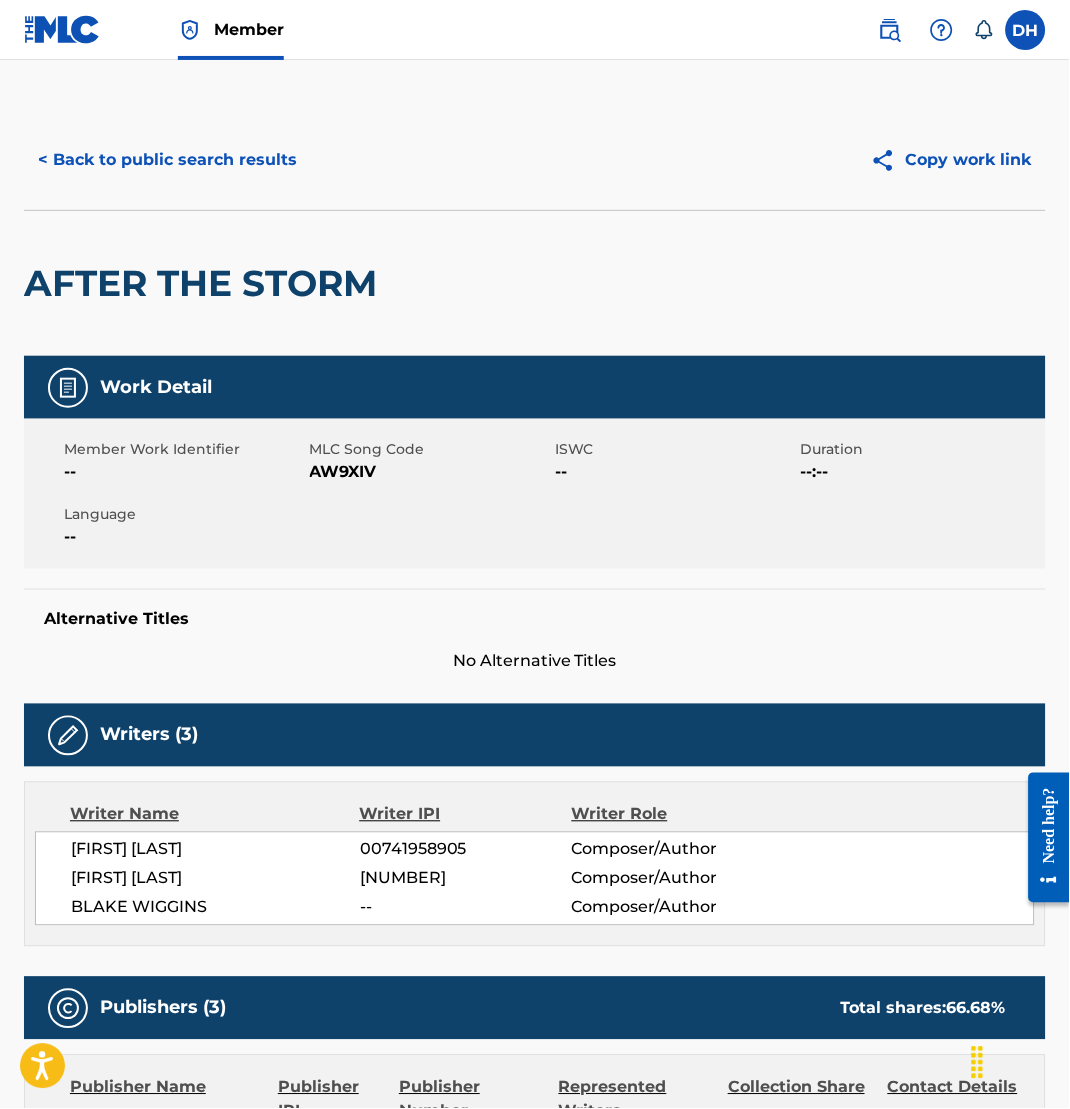click on "Language" at bounding box center (184, 514) 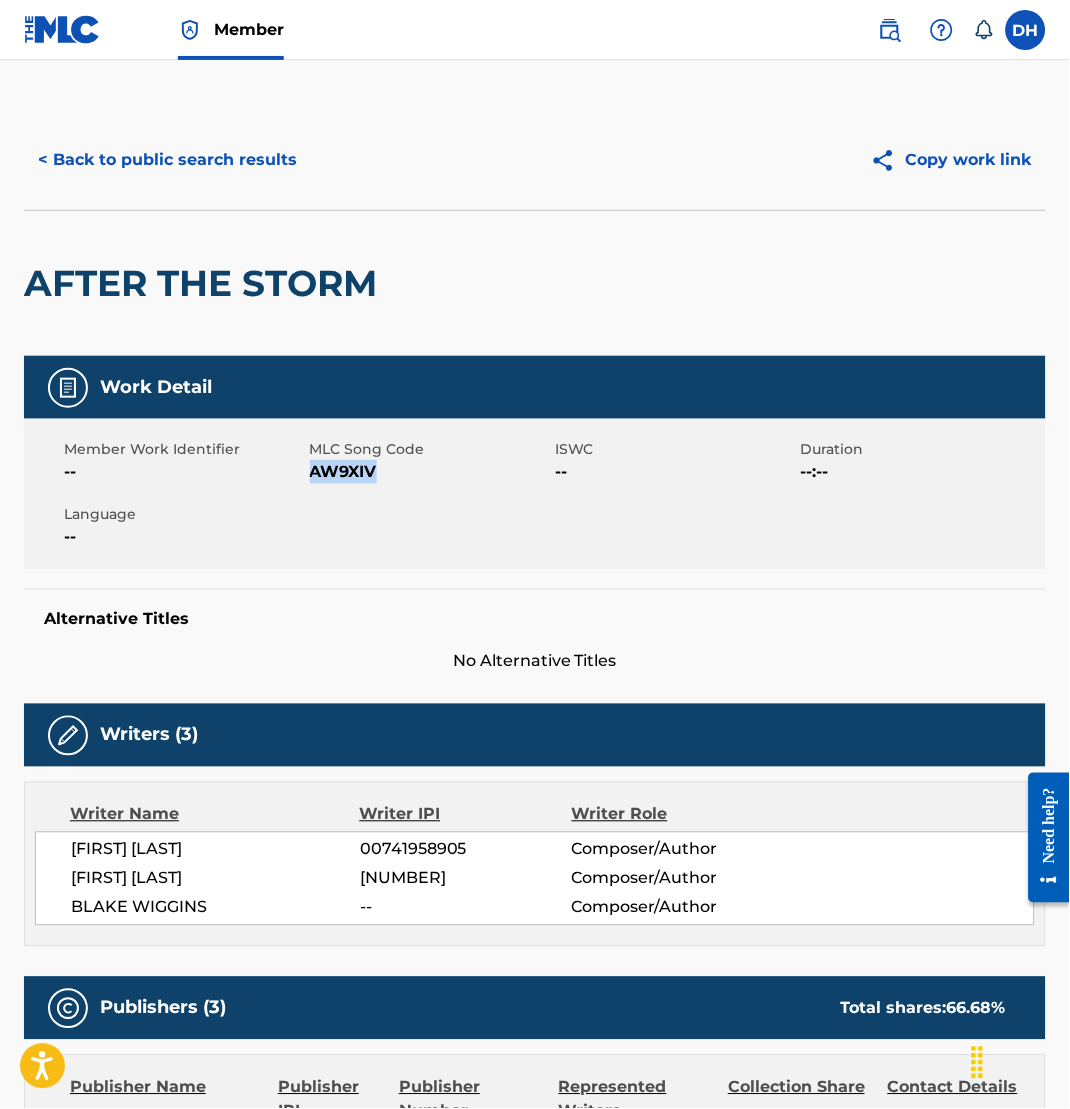 drag, startPoint x: 309, startPoint y: 472, endPoint x: 429, endPoint y: 470, distance: 120.01666 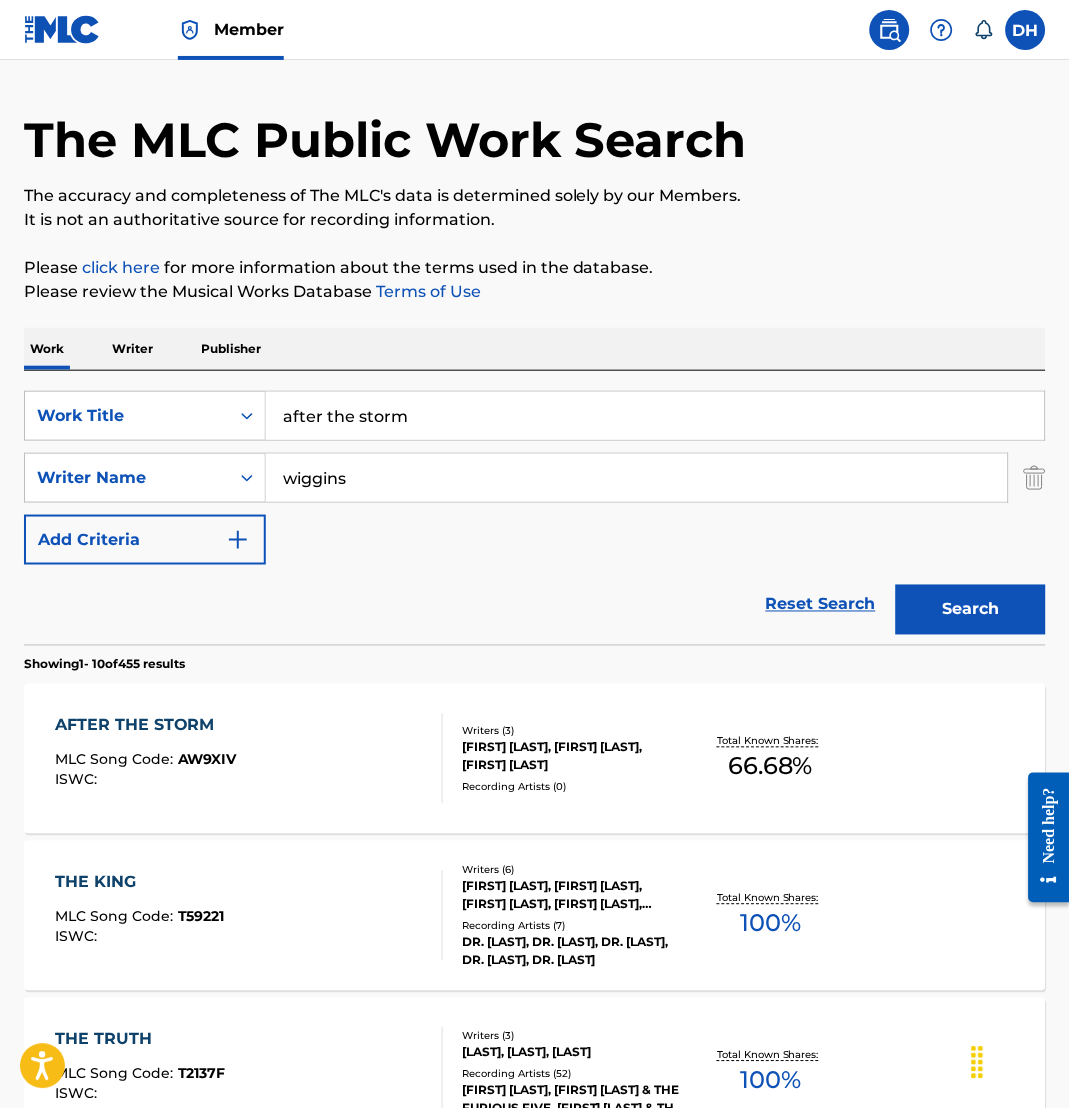 scroll, scrollTop: 0, scrollLeft: 0, axis: both 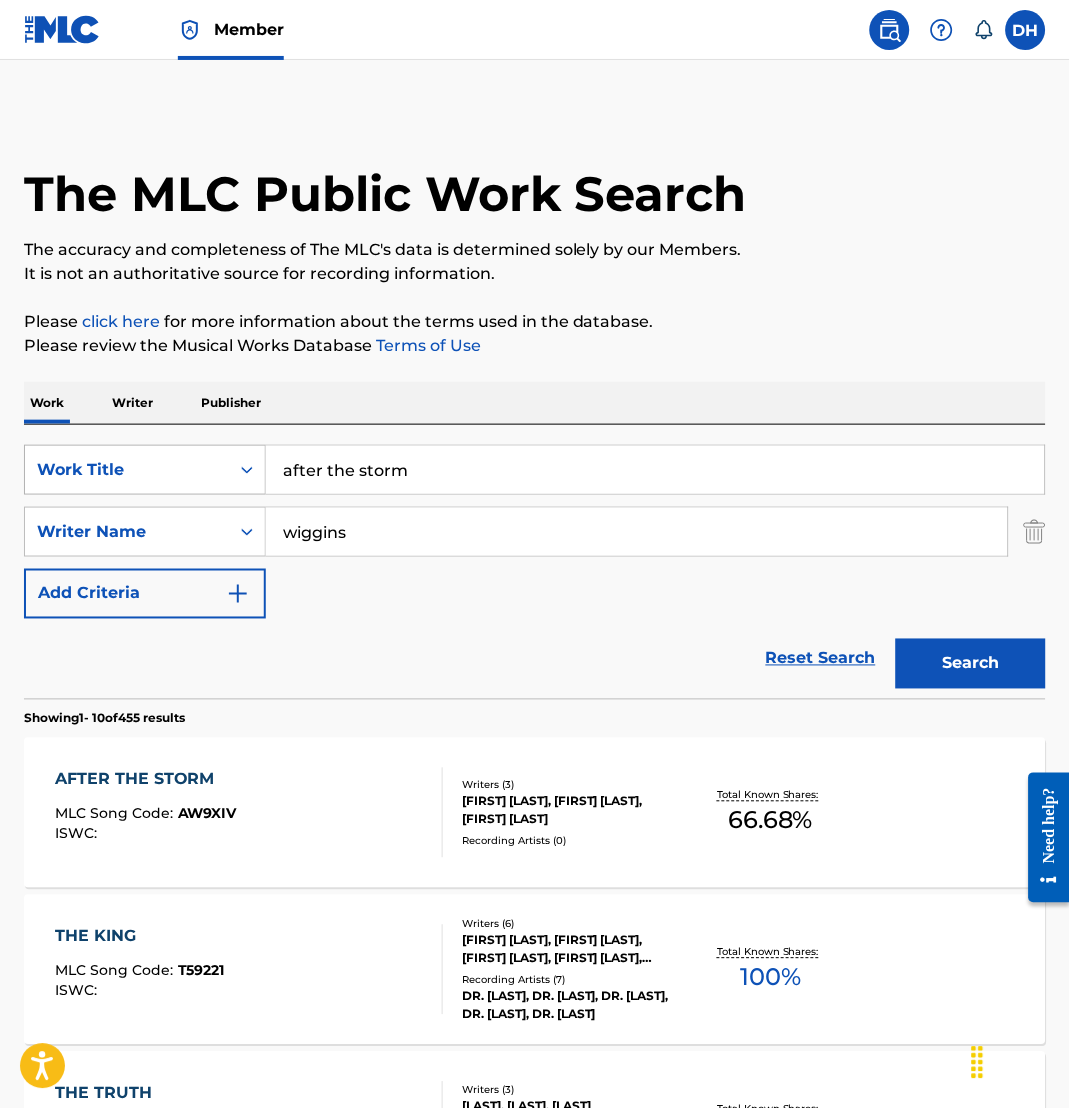 drag, startPoint x: 444, startPoint y: 480, endPoint x: 59, endPoint y: 446, distance: 386.49838 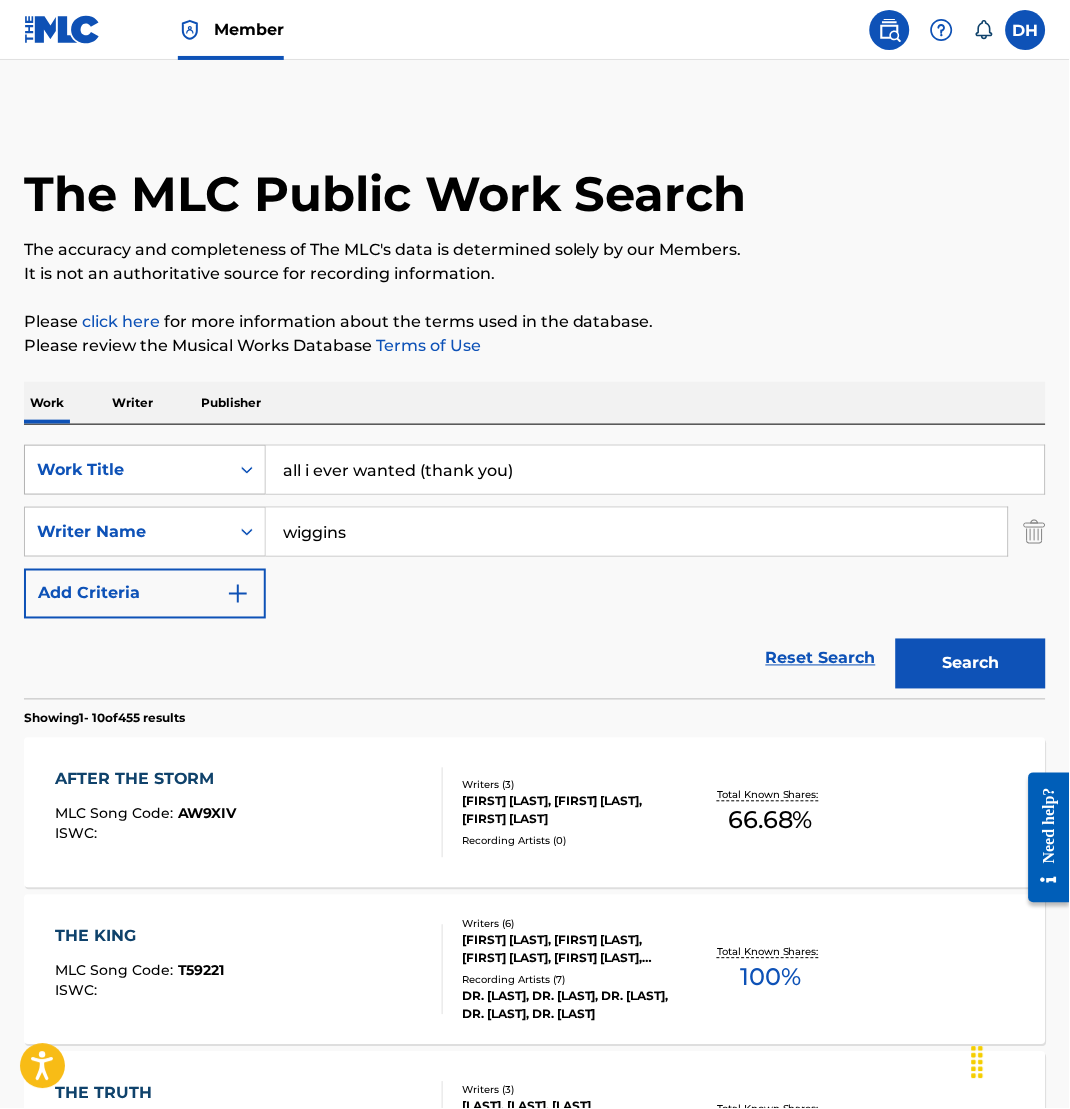 type on "all i ever wanted (thank you)" 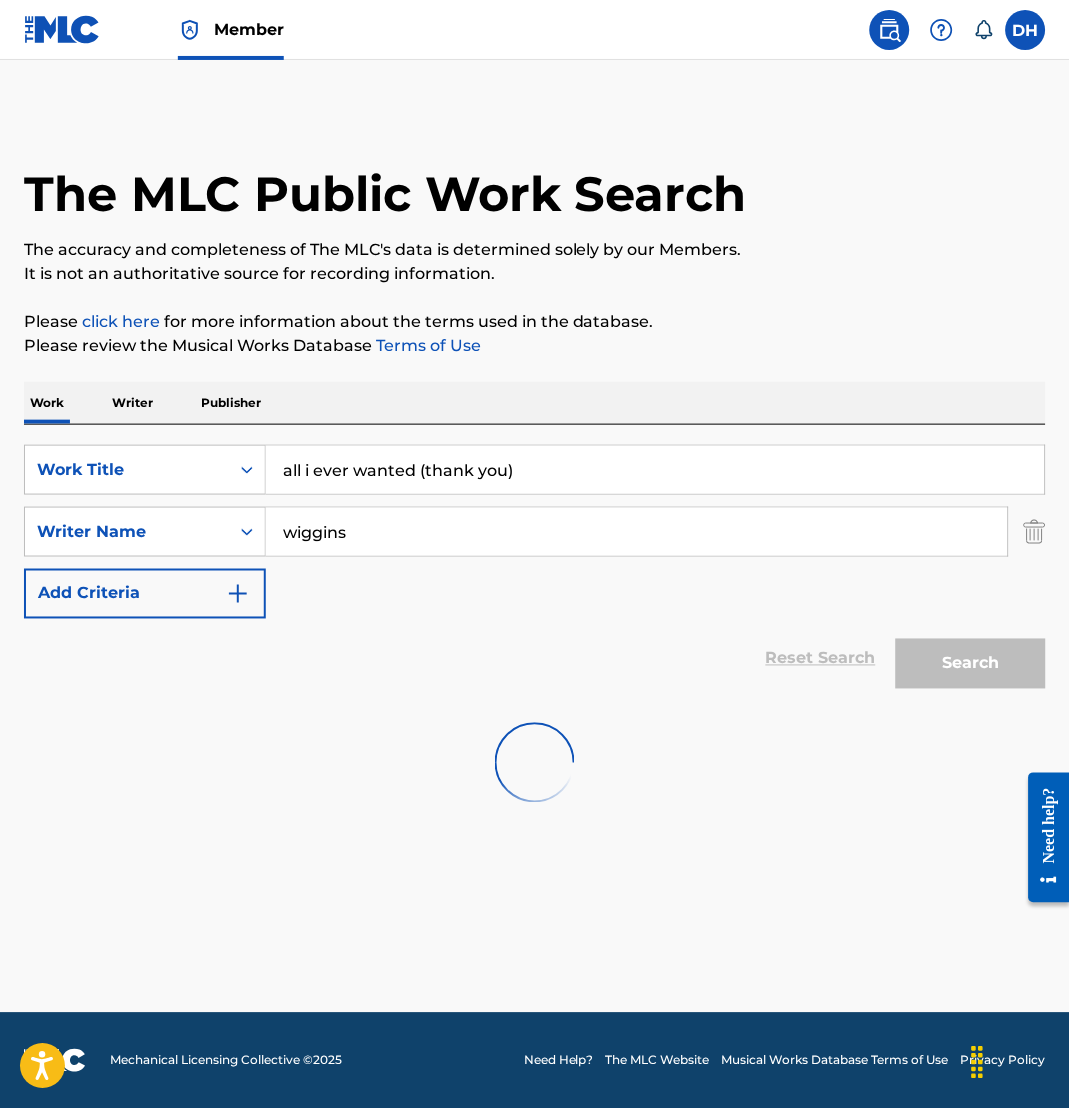click on "all i ever wanted (thank you)" at bounding box center [655, 470] 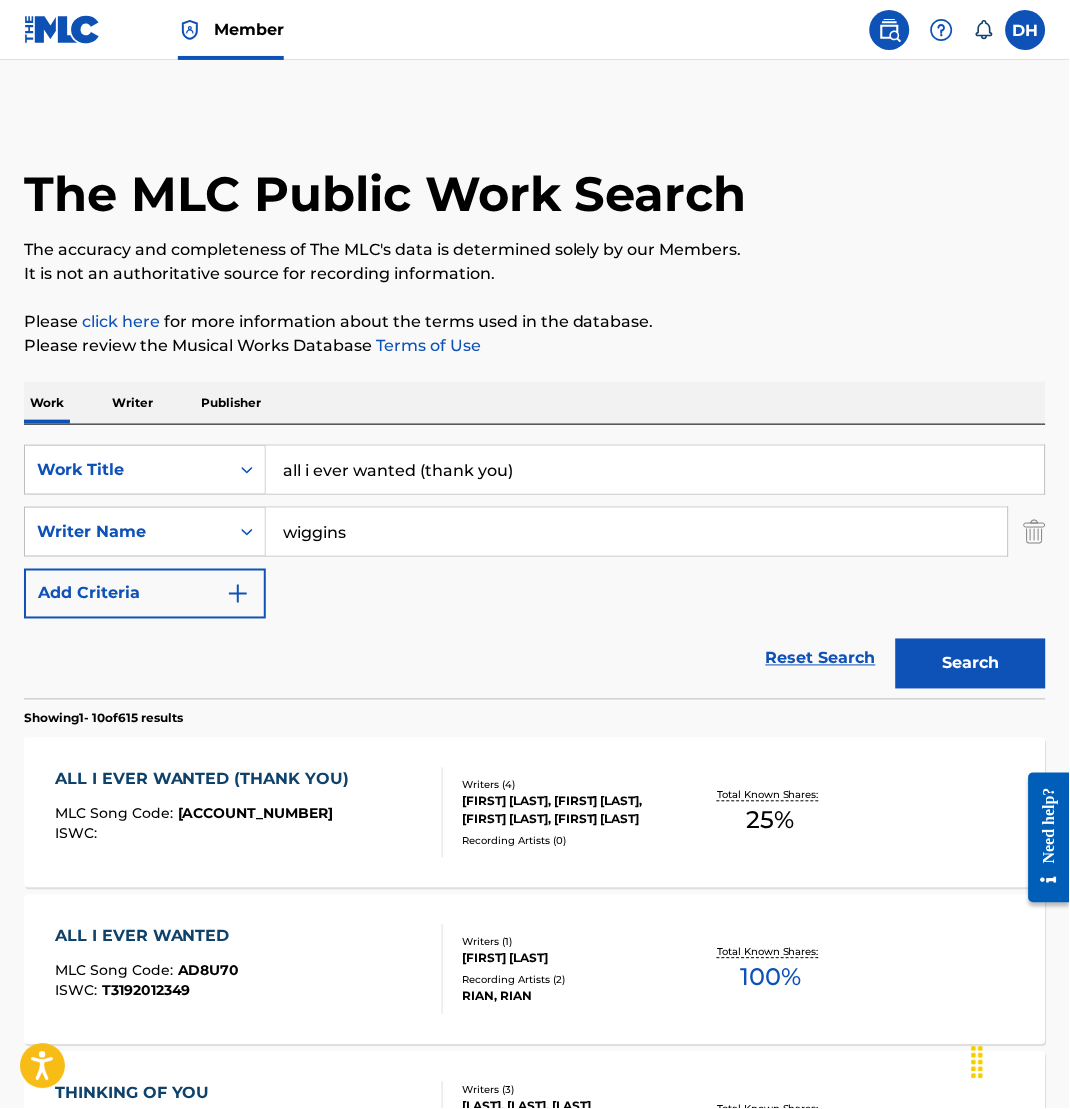 click on "SearchWithCriteria87472591-2179-44d0-a821-ca4f98607678 Work Title all i ever wanted (thank you) SearchWithCriteria662a3a9d-a12e-4184-bd6a-22f56c102da3 Writer Name wiggins Add Criteria" at bounding box center (535, 532) 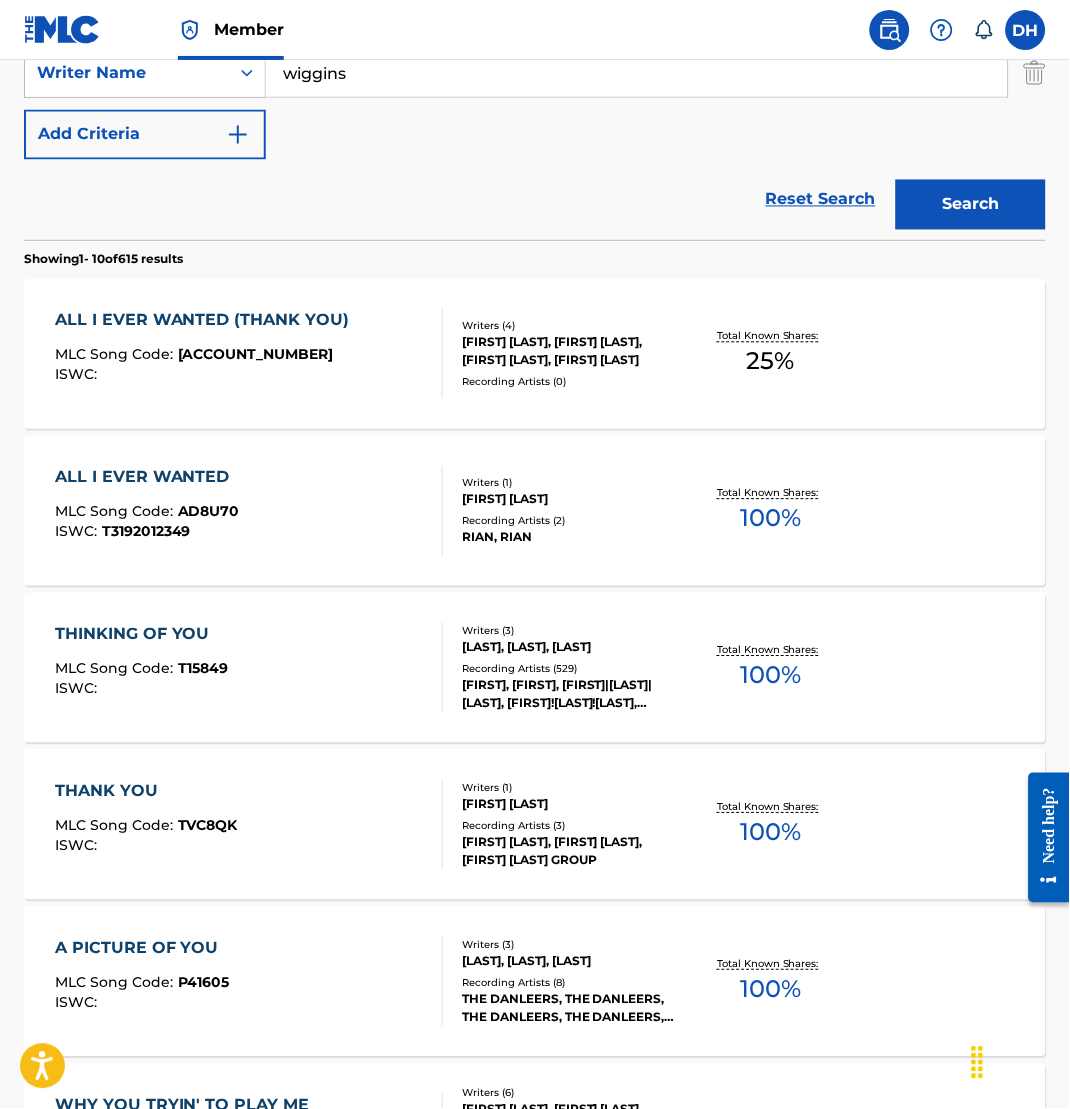 scroll, scrollTop: 458, scrollLeft: 0, axis: vertical 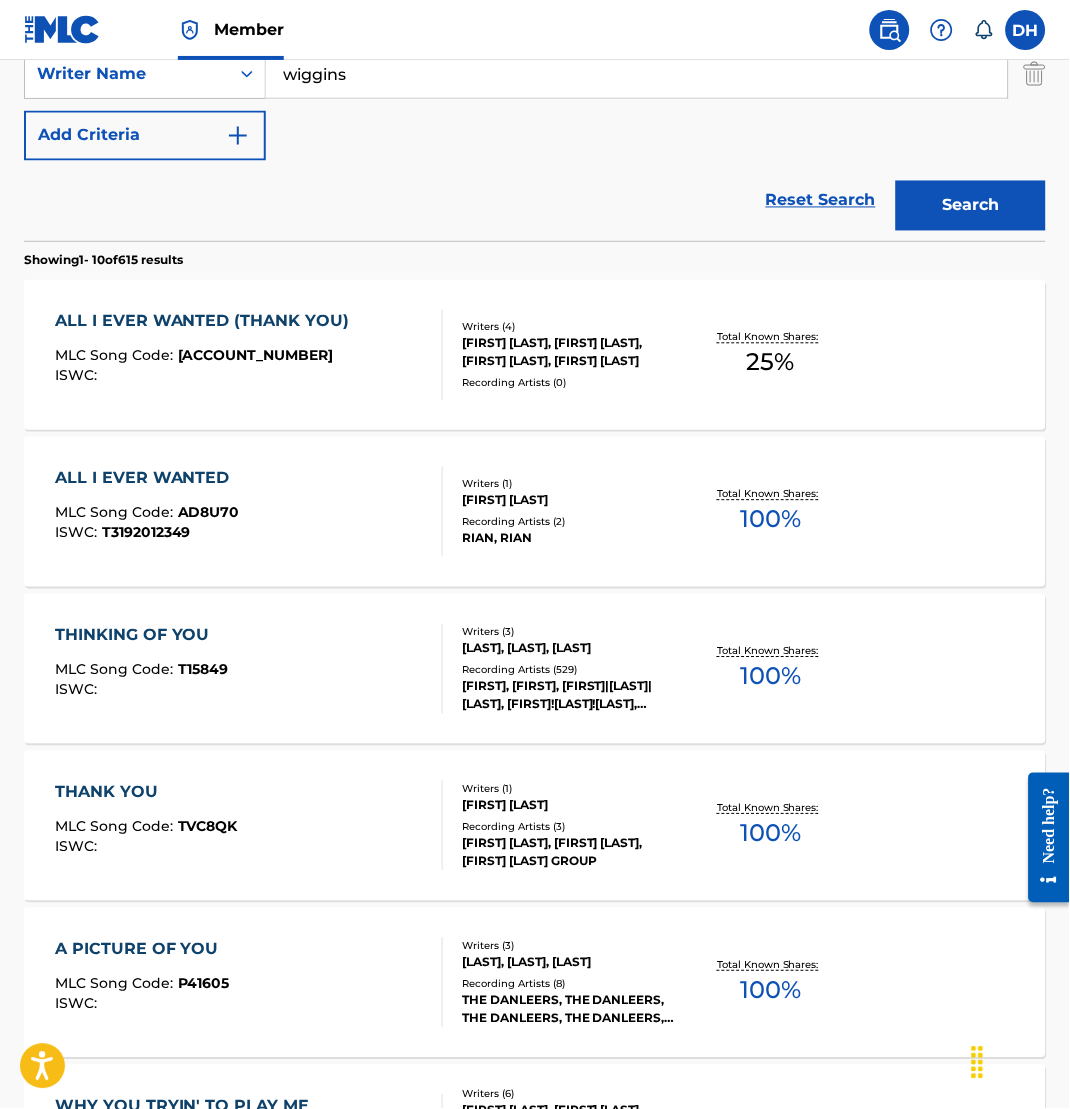 click on "Writers ( 4 ) SHELBY FRANK, ANDREW HUANG, BLAKE WIGGINS, KERRI OWENS Recording Artists ( 0 )" at bounding box center (564, 355) 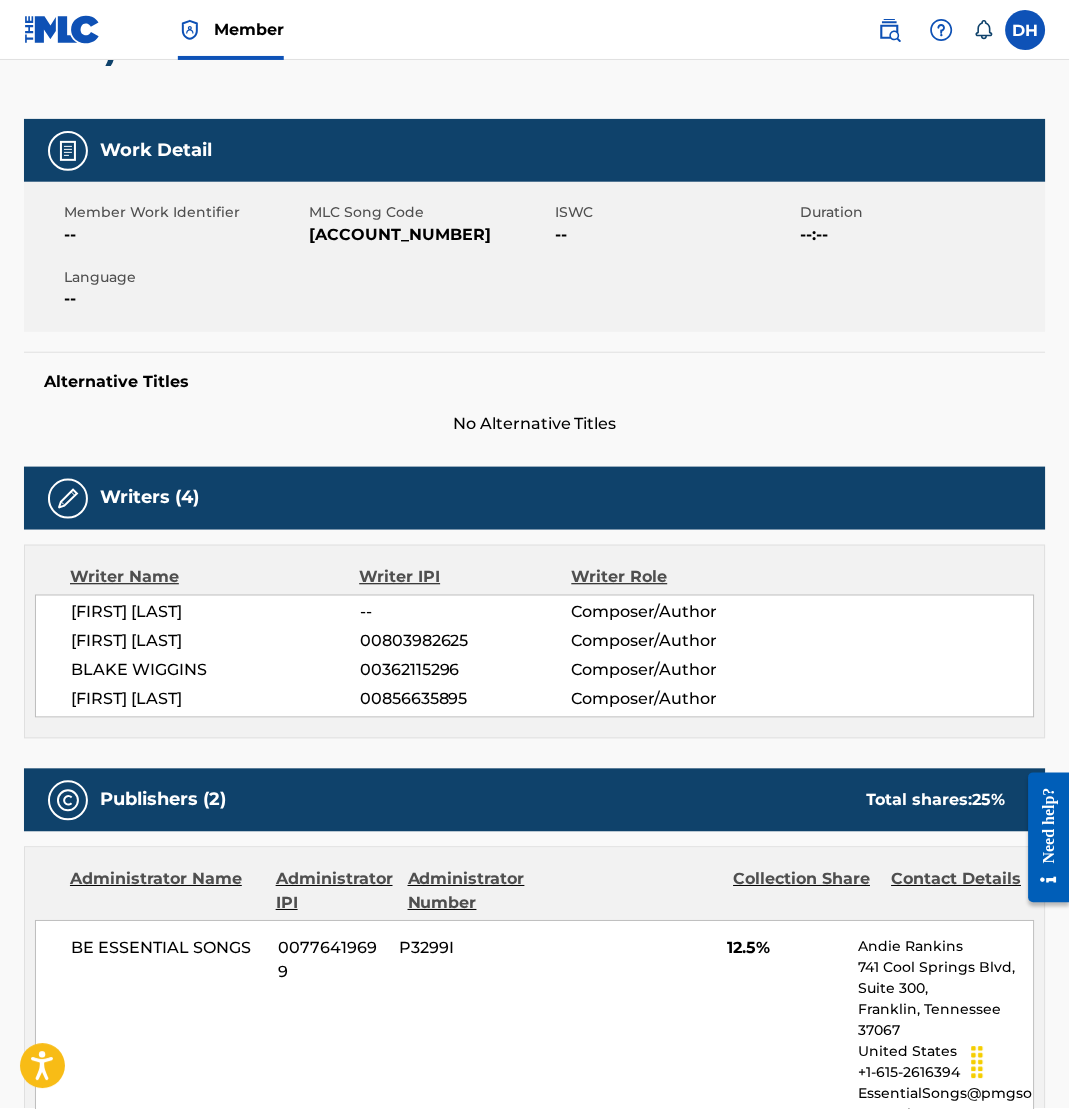 scroll, scrollTop: 0, scrollLeft: 0, axis: both 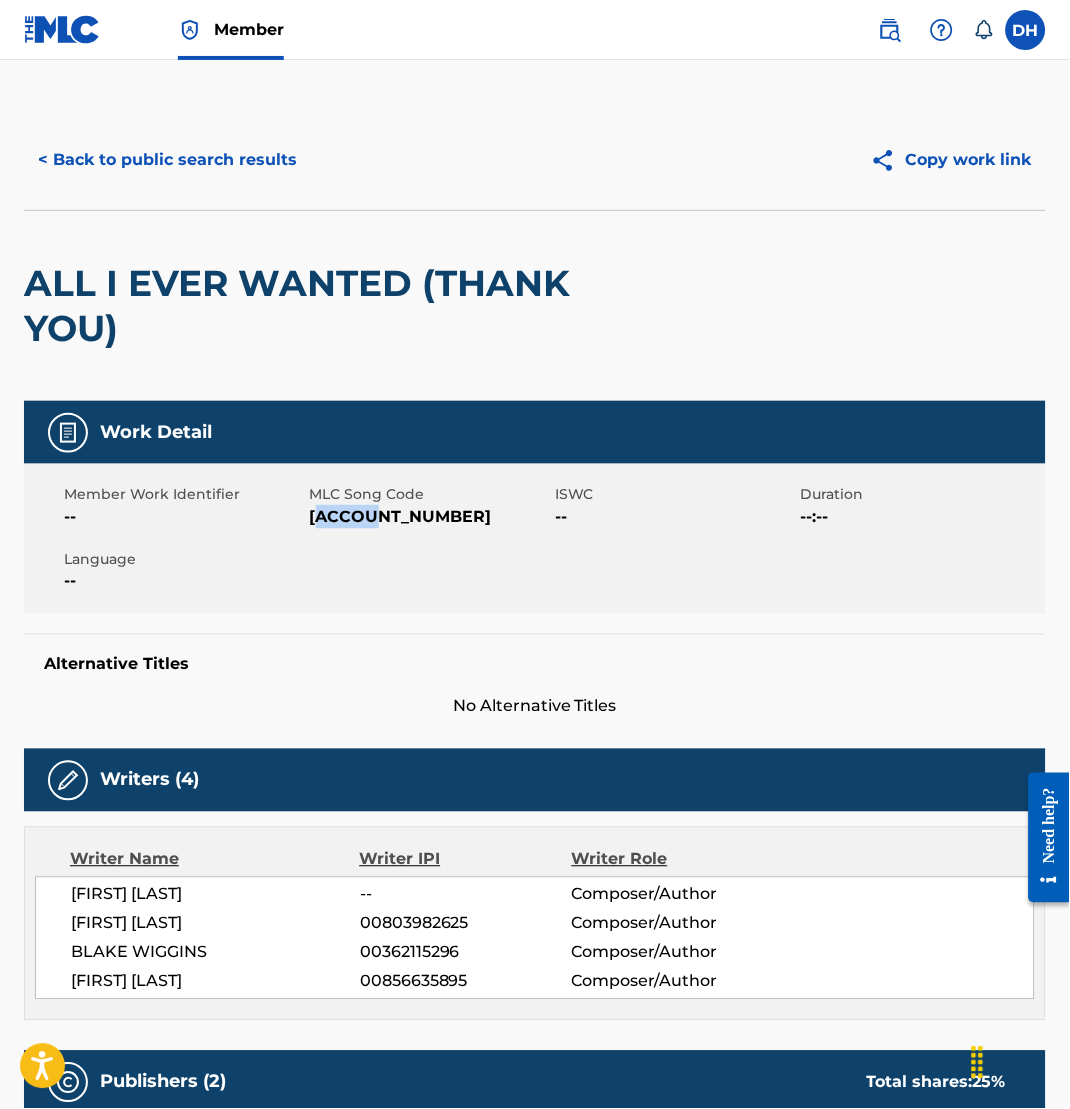 drag, startPoint x: 316, startPoint y: 518, endPoint x: 416, endPoint y: 522, distance: 100.07997 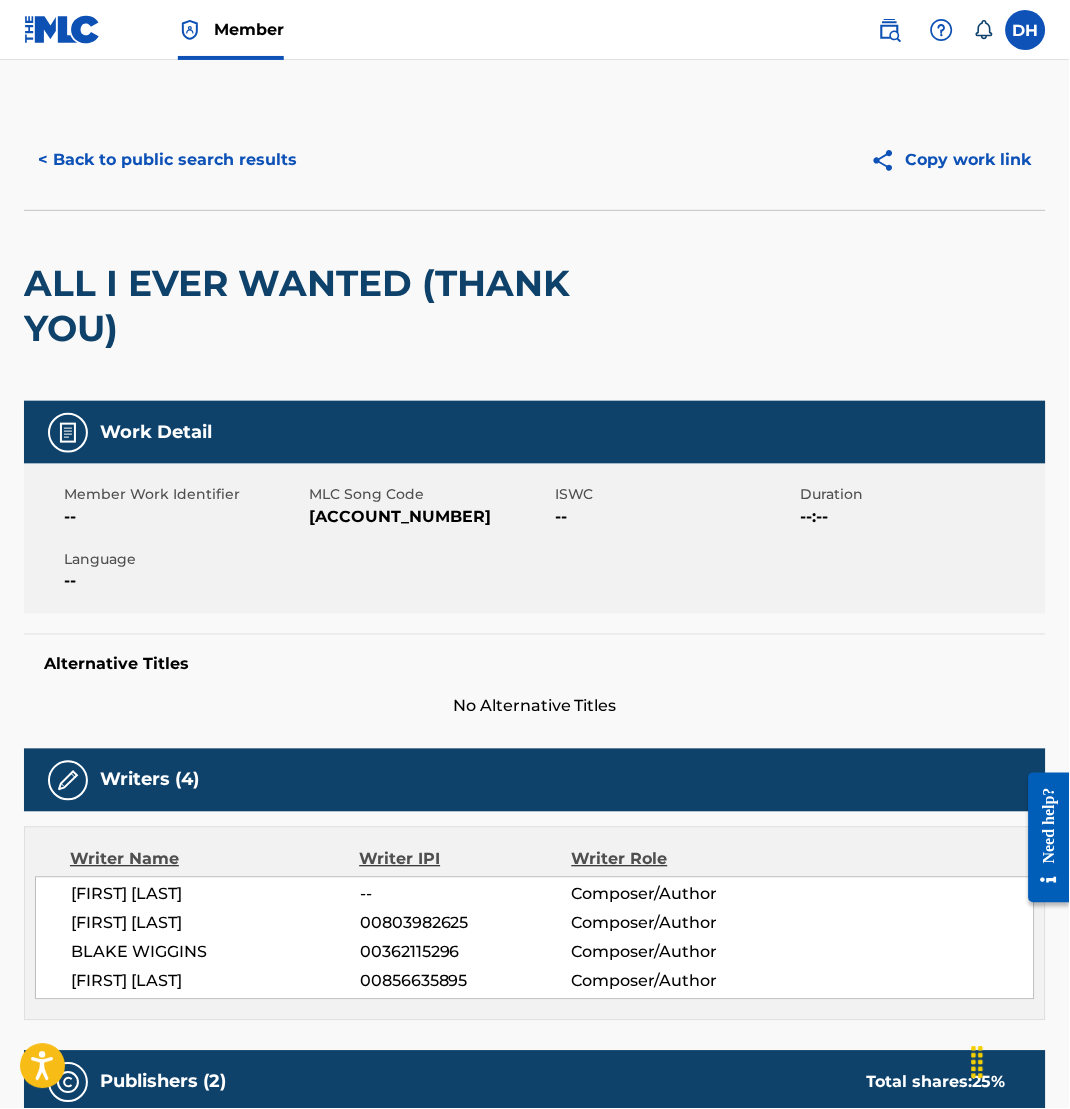 drag, startPoint x: 416, startPoint y: 522, endPoint x: 292, endPoint y: 485, distance: 129.40247 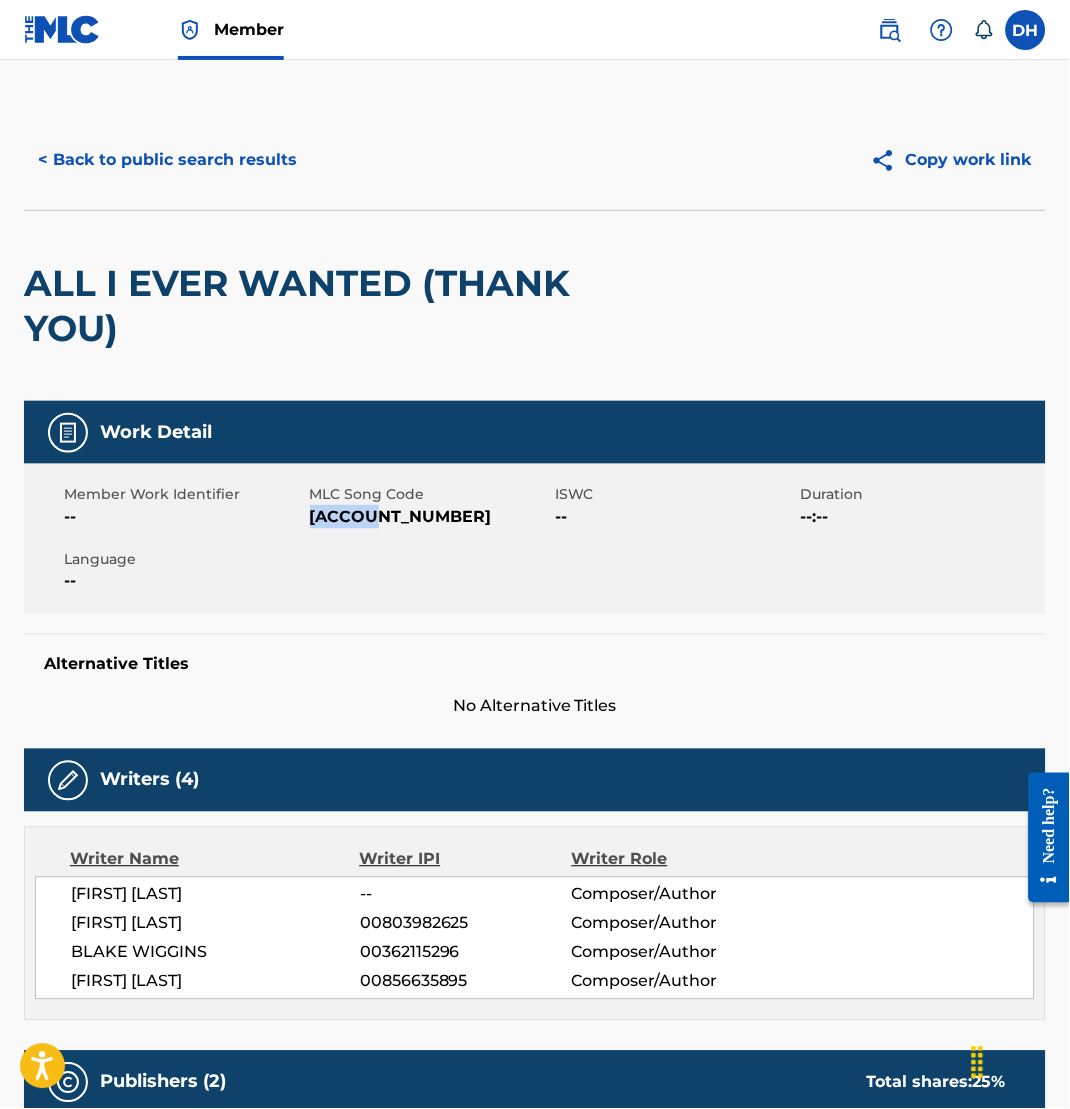 drag, startPoint x: 312, startPoint y: 512, endPoint x: 442, endPoint y: 512, distance: 130 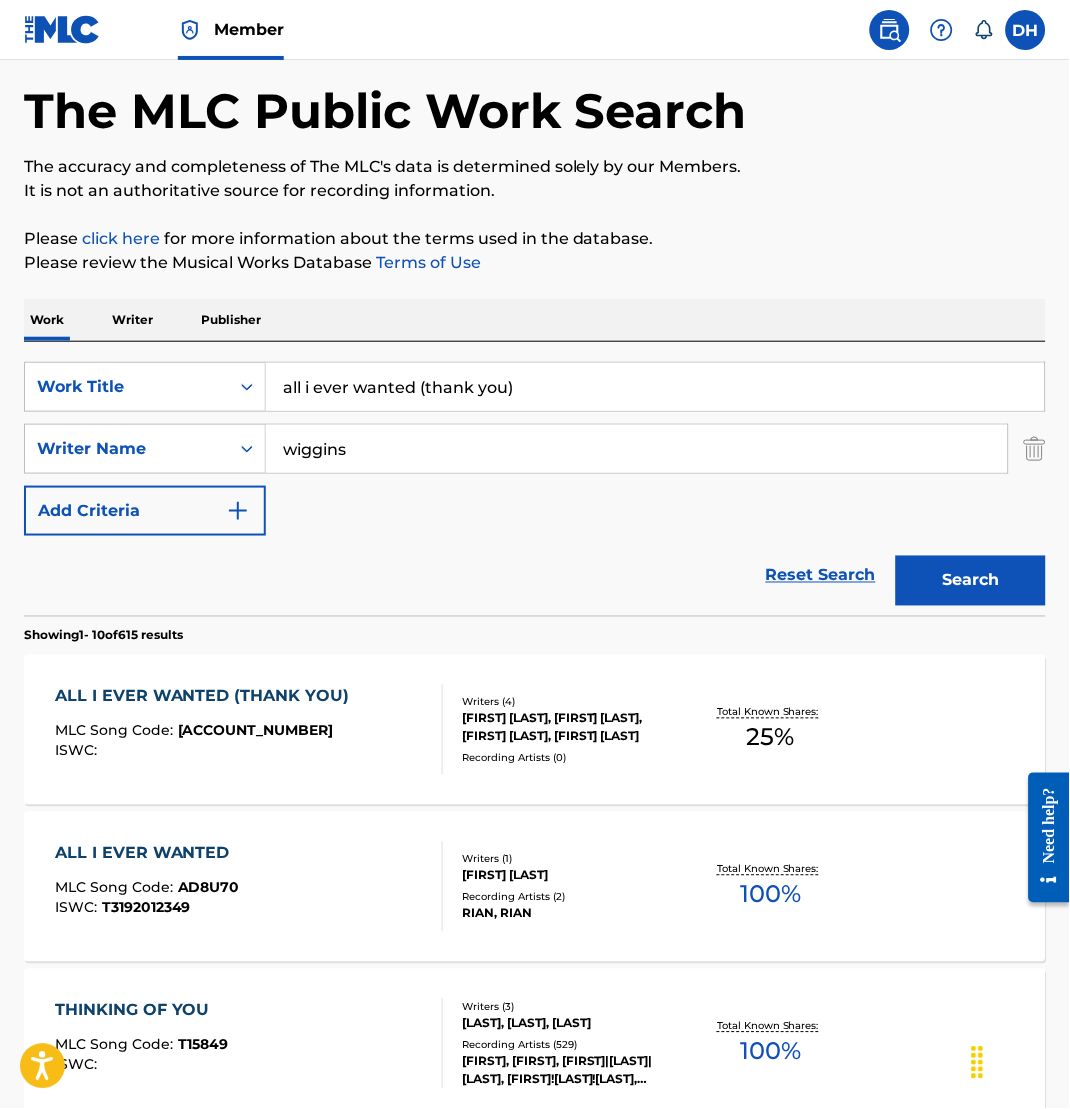 scroll, scrollTop: 55, scrollLeft: 0, axis: vertical 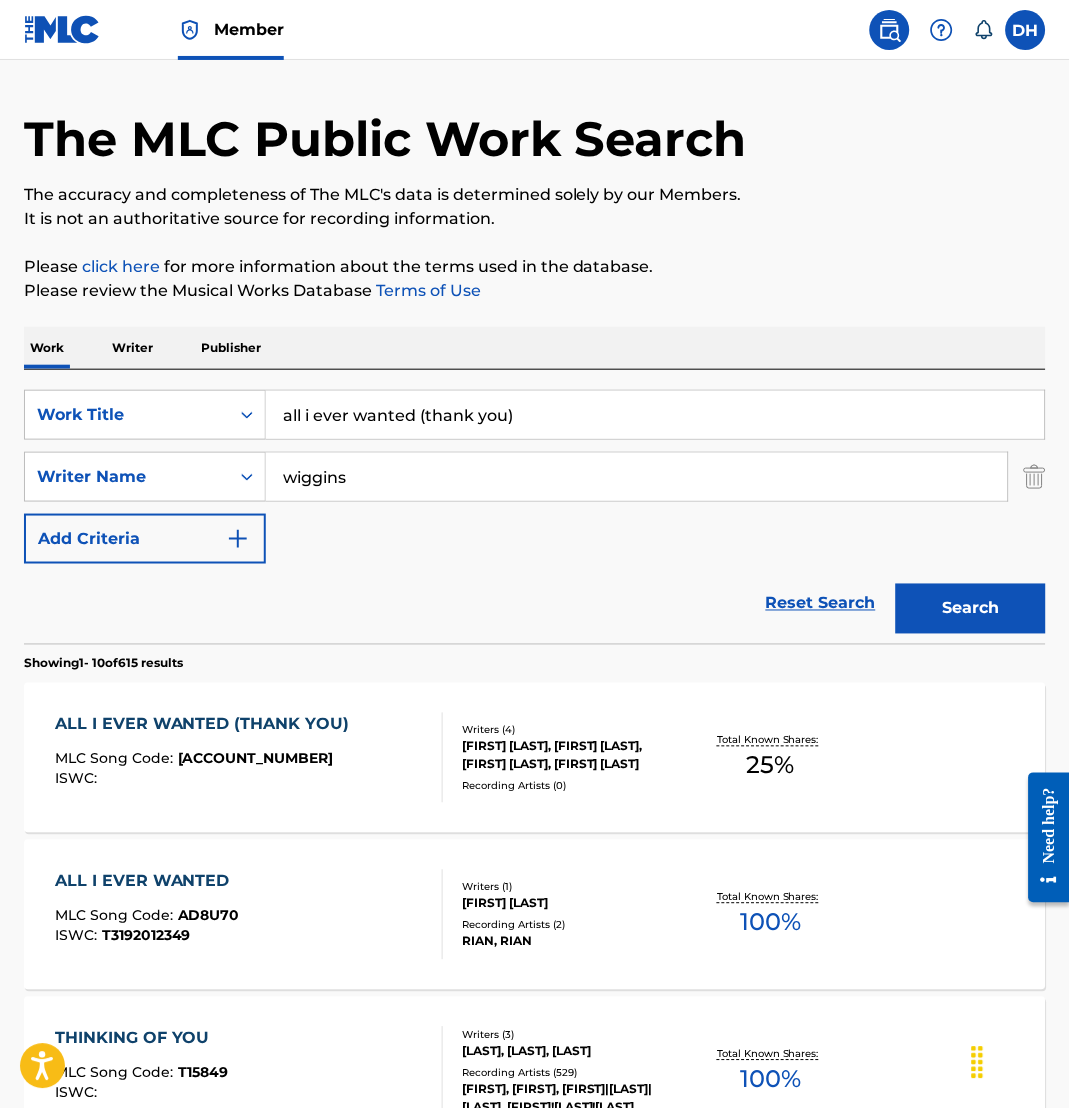 drag, startPoint x: 605, startPoint y: 418, endPoint x: -10, endPoint y: 348, distance: 618.97095 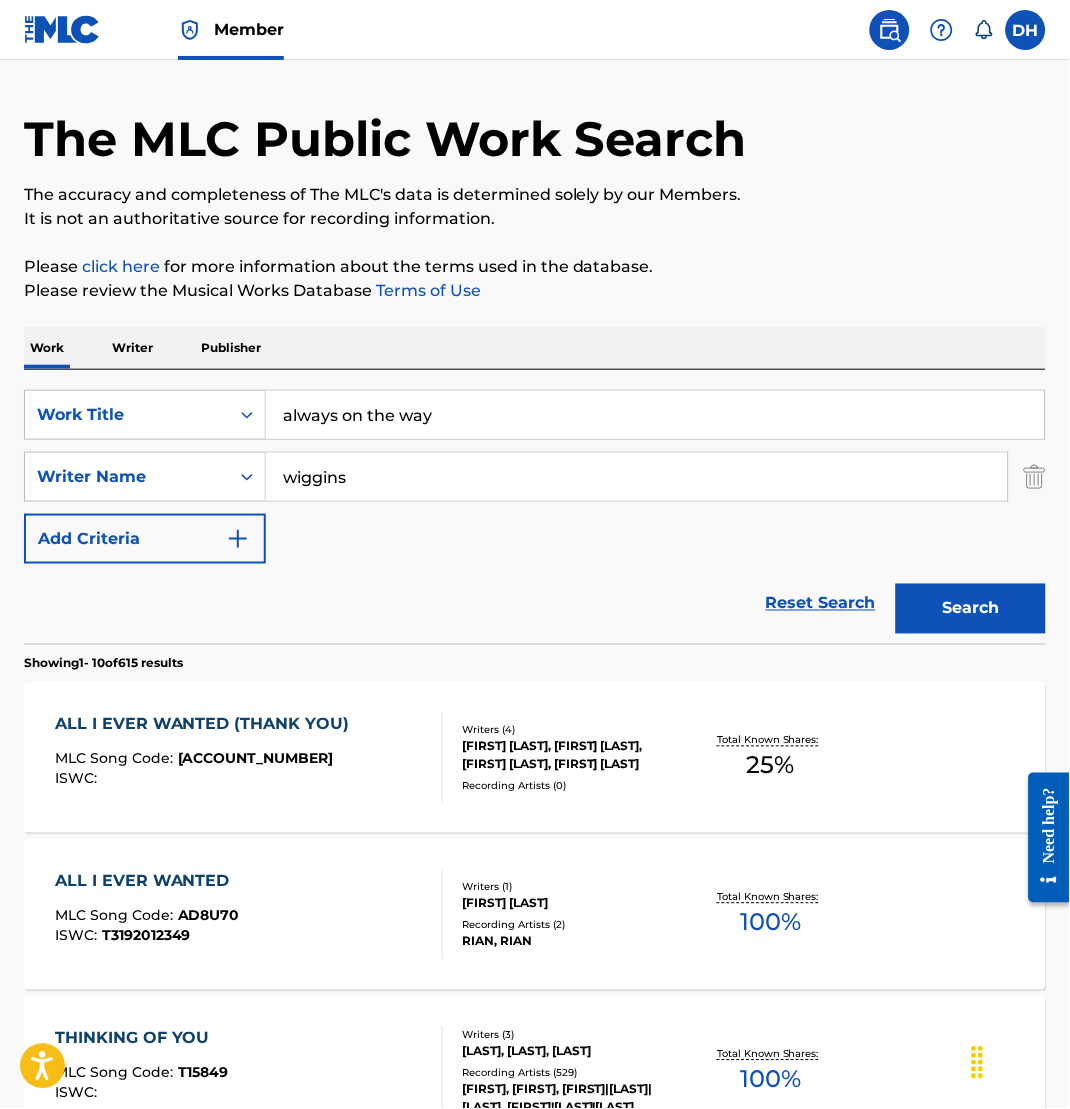 type on "always on the way" 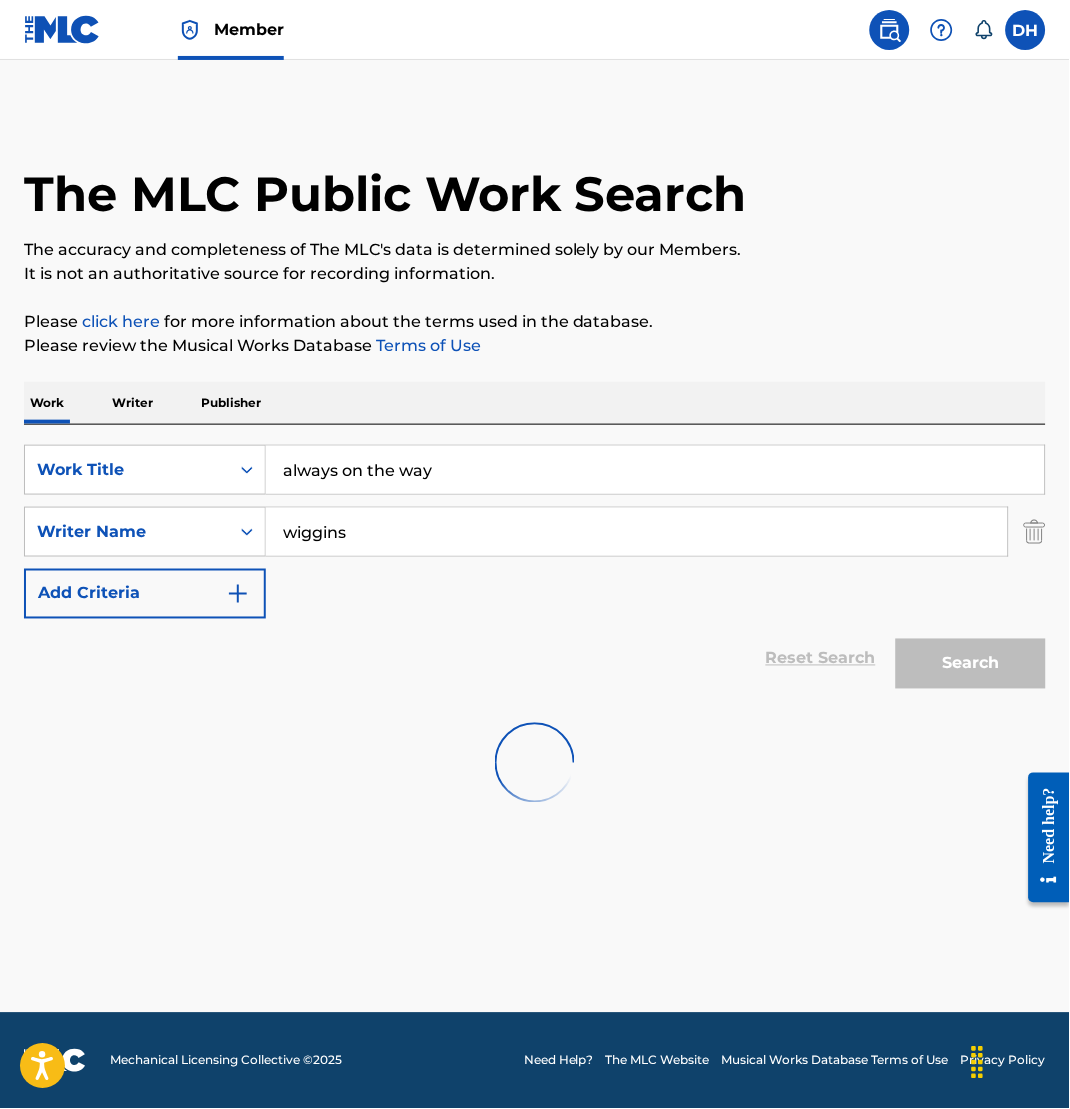 scroll, scrollTop: 0, scrollLeft: 0, axis: both 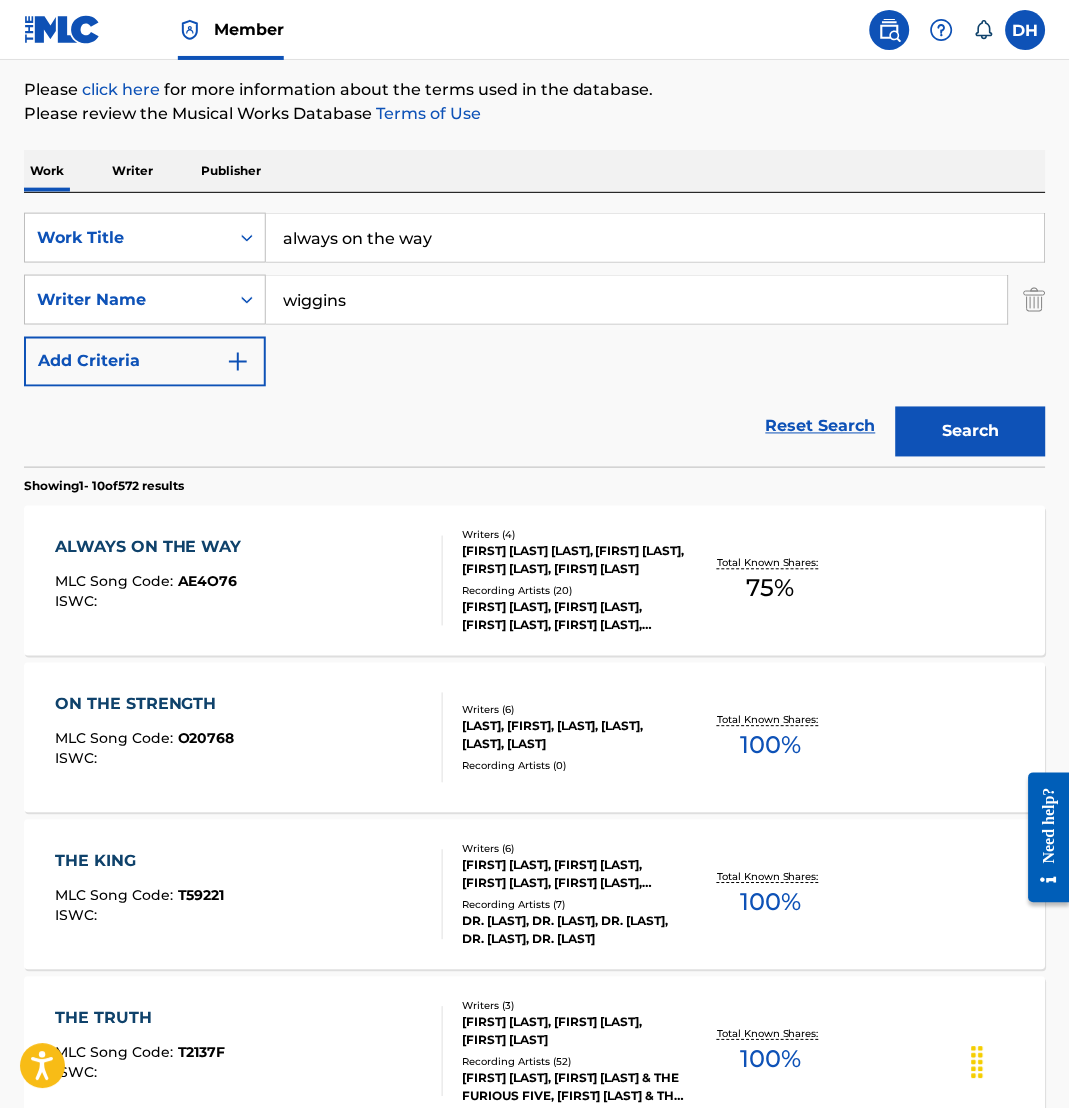 click on "ALWAYS ON THE WAY MLC Song Code : AE4O76 ISWC :" at bounding box center (249, 581) 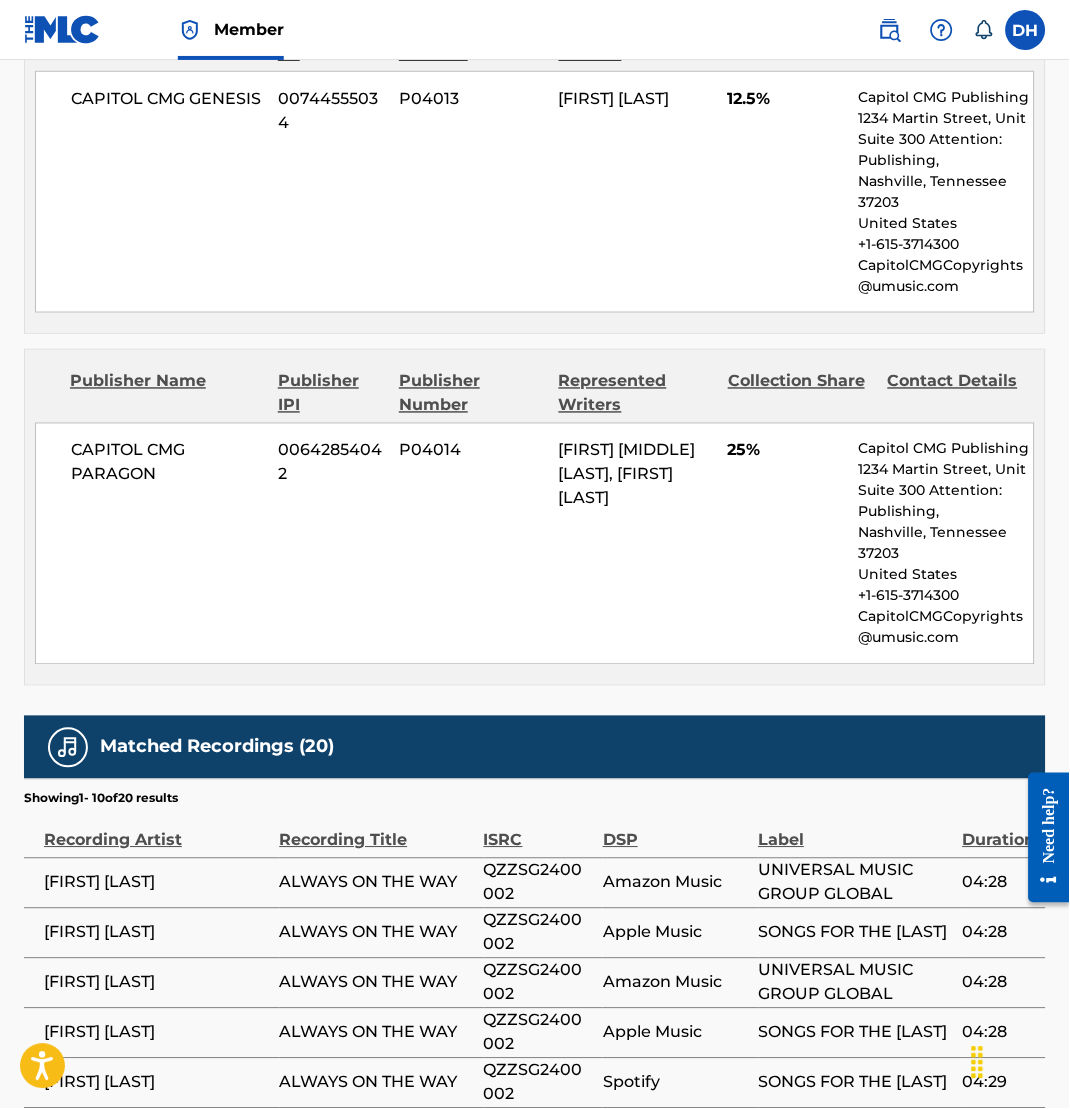 scroll, scrollTop: 2992, scrollLeft: 0, axis: vertical 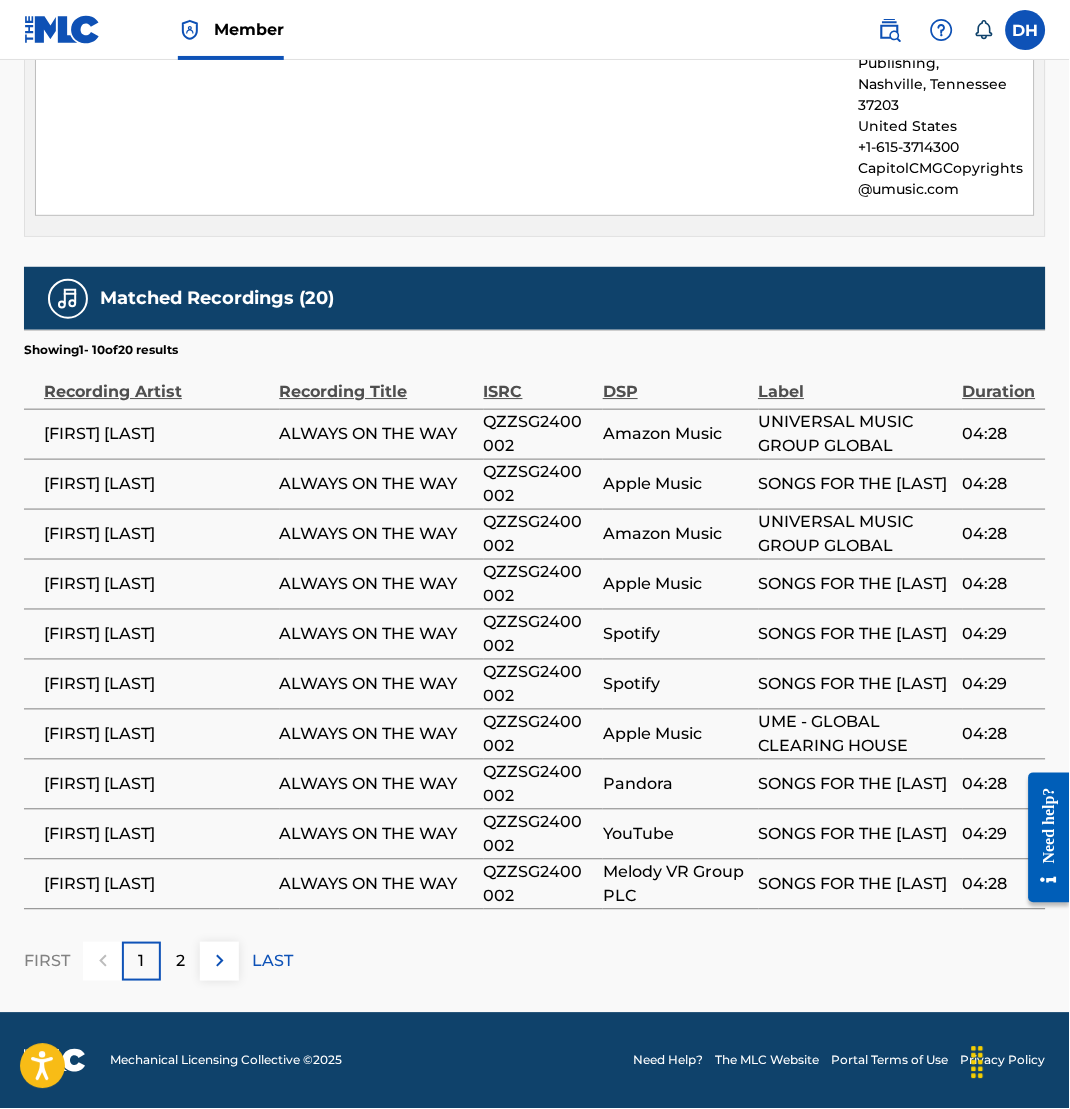 click at bounding box center (219, 961) 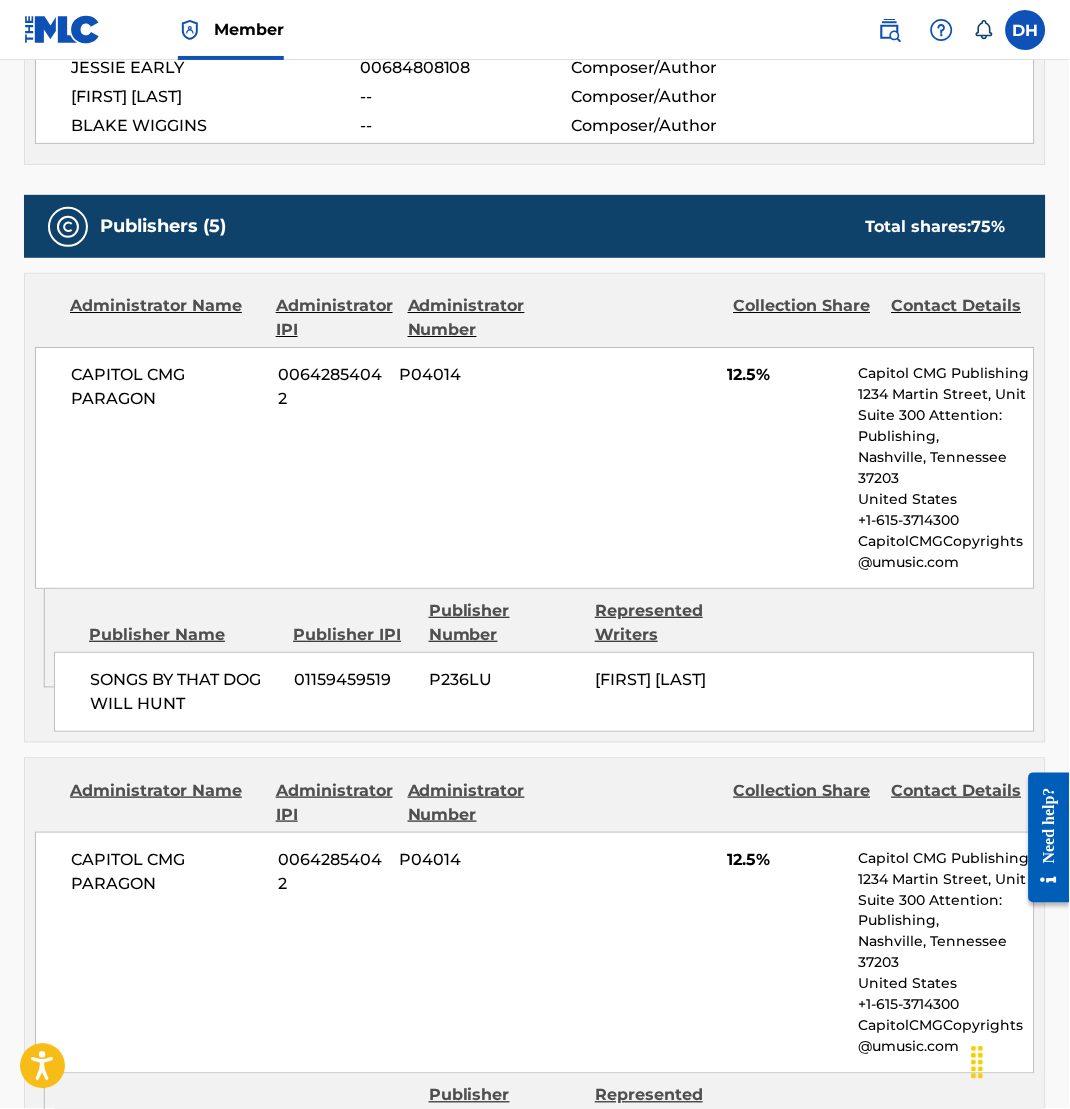 scroll, scrollTop: 0, scrollLeft: 0, axis: both 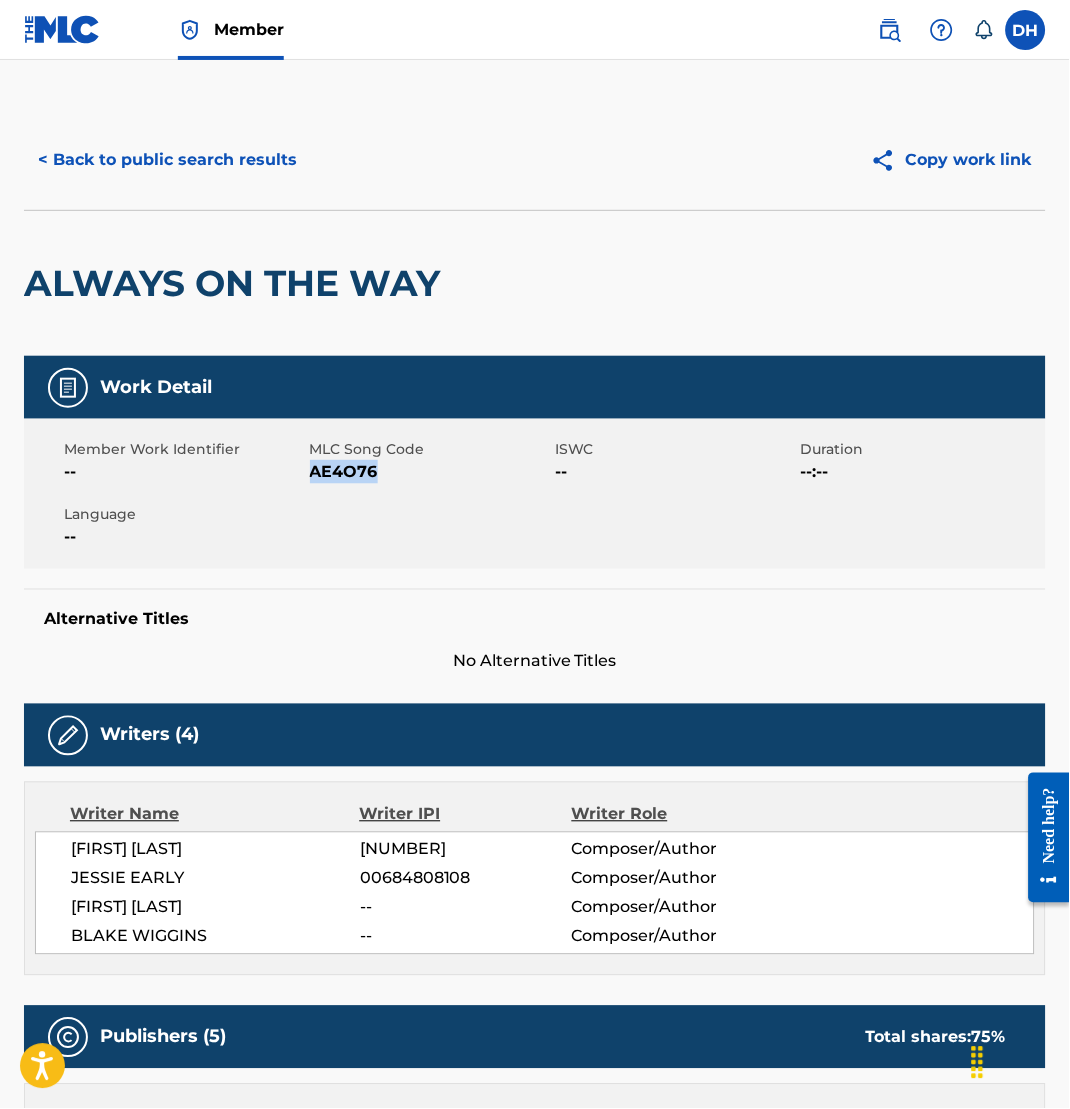 drag, startPoint x: 313, startPoint y: 474, endPoint x: 408, endPoint y: 477, distance: 95.047356 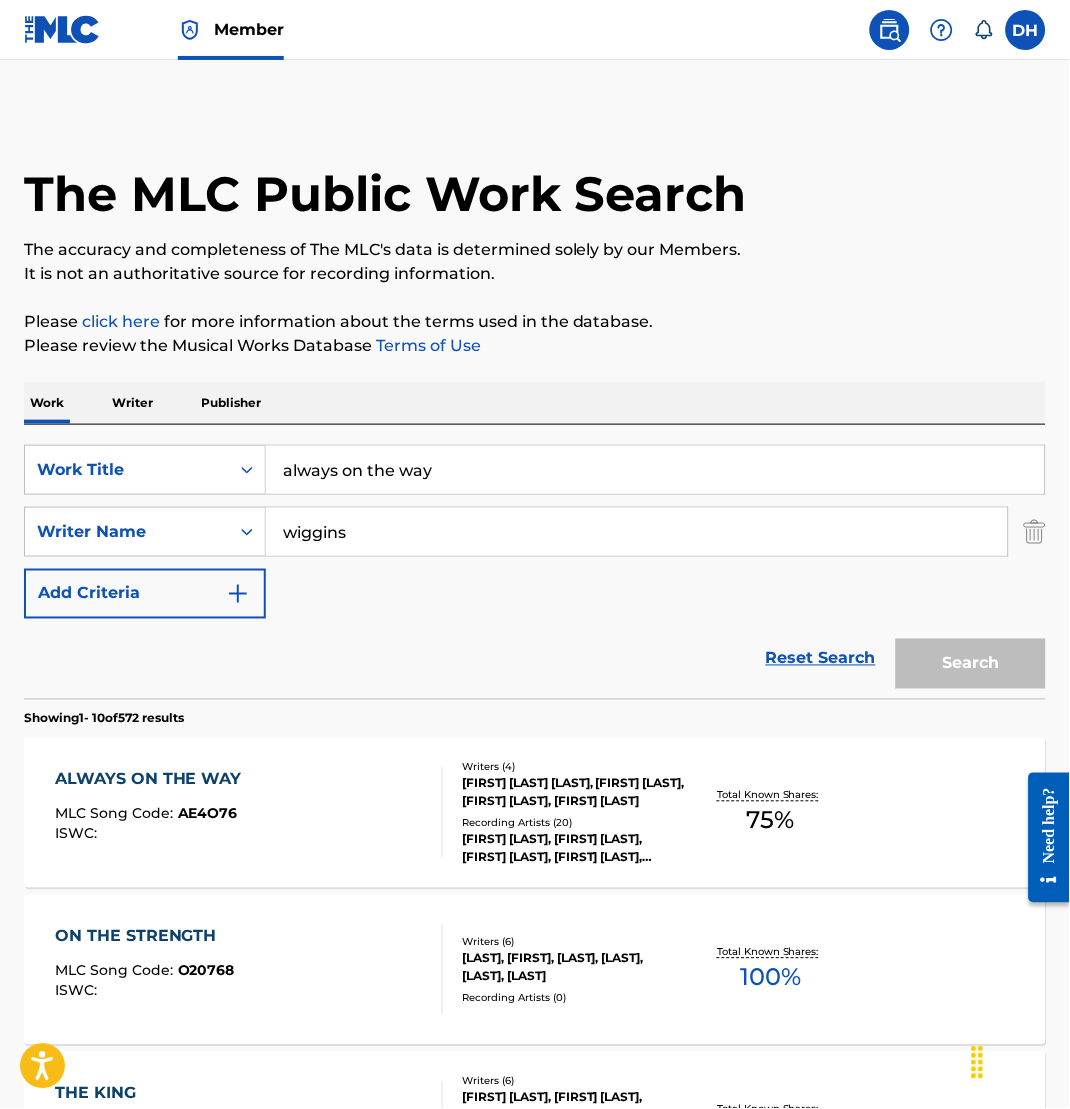 scroll, scrollTop: 232, scrollLeft: 0, axis: vertical 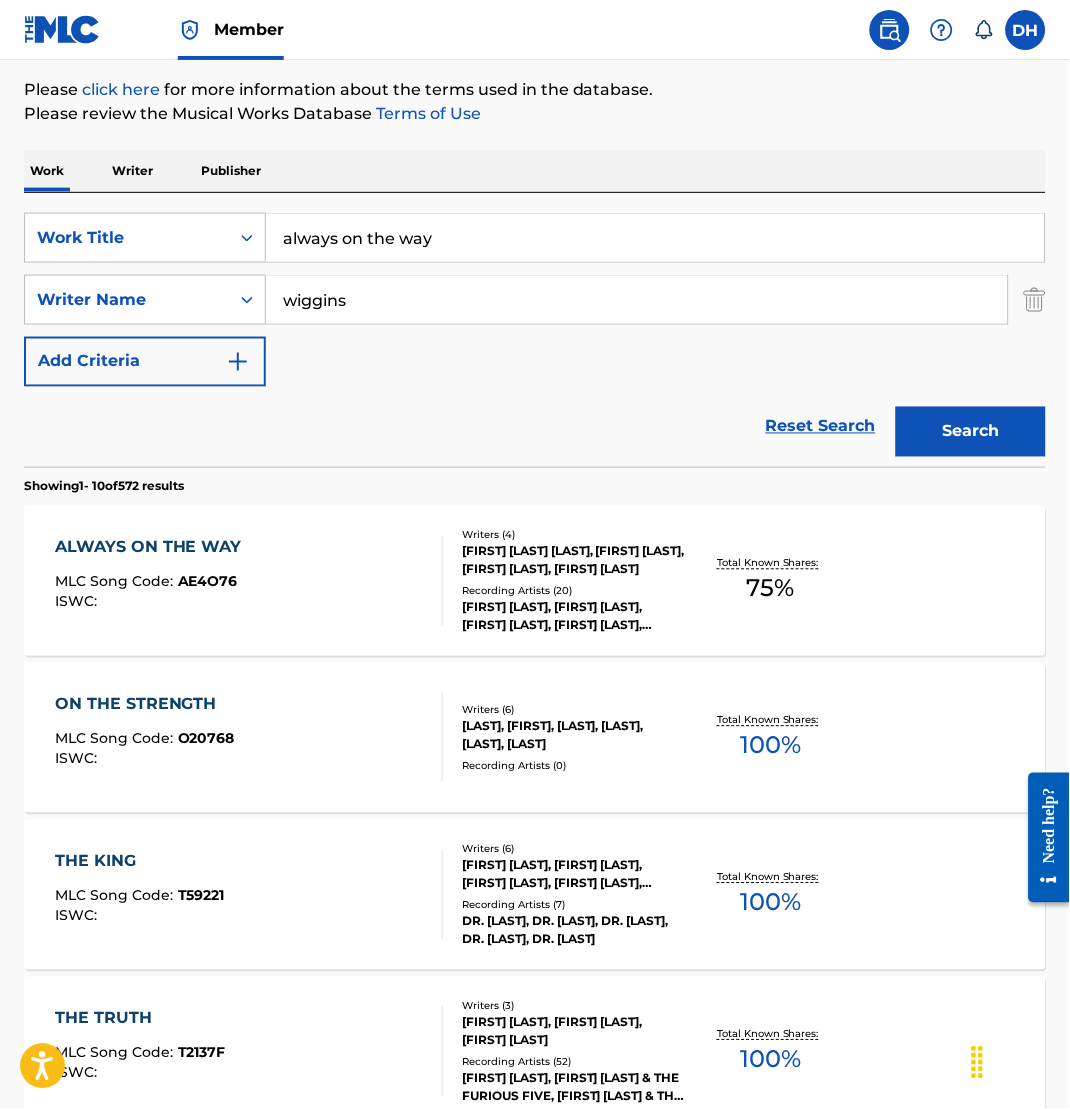click on "always on the way" at bounding box center [655, 238] 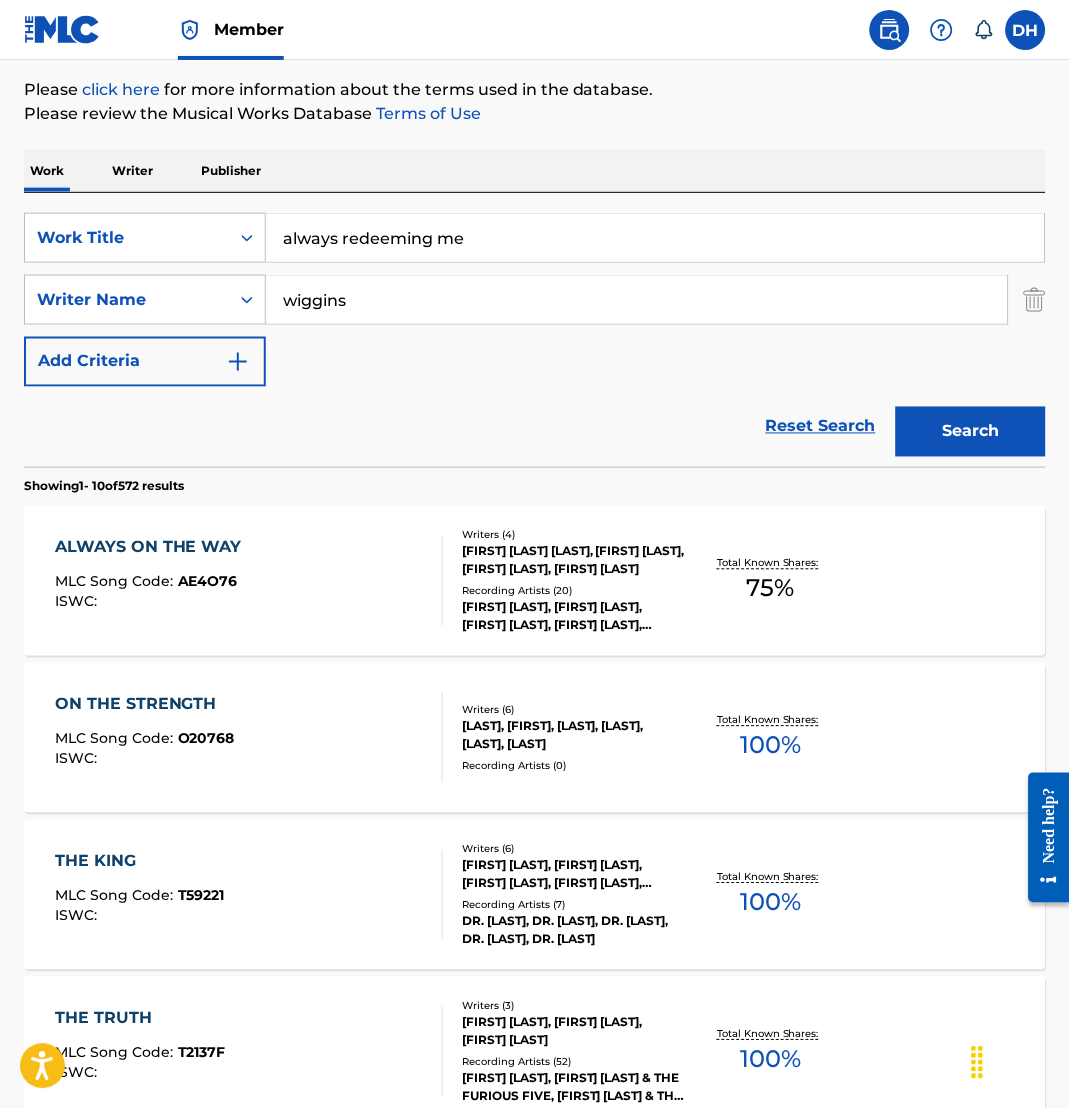 type on "always redeeming me" 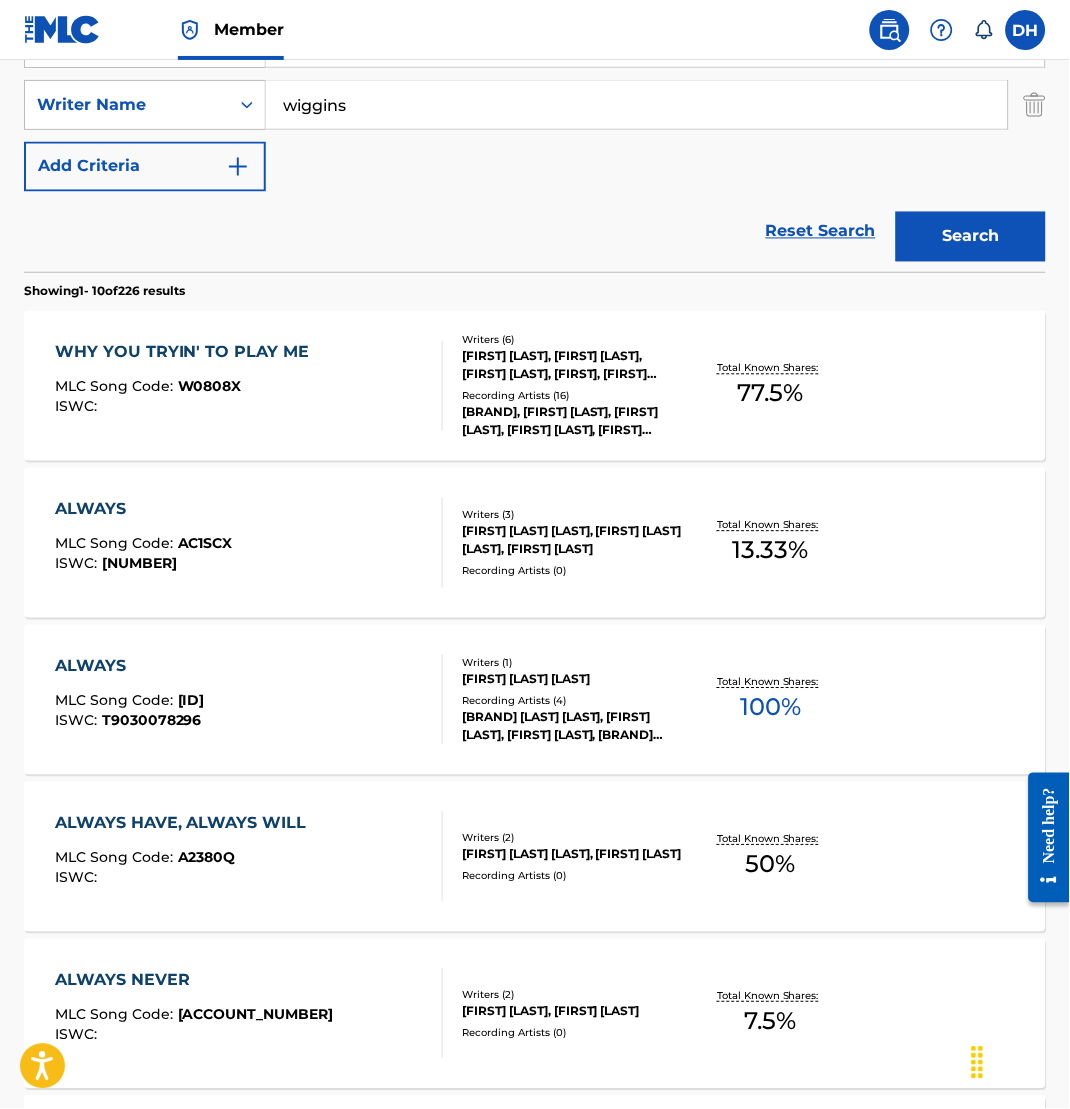 scroll, scrollTop: 0, scrollLeft: 0, axis: both 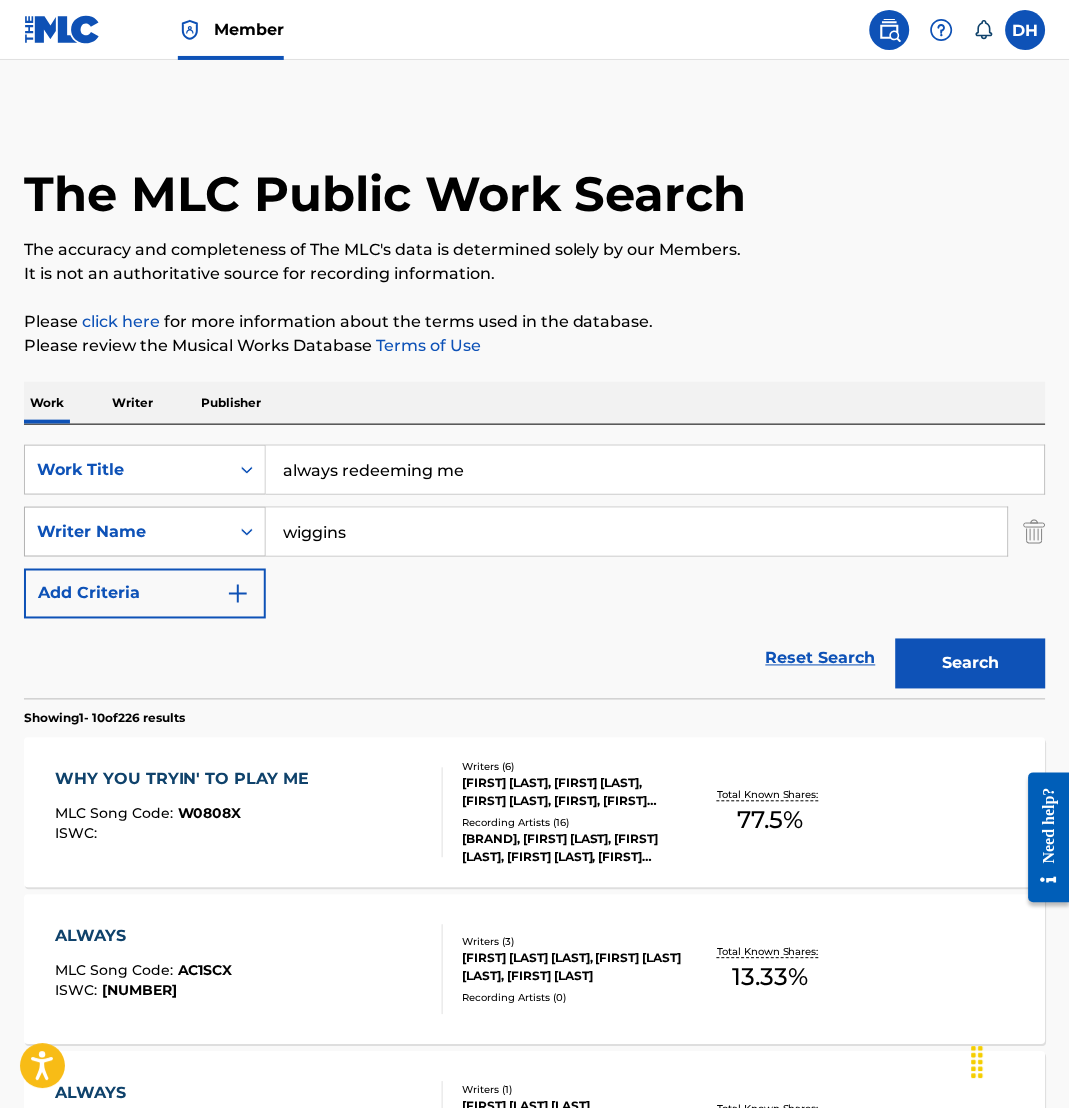 drag, startPoint x: 363, startPoint y: 538, endPoint x: 76, endPoint y: 530, distance: 287.11148 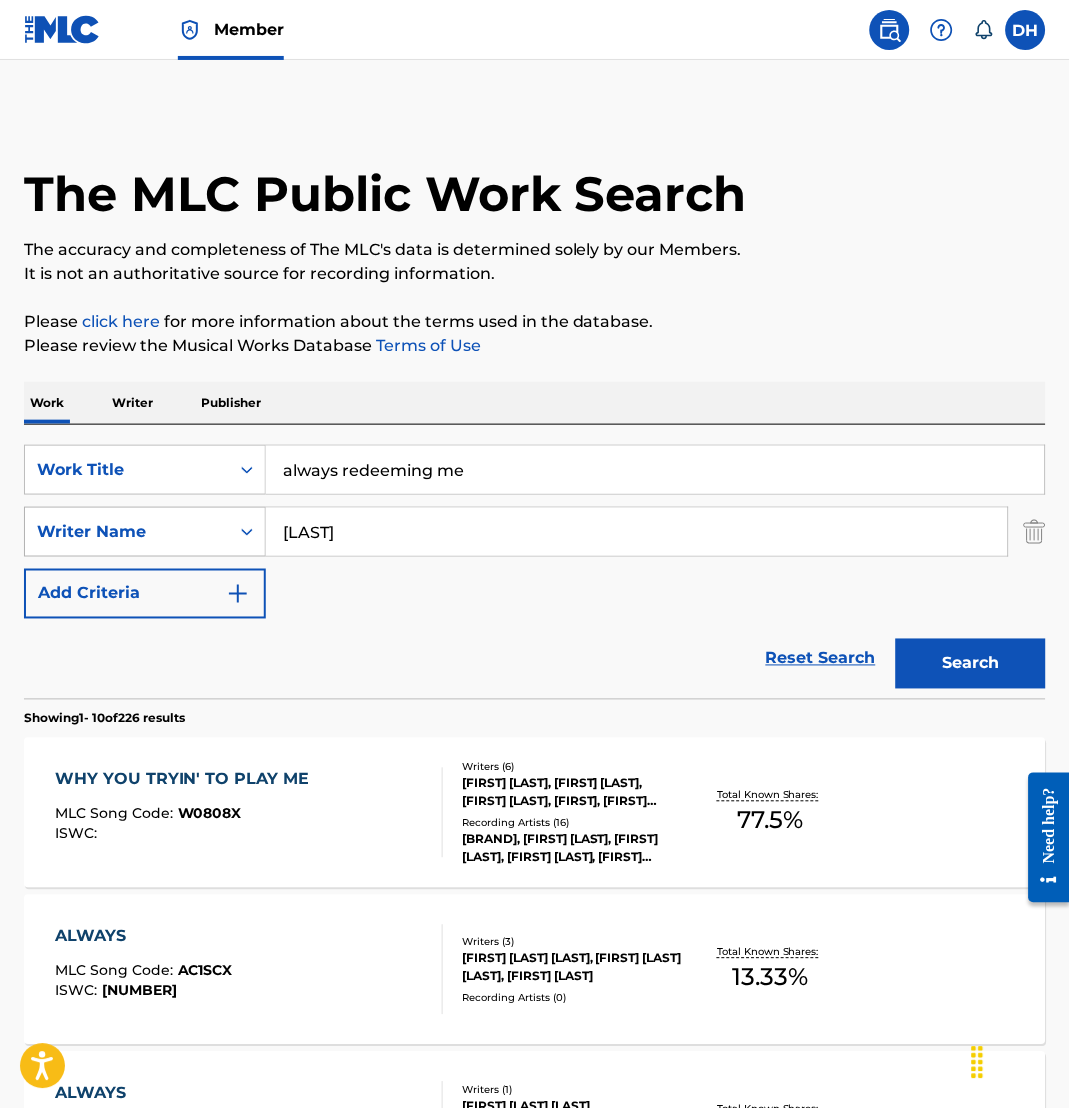 click on "Search" at bounding box center (971, 664) 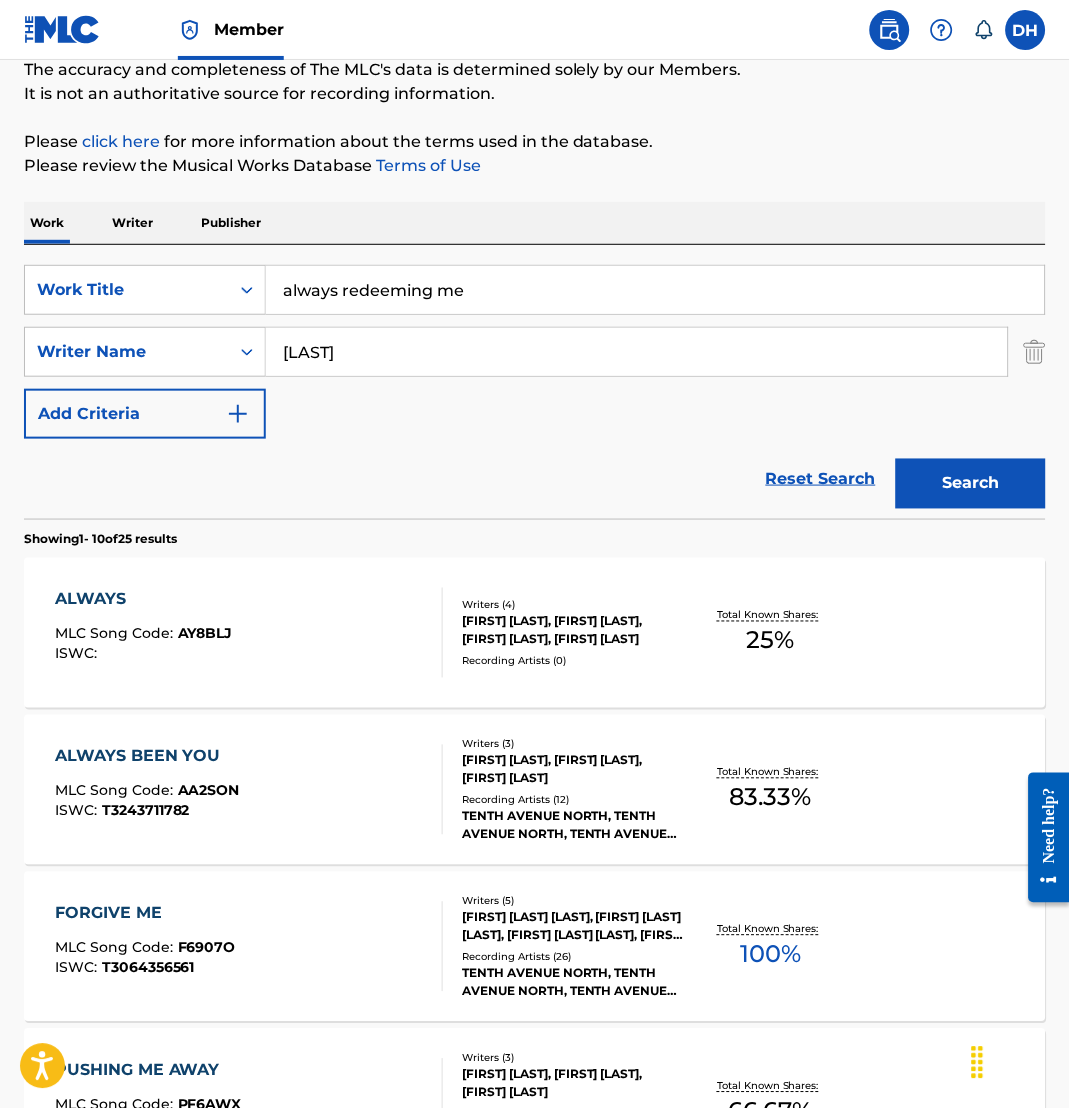 scroll, scrollTop: 0, scrollLeft: 0, axis: both 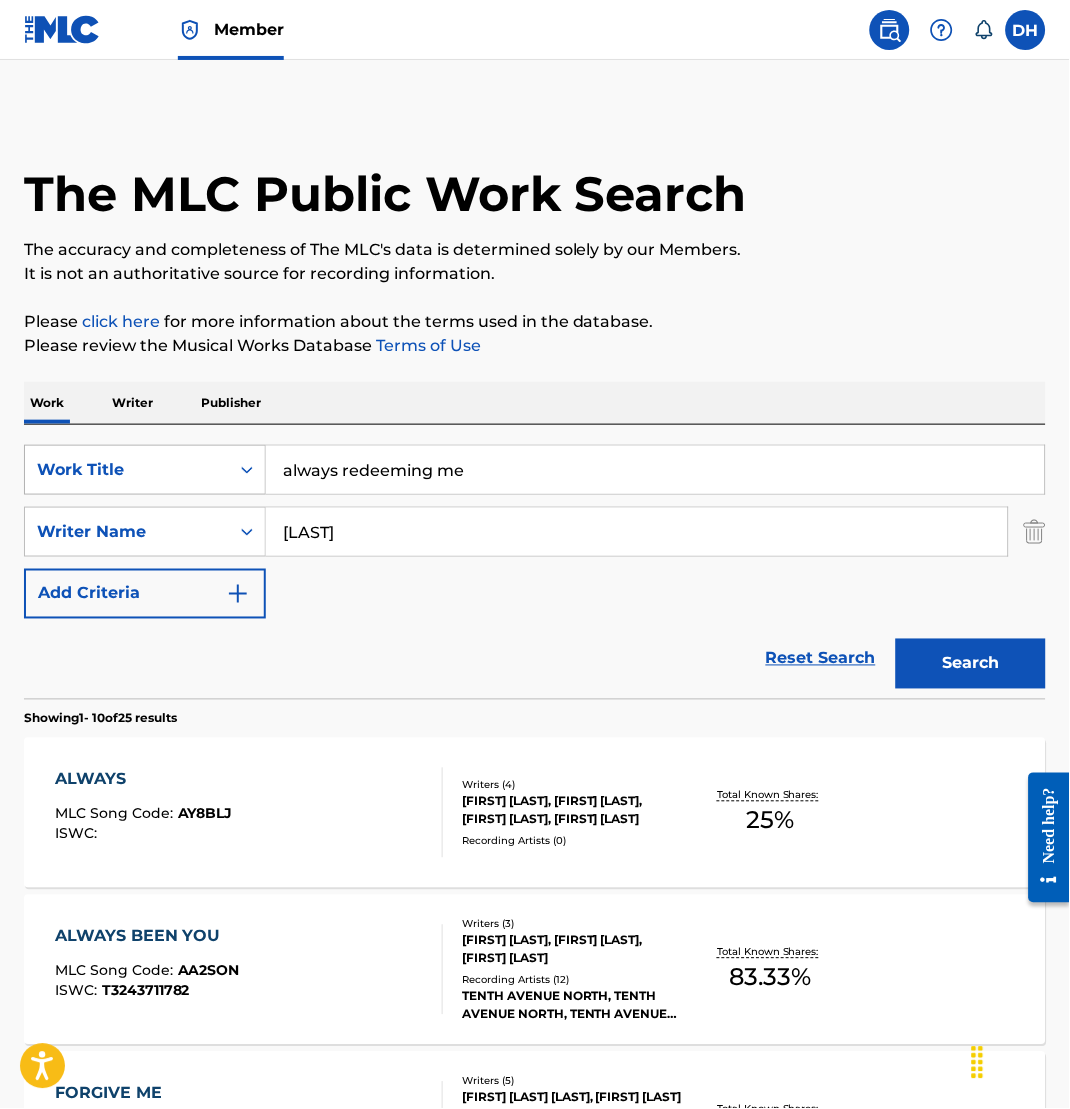 drag, startPoint x: 404, startPoint y: 545, endPoint x: 116, endPoint y: 474, distance: 296.62265 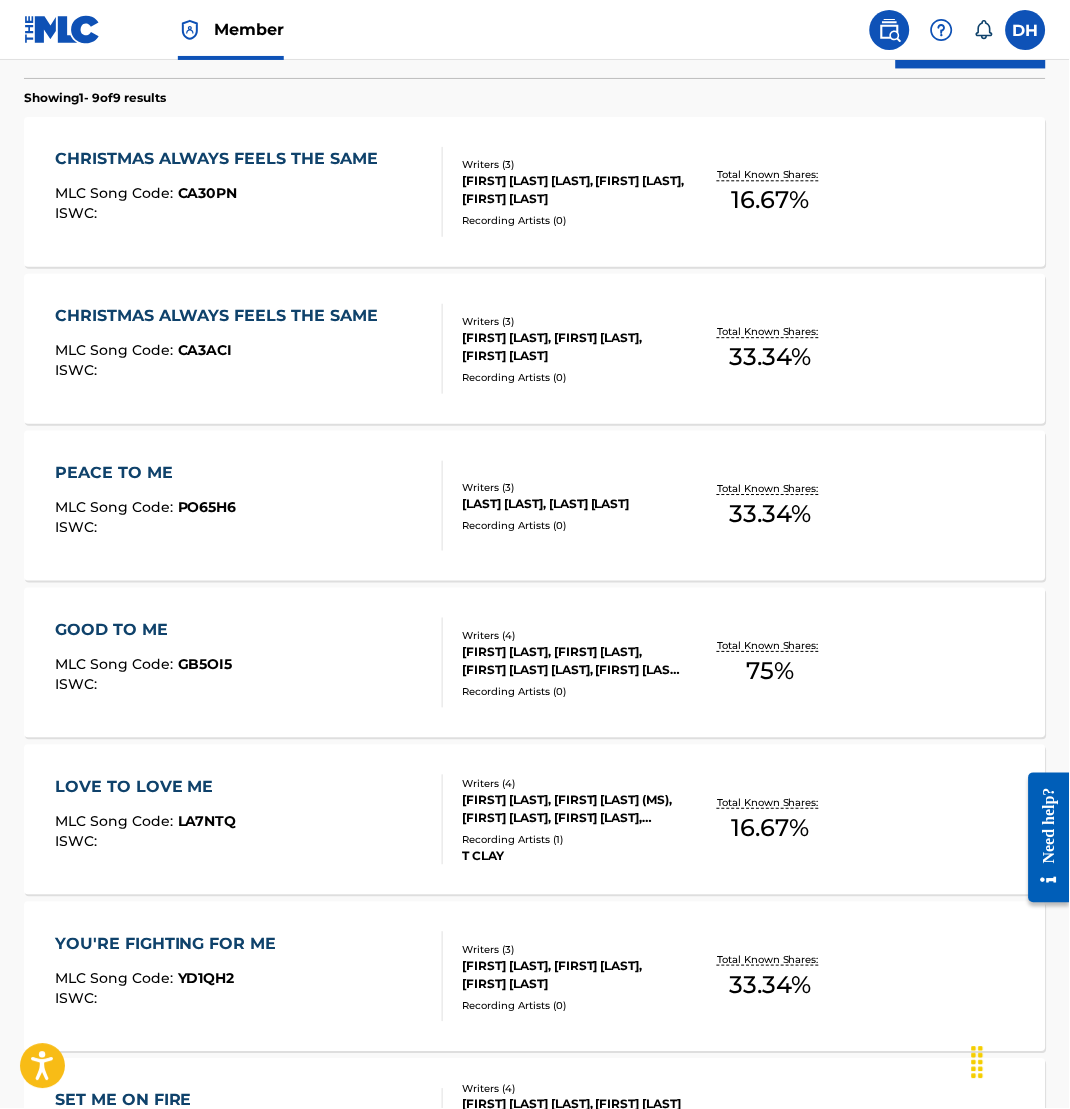 scroll, scrollTop: 622, scrollLeft: 0, axis: vertical 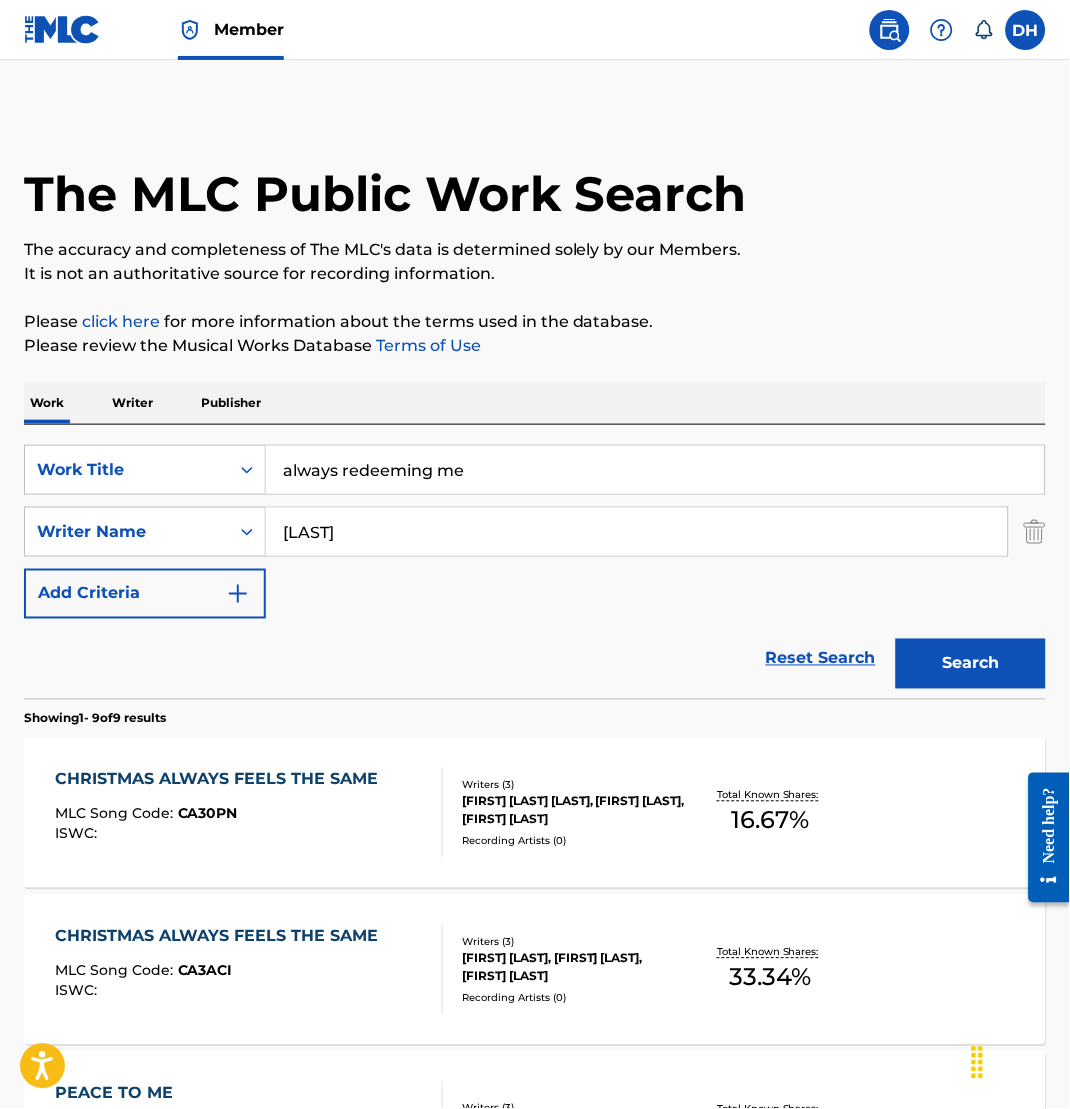 drag, startPoint x: 509, startPoint y: 480, endPoint x: 24, endPoint y: 395, distance: 492.39212 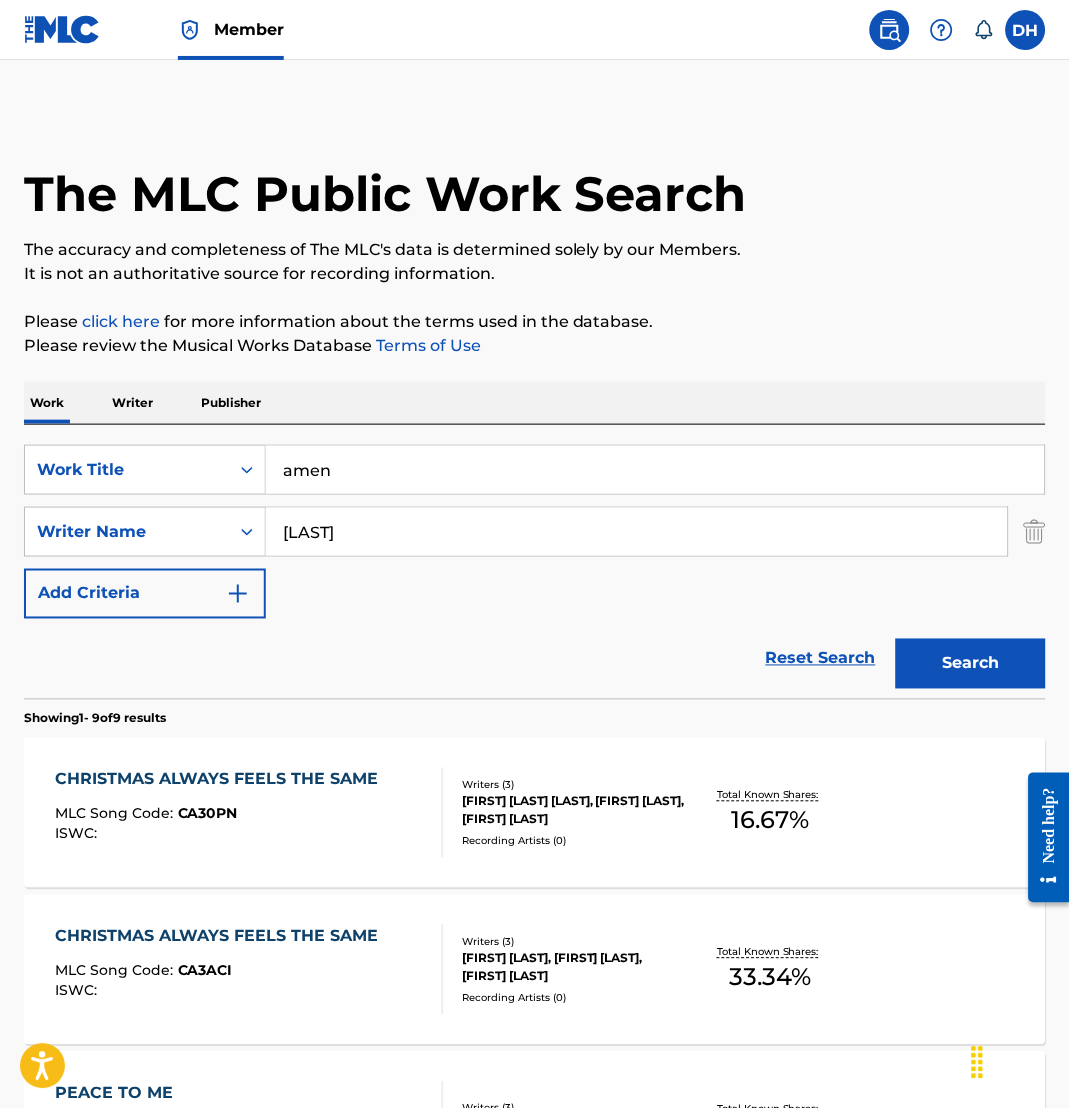 type on "amen" 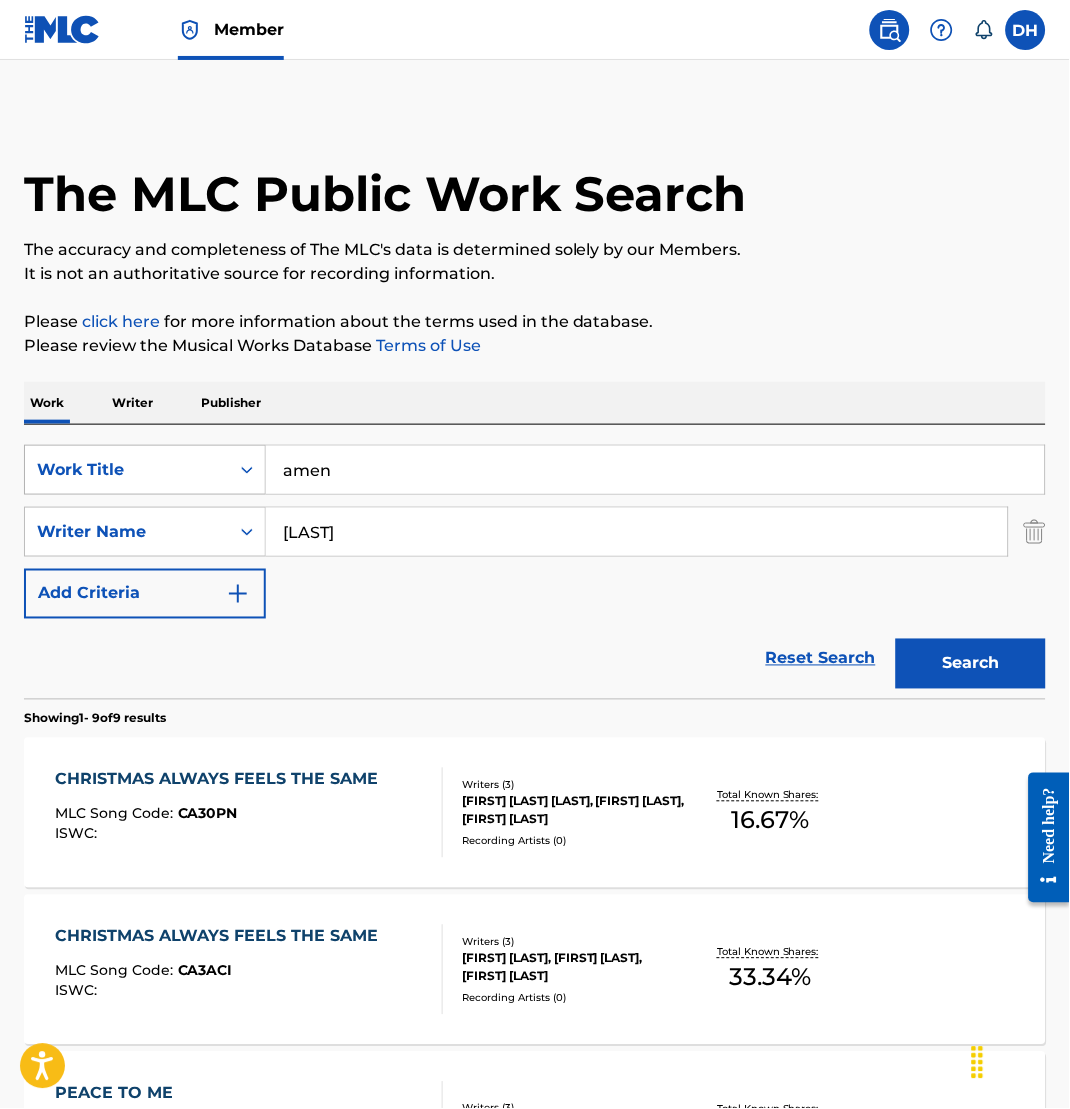 drag, startPoint x: 426, startPoint y: 536, endPoint x: 48, endPoint y: 478, distance: 382.42386 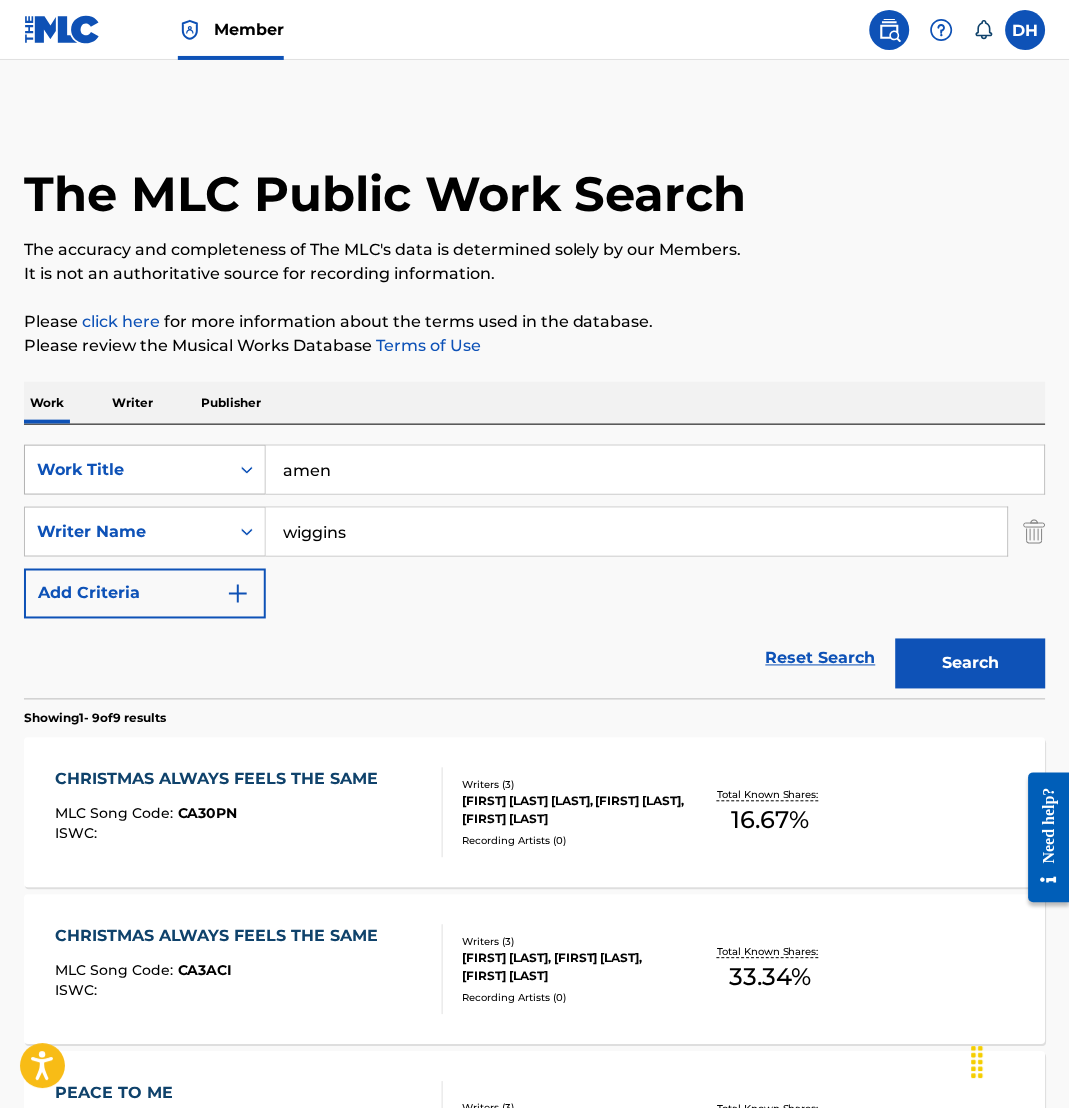 type on "wiggins" 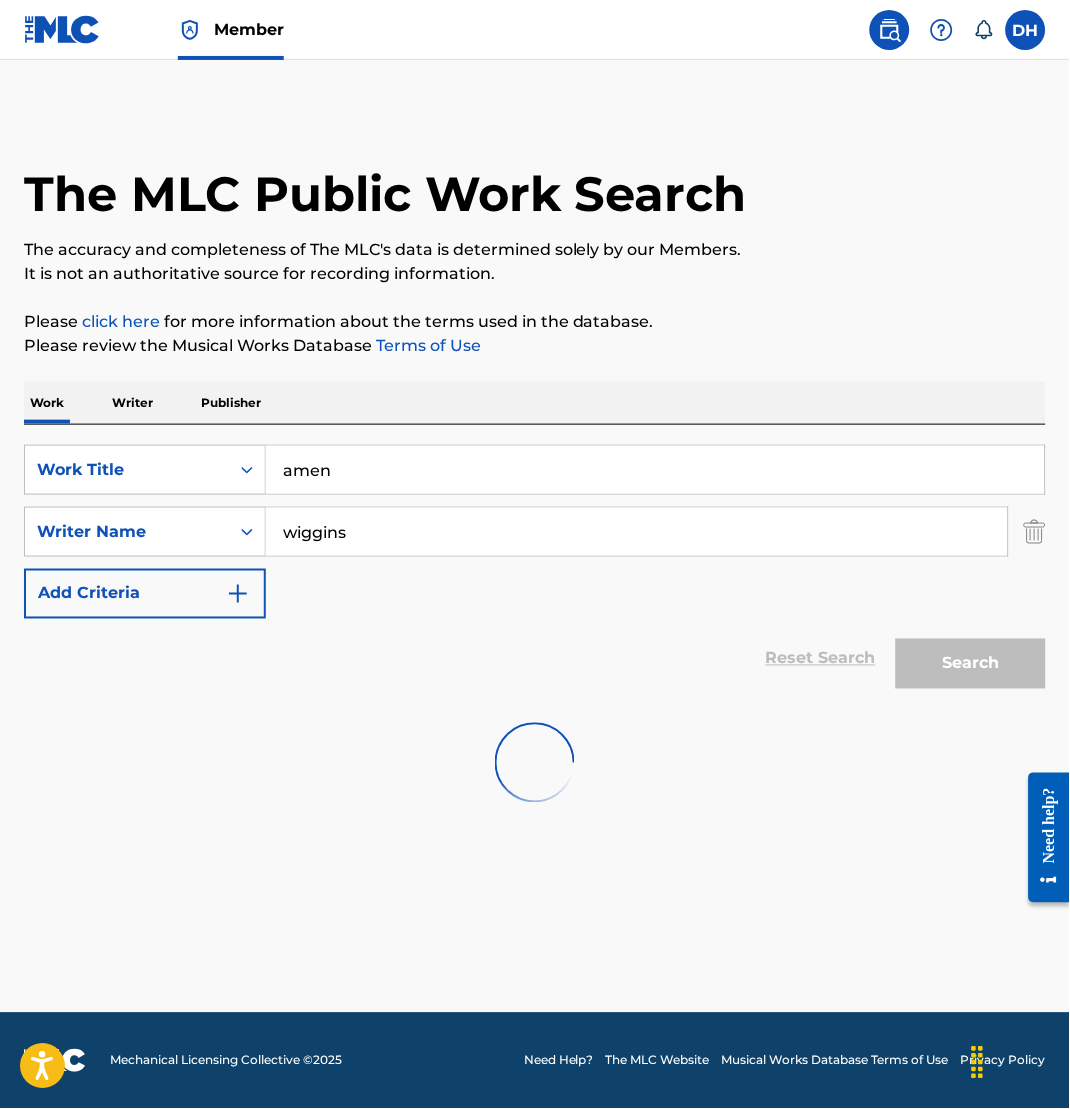 click on "The MLC Public Work Search The accuracy and completeness of The MLC's data is determined solely by our Members. It is not an authoritative source for recording information. Please   click here   for more information about the terms used in the database. Please review the Musical Works Database   Terms of Use Work Writer Publisher SearchWithCriteria87472591-2179-44d0-a821-ca4f98607678 Work Title amen SearchWithCriteria662a3a9d-a12e-4184-bd6a-22f56c102da3 Writer Name wiggins Add Criteria Reset Search Search" at bounding box center [535, 468] 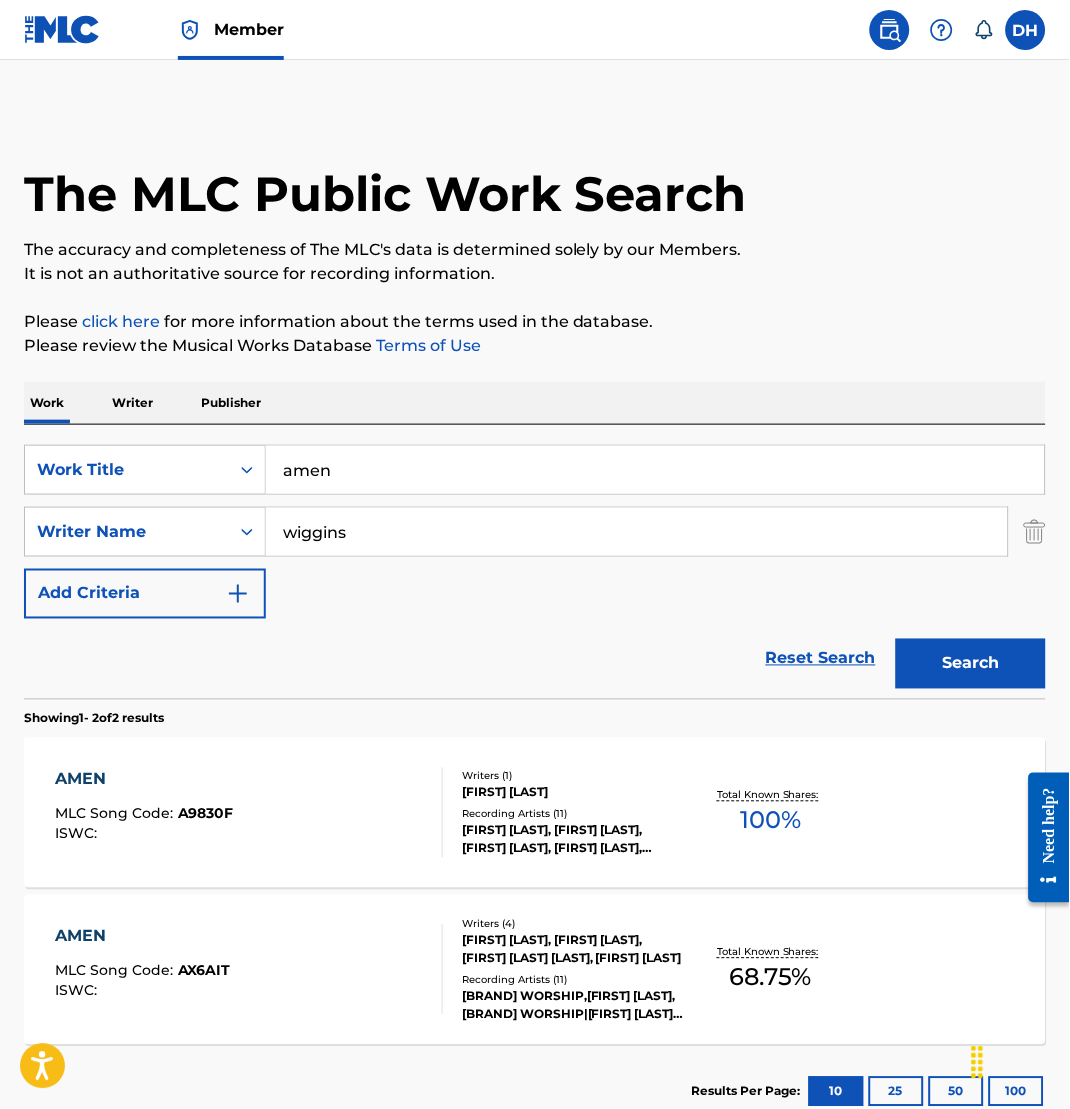 click on "wiggins" at bounding box center (637, 532) 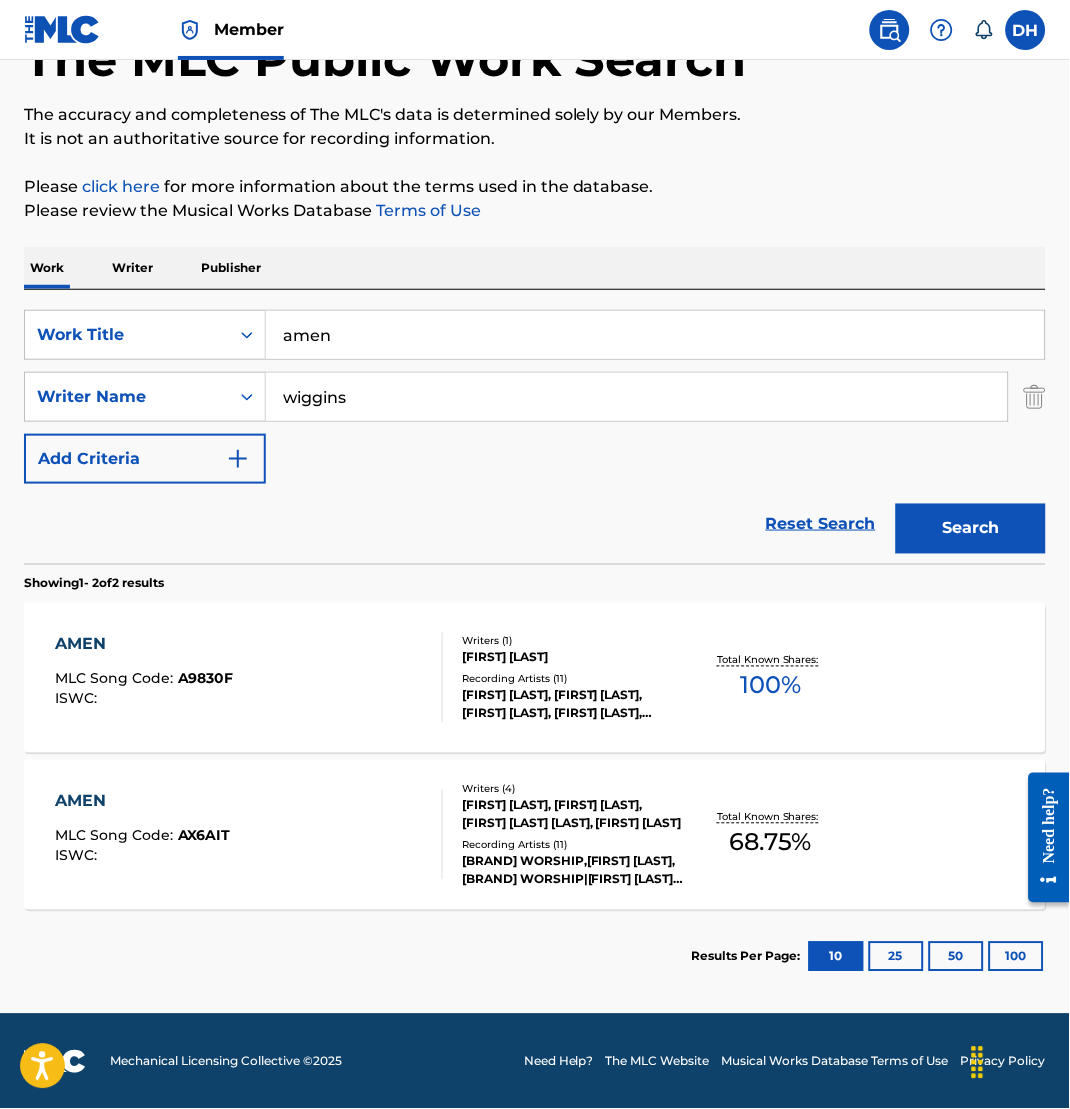 click on "AMEN MLC Song Code : AX6AIT ISWC :" at bounding box center [249, 835] 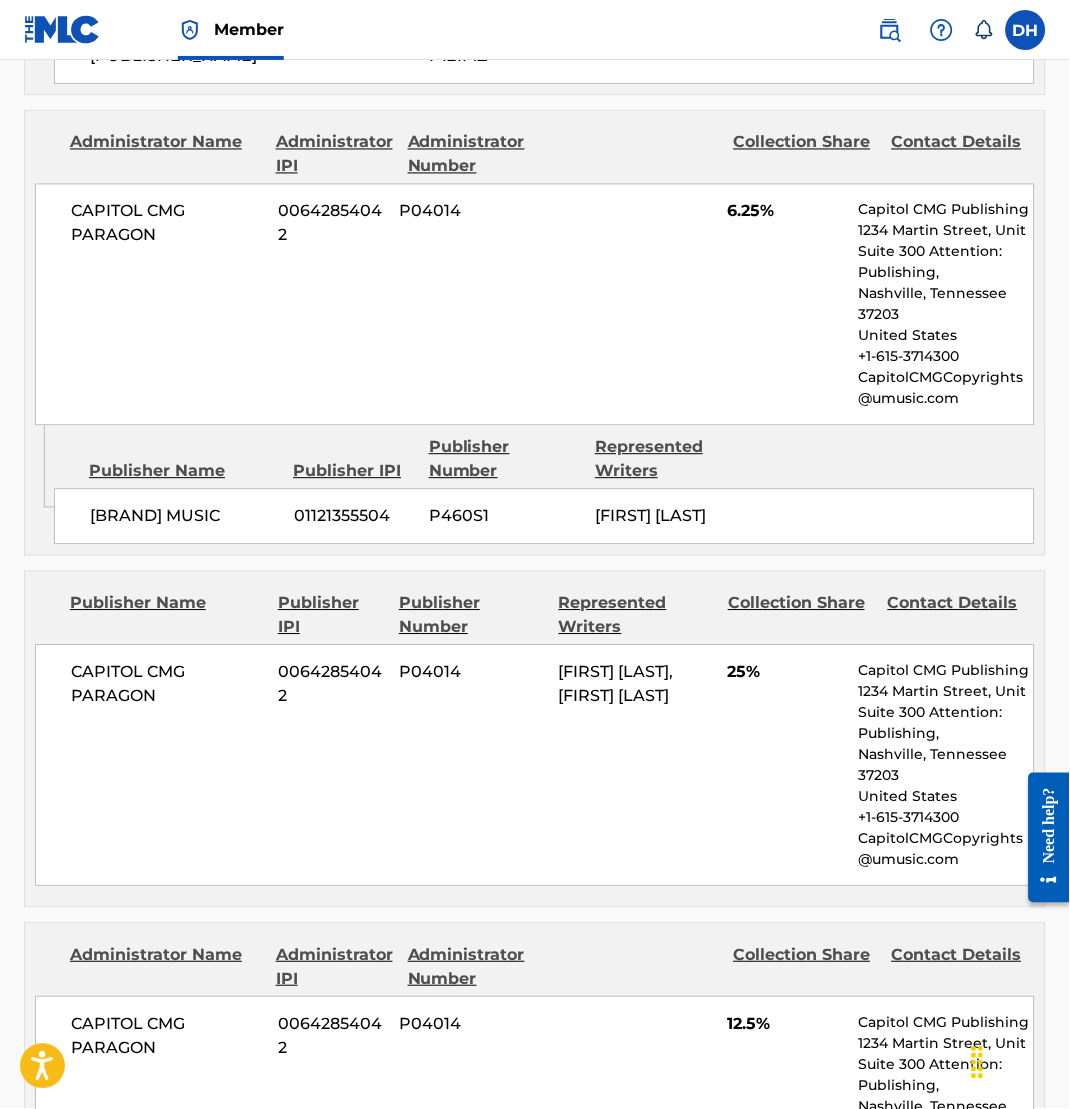 scroll, scrollTop: 1705, scrollLeft: 0, axis: vertical 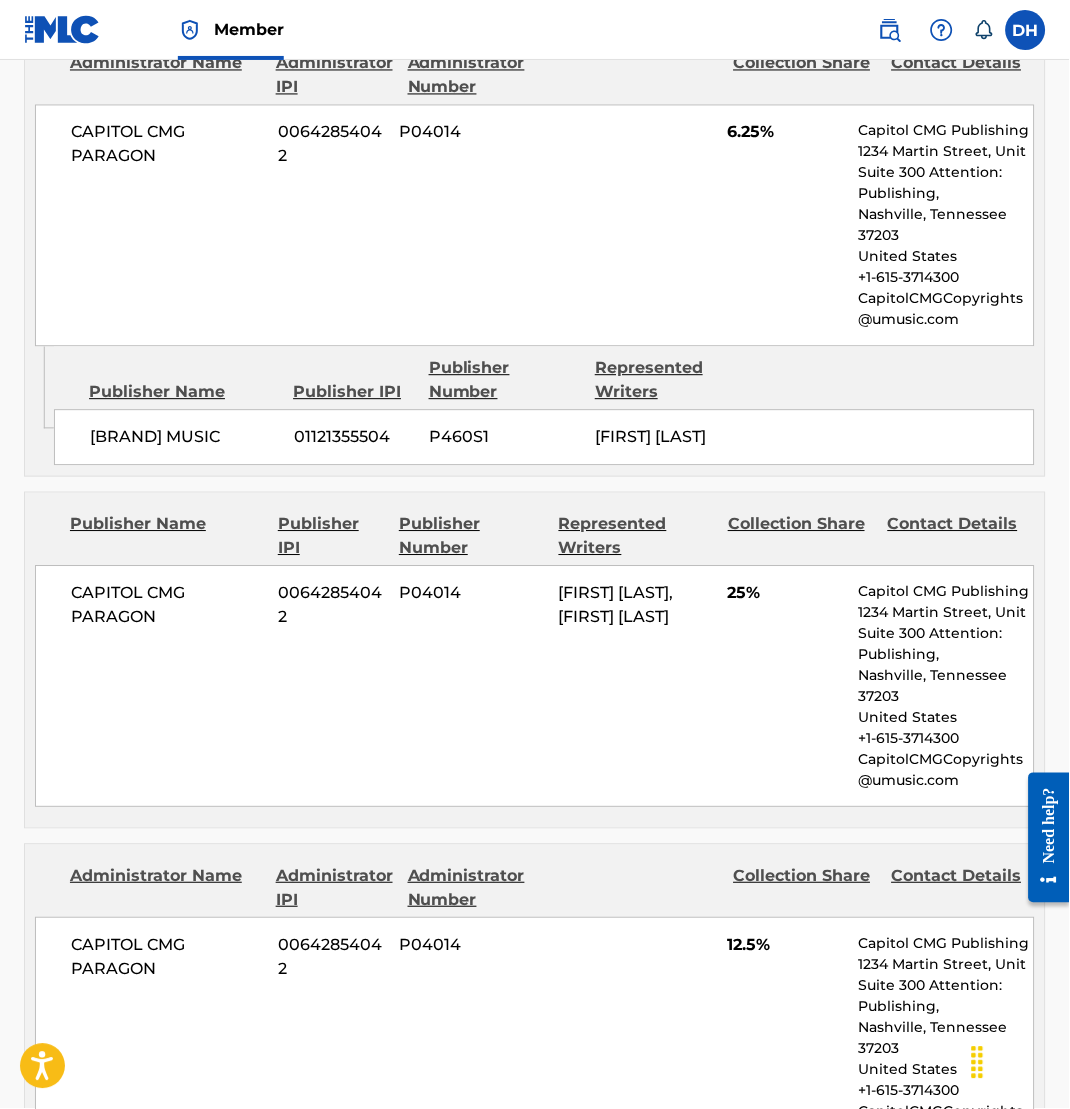 click on "CAPITOL CMG PARAGON 00642854042 P04014 6.25% Capitol CMG Publishing 1234 Martin Street, Unit Suite 300 Attention: Publishing,  Nashville, Tennessee 37203 United States +1-615-3714300 CapitolCMGCopyrights@umusic.com" at bounding box center [535, 226] 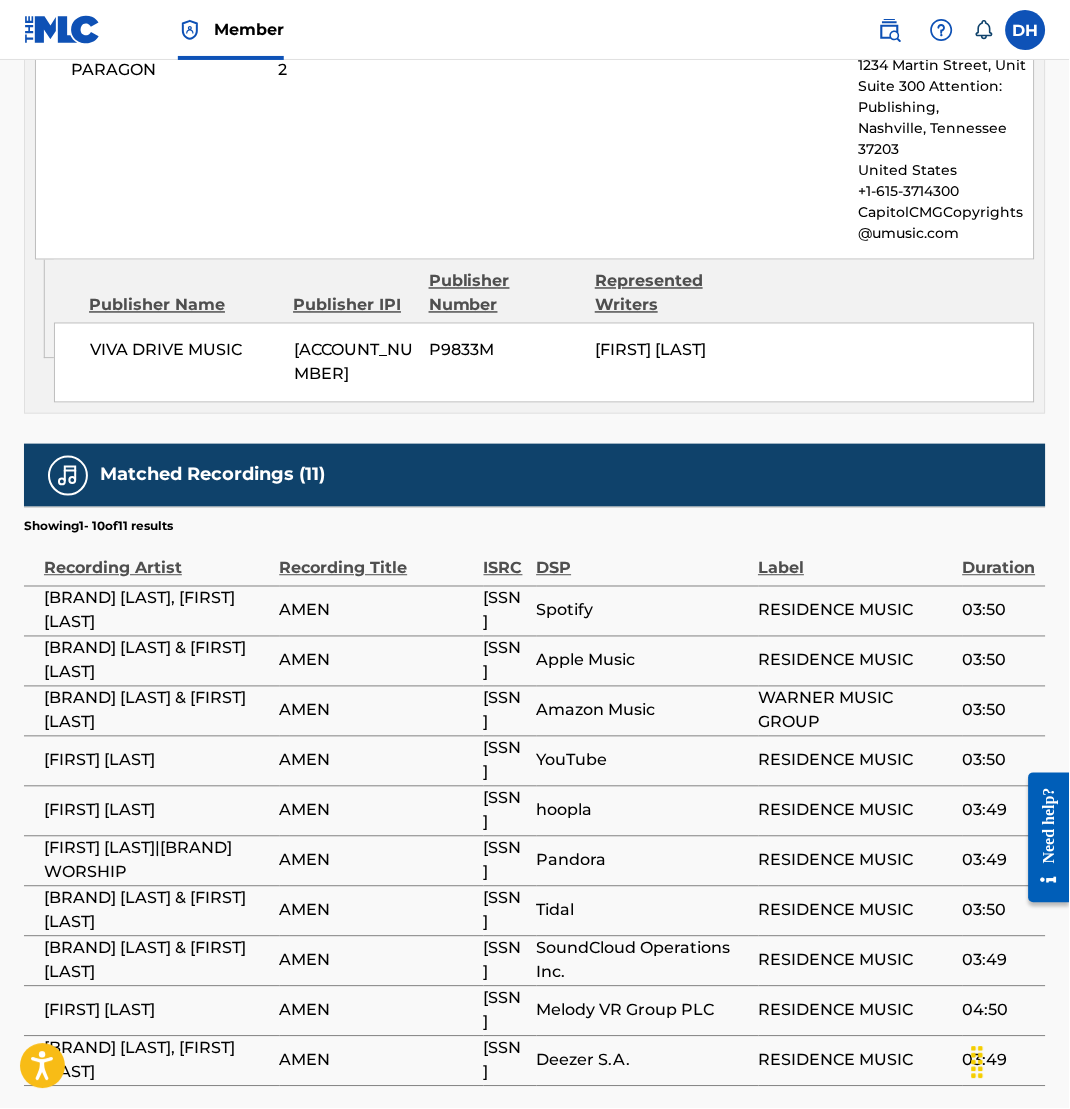 scroll, scrollTop: 2852, scrollLeft: 0, axis: vertical 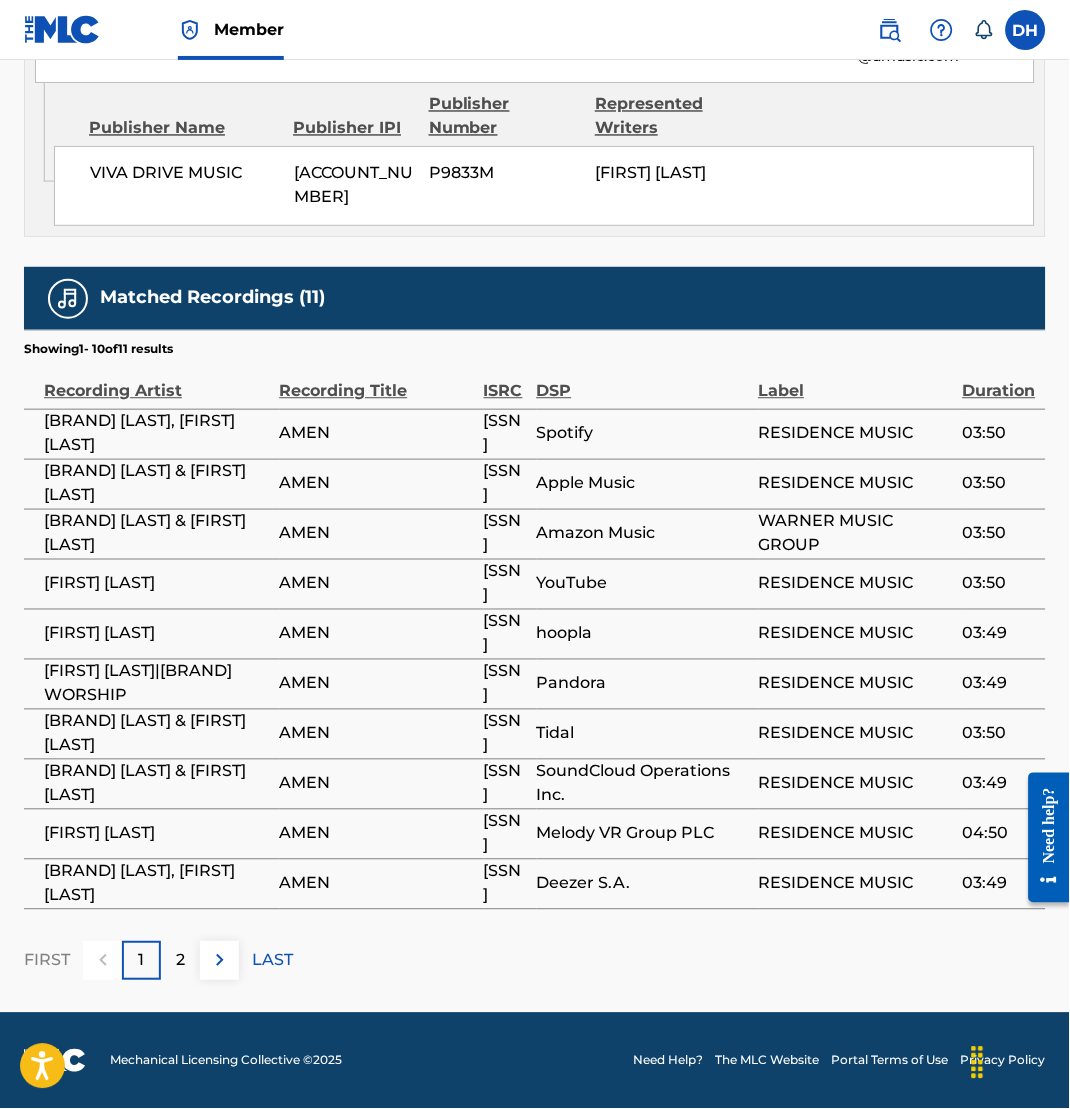 click on "FIRST 1 2 LAST" at bounding box center [535, 961] 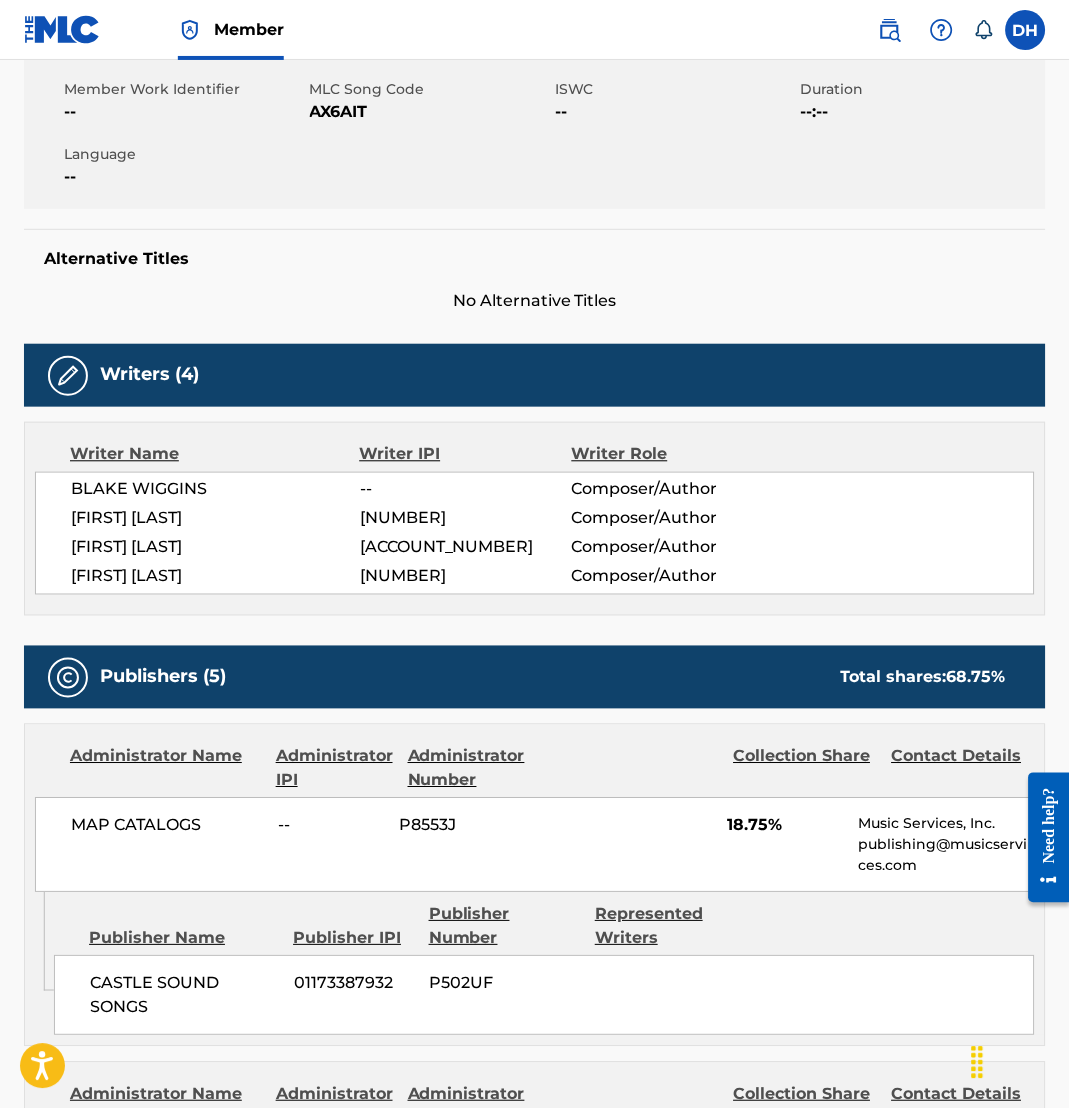 scroll, scrollTop: 0, scrollLeft: 0, axis: both 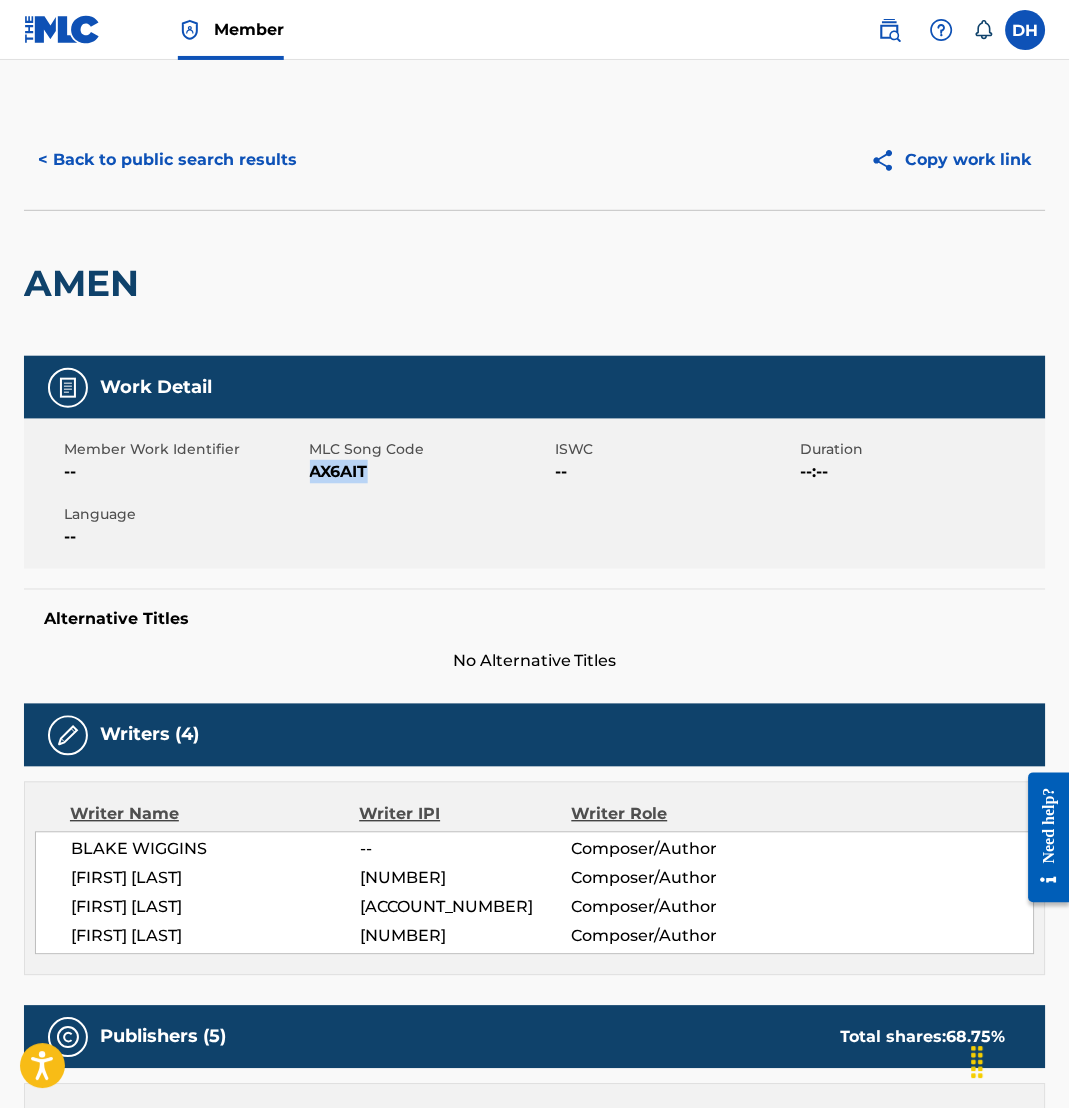 drag, startPoint x: 314, startPoint y: 474, endPoint x: 385, endPoint y: 481, distance: 71.34424 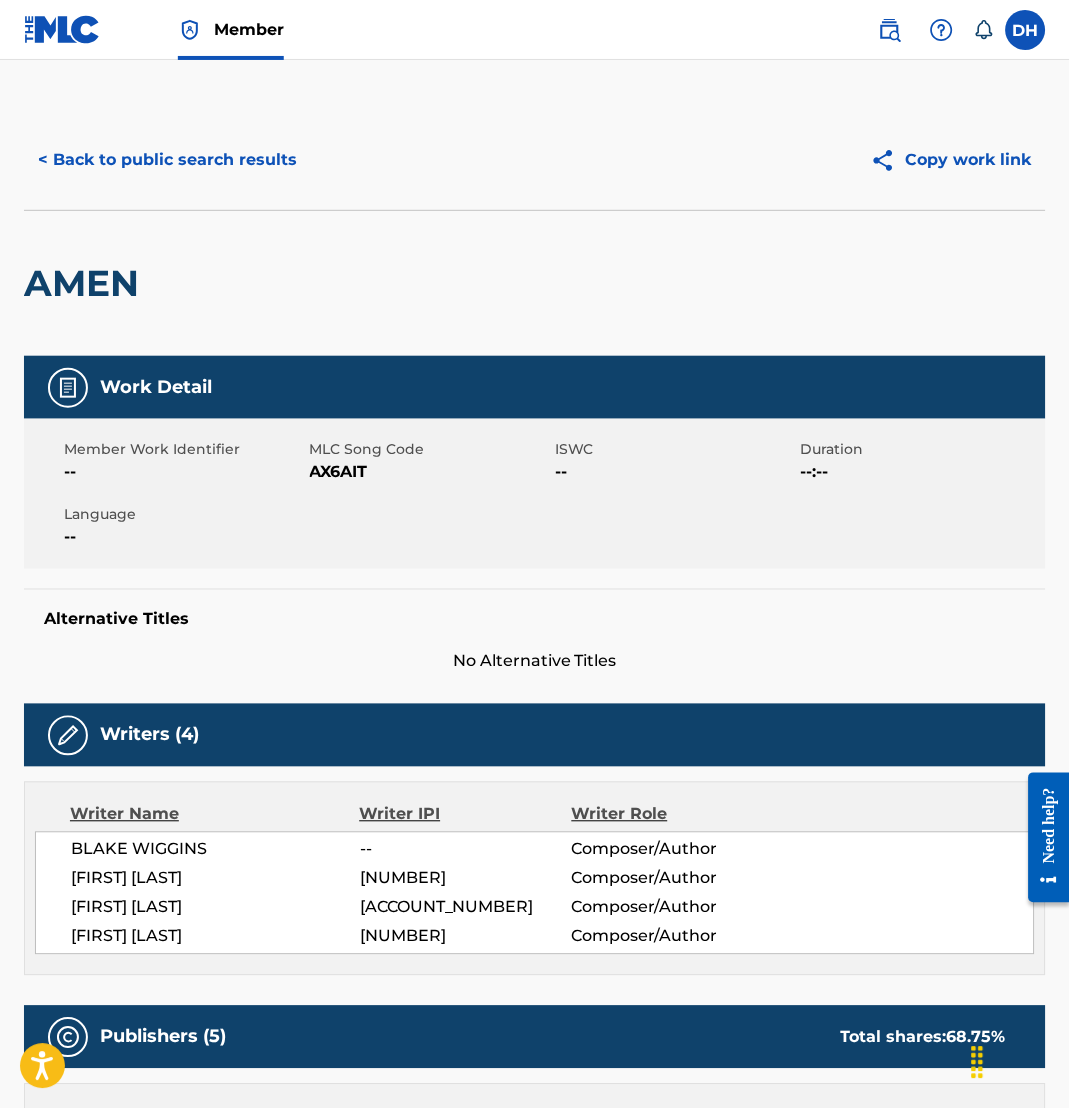 click on "< Back to public search results" at bounding box center [167, 160] 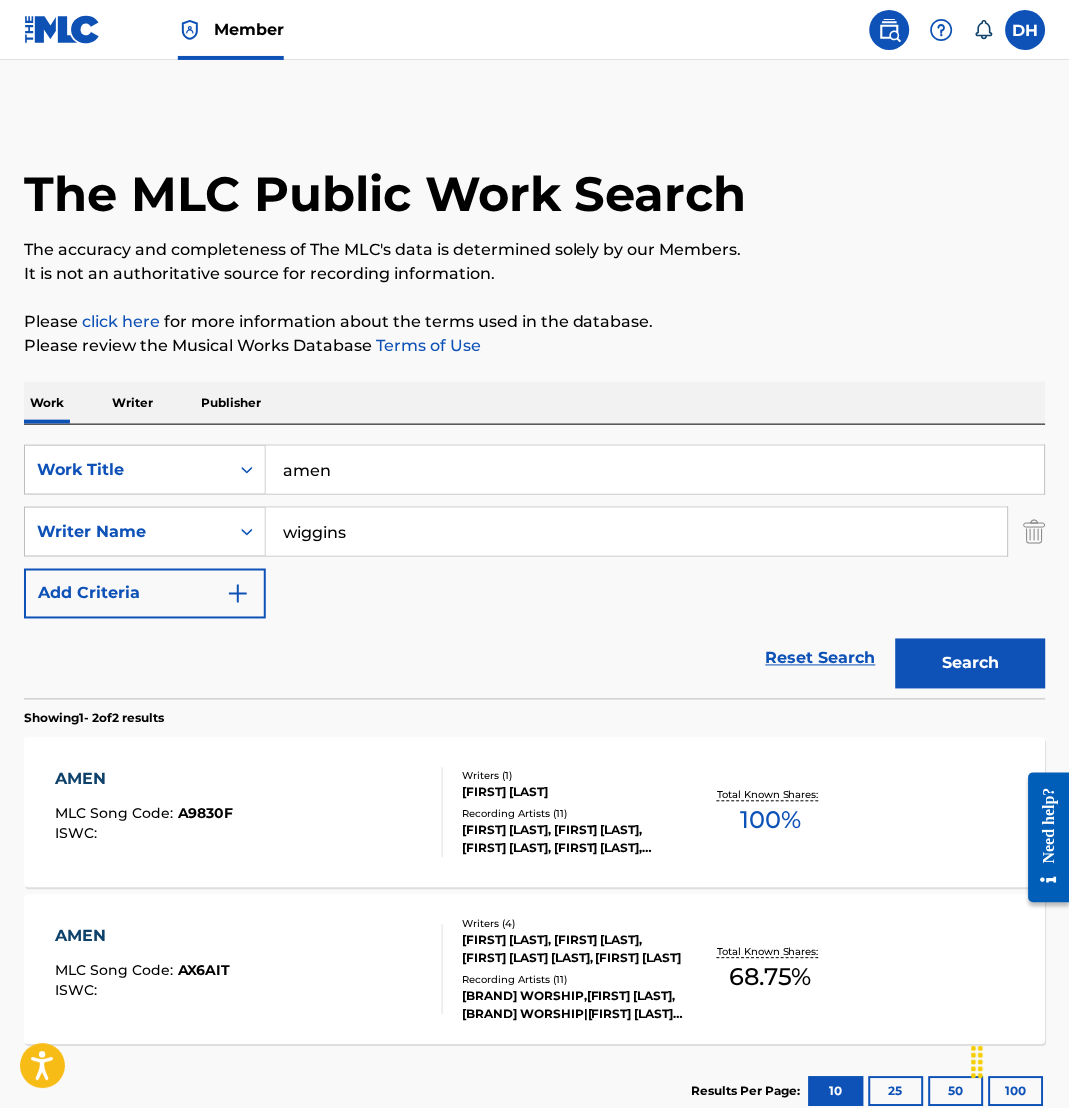 scroll, scrollTop: 21, scrollLeft: 0, axis: vertical 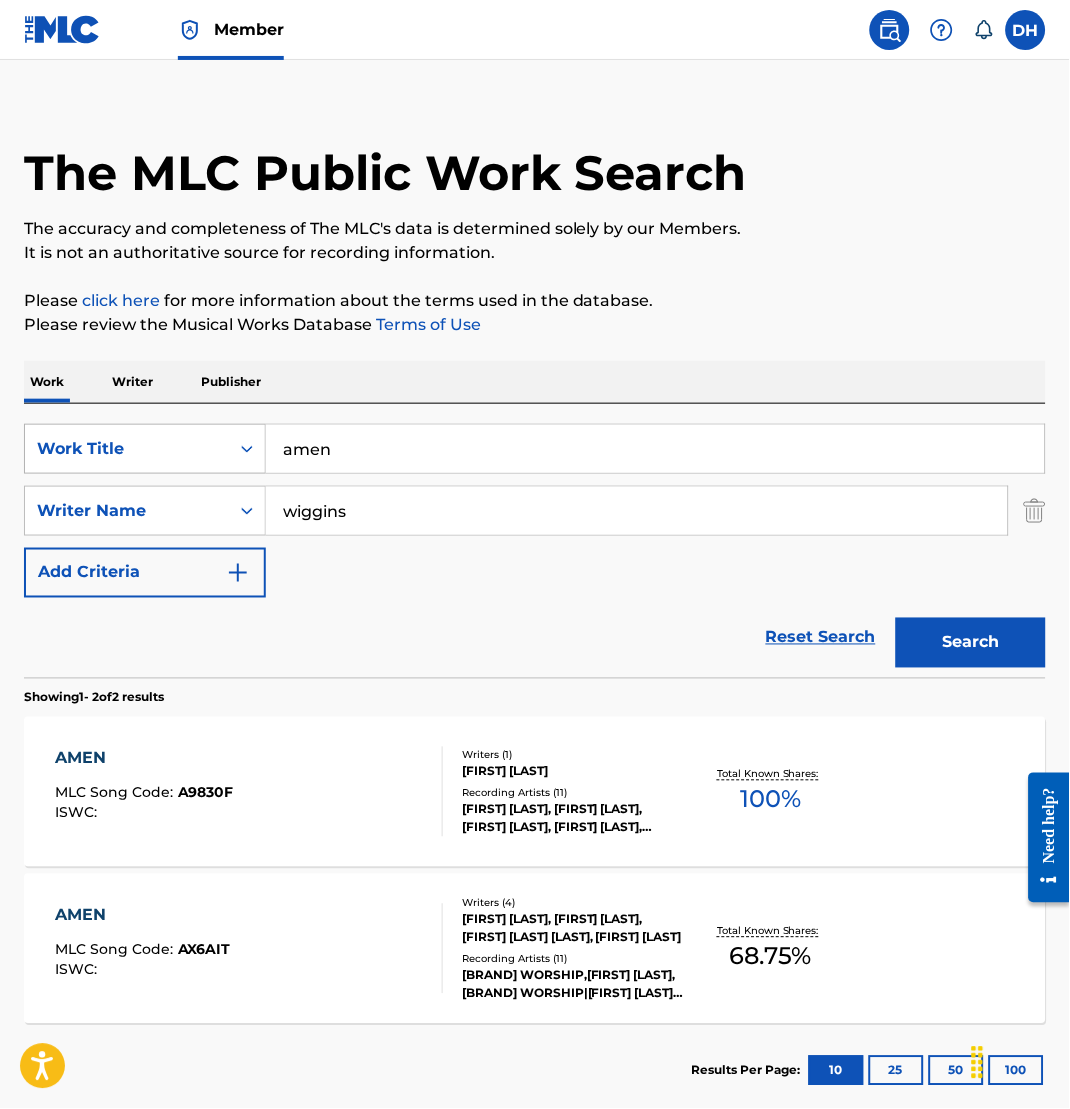 drag, startPoint x: 390, startPoint y: 457, endPoint x: 42, endPoint y: 442, distance: 348.32312 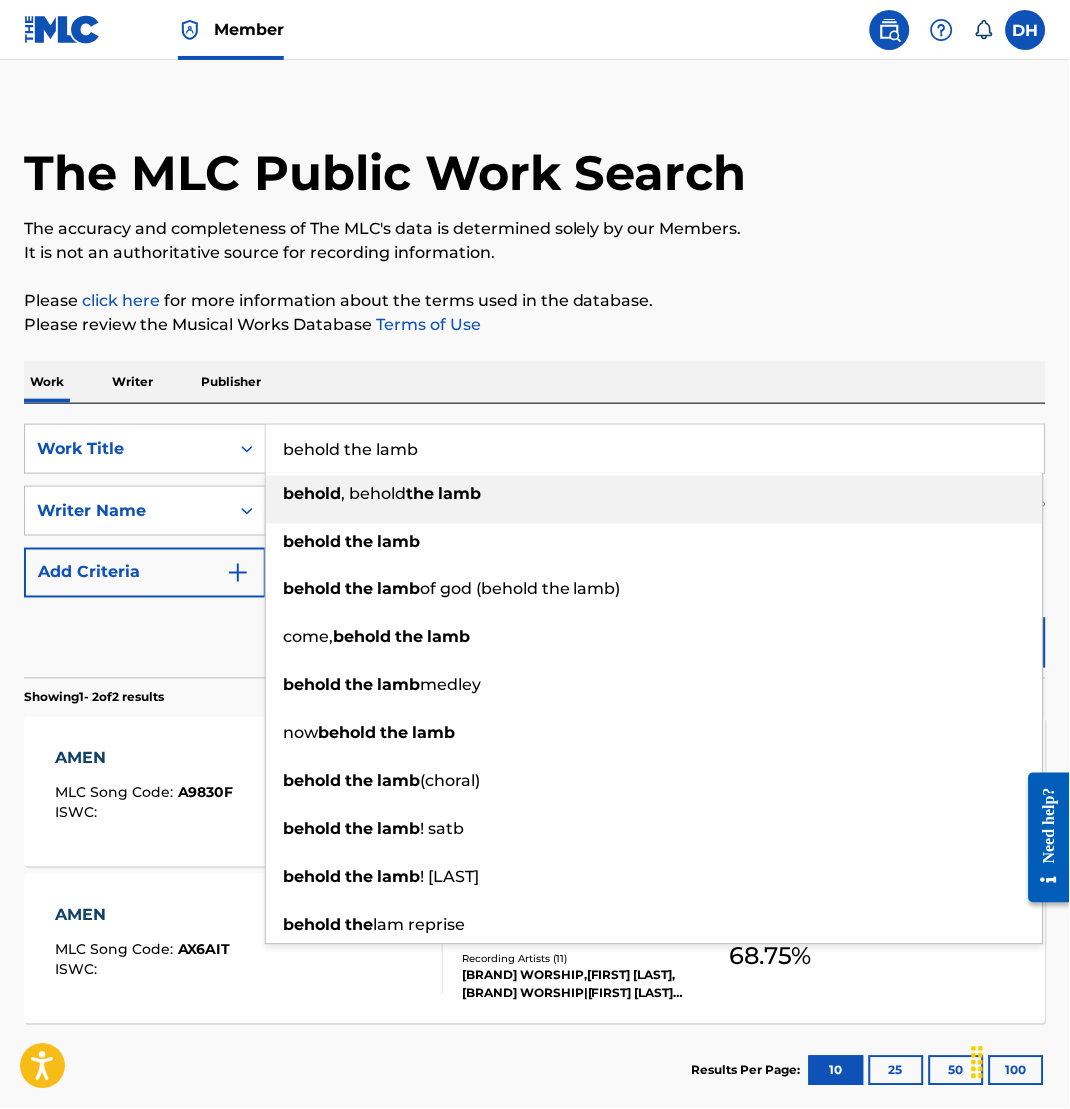 type on "behold the lamb" 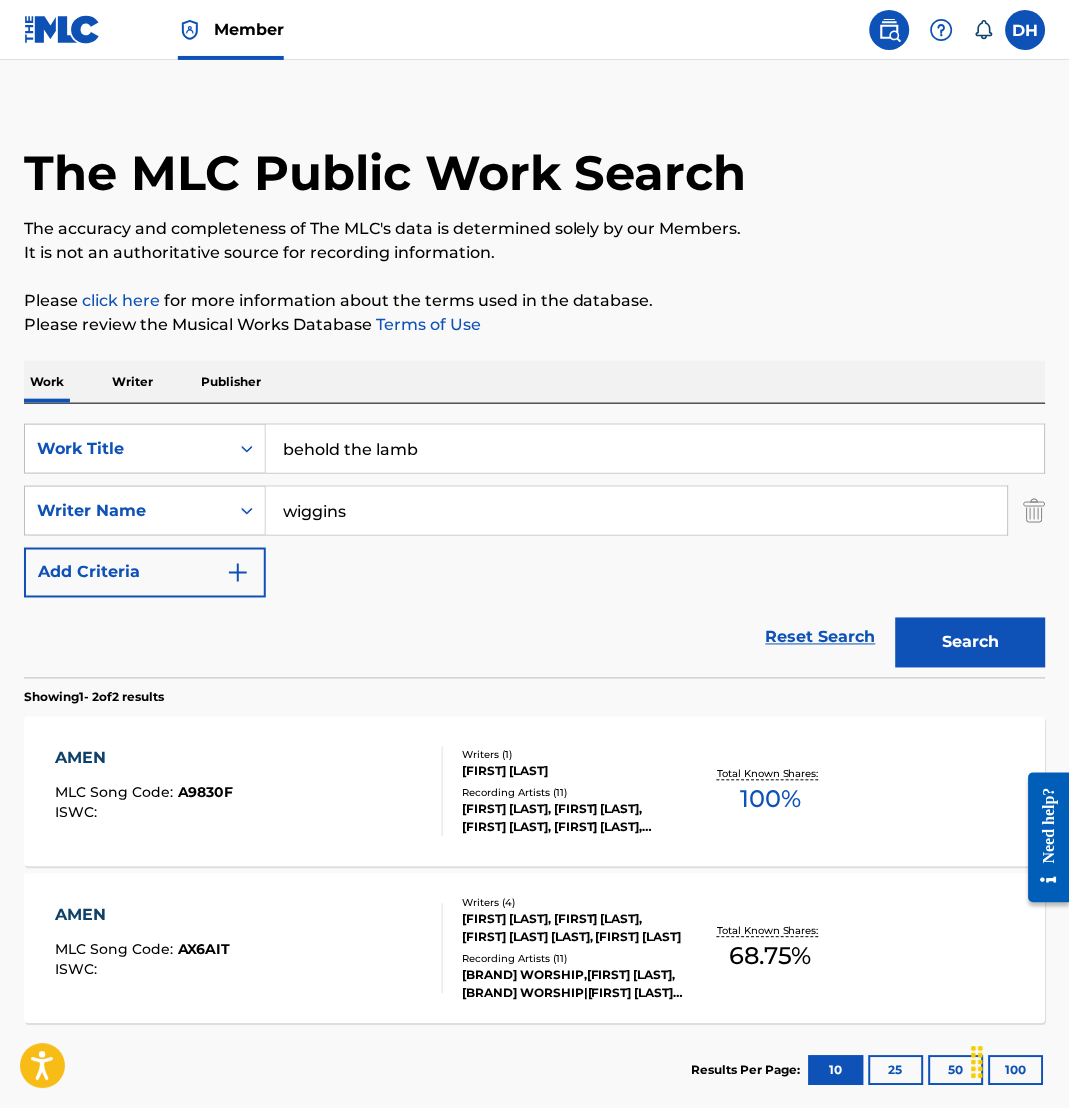 click on "Work Writer Publisher" at bounding box center (535, 382) 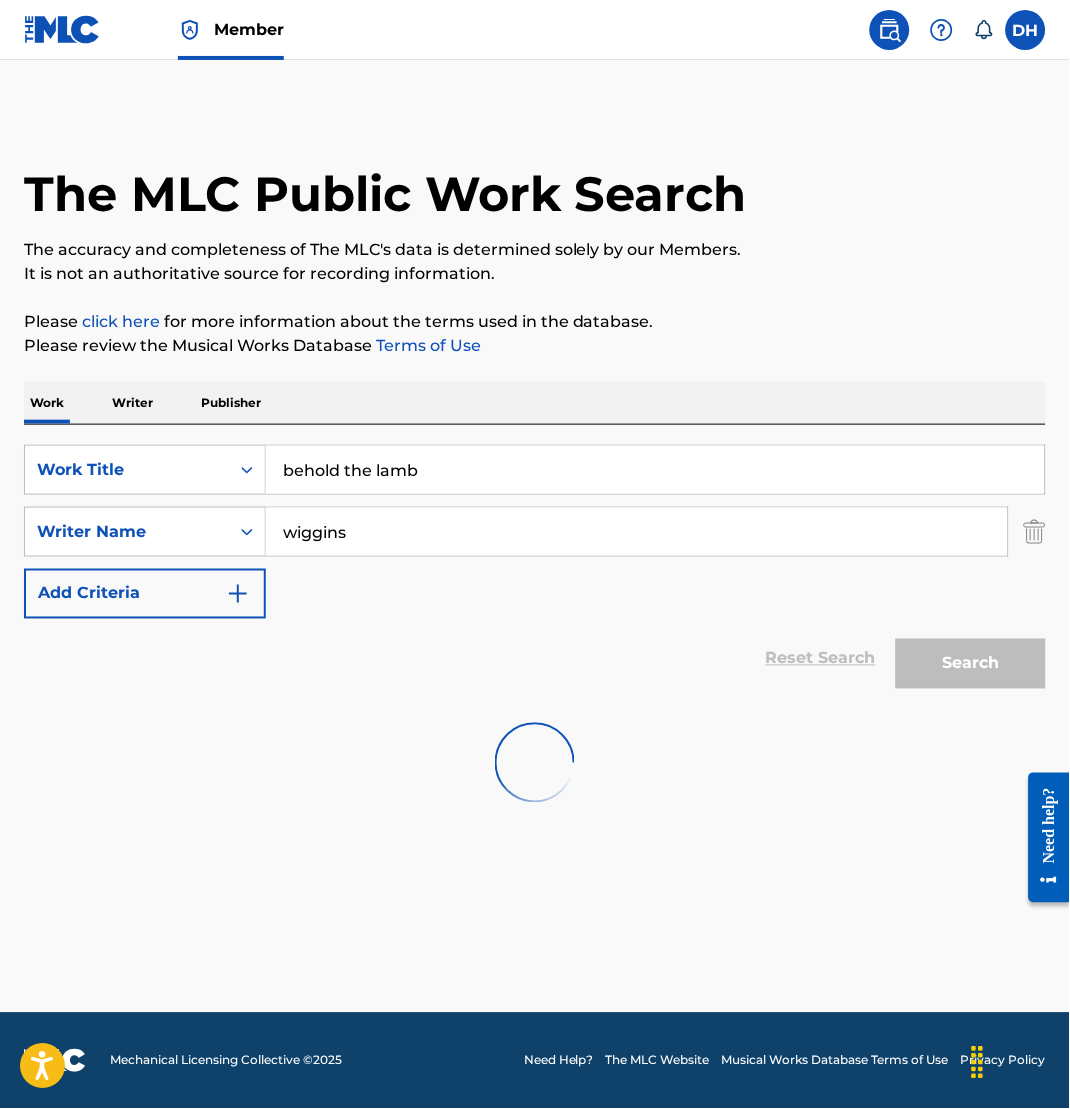 scroll, scrollTop: 0, scrollLeft: 0, axis: both 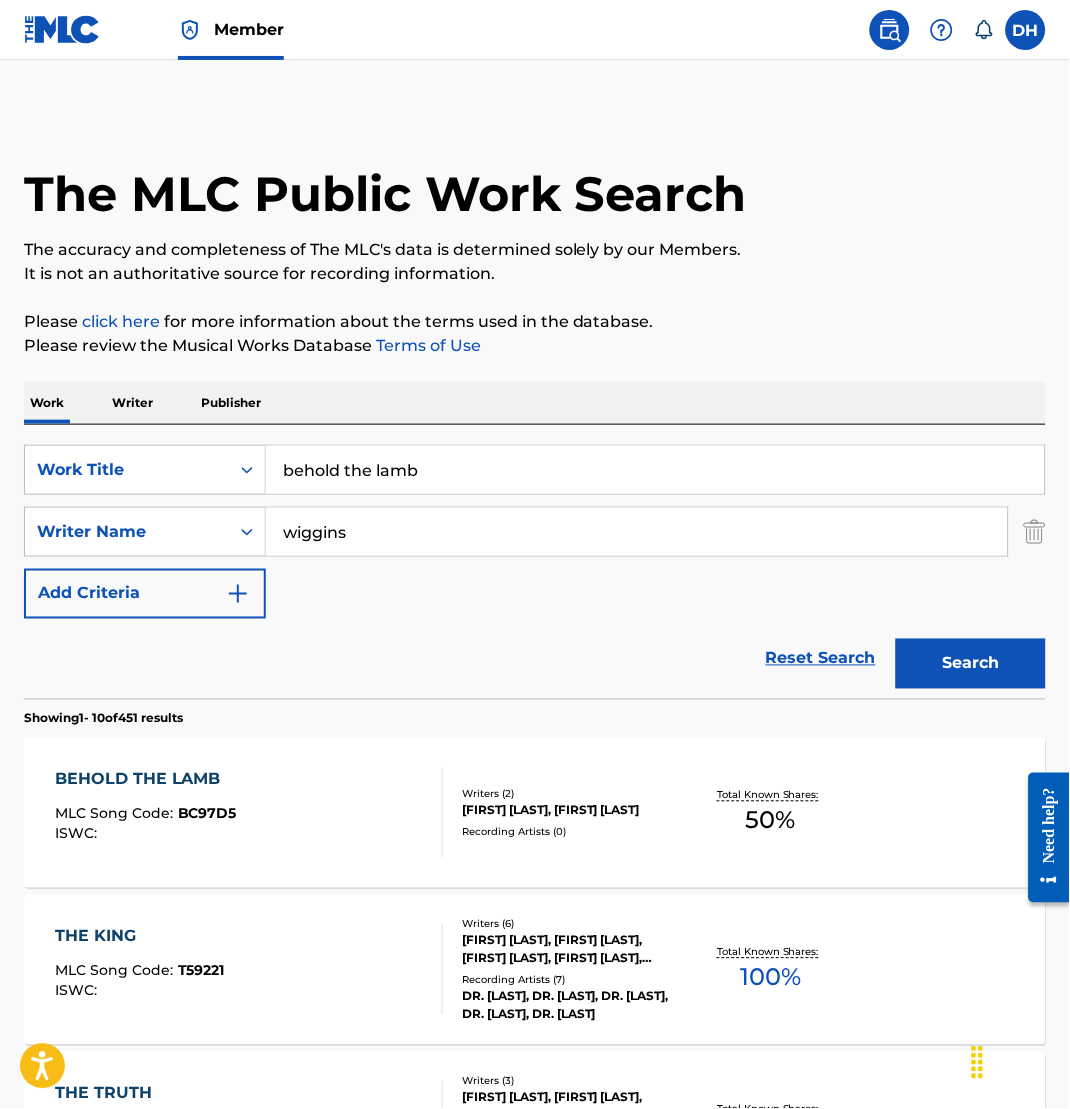 click on "BEHOLD THE LAMB MLC Song Code : BC97D5 ISWC : Writers ( 2 ) BLAKE WIGGINS, SHELBY FRANK Recording Artists ( 0 ) Total Known Shares: 50 %" at bounding box center (535, 813) 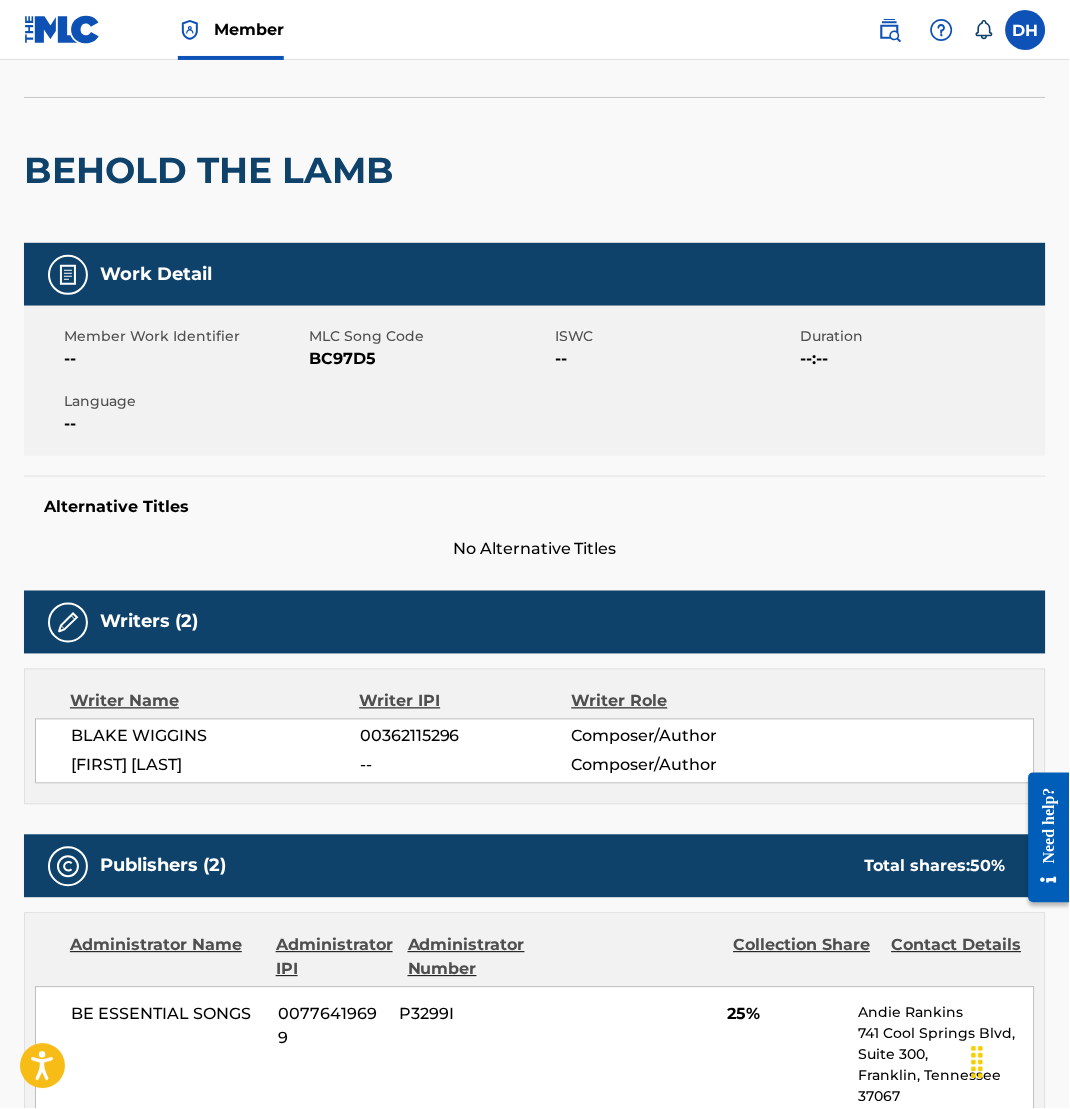 scroll, scrollTop: 0, scrollLeft: 0, axis: both 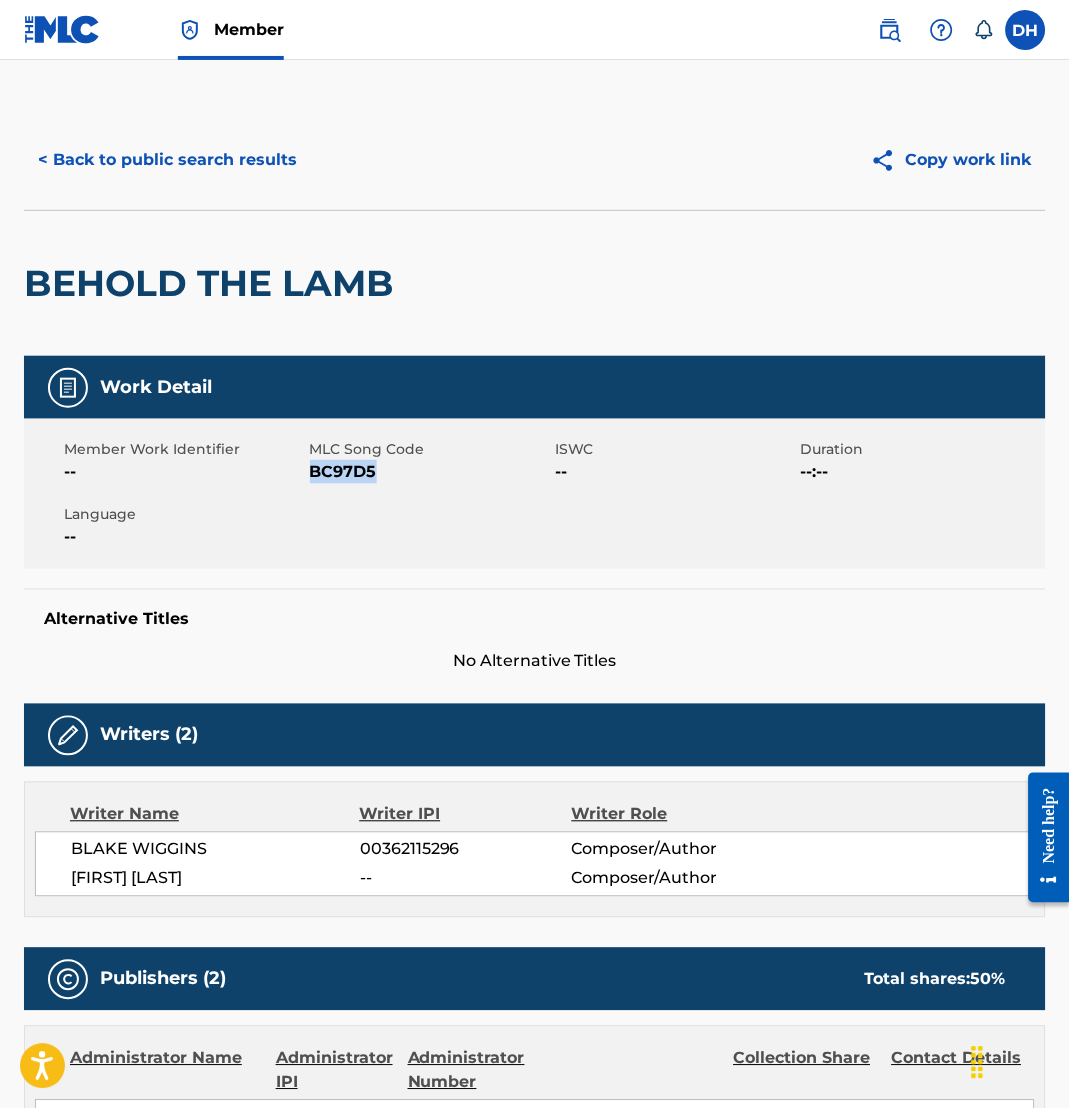 drag, startPoint x: 312, startPoint y: 470, endPoint x: 417, endPoint y: 481, distance: 105.574615 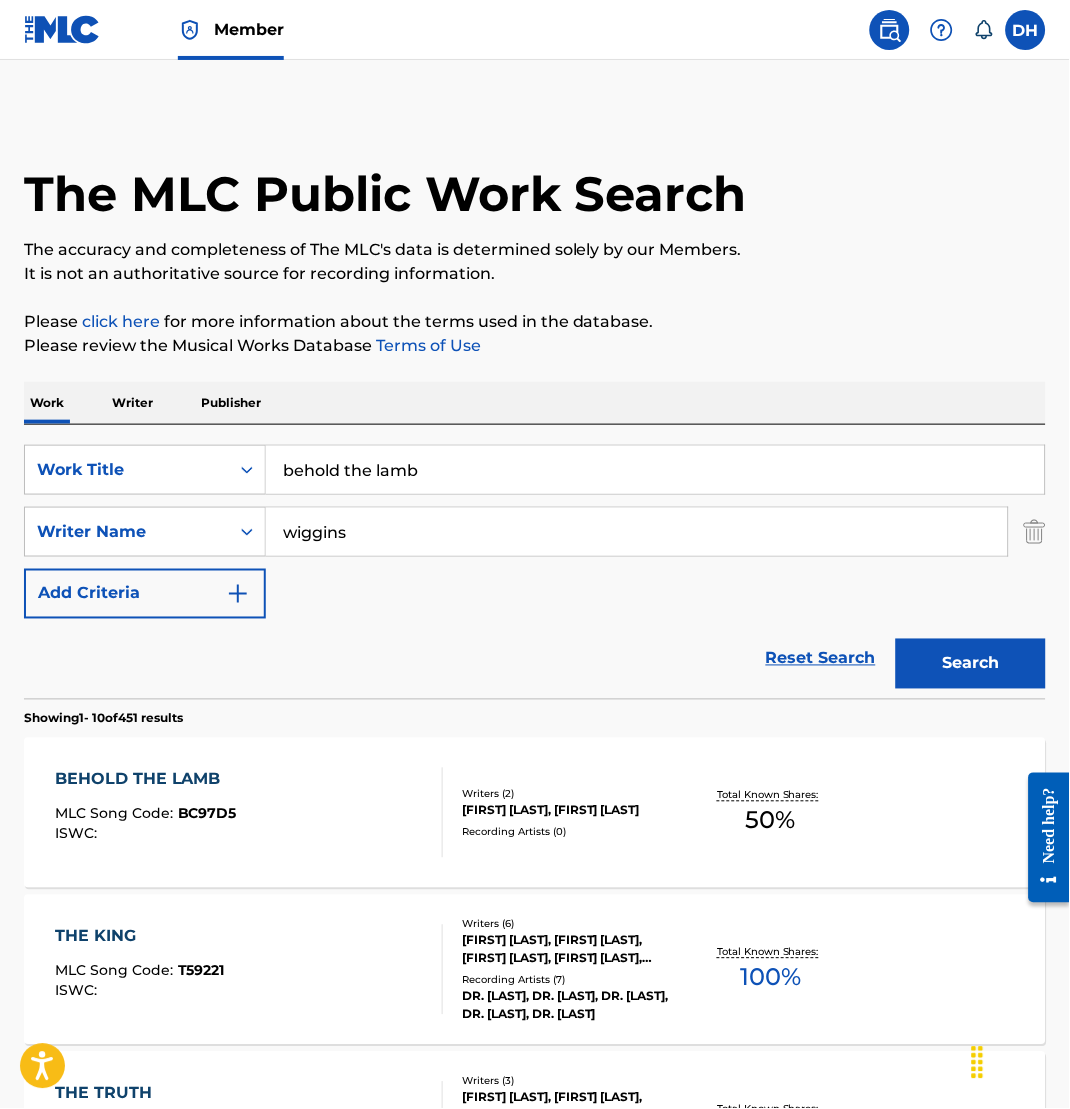 drag, startPoint x: 520, startPoint y: 464, endPoint x: -10, endPoint y: 430, distance: 531.0894 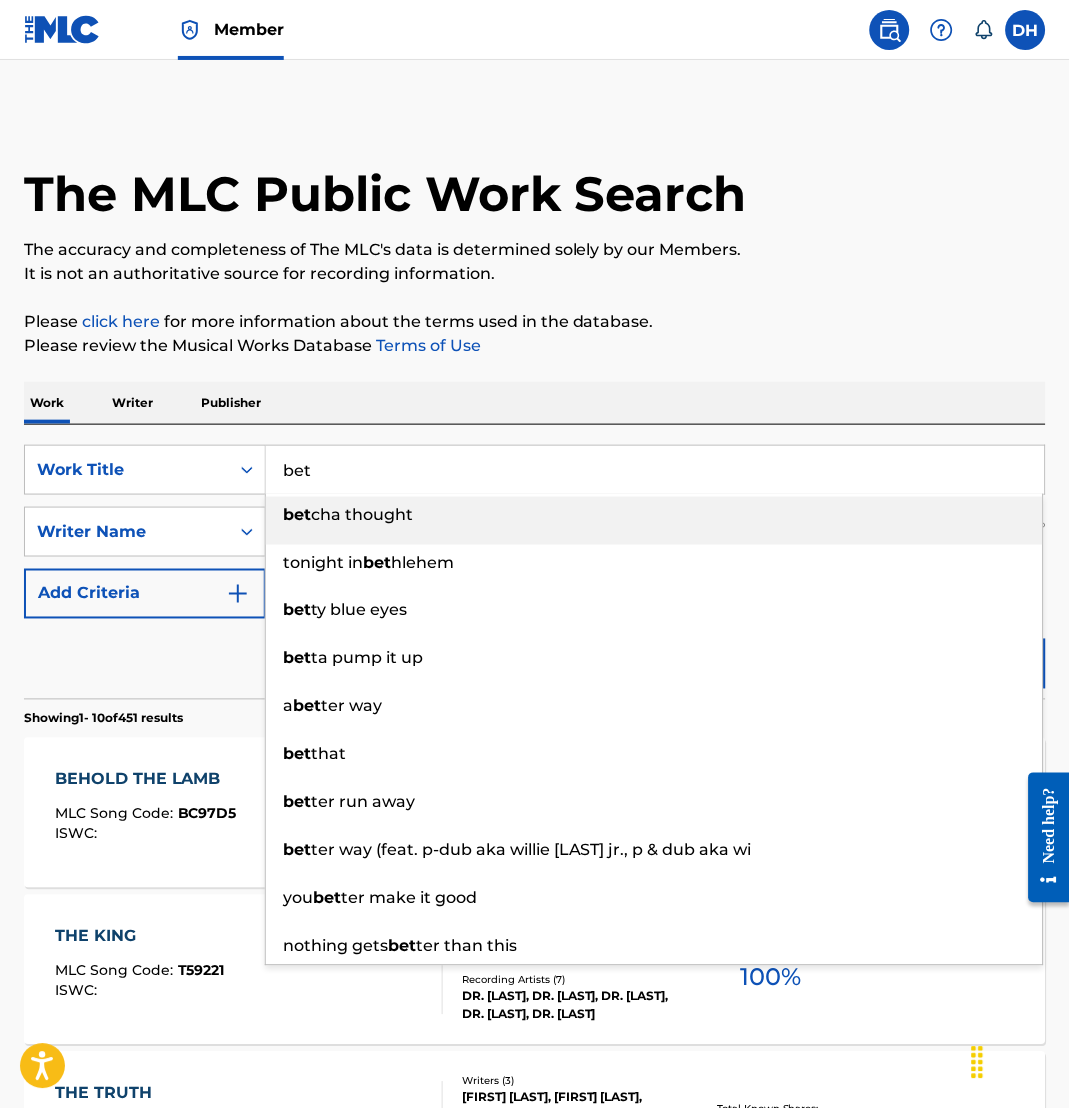 type on "bet" 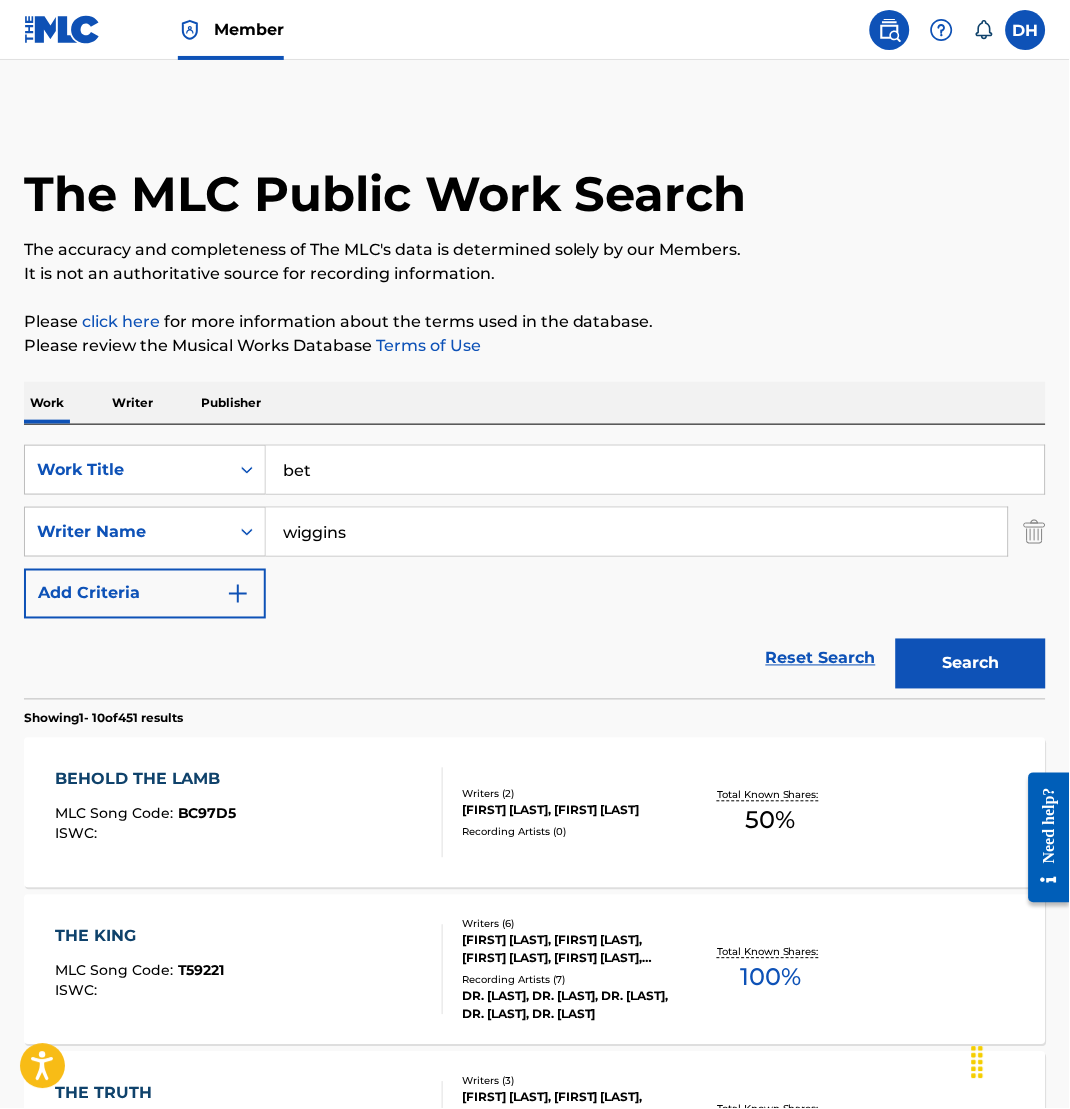 click on "Work Writer Publisher" at bounding box center (535, 403) 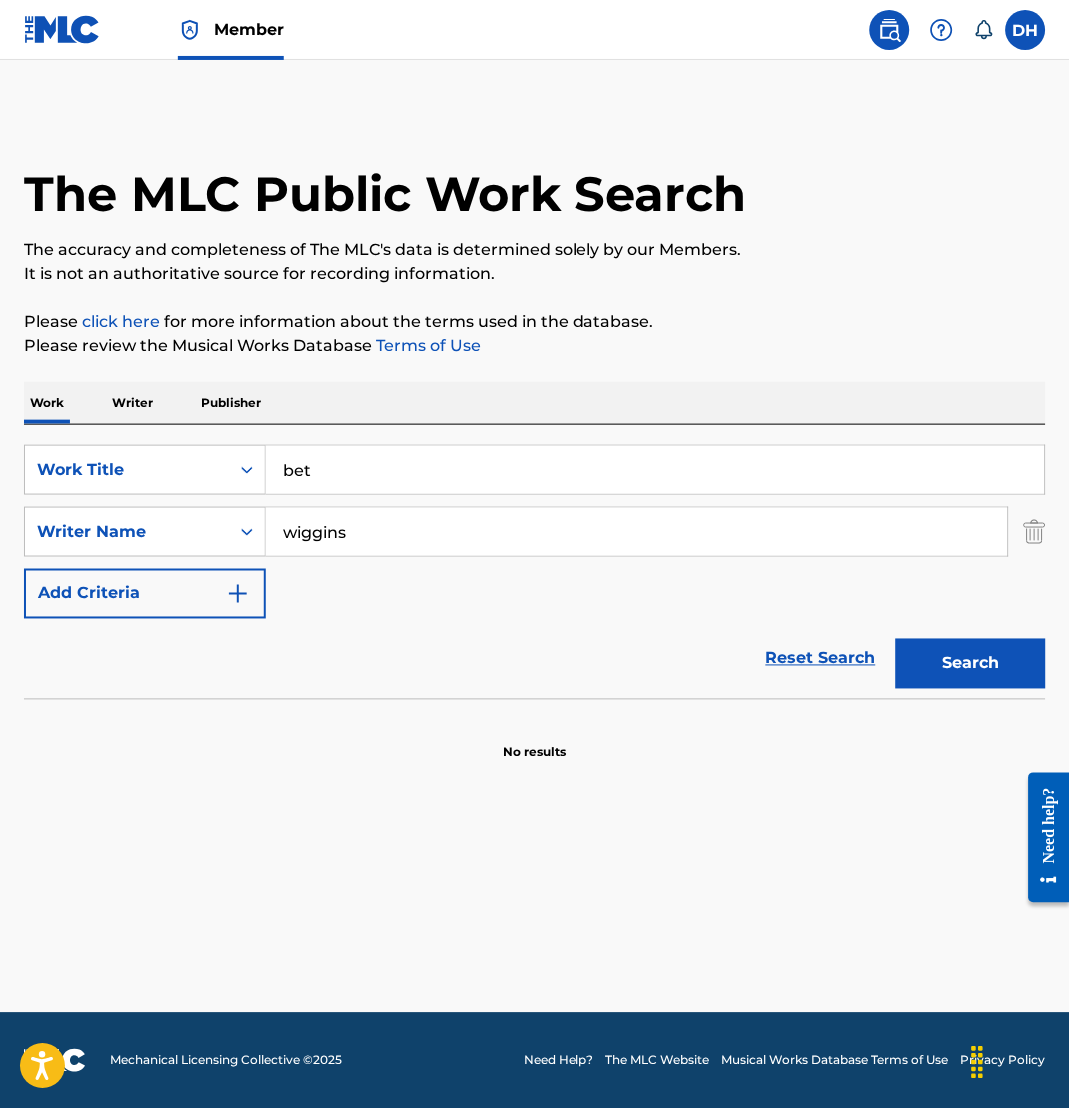 click on "Search" at bounding box center [971, 664] 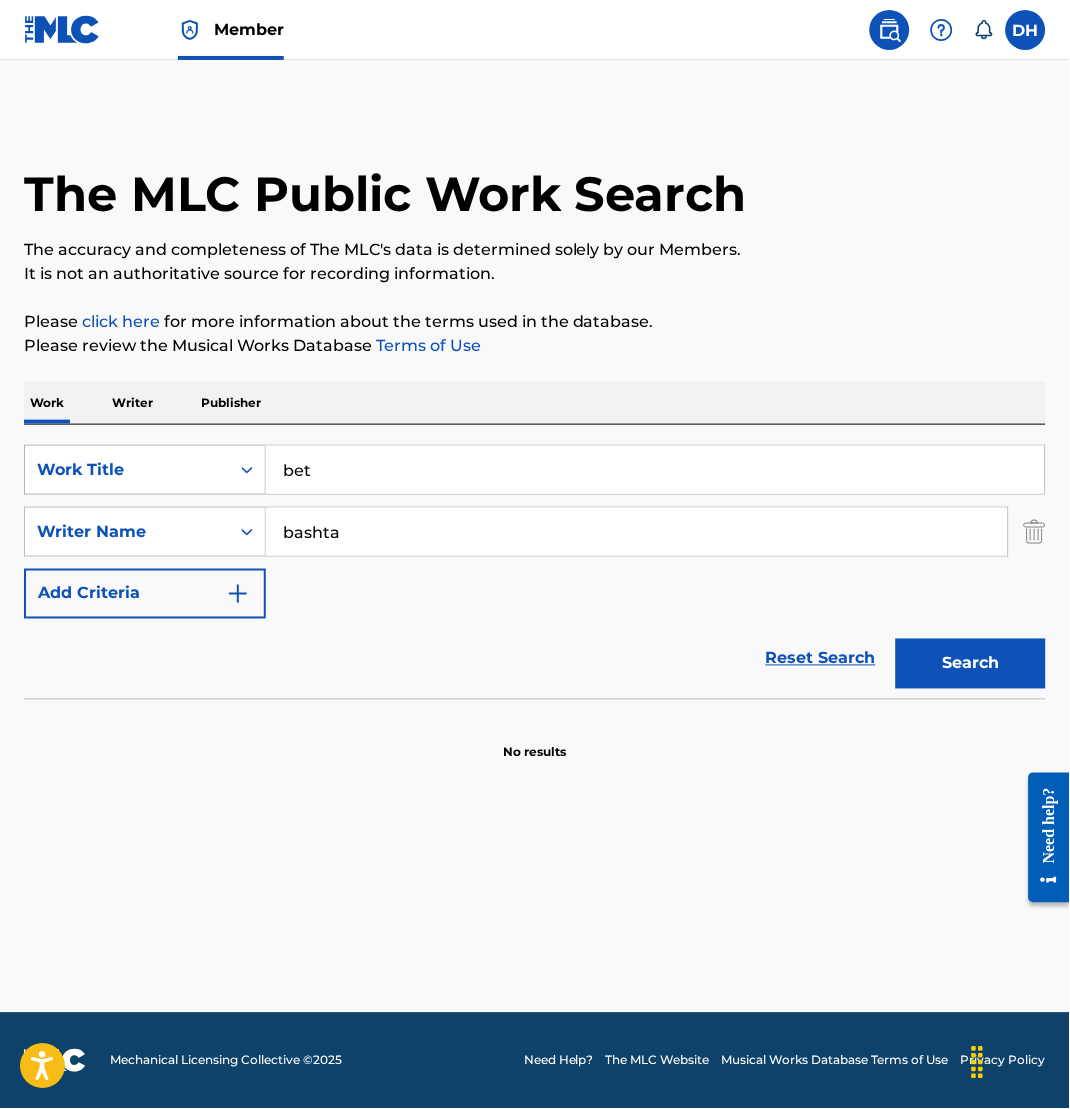 type on "bashta" 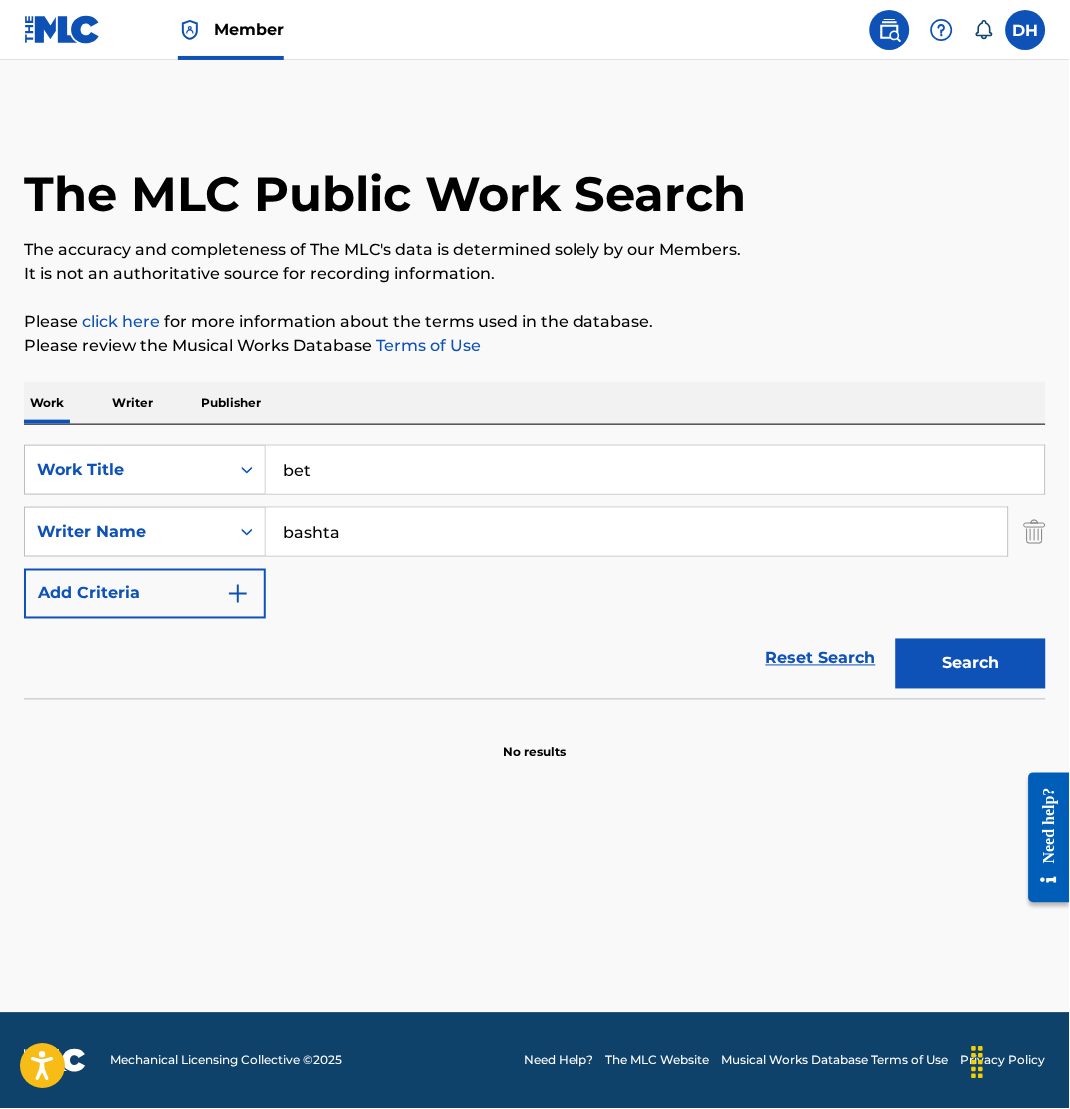 click on "Member DH DH Dominique   Hernandez dominique.hernandez.ext@pmgsonymusic.com Notification Preferences Profile Log out" at bounding box center [535, 30] 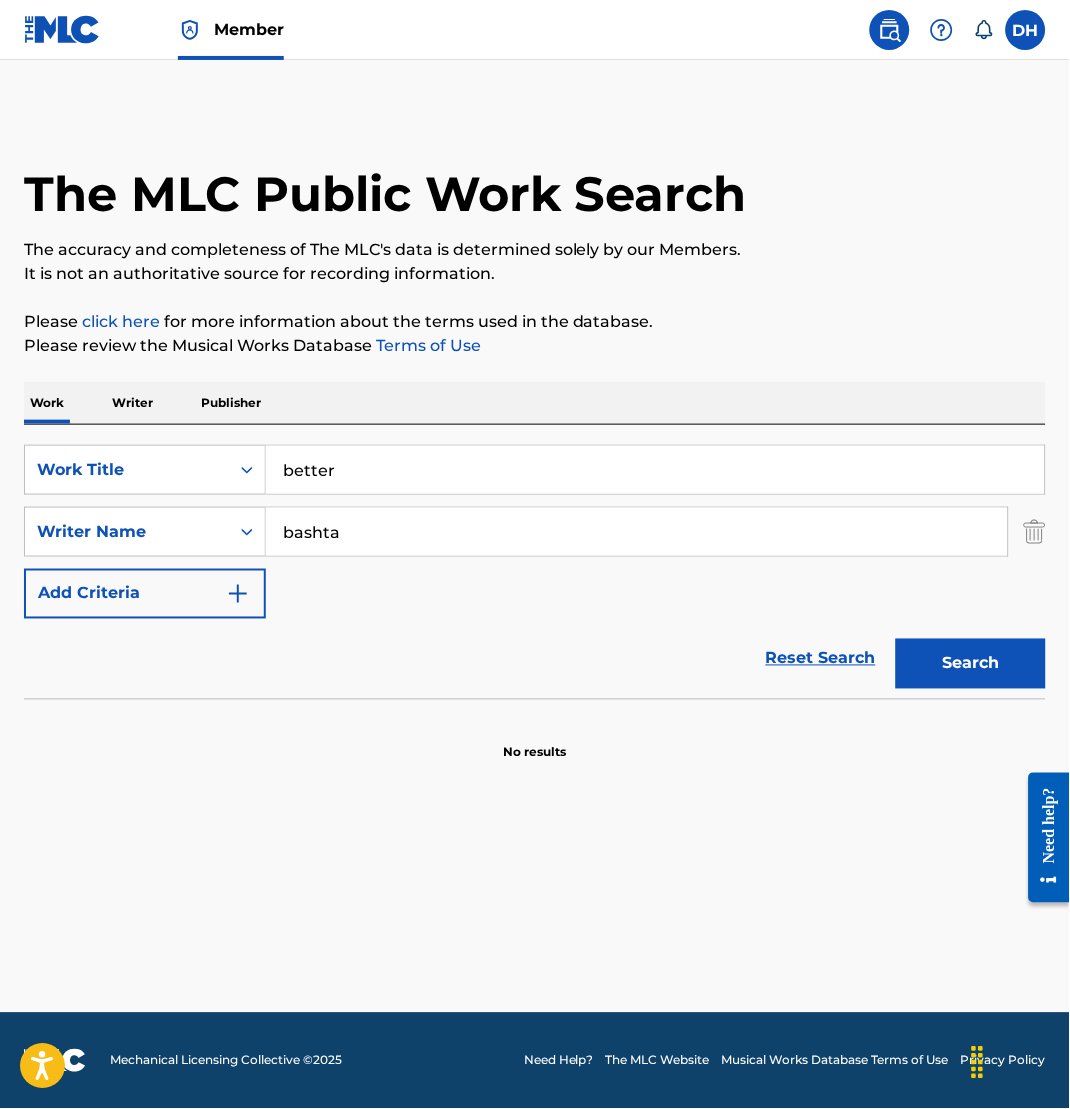 type on "better" 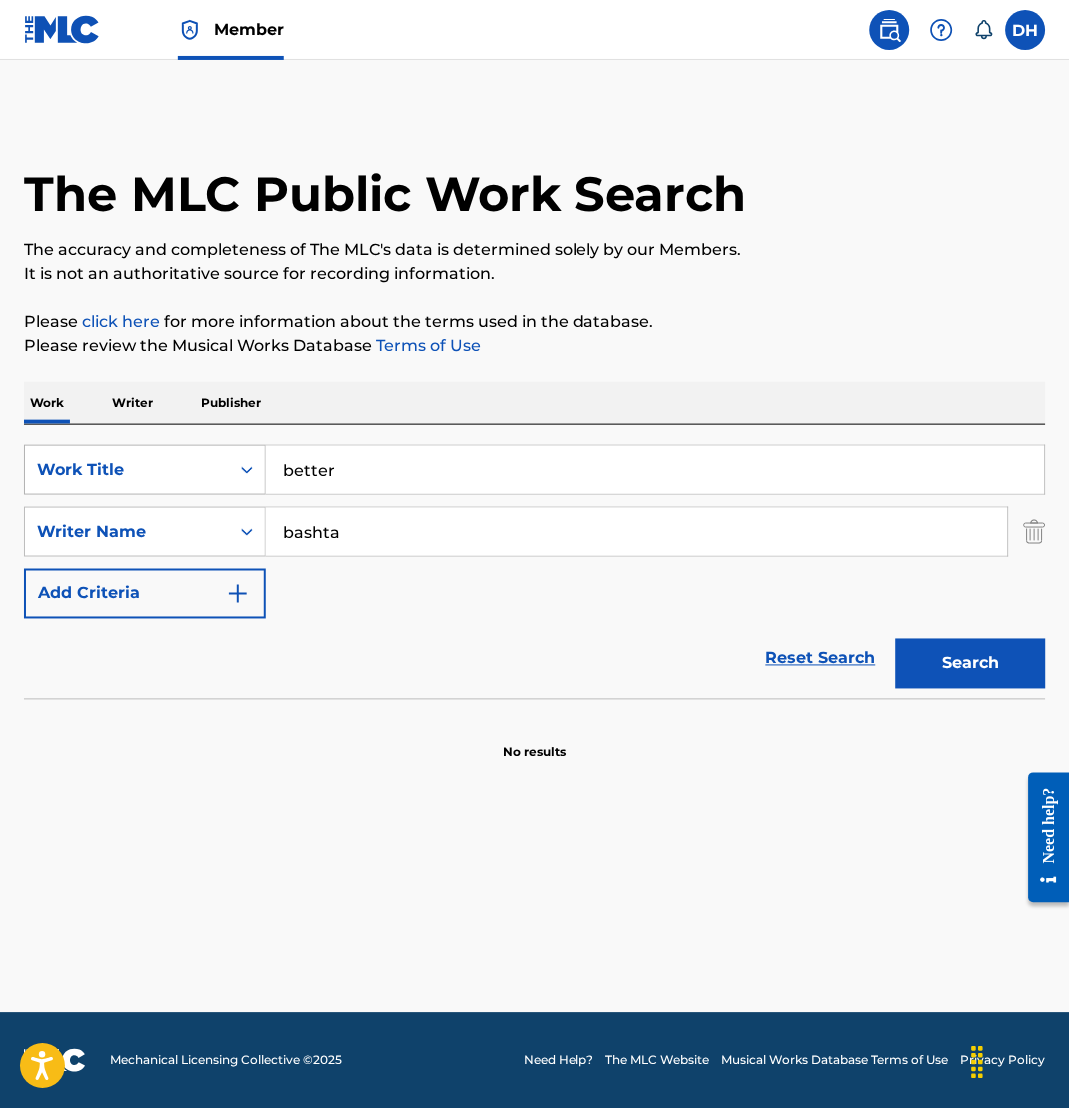 drag, startPoint x: 441, startPoint y: 526, endPoint x: 125, endPoint y: 477, distance: 319.7765 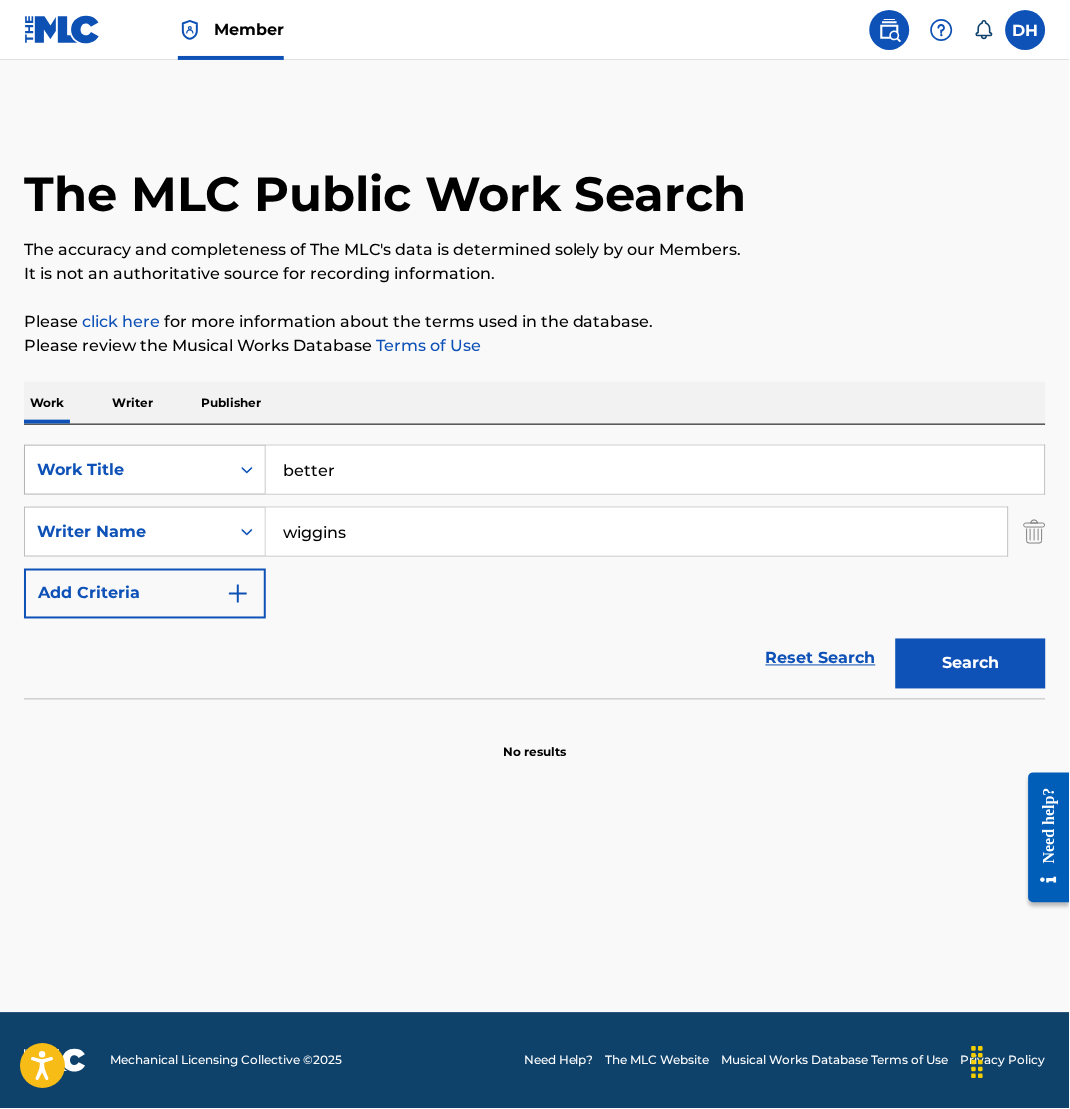 type on "wiggins" 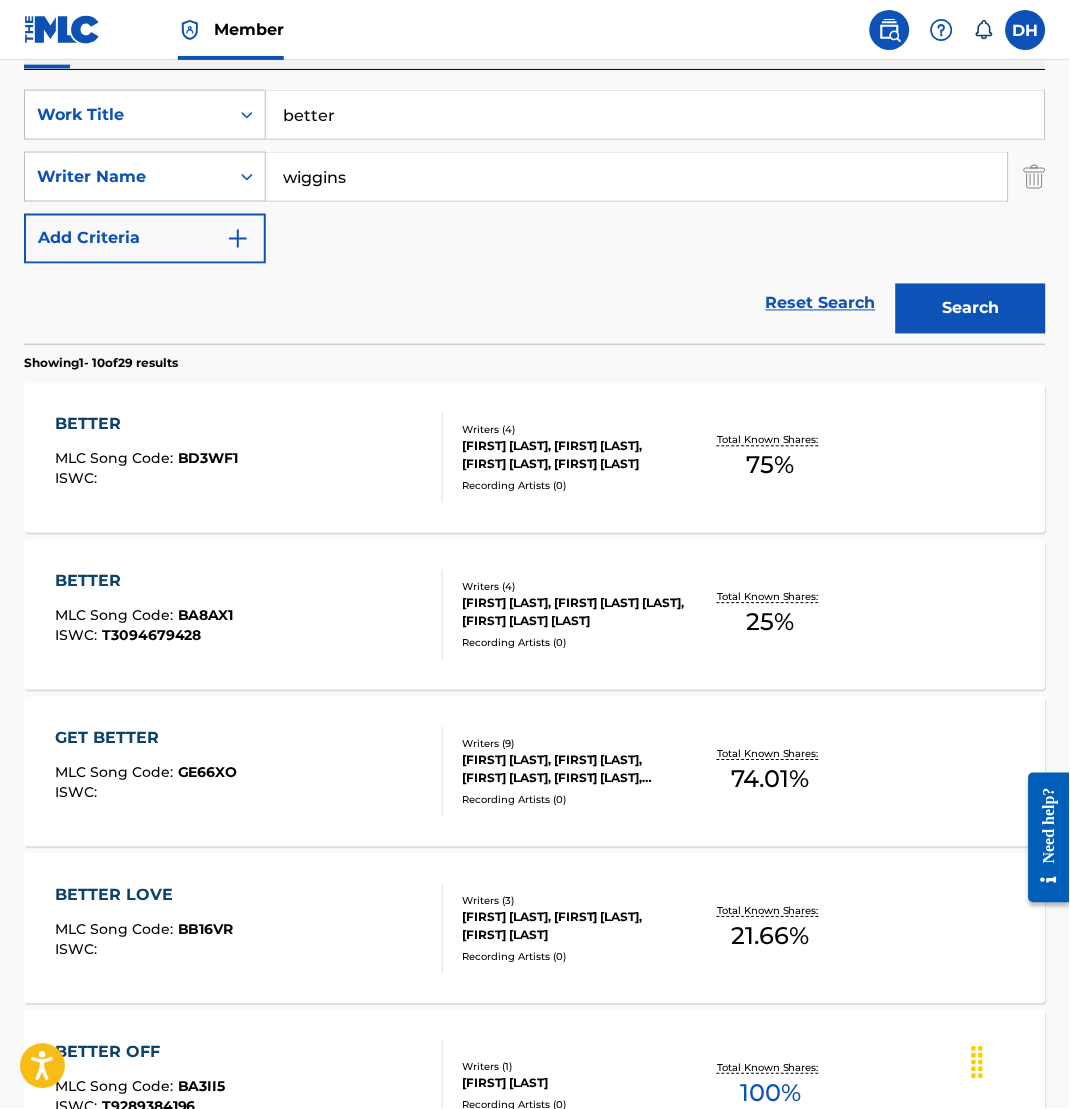 scroll, scrollTop: 357, scrollLeft: 0, axis: vertical 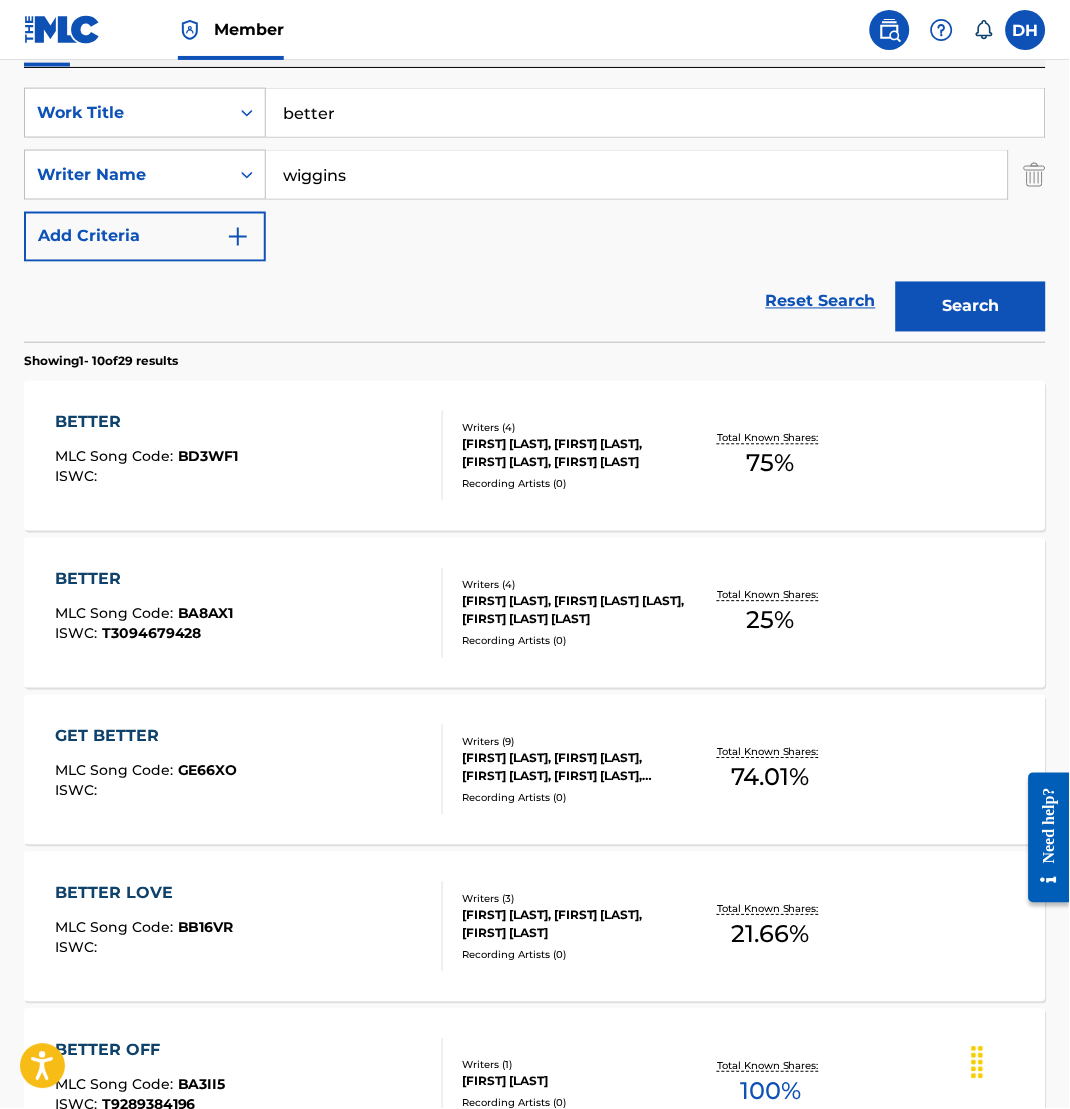 click on "BETTER MLC Song Code : BD3WF1 ISWC :" at bounding box center [249, 456] 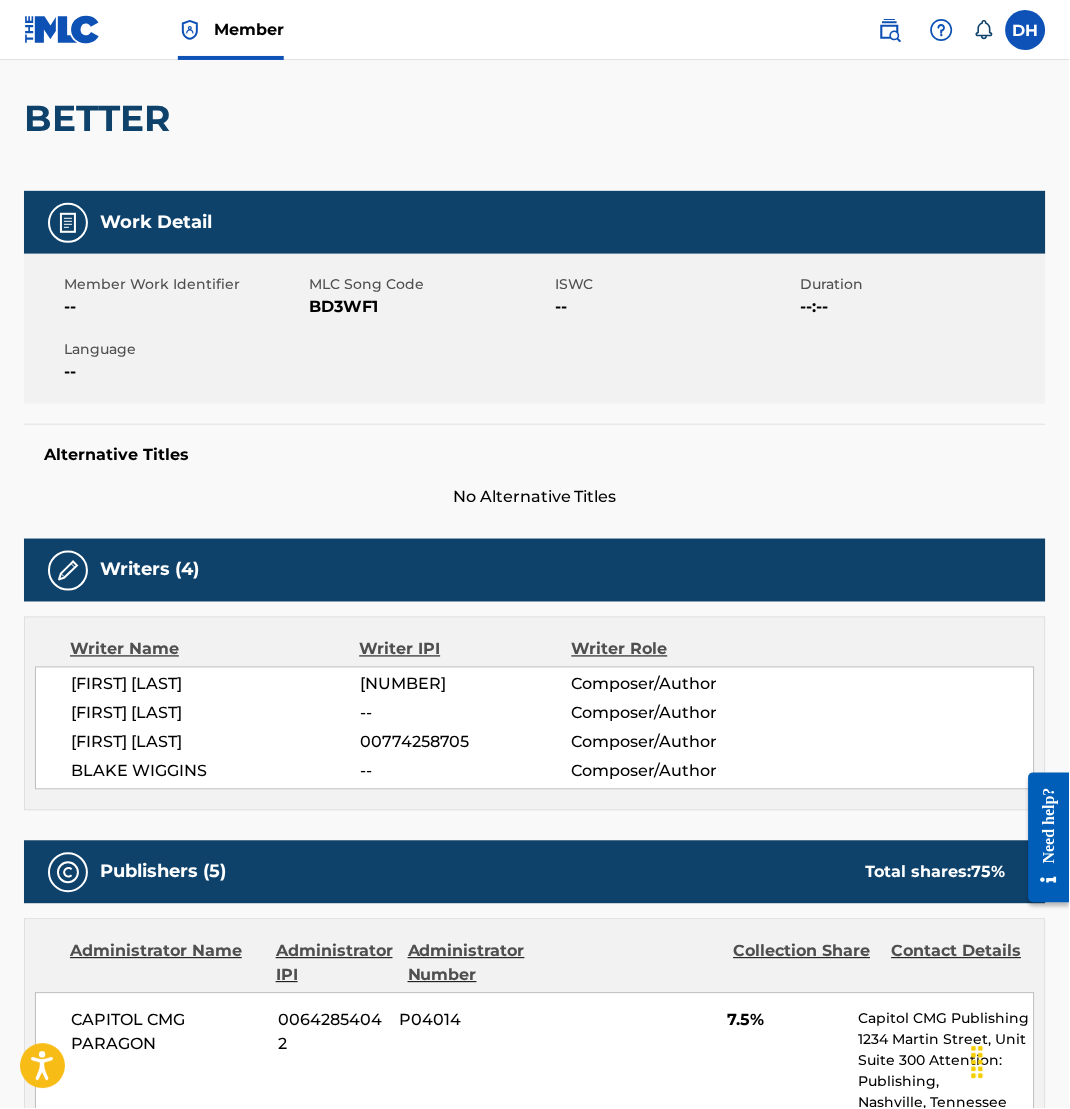scroll, scrollTop: 144, scrollLeft: 0, axis: vertical 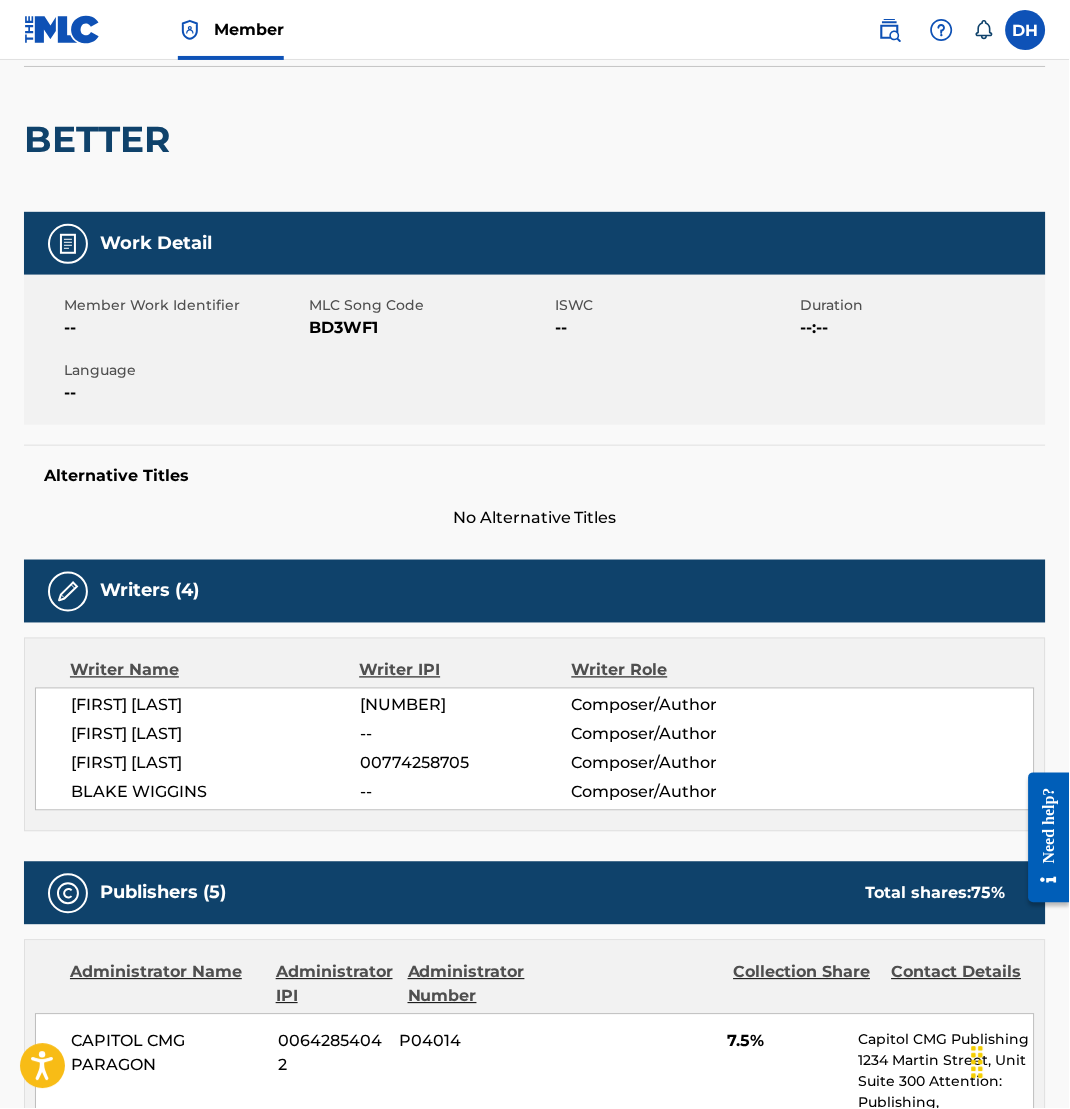 click on "No Alternative Titles" at bounding box center (535, 518) 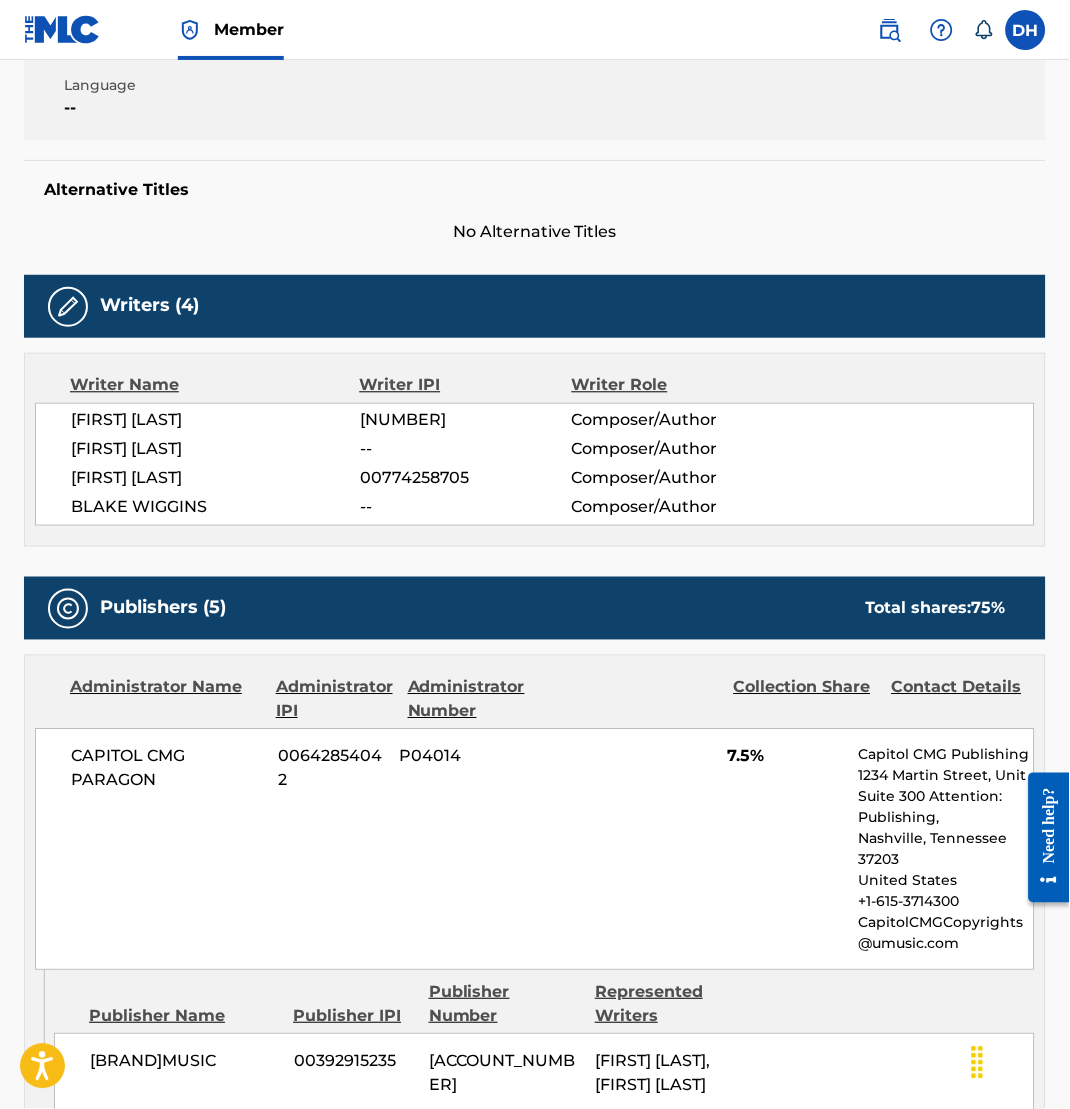 scroll, scrollTop: 0, scrollLeft: 0, axis: both 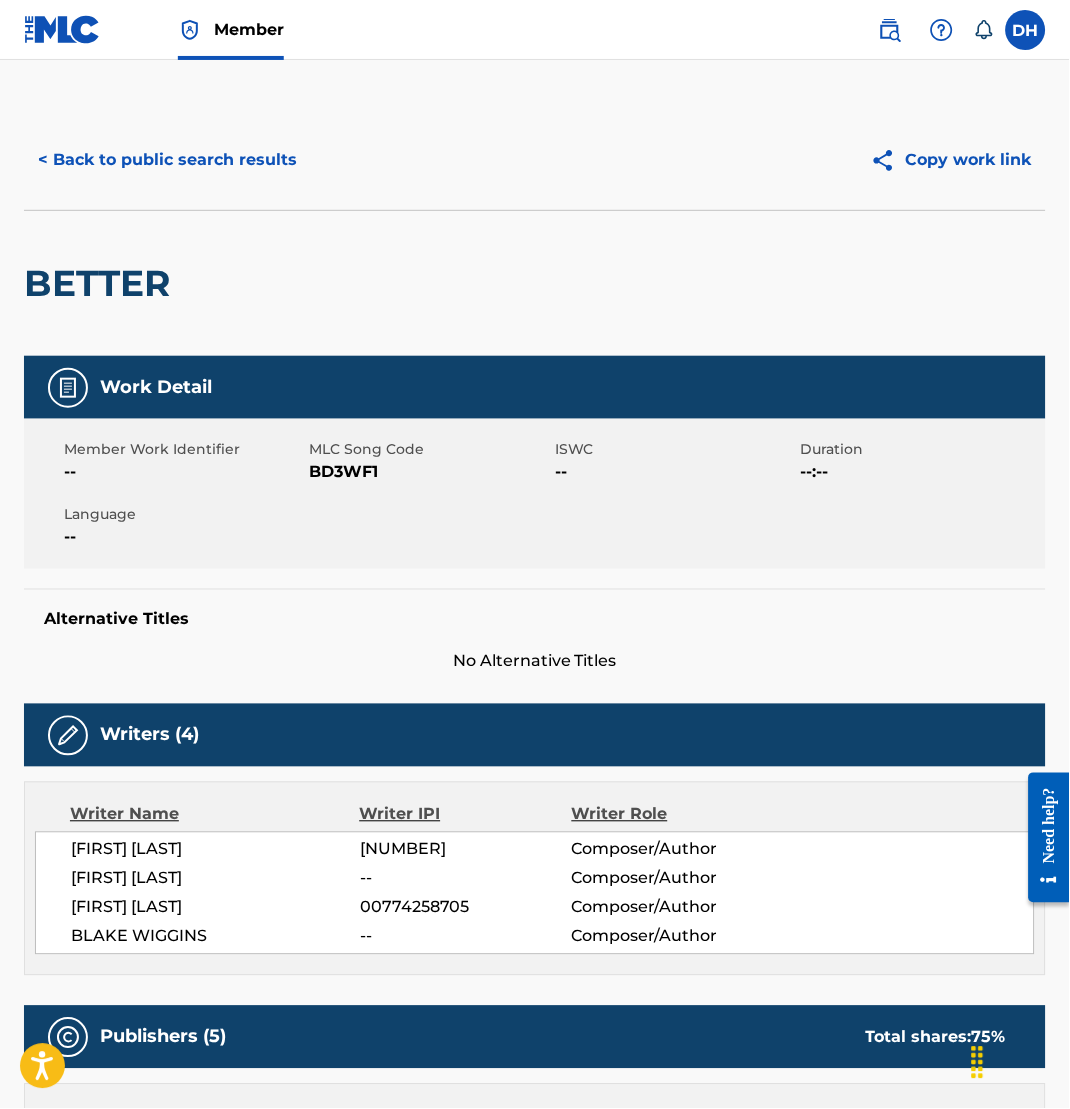 click on "BETTER" at bounding box center [535, 283] 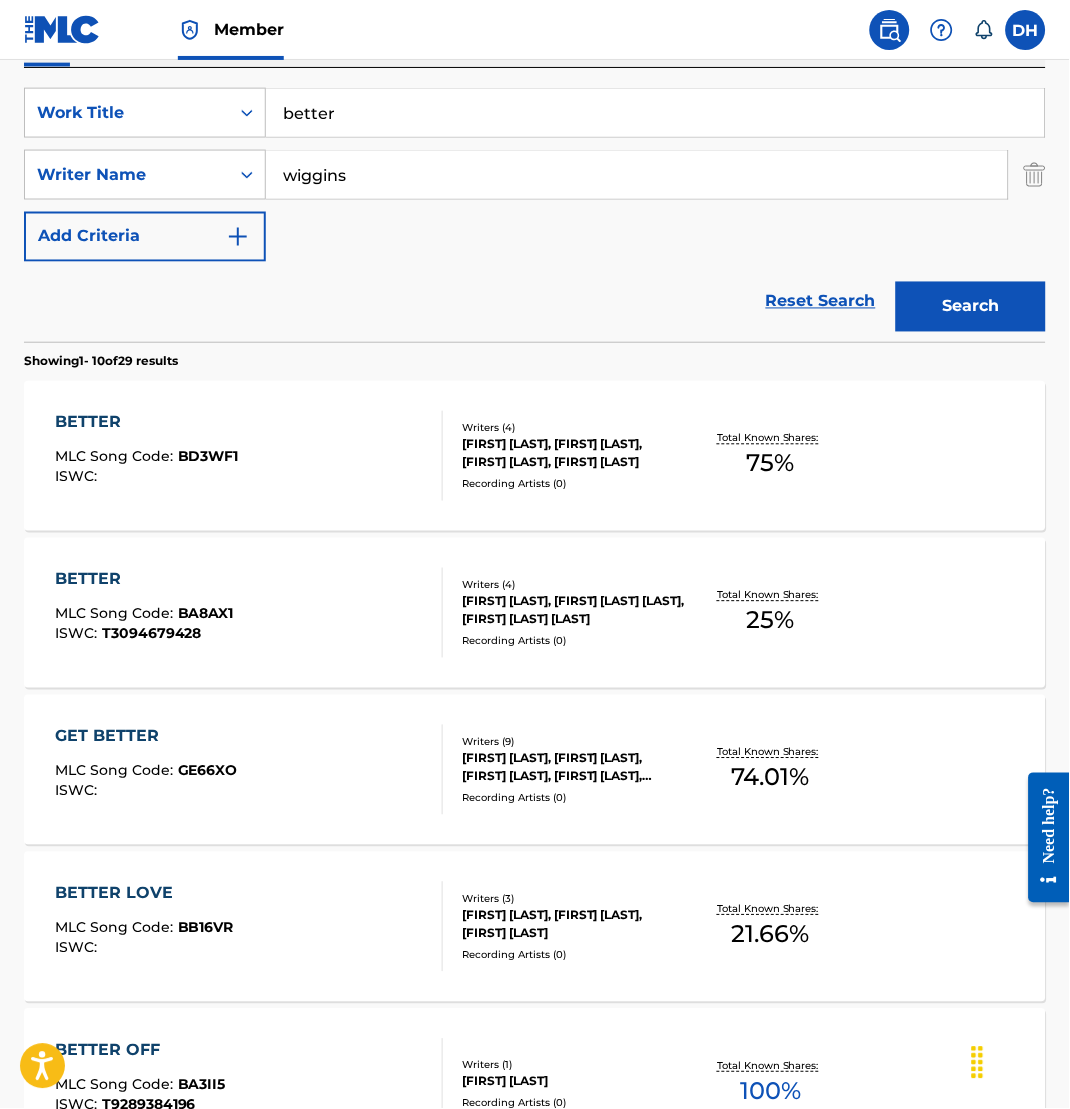 click on "BETTER MLC Song Code : BD3WF1 ISWC :" at bounding box center [249, 456] 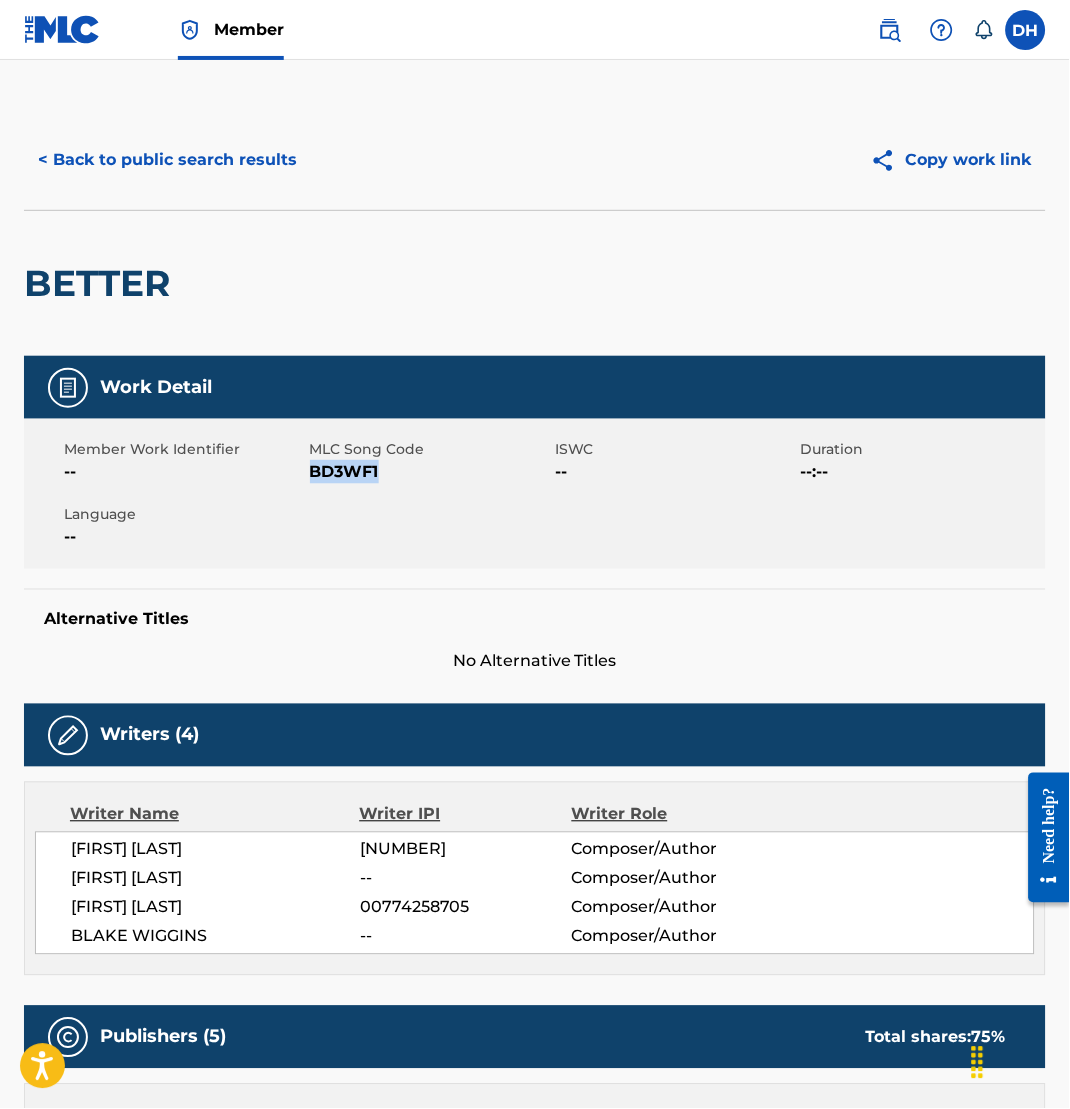 drag, startPoint x: 311, startPoint y: 469, endPoint x: 393, endPoint y: 469, distance: 82 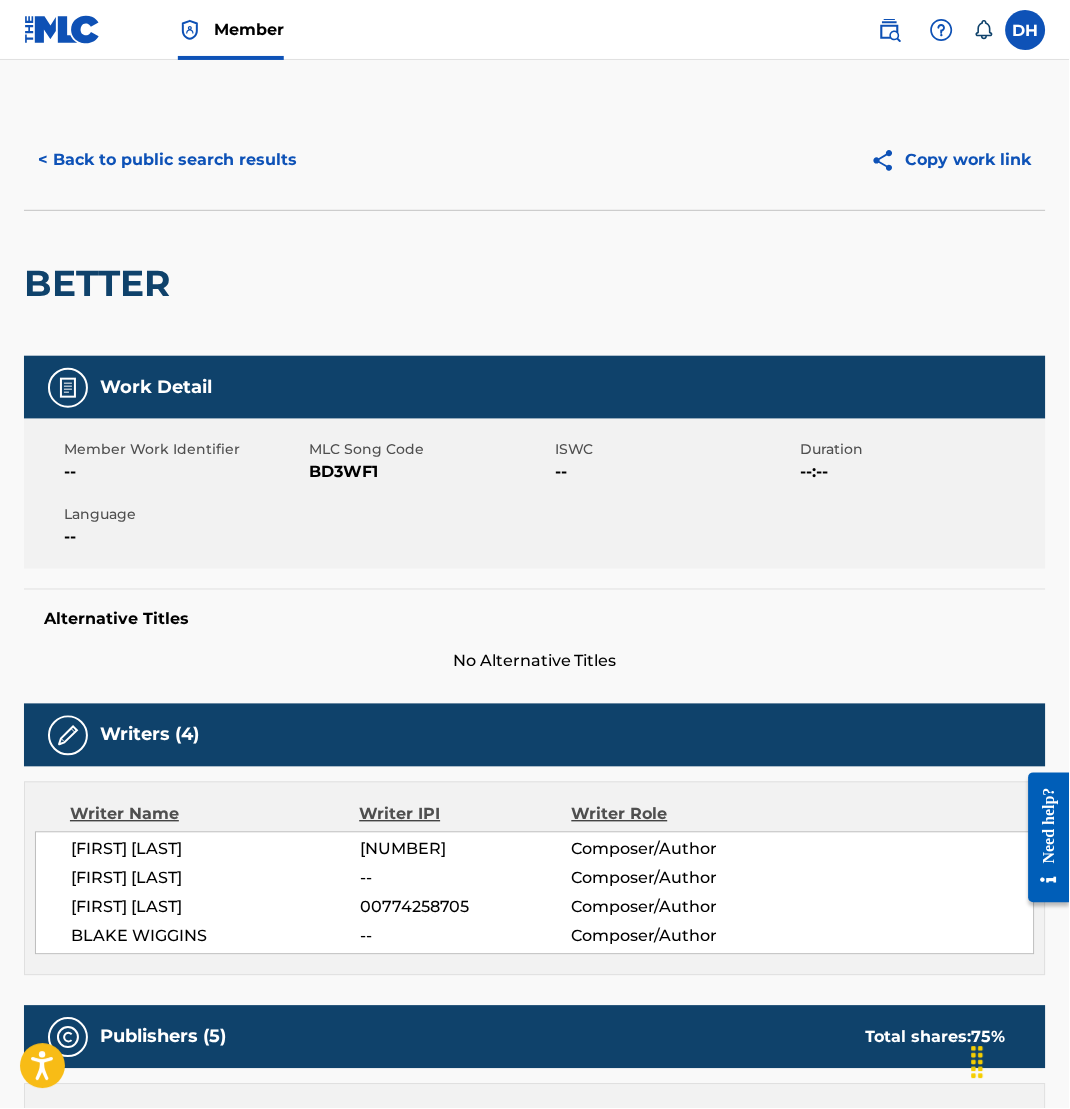 click on "Member Work Identifier -- MLC Song Code BD3WF1 ISWC -- Duration --:-- Language --" at bounding box center (535, 494) 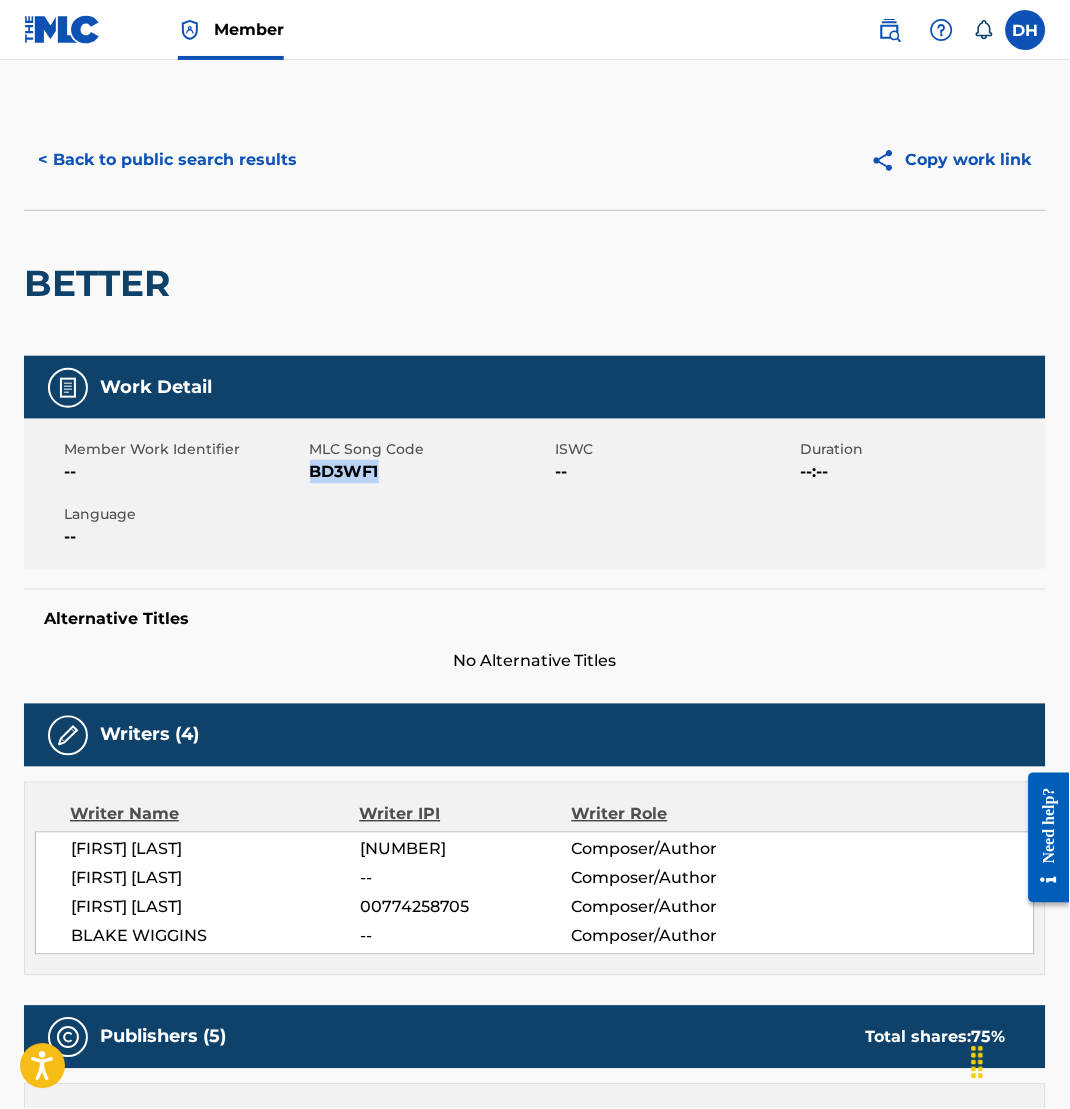 drag, startPoint x: 313, startPoint y: 469, endPoint x: 386, endPoint y: 480, distance: 73.82411 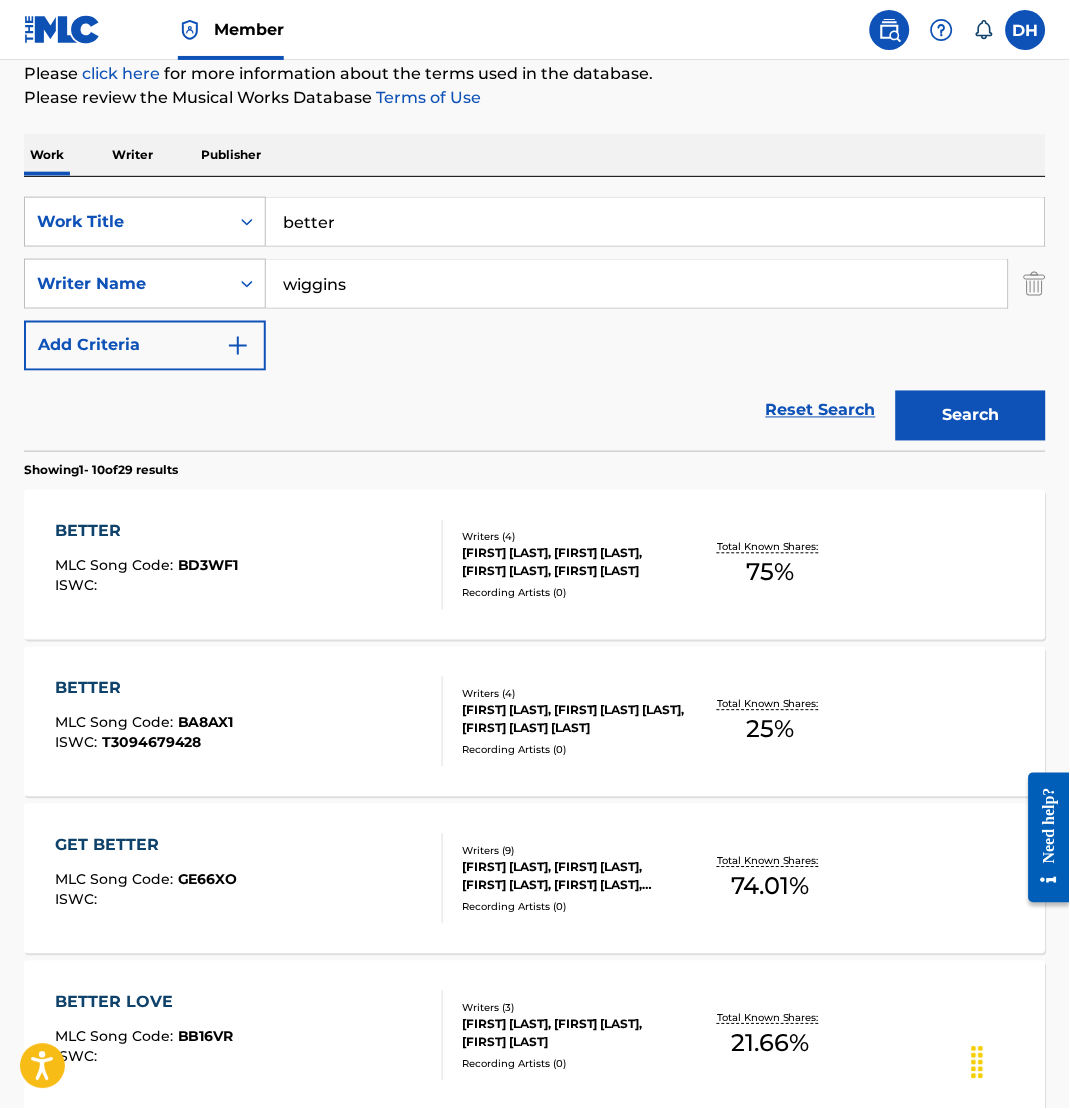 scroll, scrollTop: 246, scrollLeft: 0, axis: vertical 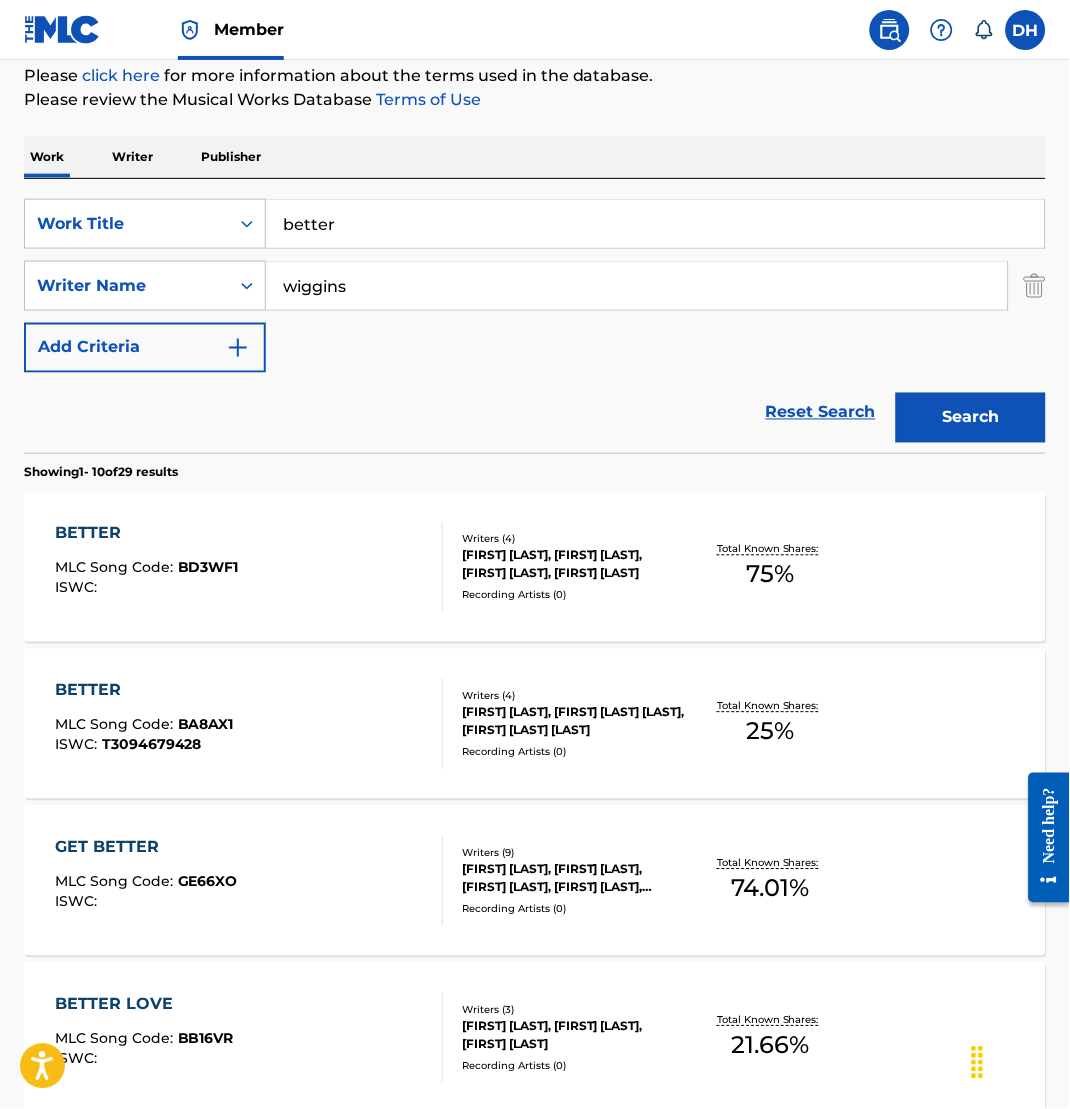 drag, startPoint x: 396, startPoint y: 248, endPoint x: 203, endPoint y: 178, distance: 205.30222 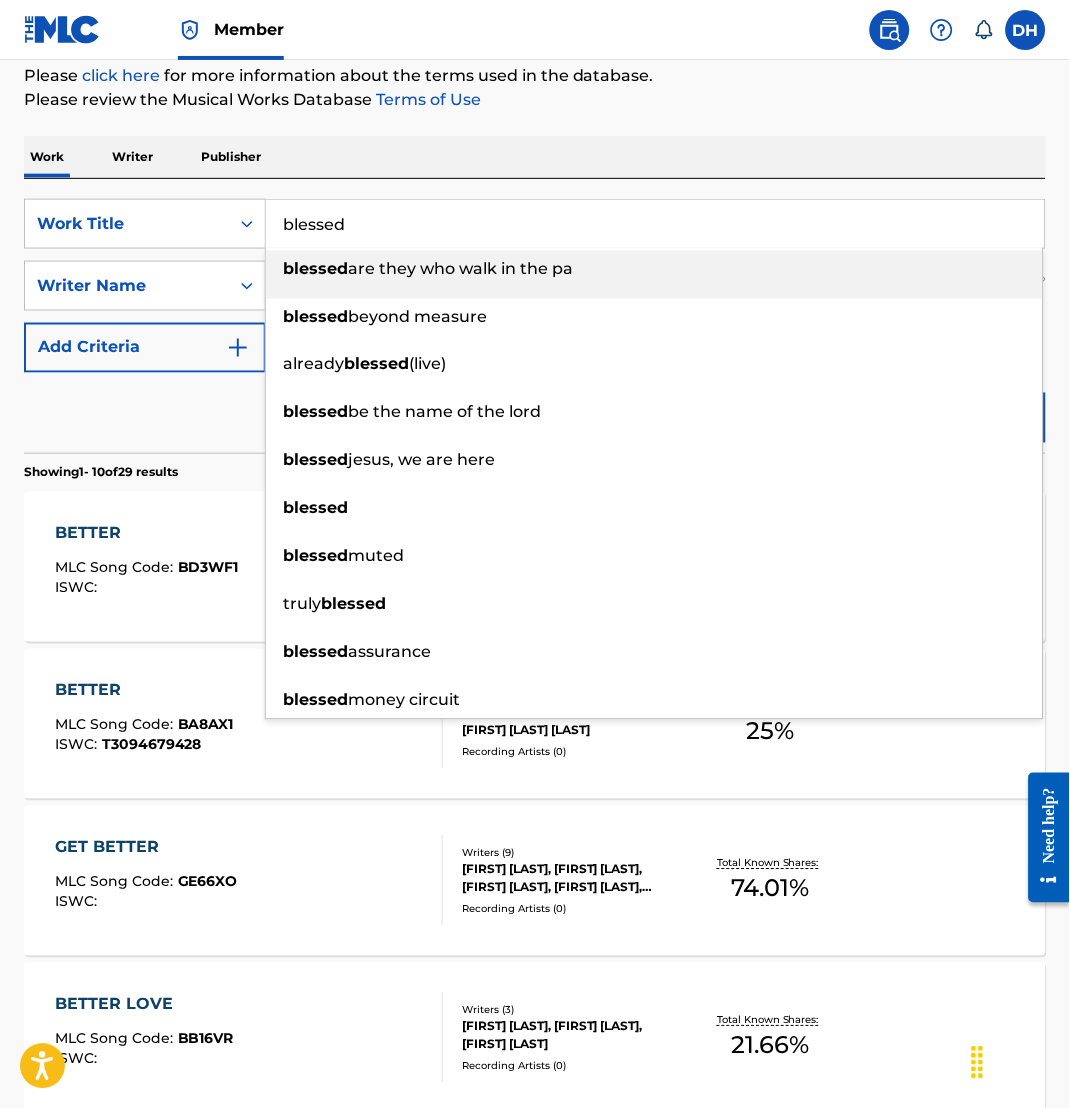 type on "blessed" 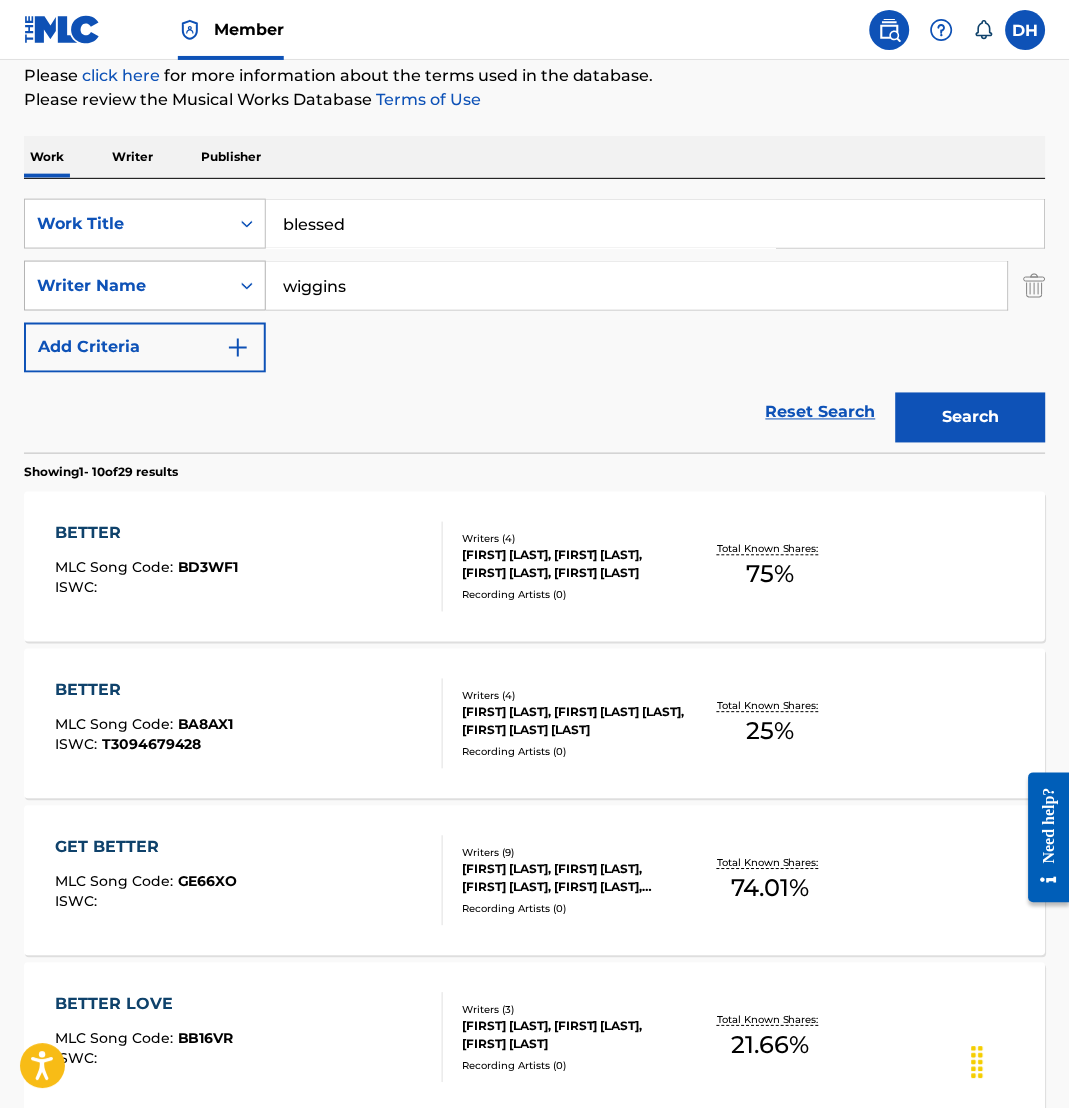 drag, startPoint x: 410, startPoint y: 285, endPoint x: 91, endPoint y: 284, distance: 319.00156 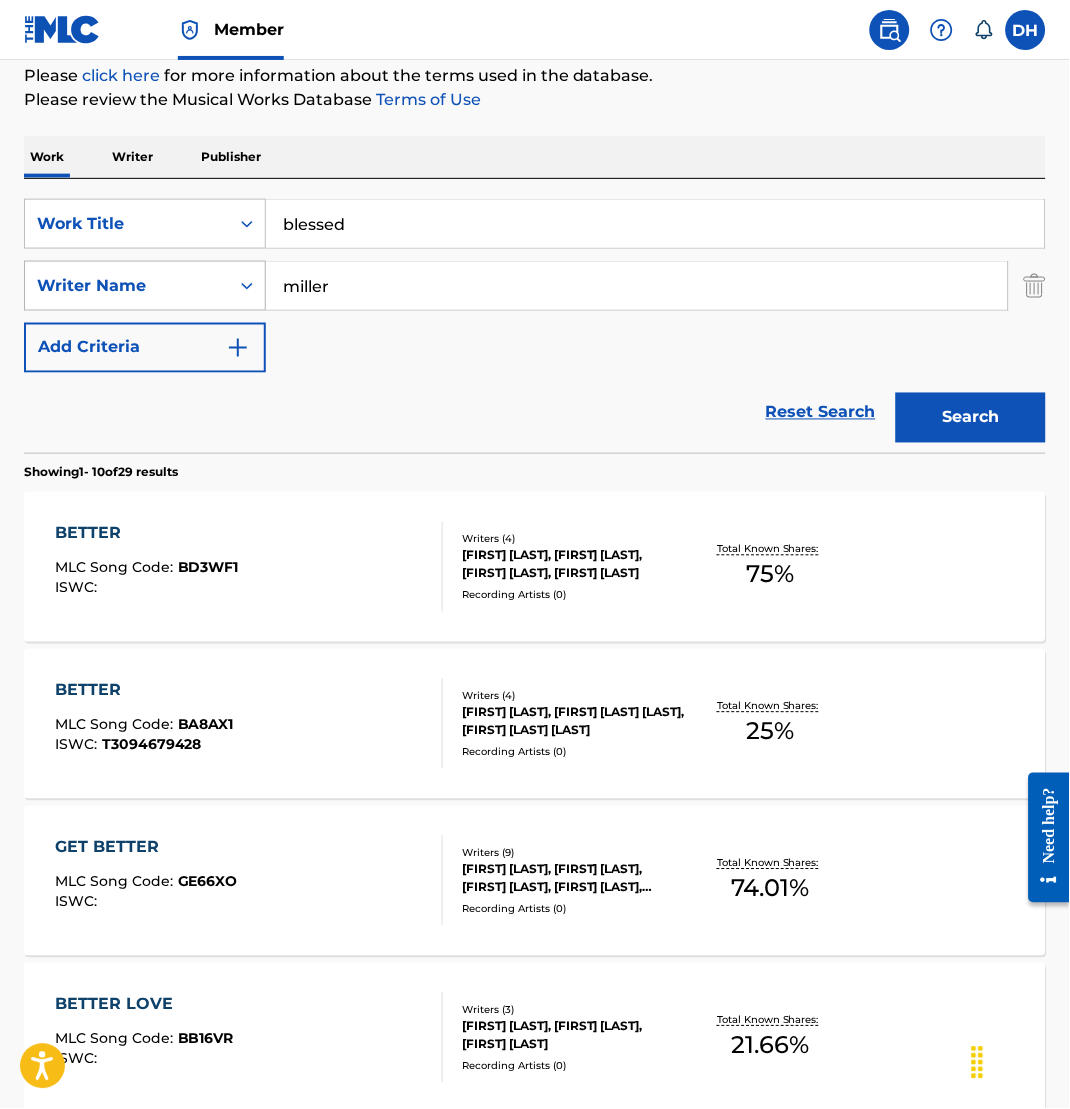 type on "miller" 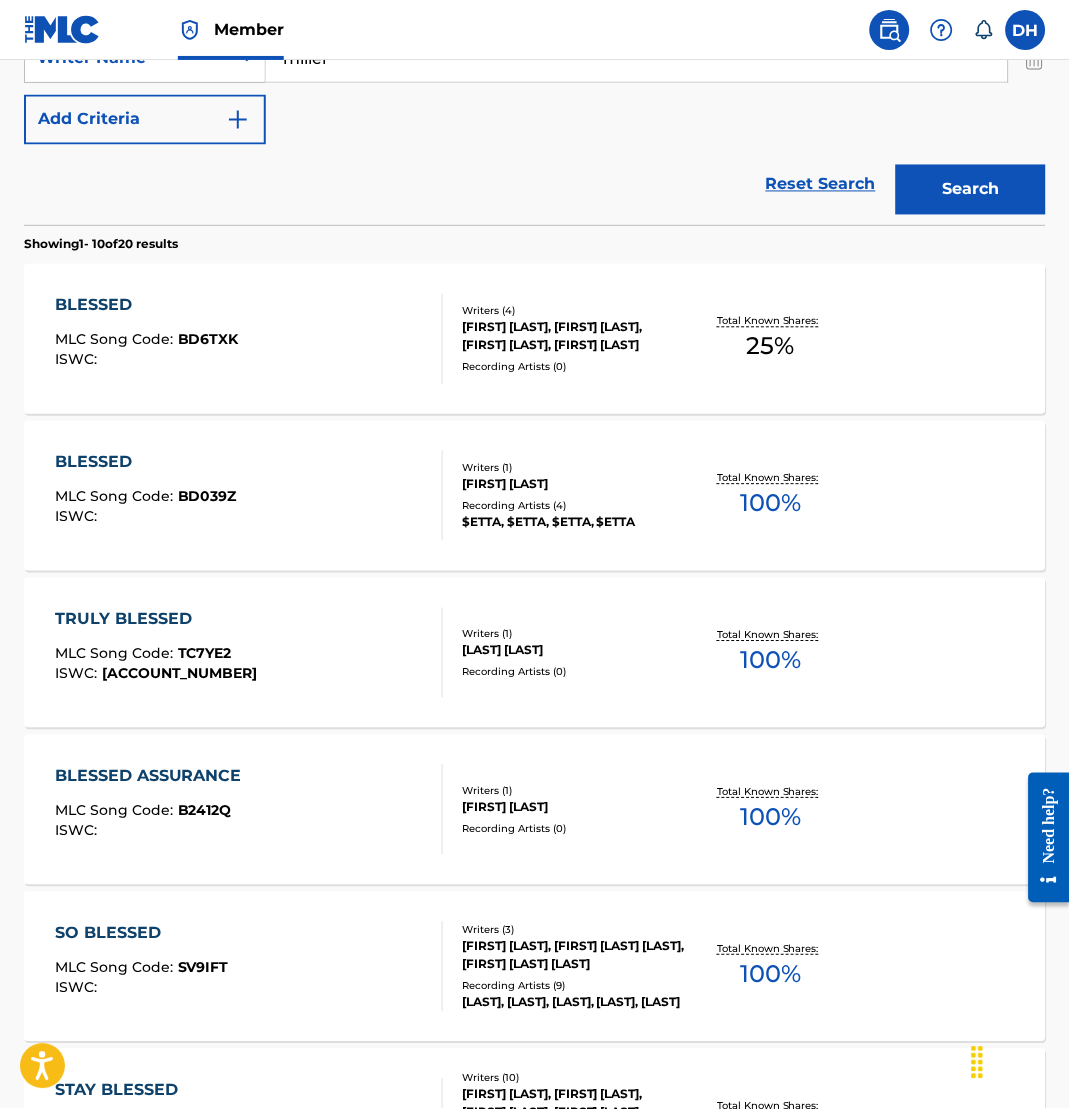 scroll, scrollTop: 477, scrollLeft: 0, axis: vertical 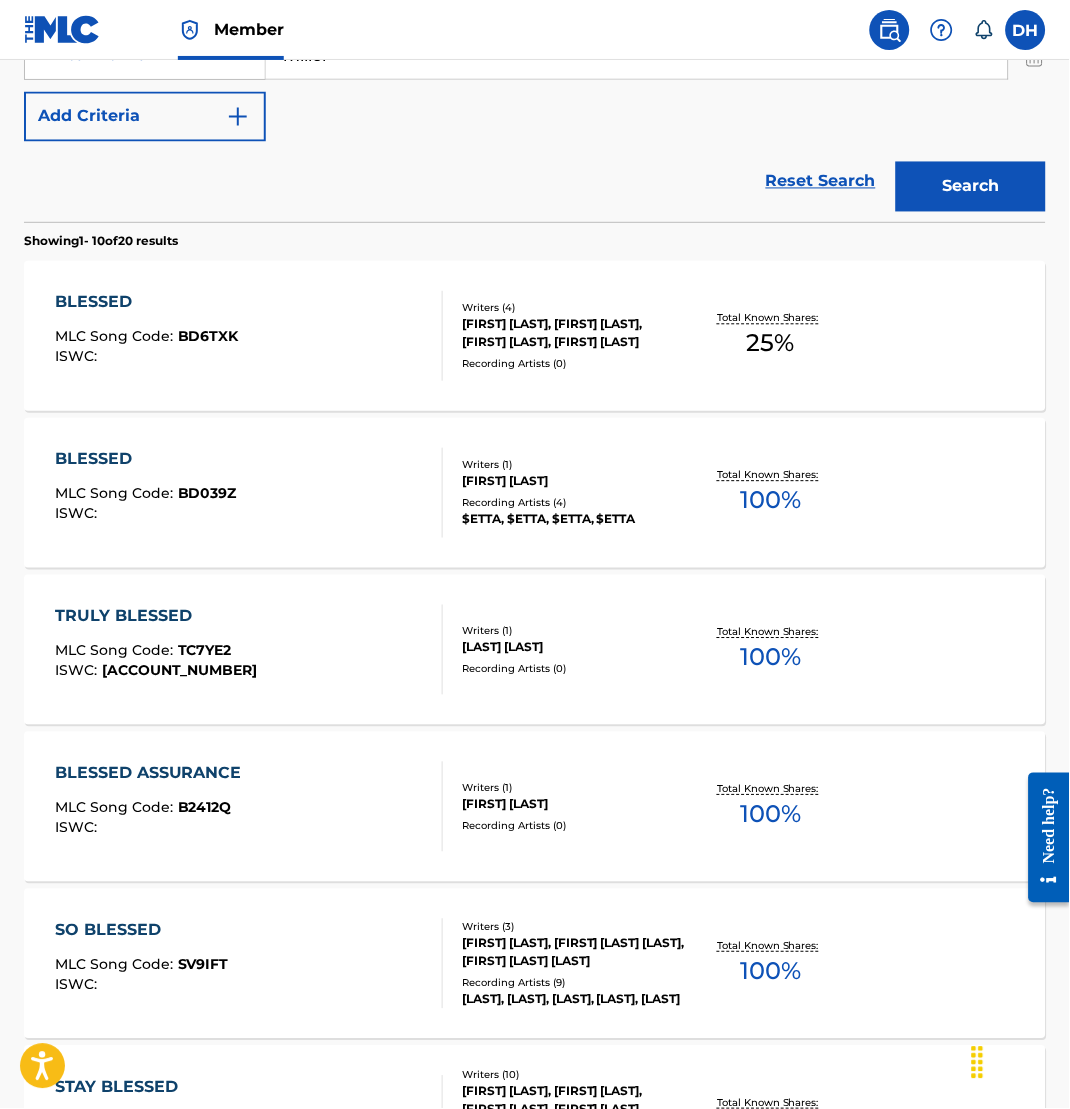 click on "BLESSED MLC Song Code : BD6TXK ISWC :" at bounding box center [249, 336] 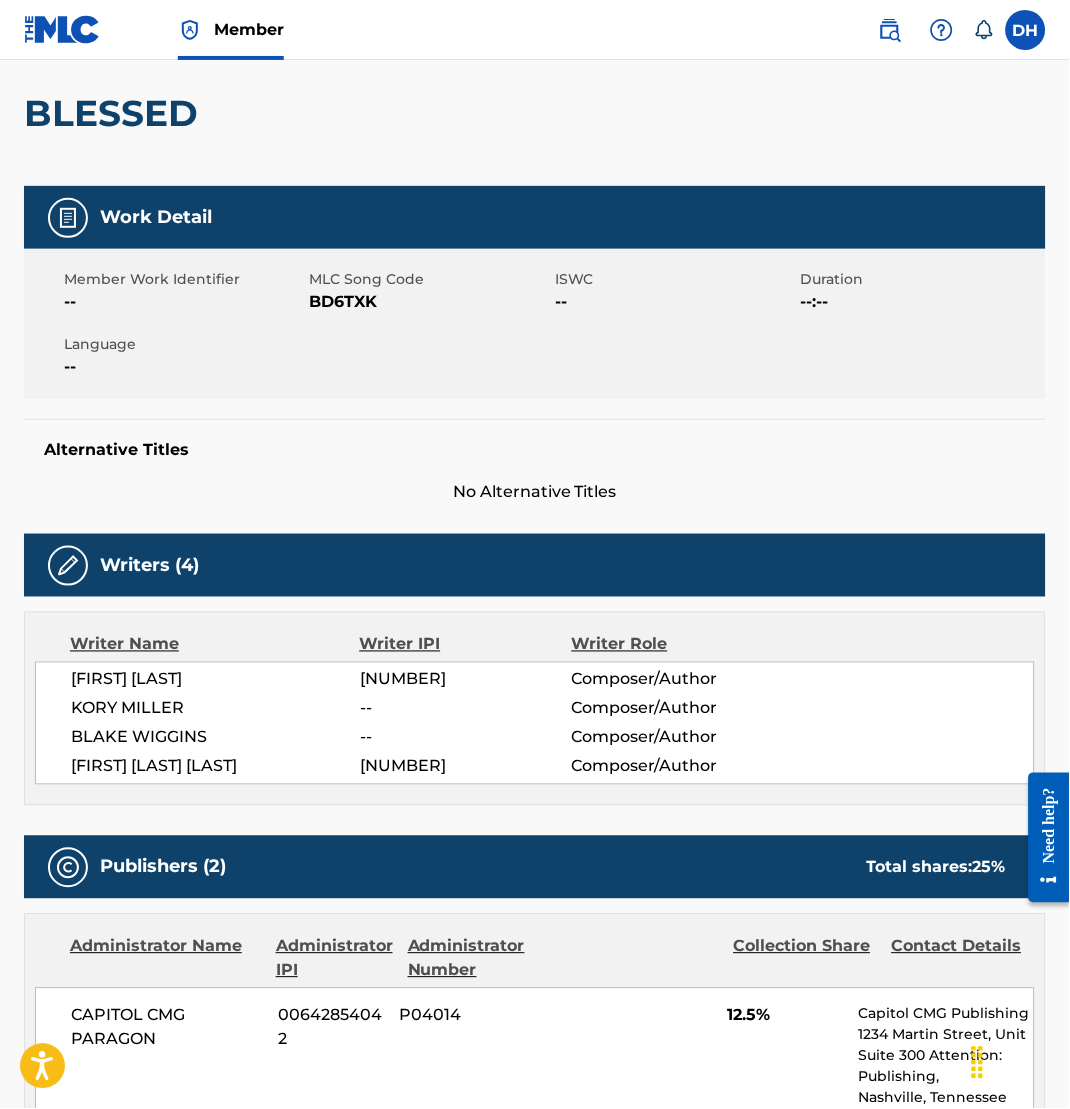 scroll, scrollTop: 161, scrollLeft: 0, axis: vertical 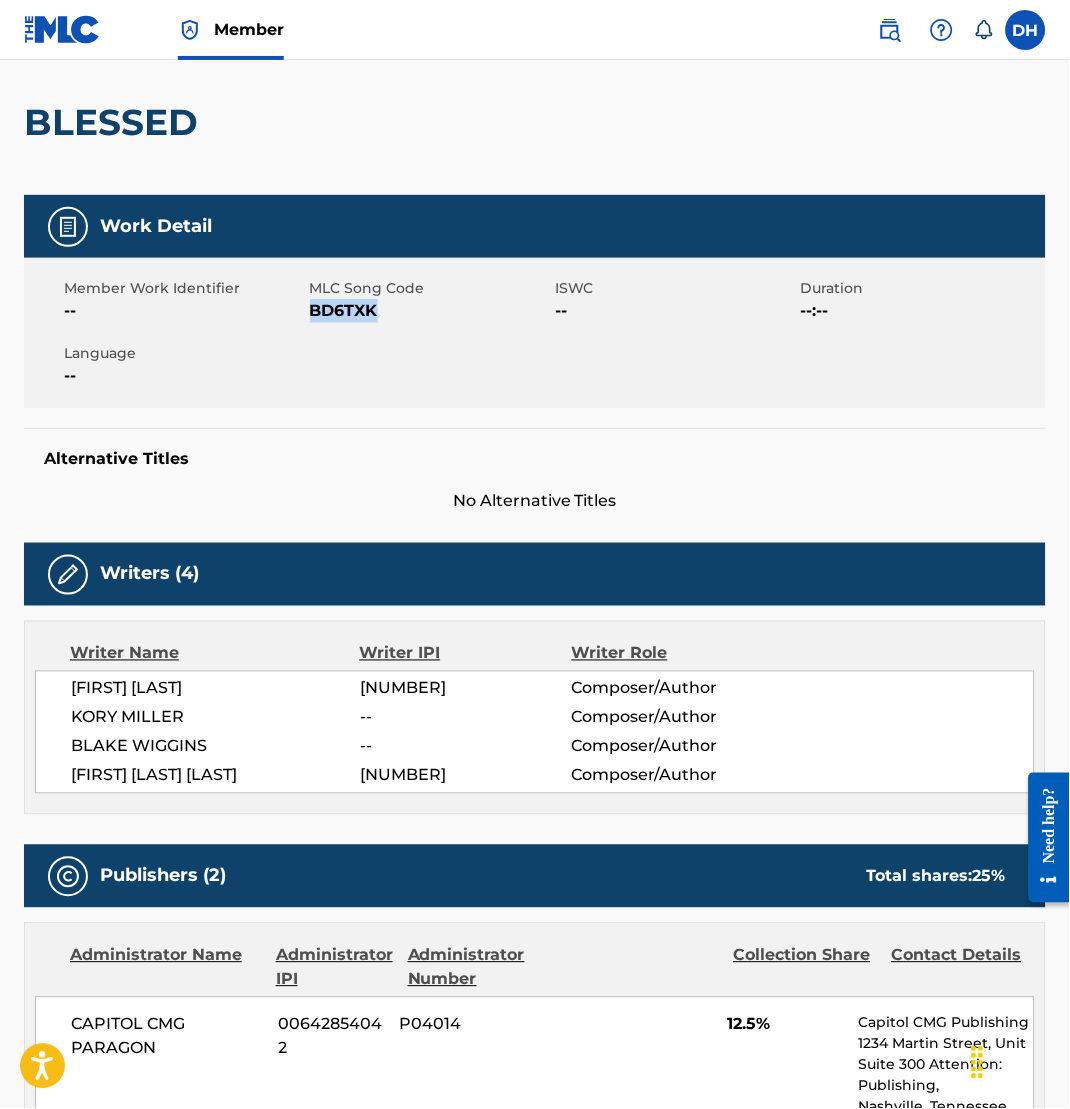 drag, startPoint x: 310, startPoint y: 313, endPoint x: 448, endPoint y: 331, distance: 139.16896 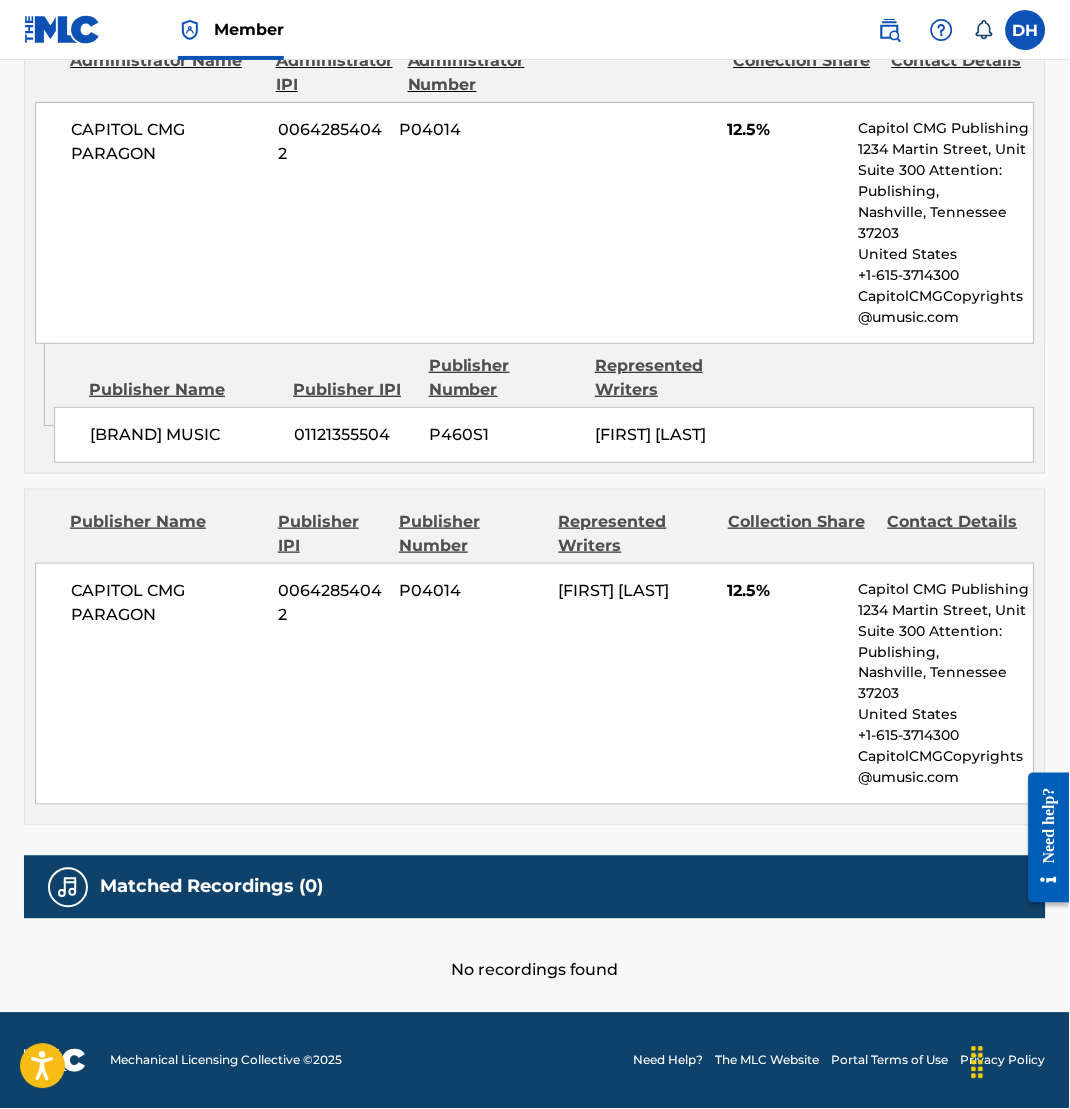 scroll, scrollTop: 0, scrollLeft: 0, axis: both 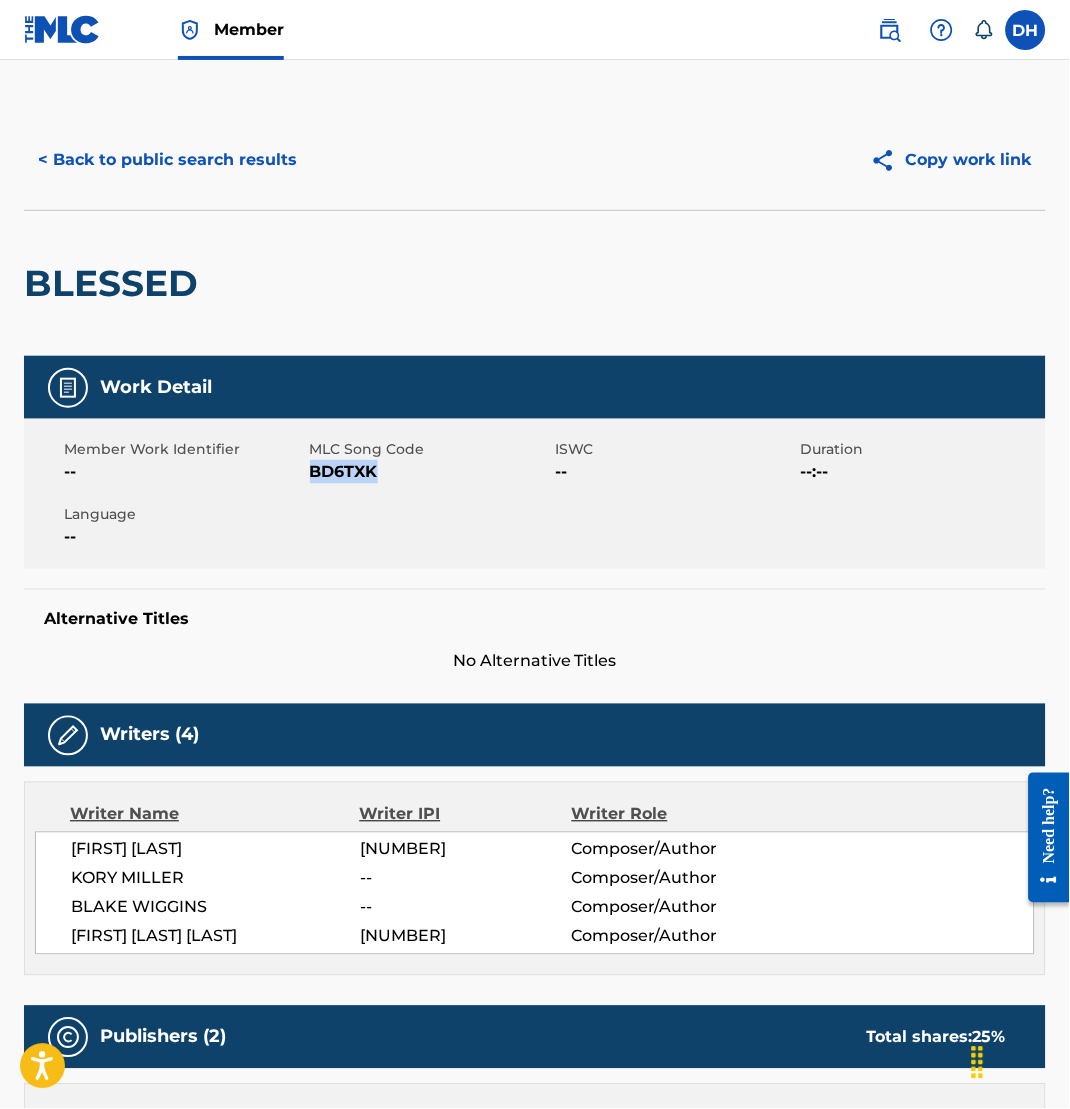 click on "BD6TXK" at bounding box center (430, 472) 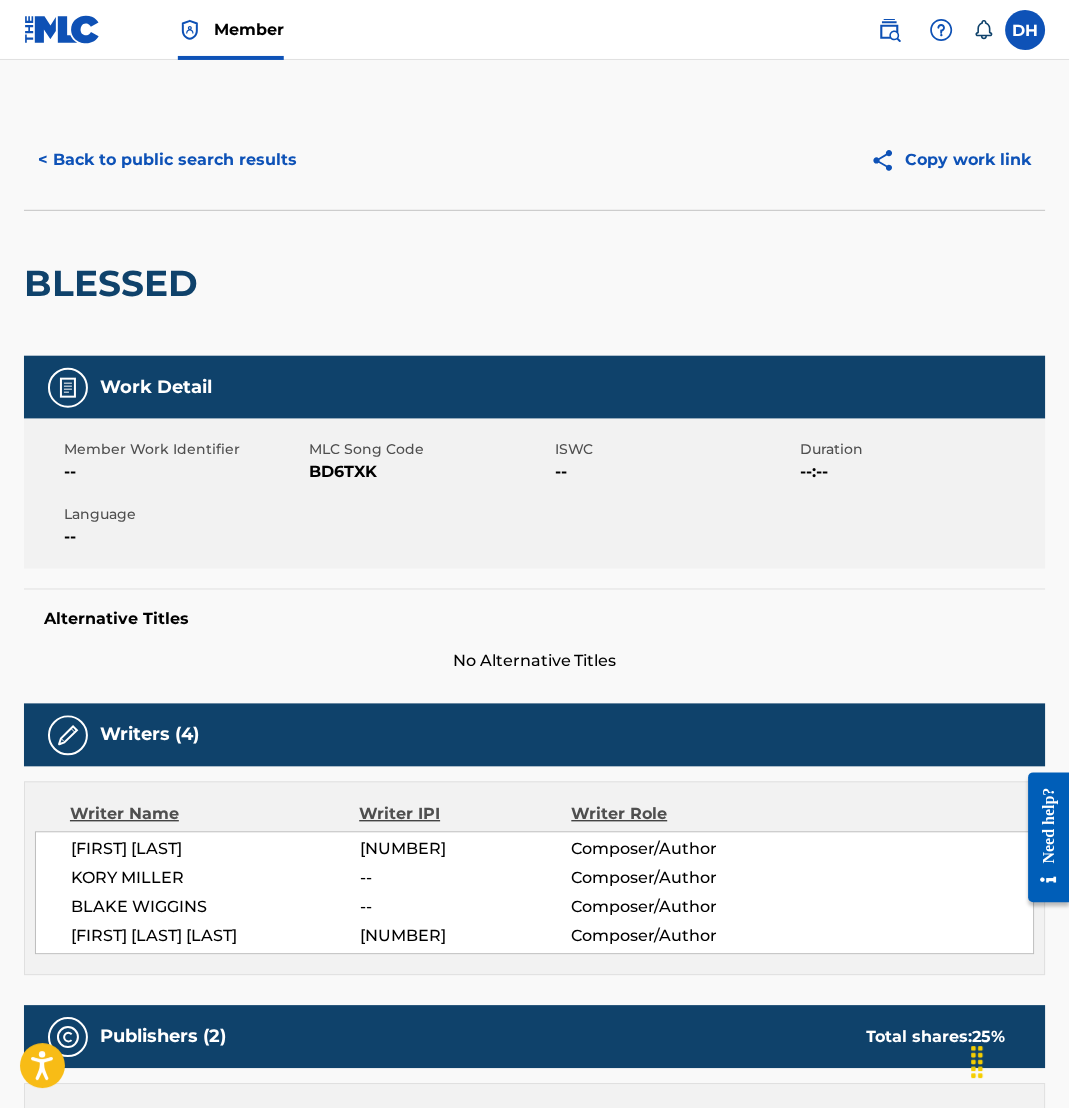click on "< Back to public search results Copy work link" at bounding box center (535, 160) 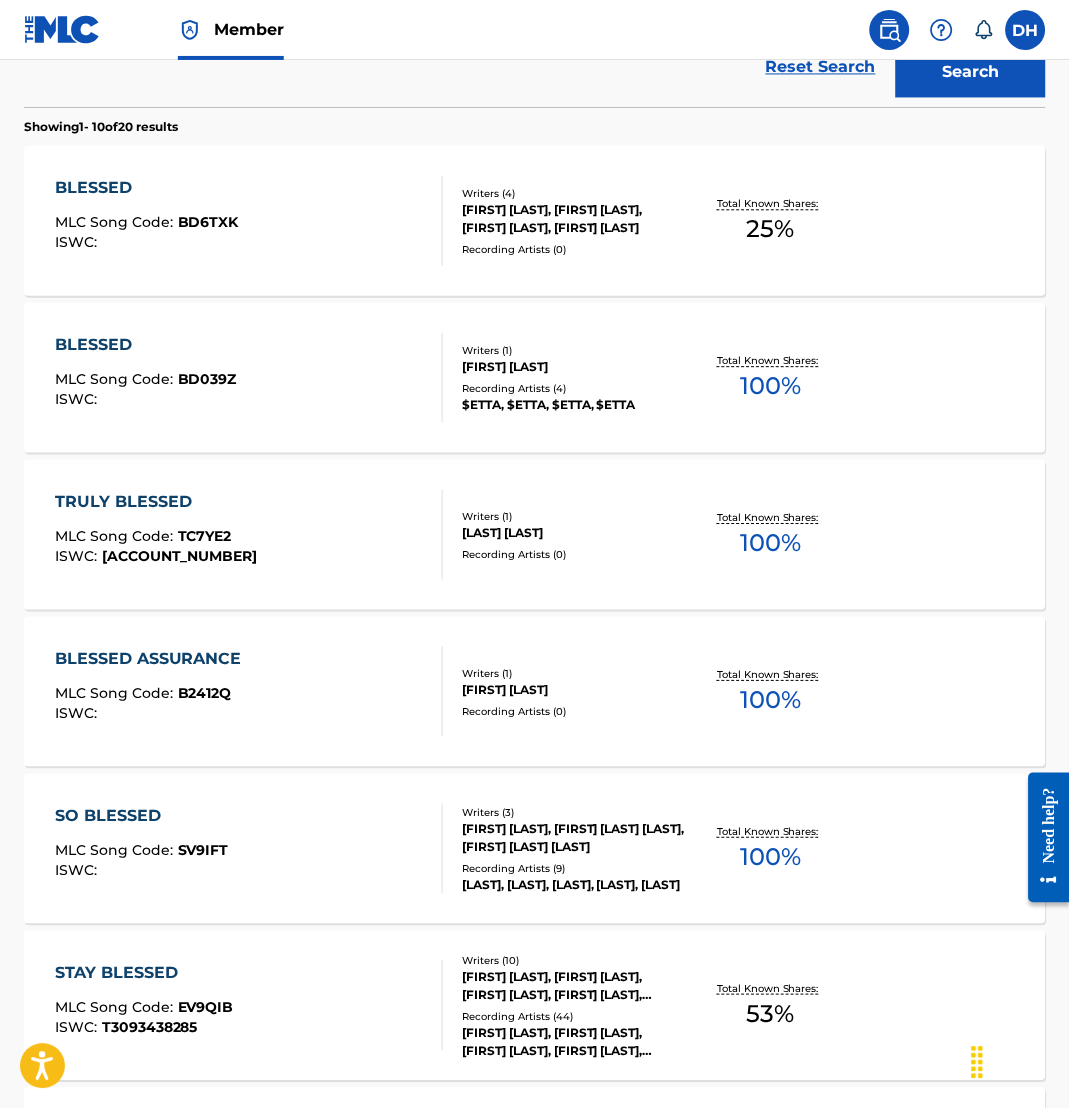 scroll, scrollTop: 0, scrollLeft: 0, axis: both 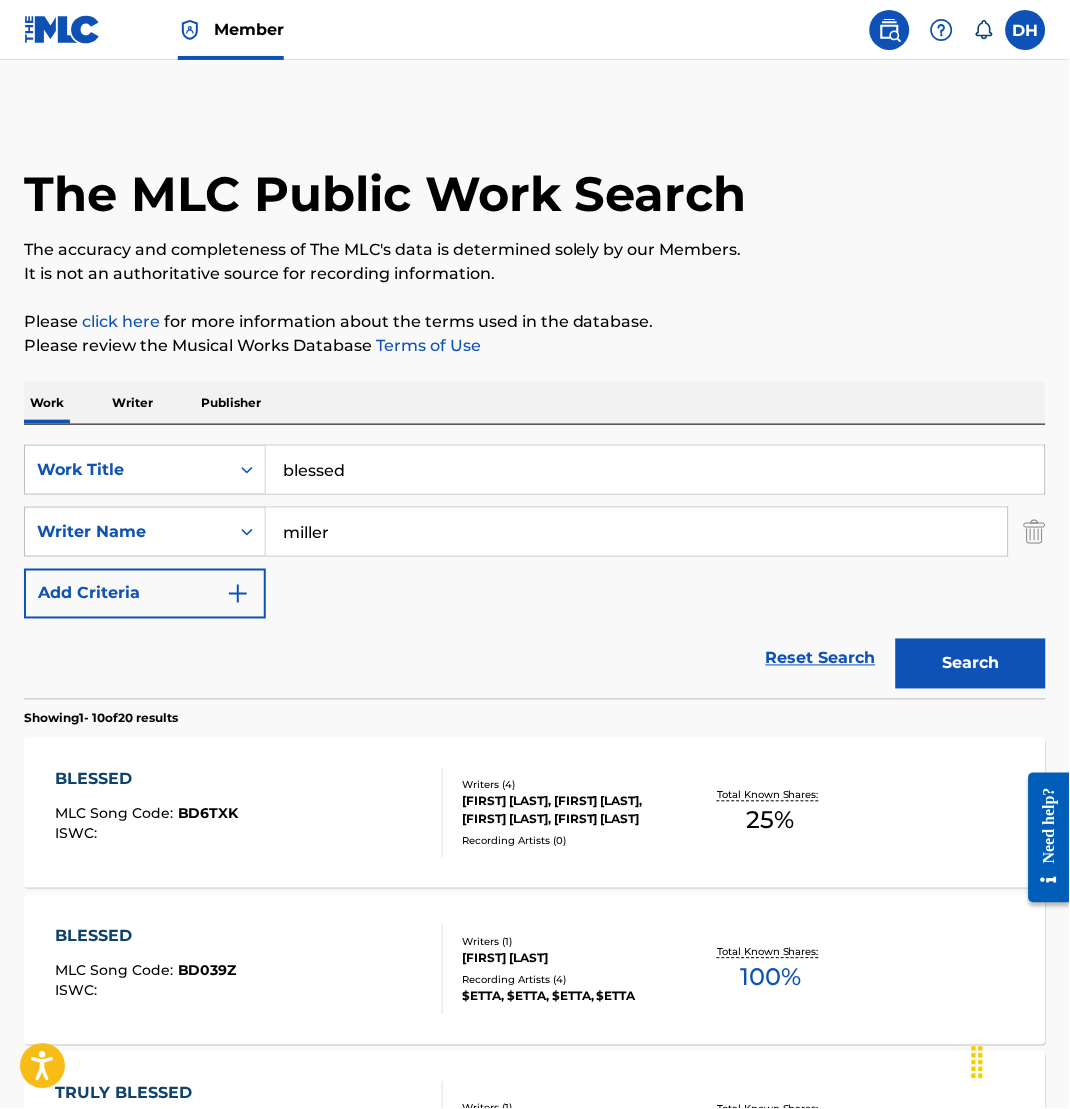 drag, startPoint x: 384, startPoint y: 476, endPoint x: 0, endPoint y: 406, distance: 390.32806 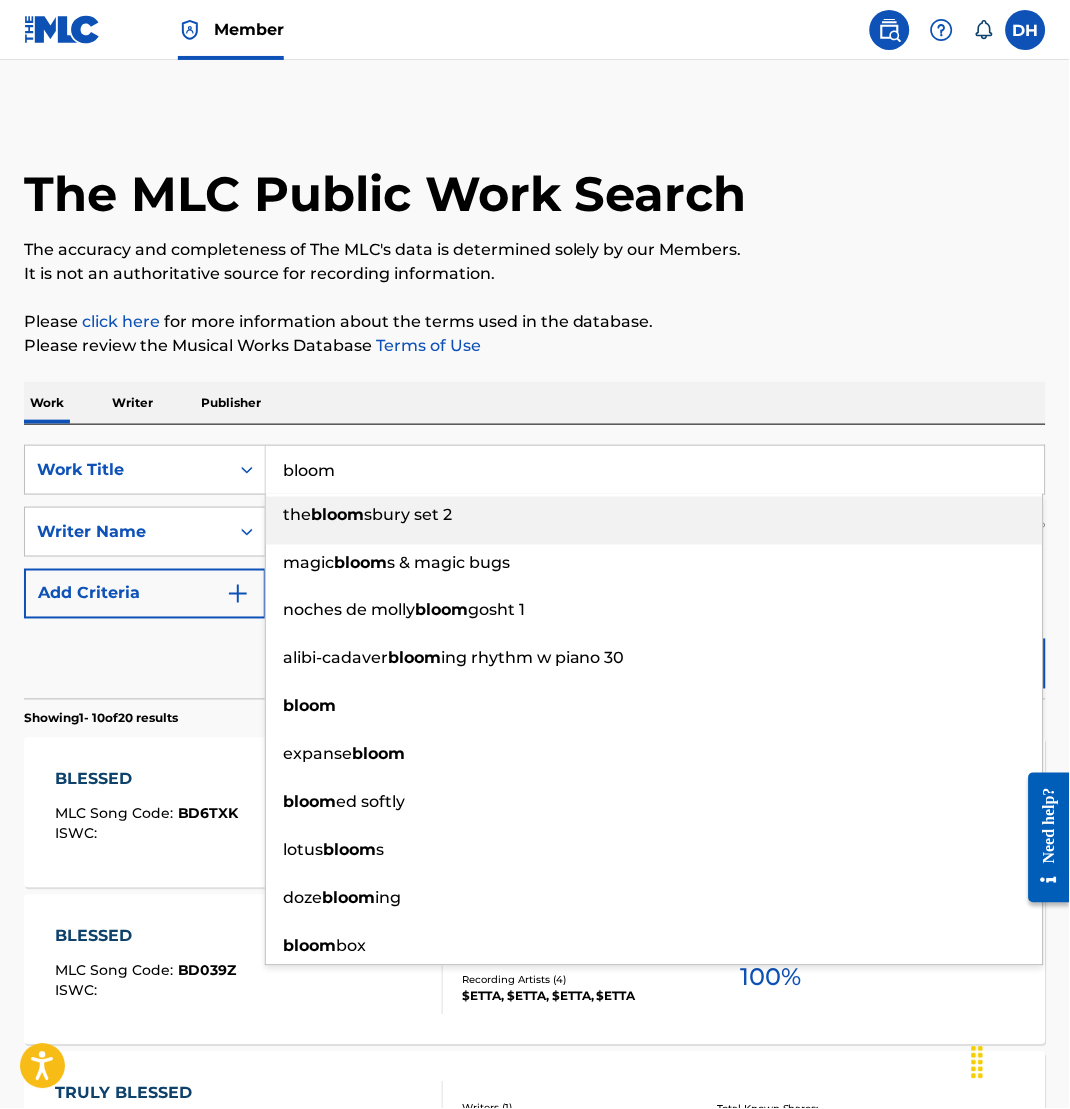 type on "bloom" 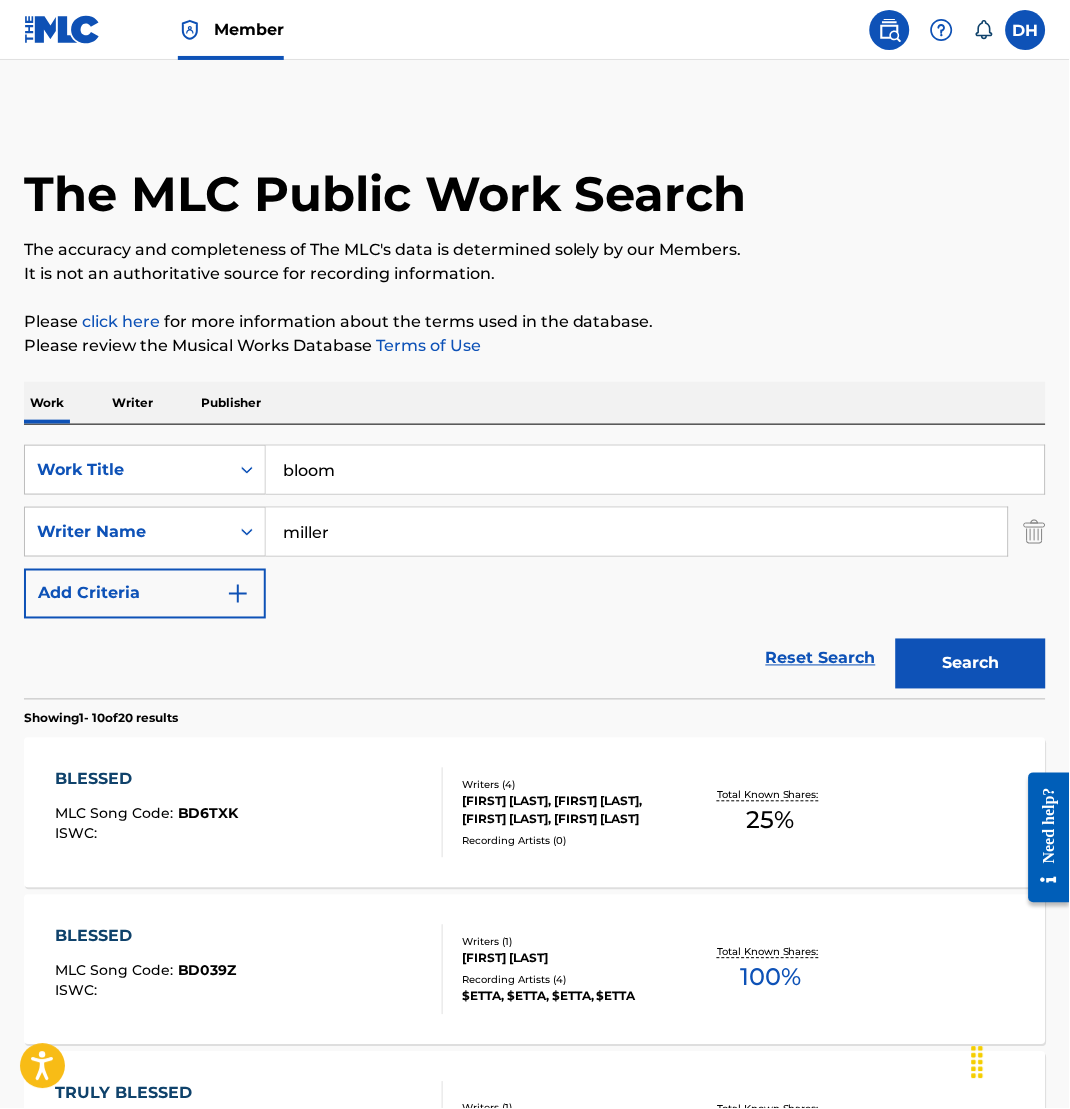 drag, startPoint x: 360, startPoint y: 522, endPoint x: 0, endPoint y: 488, distance: 361.602 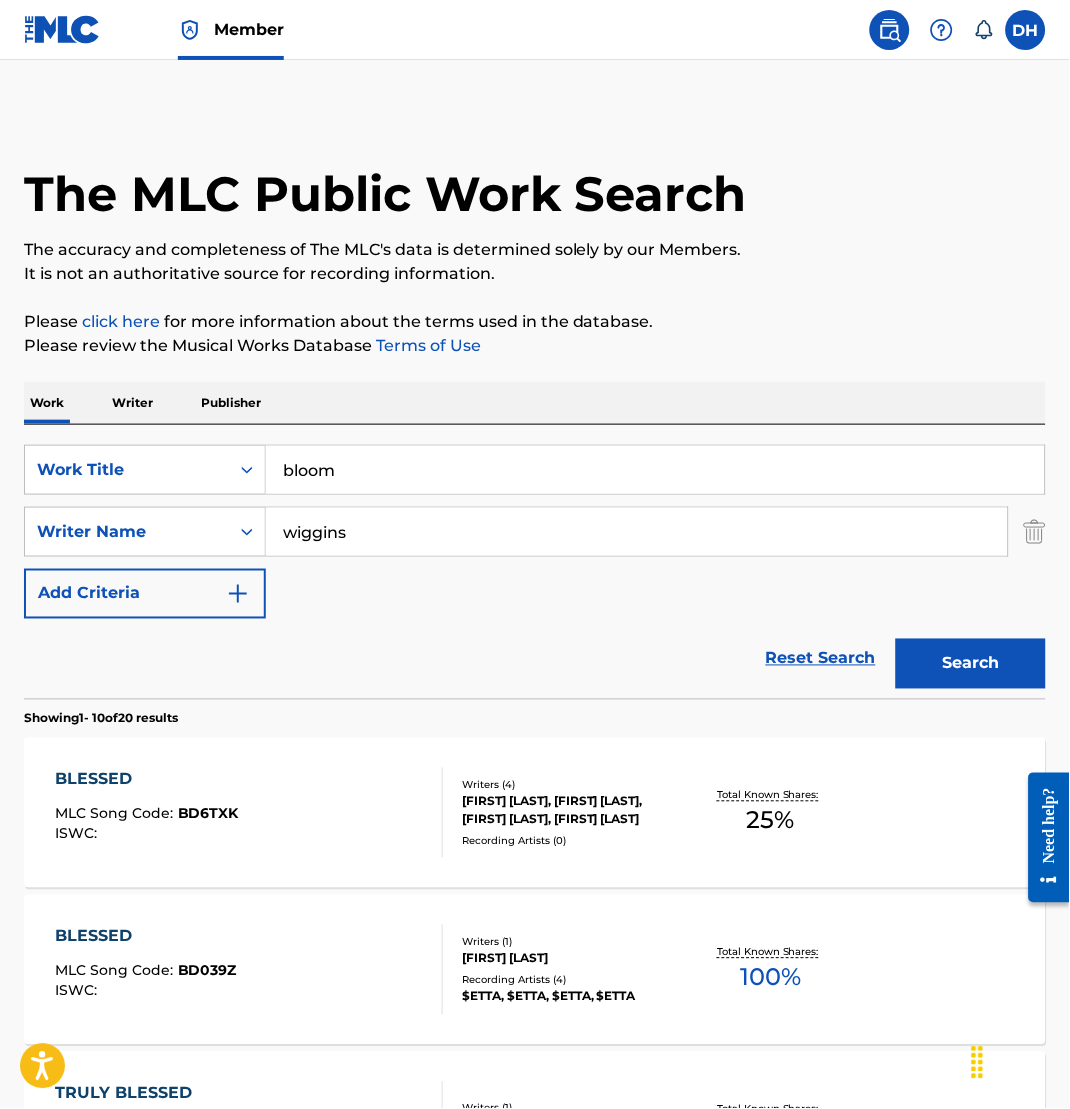 click on "Search" at bounding box center (971, 664) 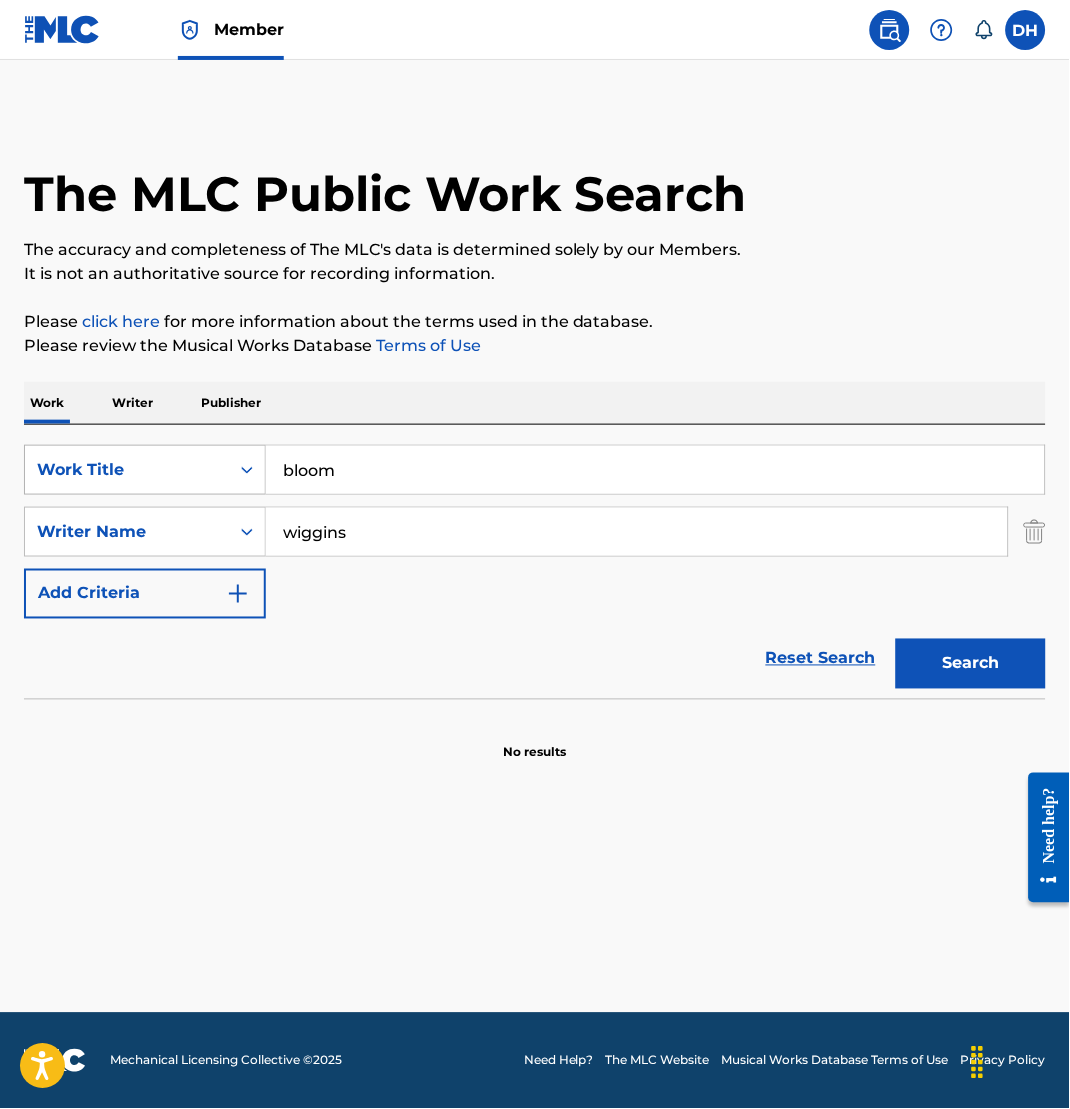 drag, startPoint x: 366, startPoint y: 543, endPoint x: 121, endPoint y: 470, distance: 255.64429 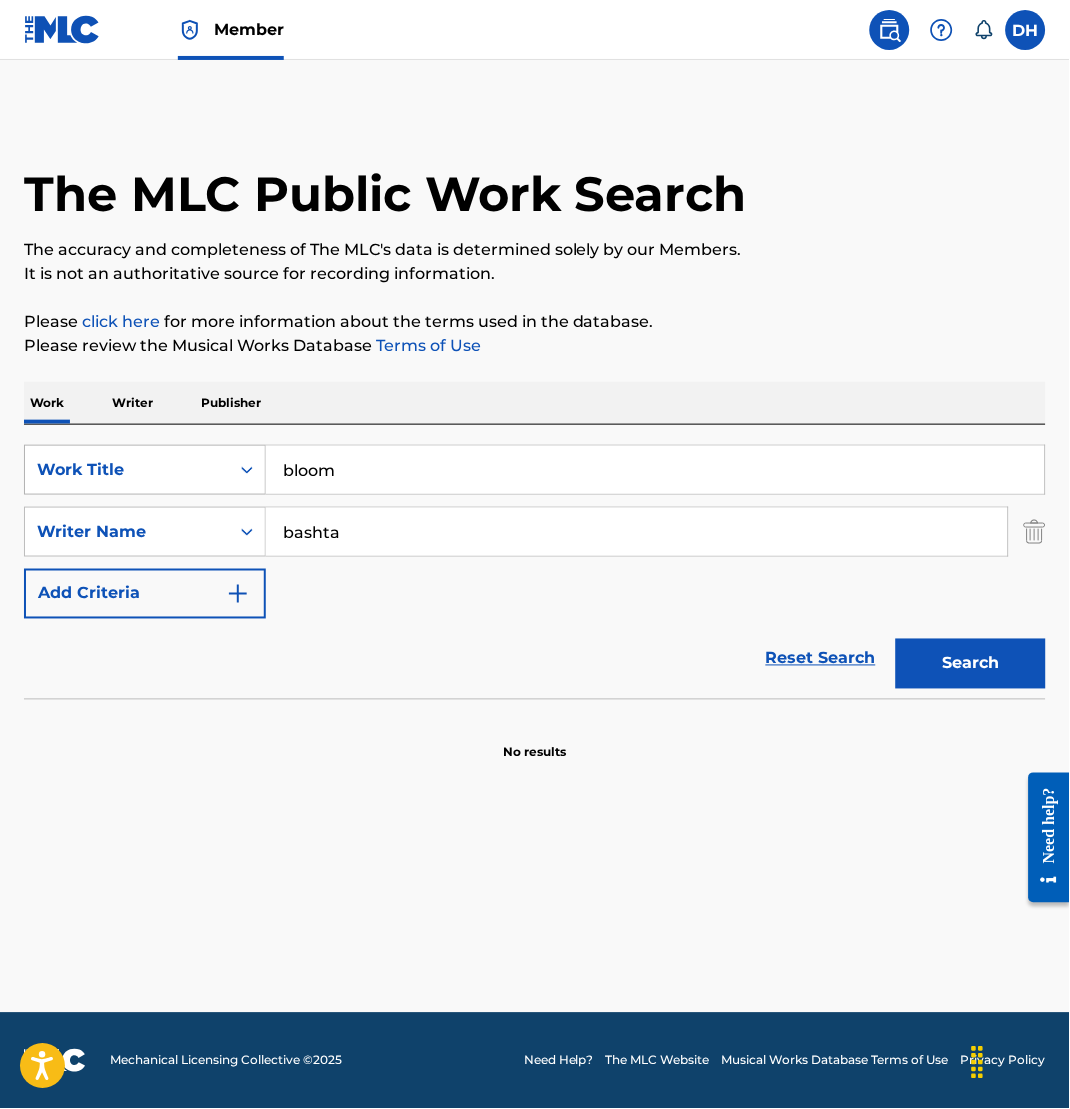 type on "bashta" 